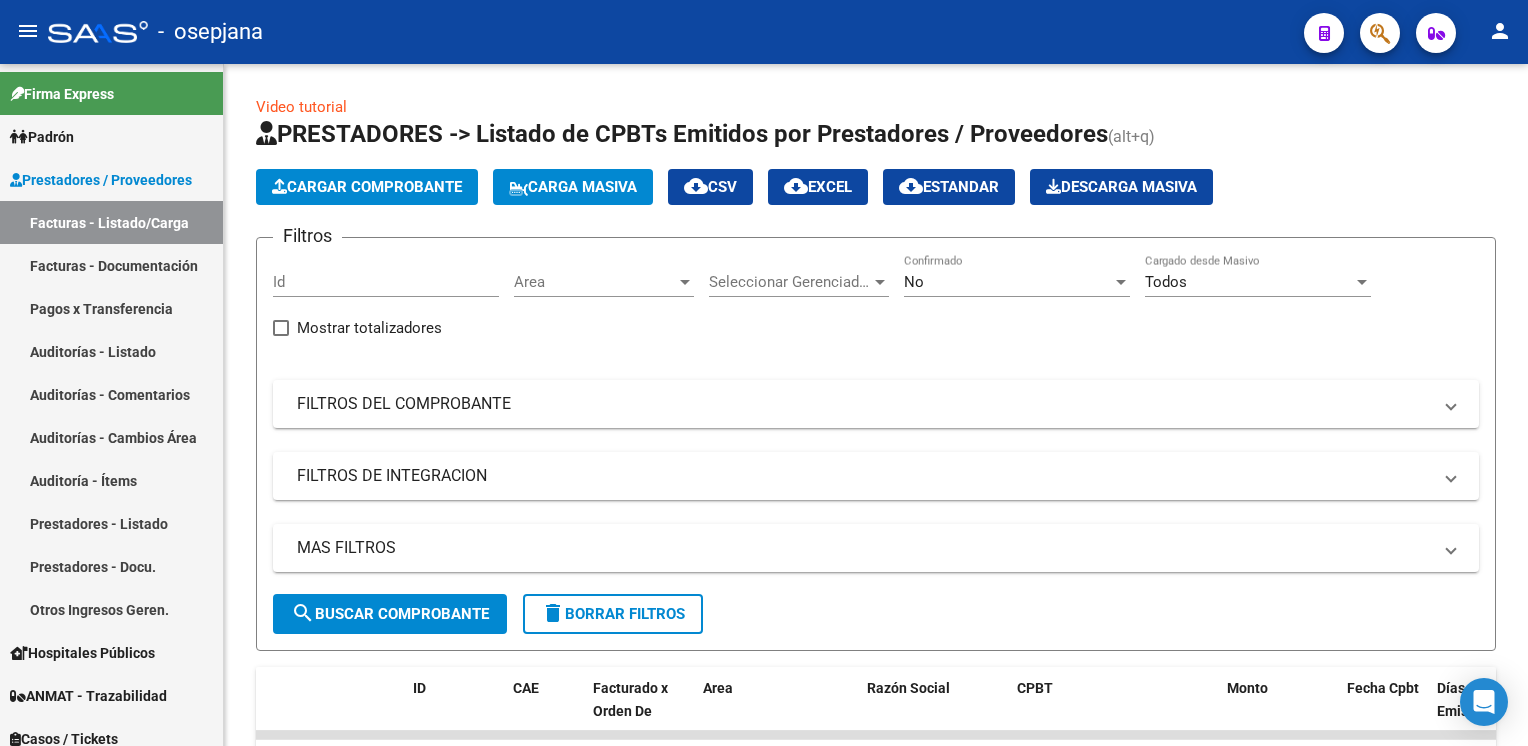scroll, scrollTop: 0, scrollLeft: 0, axis: both 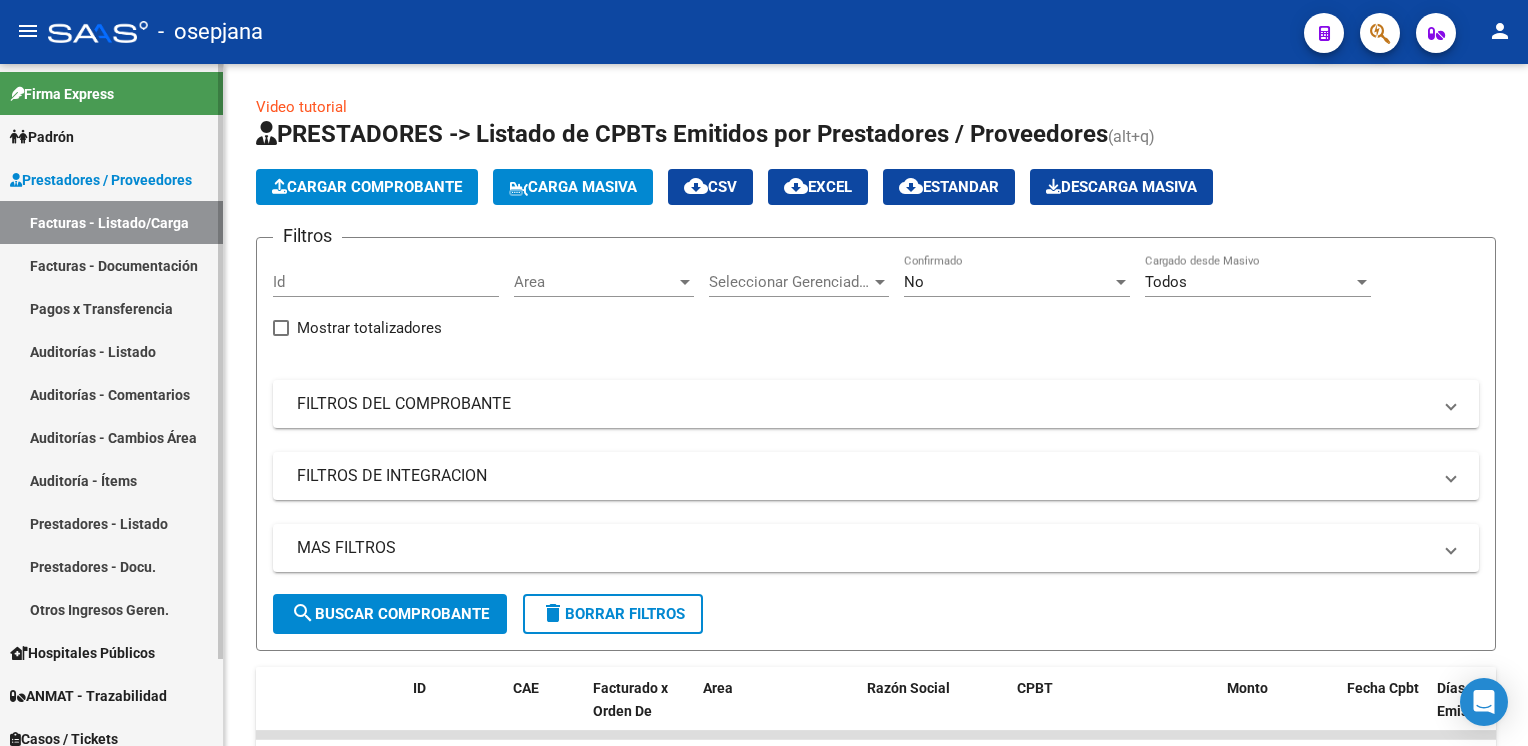 click on "Pagos x Transferencia" at bounding box center [111, 308] 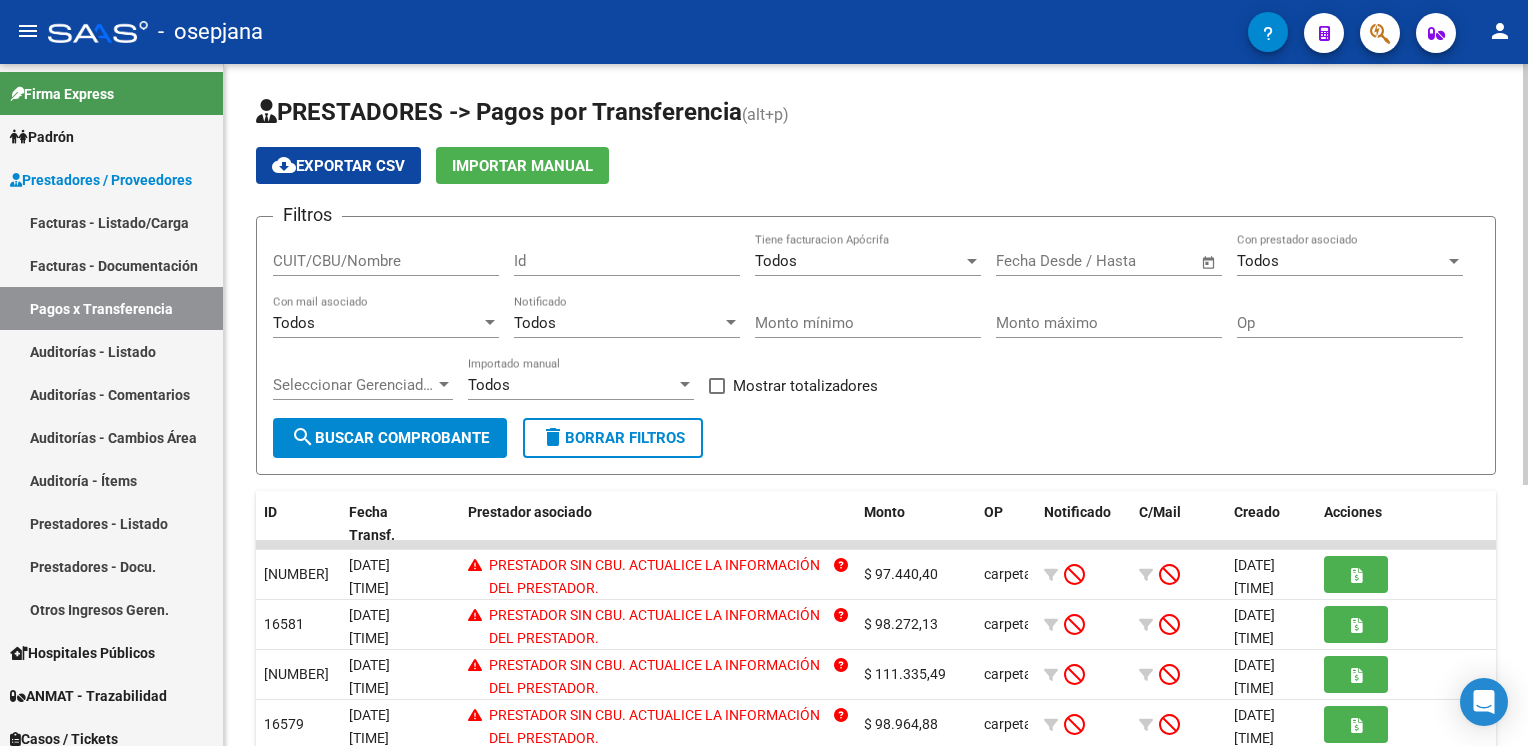 click on "cloud_download  Exportar CSV" 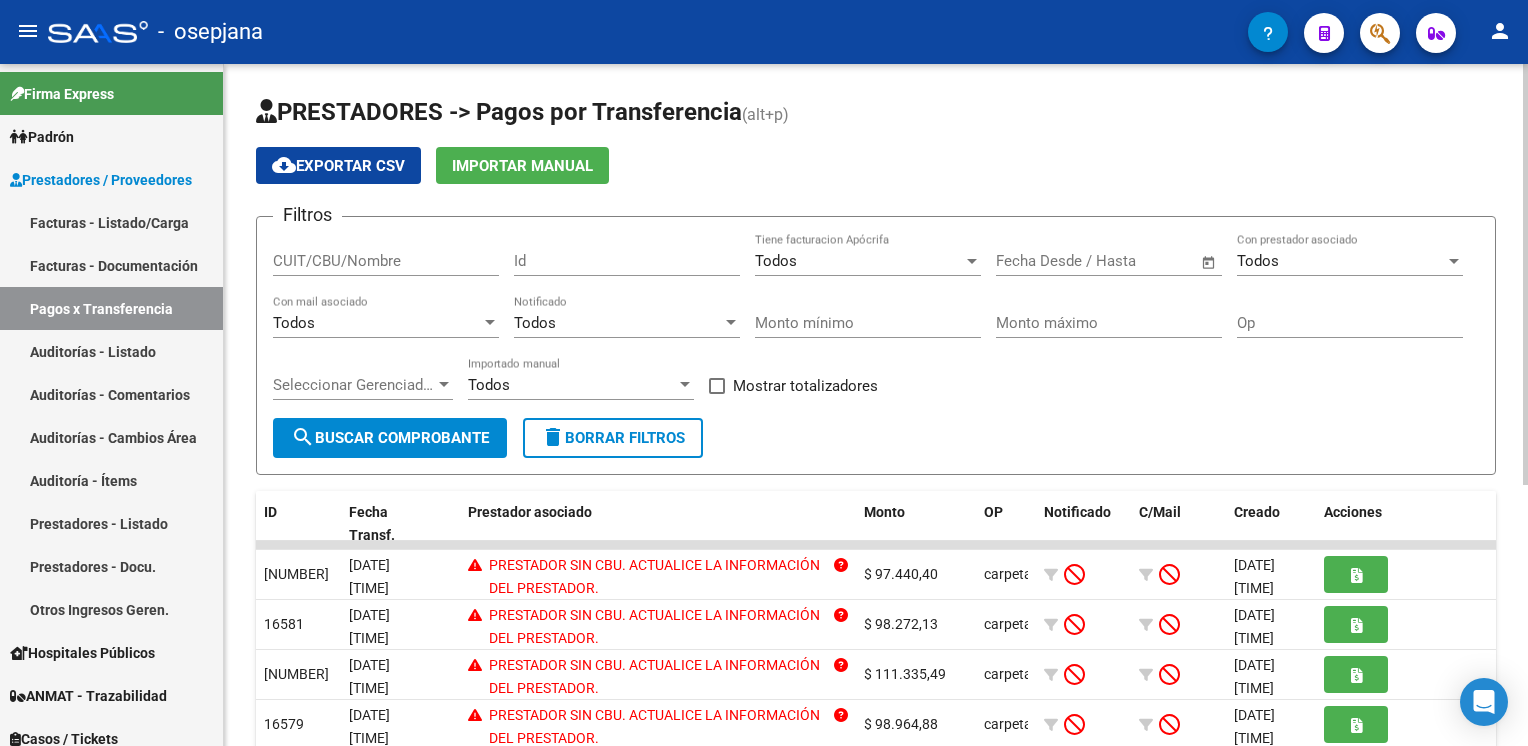 click on "search  Buscar Comprobante" 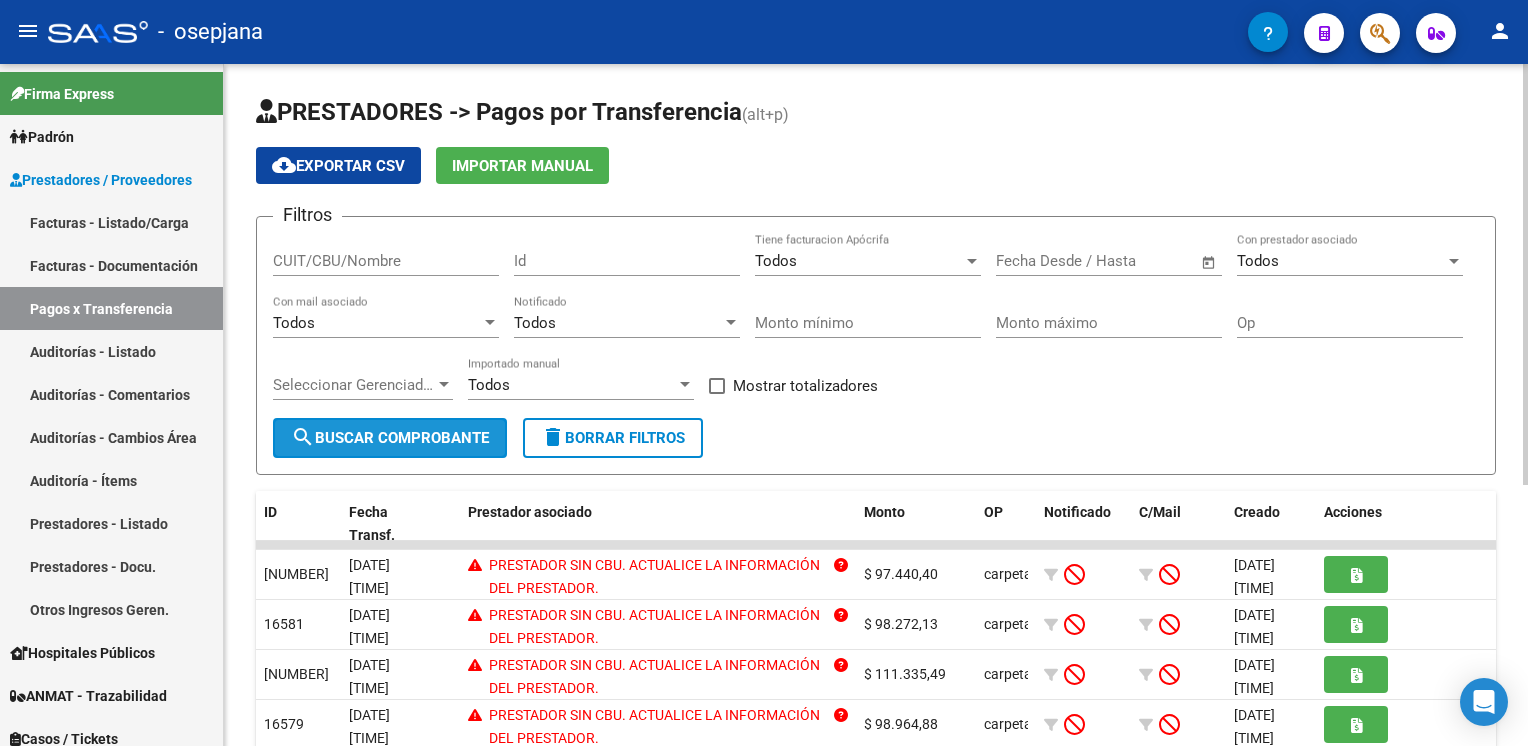 click on "search  Buscar Comprobante" 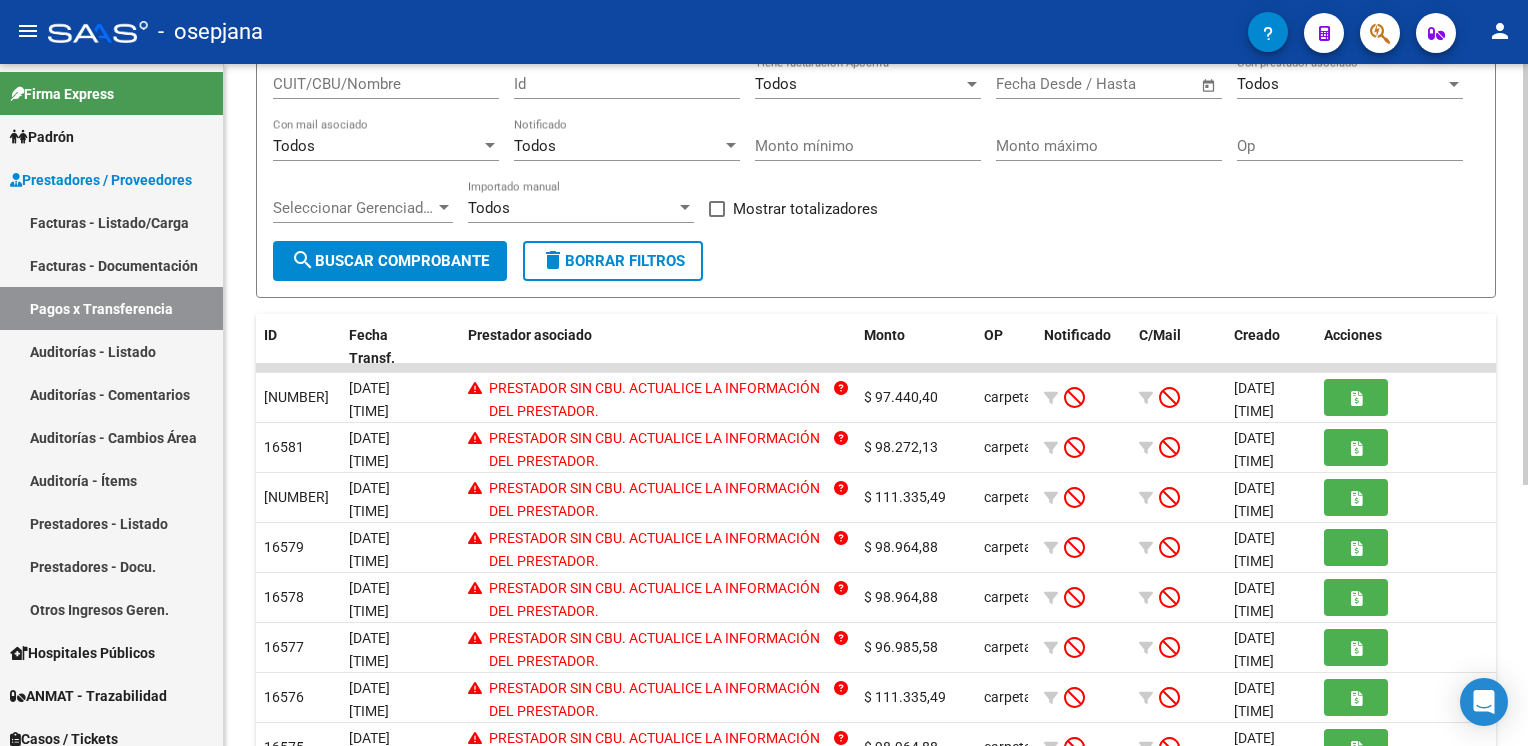 scroll, scrollTop: 181, scrollLeft: 0, axis: vertical 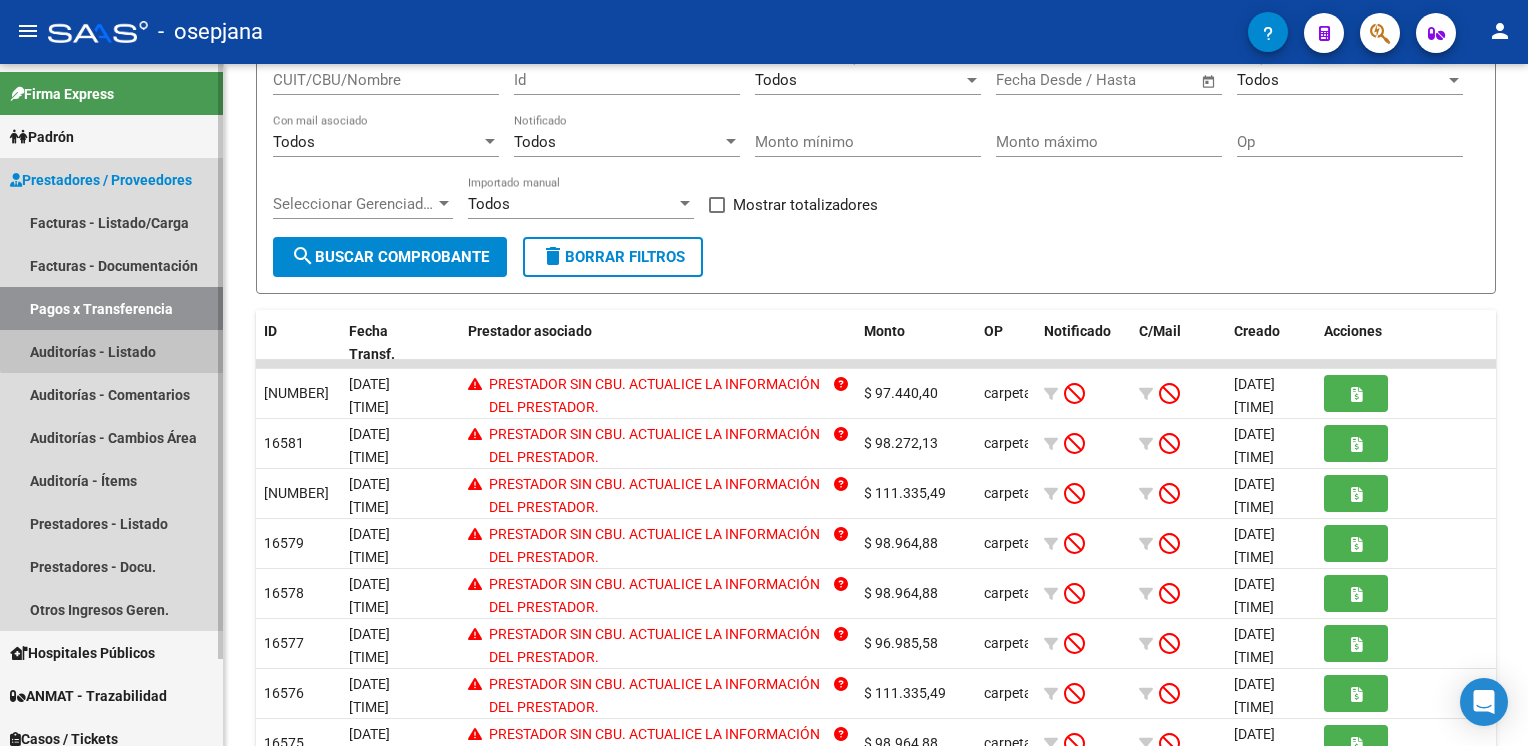 click on "Auditorías - Listado" at bounding box center [111, 351] 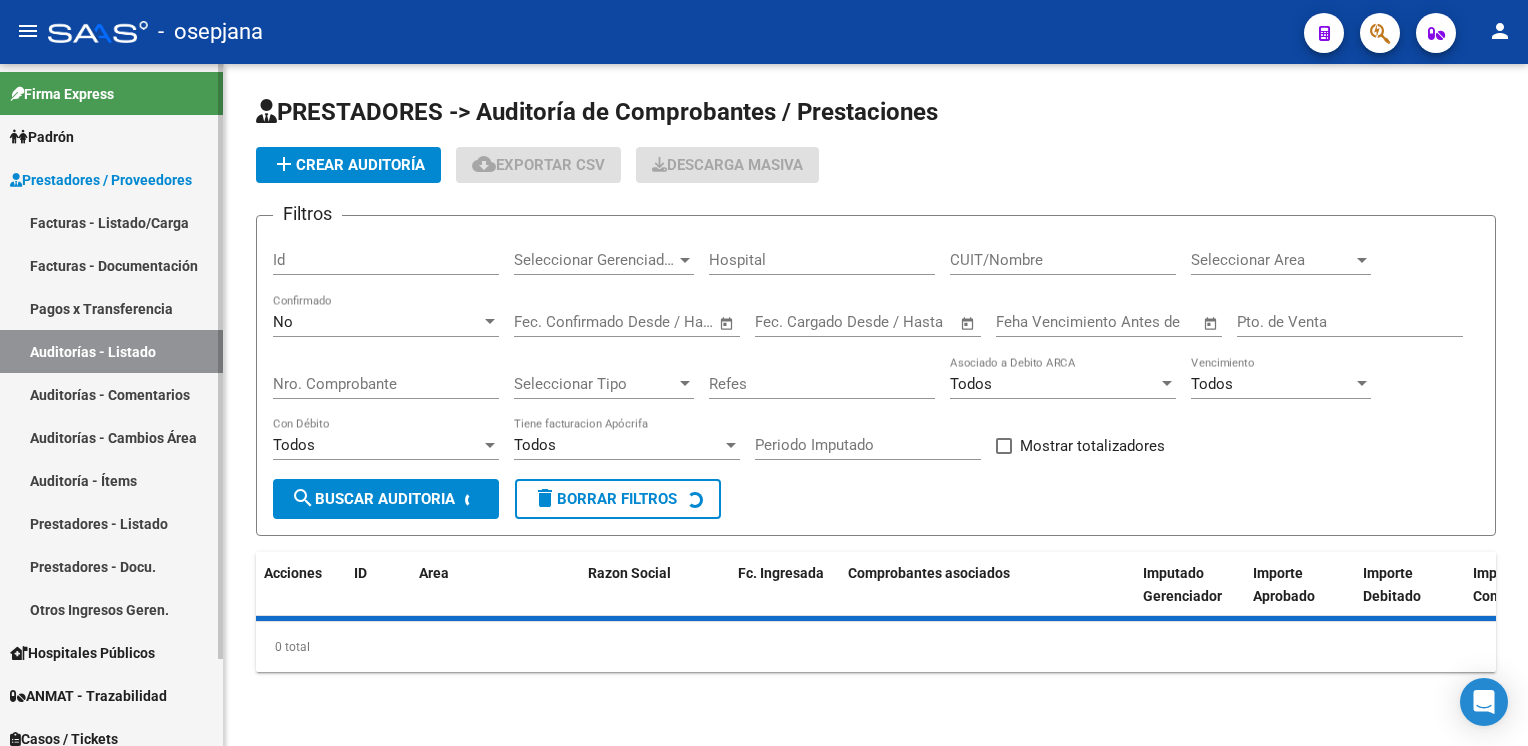 scroll, scrollTop: 0, scrollLeft: 0, axis: both 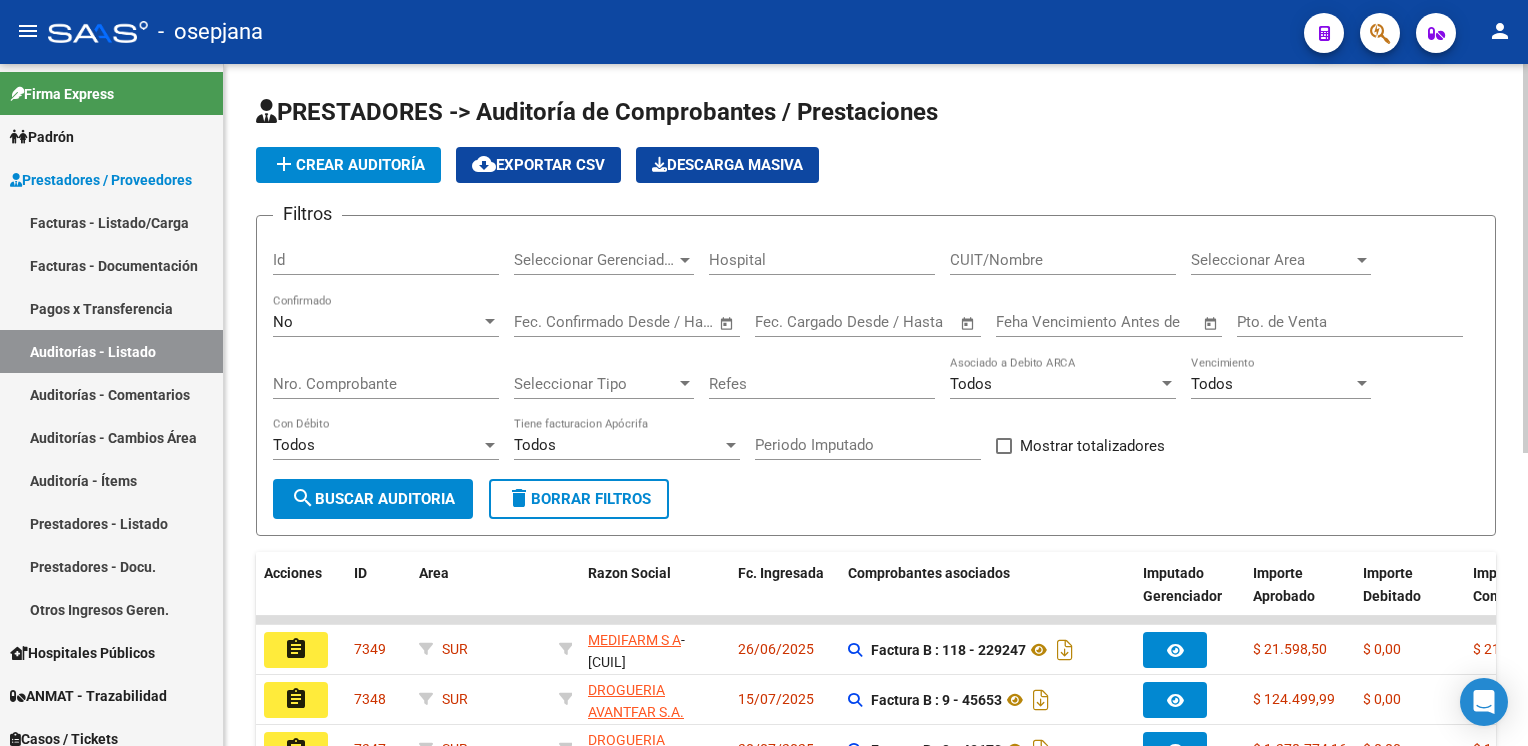 click on "add  Crear Auditoría" 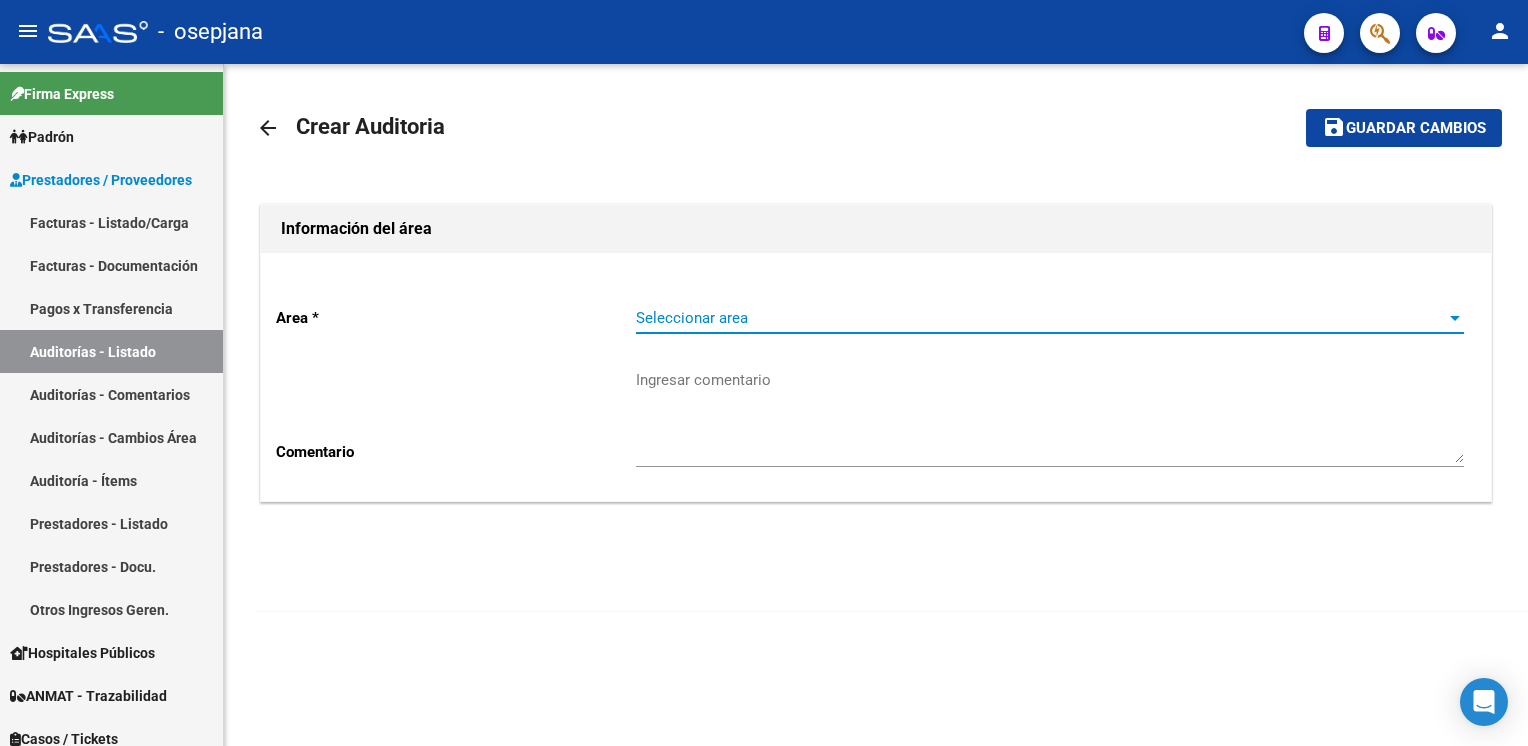 click on "Seleccionar area" at bounding box center [1041, 318] 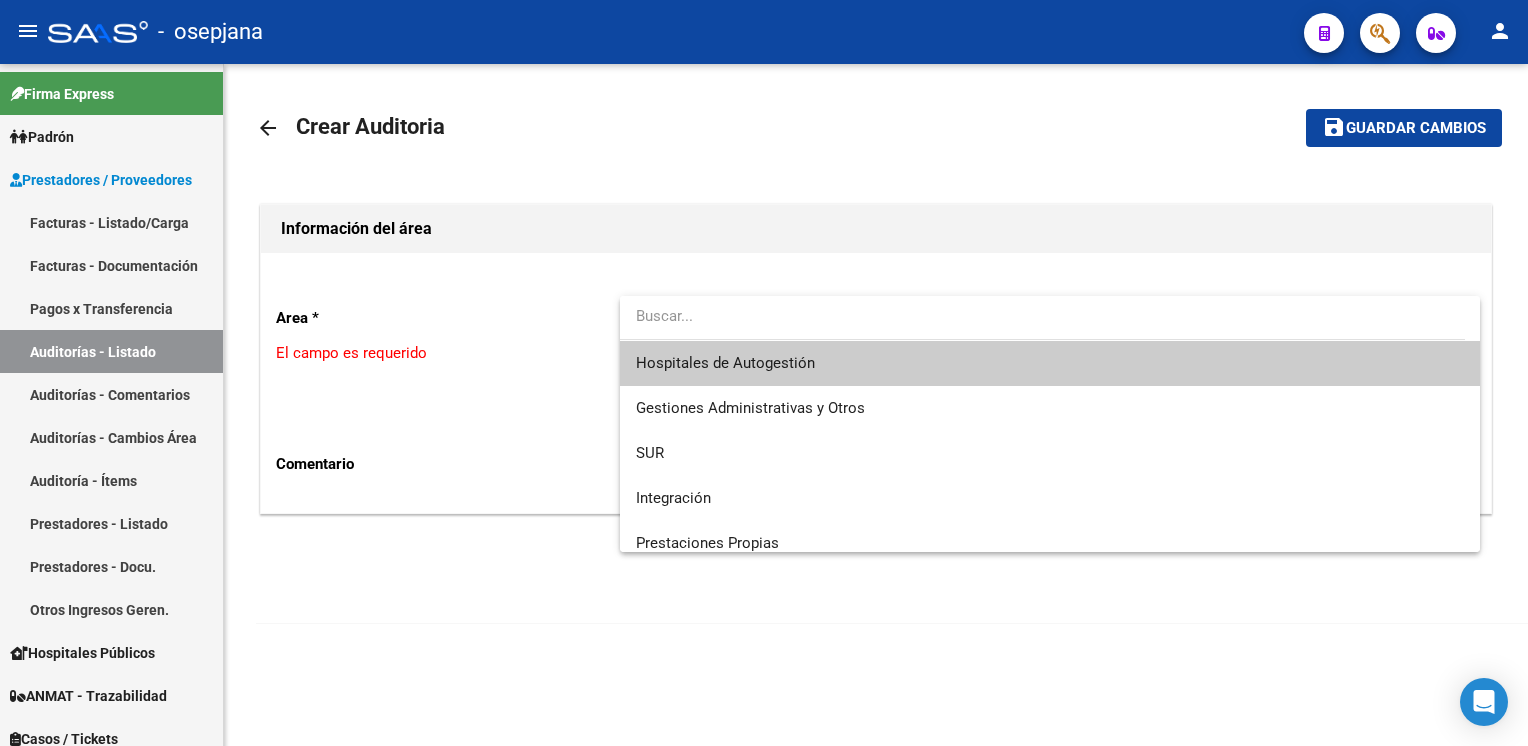 drag, startPoint x: 743, startPoint y: 358, endPoint x: 654, endPoint y: 374, distance: 90.426765 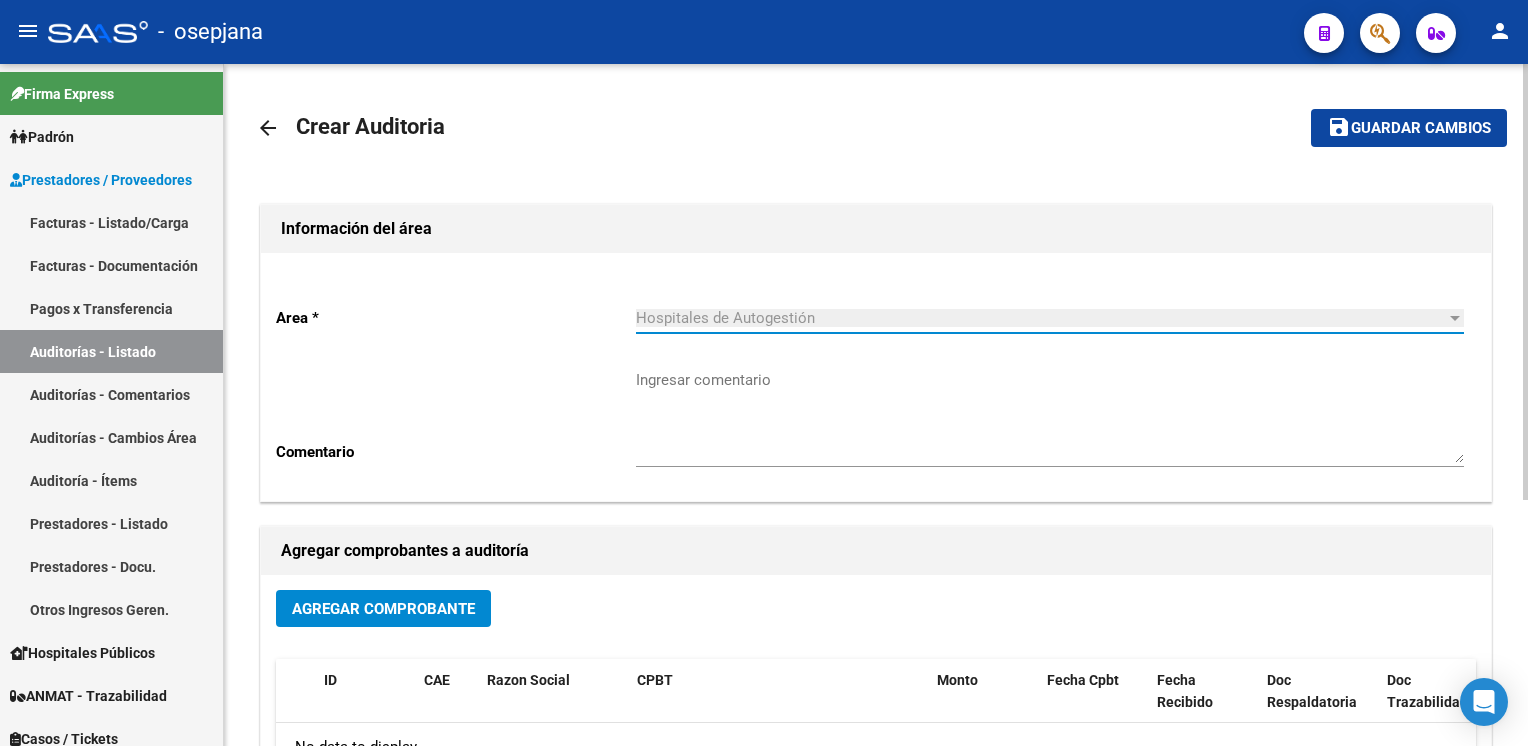 click on "Agregar Comprobante" 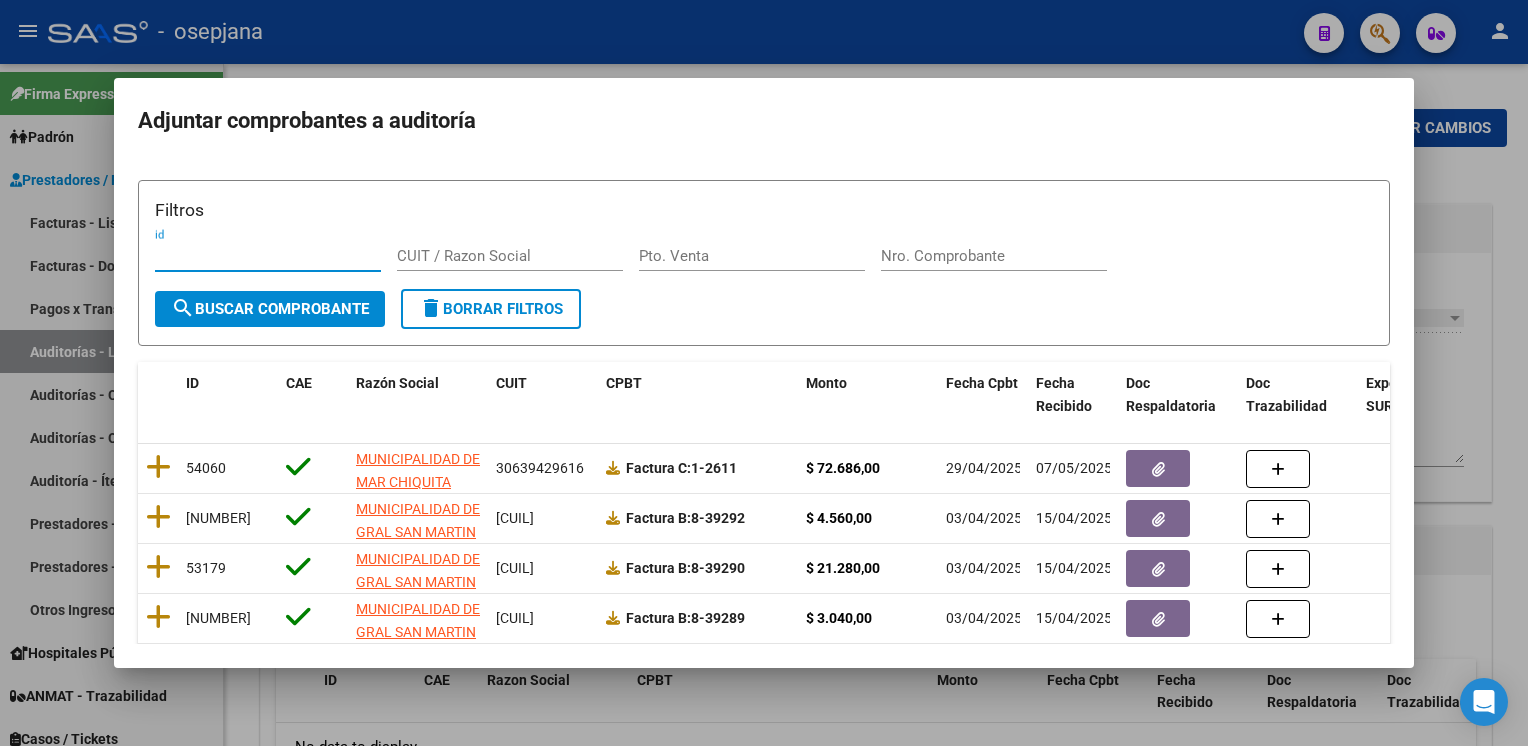type on "3" 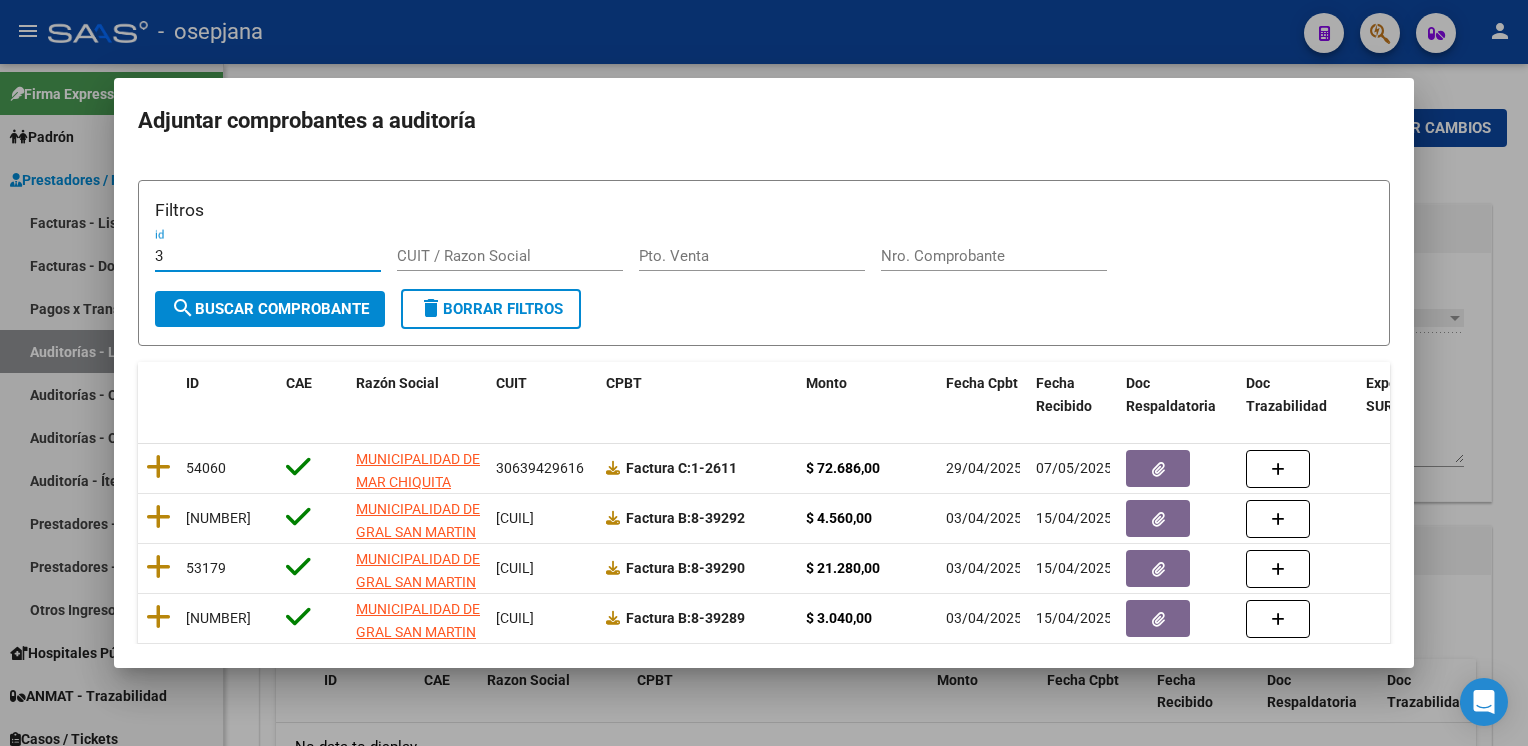 type 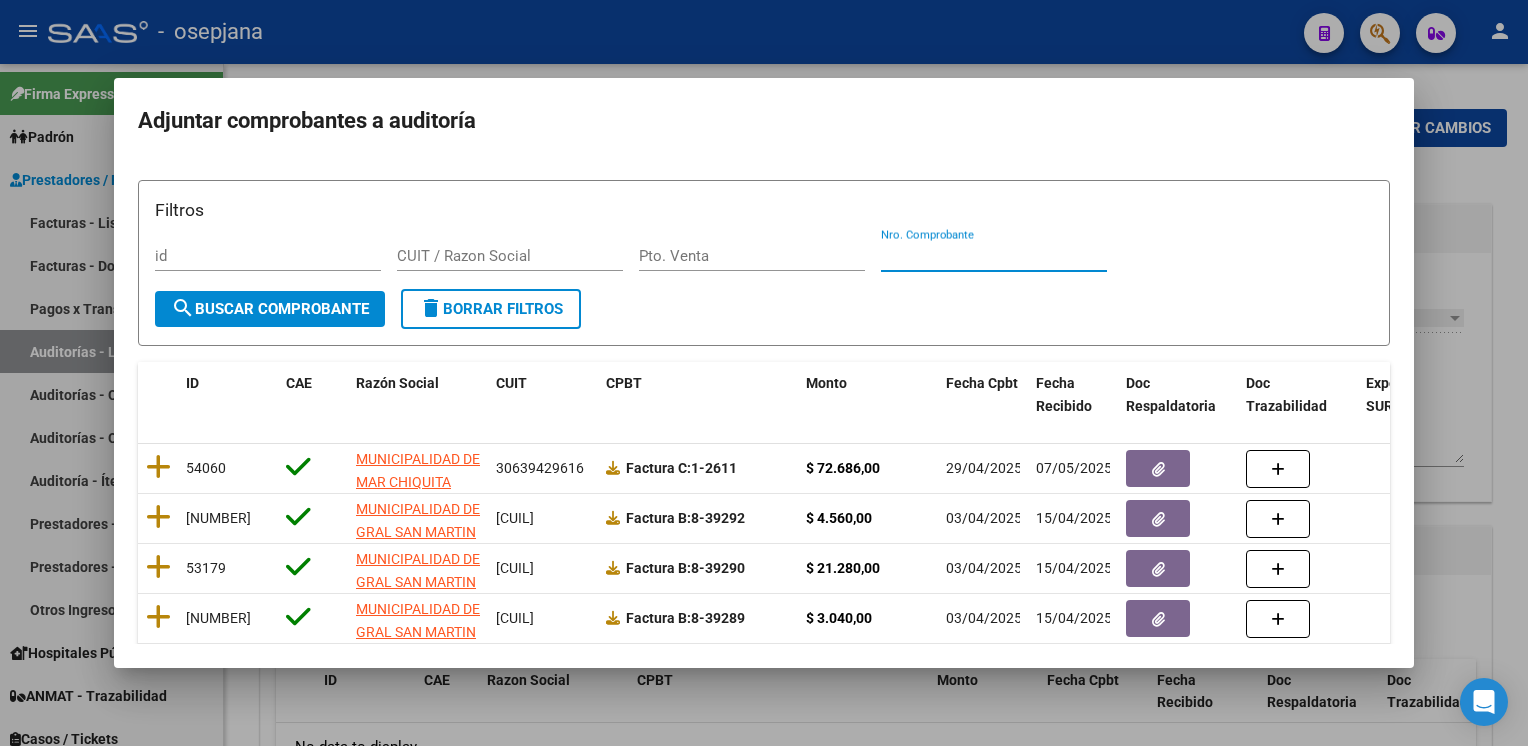 click on "Nro. Comprobante" at bounding box center (994, 256) 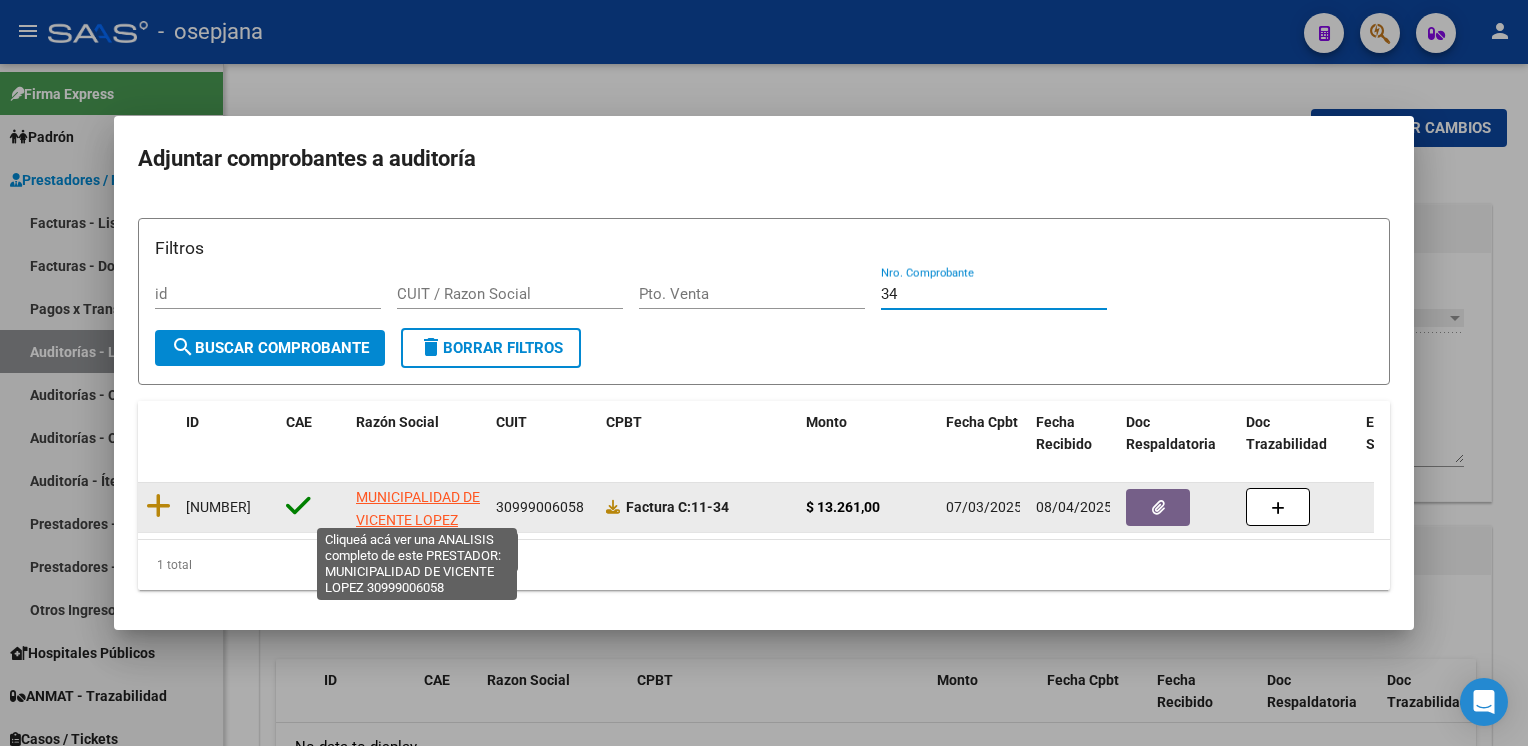 type on "34" 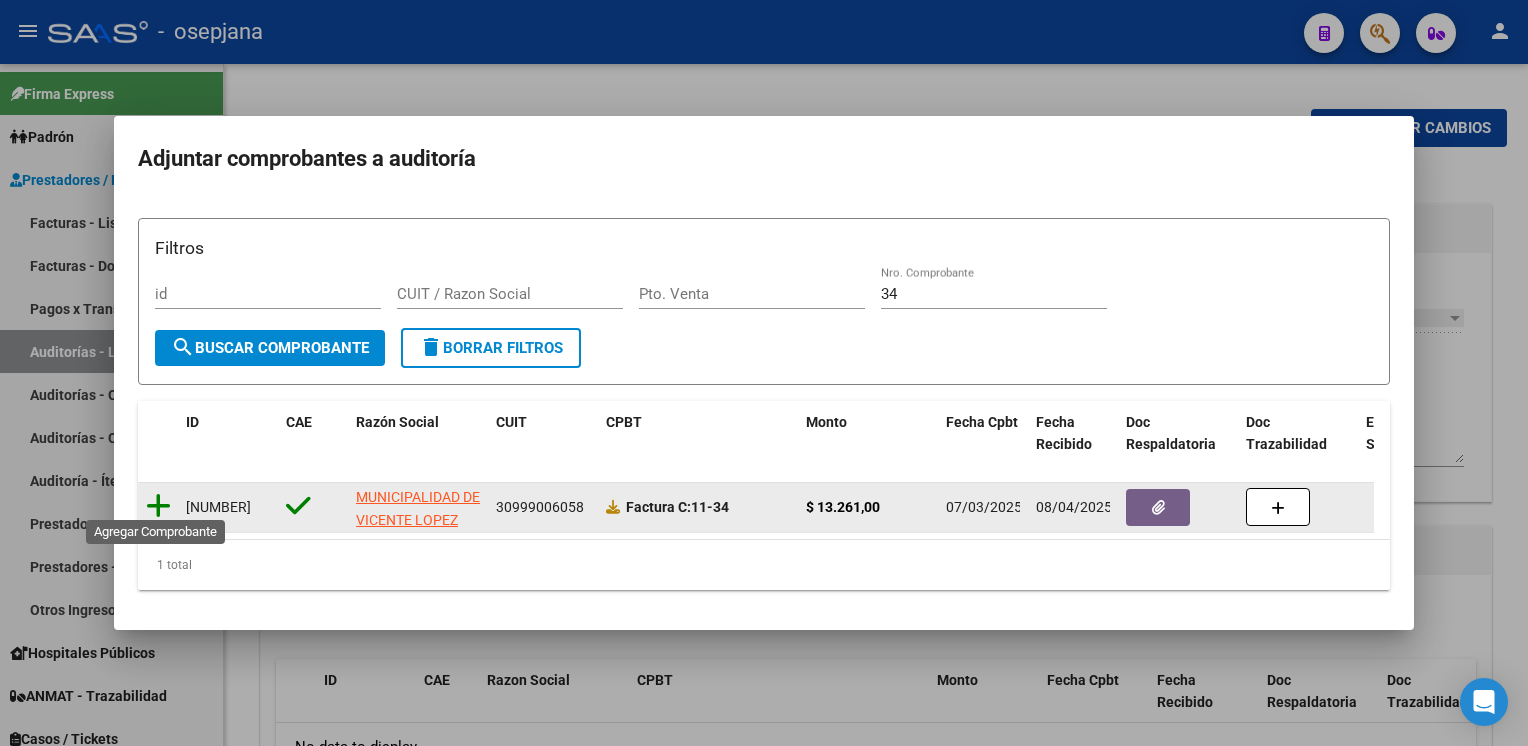 click 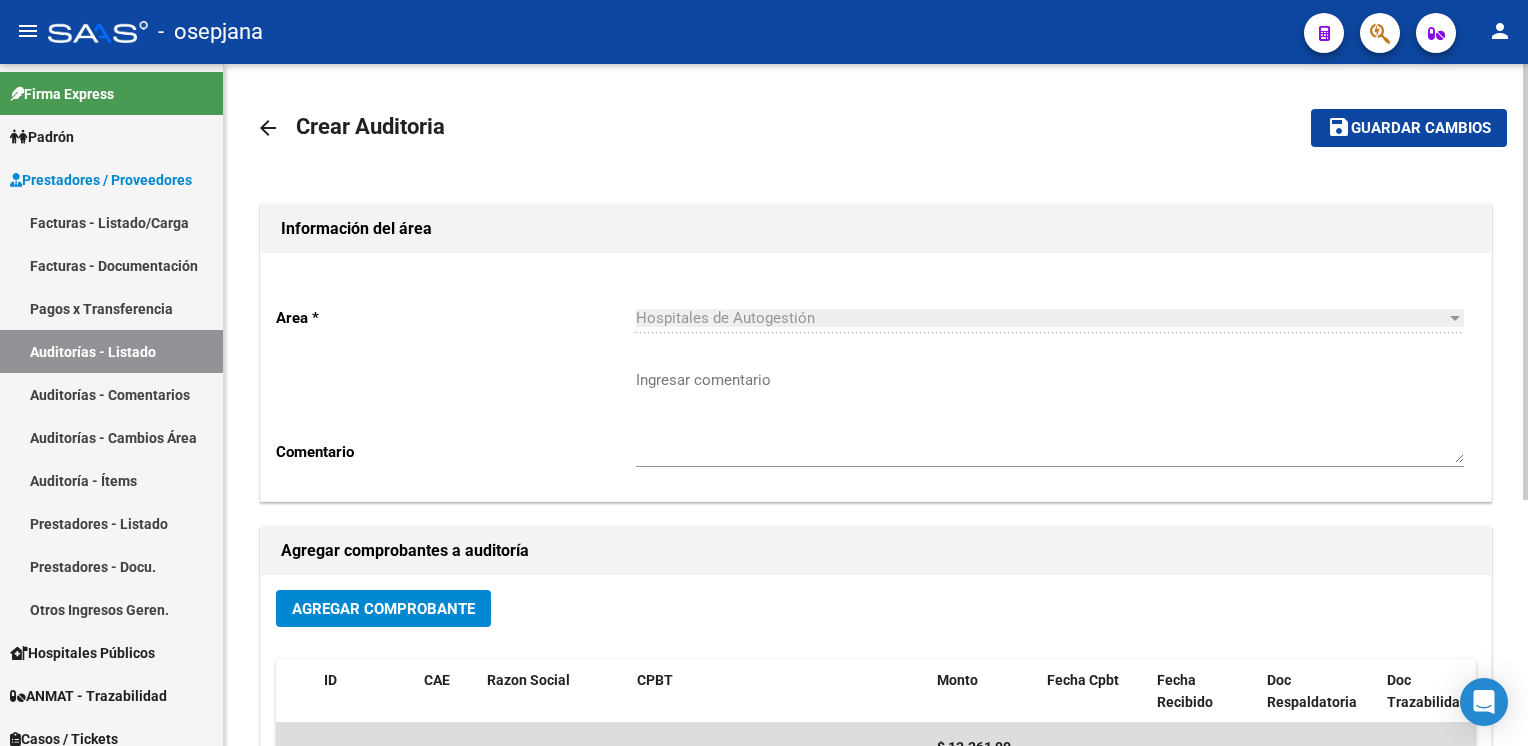 drag, startPoint x: 1470, startPoint y: 124, endPoint x: 1122, endPoint y: 131, distance: 348.0704 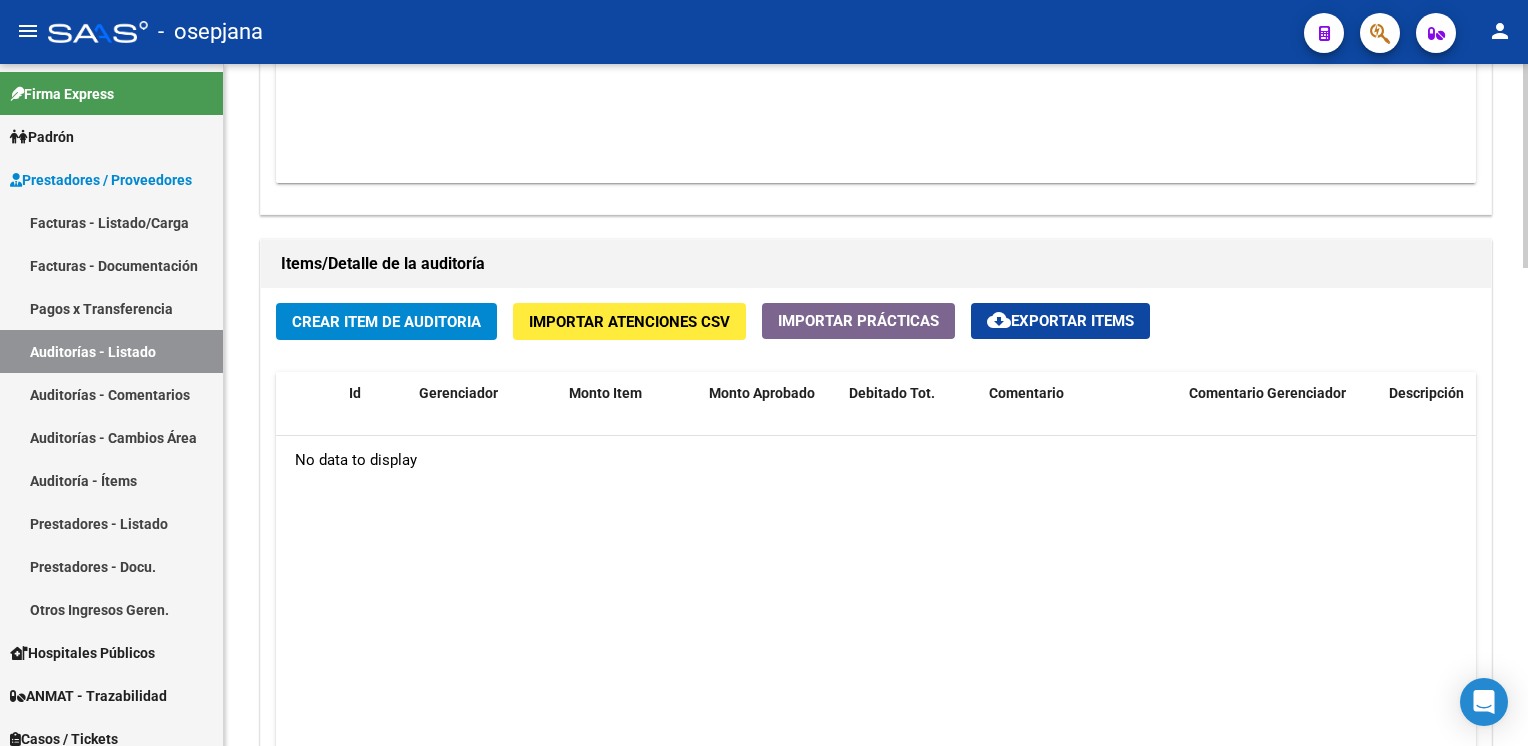scroll, scrollTop: 1398, scrollLeft: 0, axis: vertical 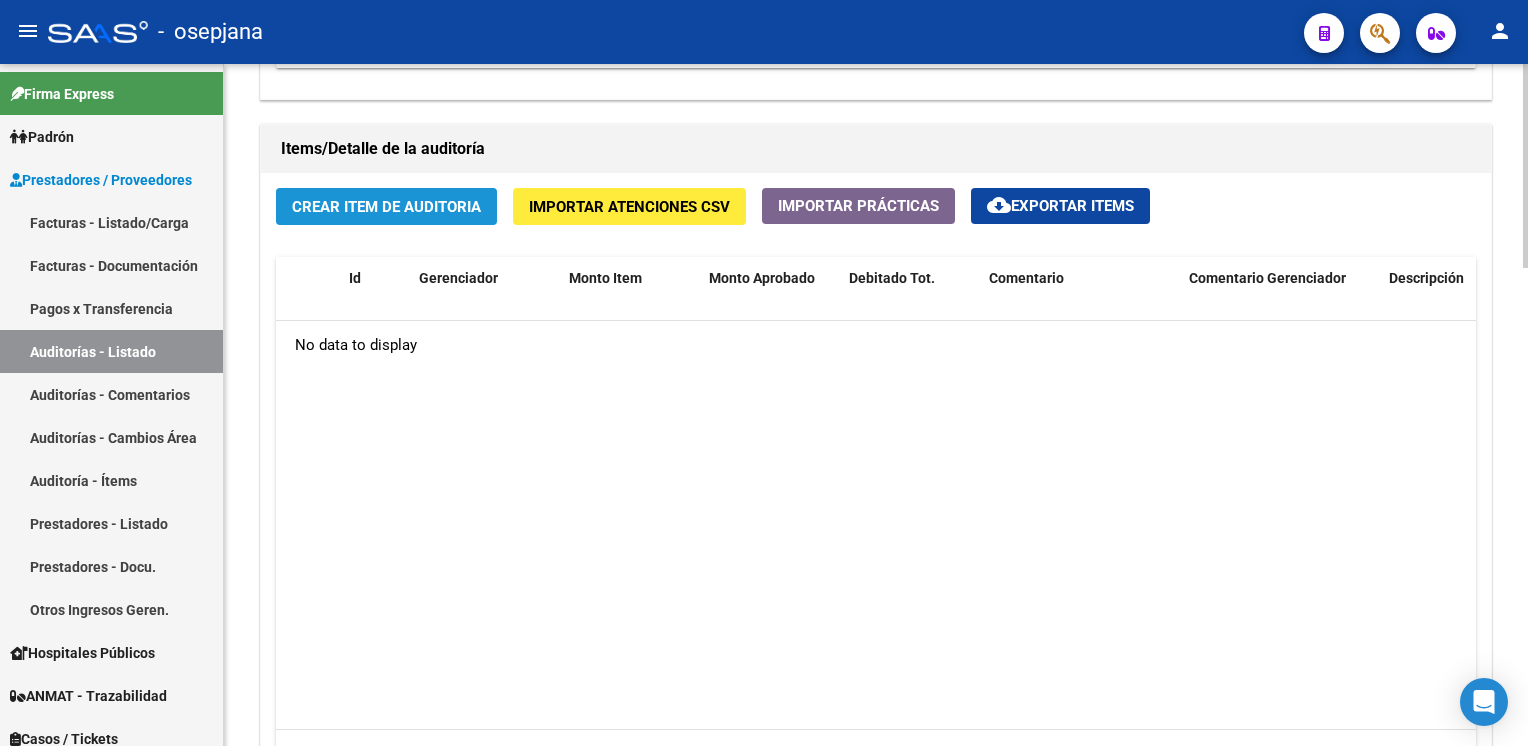 click on "Crear Item de Auditoria" 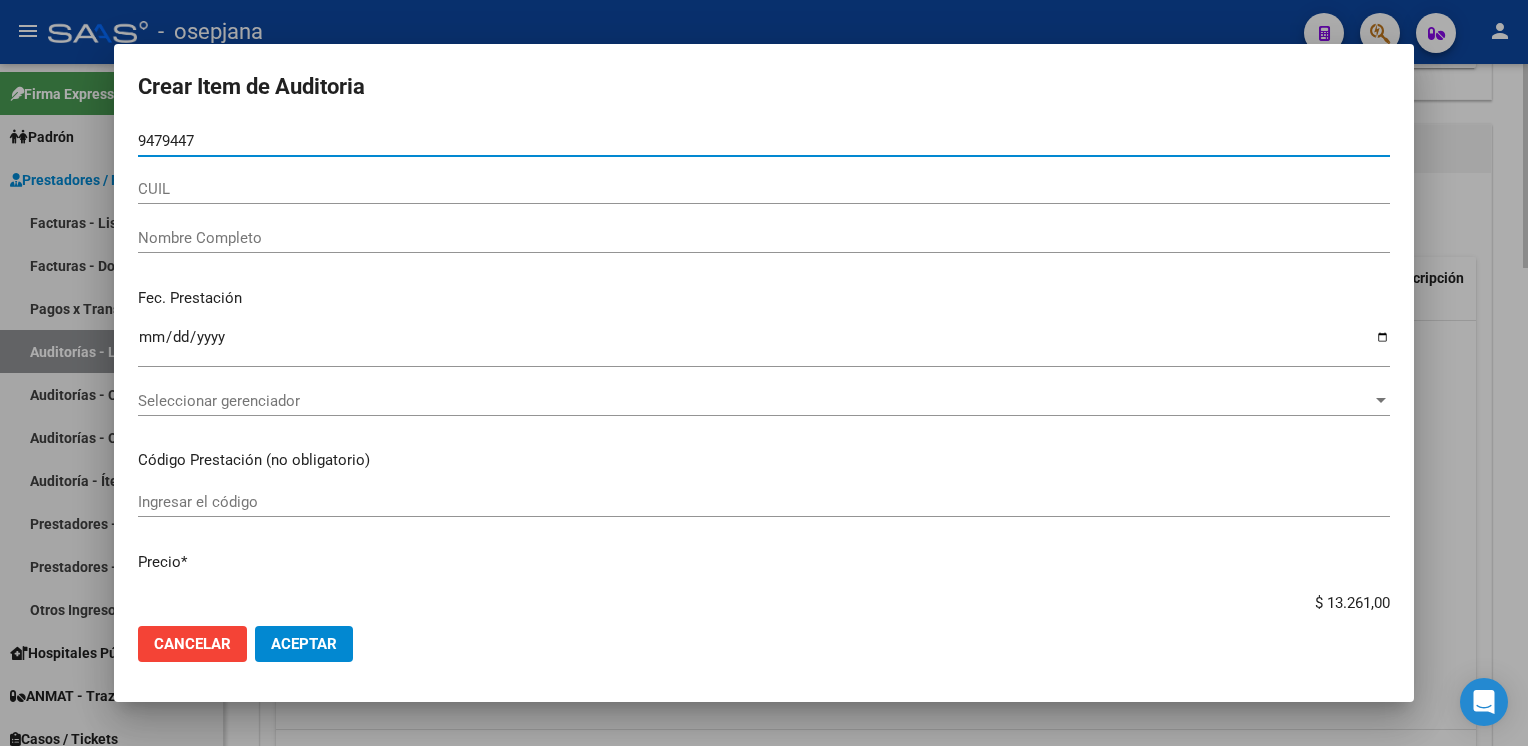 type on "[NUMBER]" 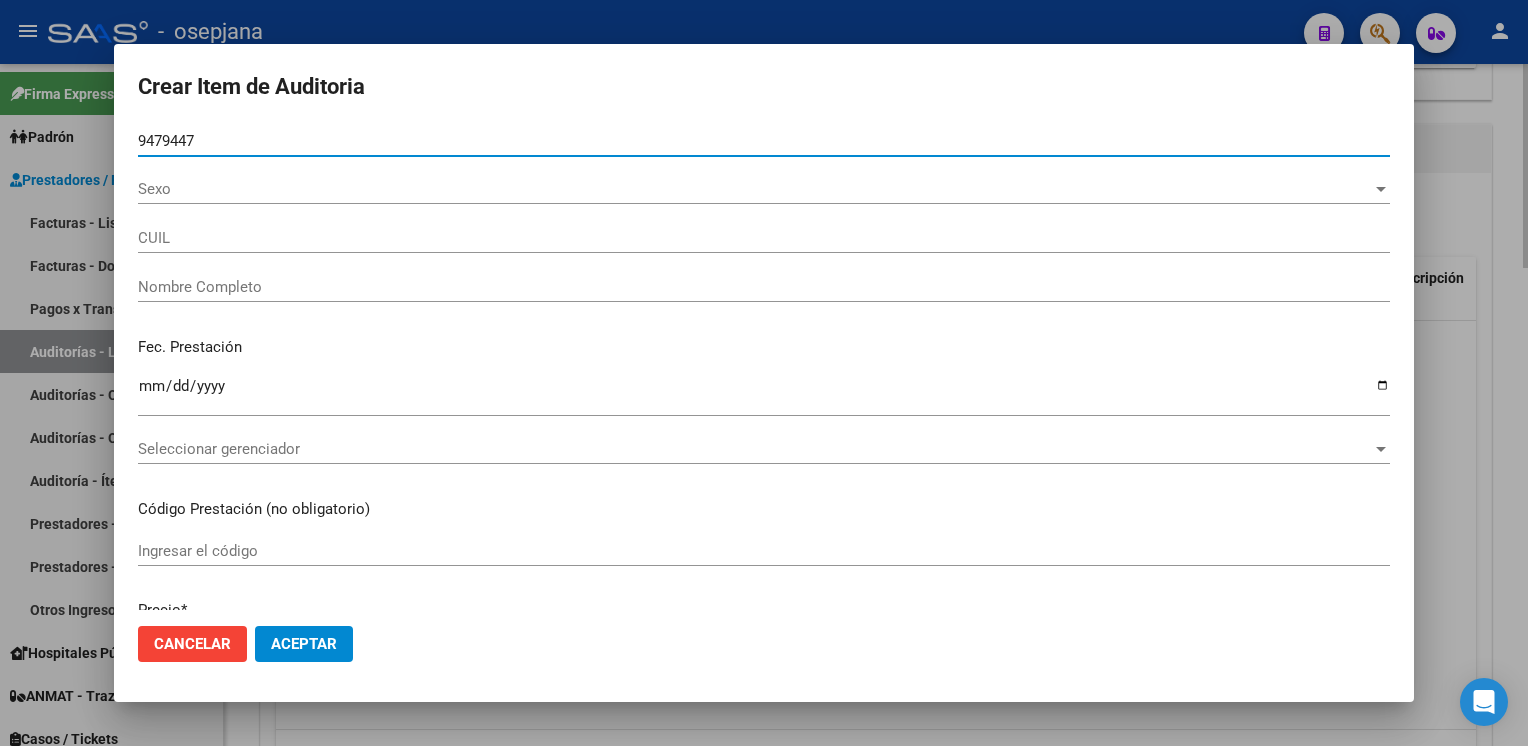 type on "[CUIL]" 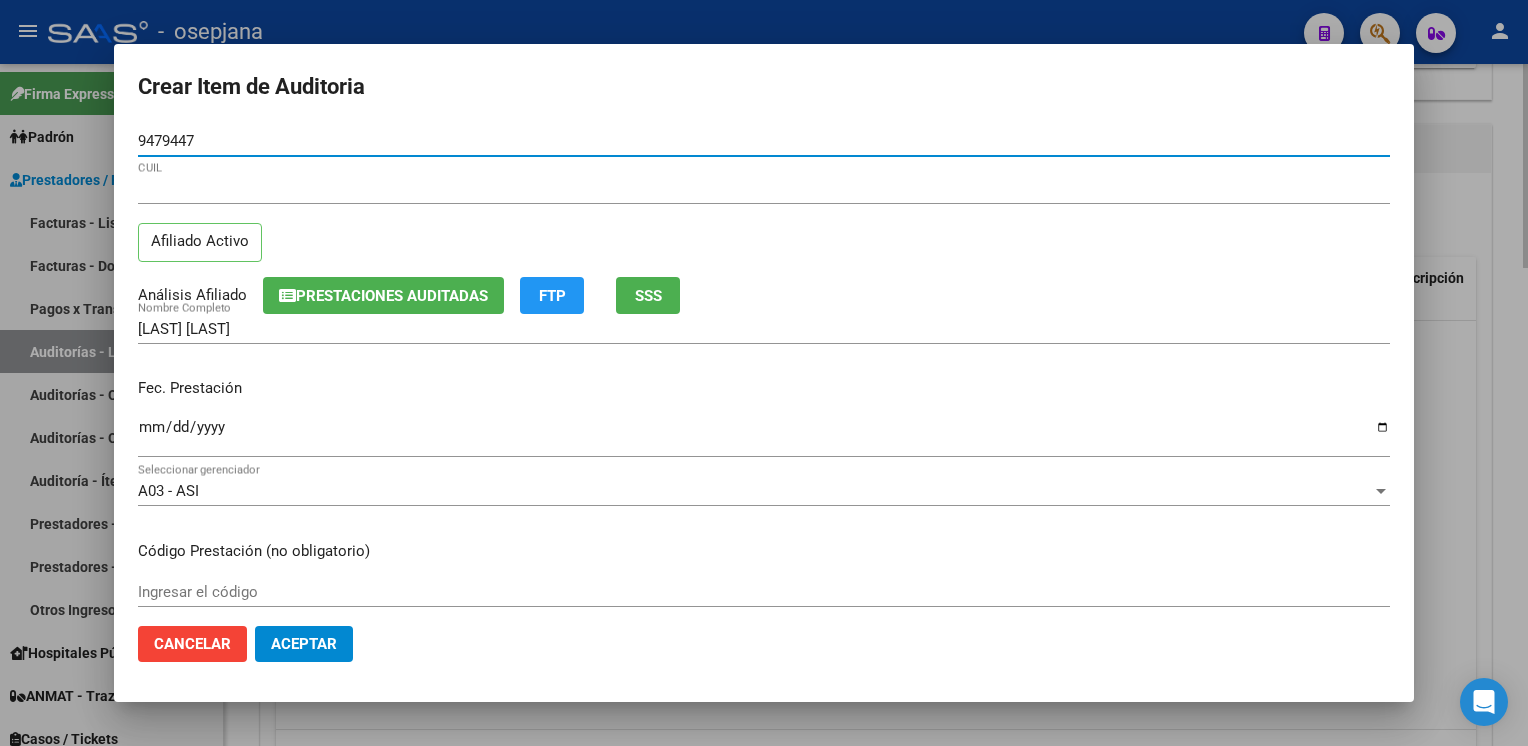 type on "[NUMBER]" 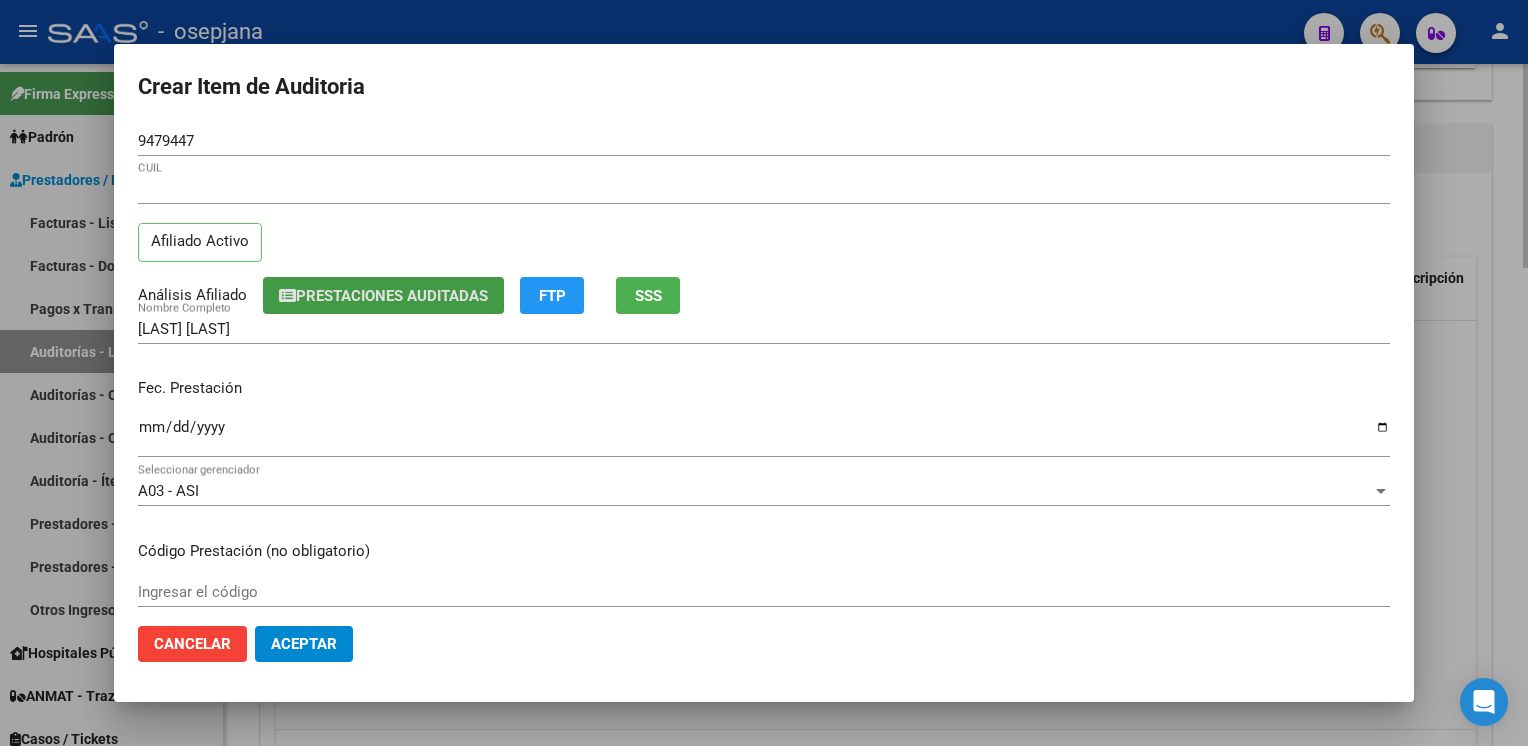 type 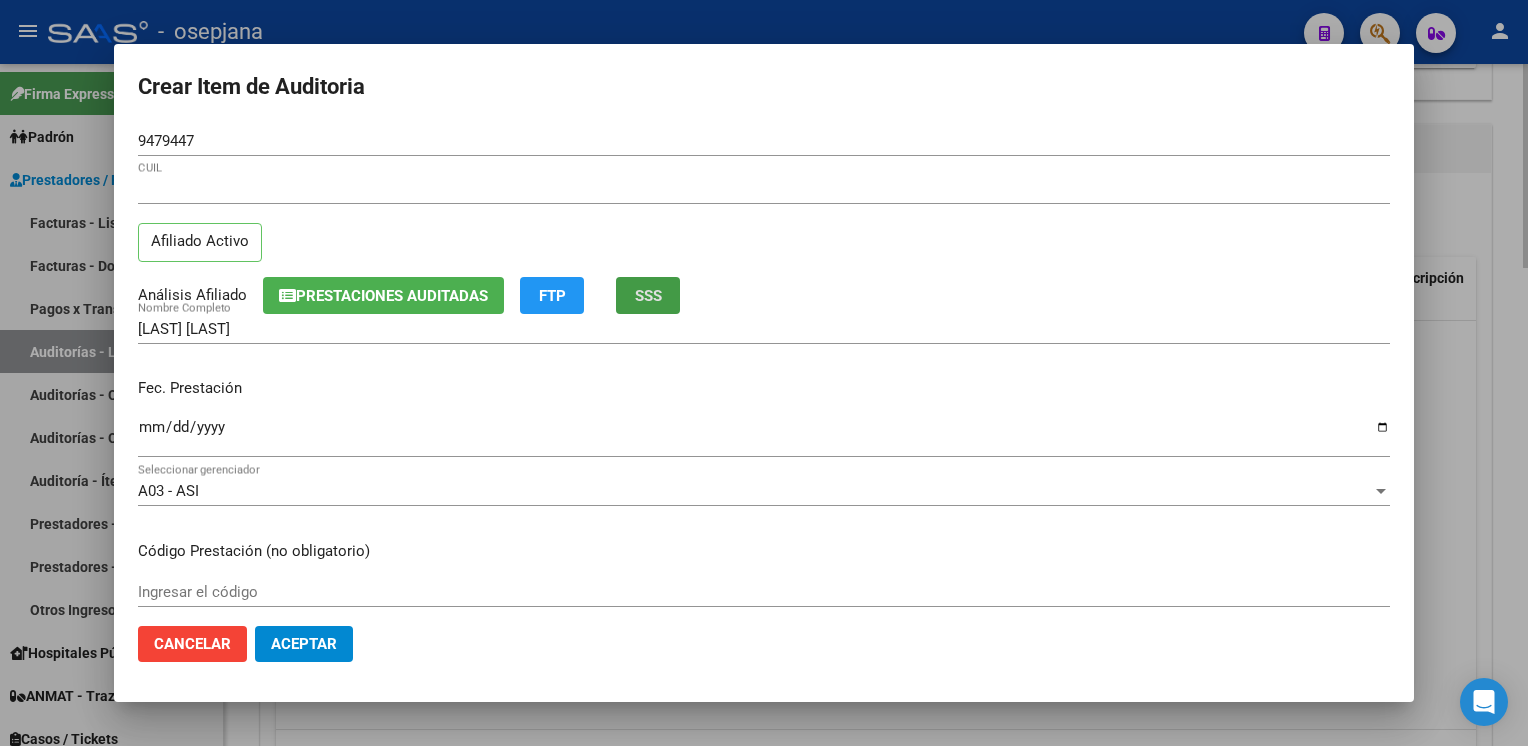 type 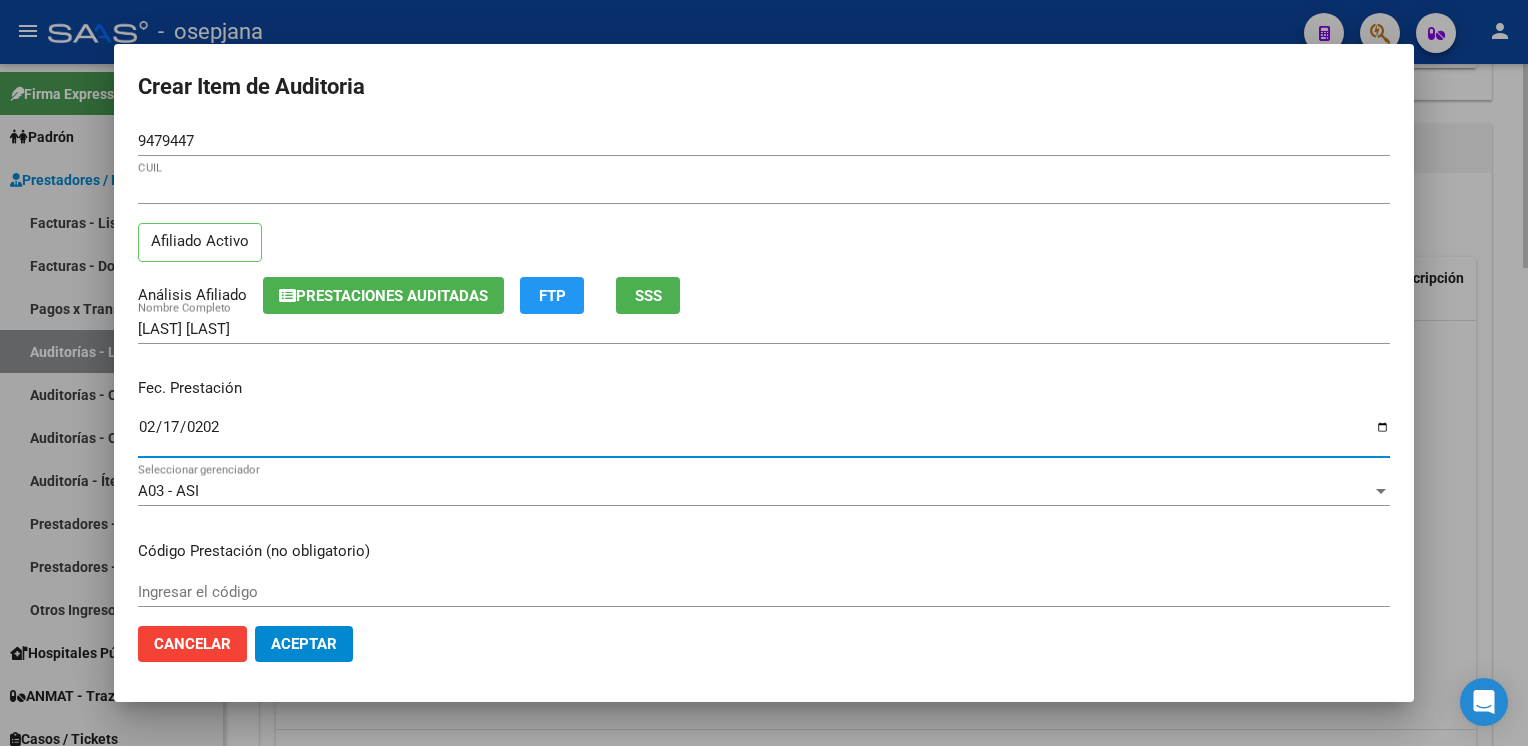 type on "2025-02-17" 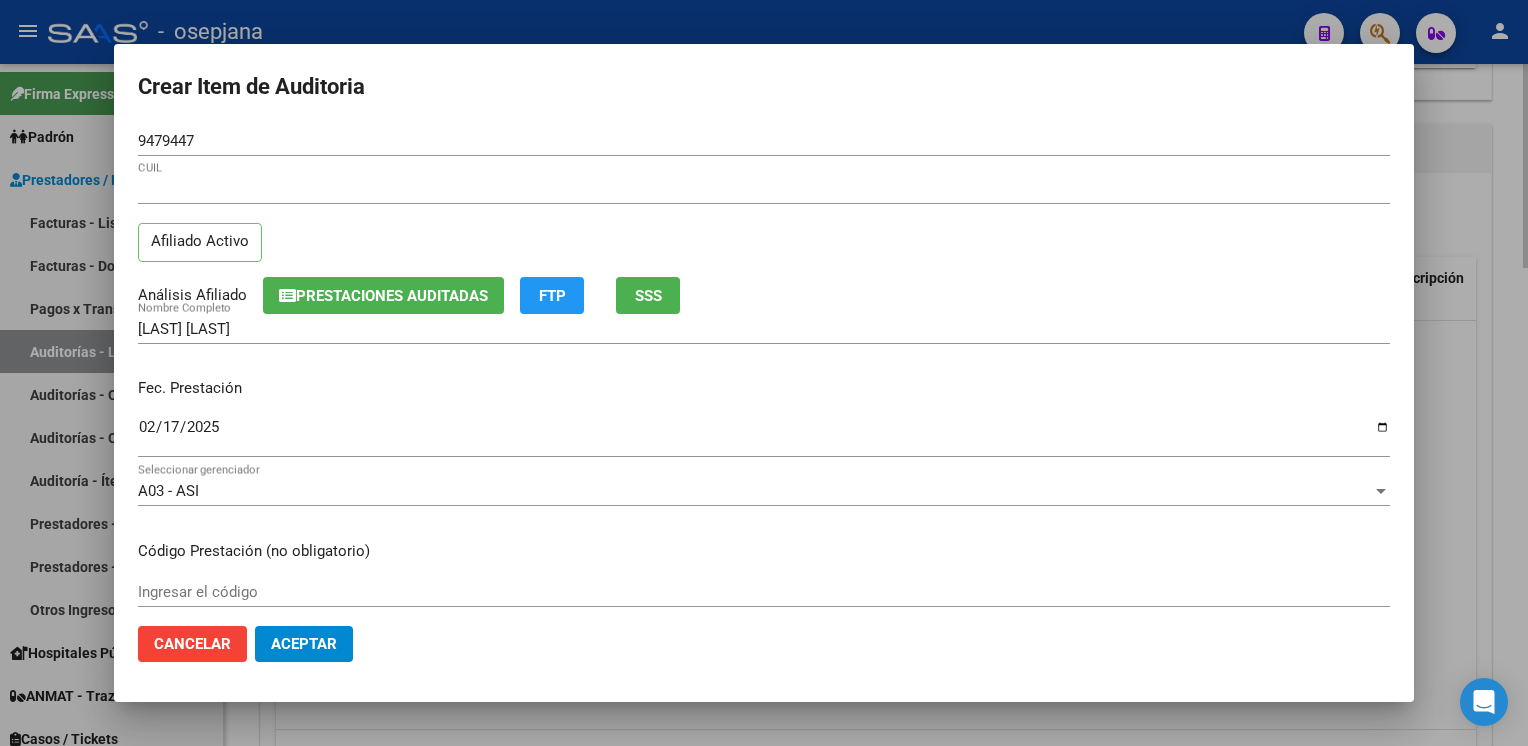 scroll, scrollTop: 324, scrollLeft: 0, axis: vertical 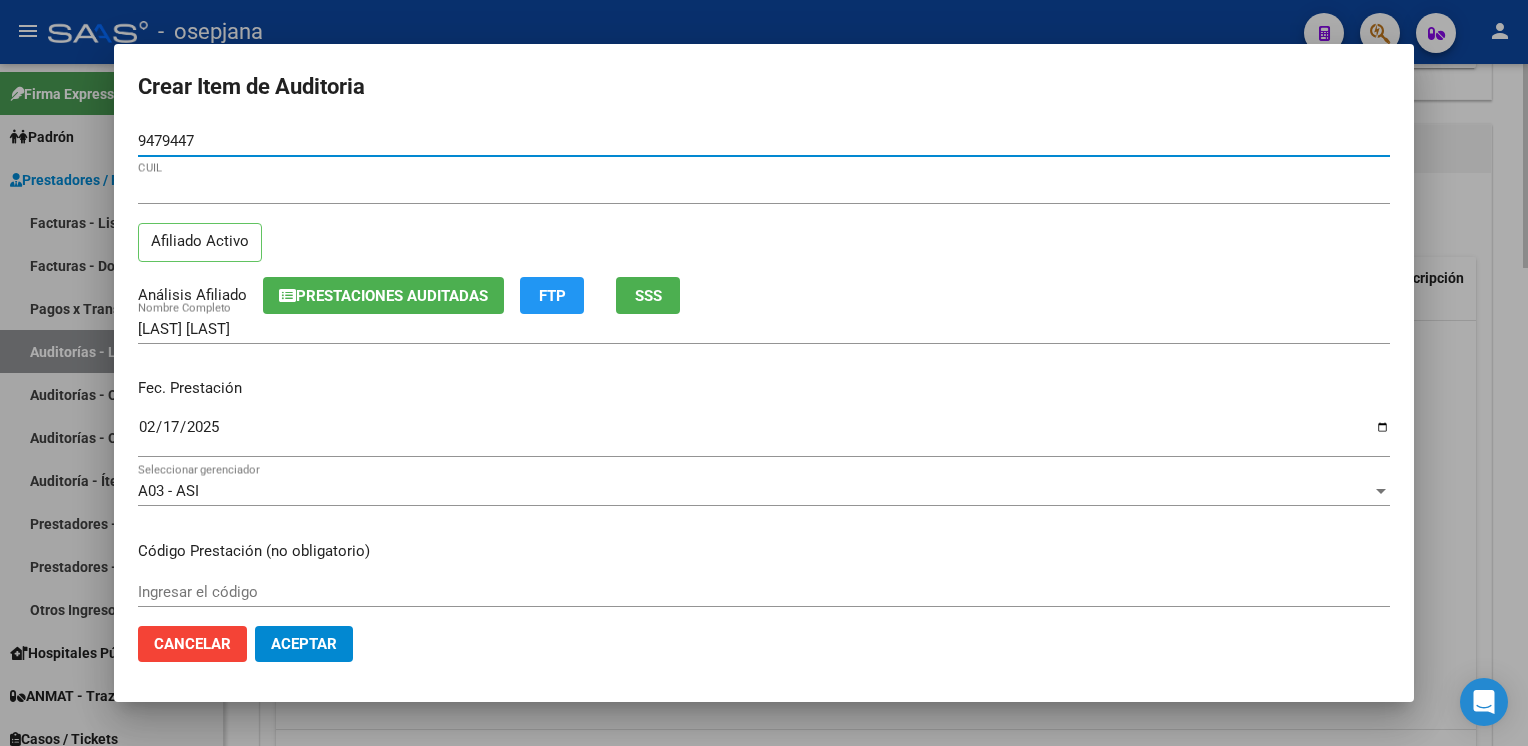 type 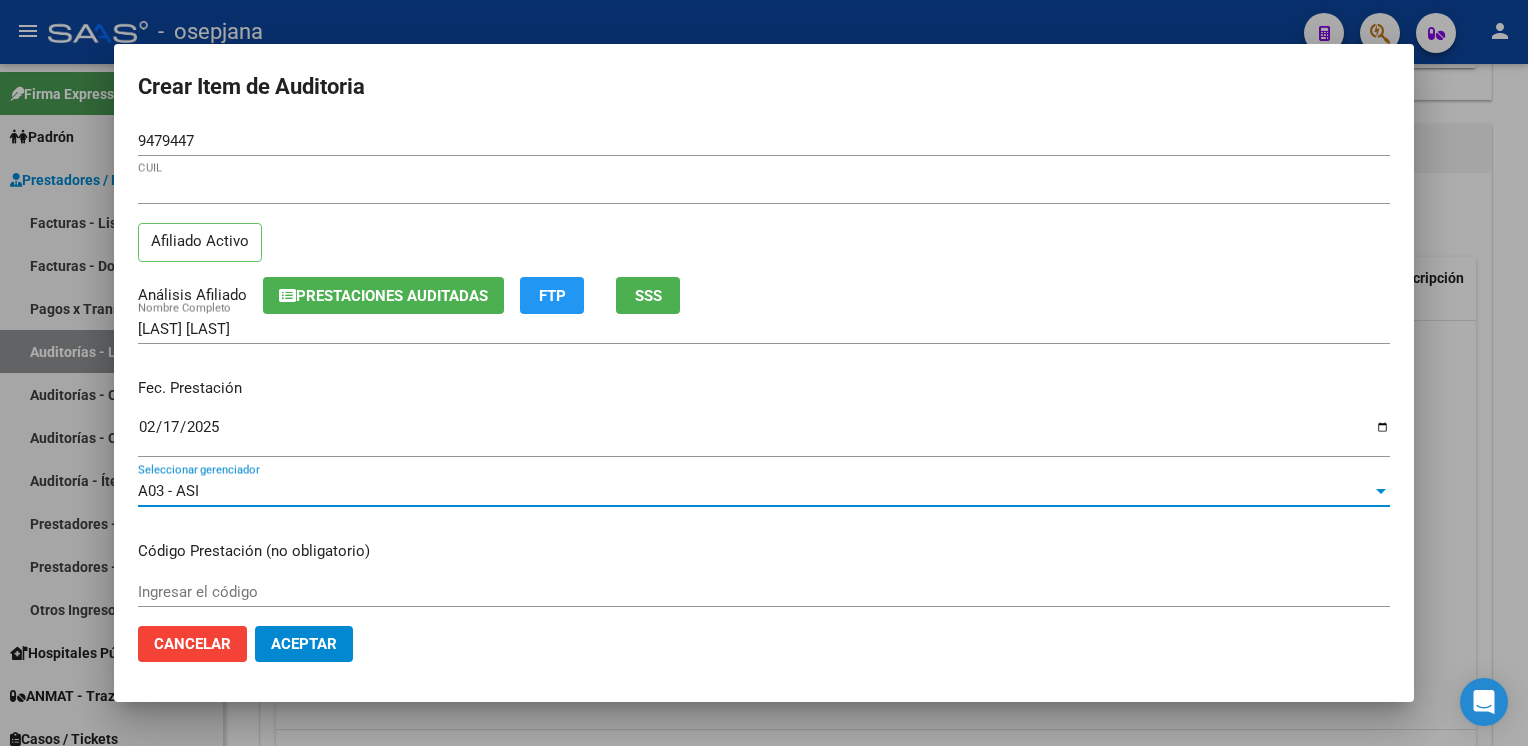 click at bounding box center [1381, 491] 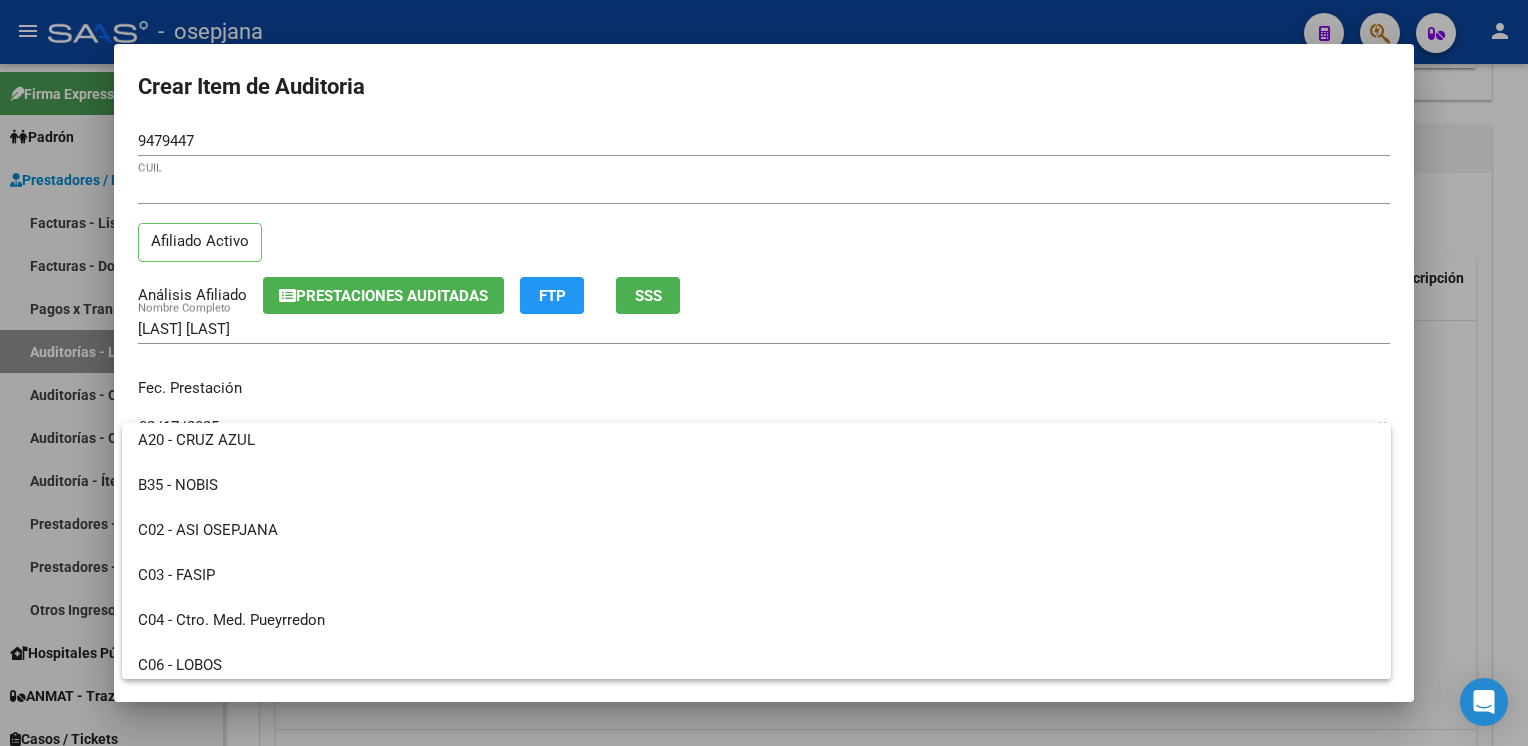scroll, scrollTop: 332, scrollLeft: 0, axis: vertical 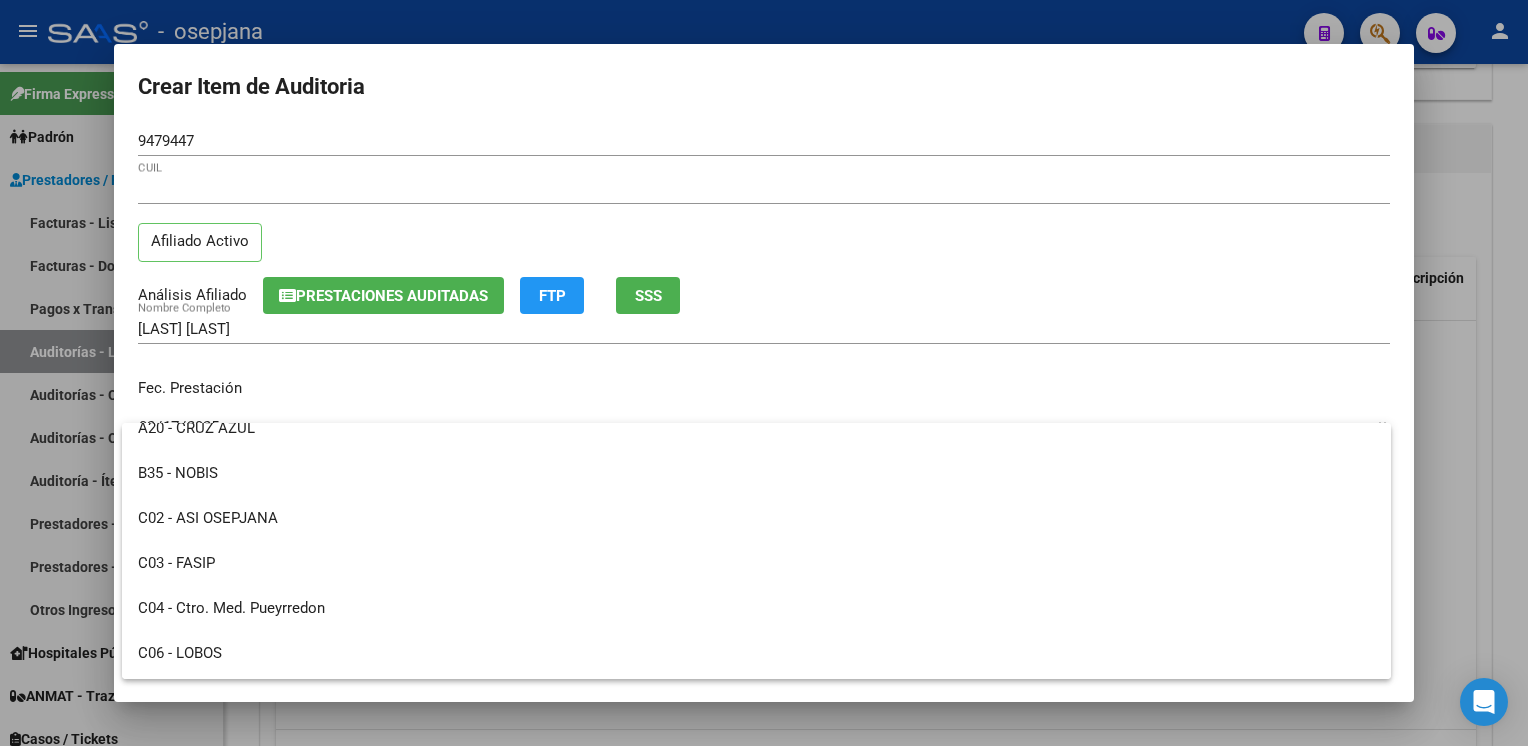 click at bounding box center (764, 373) 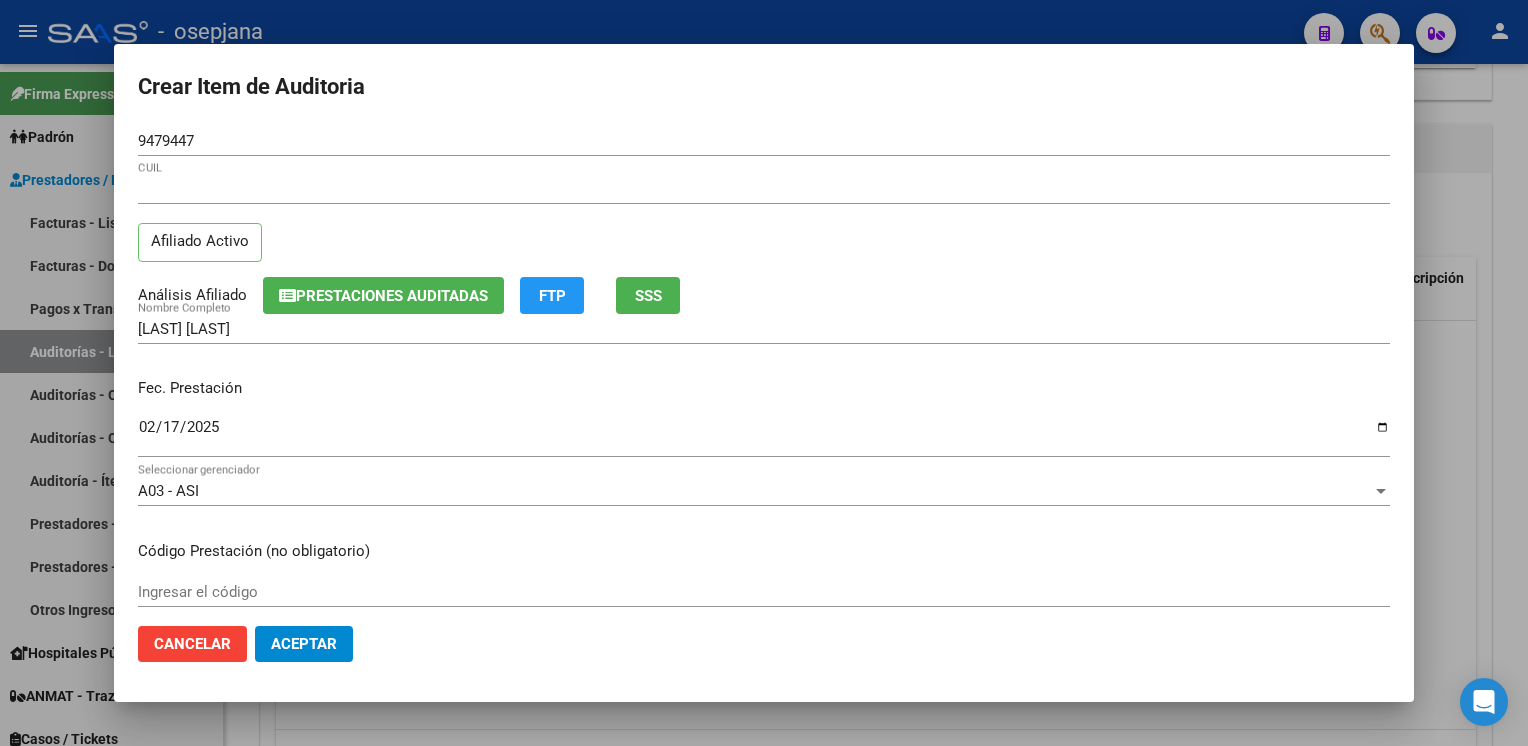 click on "2025-02-17" at bounding box center [764, 435] 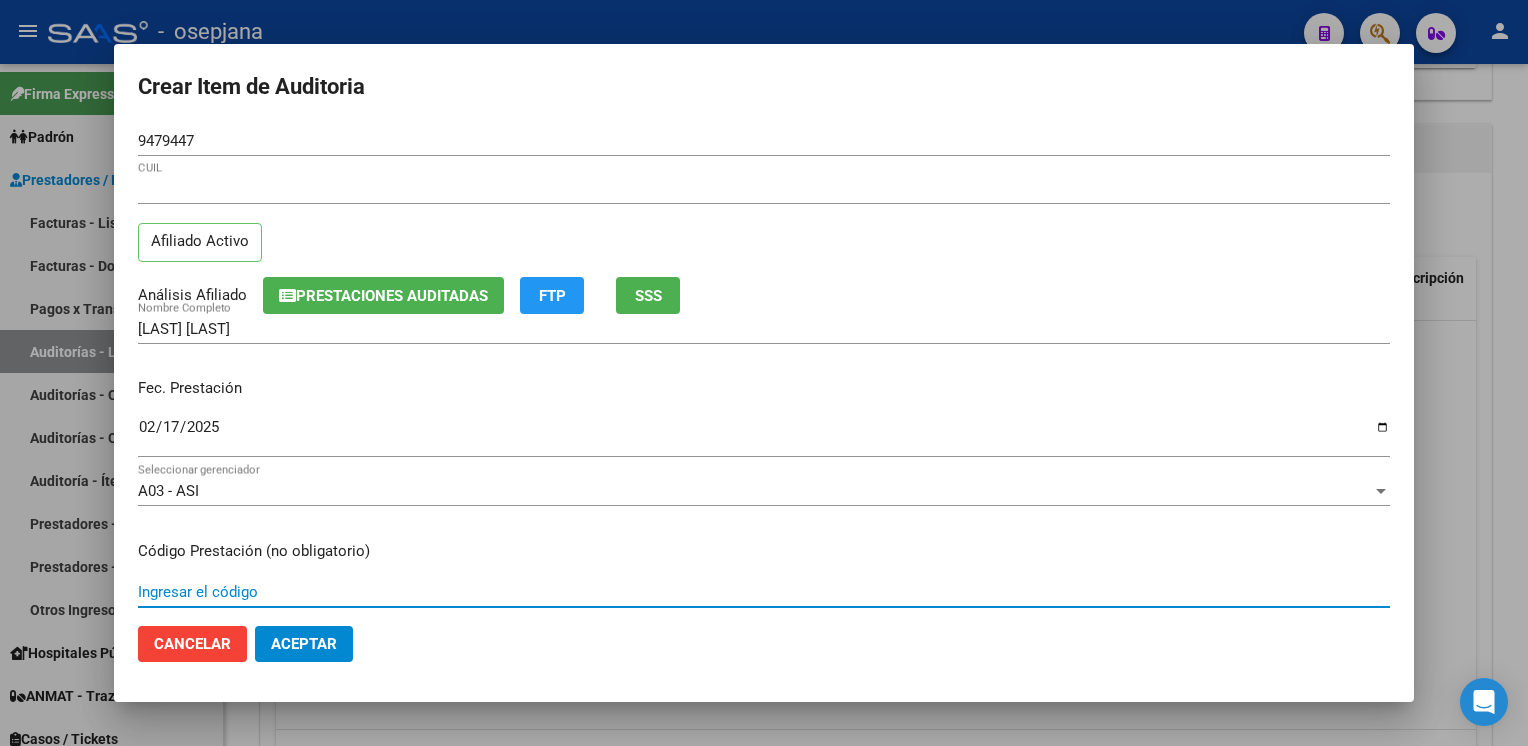 scroll, scrollTop: 324, scrollLeft: 0, axis: vertical 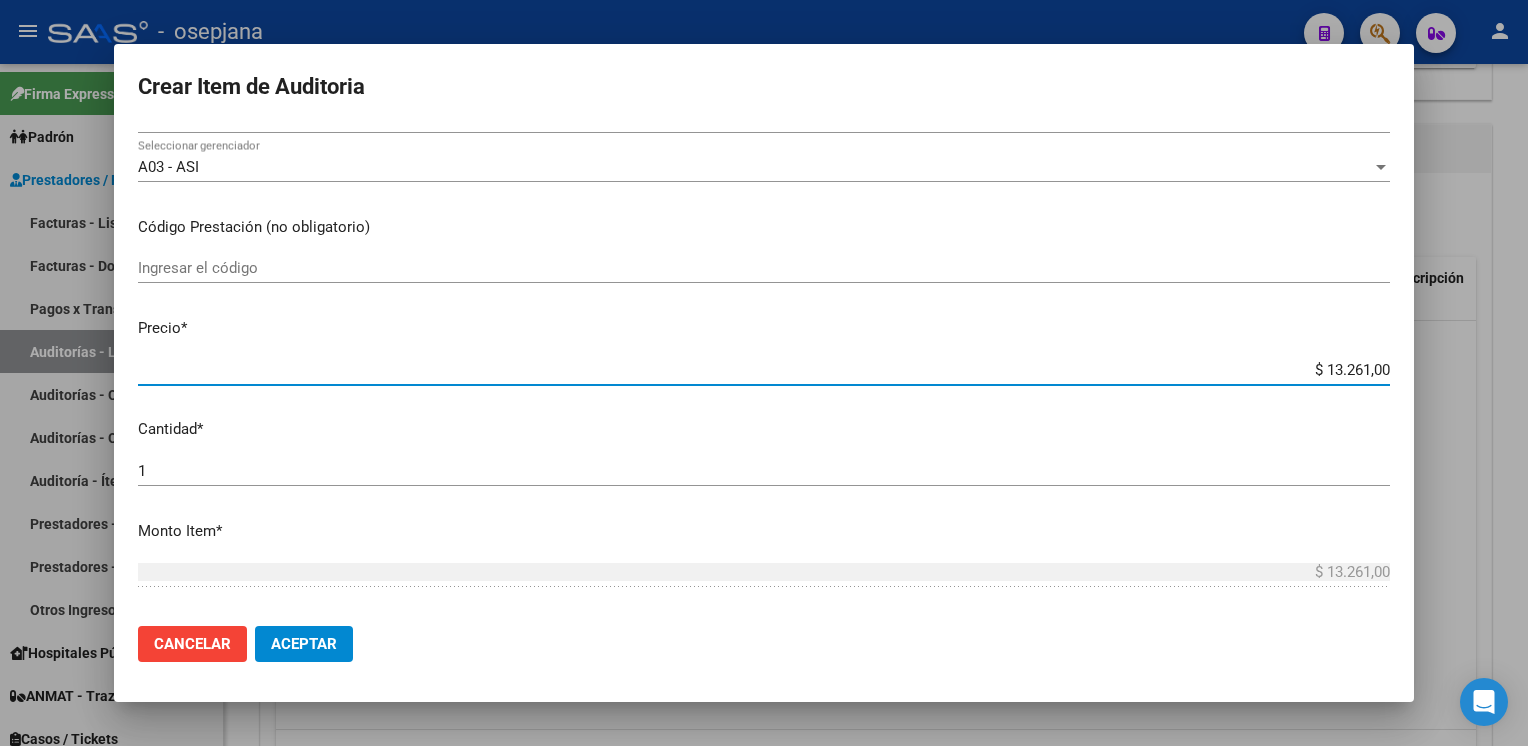 type on "$ 0,01" 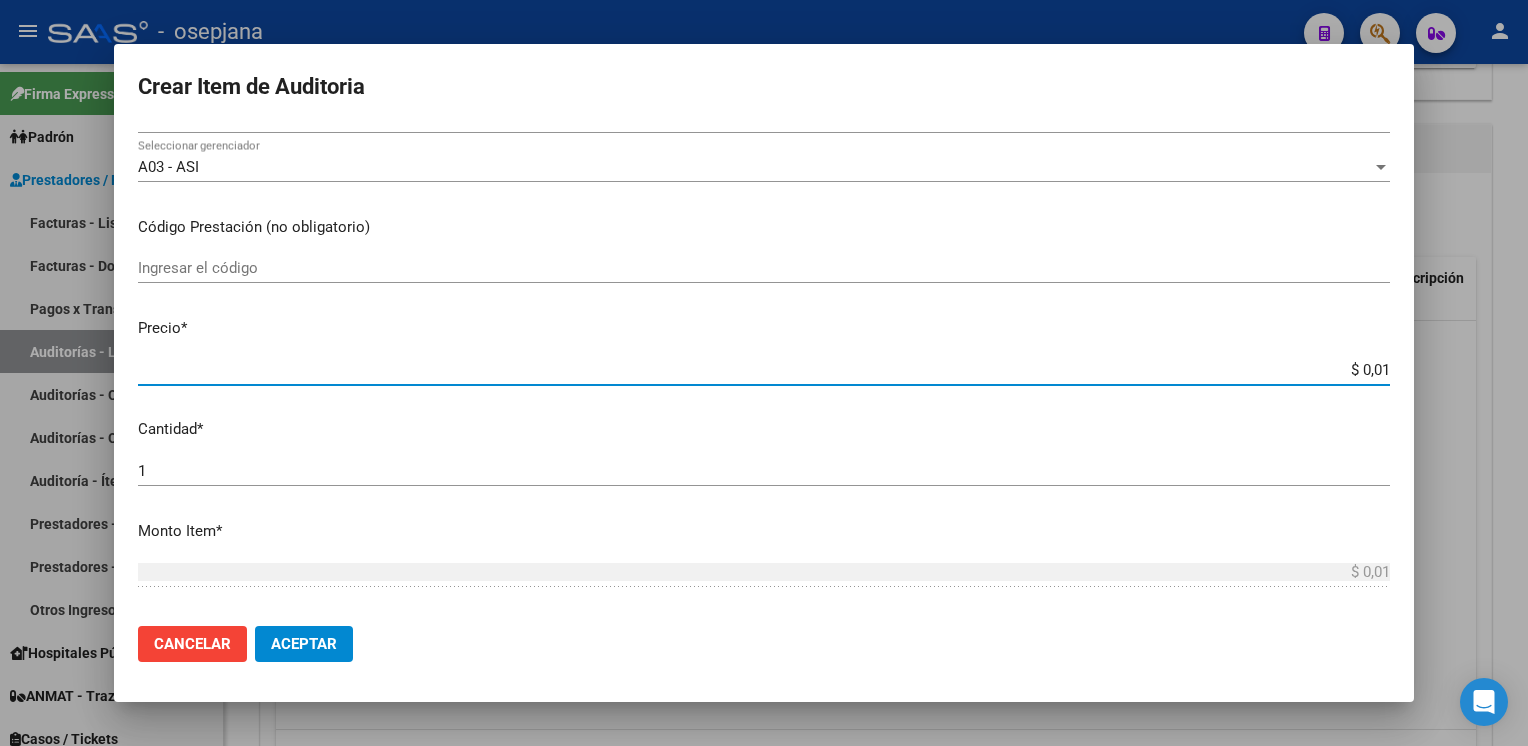 type on "$ 0,13" 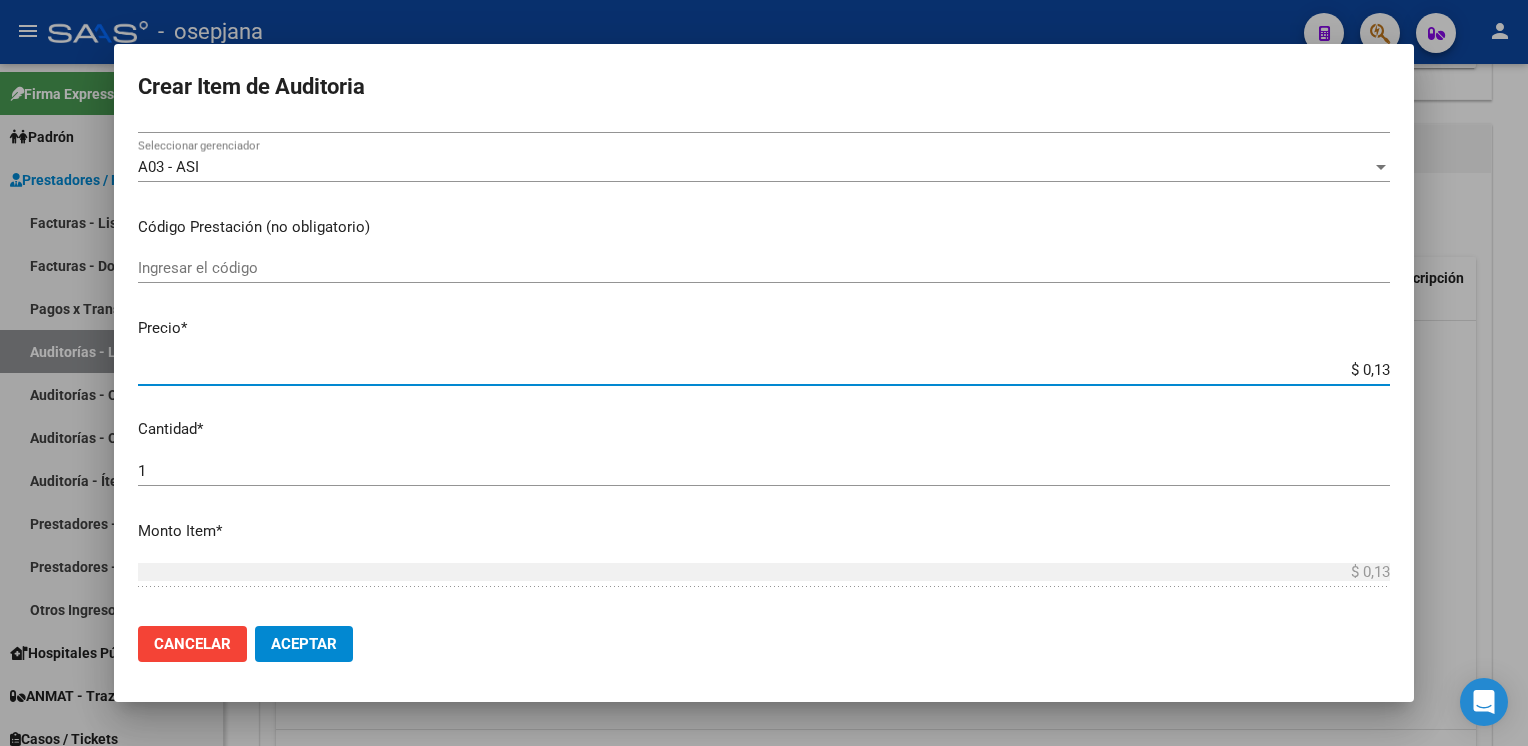 type on "$ 1,32" 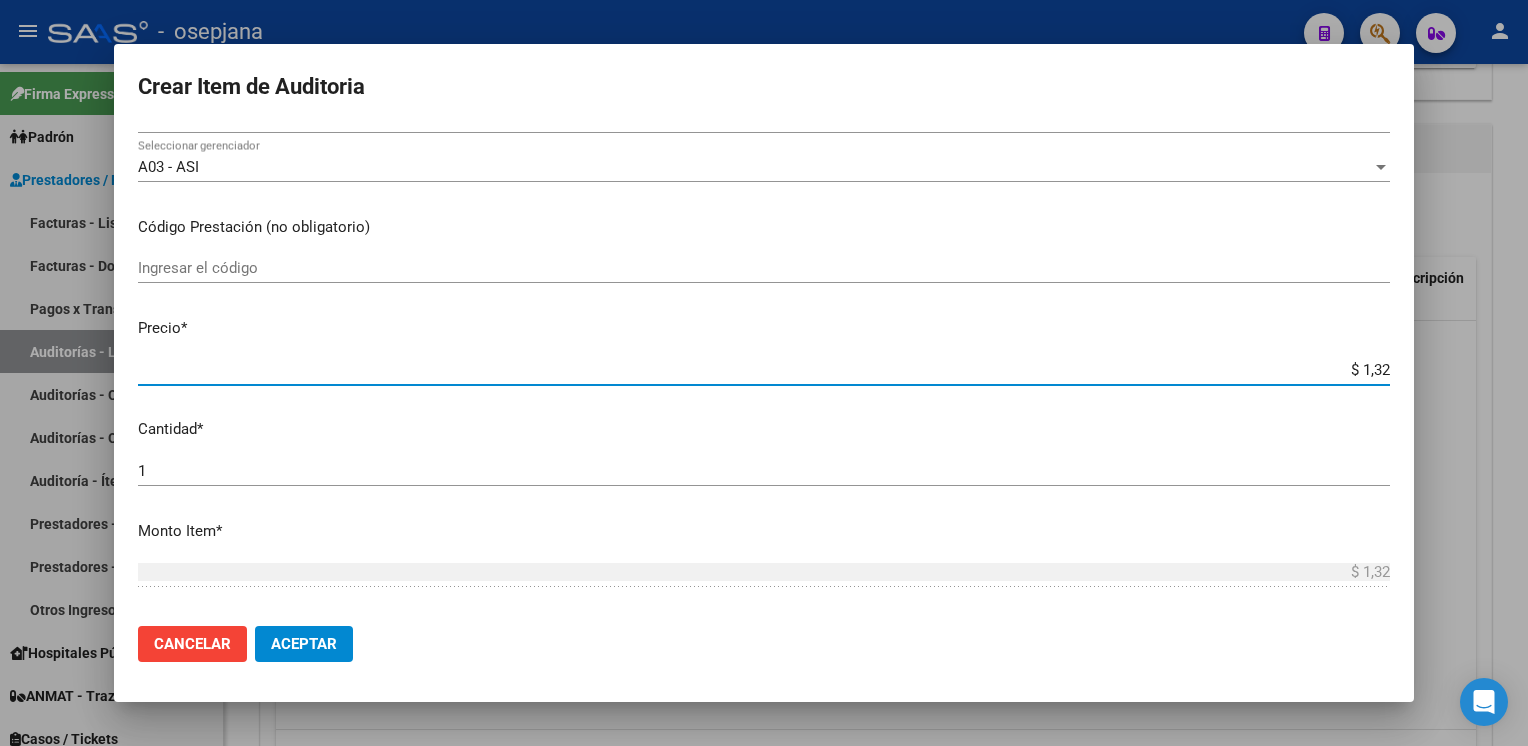type on "$ 13,26" 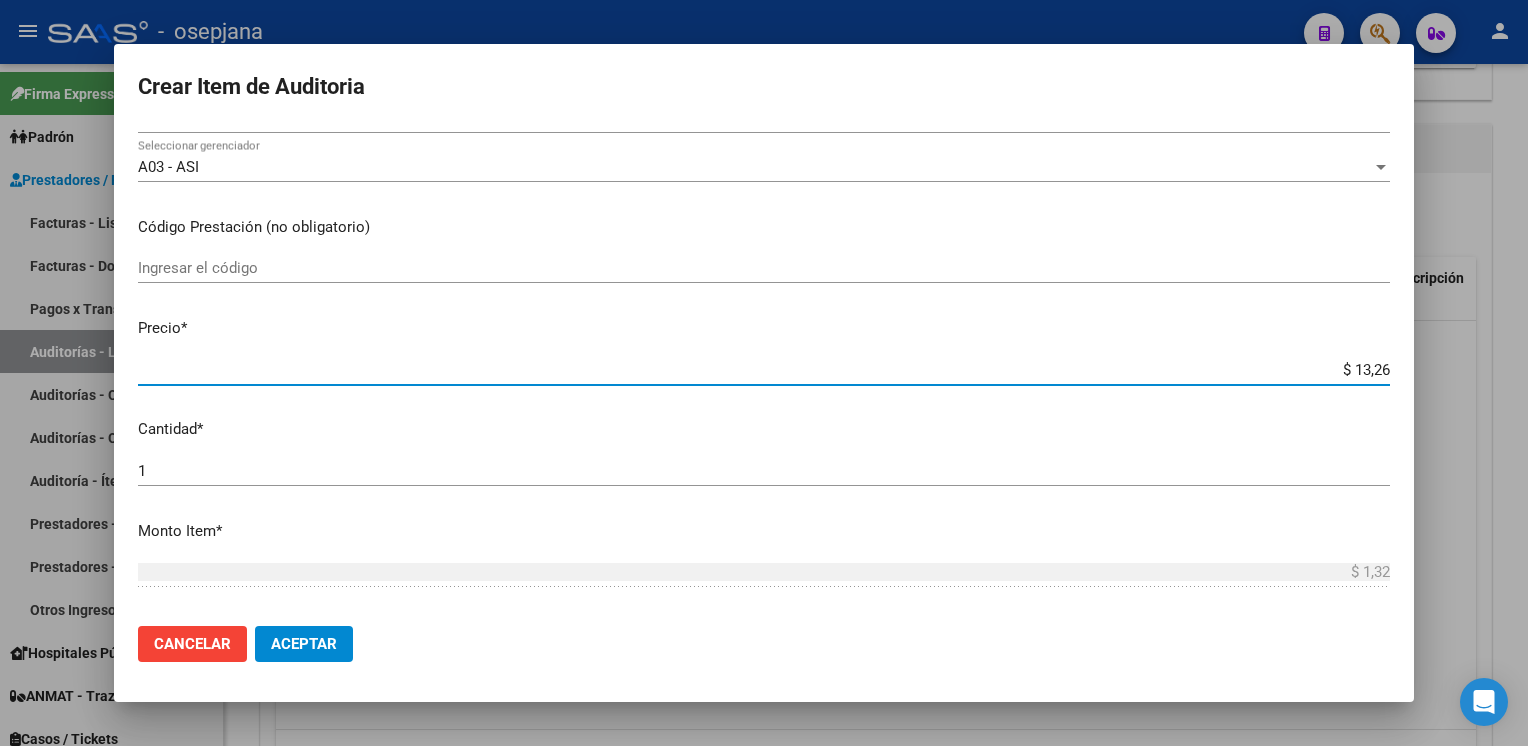 type on "$ 13,26" 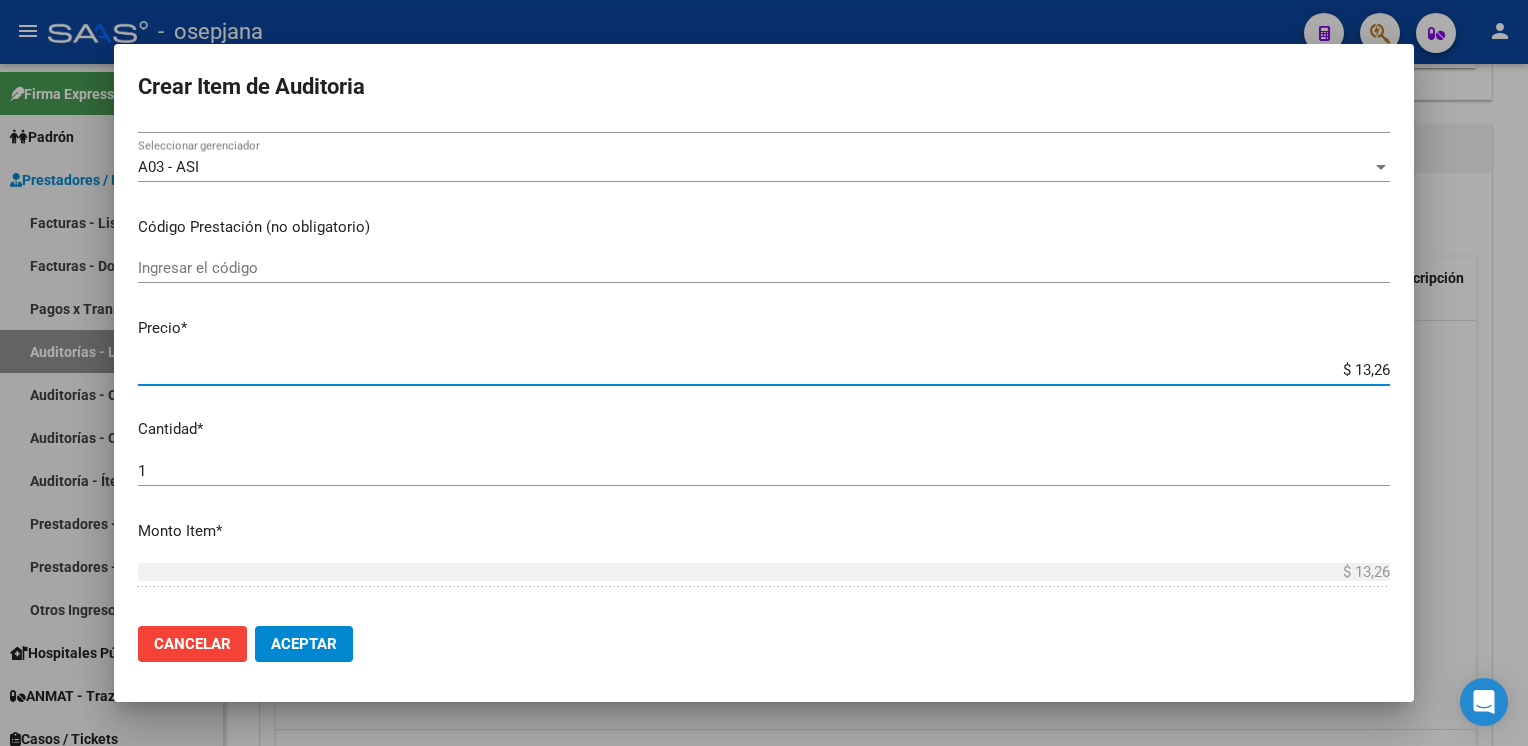 type on "$ 132,61" 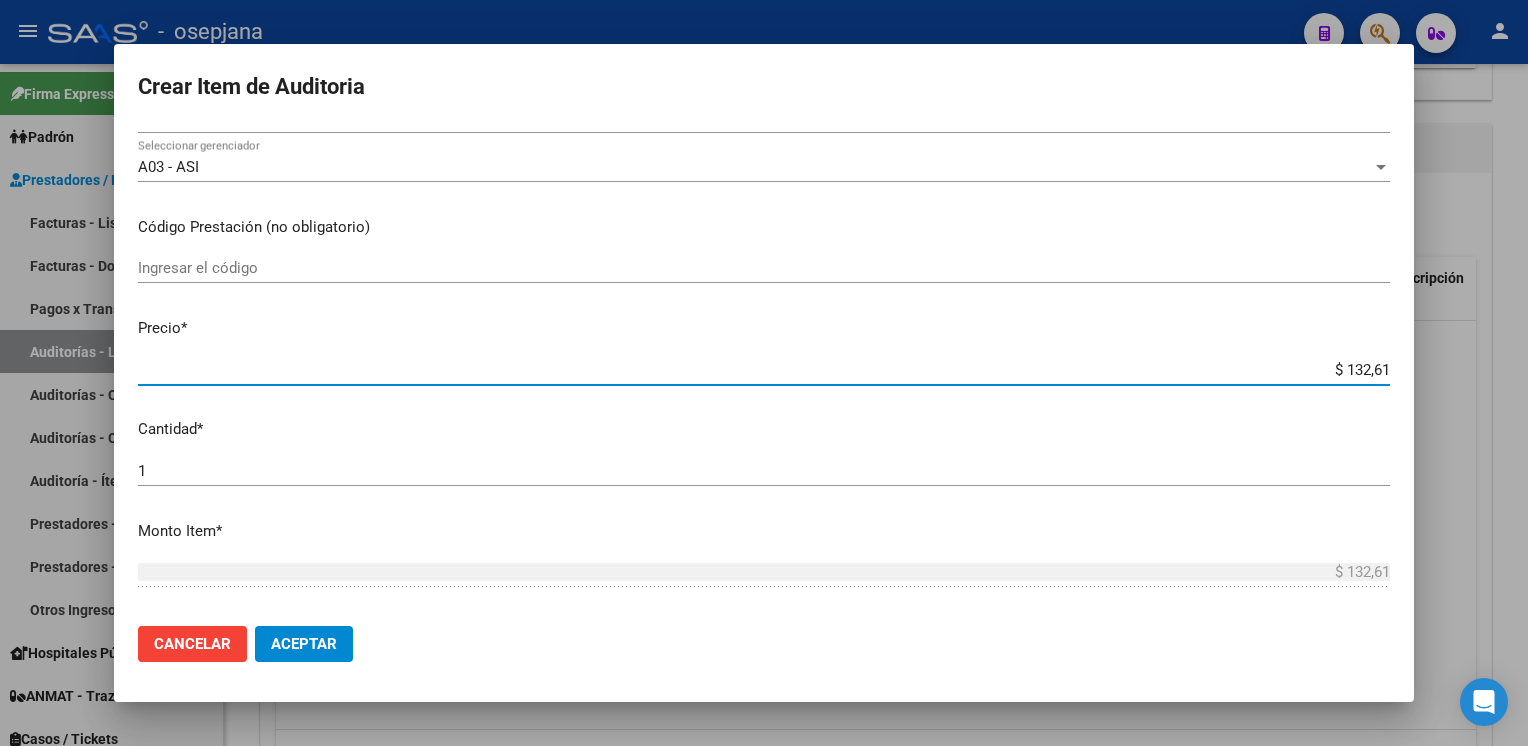 type on "$ 1.326,10" 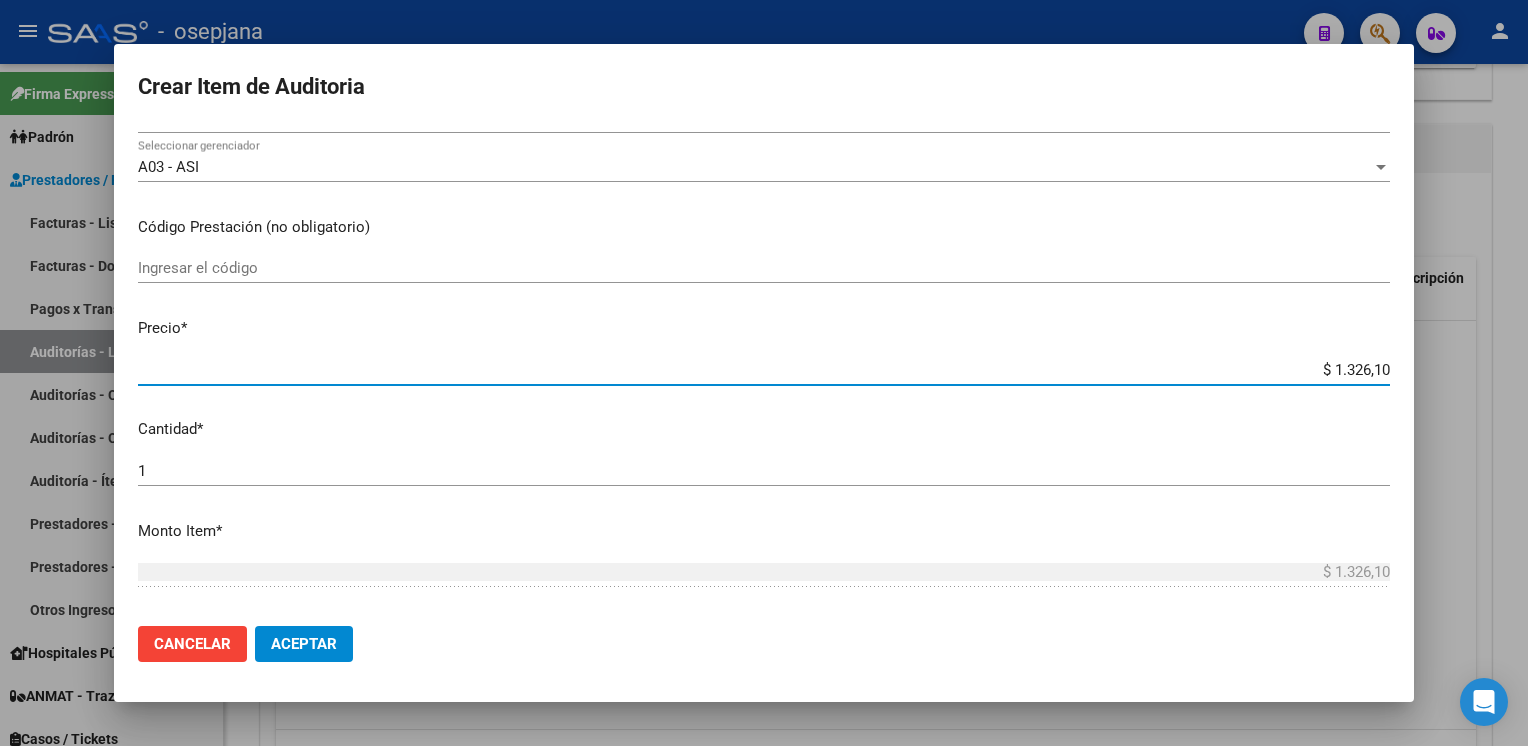 type on "$ 13.261,00" 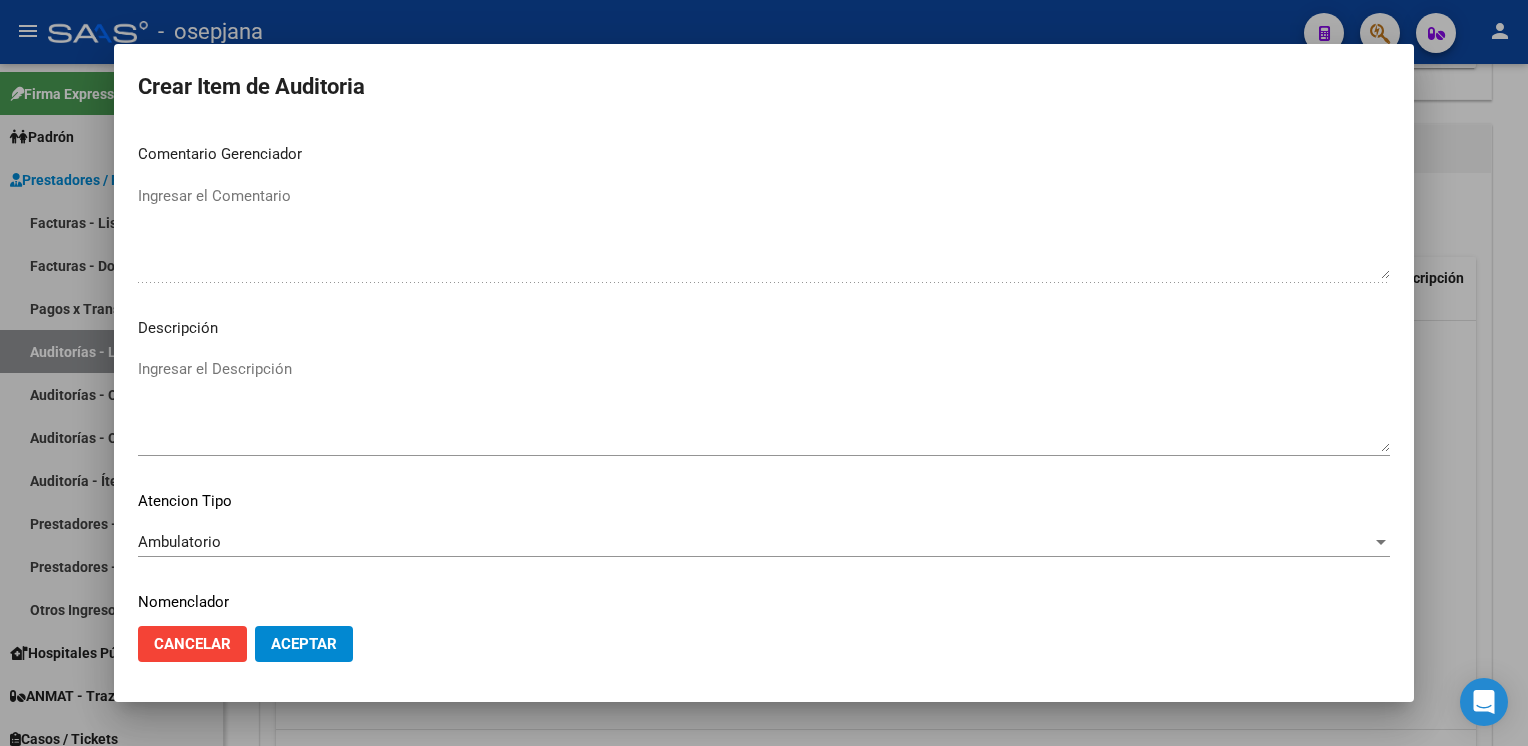 scroll, scrollTop: 1141, scrollLeft: 0, axis: vertical 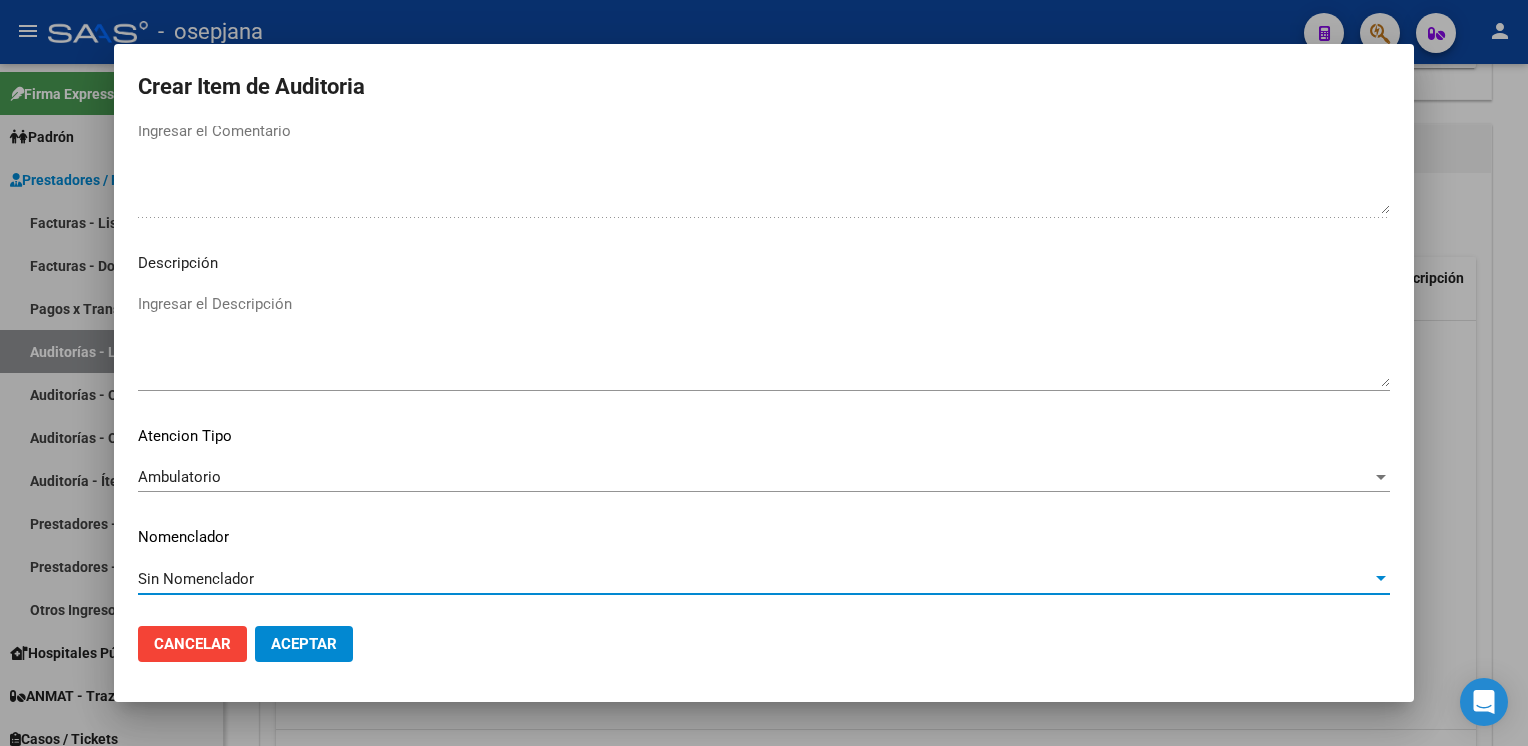 type 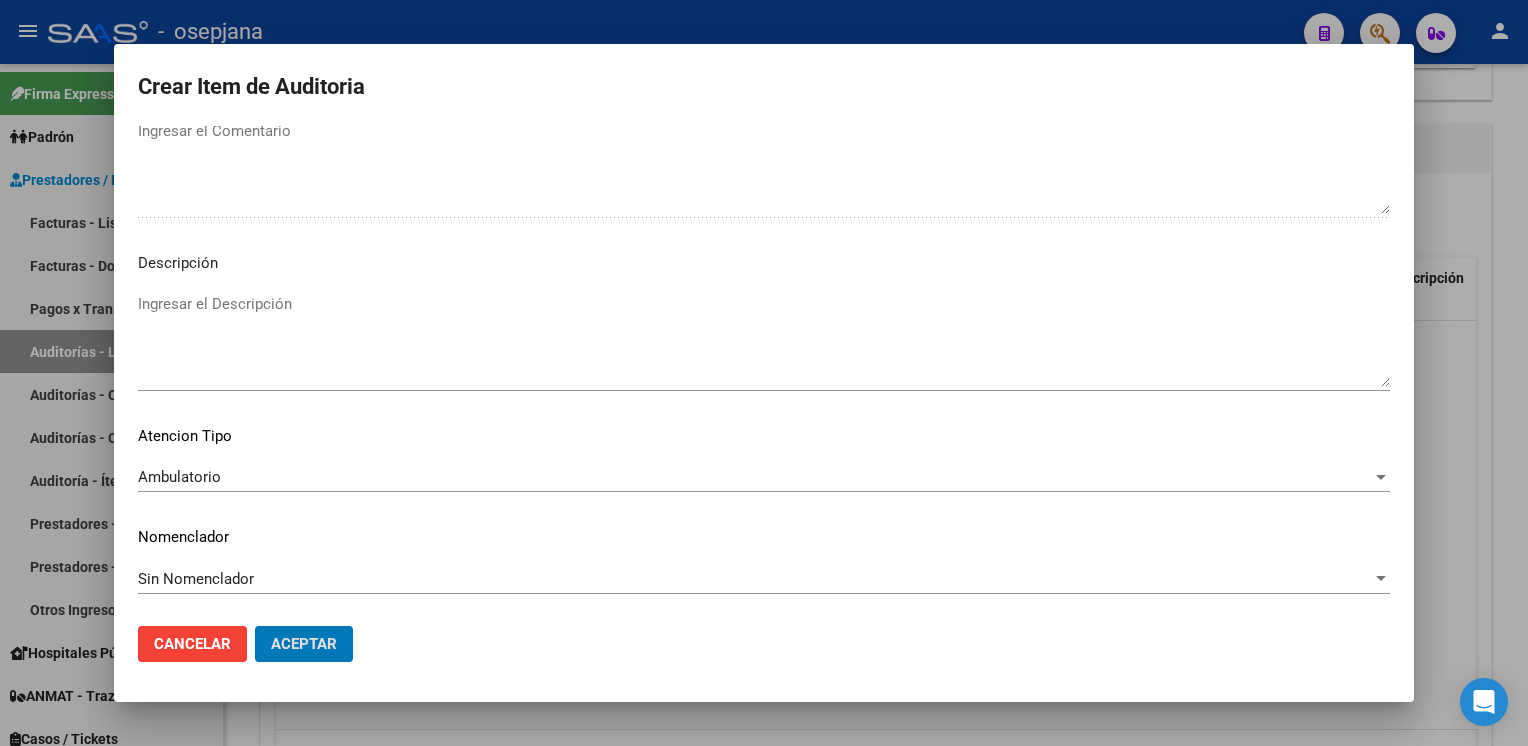 click on "Aceptar" 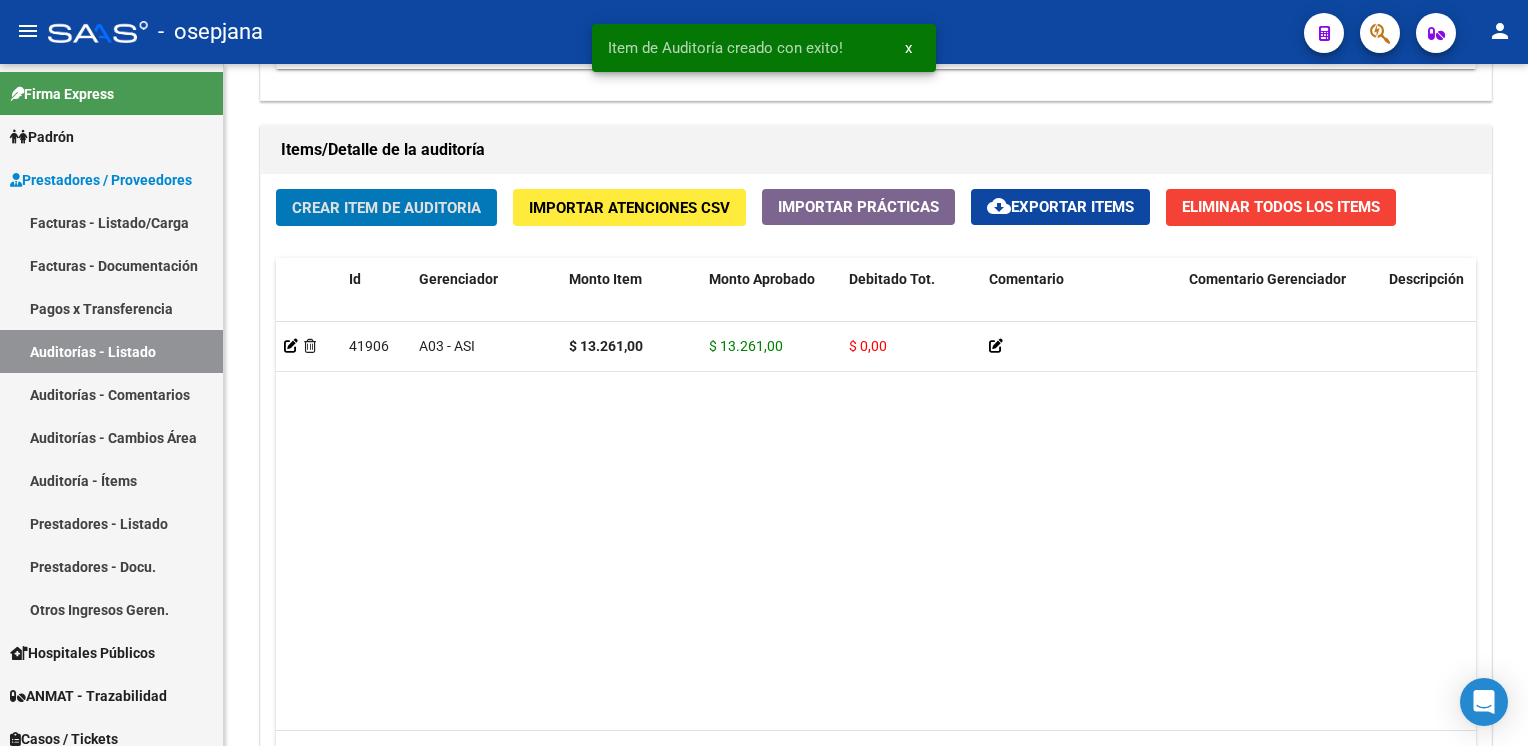 scroll, scrollTop: 1399, scrollLeft: 0, axis: vertical 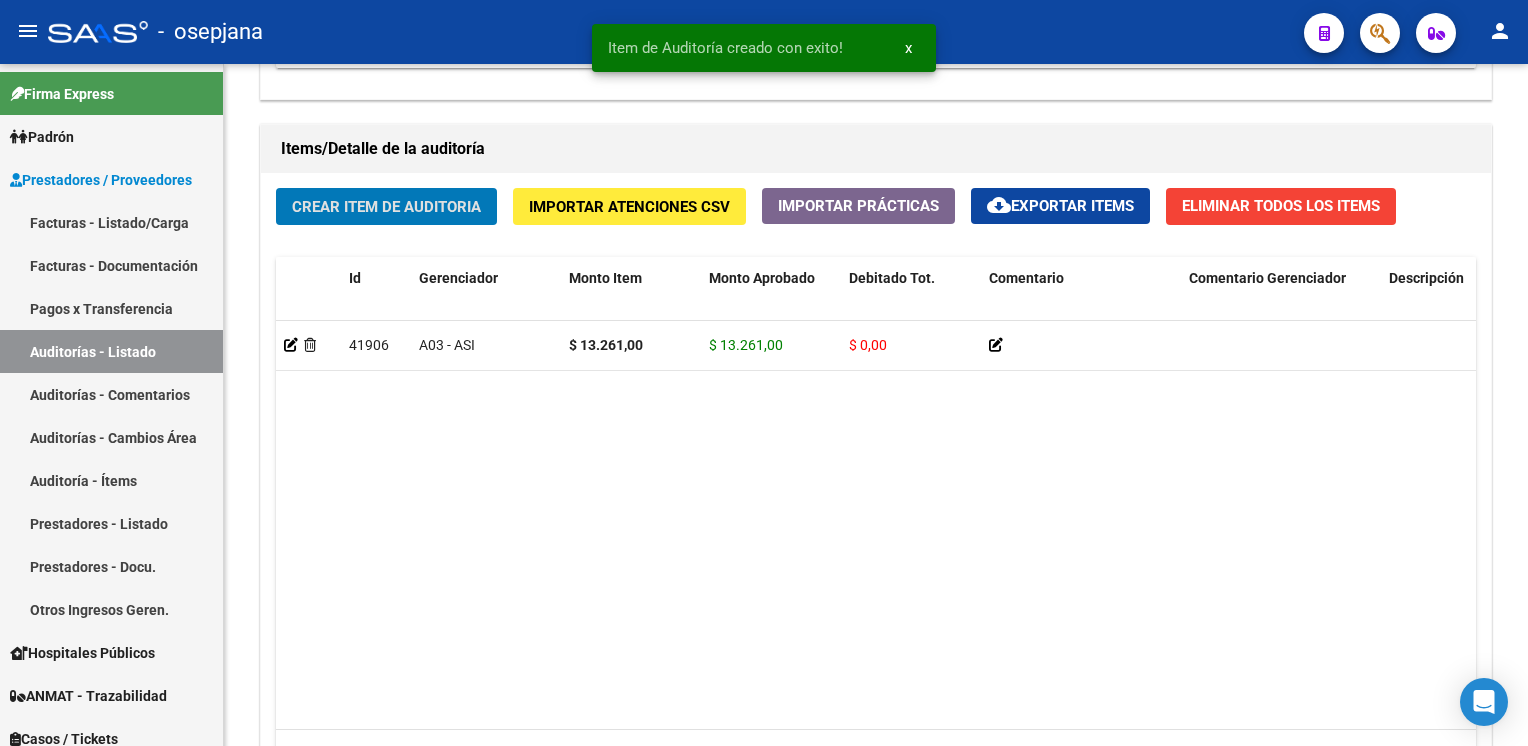 type 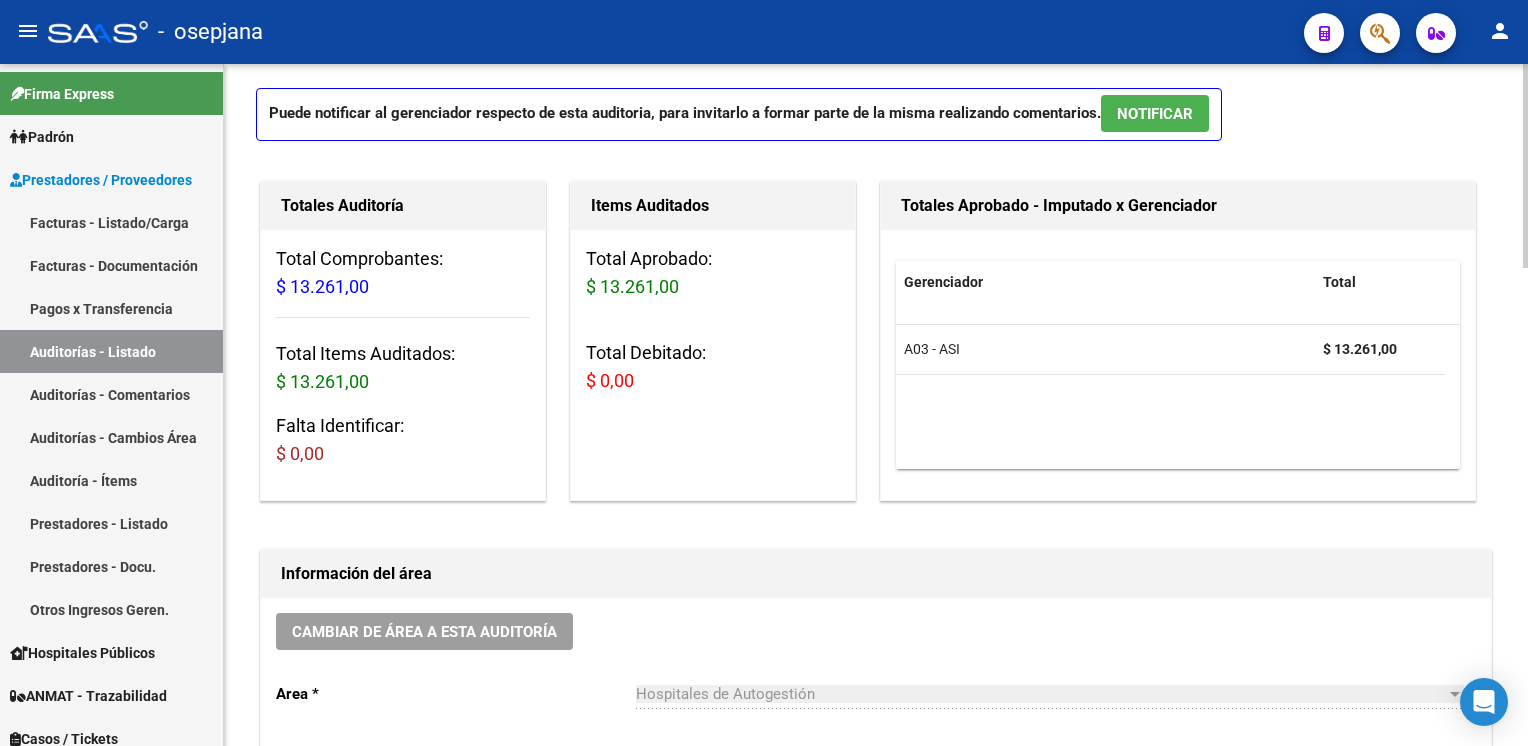 scroll, scrollTop: 0, scrollLeft: 0, axis: both 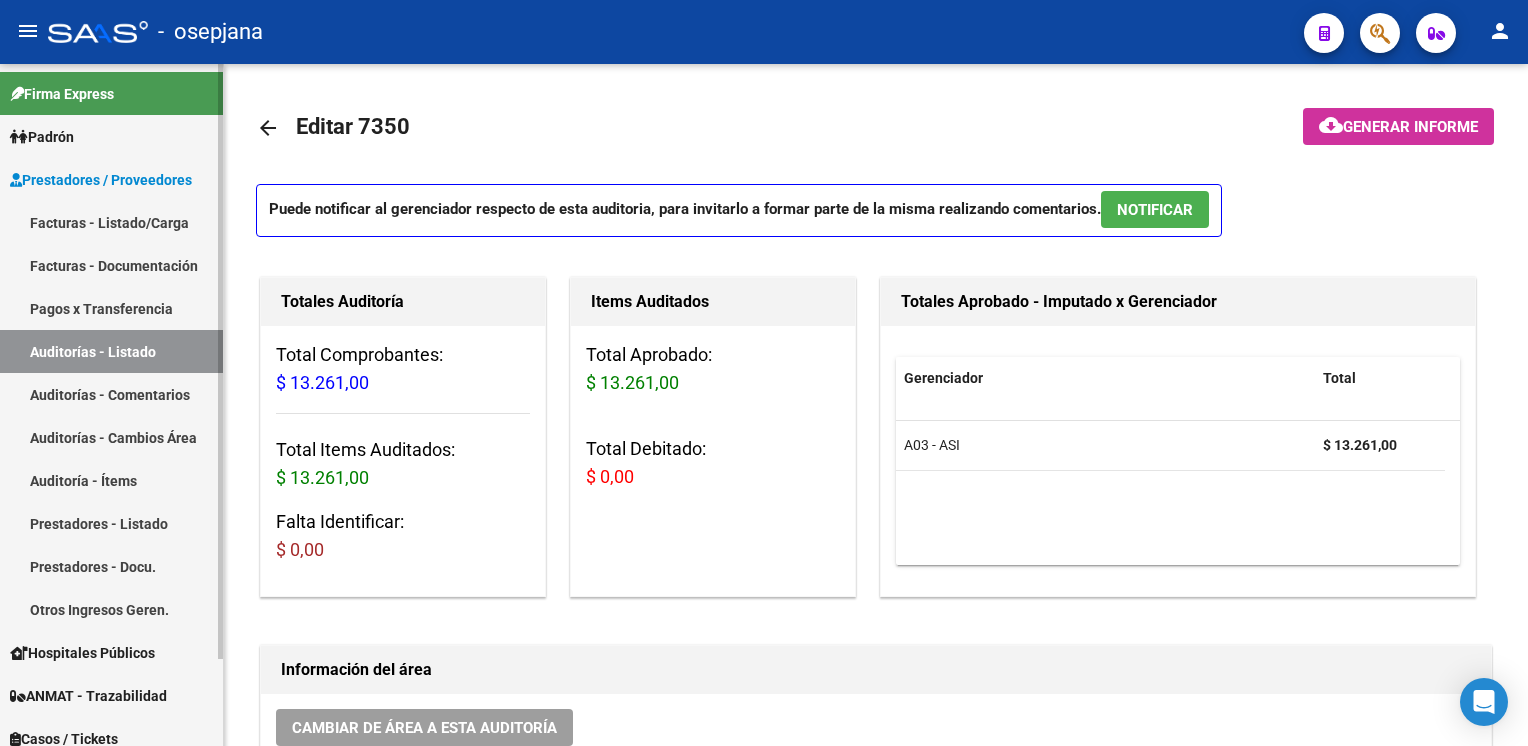 click on "Auditorías - Listado" at bounding box center (111, 351) 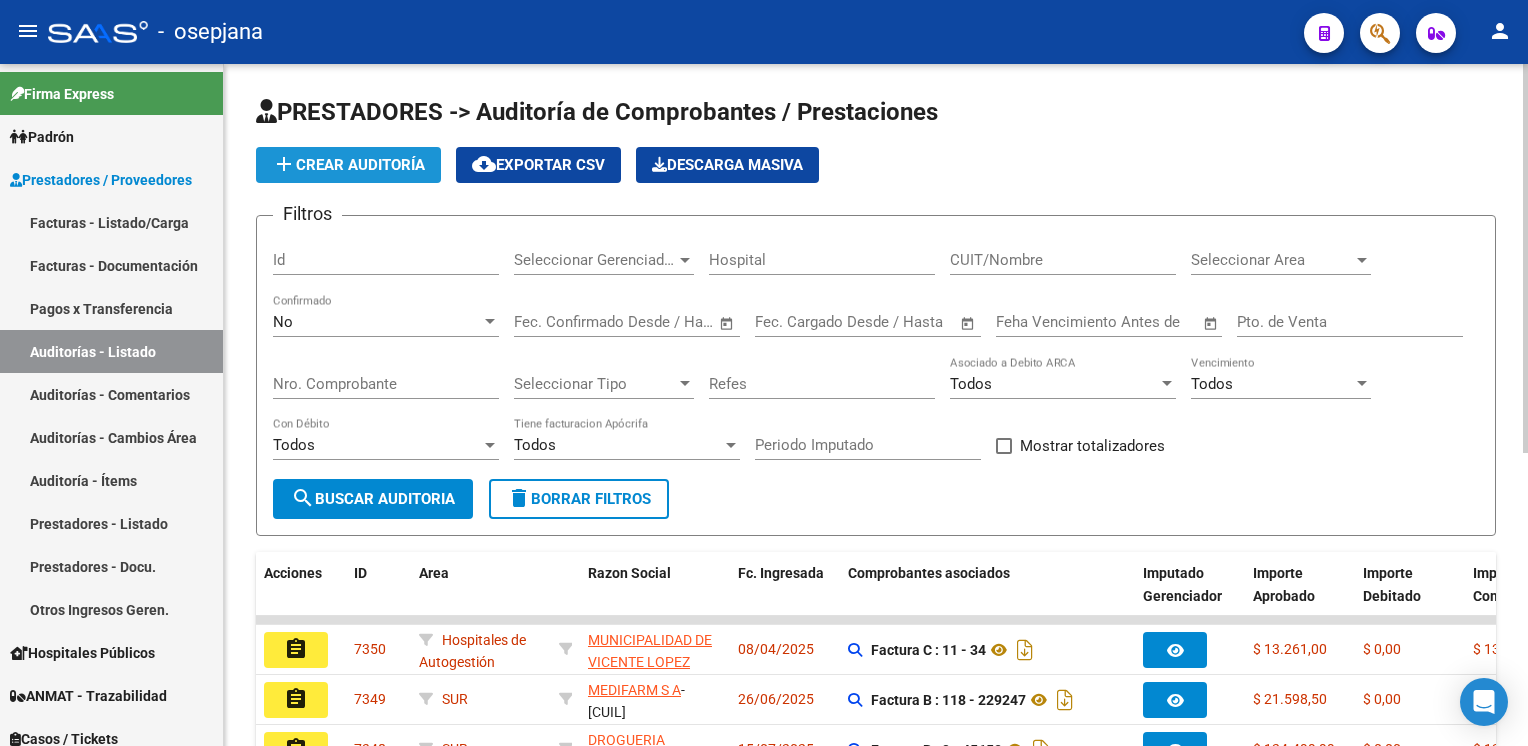 click on "add  Crear Auditoría" 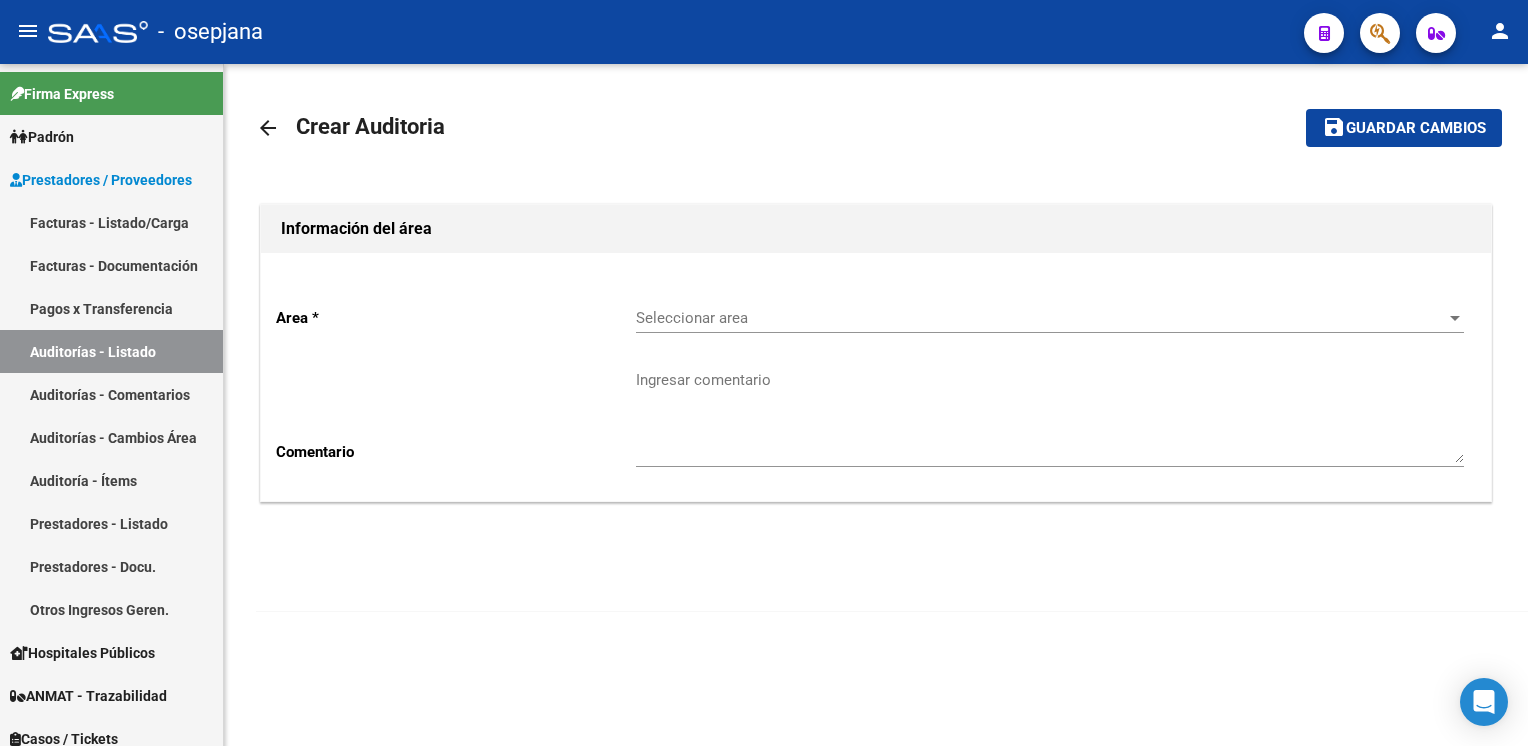 click on "Seleccionar area" at bounding box center (1041, 318) 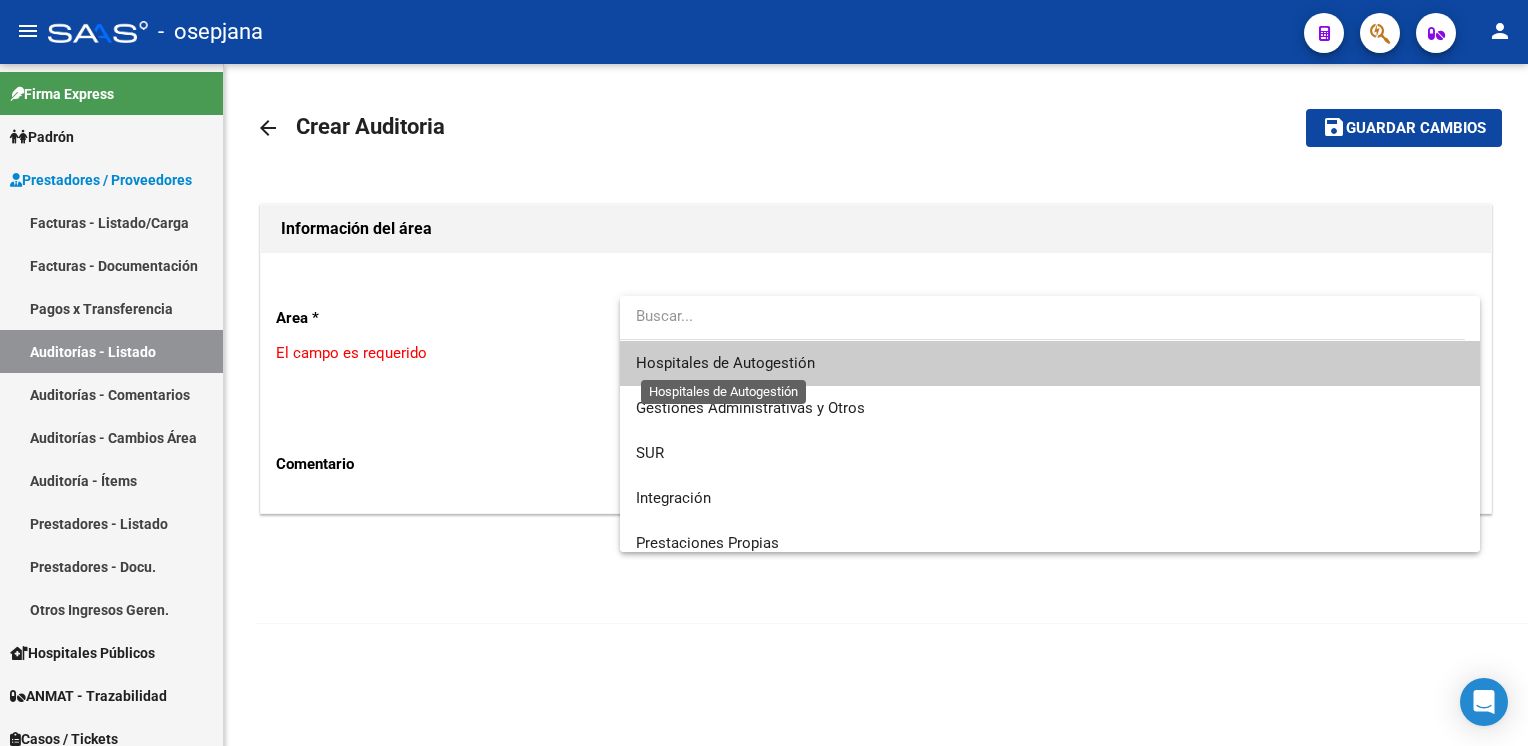 click on "Hospitales de Autogestión" at bounding box center (725, 363) 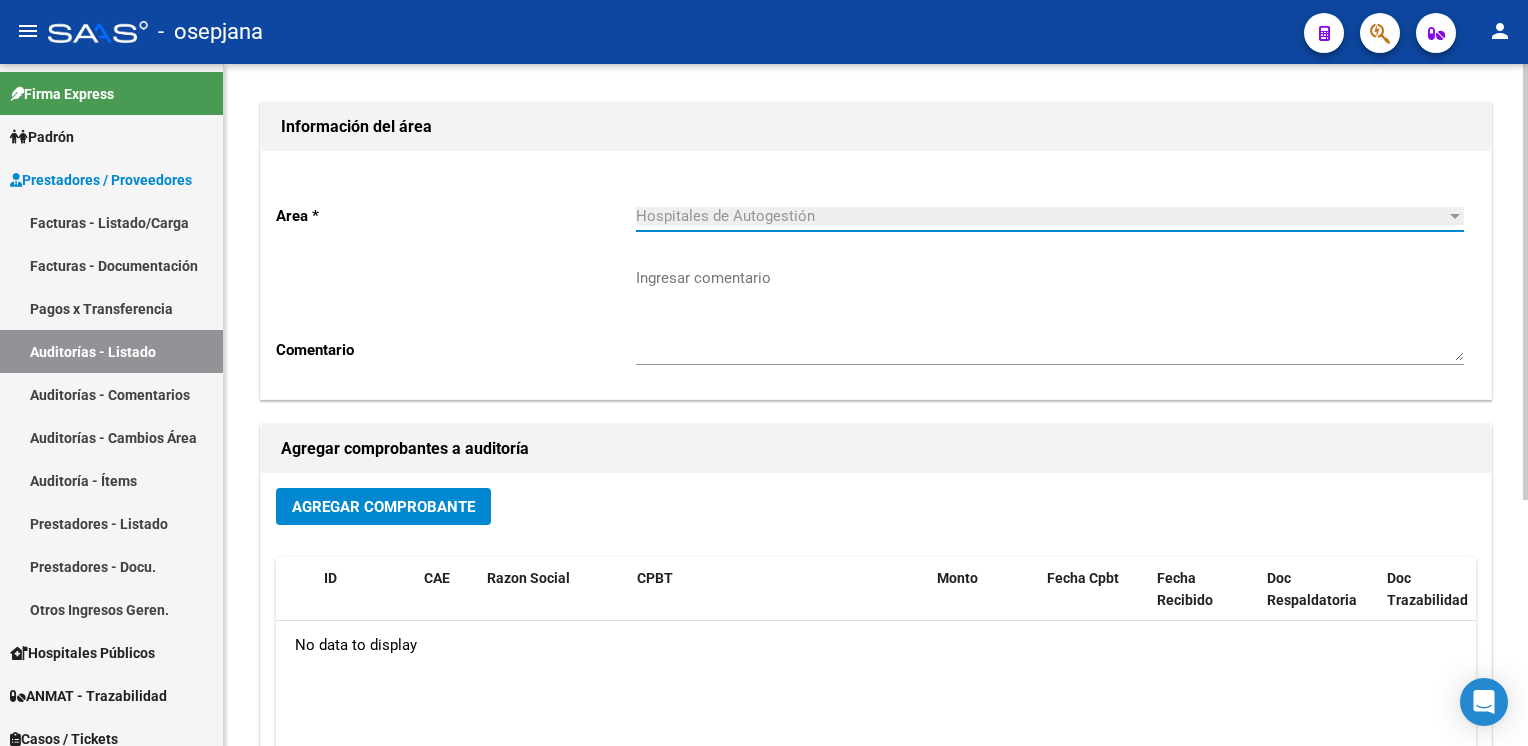 scroll, scrollTop: 104, scrollLeft: 0, axis: vertical 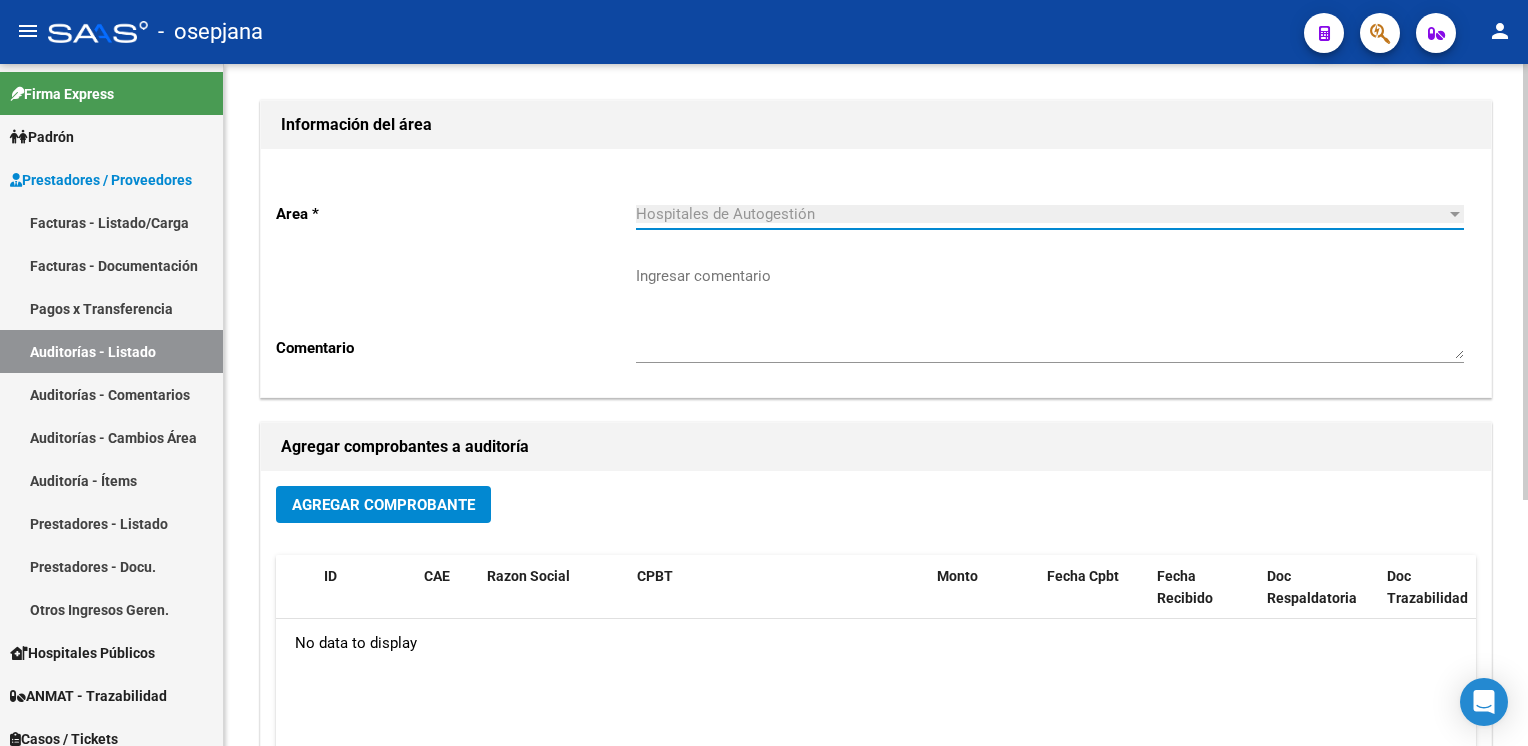 click on "Agregar Comprobante" 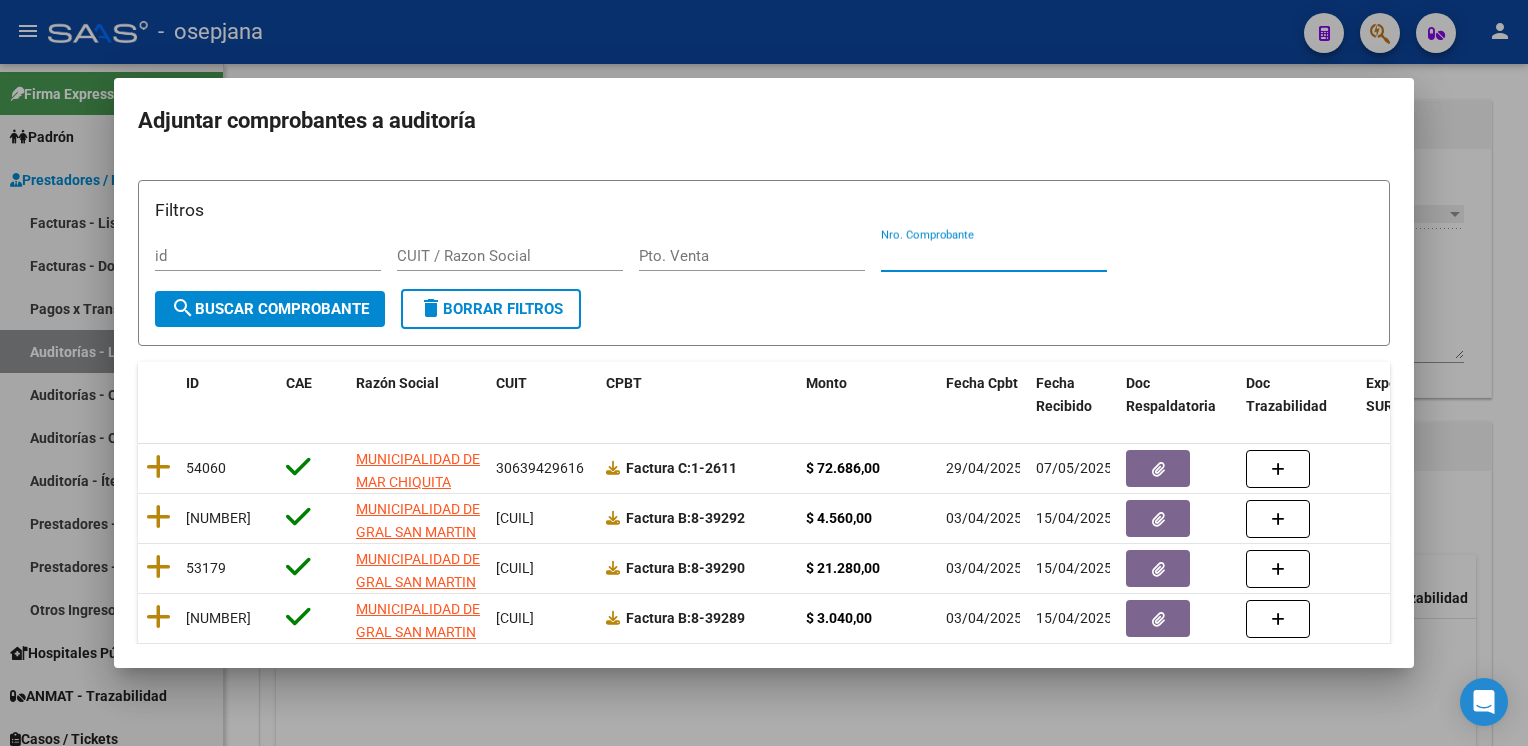 click on "Nro. Comprobante" at bounding box center [994, 256] 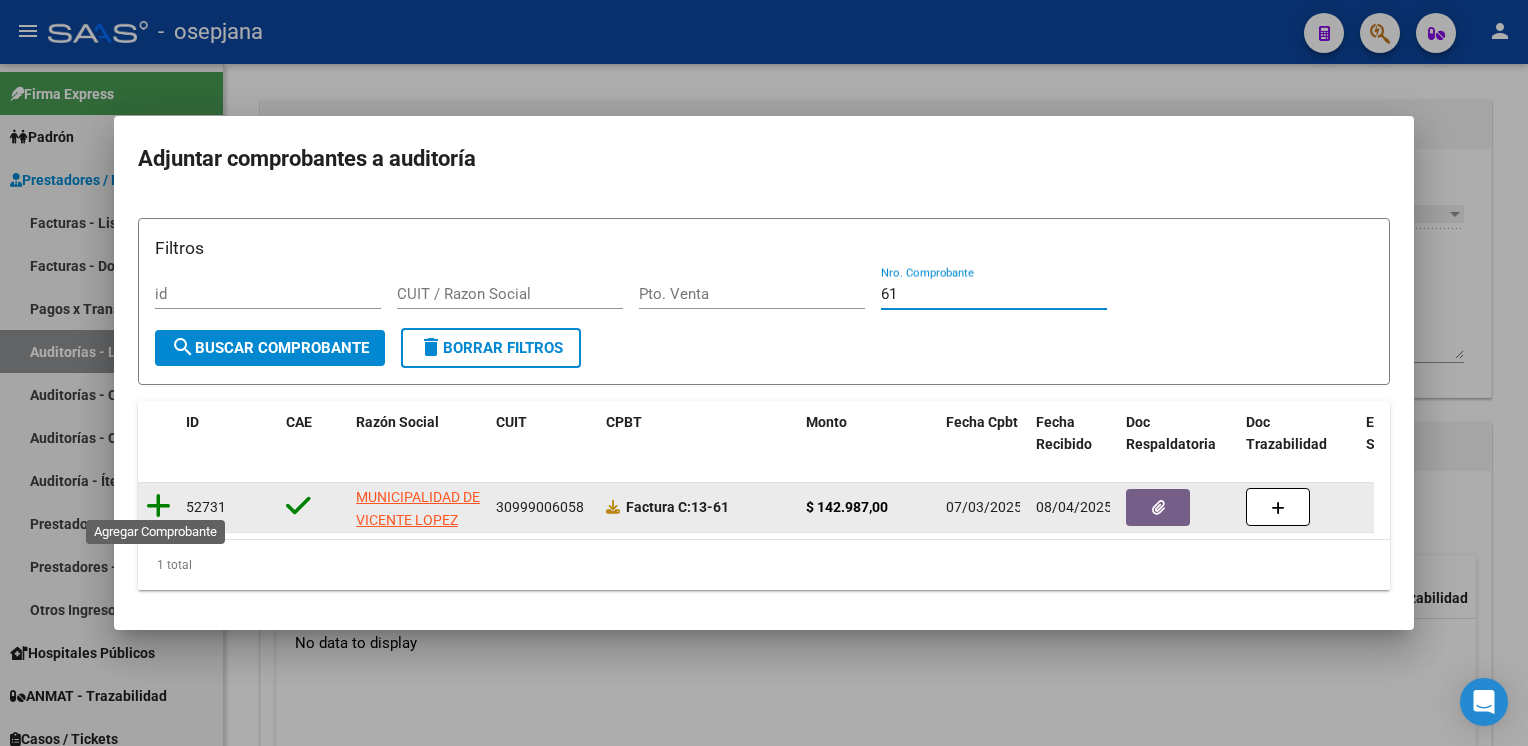 type on "61" 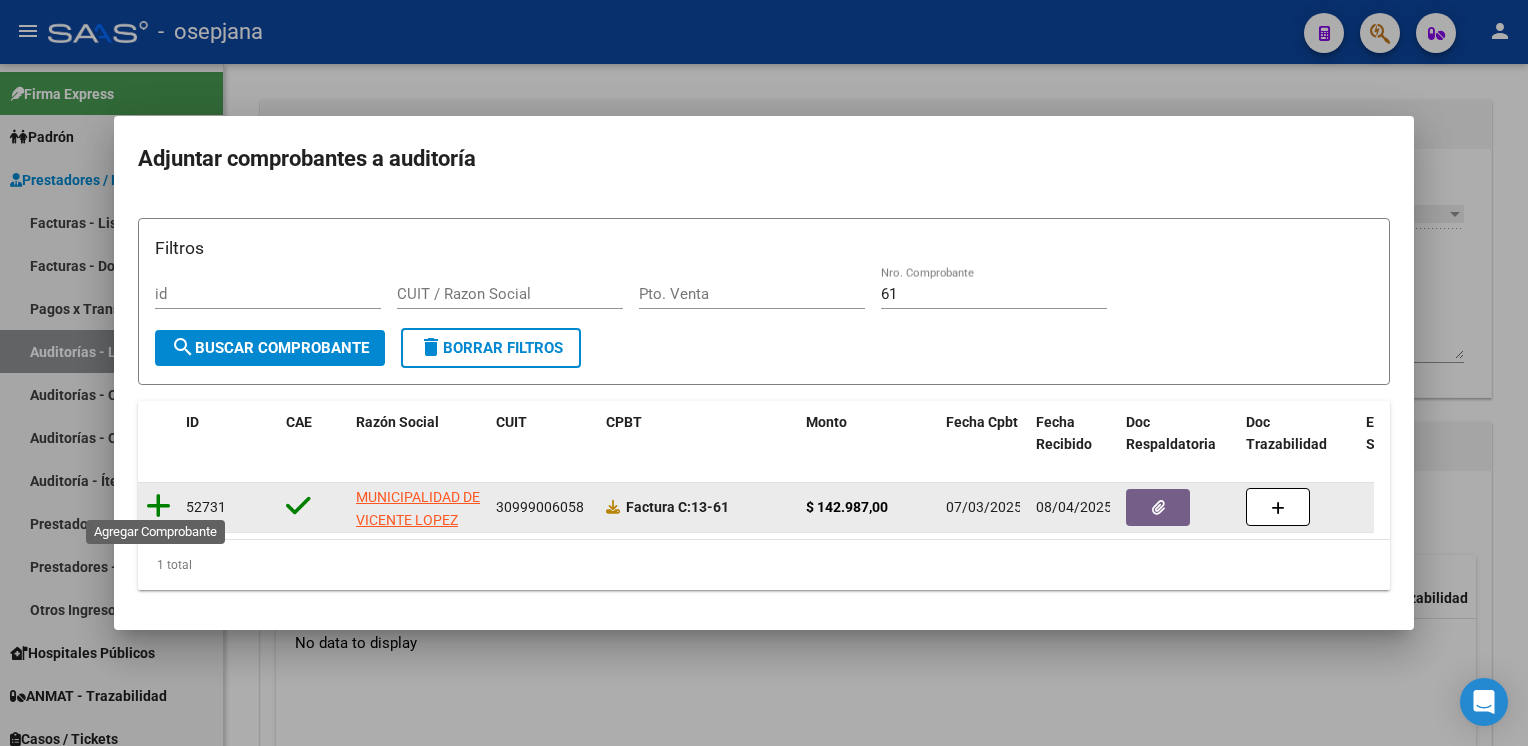 click 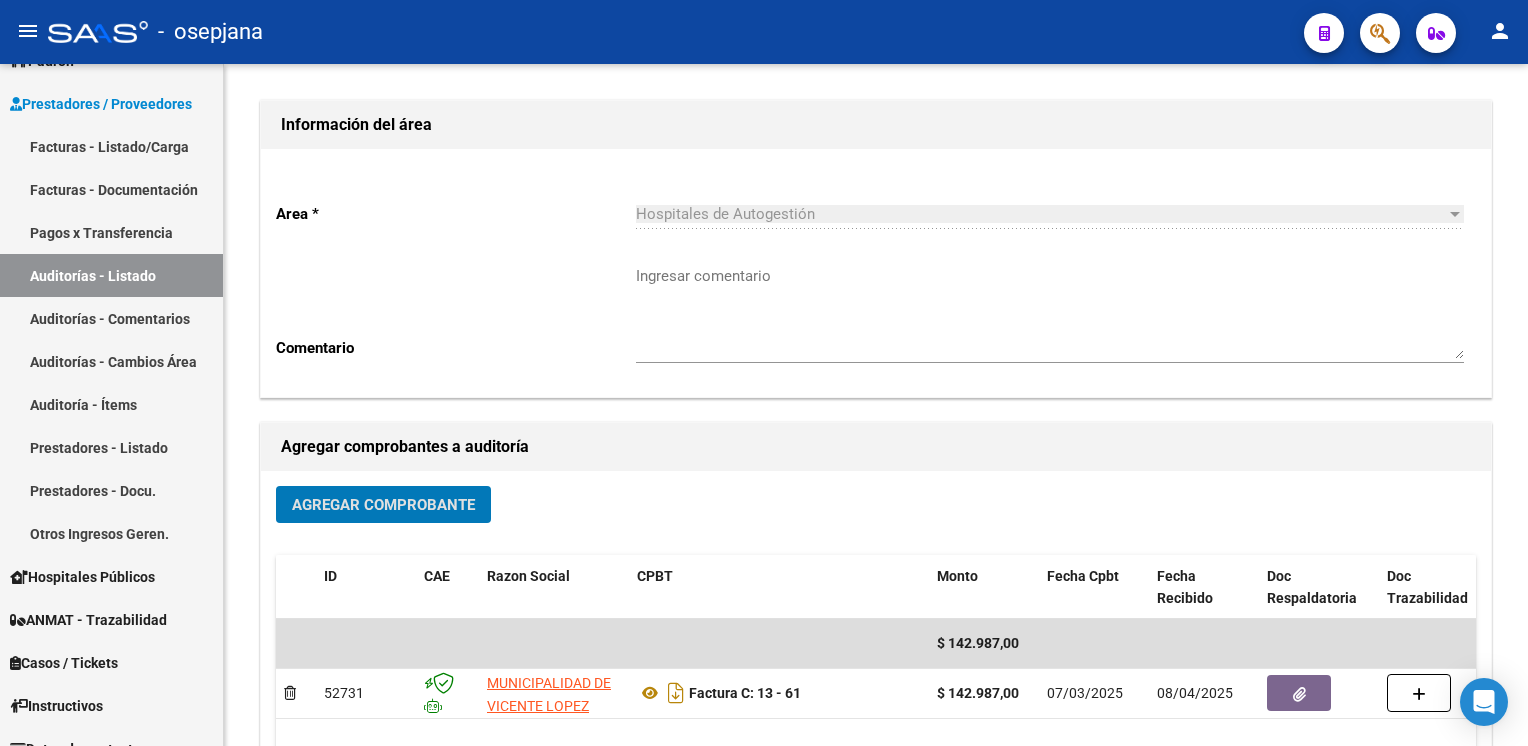 scroll, scrollTop: 0, scrollLeft: 0, axis: both 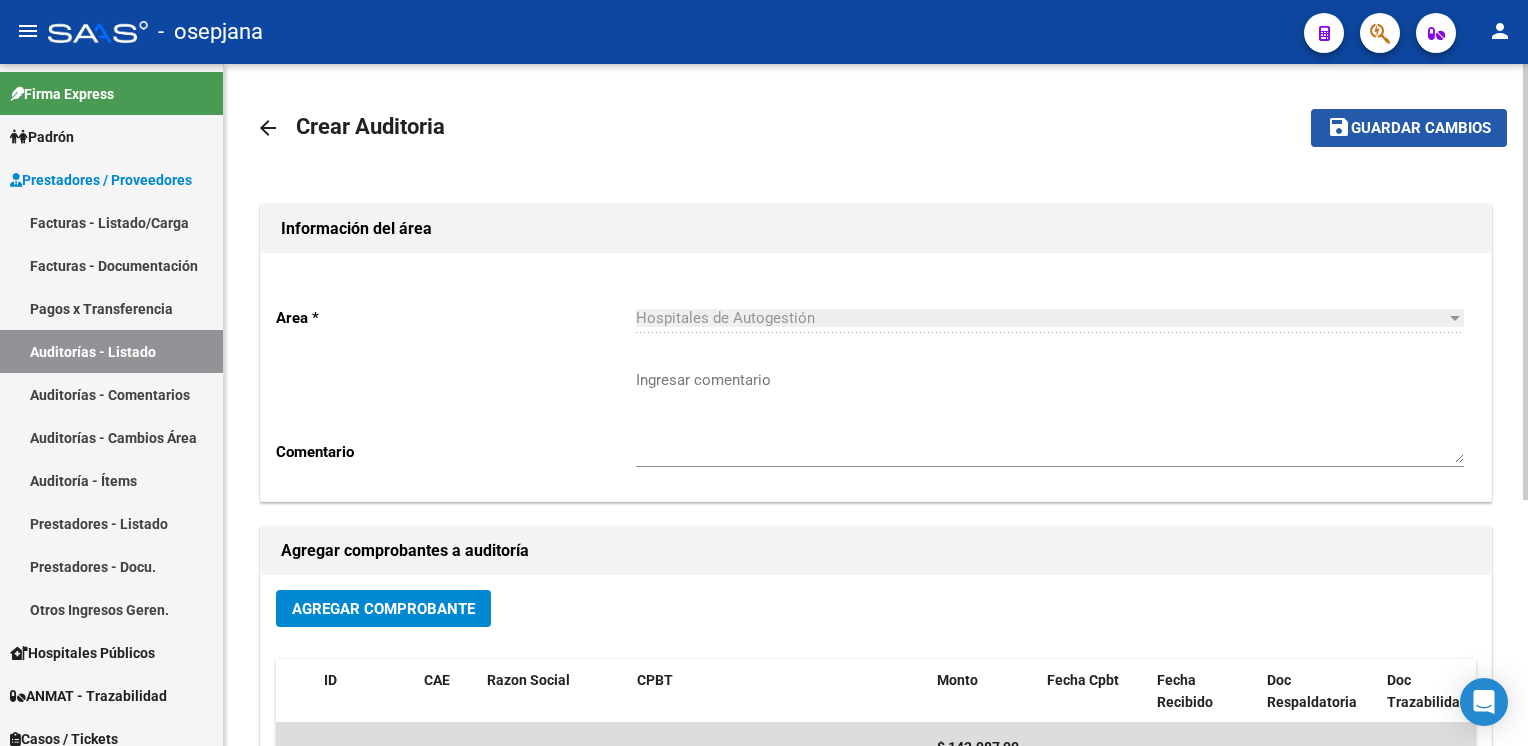 click on "Guardar cambios" 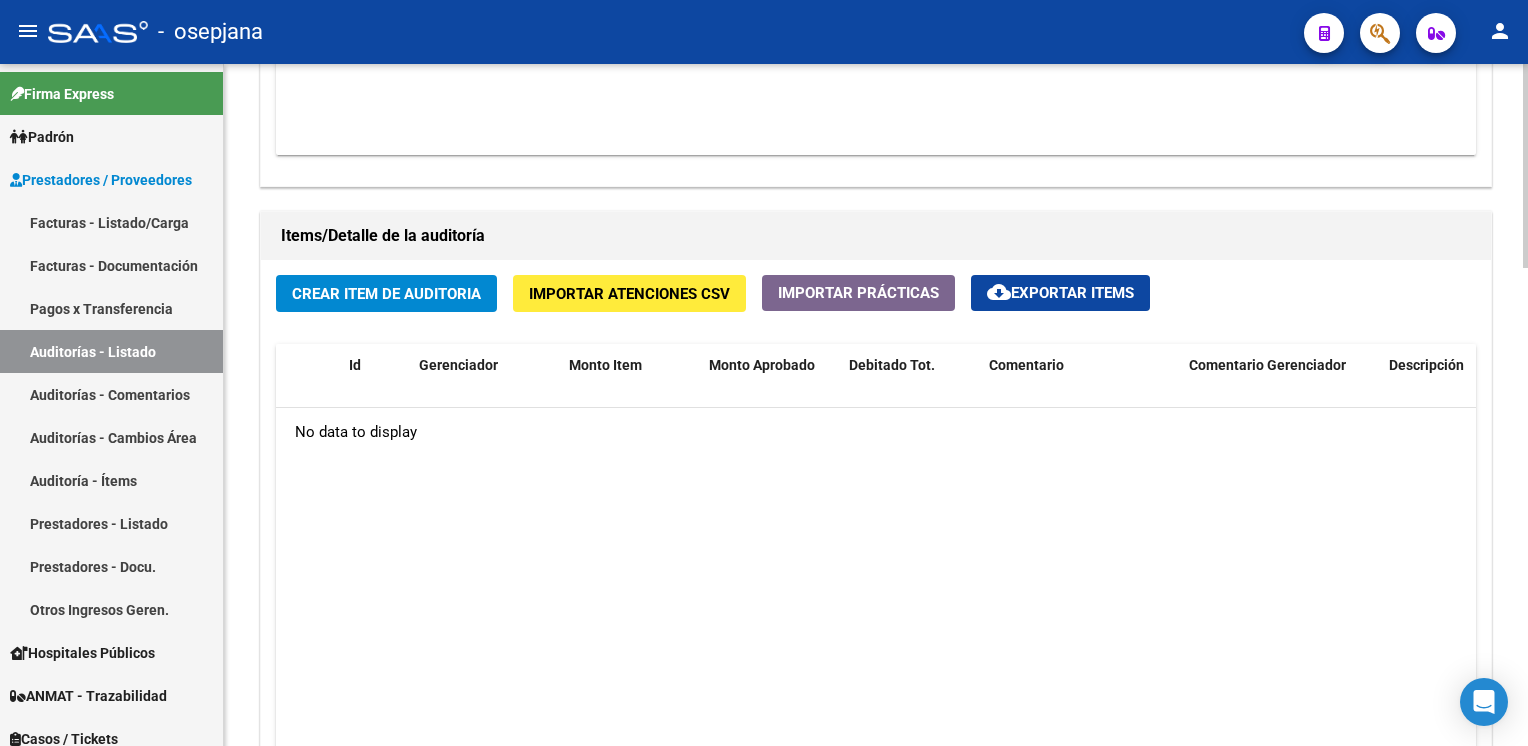 scroll, scrollTop: 1352, scrollLeft: 0, axis: vertical 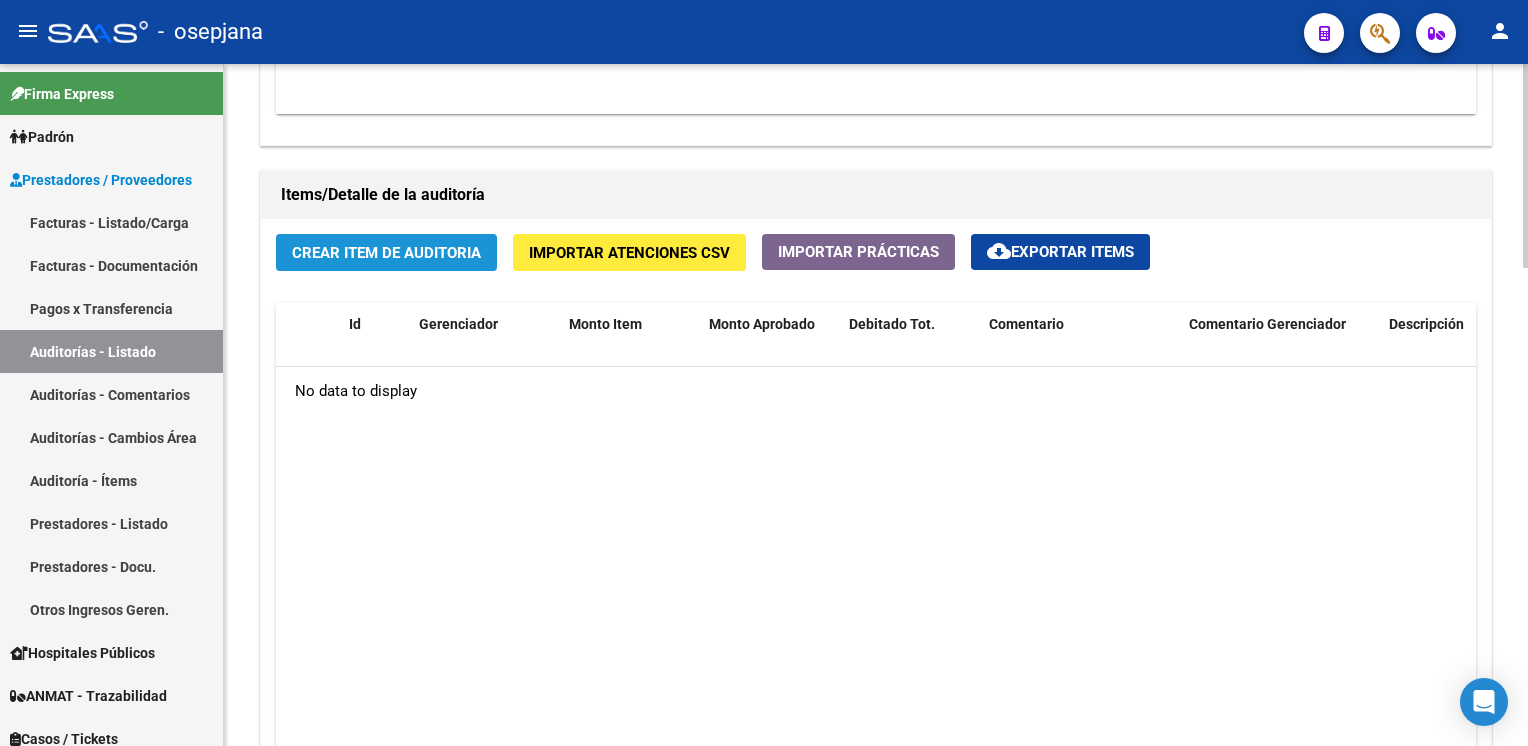 click on "Crear Item de Auditoria" 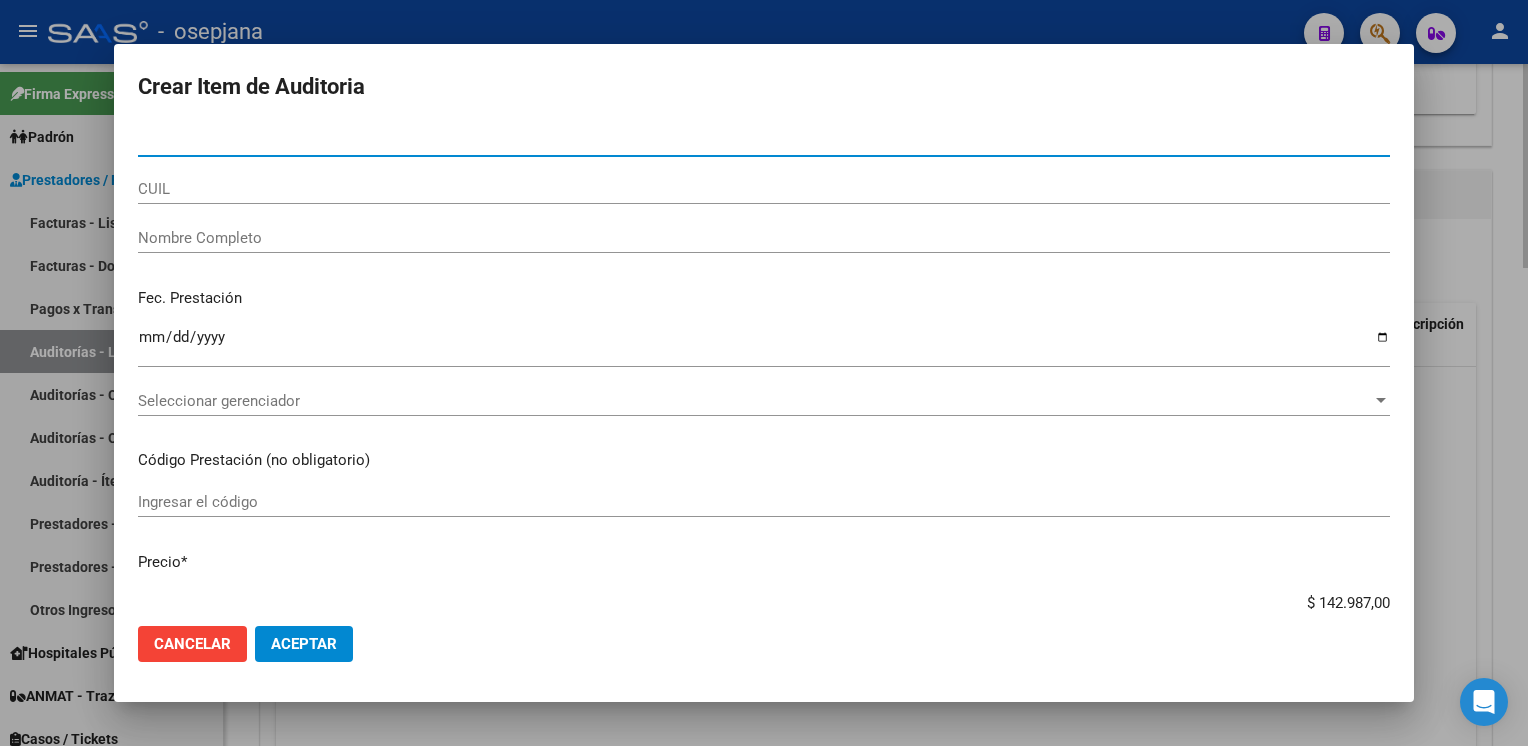 type on "[NUMBER]" 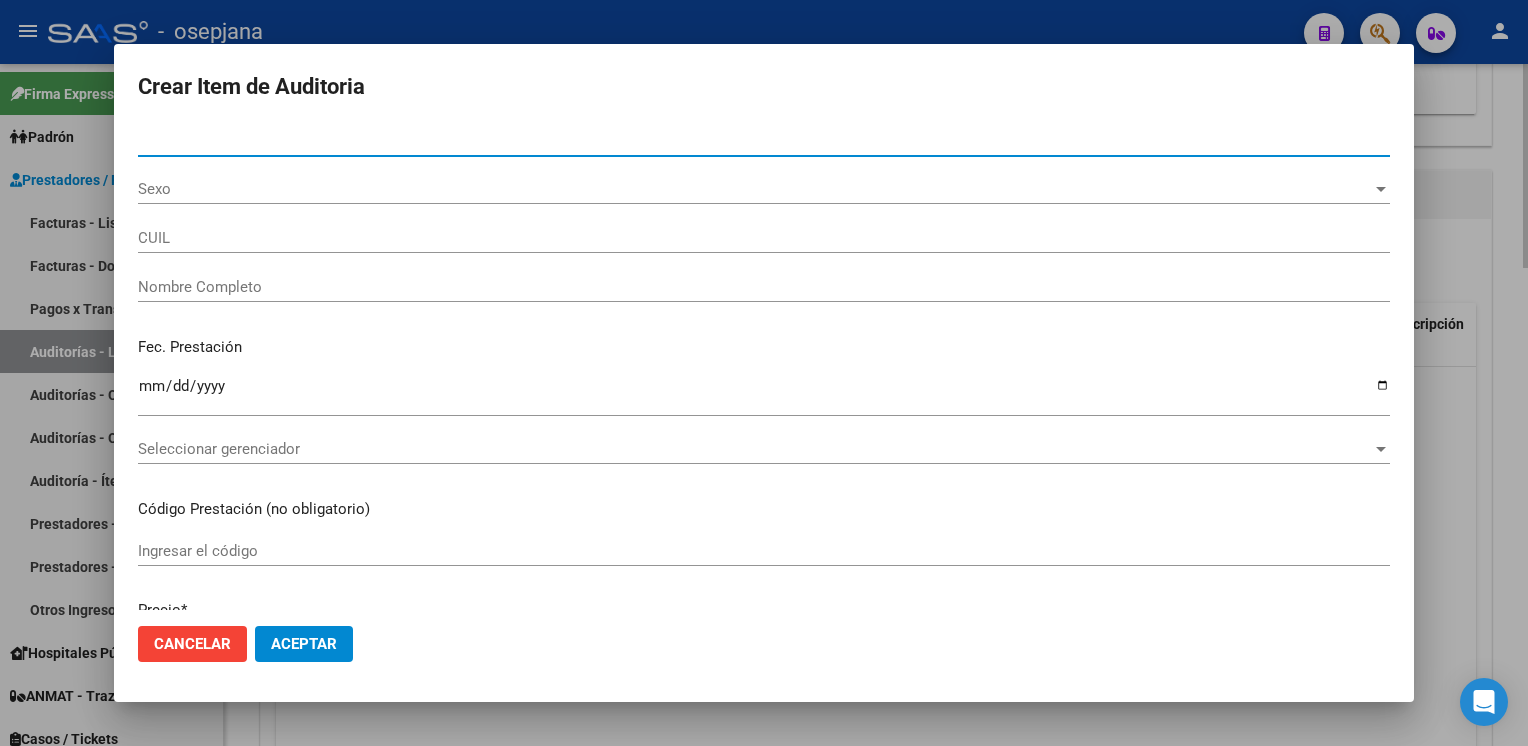 type on "[NUMBER]" 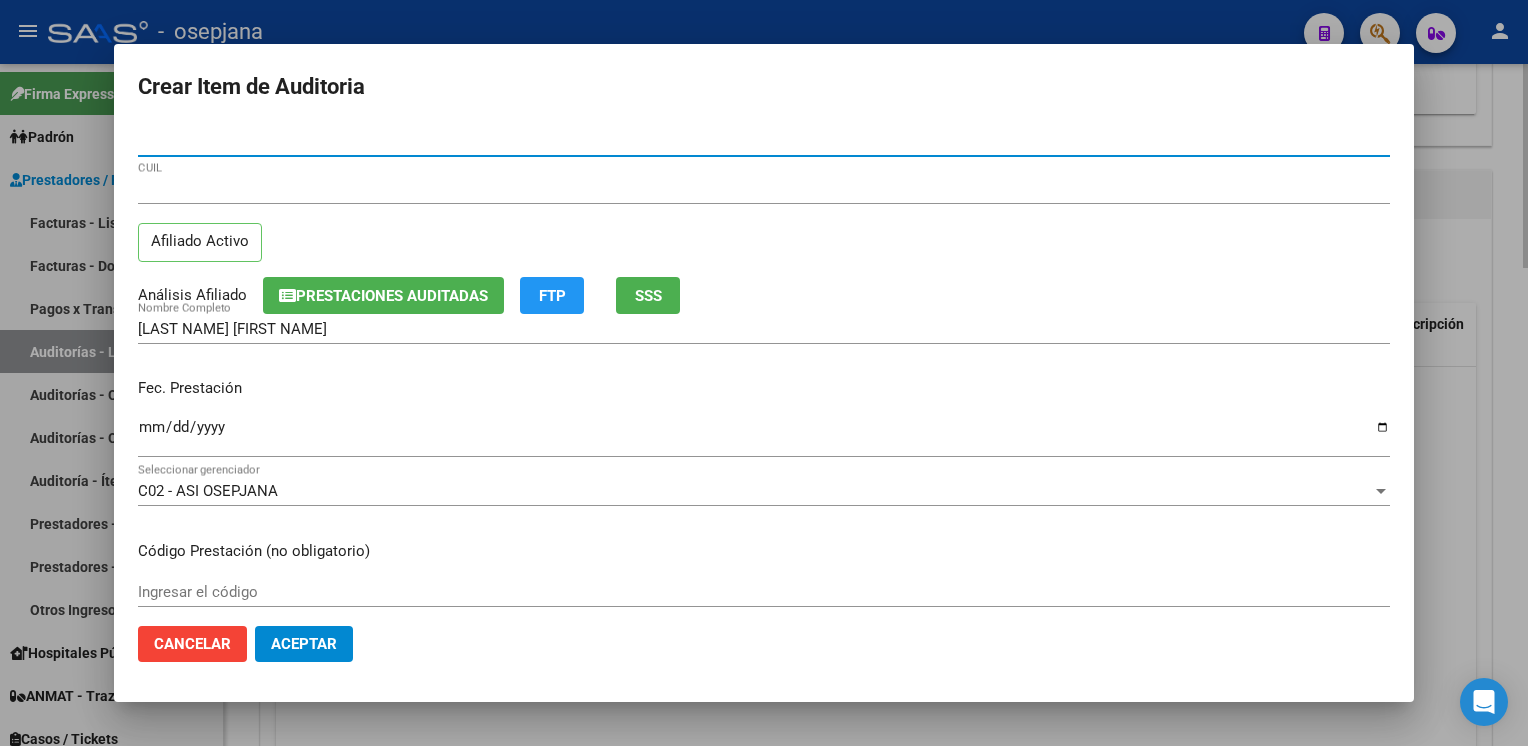 type on "[NUMBER]" 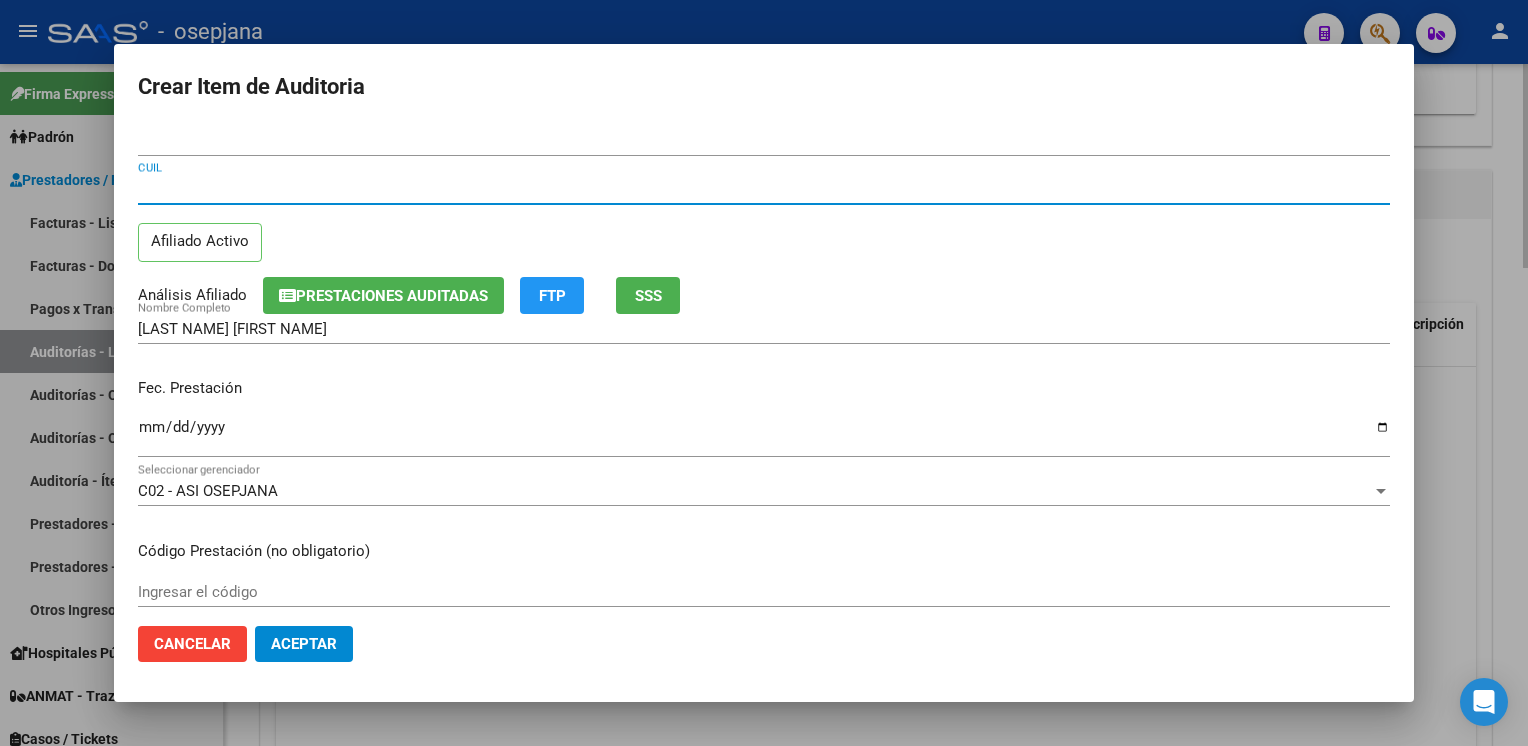 type 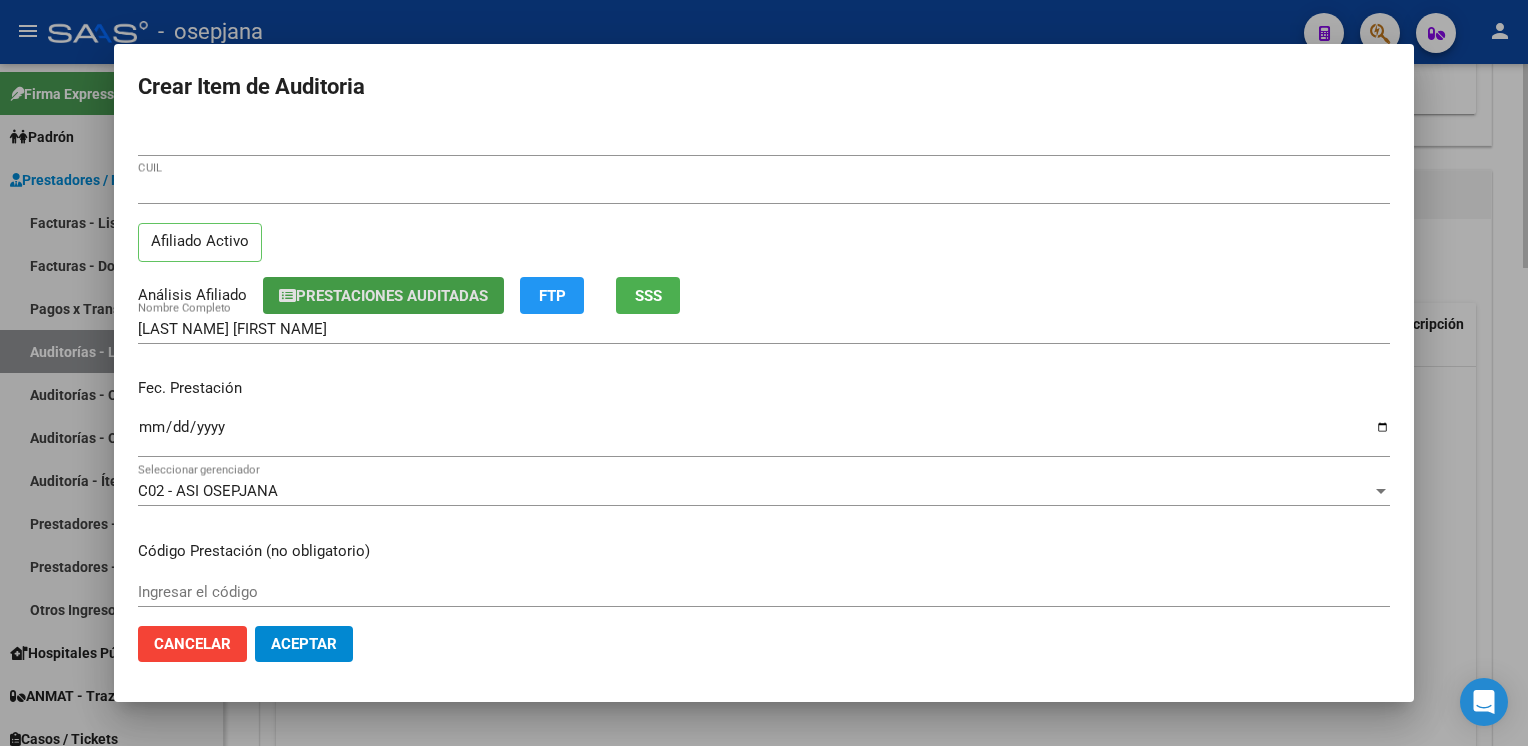 type 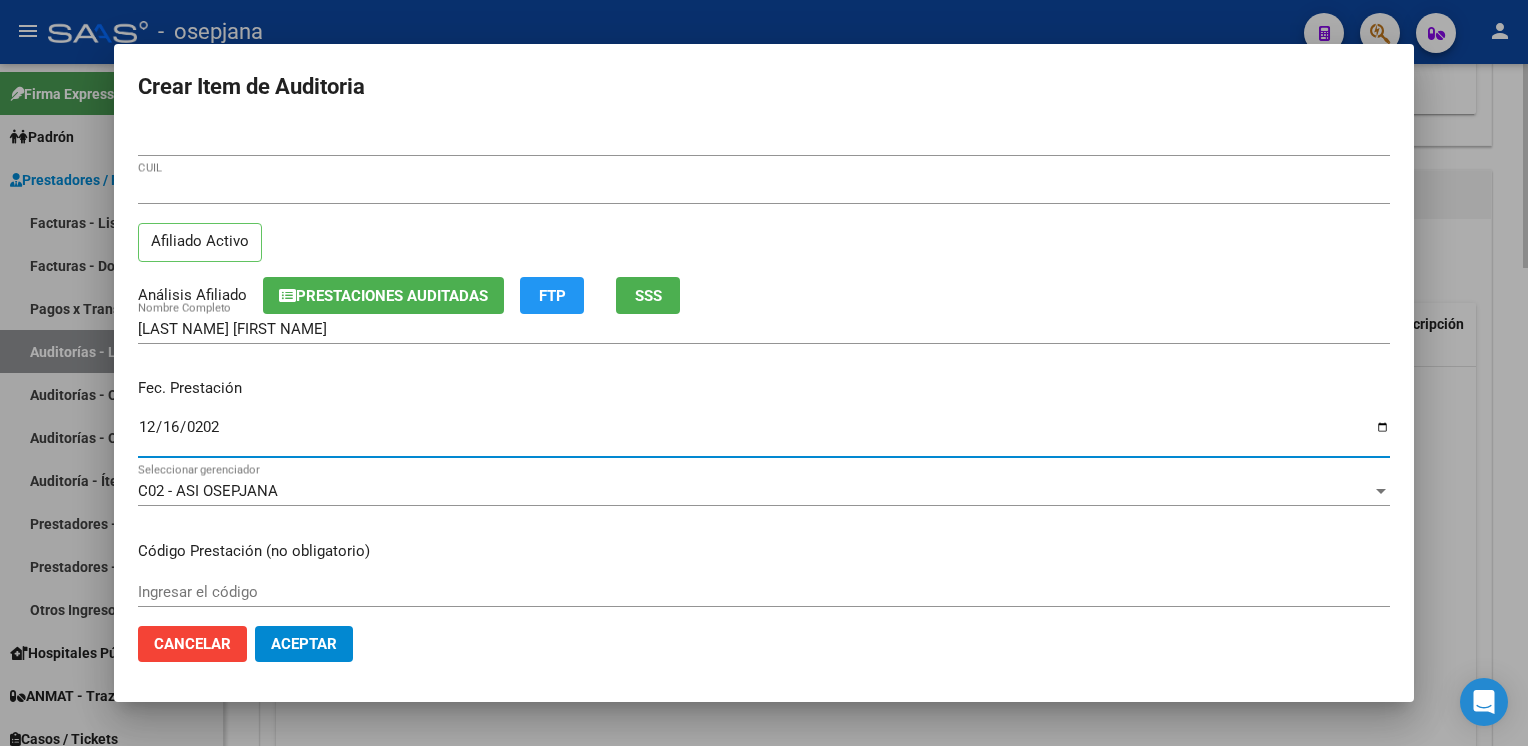 type on "2024-12-16" 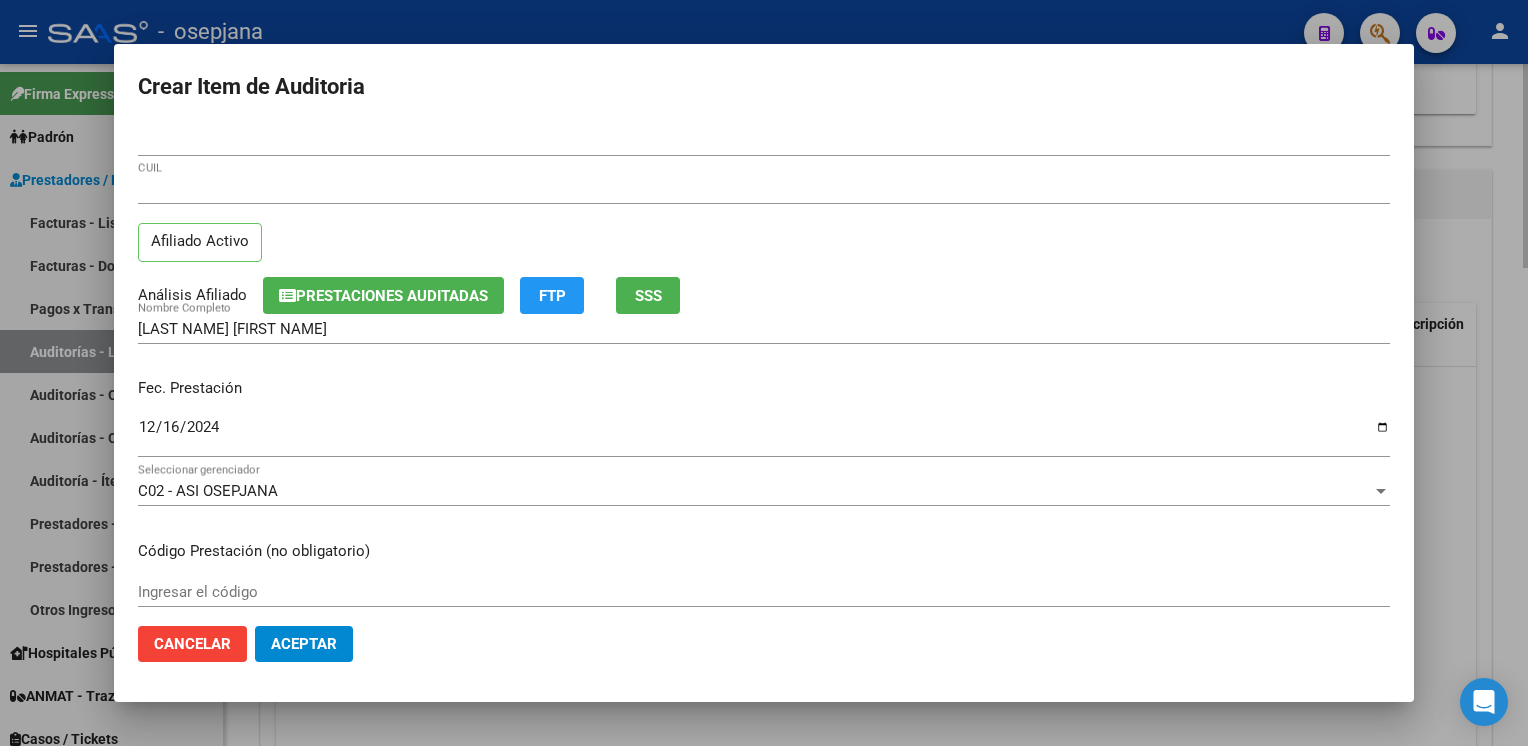 scroll, scrollTop: 324, scrollLeft: 0, axis: vertical 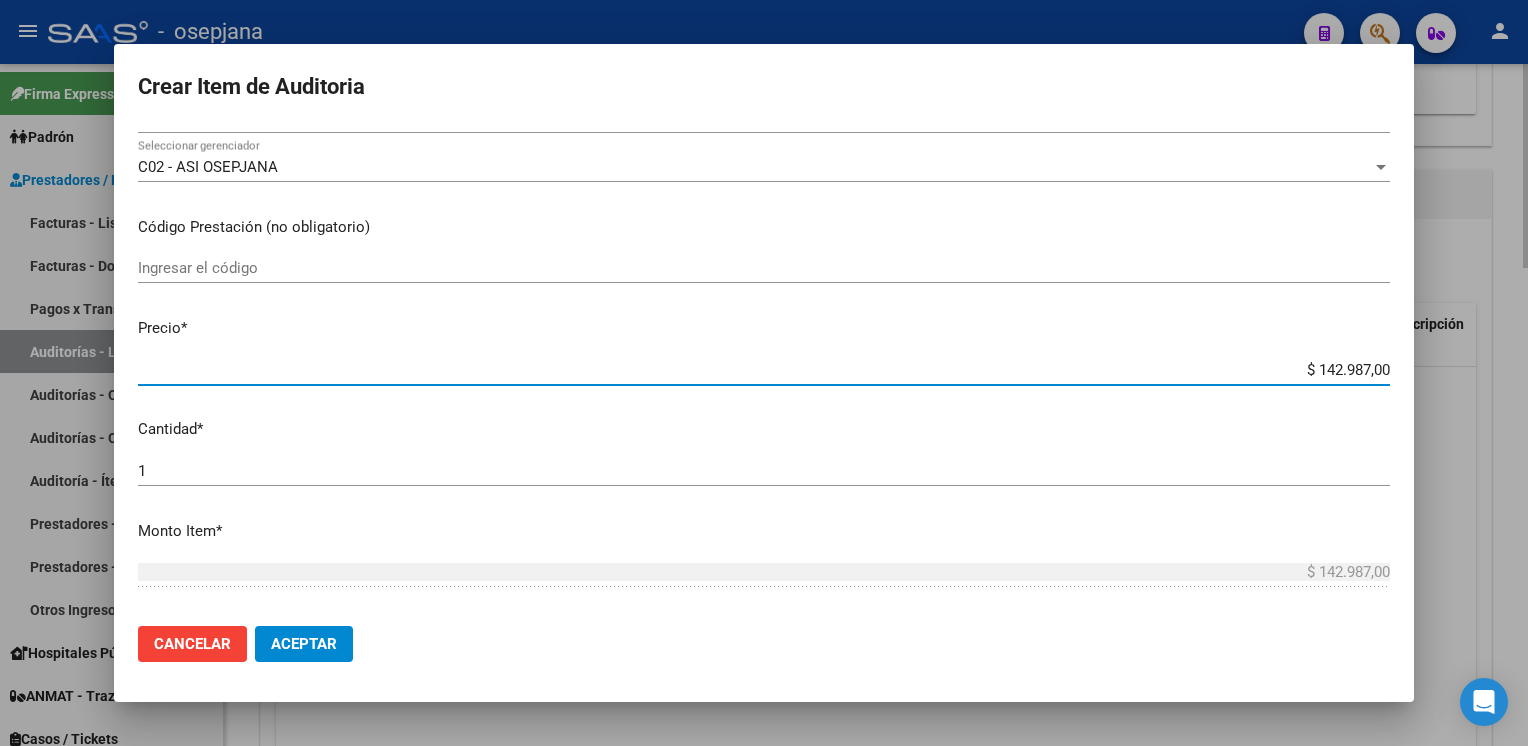type on "$ 0,07" 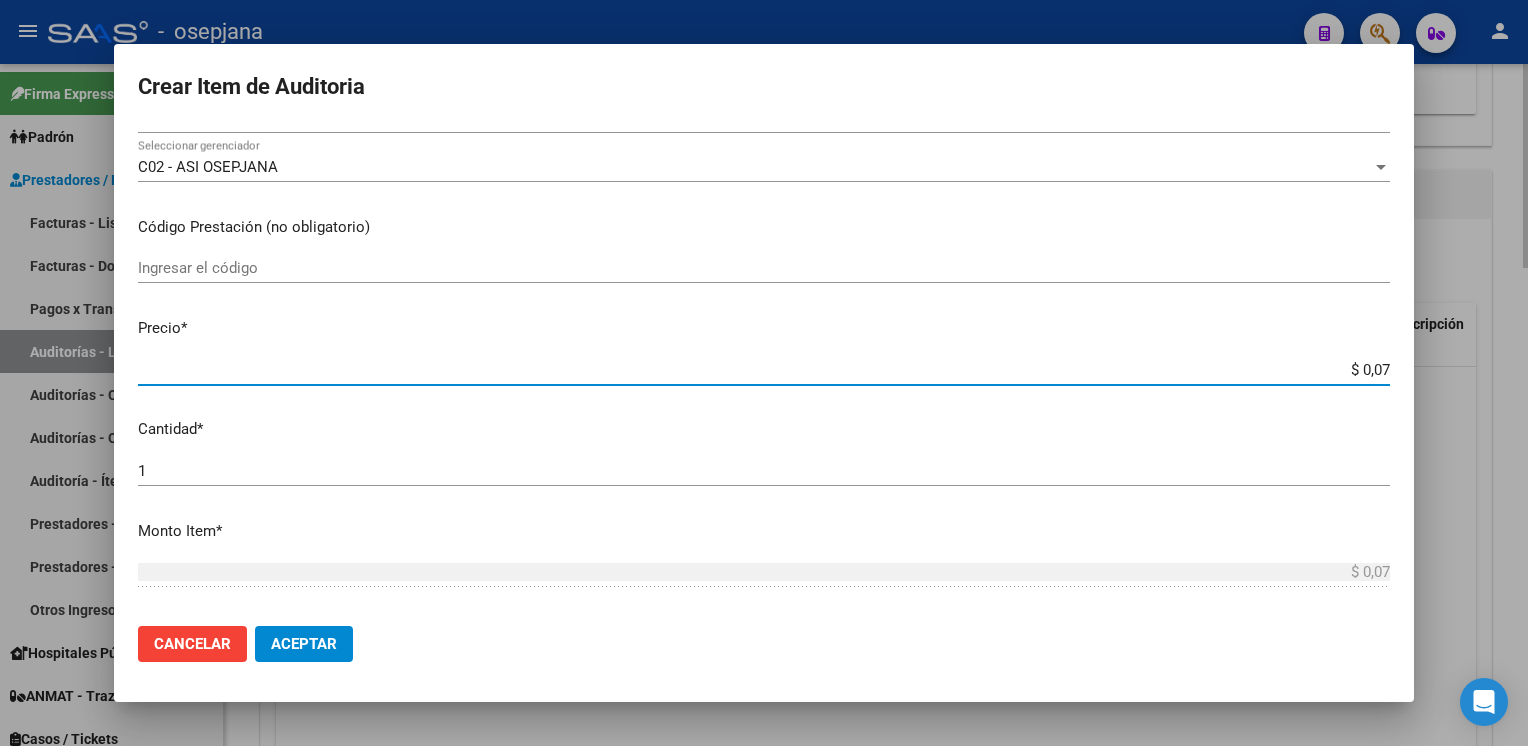 type on "$ 0,75" 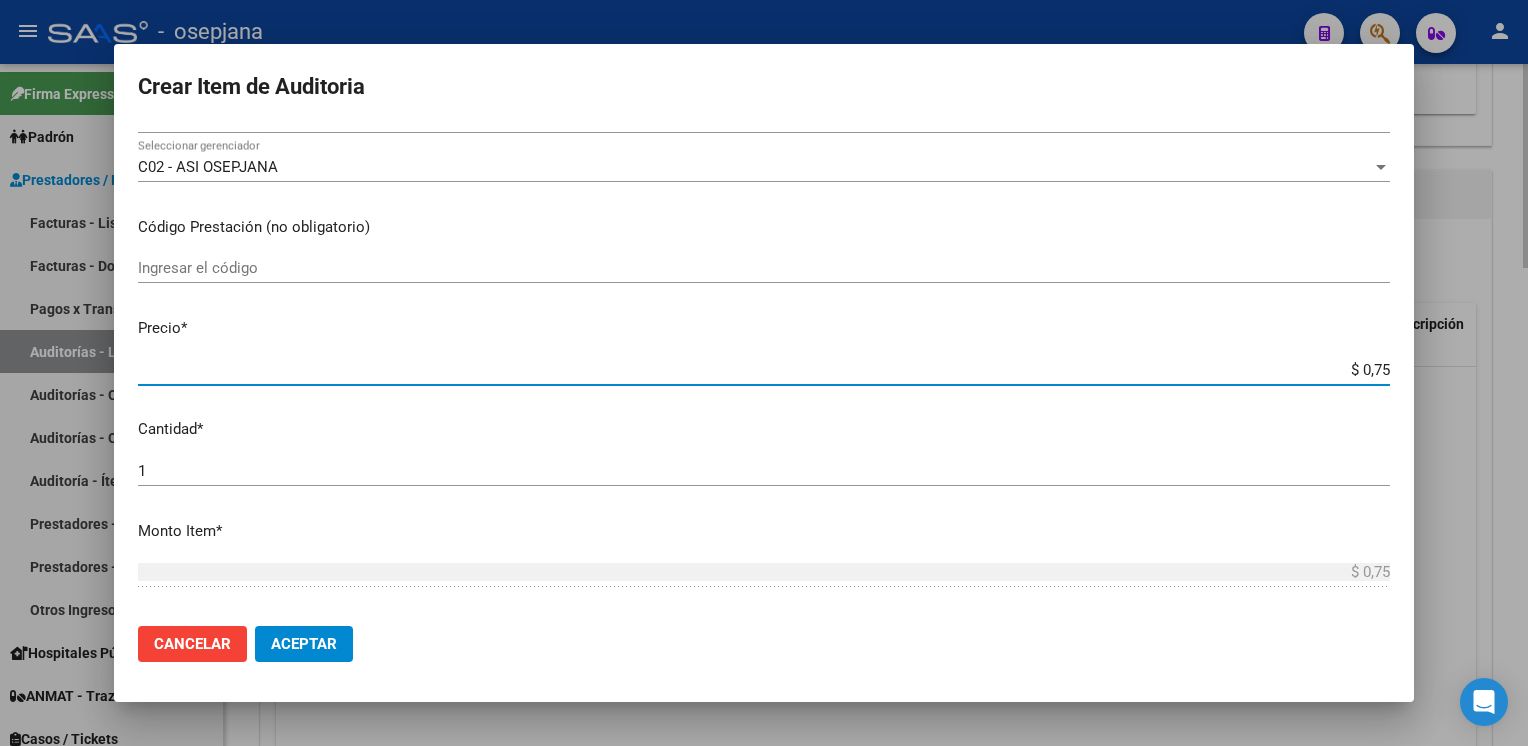 type on "$ 7,53" 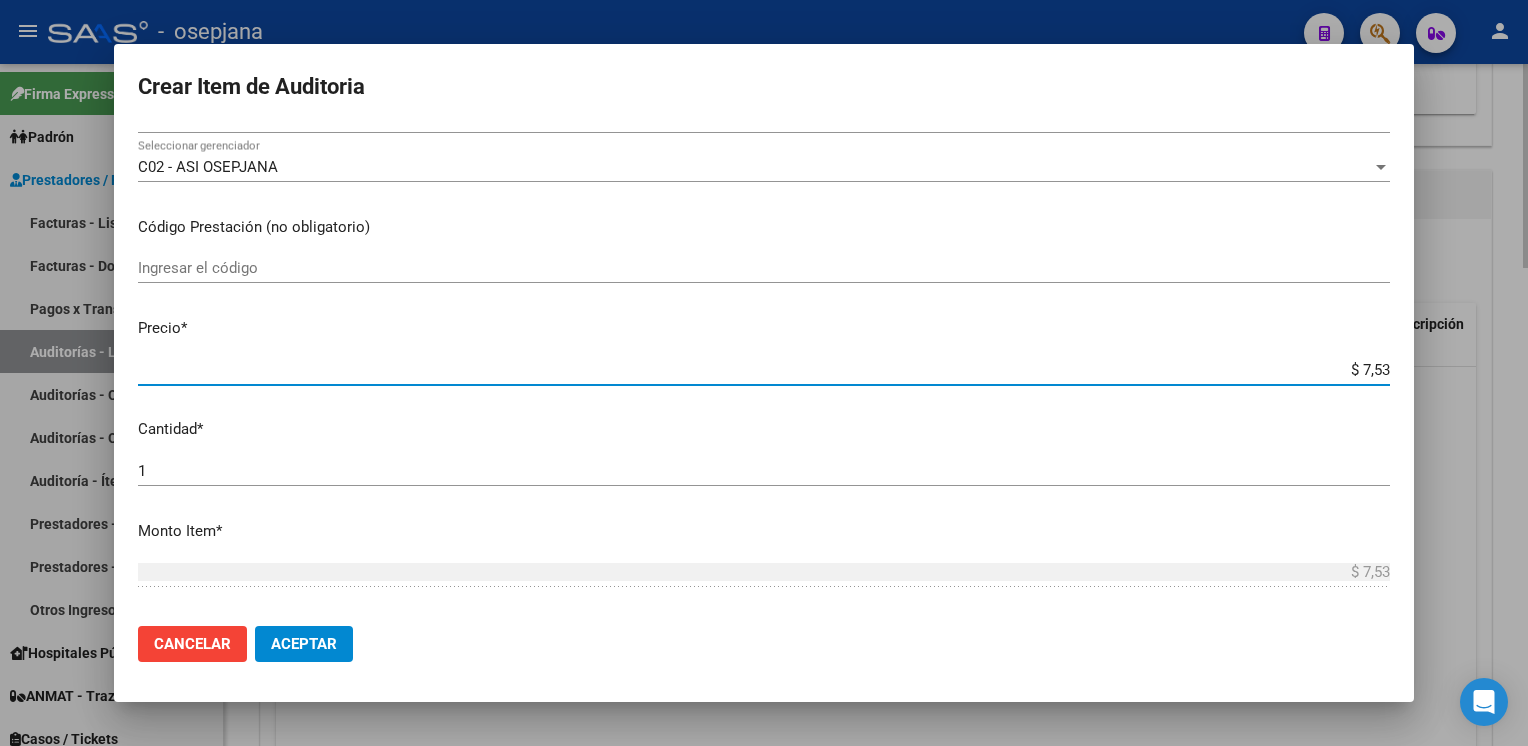 type on "$ 75,30" 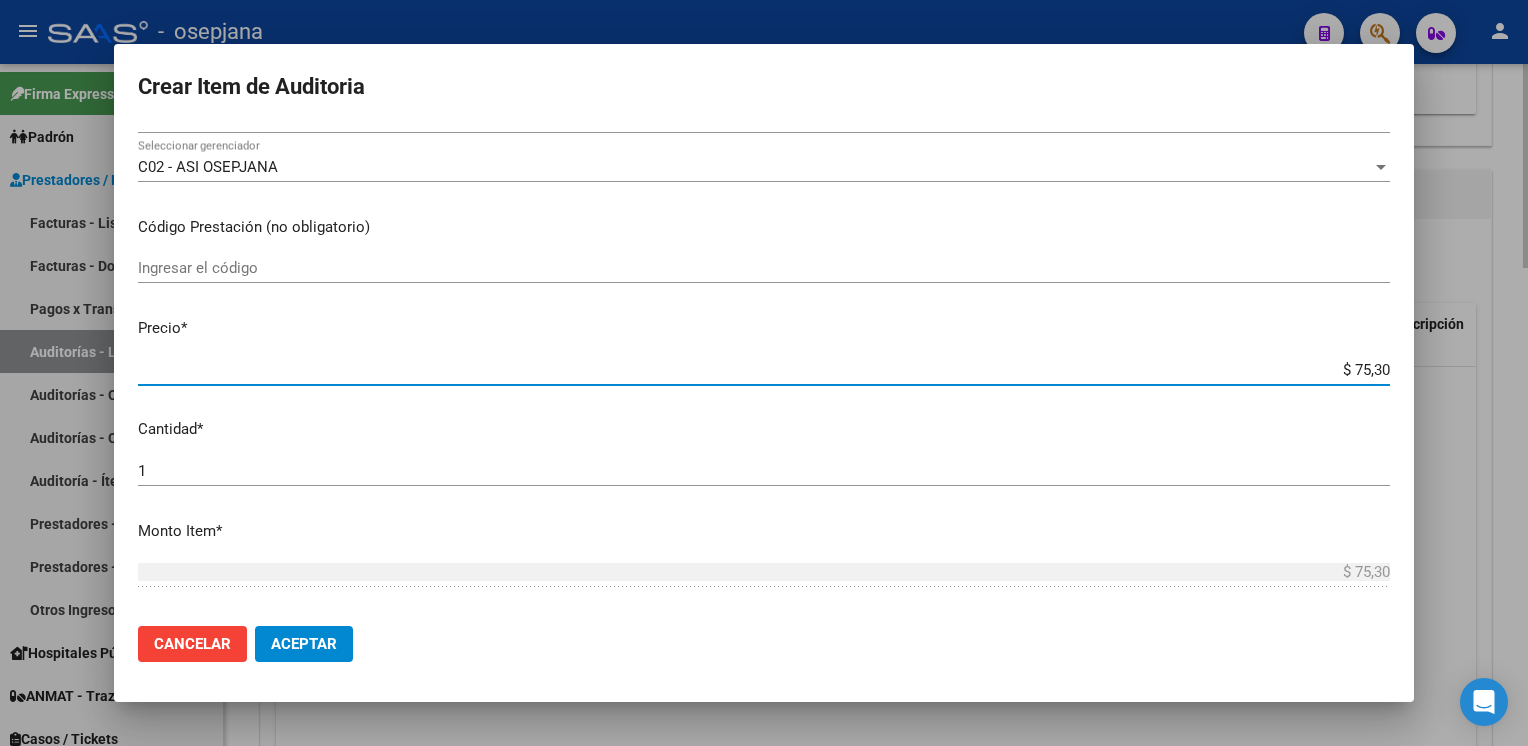 type on "$ 753,00" 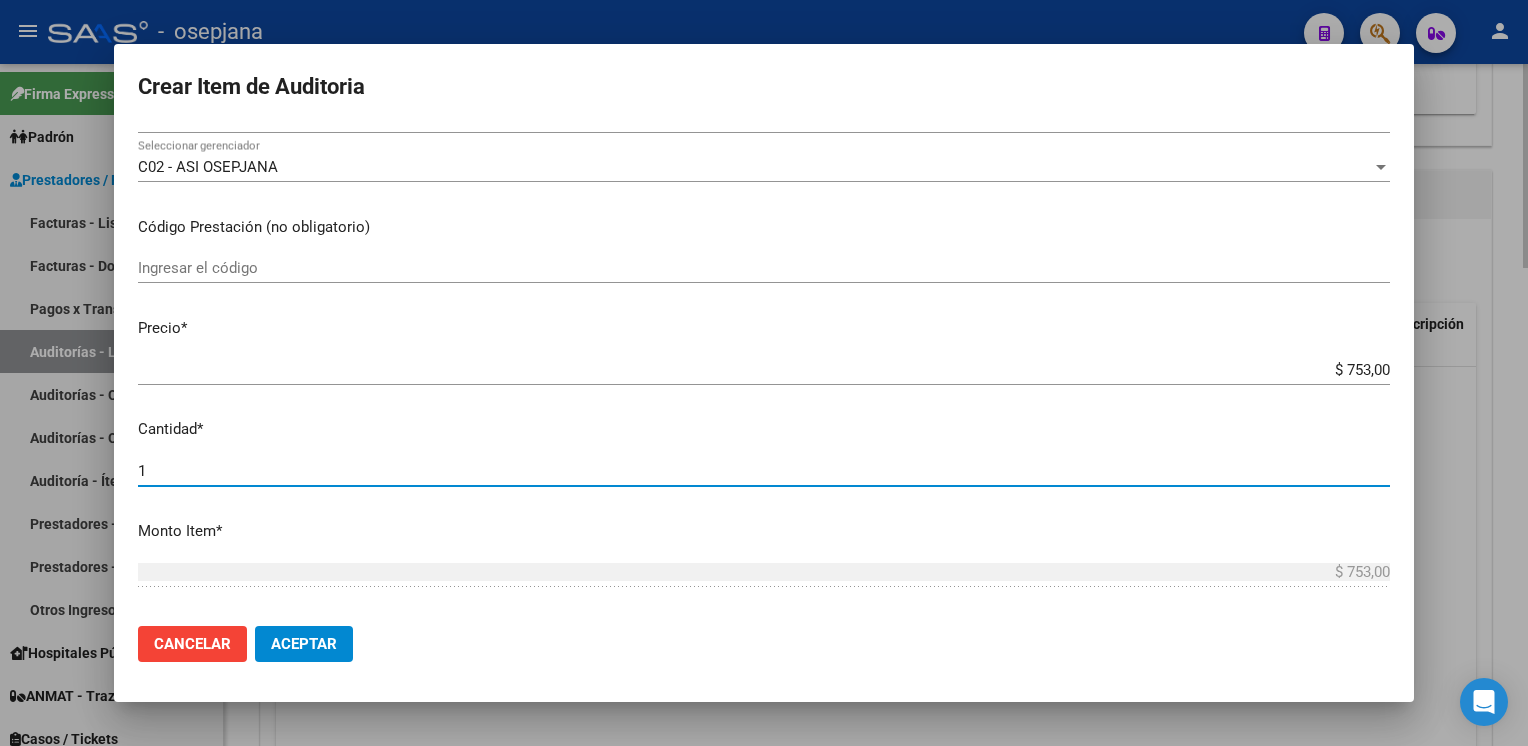 scroll, scrollTop: 628, scrollLeft: 0, axis: vertical 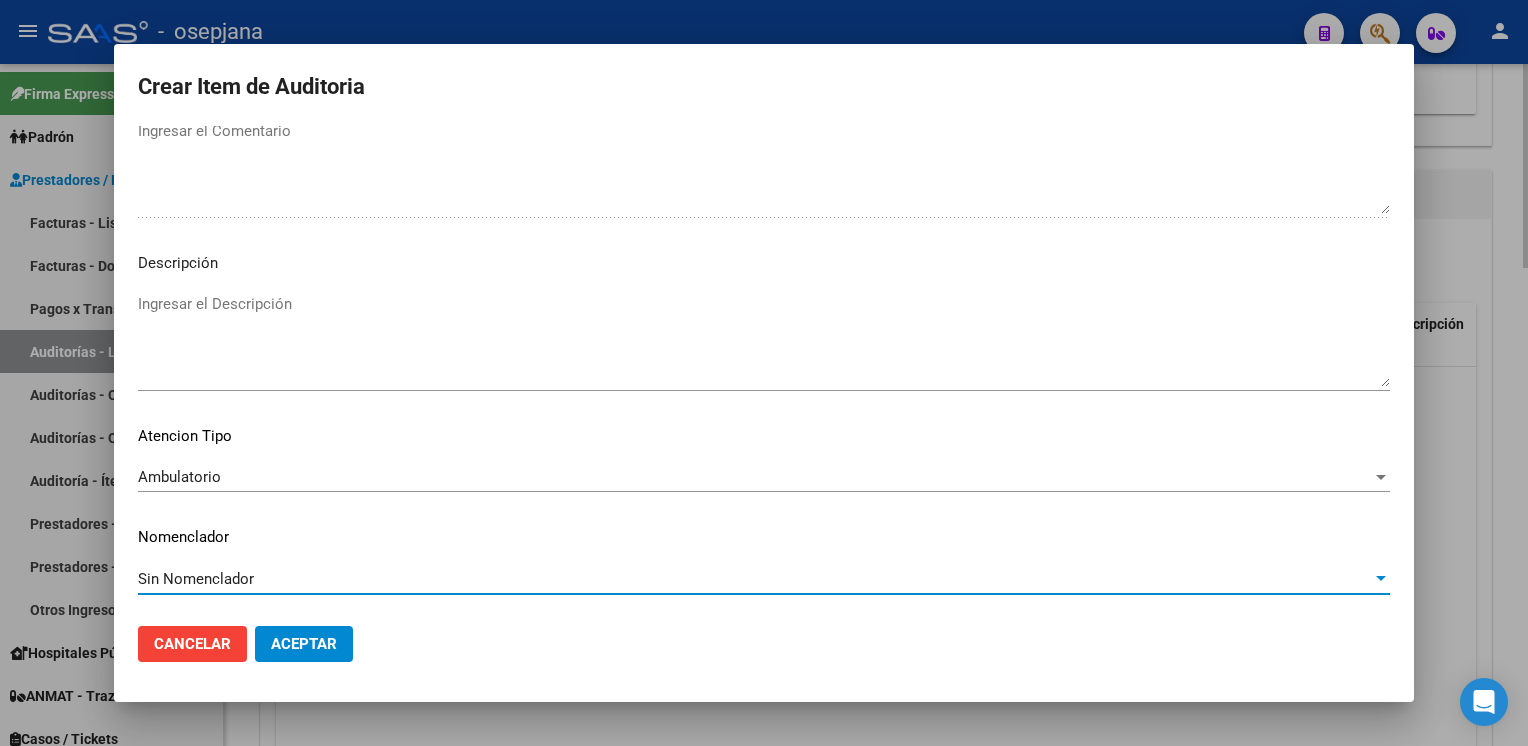 type 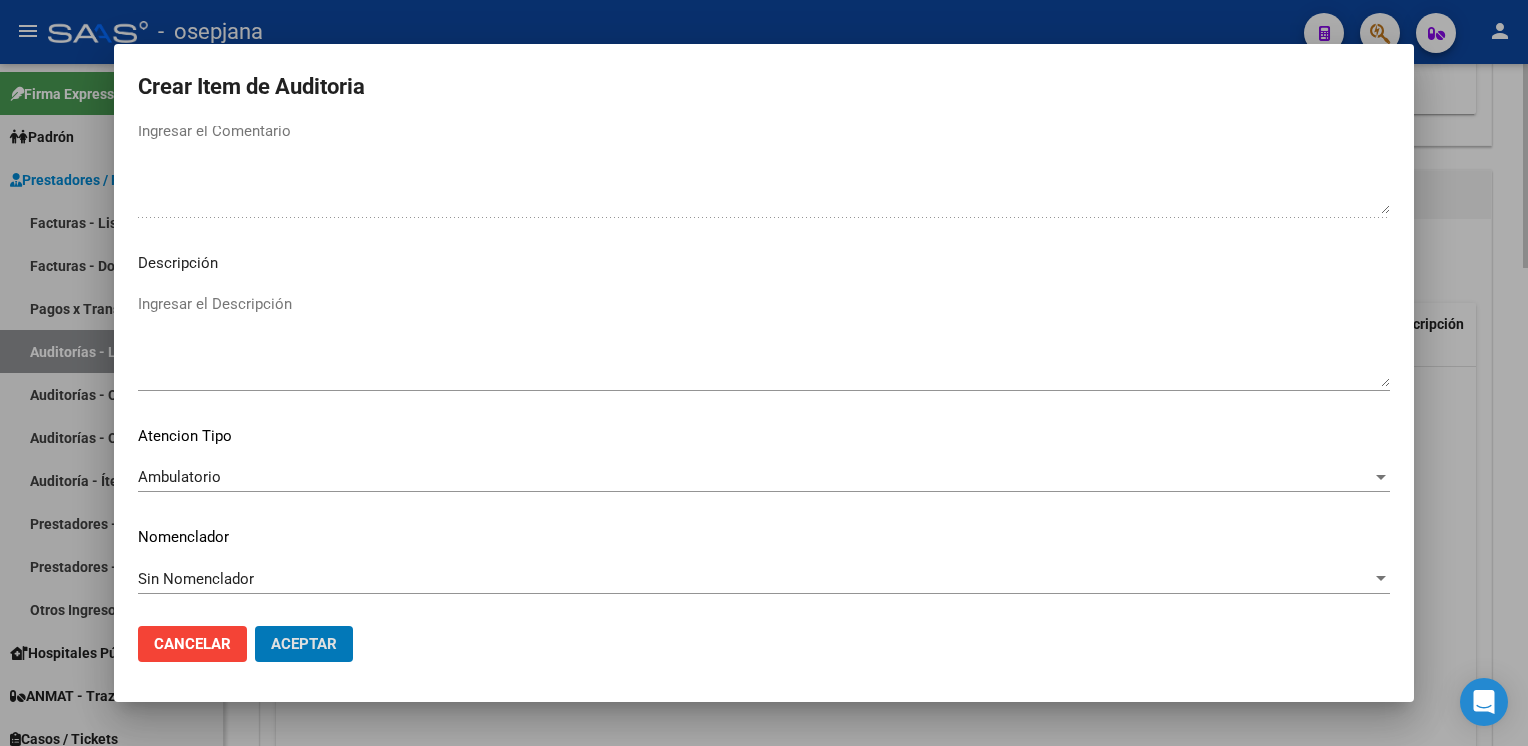 type 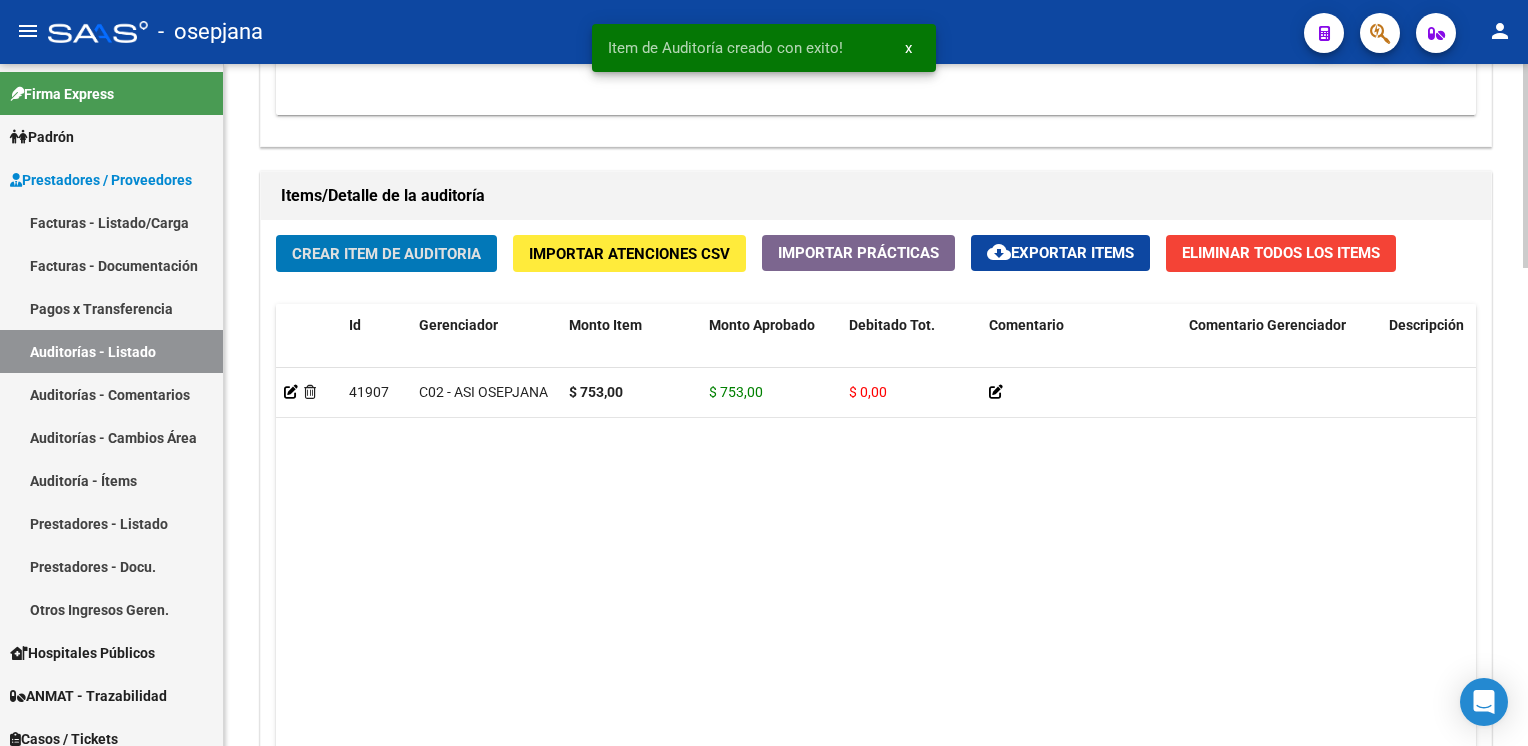 scroll, scrollTop: 1353, scrollLeft: 0, axis: vertical 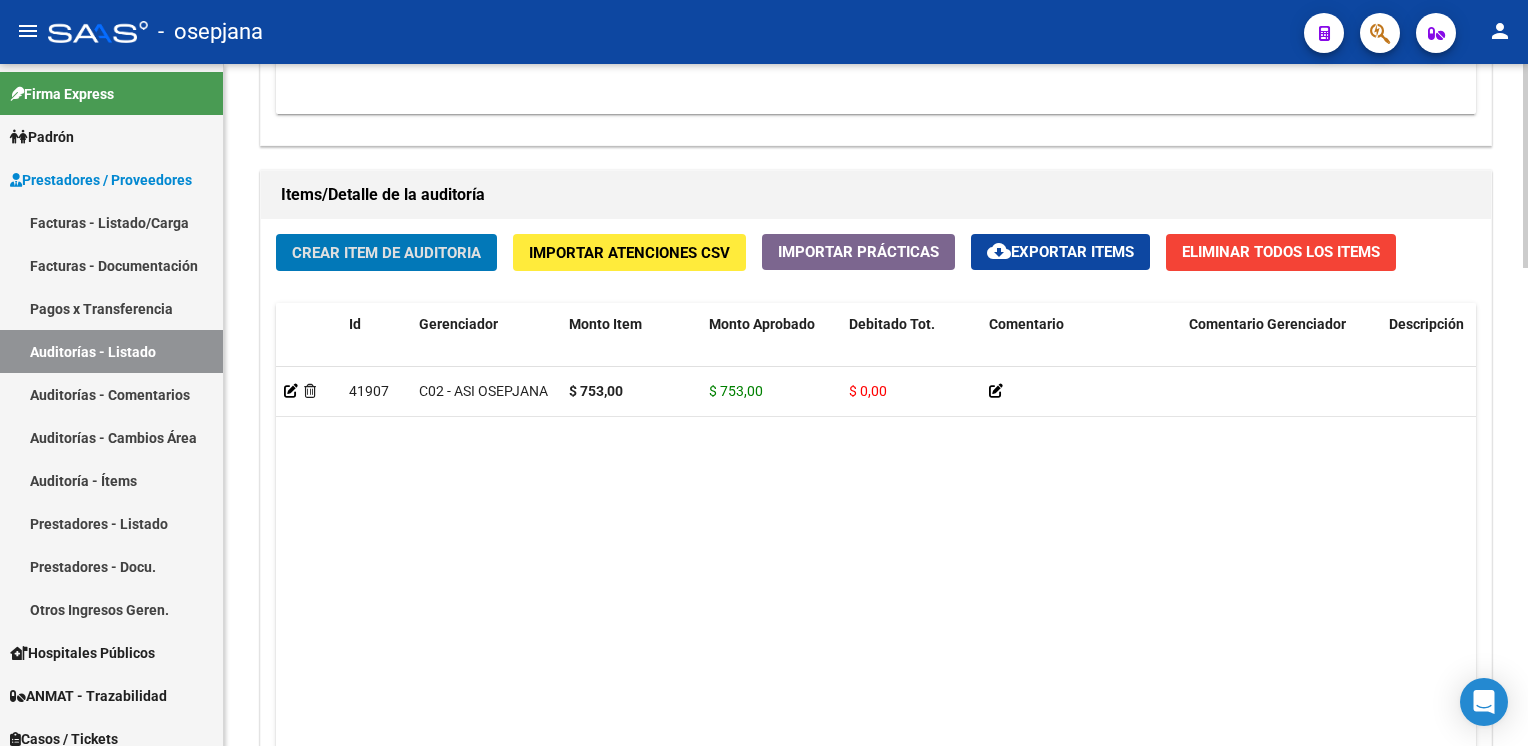 type 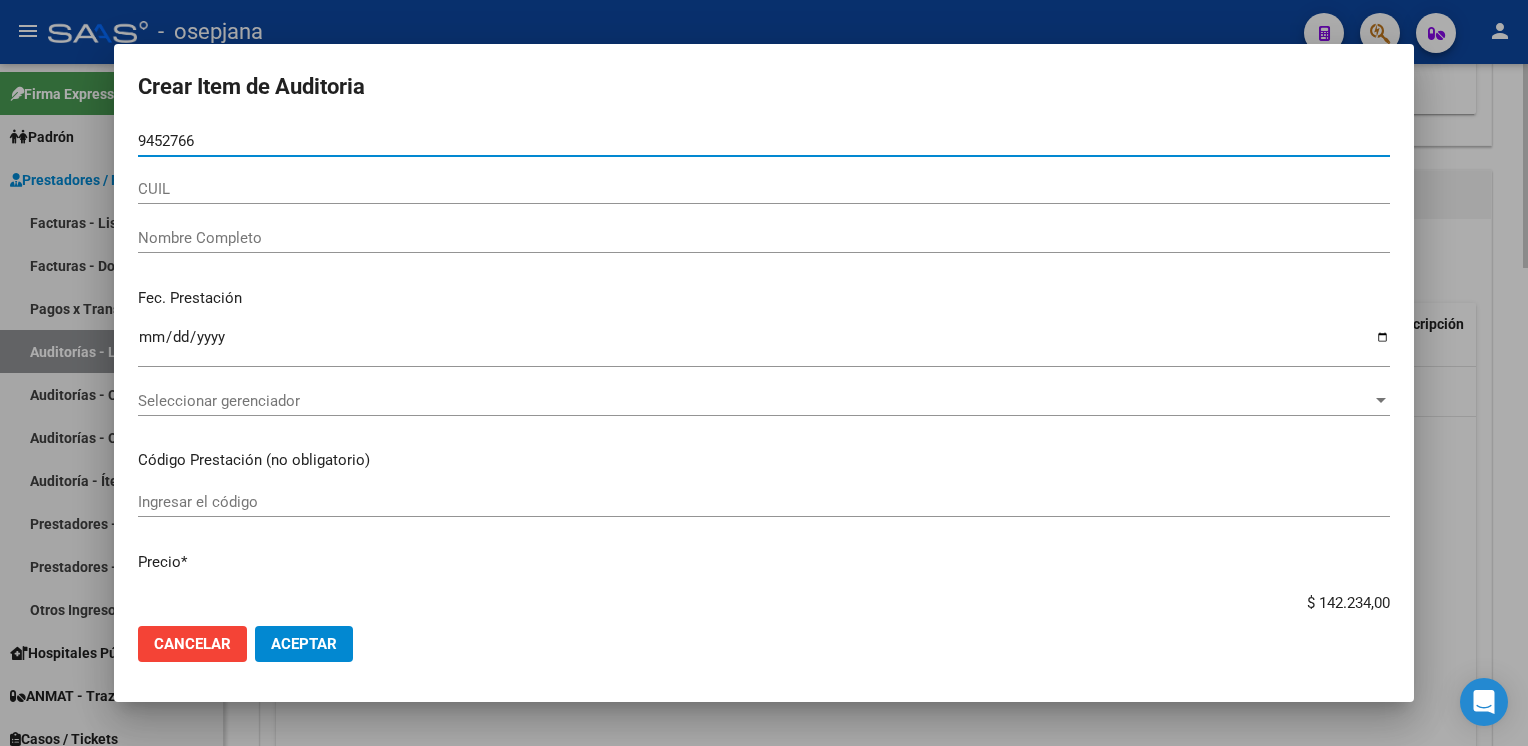 type on "94527663" 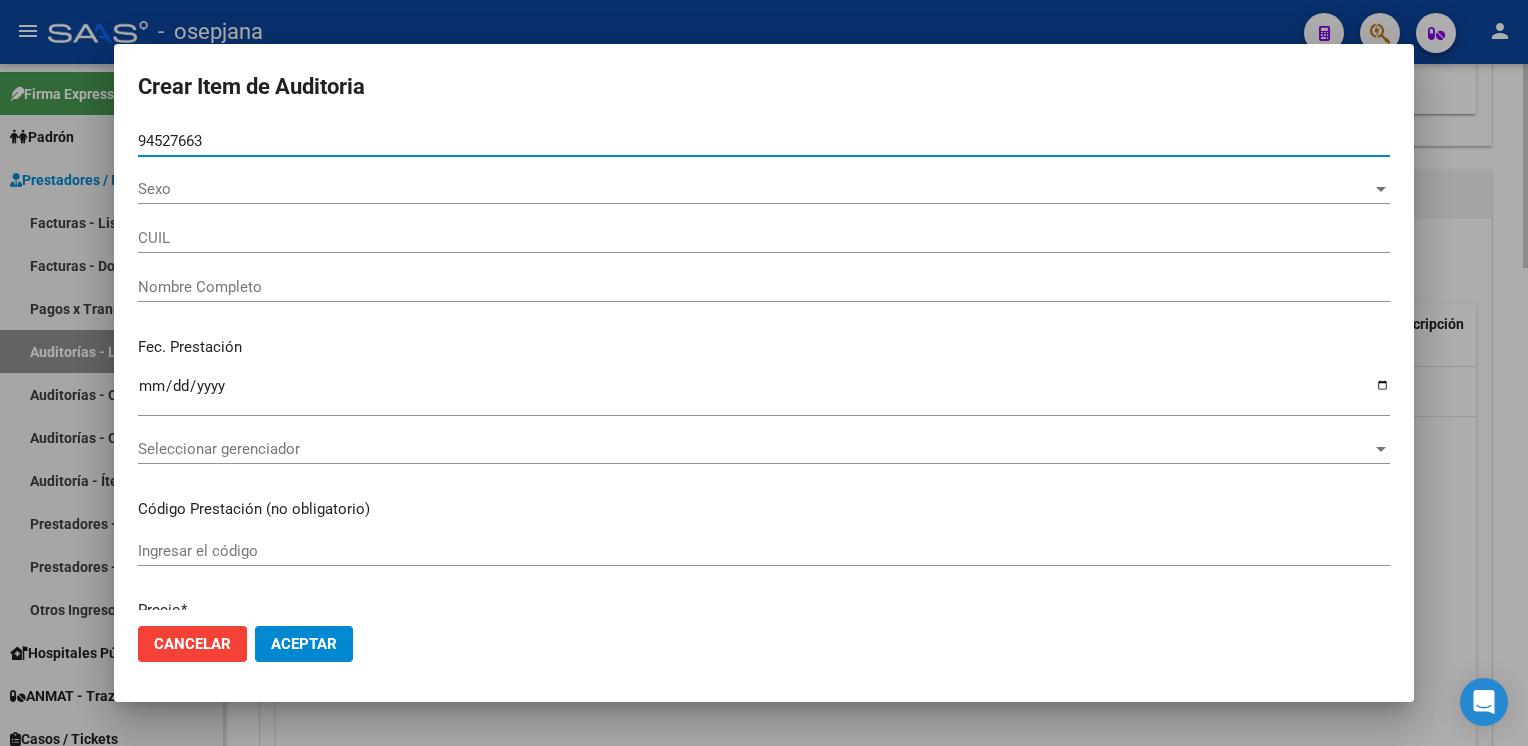 type on "[NUMBER]" 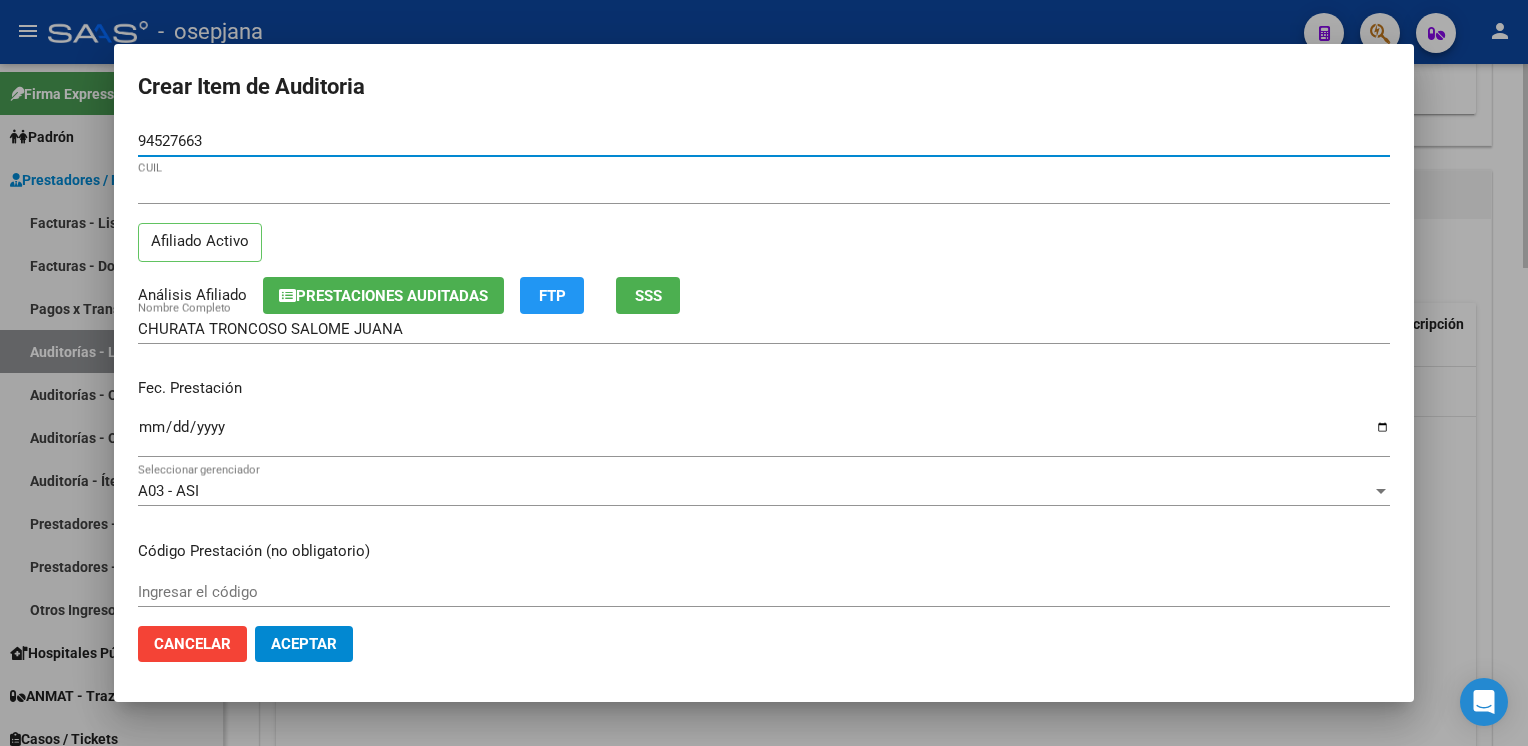 type on "94527663" 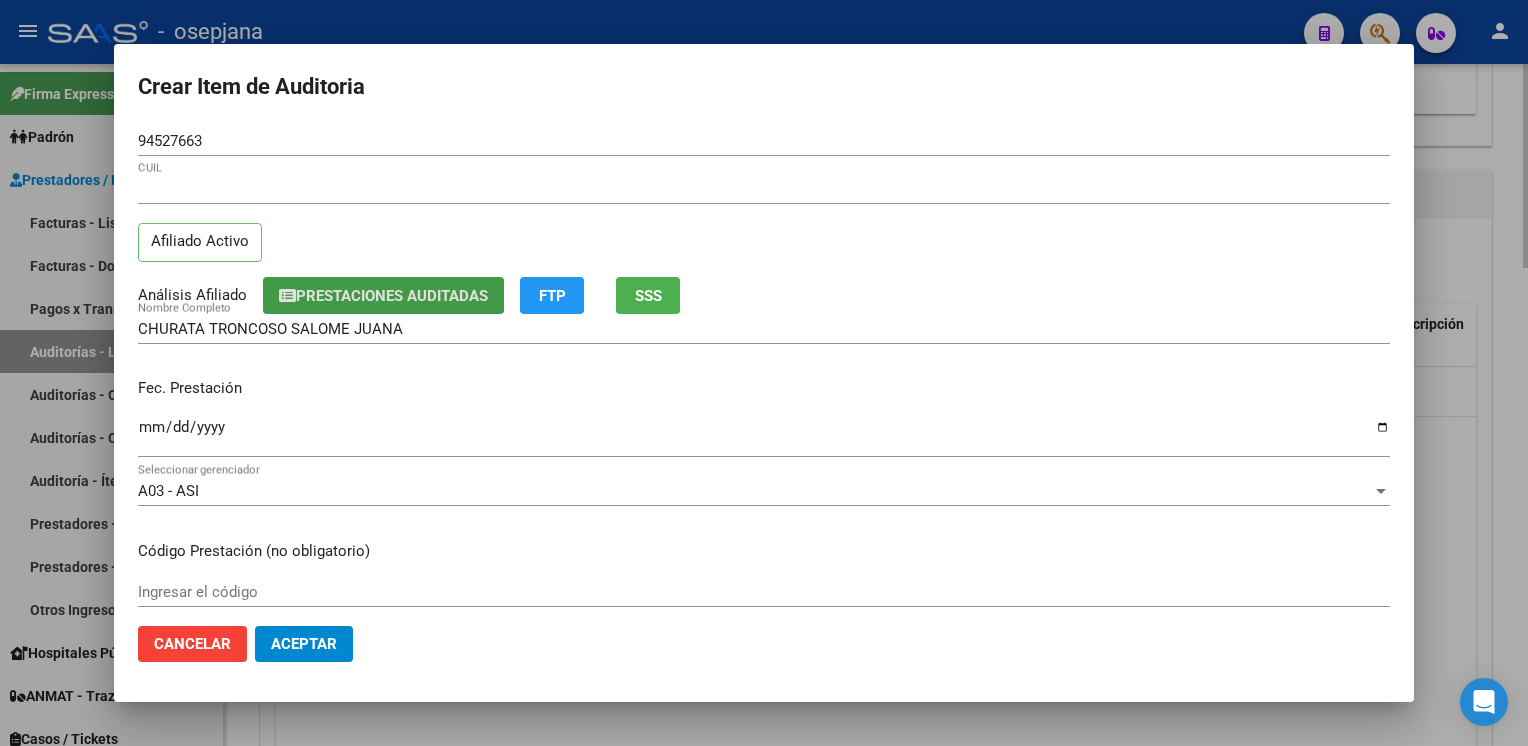 type 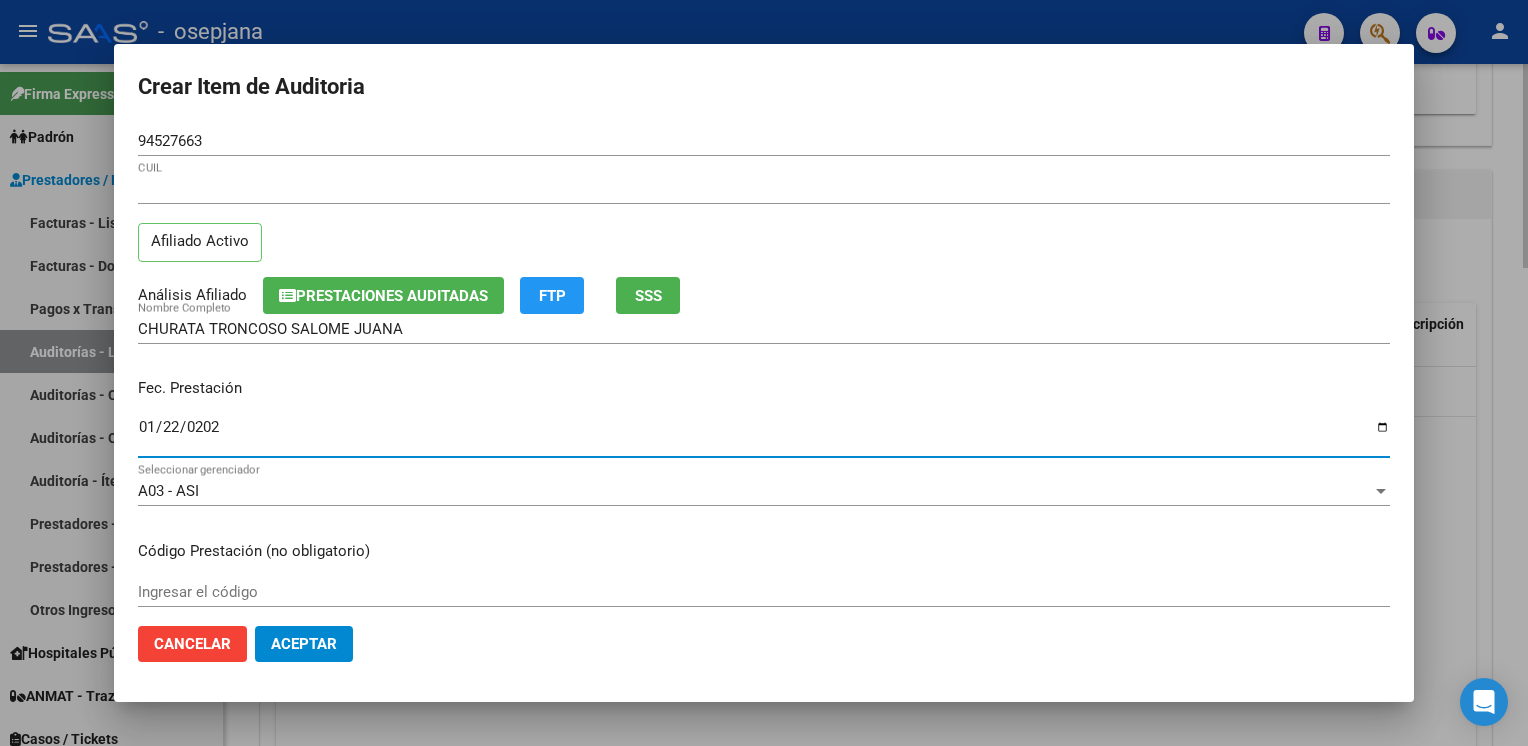 type on "2025-01-22" 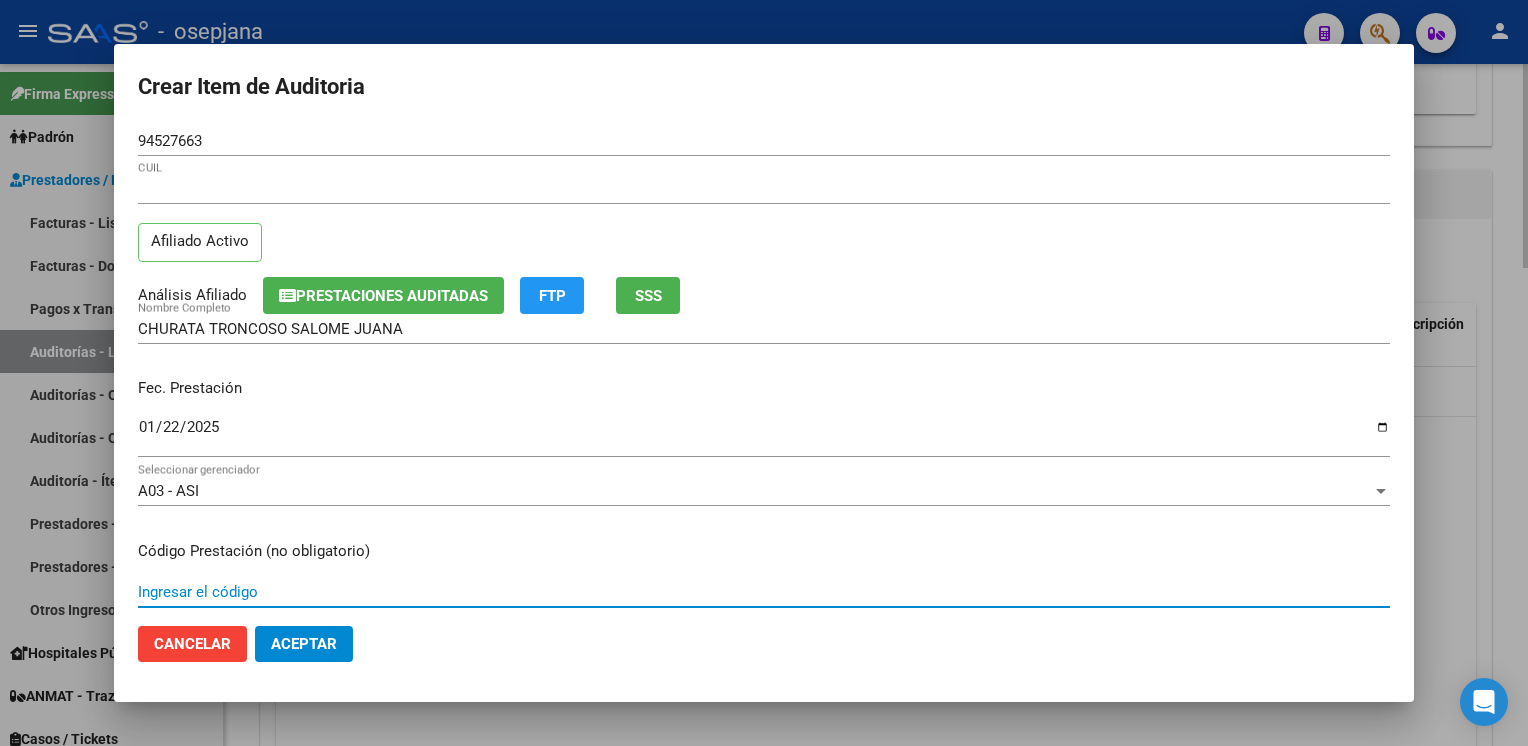 scroll, scrollTop: 324, scrollLeft: 0, axis: vertical 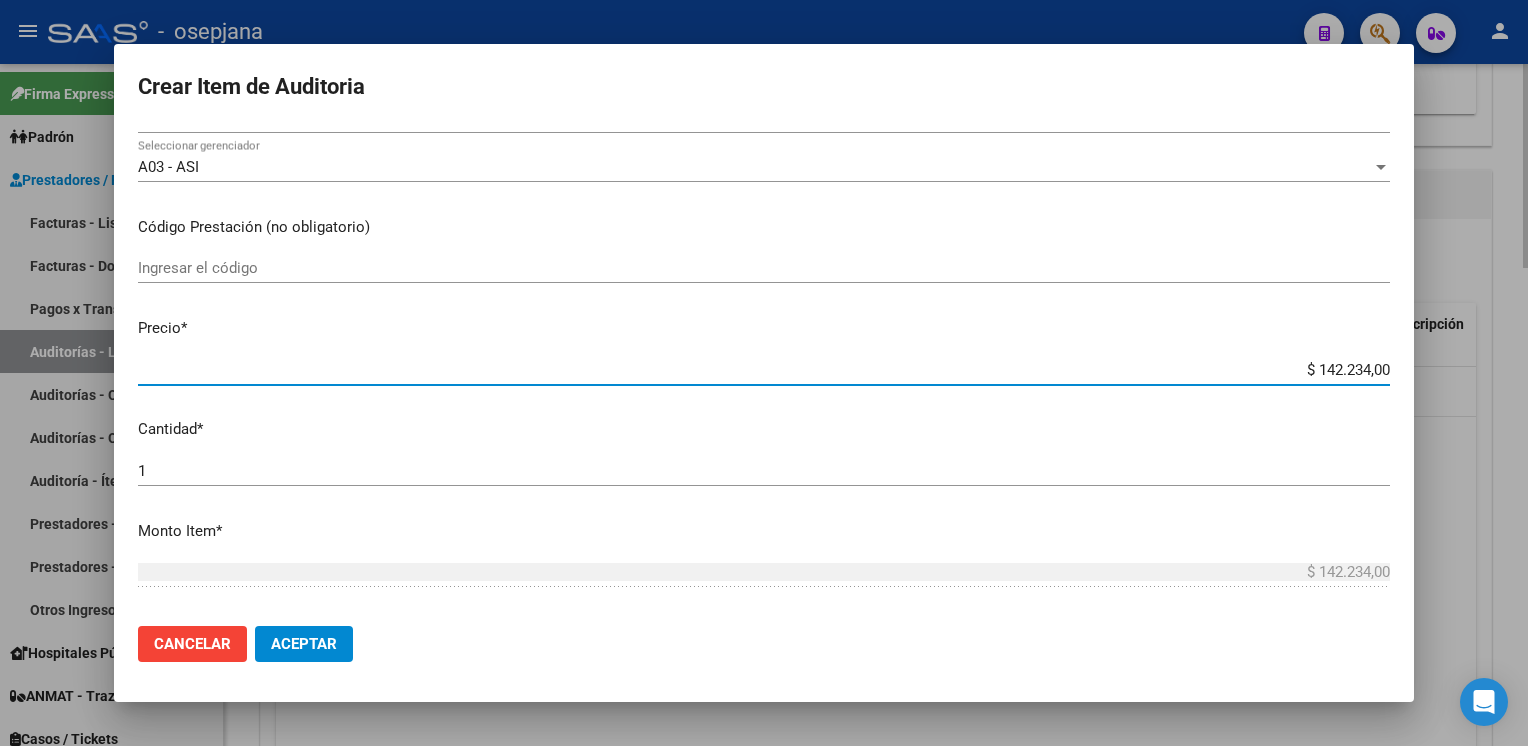 type on "$ 0,07" 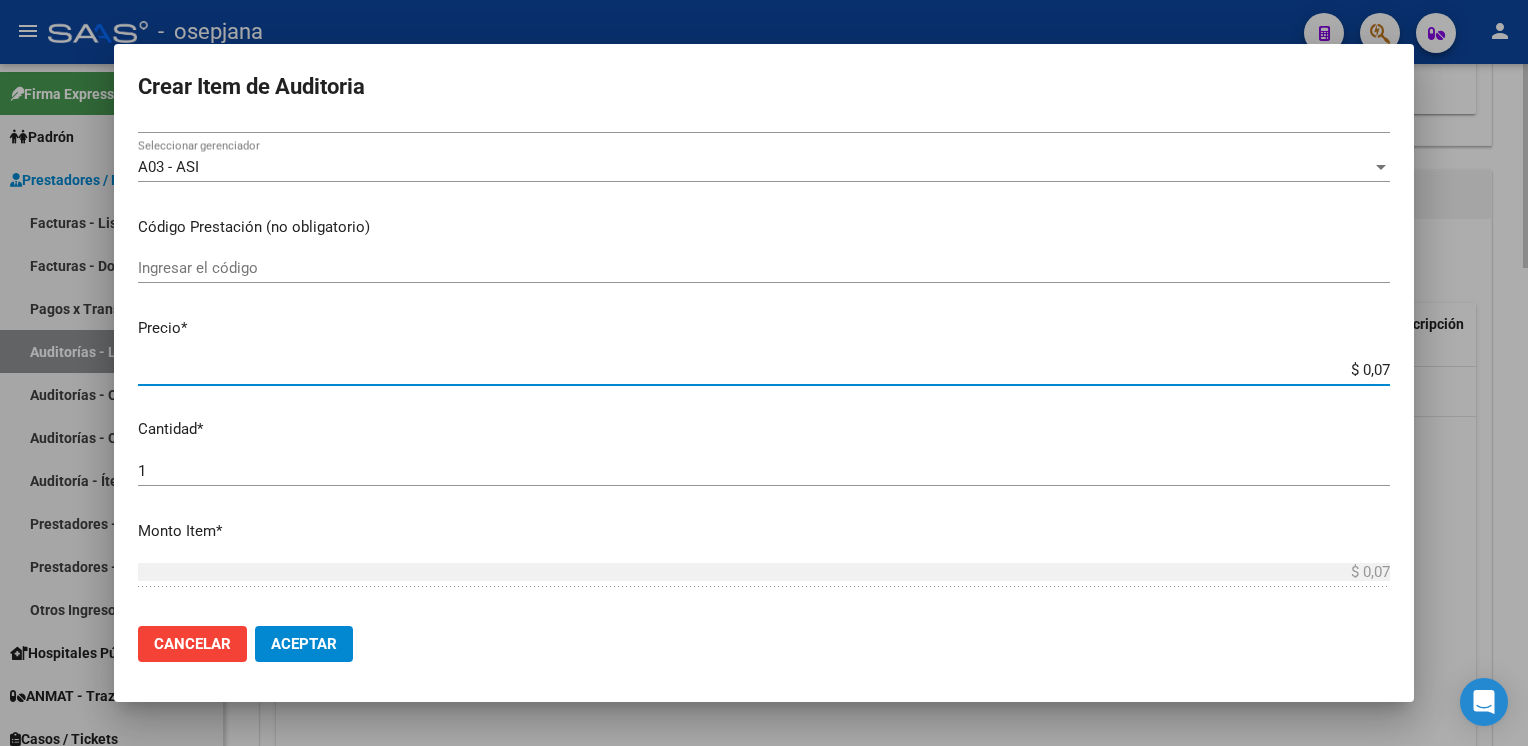 type on "$ 0,76" 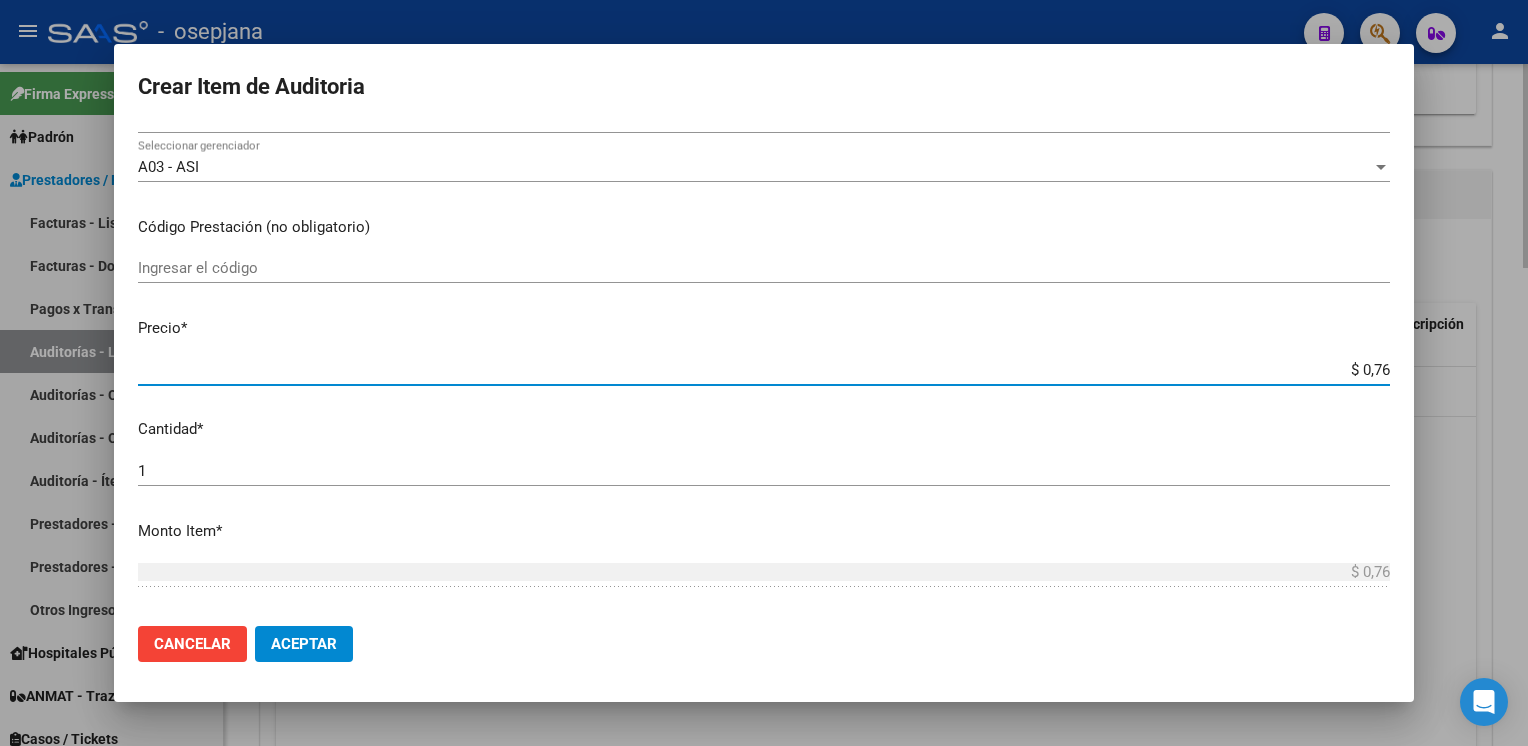 type on "$ 7,60" 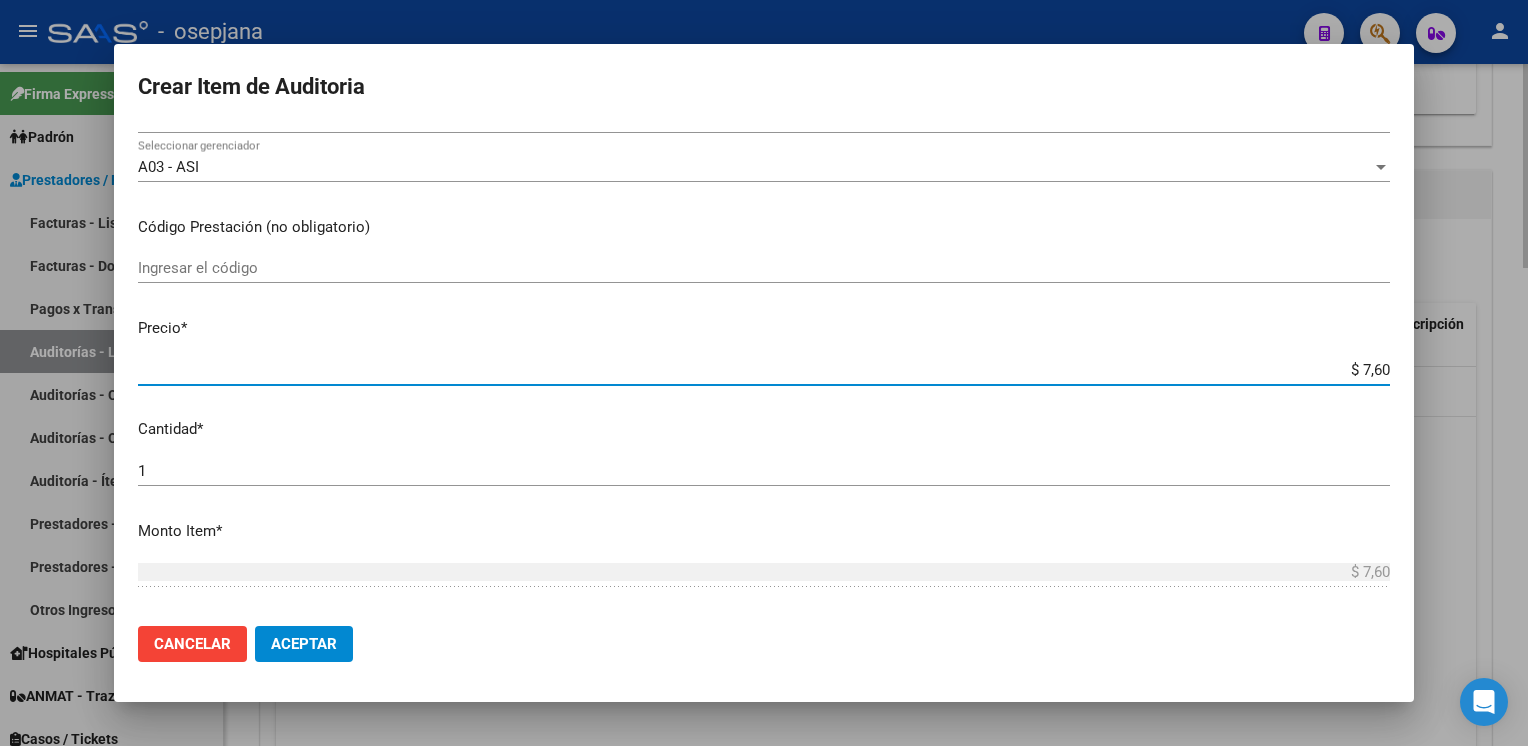 type on "$ 76,09" 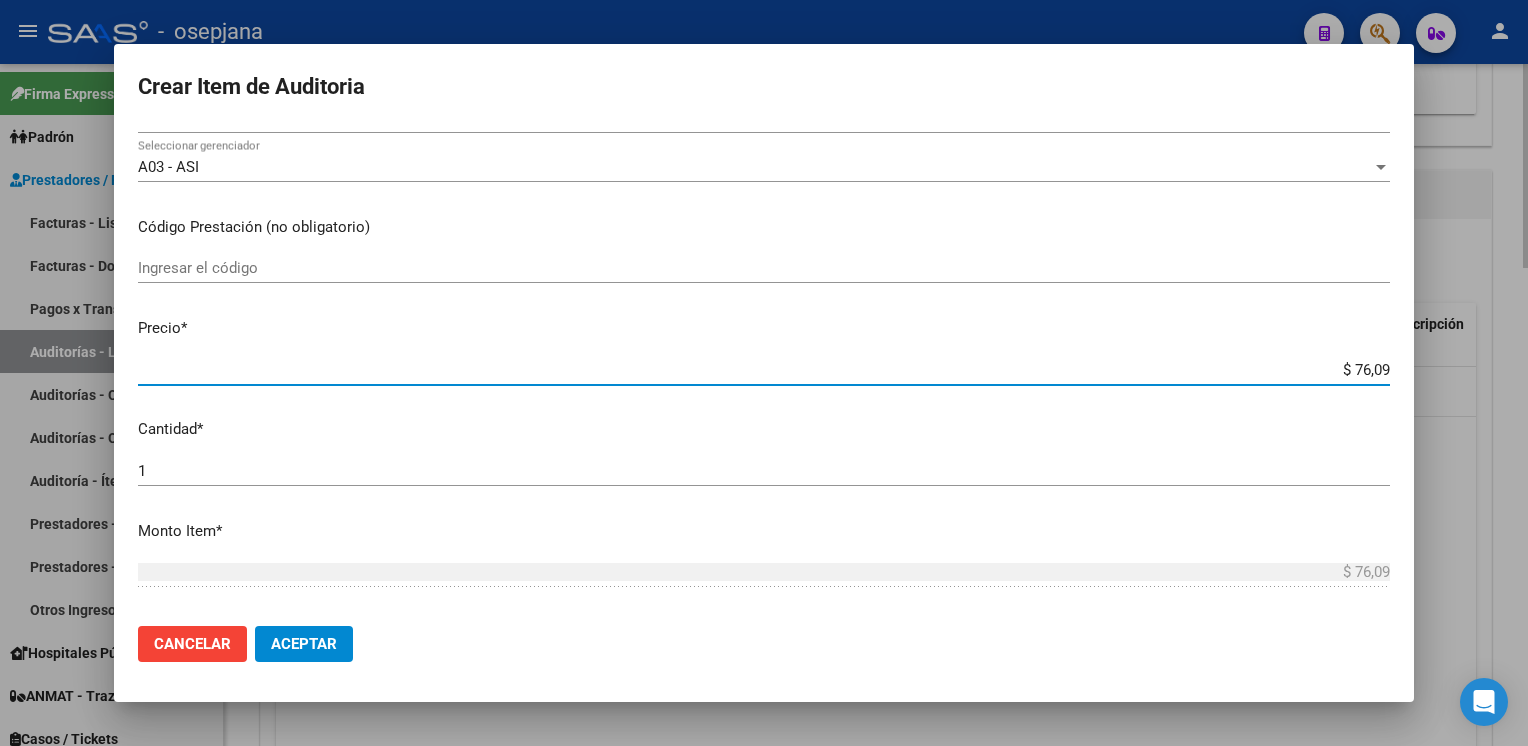type on "$ 760,90" 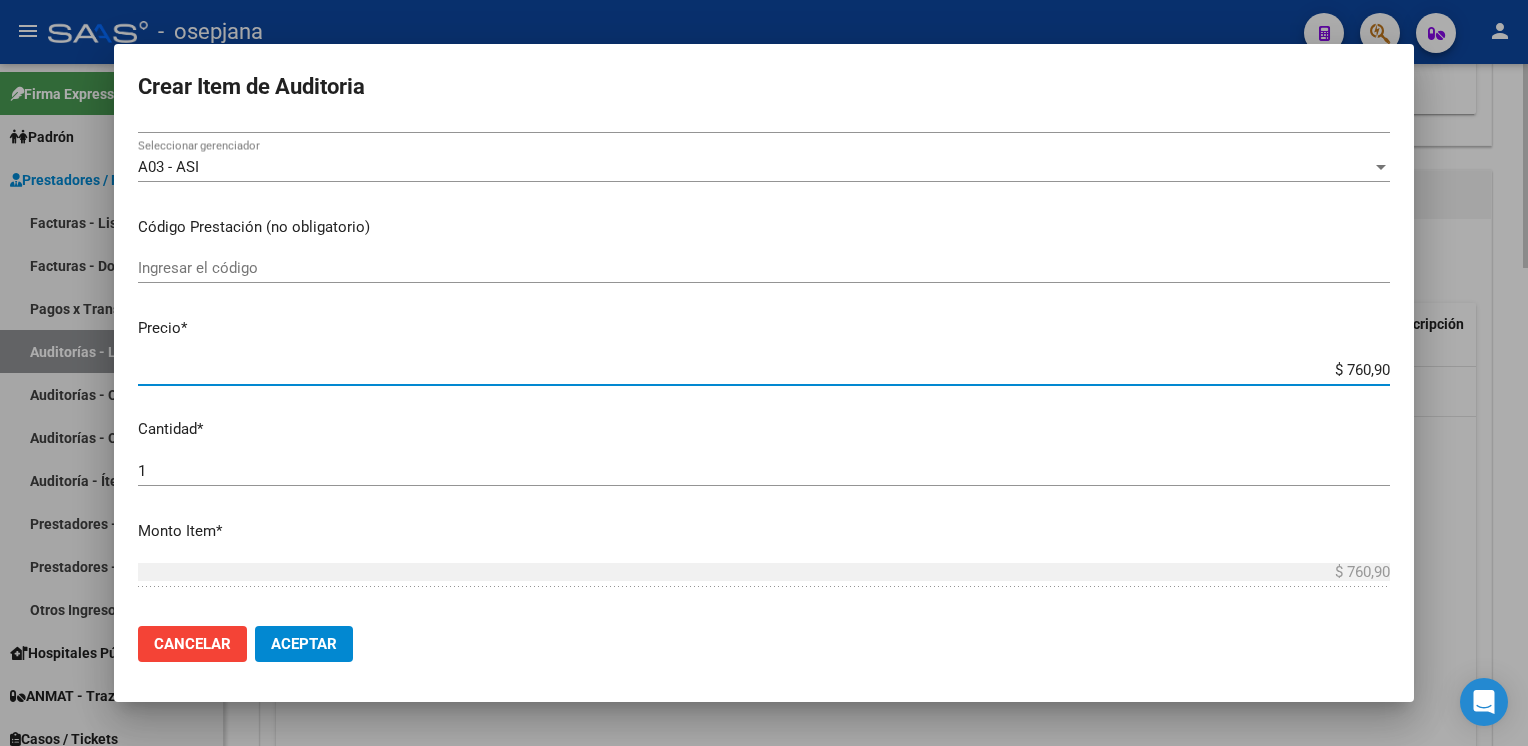 type on "$ 7.609,00" 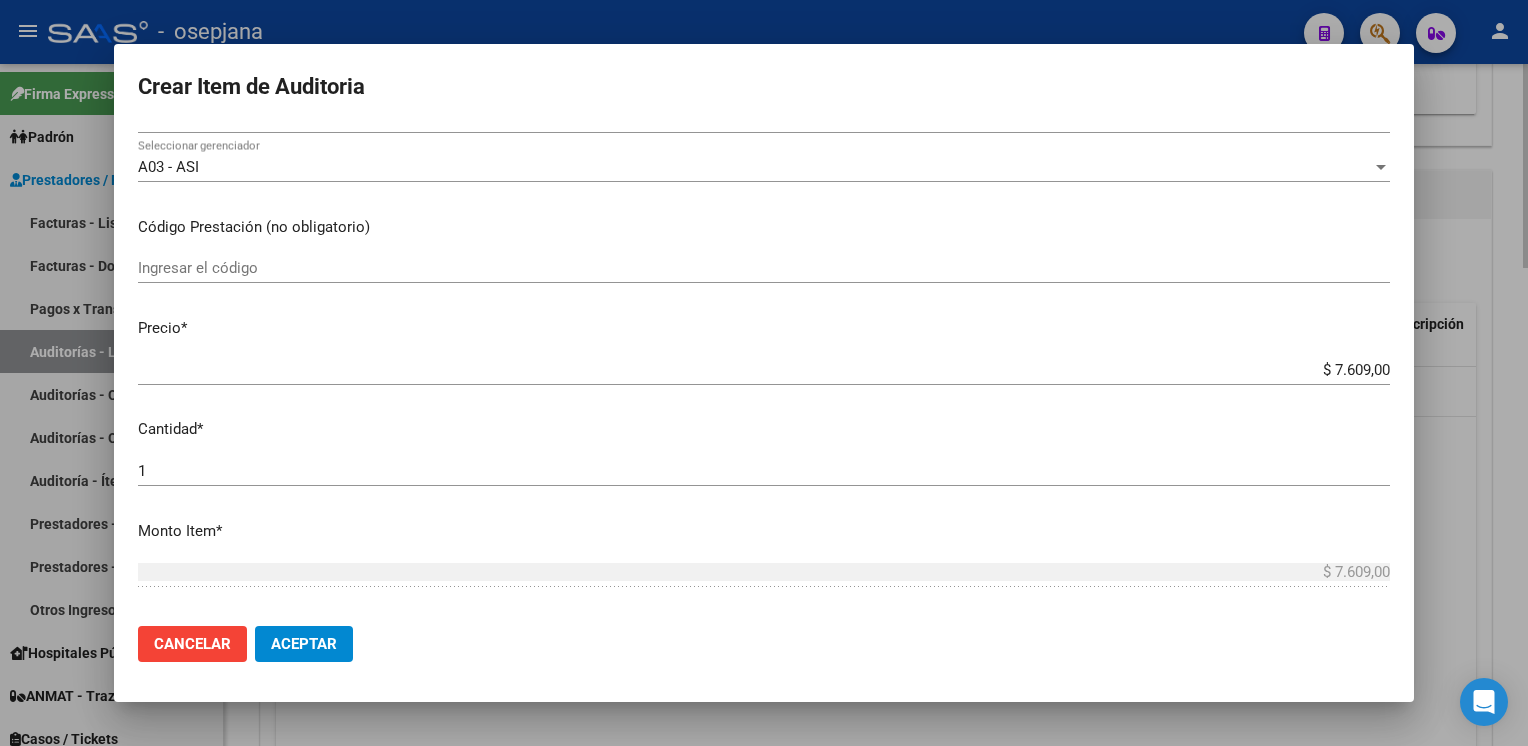 scroll, scrollTop: 628, scrollLeft: 0, axis: vertical 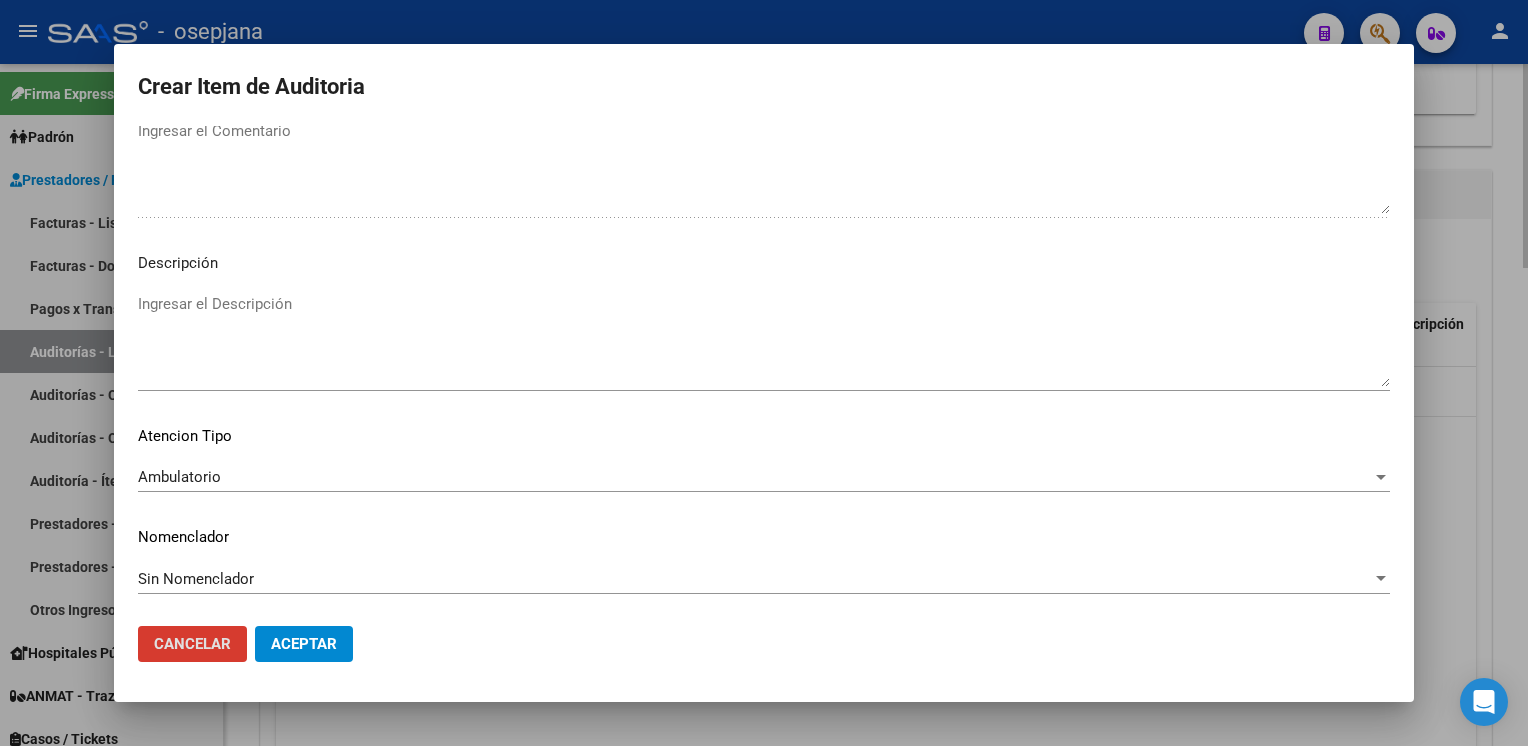 type 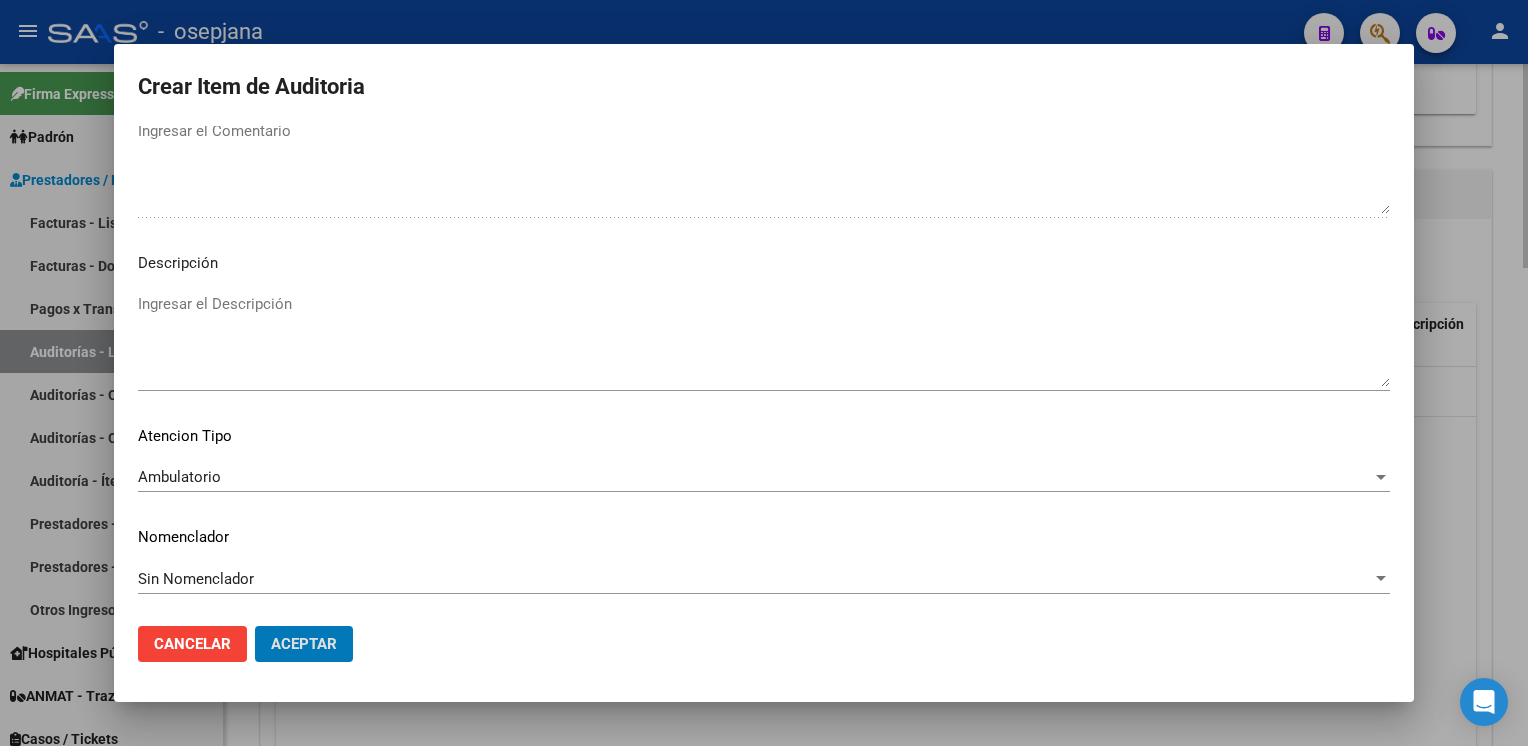 type 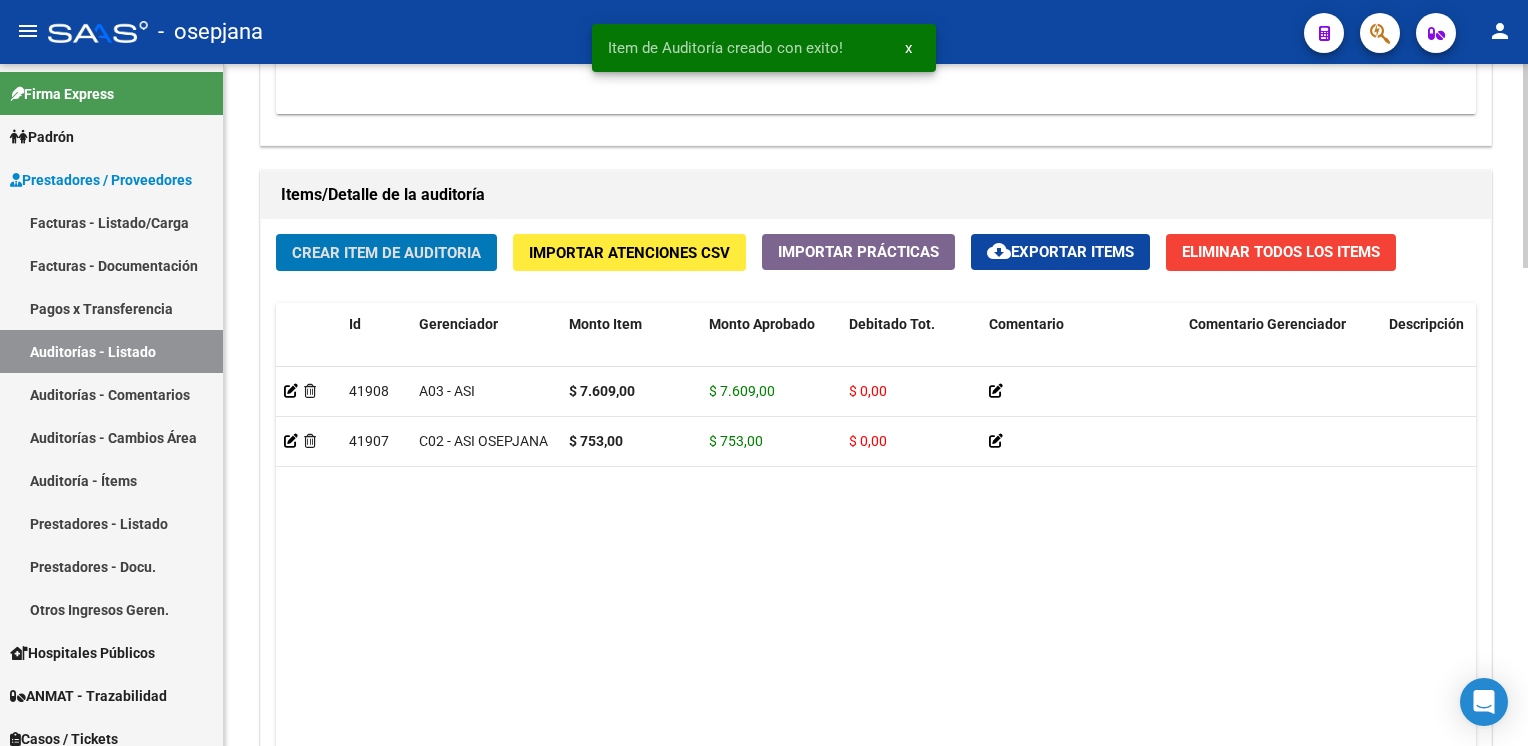 click on "Crear Item de Auditoria" 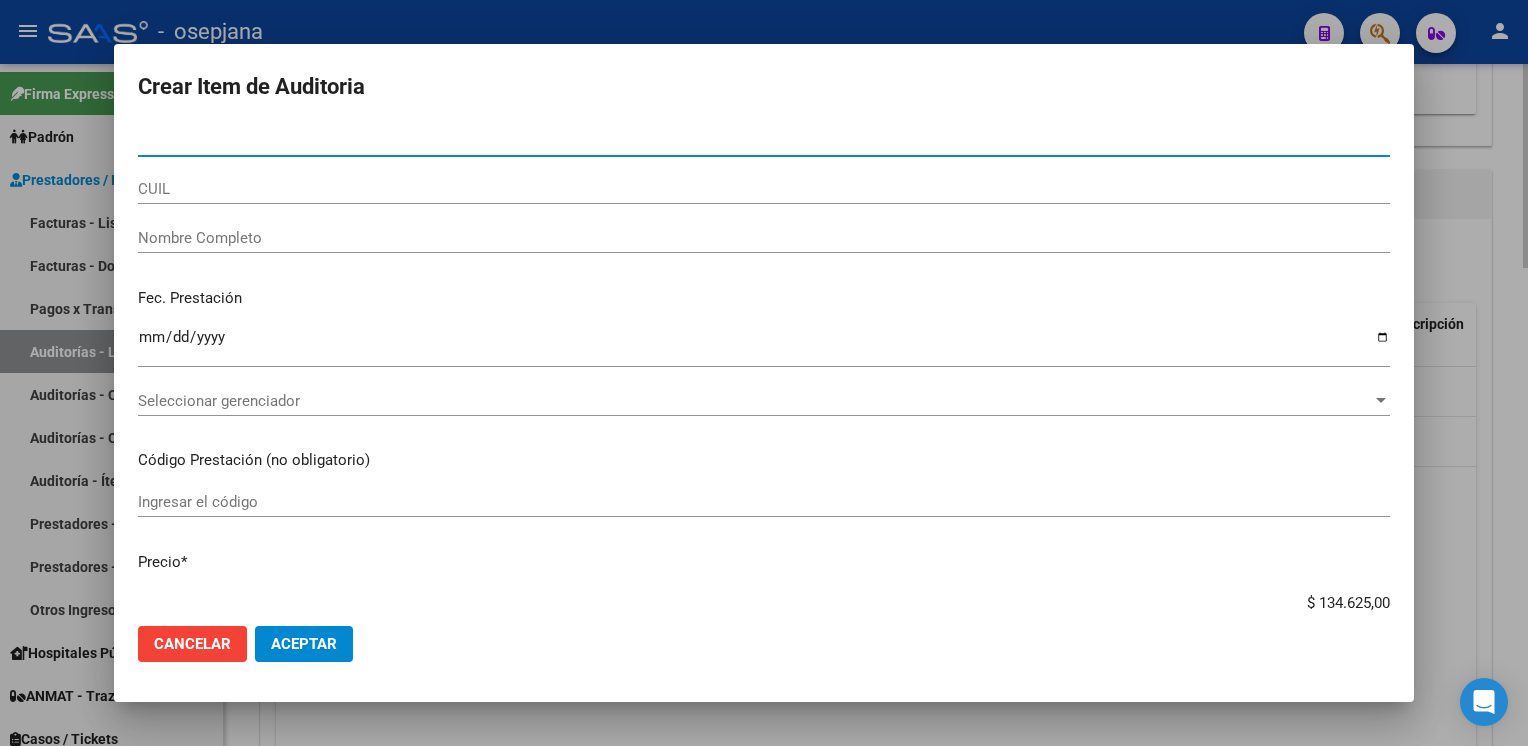 type on "70441604" 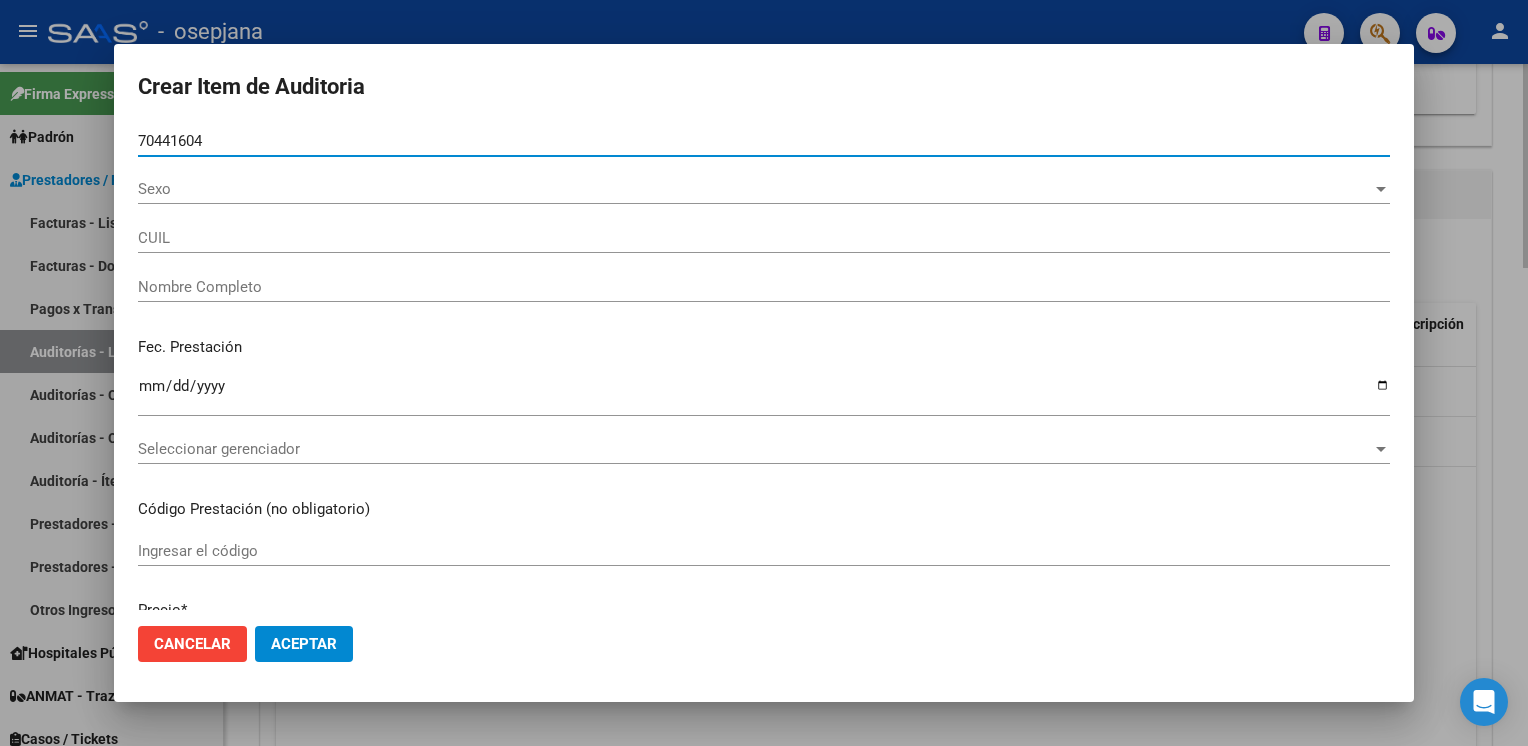 type on "[NUMBER]" 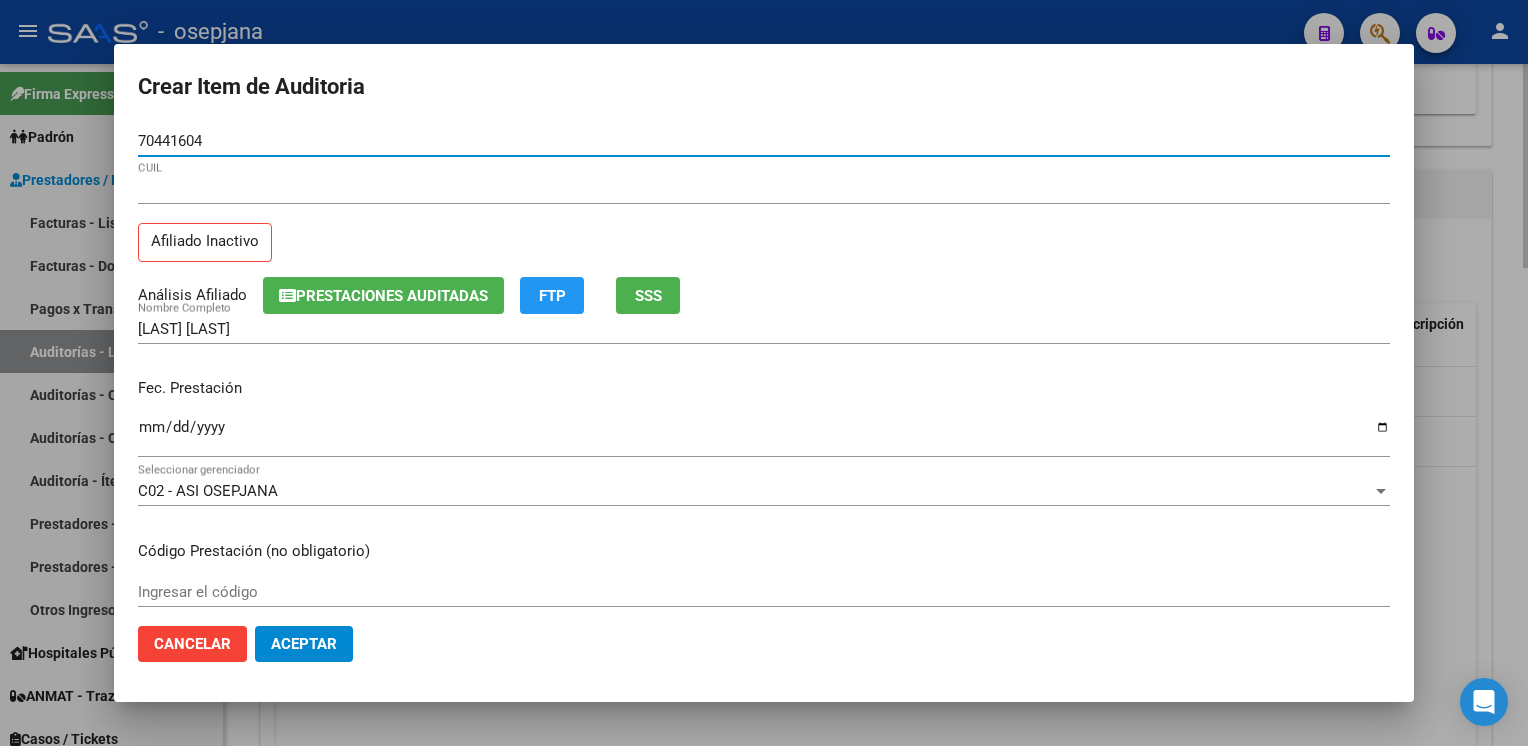 type on "70441604" 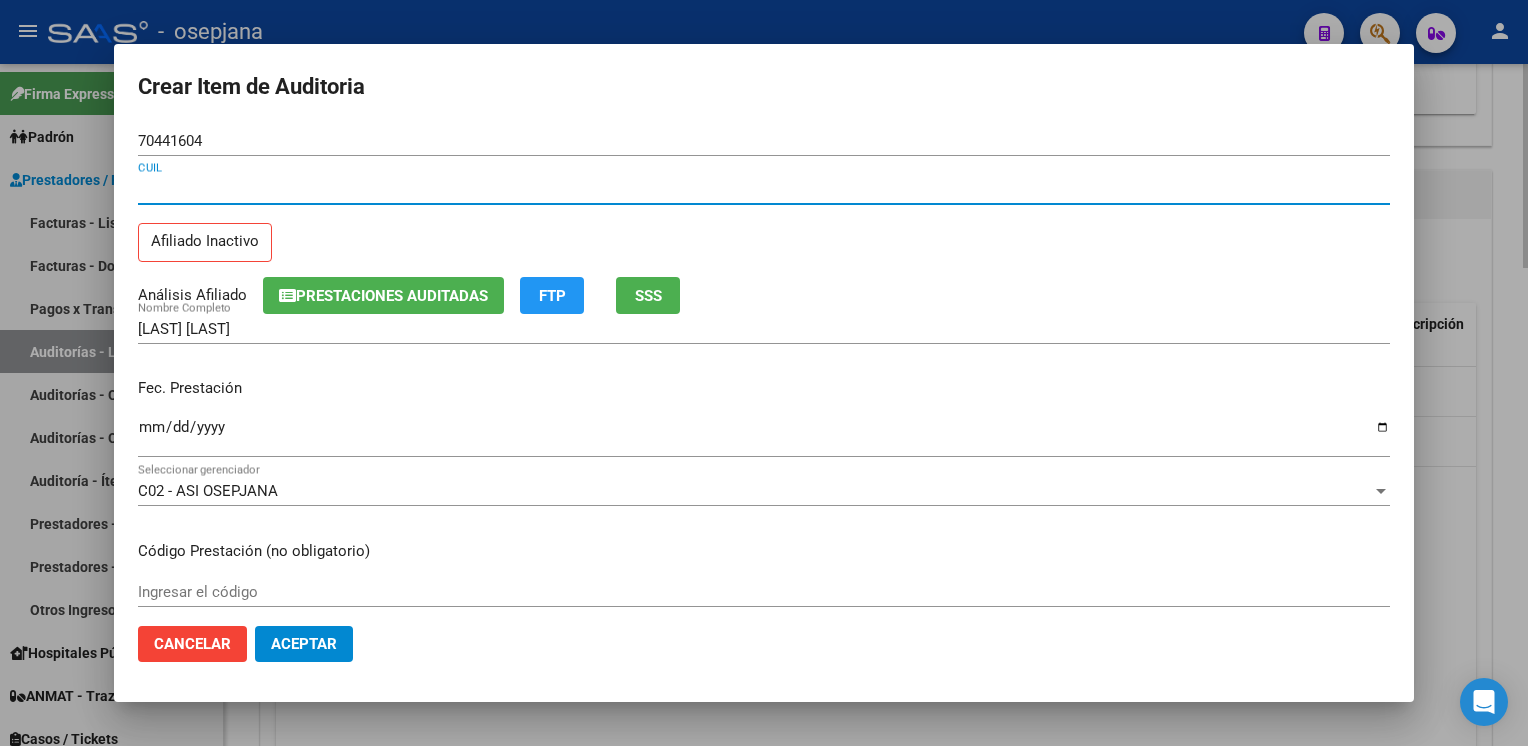 type 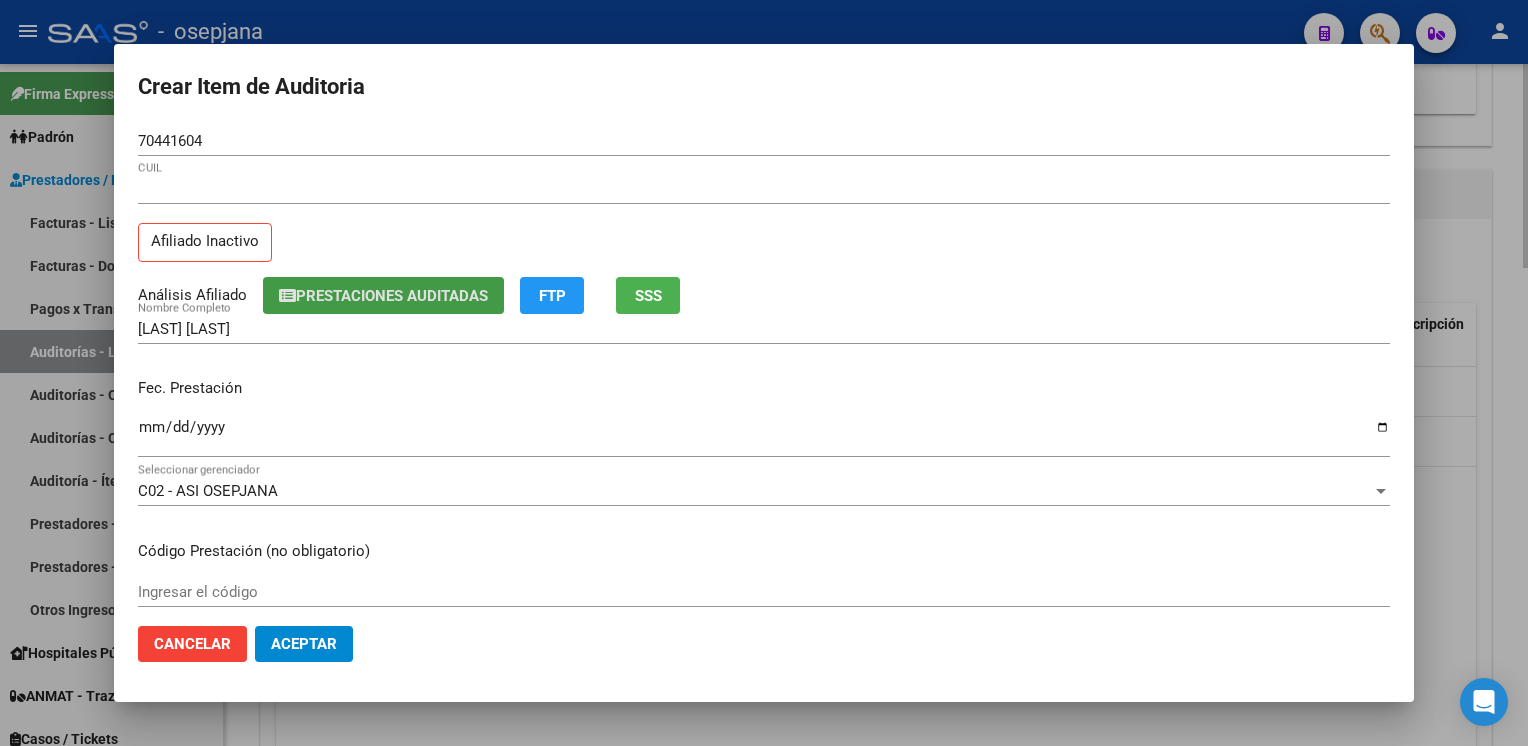type 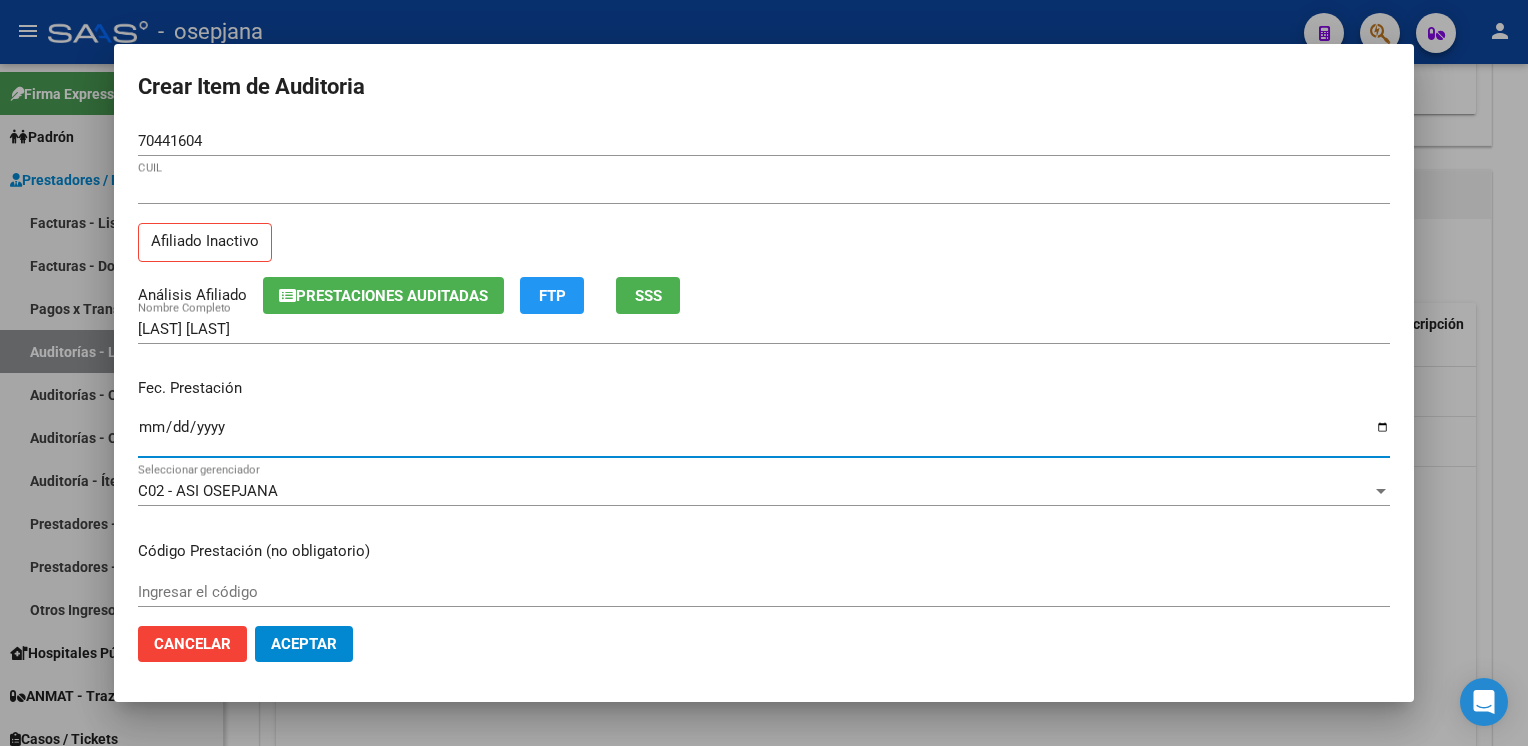 click on "SSS" 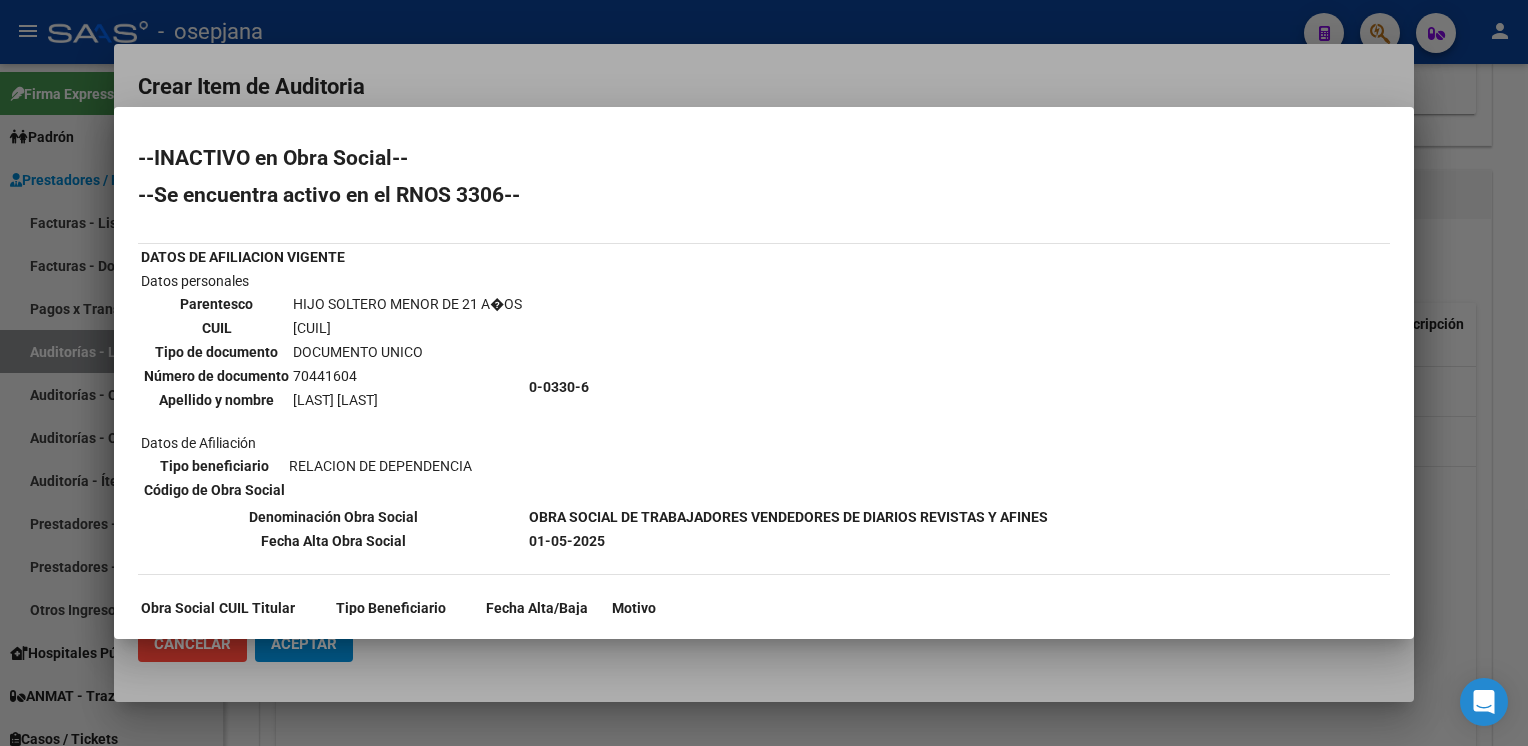 scroll, scrollTop: 62, scrollLeft: 0, axis: vertical 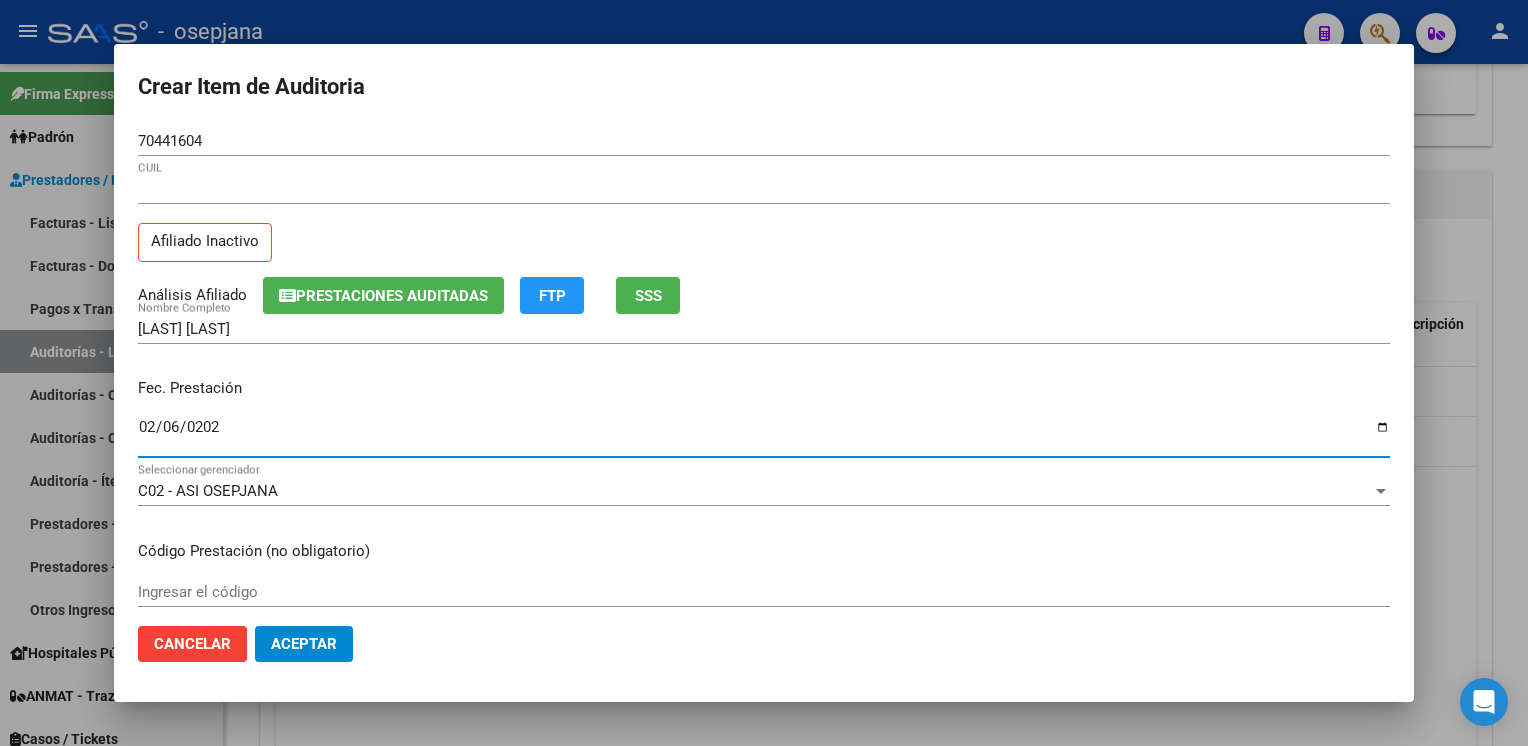 type on "2025-02-06" 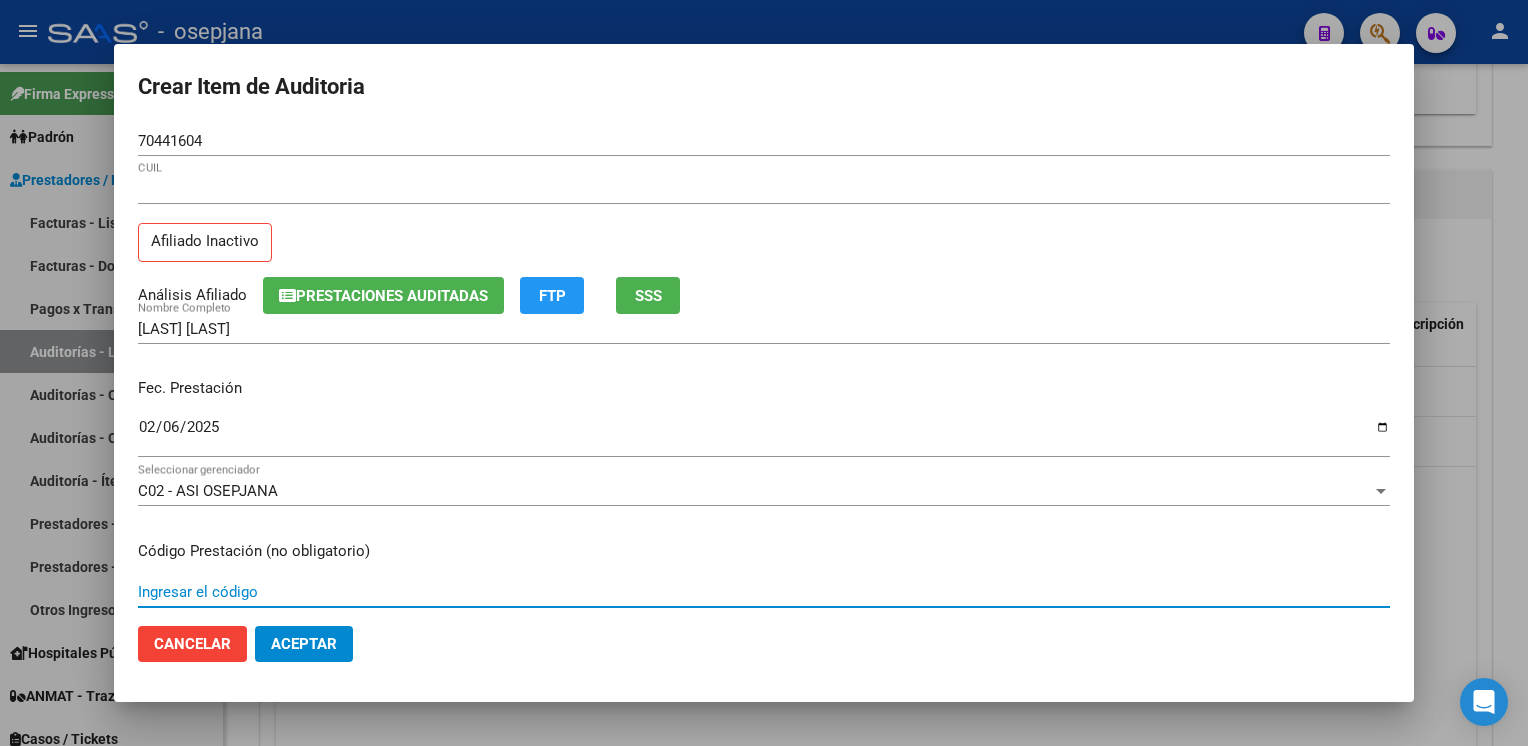 scroll, scrollTop: 324, scrollLeft: 0, axis: vertical 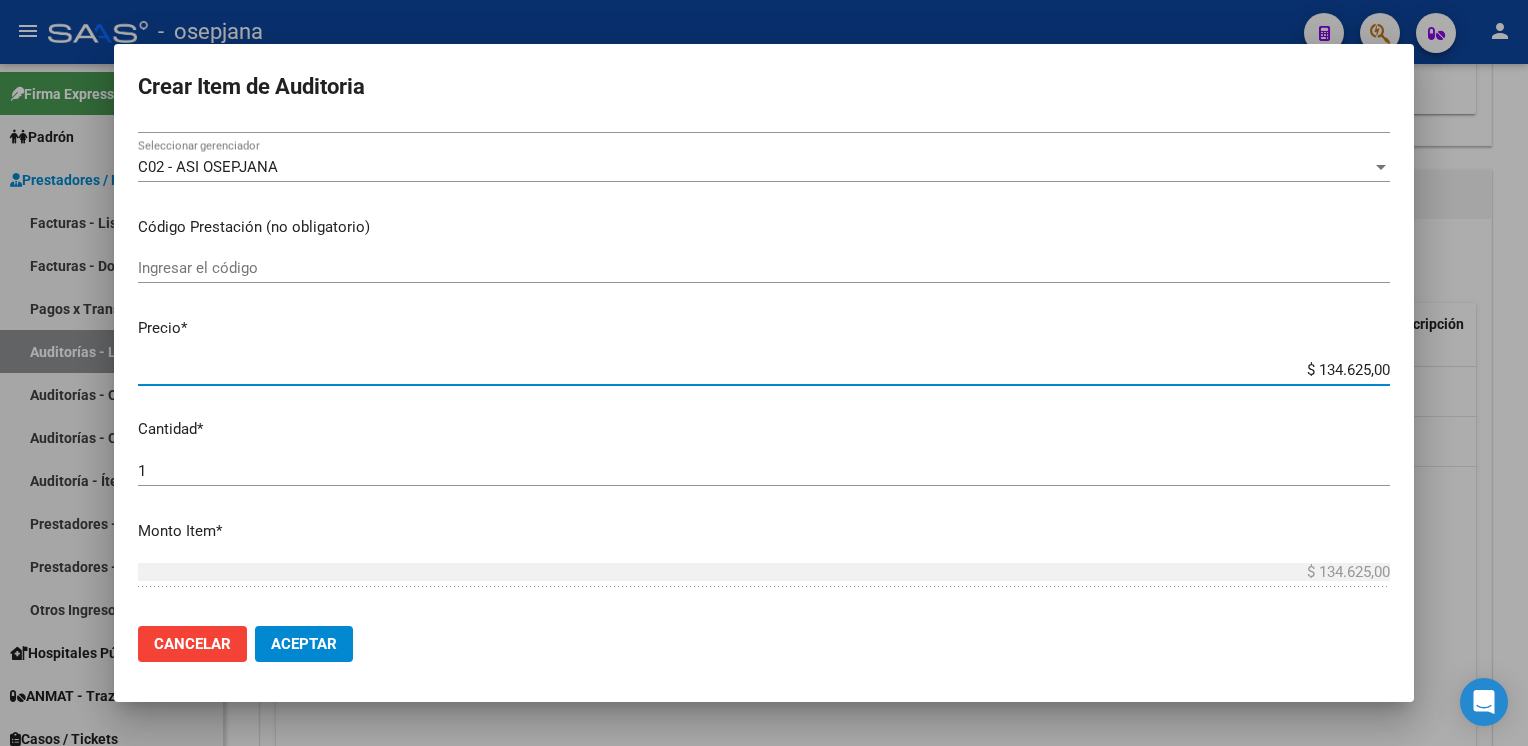 type on "$ 0,03" 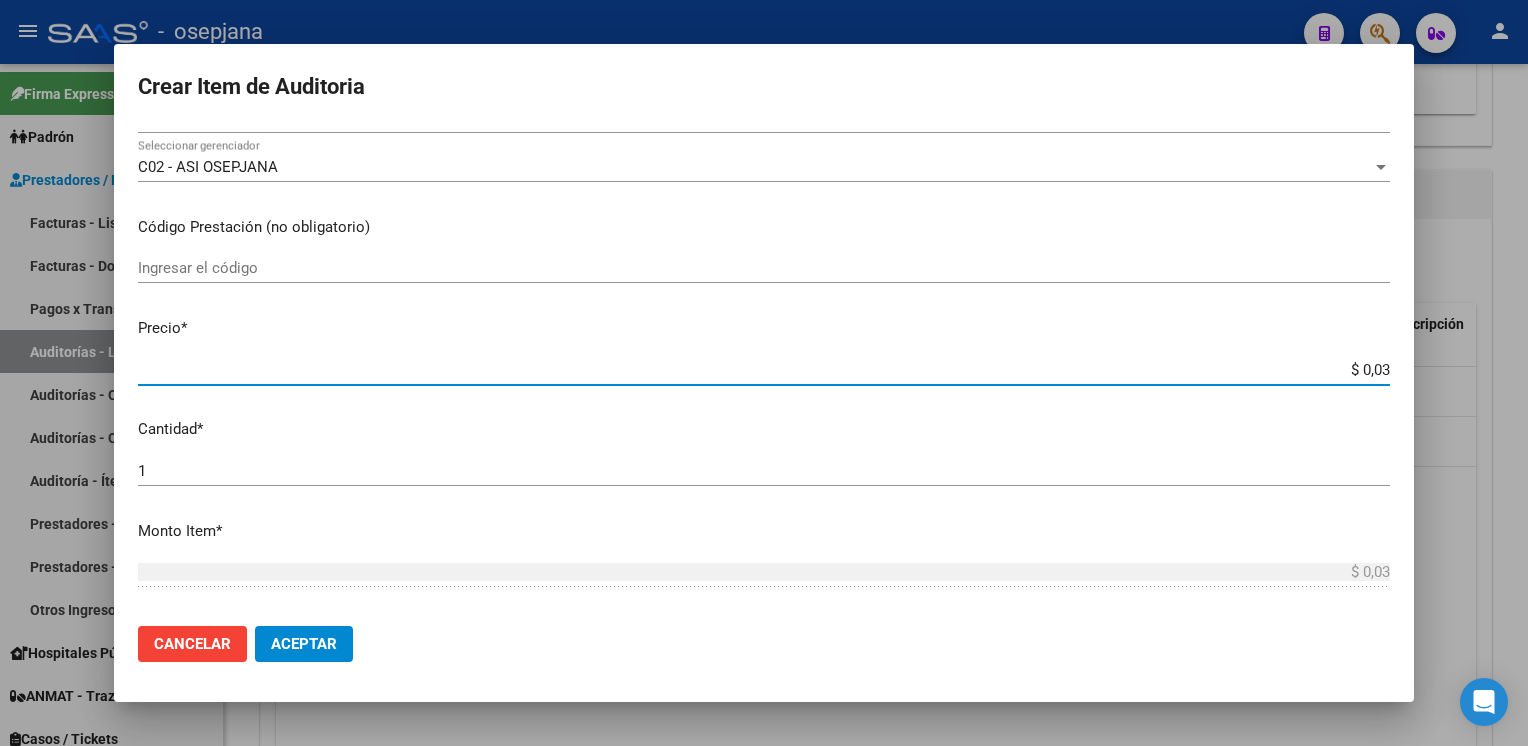 type on "$ 0,39" 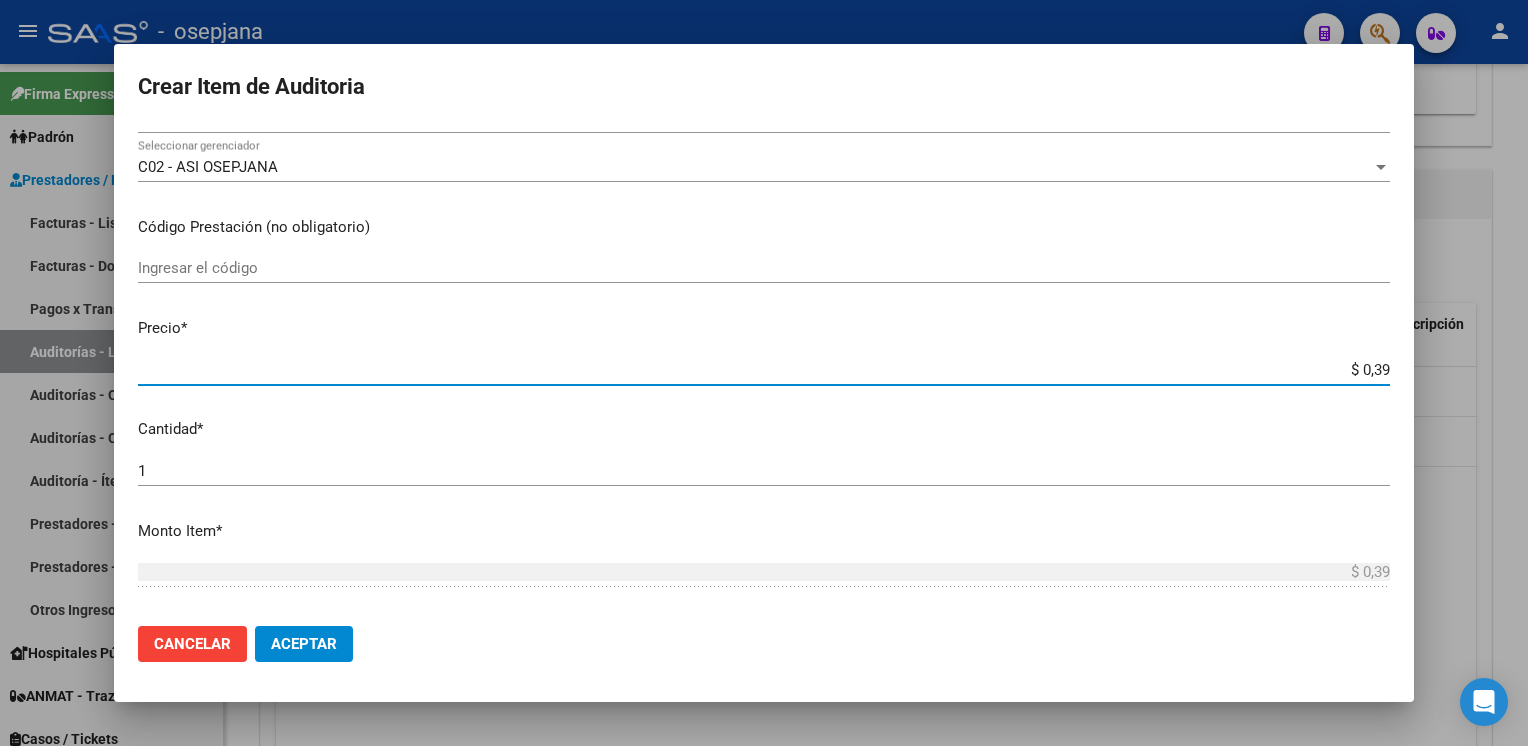 type on "$ 3,99" 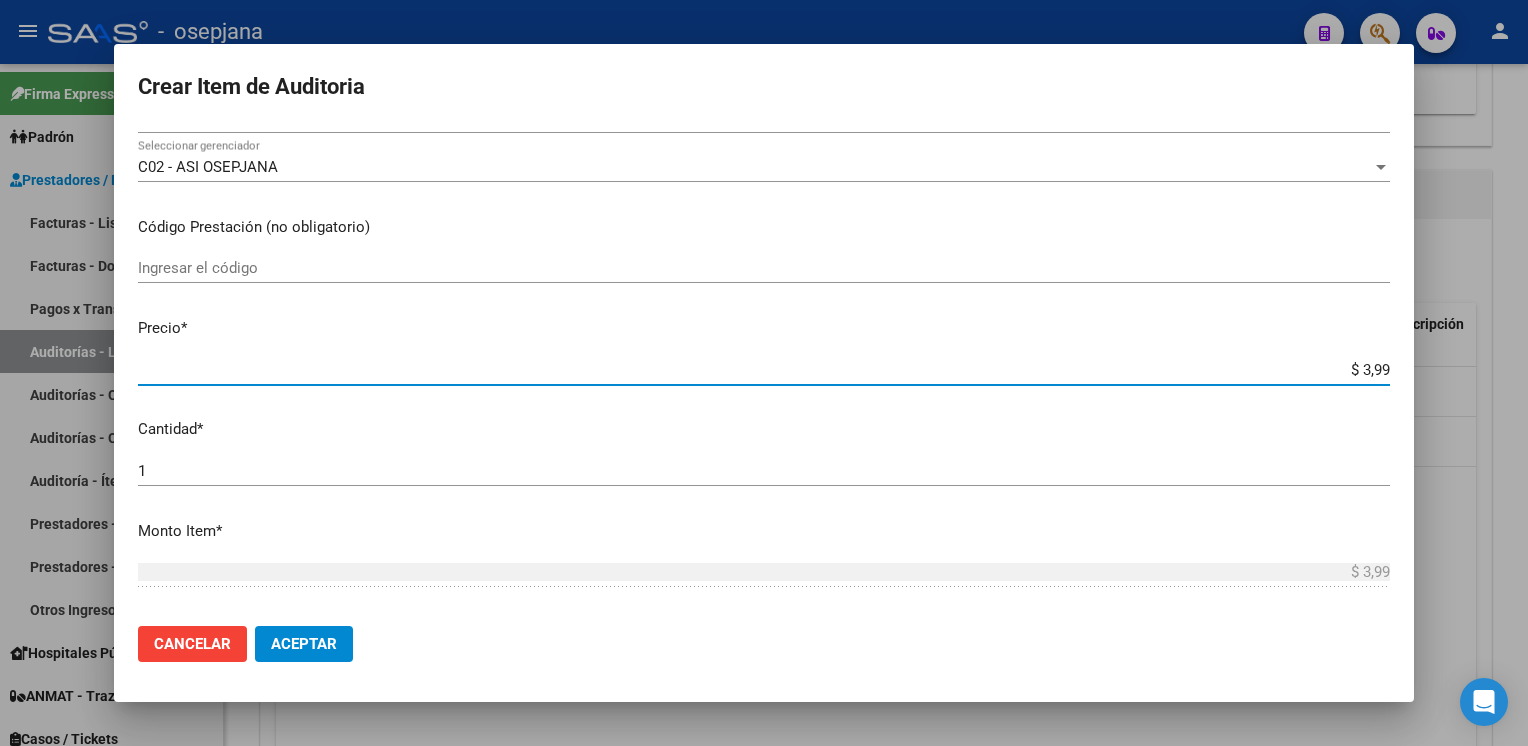 type on "$ 39,98" 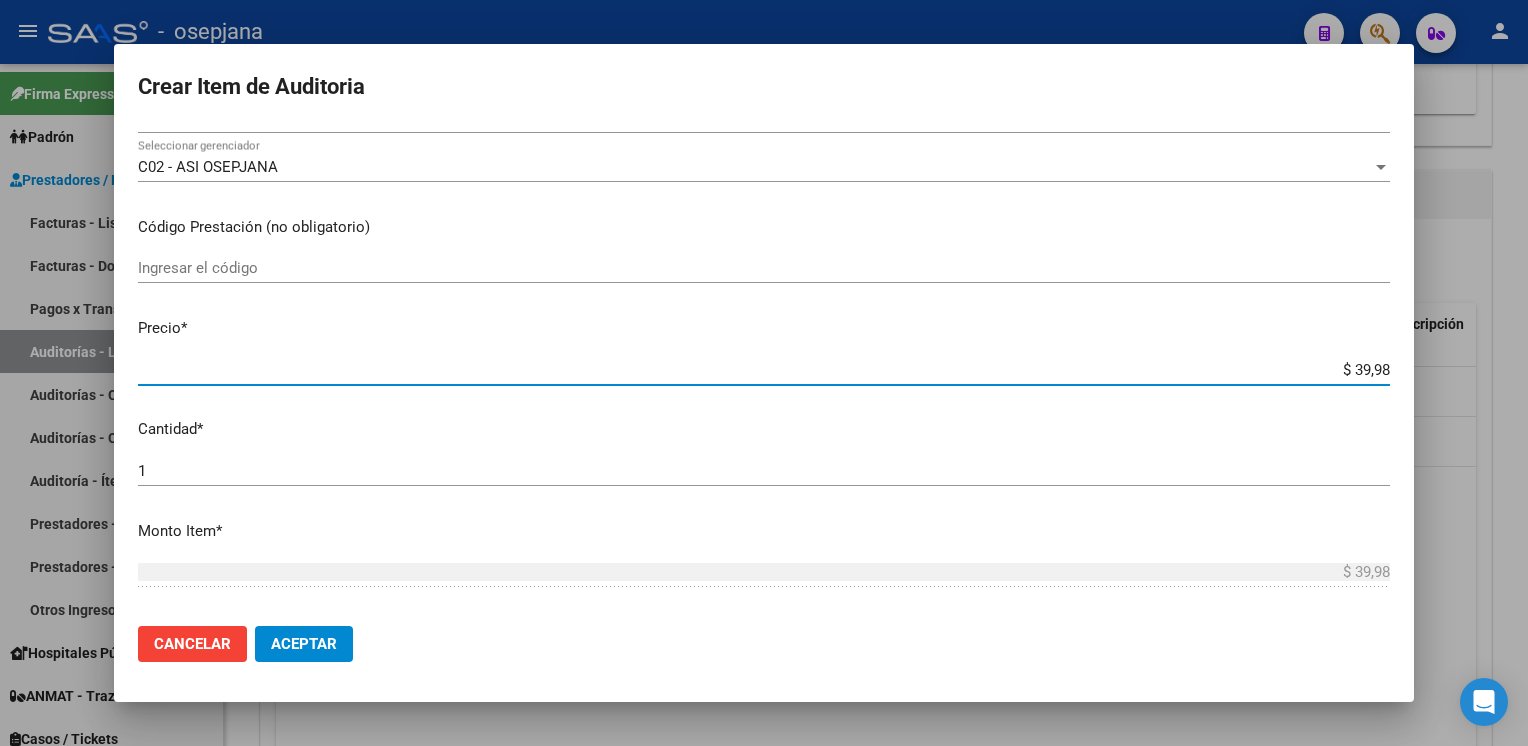 type on "$ 399,80" 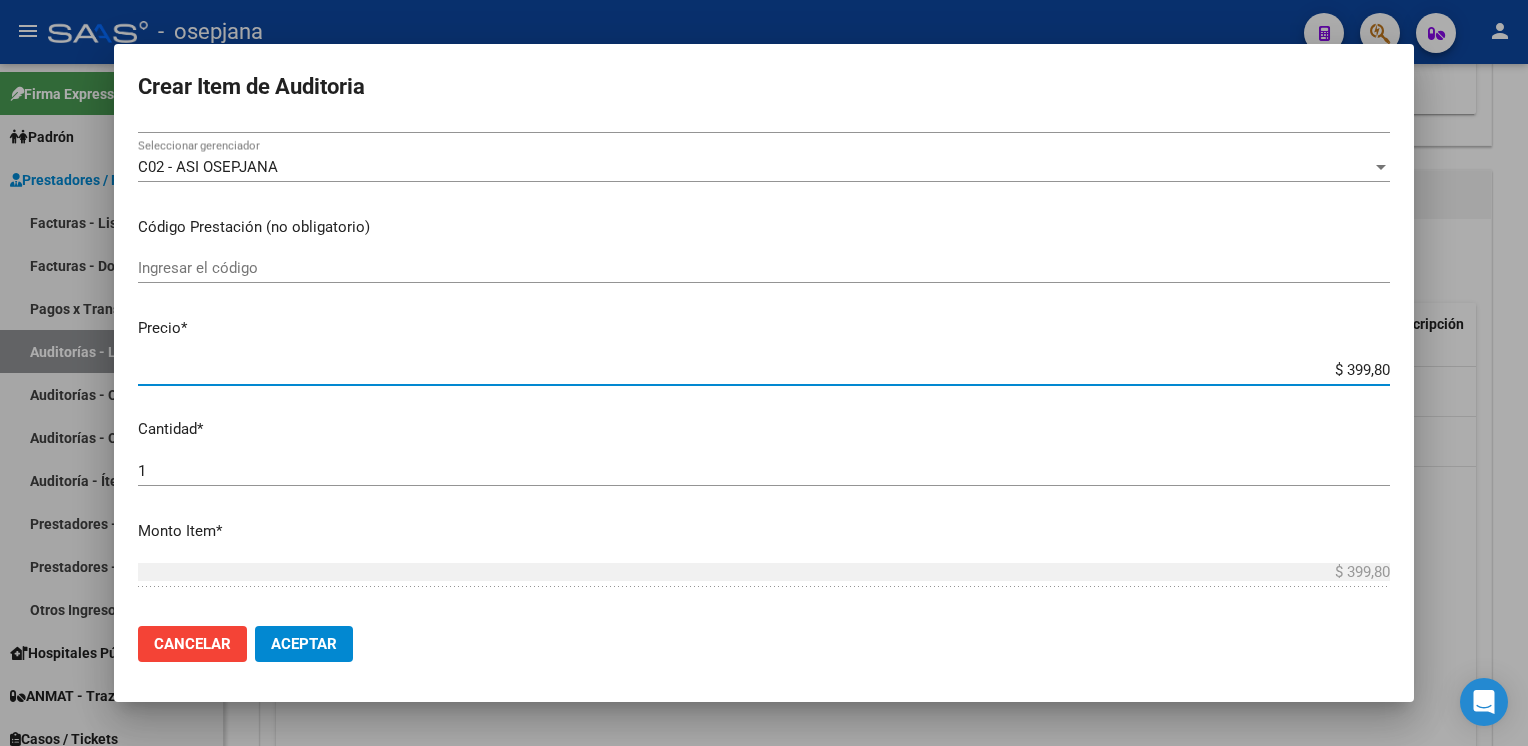type on "$ 3.998,00" 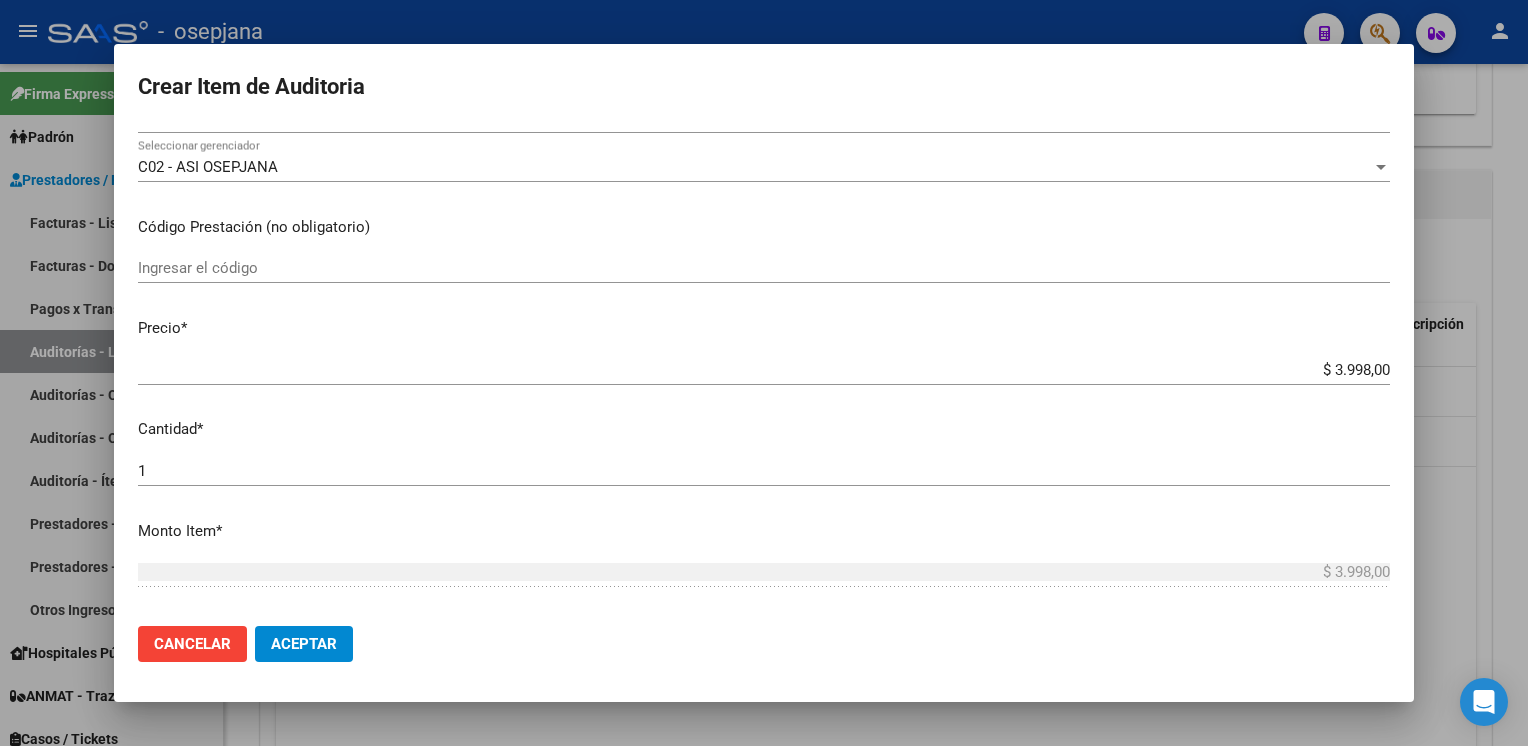 scroll, scrollTop: 628, scrollLeft: 0, axis: vertical 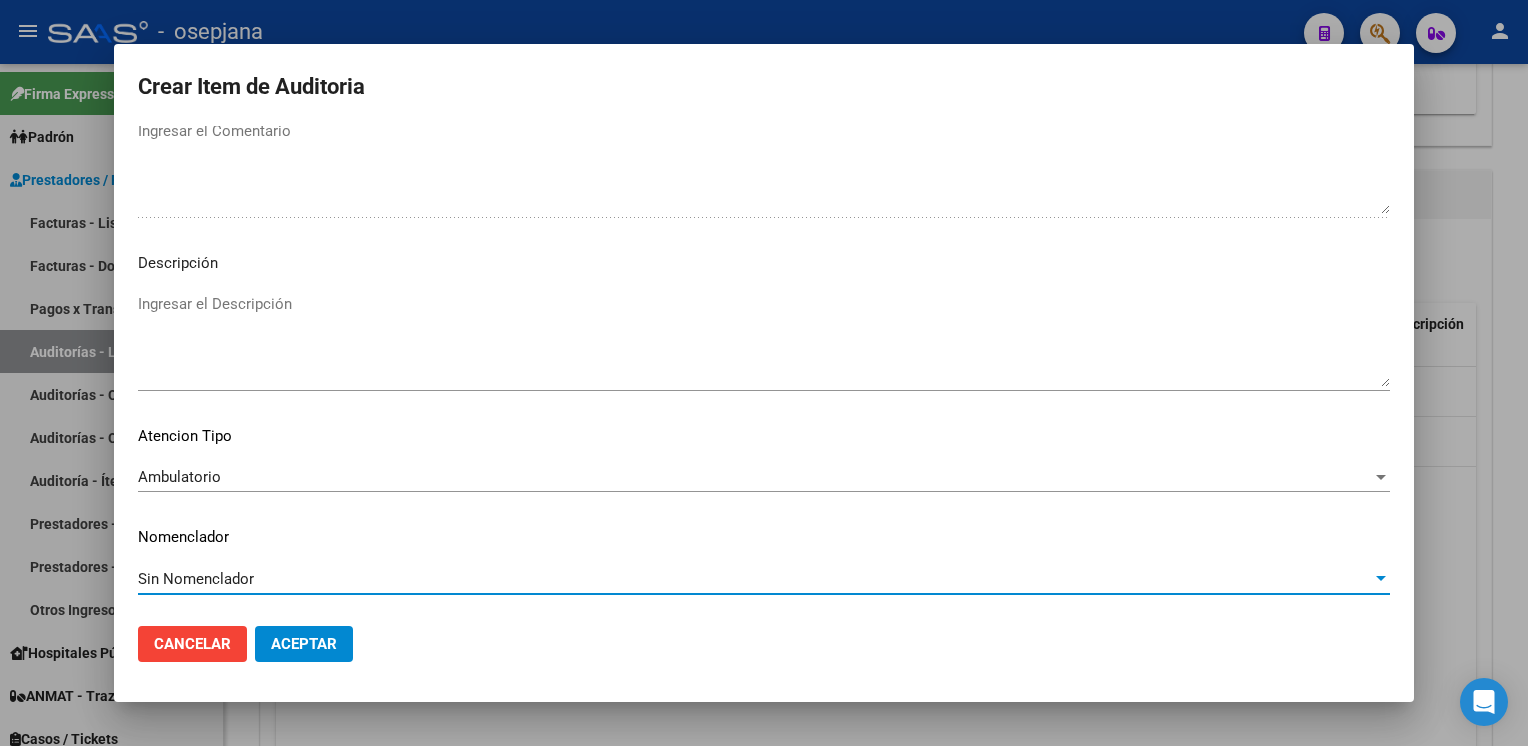 type 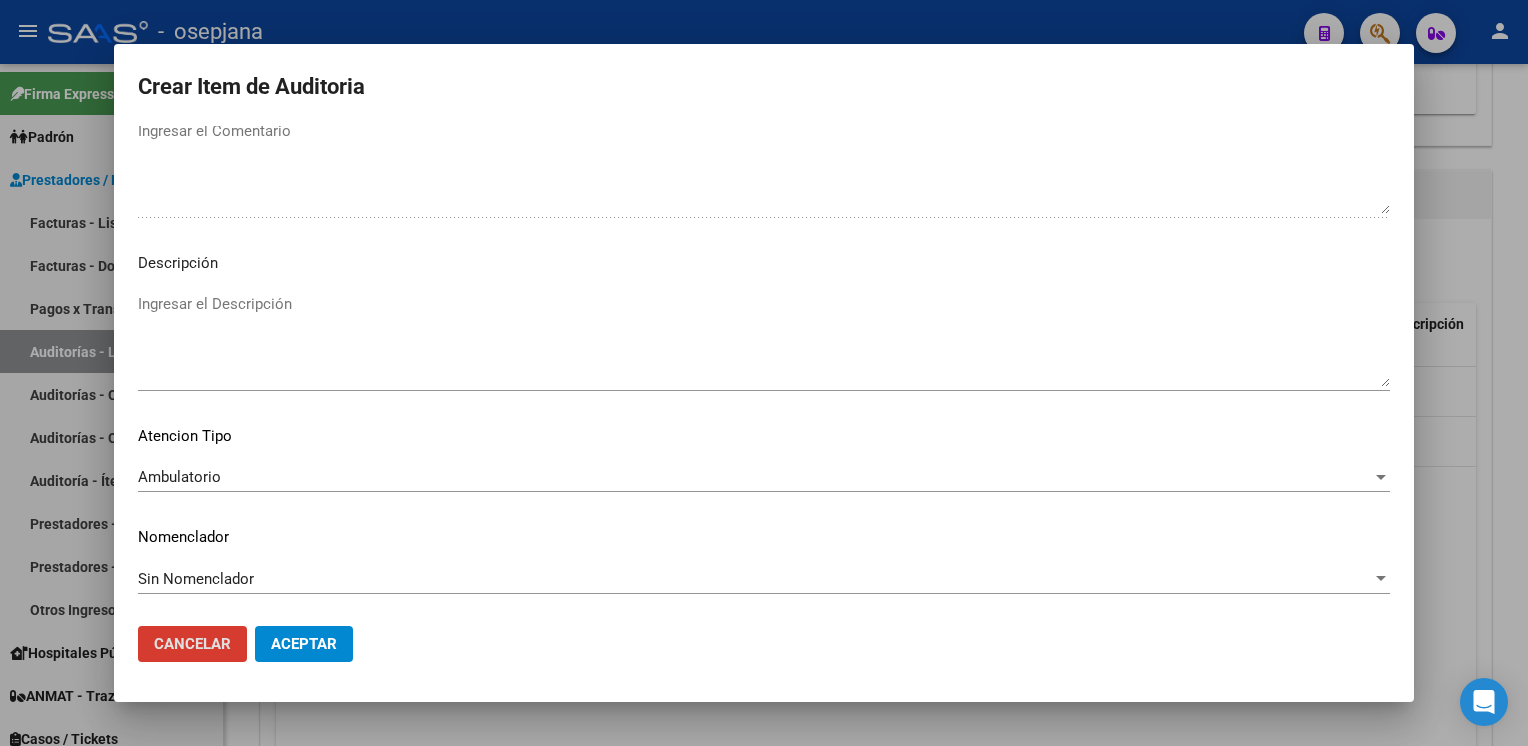 type 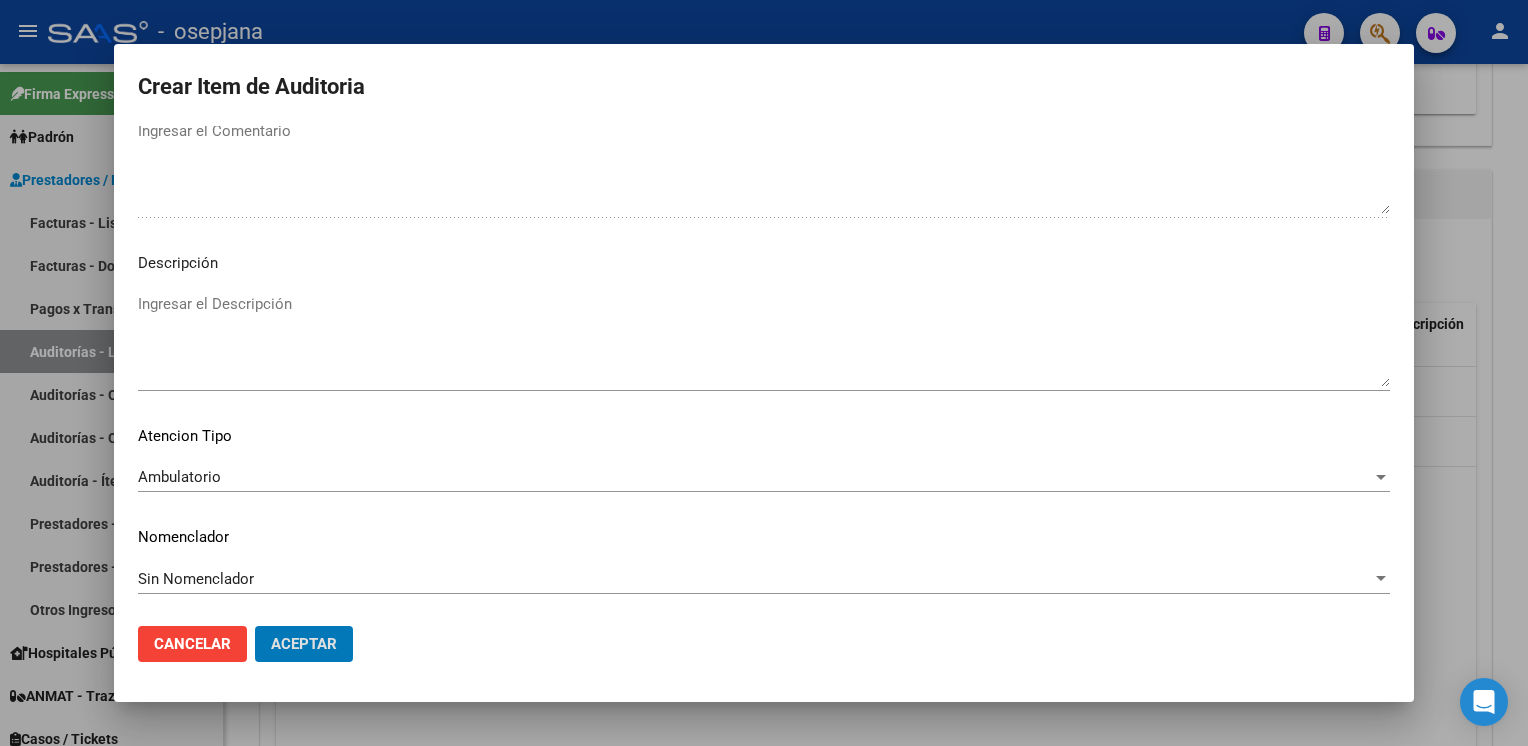 click on "Aceptar" 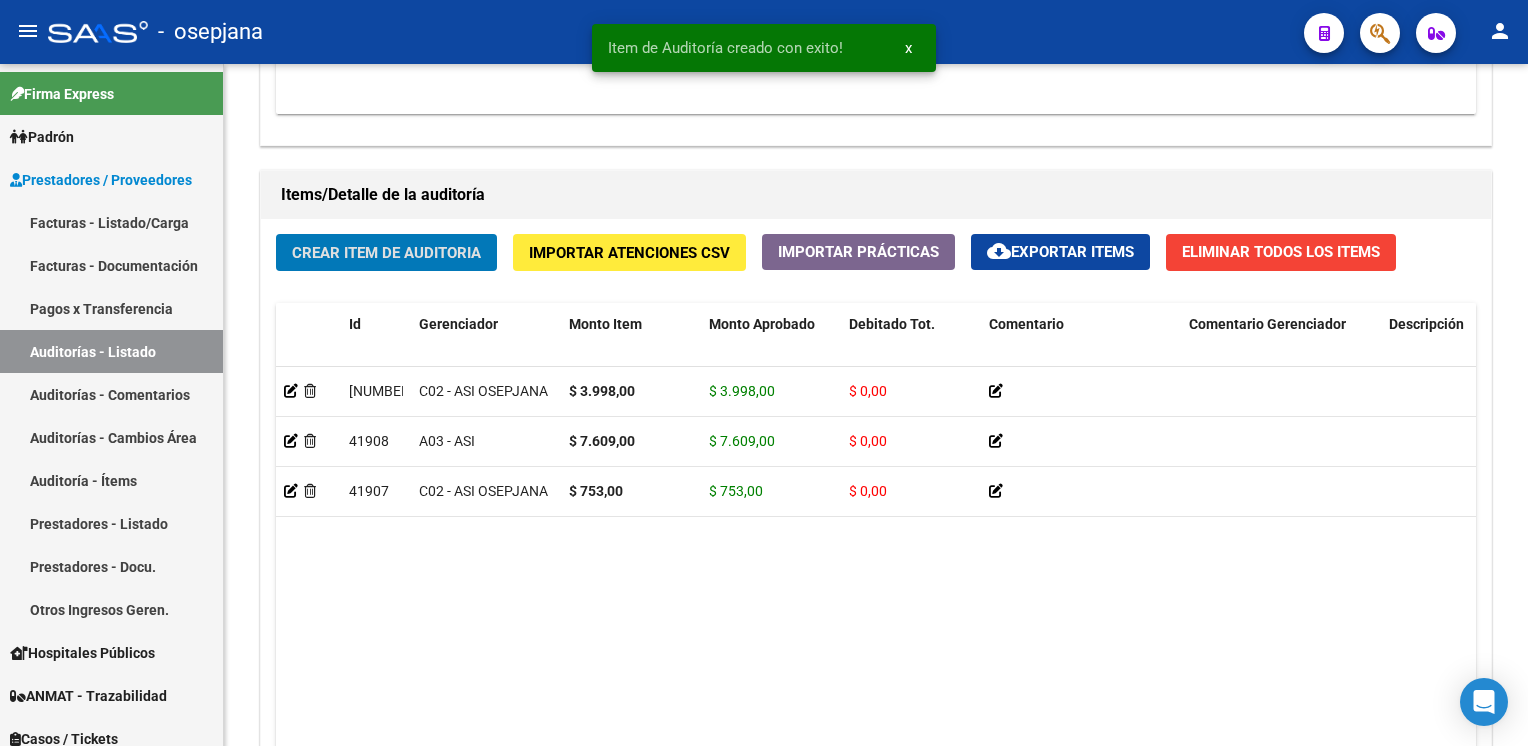 click on "Crear Item de Auditoria" 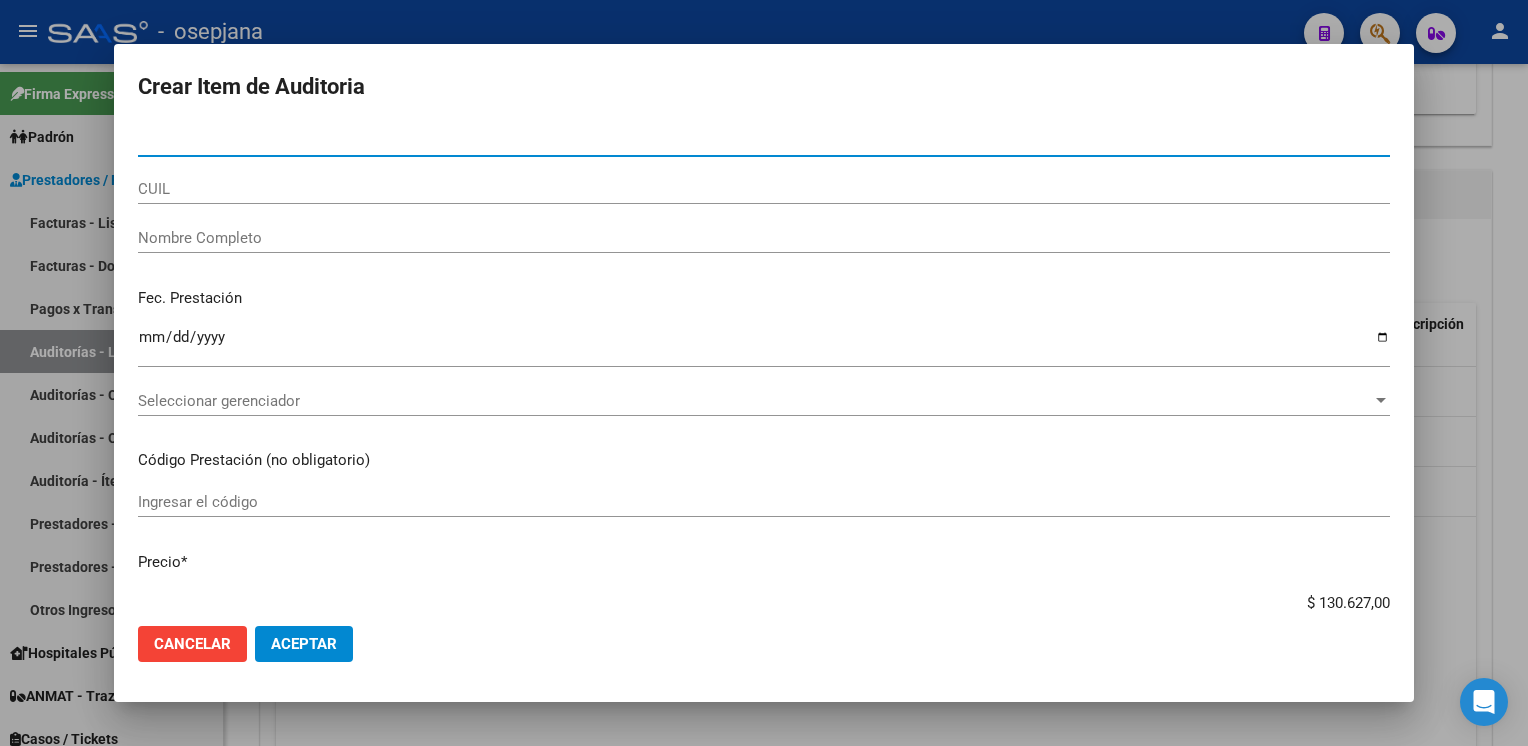 type on "37984445" 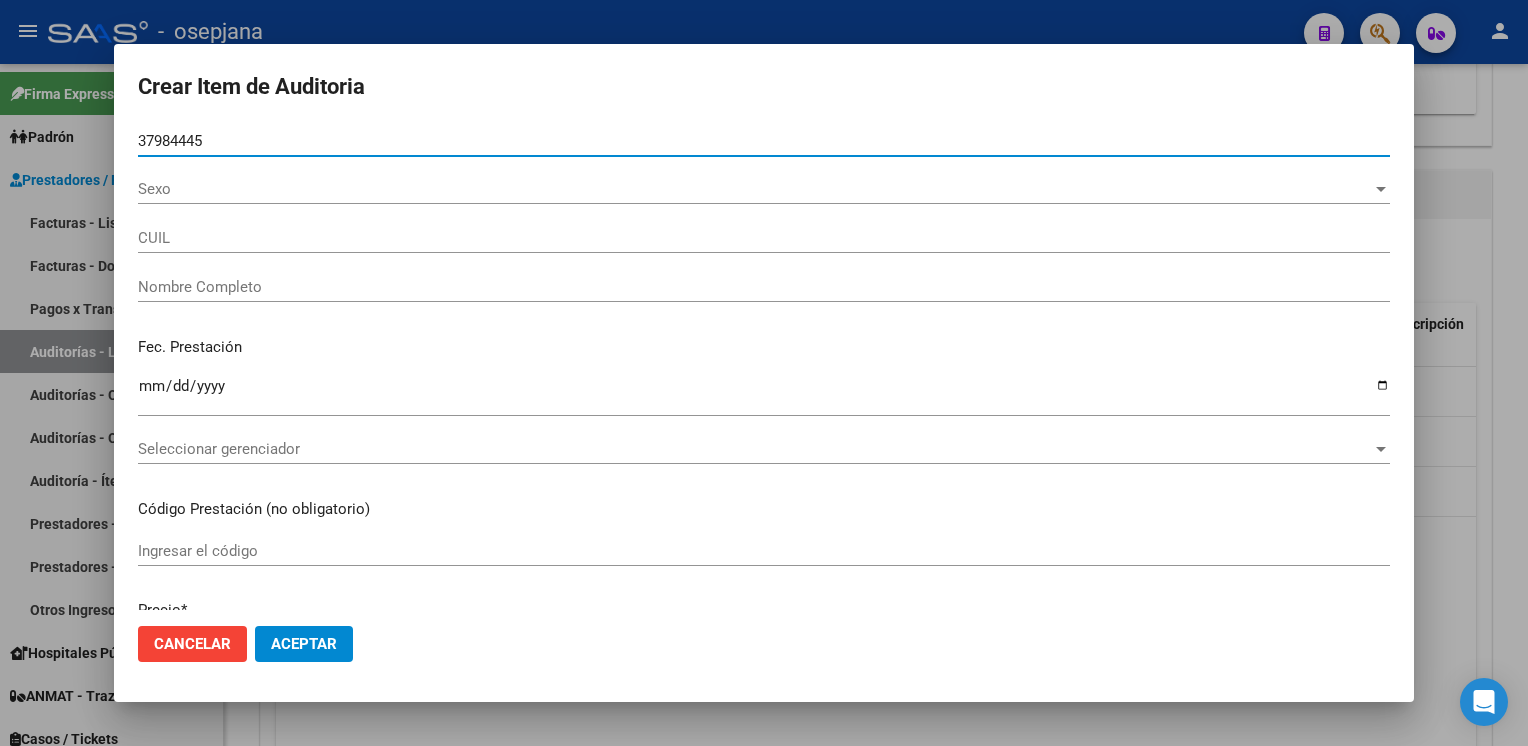 type on "[CUIL]" 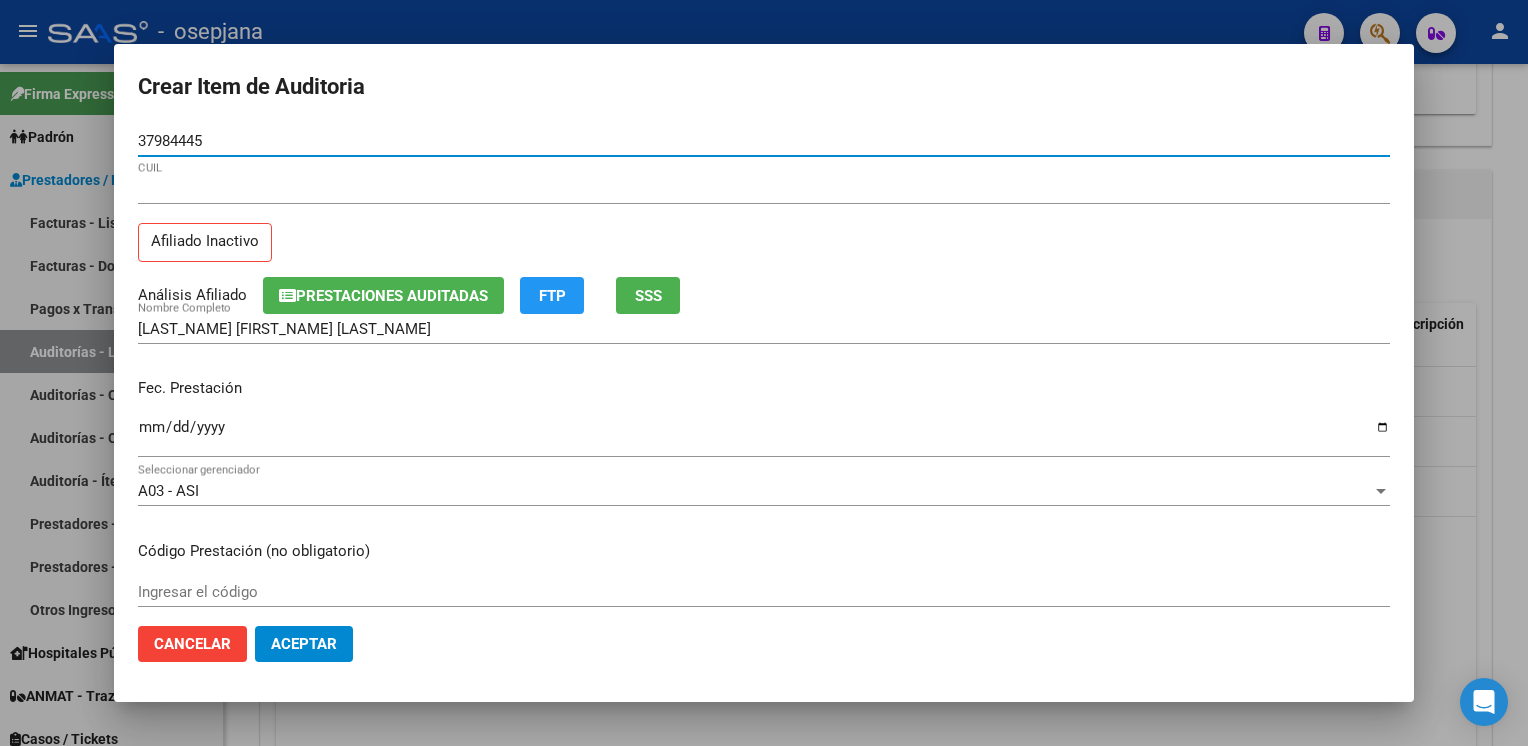 type on "37984445" 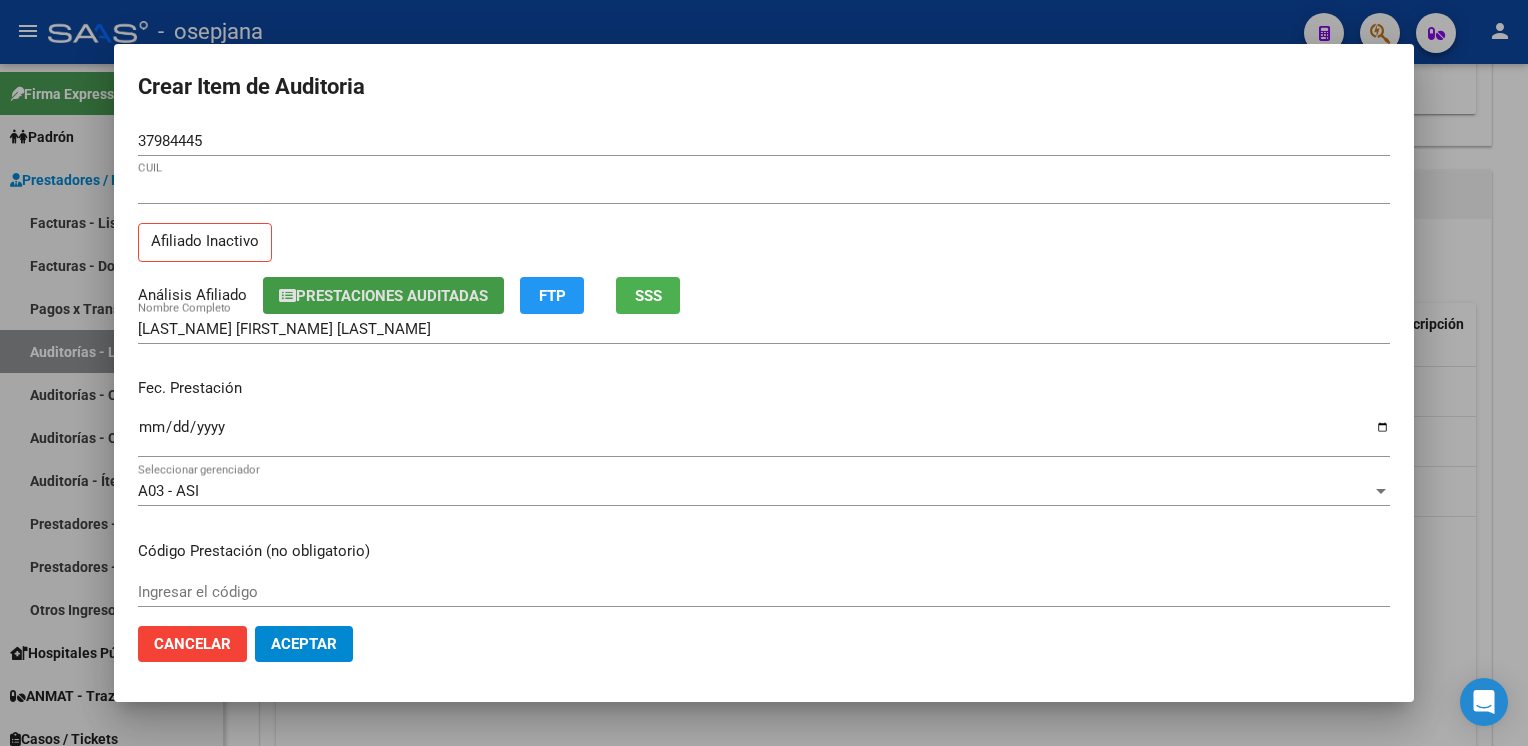 type 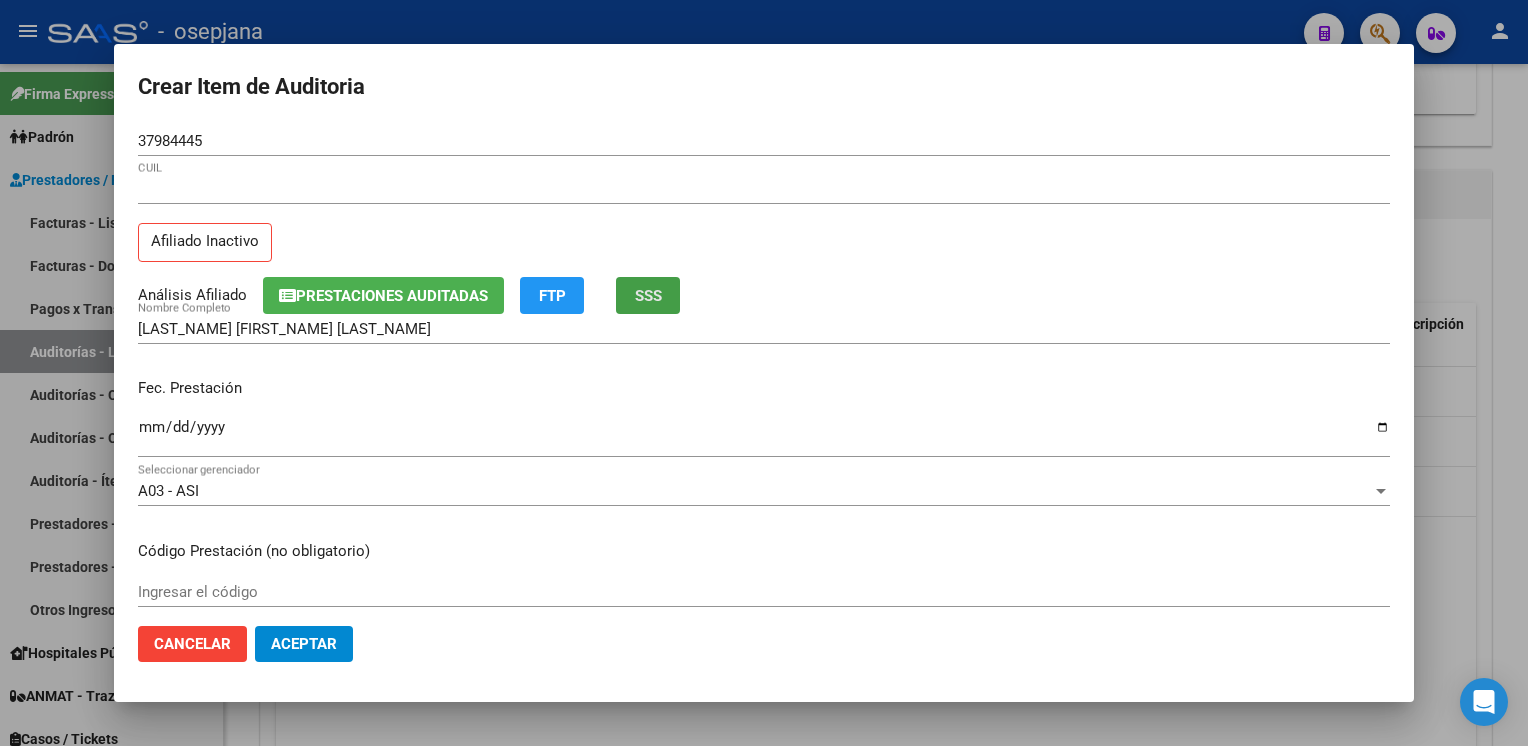 click on "SSS" 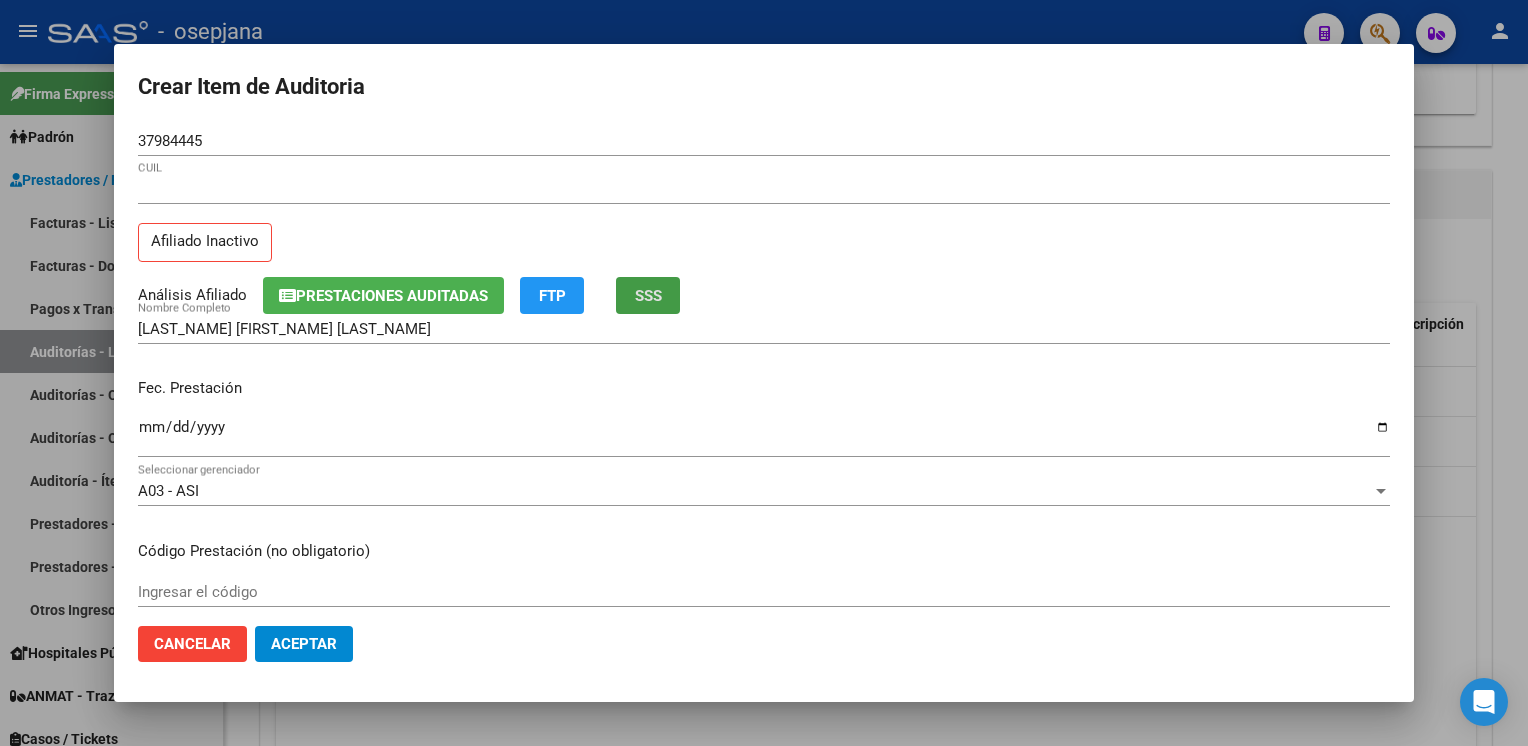 click on "SSS" 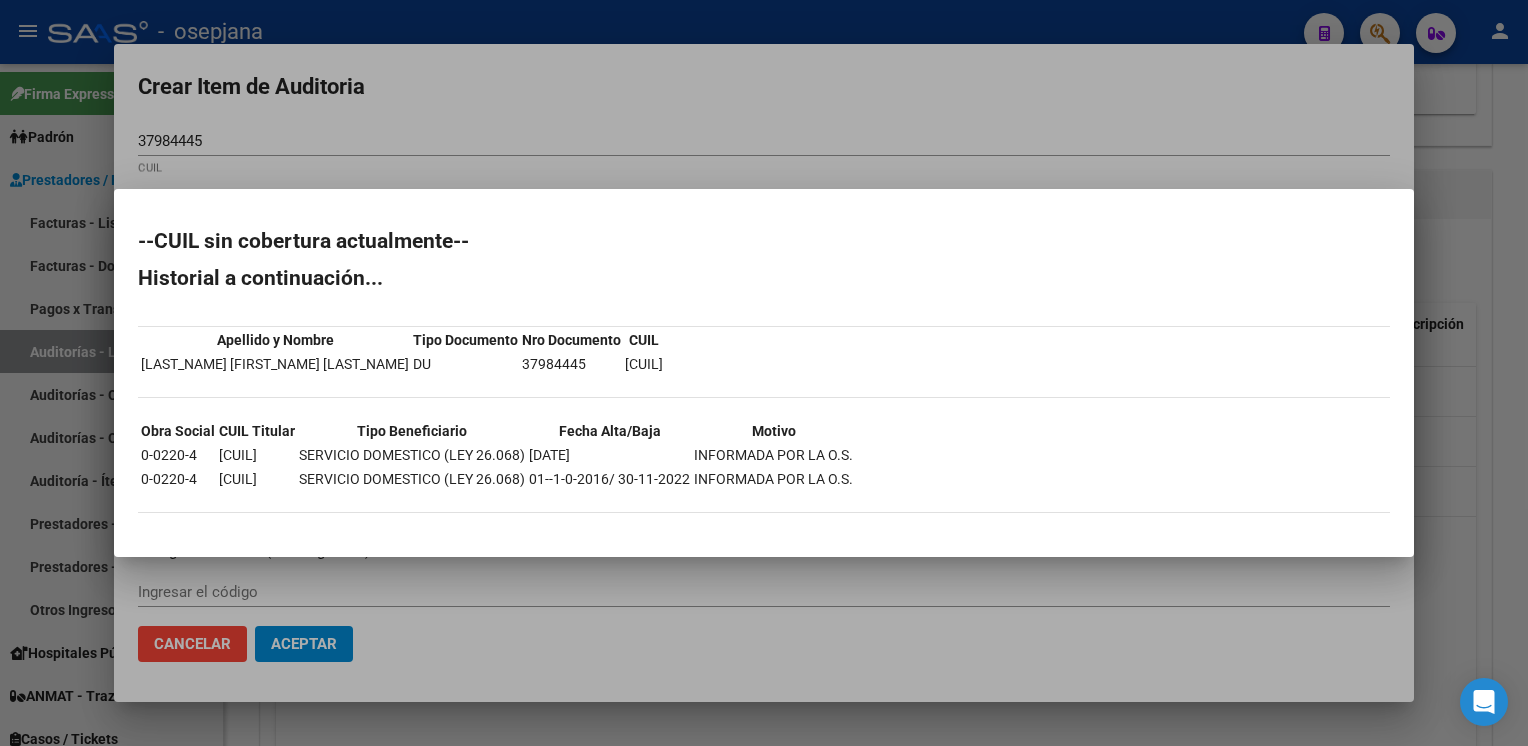 drag, startPoint x: 702, startPoint y: 474, endPoint x: 628, endPoint y: 482, distance: 74.431175 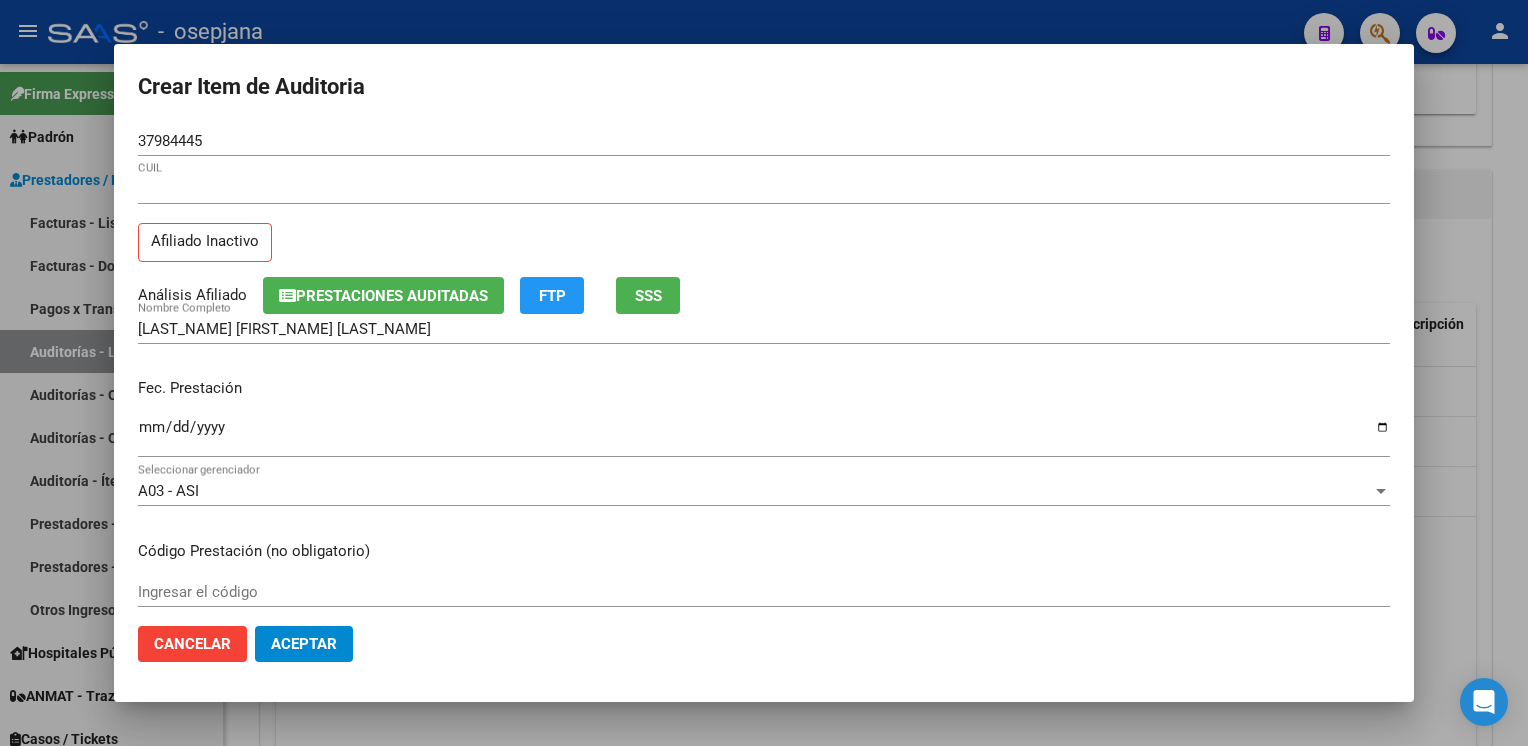 type 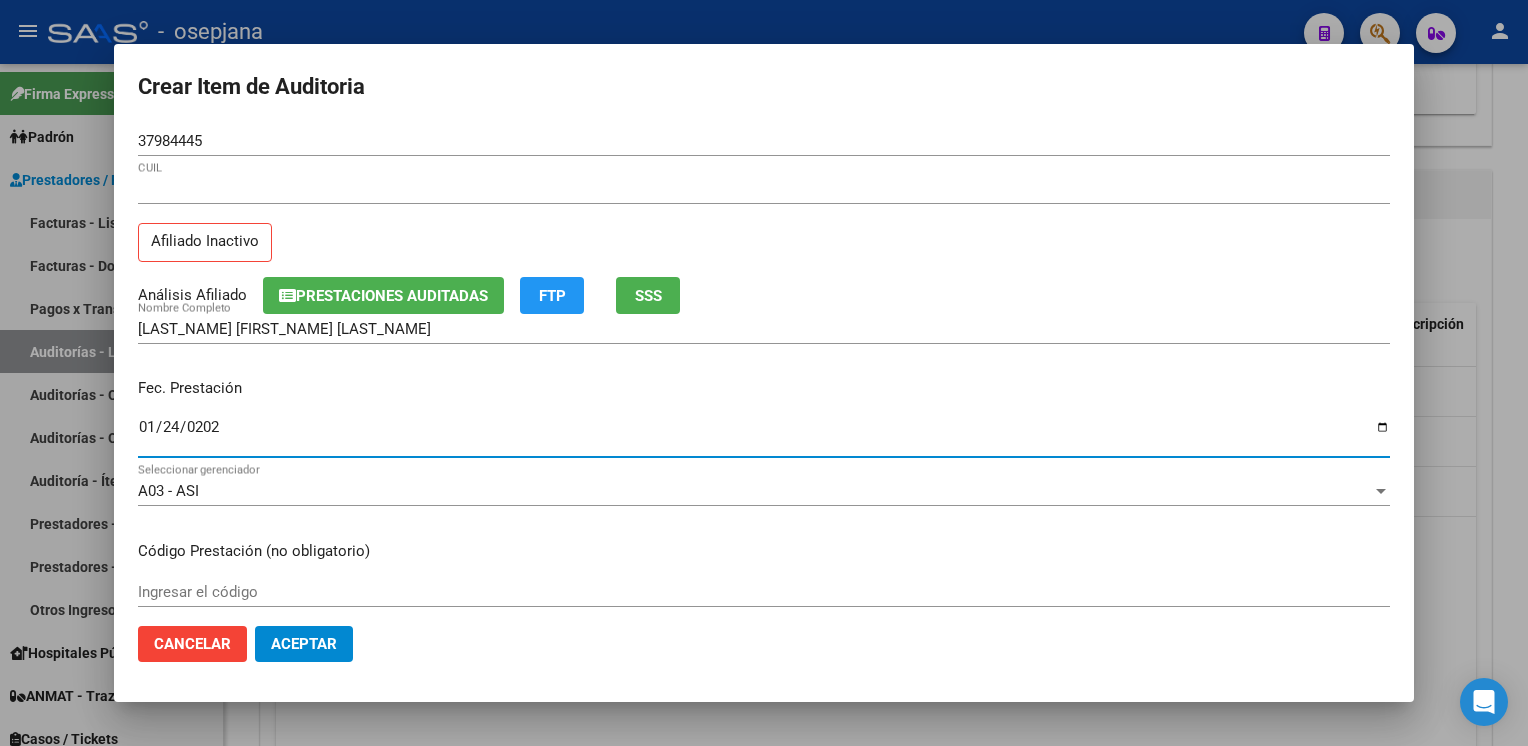 type on "2025-01-24" 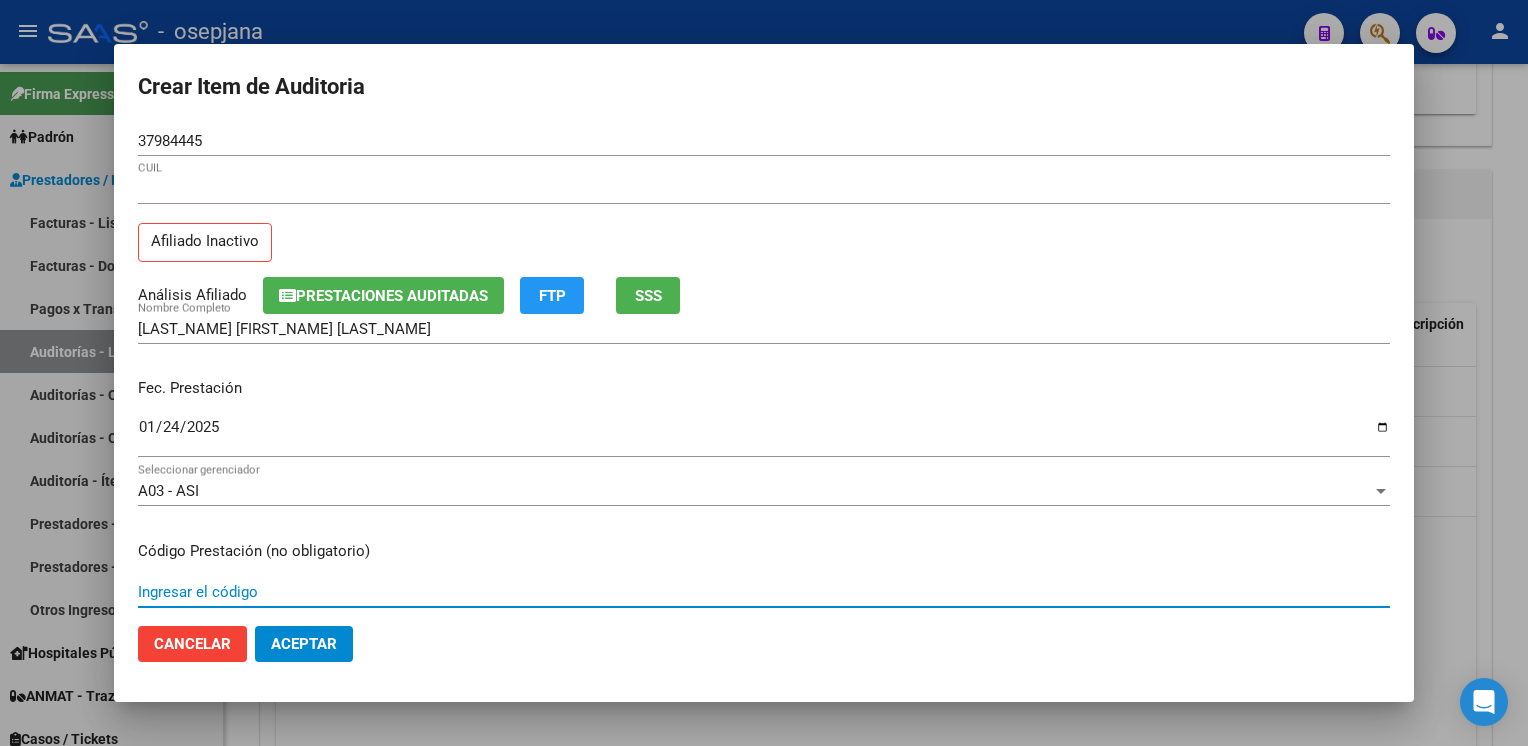 scroll, scrollTop: 324, scrollLeft: 0, axis: vertical 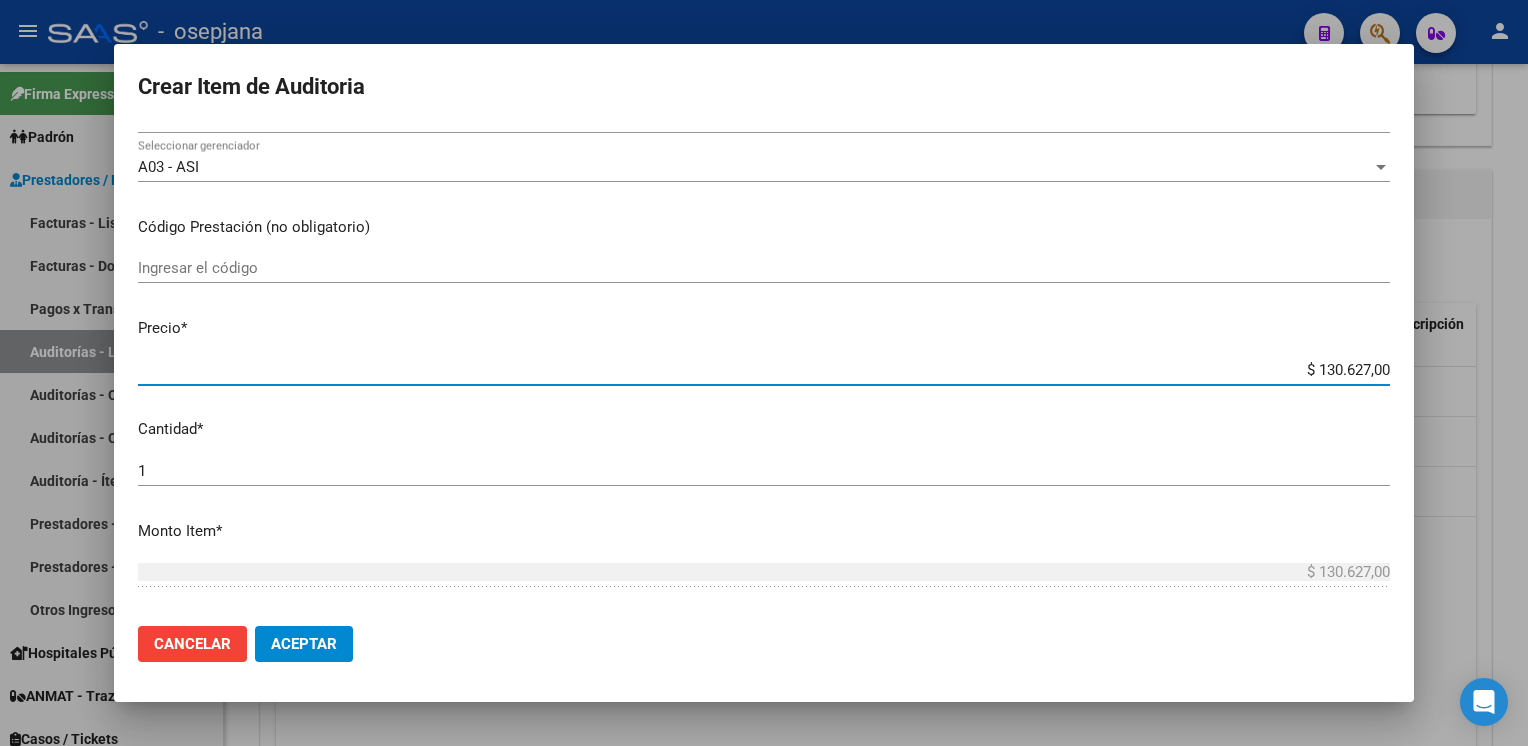 type on "$ 0,04" 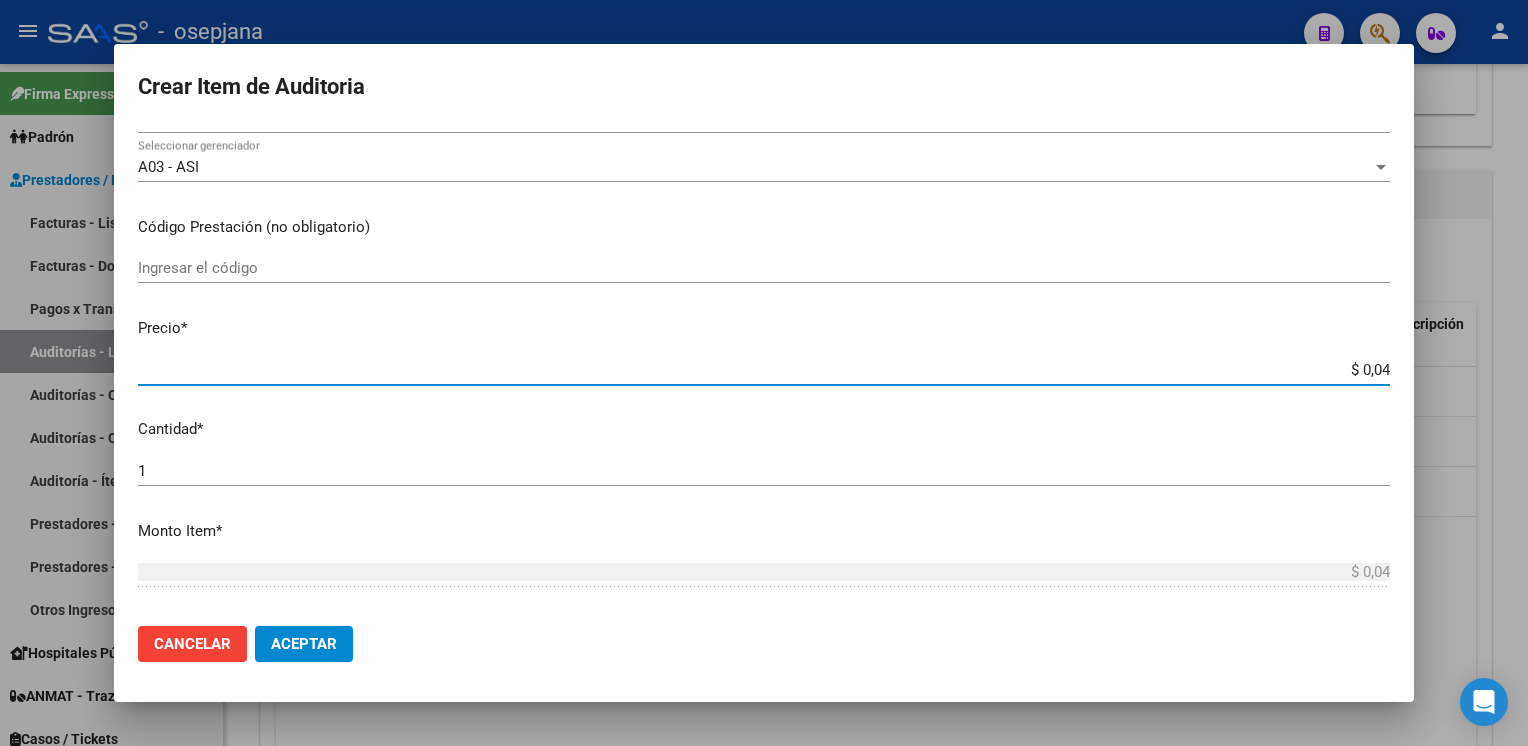 type on "$ 0,46" 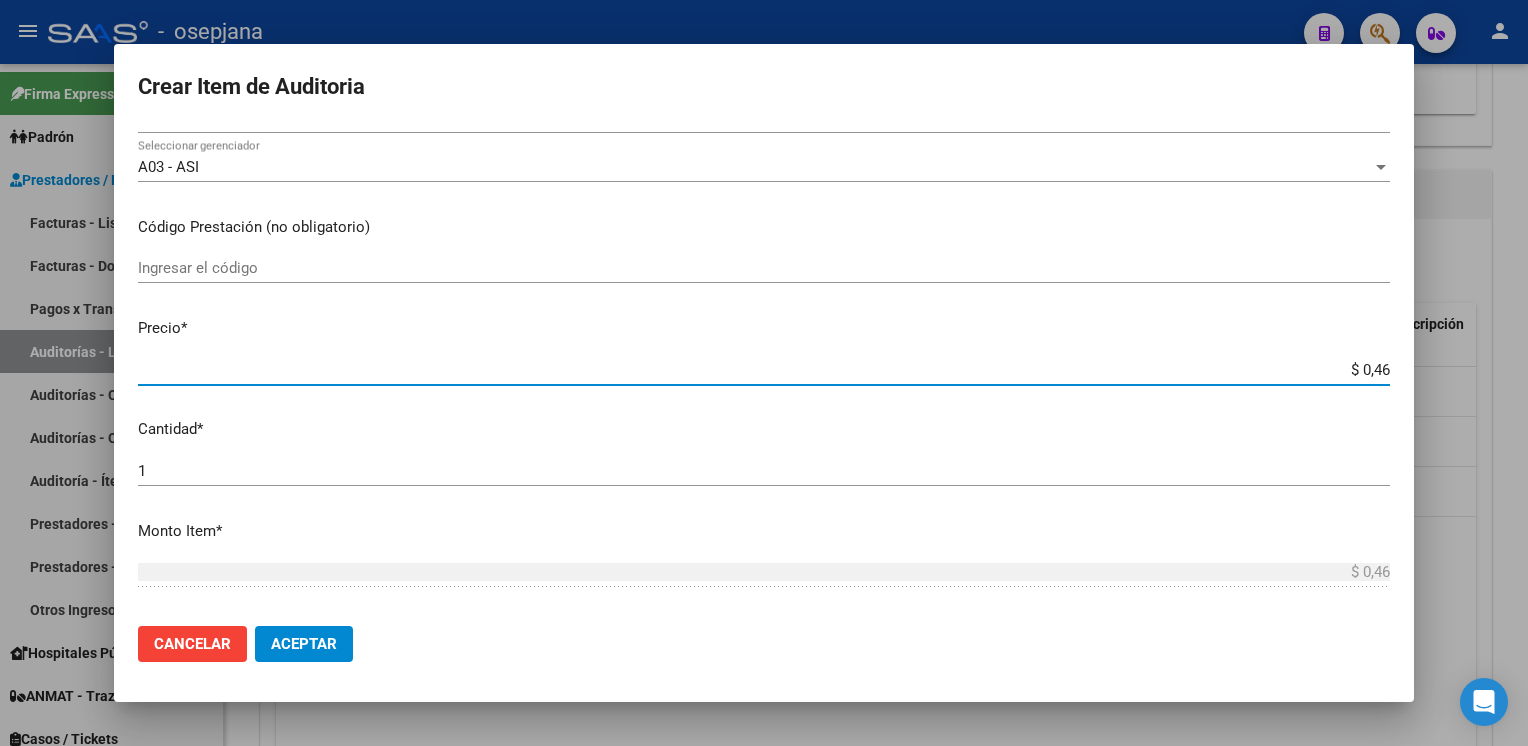 type on "$ 4,69" 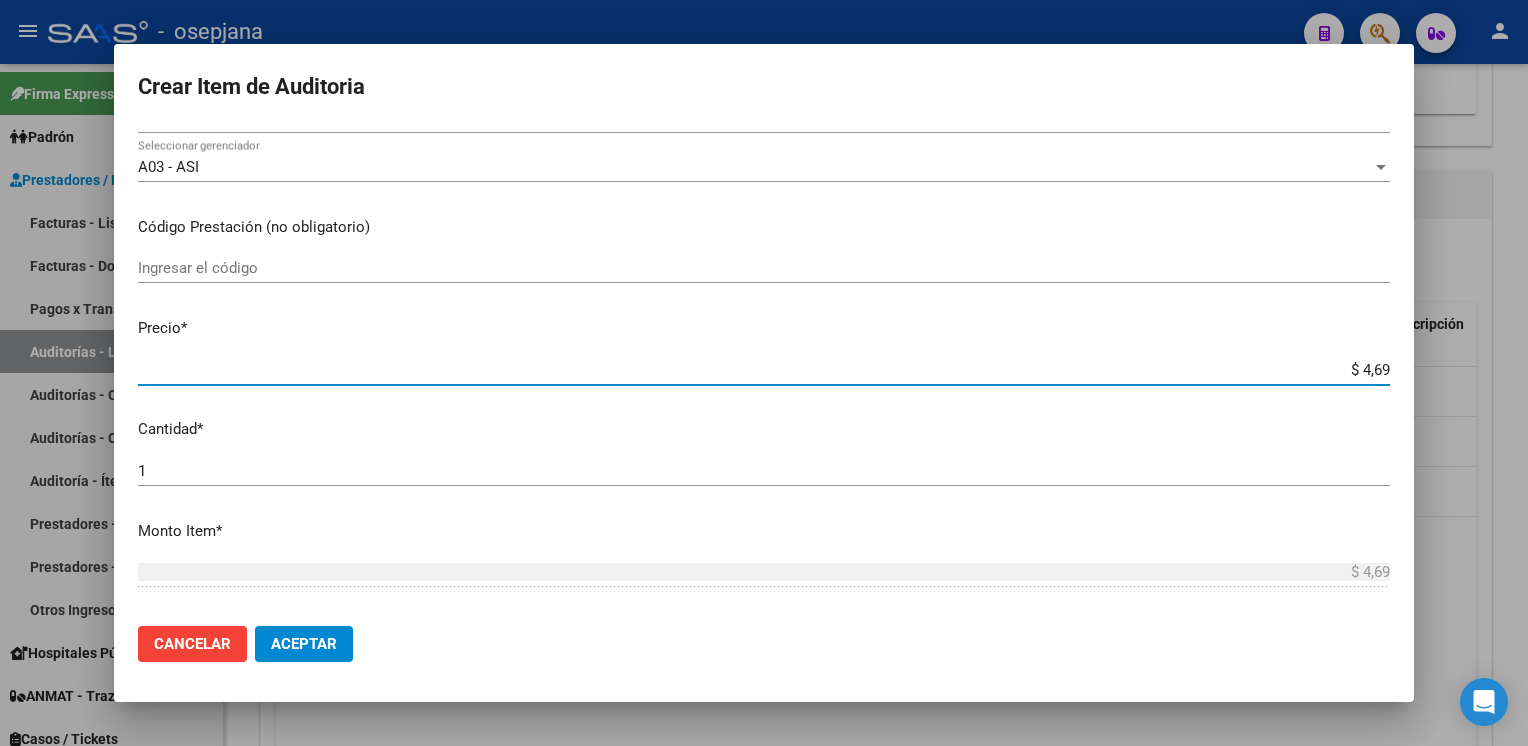 type on "$ 46,96" 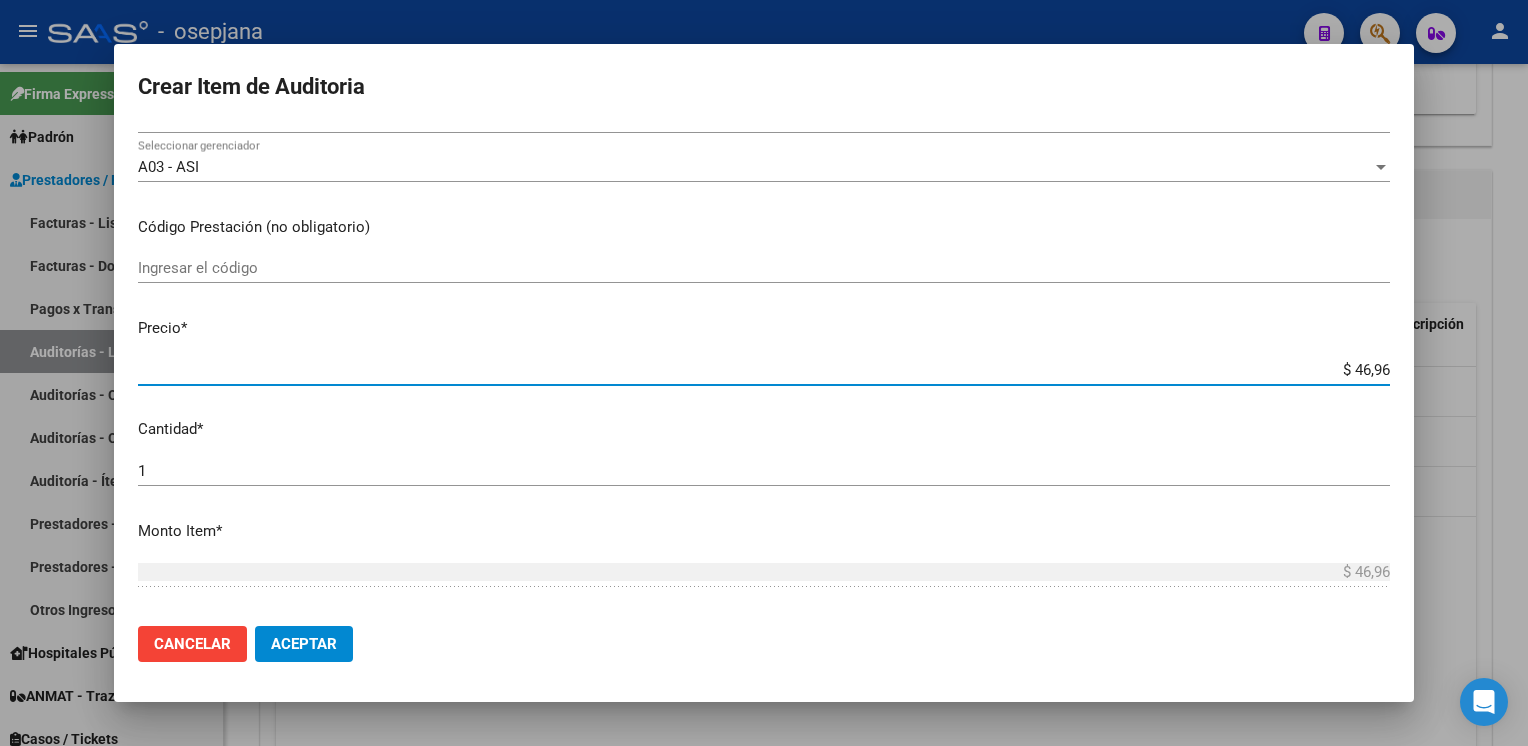 type on "$ 469,64" 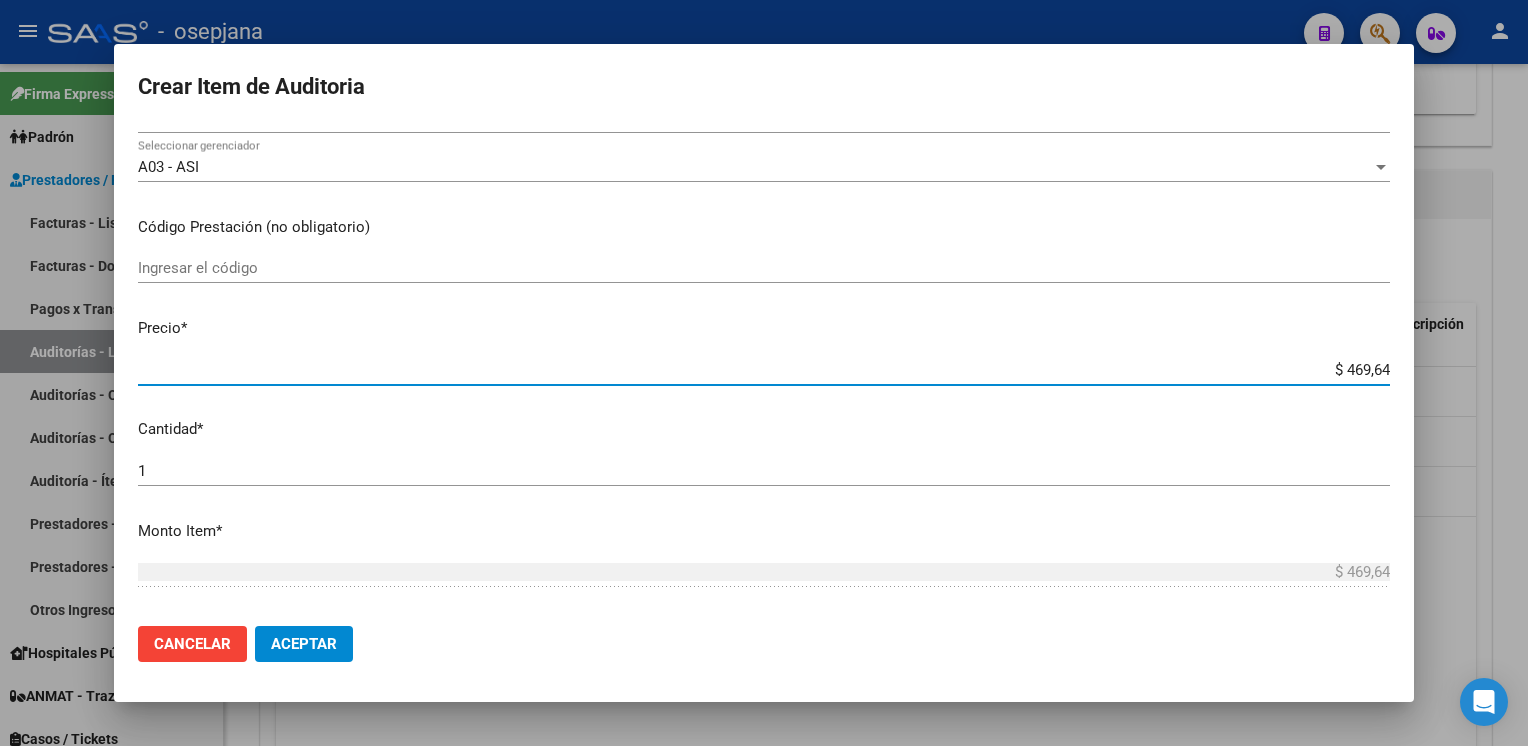 type on "$ [PRICE]" 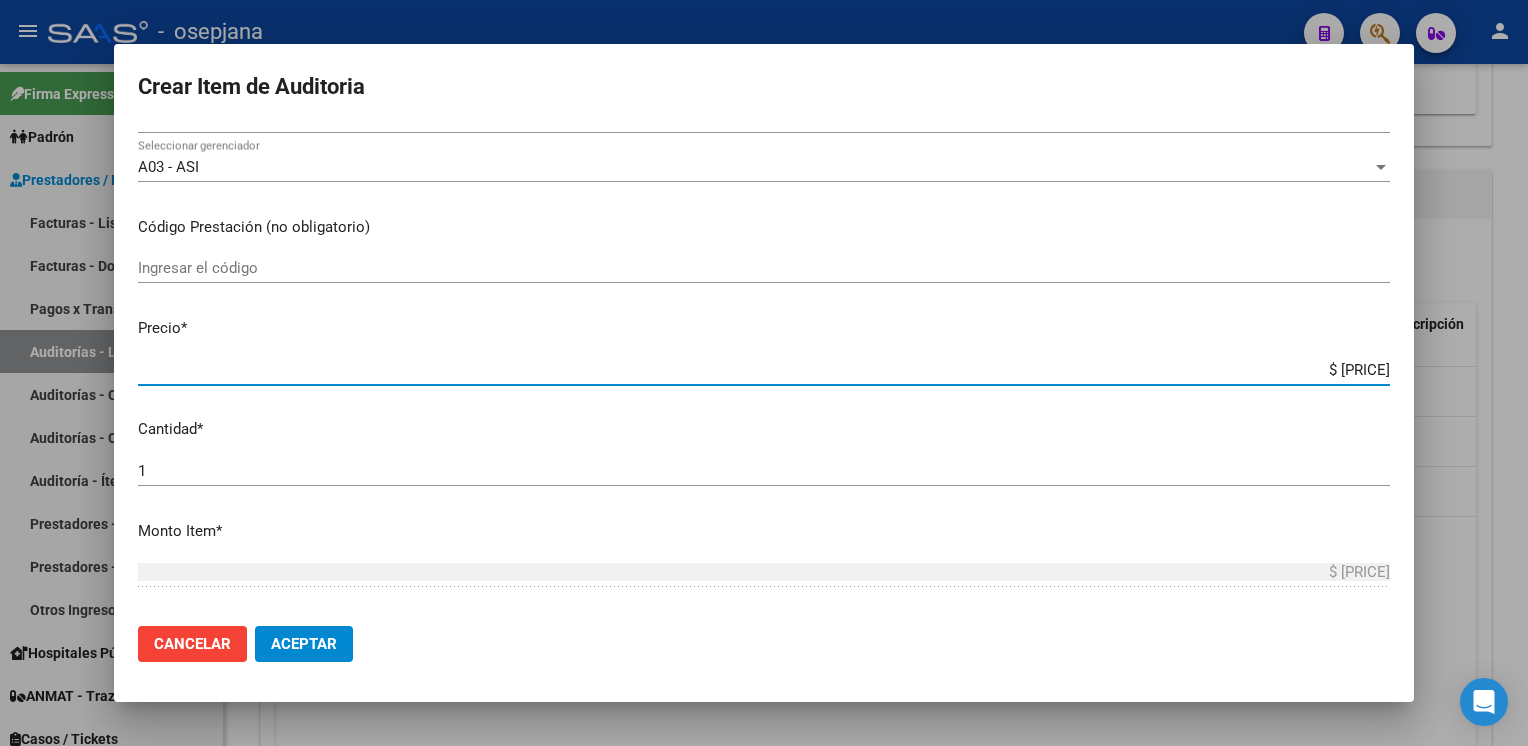 type on "$ 46.964,00" 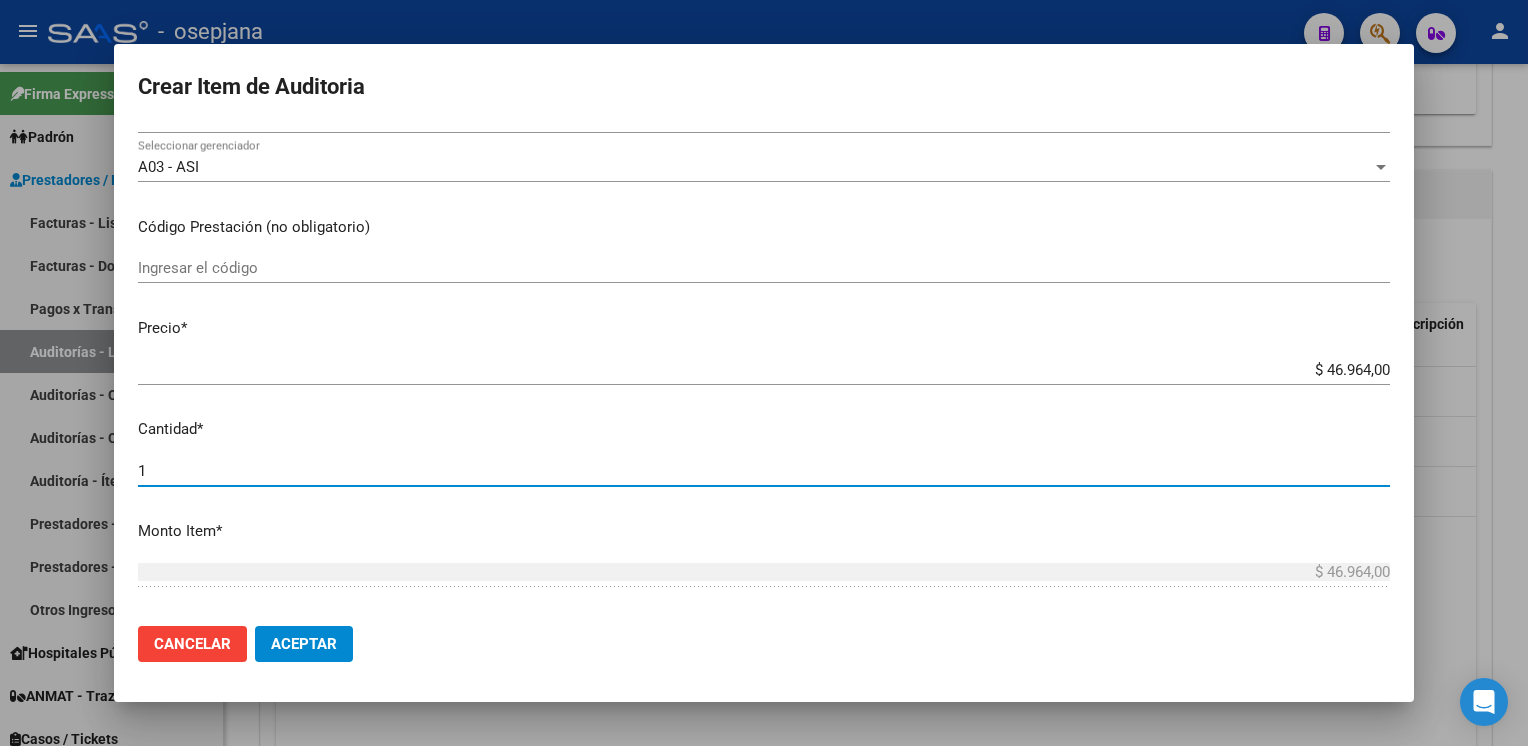 scroll, scrollTop: 628, scrollLeft: 0, axis: vertical 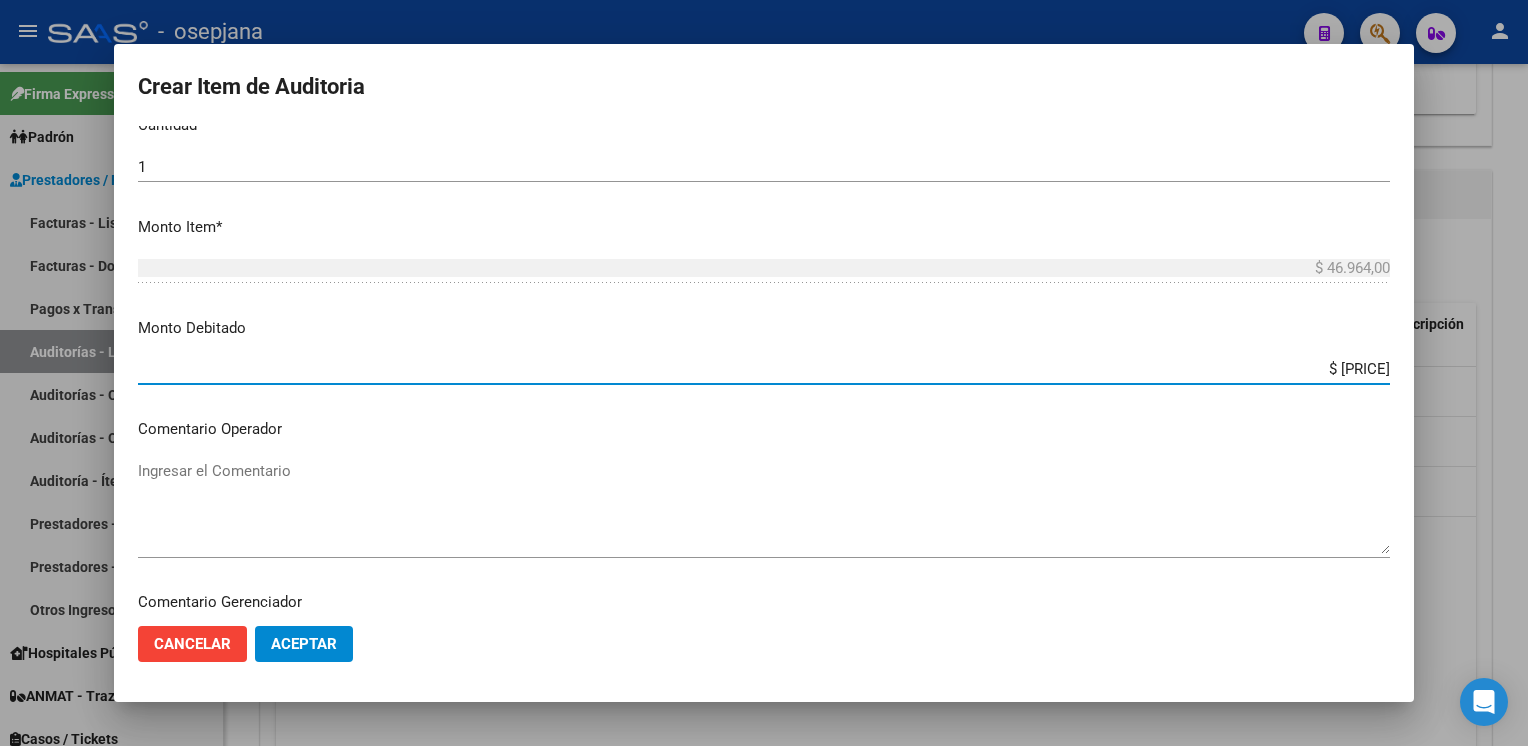 type on "$ 46.964,00" 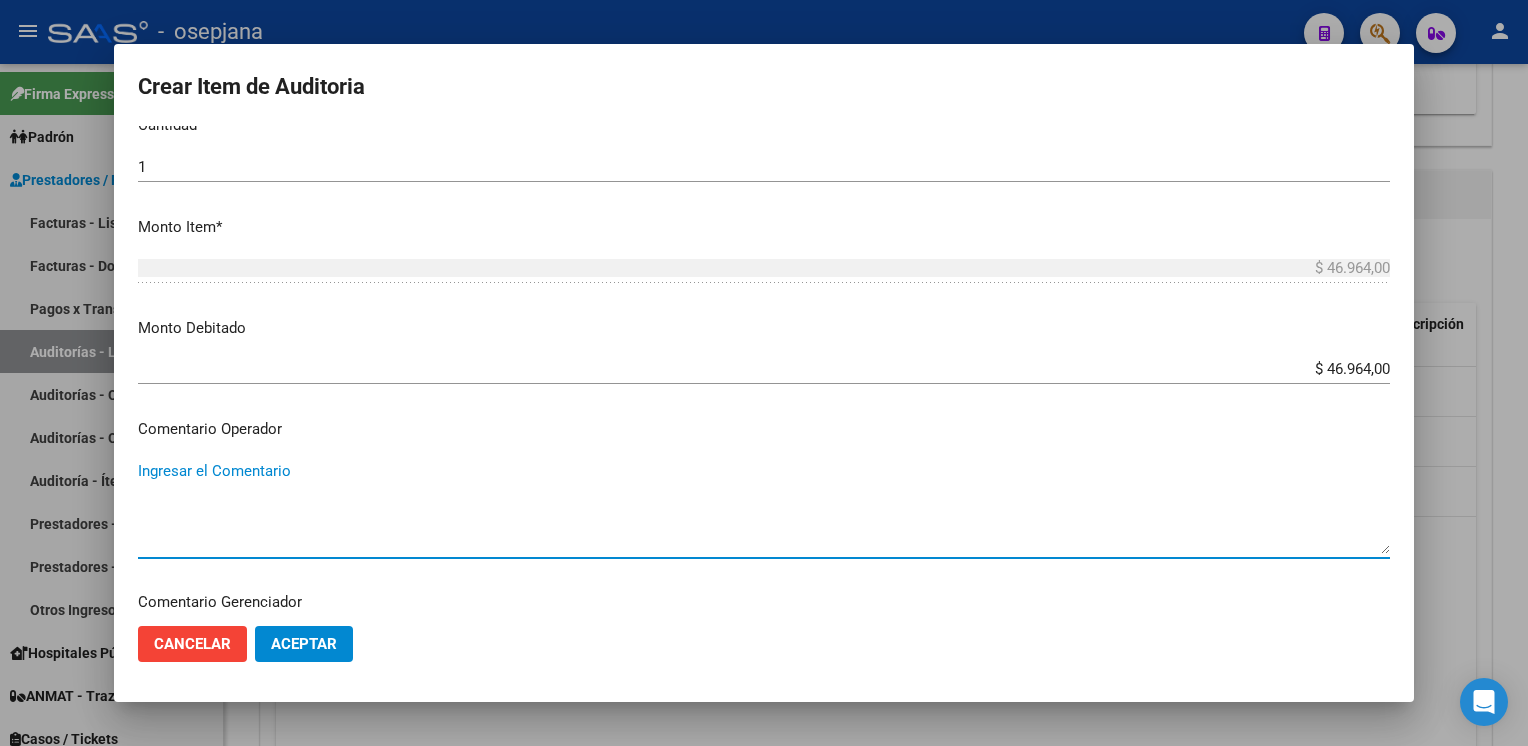 scroll, scrollTop: 1076, scrollLeft: 0, axis: vertical 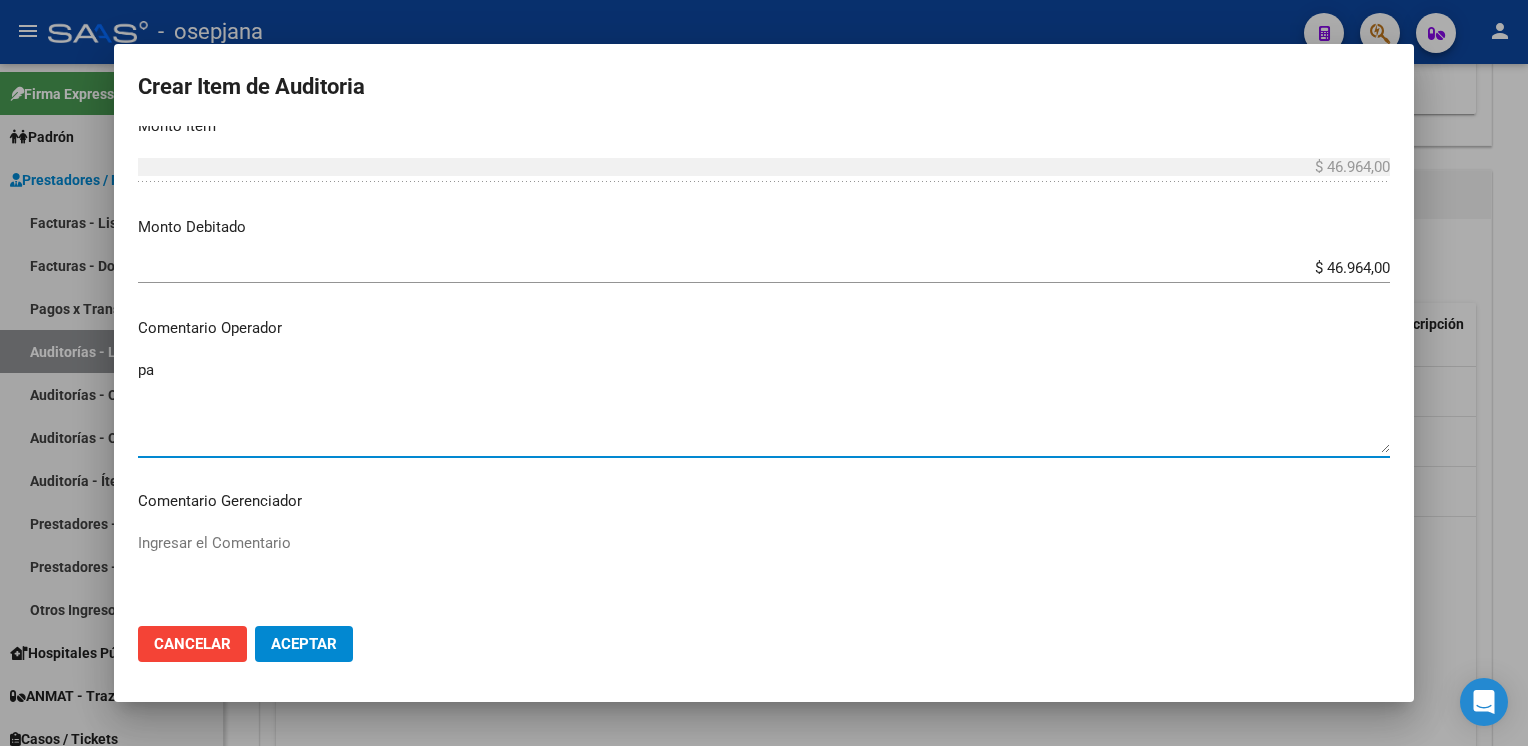 type on "p" 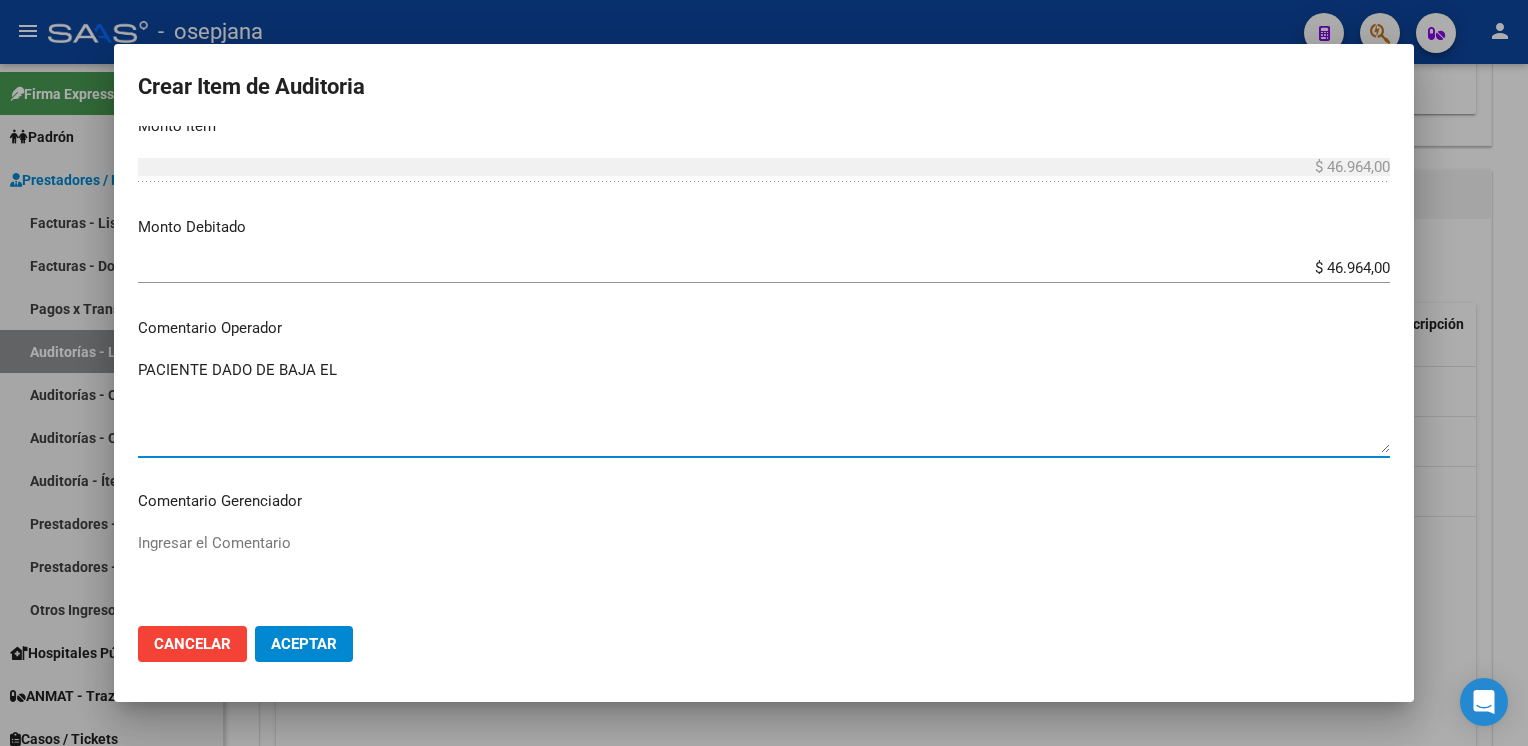 paste on "30-11-2022" 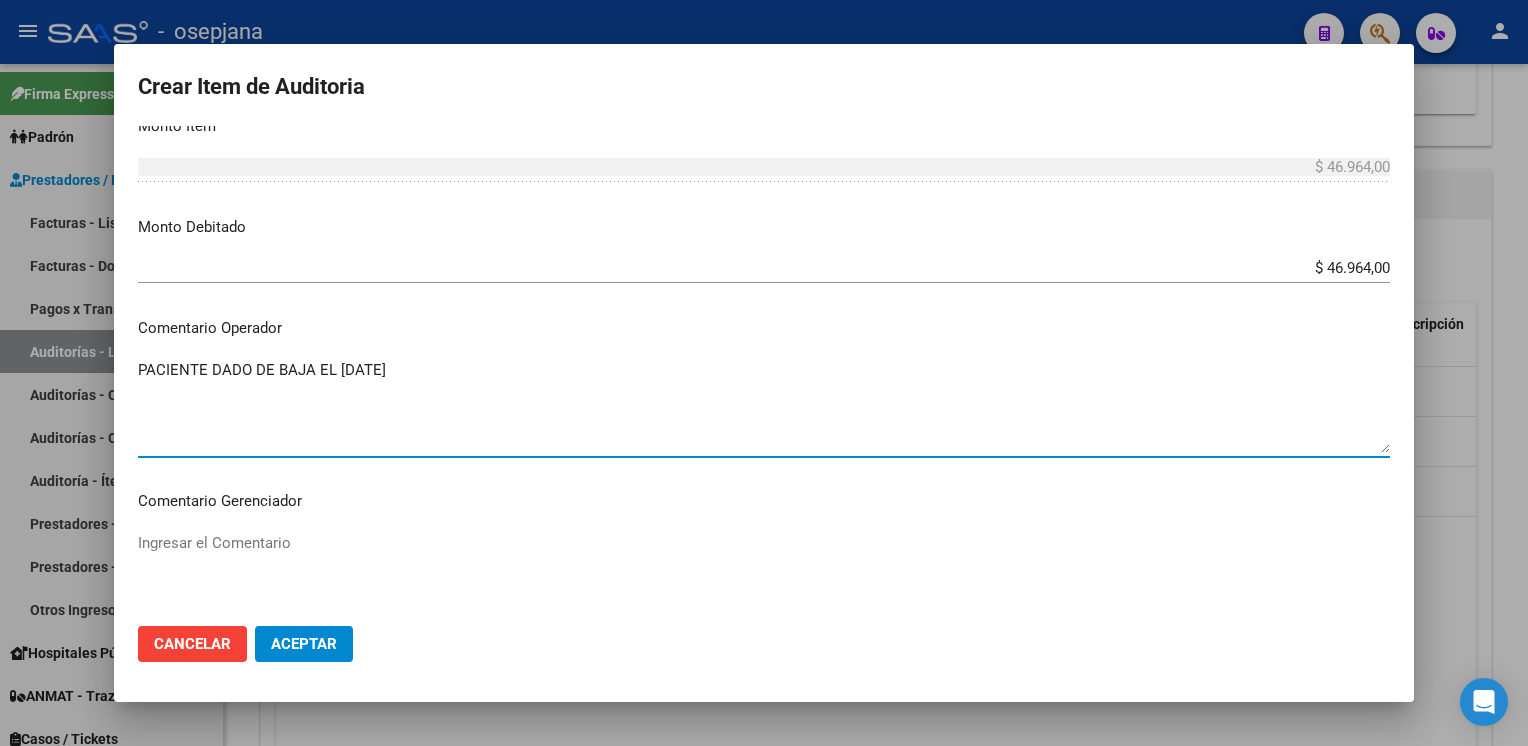 type on "PACIENTE DADO DE BAJA EL [DATE]" 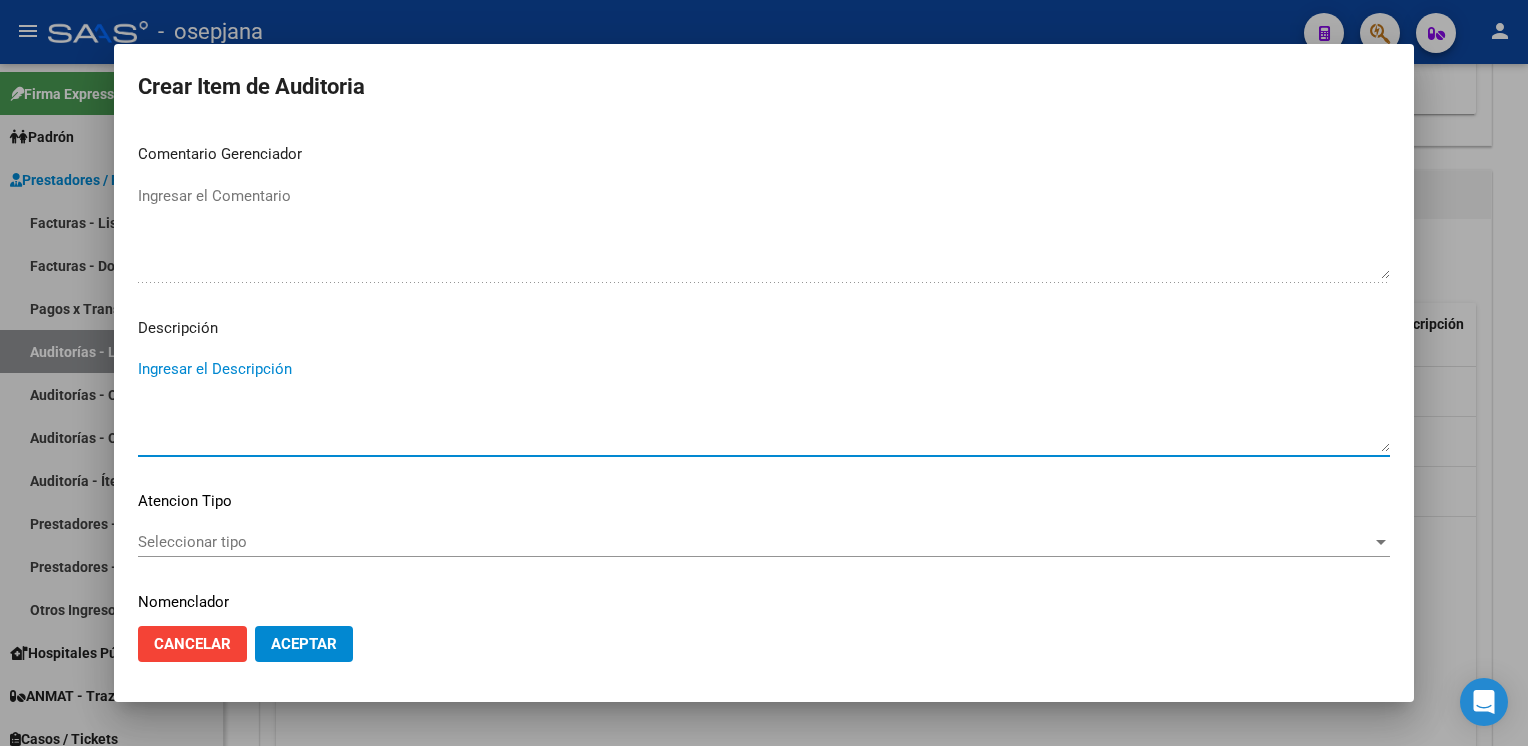 paste on "PACIENTE DADO DE BAJA EL [DATE]" 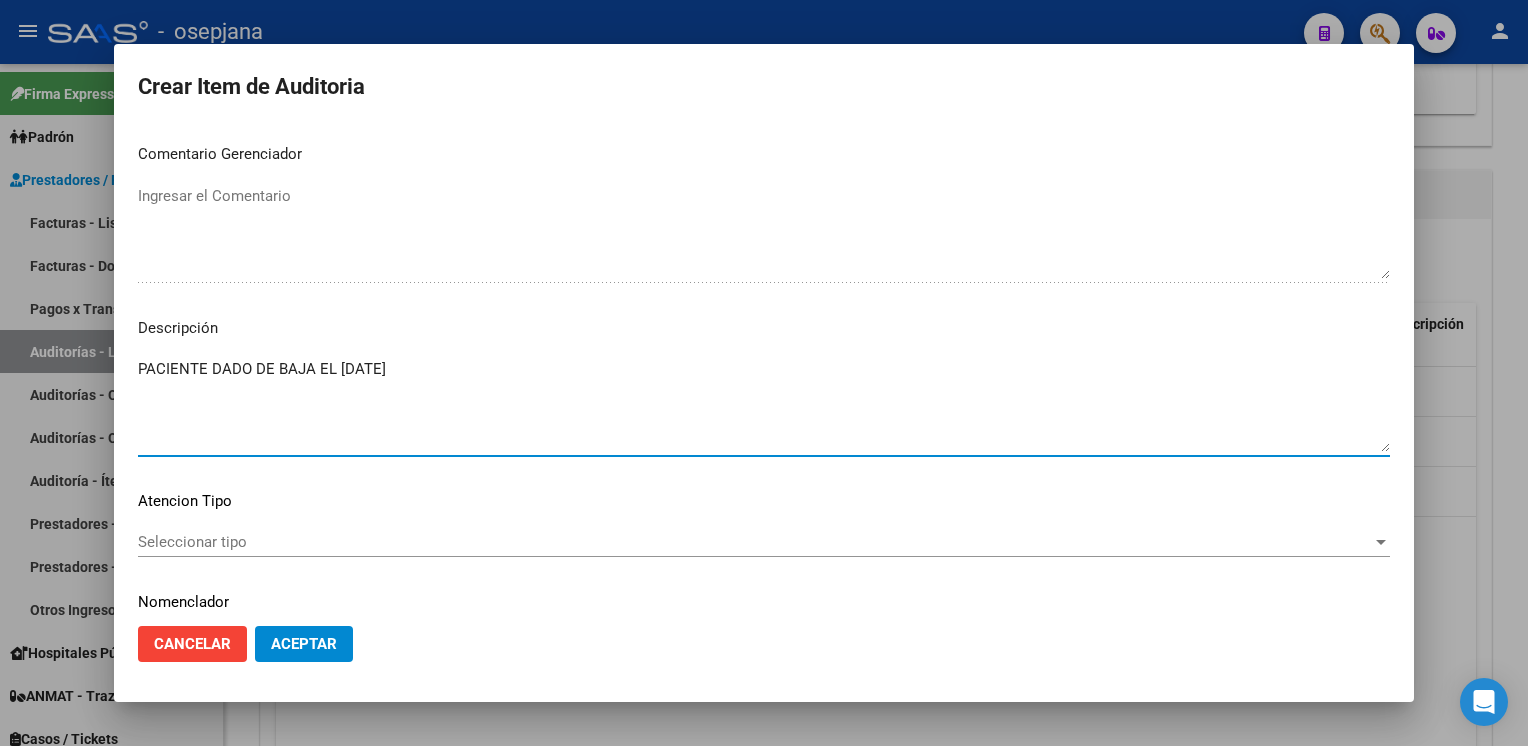 type on "PACIENTE DADO DE BAJA EL [DATE]" 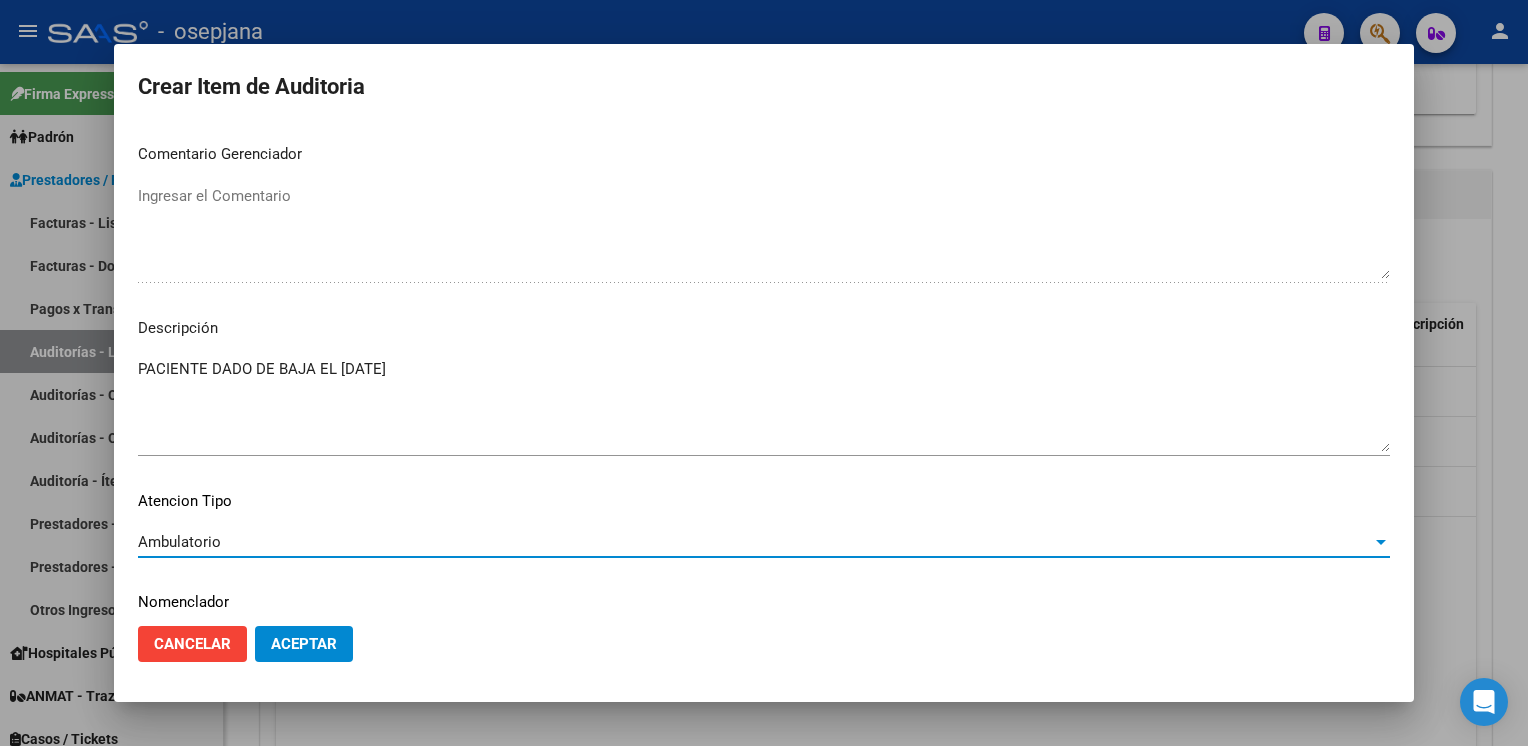 scroll, scrollTop: 1141, scrollLeft: 0, axis: vertical 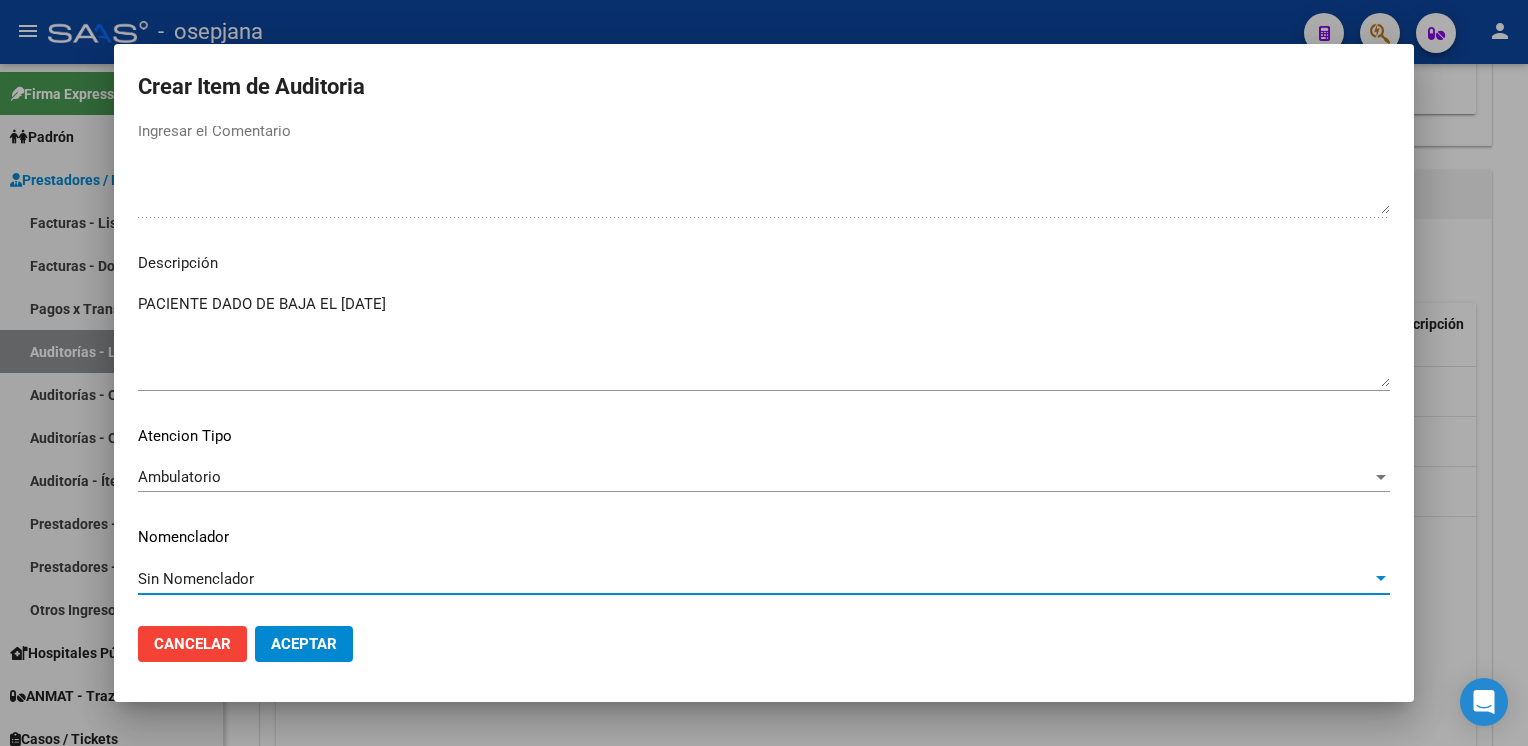 type 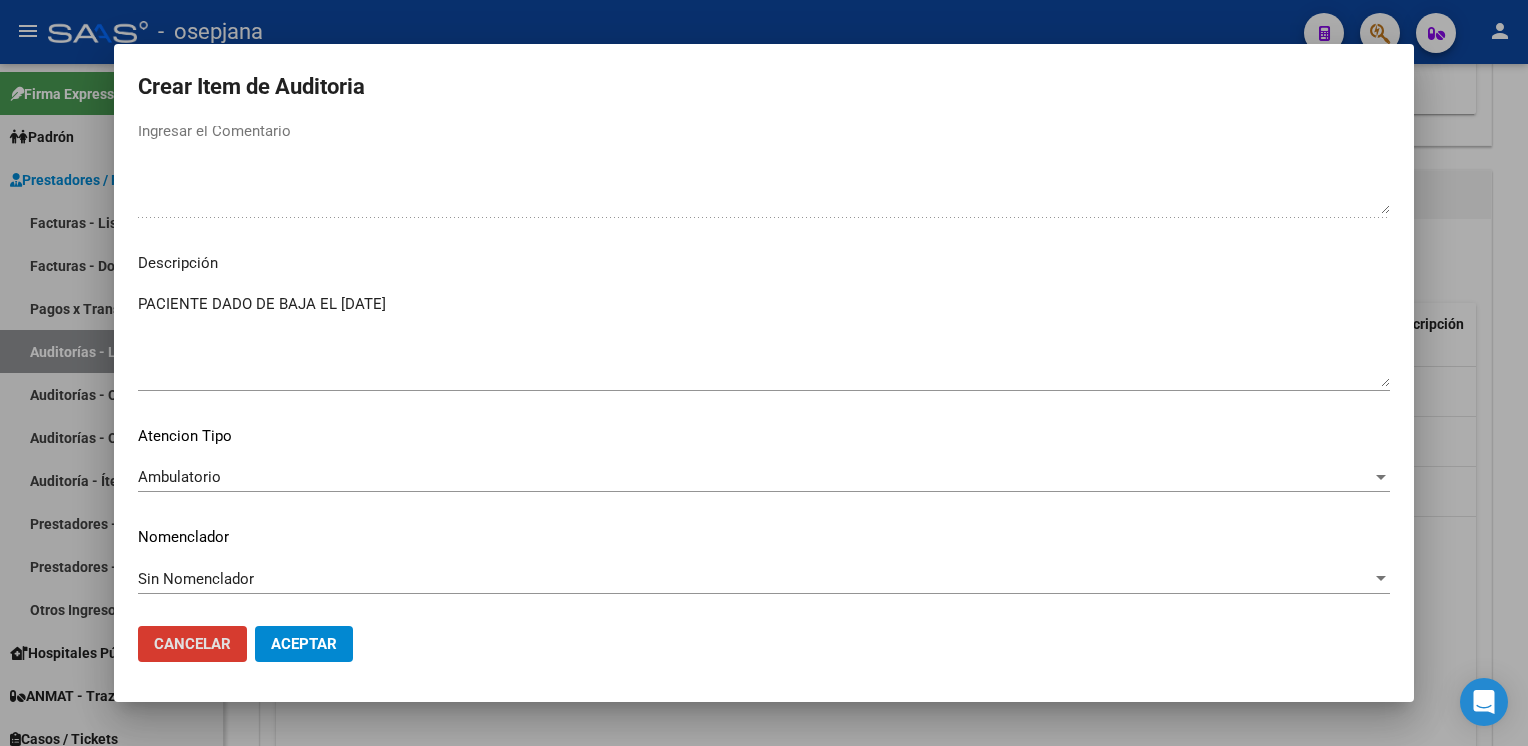 type 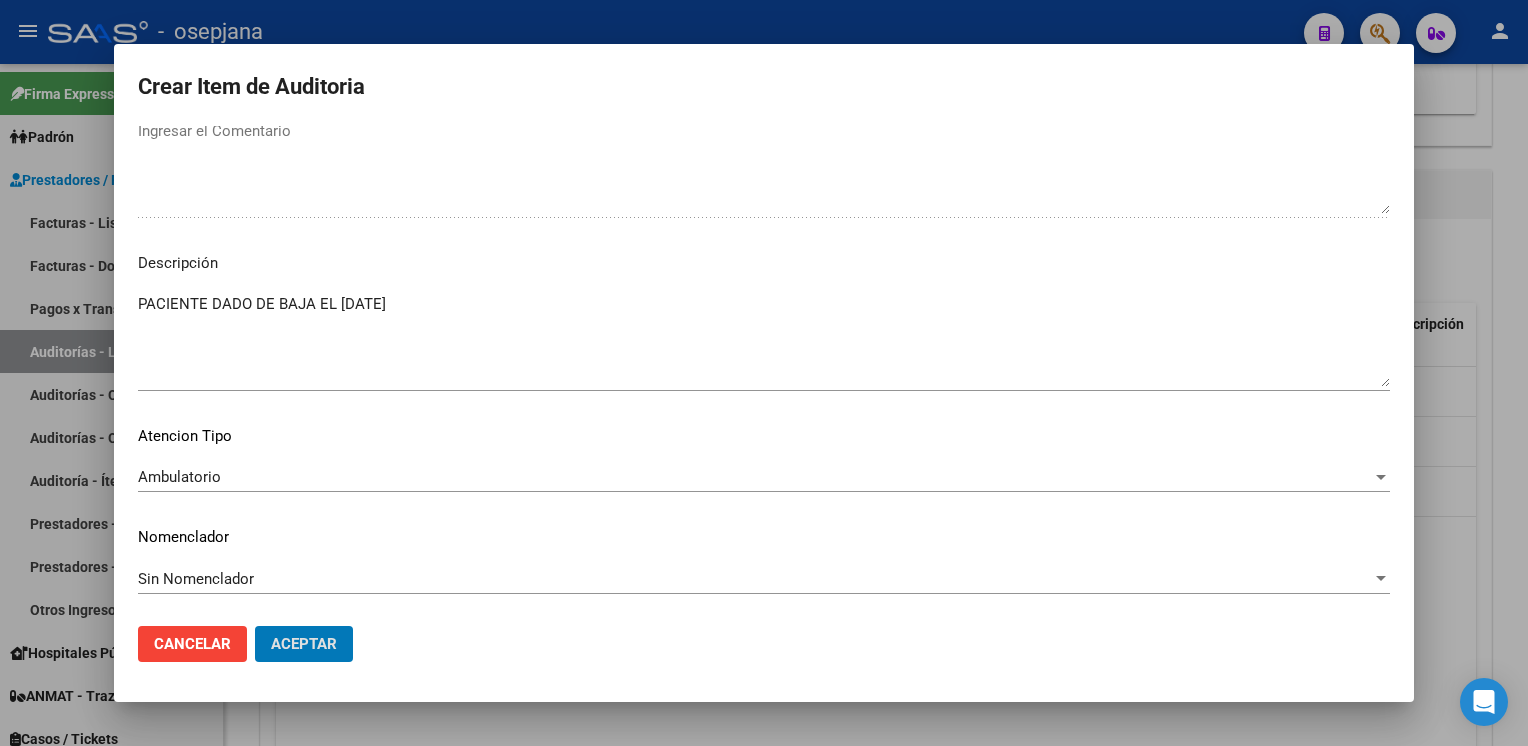 click on "Aceptar" 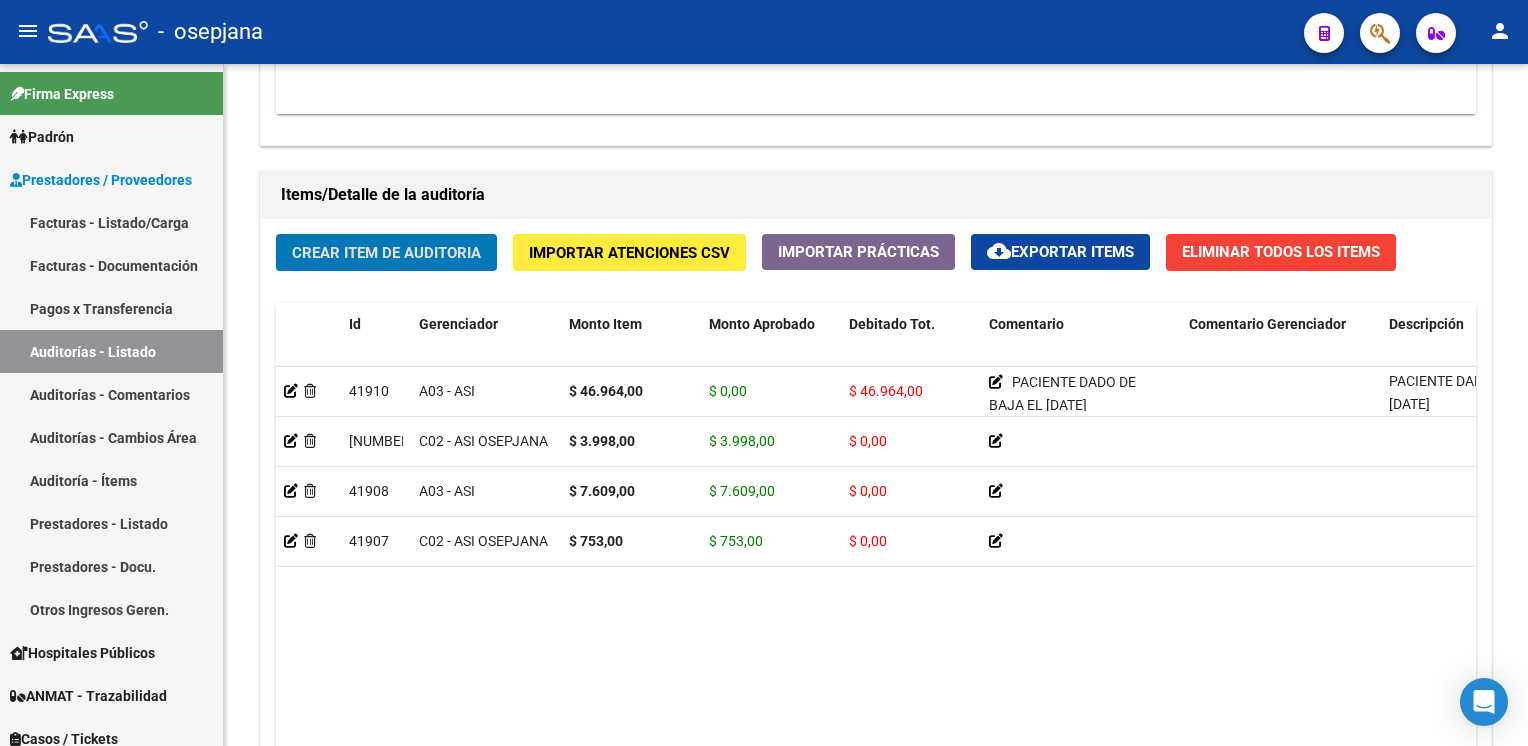 click on "Crear Item de Auditoria" 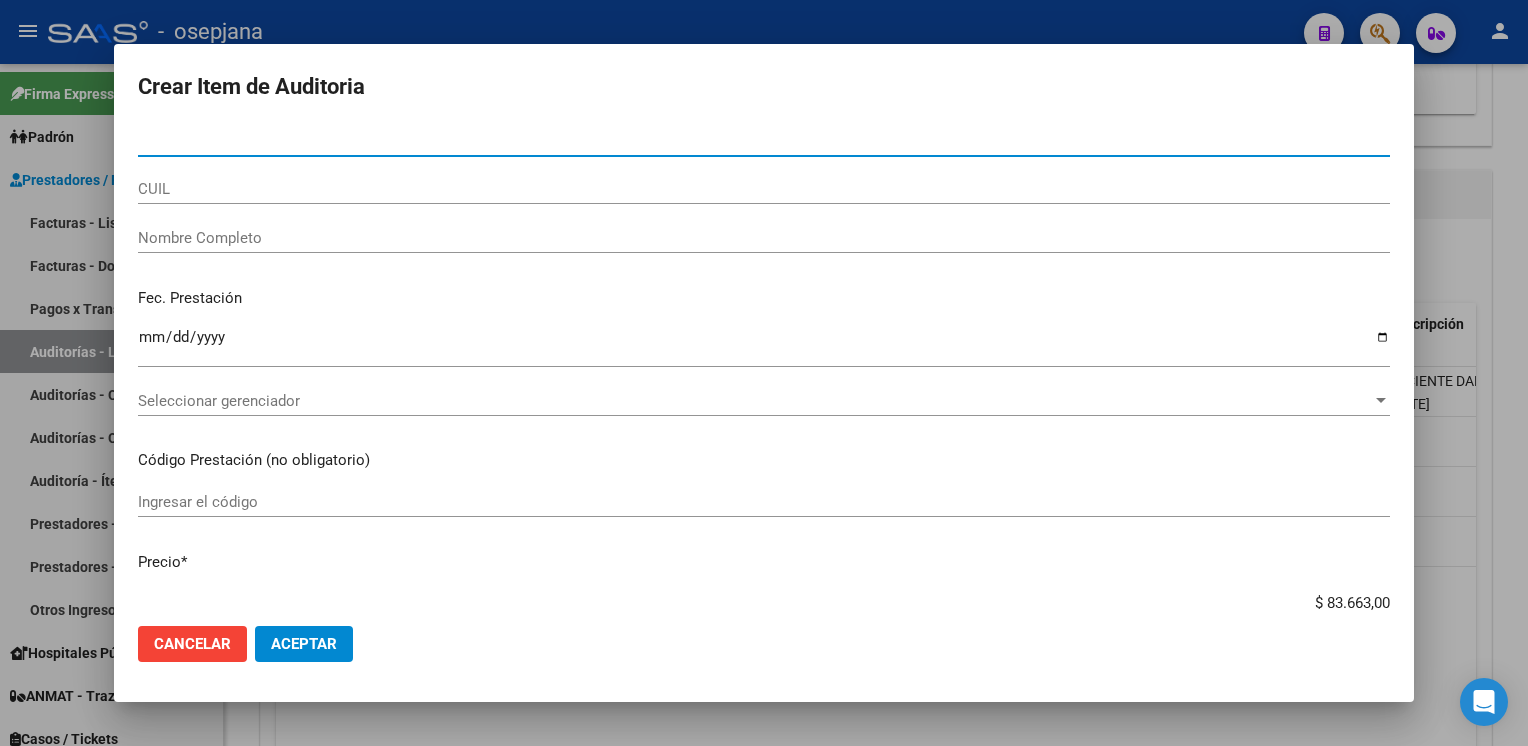 type on "37984445" 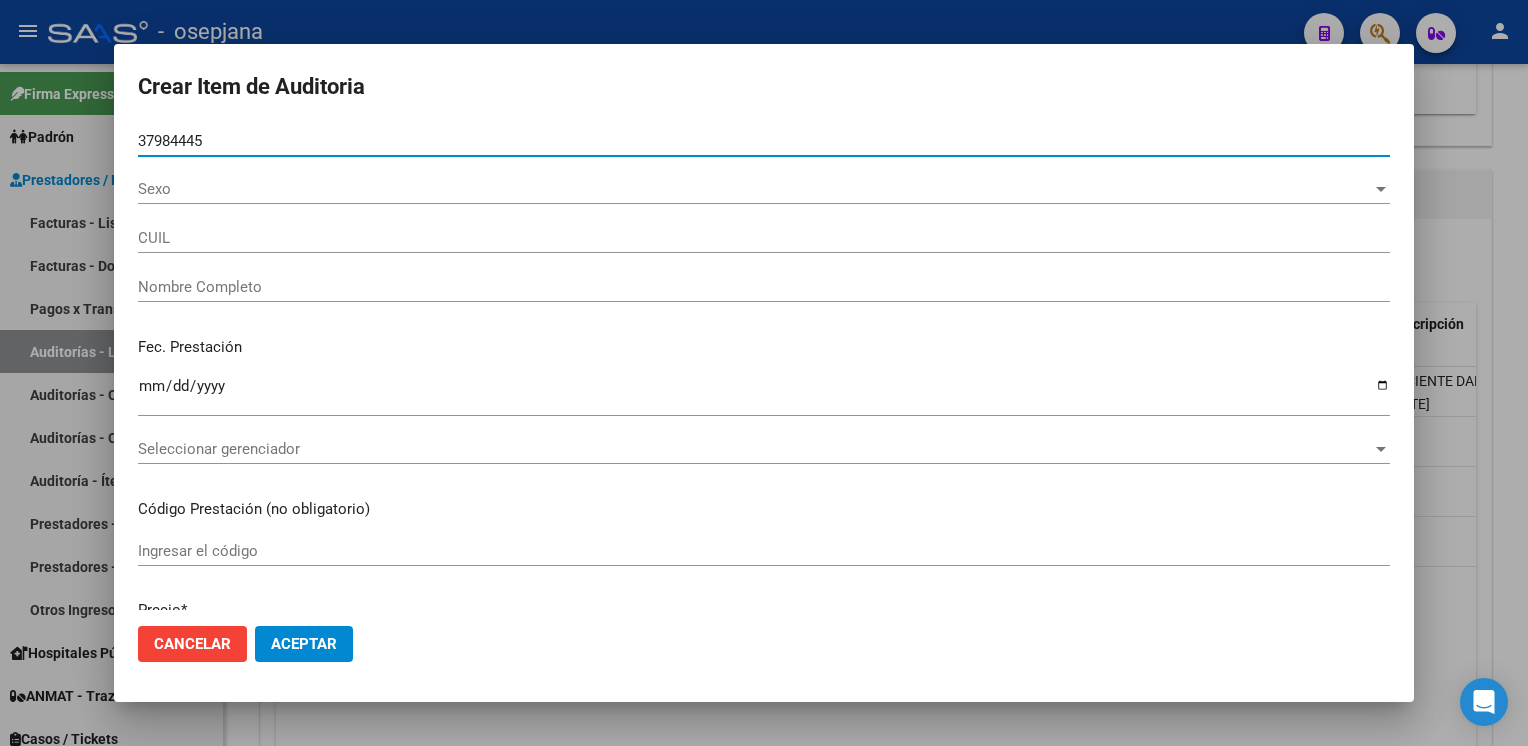 type on "[CUIL]" 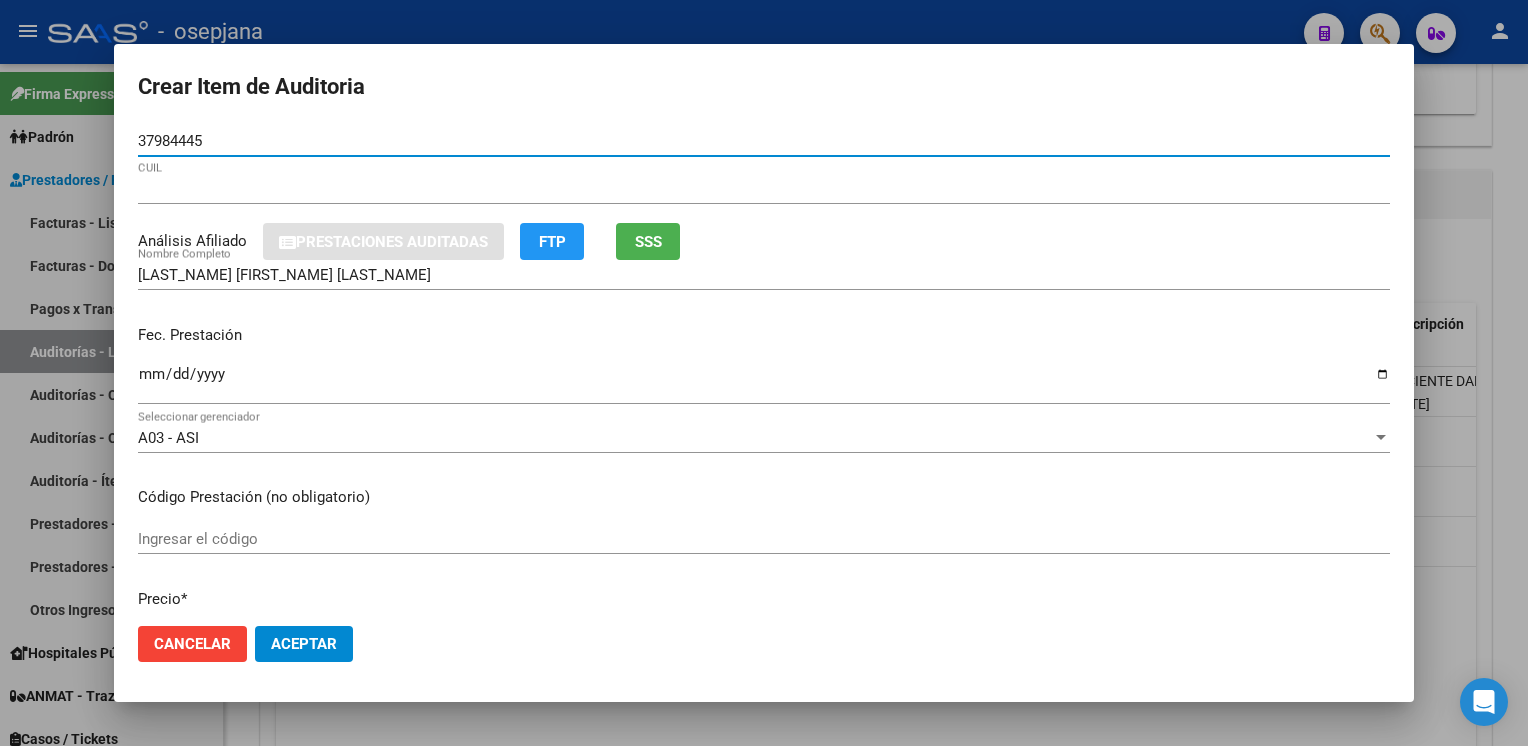type on "37984445" 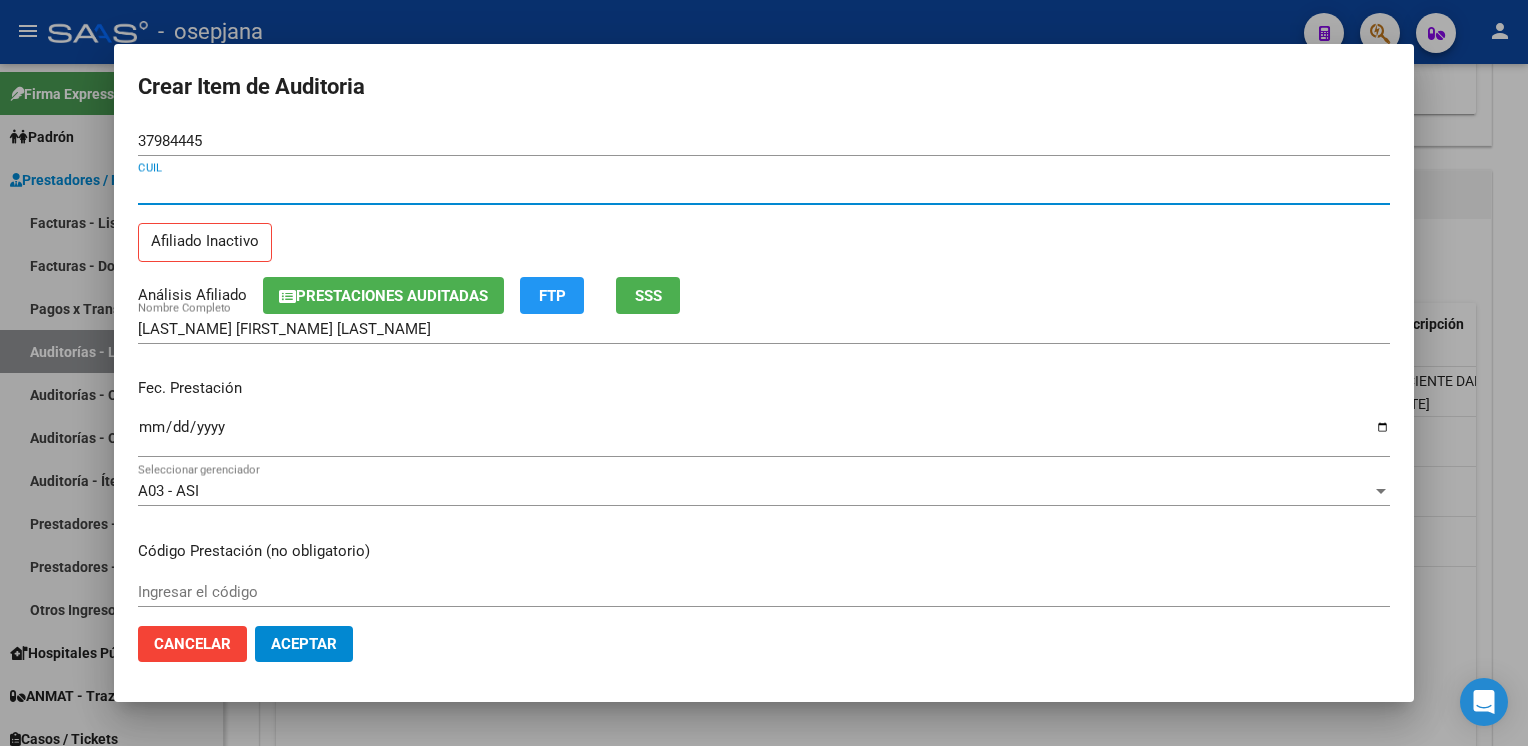 type 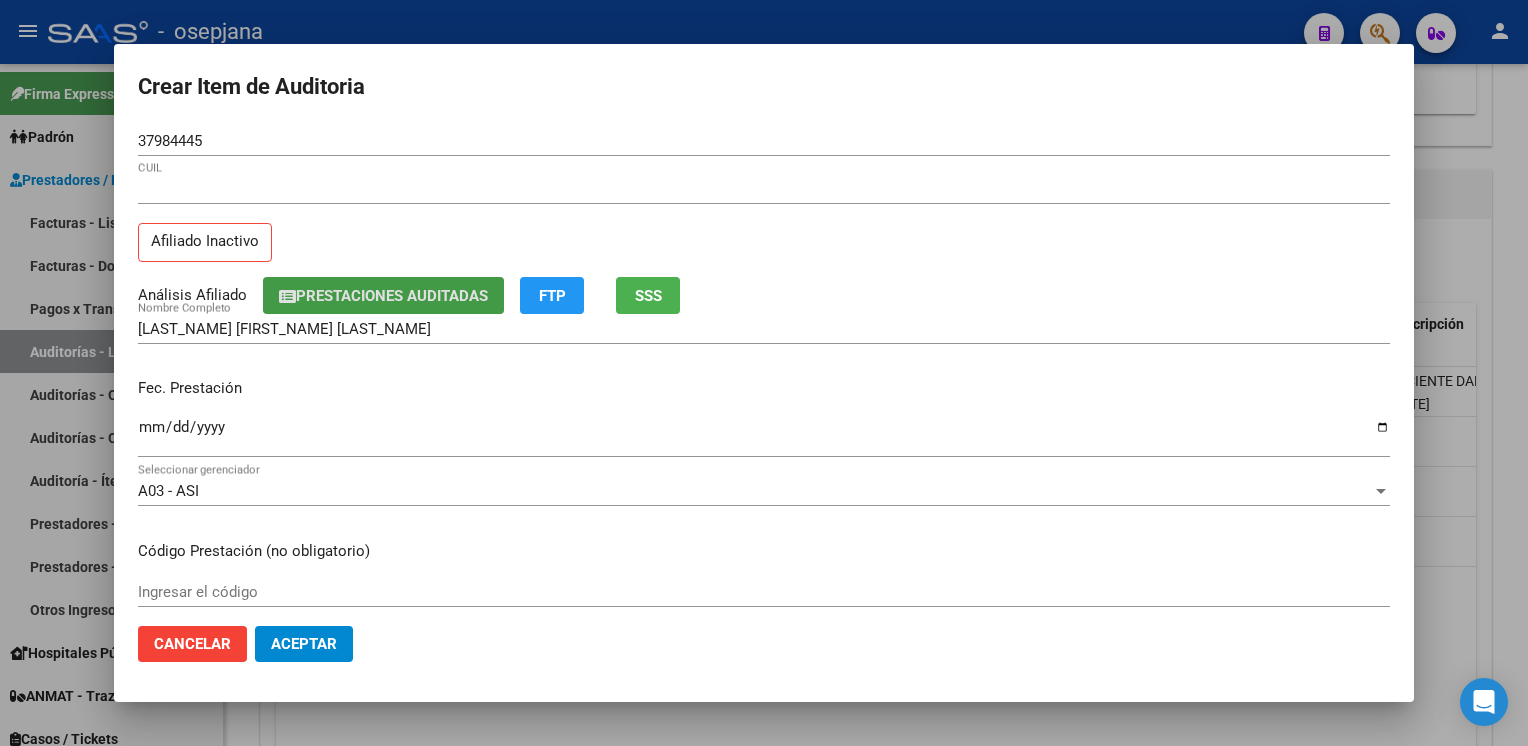 type 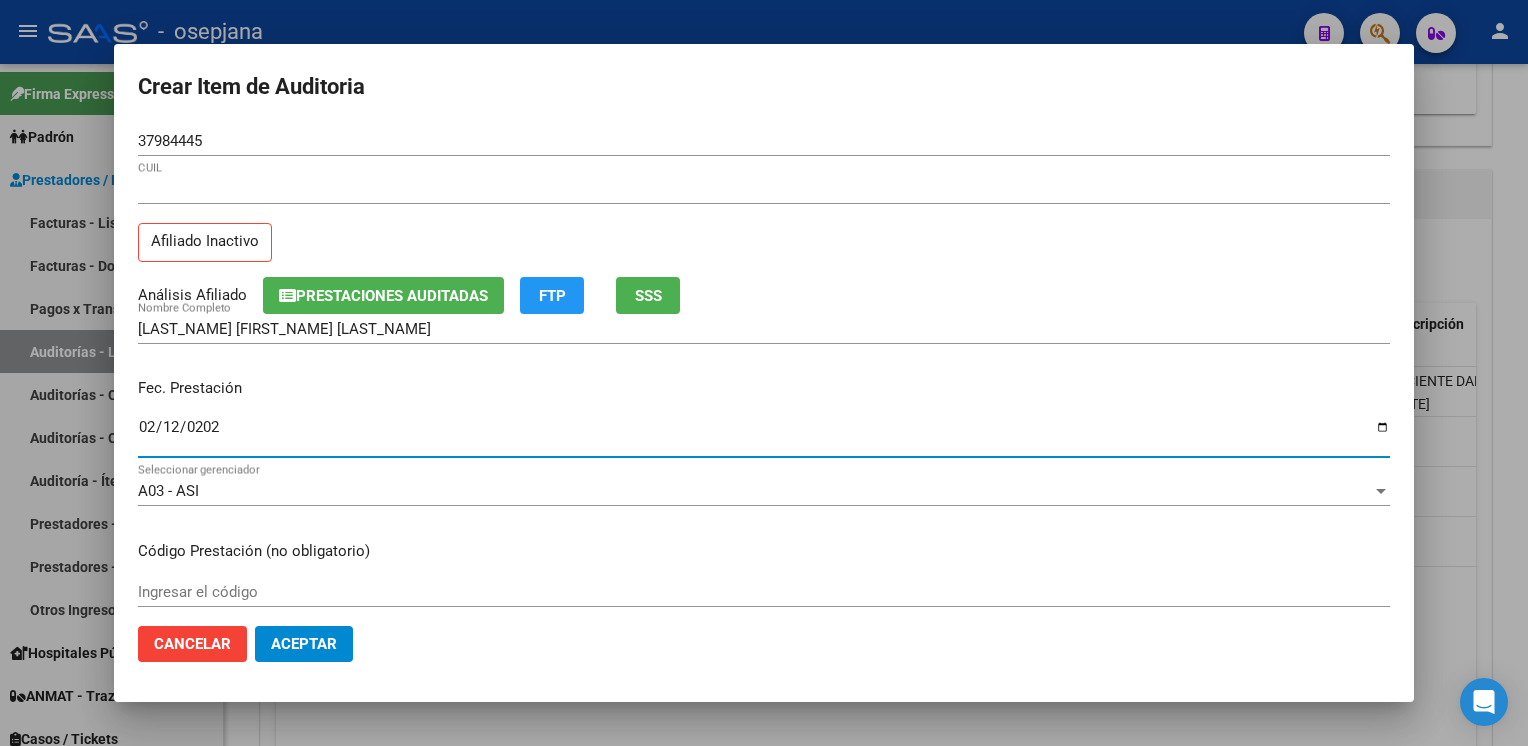 type on "2025-02-12" 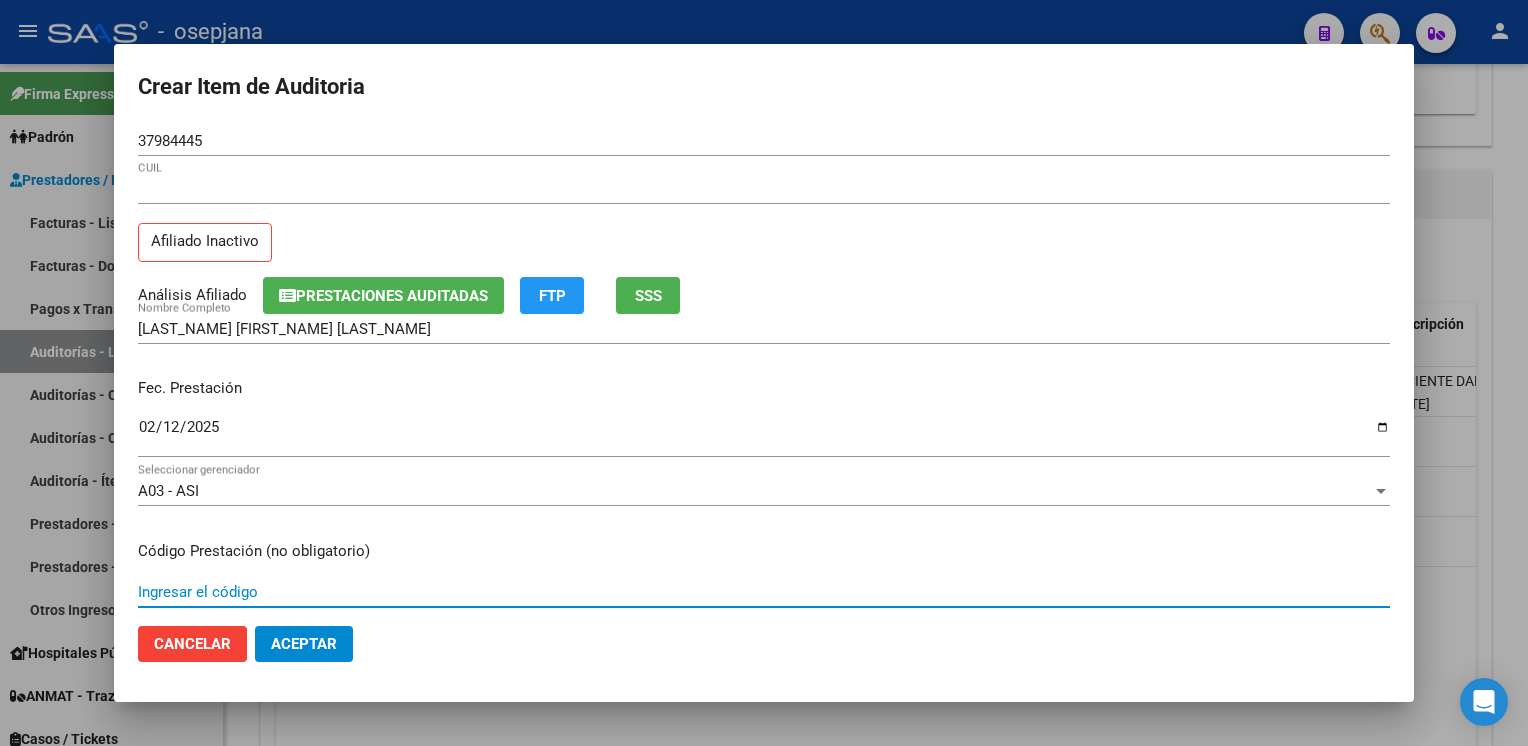 scroll, scrollTop: 324, scrollLeft: 0, axis: vertical 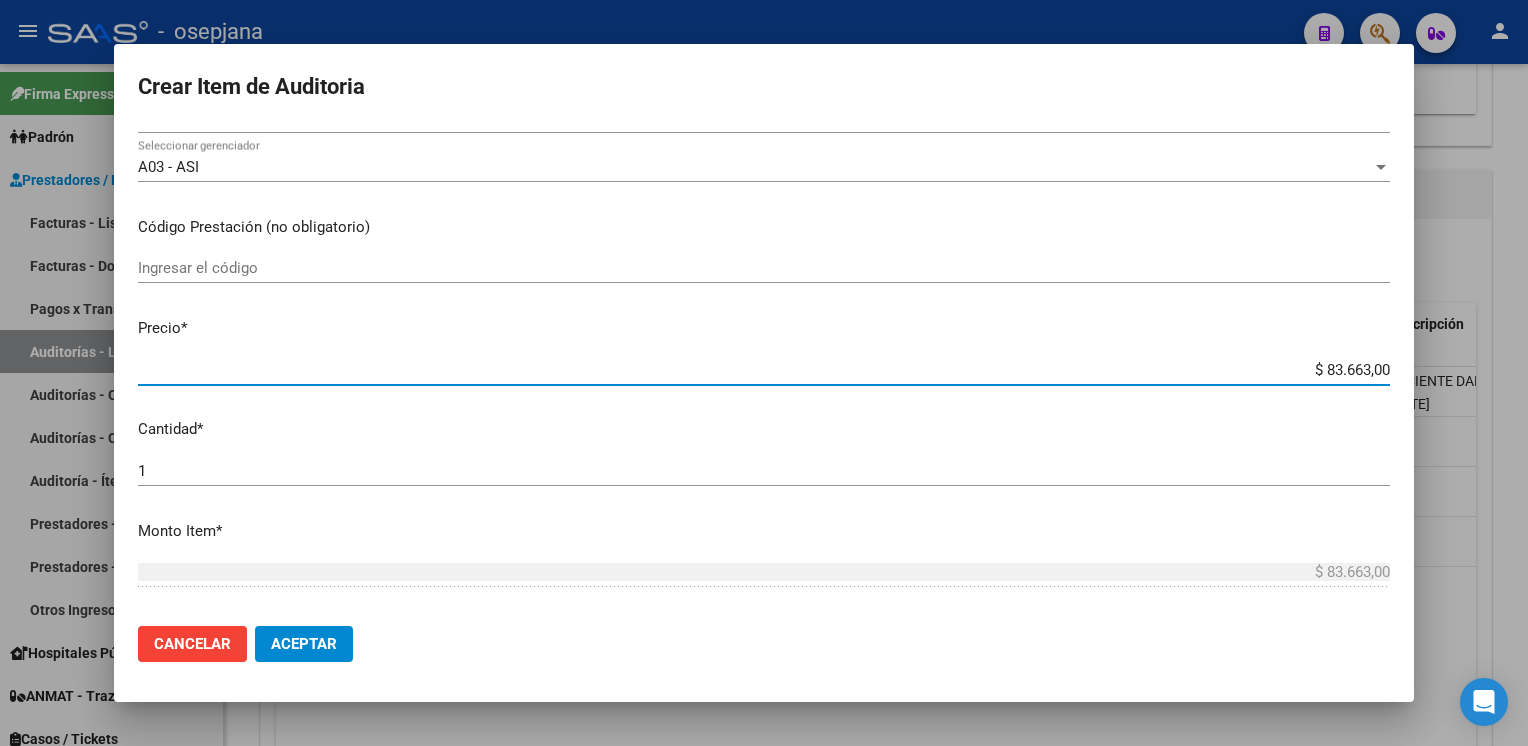 type on "$ 0,02" 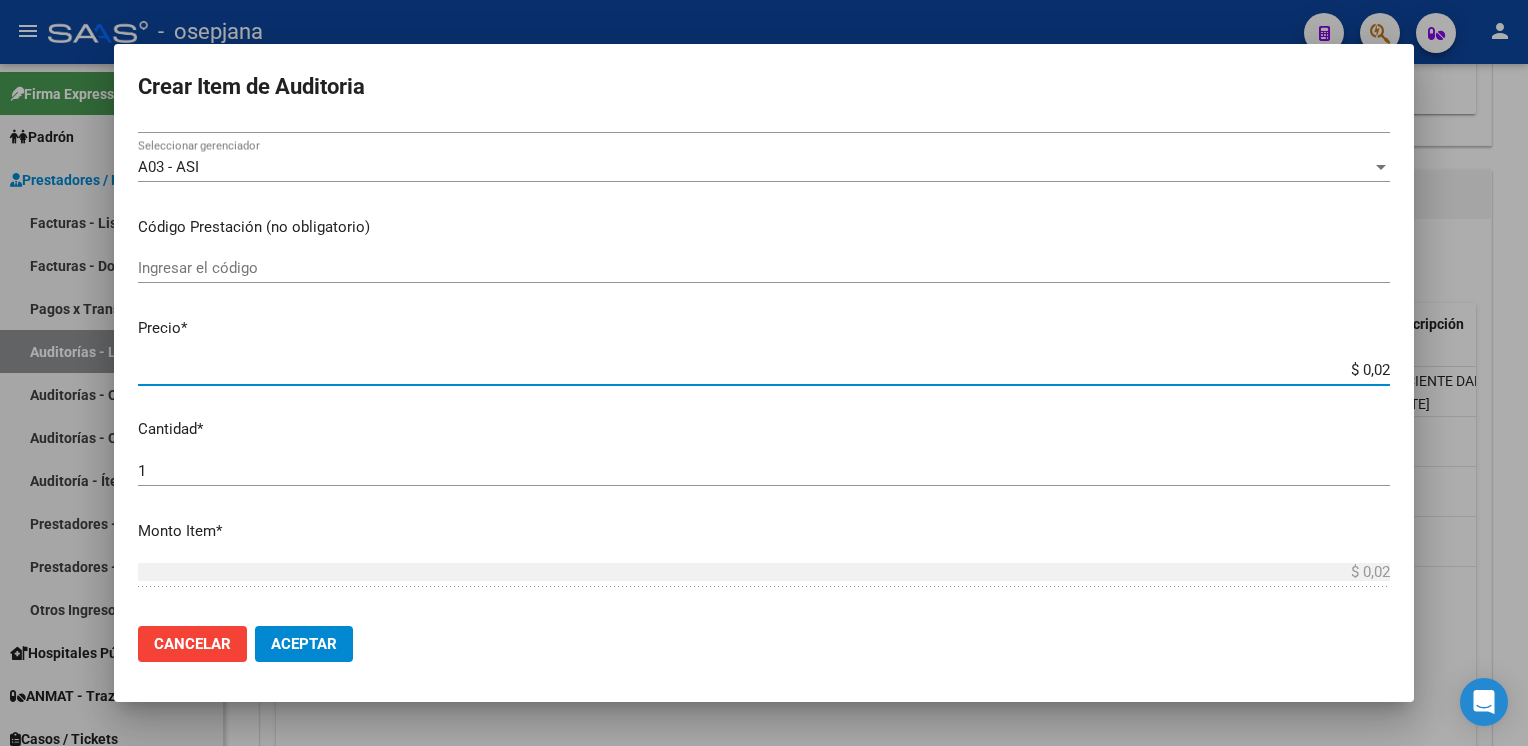 type on "$ 0,25" 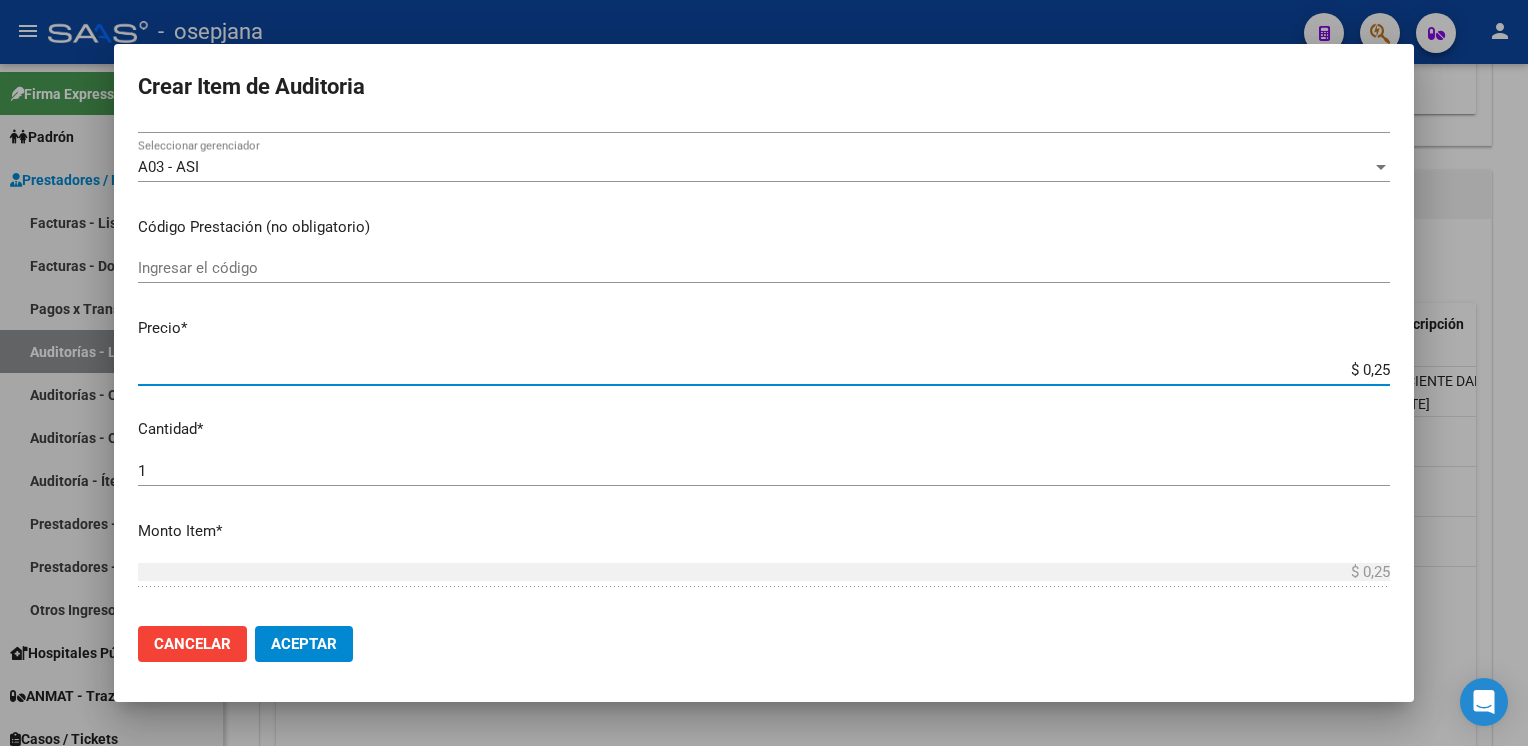 type on "$ 2,51" 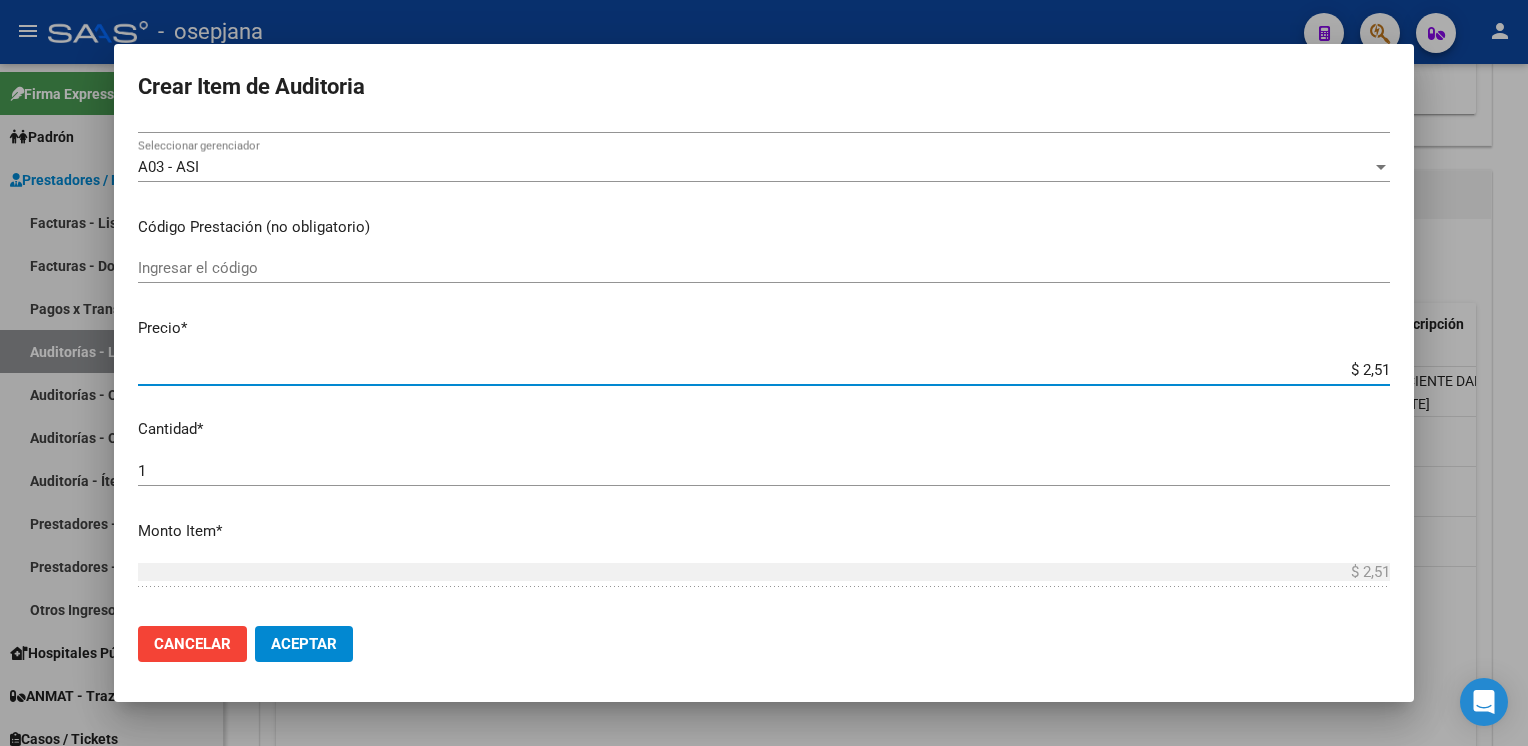 type on "$ 25,15" 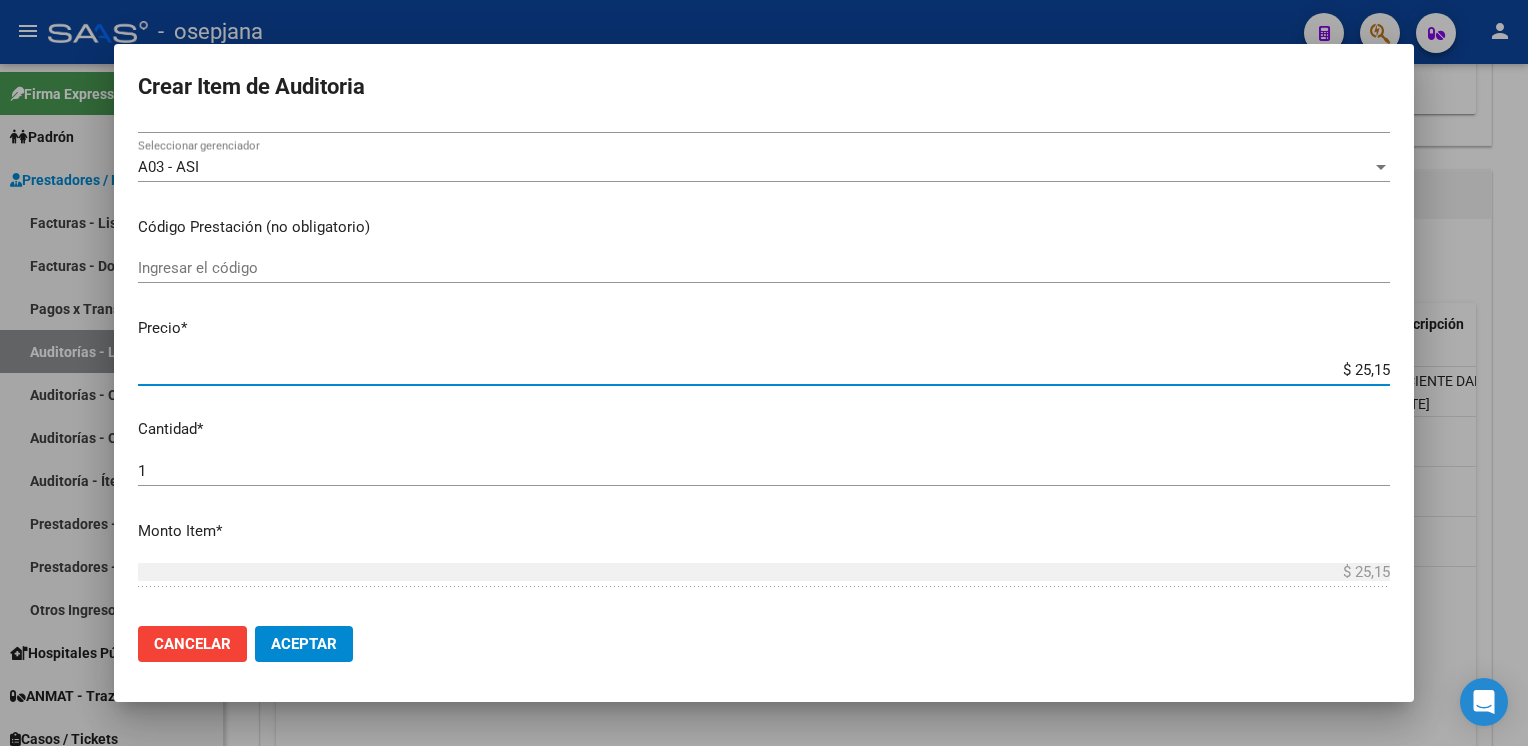 type on "$ [PRICE]" 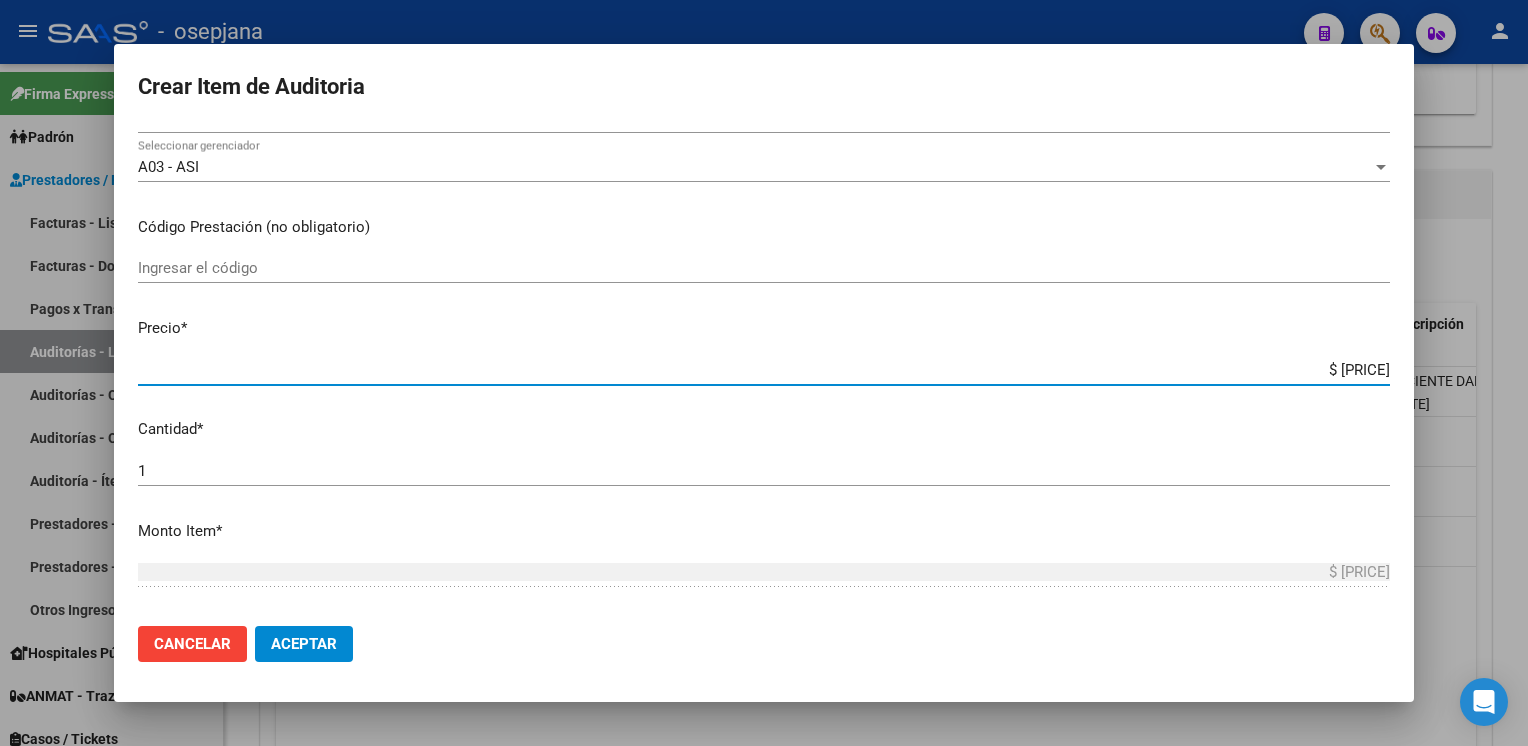 type on "$ 2.515,70" 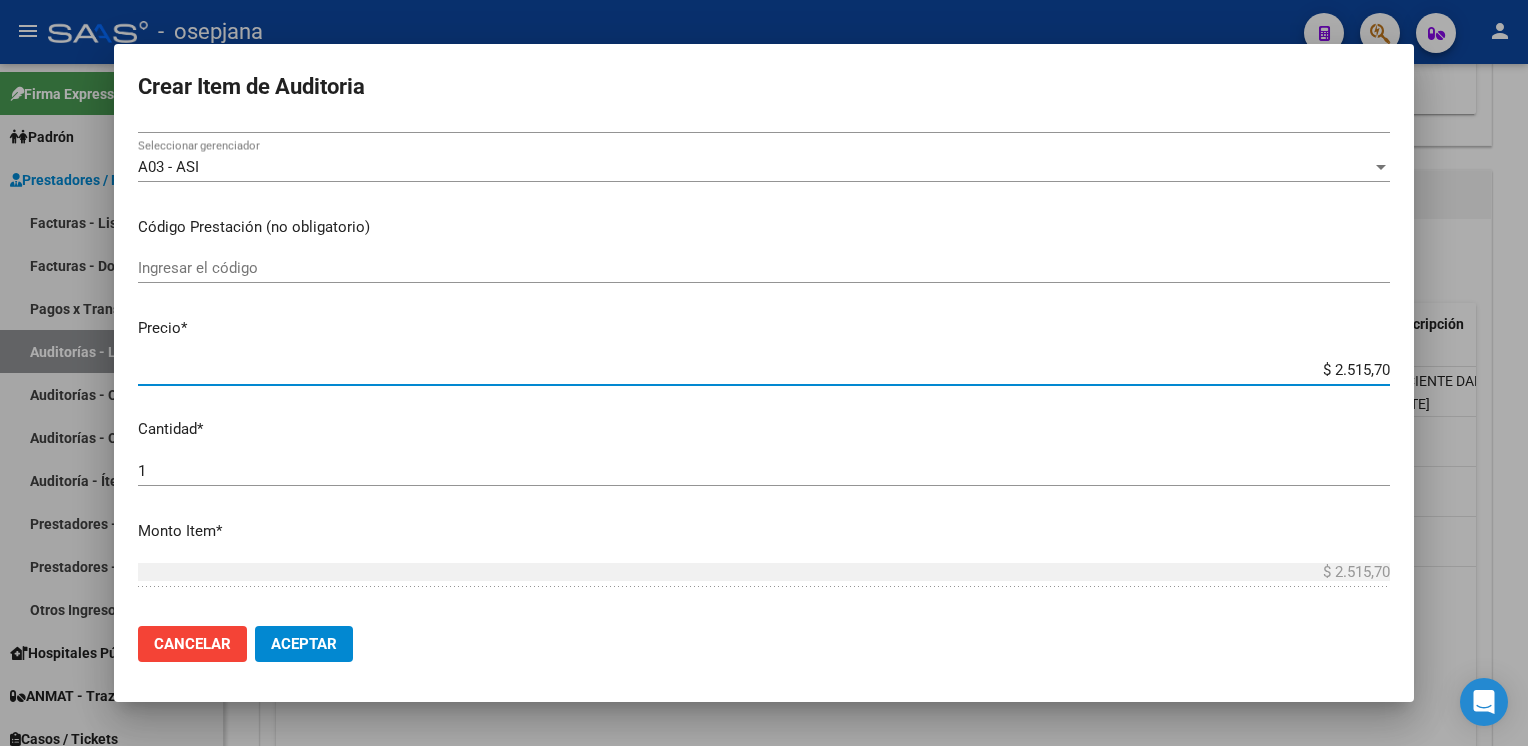 type on "$ 25.157,00" 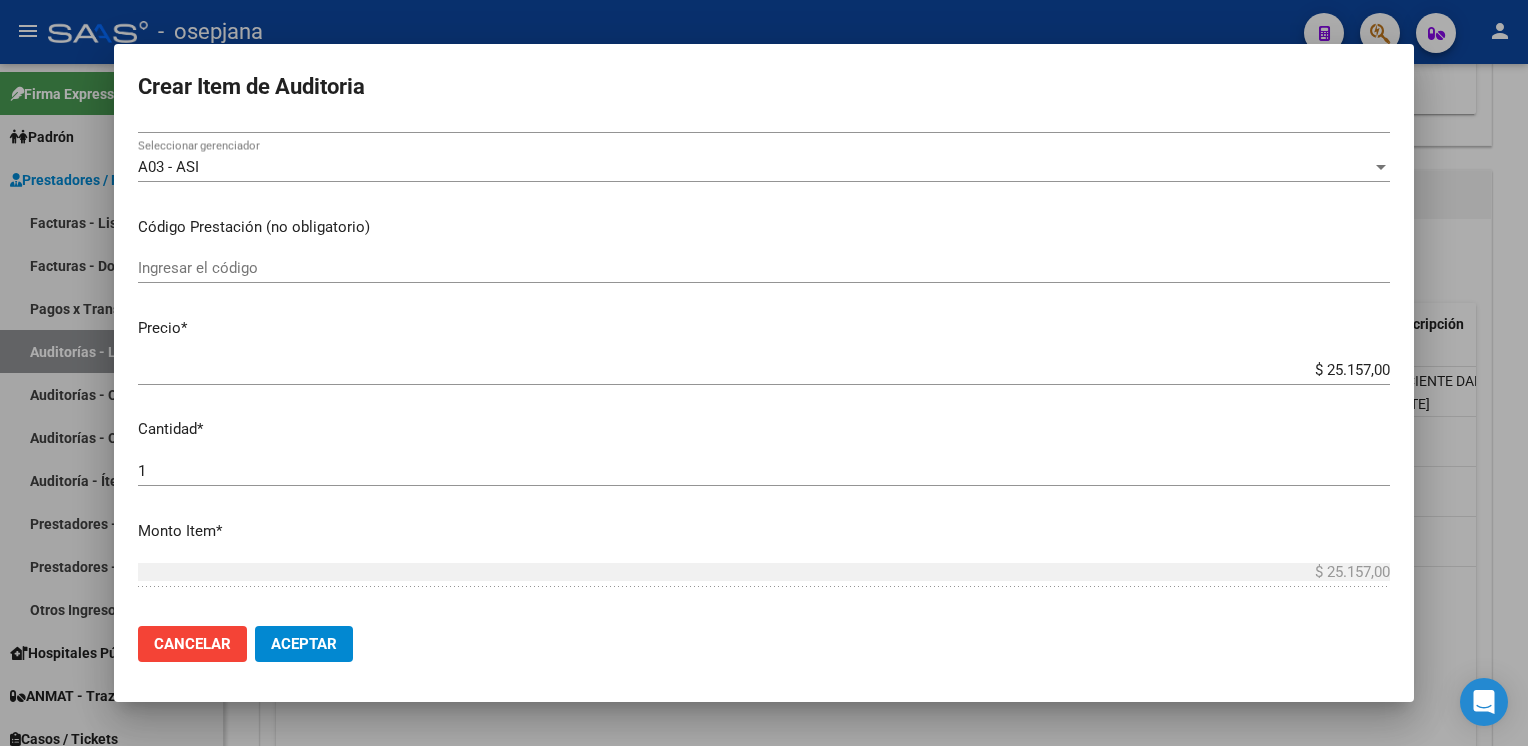 scroll, scrollTop: 628, scrollLeft: 0, axis: vertical 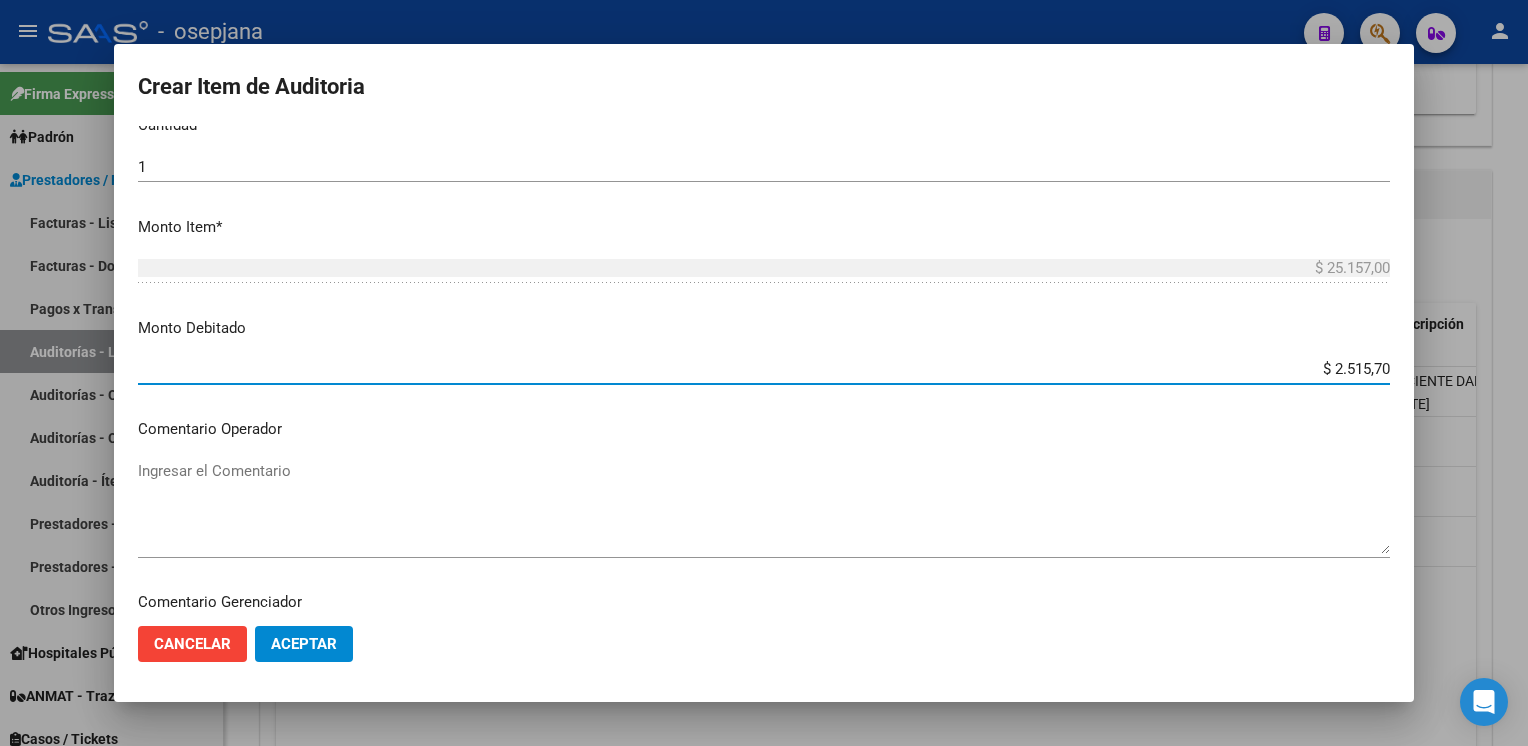 type on "$ 25.157,00" 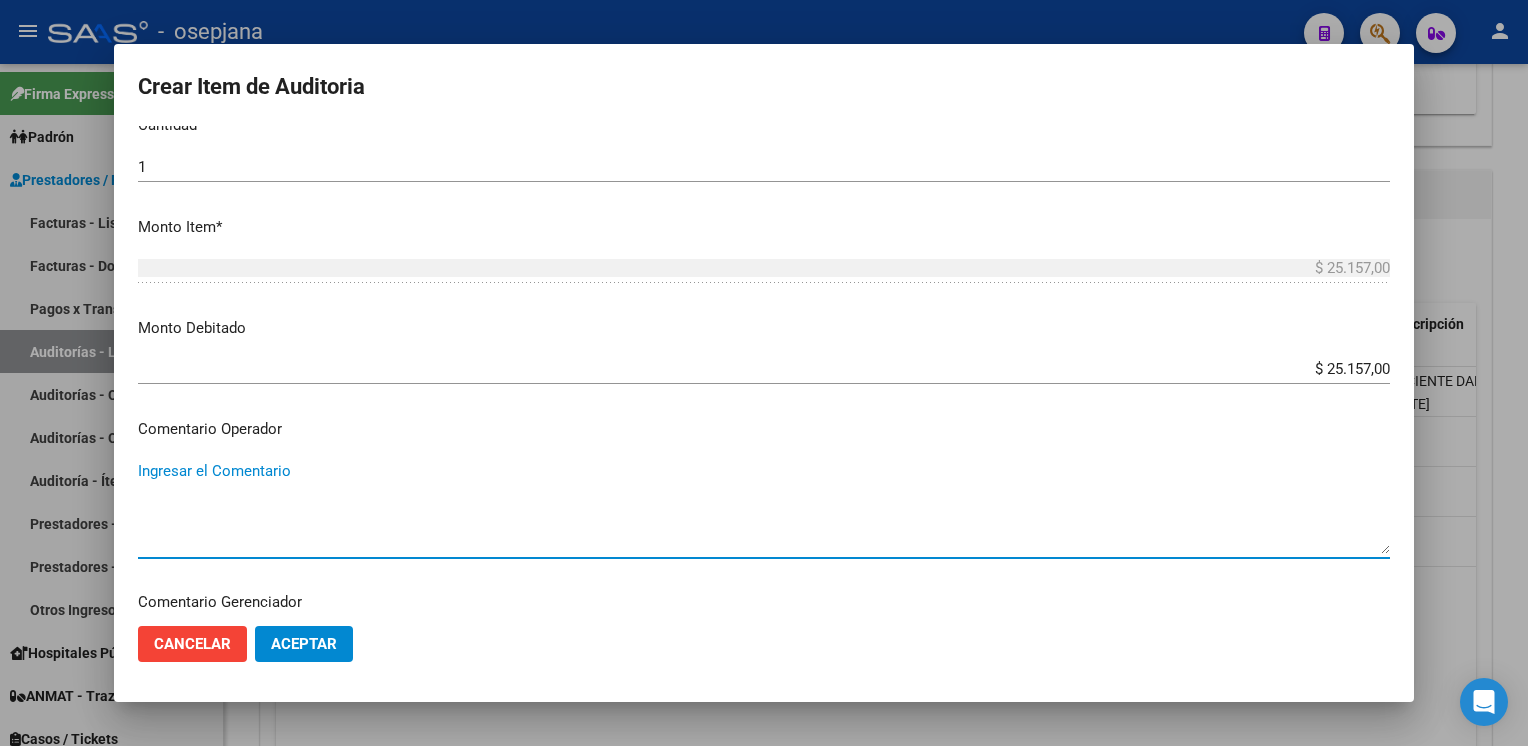 paste on "PACIENTE DADO DE BAJA EL [DATE]" 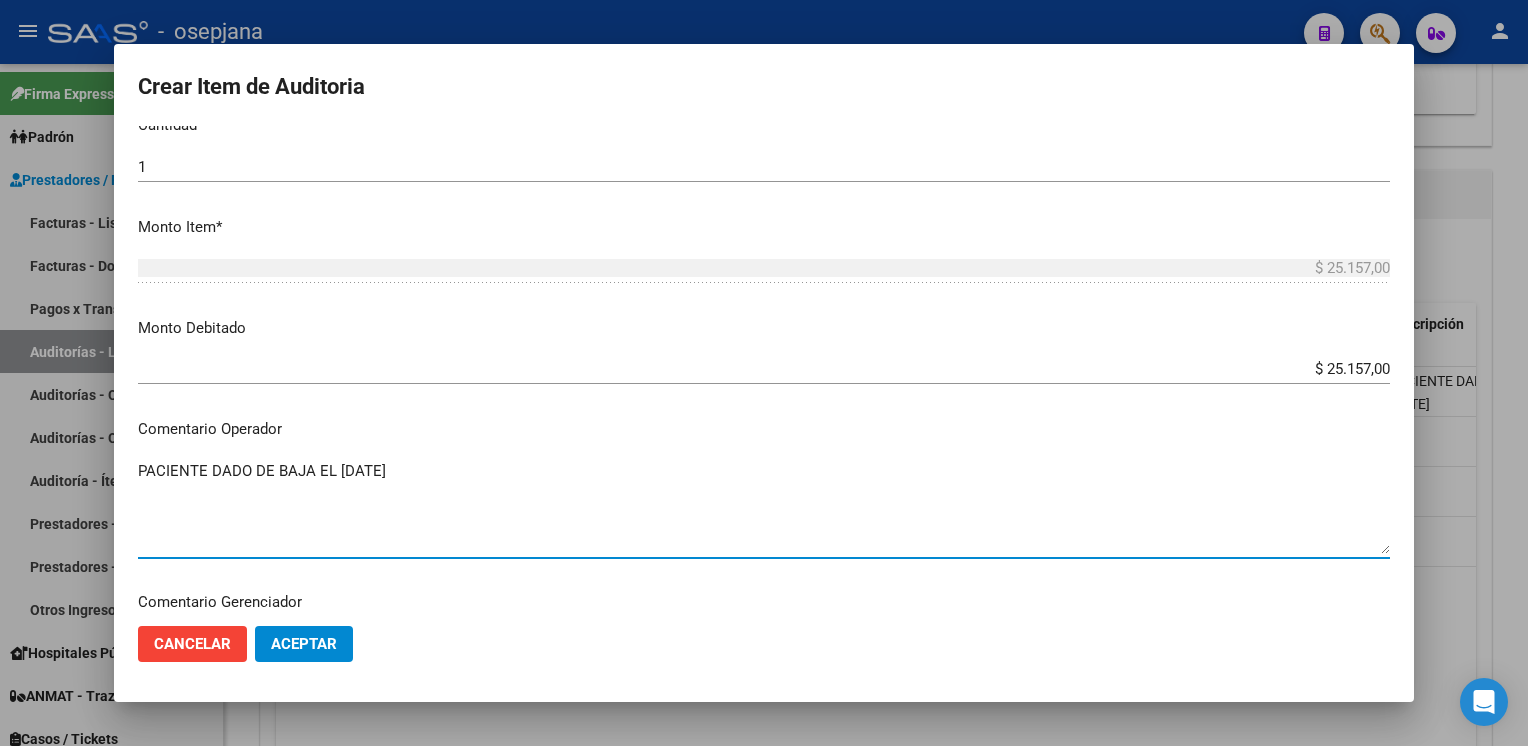 type on "PACIENTE DADO DE BAJA EL [DATE]" 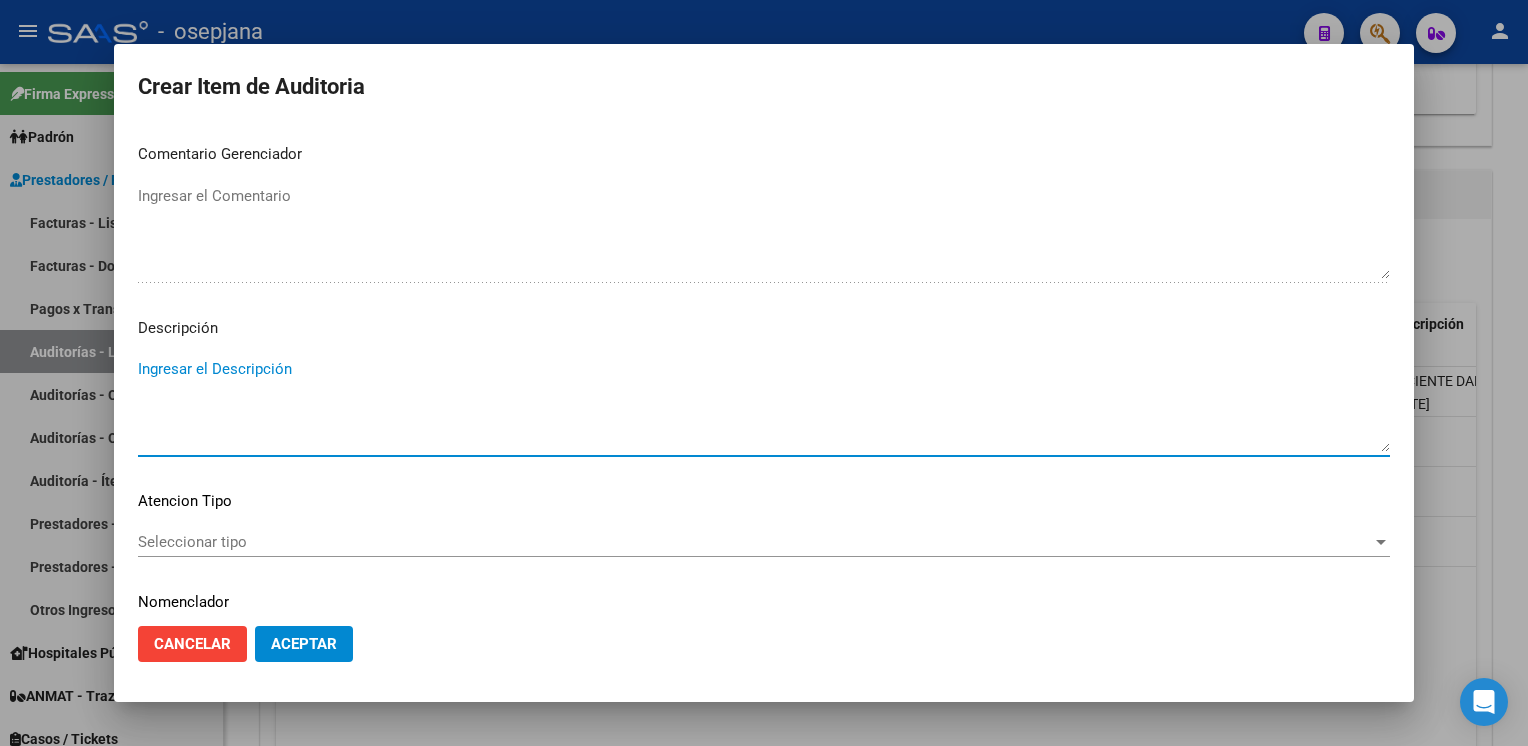 paste on "PACIENTE DADO DE BAJA EL [DATE]" 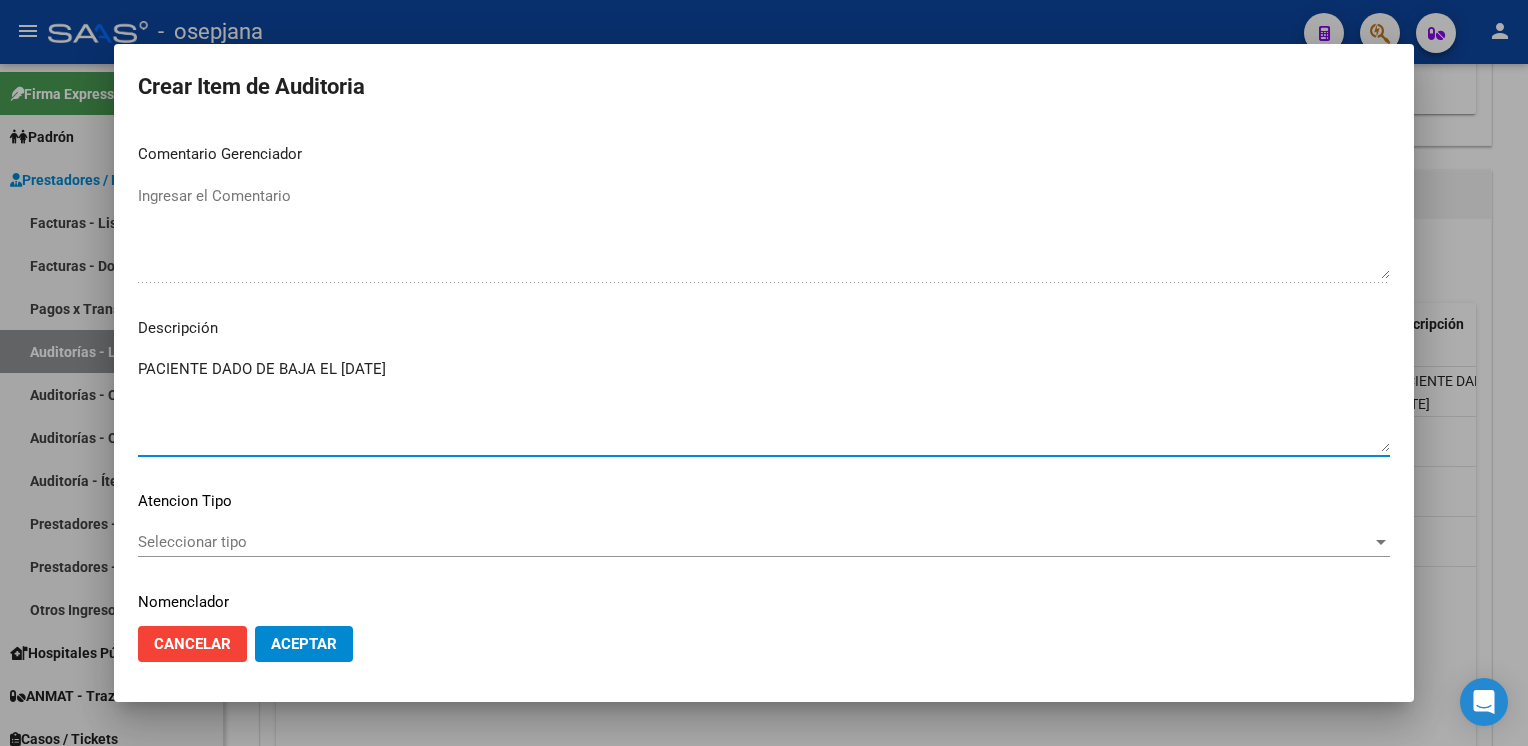 type on "PACIENTE DADO DE BAJA EL [DATE]" 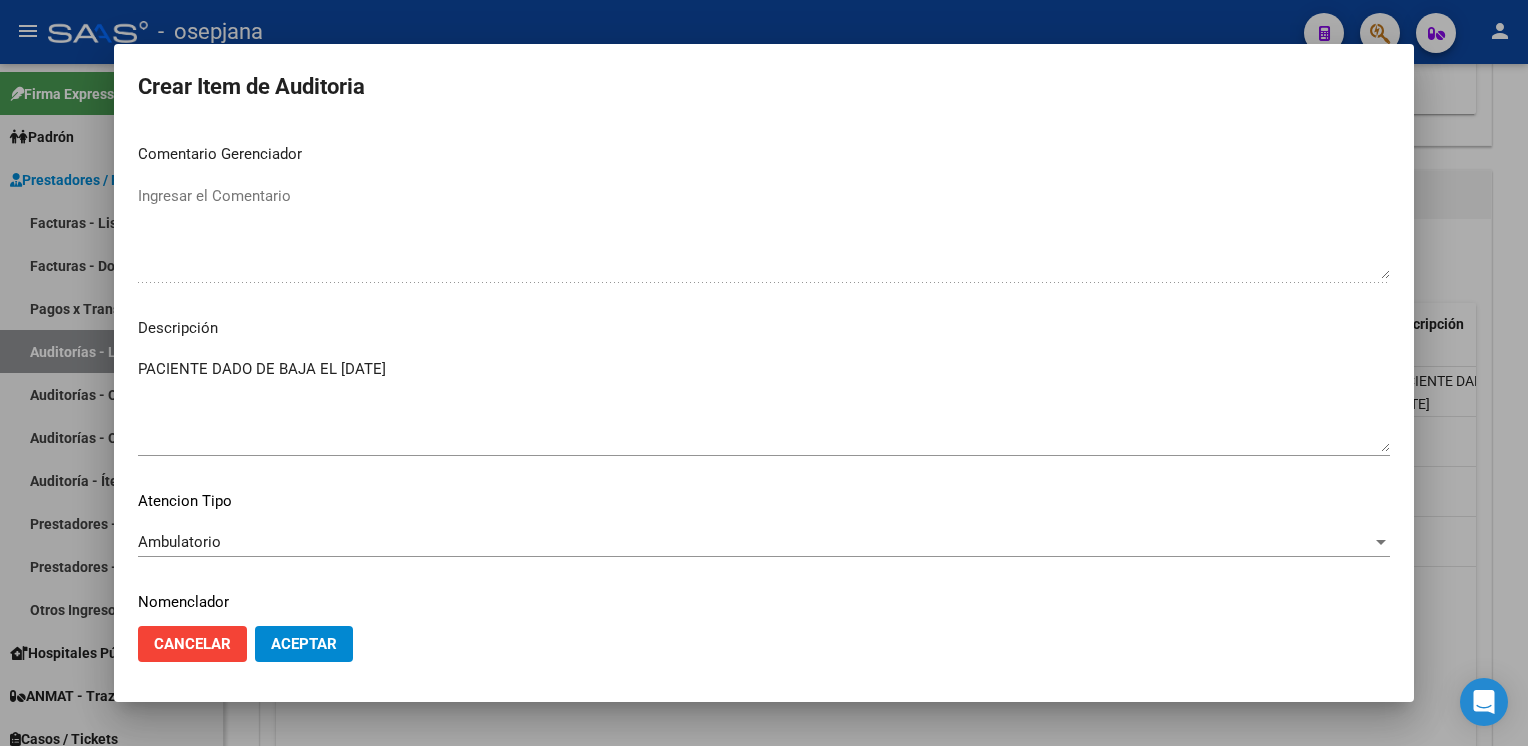 scroll, scrollTop: 1141, scrollLeft: 0, axis: vertical 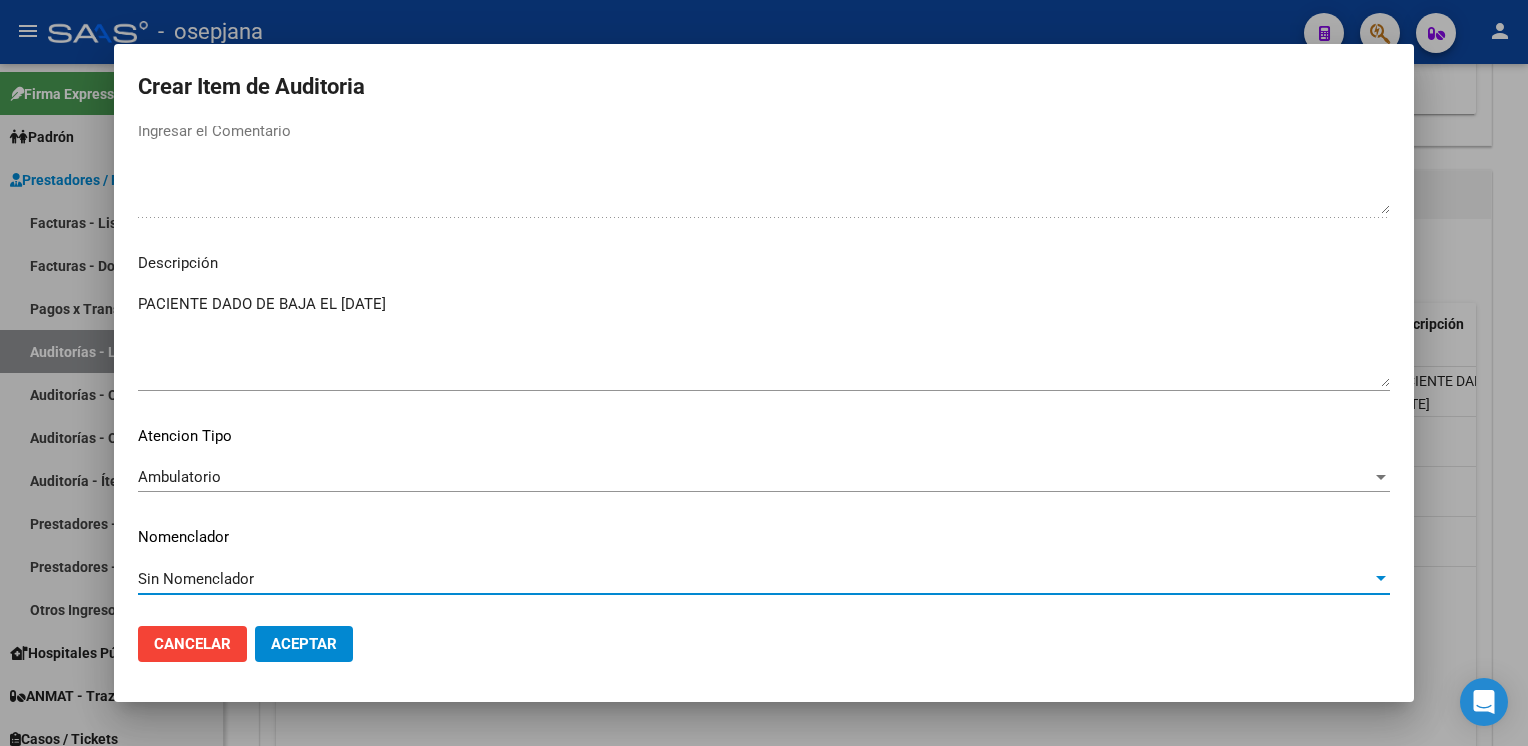 type 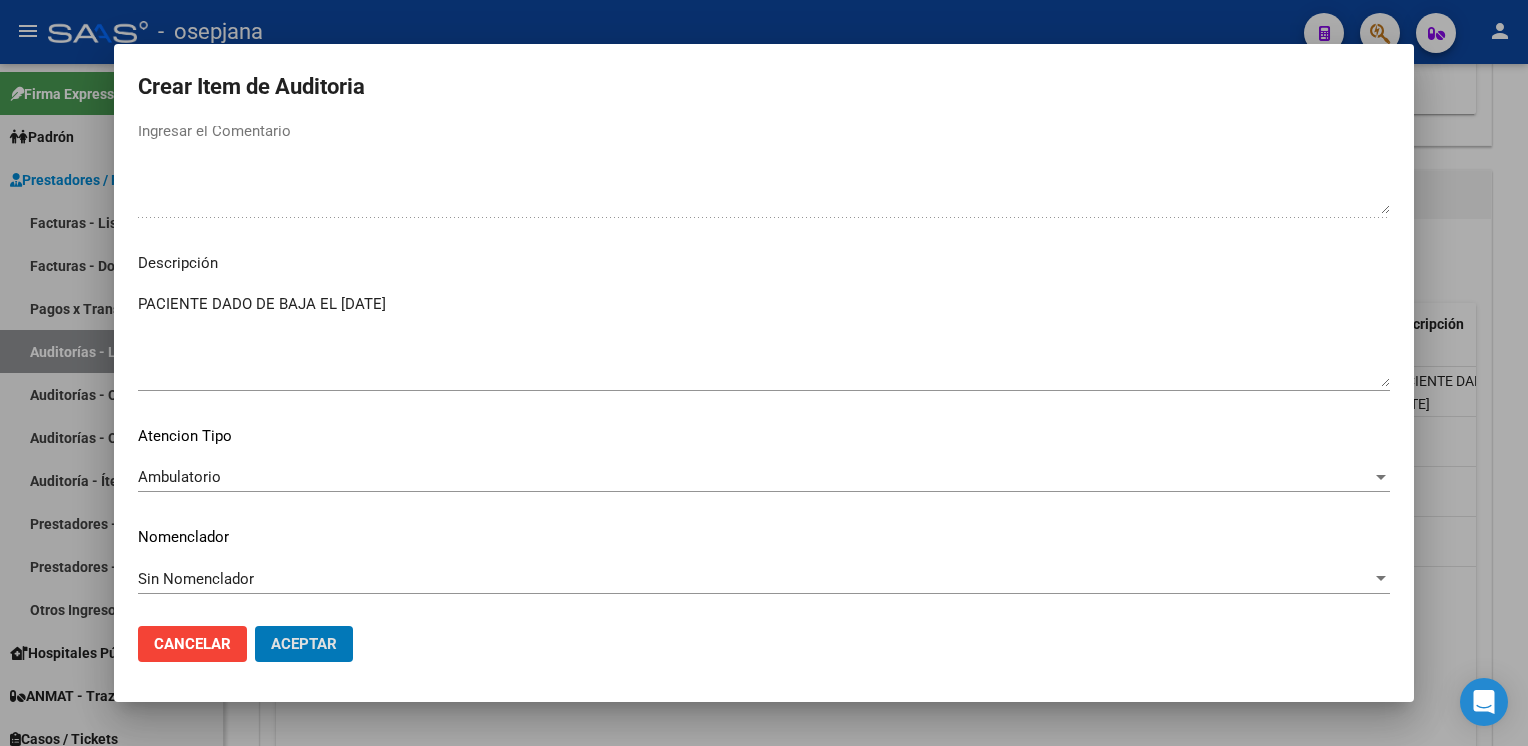 type 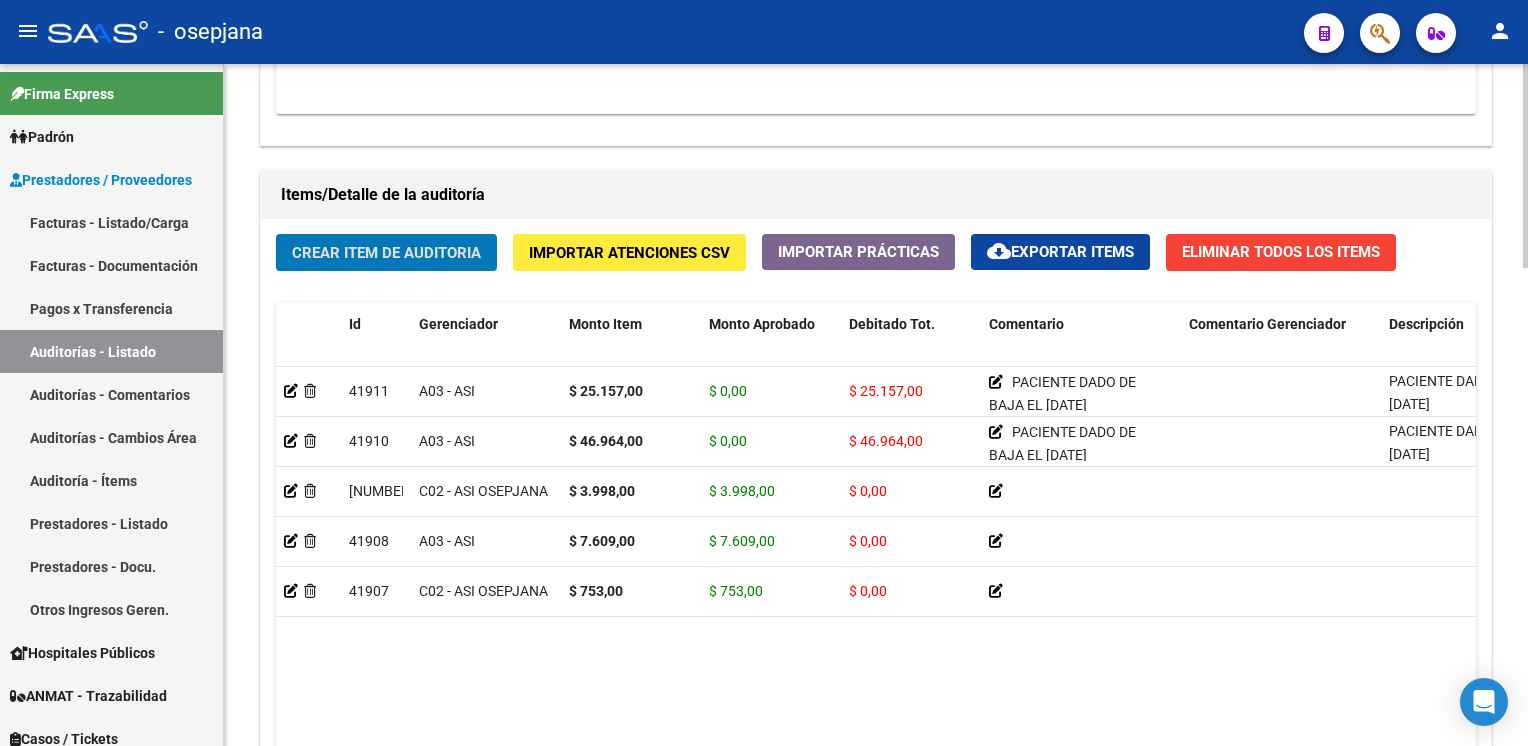 click on "Crear Item de Auditoria" 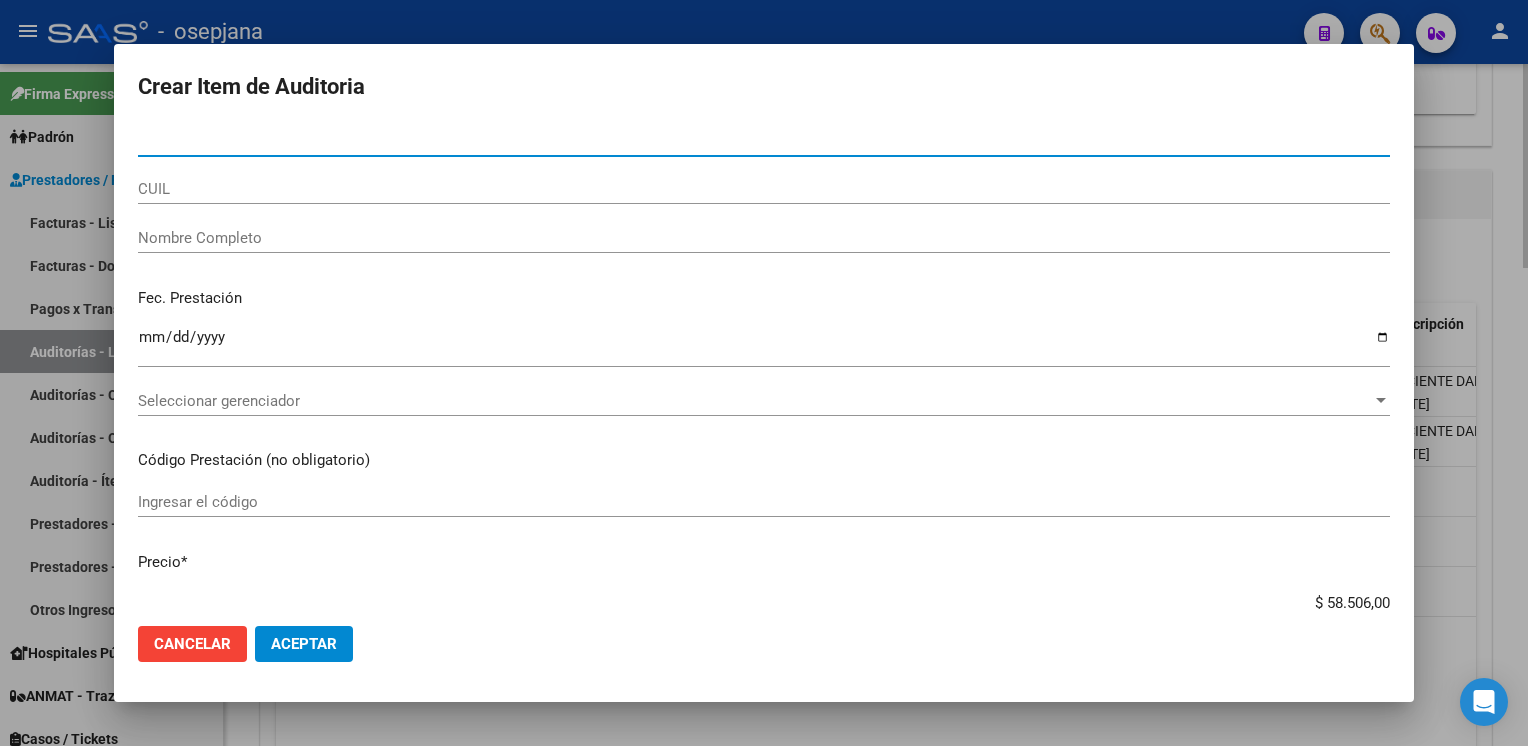 type on "57336687" 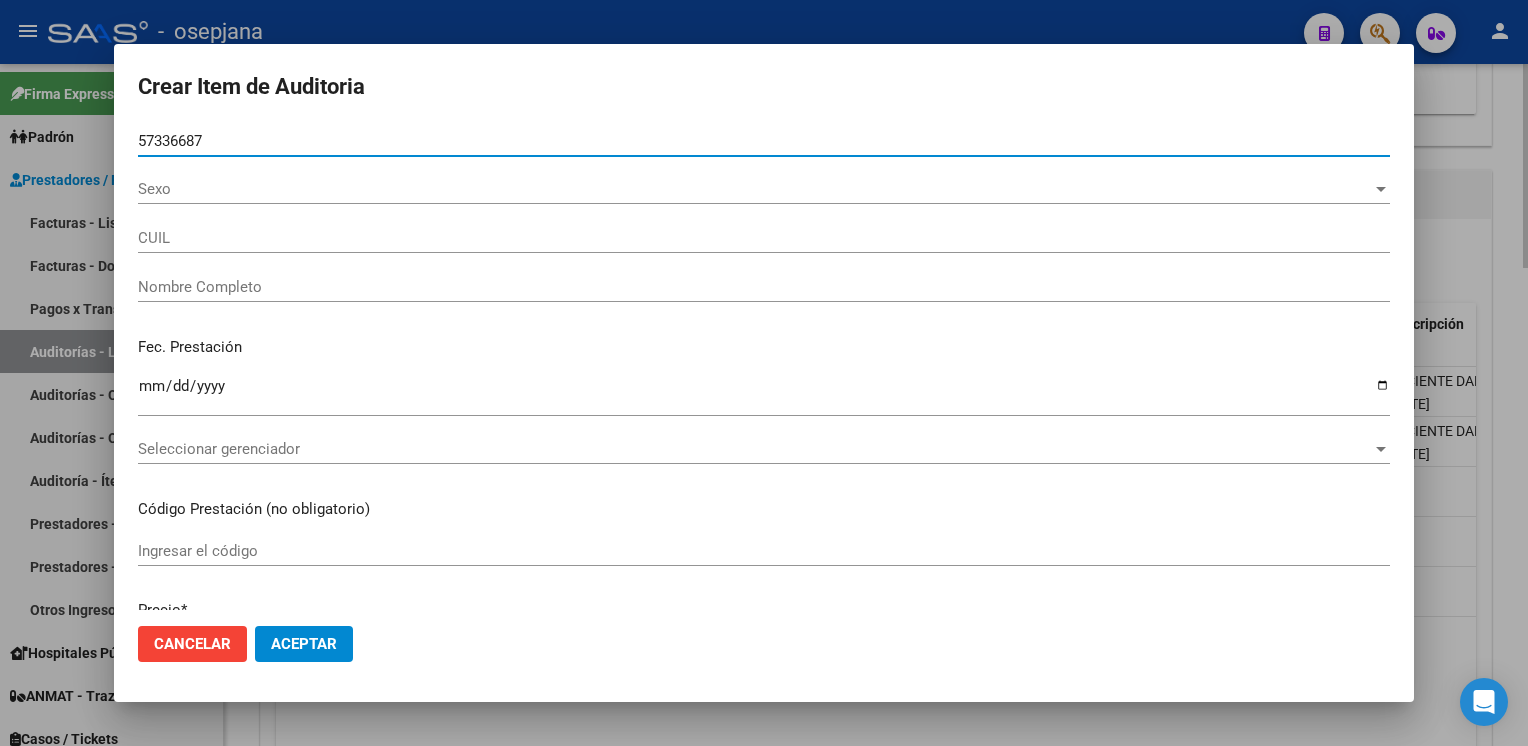type on "[NUMBER]" 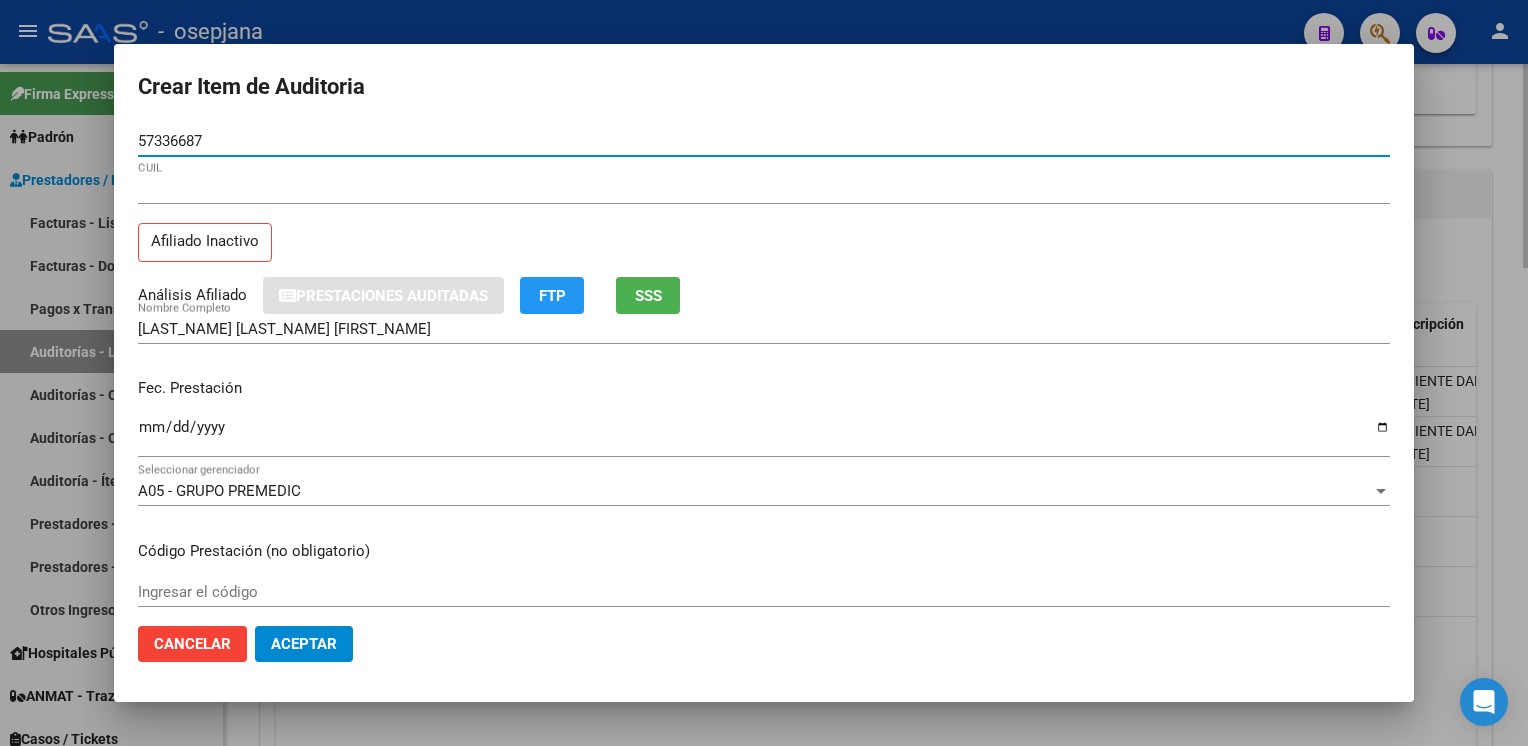 type on "57336687" 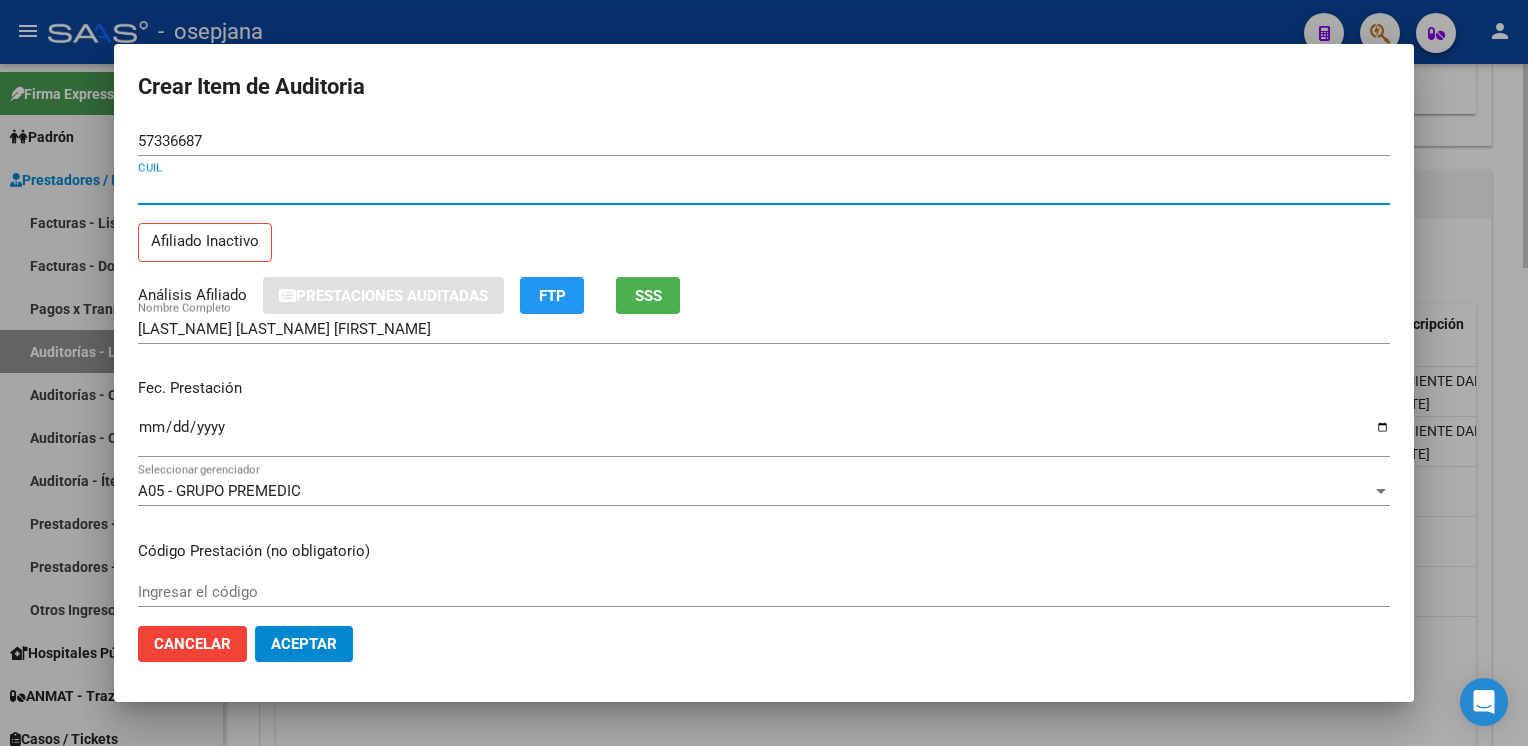 type 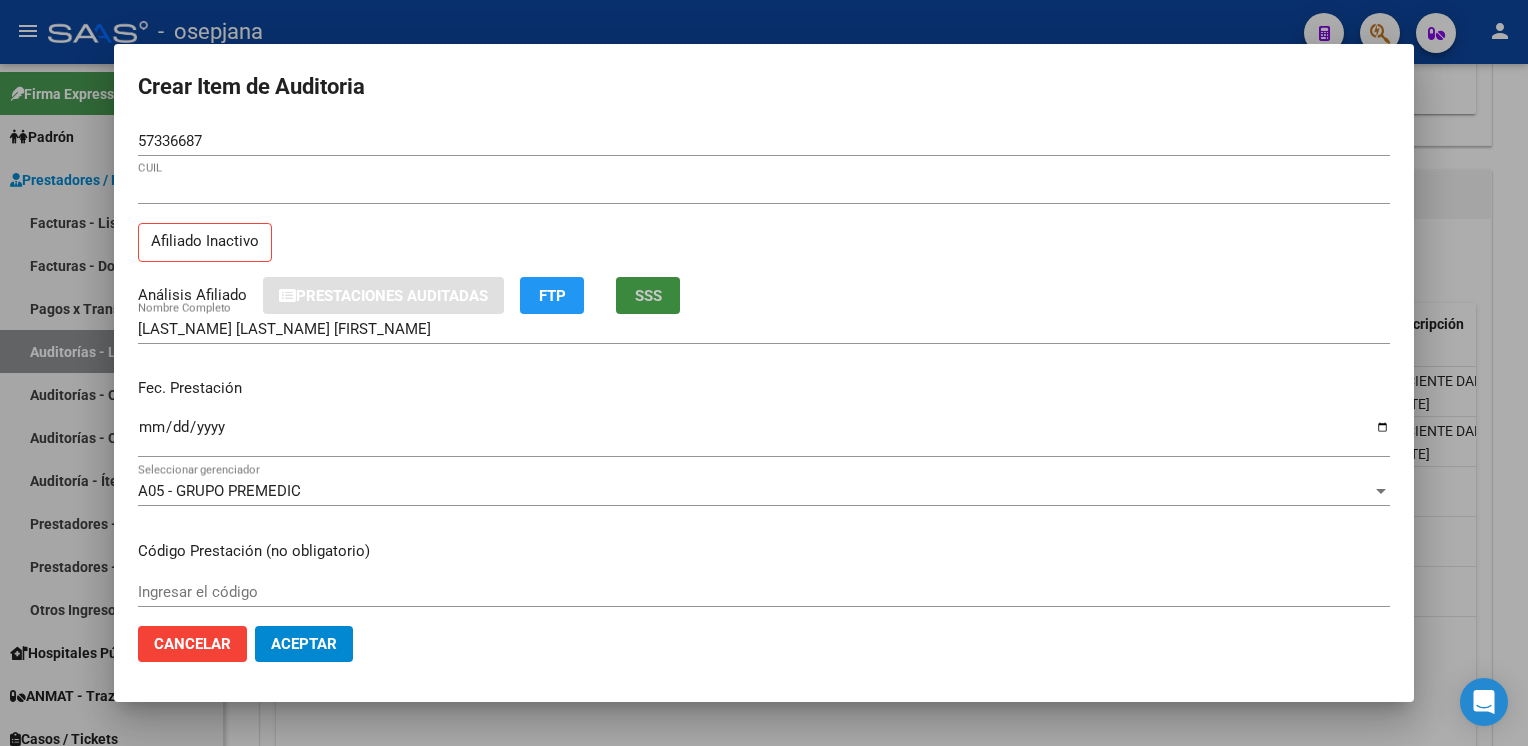click on "SSS" 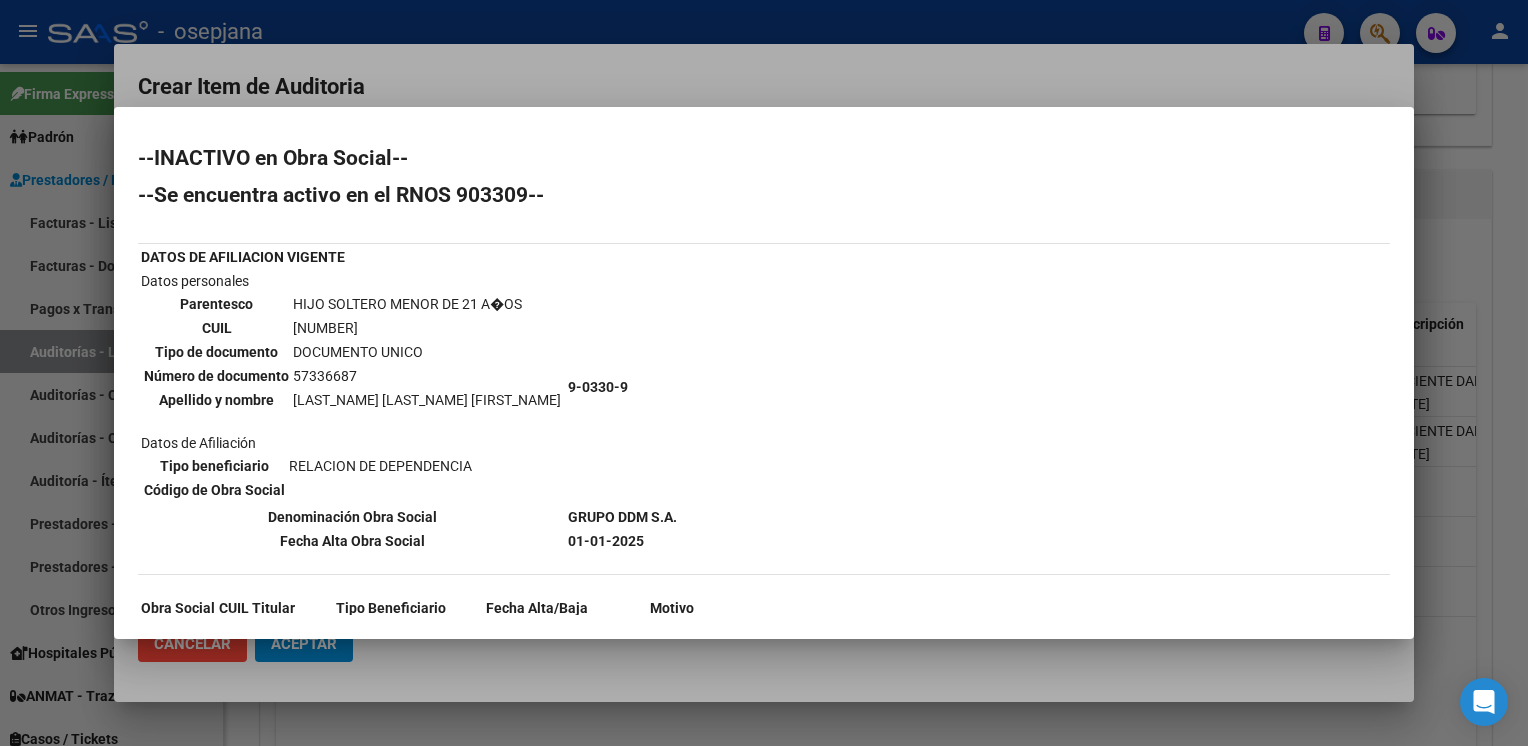 scroll, scrollTop: 109, scrollLeft: 0, axis: vertical 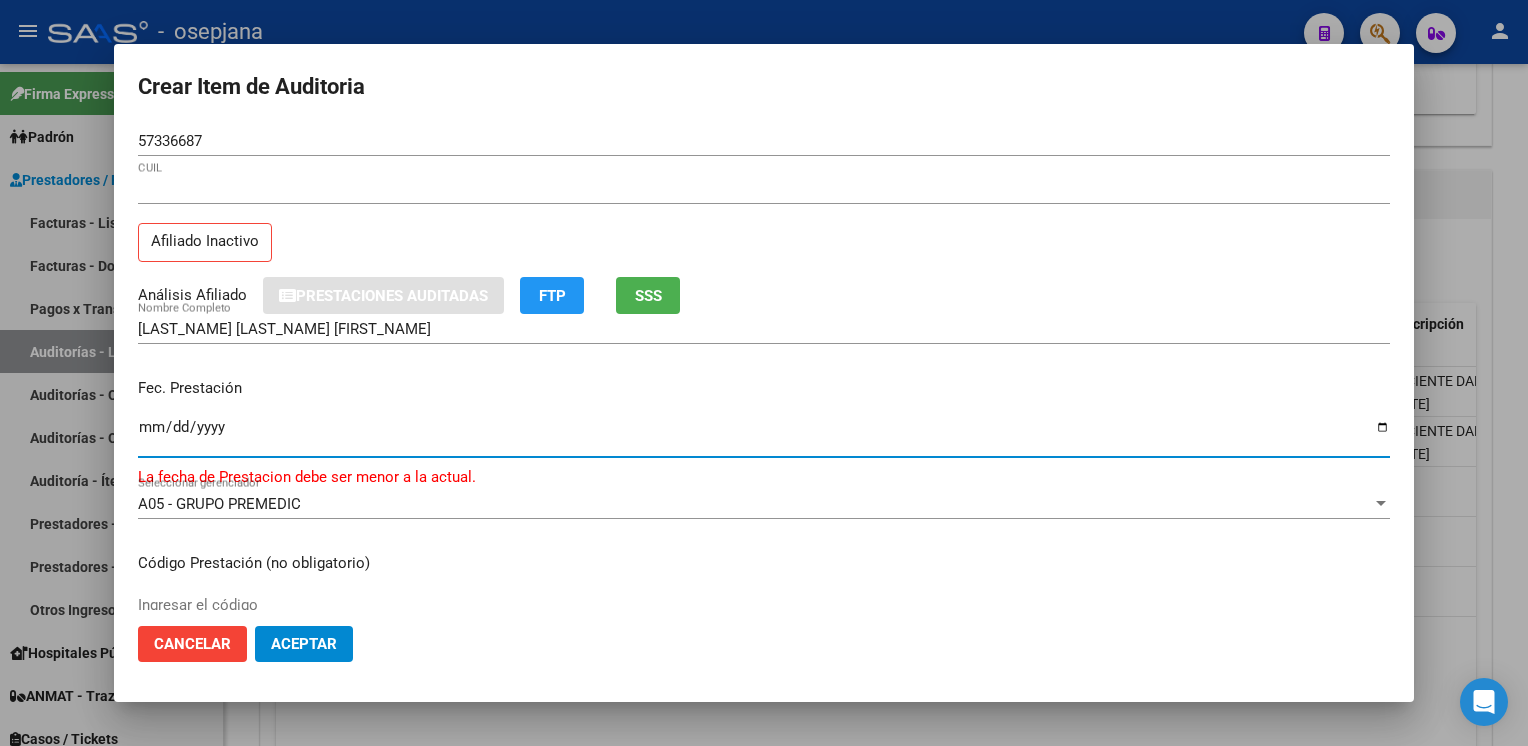 type on "[DATE]" 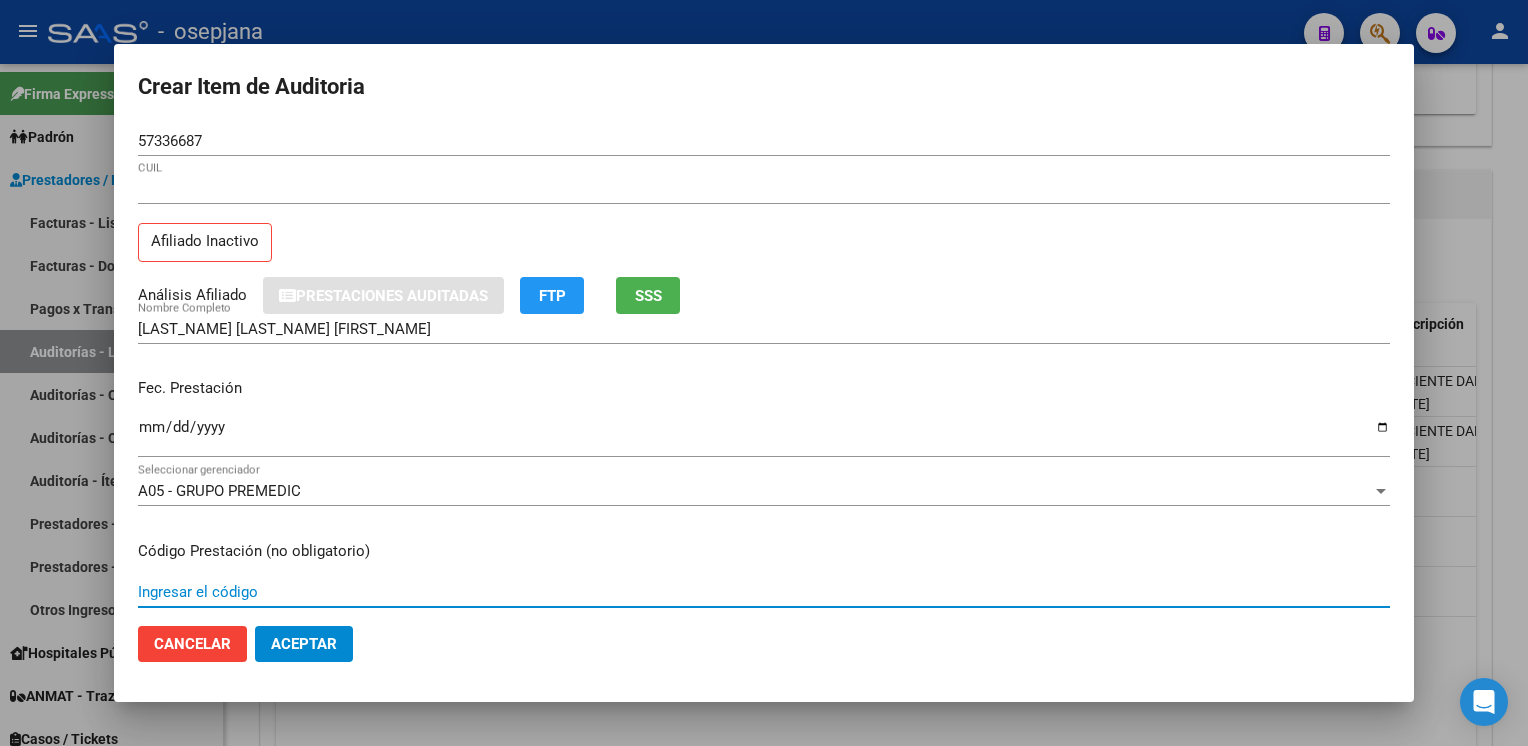 scroll, scrollTop: 324, scrollLeft: 0, axis: vertical 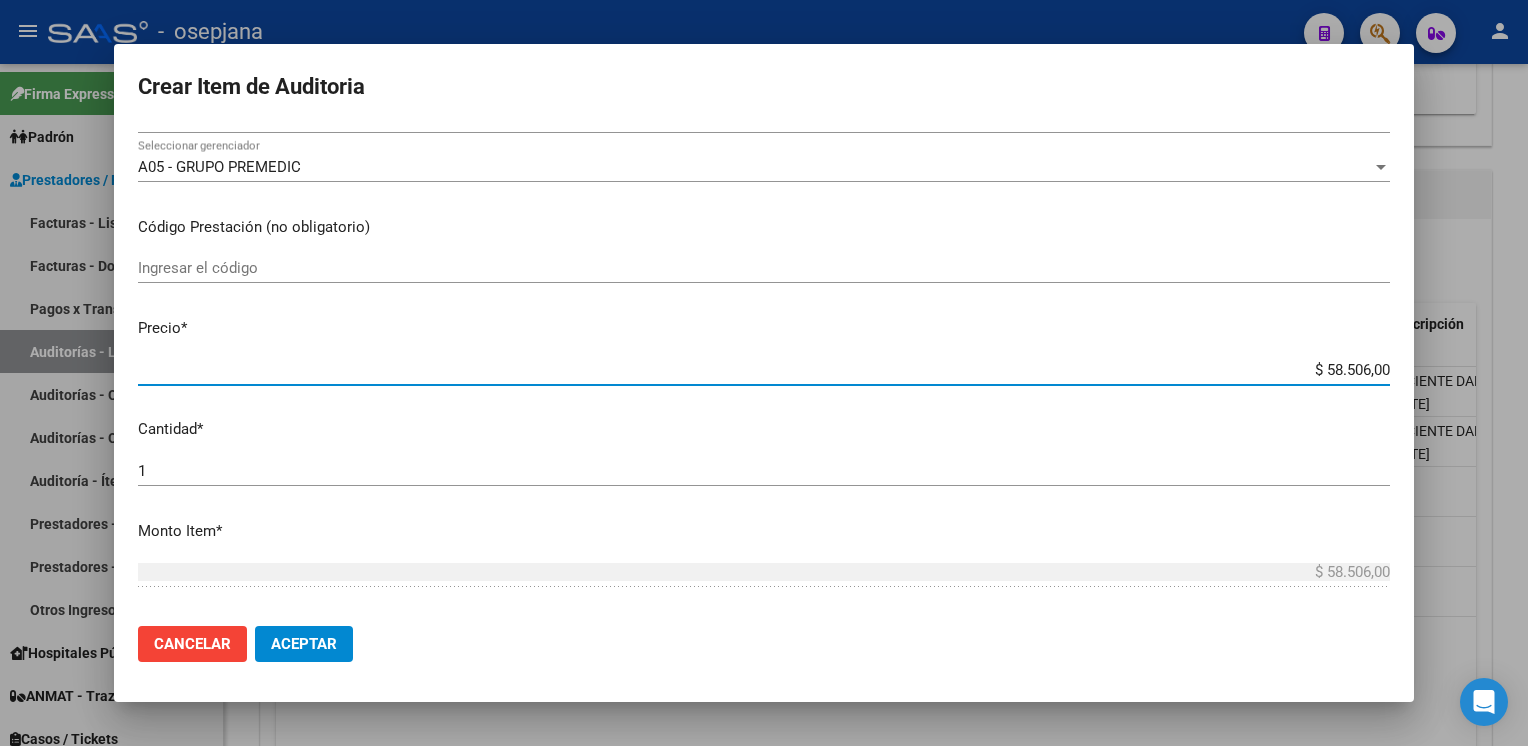 type on "$ 0,03" 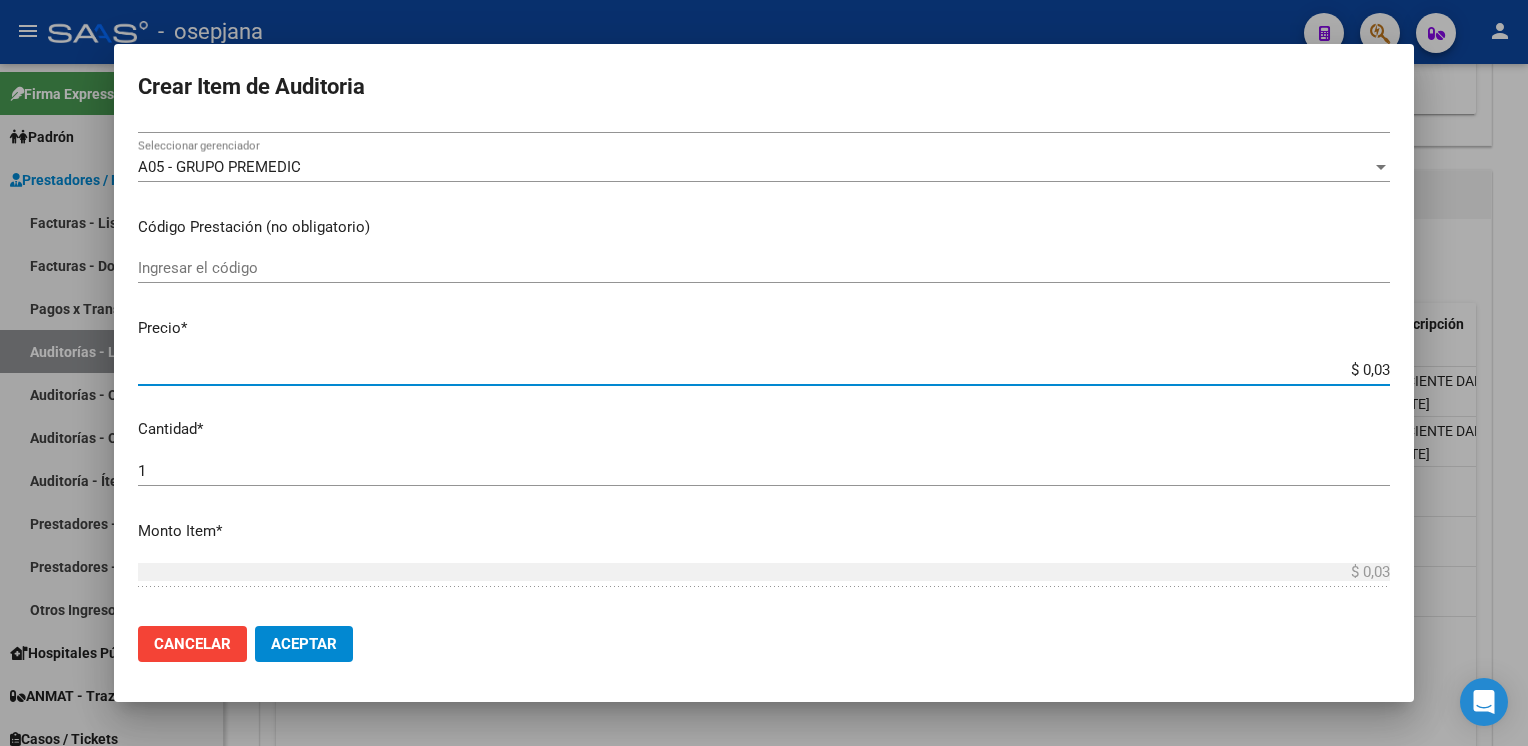 type on "$ 0,30" 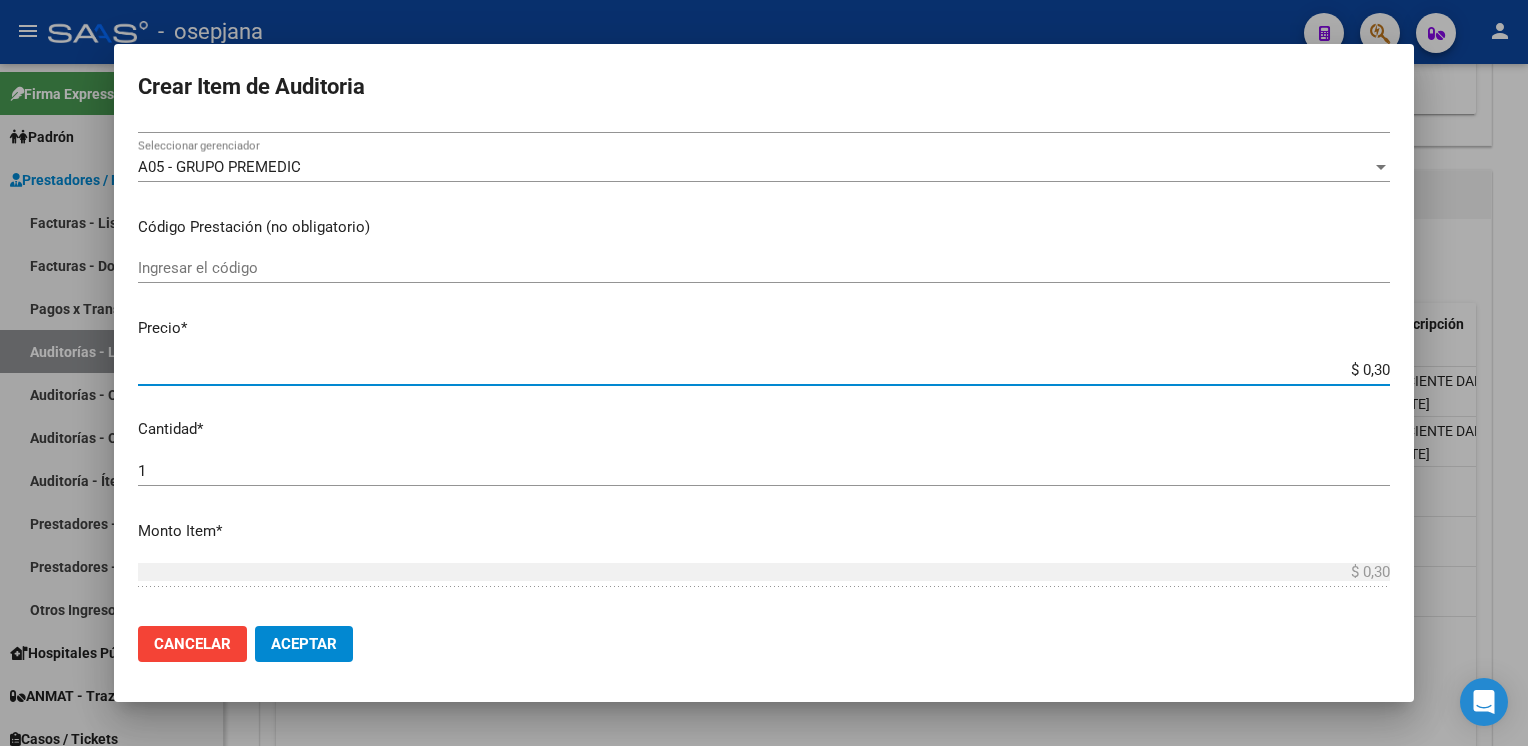 type on "$ 3,01" 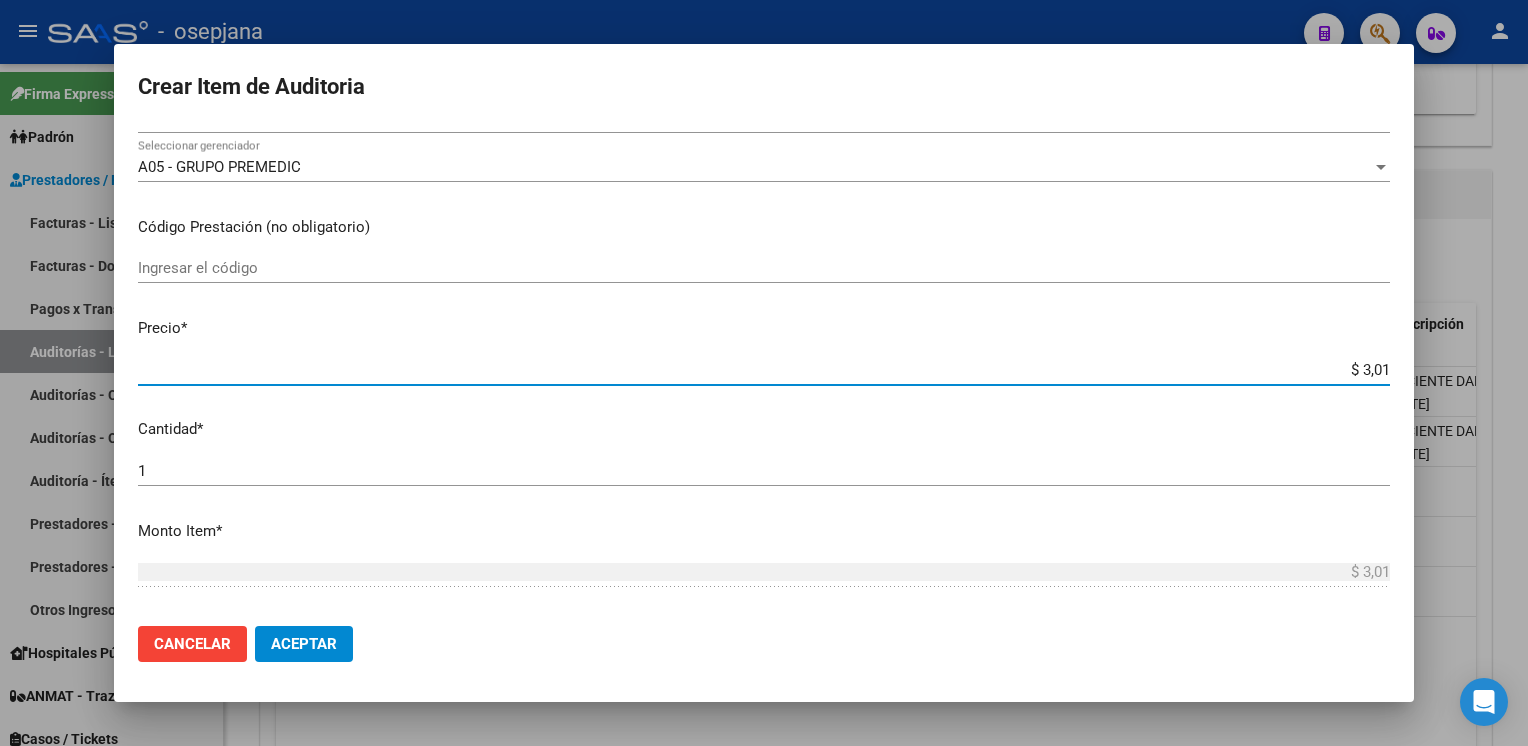 type on "$ 30,12" 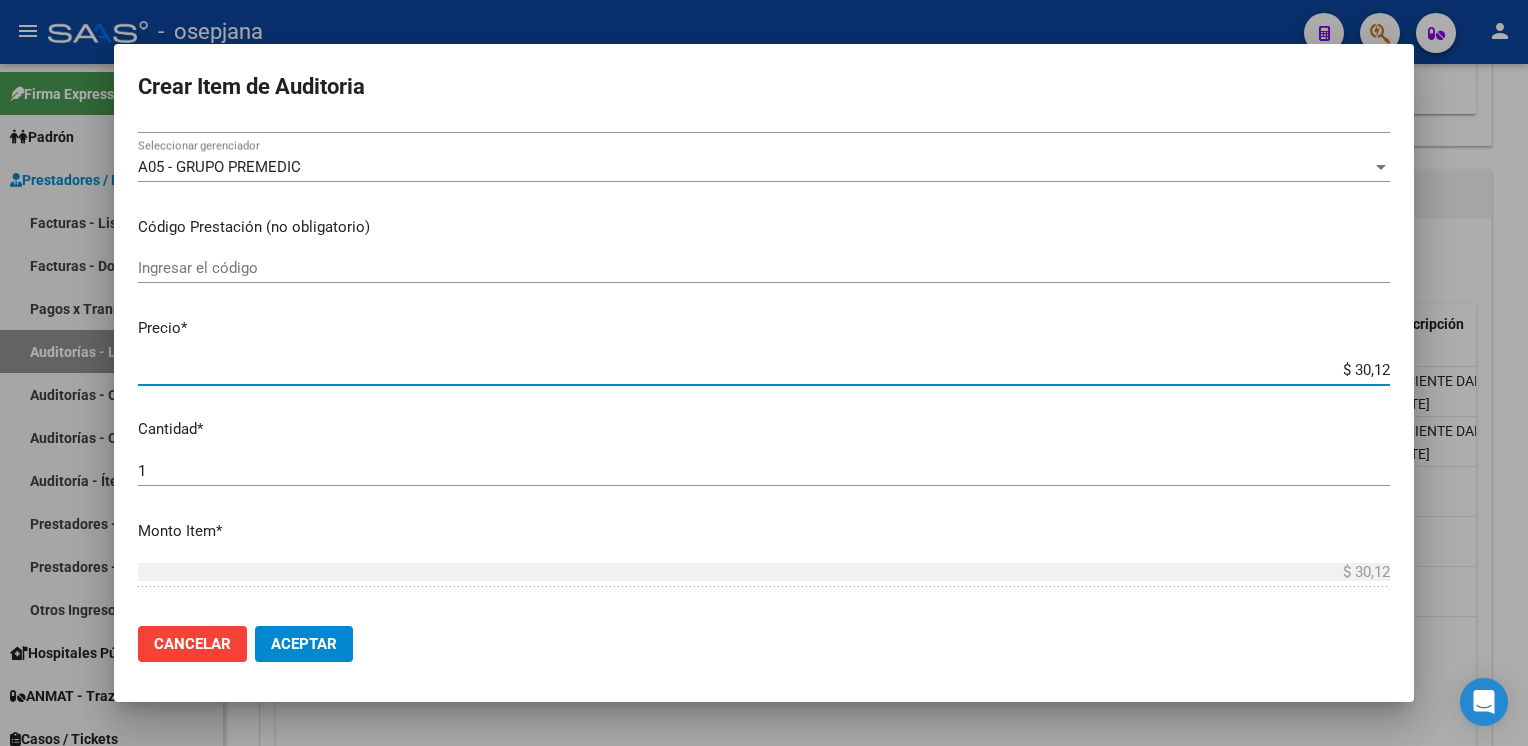 type on "$ 301,20" 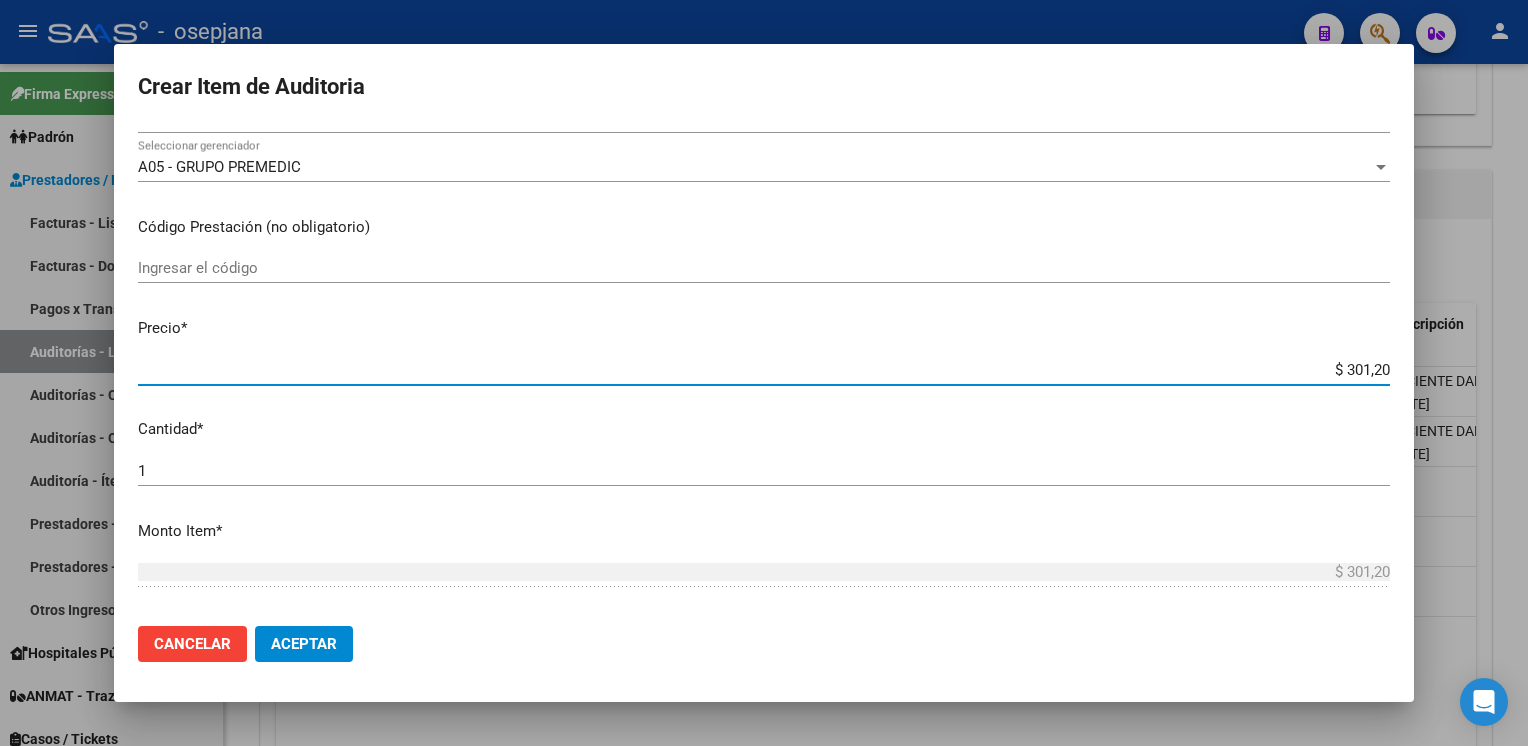 type on "$ 3.012,00" 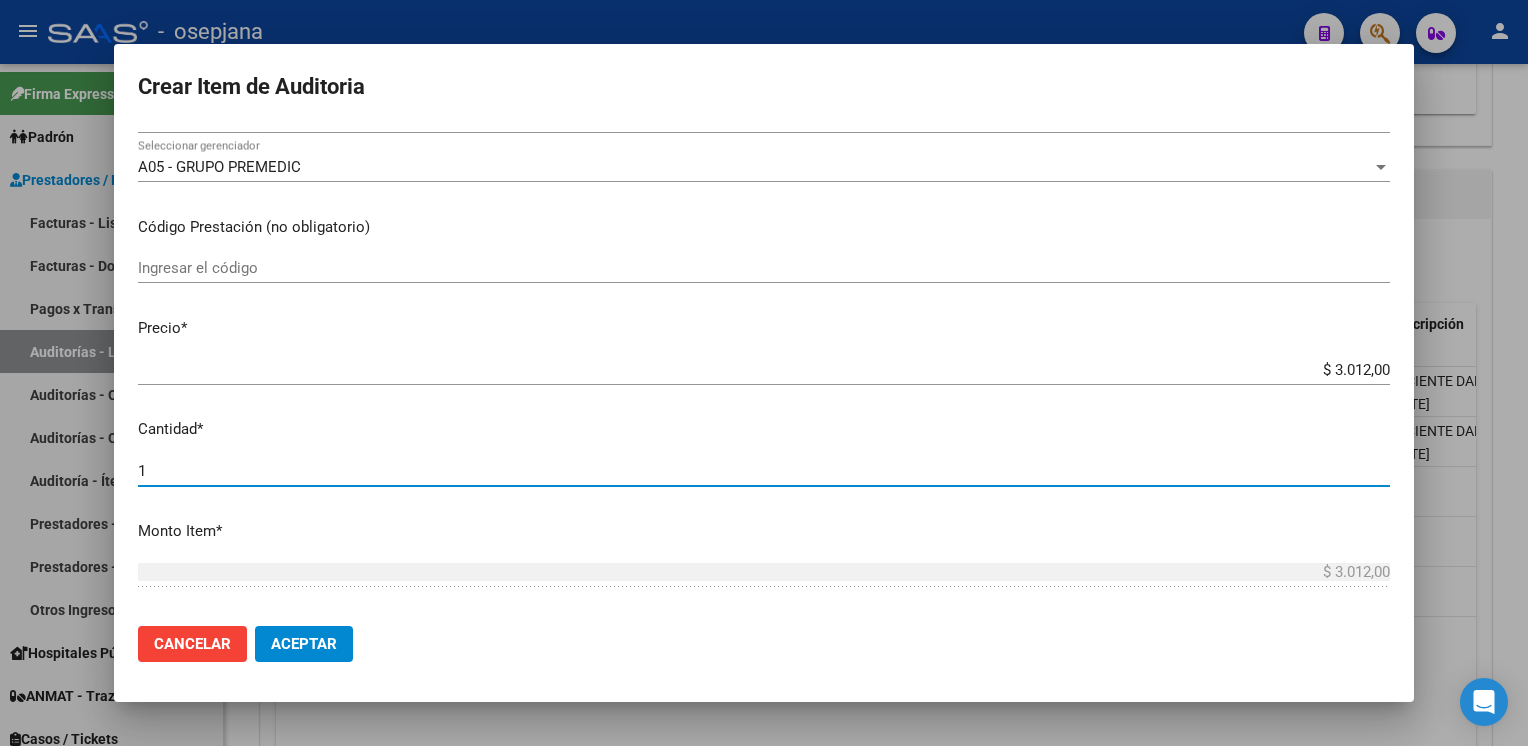 scroll, scrollTop: 628, scrollLeft: 0, axis: vertical 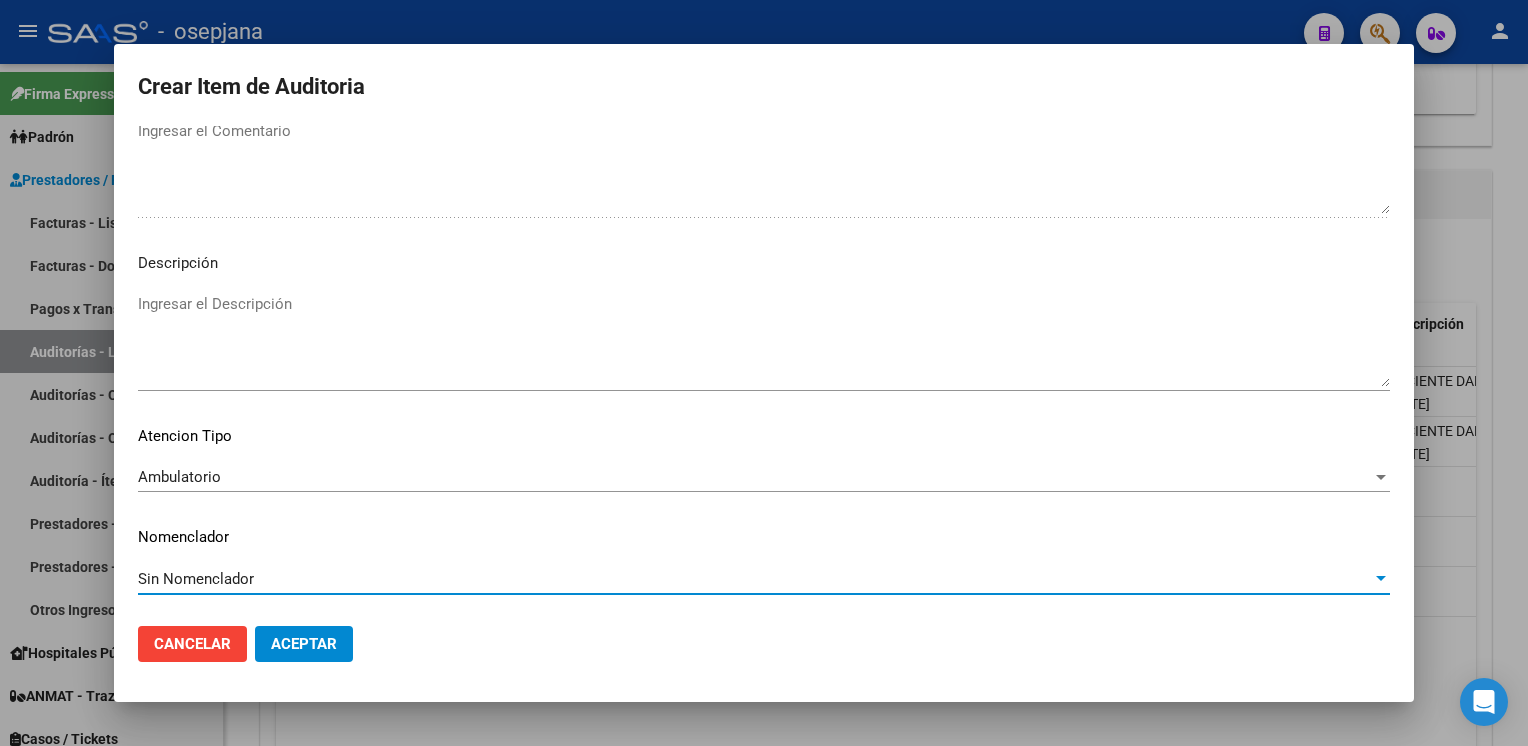 type 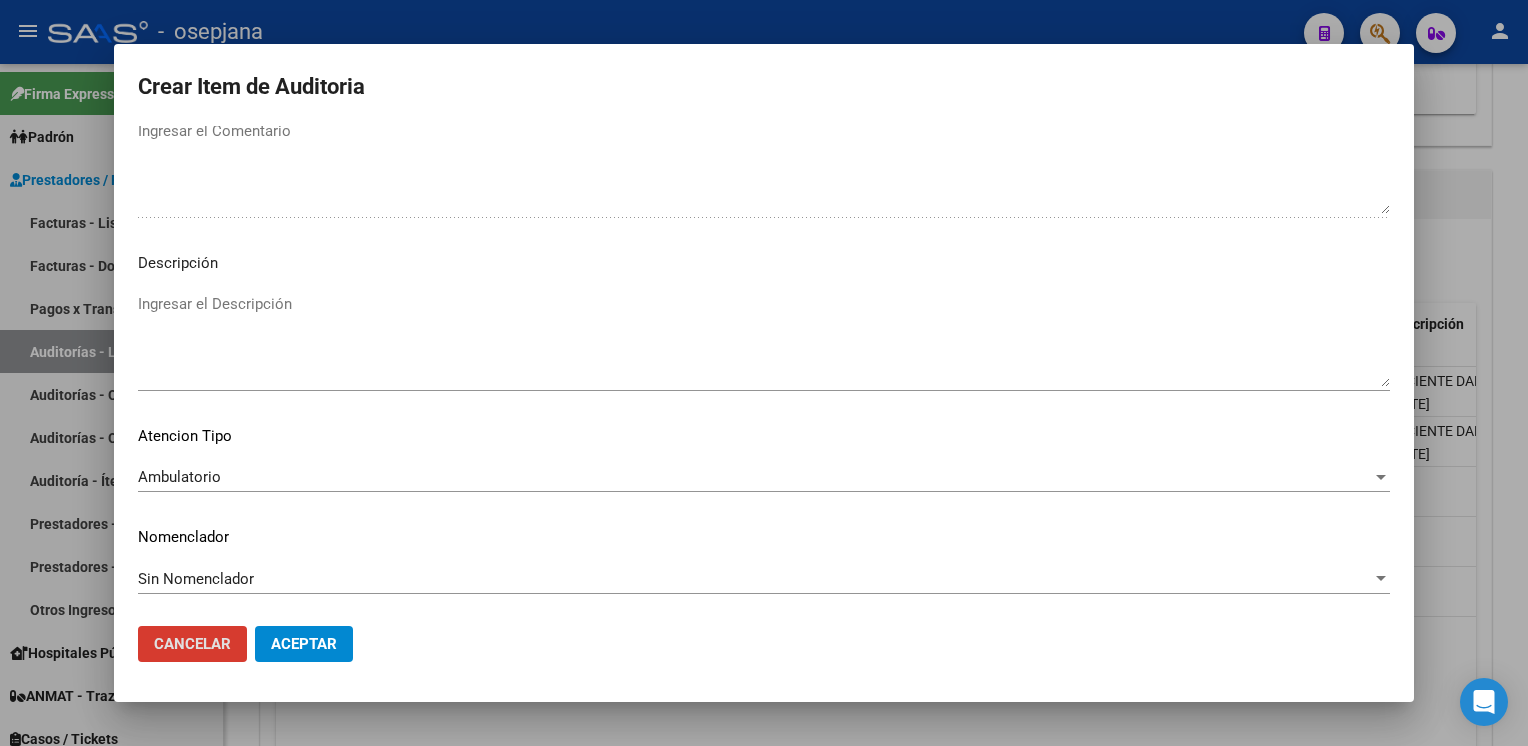 type 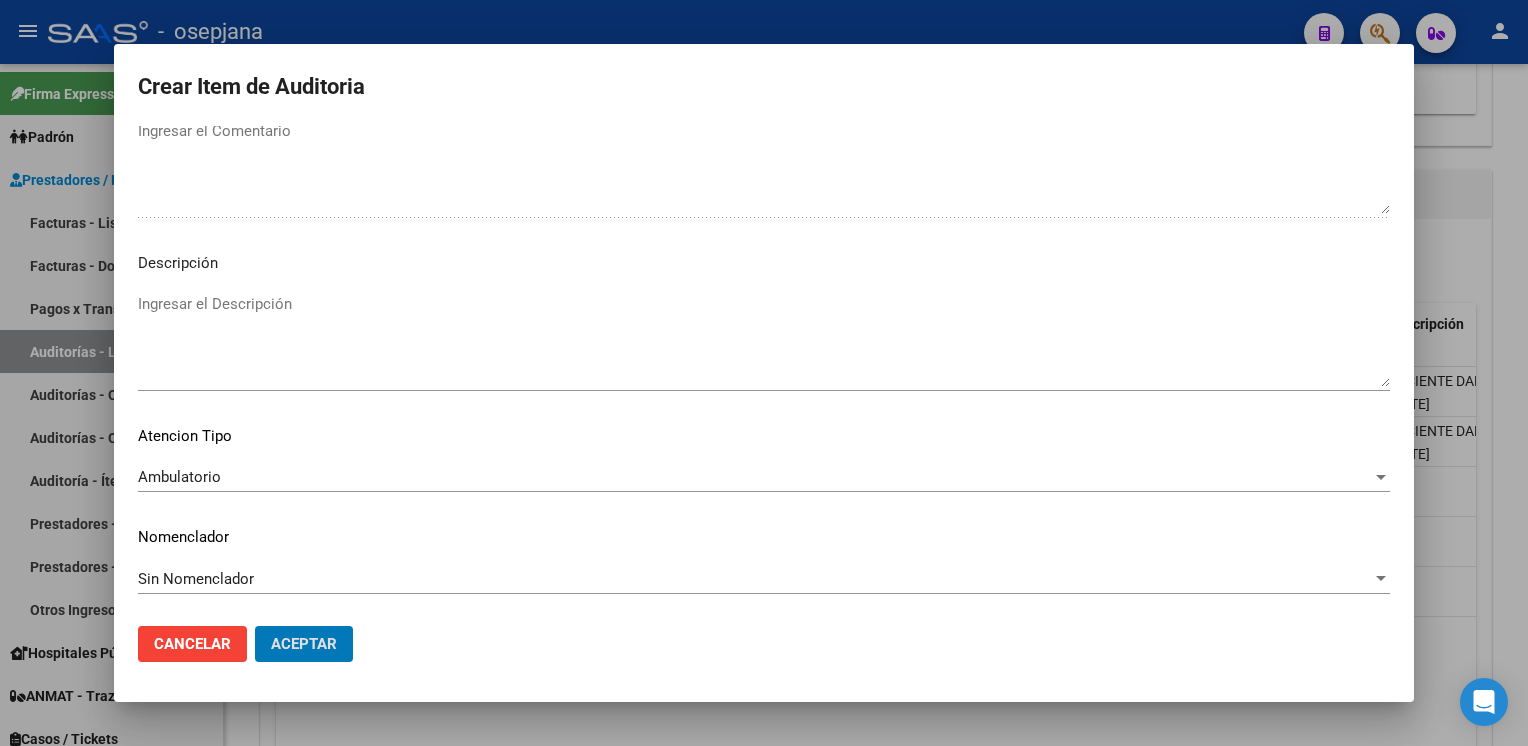 click on "Aceptar" 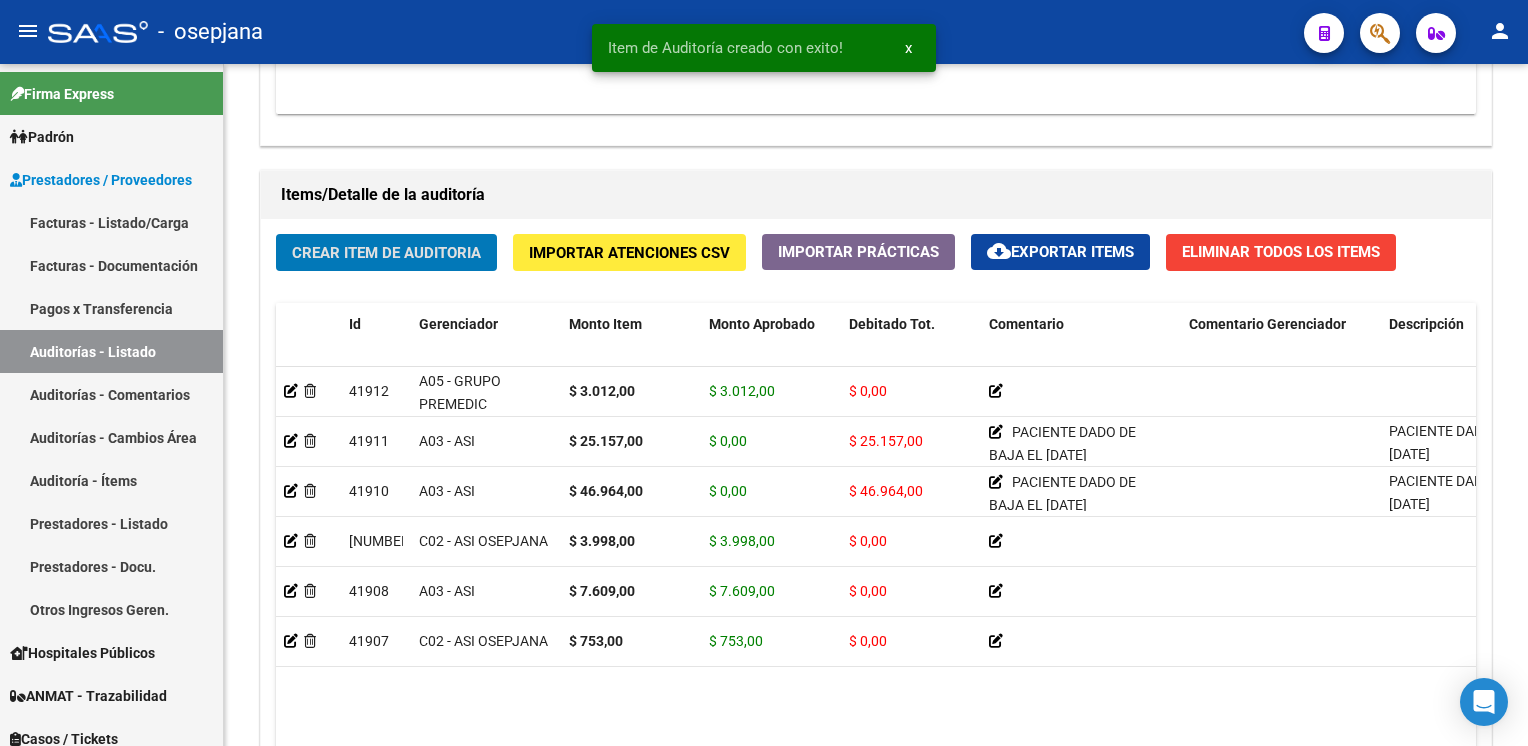 click on "Crear Item de Auditoria" 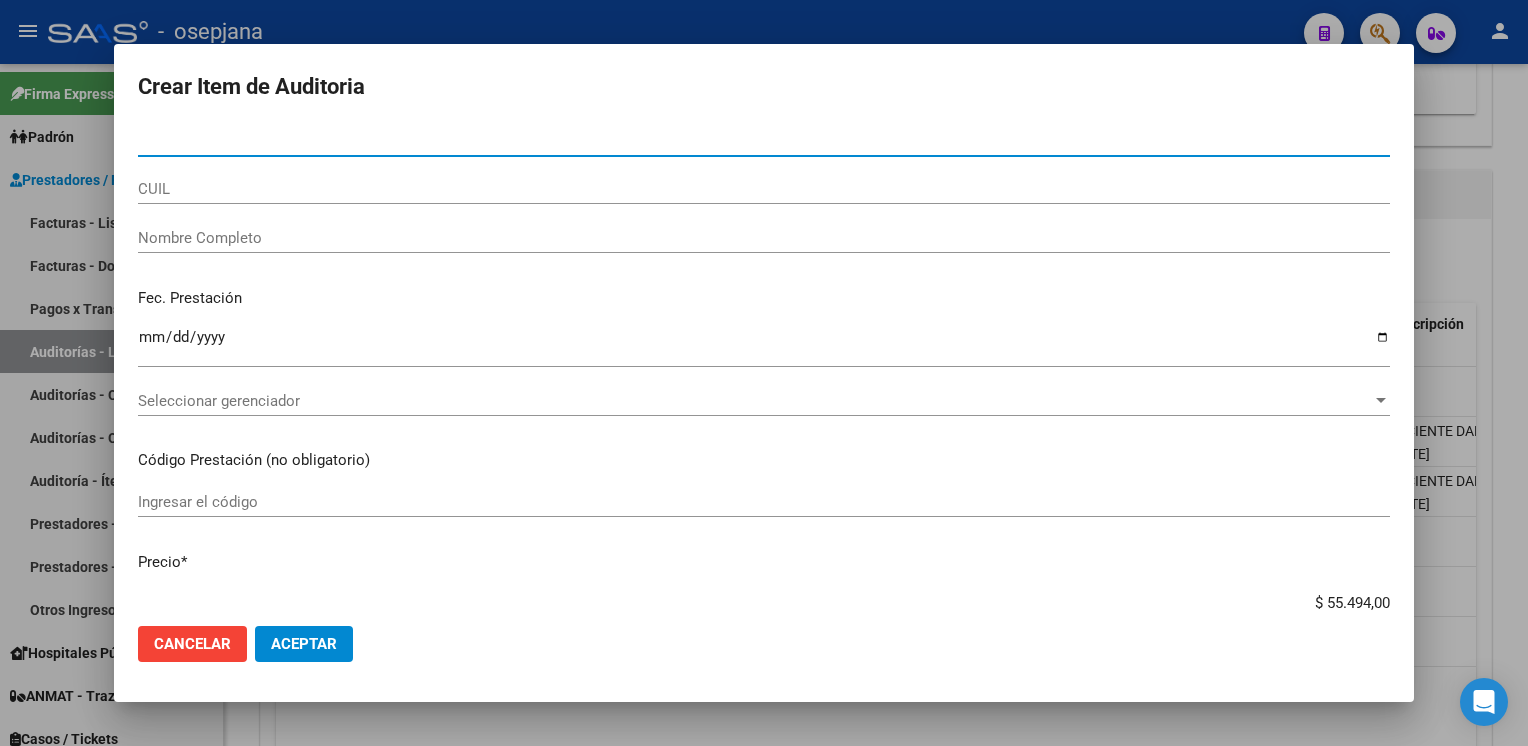 type on "70151609" 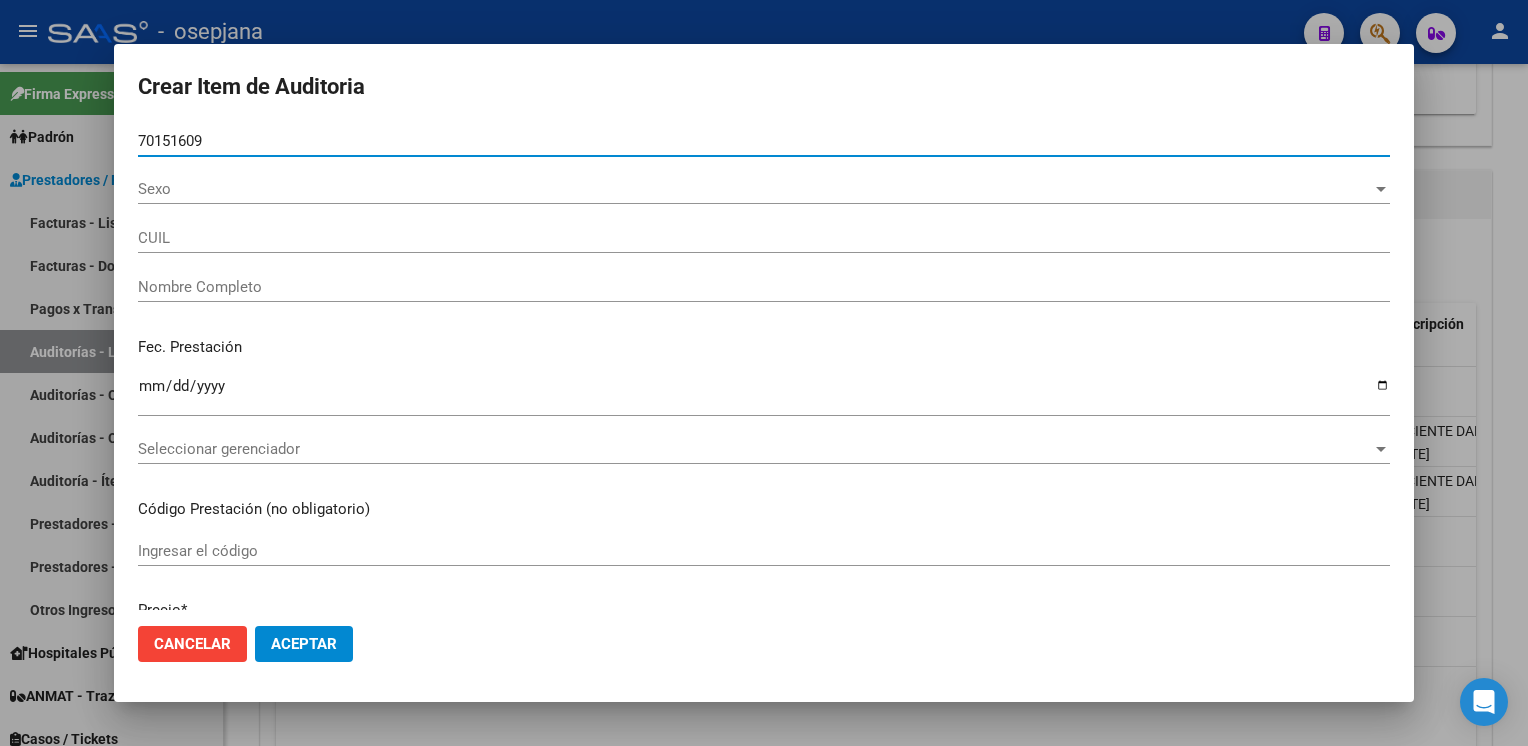 type on "[CUIL]" 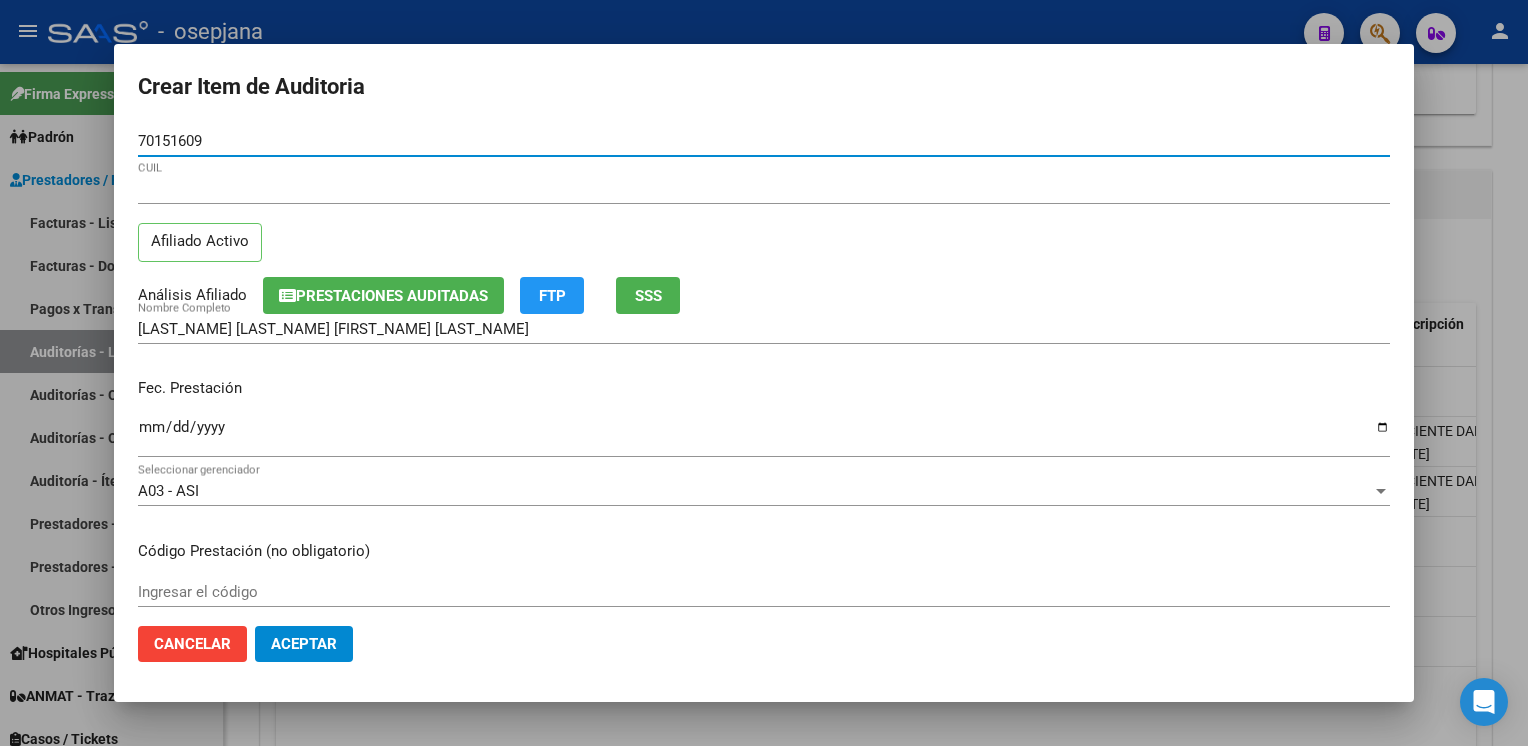 type on "70151609" 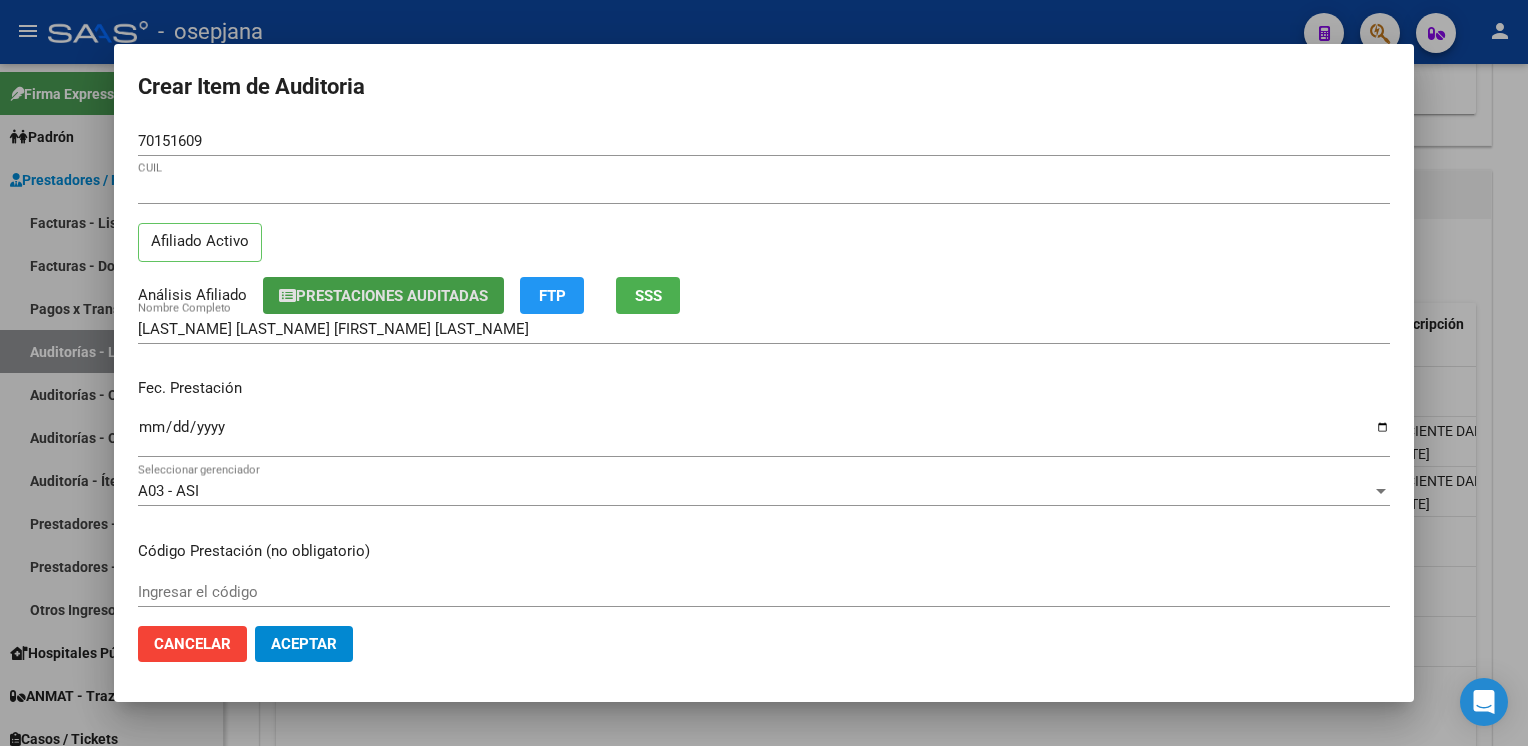type 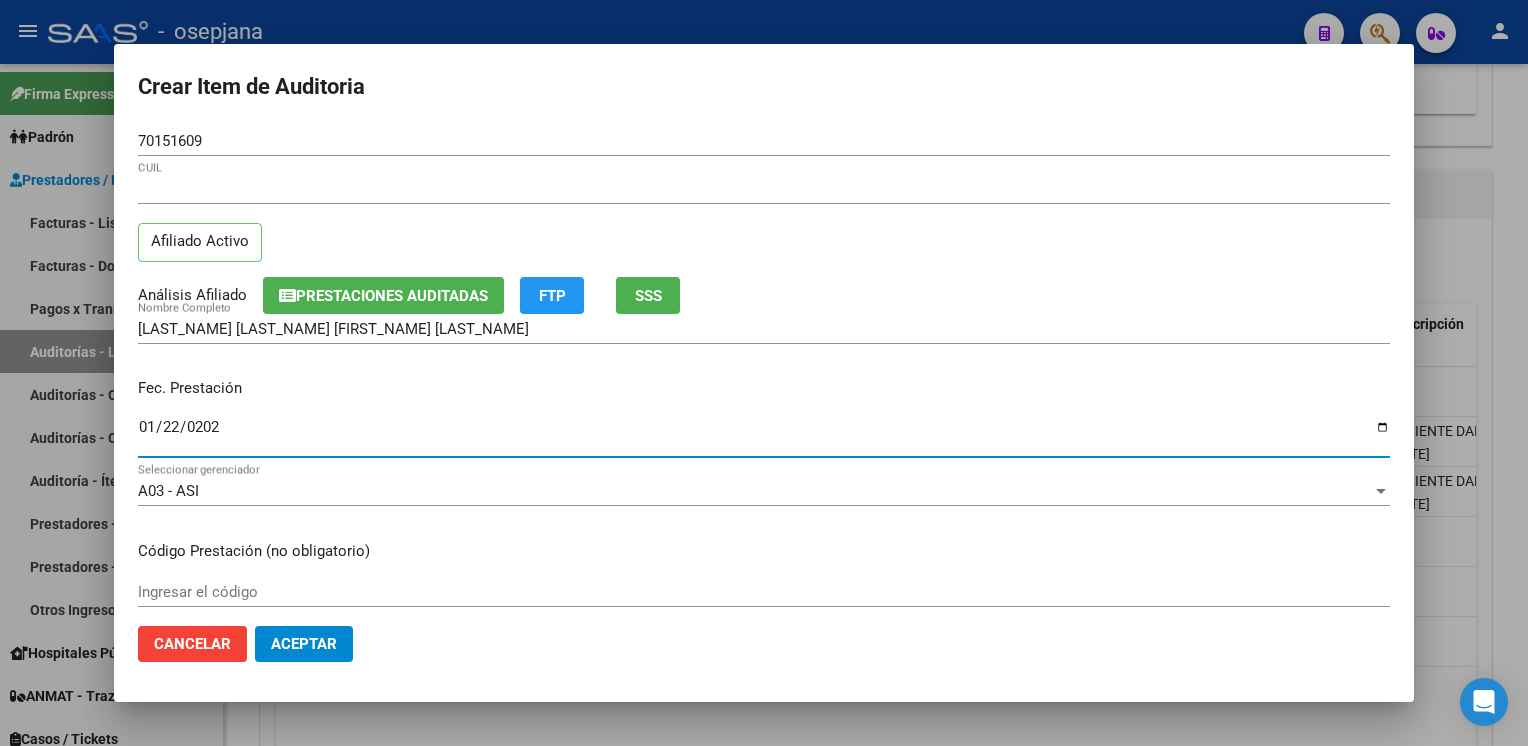 type on "2025-01-22" 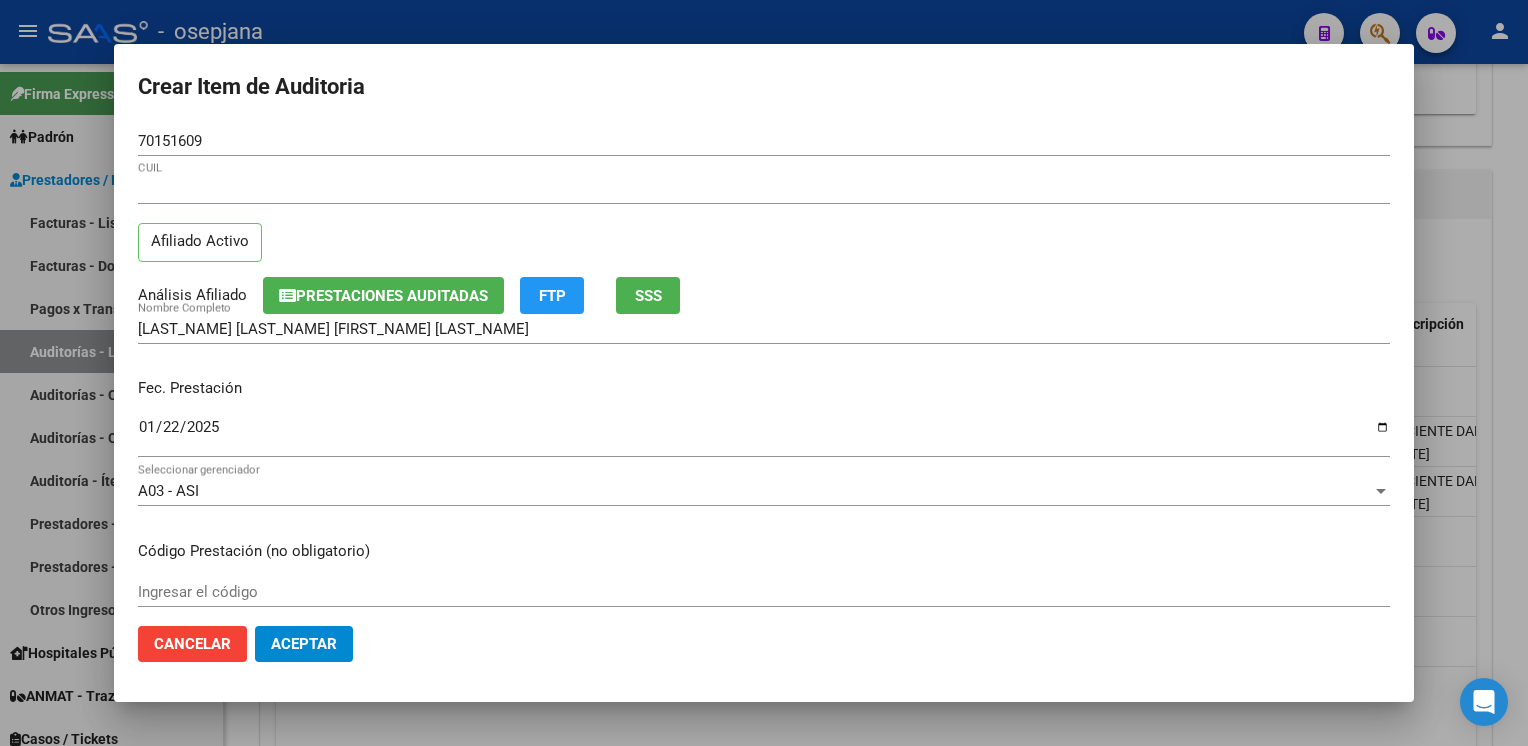 scroll, scrollTop: 324, scrollLeft: 0, axis: vertical 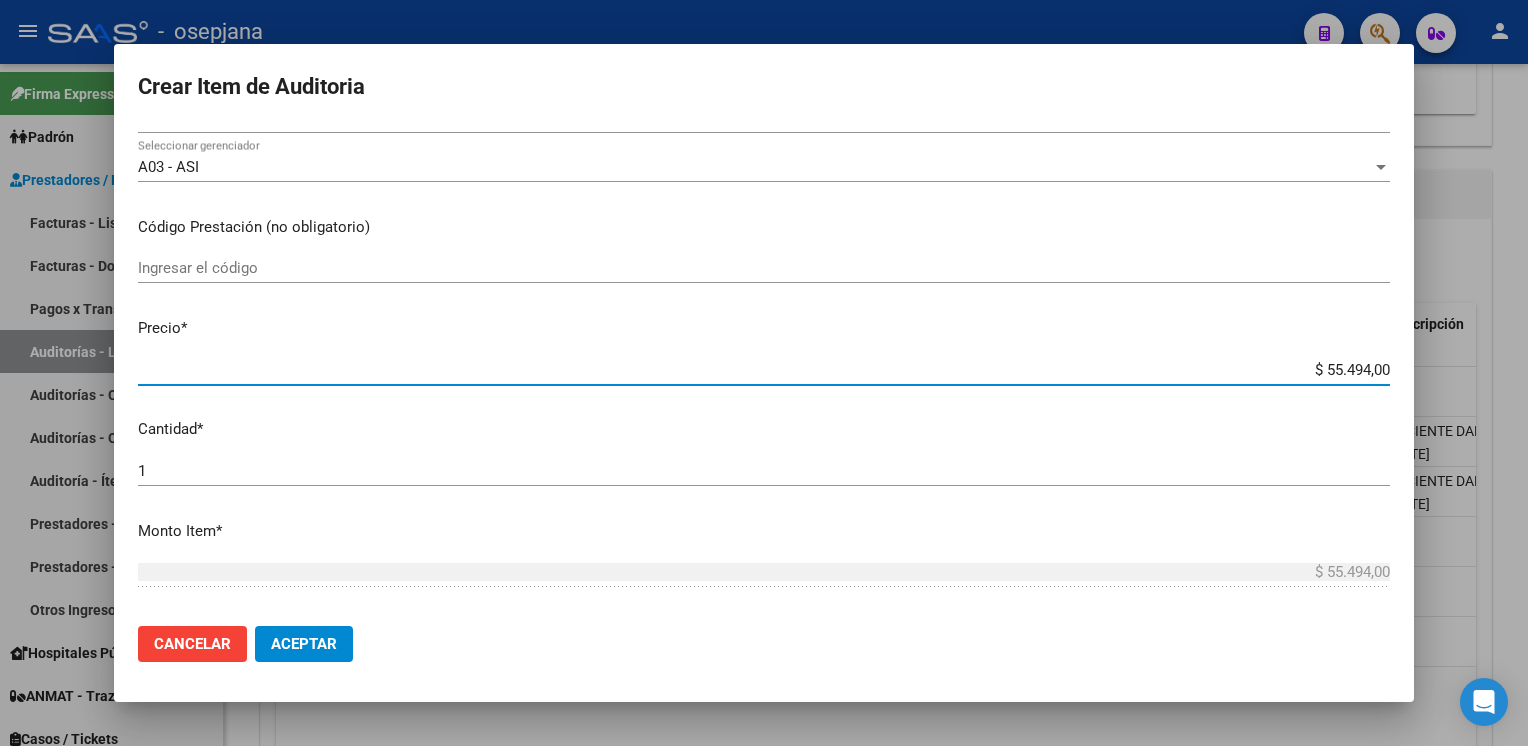 type on "$ 0,01" 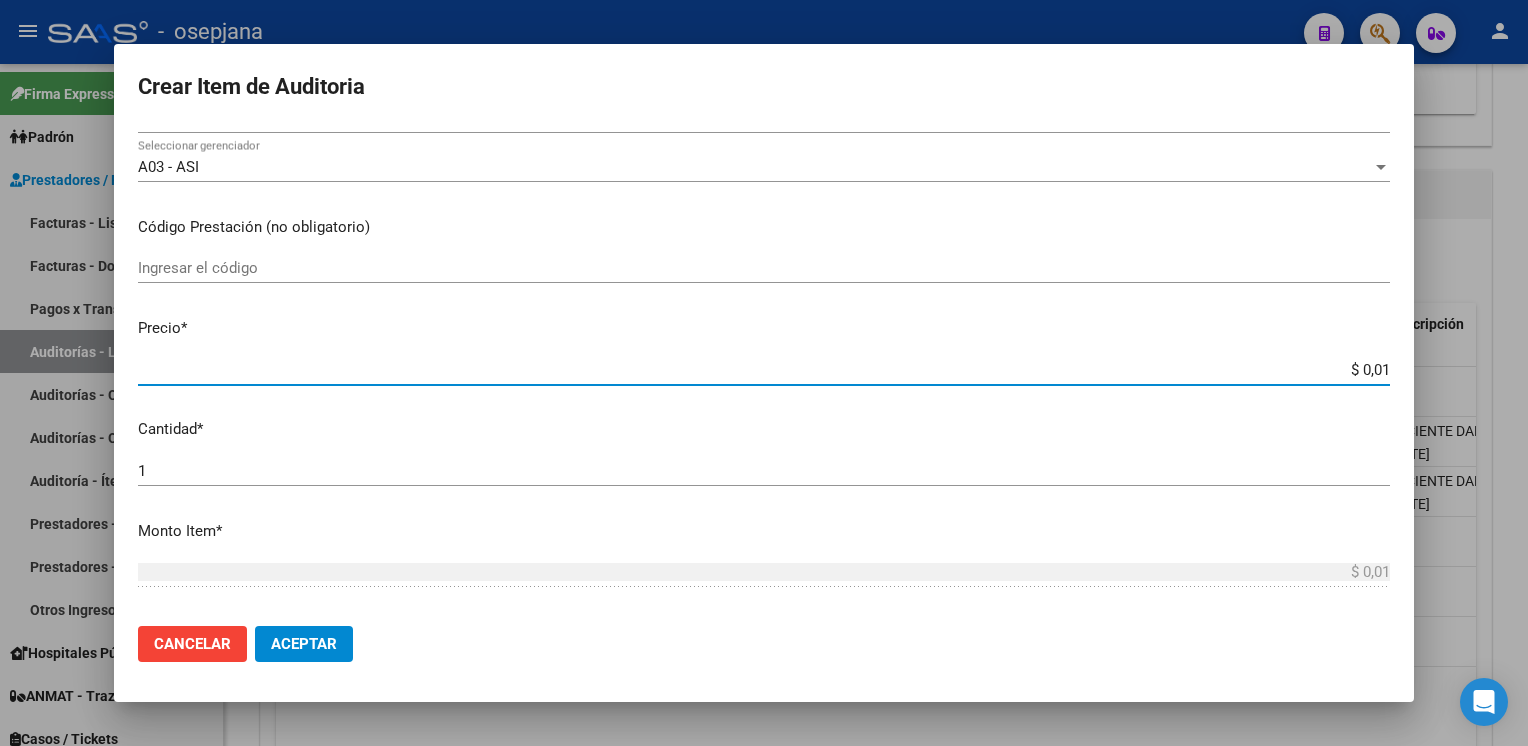 type on "$ 0,15" 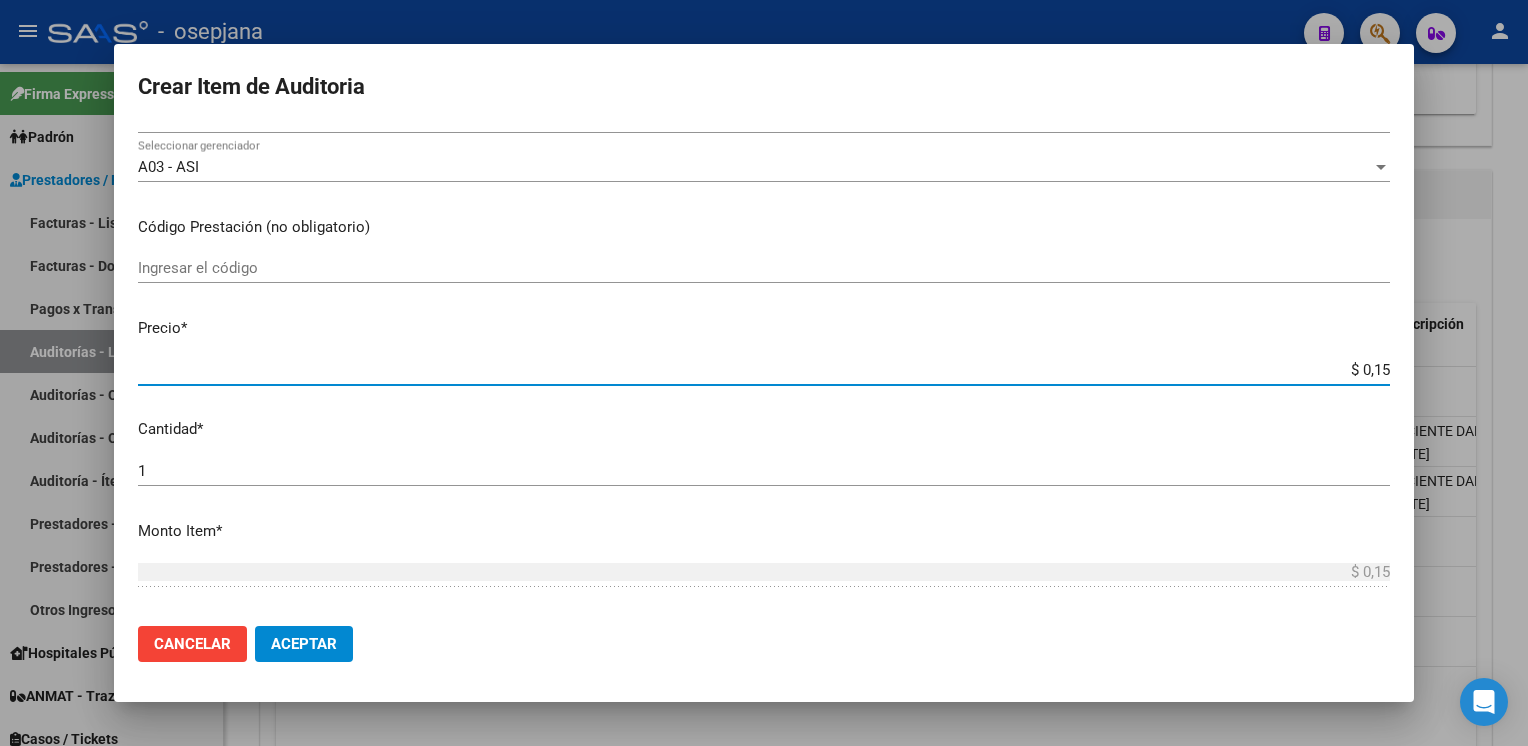 type on "$ 1,52" 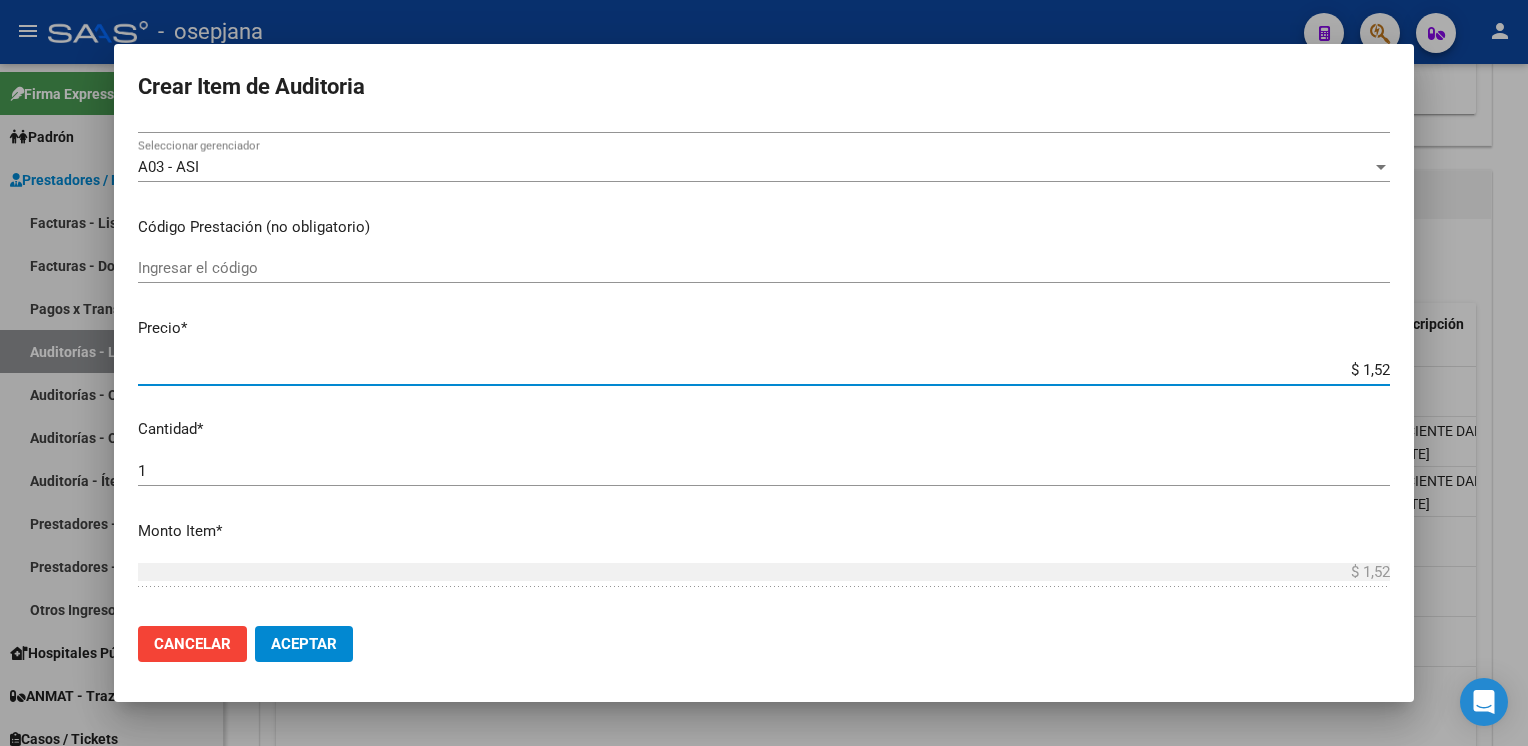 type on "$ 15,20" 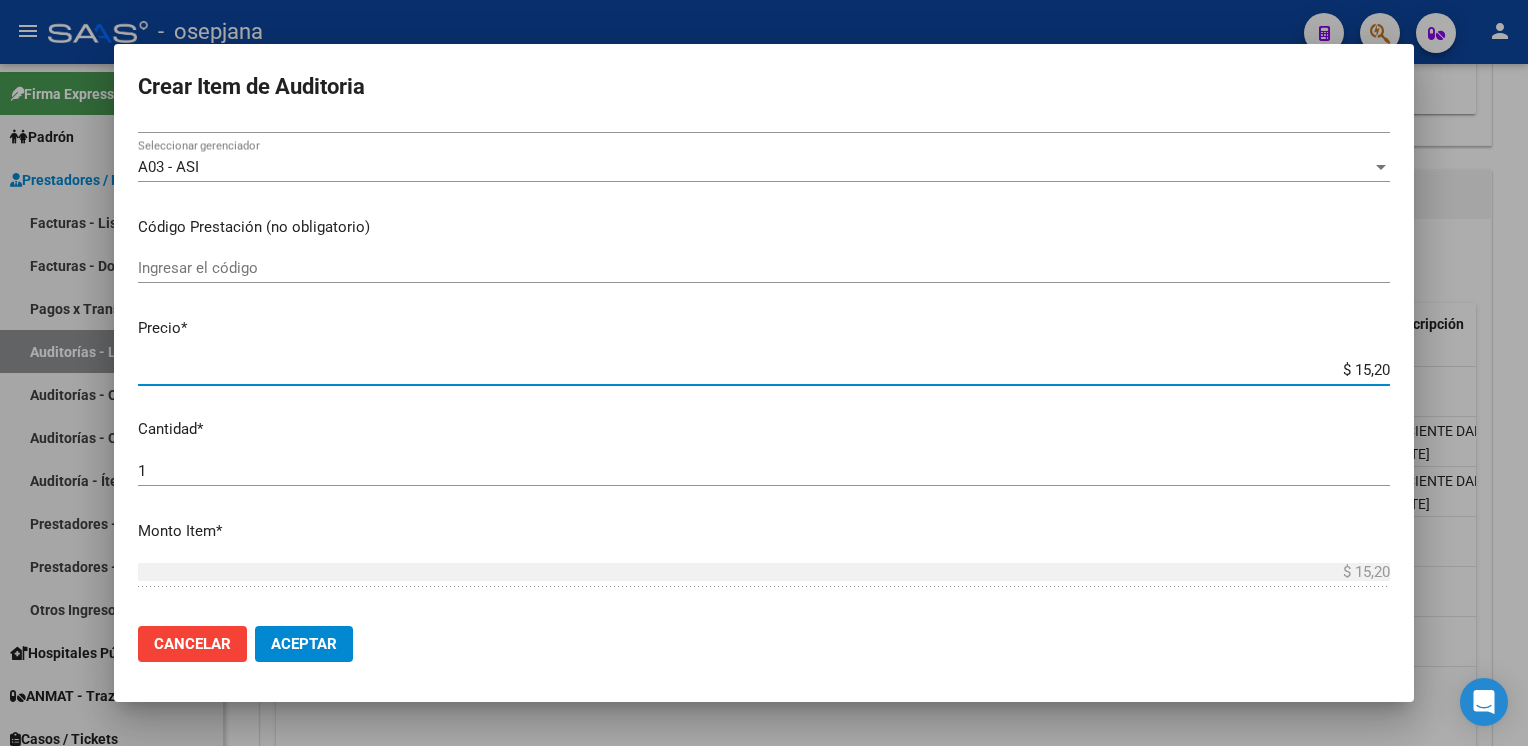 type on "$ 152,00" 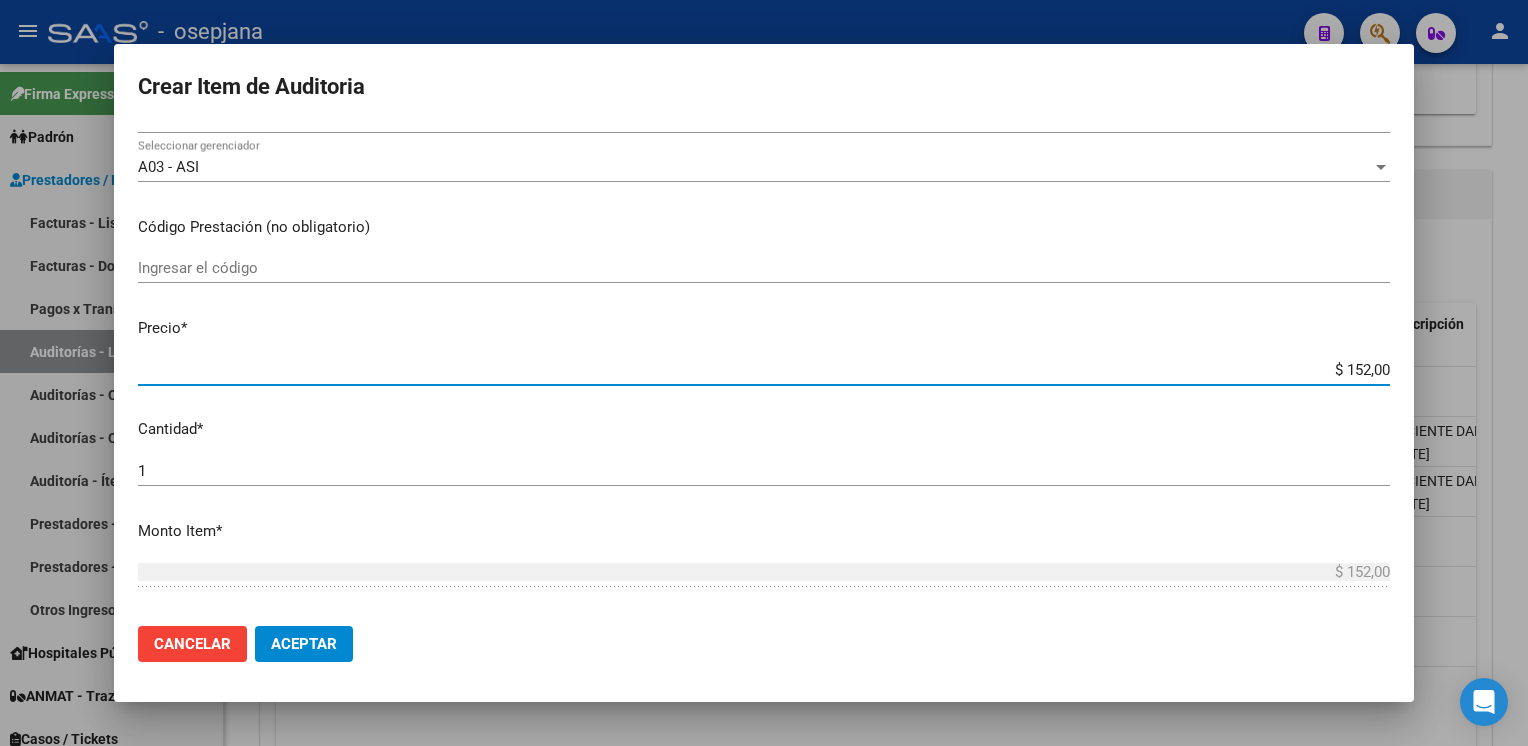 type on "$ 1.520,00" 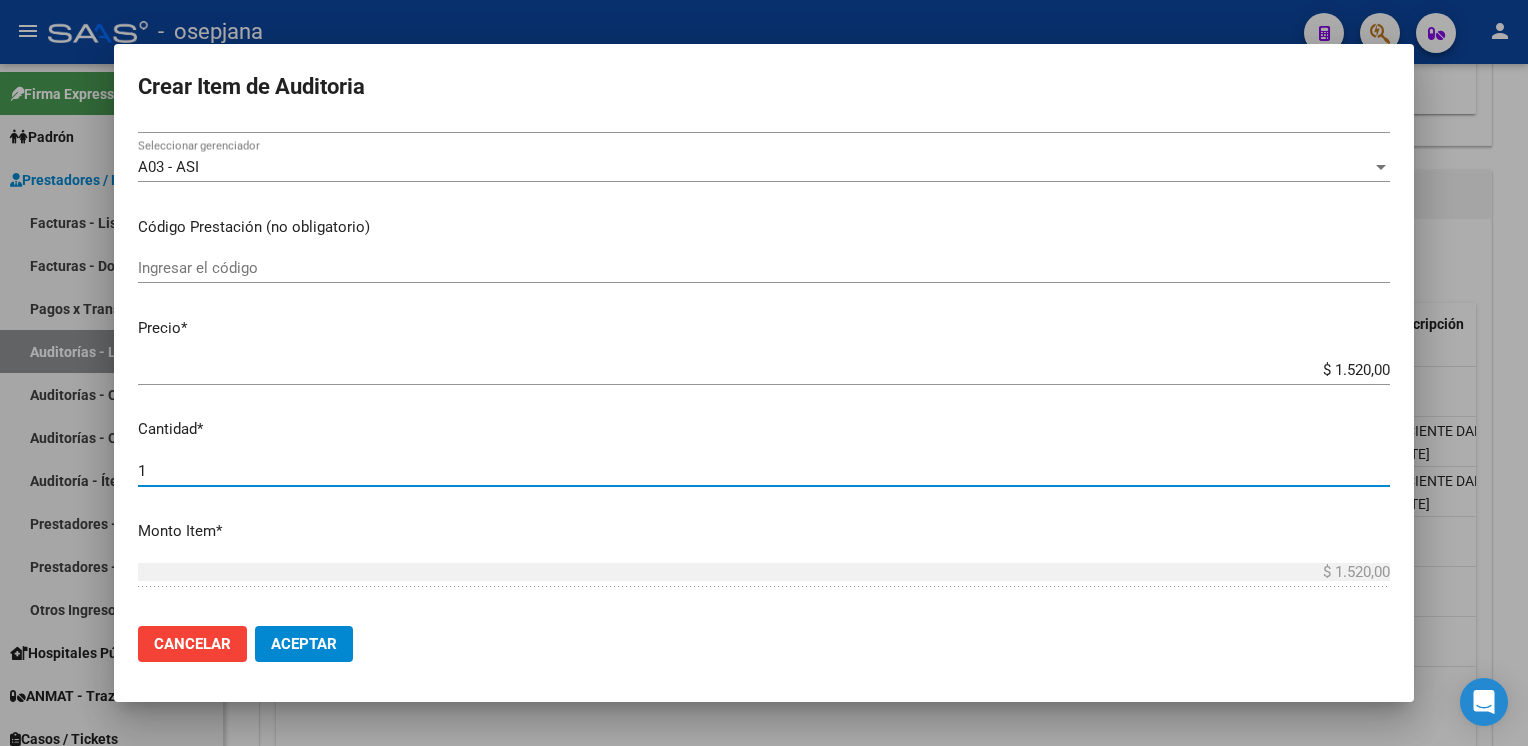 scroll, scrollTop: 628, scrollLeft: 0, axis: vertical 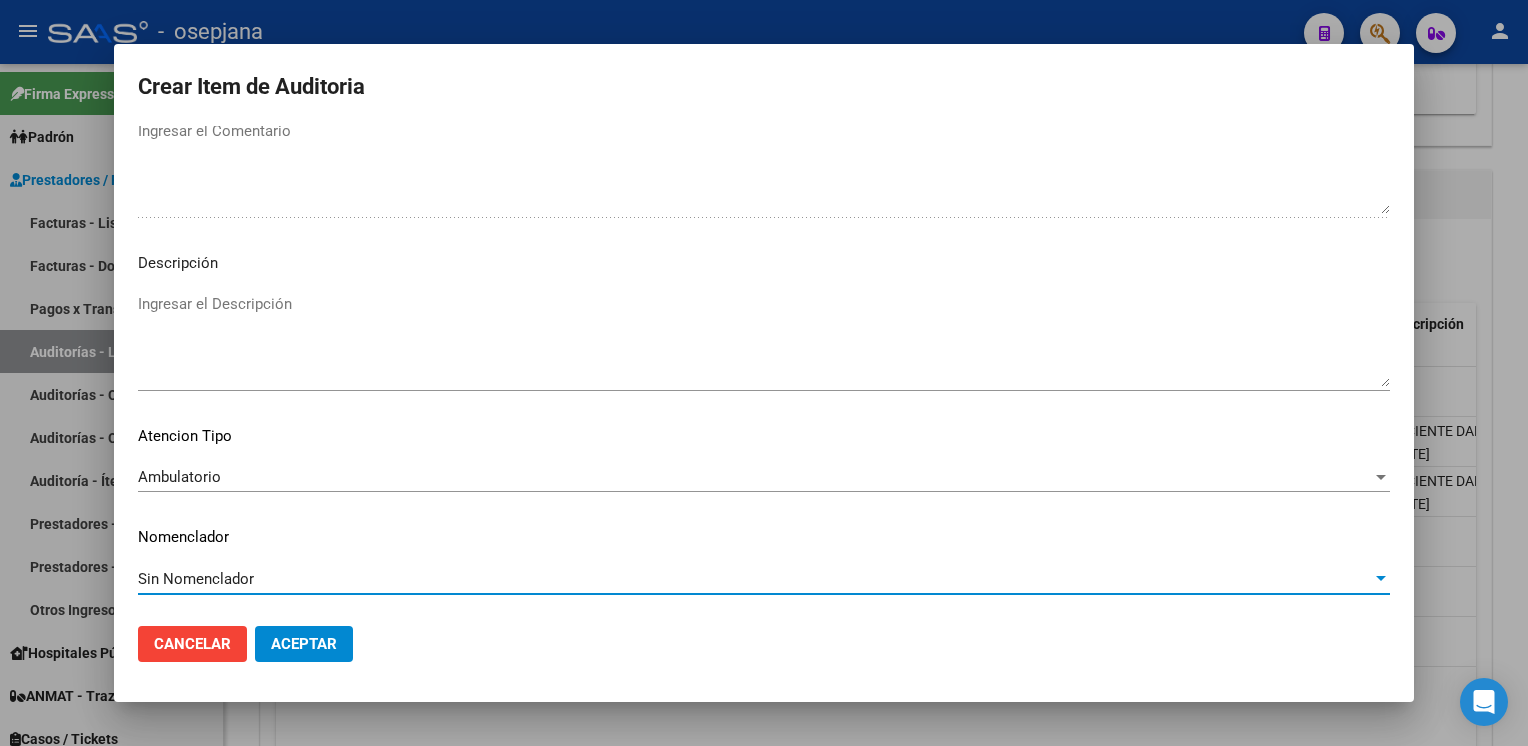 type 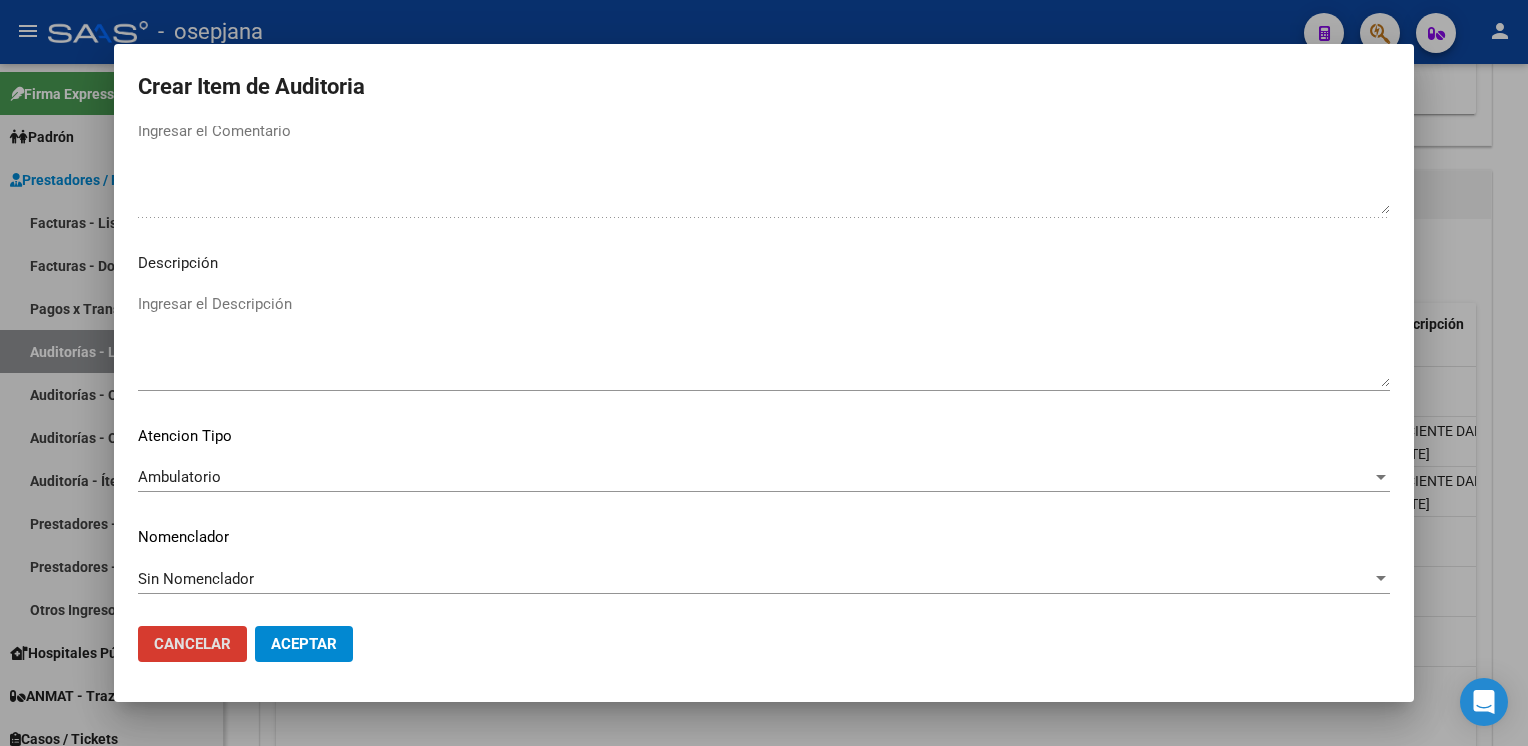 type 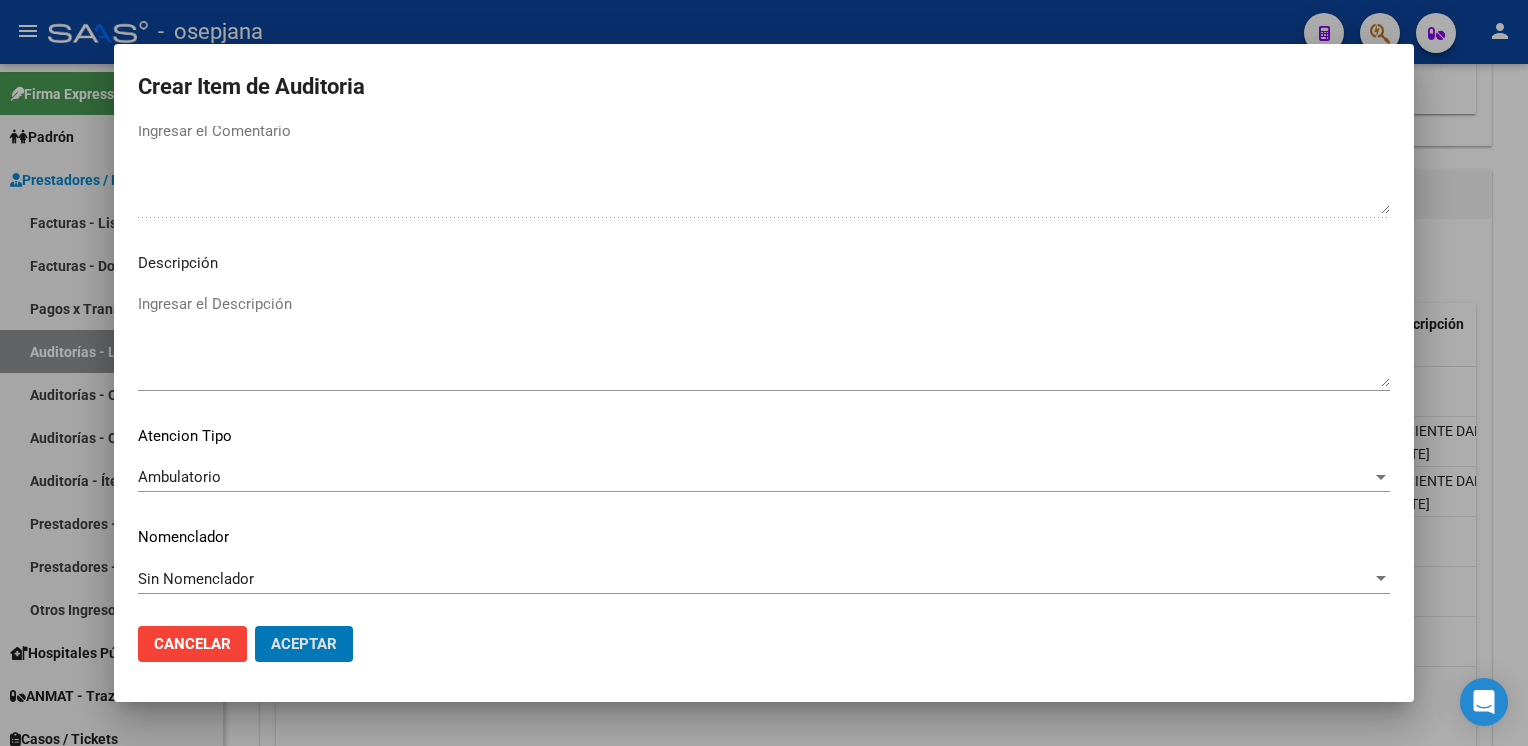 click on "Aceptar" 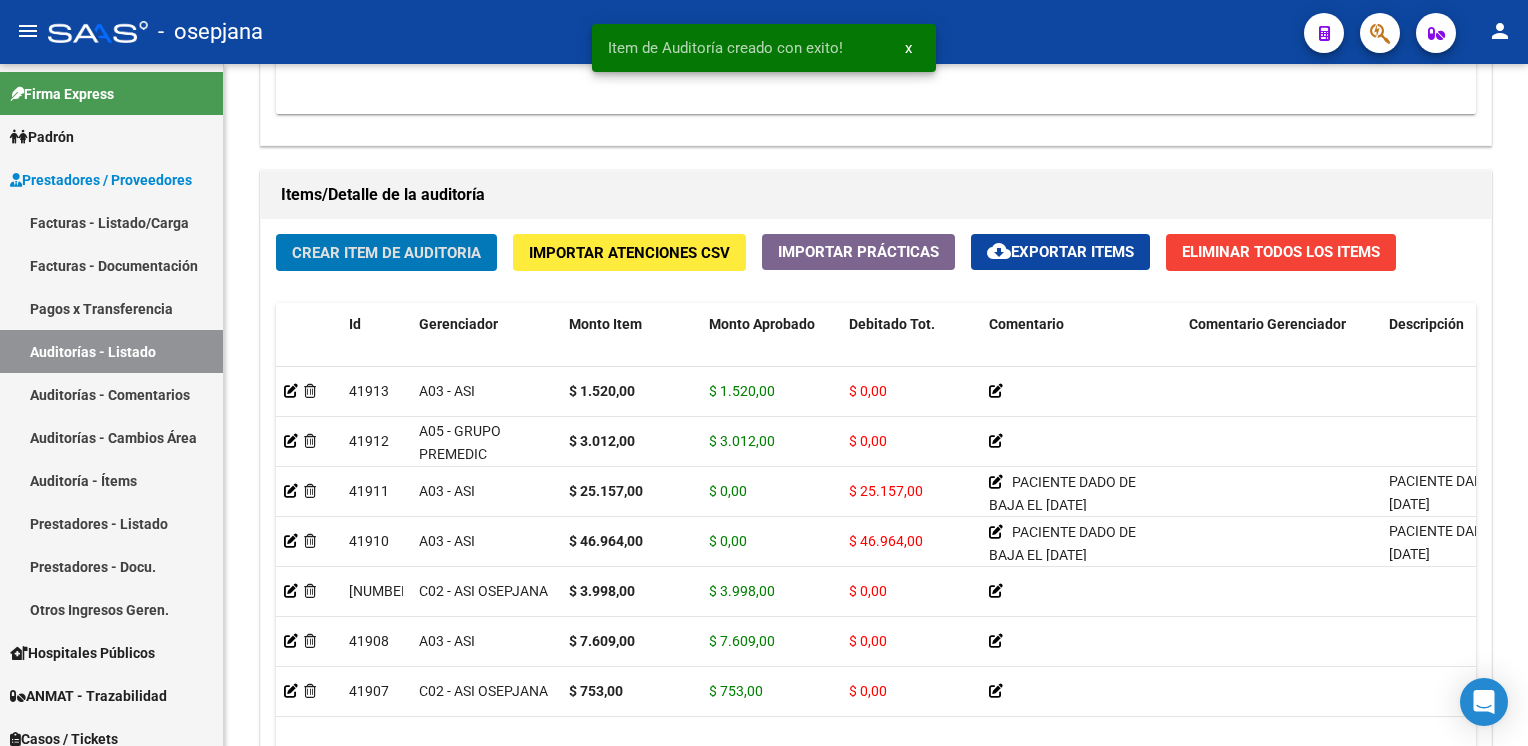 click on "Crear Item de Auditoria" 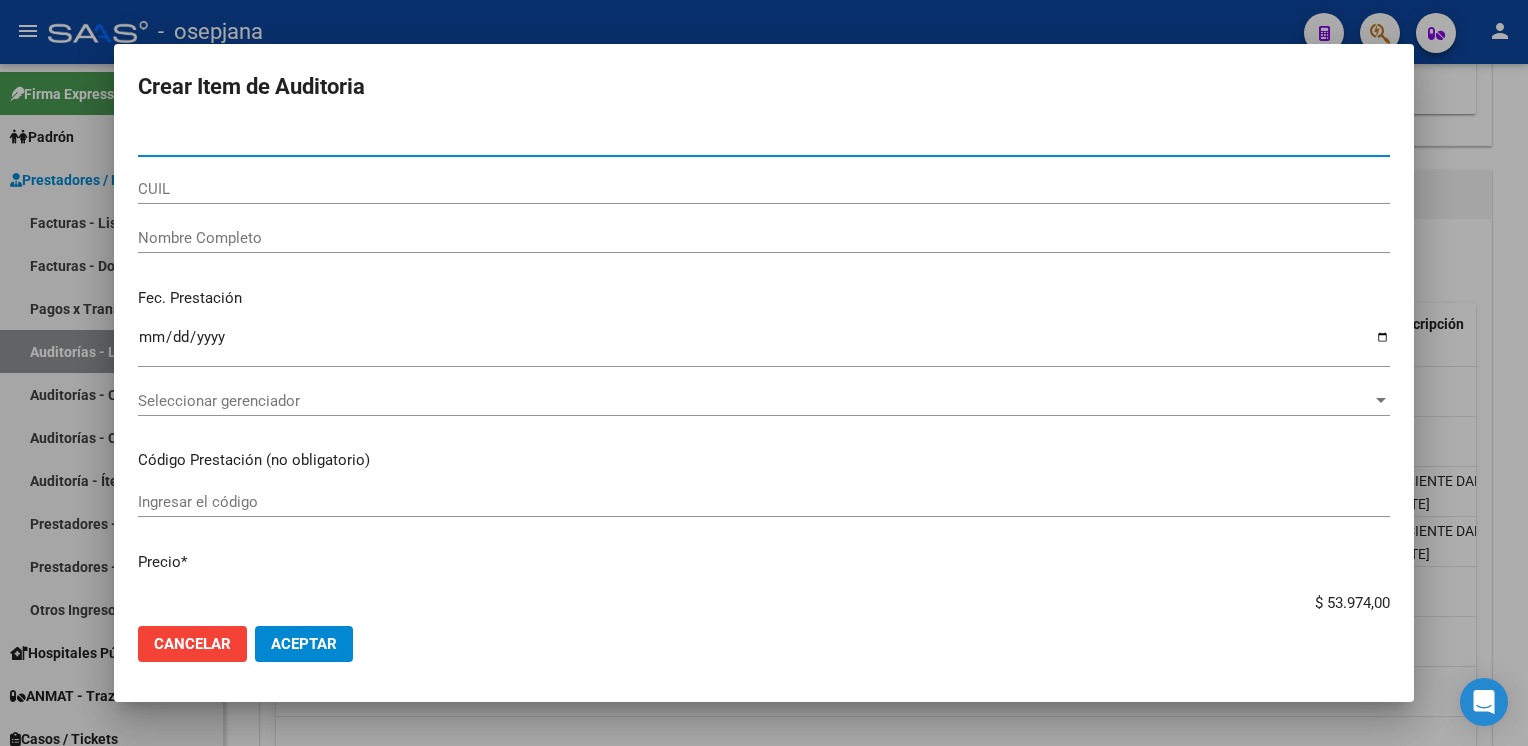 type on "70151609" 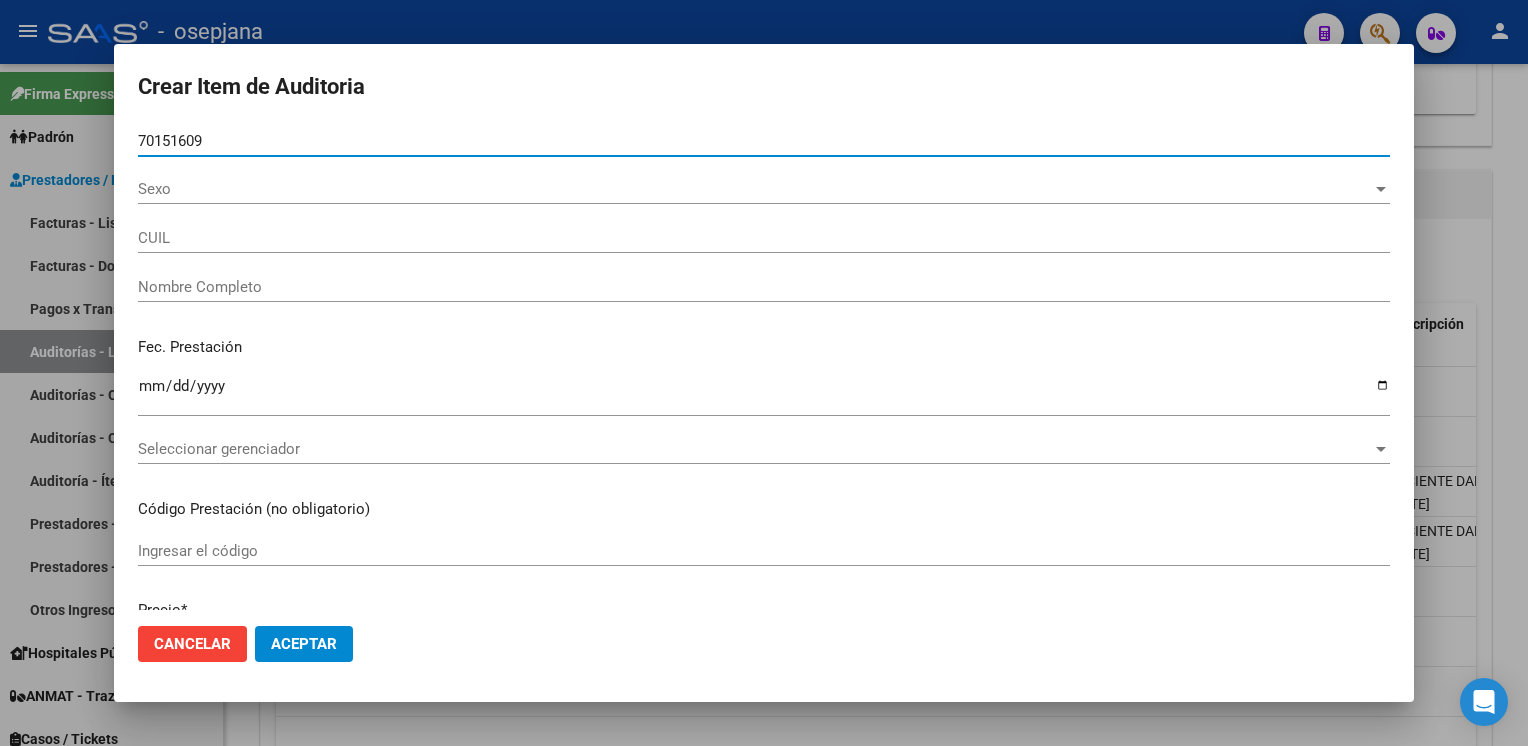 type on "[CUIL]" 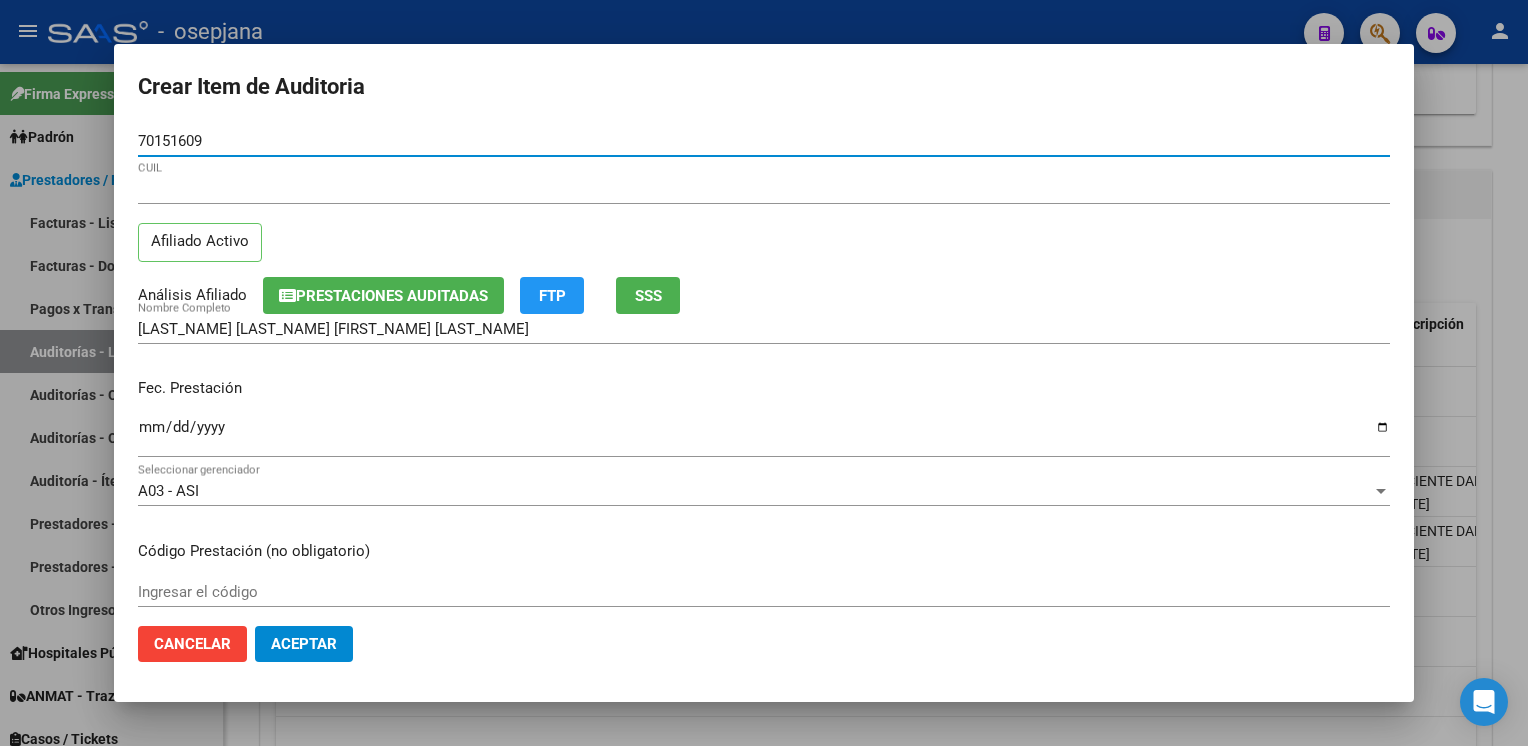 type on "70151609" 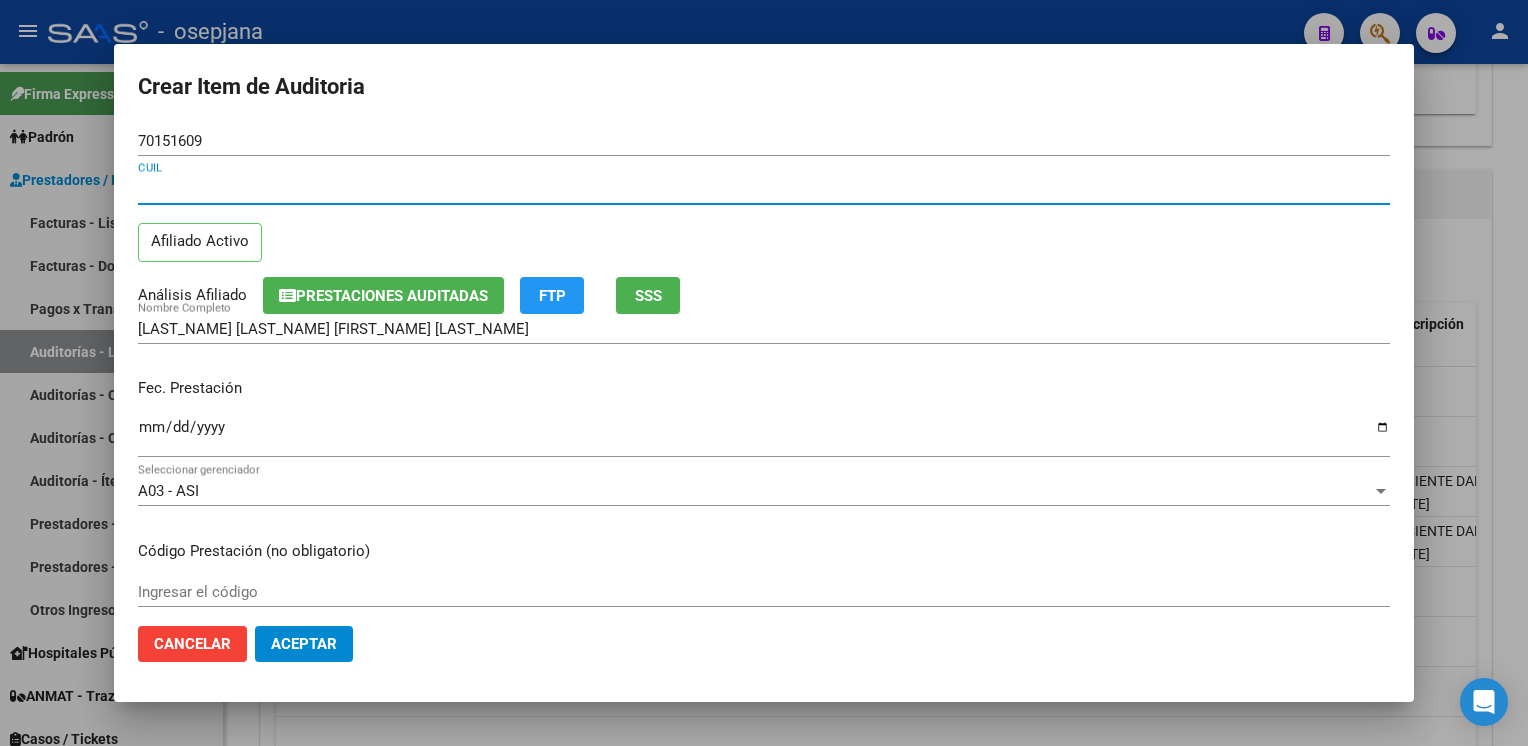 type 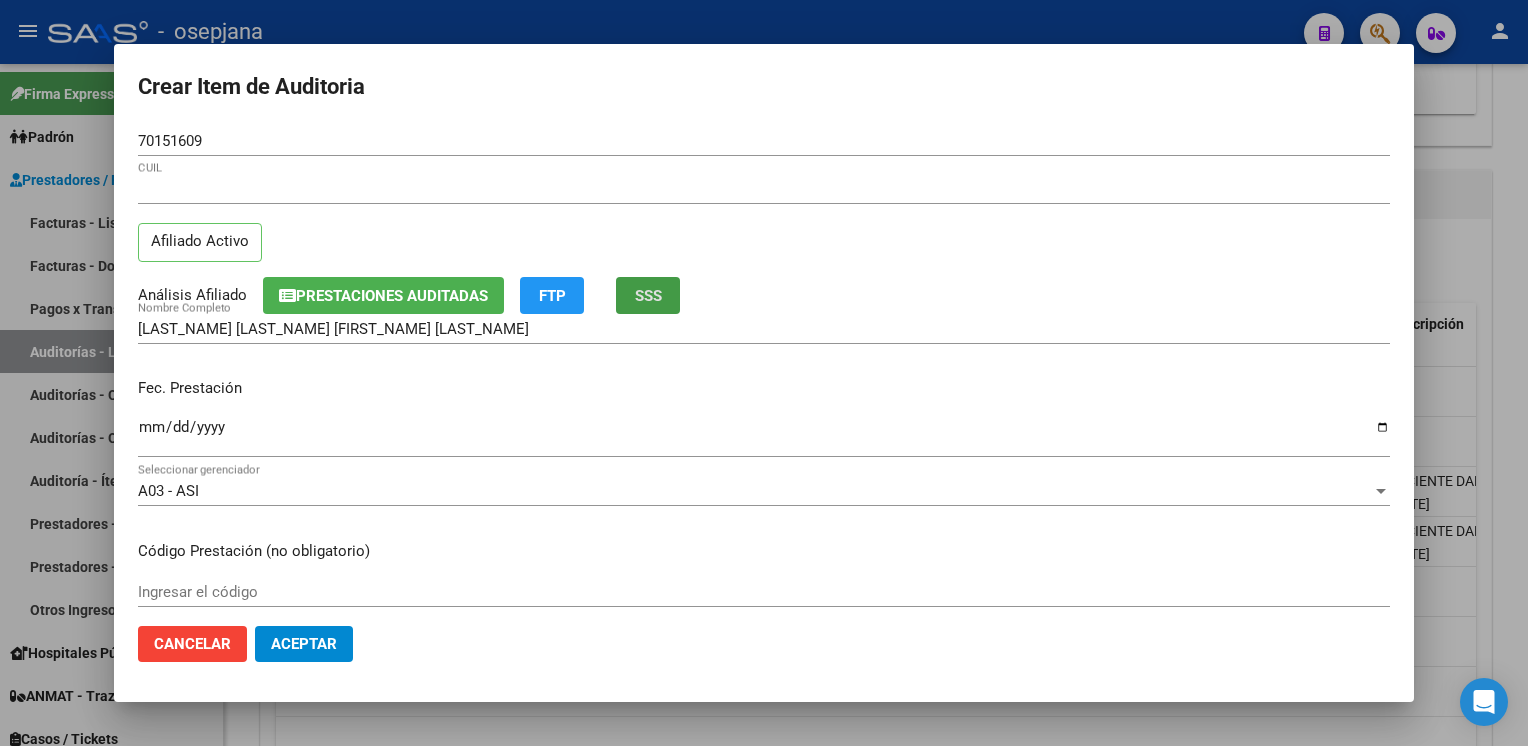 type 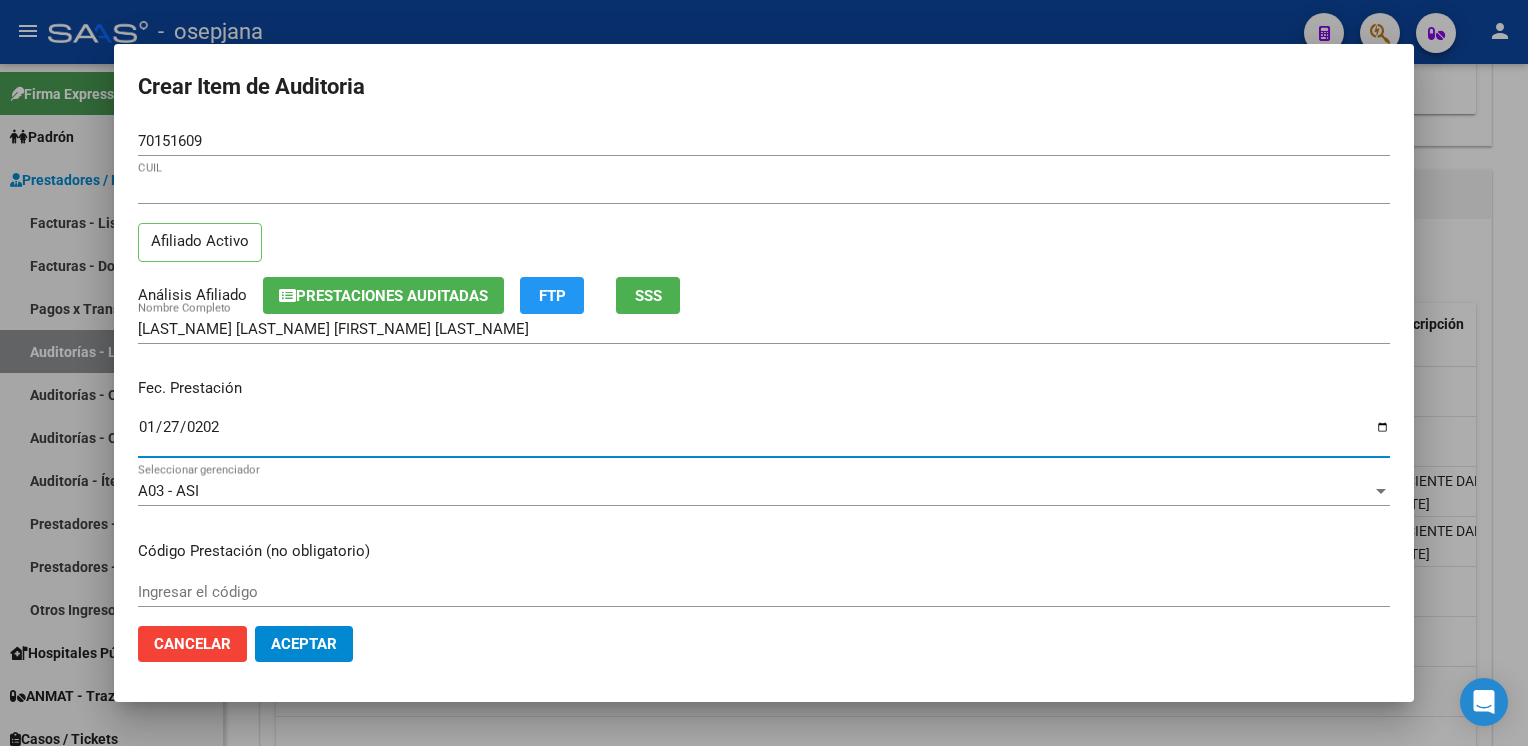 type on "[DATE]" 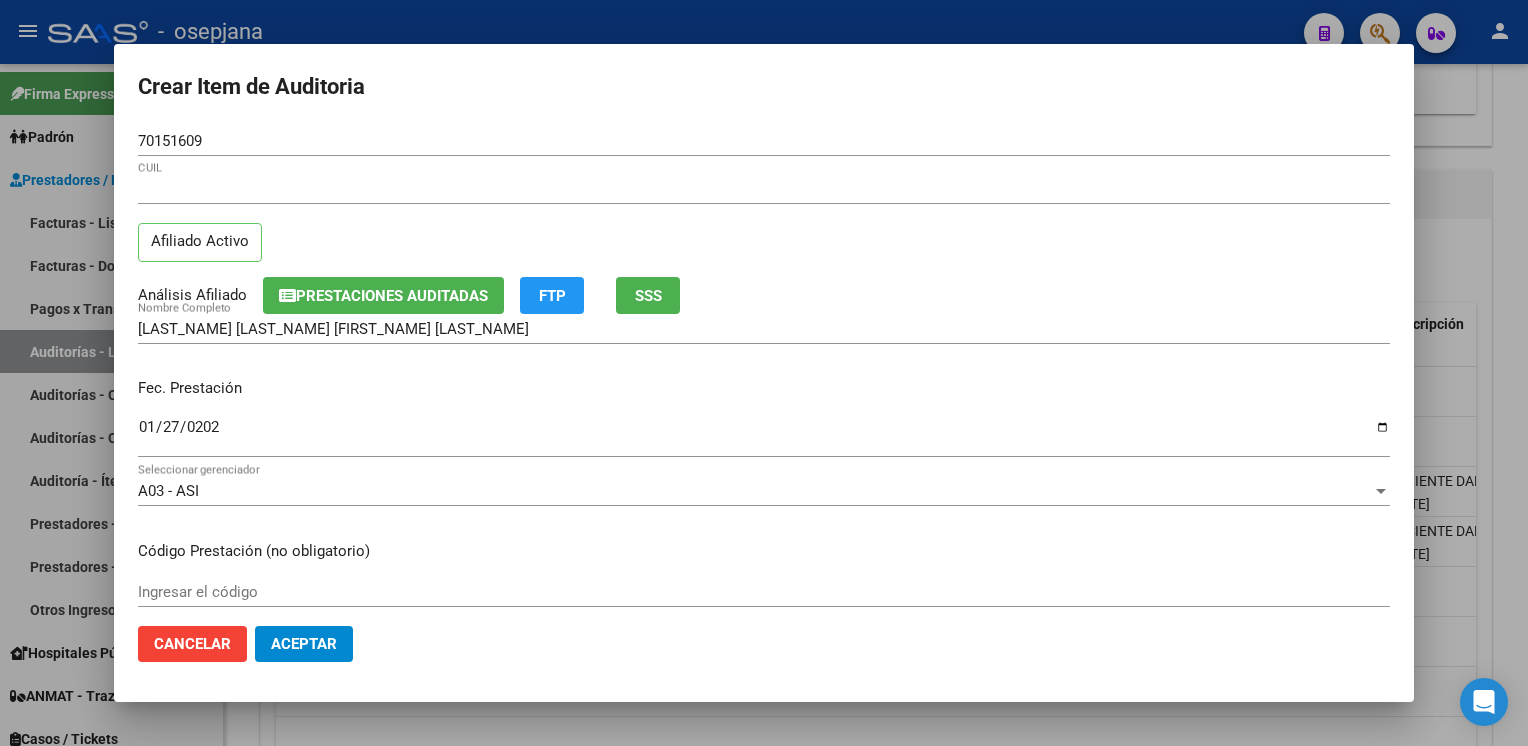 scroll, scrollTop: 324, scrollLeft: 0, axis: vertical 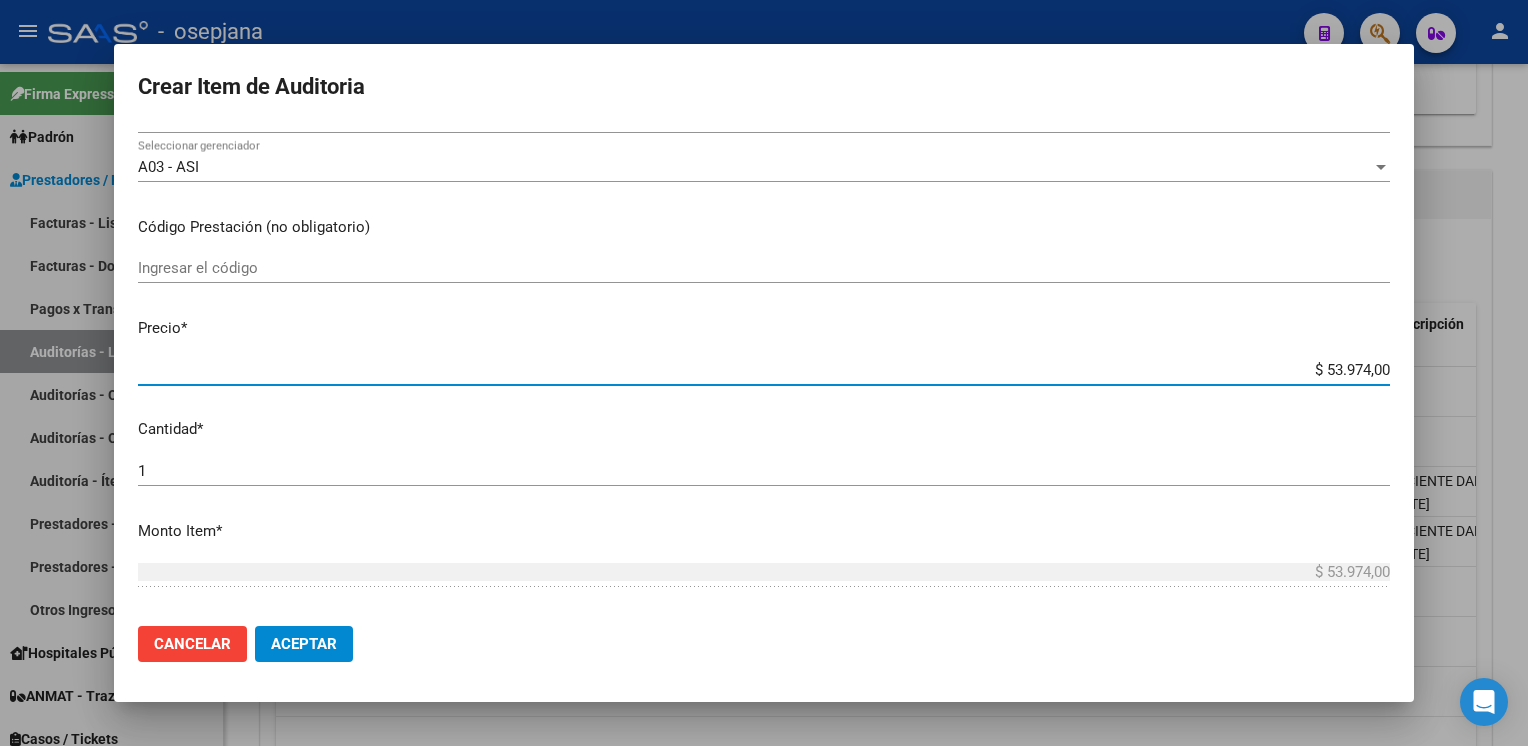 type on "$ 0,02" 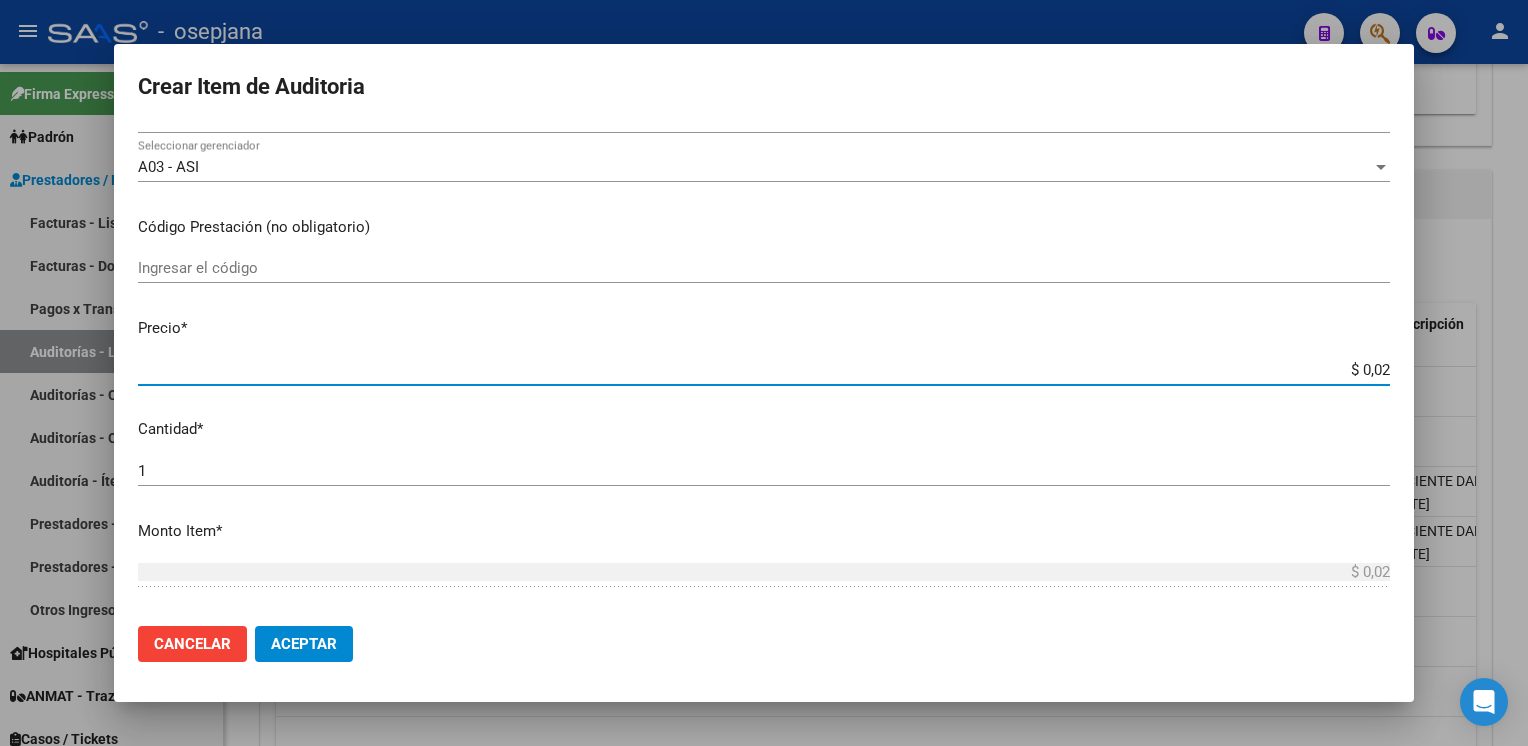 type on "$ 0,22" 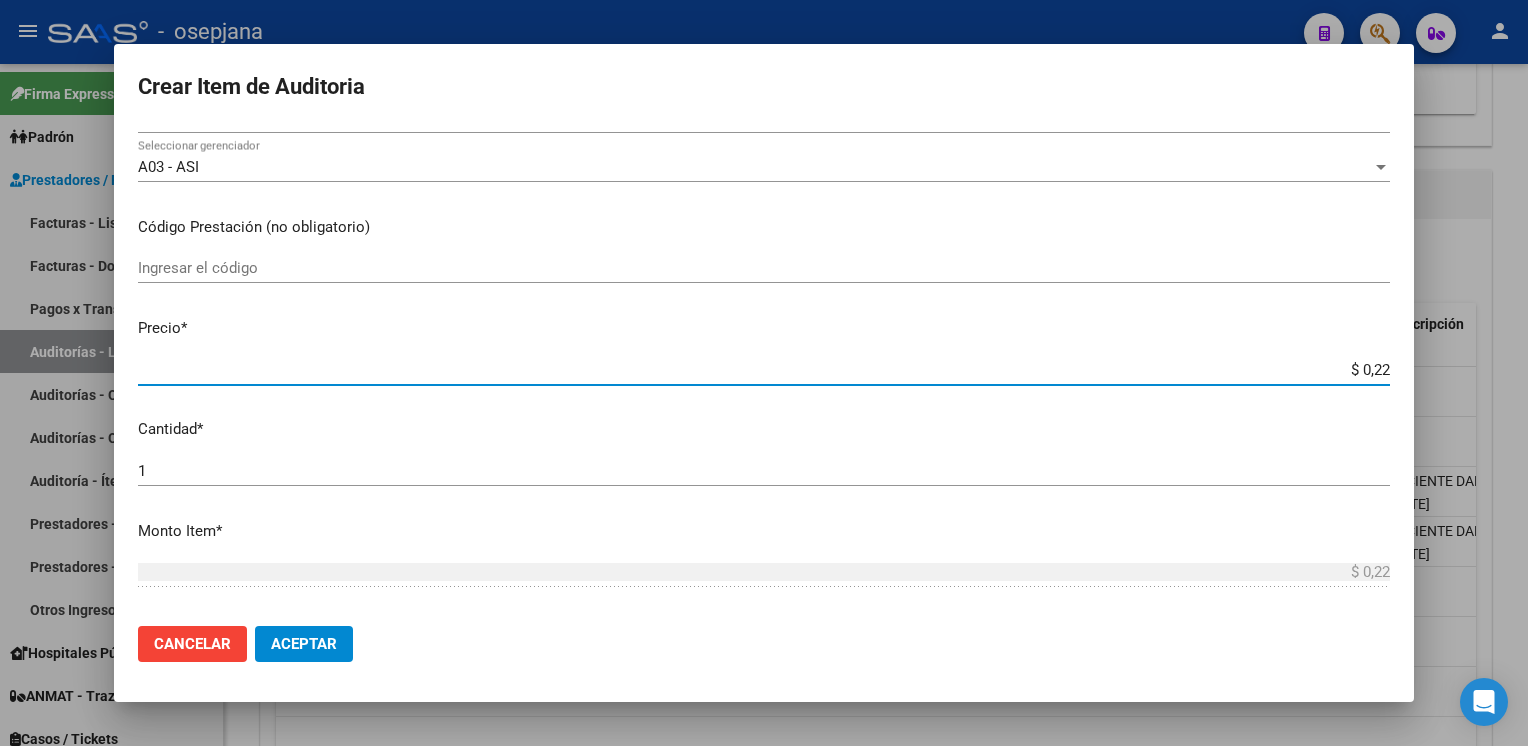 type on "$ 2,25" 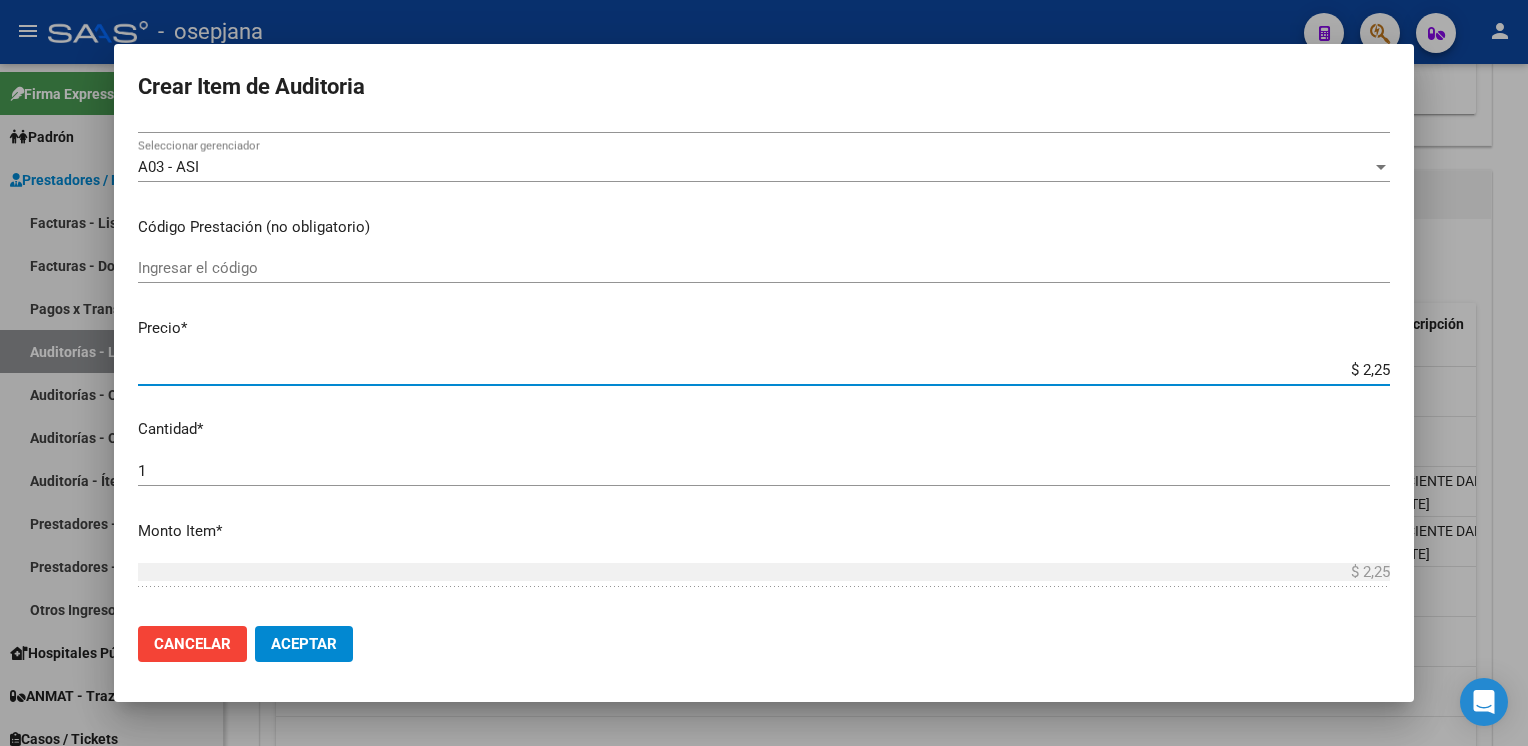 type on "$ 22,59" 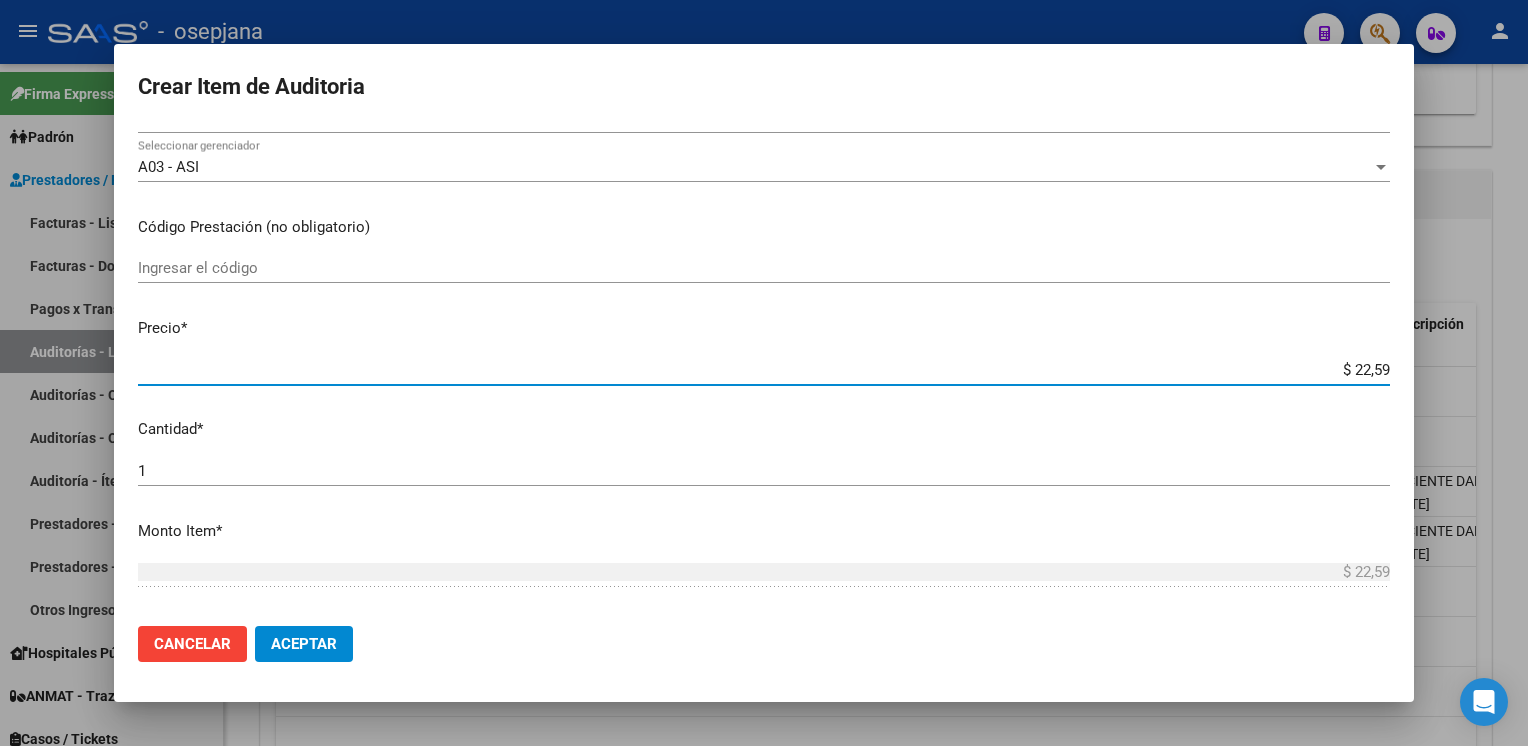 type on "$ 225,90" 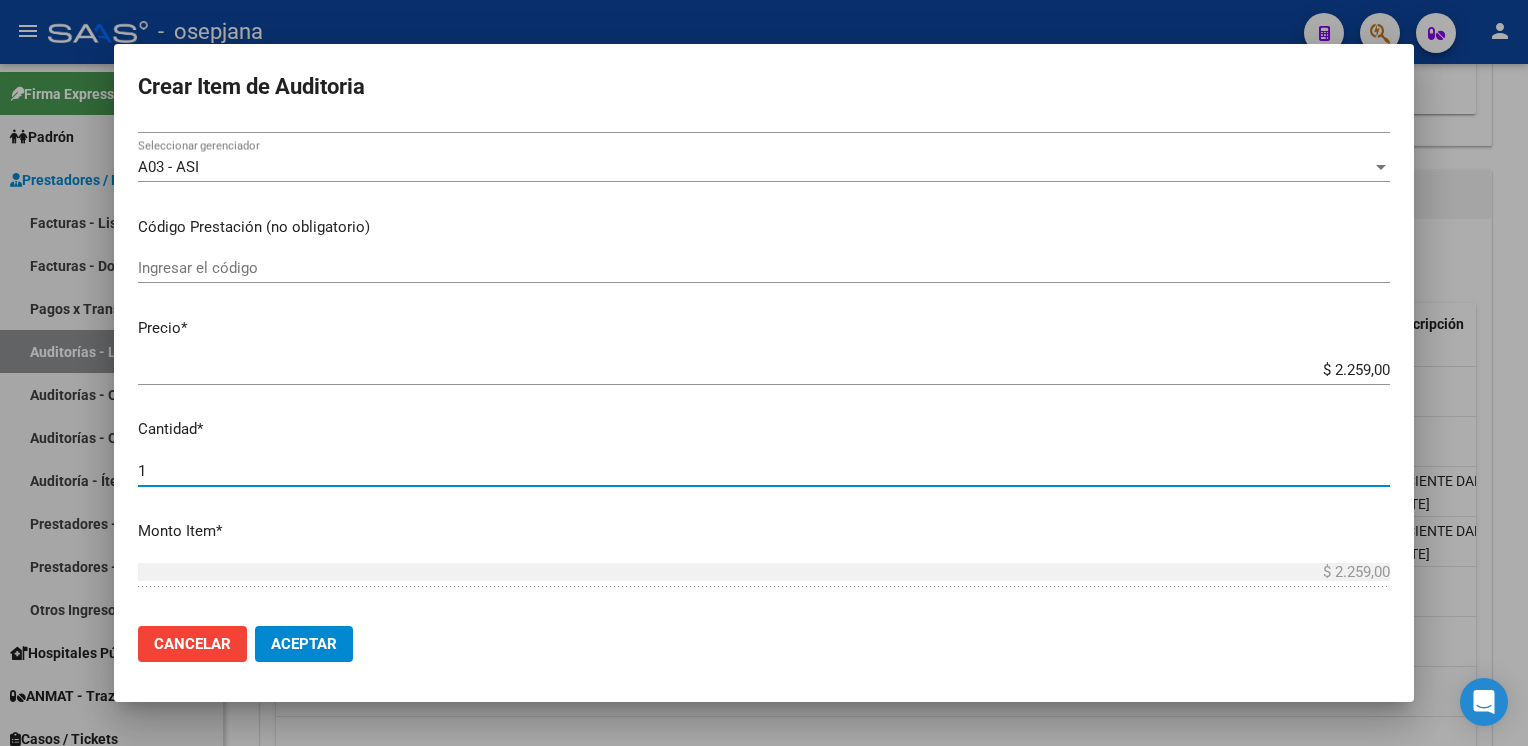scroll, scrollTop: 628, scrollLeft: 0, axis: vertical 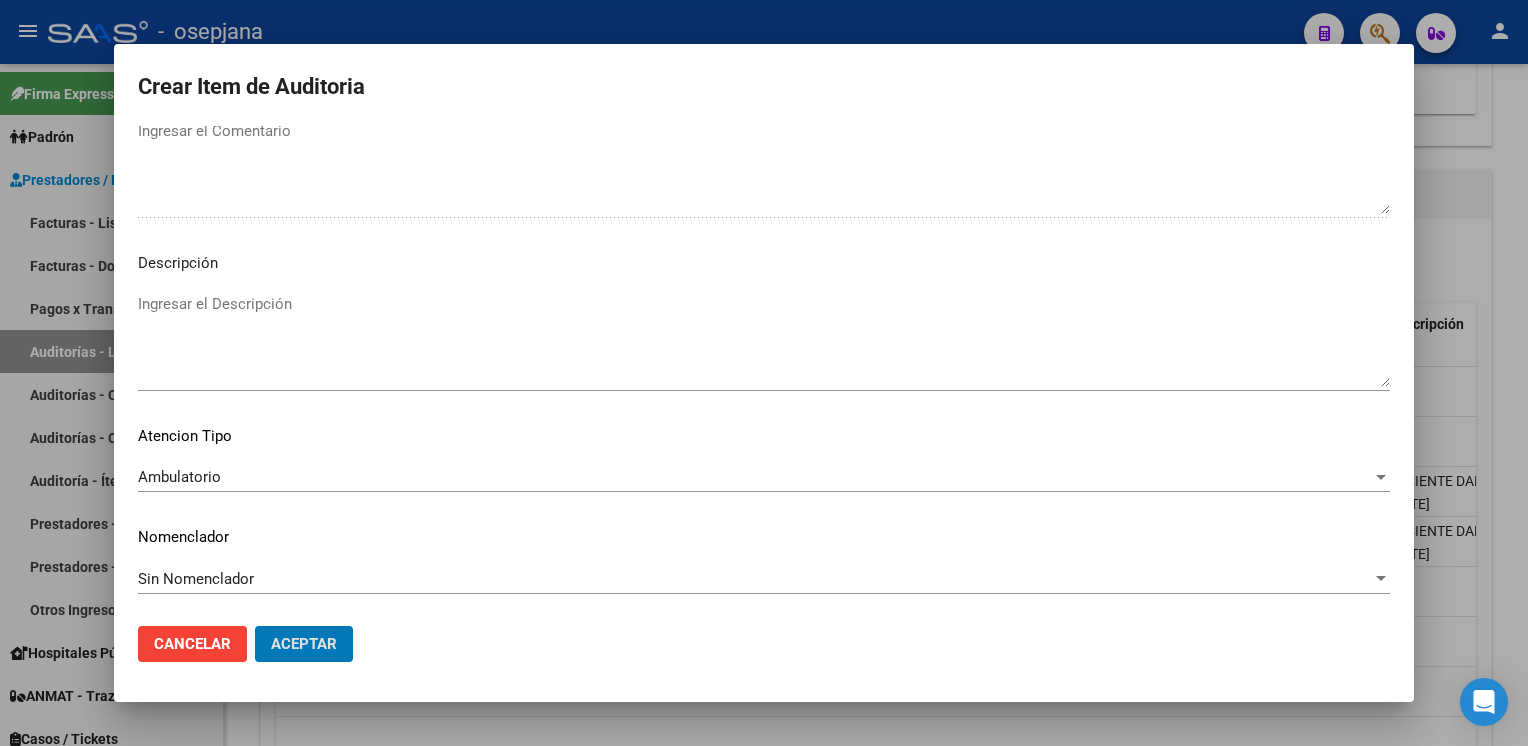 click on "Aceptar" 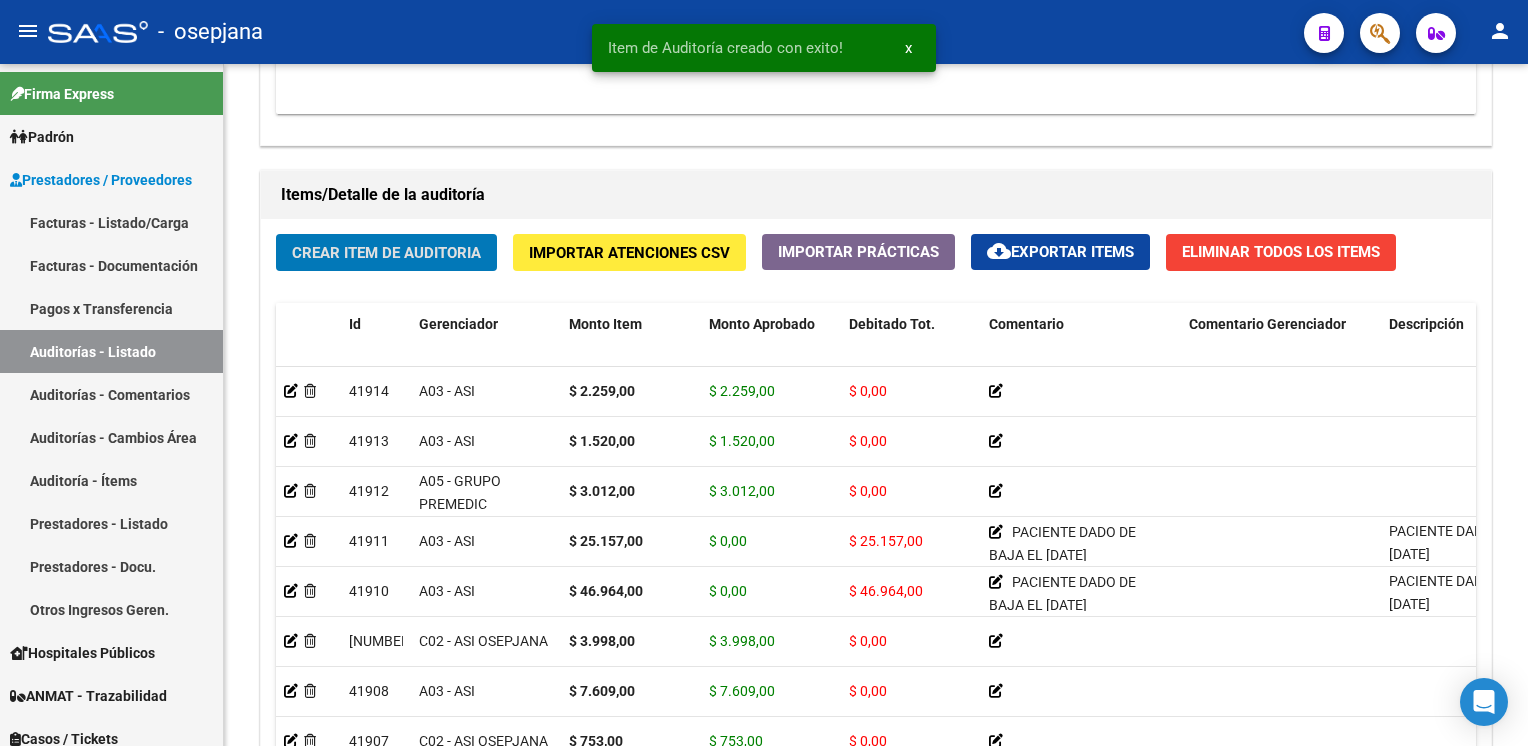 click on "Crear Item de Auditoria" 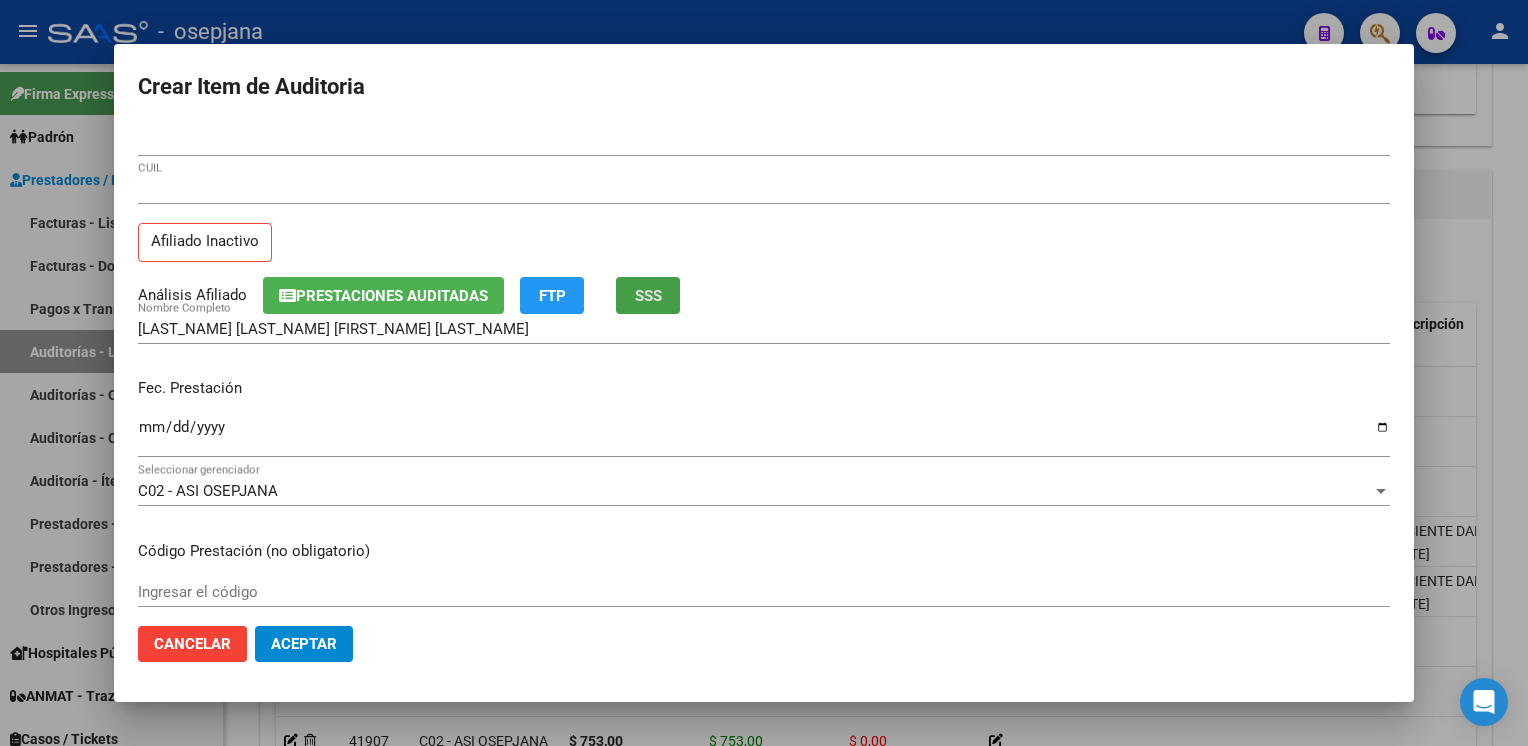 click on "SSS" 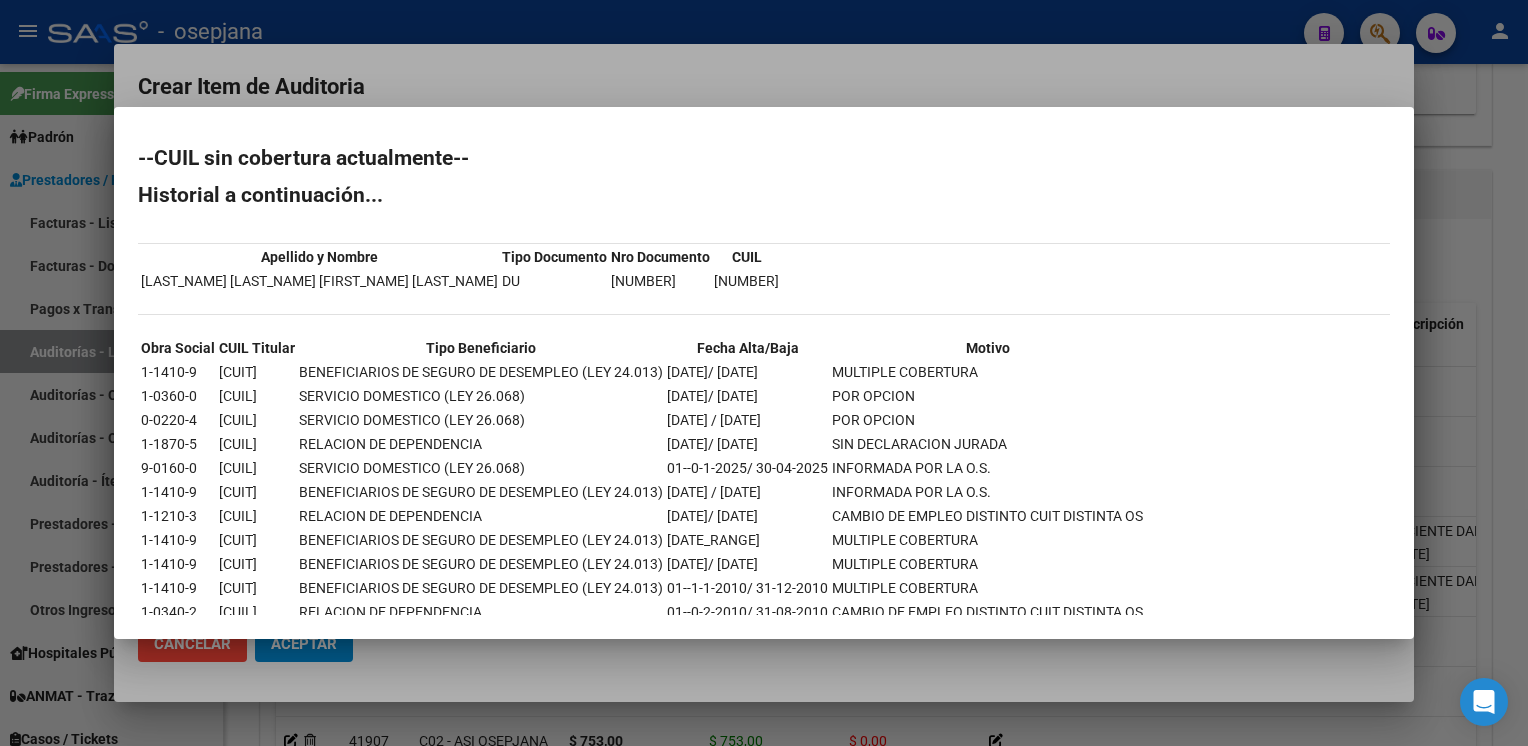 scroll, scrollTop: 43, scrollLeft: 0, axis: vertical 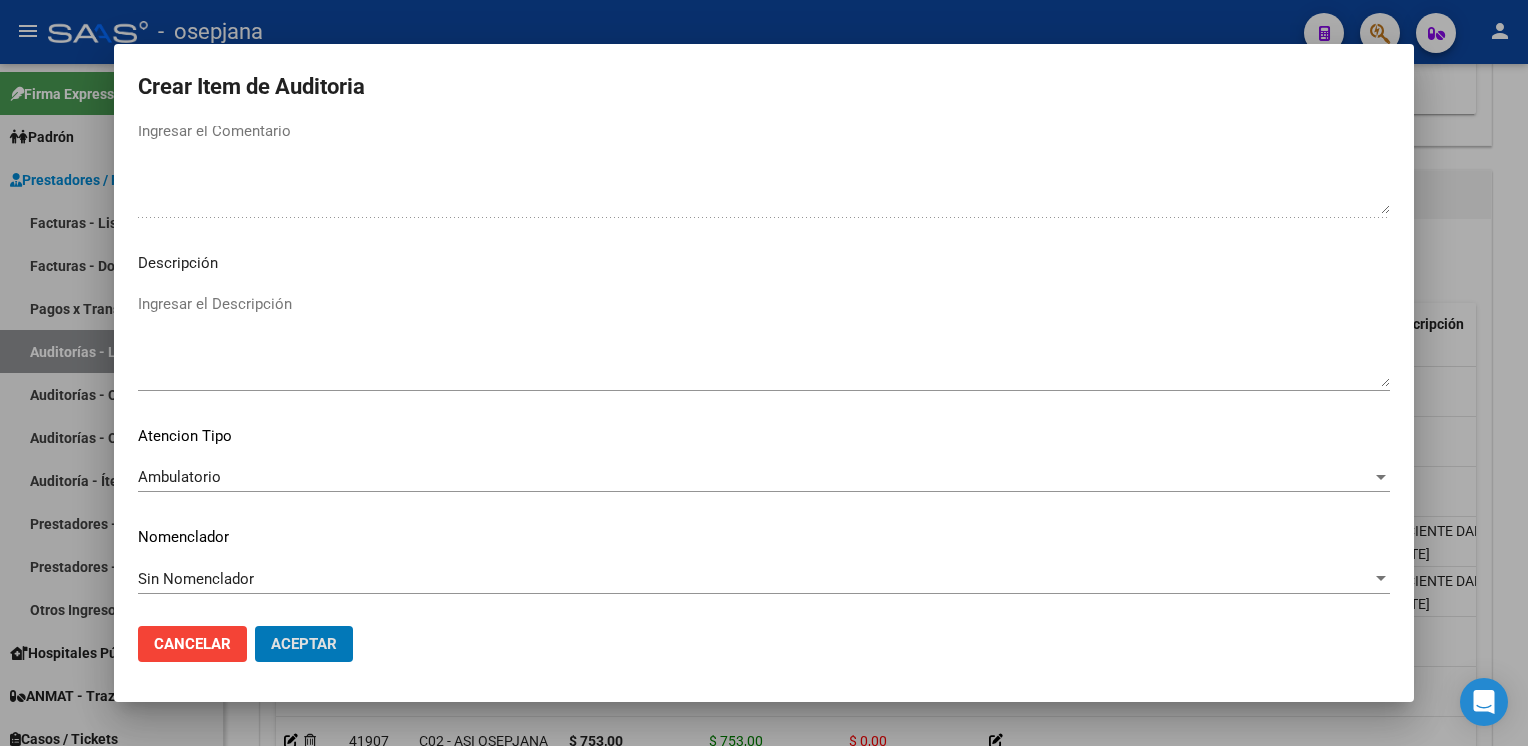 click on "Aceptar" 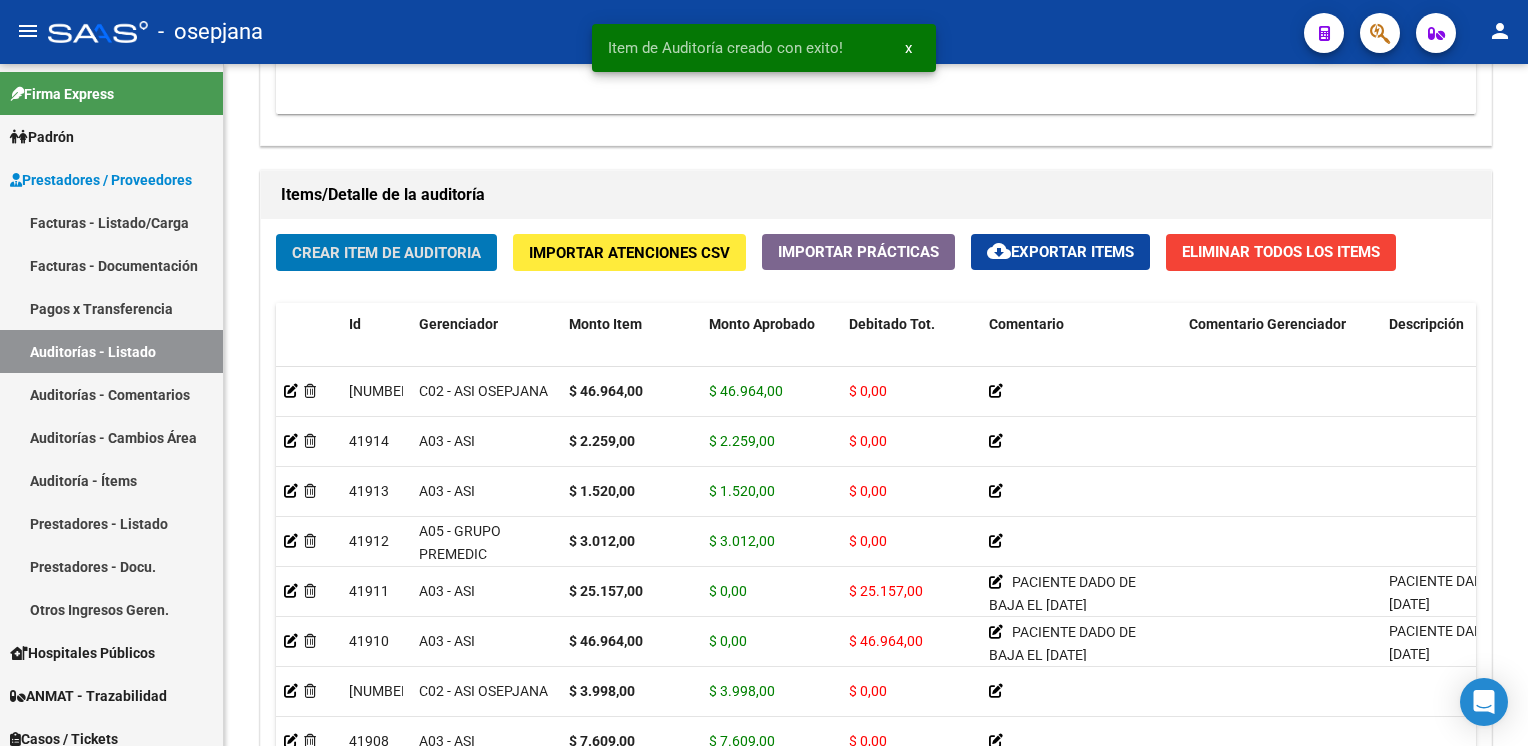 click on "Crear Item de Auditoria" 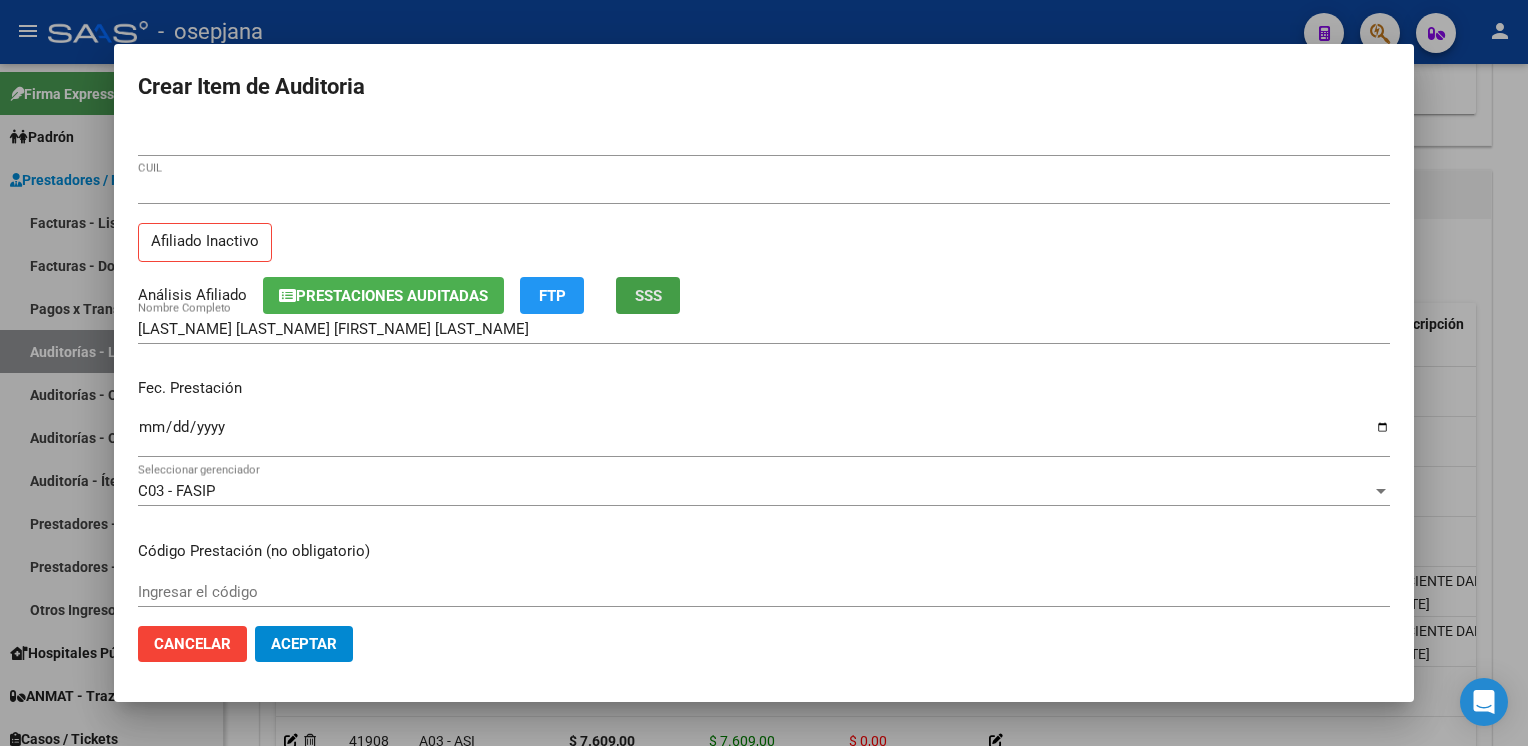 click on "SSS" 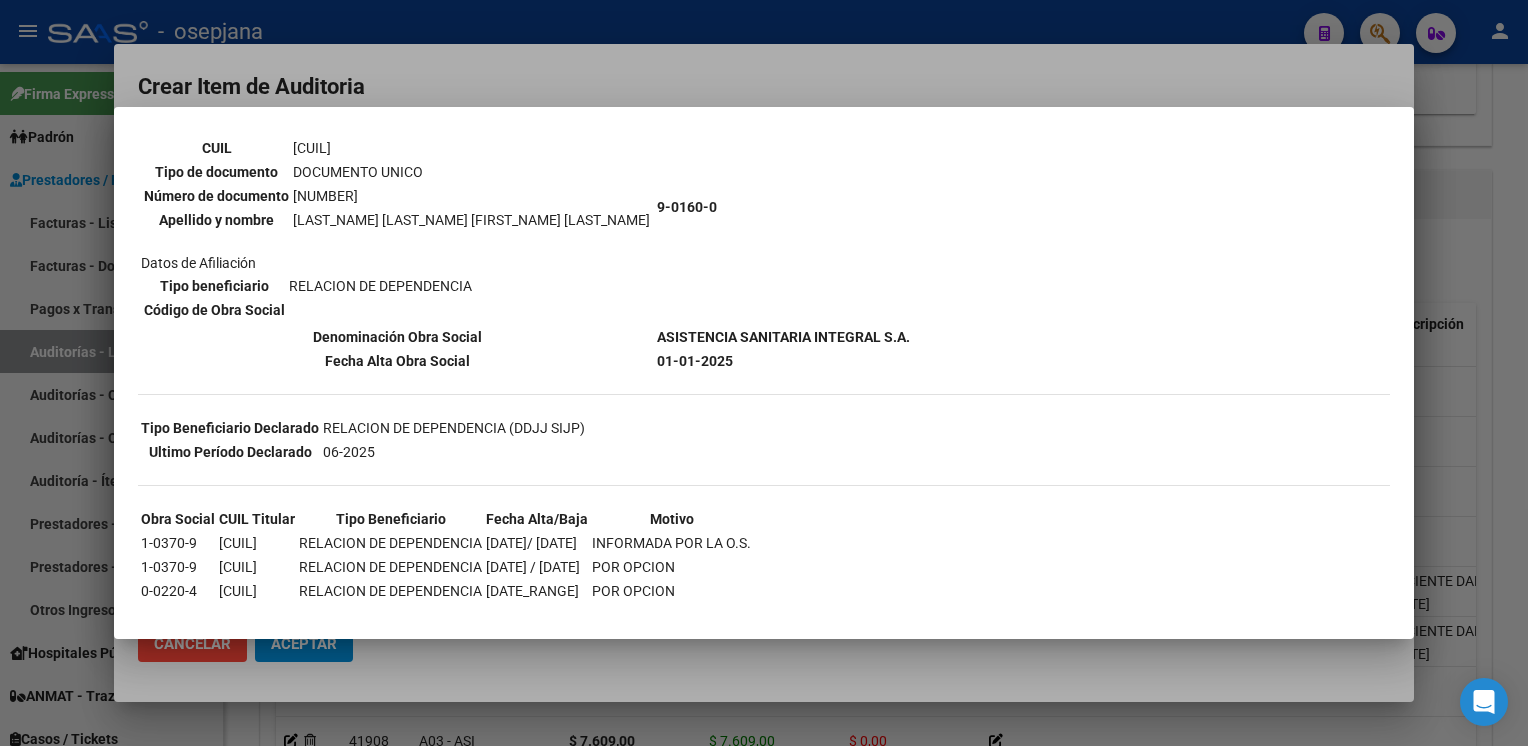 scroll, scrollTop: 199, scrollLeft: 0, axis: vertical 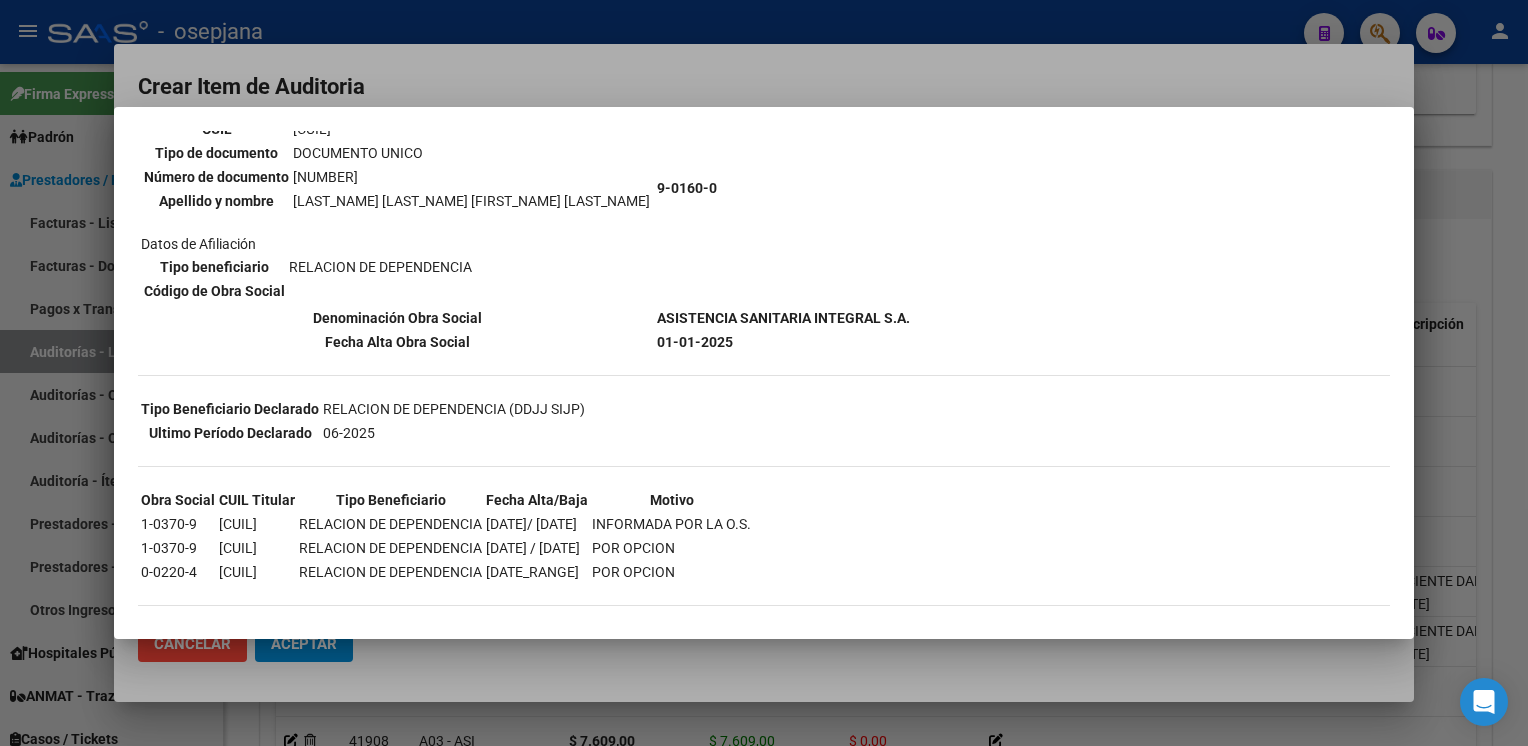 drag, startPoint x: 658, startPoint y: 561, endPoint x: 583, endPoint y: 565, distance: 75.10659 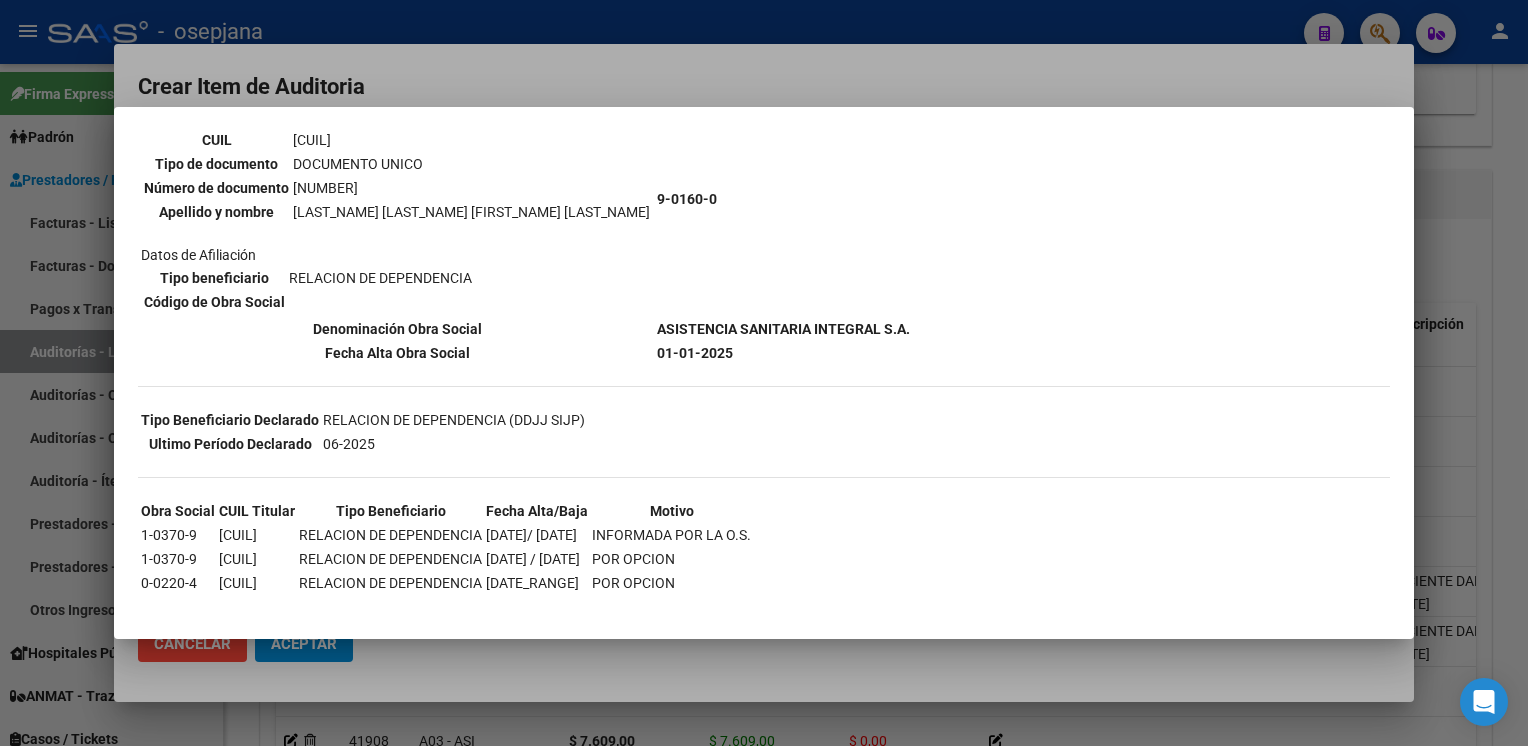 scroll, scrollTop: 199, scrollLeft: 0, axis: vertical 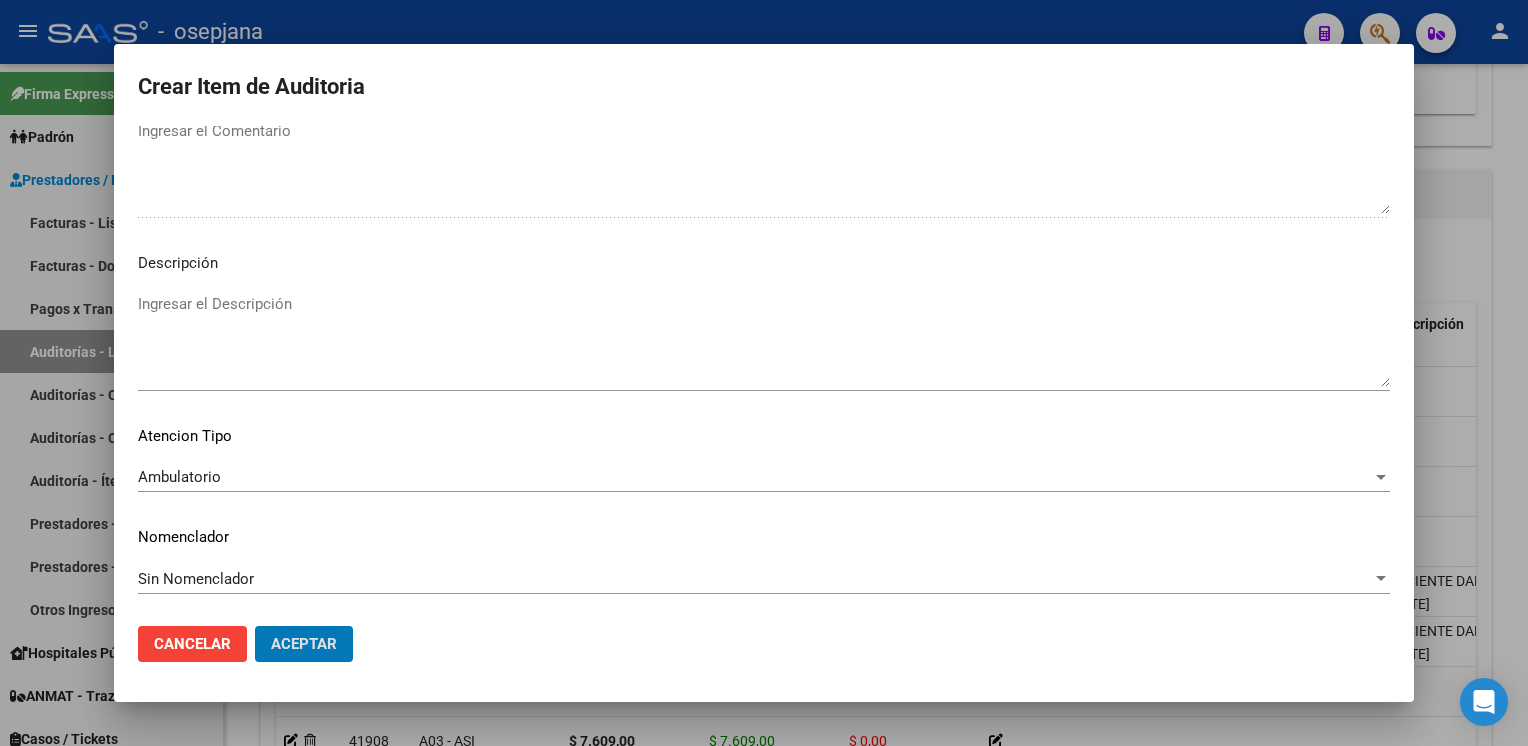 click on "Aceptar" 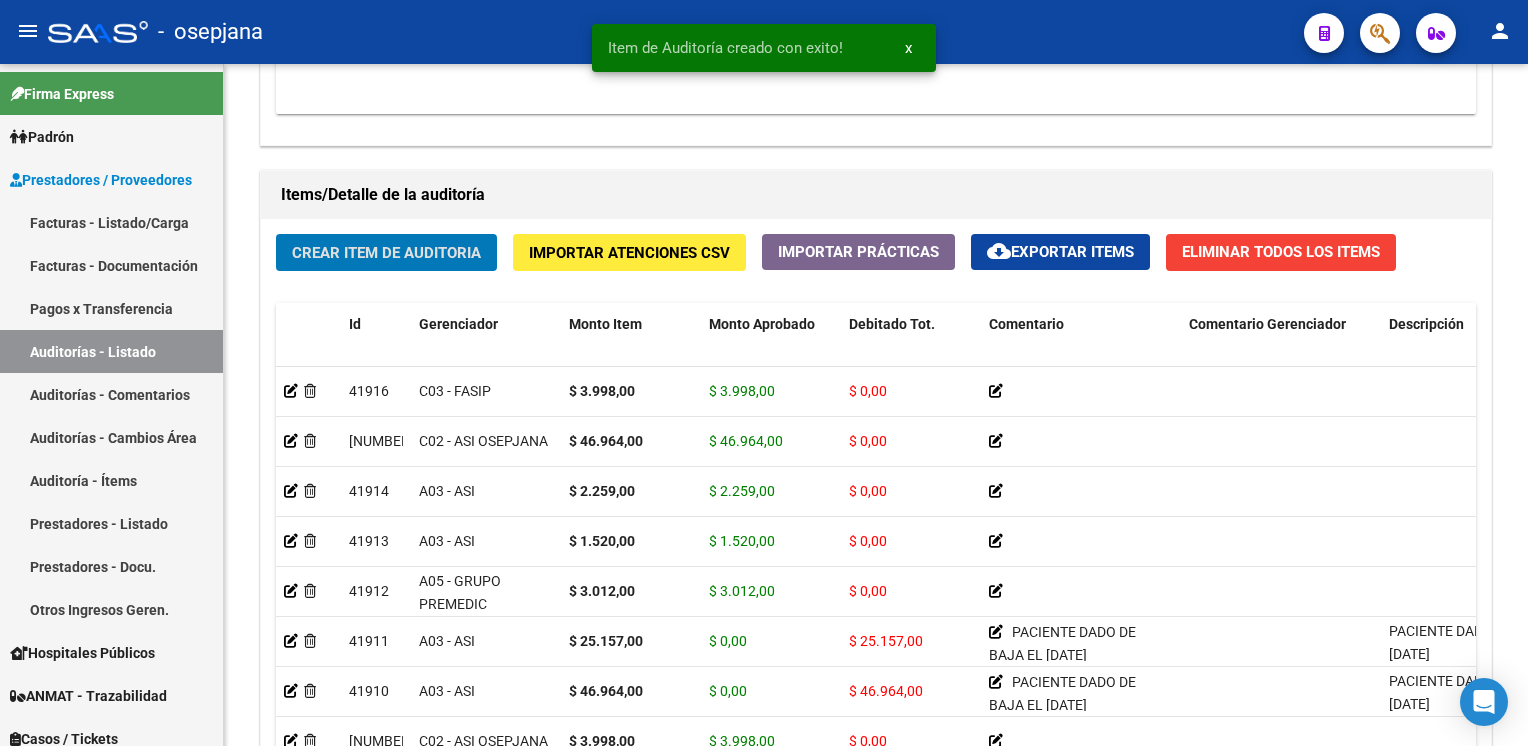 click on "Crear Item de Auditoria" 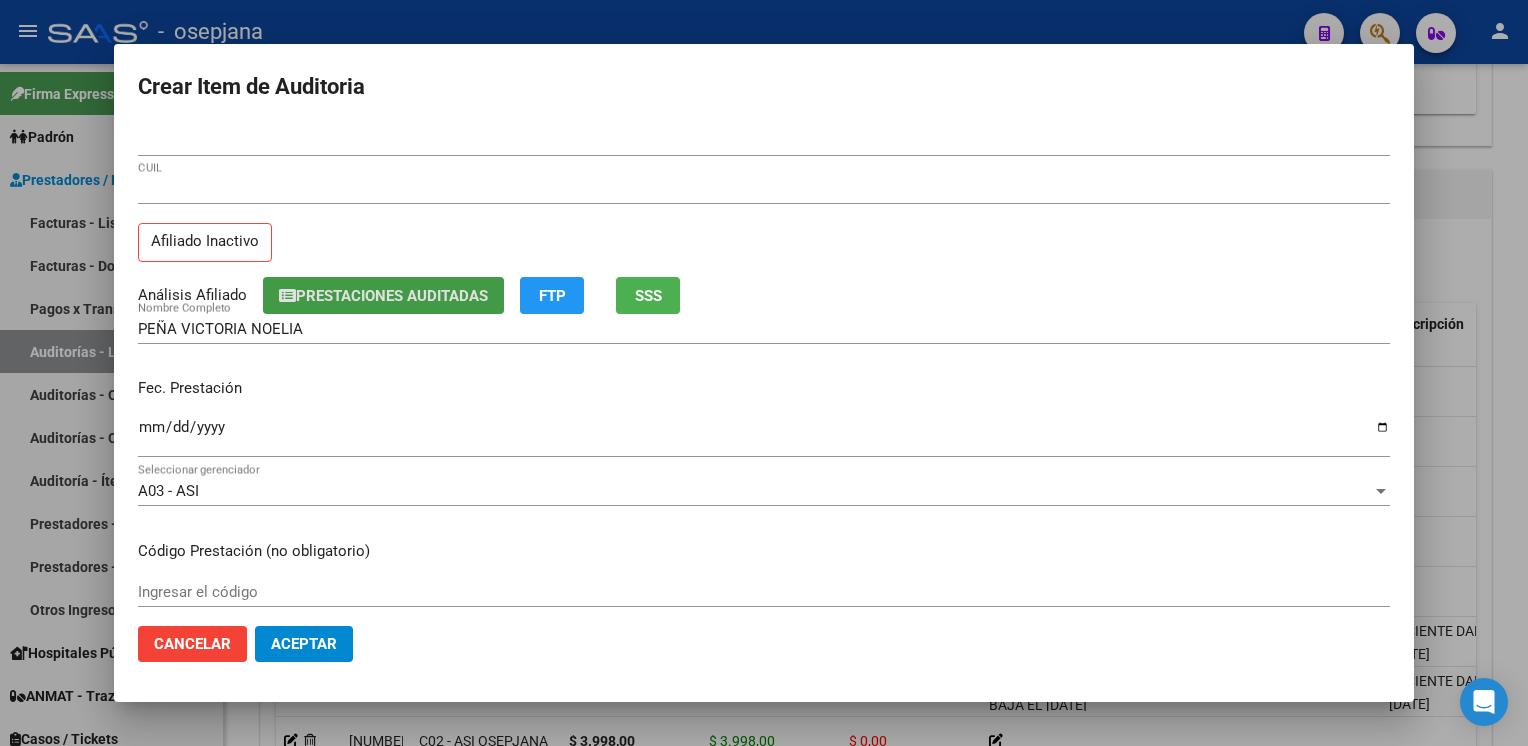 click on "SSS" 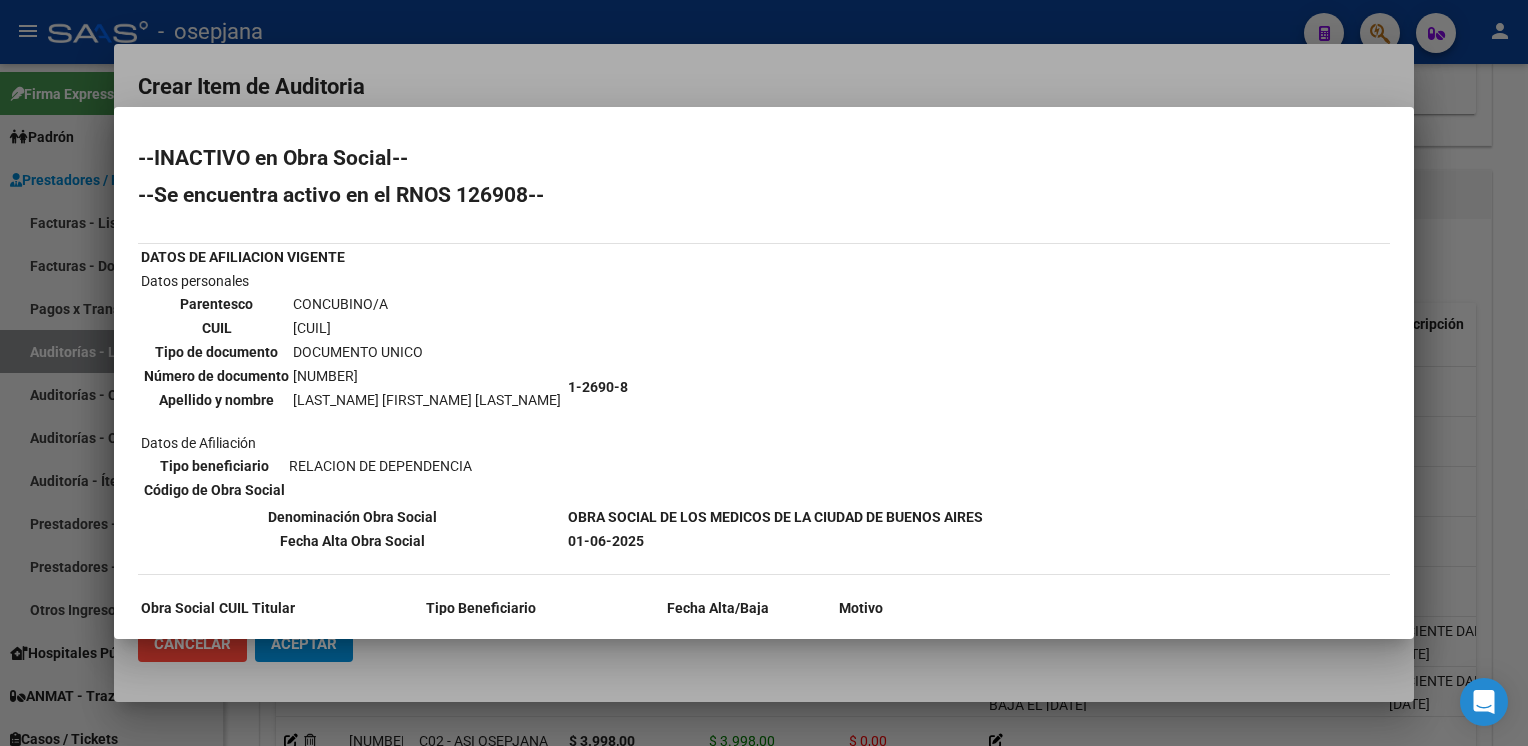 scroll, scrollTop: 251, scrollLeft: 0, axis: vertical 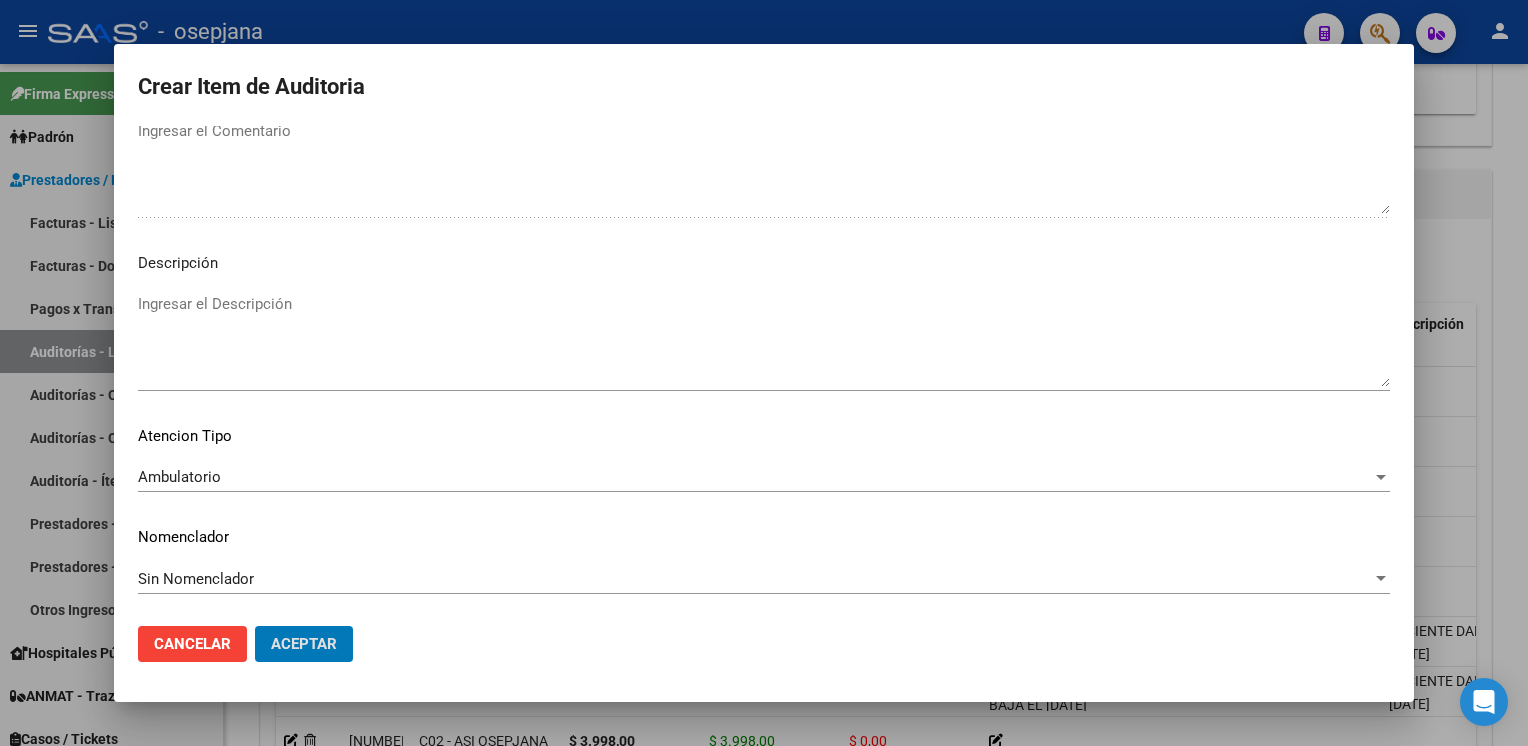 click on "Aceptar" 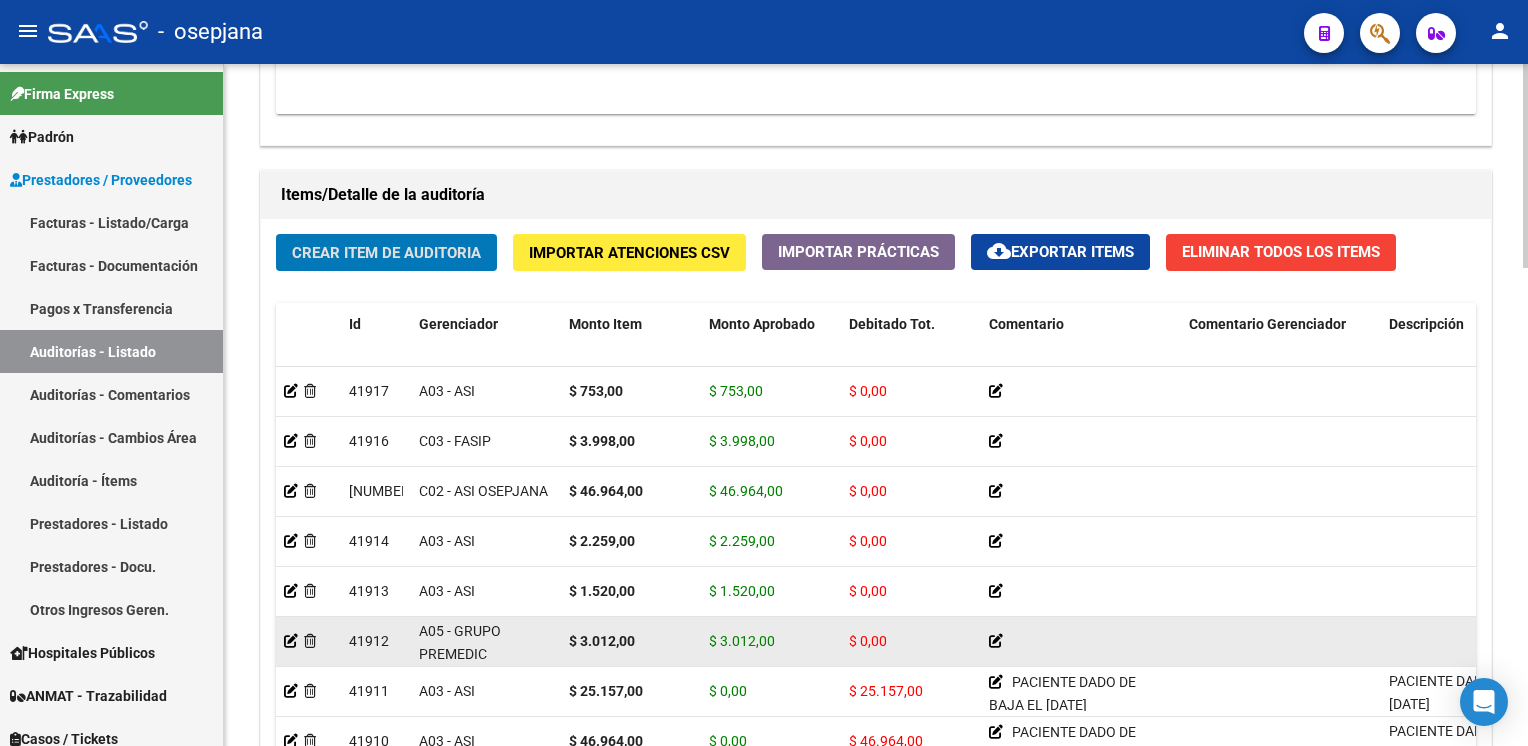 scroll, scrollTop: 163, scrollLeft: 0, axis: vertical 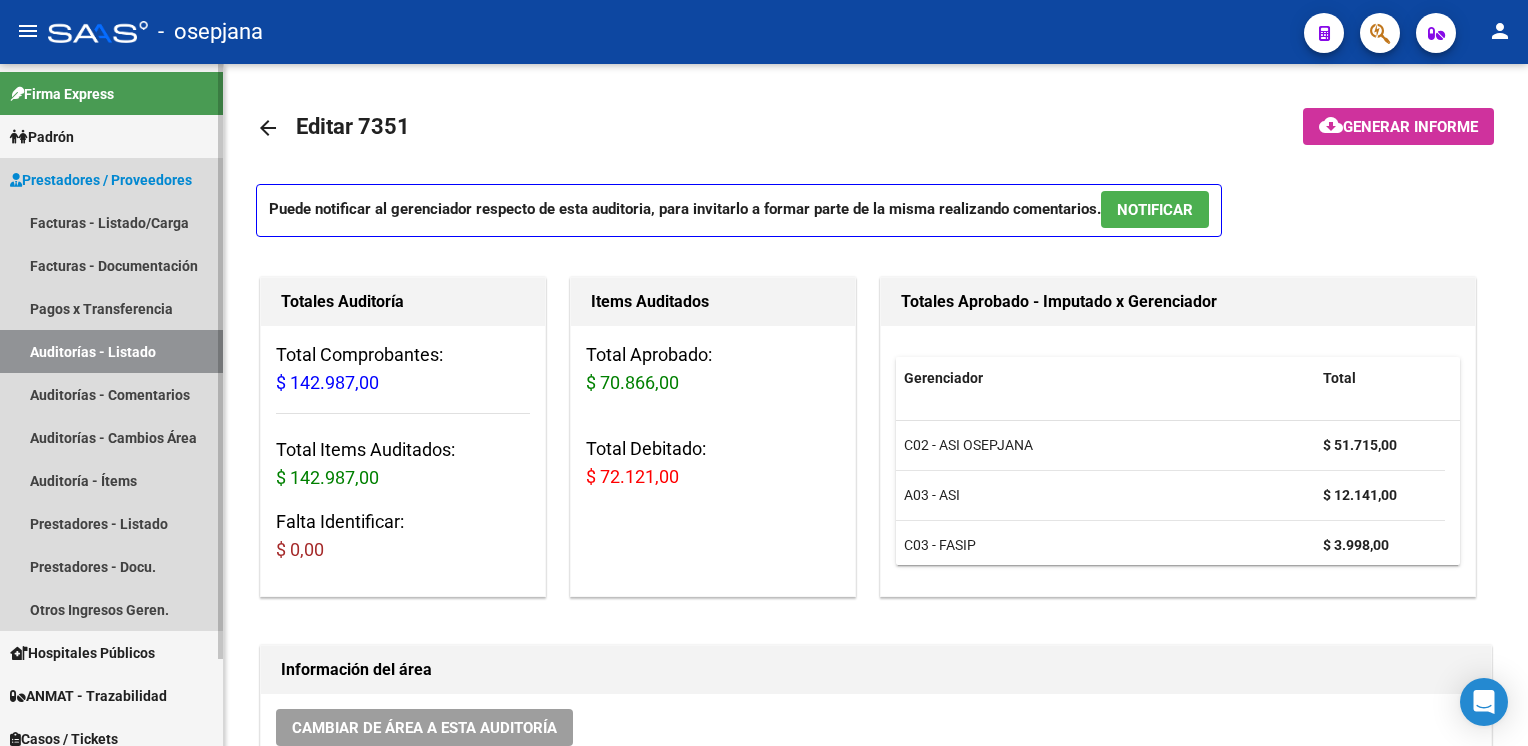 click on "Auditorías - Listado" at bounding box center (111, 351) 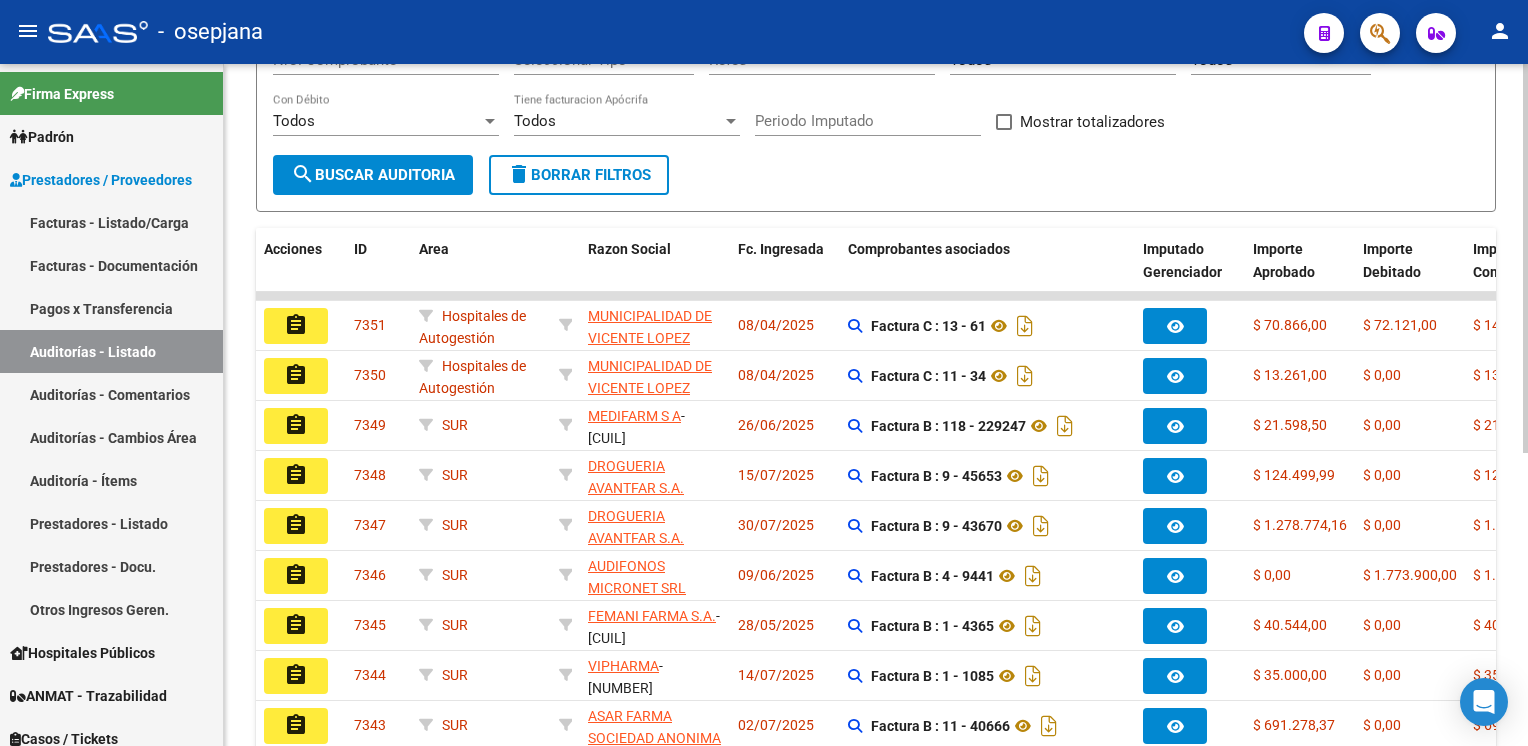 scroll, scrollTop: 328, scrollLeft: 0, axis: vertical 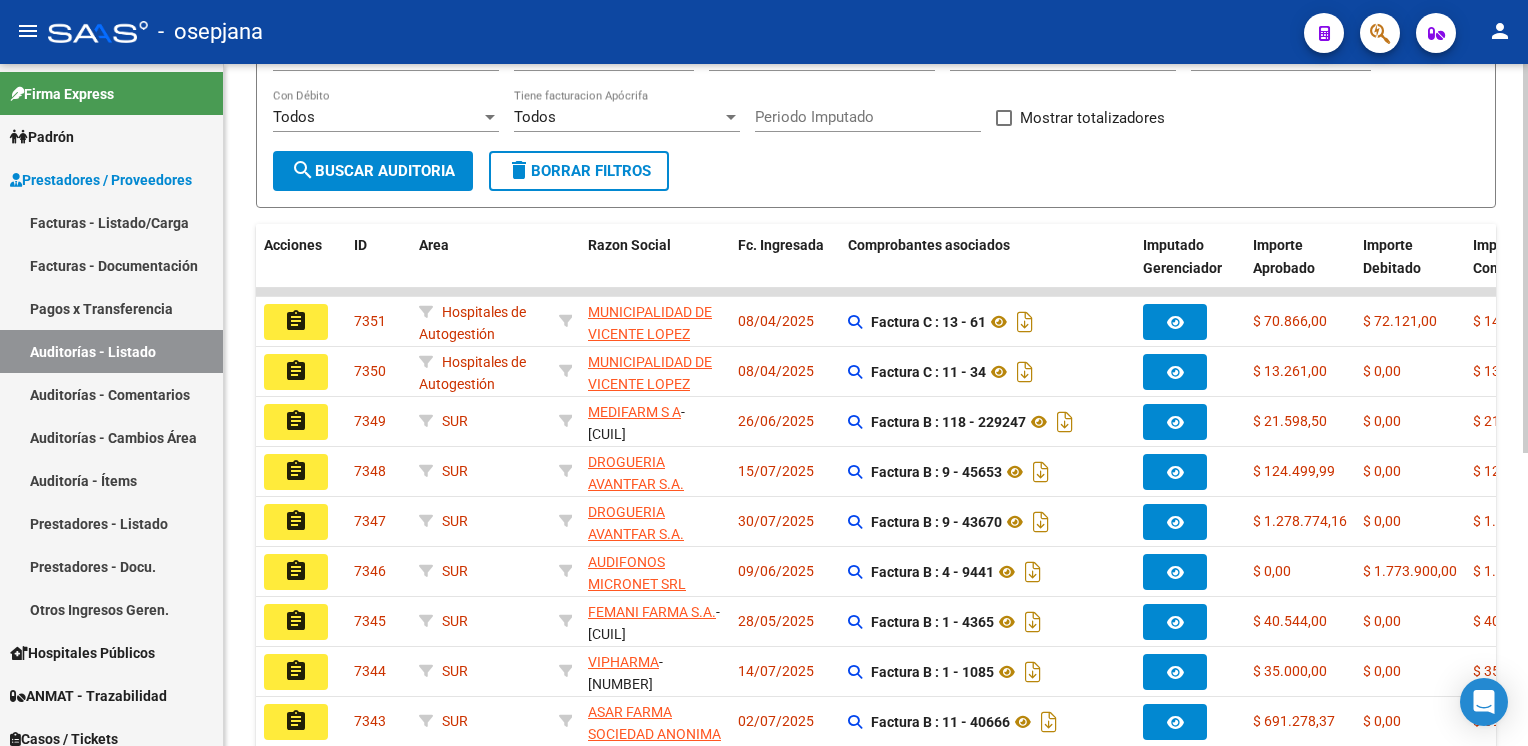 click on "search  Buscar Auditoria" 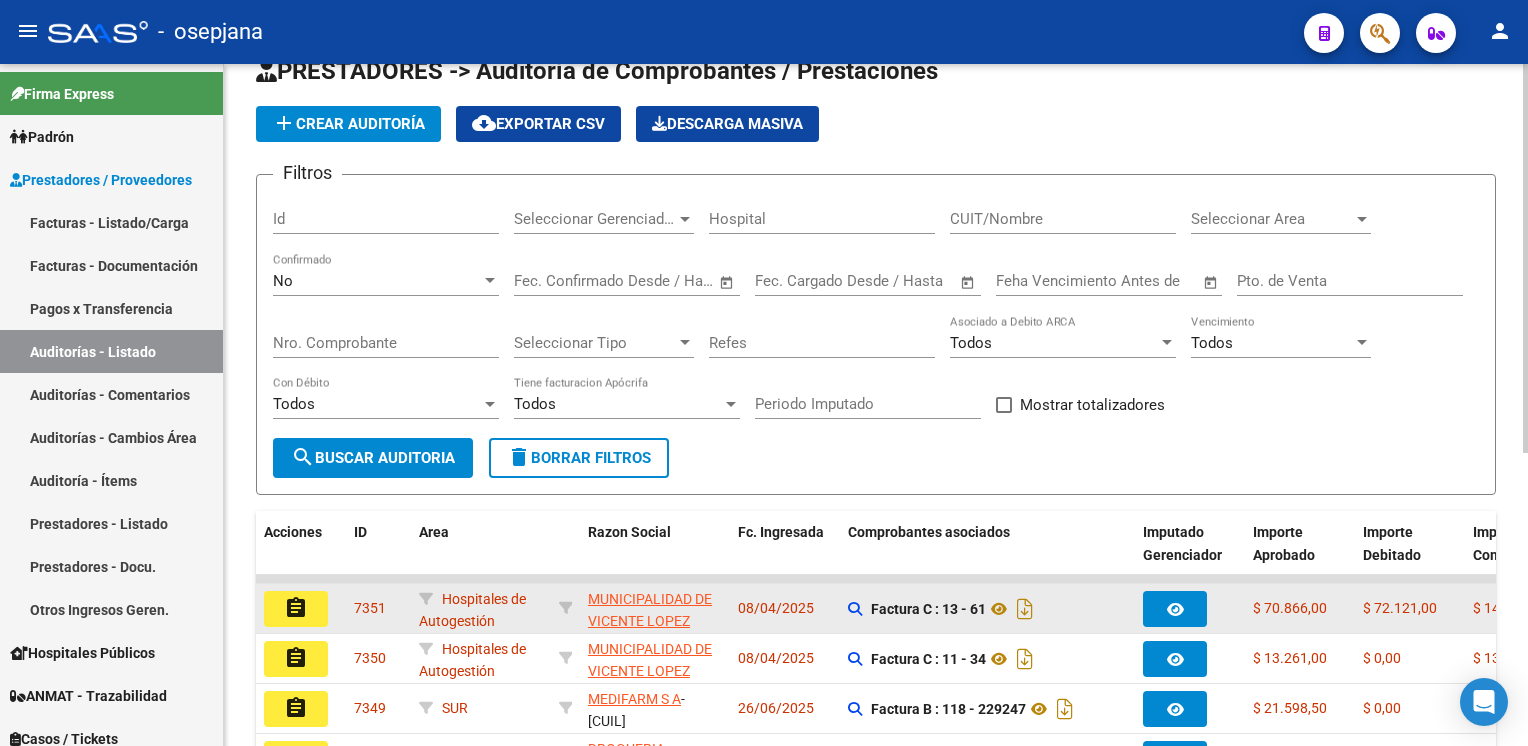 scroll, scrollTop: 0, scrollLeft: 0, axis: both 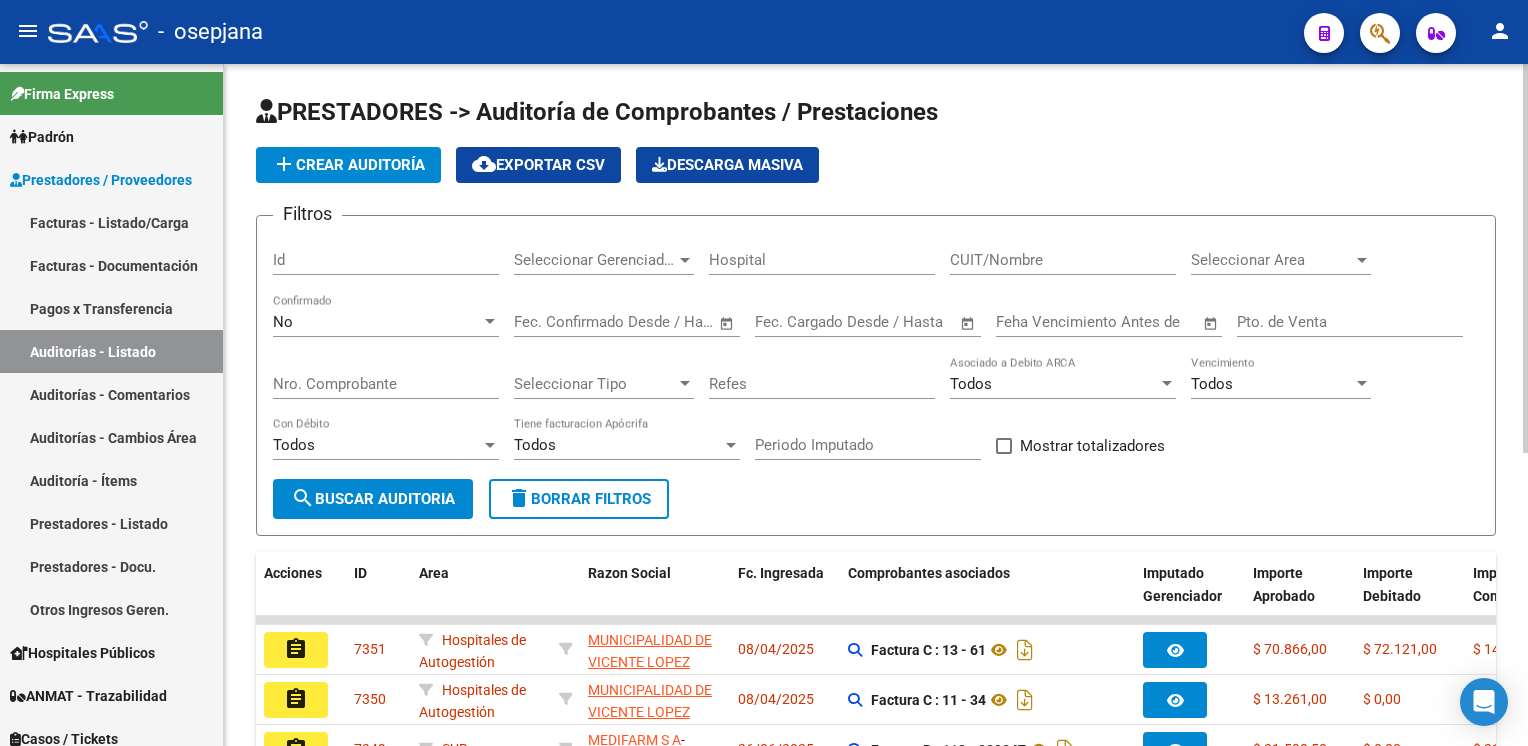 click on "add  Crear Auditoría" 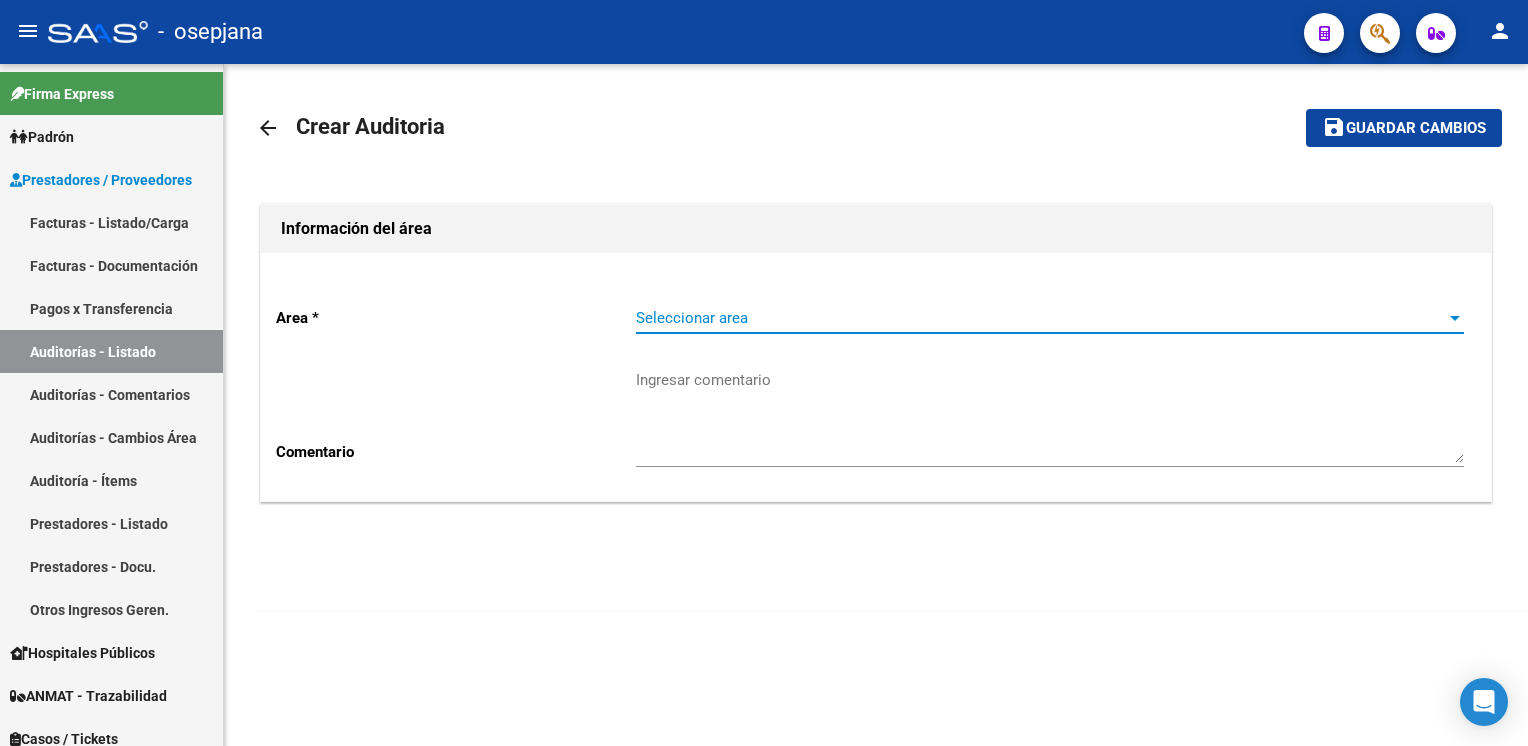 click on "Seleccionar area" at bounding box center (1041, 318) 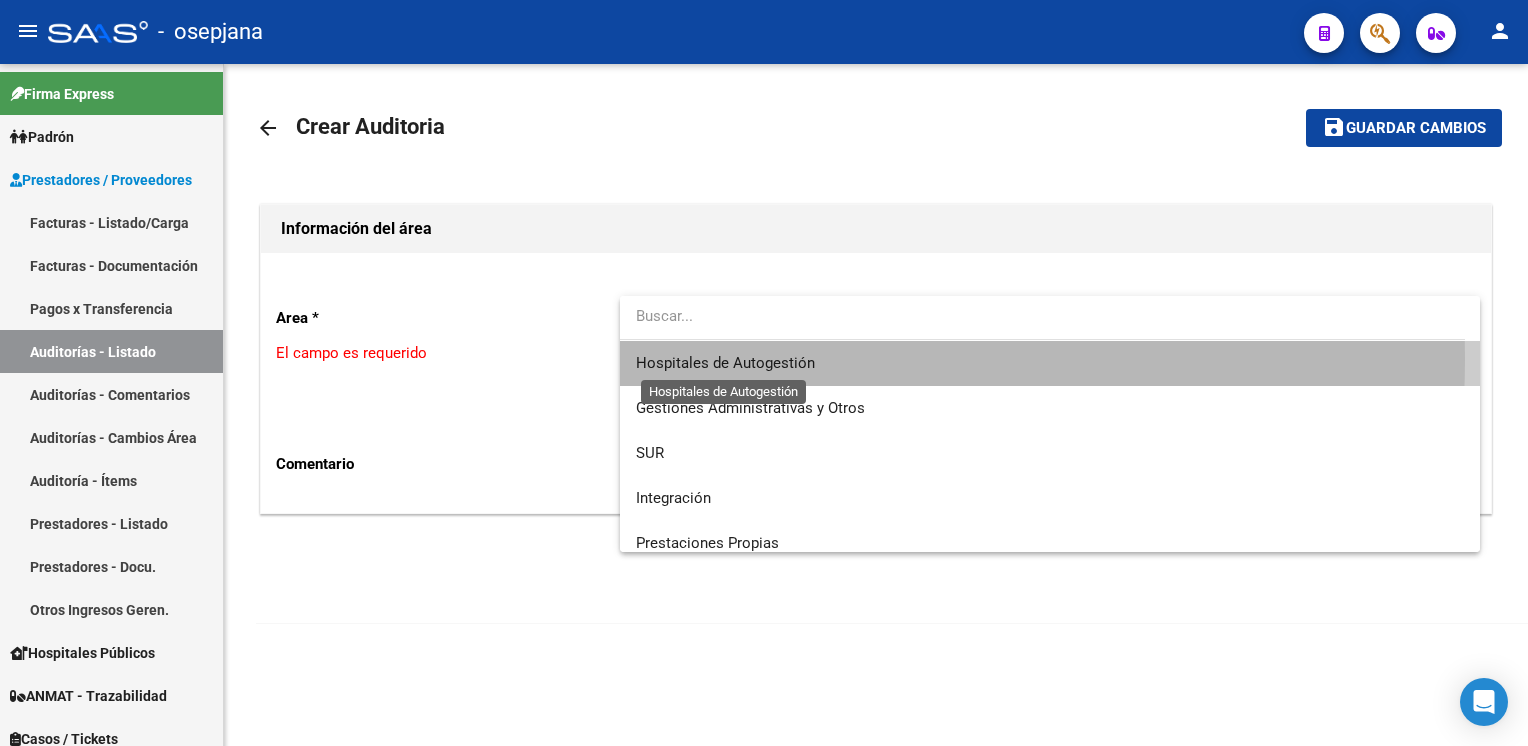 click on "Hospitales de Autogestión" at bounding box center [725, 363] 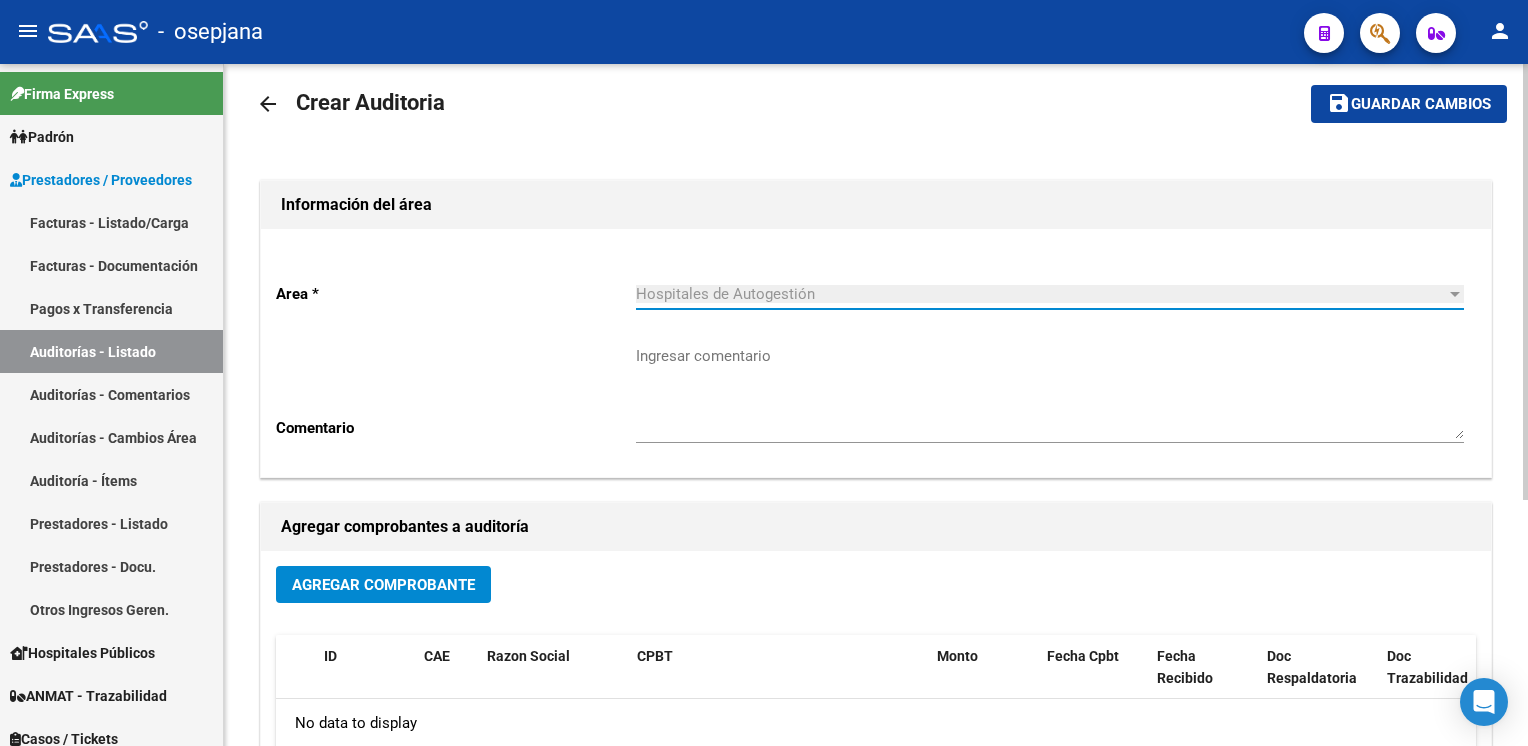 scroll, scrollTop: 0, scrollLeft: 0, axis: both 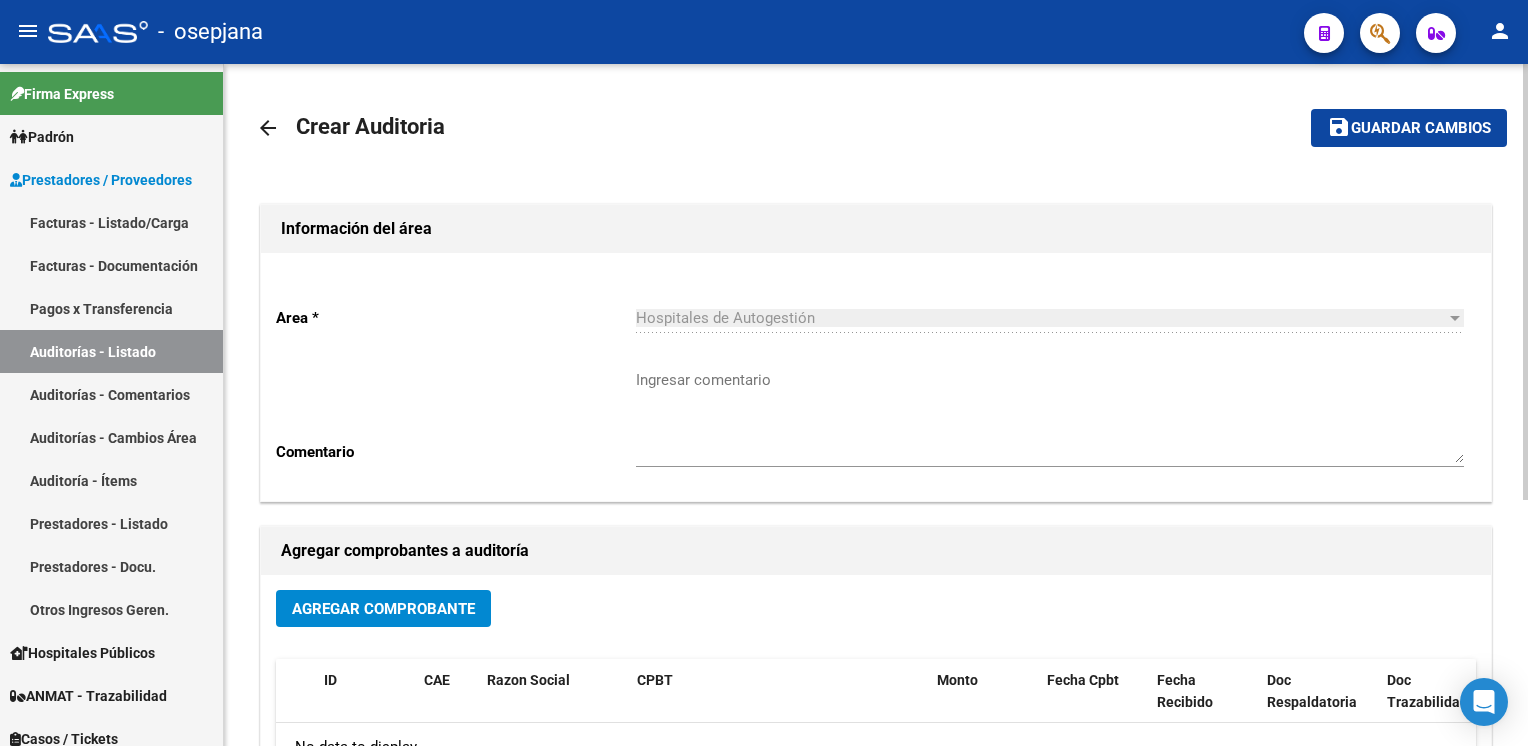 click on "arrow_back" 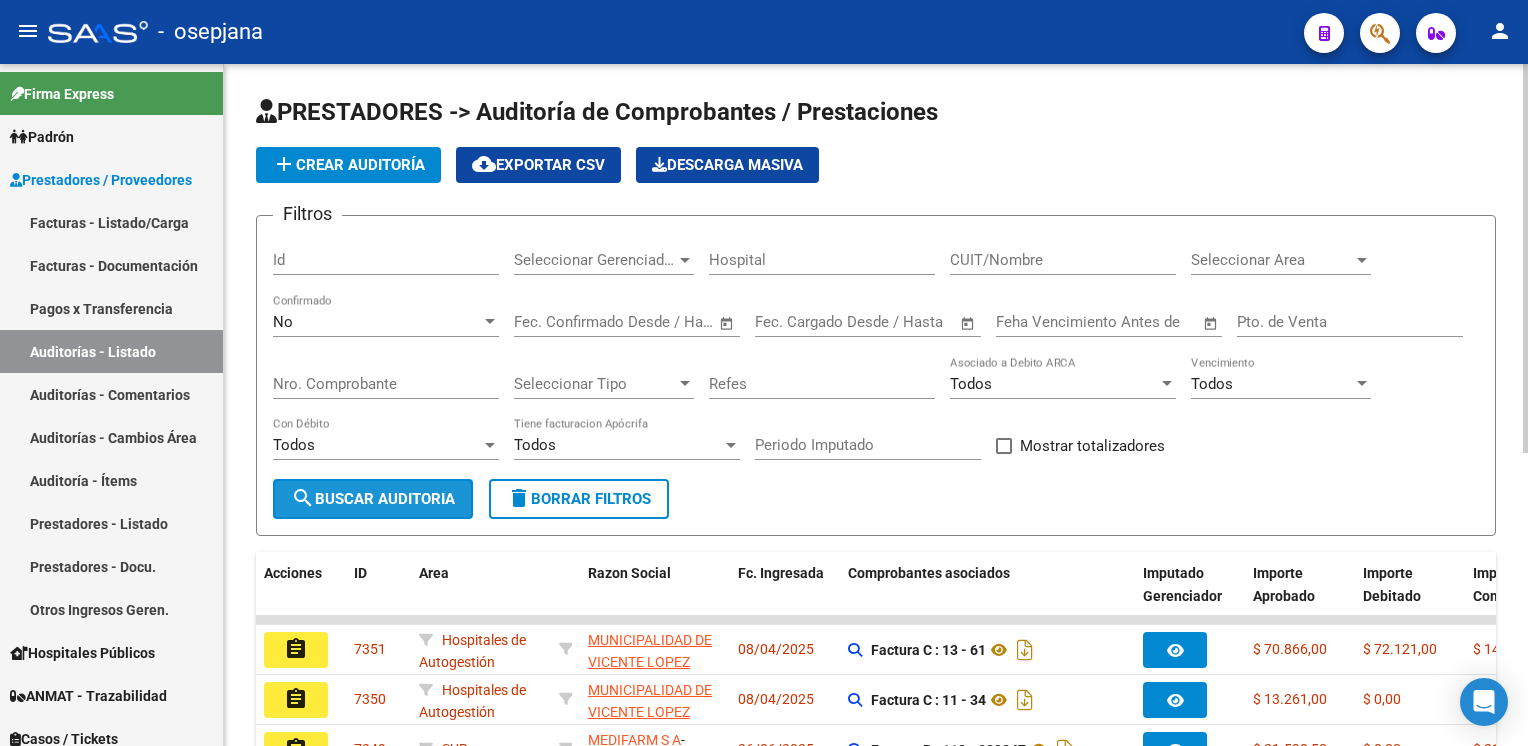 click on "search  Buscar Auditoria" 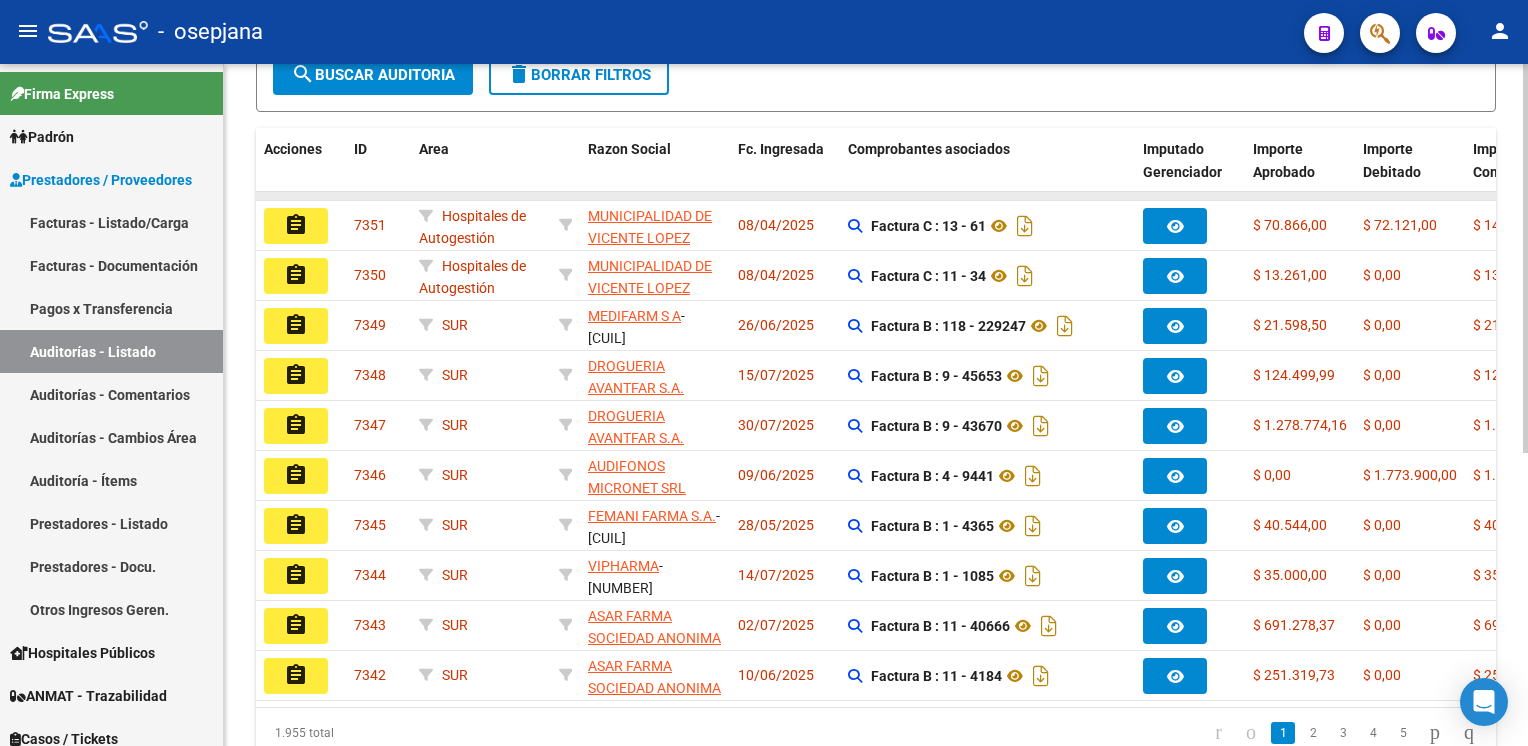 scroll, scrollTop: 0, scrollLeft: 0, axis: both 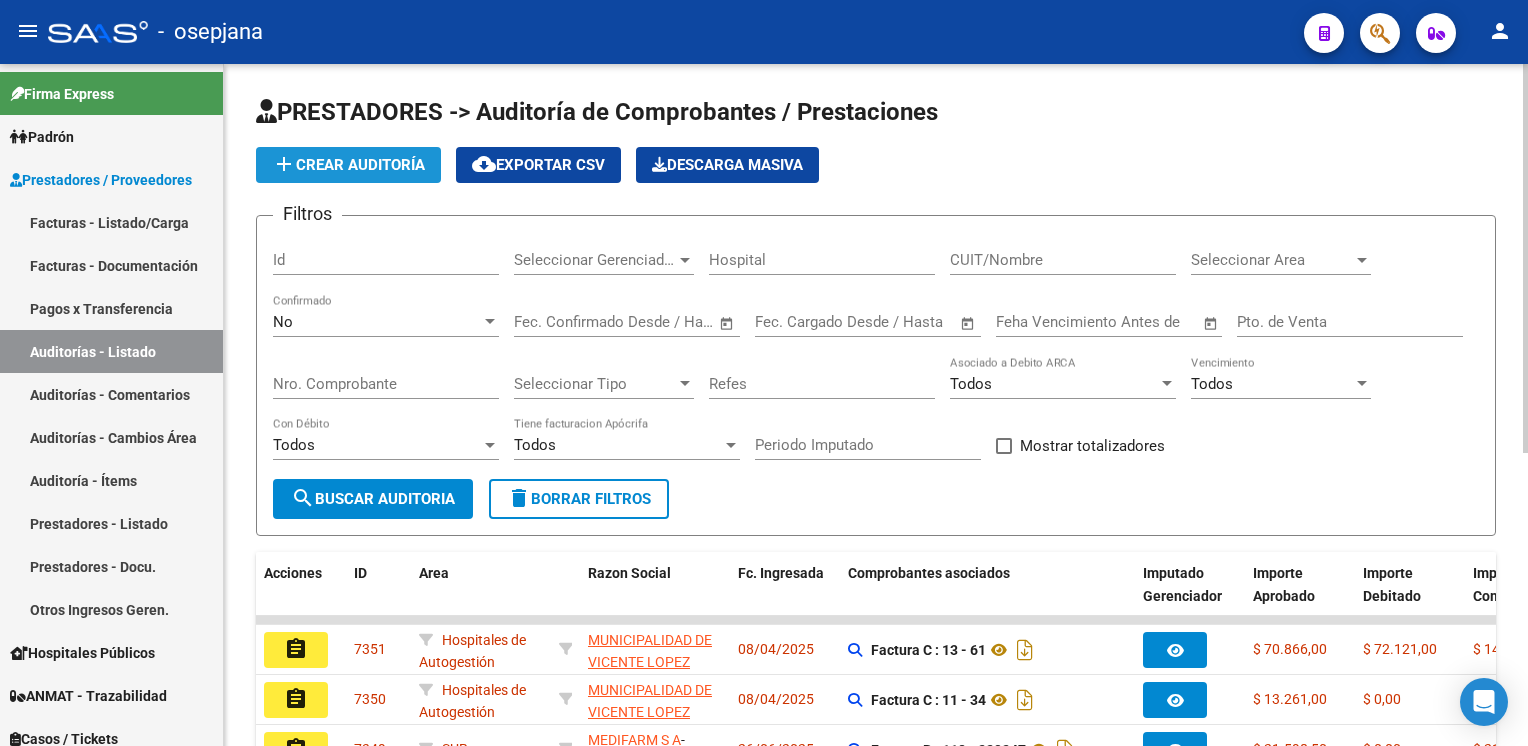 click on "add  Crear Auditoría" 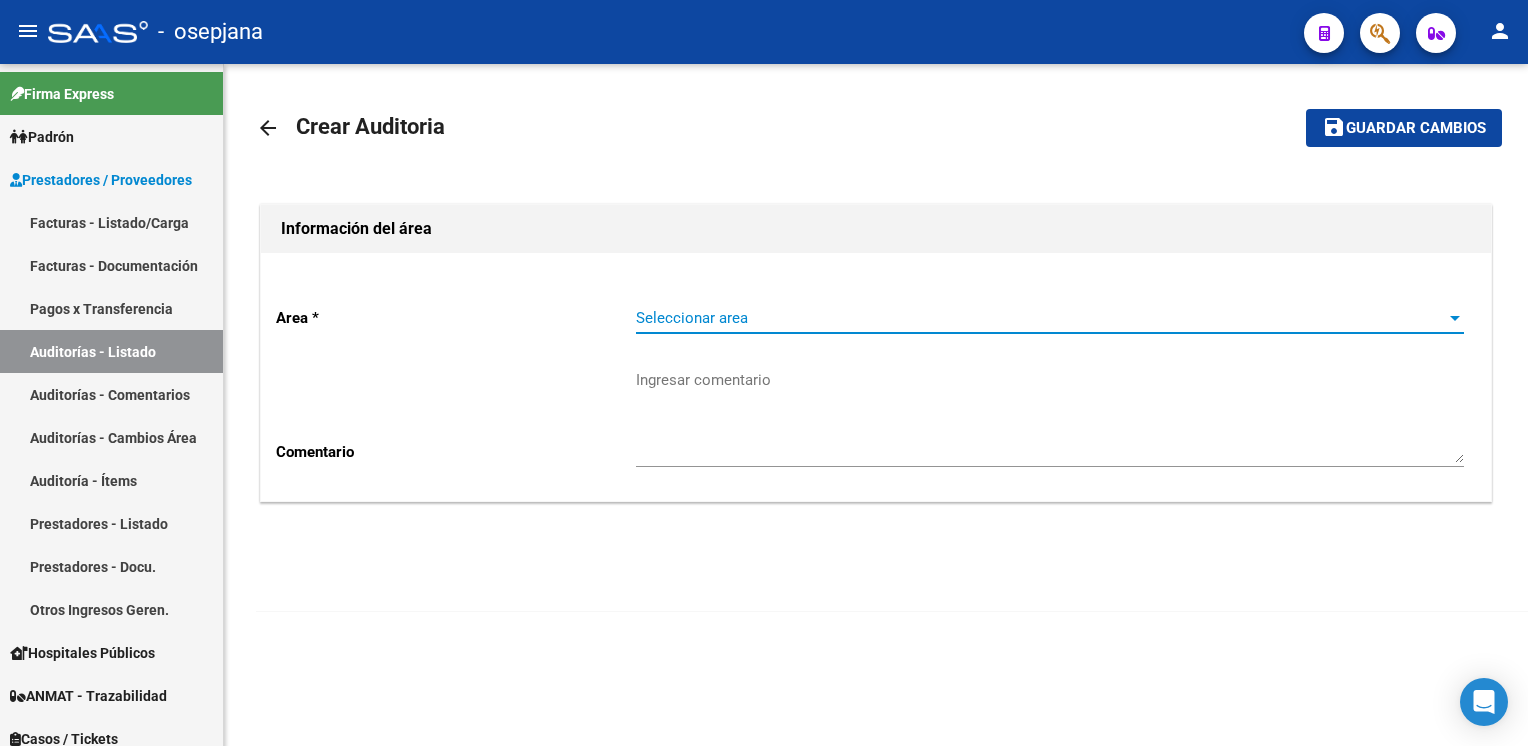 click on "Seleccionar area" at bounding box center [1041, 318] 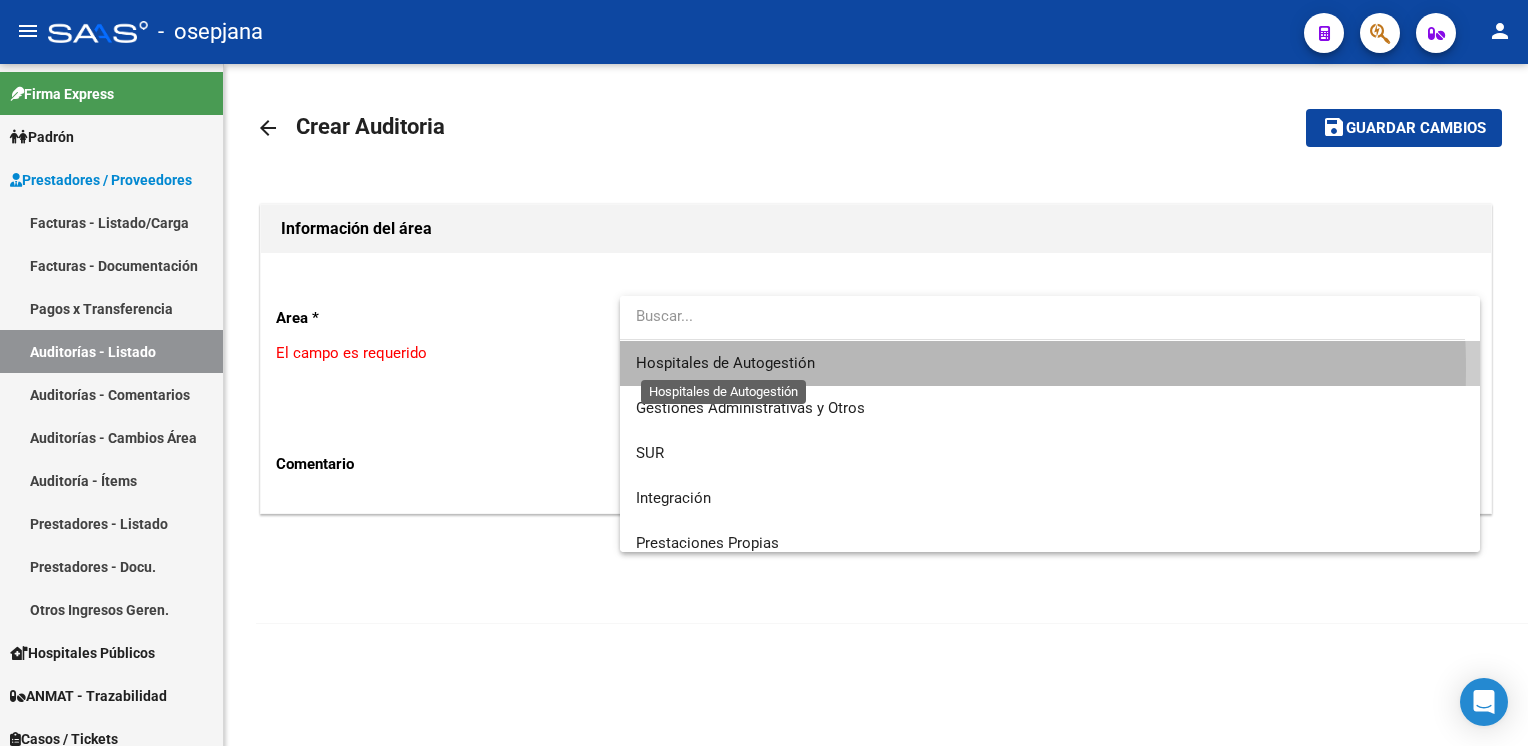 click on "Hospitales de Autogestión" at bounding box center [725, 363] 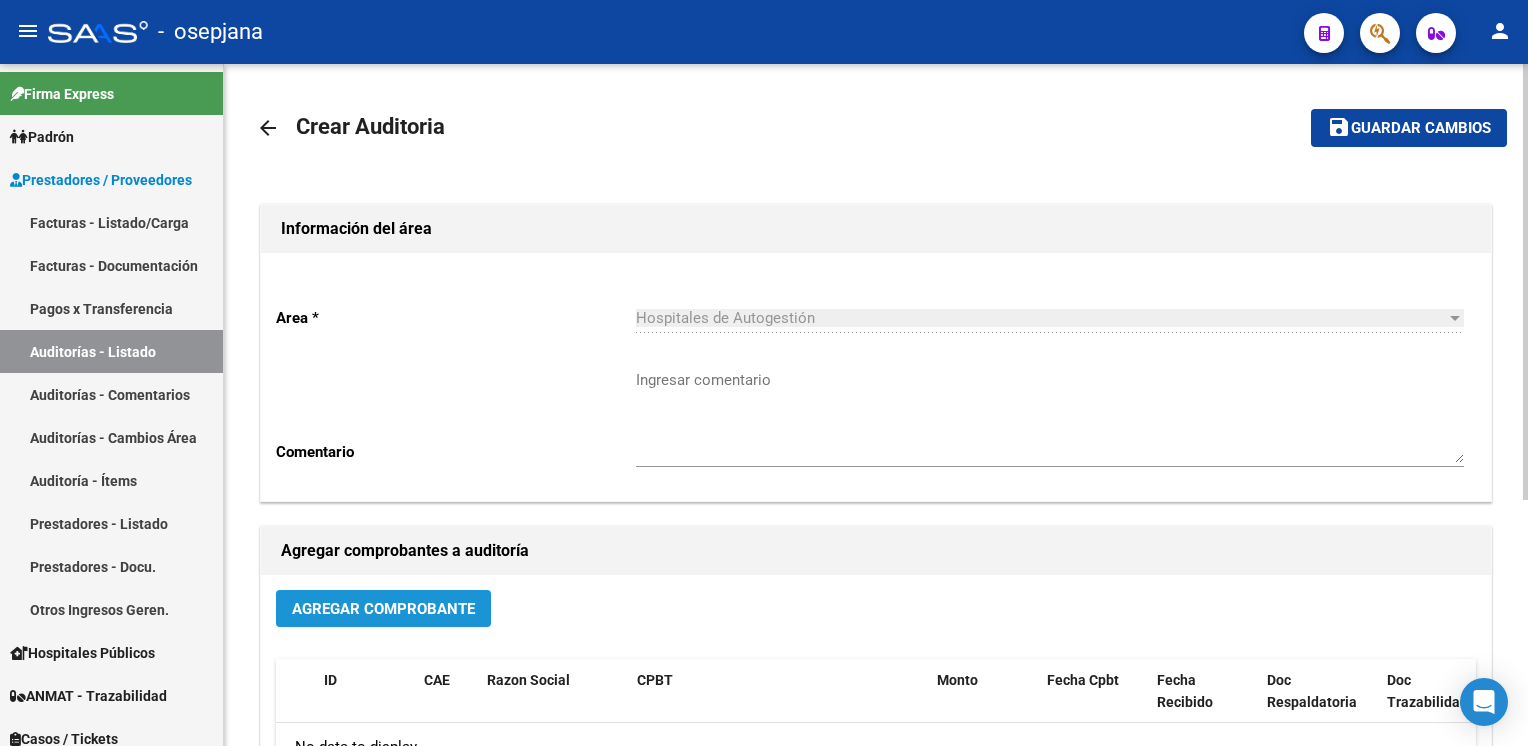 click on "Agregar Comprobante" 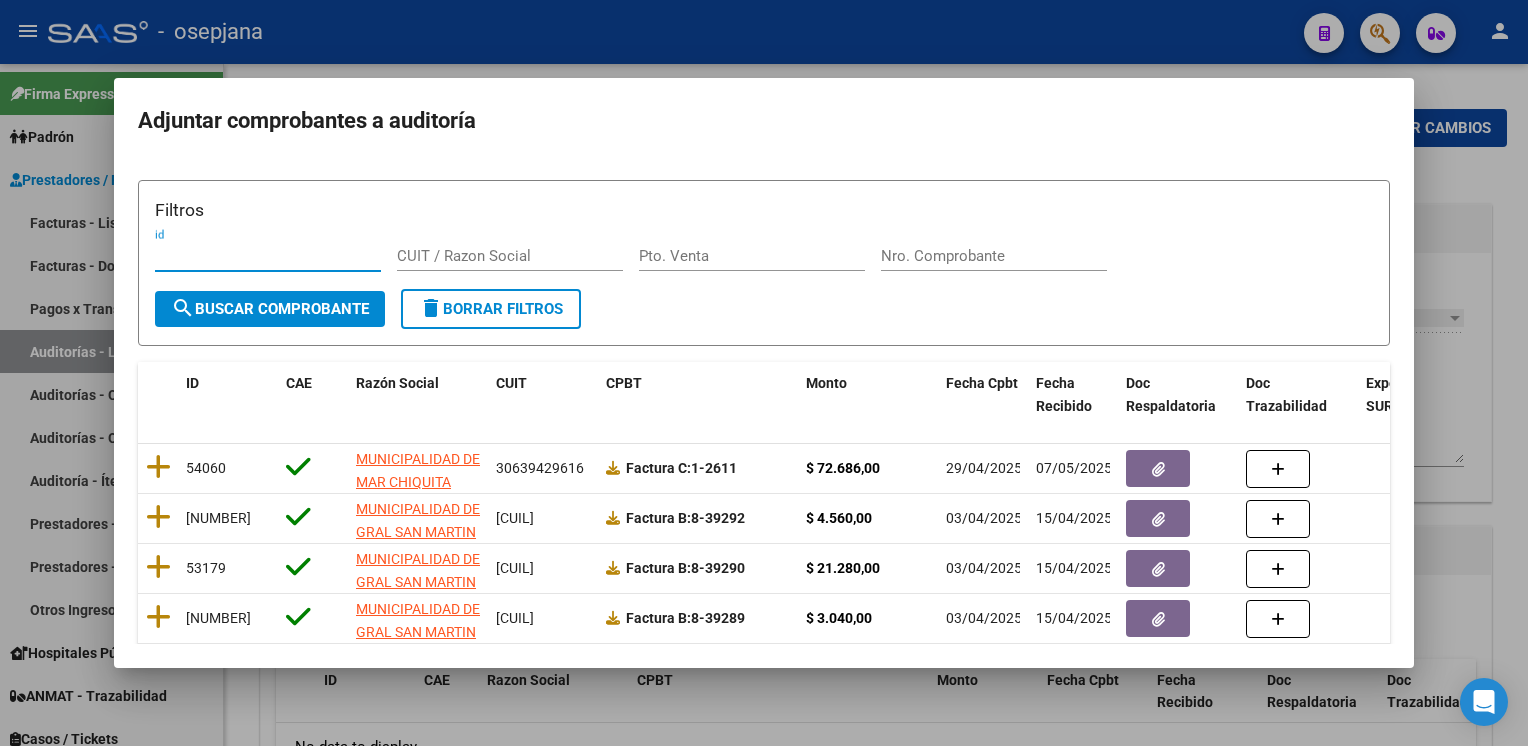click on "Nro. Comprobante" at bounding box center (994, 256) 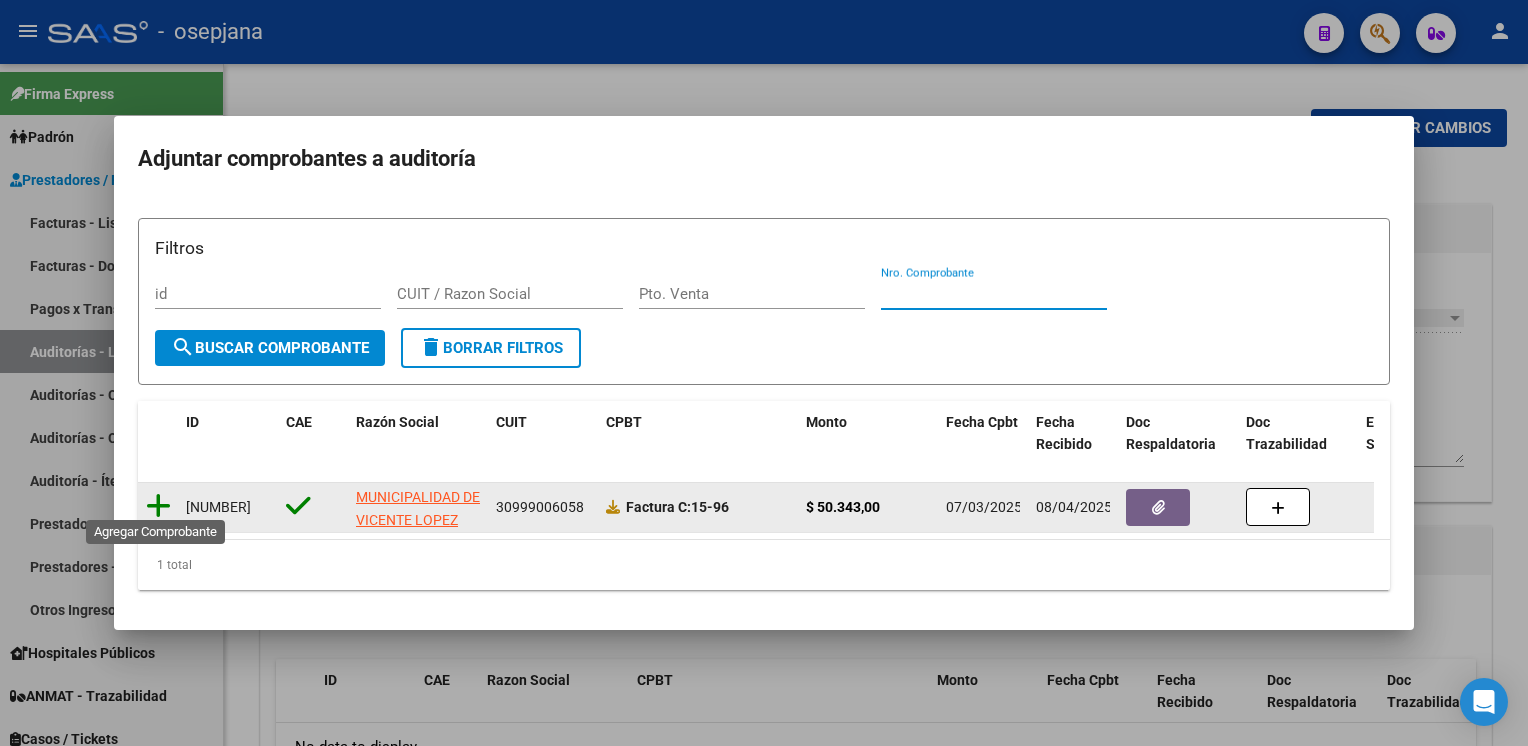 click 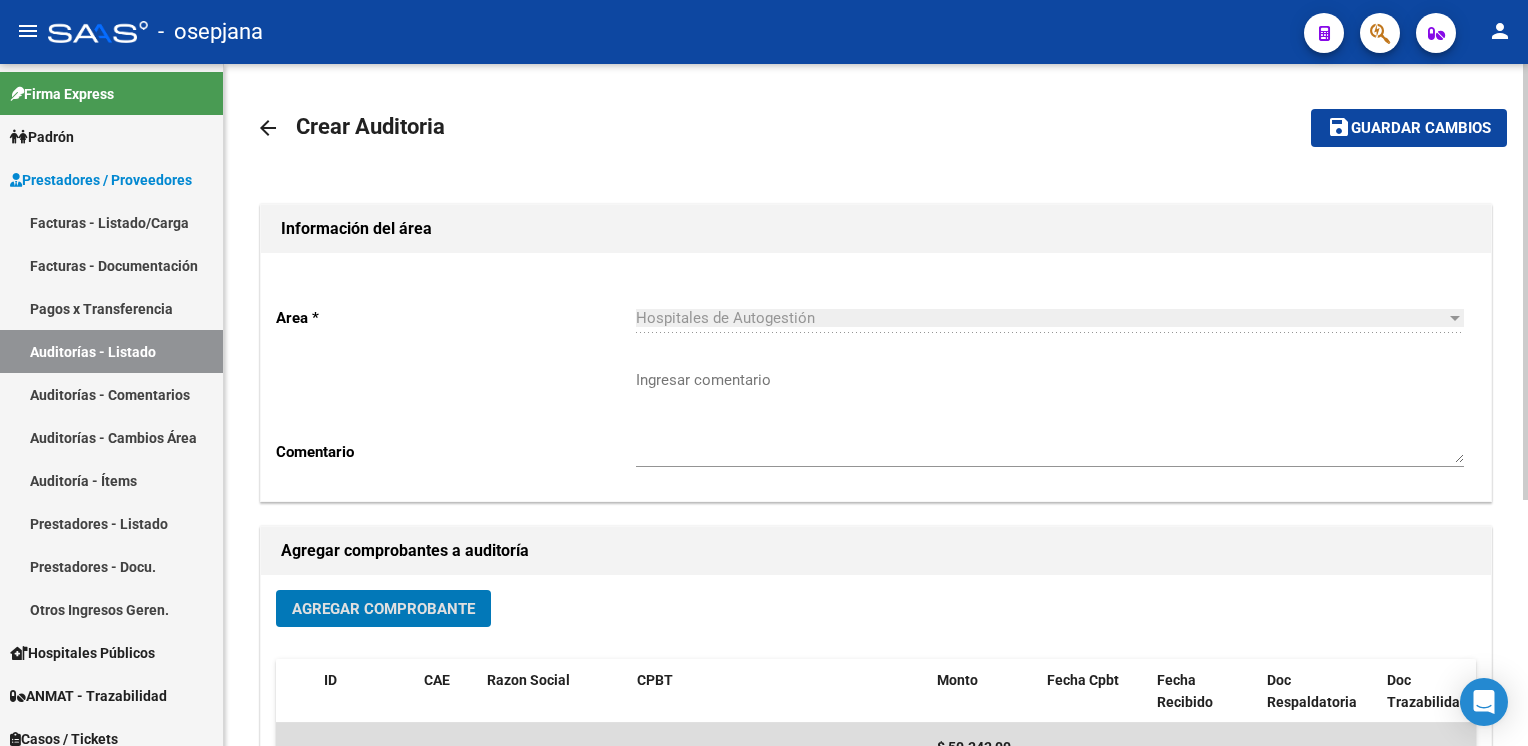 click on "save" 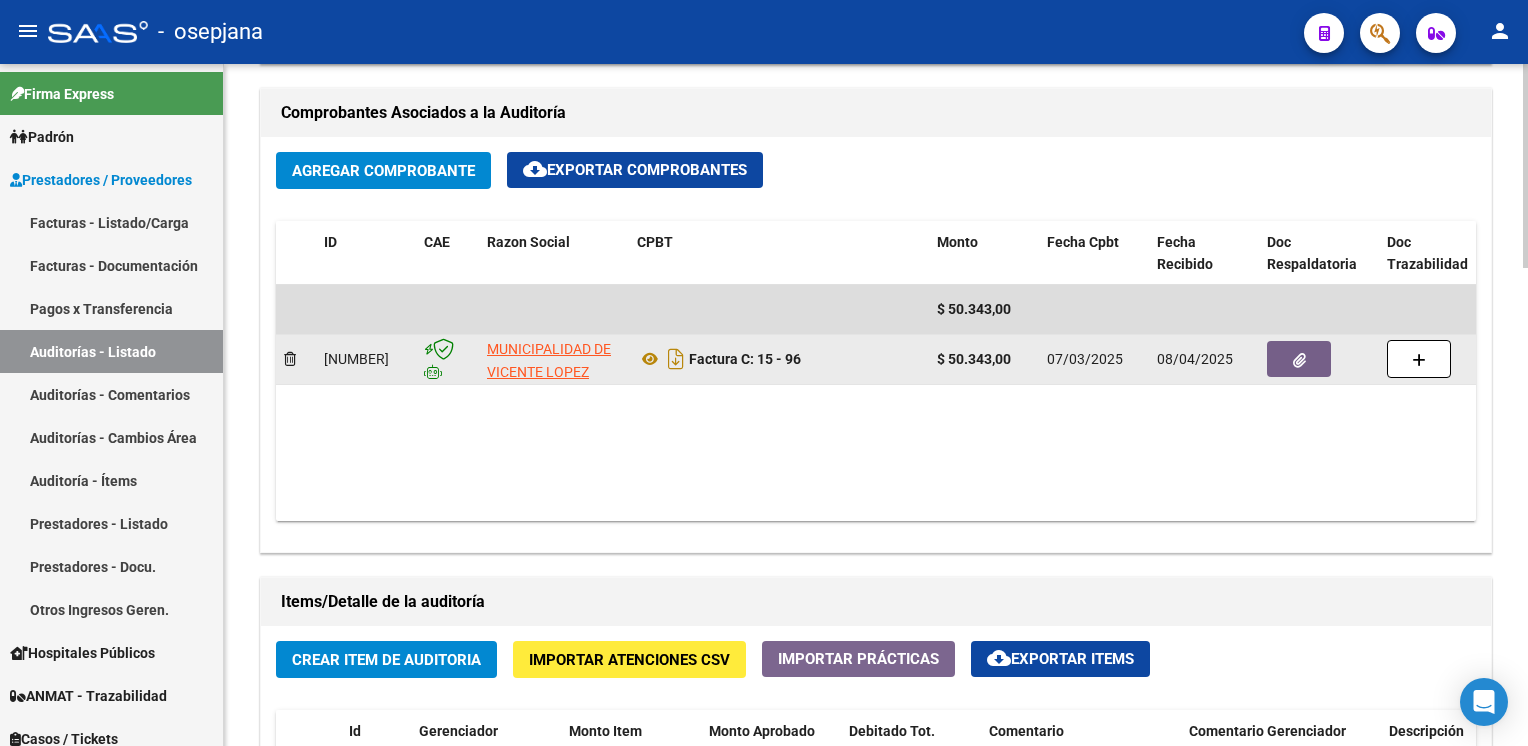 scroll, scrollTop: 940, scrollLeft: 0, axis: vertical 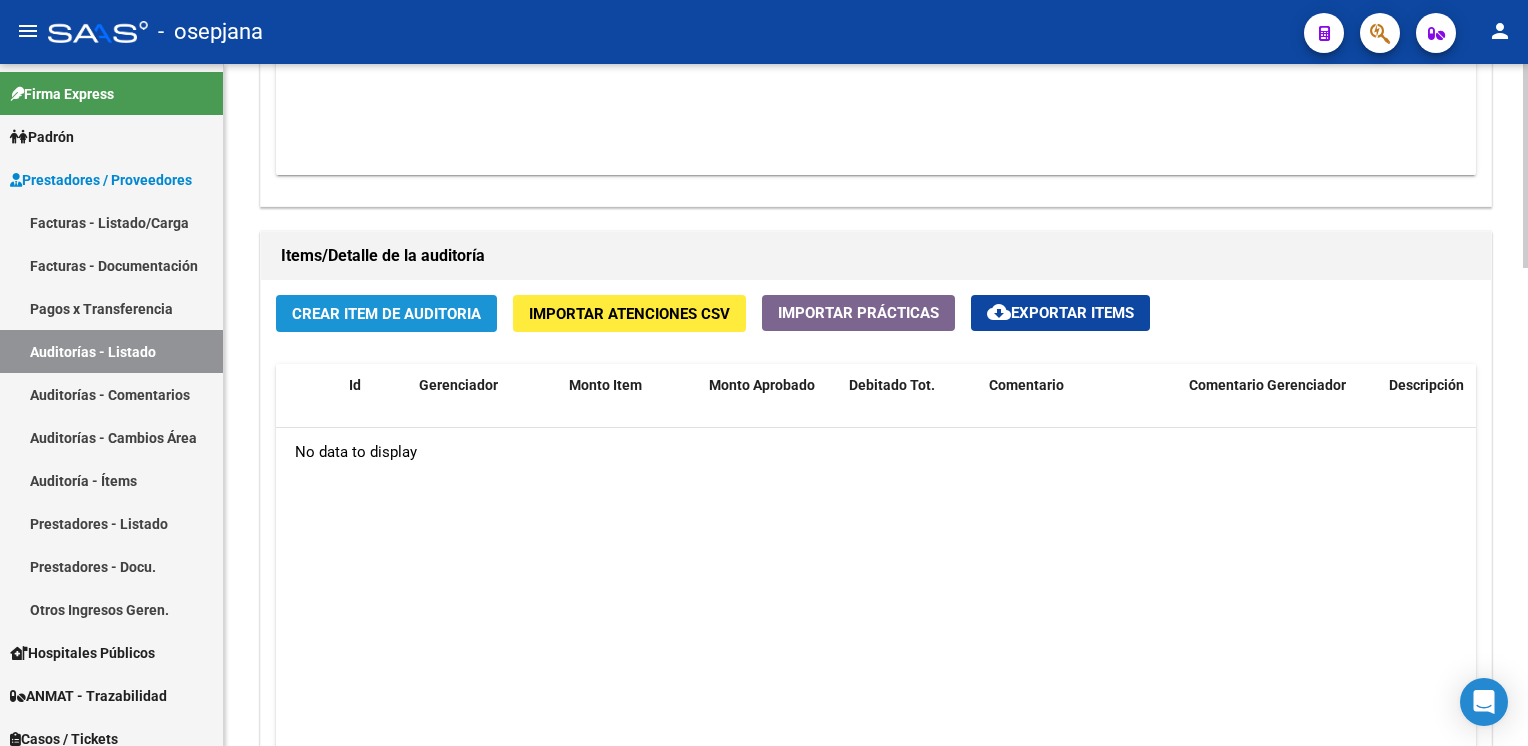 click on "Crear Item de Auditoria" 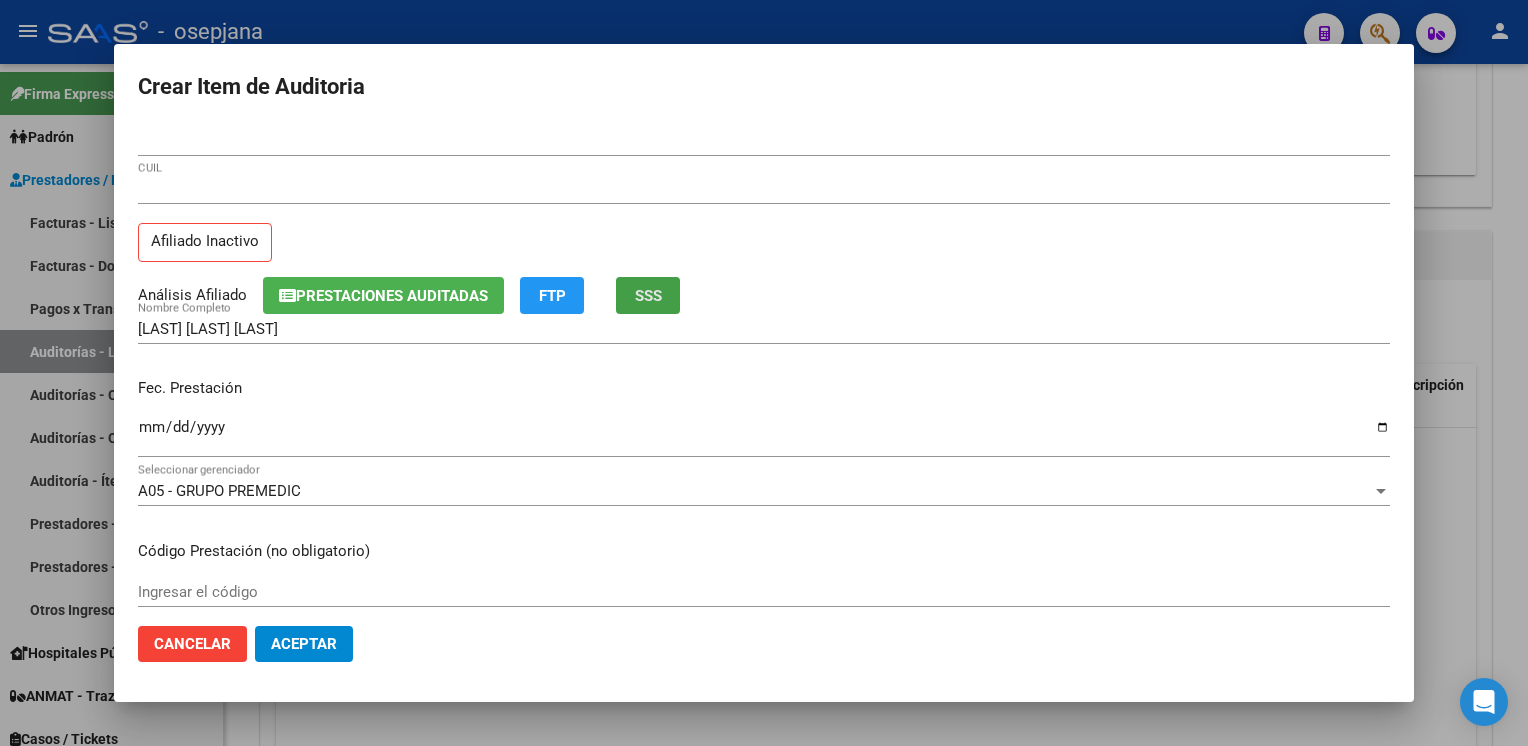 click on "SSS" 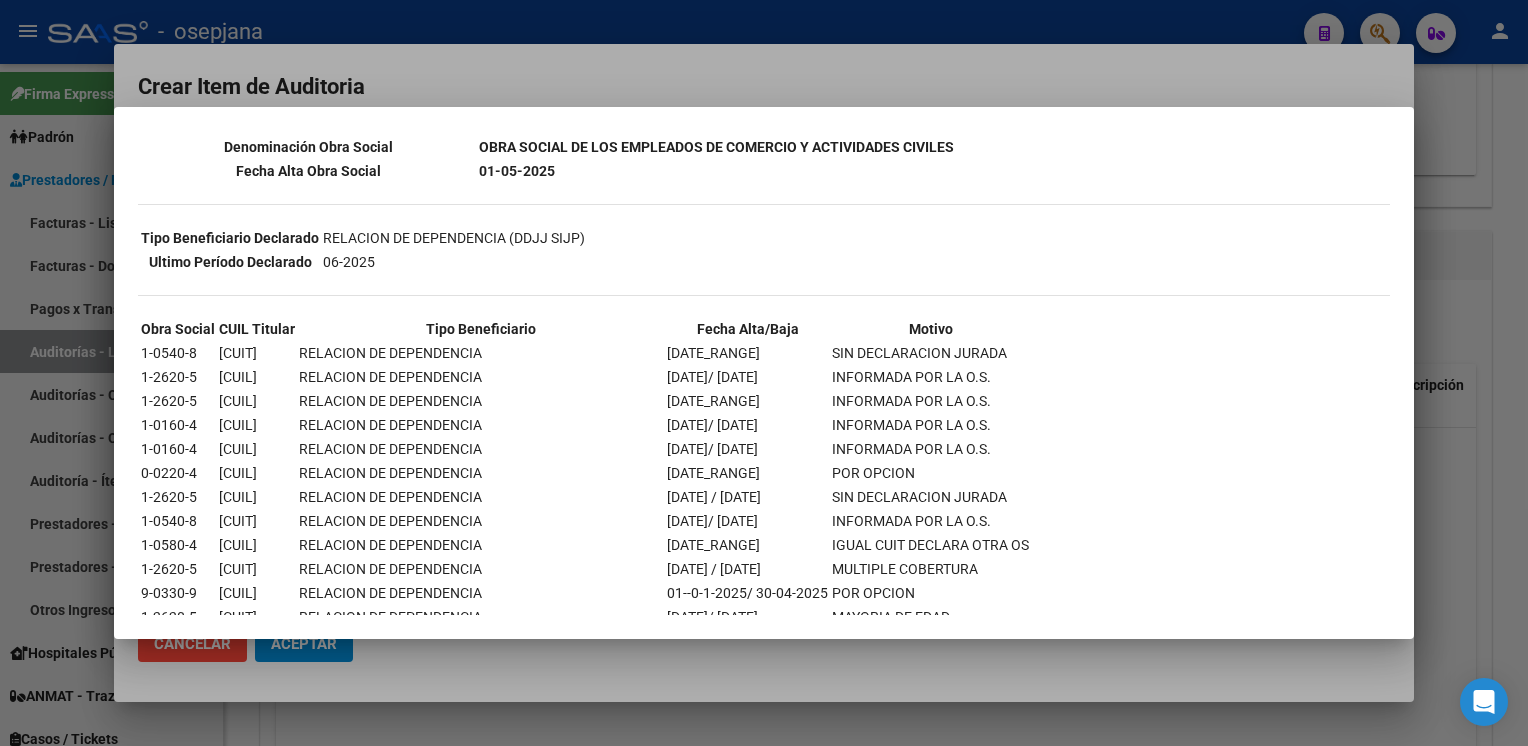 scroll, scrollTop: 459, scrollLeft: 0, axis: vertical 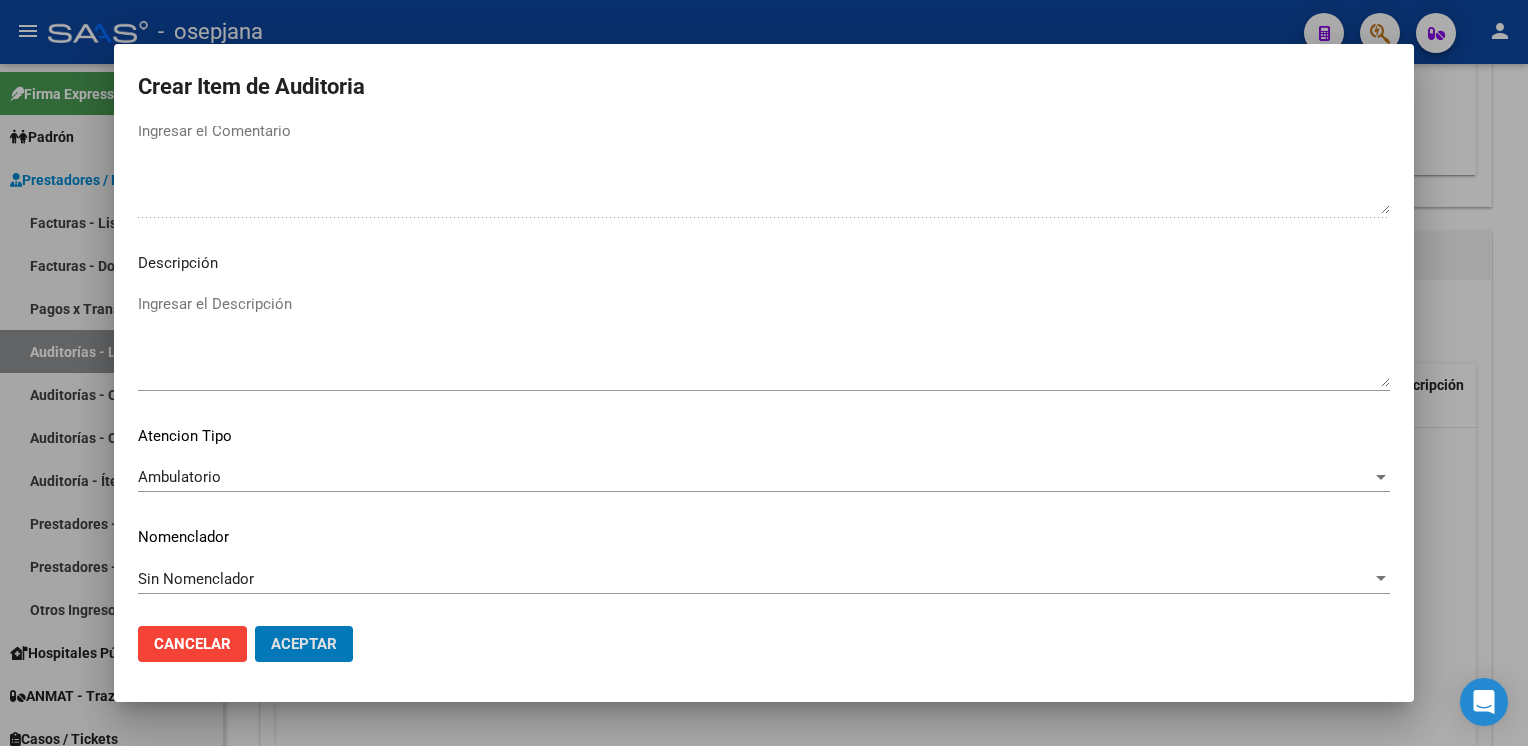 click on "Aceptar" 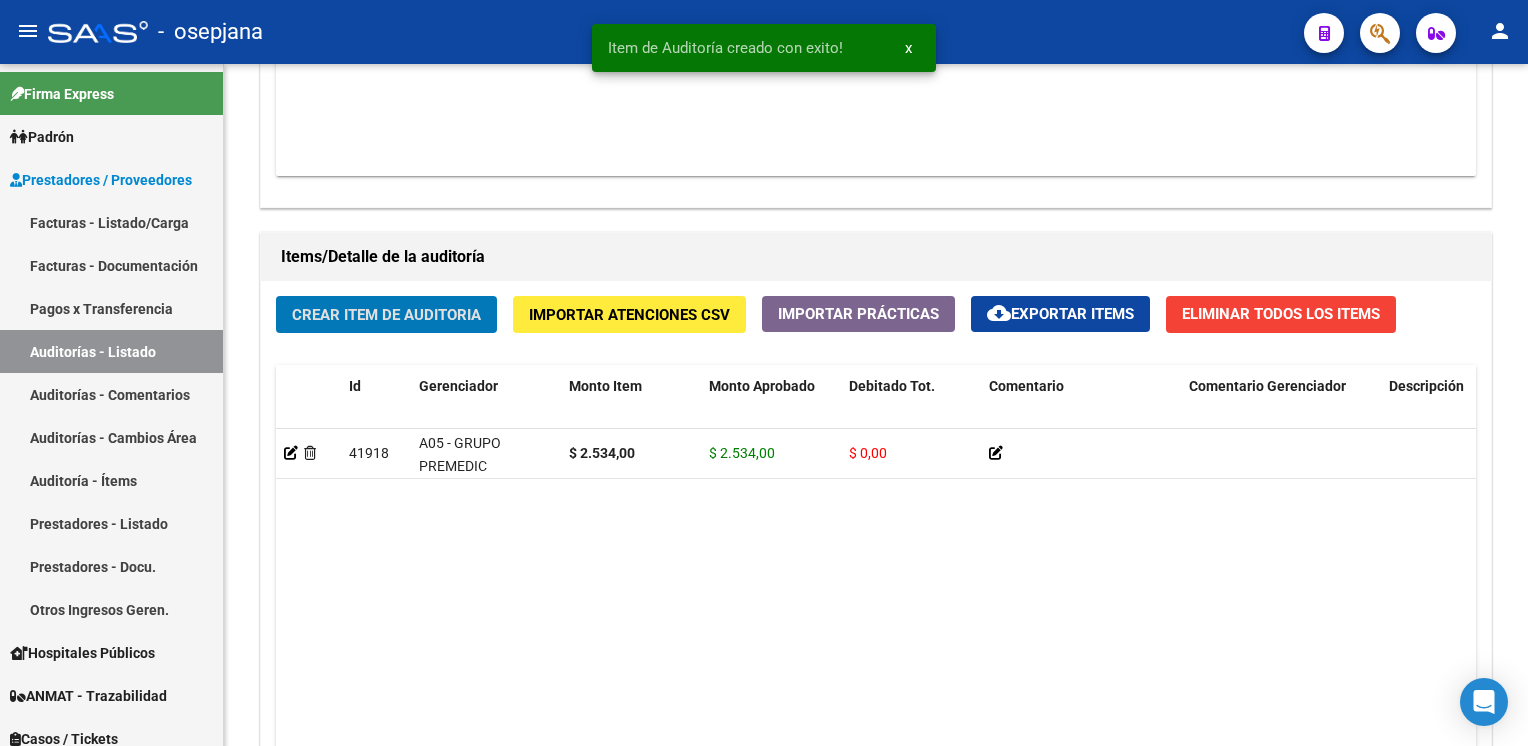 scroll, scrollTop: 1292, scrollLeft: 0, axis: vertical 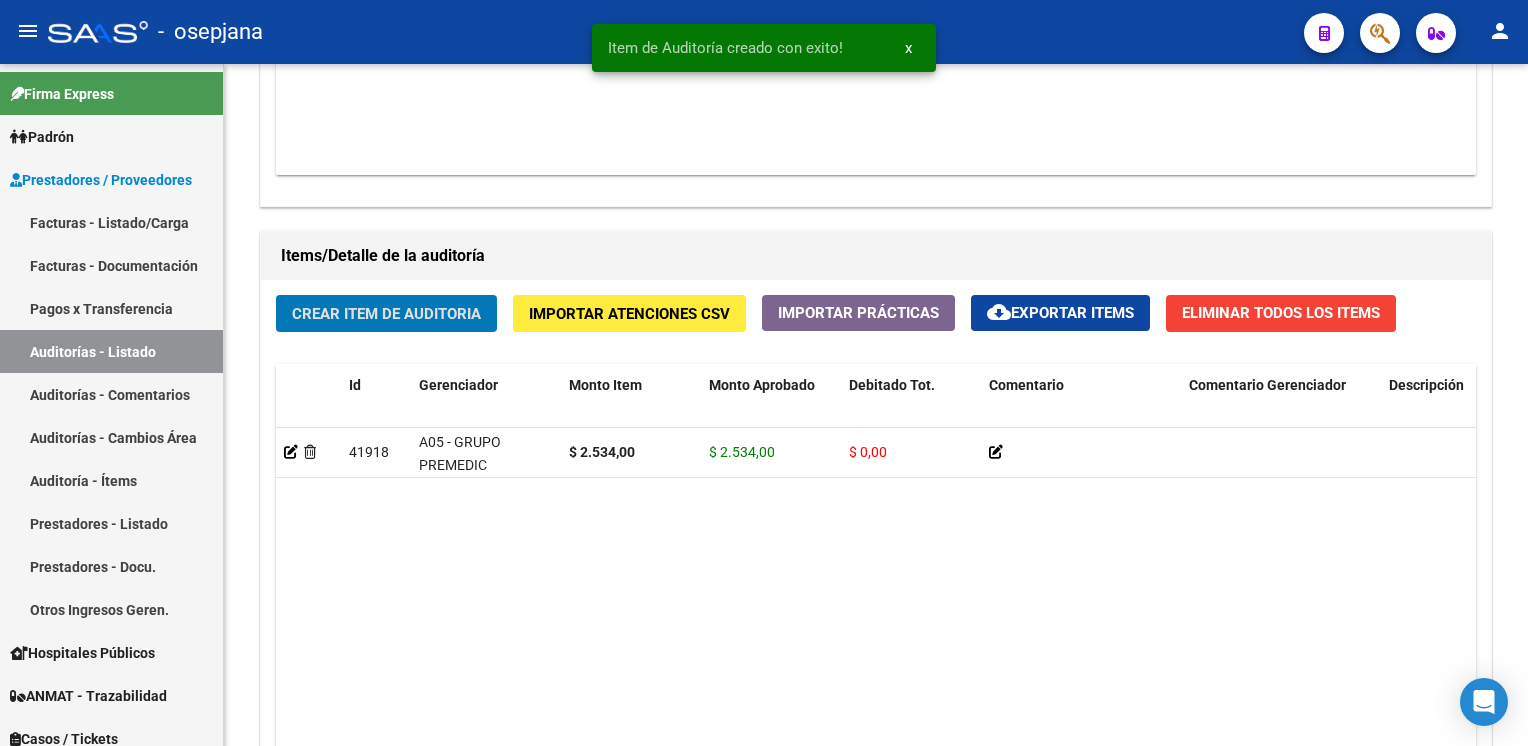 click on "Crear Item de Auditoria" 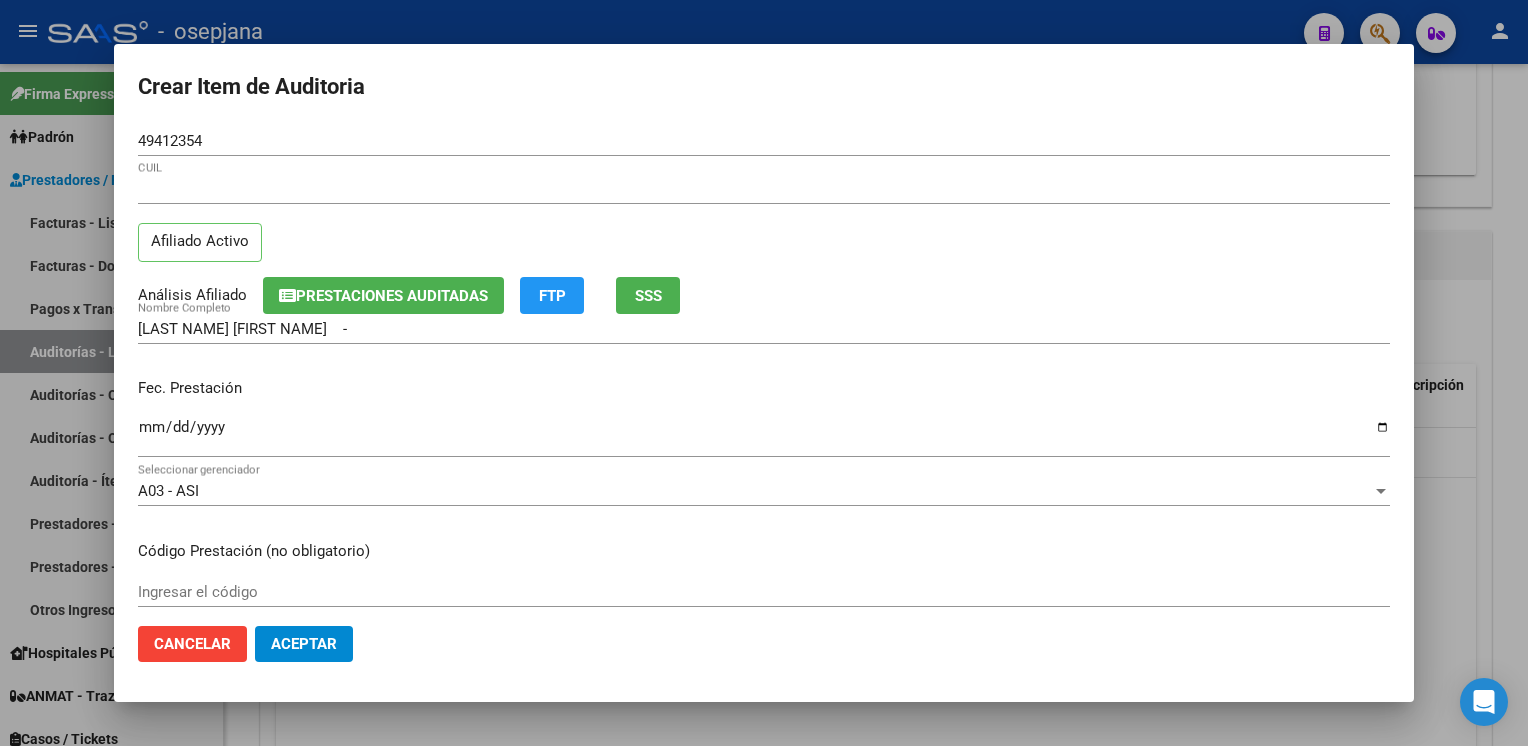 scroll, scrollTop: 324, scrollLeft: 0, axis: vertical 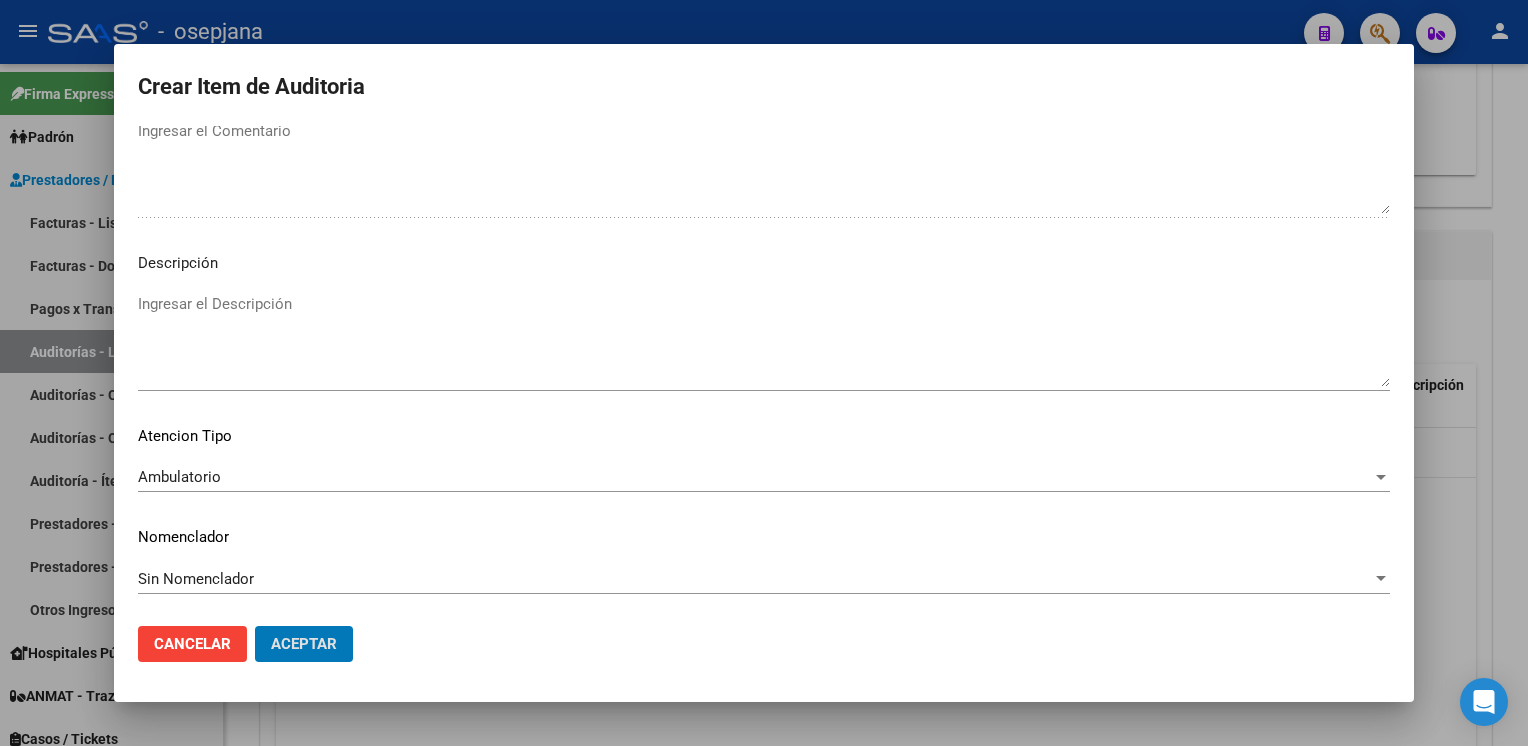click on "Aceptar" 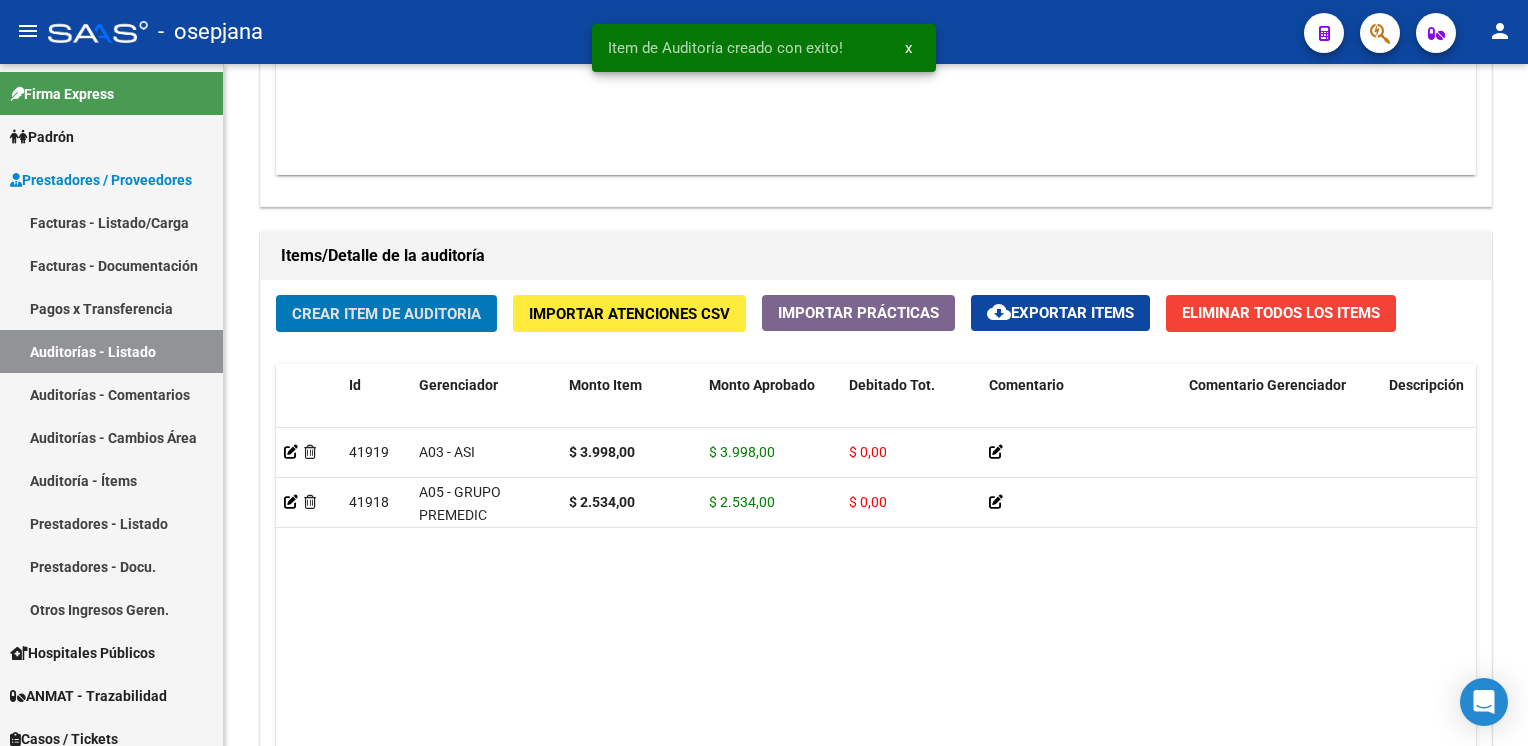 click on "Crear Item de Auditoria" 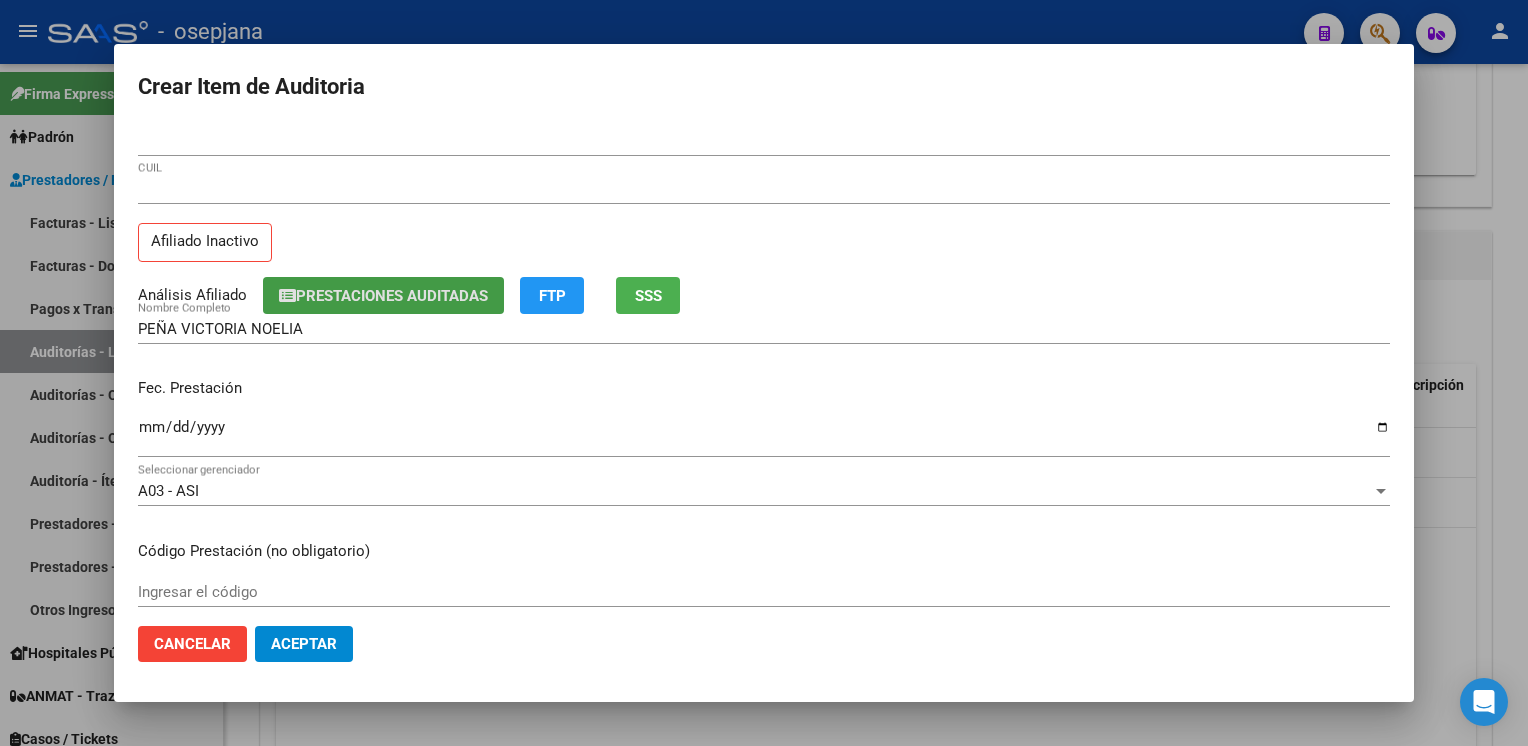 click on "SSS" 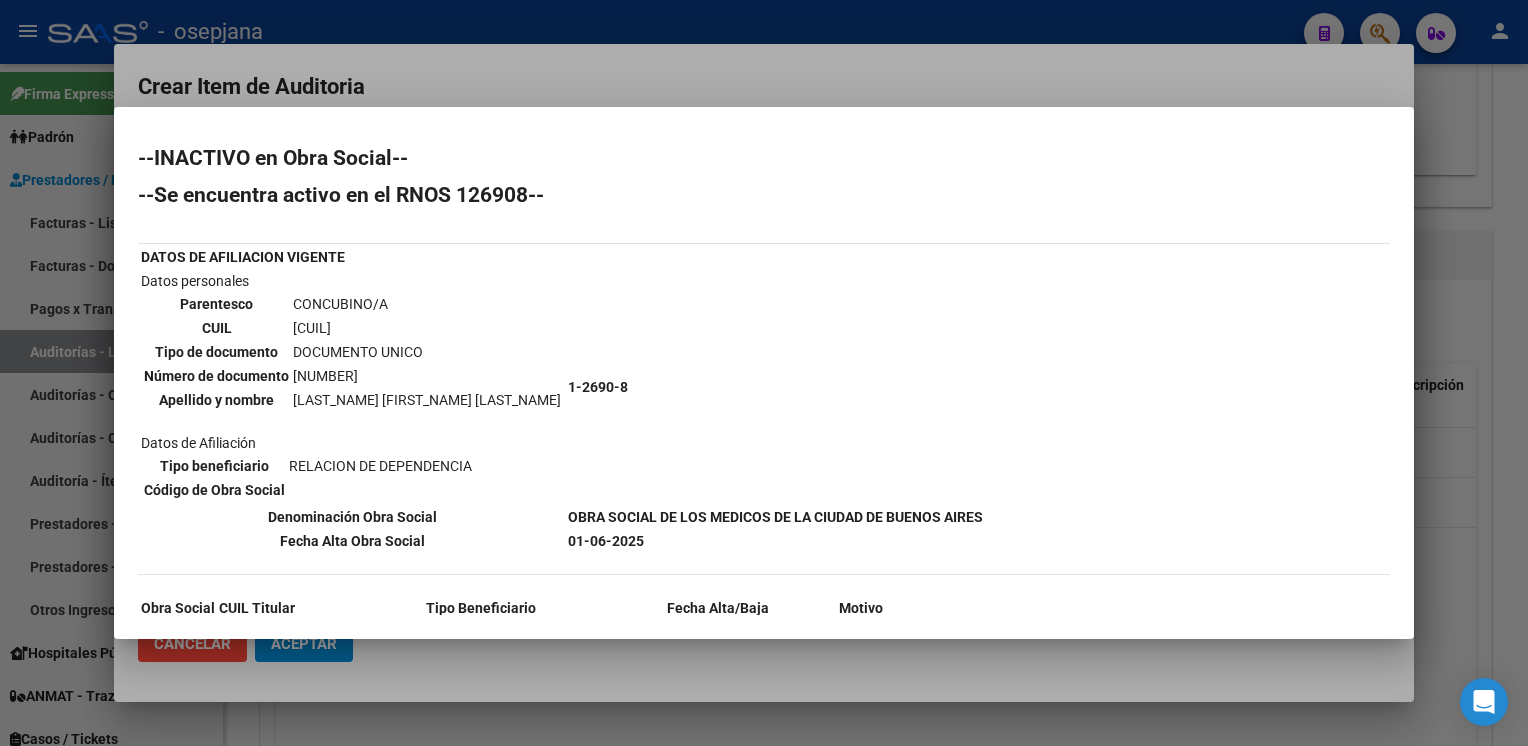 scroll, scrollTop: 251, scrollLeft: 0, axis: vertical 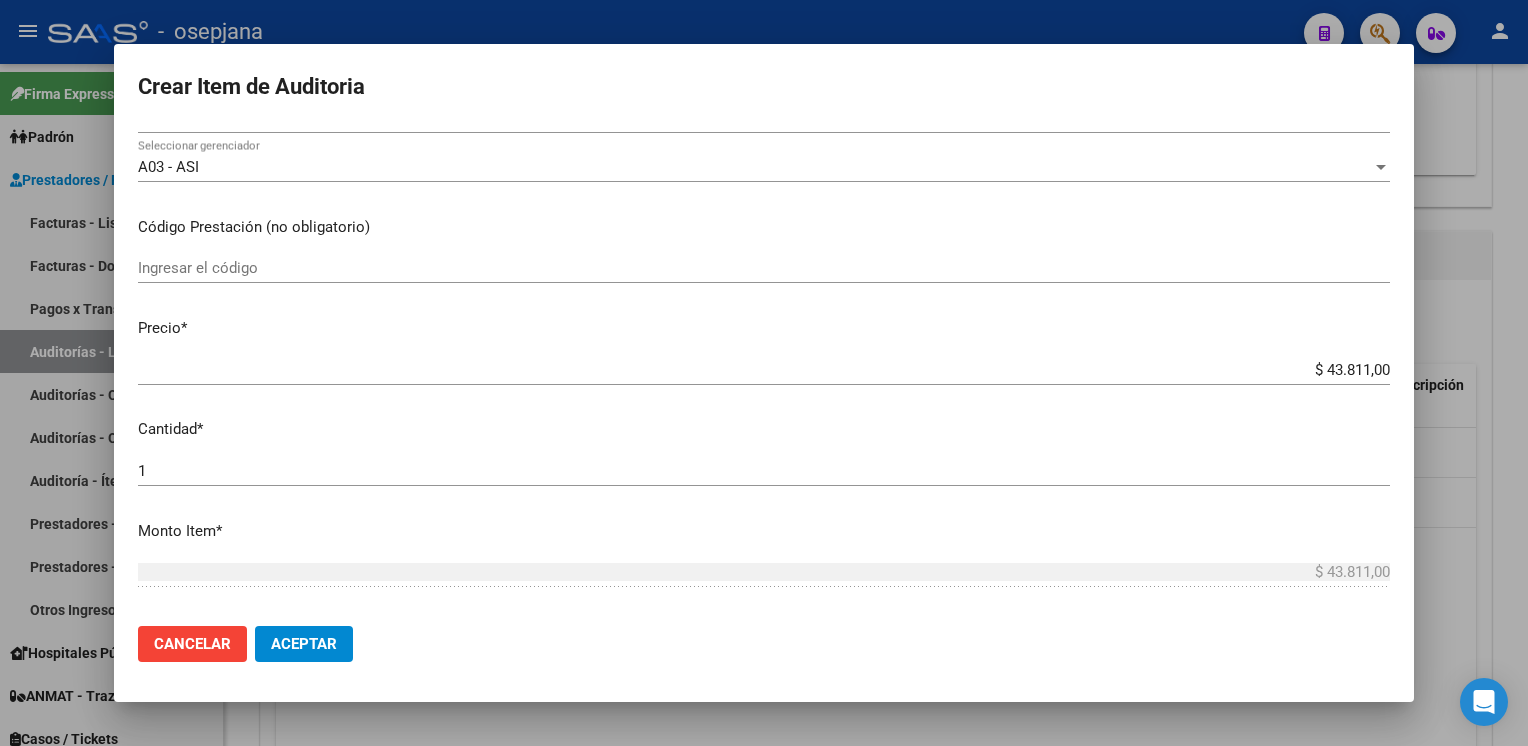 click on "$ 43.811,00 Ingresar el precio" at bounding box center (764, 379) 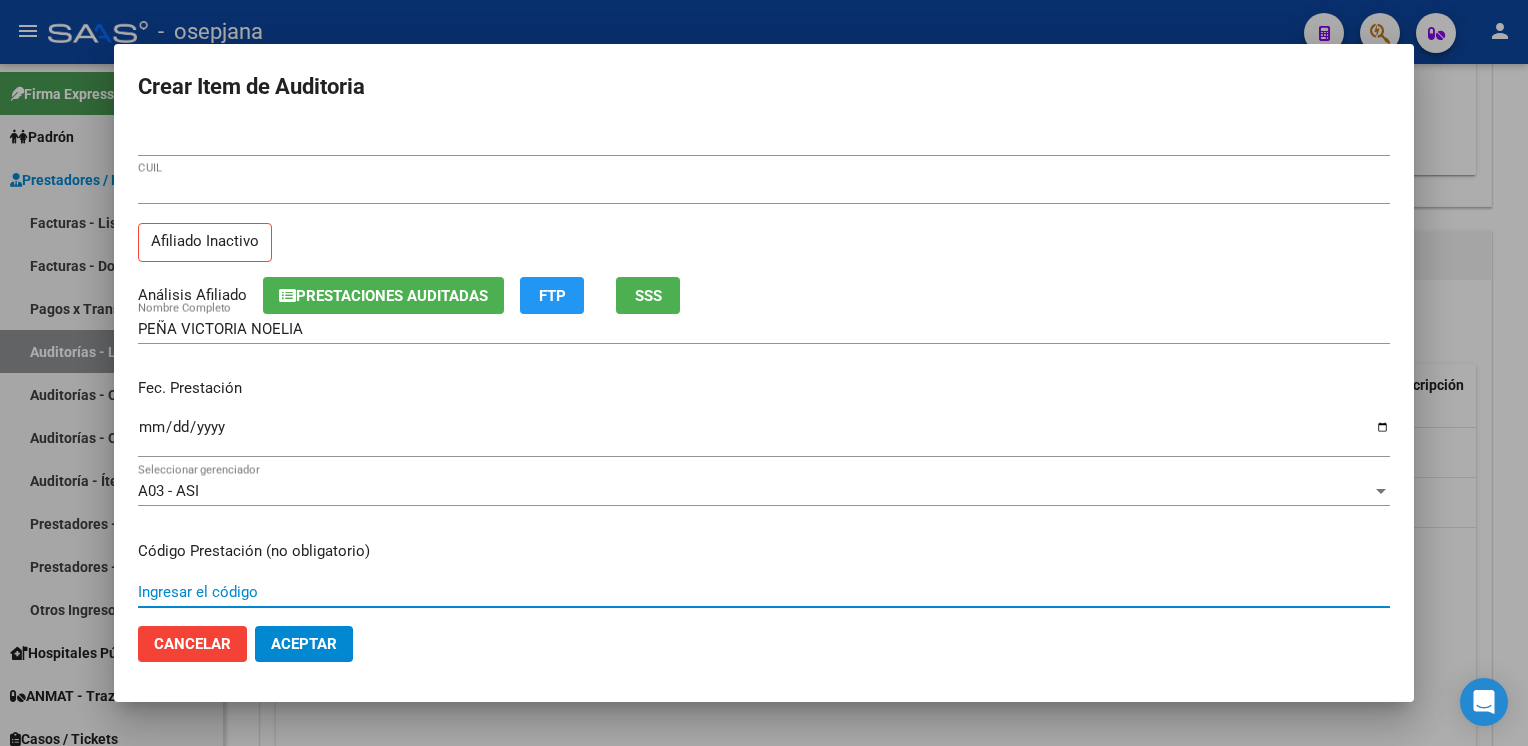 scroll, scrollTop: 324, scrollLeft: 0, axis: vertical 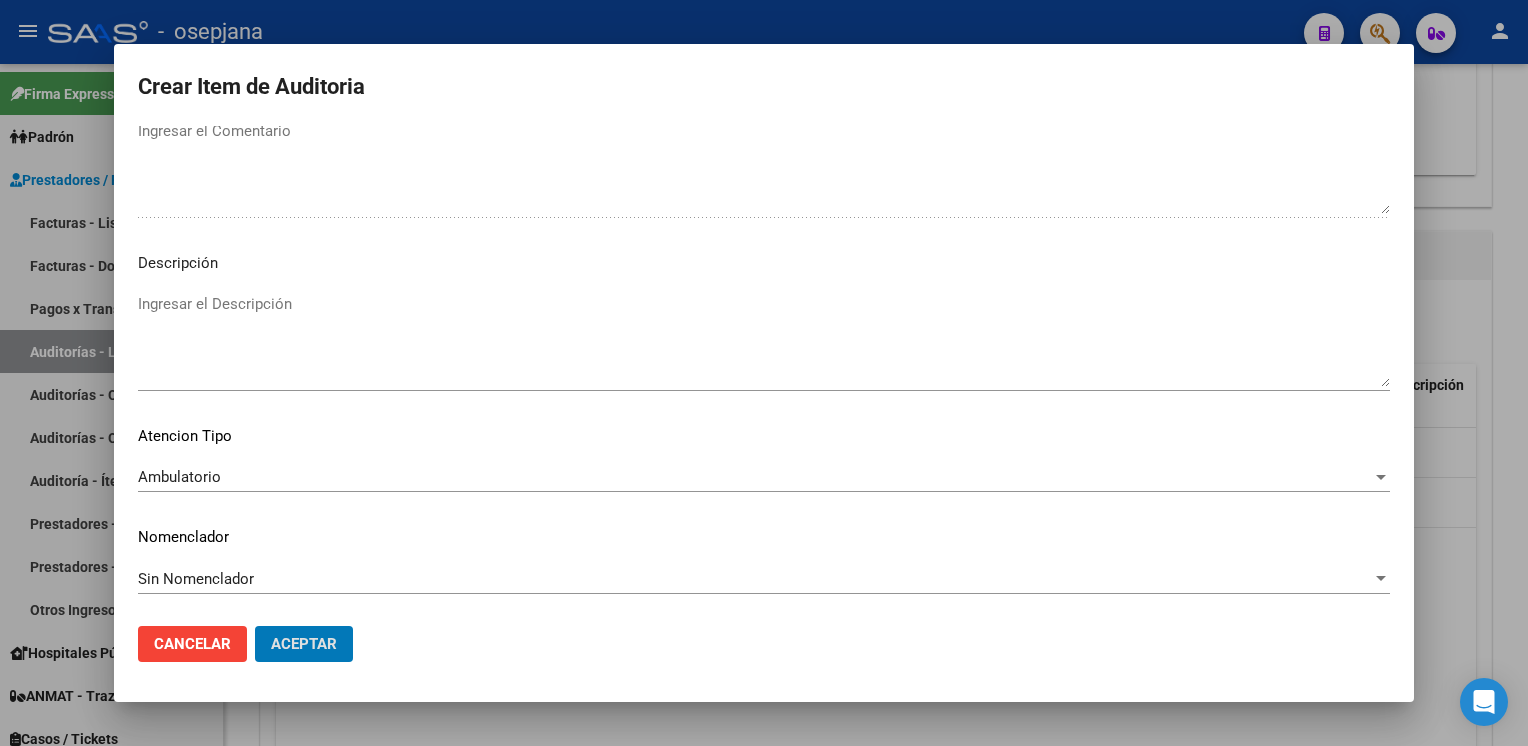 click on "Aceptar" 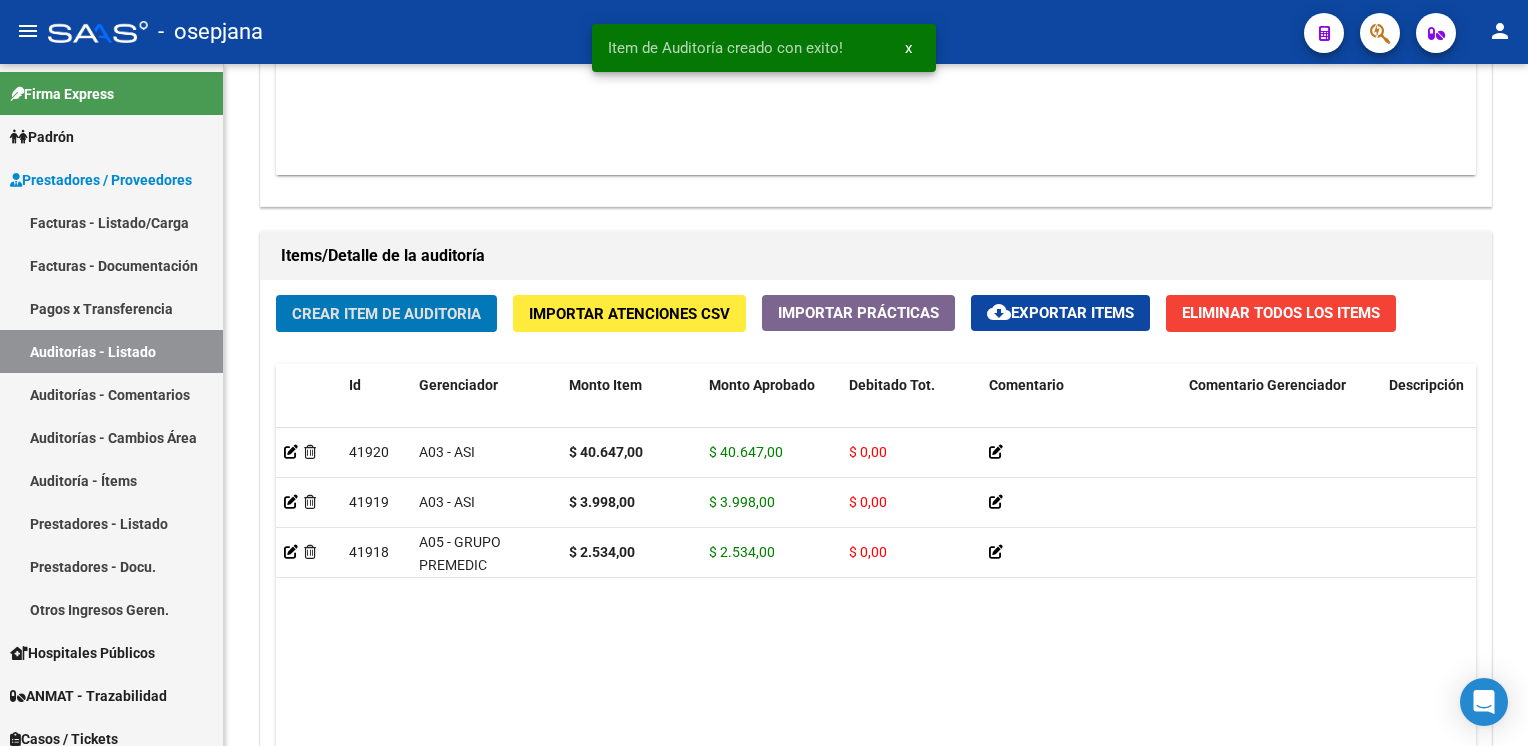 click on "Crear Item de Auditoria" 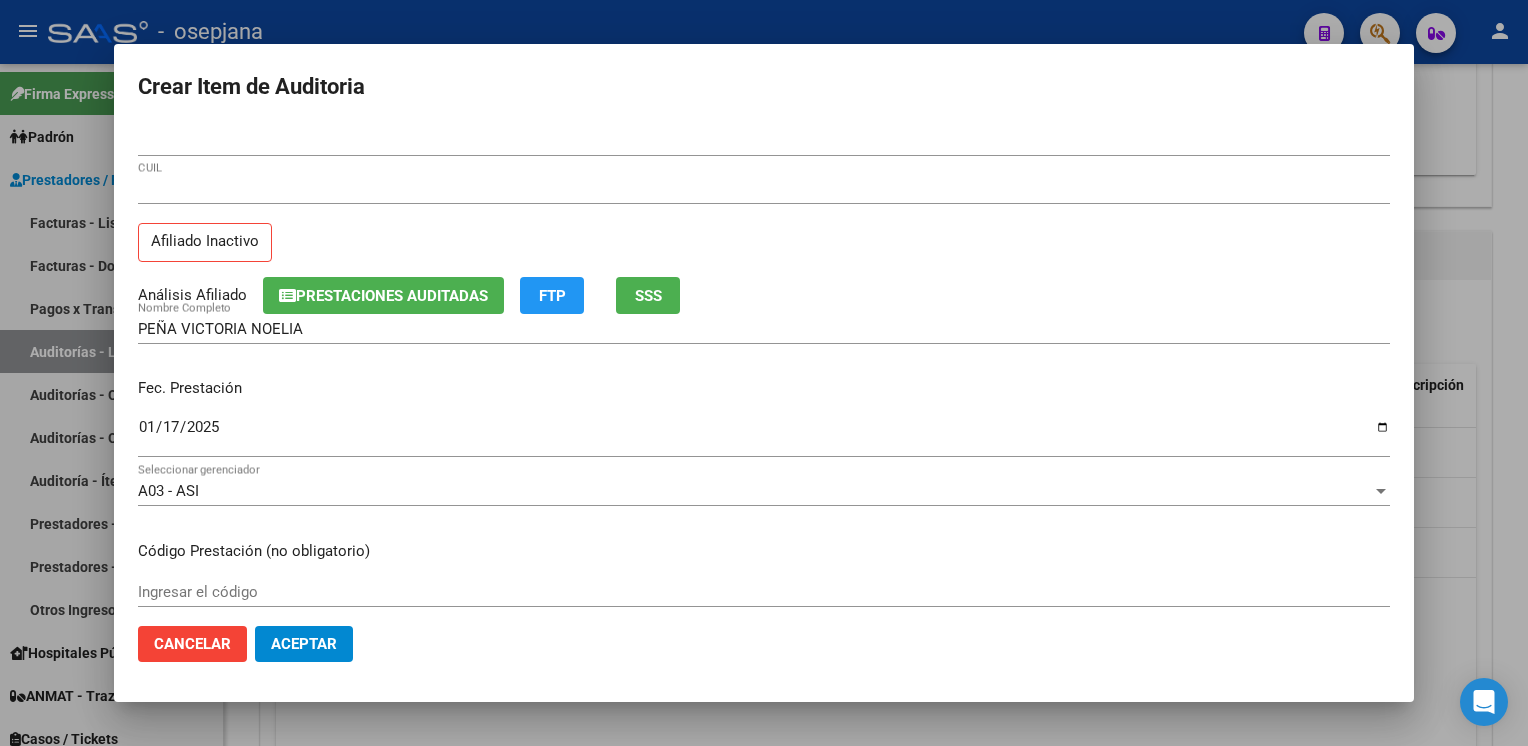 scroll, scrollTop: 324, scrollLeft: 0, axis: vertical 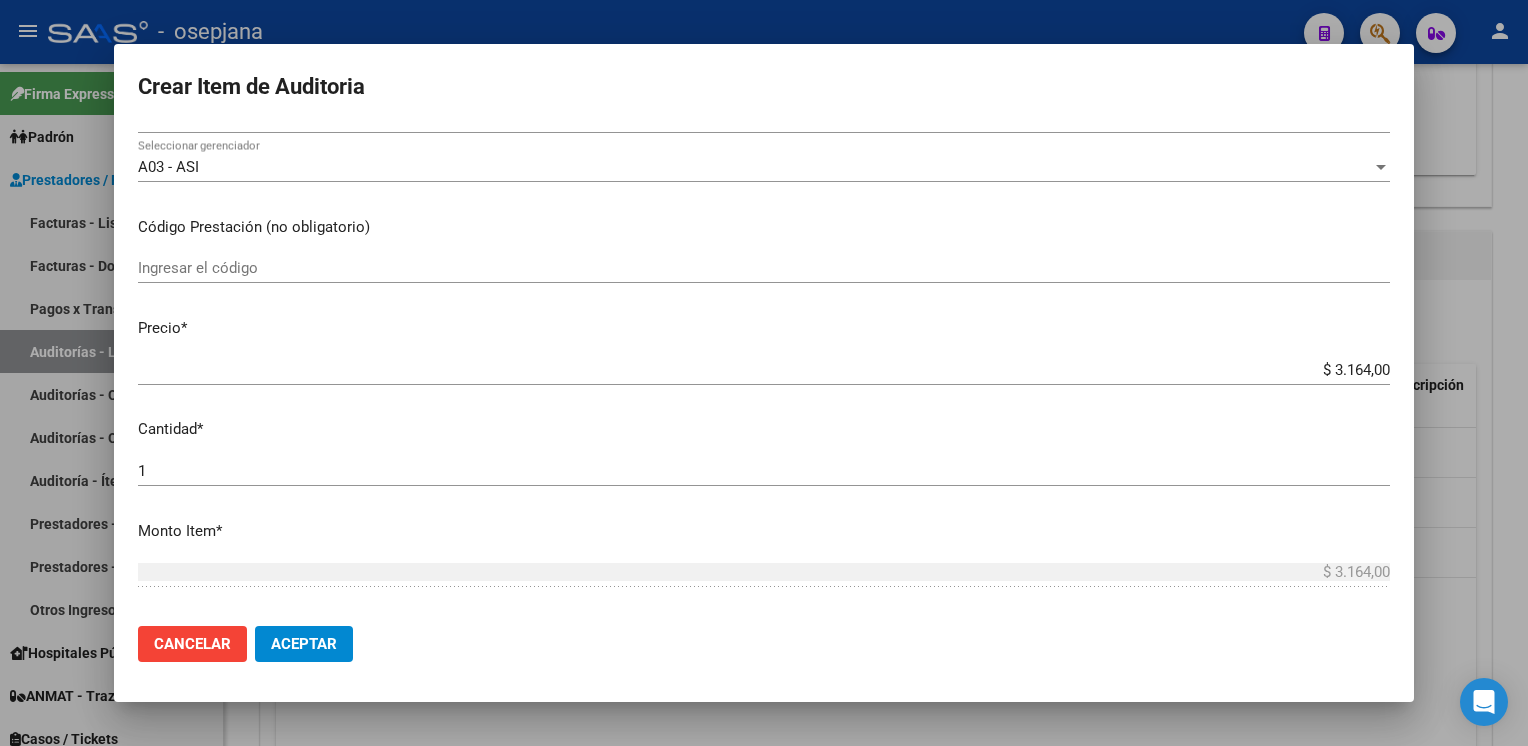 click on "$ 3.164,00 Ingresar el precio" at bounding box center (764, 370) 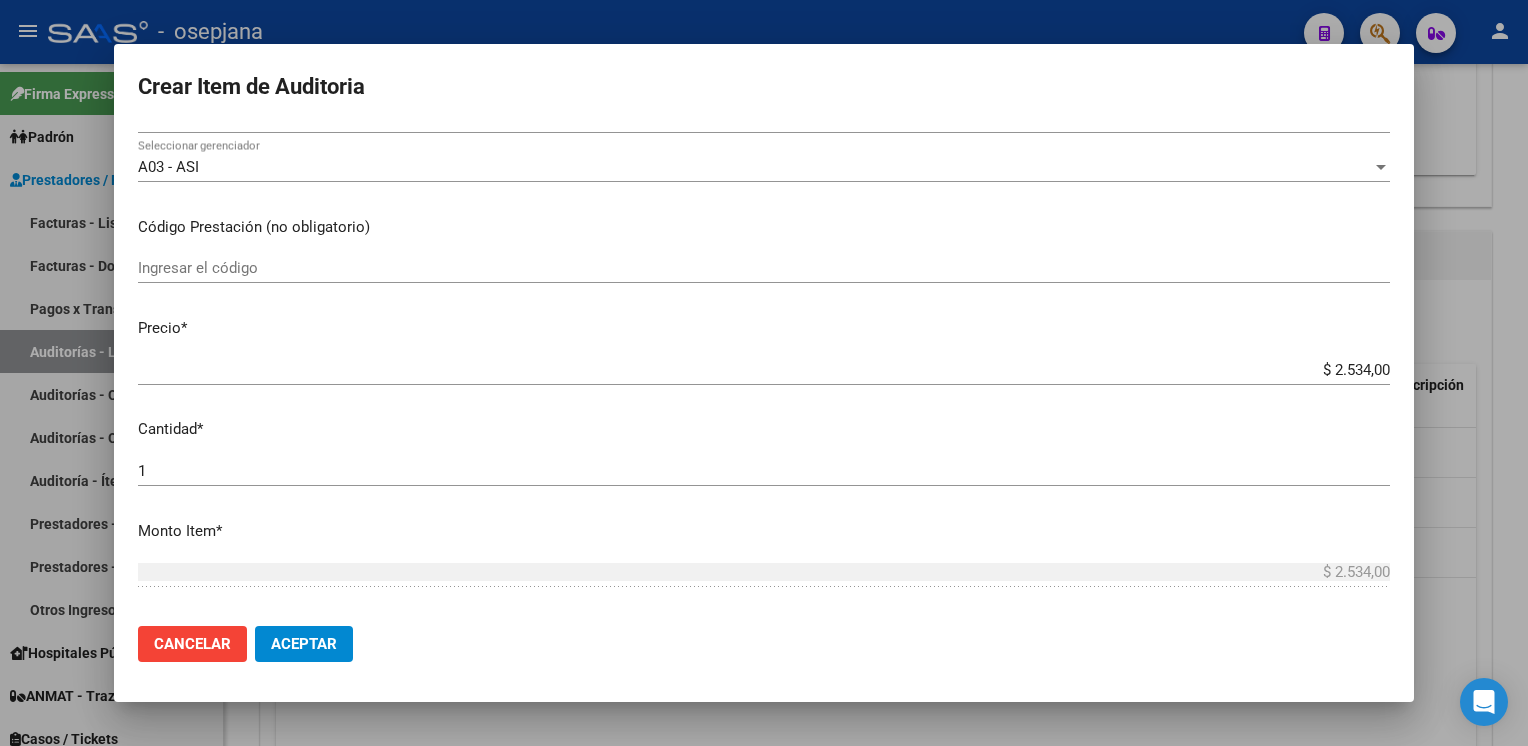 scroll, scrollTop: 628, scrollLeft: 0, axis: vertical 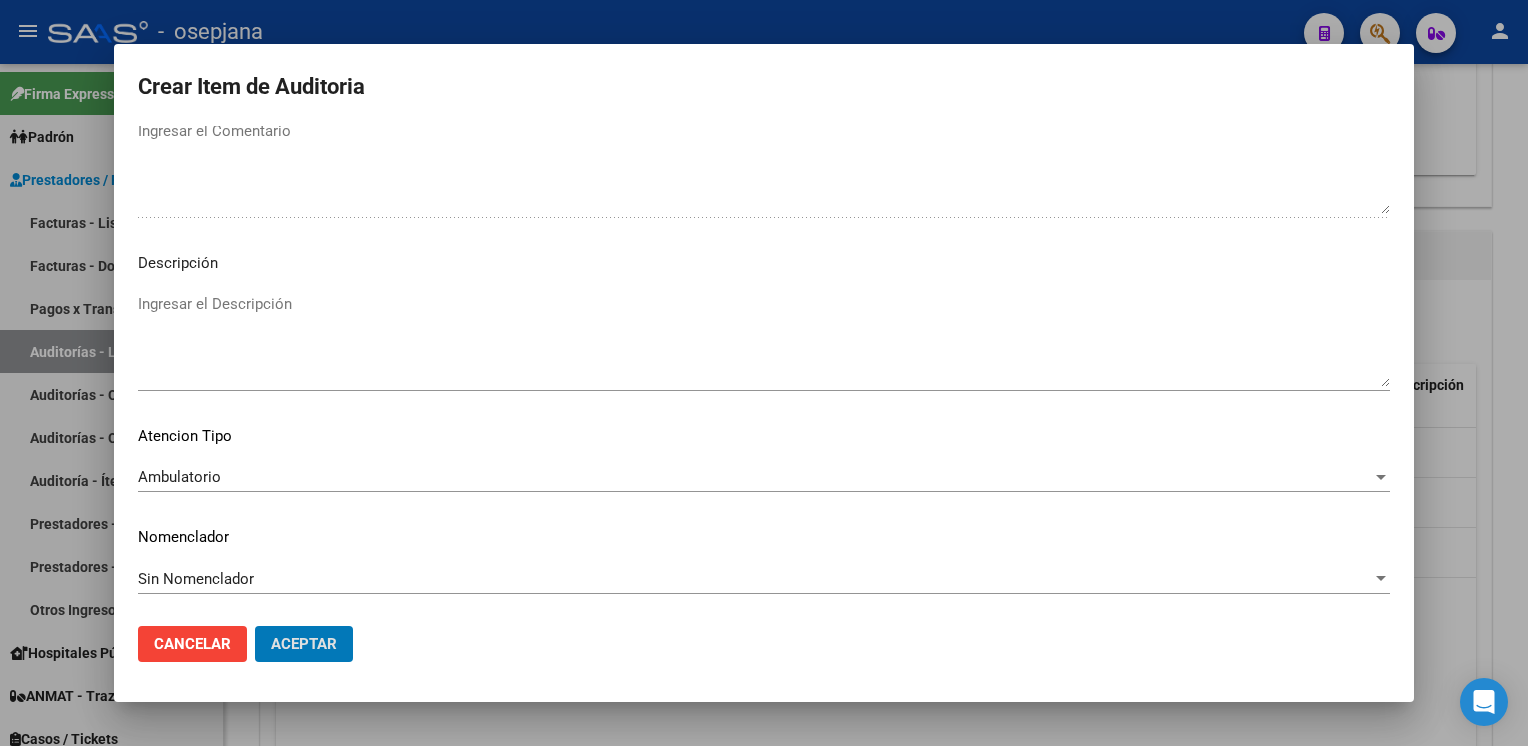 click on "Aceptar" 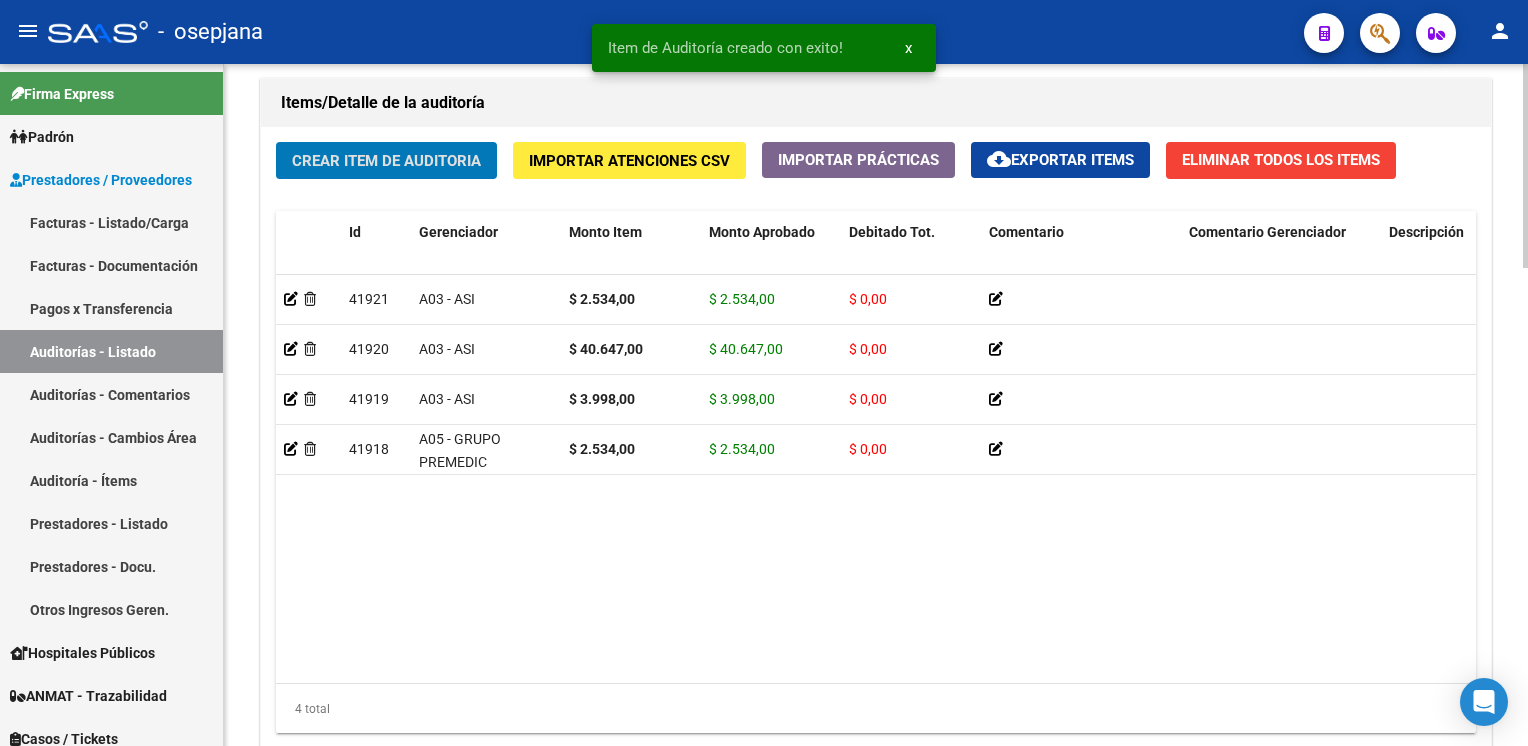 scroll, scrollTop: 1411, scrollLeft: 0, axis: vertical 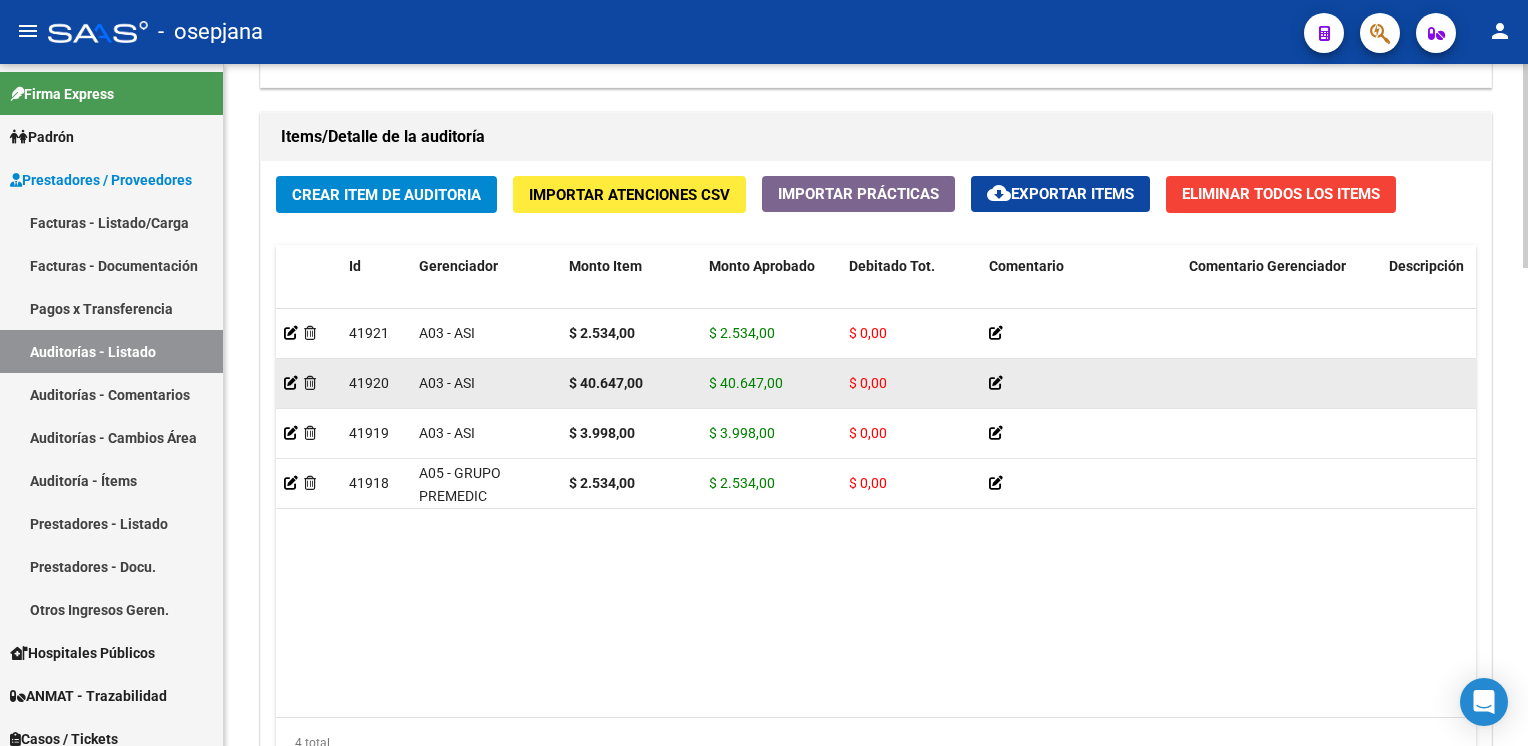 click 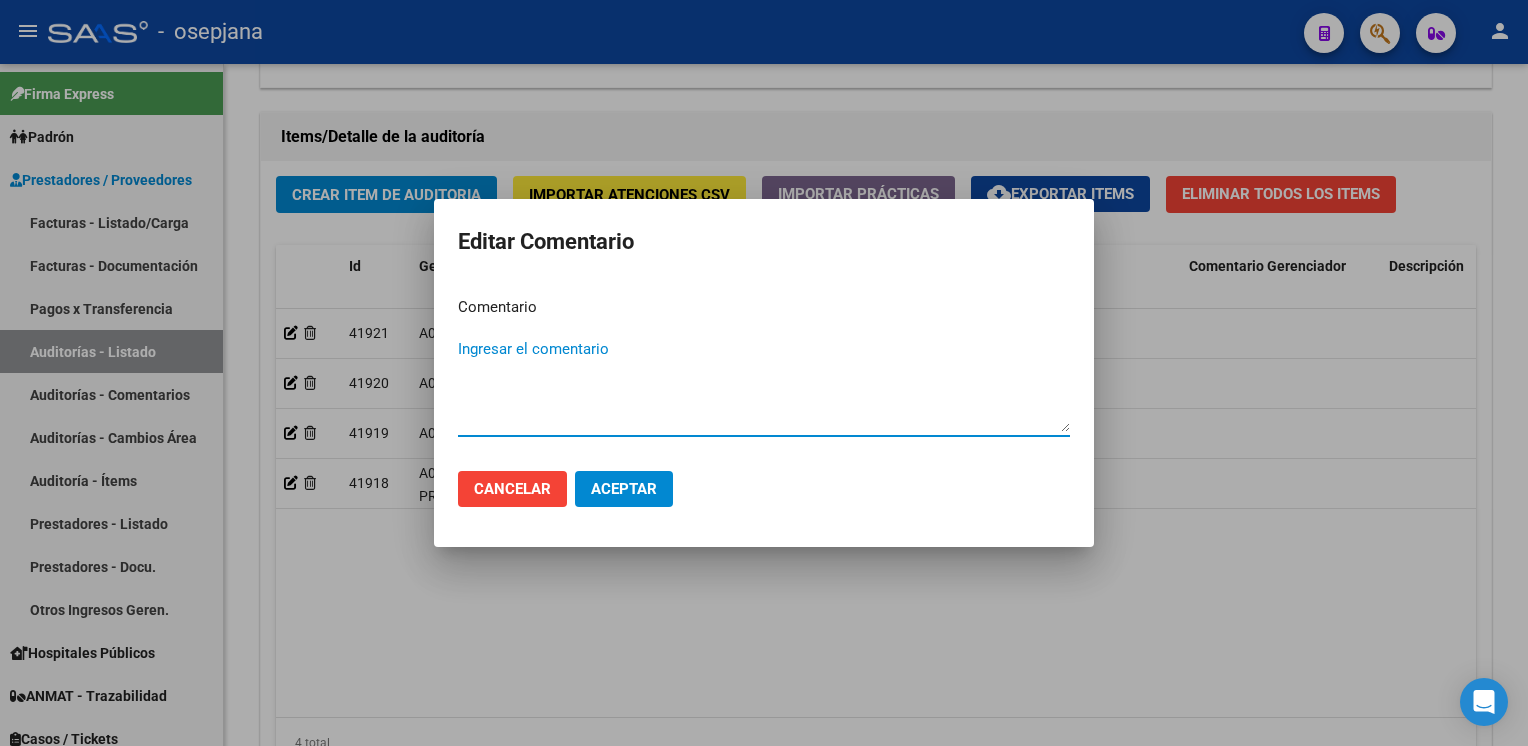 click on "Cancelar" 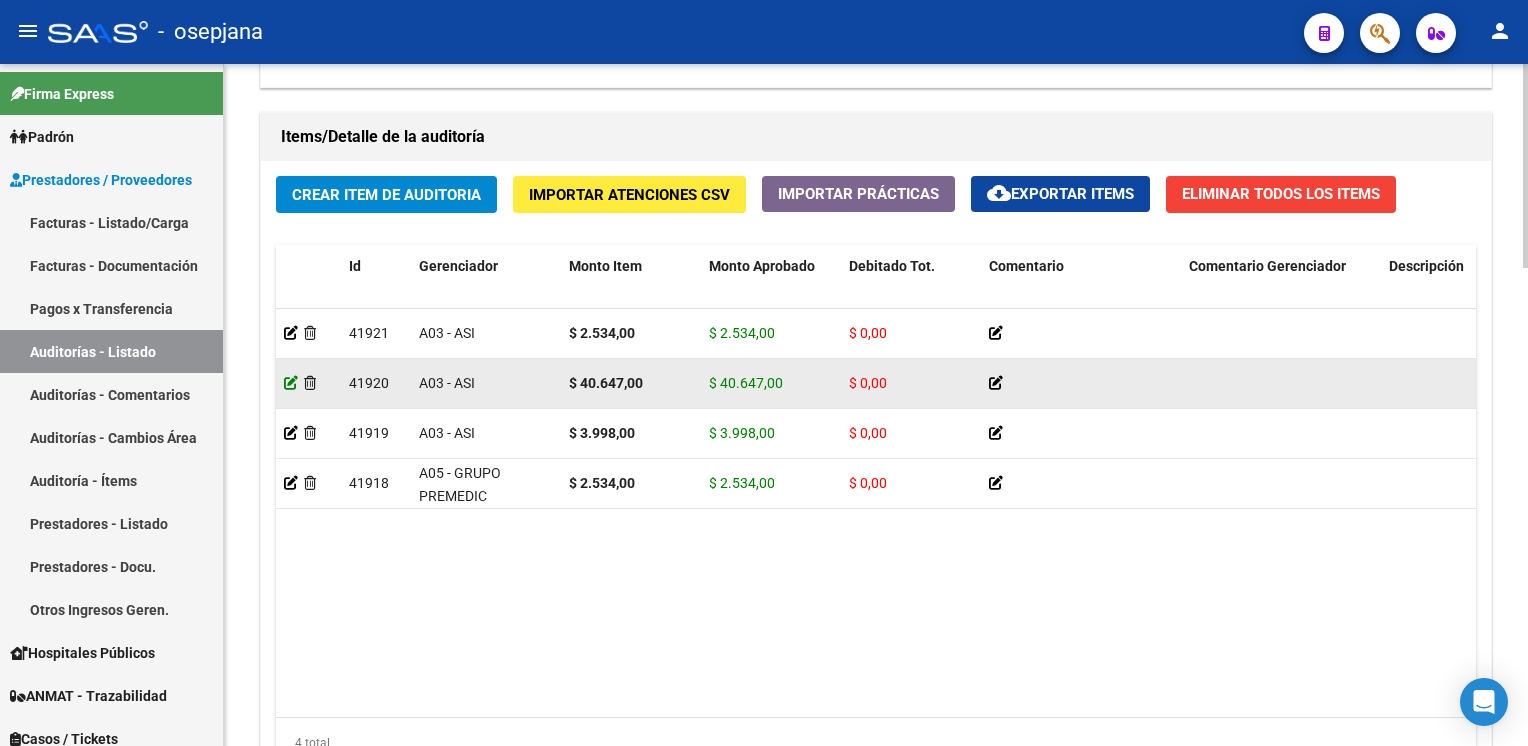 click 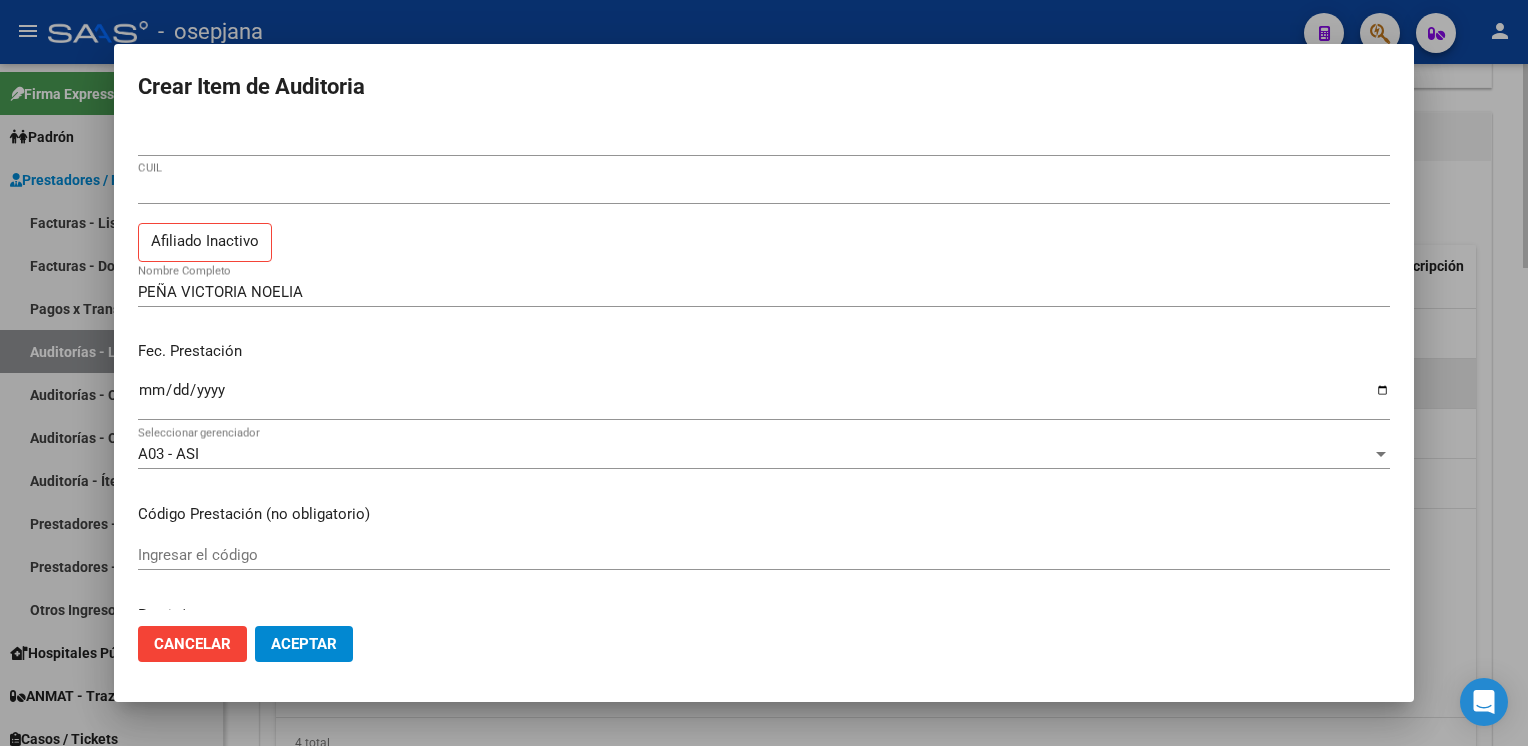 click on "[DATE] Ingresar la fecha" at bounding box center [764, 399] 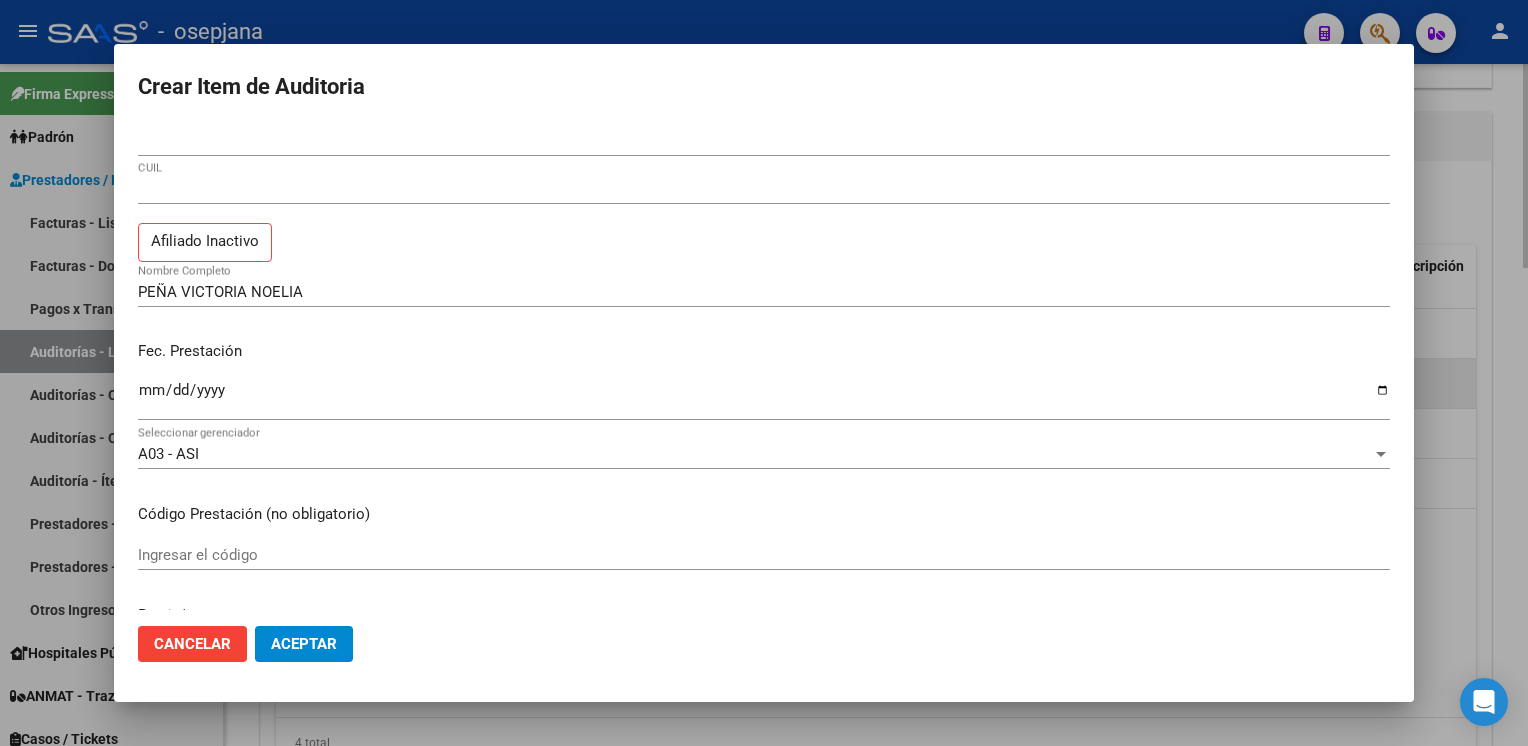 scroll, scrollTop: 288, scrollLeft: 0, axis: vertical 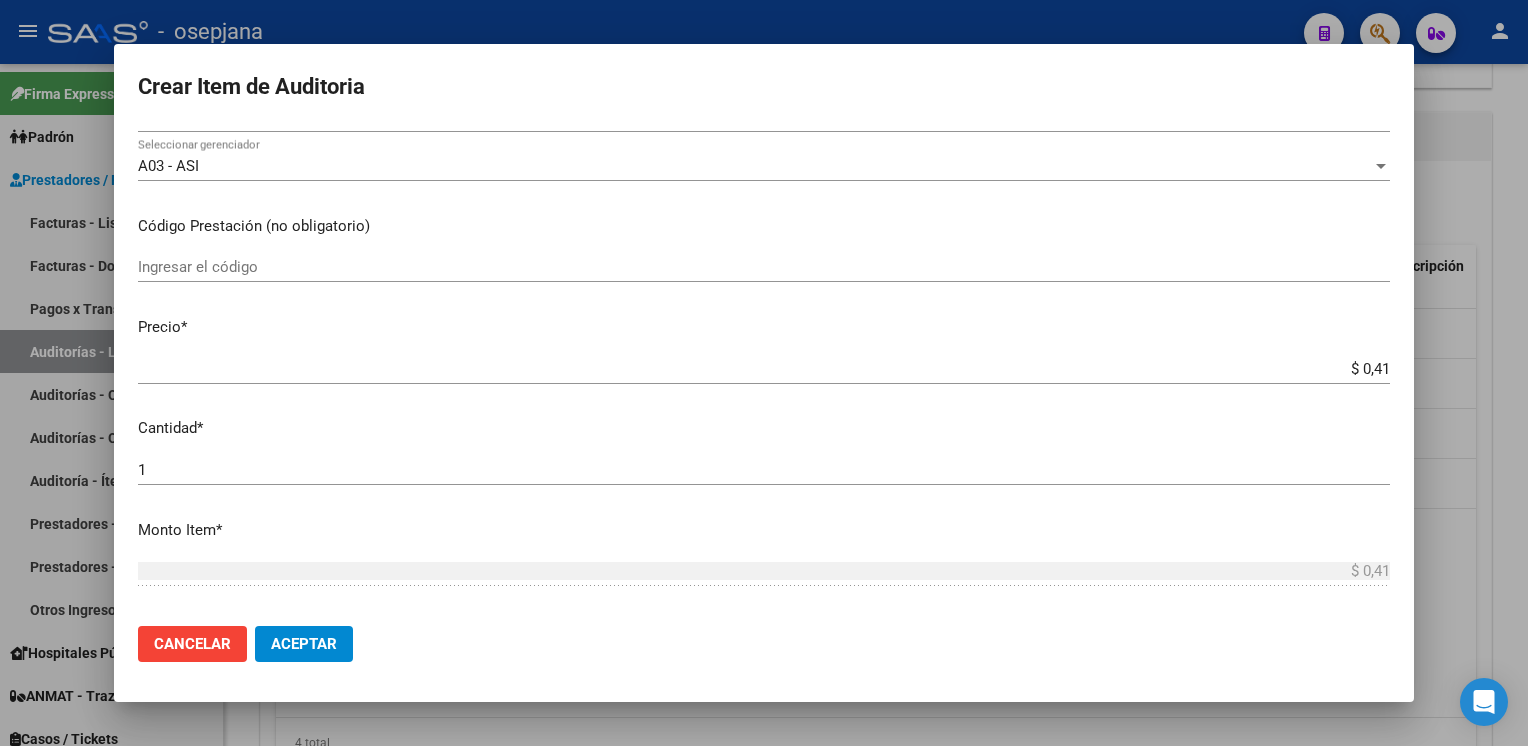 click on "[NUMBER] Nro Documento    [CUIL]   Afiliado Inactivo    PEÑA VICTORIA NOELIA Nombre Completo  Fec. Prestación    [DATE] Ingresar la fecha  A03 - ASI Seleccionar gerenciador Código Prestación (no obligatorio)    Ingresar el código  Precio  *   $ [PRICE] Ingresar el precio  Cantidad  *   1 Ingresar la cantidad  Monto Item  *   $ [PRICE] Ingresar el monto  Monto Debitado    $ [PRICE] Ingresar el monto  Comentario Operador    Ingresar el Comentario  Comentario Gerenciador    Ingresar el Comentario  Descripción    Ingresar el Descripción   Atencion Tipo  Ambulatorio Seleccionar tipo  Nomenclador  Seleccionar Nomenclador Seleccionar Nomenclador" at bounding box center (764, 368) 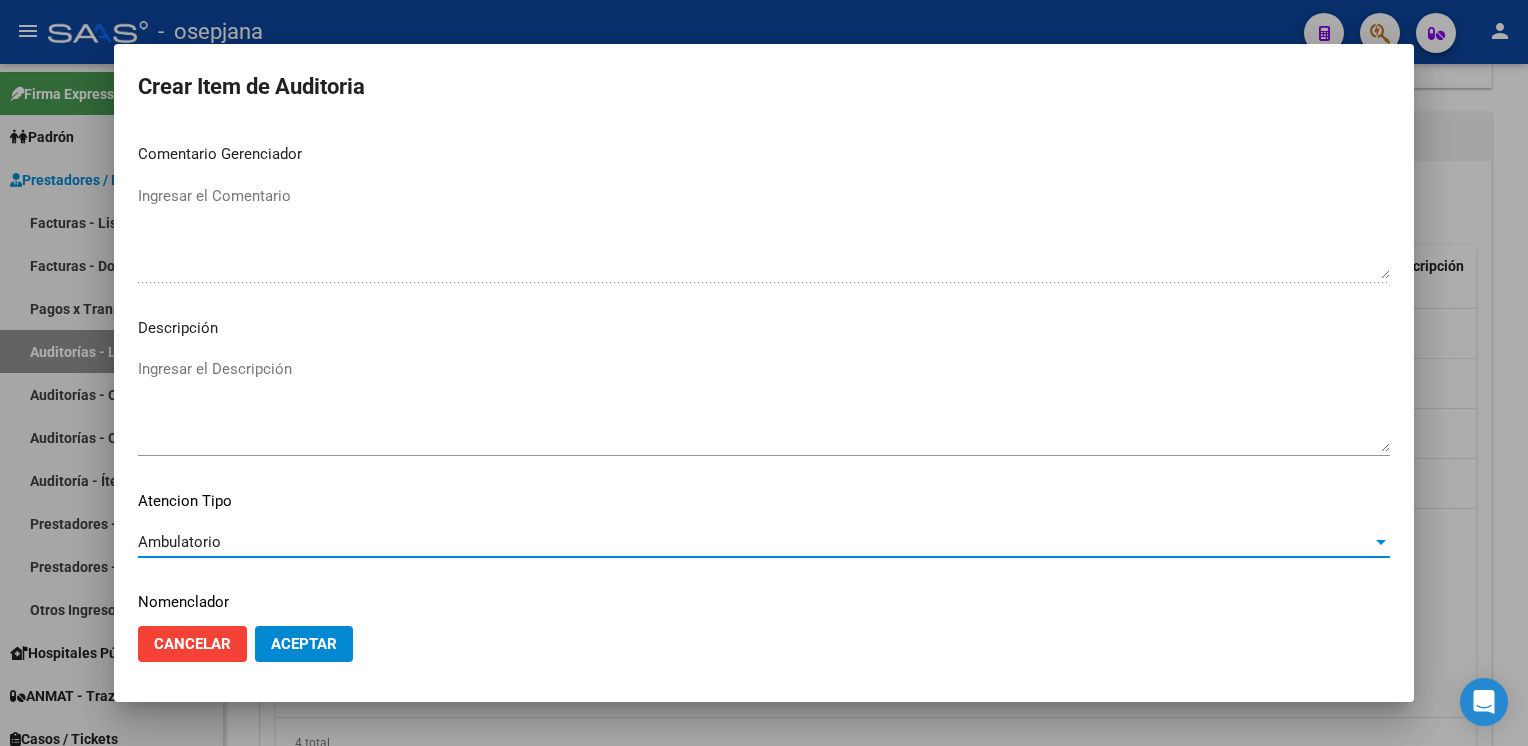 scroll, scrollTop: 1105, scrollLeft: 0, axis: vertical 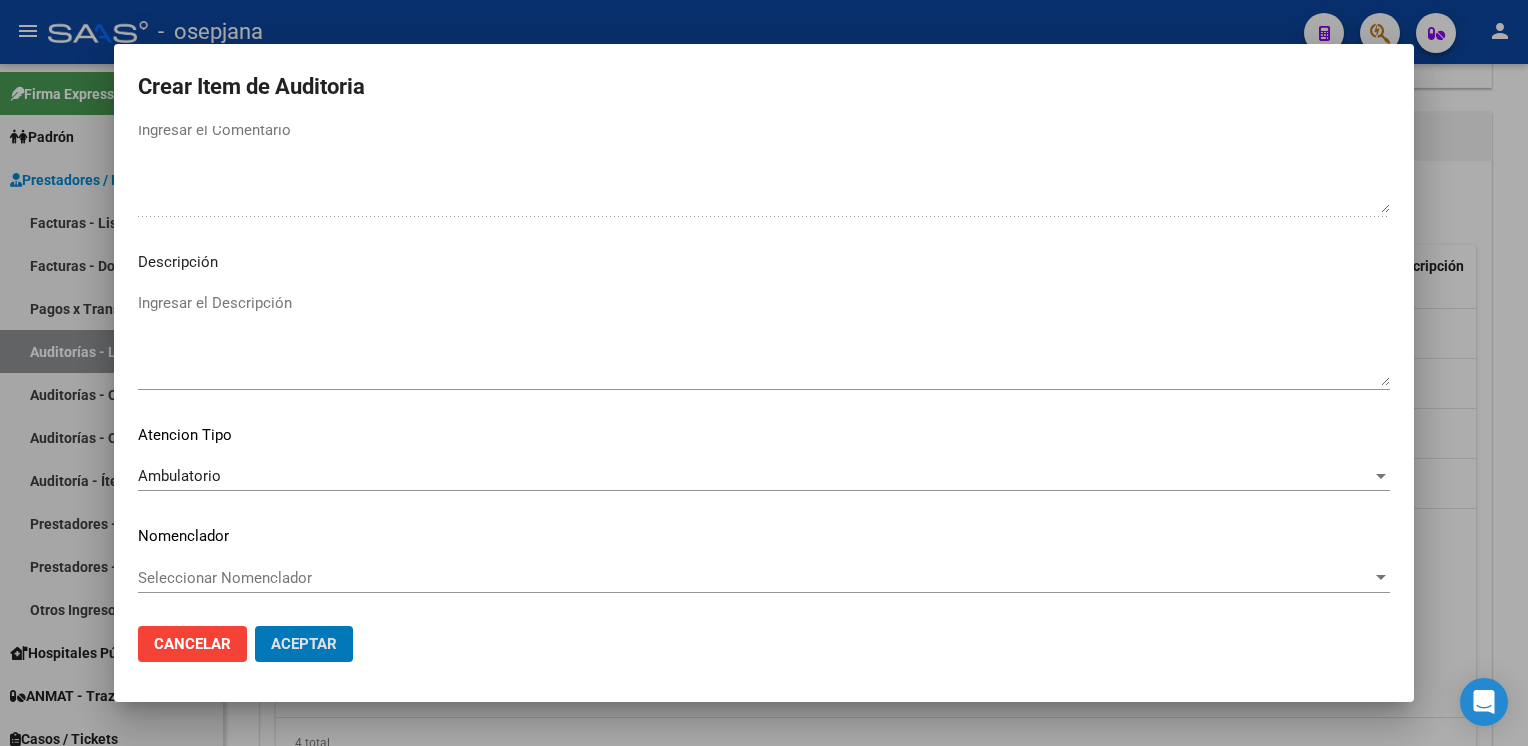 click on "Aceptar" 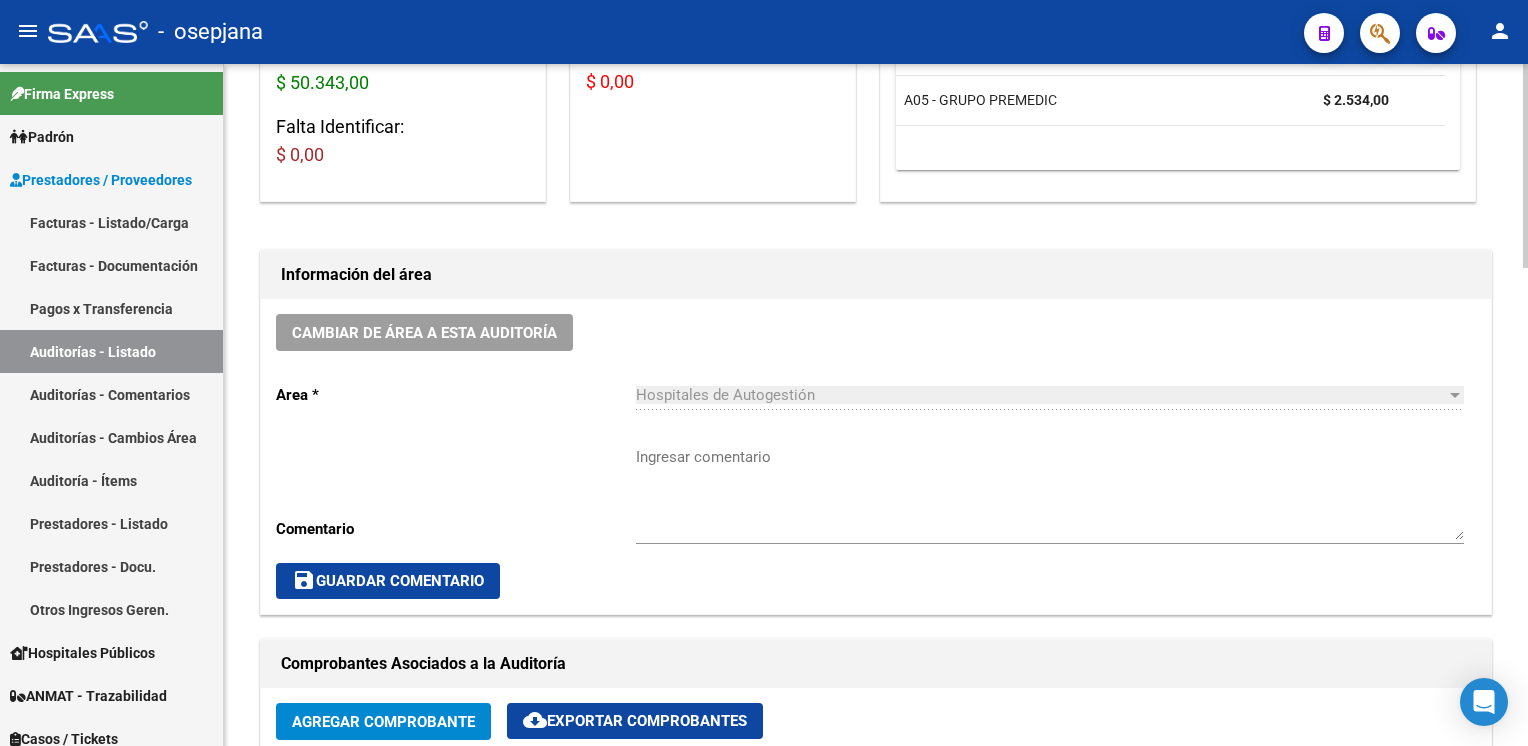 scroll, scrollTop: 0, scrollLeft: 0, axis: both 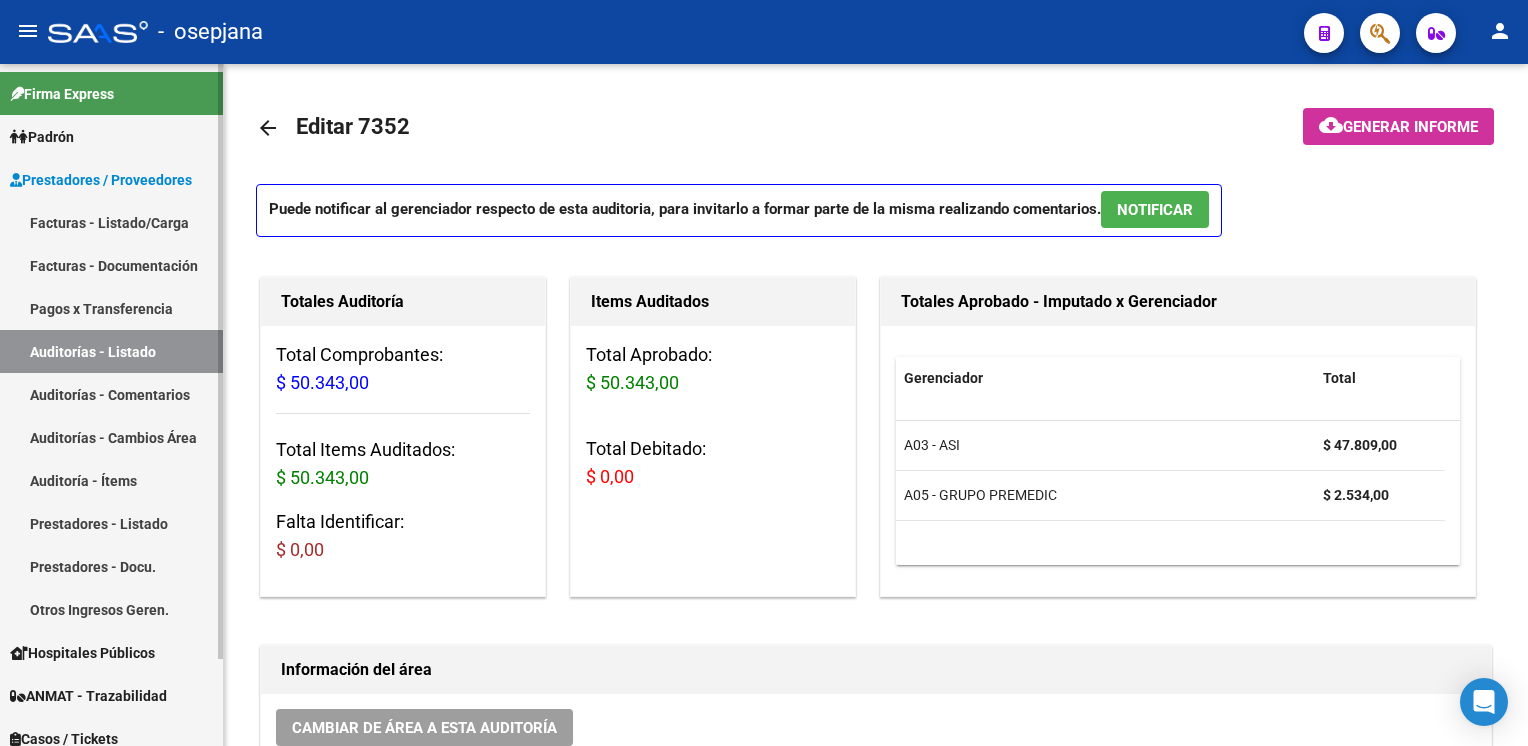 click on "Auditorías - Listado" at bounding box center (111, 351) 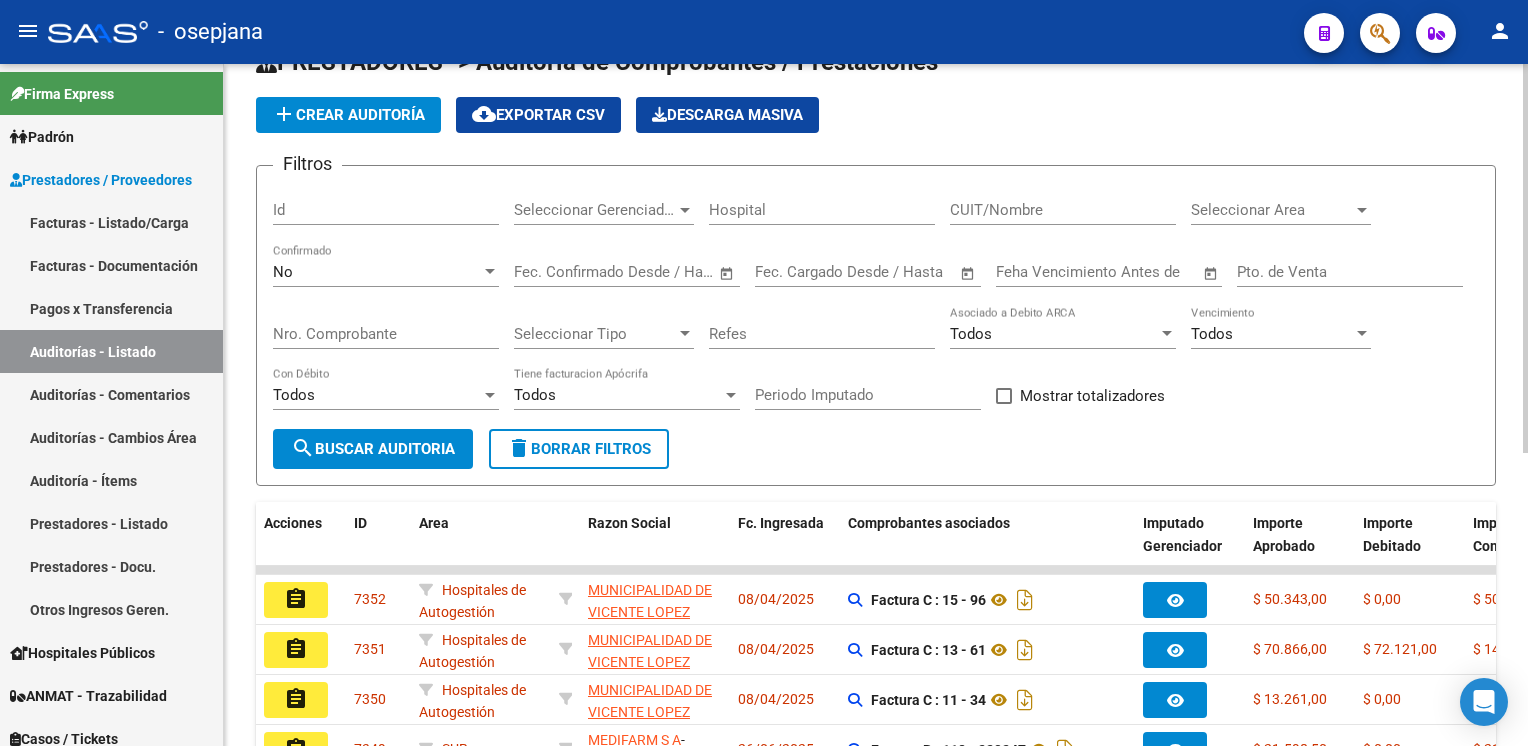 scroll, scrollTop: 0, scrollLeft: 0, axis: both 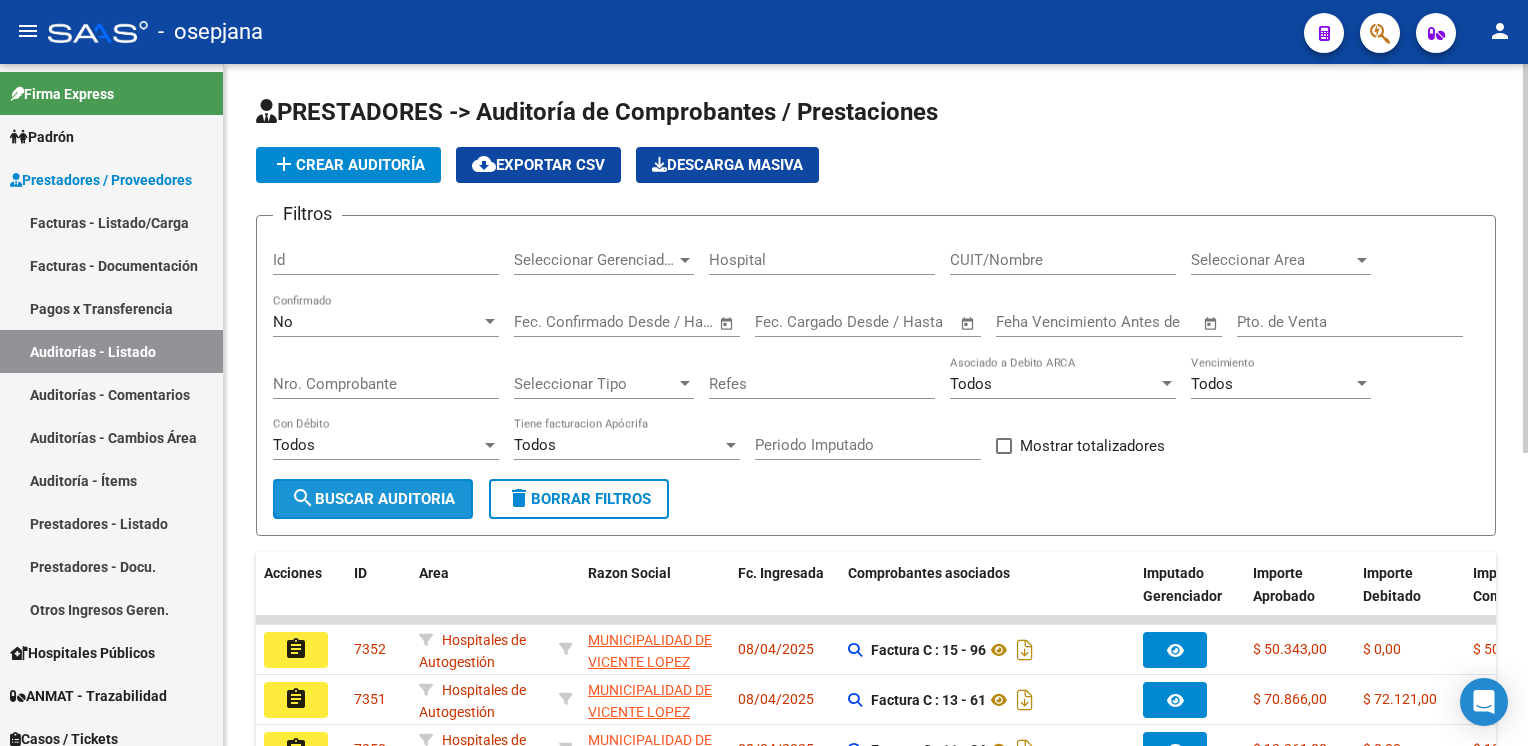 click on "search  Buscar Auditoria" 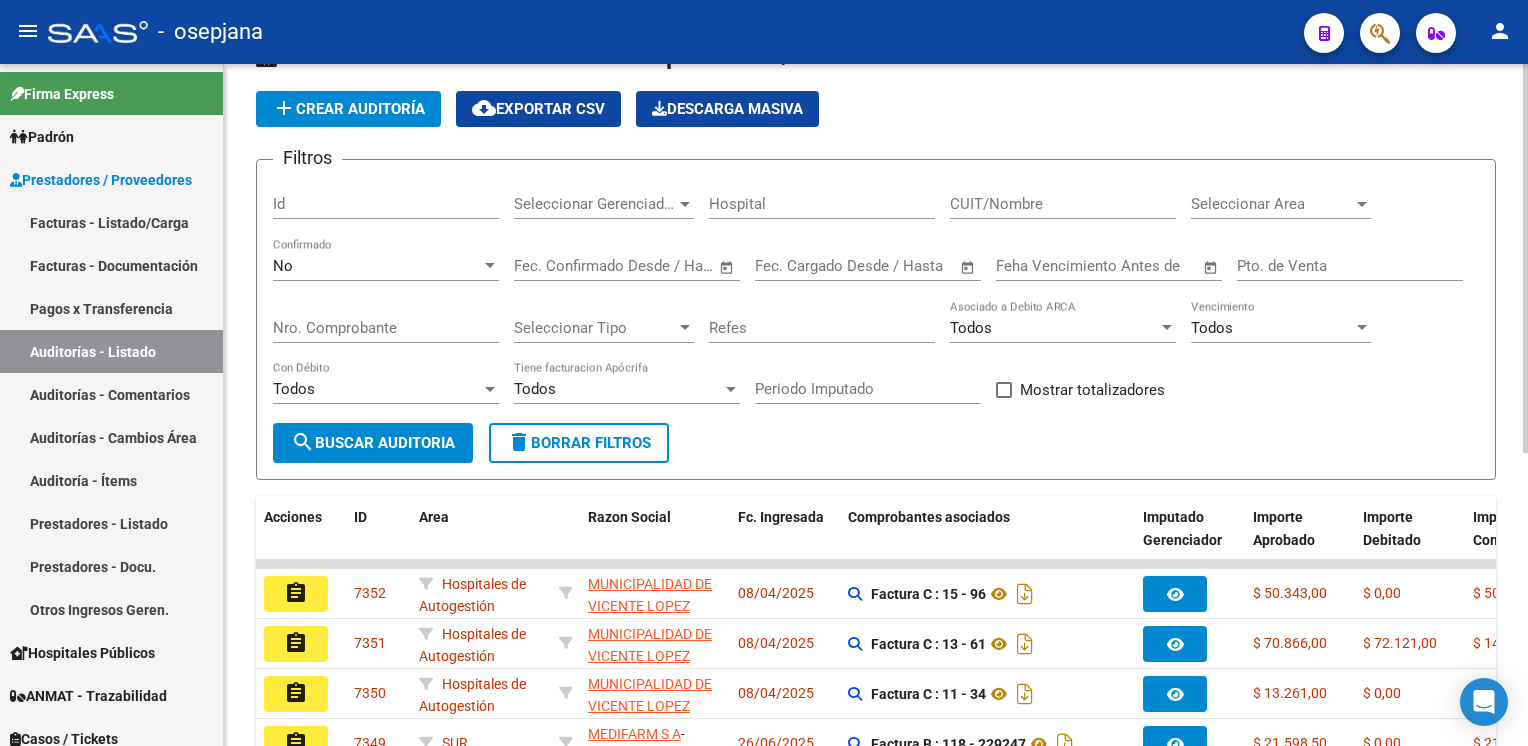 scroll, scrollTop: 56, scrollLeft: 0, axis: vertical 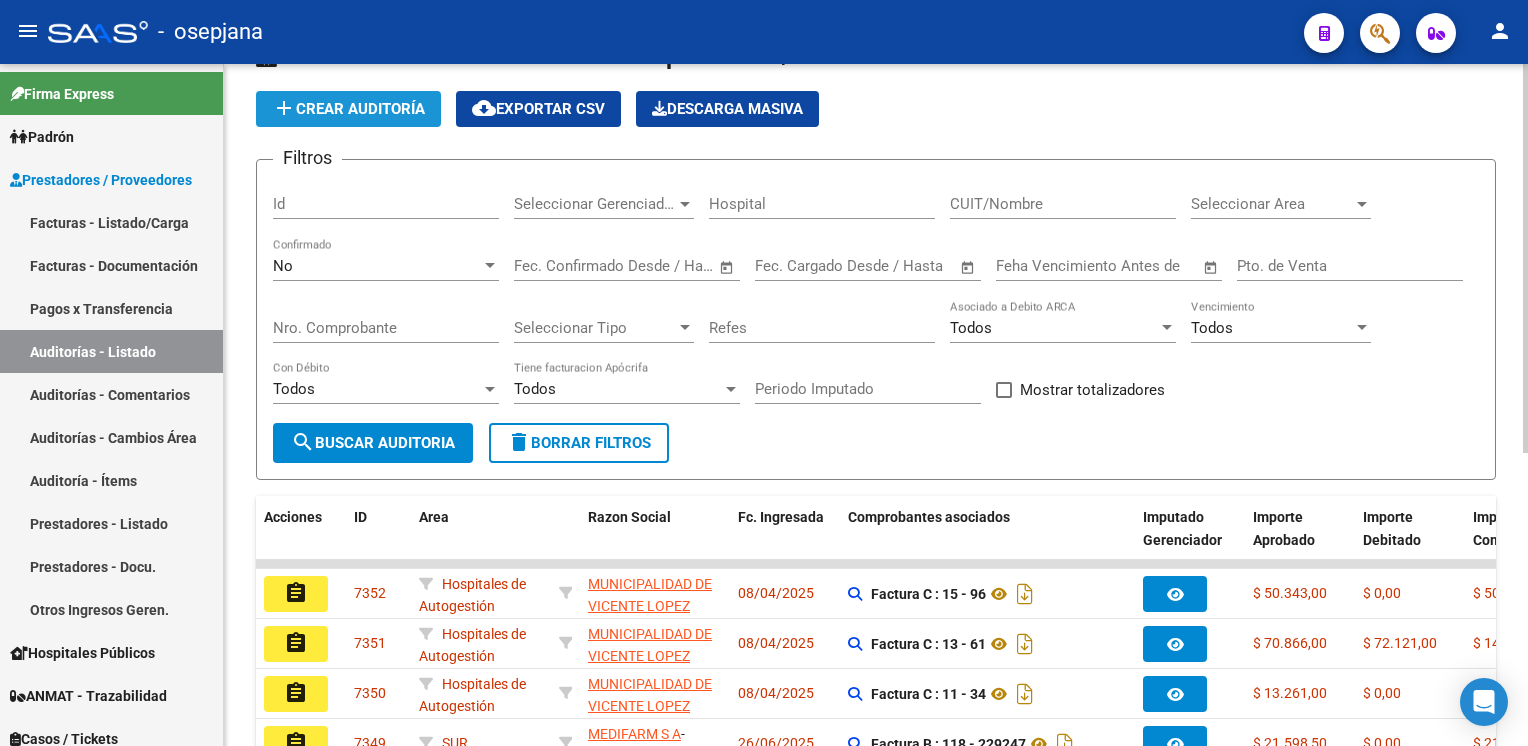 click on "add  Crear Auditoría" 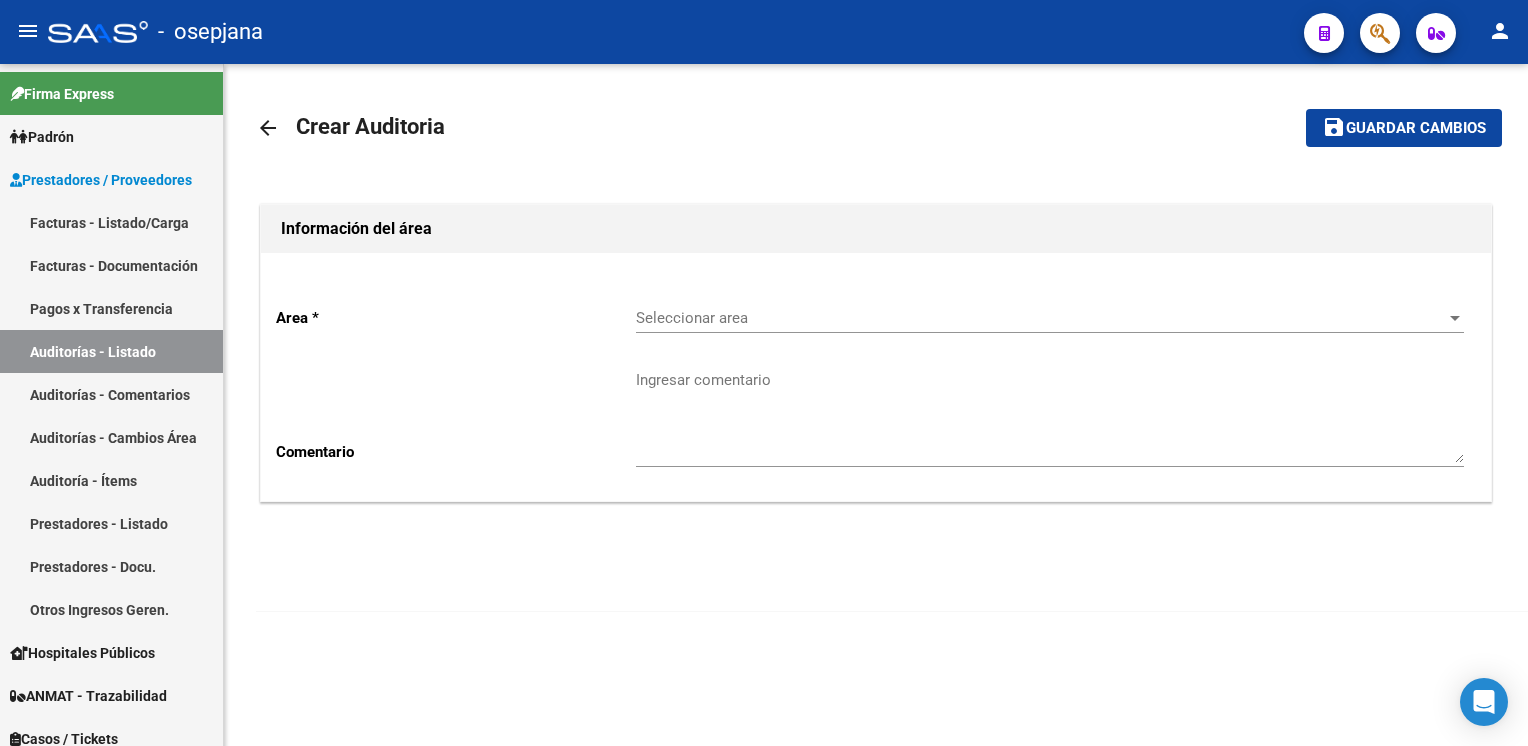 scroll, scrollTop: 0, scrollLeft: 0, axis: both 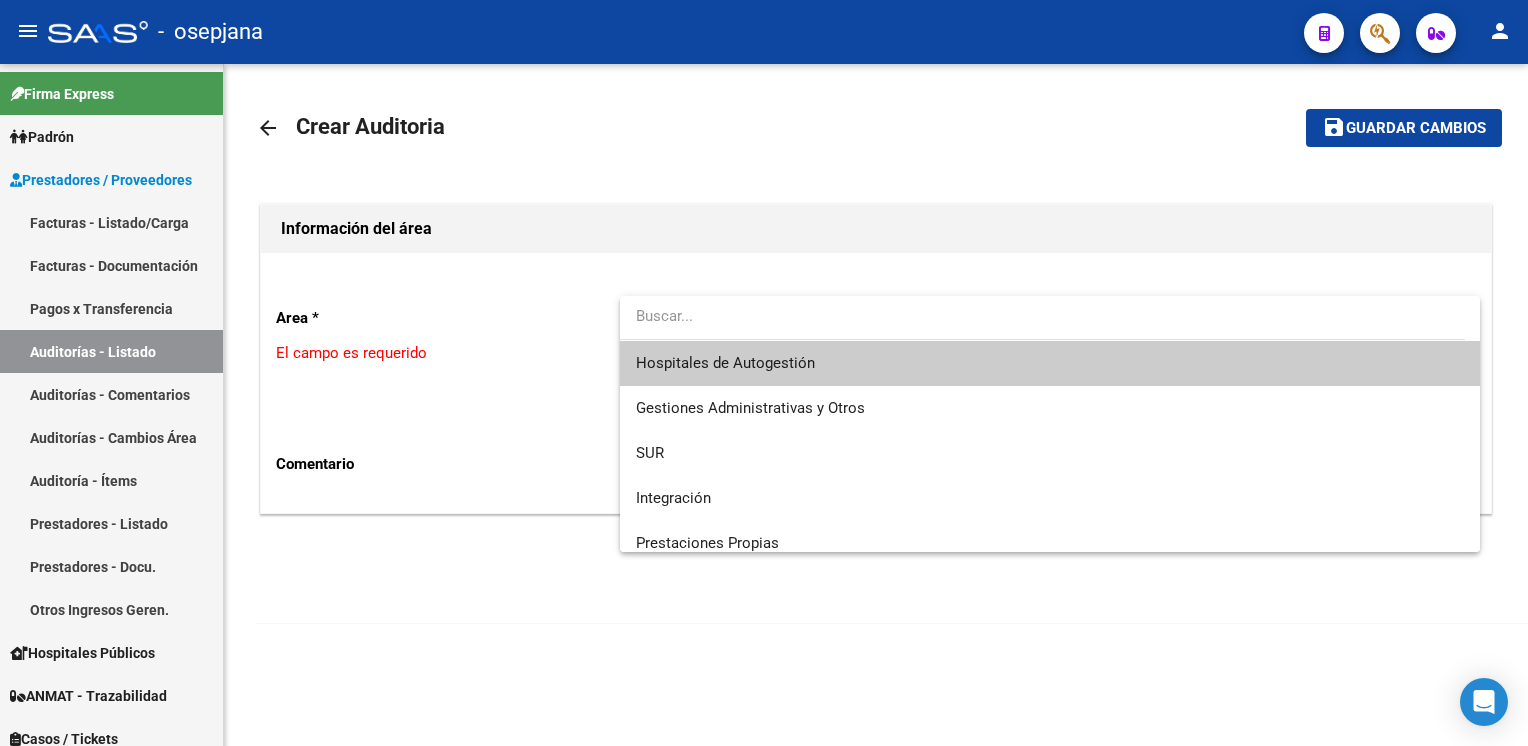 click on "Hospitales de Autogestión" at bounding box center (1050, 363) 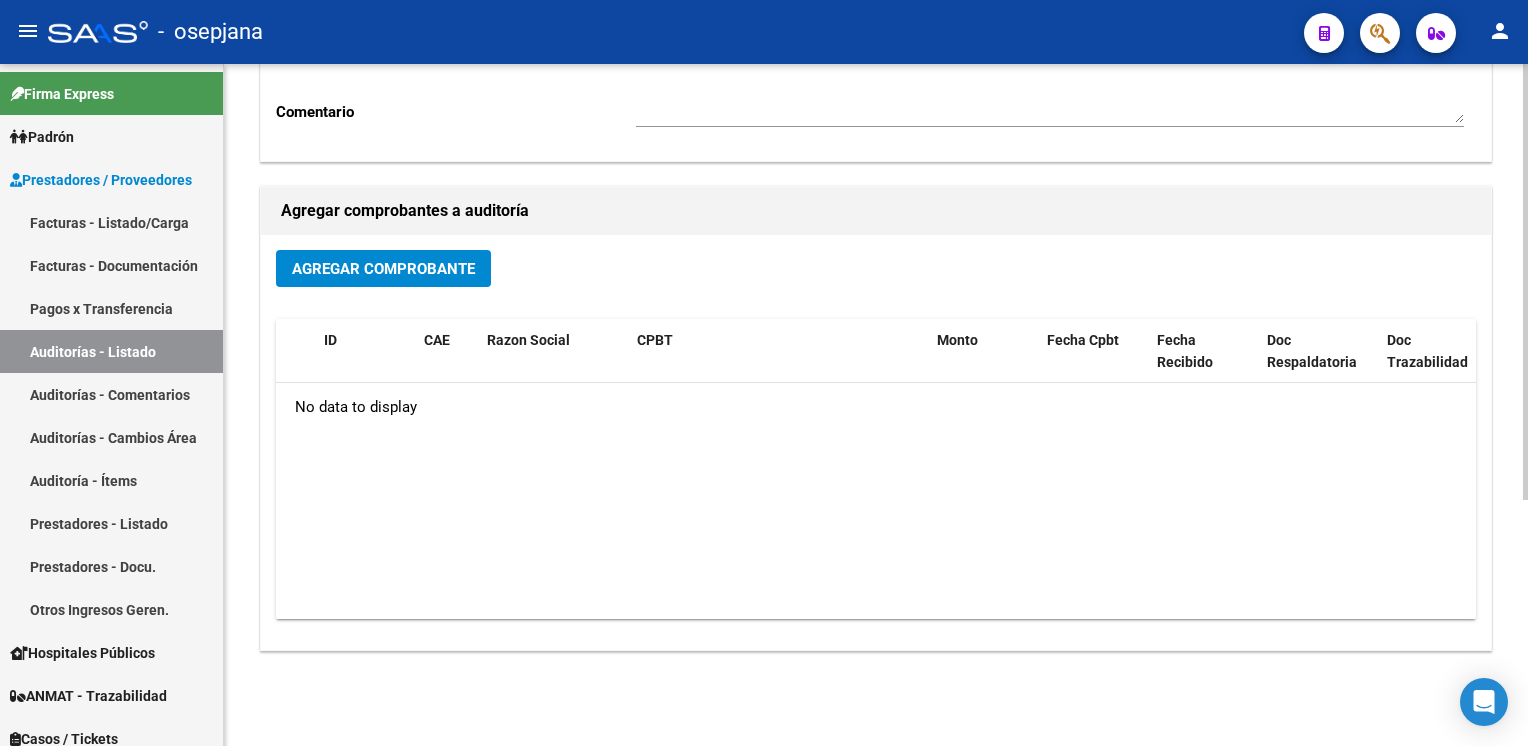 scroll, scrollTop: 384, scrollLeft: 0, axis: vertical 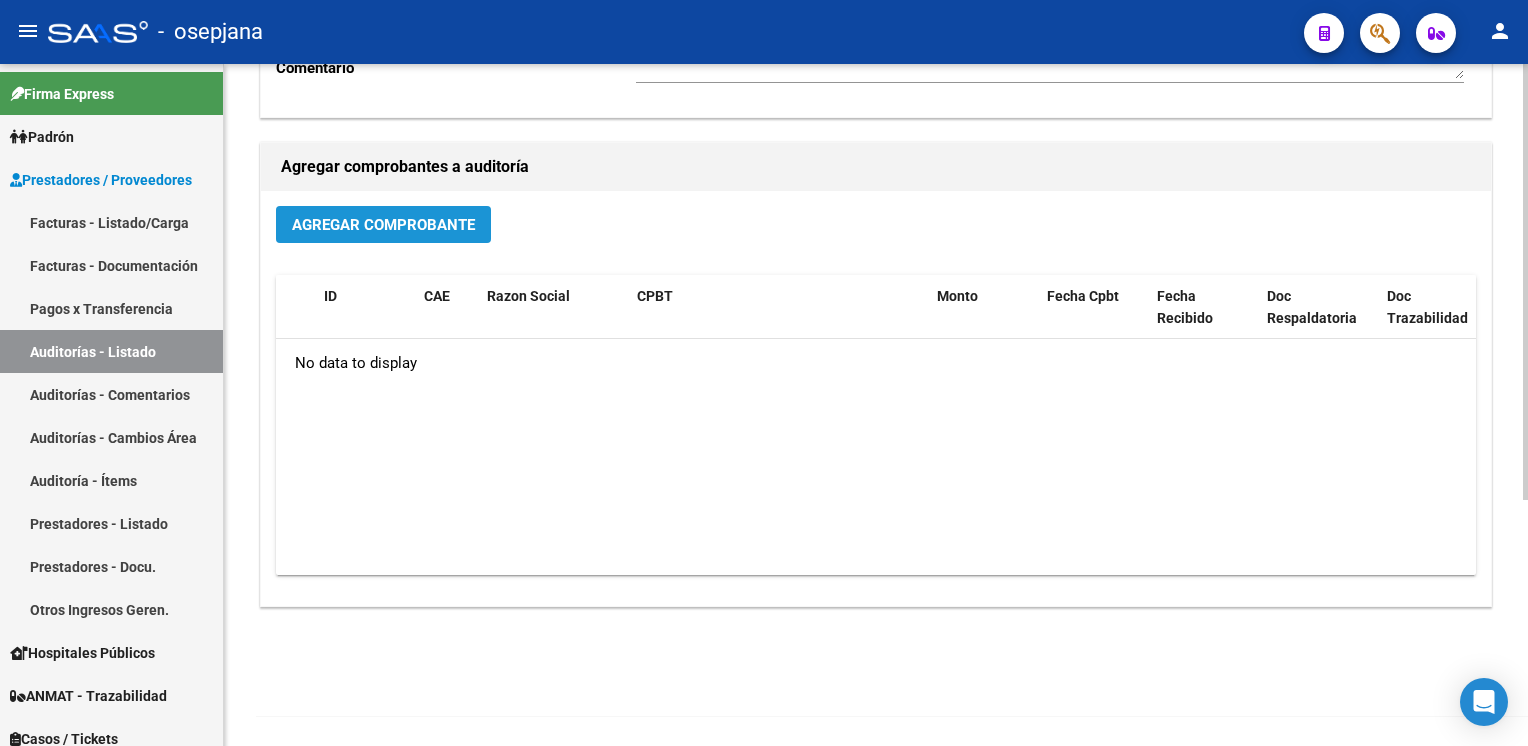 click on "Agregar Comprobante" 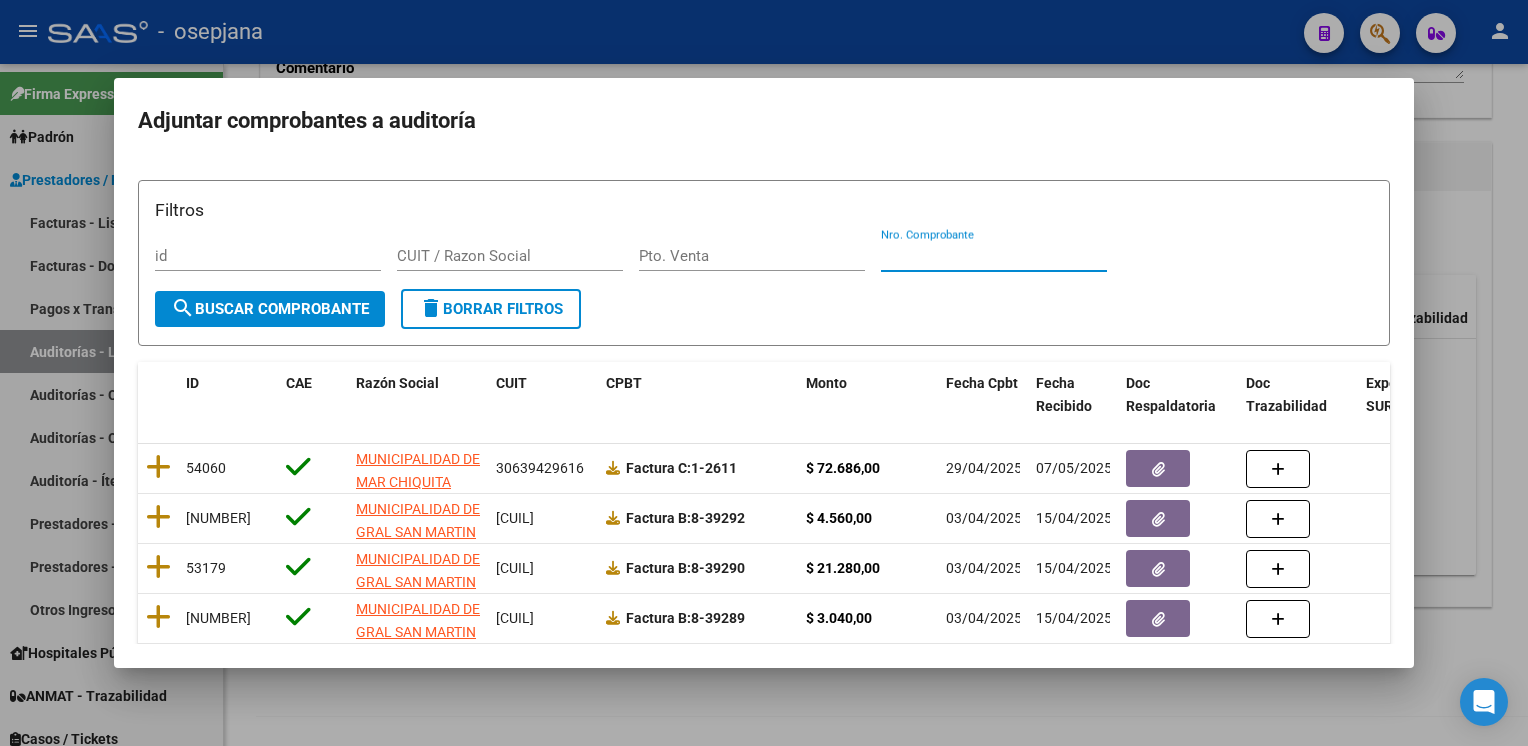 click on "Nro. Comprobante" at bounding box center [994, 256] 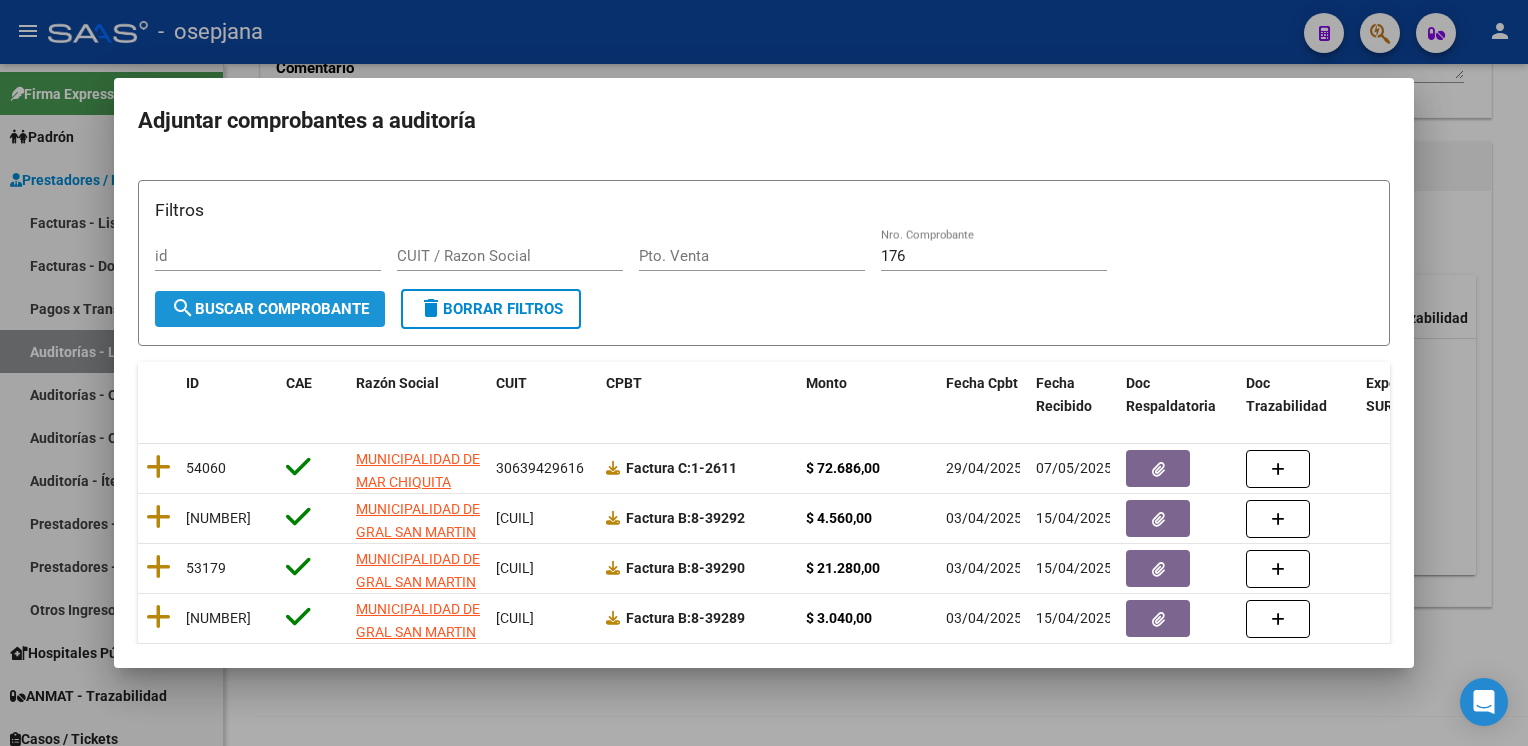 click on "search  Buscar Comprobante" at bounding box center [270, 309] 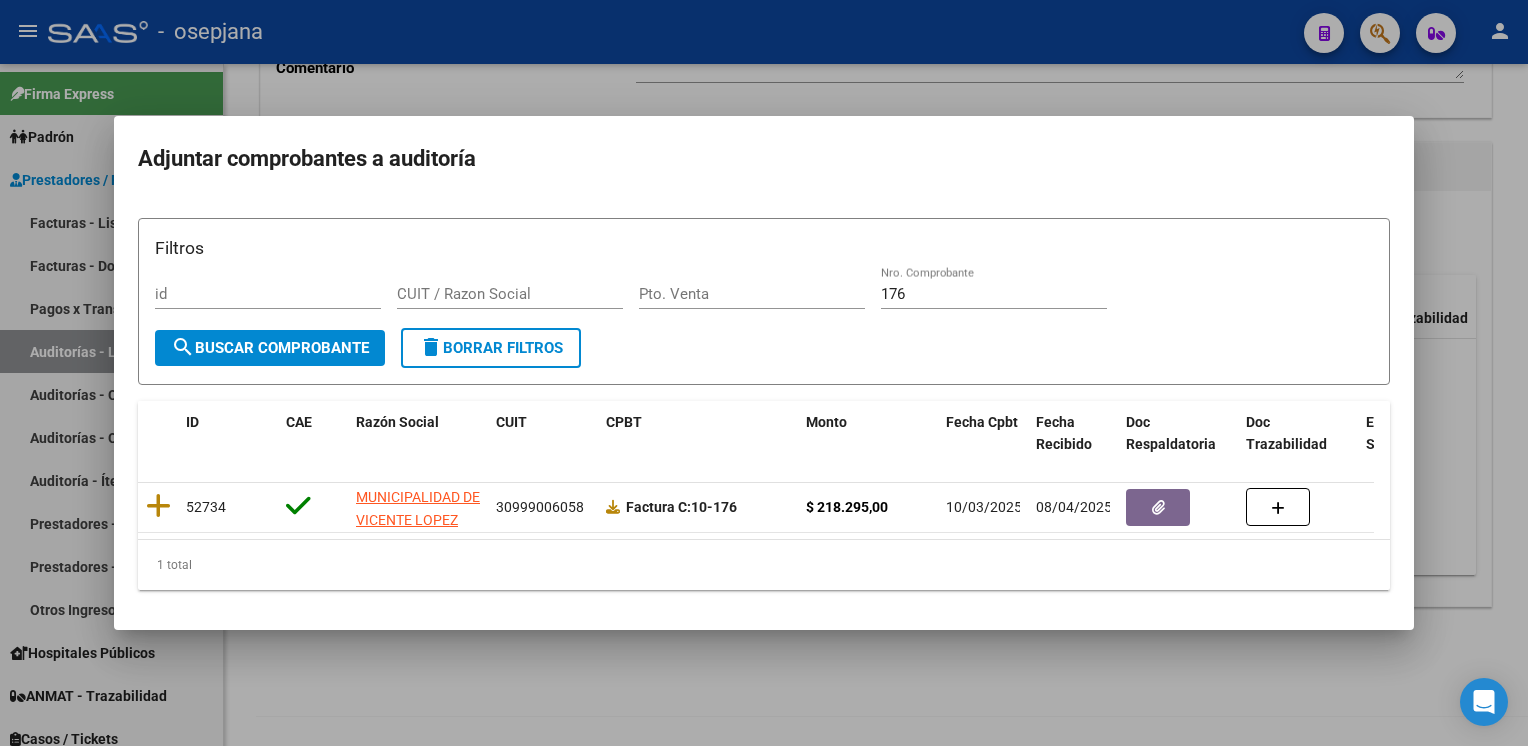 click on "Filtros" at bounding box center (764, 248) 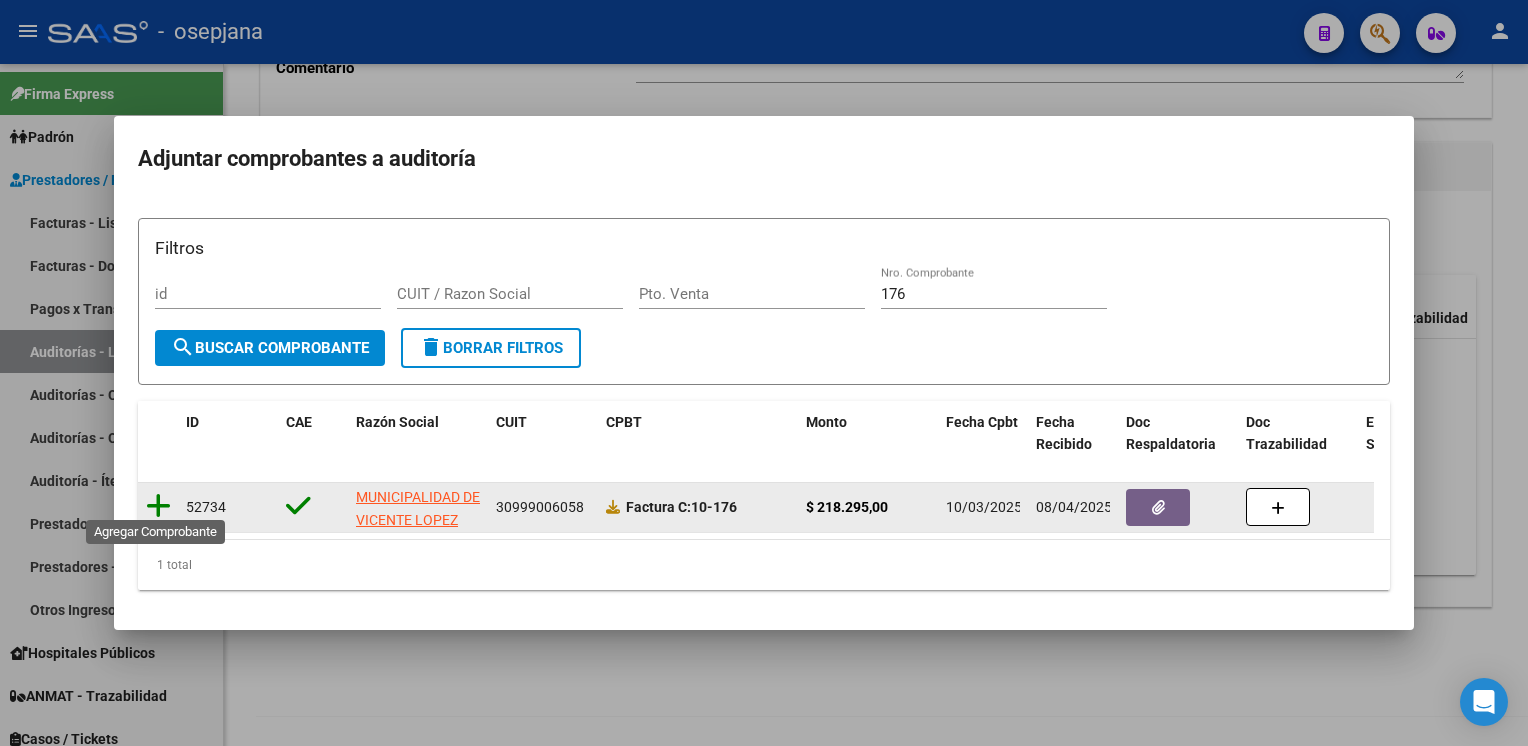 click 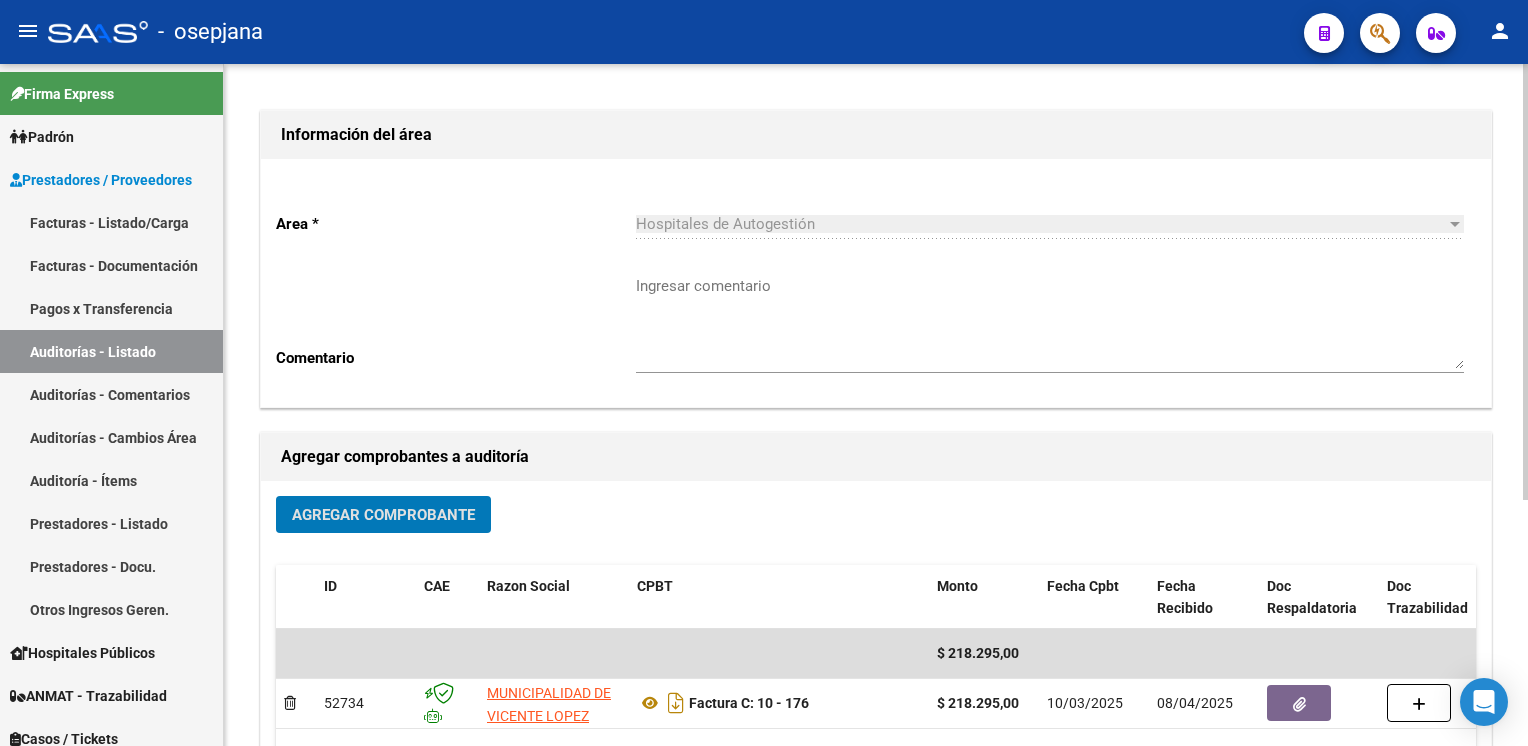 scroll, scrollTop: 0, scrollLeft: 0, axis: both 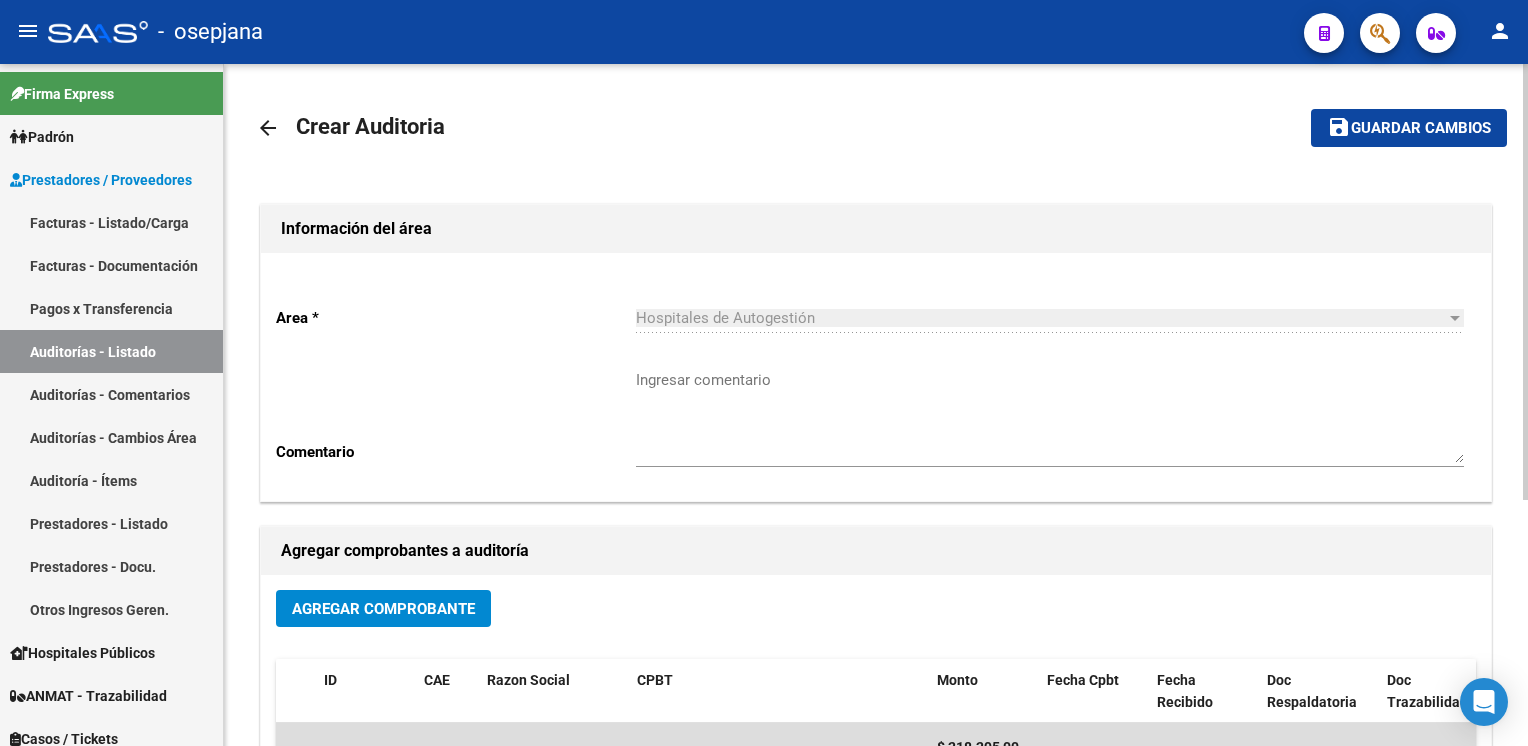 click on "Hospitales de Autogestión" at bounding box center [725, 318] 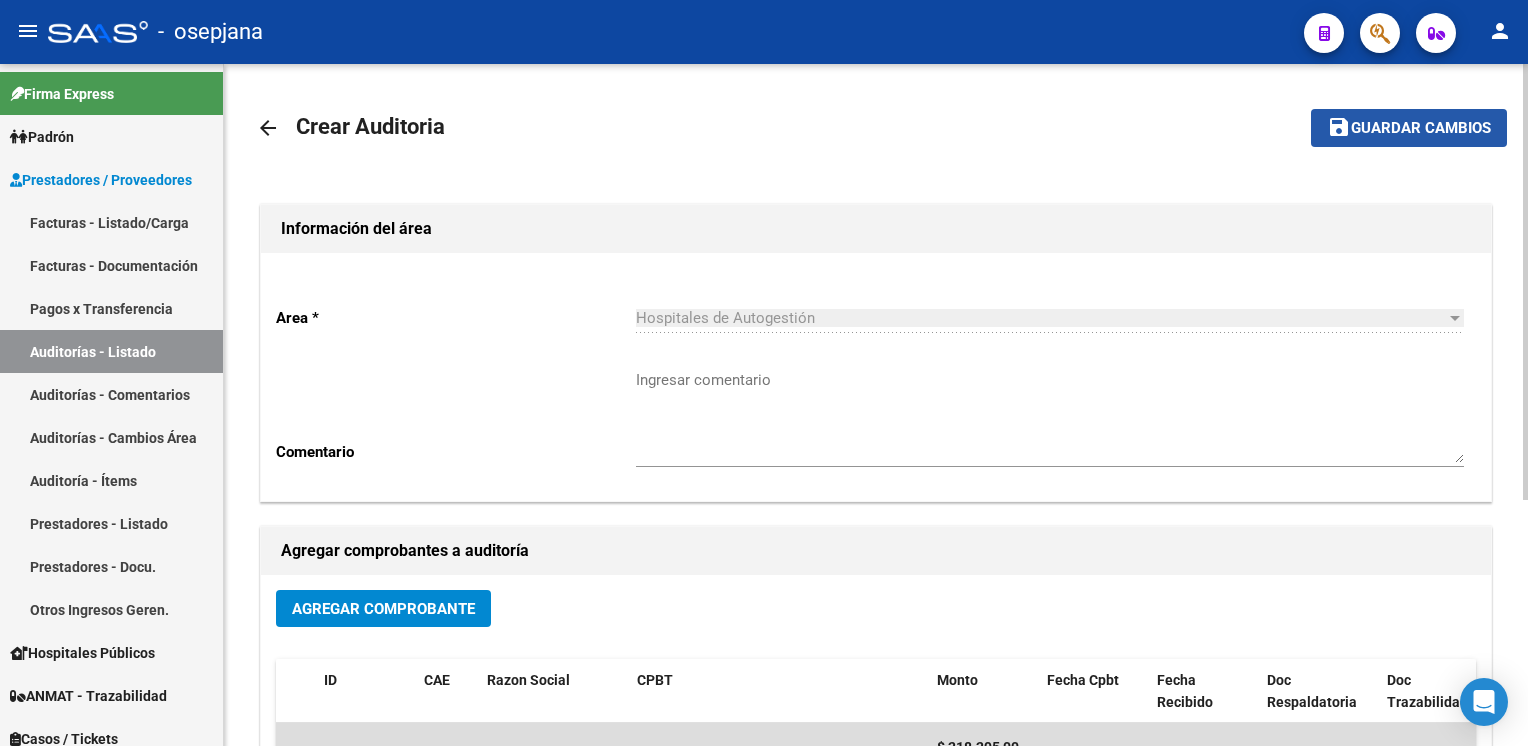 click on "Guardar cambios" 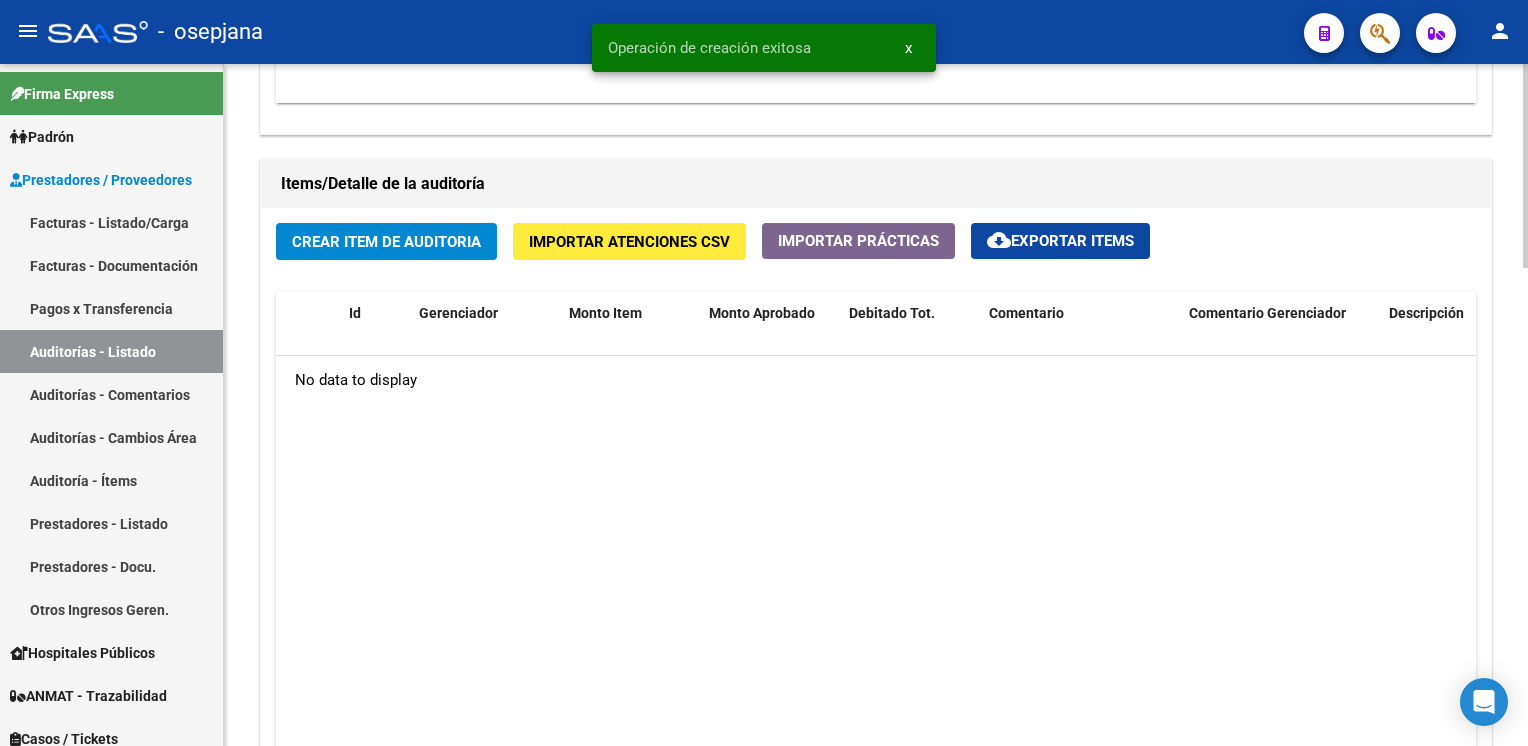 scroll, scrollTop: 1475, scrollLeft: 0, axis: vertical 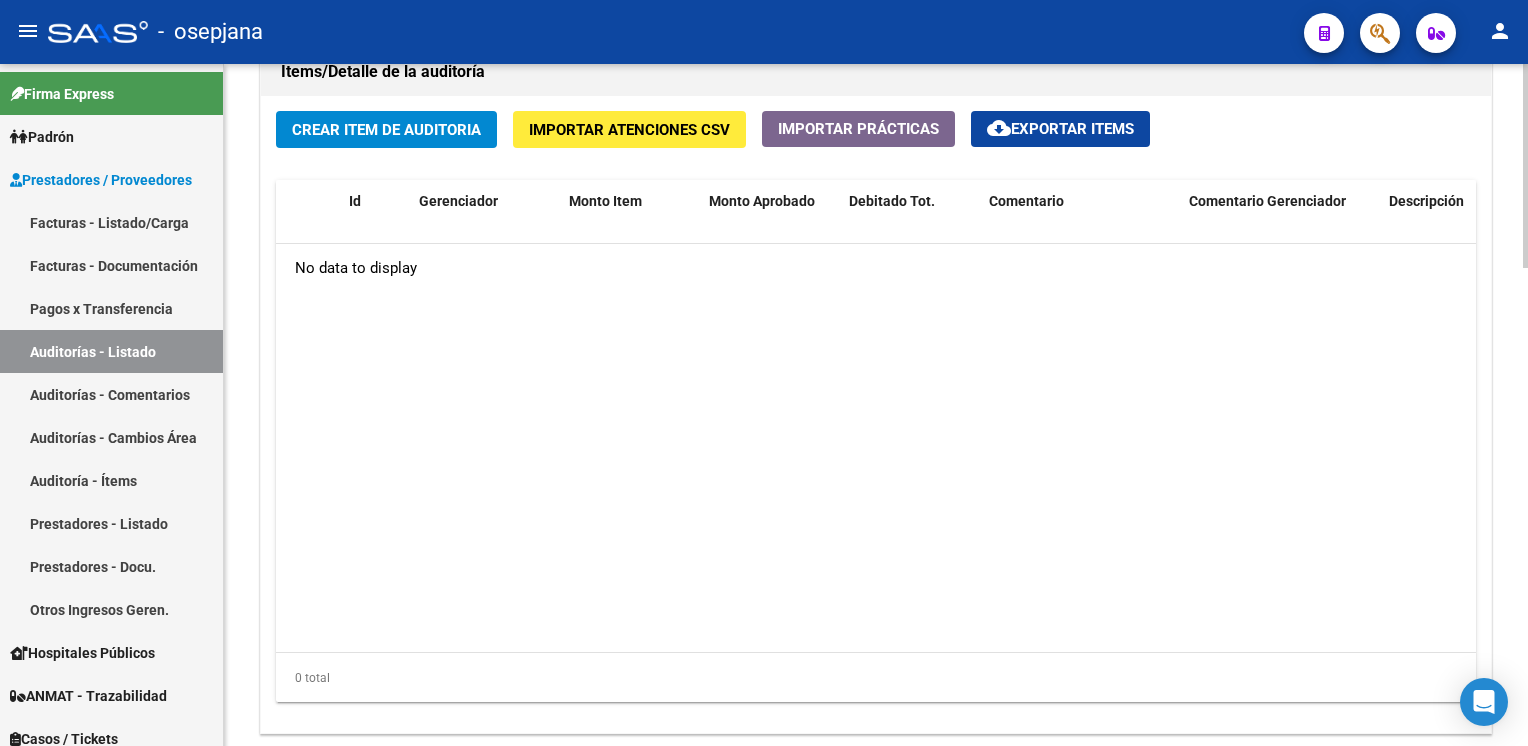 click on "Crear Item de Auditoria" 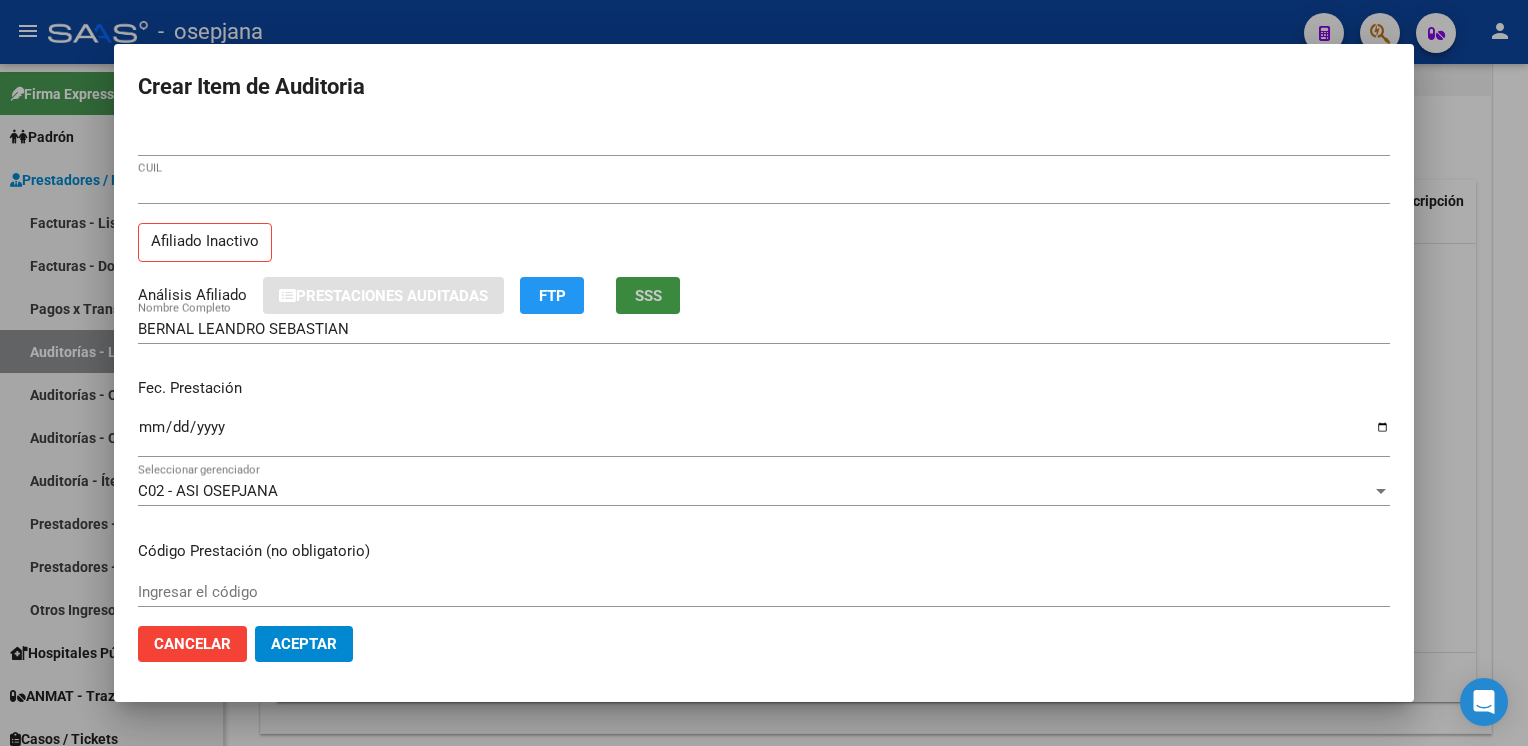 click on "SSS" 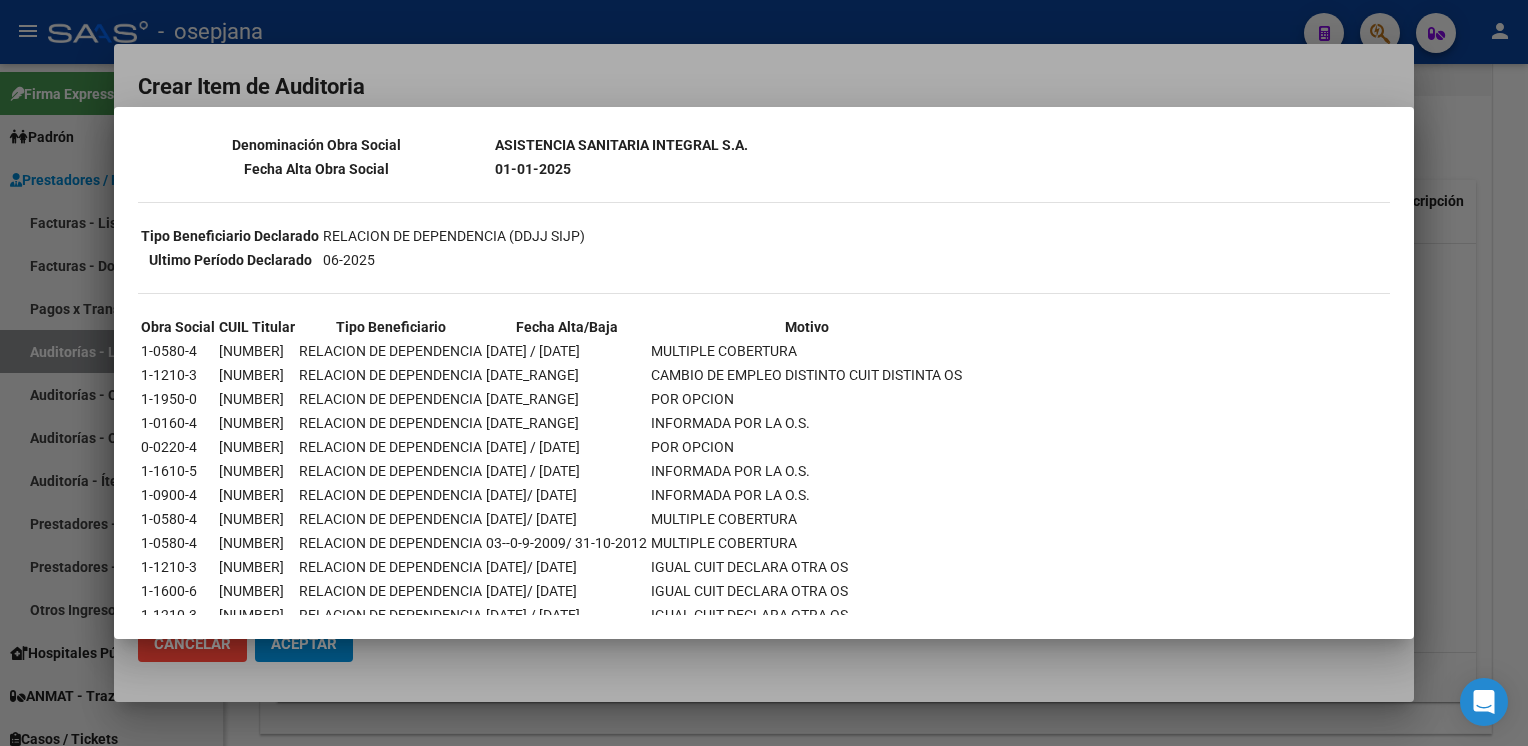 scroll, scrollTop: 435, scrollLeft: 0, axis: vertical 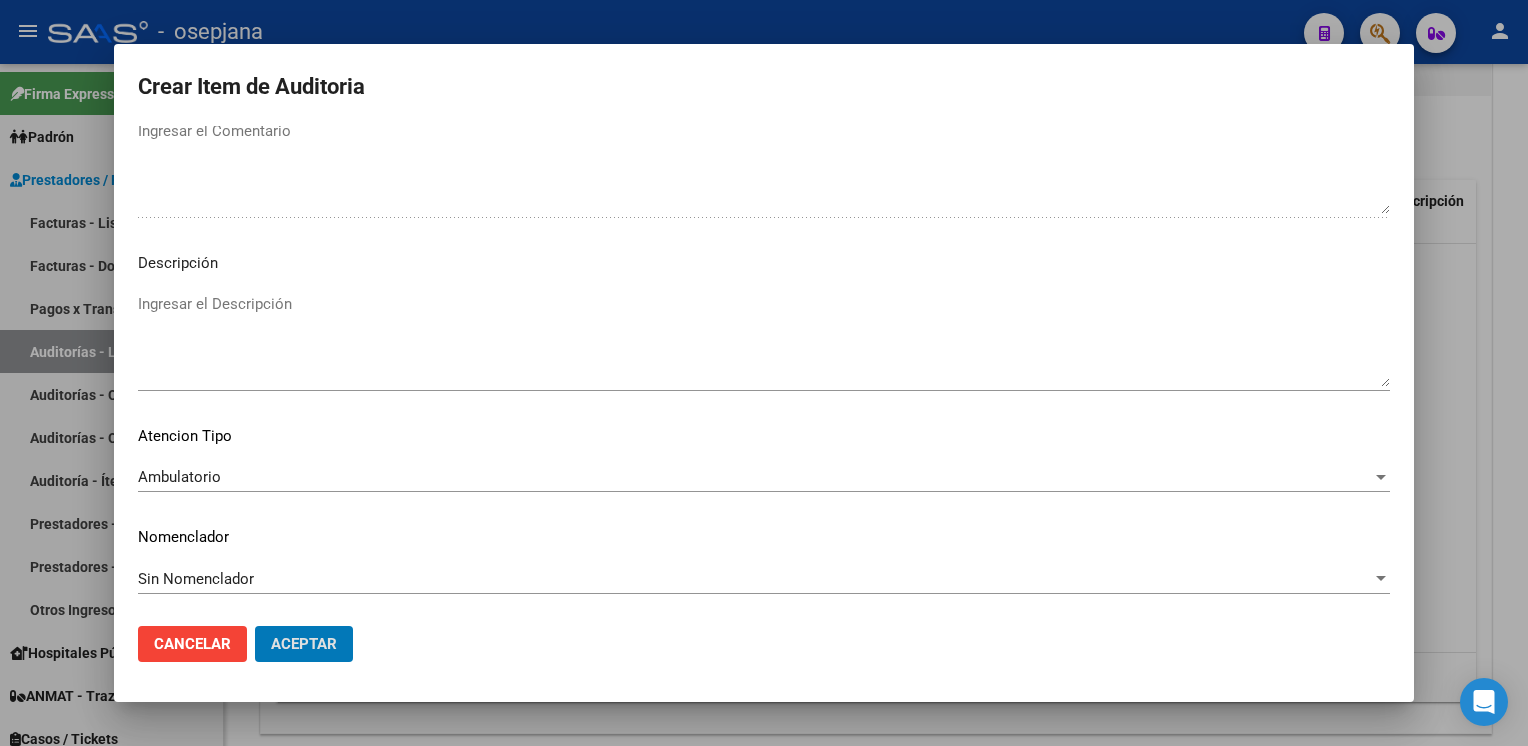click on "Aceptar" 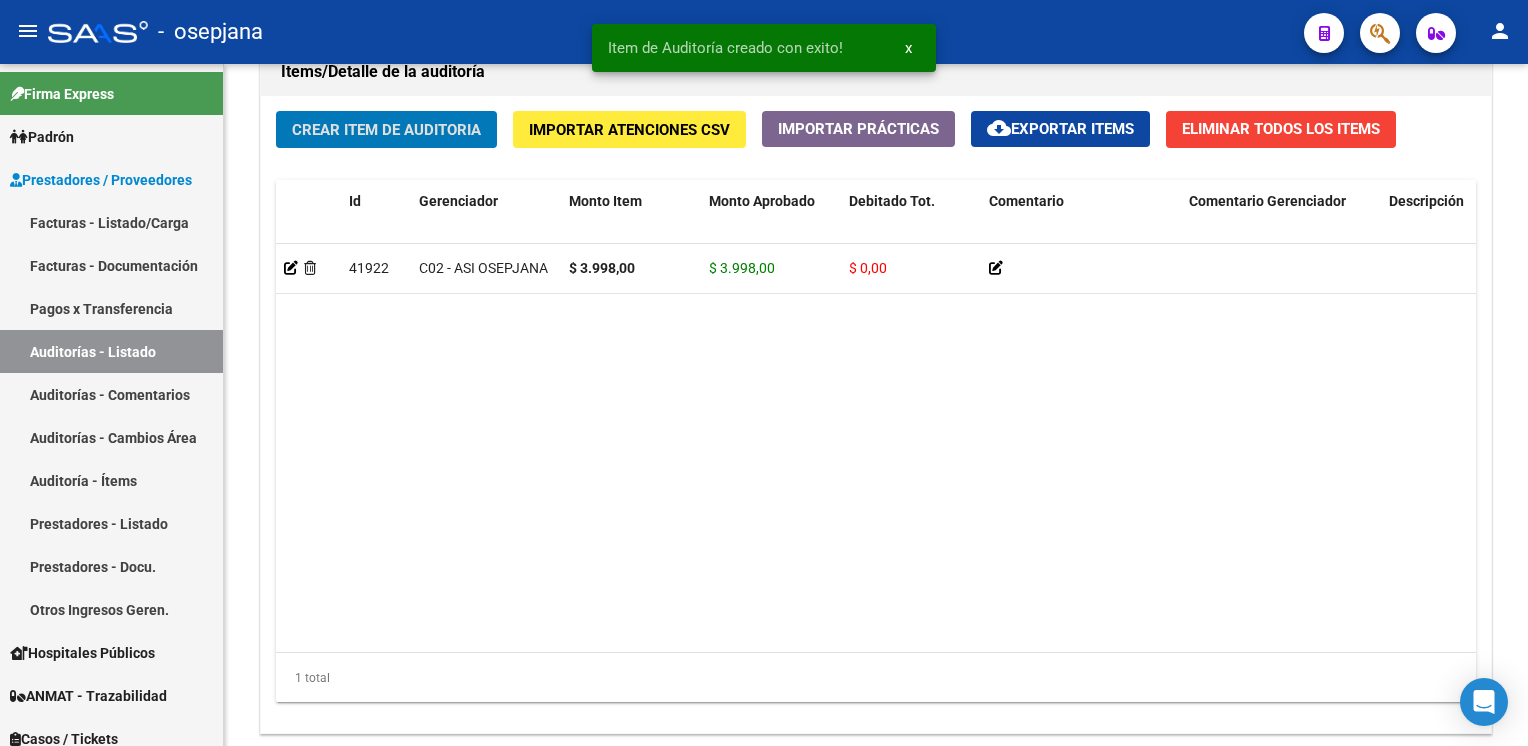 scroll, scrollTop: 1476, scrollLeft: 0, axis: vertical 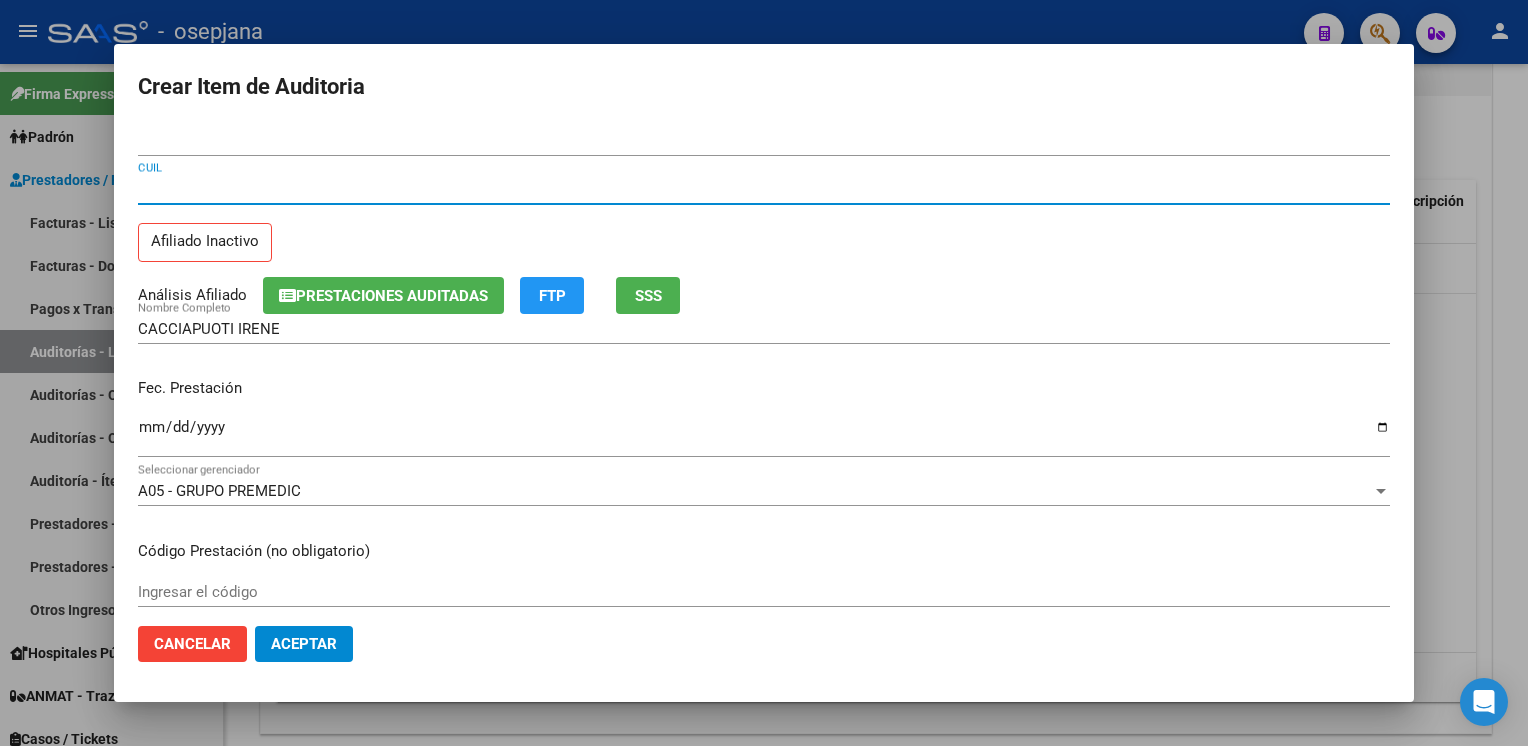 click on "SSS" 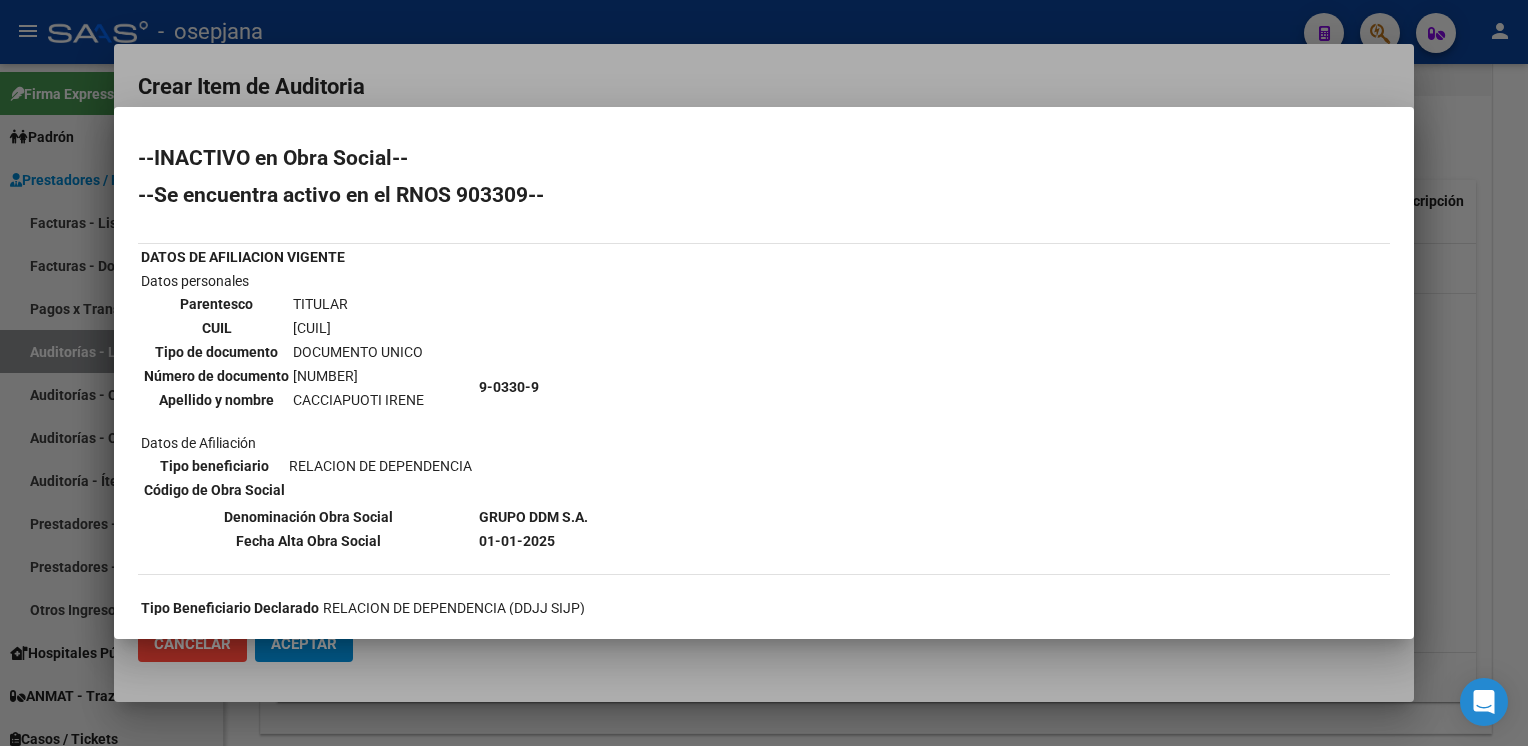 scroll, scrollTop: 246, scrollLeft: 0, axis: vertical 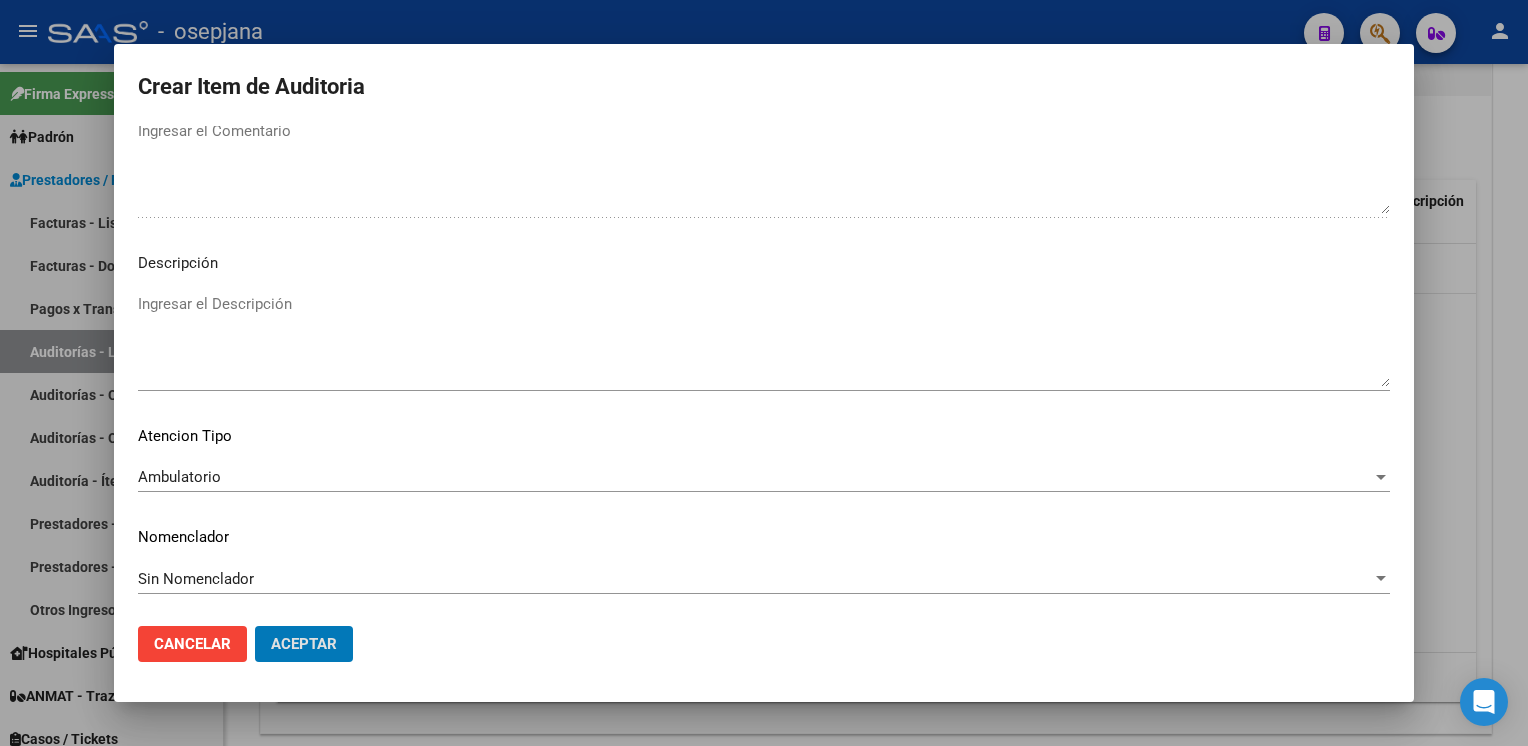 click on "Aceptar" 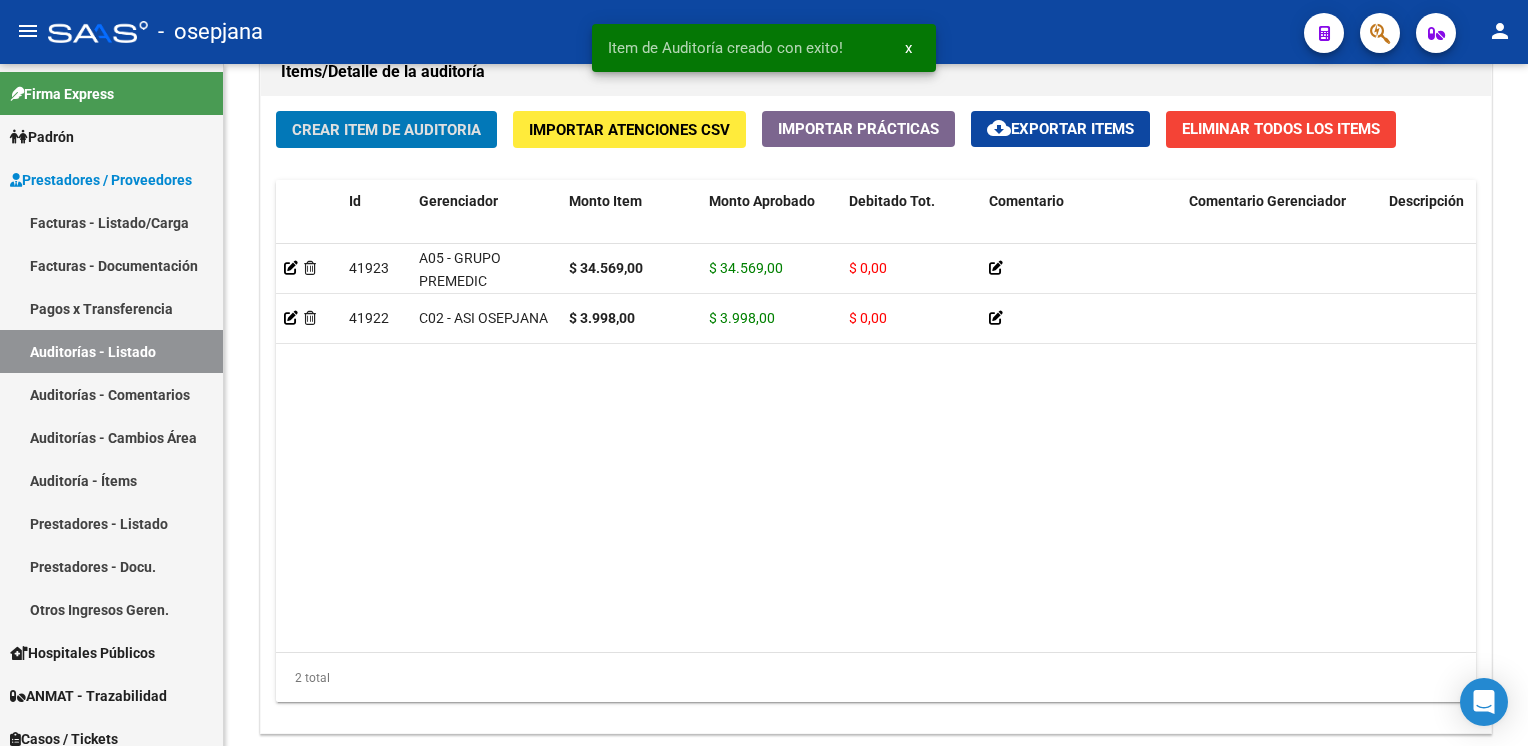 click on "Crear Item de Auditoria" 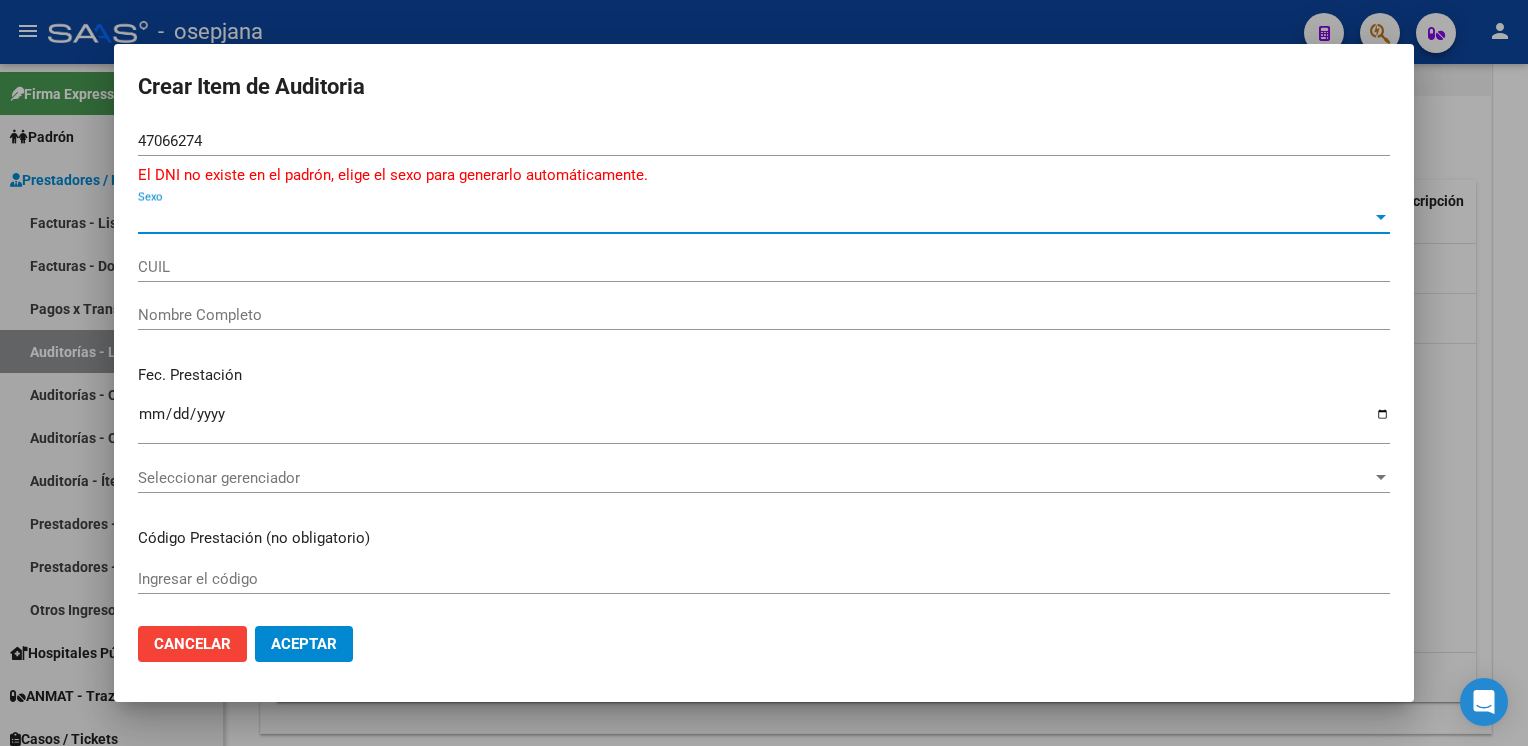 click on "Sexo" at bounding box center (755, 218) 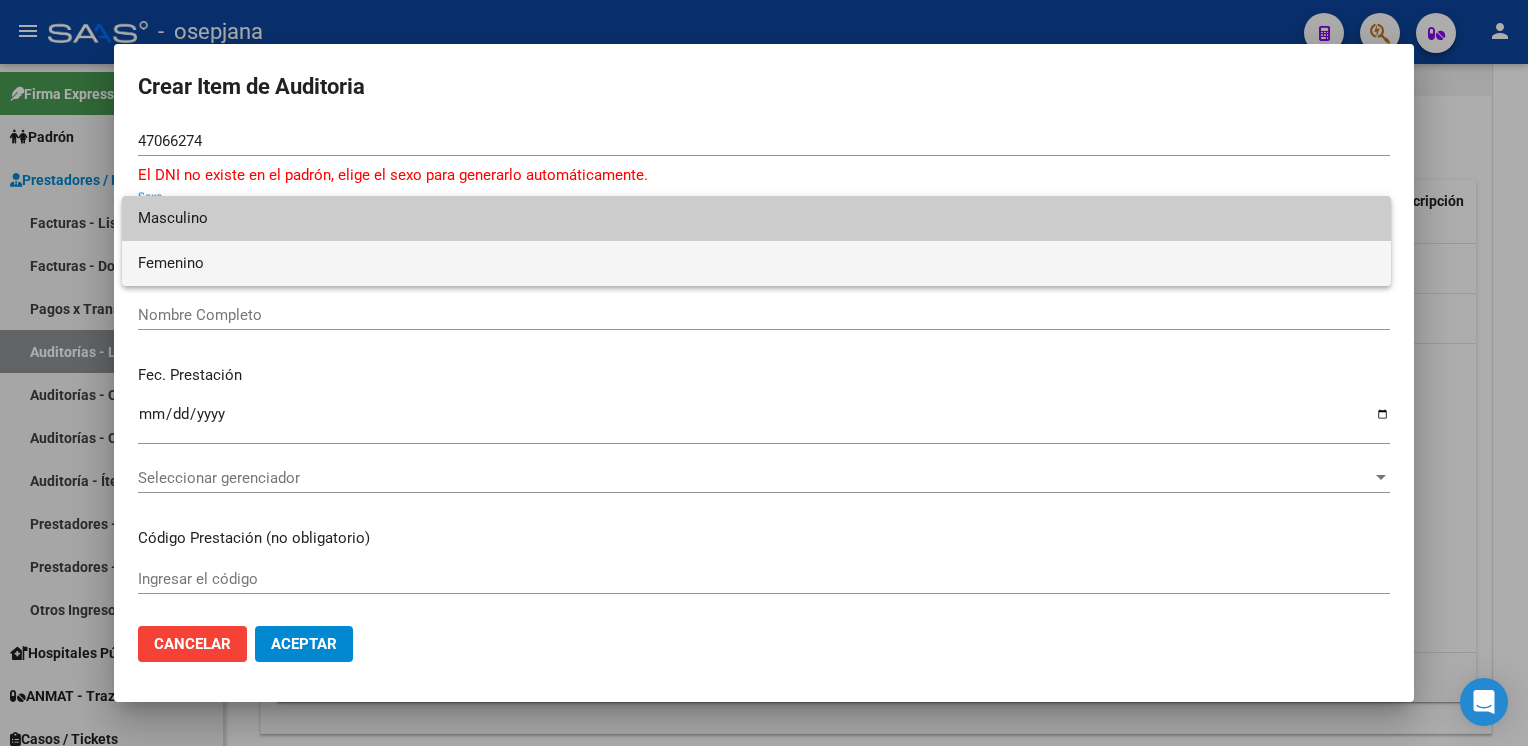 click on "Femenino" at bounding box center (756, 263) 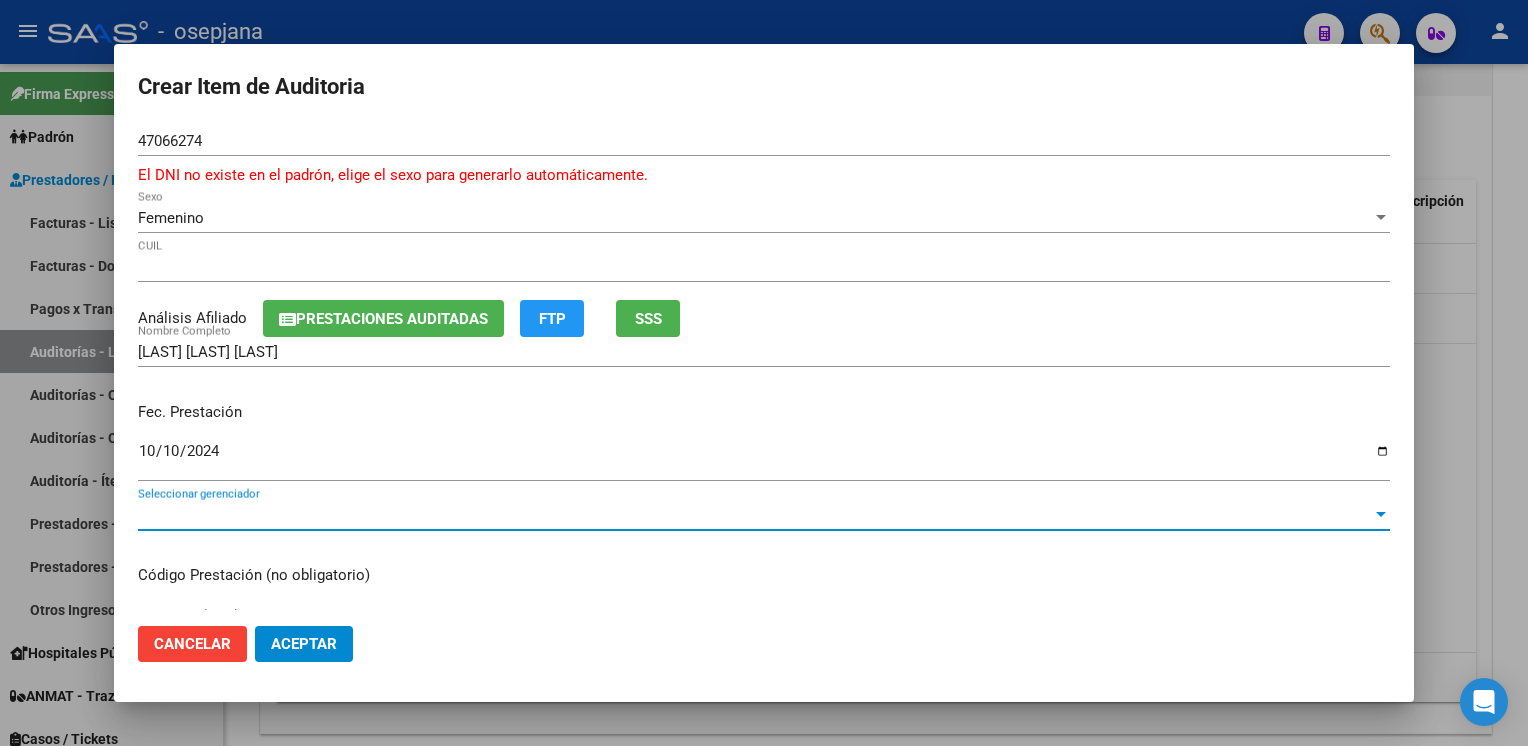 click on "Seleccionar gerenciador" at bounding box center (755, 515) 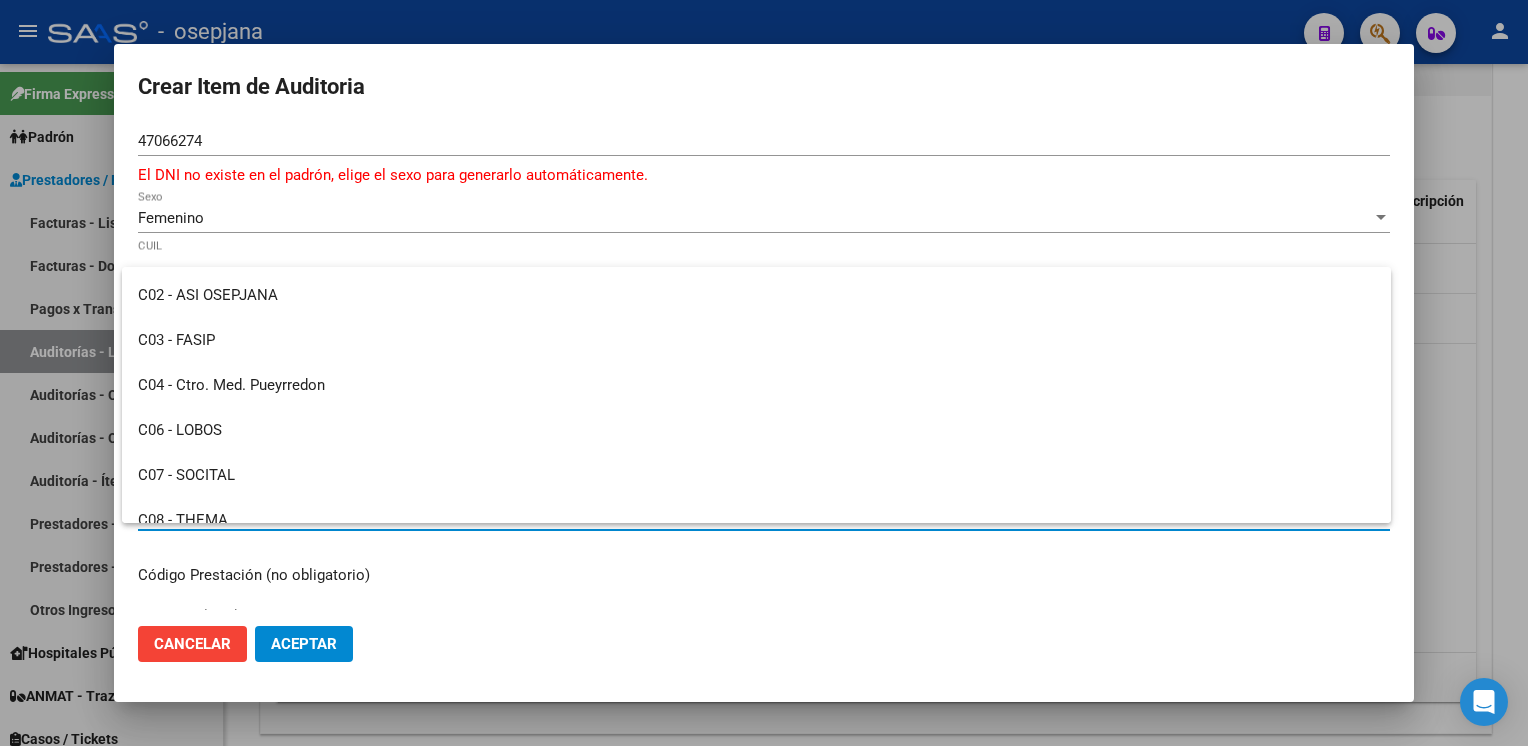 scroll, scrollTop: 400, scrollLeft: 0, axis: vertical 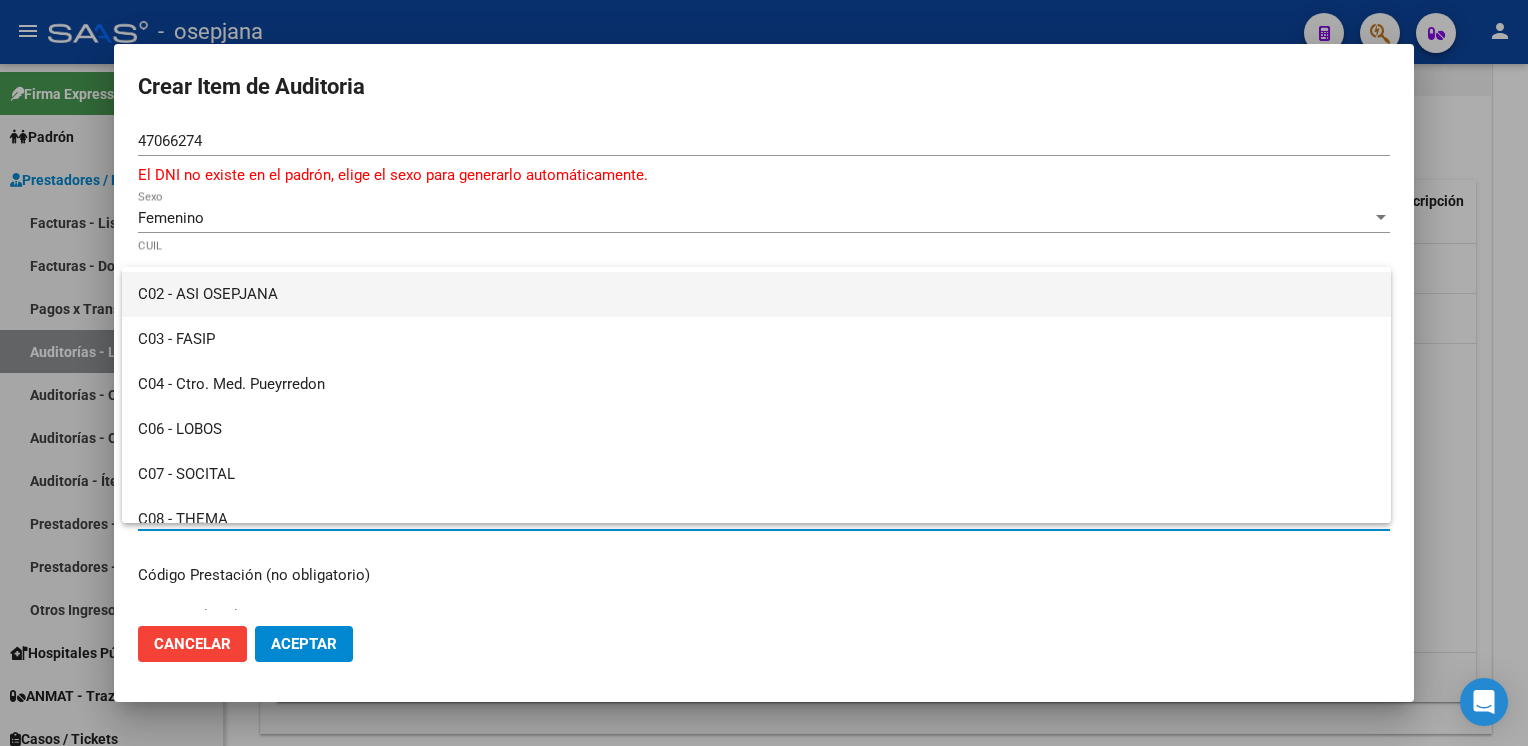click on "C02 - ASI OSEPJANA" at bounding box center [756, 294] 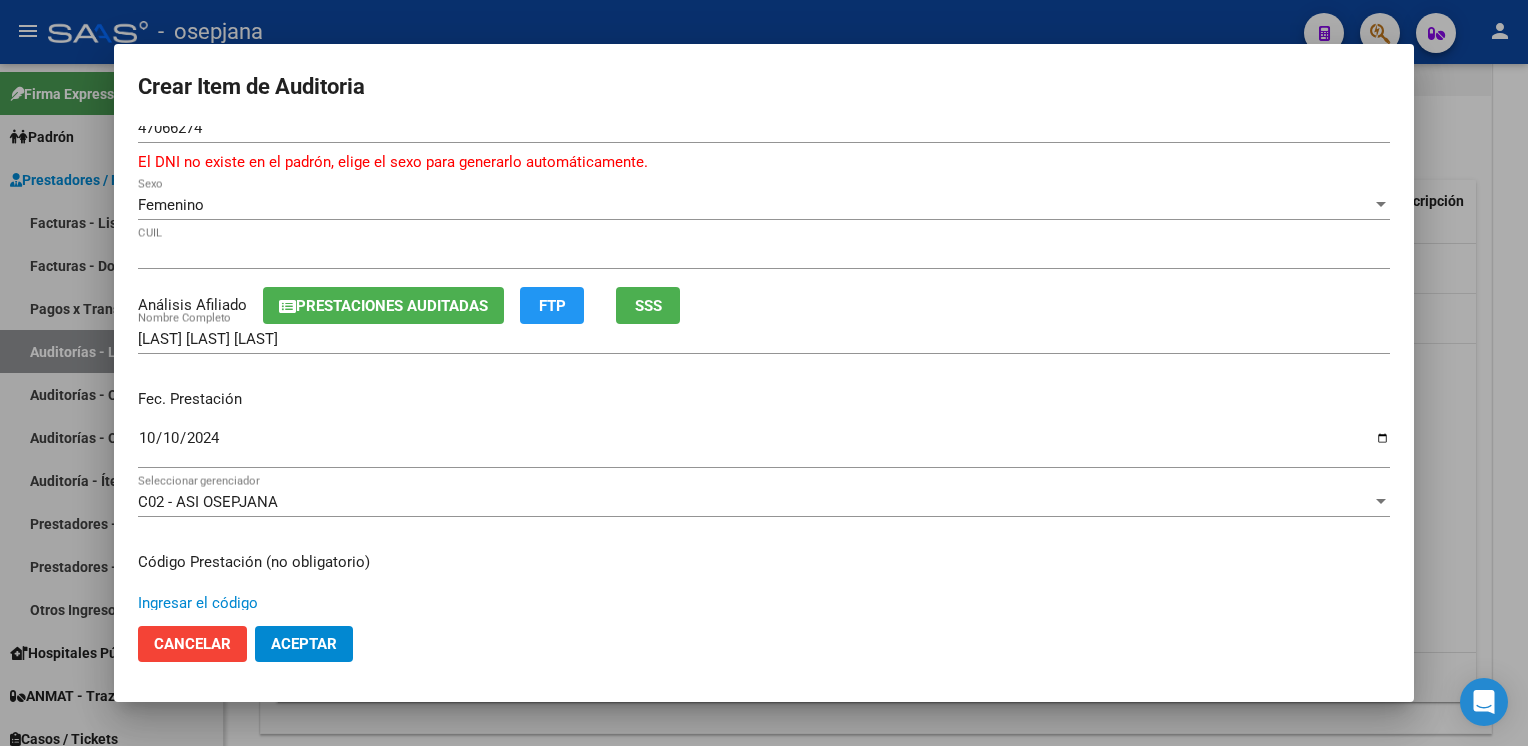 scroll, scrollTop: 348, scrollLeft: 0, axis: vertical 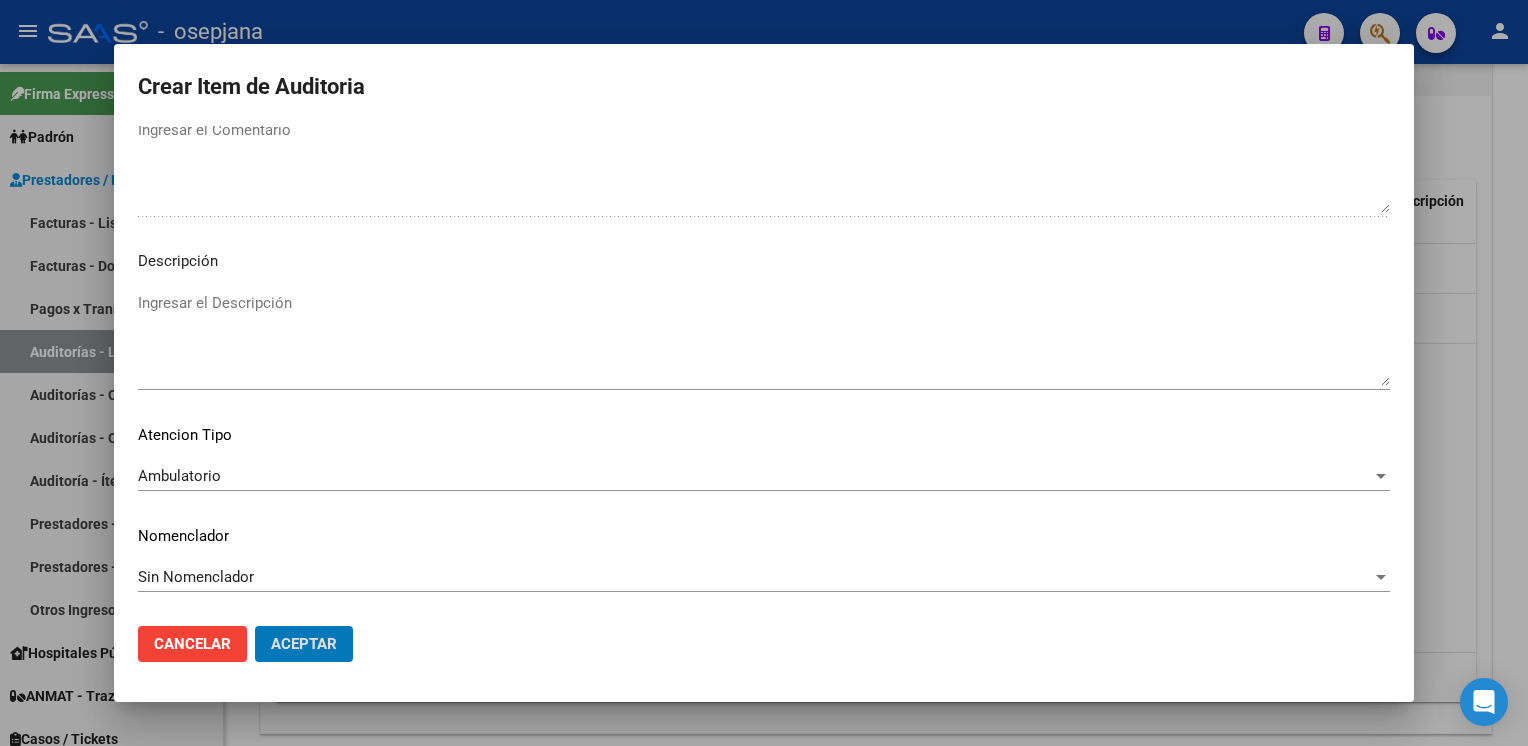 click on "Aceptar" 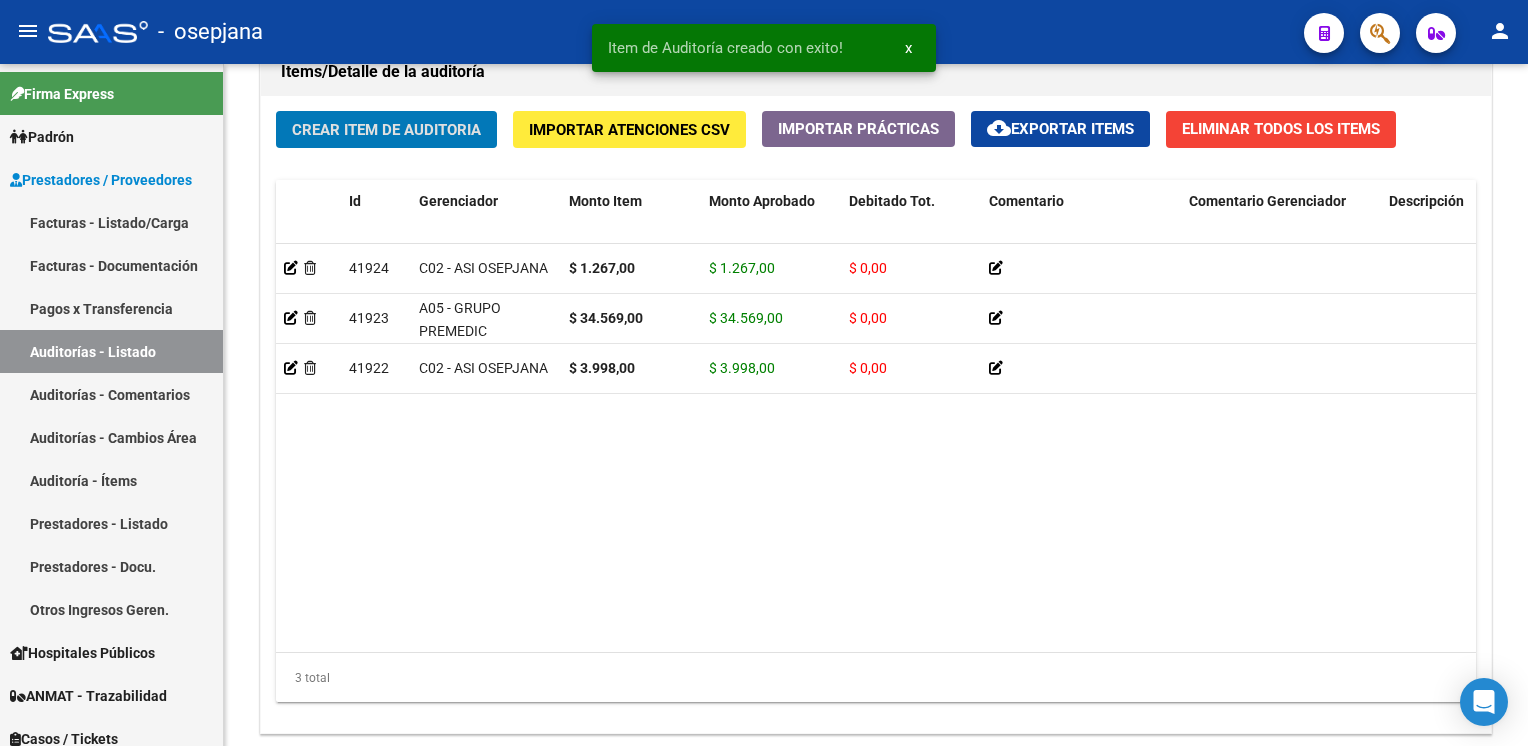 click on "Crear Item de Auditoria" 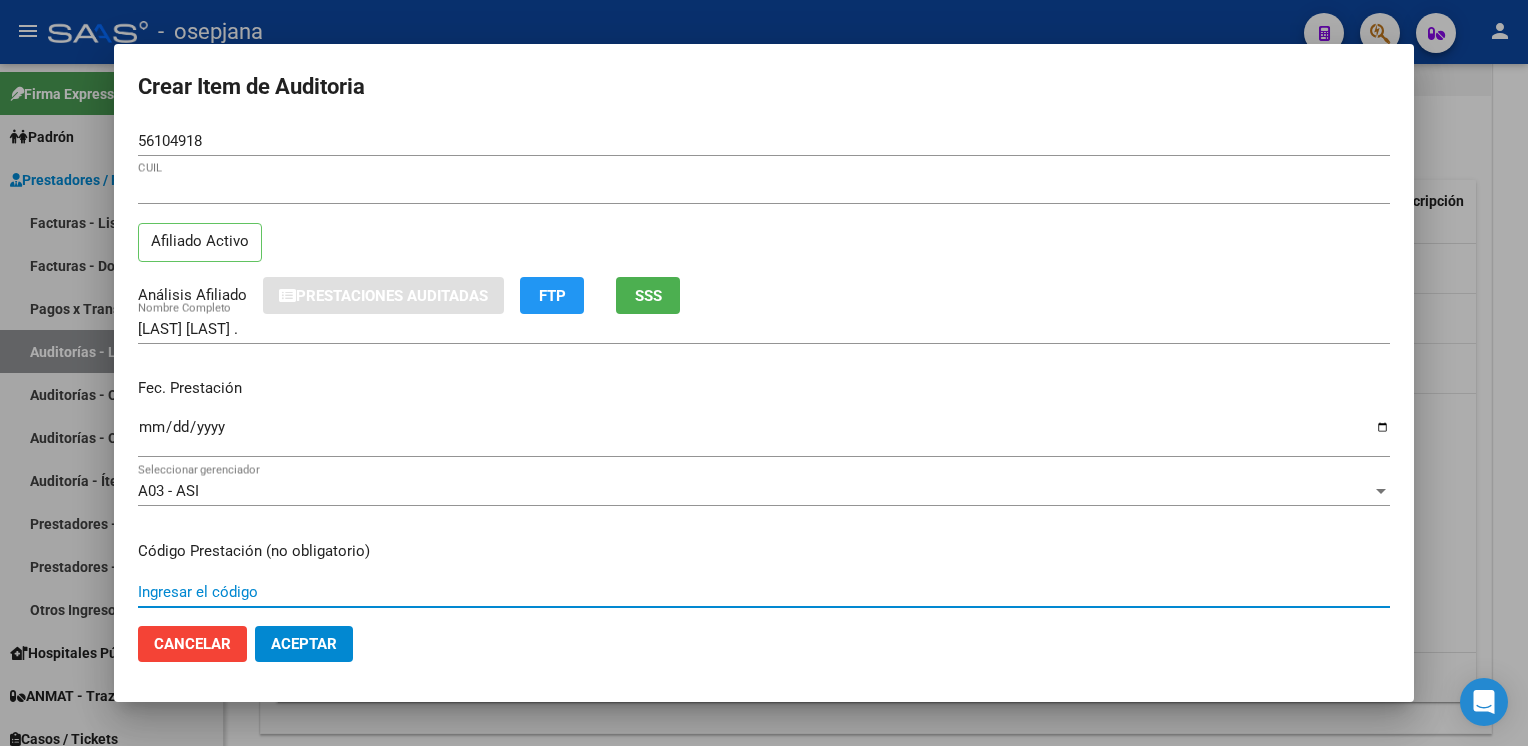 scroll, scrollTop: 324, scrollLeft: 0, axis: vertical 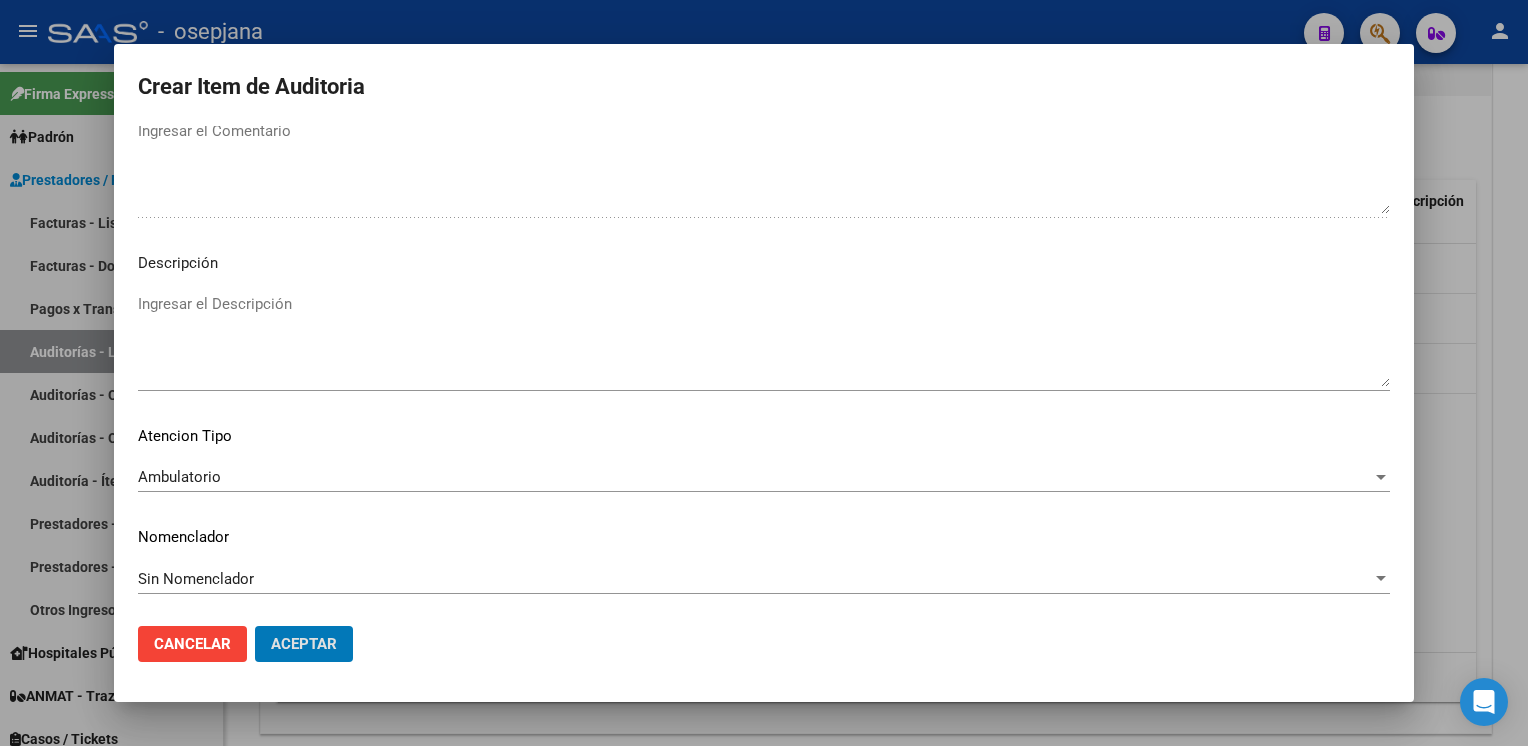 click on "Aceptar" 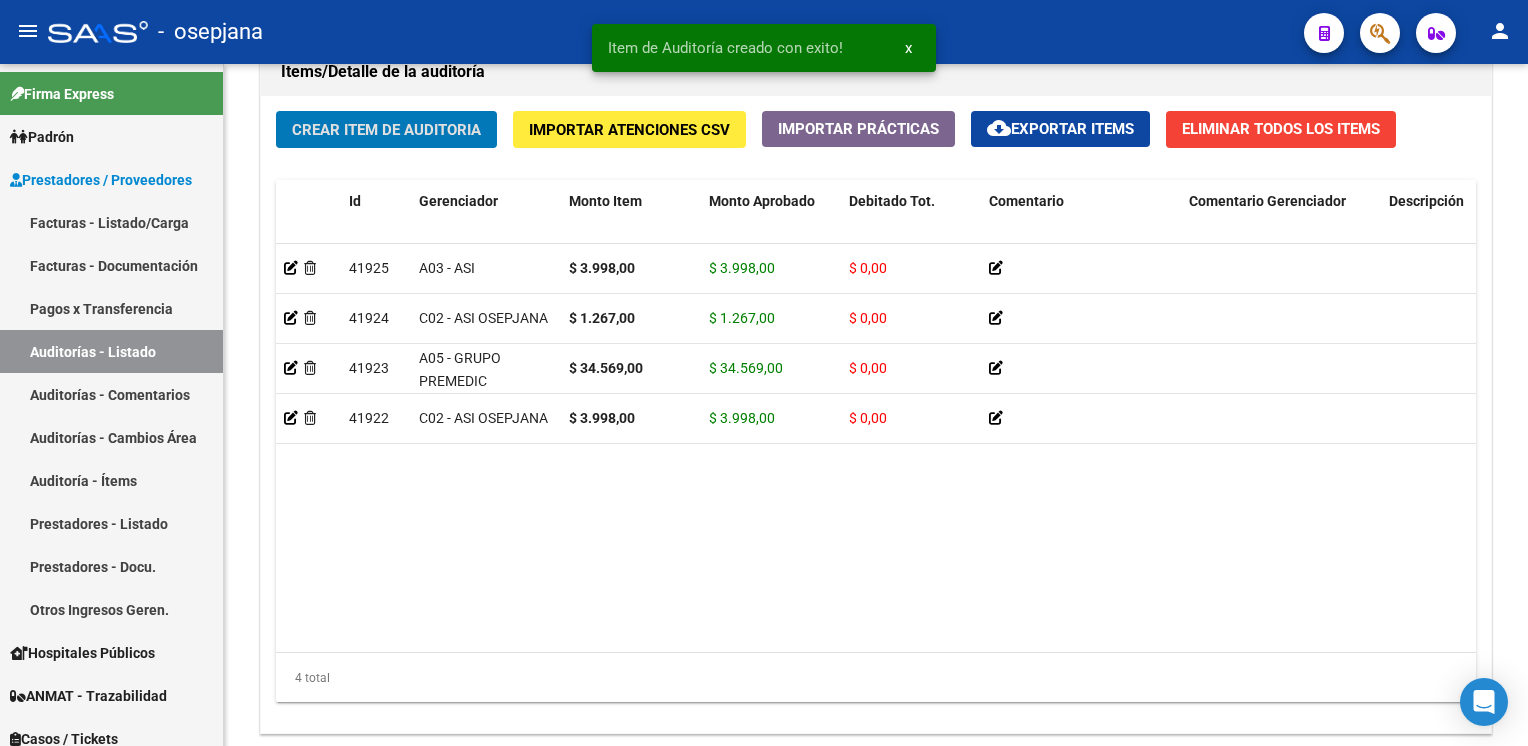 click on "Crear Item de Auditoria" 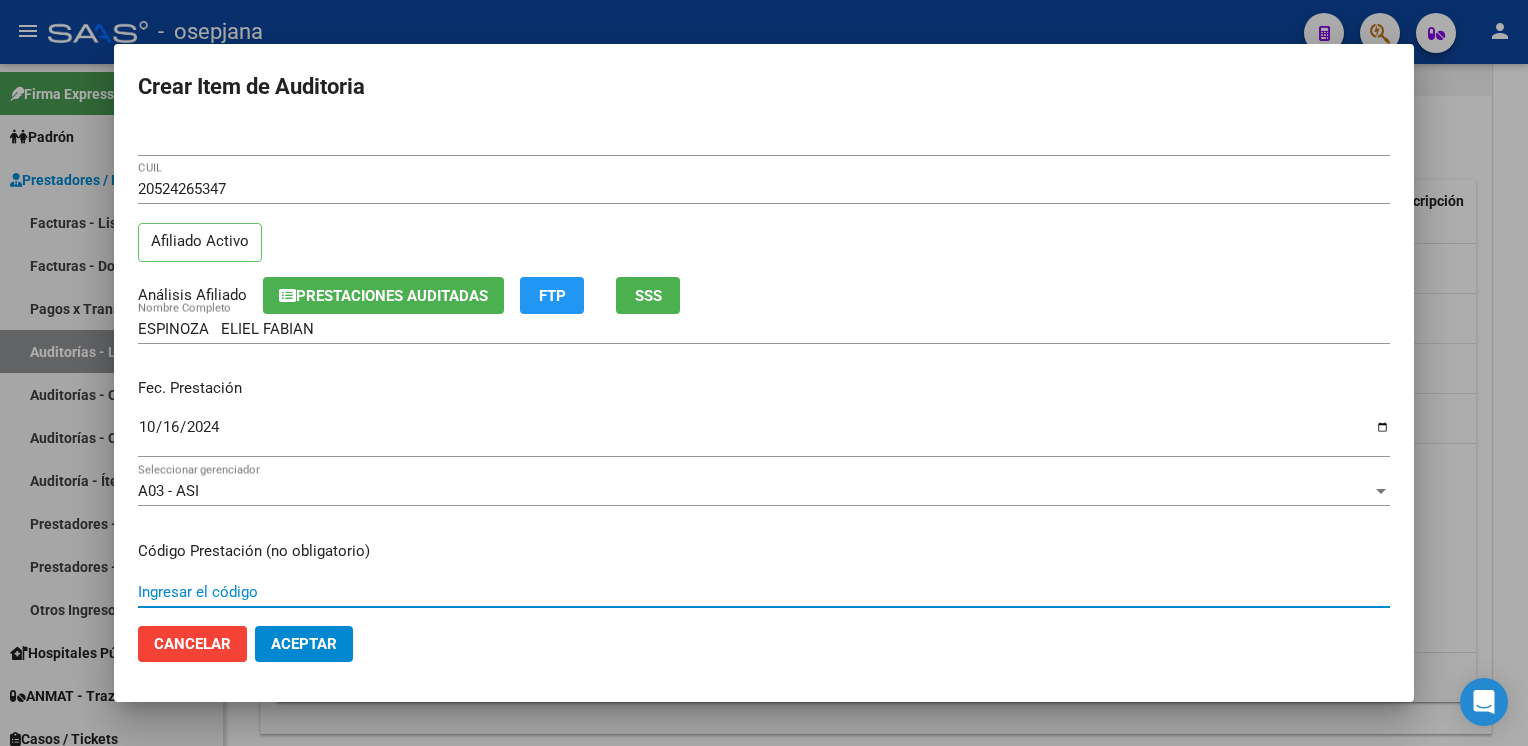 scroll, scrollTop: 324, scrollLeft: 0, axis: vertical 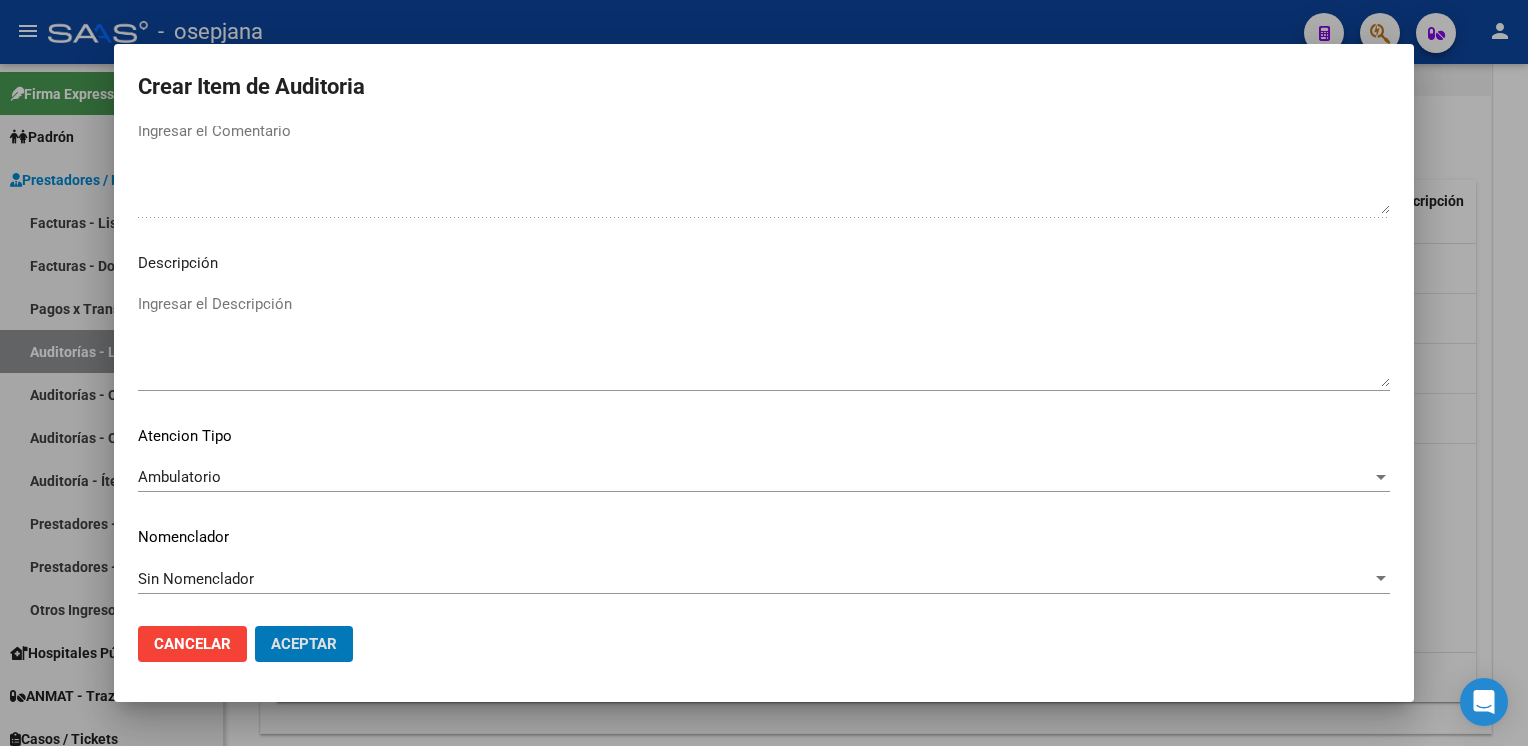 click on "Aceptar" 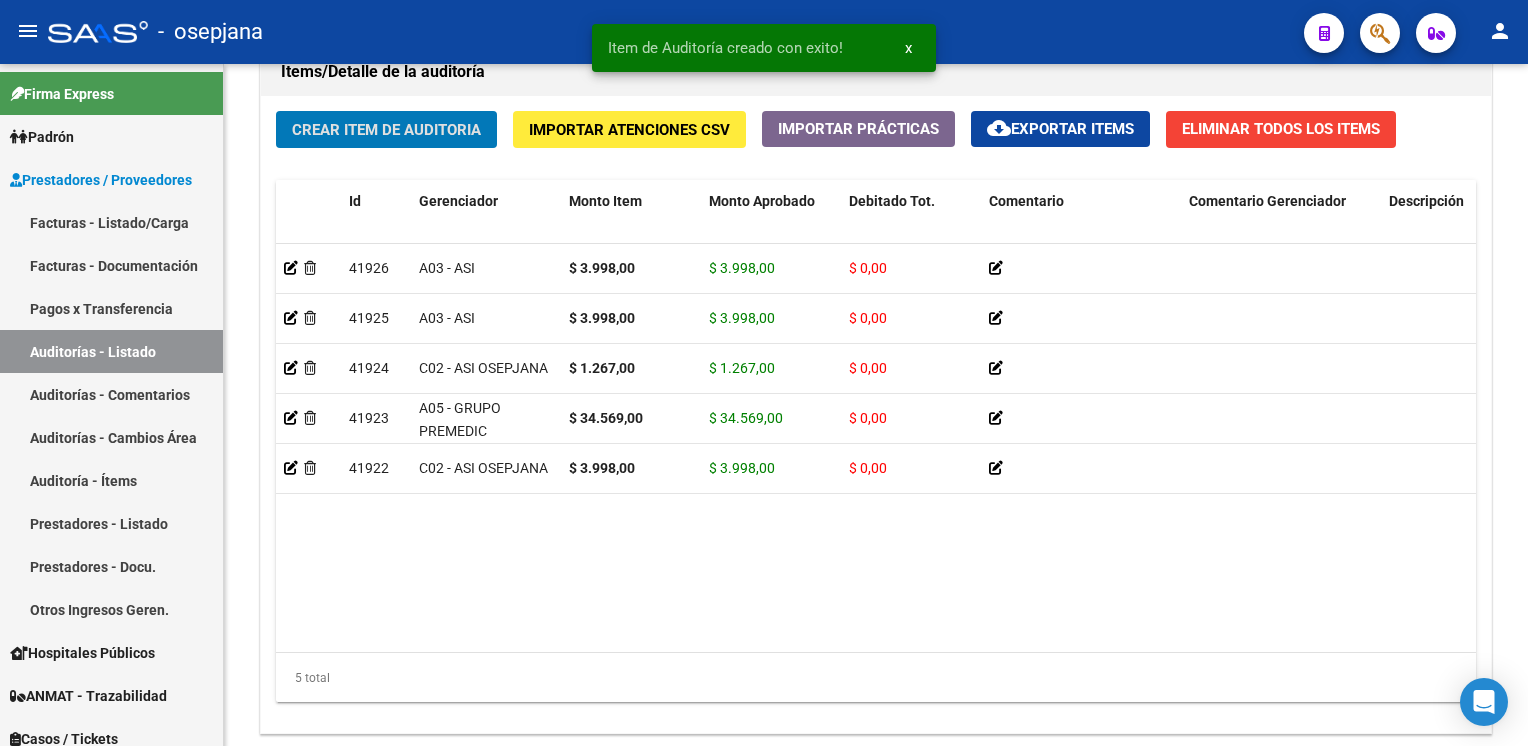 click on "Crear Item de Auditoria" 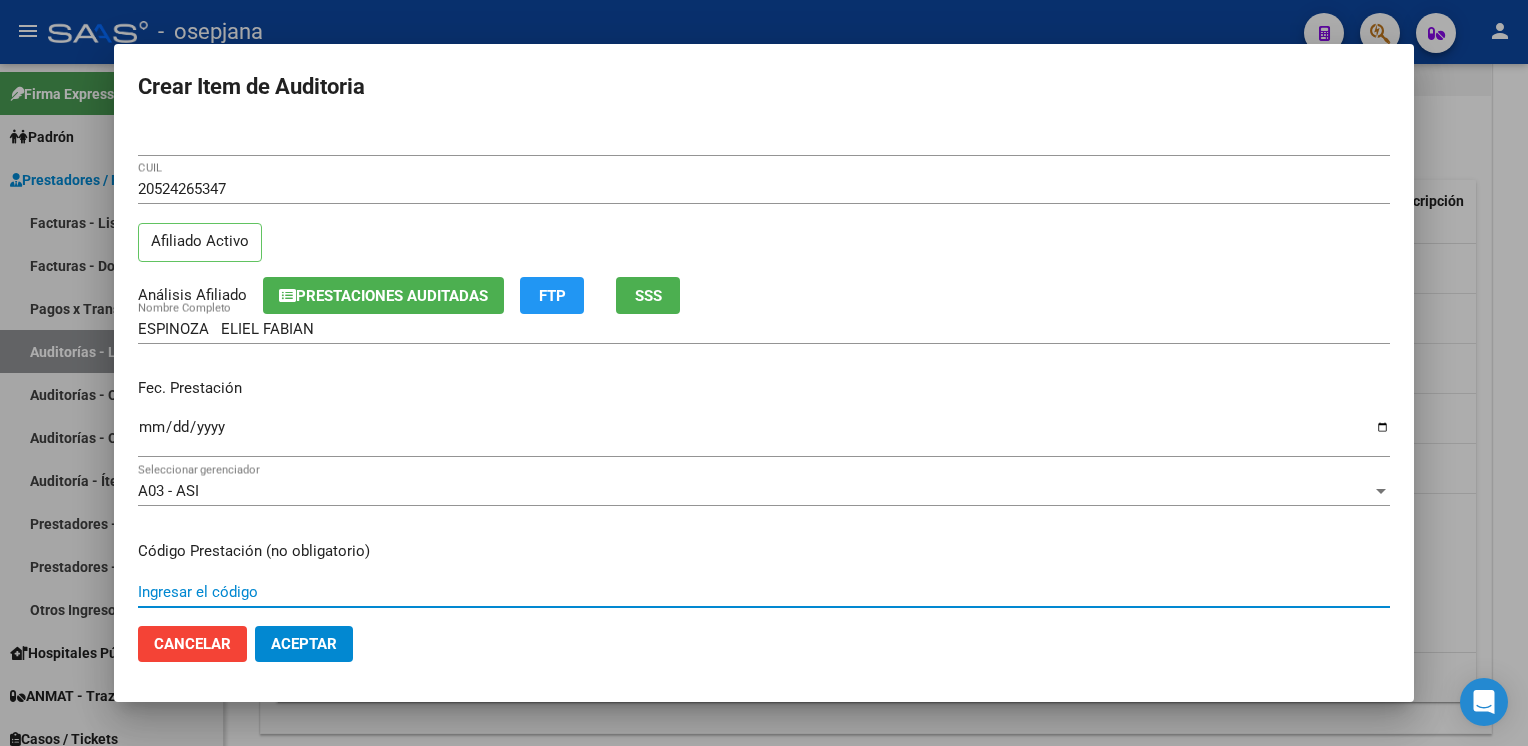 scroll, scrollTop: 324, scrollLeft: 0, axis: vertical 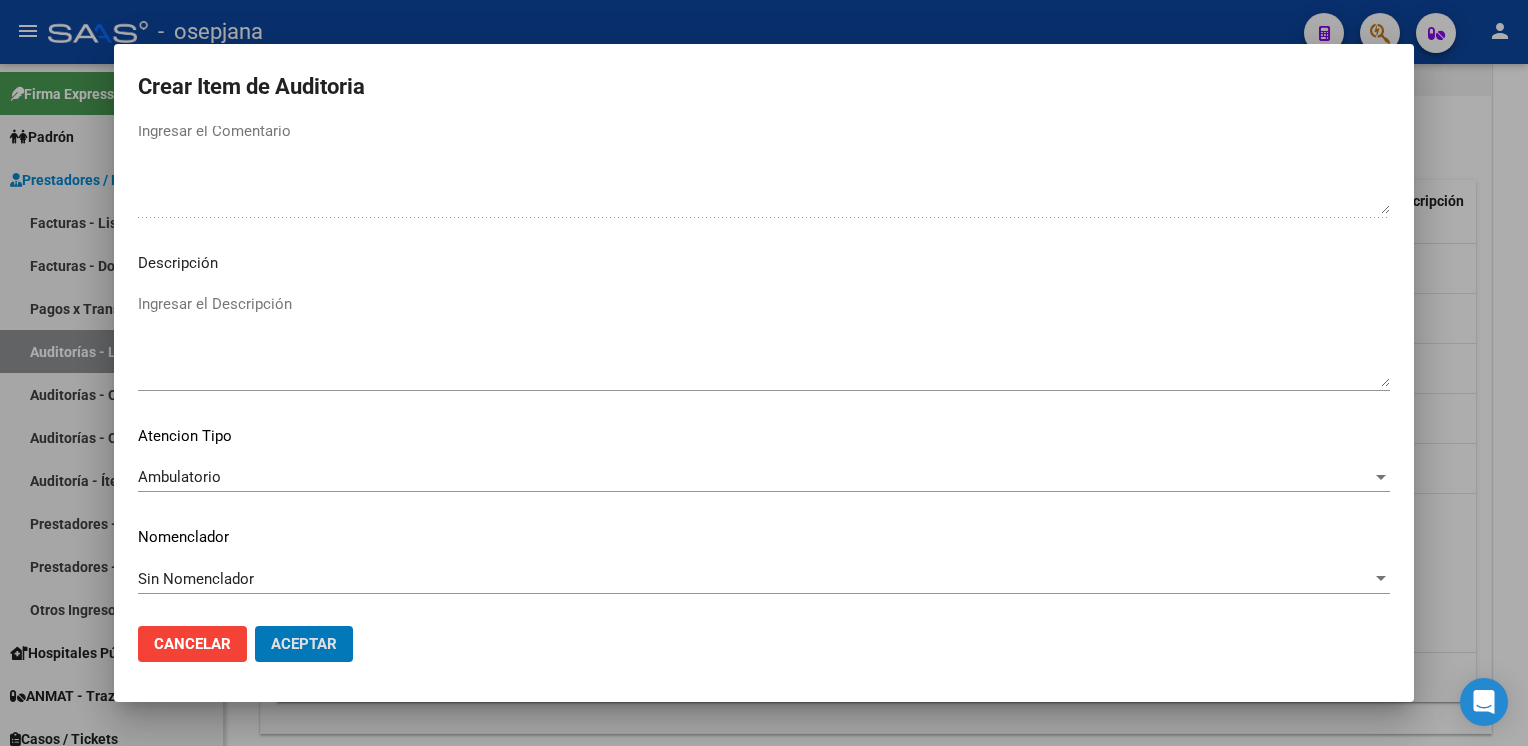 click on "Aceptar" 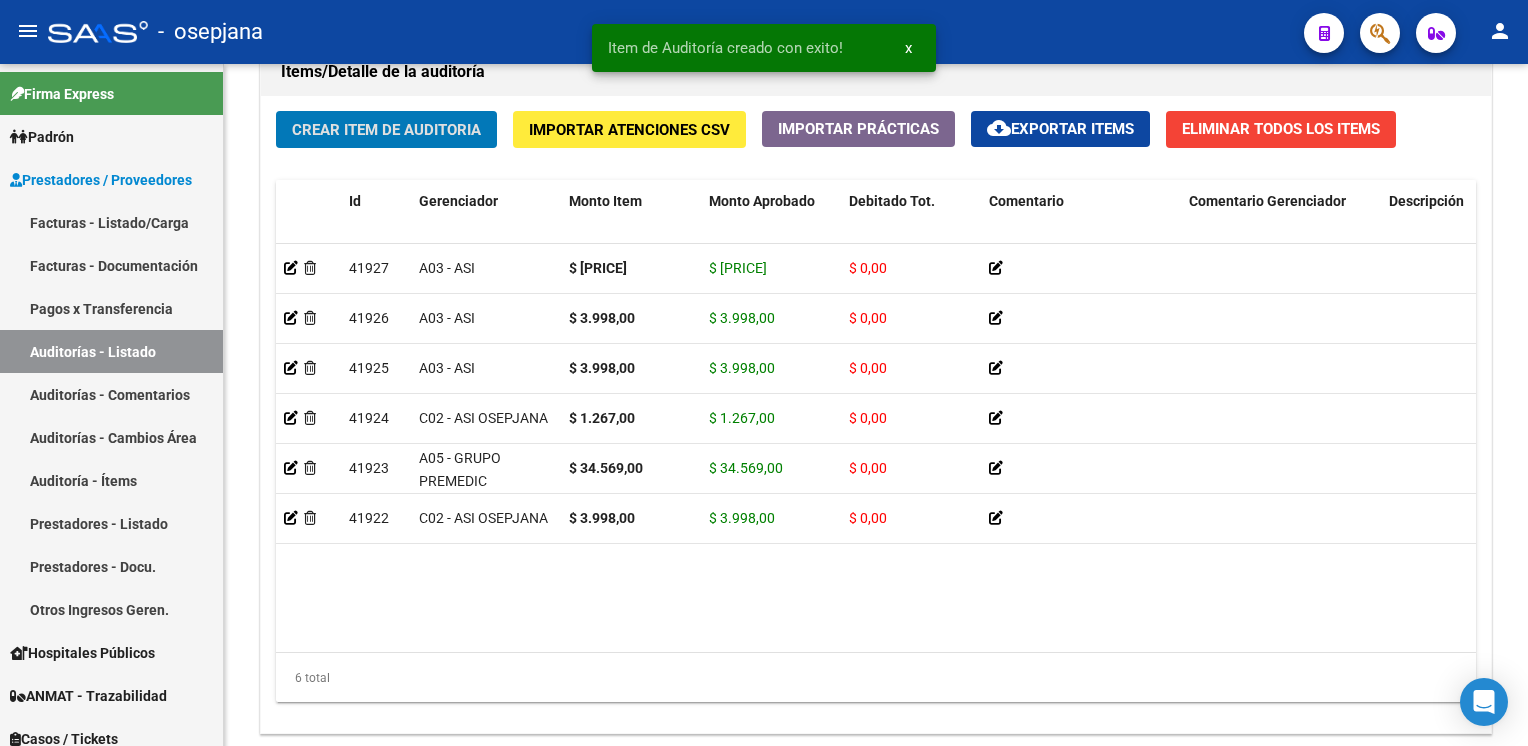 click on "Crear Item de Auditoria" 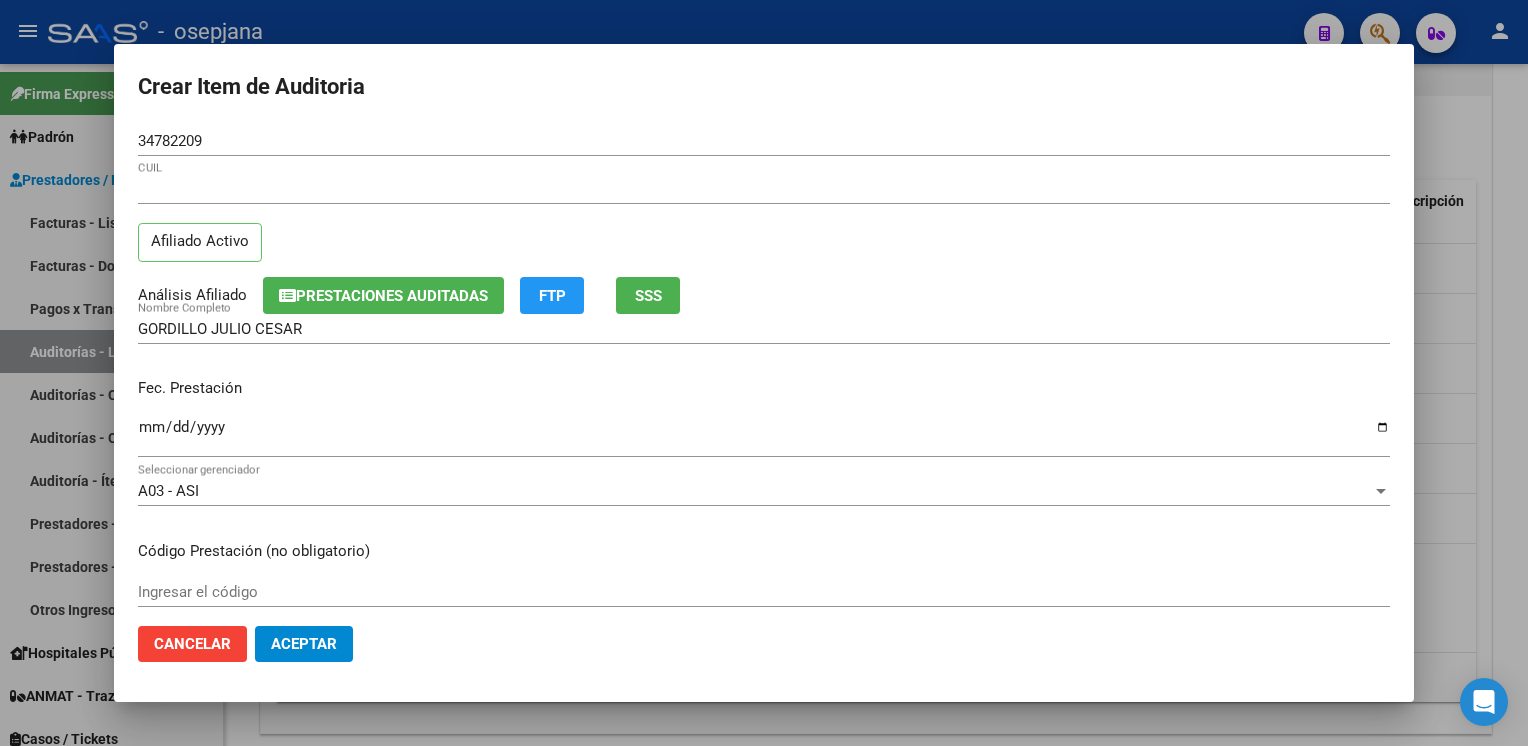 scroll, scrollTop: 324, scrollLeft: 0, axis: vertical 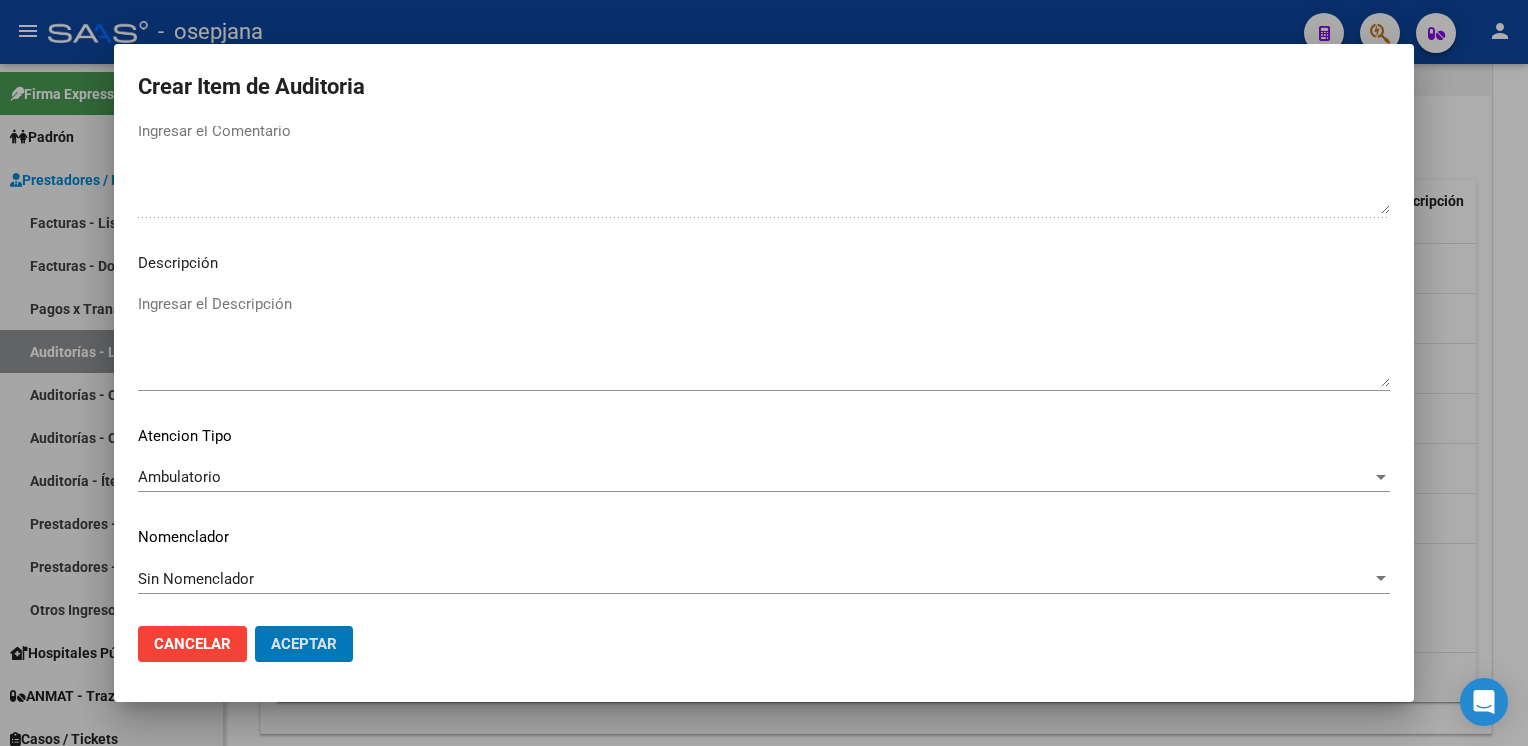 click on "Aceptar" 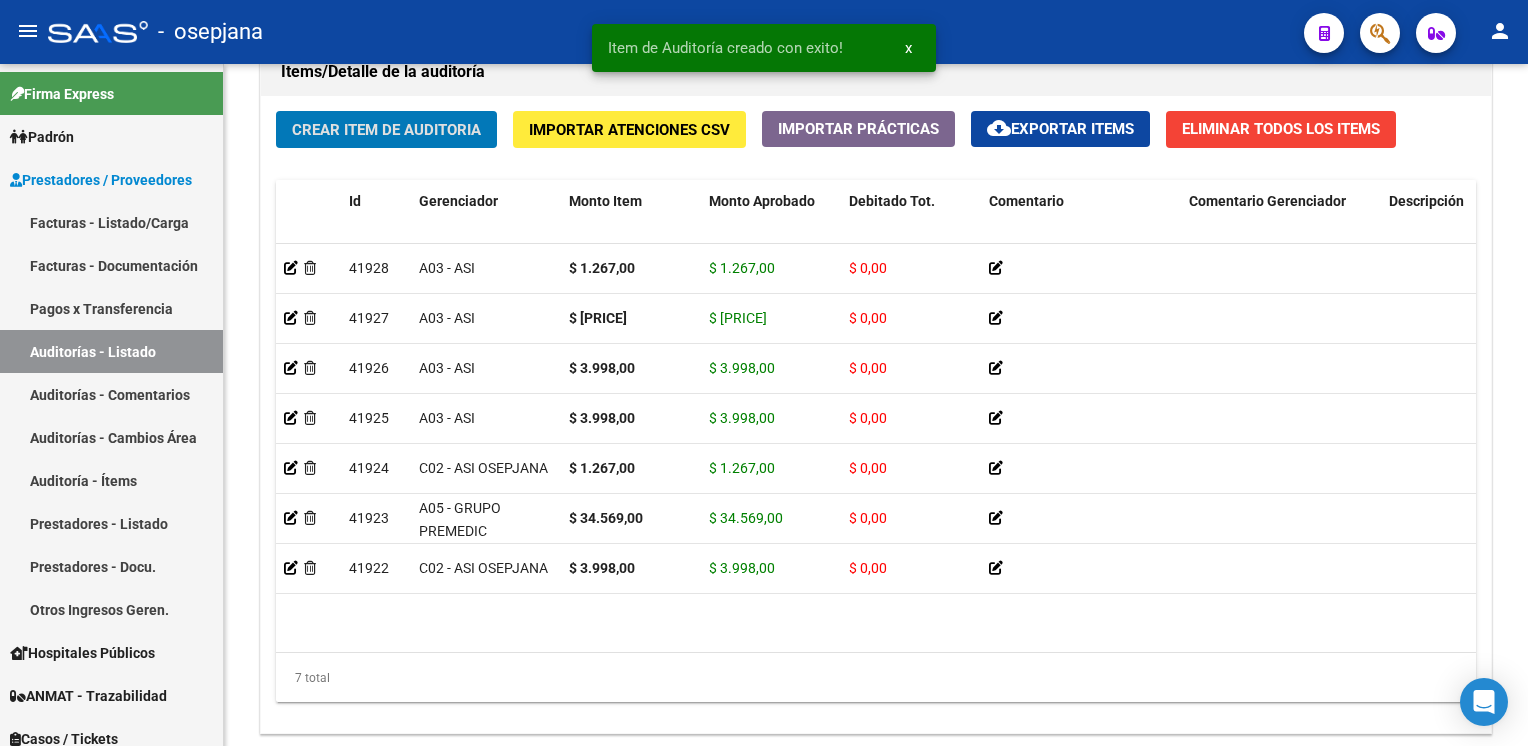 click on "Crear Item de Auditoria" 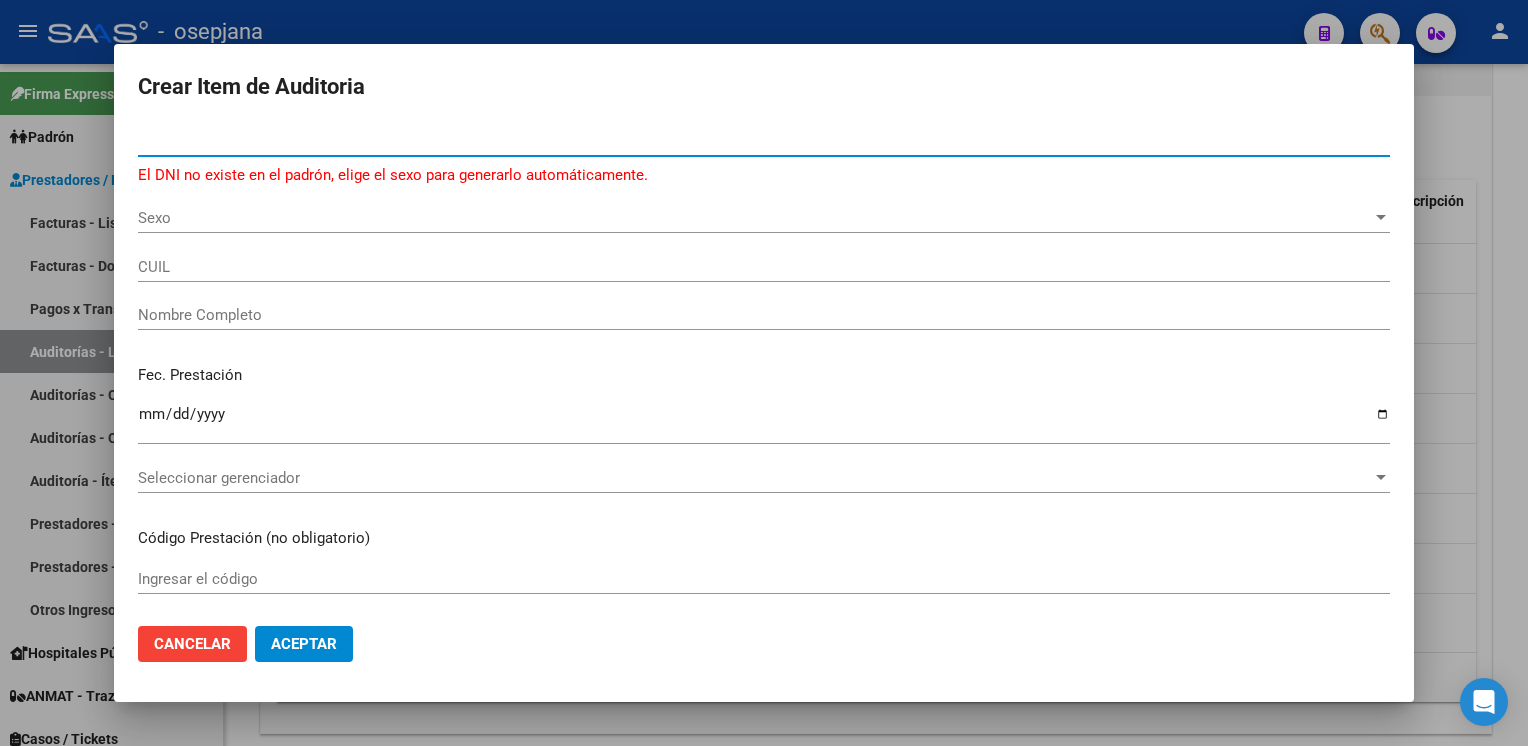 click on "Aceptar" 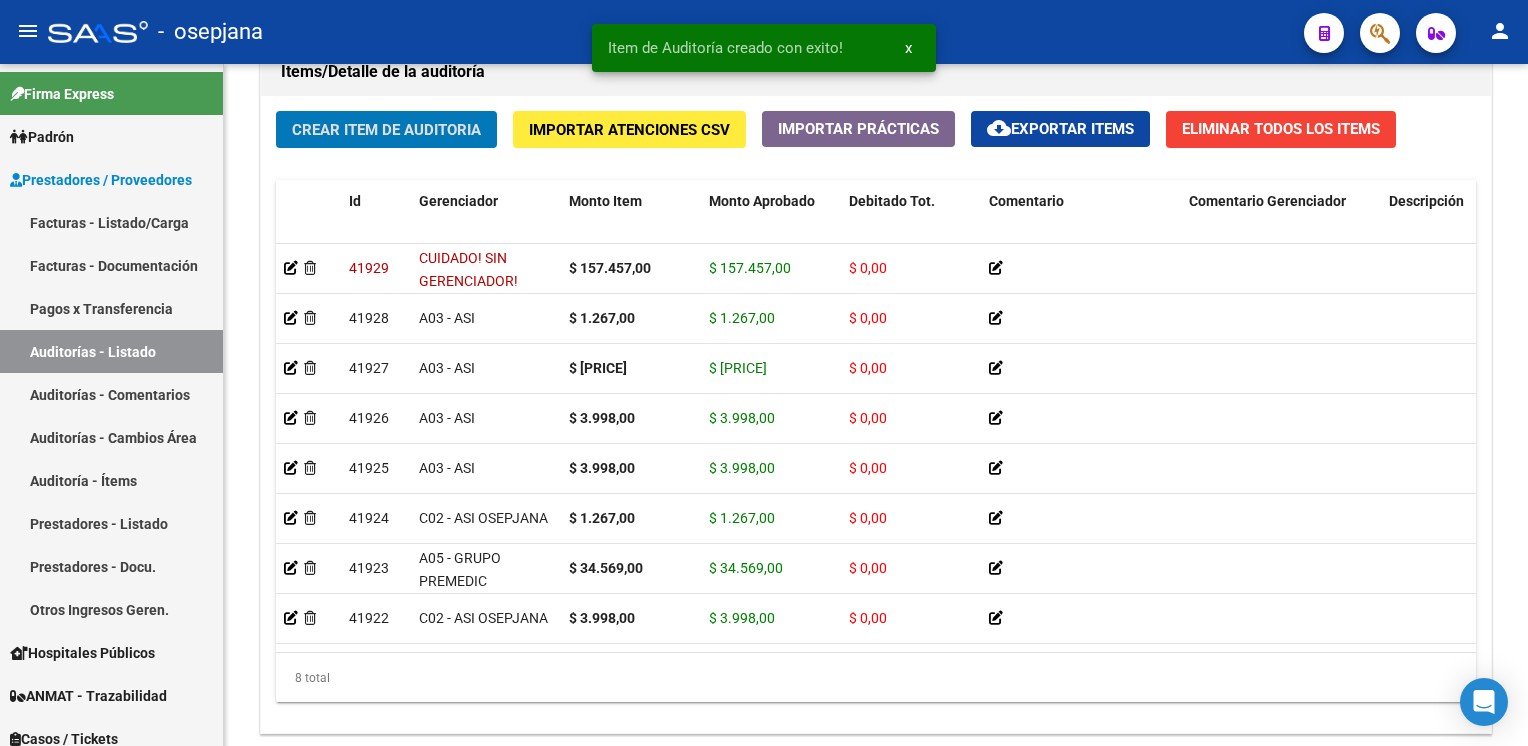 scroll, scrollTop: 13, scrollLeft: 0, axis: vertical 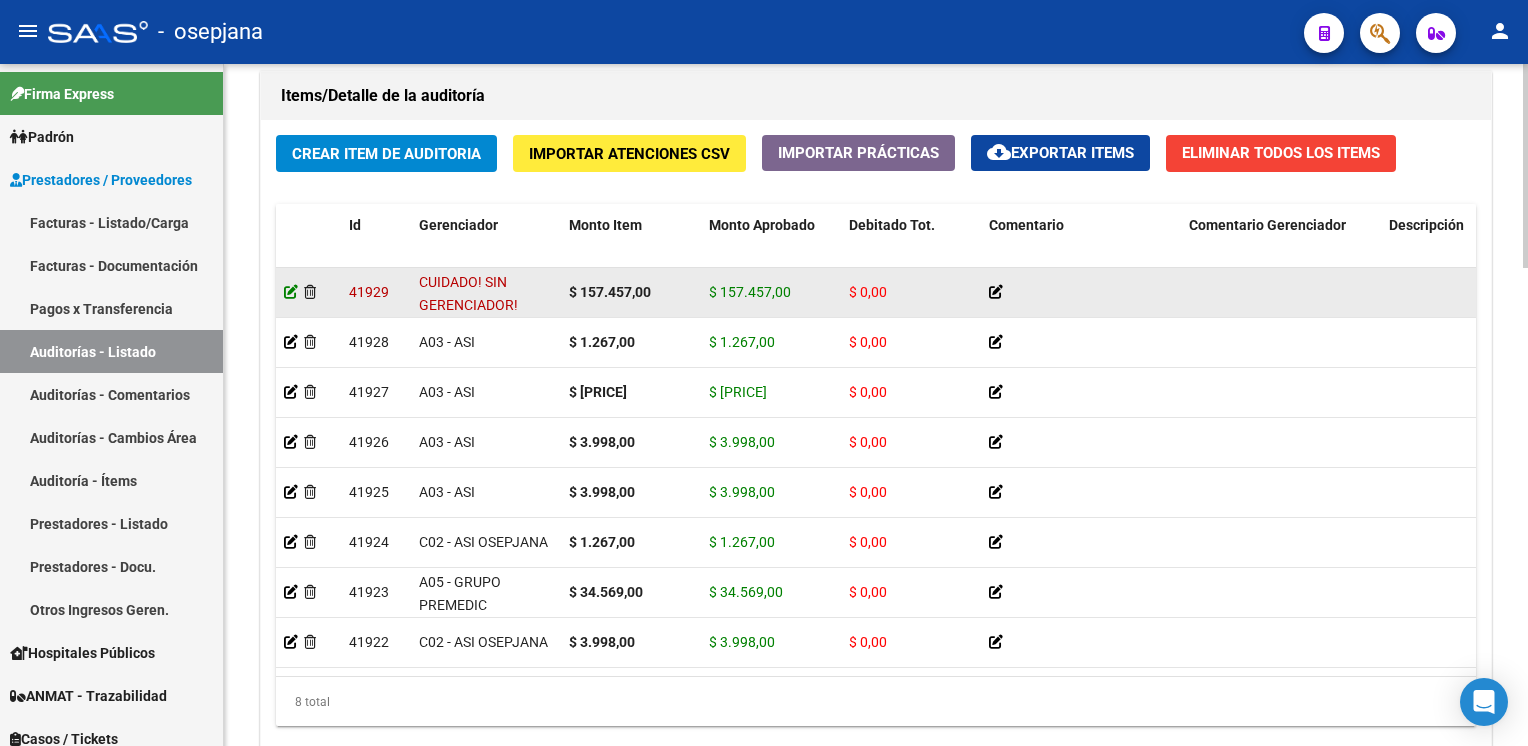 click 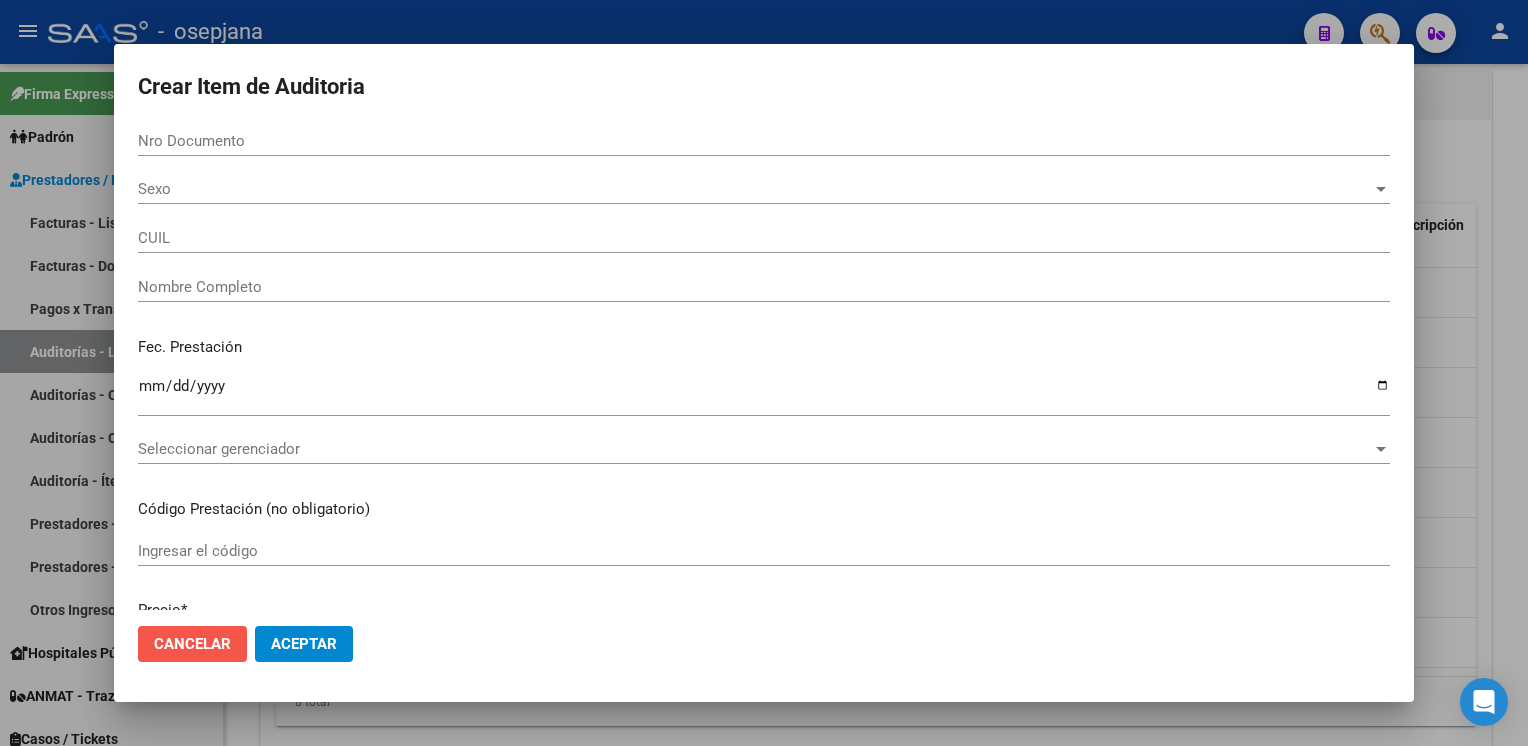 click on "Cancelar" 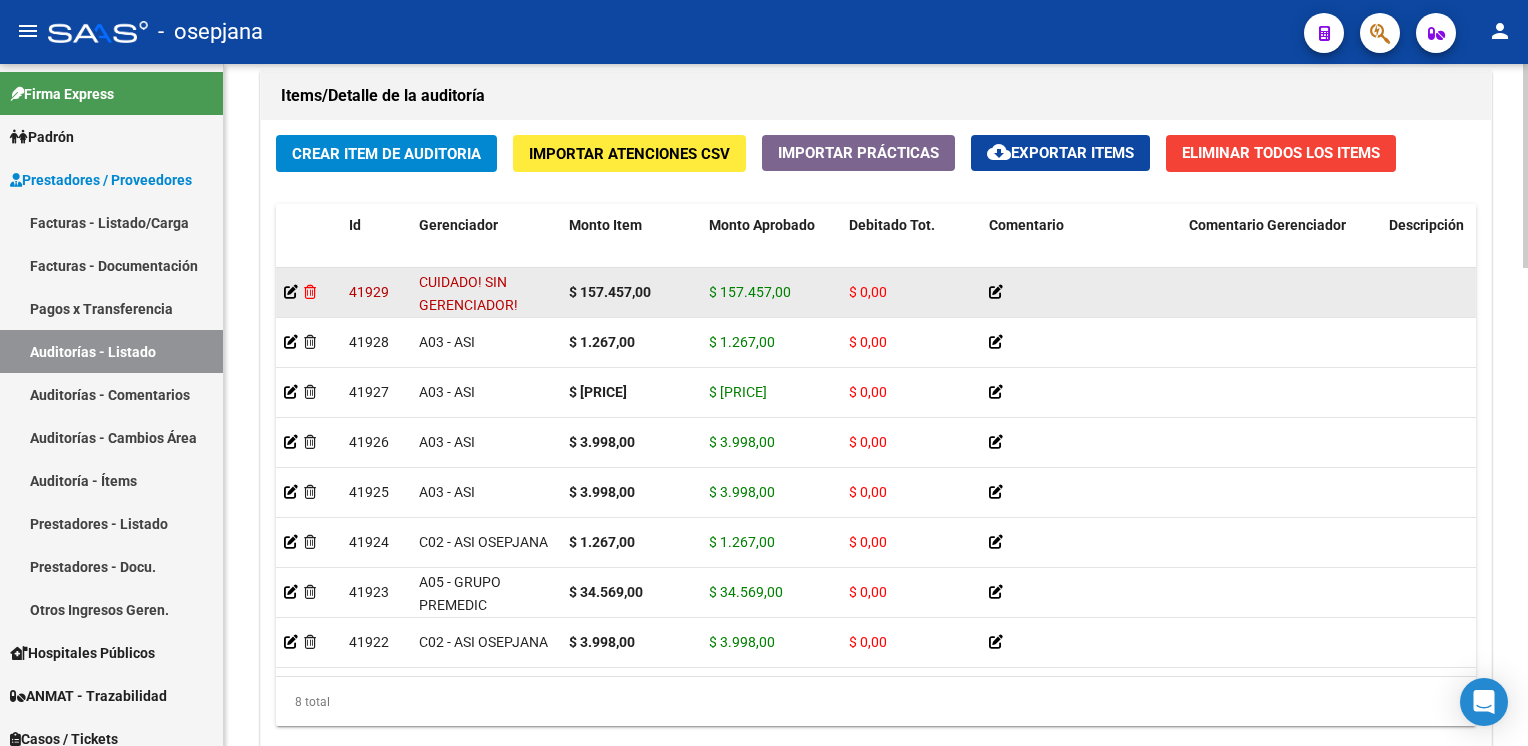 click 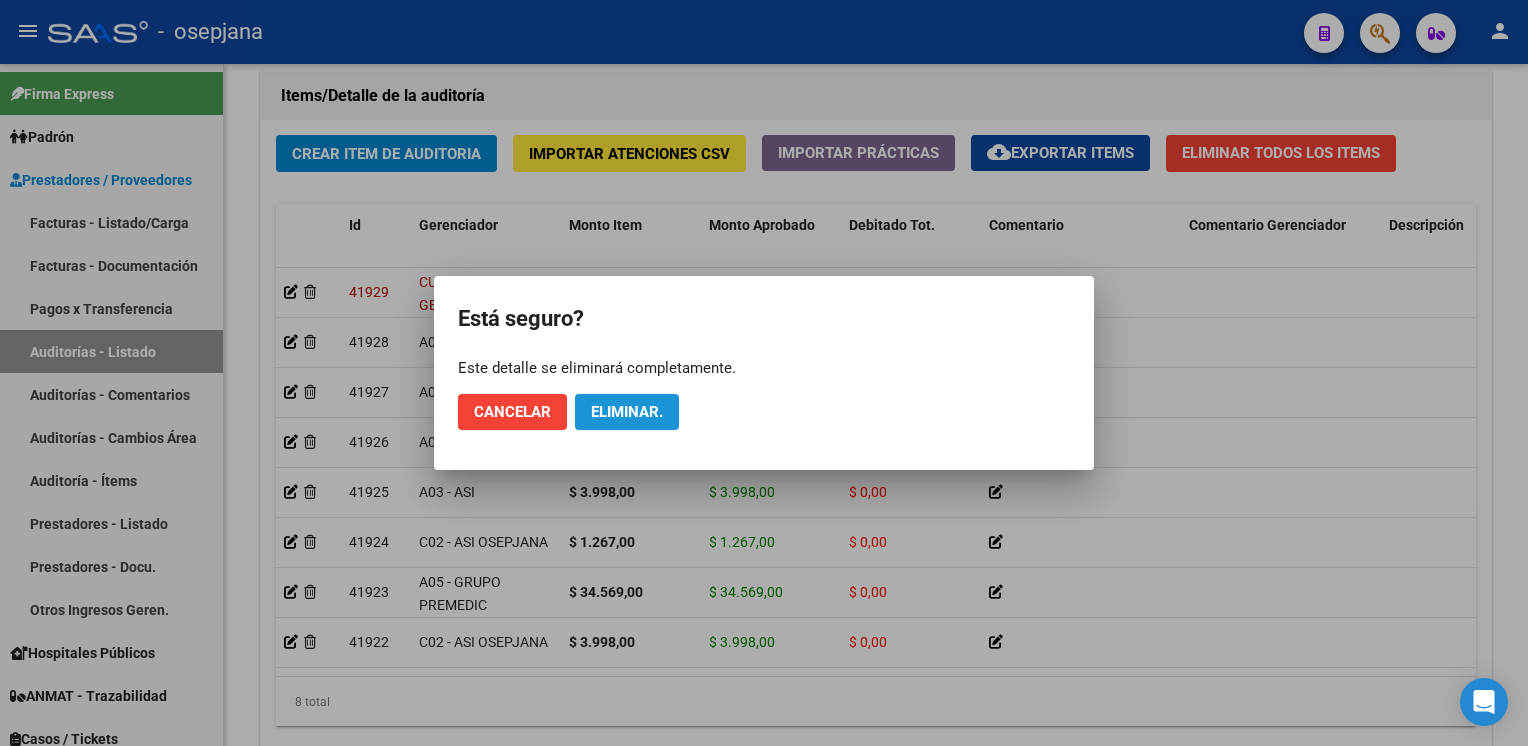 click on "Eliminar." 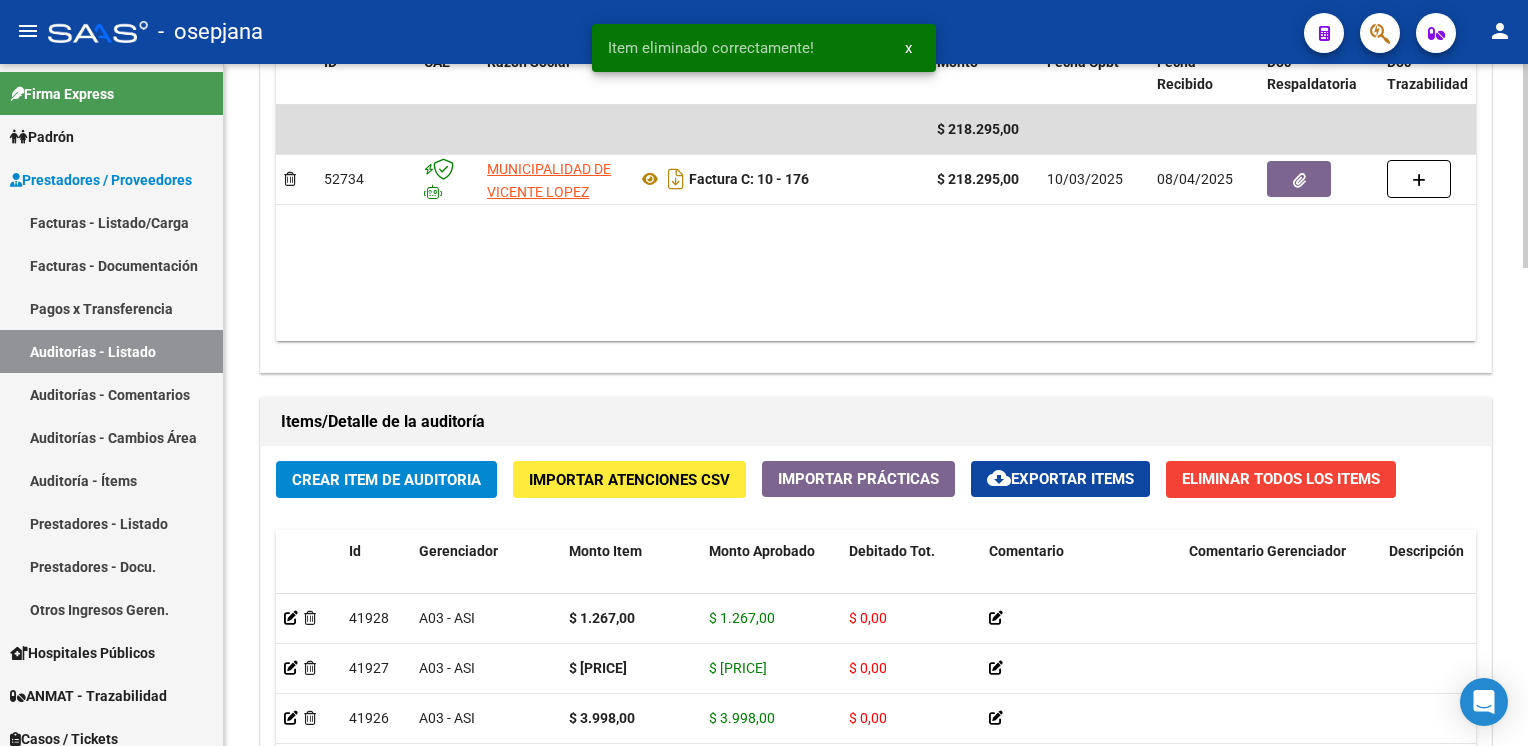 scroll, scrollTop: 1127, scrollLeft: 0, axis: vertical 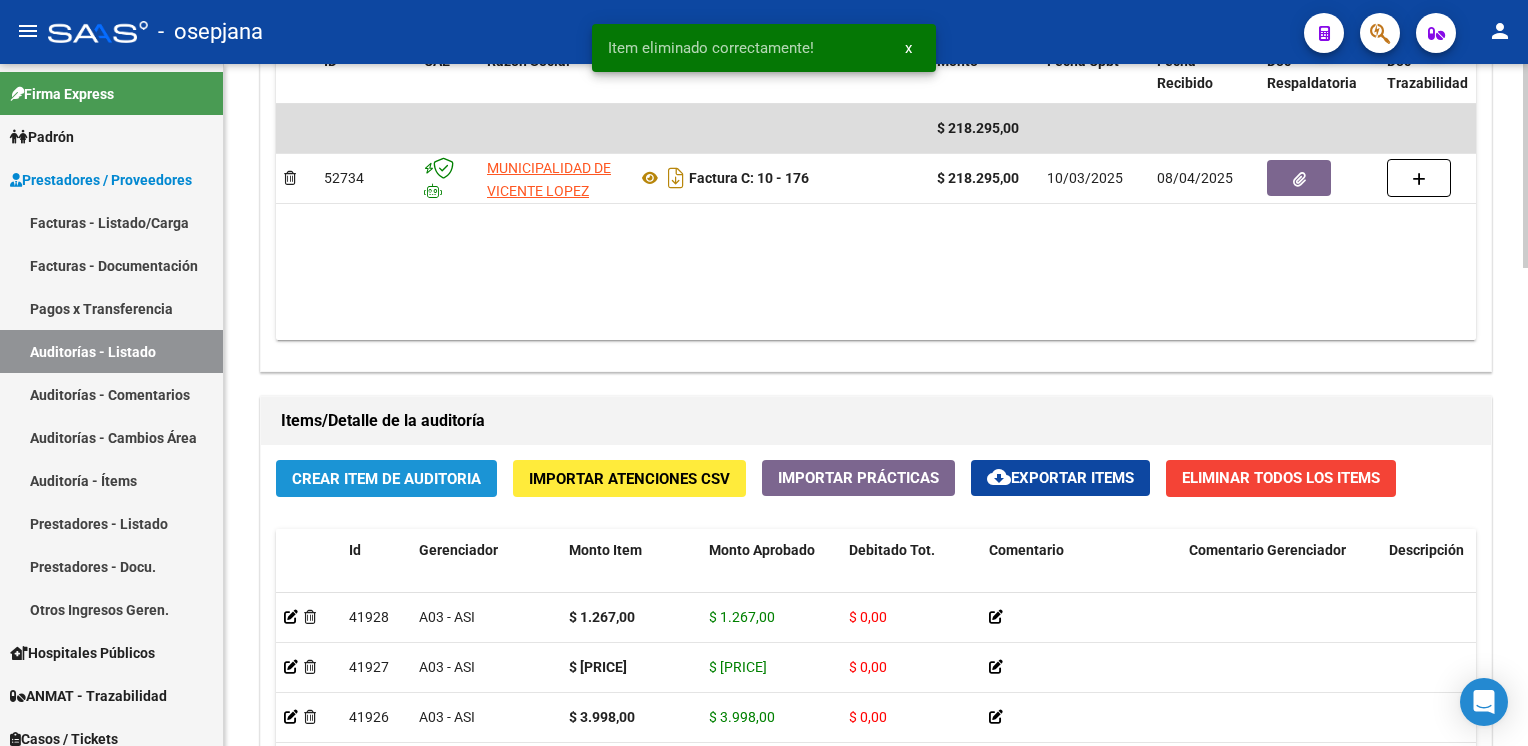 click on "Crear Item de Auditoria" 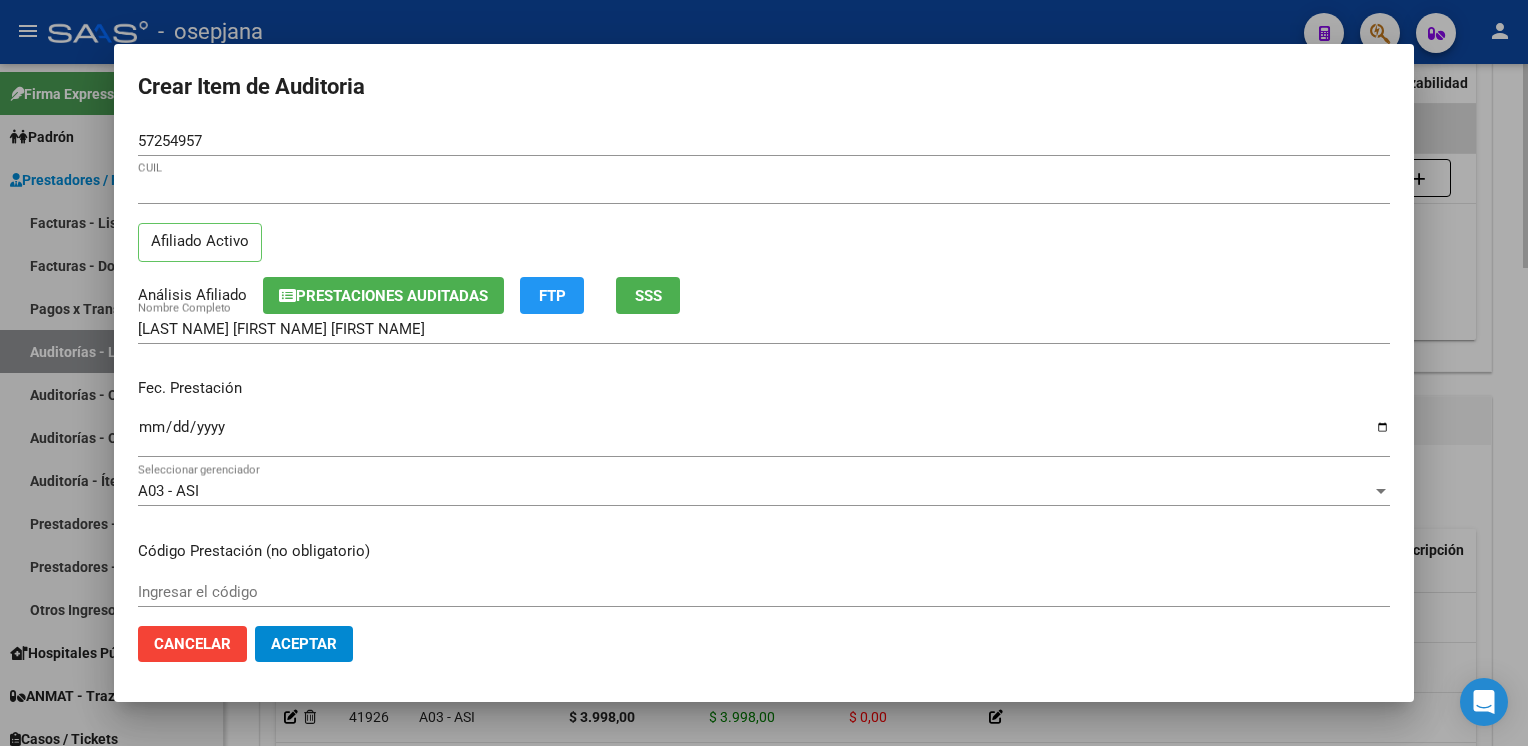 scroll, scrollTop: 324, scrollLeft: 0, axis: vertical 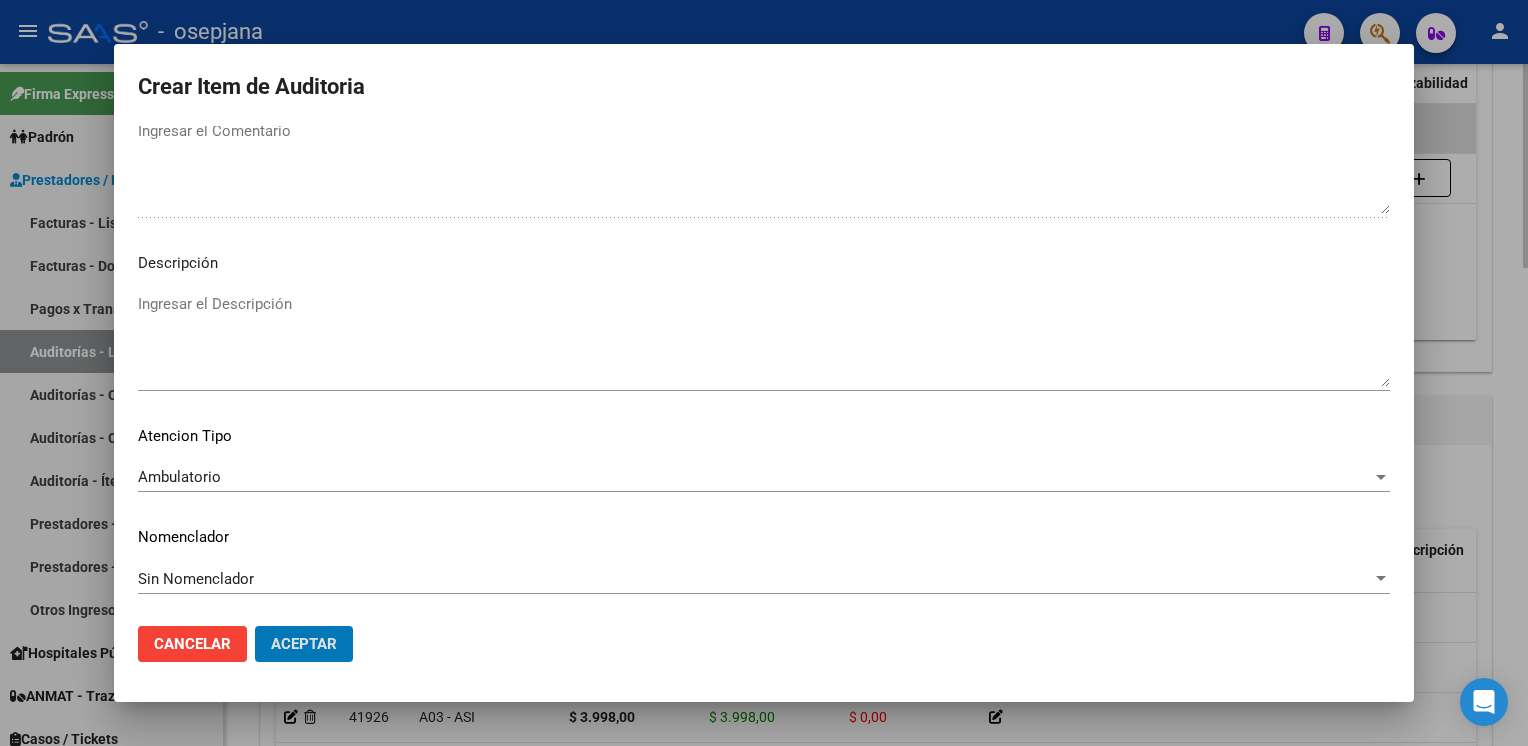 click on "Aceptar" 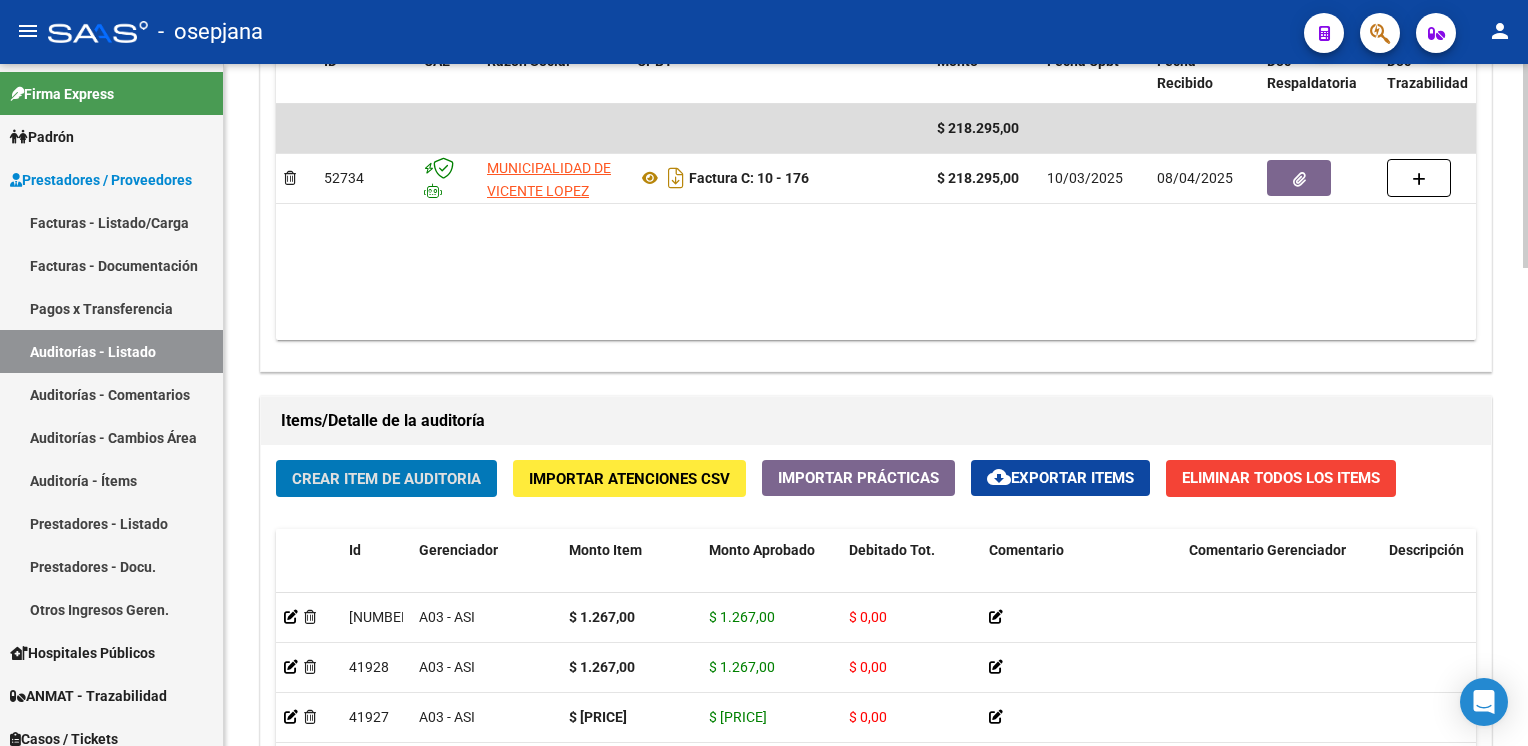 click on "Crear Item de Auditoria" 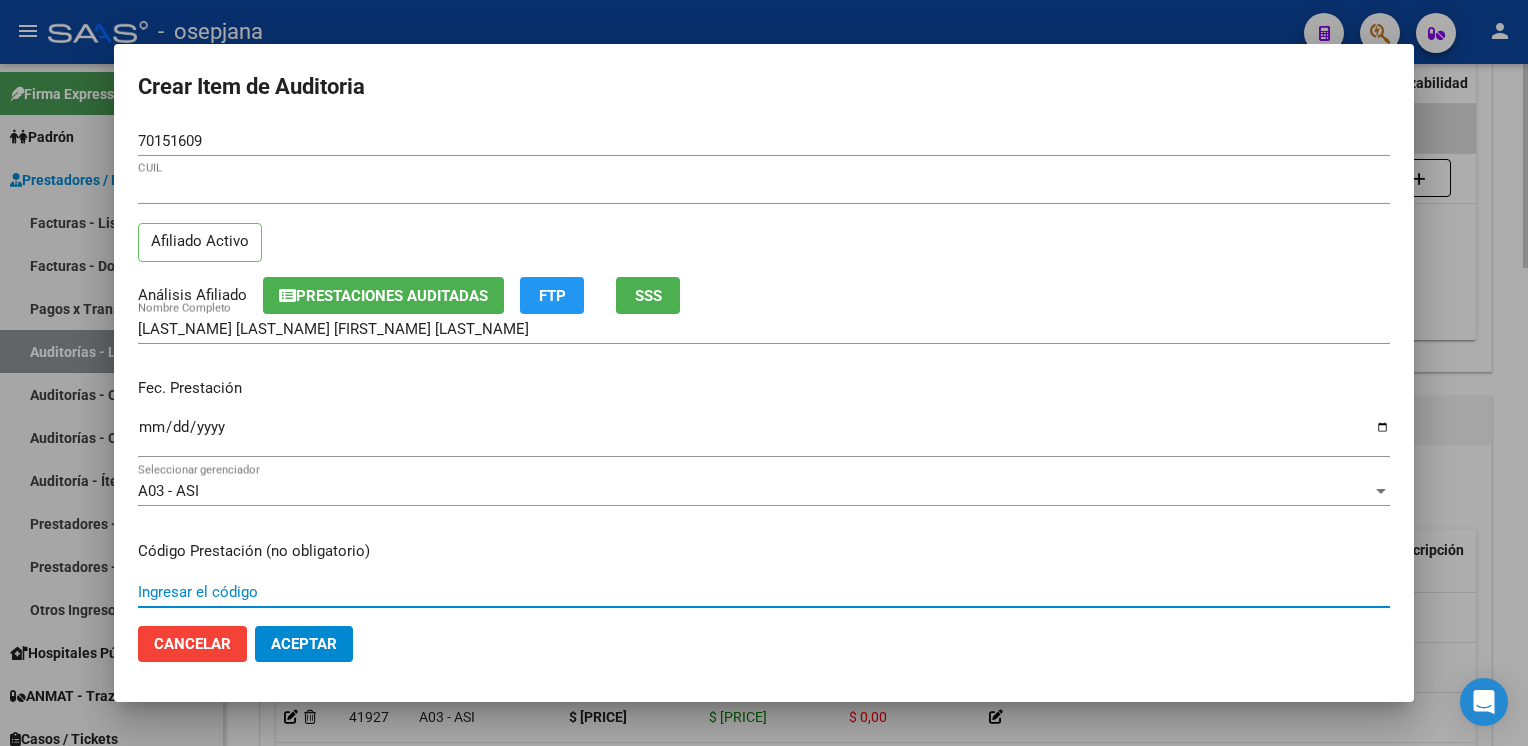 scroll, scrollTop: 324, scrollLeft: 0, axis: vertical 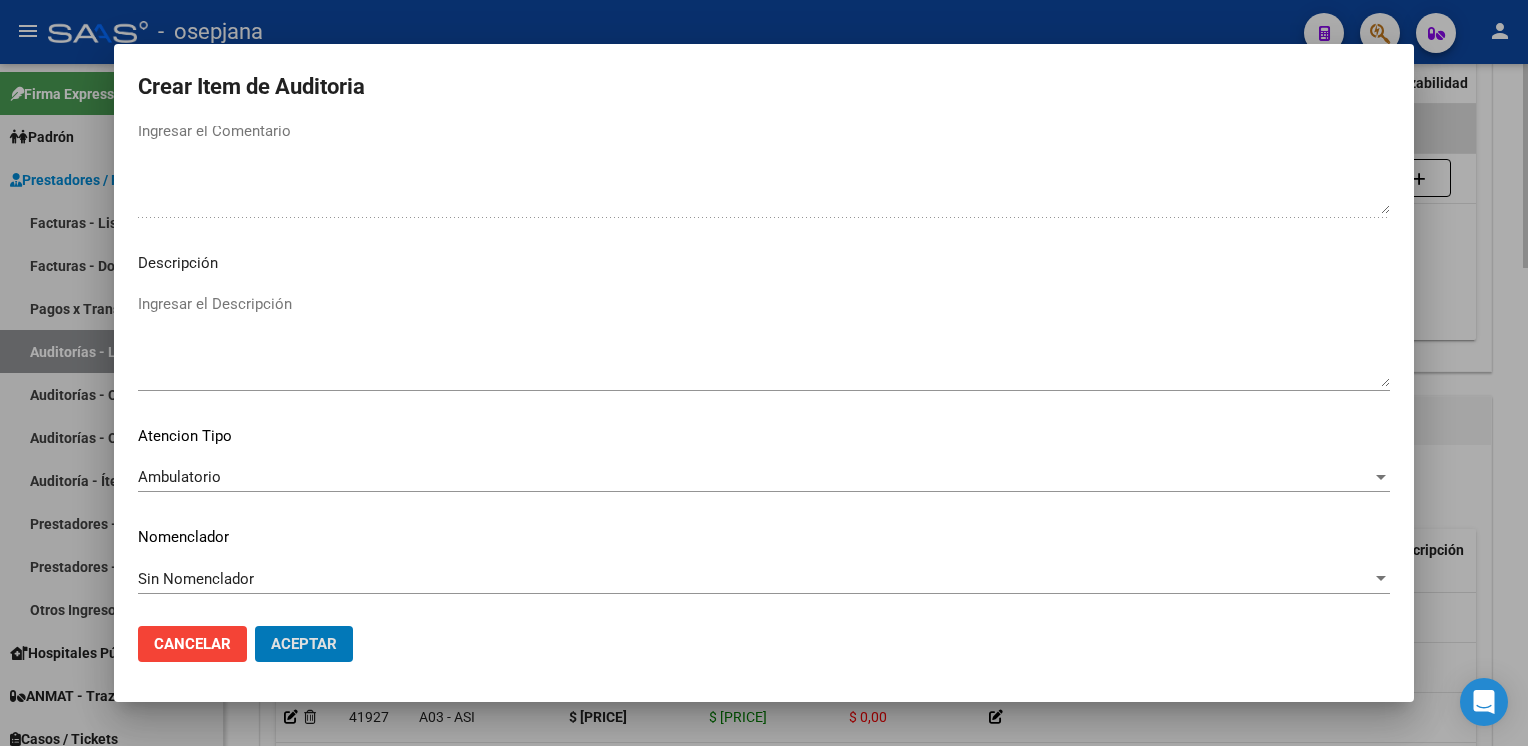 click on "Aceptar" 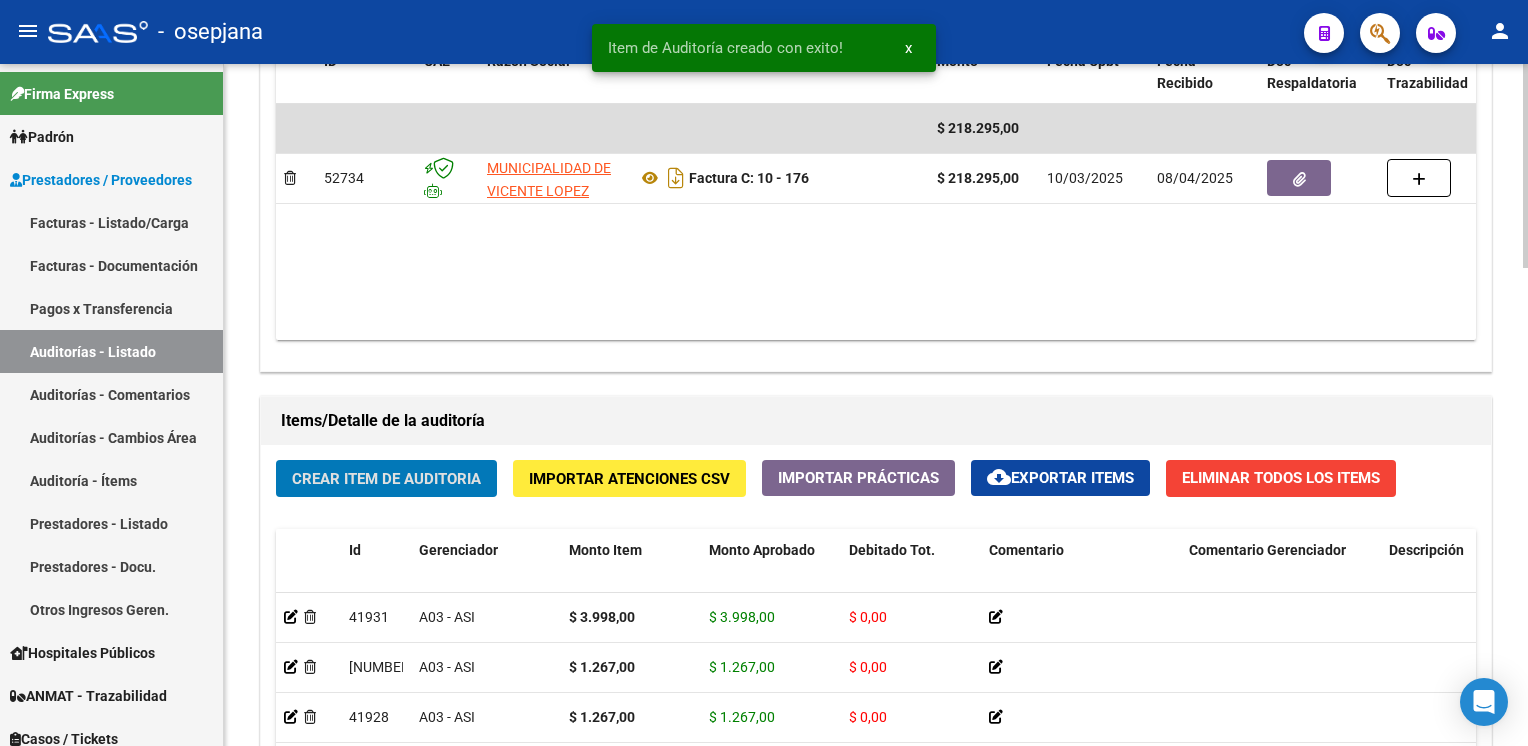 click on "Crear Item de Auditoria" 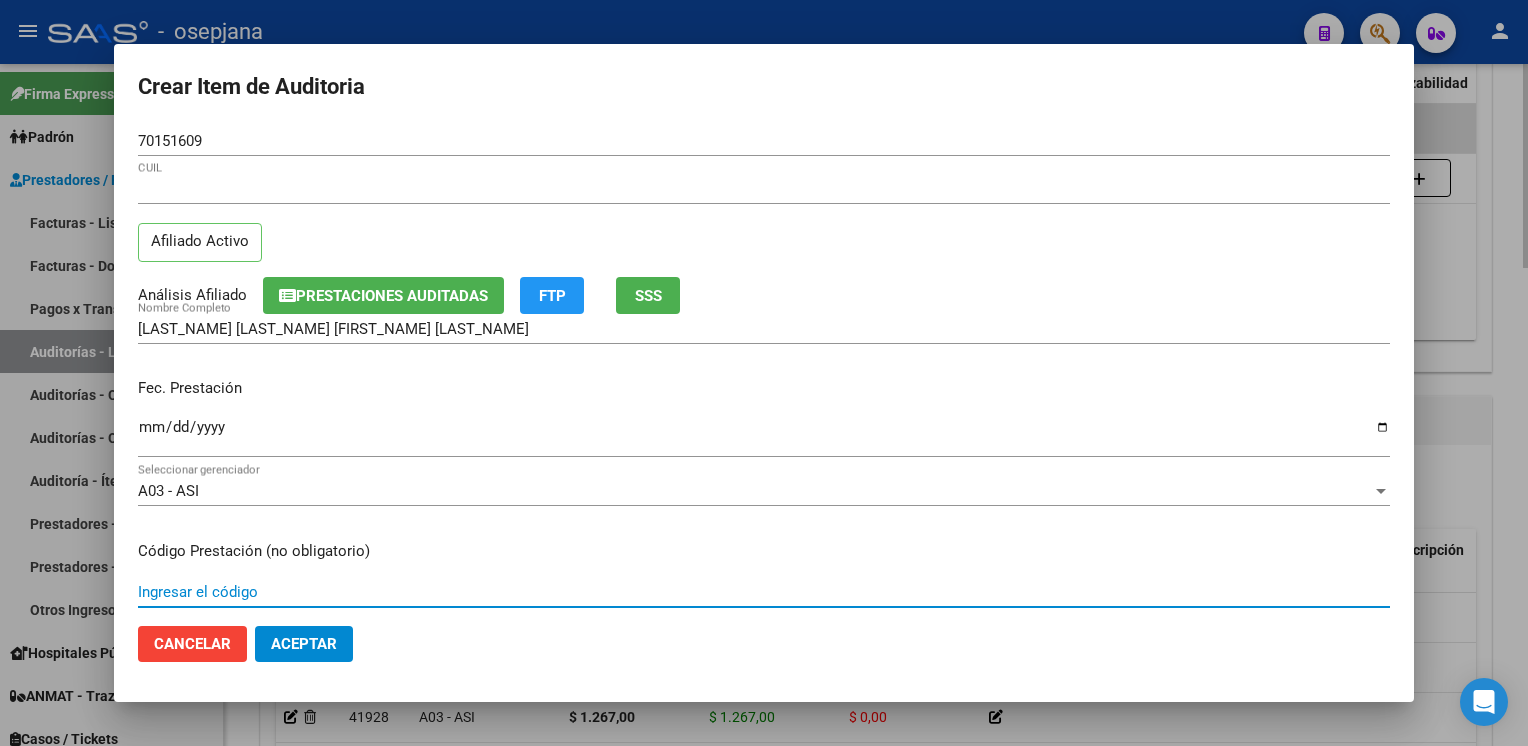 scroll, scrollTop: 324, scrollLeft: 0, axis: vertical 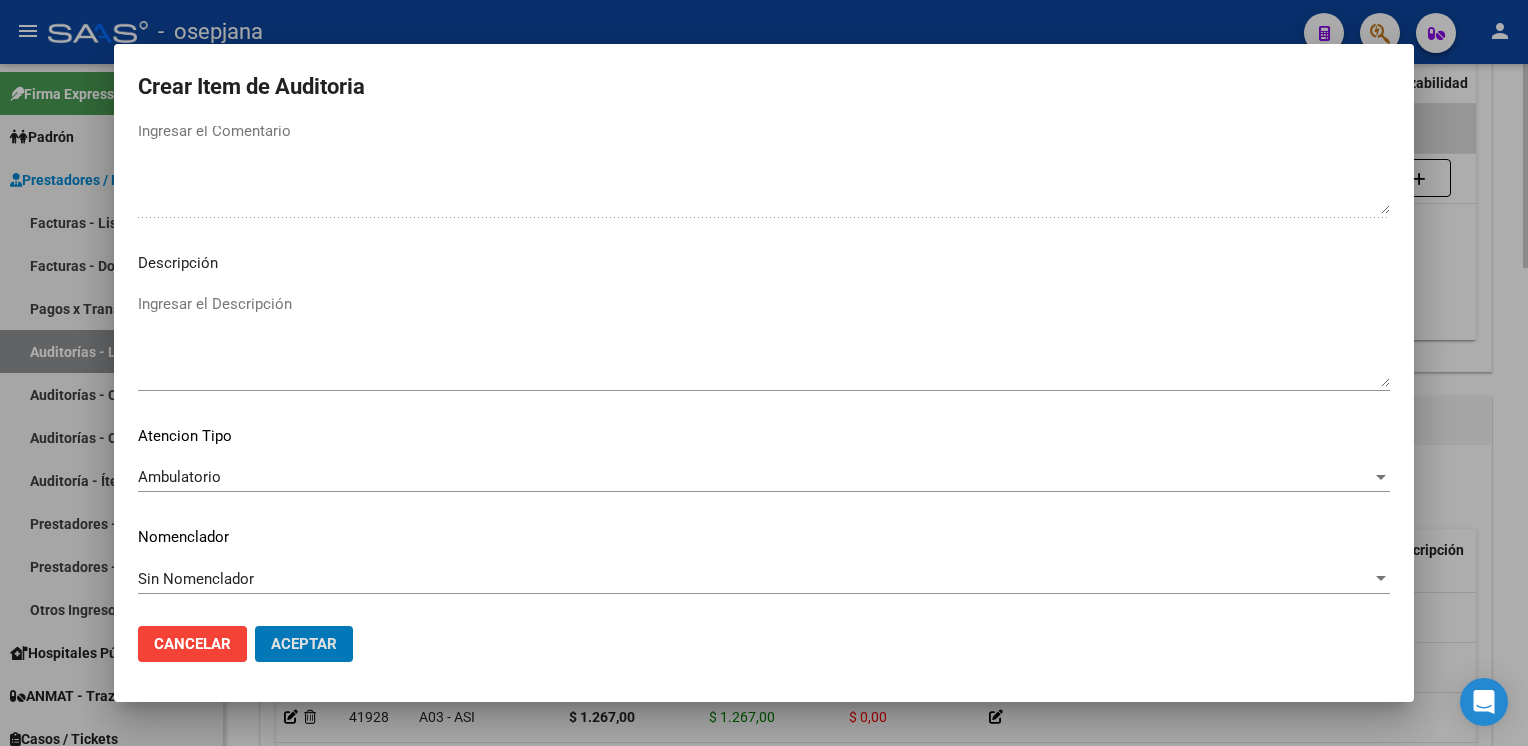 click on "Aceptar" 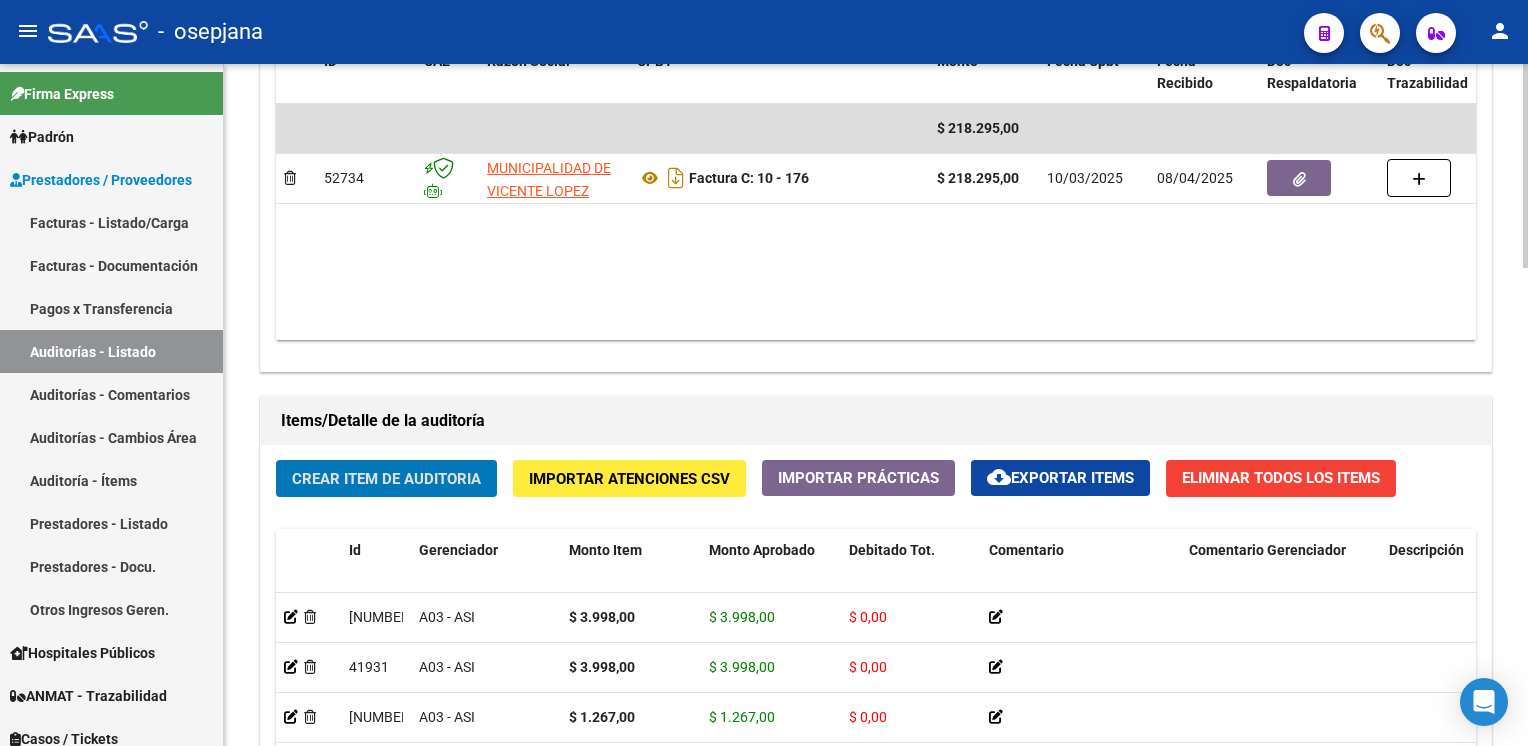 click on "Crear Item de Auditoria" 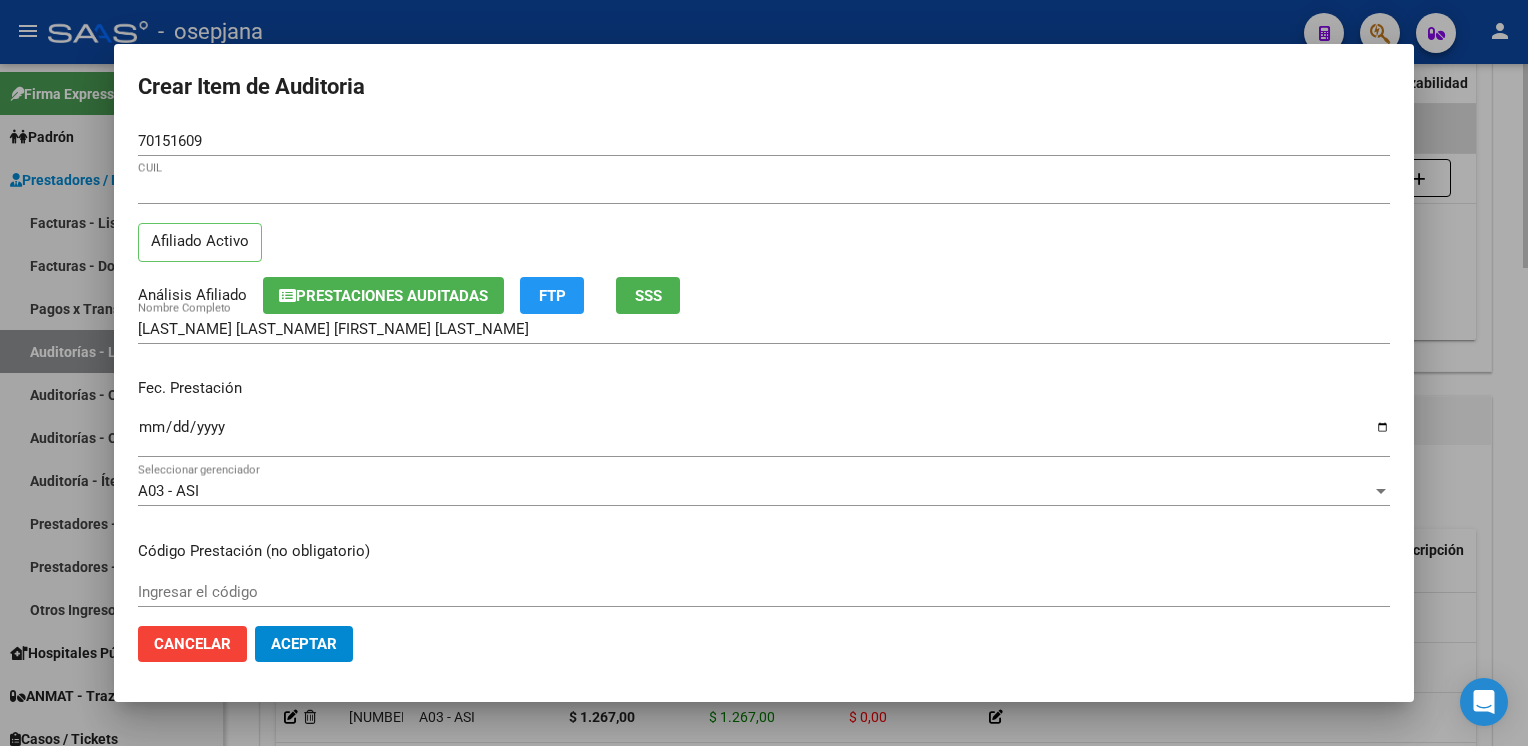 scroll, scrollTop: 324, scrollLeft: 0, axis: vertical 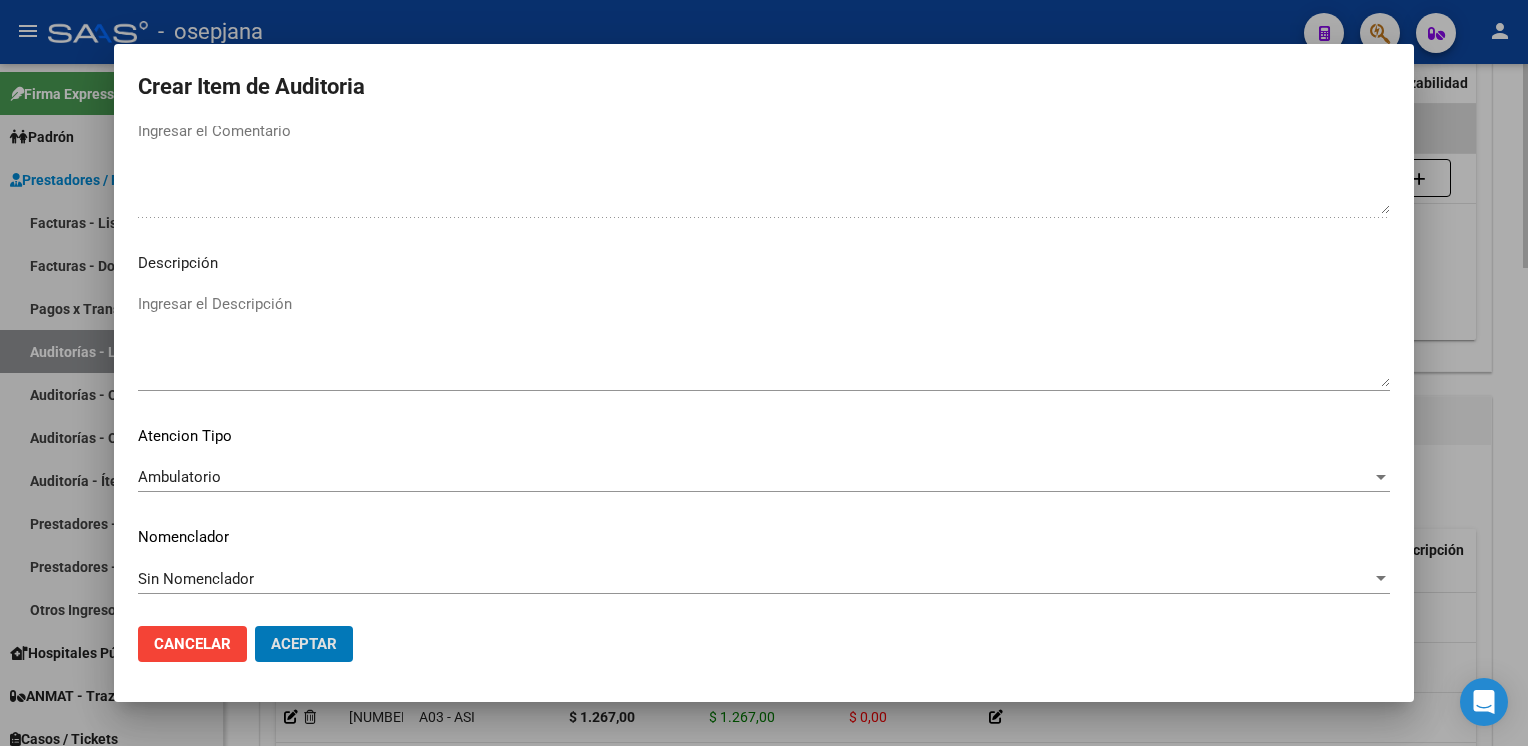 click on "Aceptar" 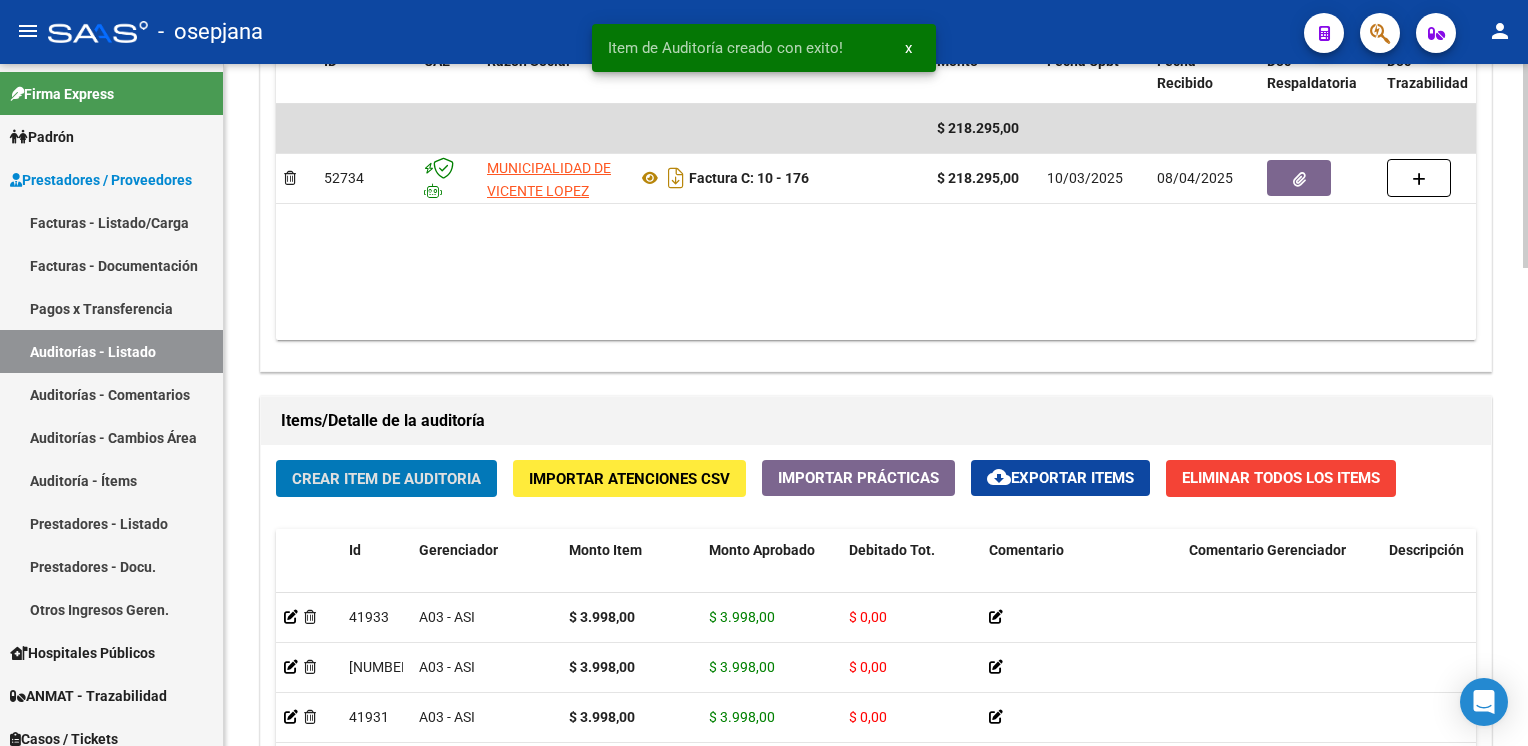 click on "Crear Item de Auditoria" 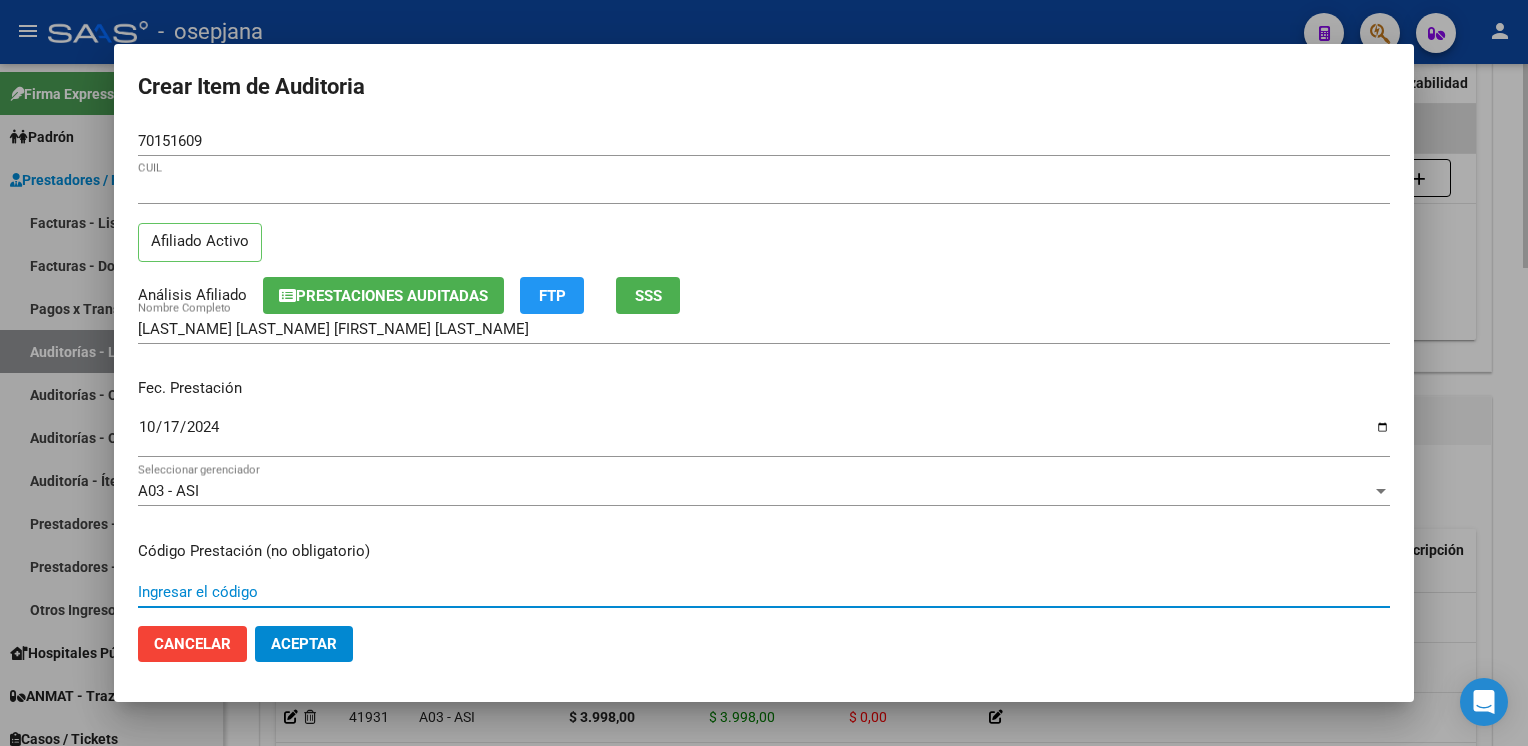 scroll, scrollTop: 324, scrollLeft: 0, axis: vertical 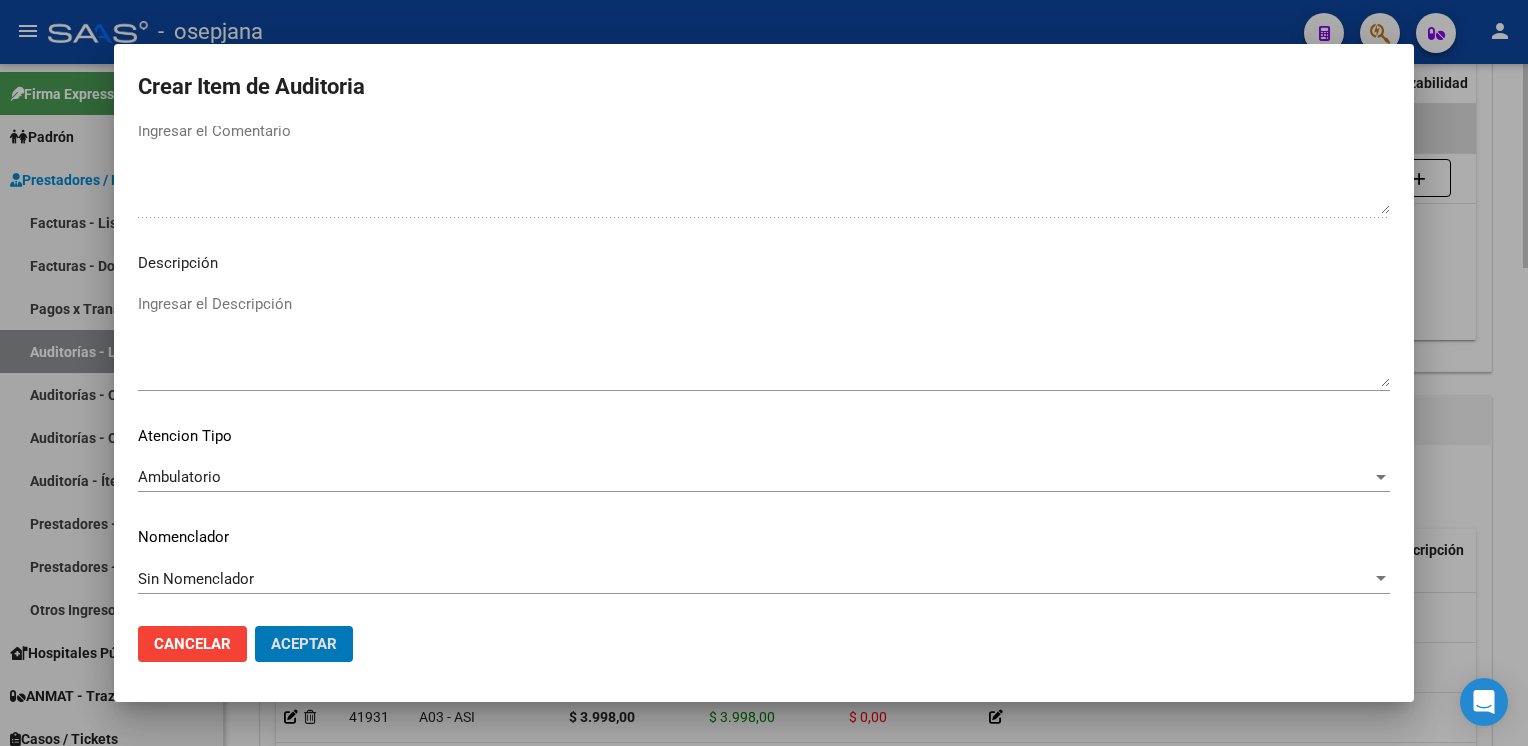 click on "Aceptar" 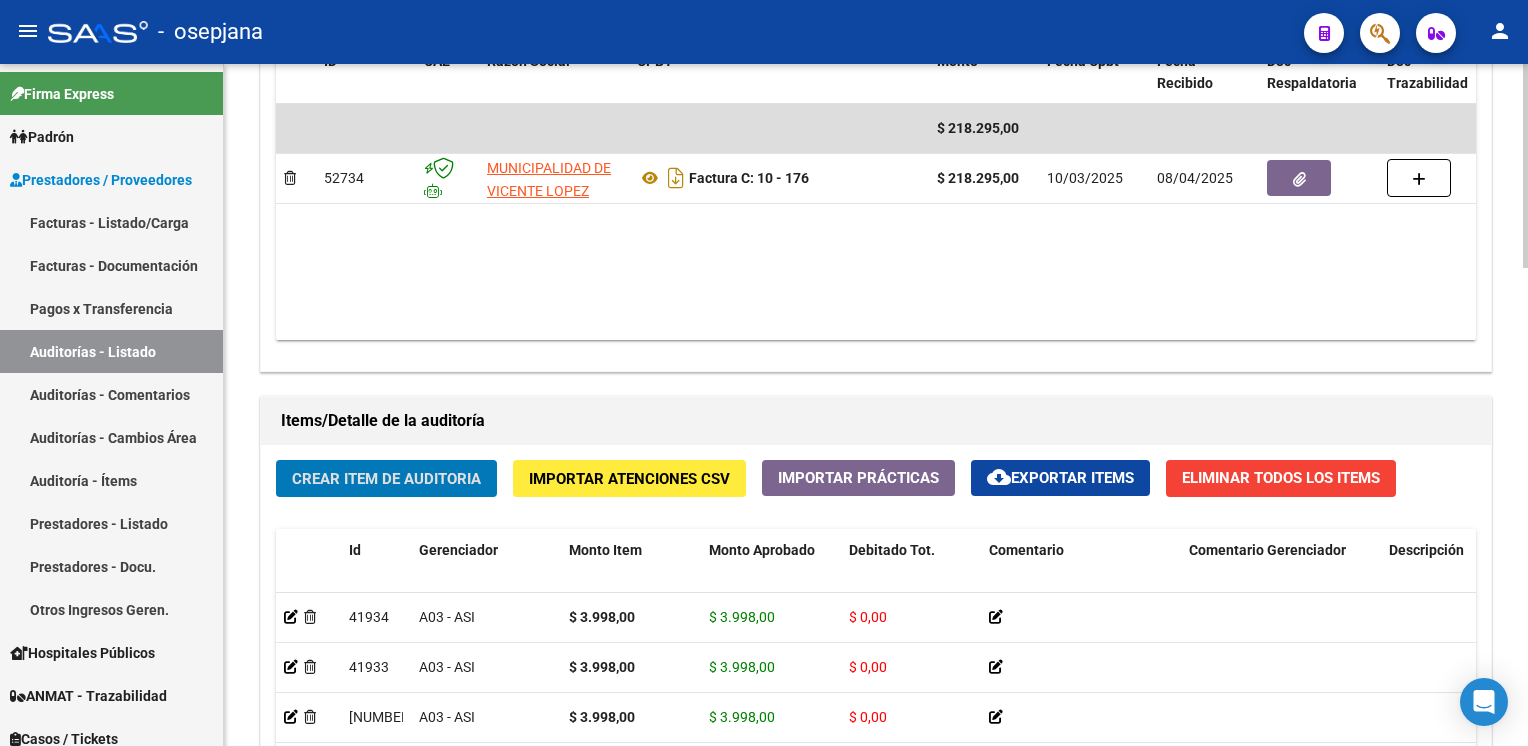 click on "Crear Item de Auditoria" 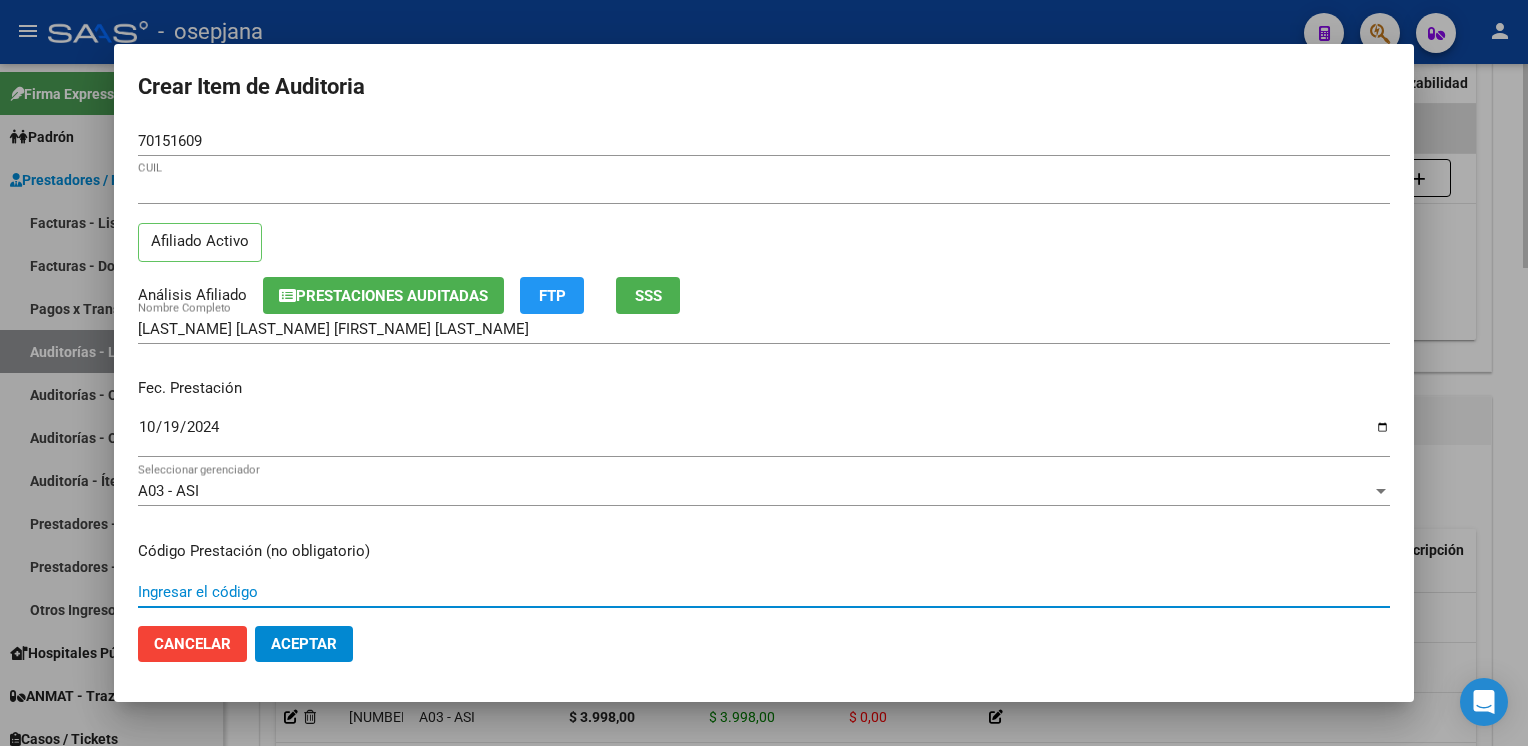 scroll, scrollTop: 324, scrollLeft: 0, axis: vertical 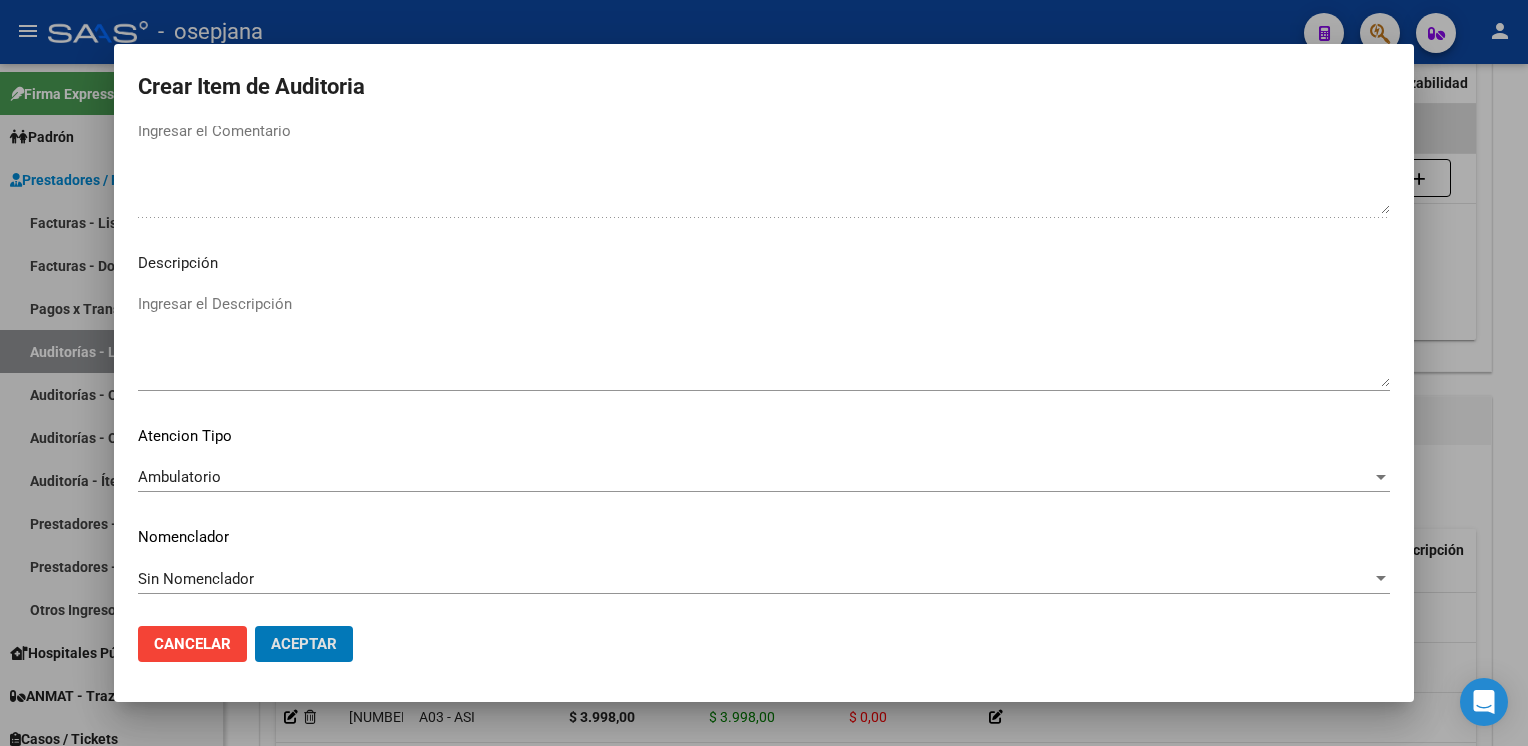 click on "Aceptar" 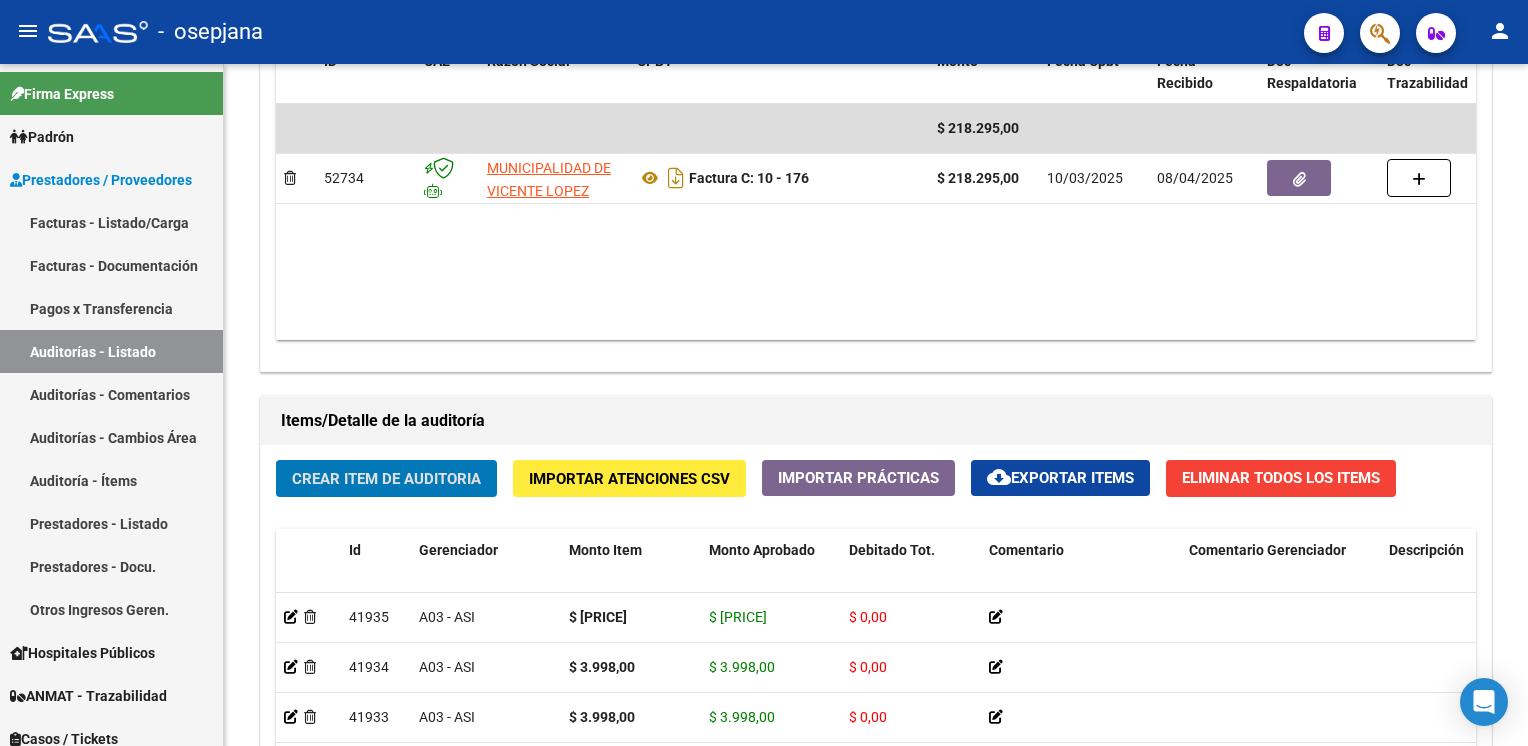 click on "Crear Item de Auditoria" 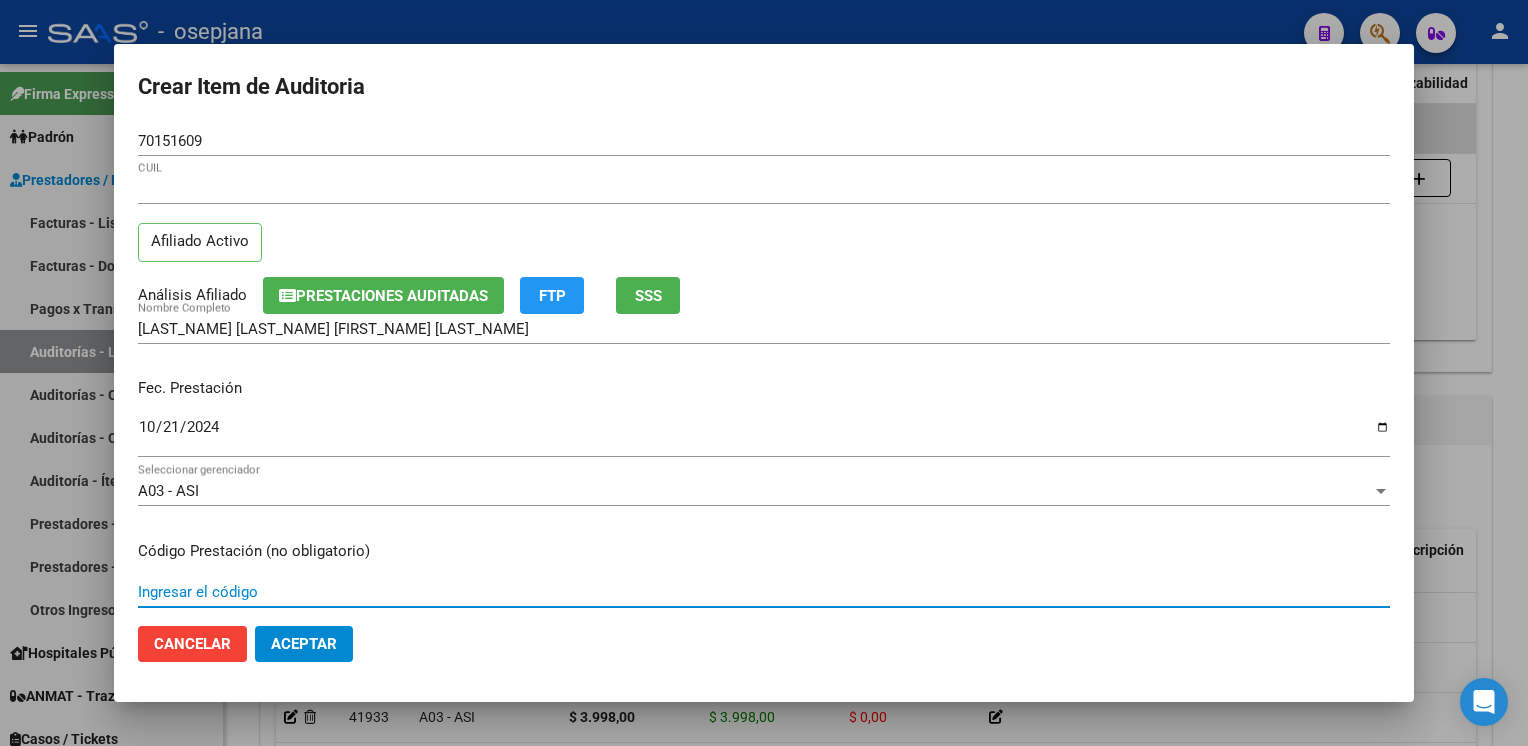 scroll, scrollTop: 324, scrollLeft: 0, axis: vertical 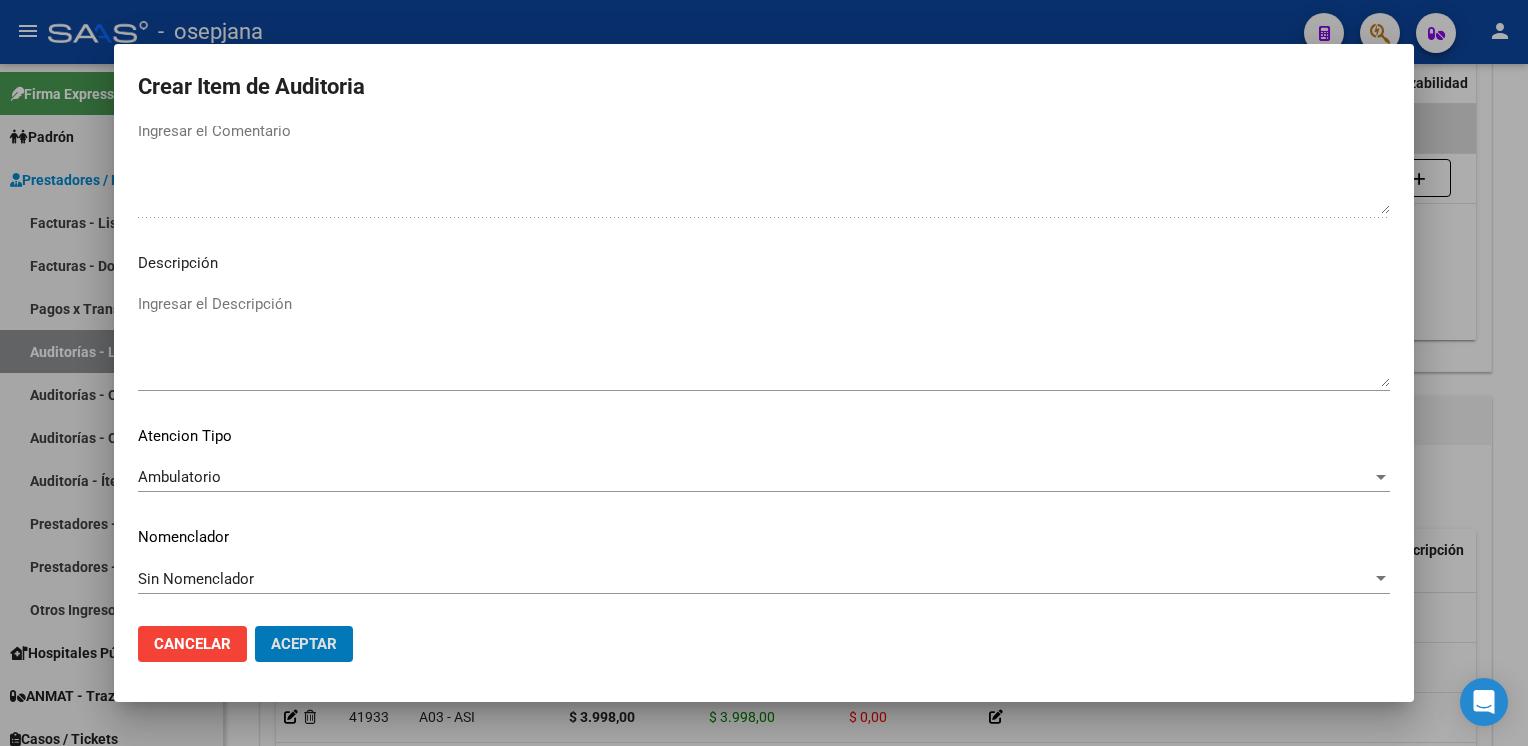 click on "Aceptar" 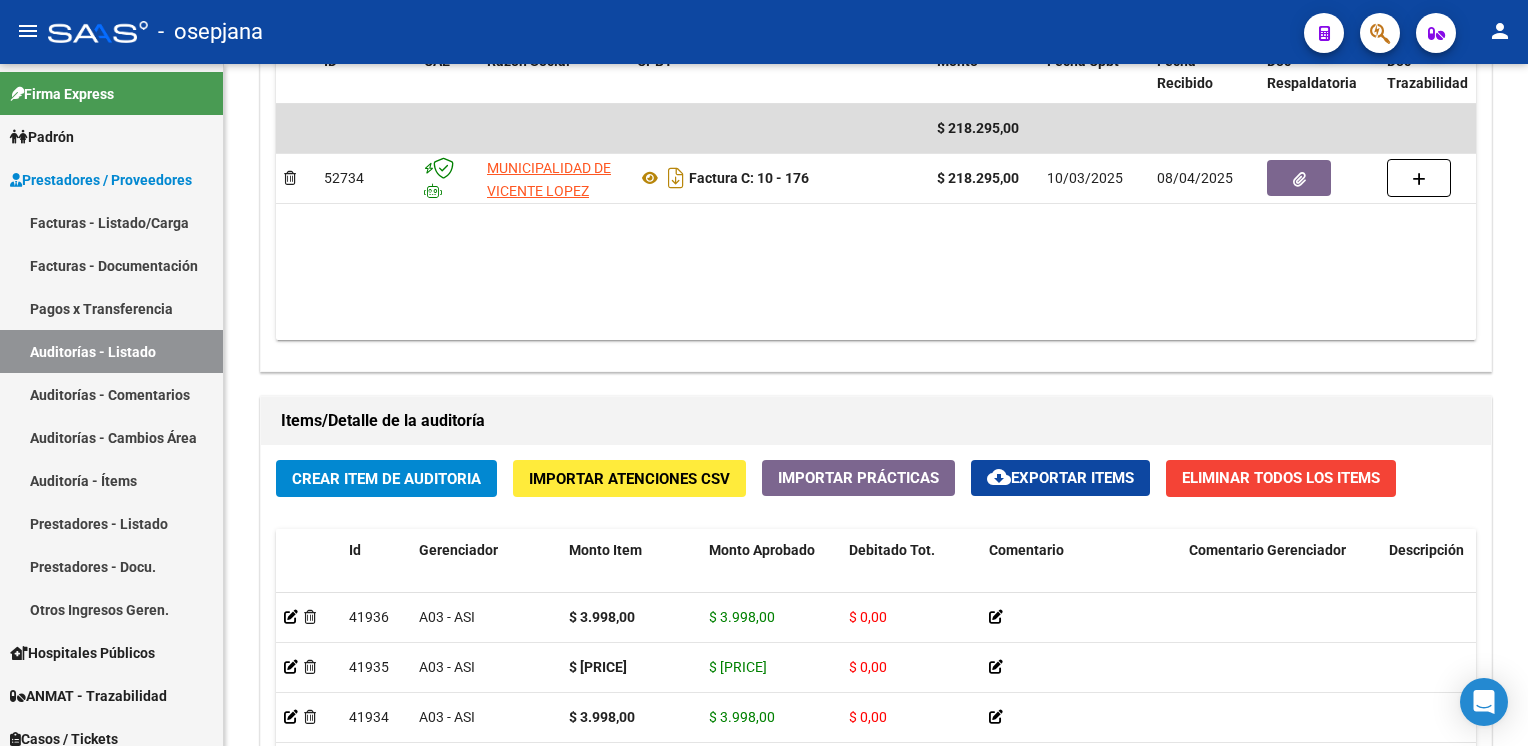 click on "Items/Detalle de la auditoría" 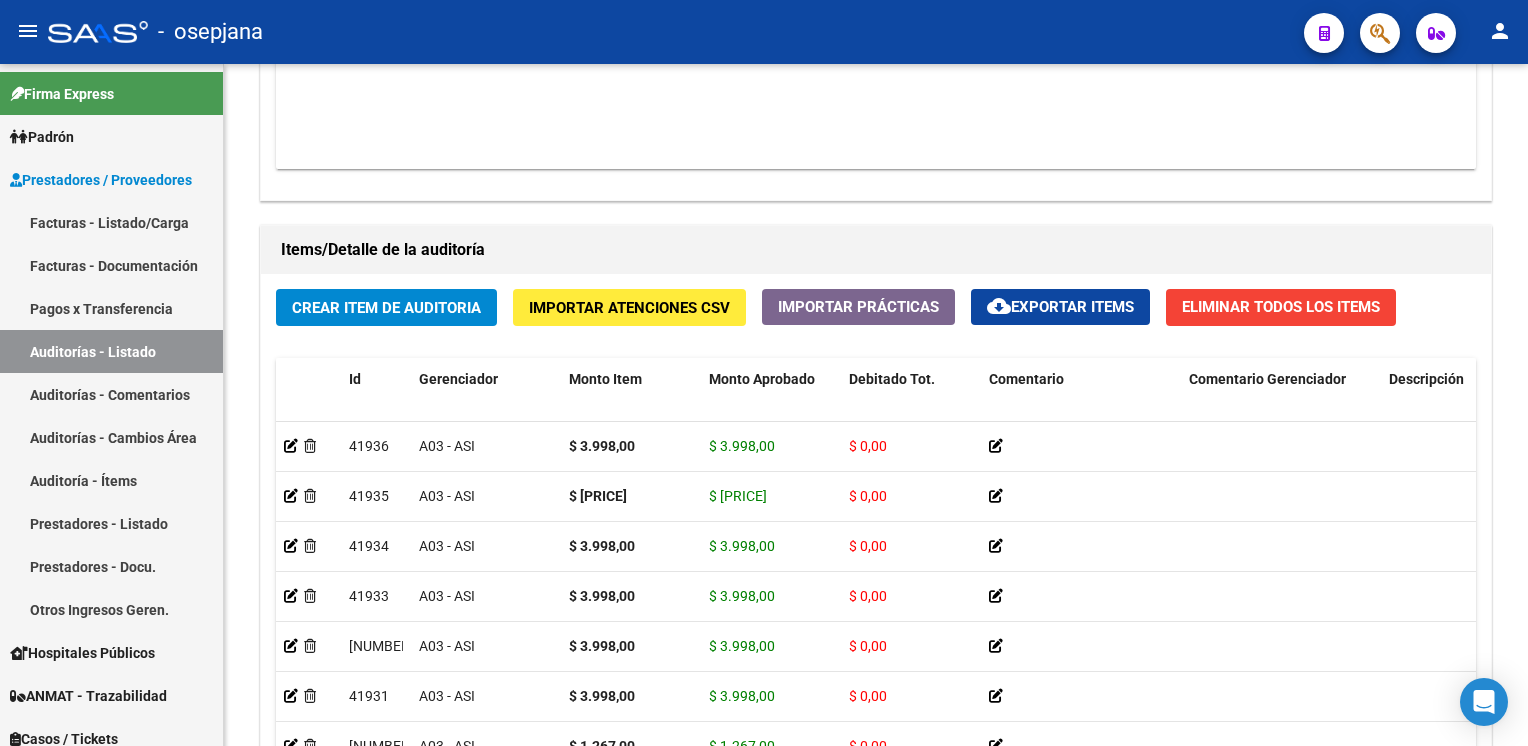 scroll, scrollTop: 1282, scrollLeft: 0, axis: vertical 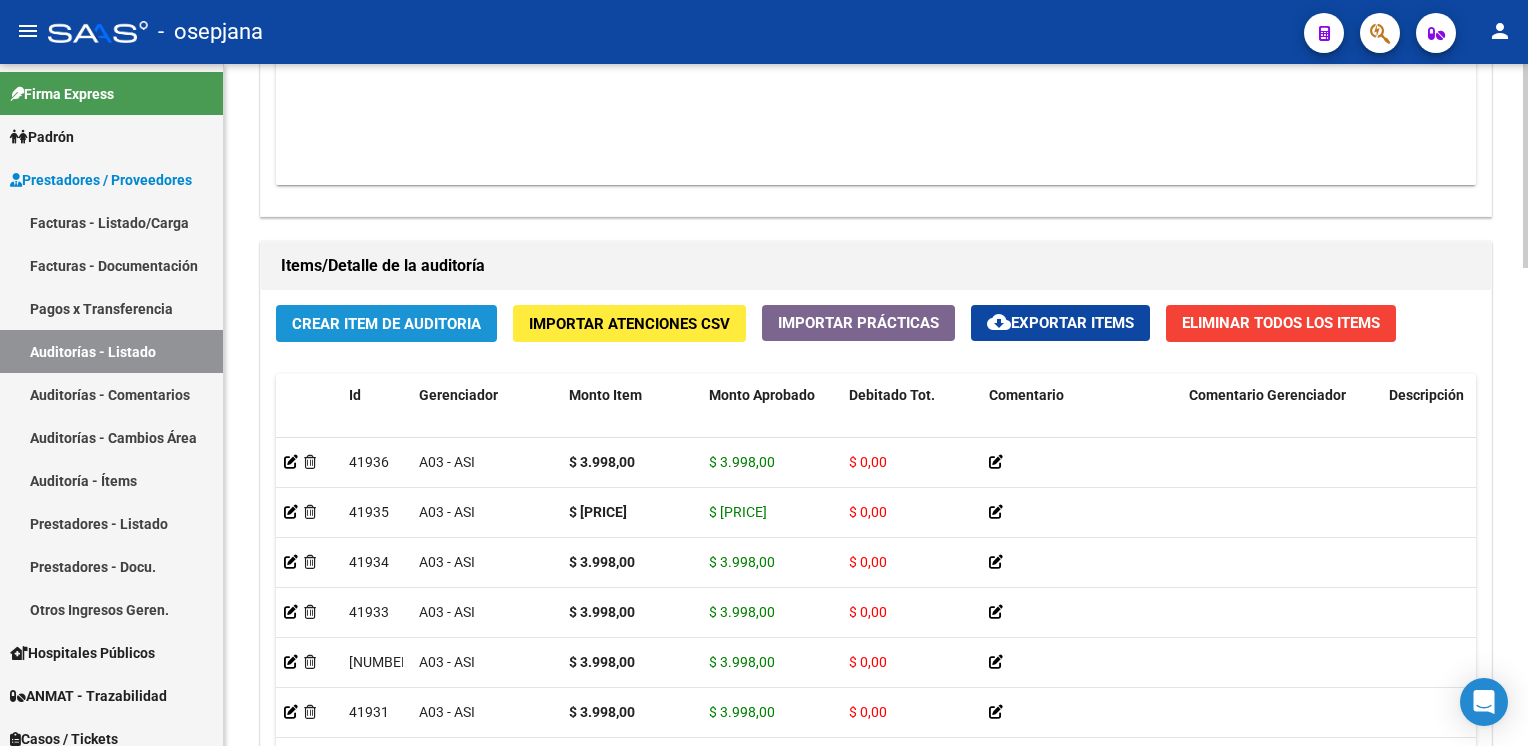 click on "Crear Item de Auditoria" 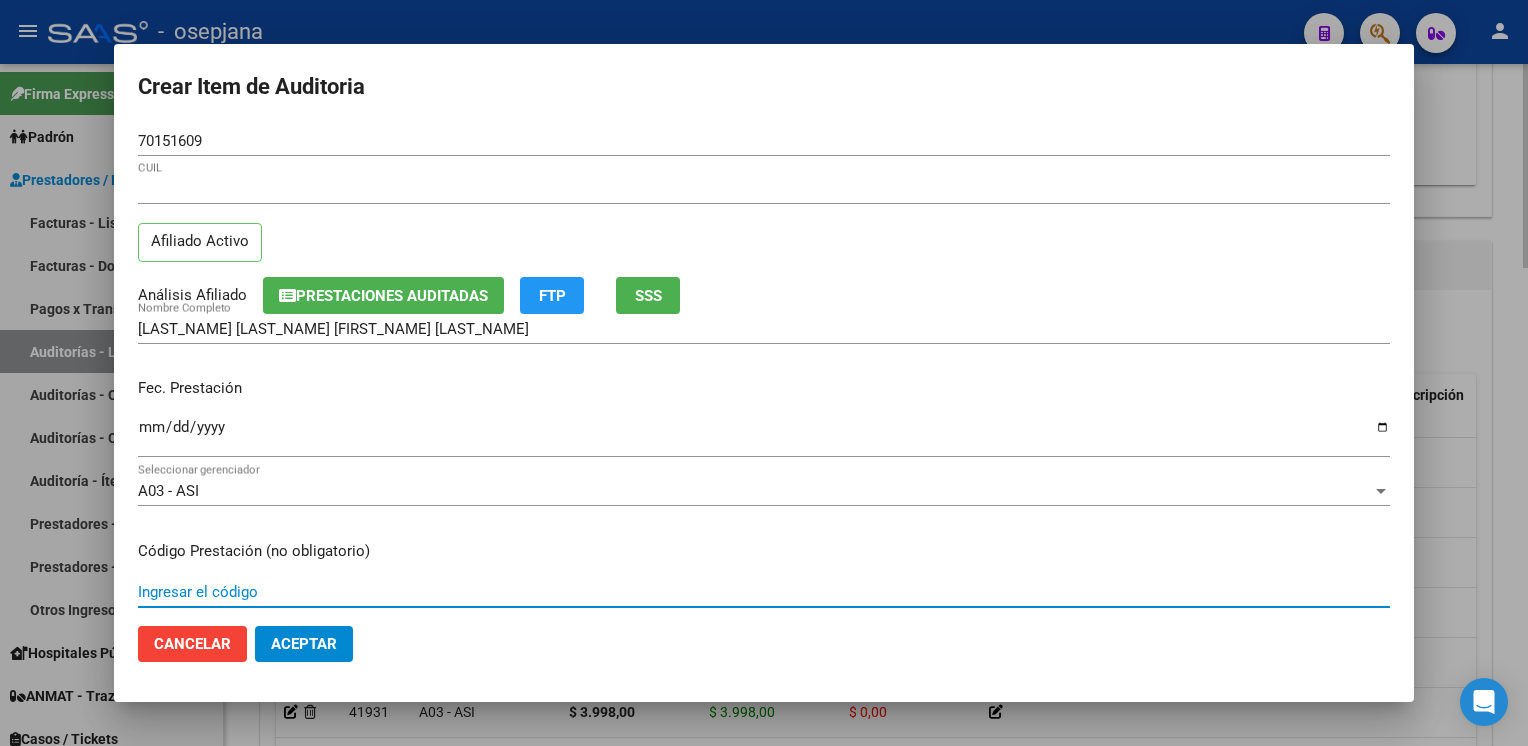 scroll, scrollTop: 324, scrollLeft: 0, axis: vertical 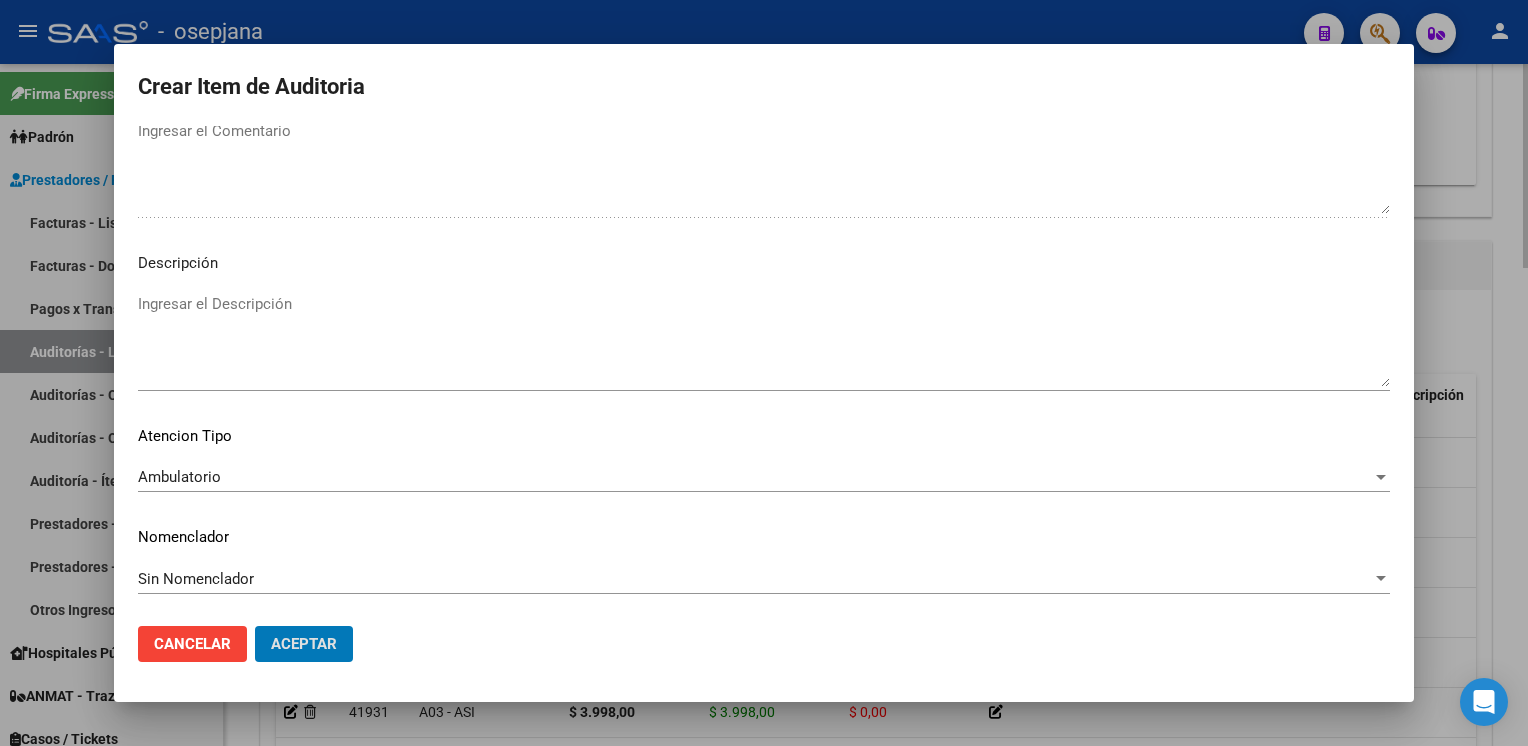 click on "Aceptar" 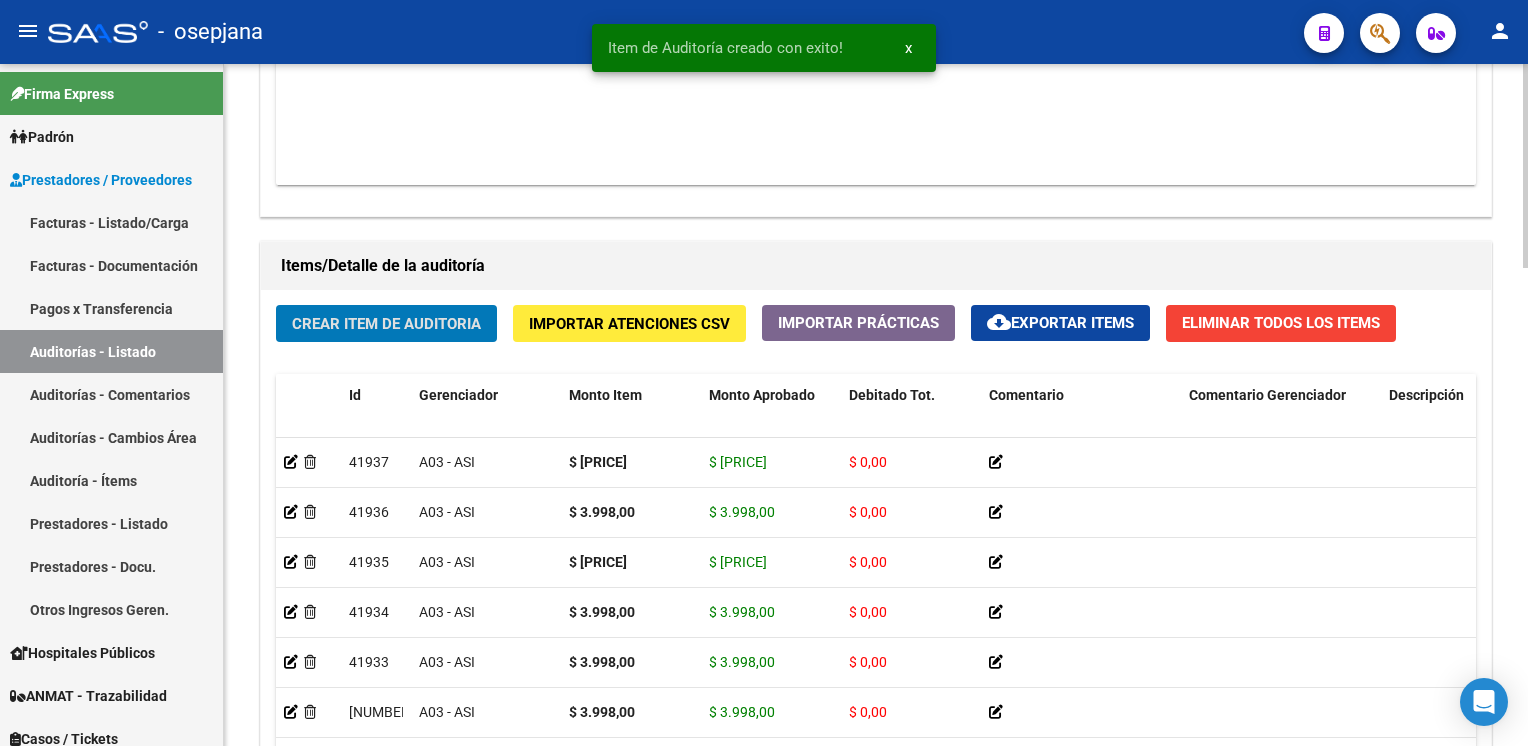click on "Crear Item de Auditoria" 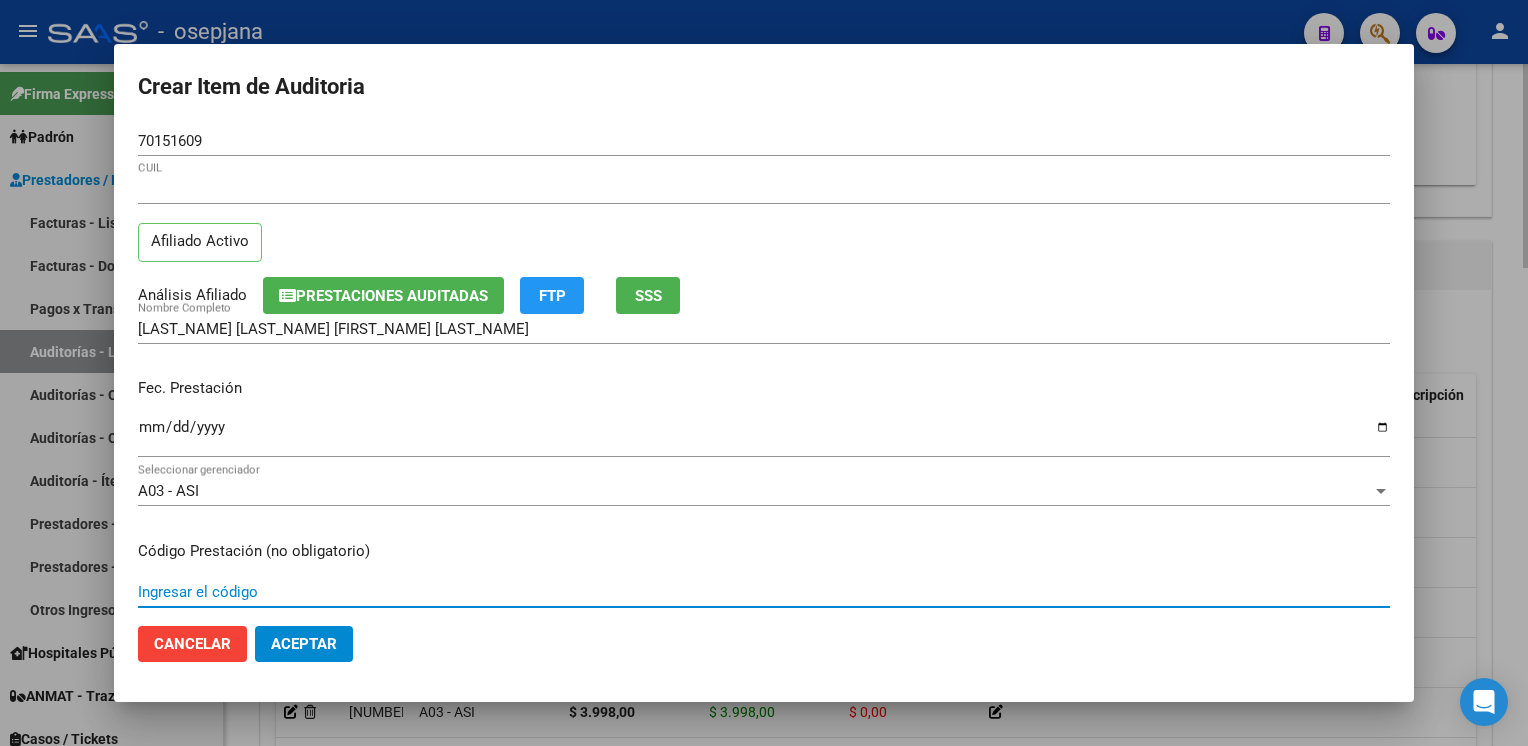 scroll, scrollTop: 324, scrollLeft: 0, axis: vertical 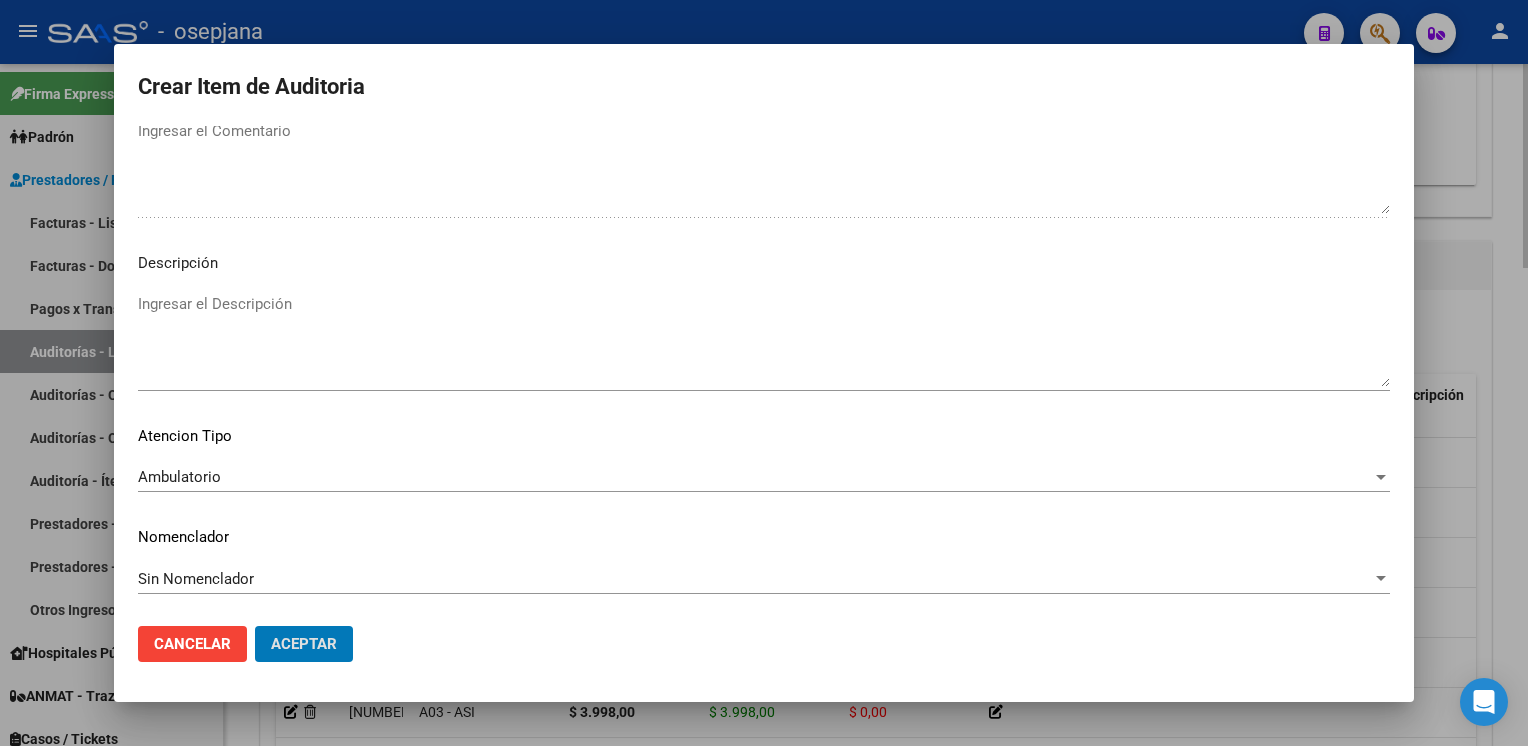 click on "Aceptar" 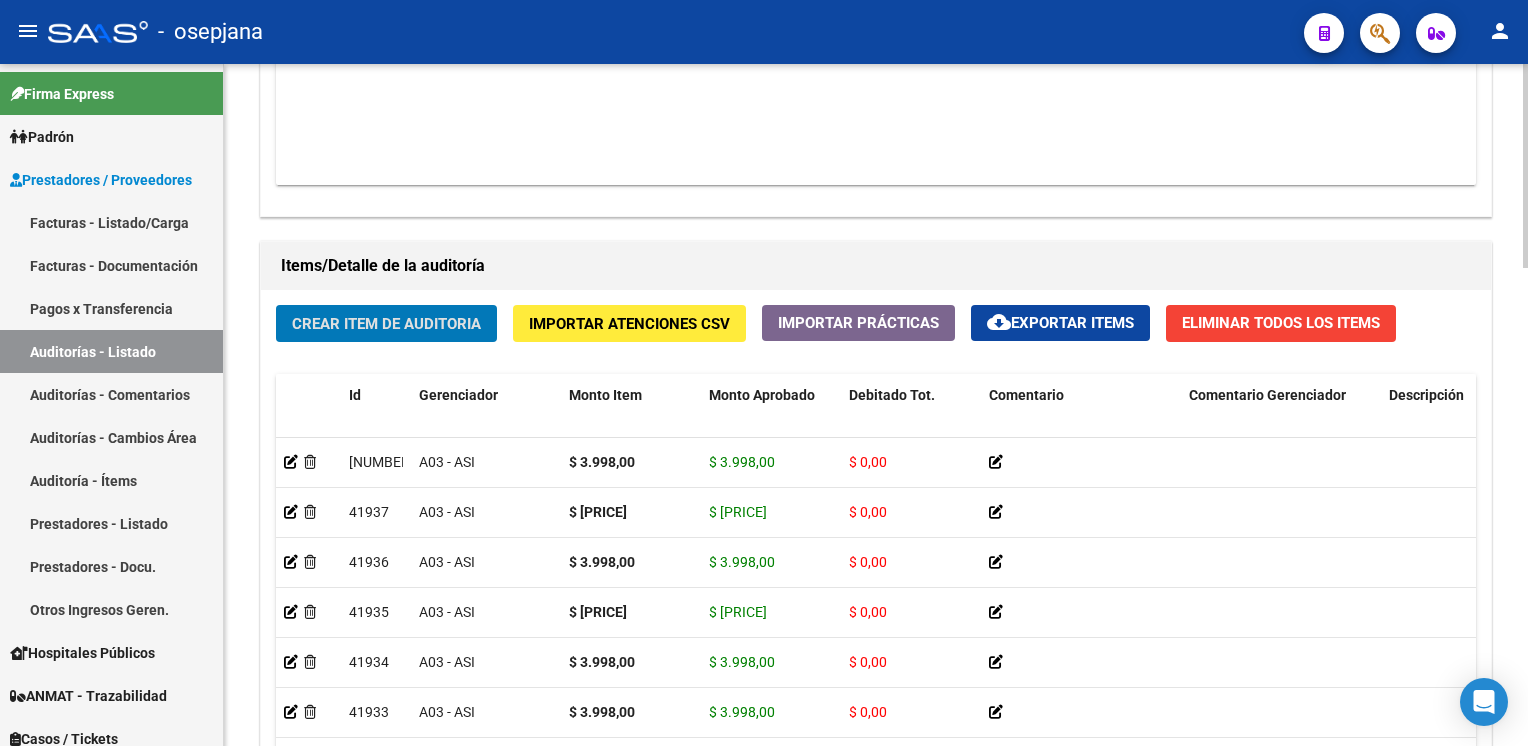 click on "Crear Item de Auditoria" 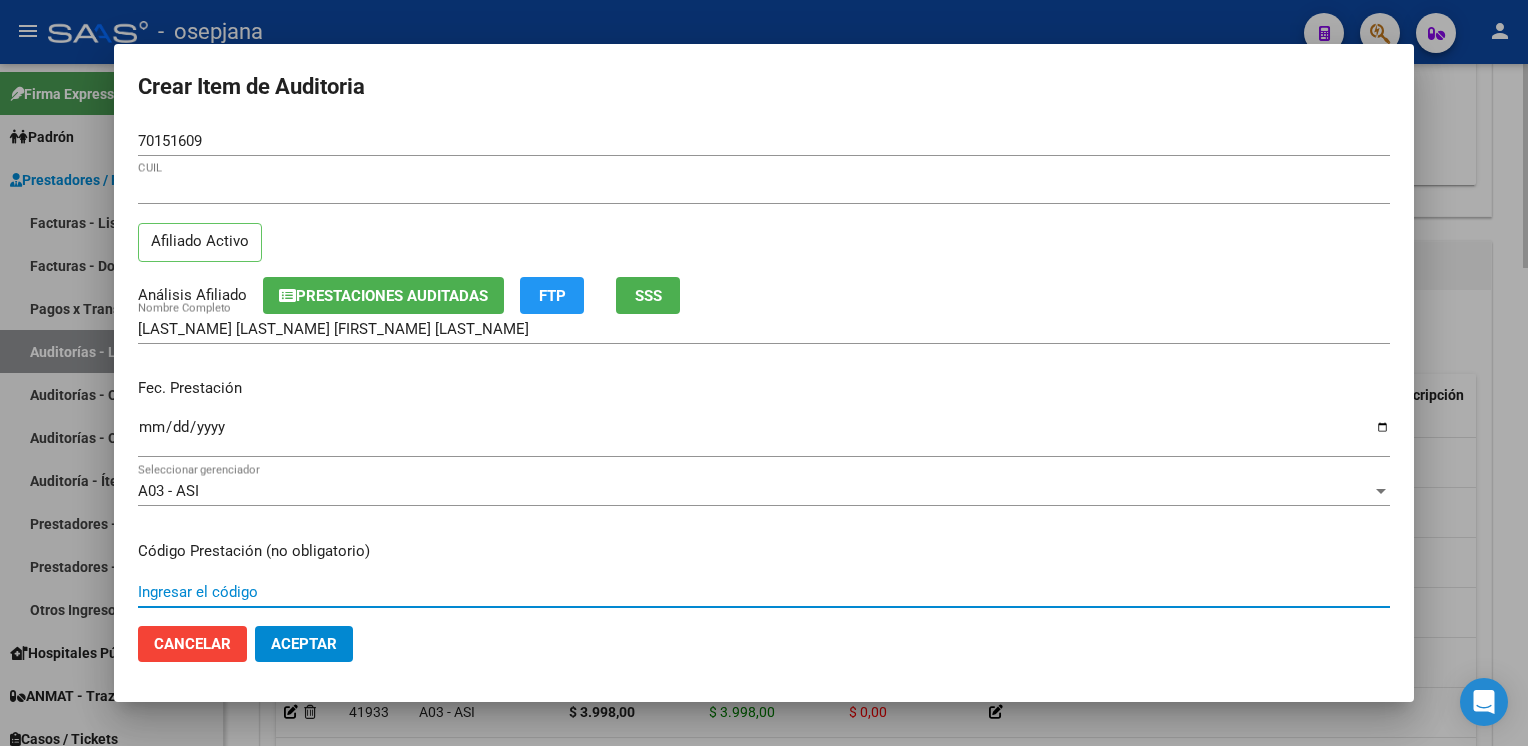 scroll, scrollTop: 324, scrollLeft: 0, axis: vertical 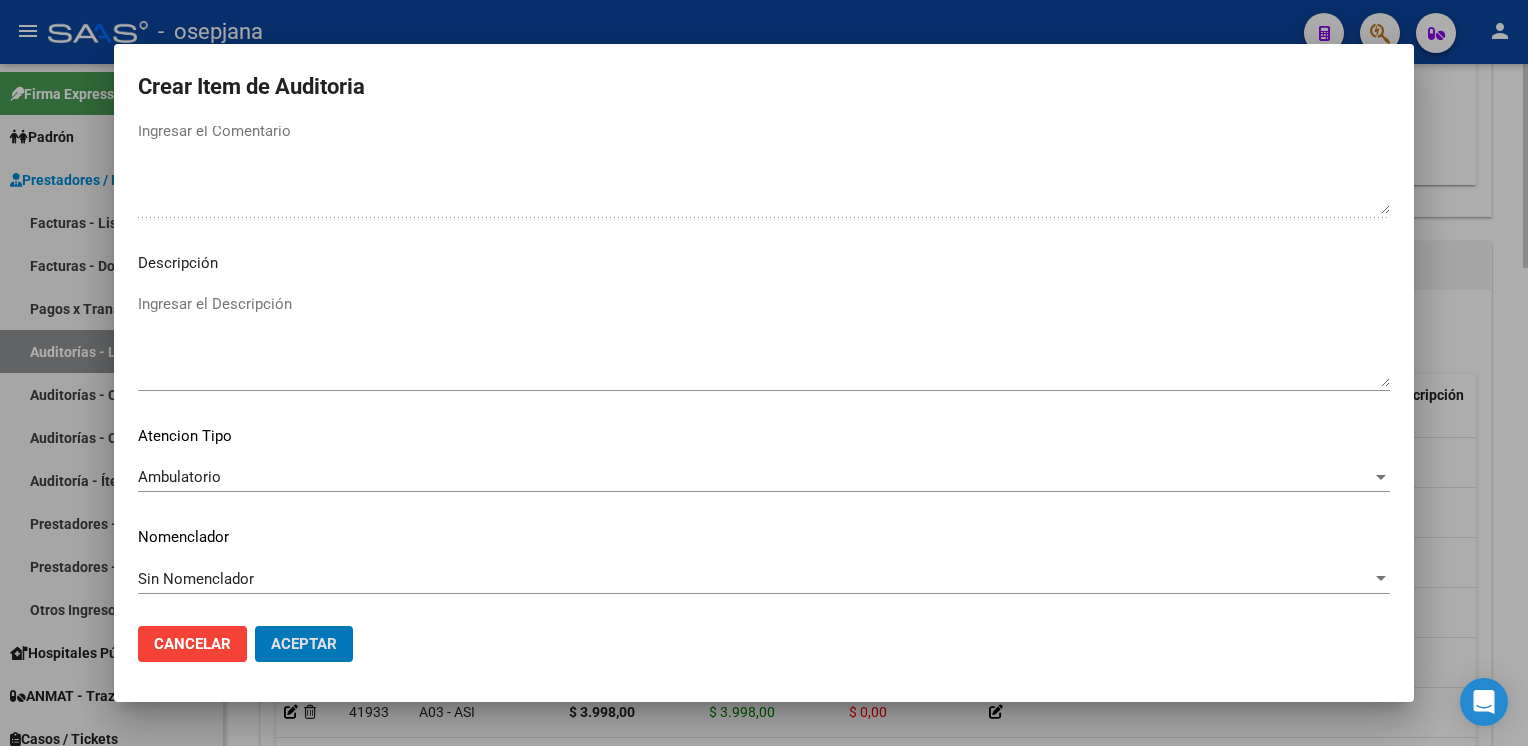 click on "Aceptar" 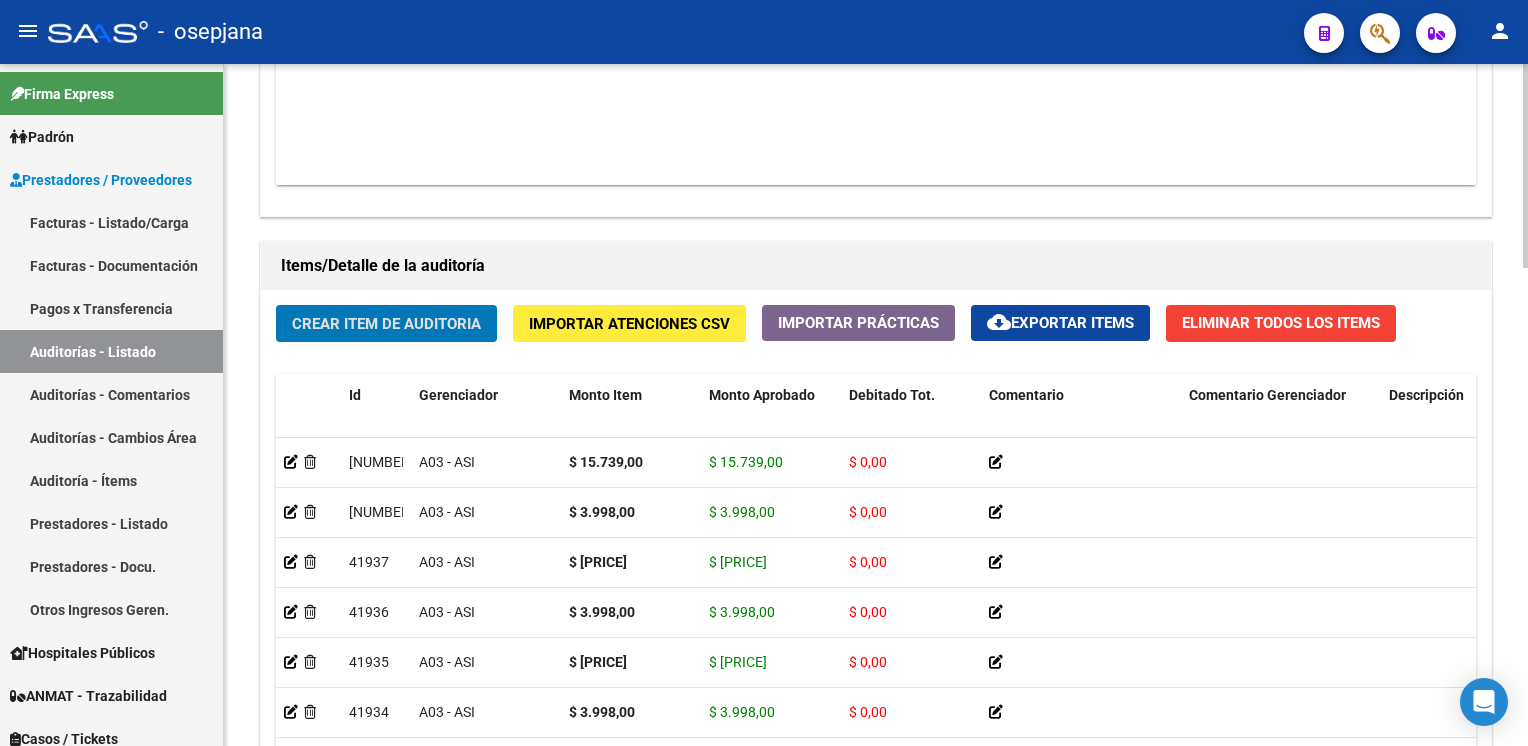 click on "Crear Item de Auditoria" 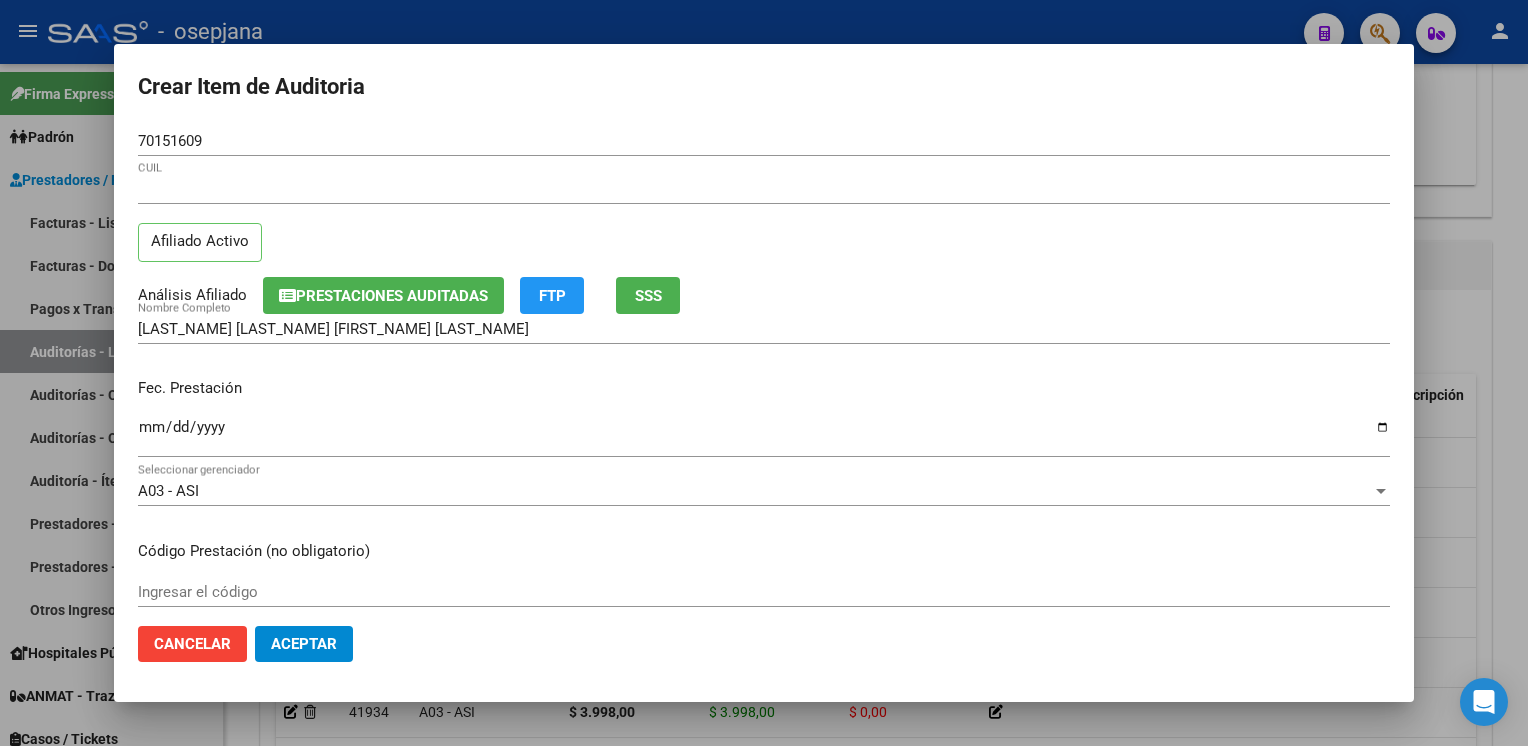 scroll, scrollTop: 324, scrollLeft: 0, axis: vertical 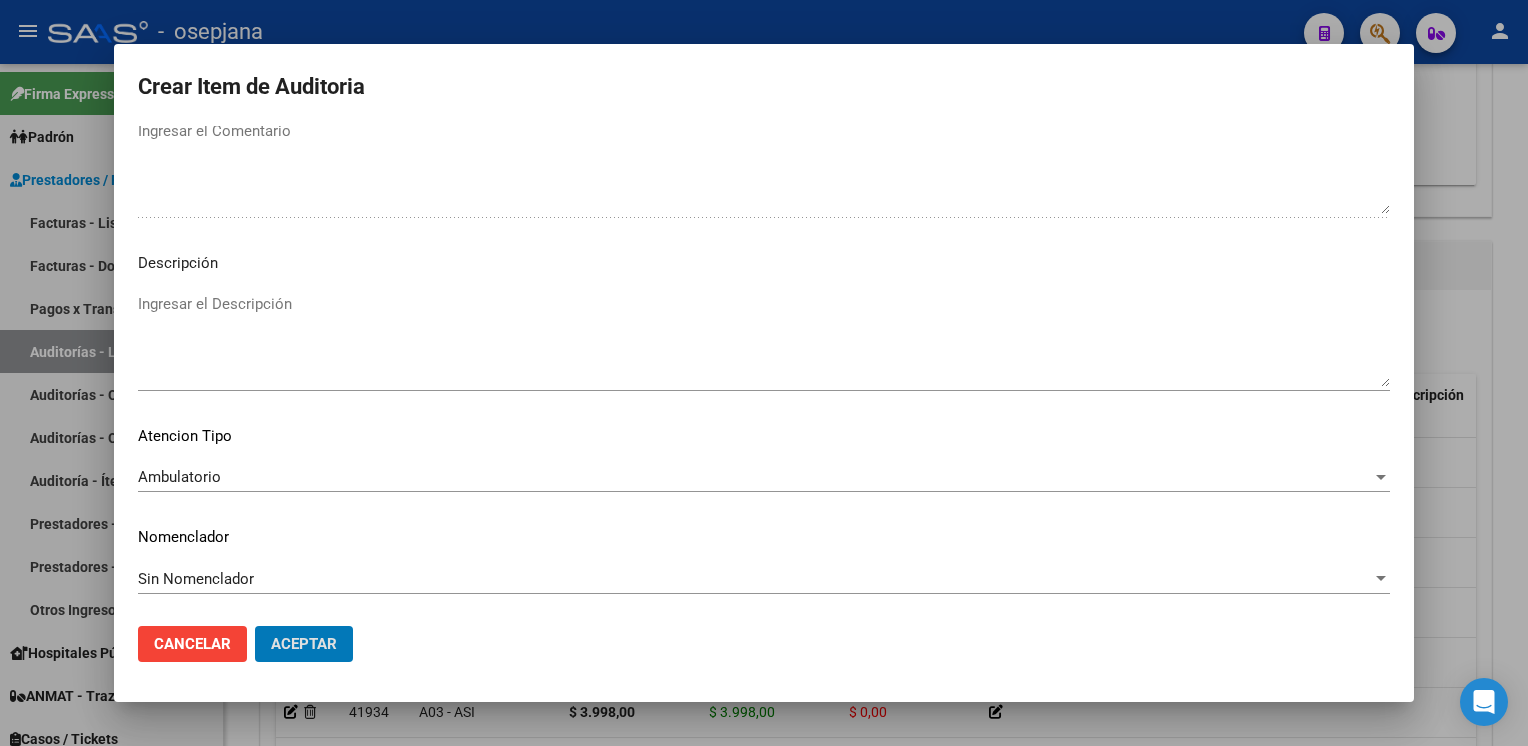 click on "Aceptar" 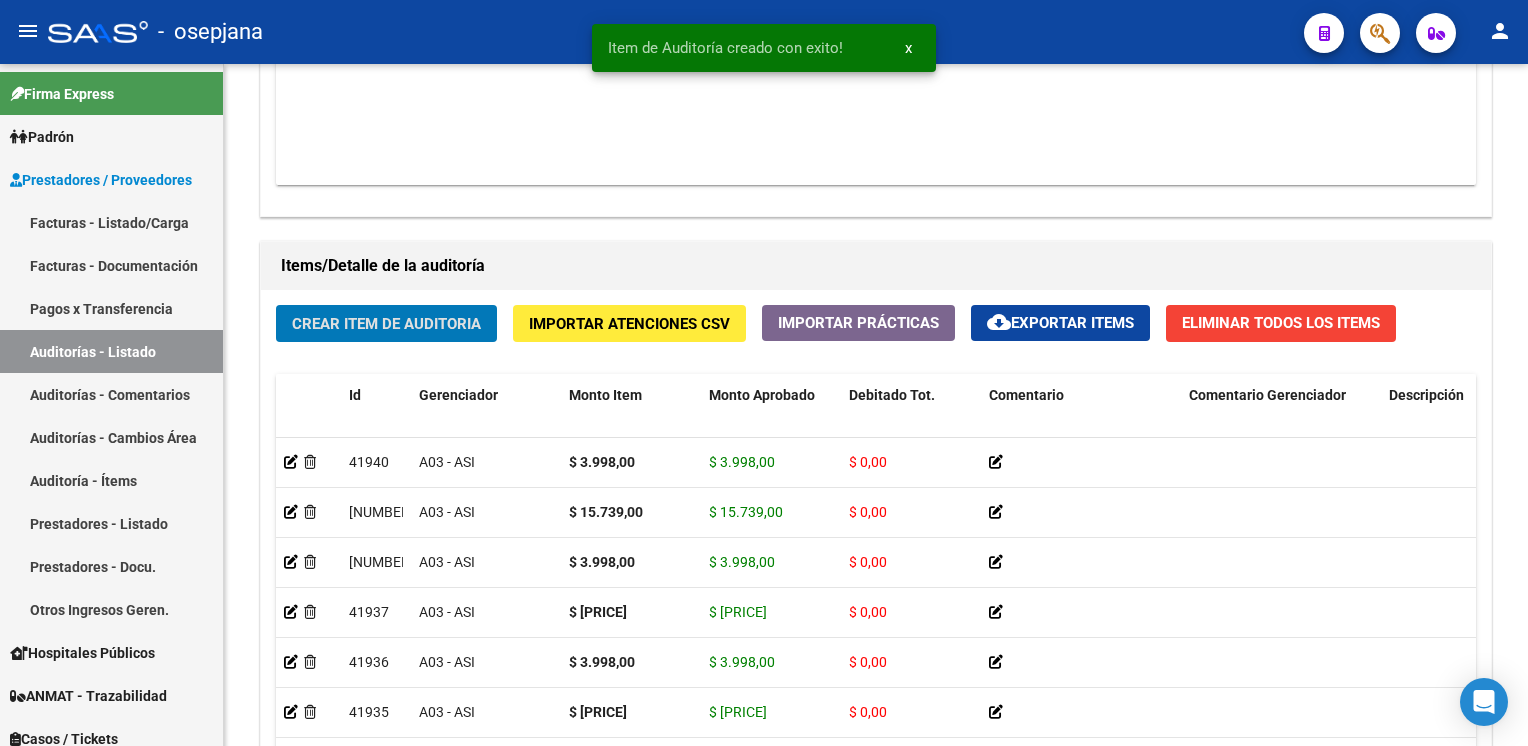 click on "Crear Item de Auditoria" 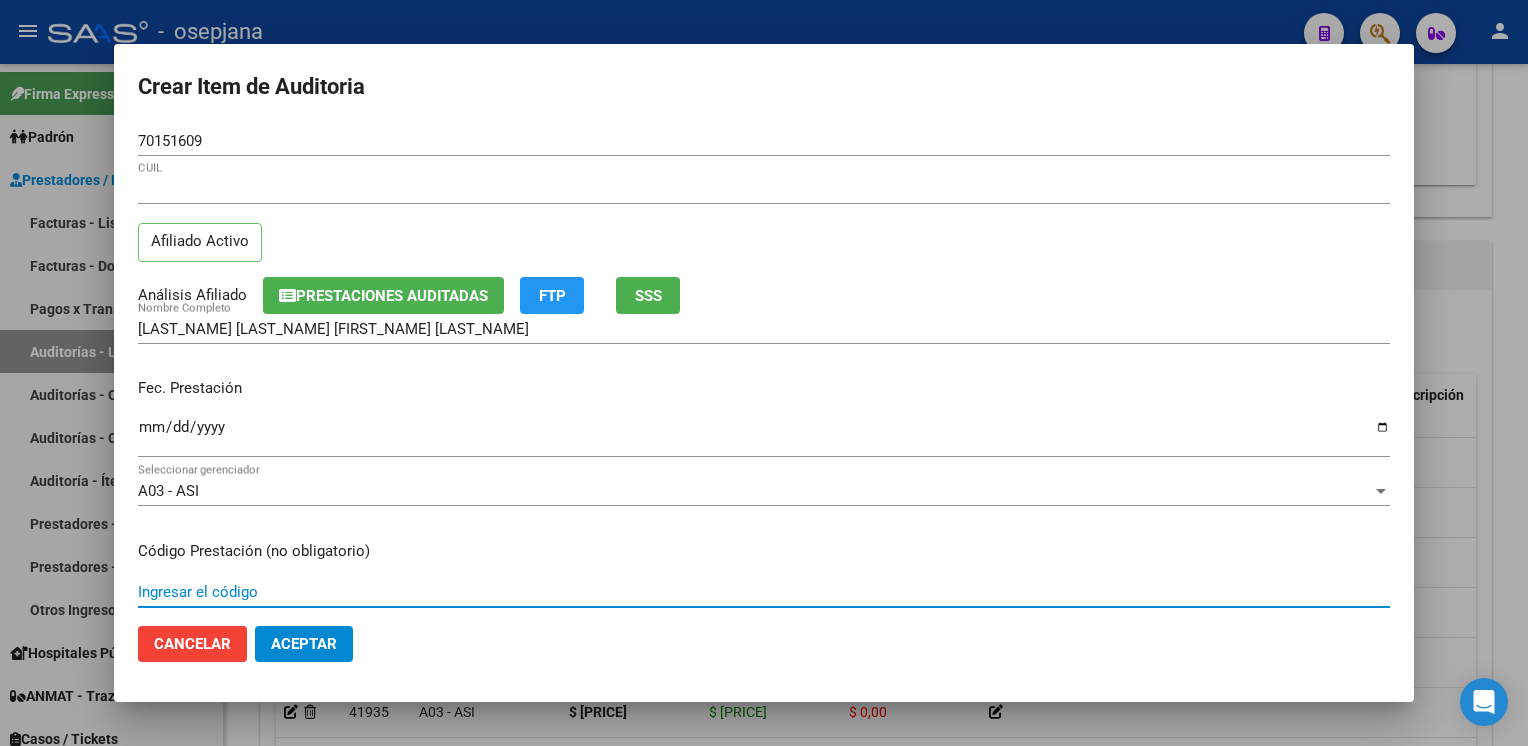 scroll, scrollTop: 324, scrollLeft: 0, axis: vertical 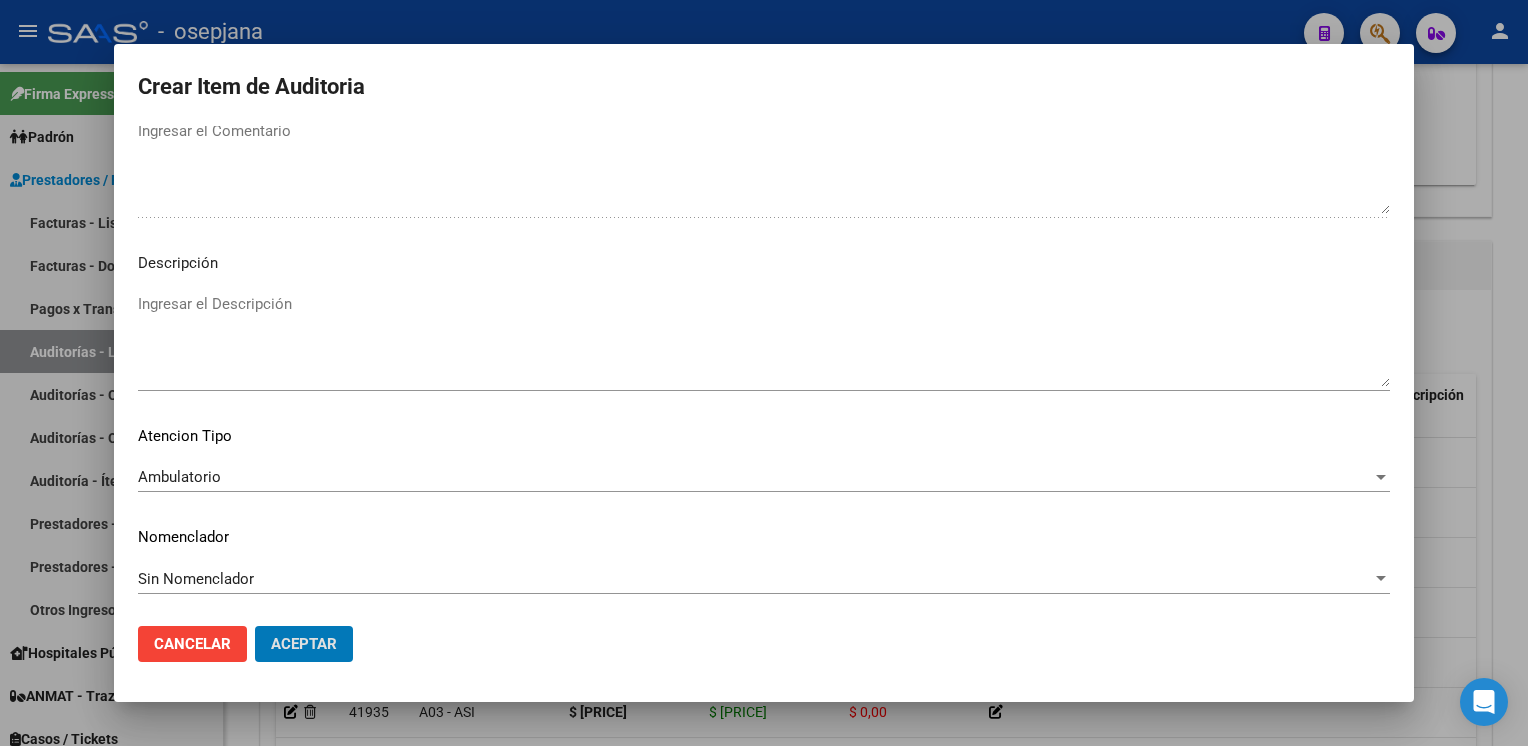 click on "Aceptar" 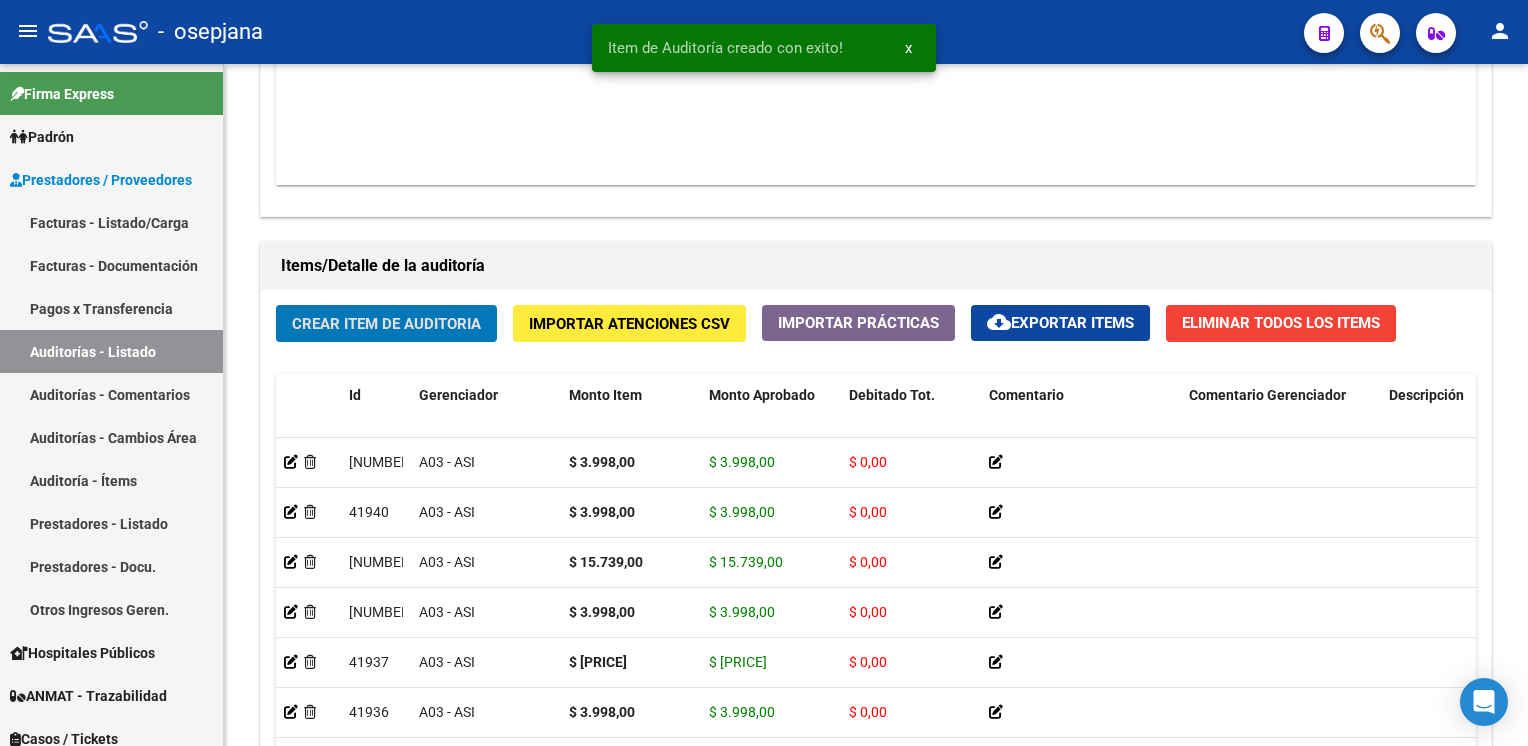 click on "Crear Item de Auditoria" 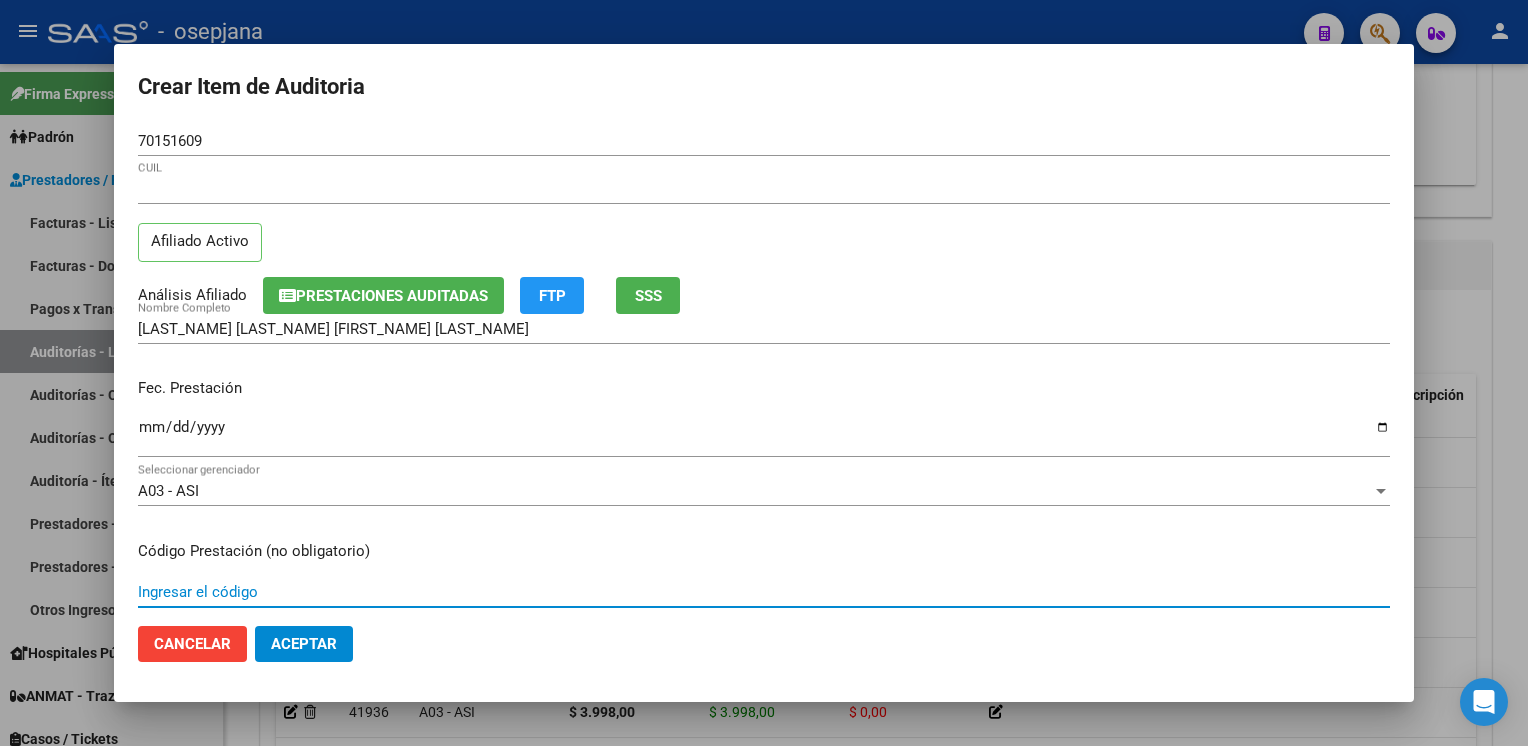 scroll, scrollTop: 324, scrollLeft: 0, axis: vertical 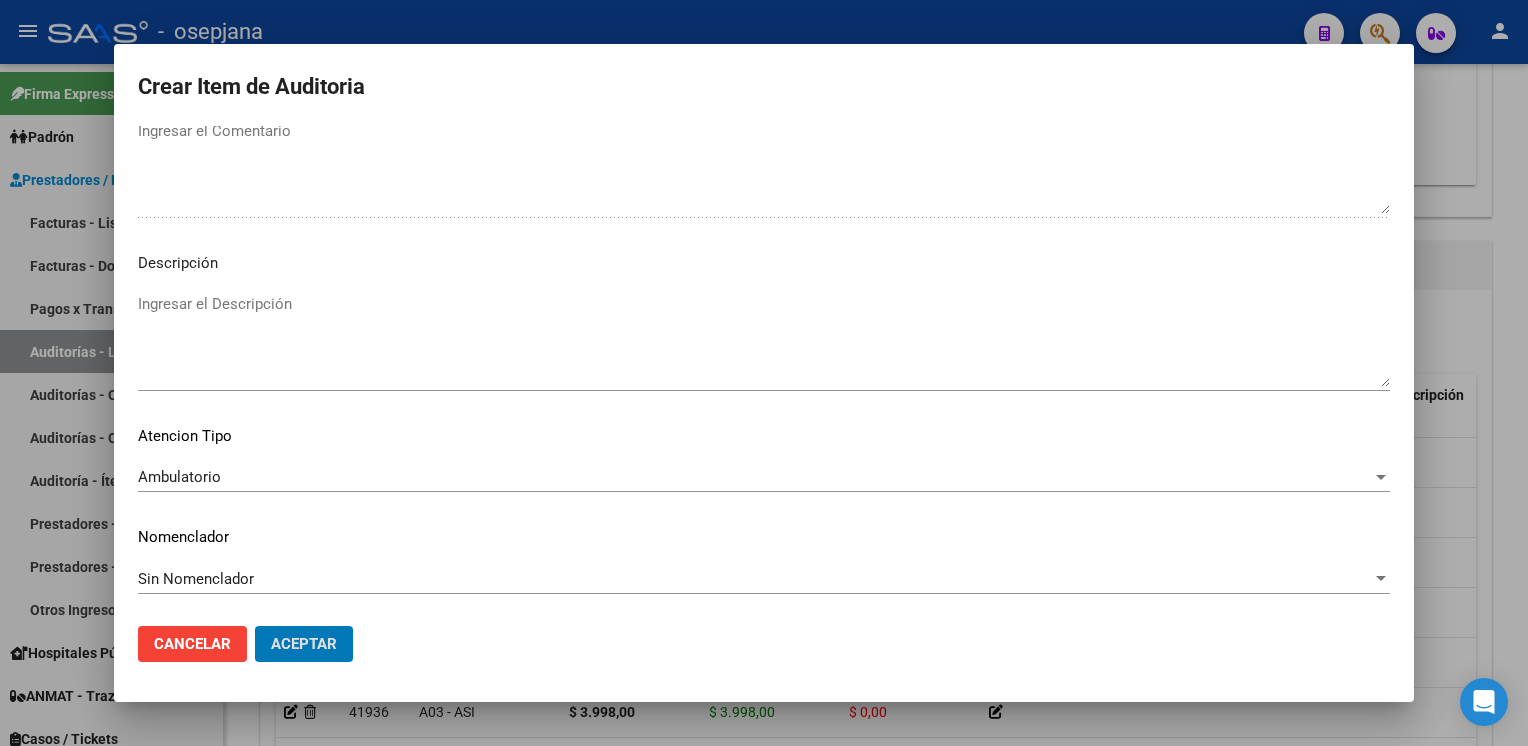 click on "Aceptar" 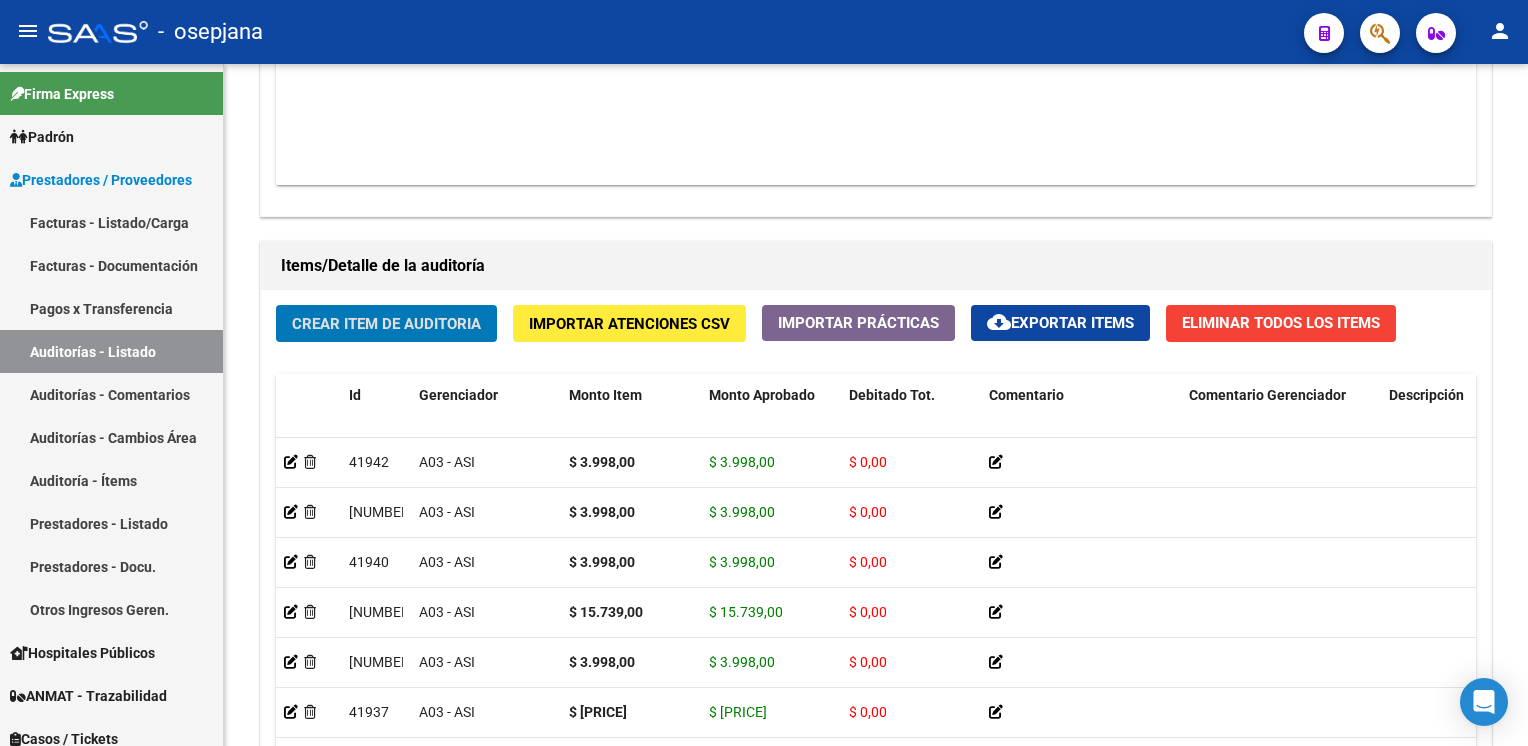 click on "Crear Item de Auditoria" 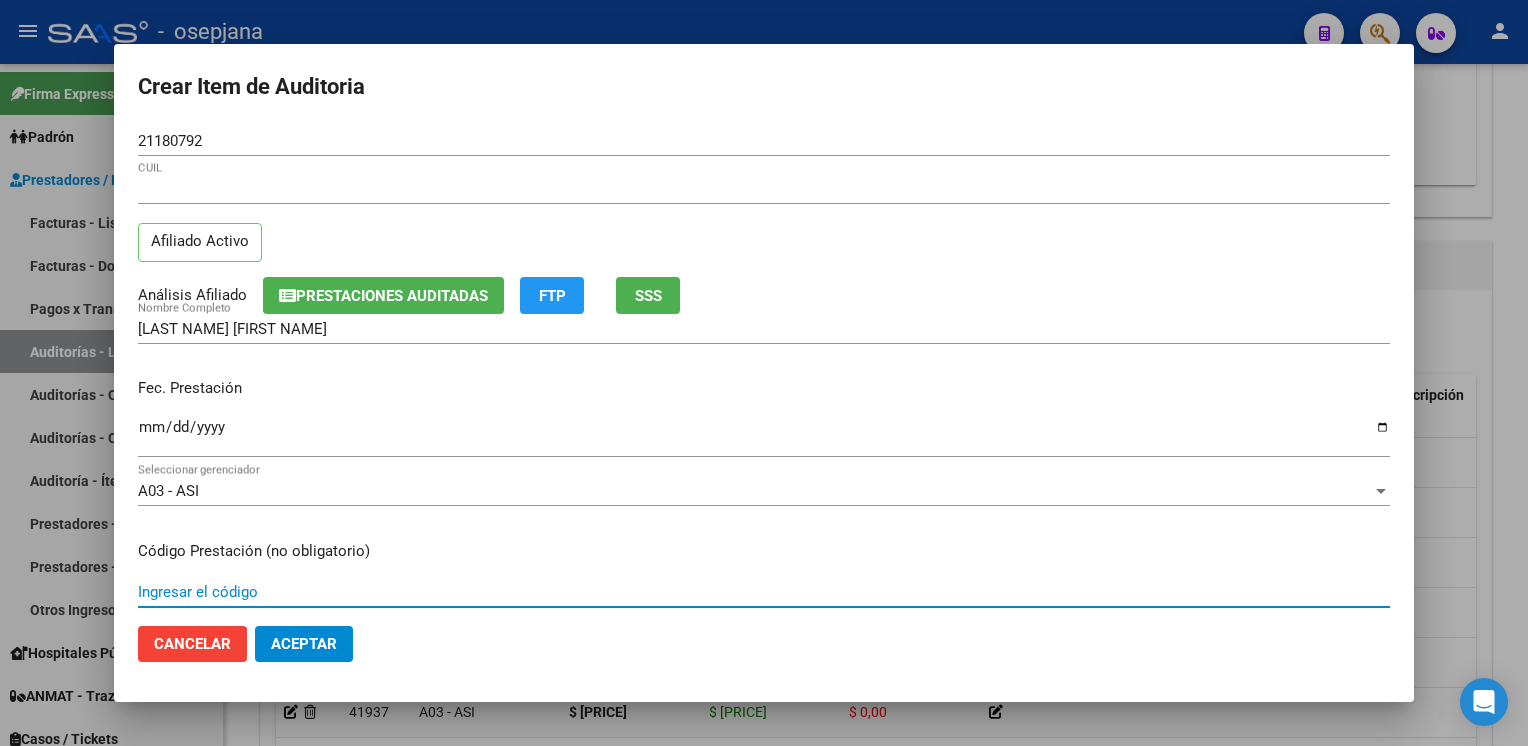 scroll, scrollTop: 324, scrollLeft: 0, axis: vertical 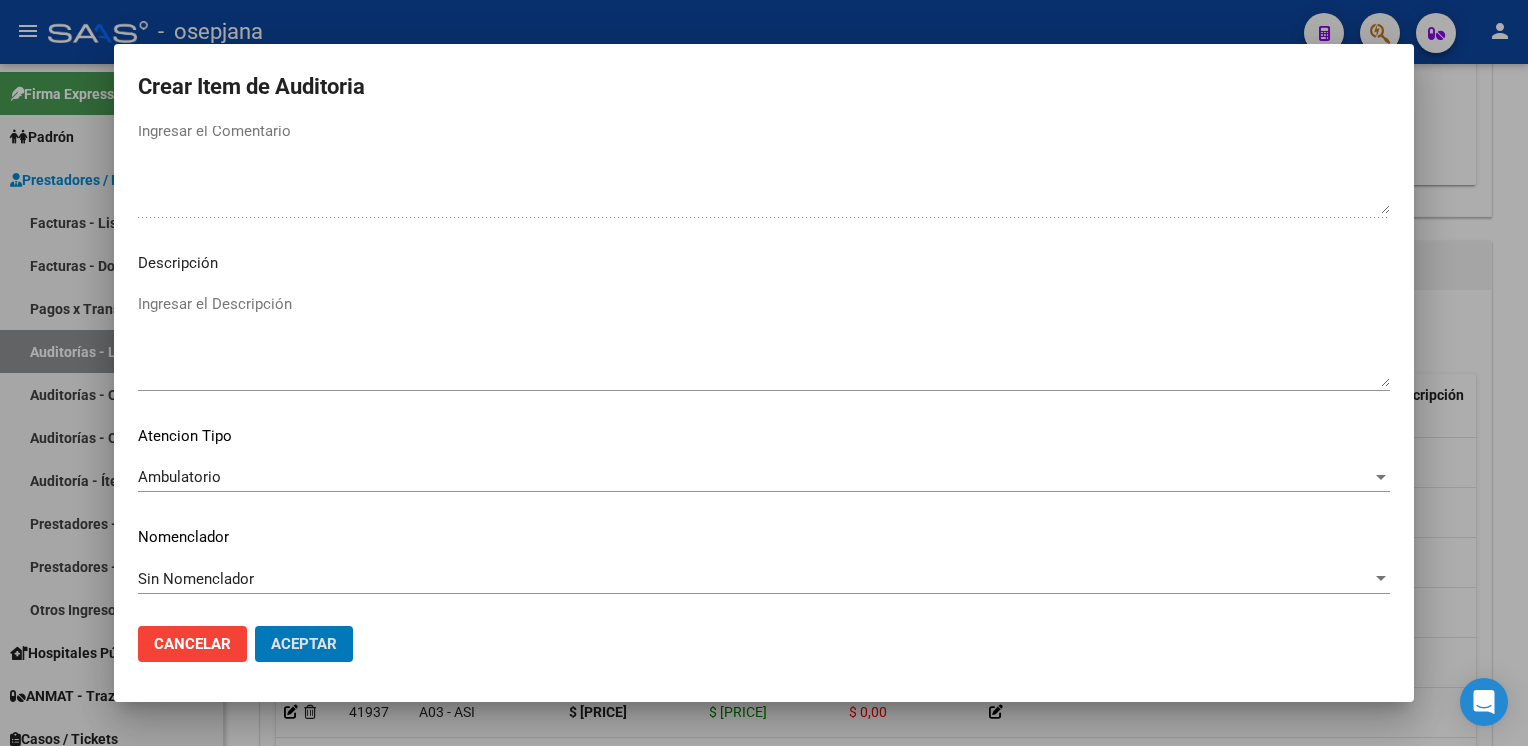 click on "Aceptar" 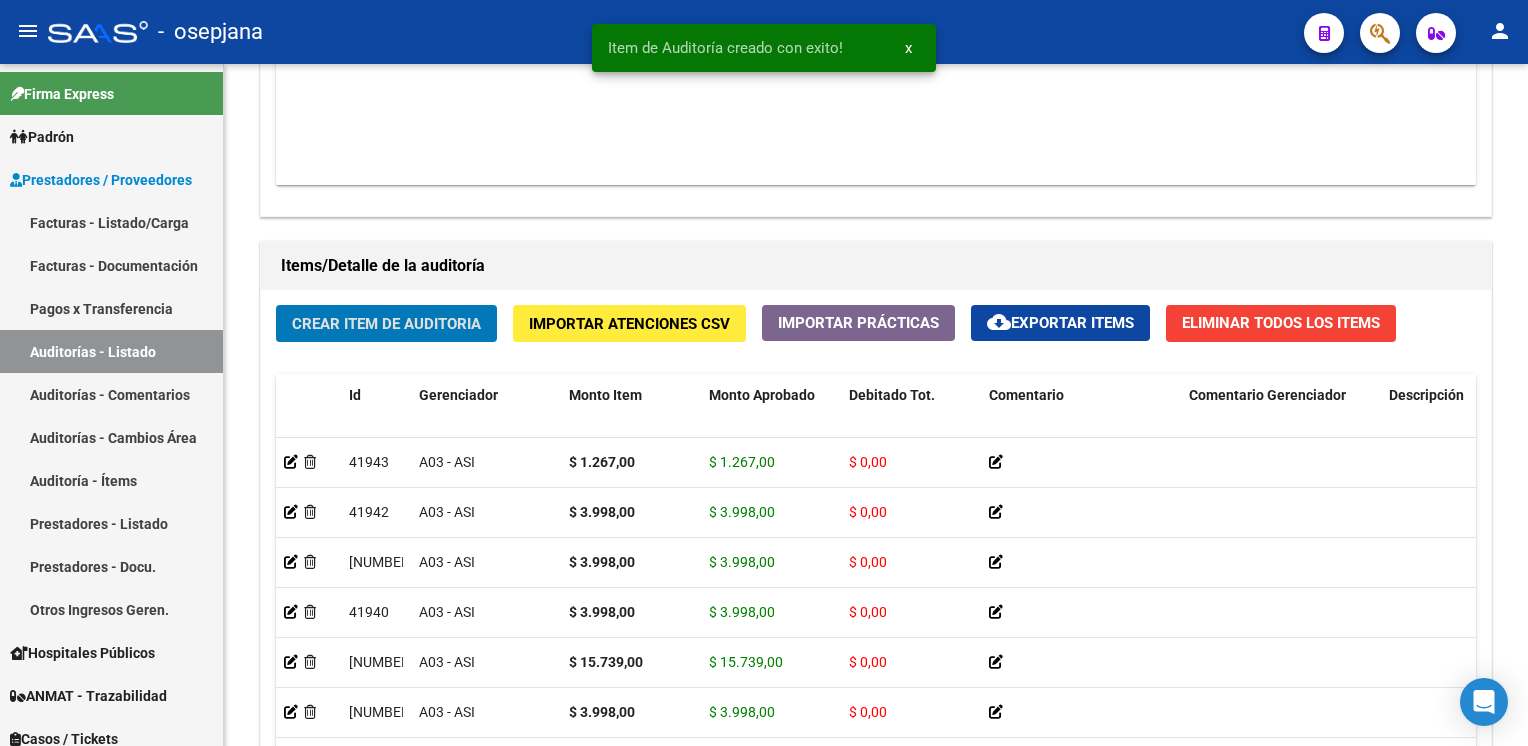 click on "Crear Item de Auditoria" 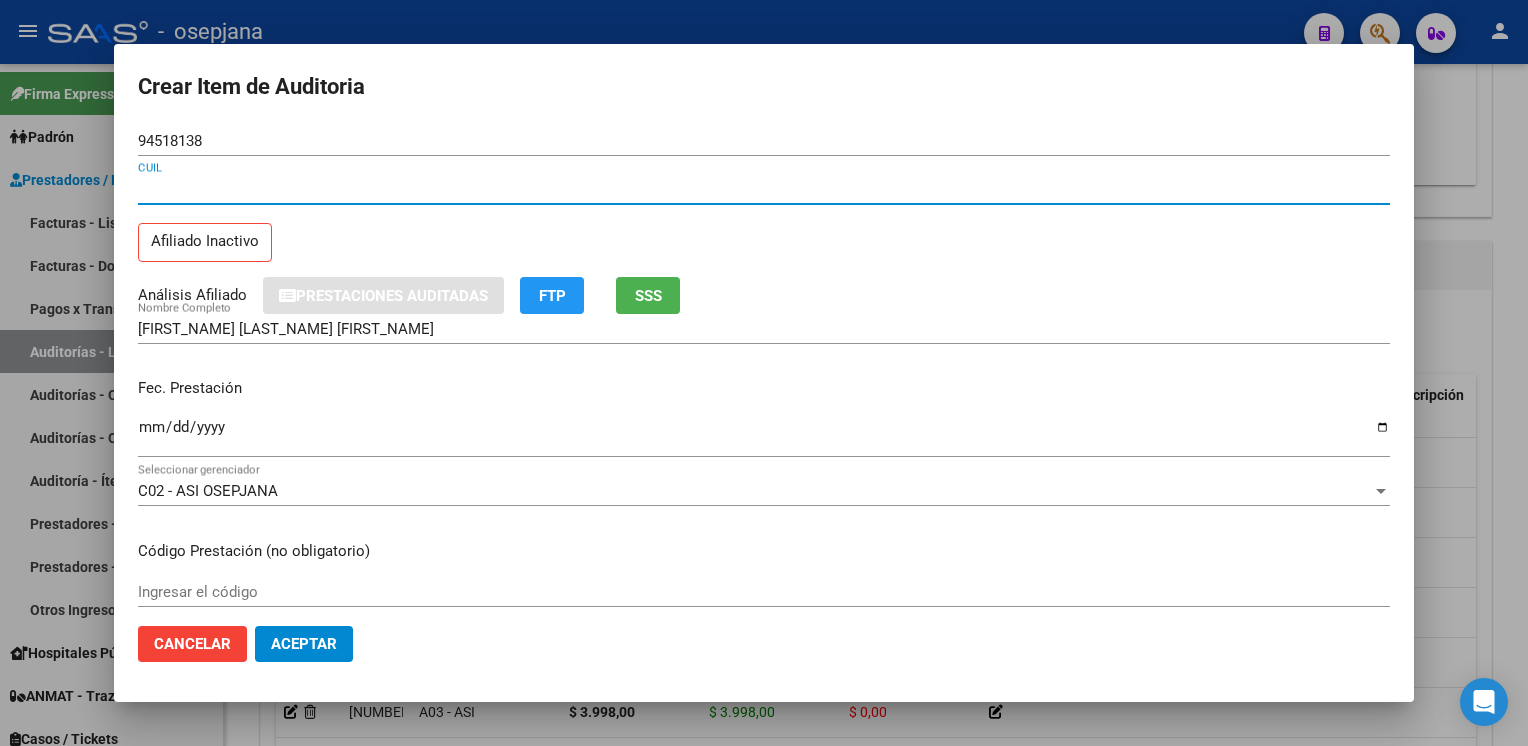 click on "SSS" 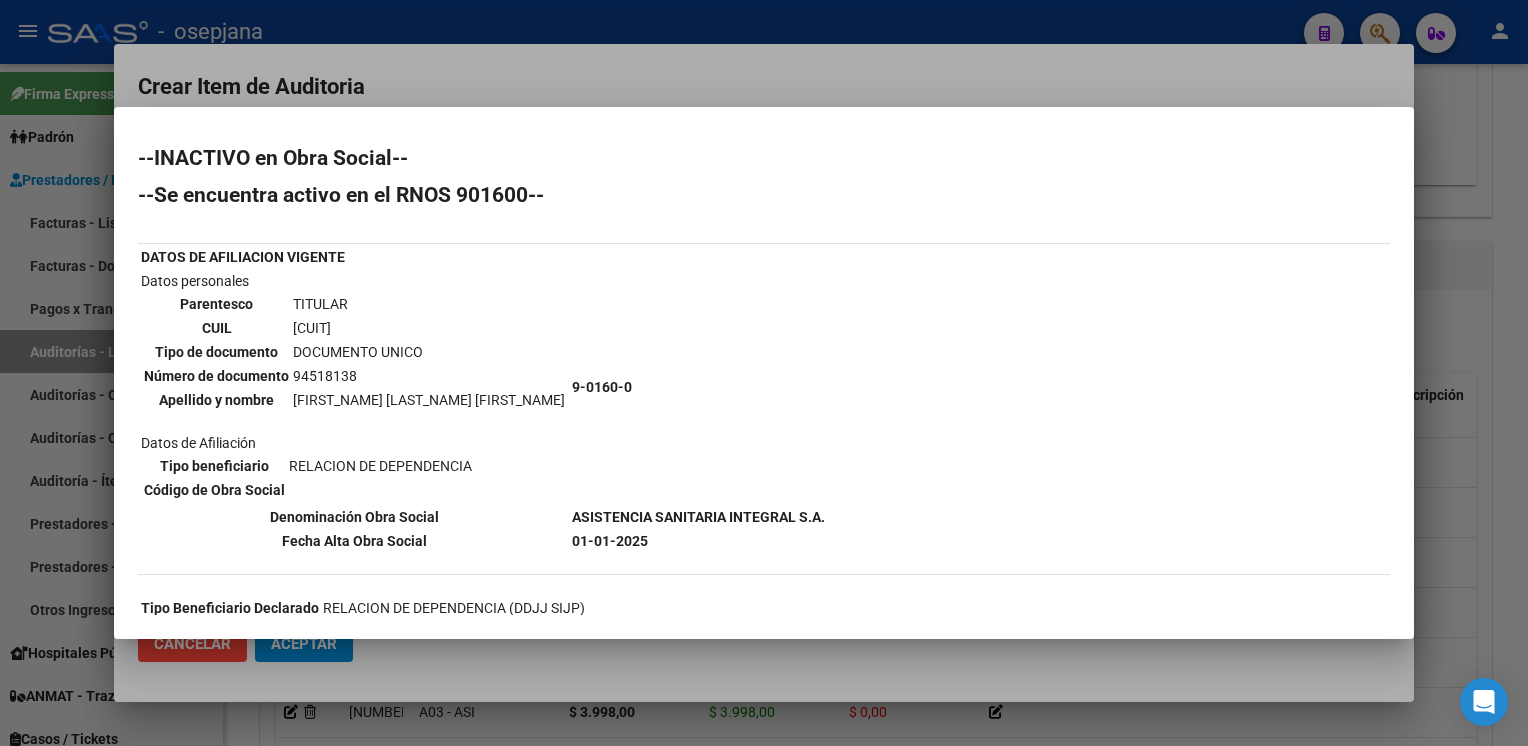 scroll, scrollTop: 176, scrollLeft: 0, axis: vertical 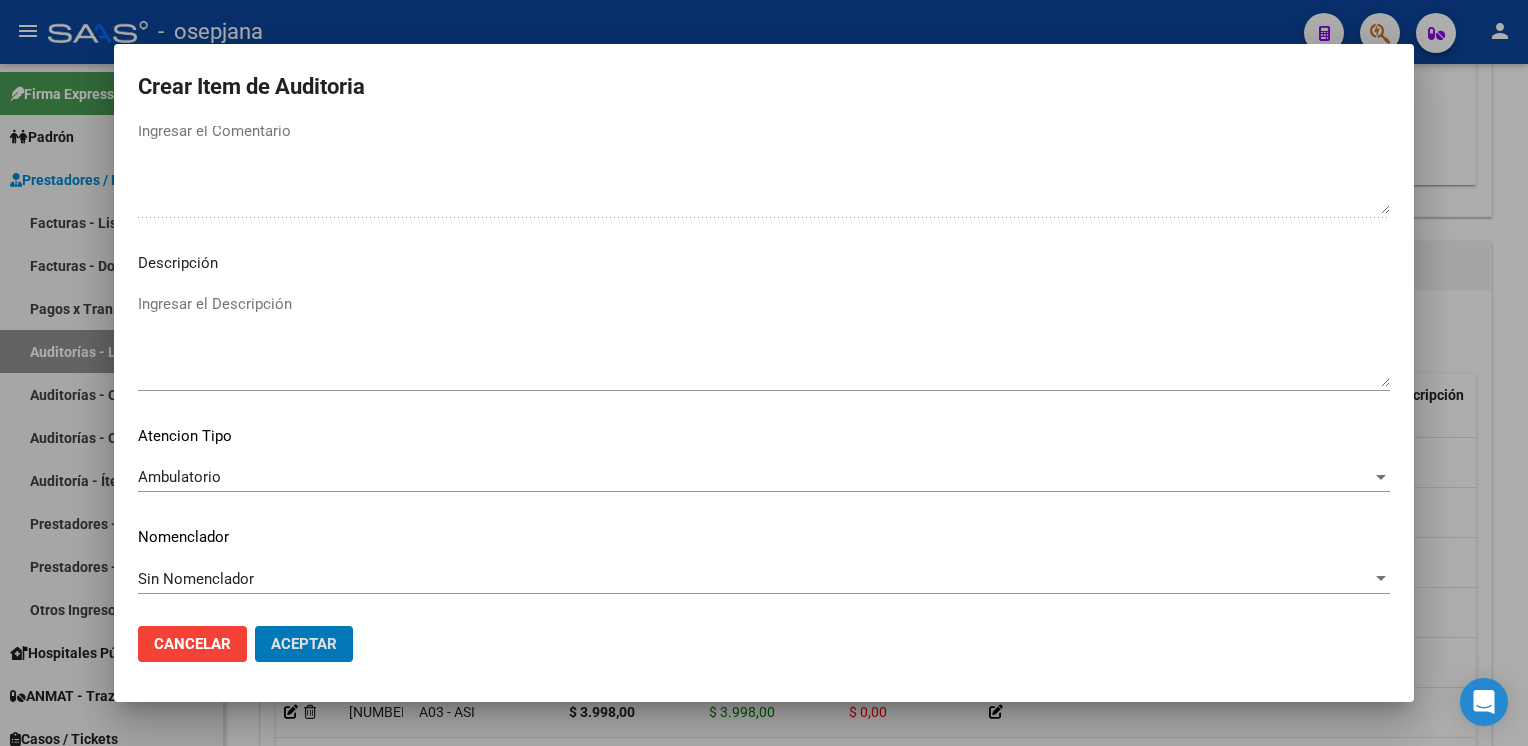 click on "Aceptar" 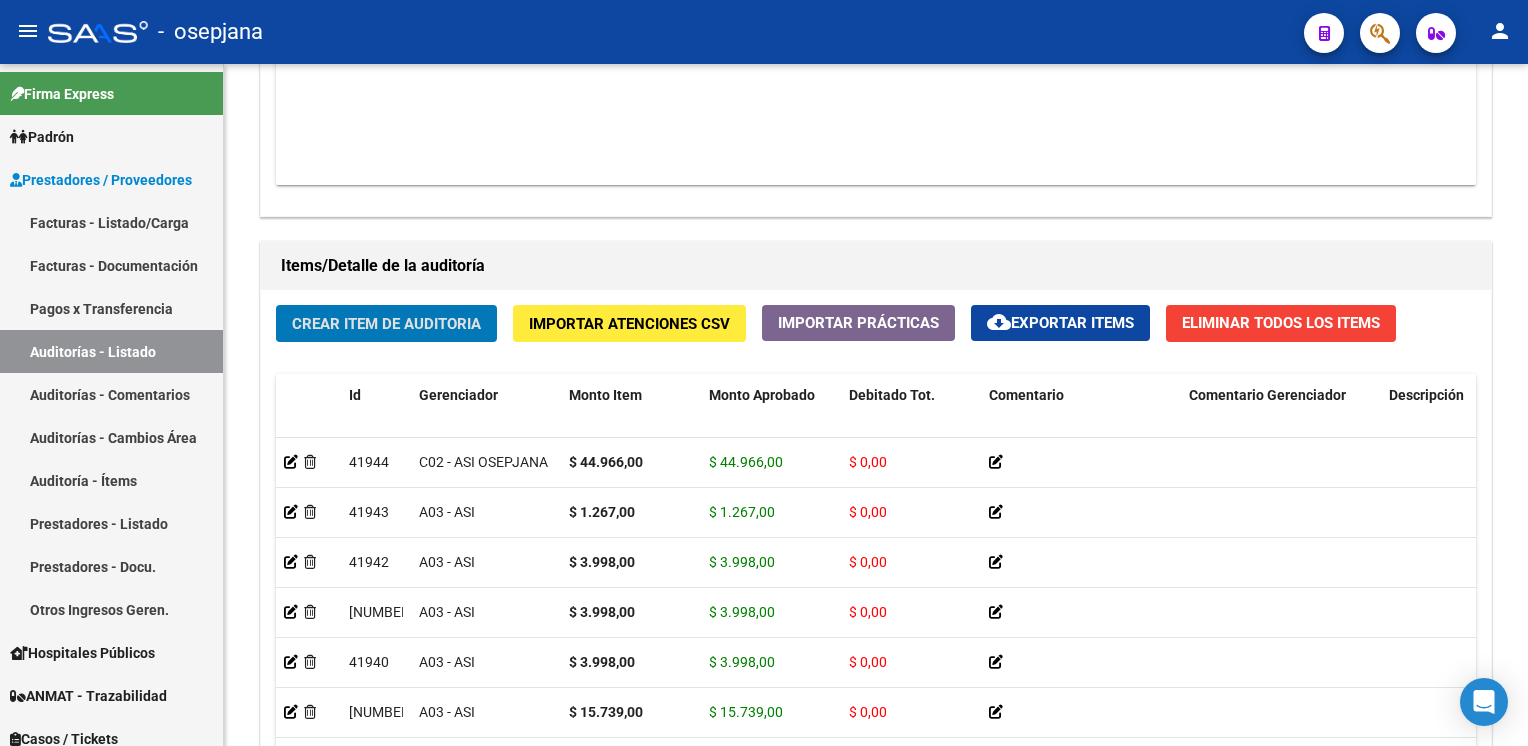 click on "Crear Item de Auditoria" 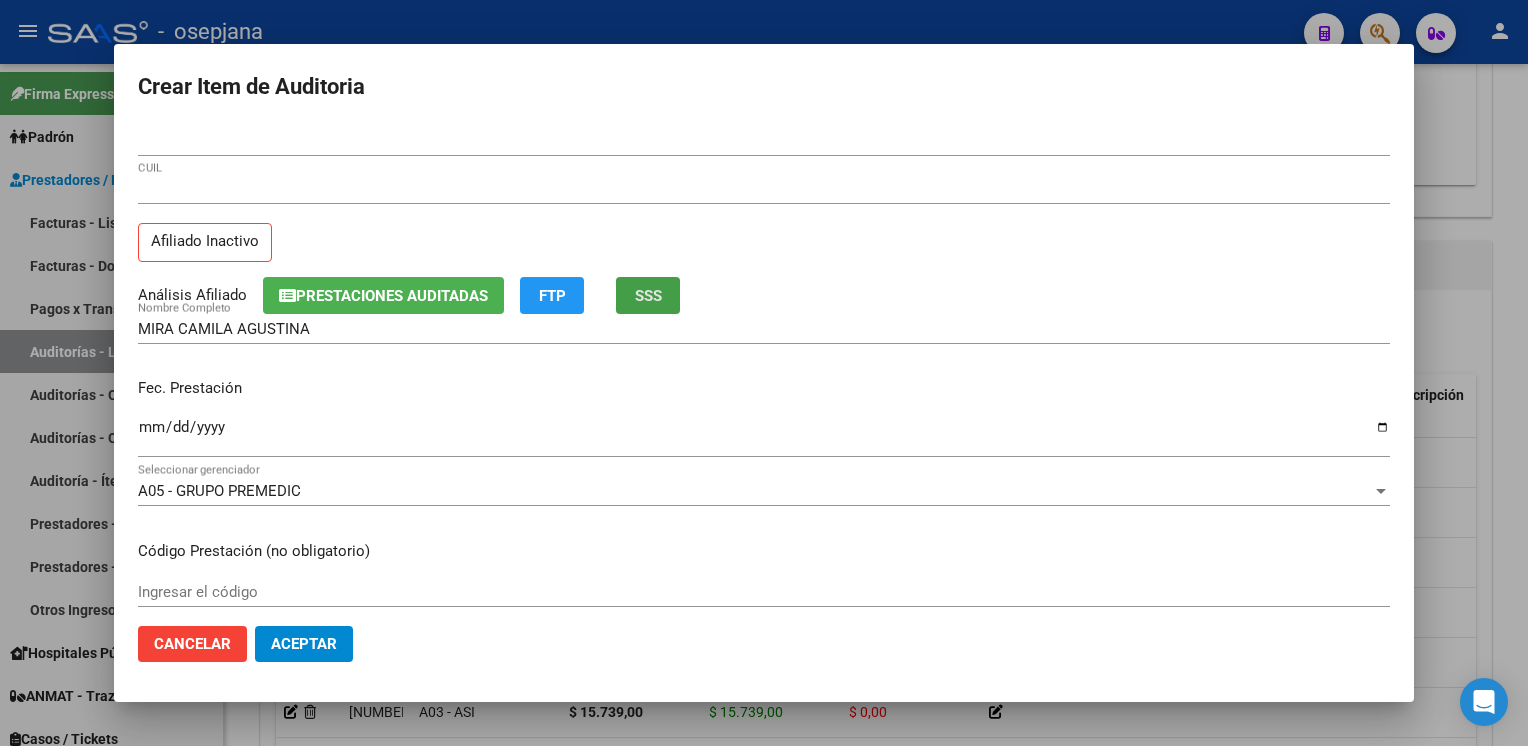 click on "SSS" 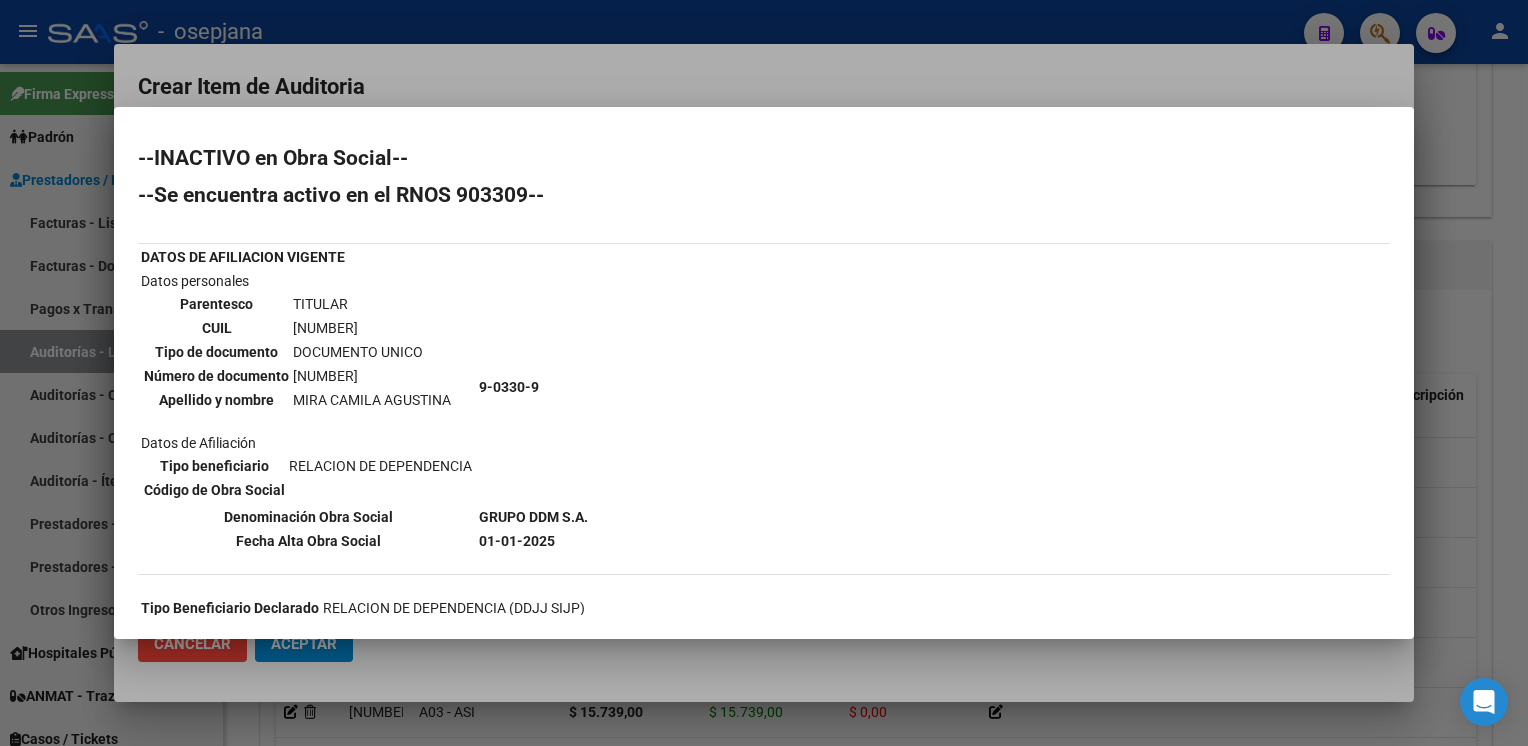 scroll, scrollTop: 293, scrollLeft: 0, axis: vertical 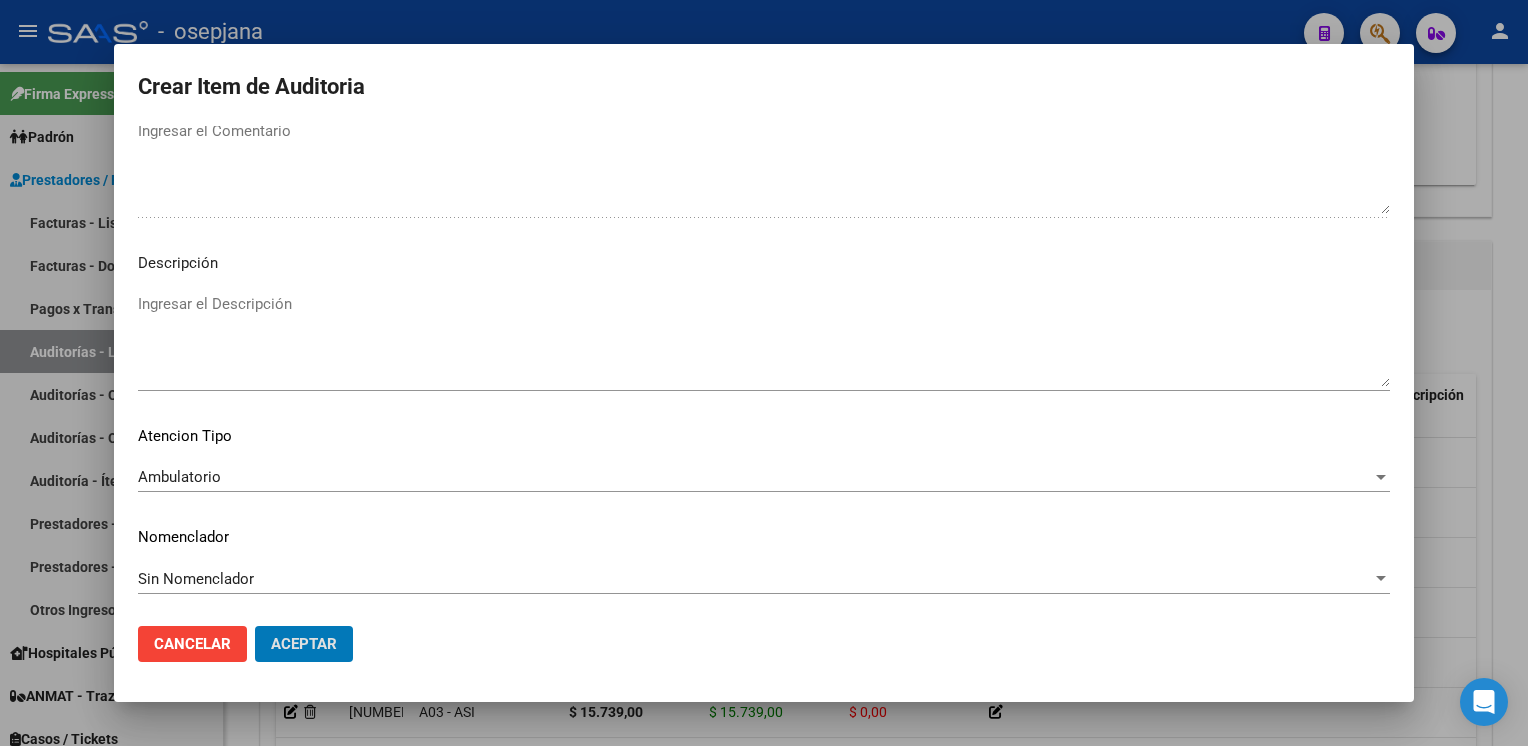 click on "Aceptar" 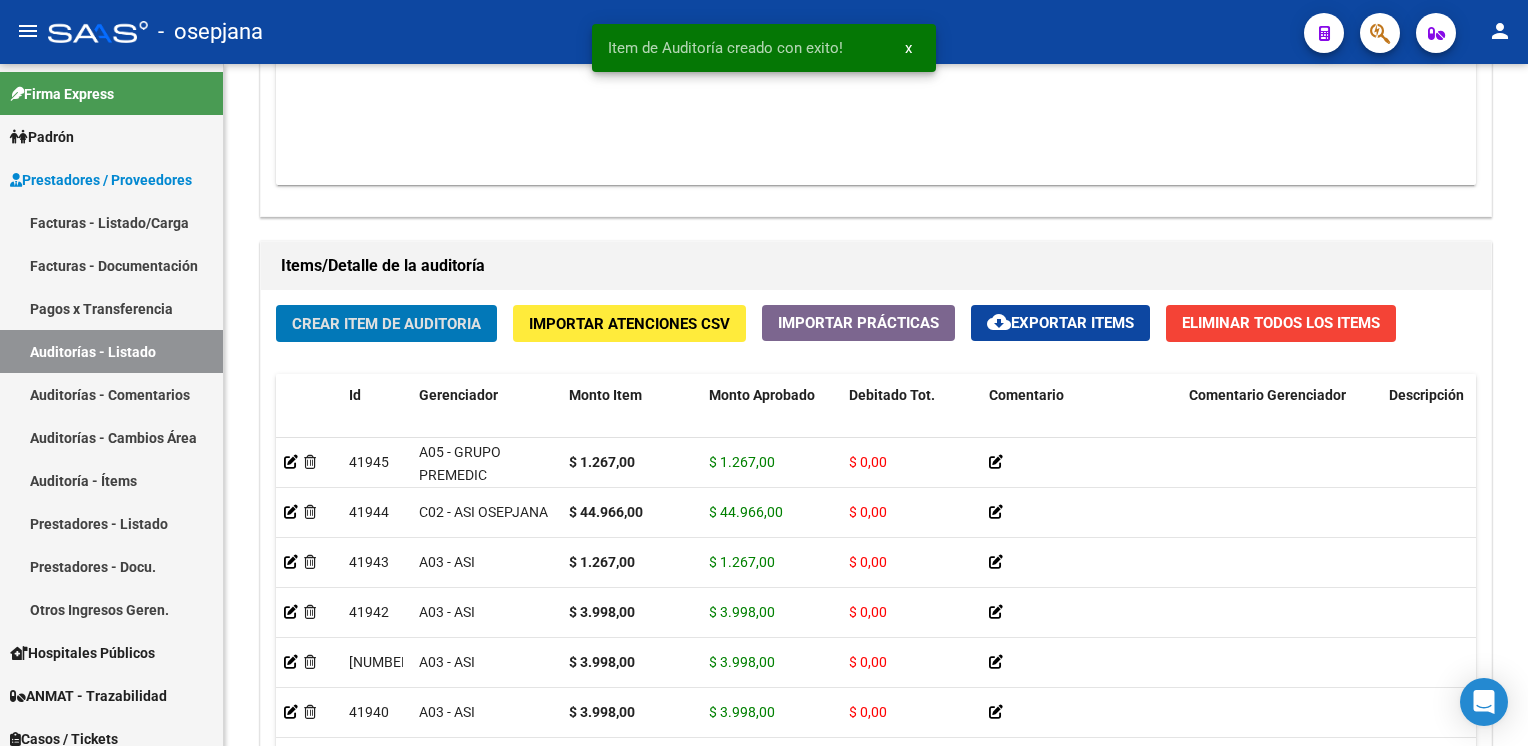 click on "Crear Item de Auditoria" 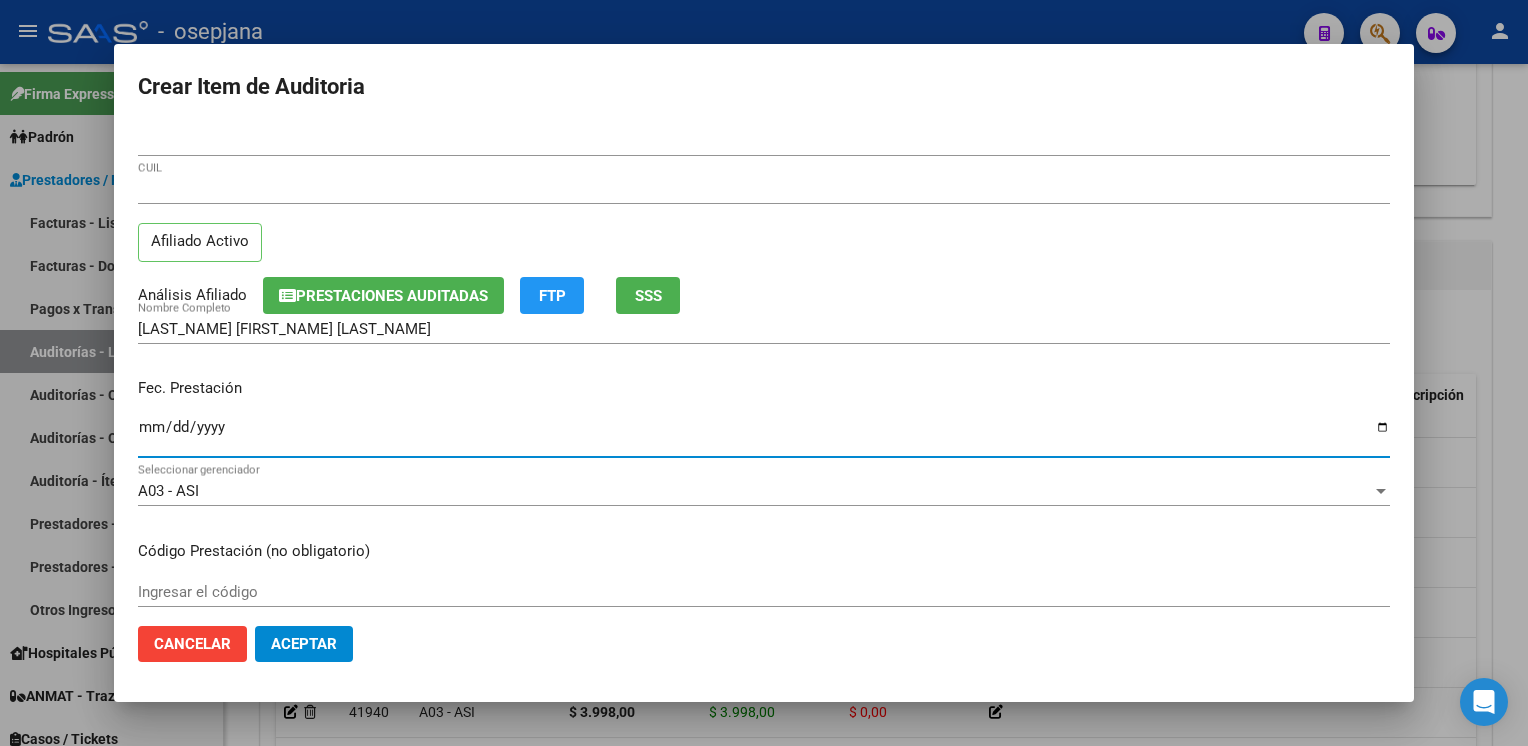 click on "Ingresar la fecha" at bounding box center [764, 436] 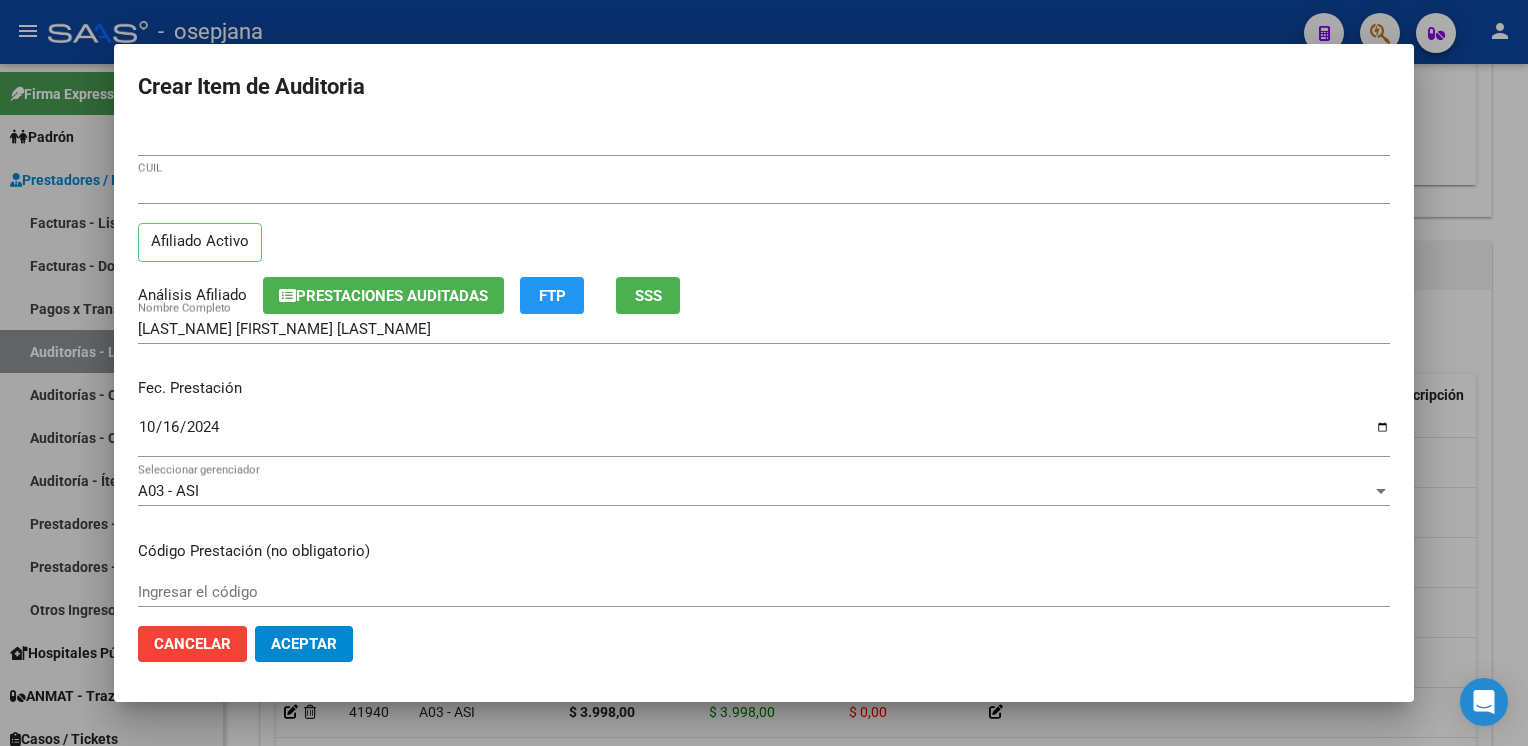 scroll, scrollTop: 324, scrollLeft: 0, axis: vertical 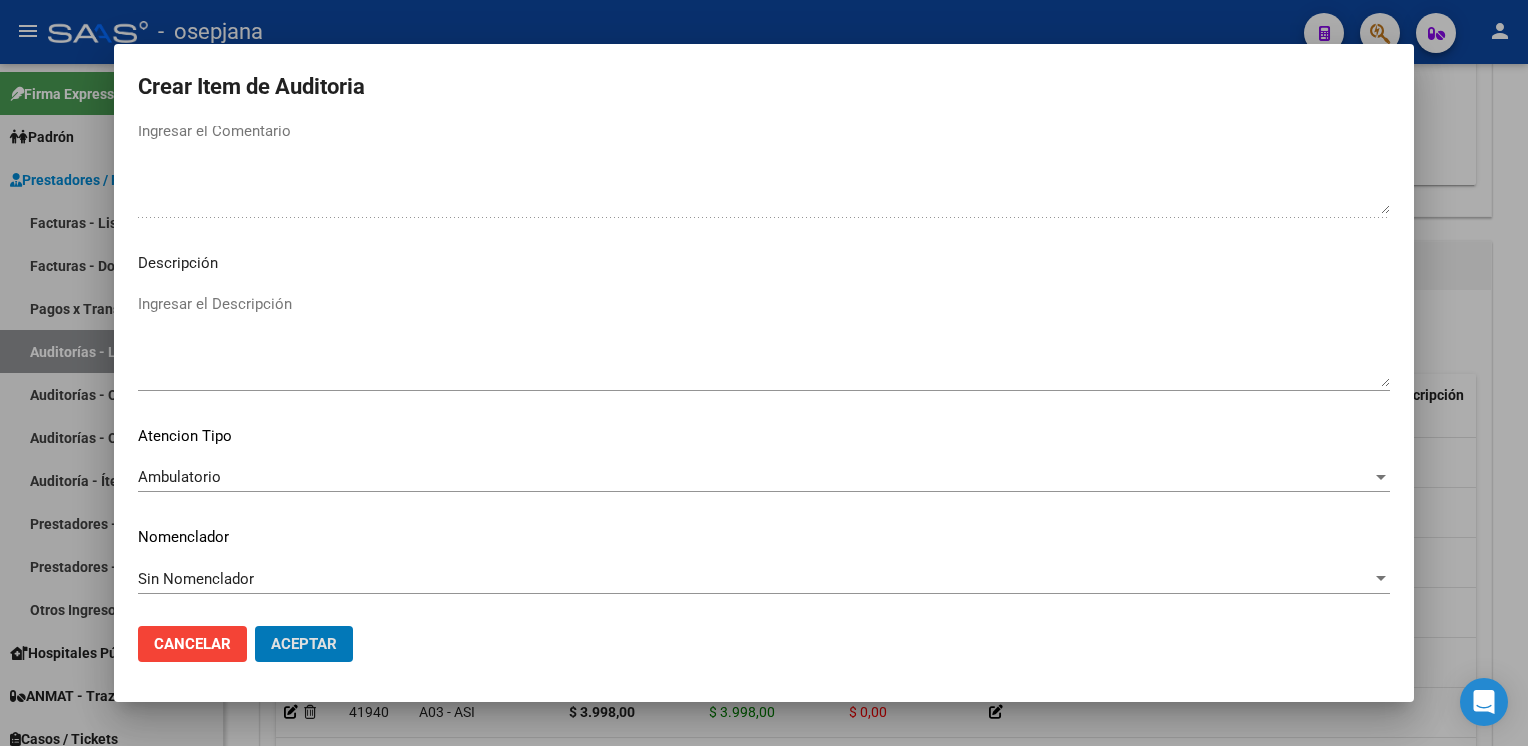 click on "Aceptar" 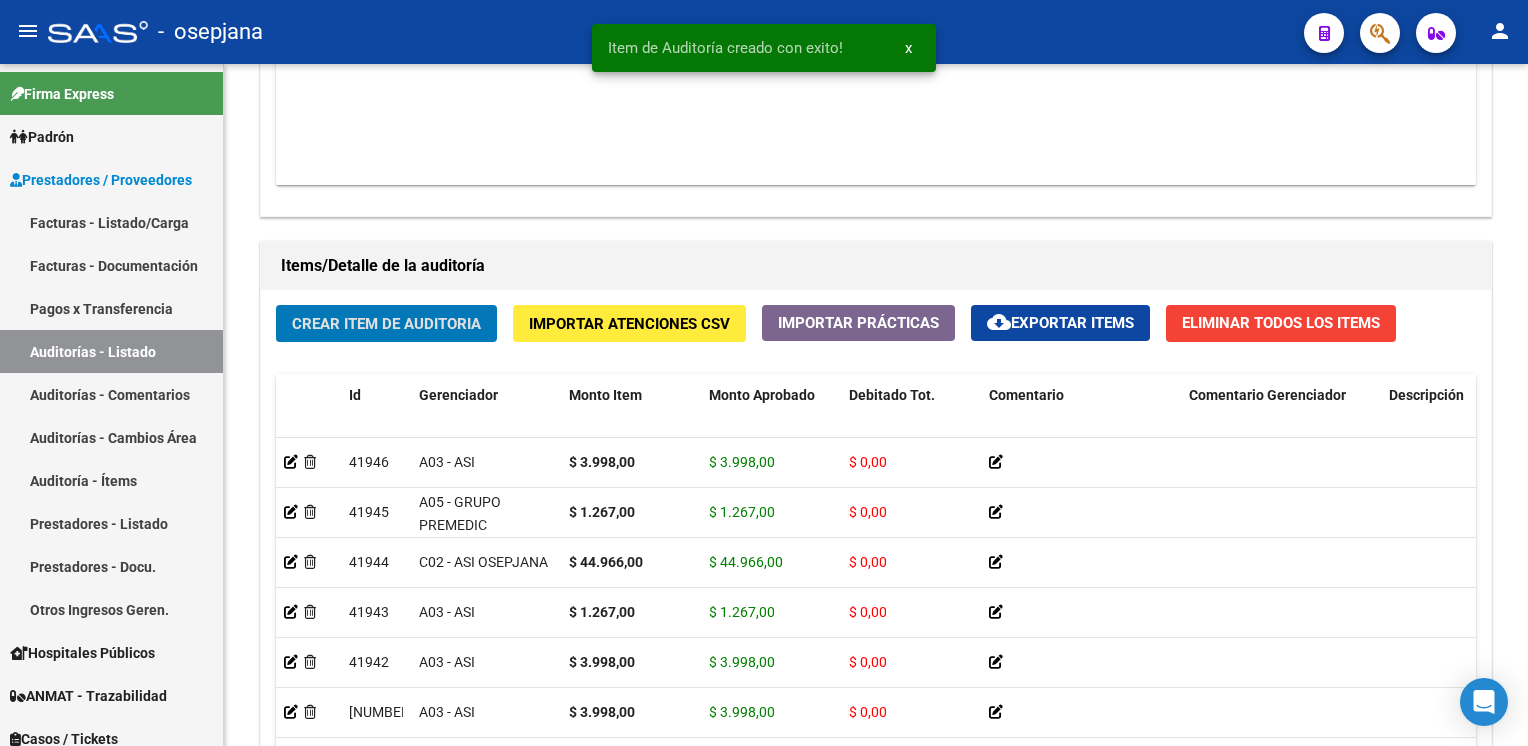 click on "Crear Item de Auditoria" 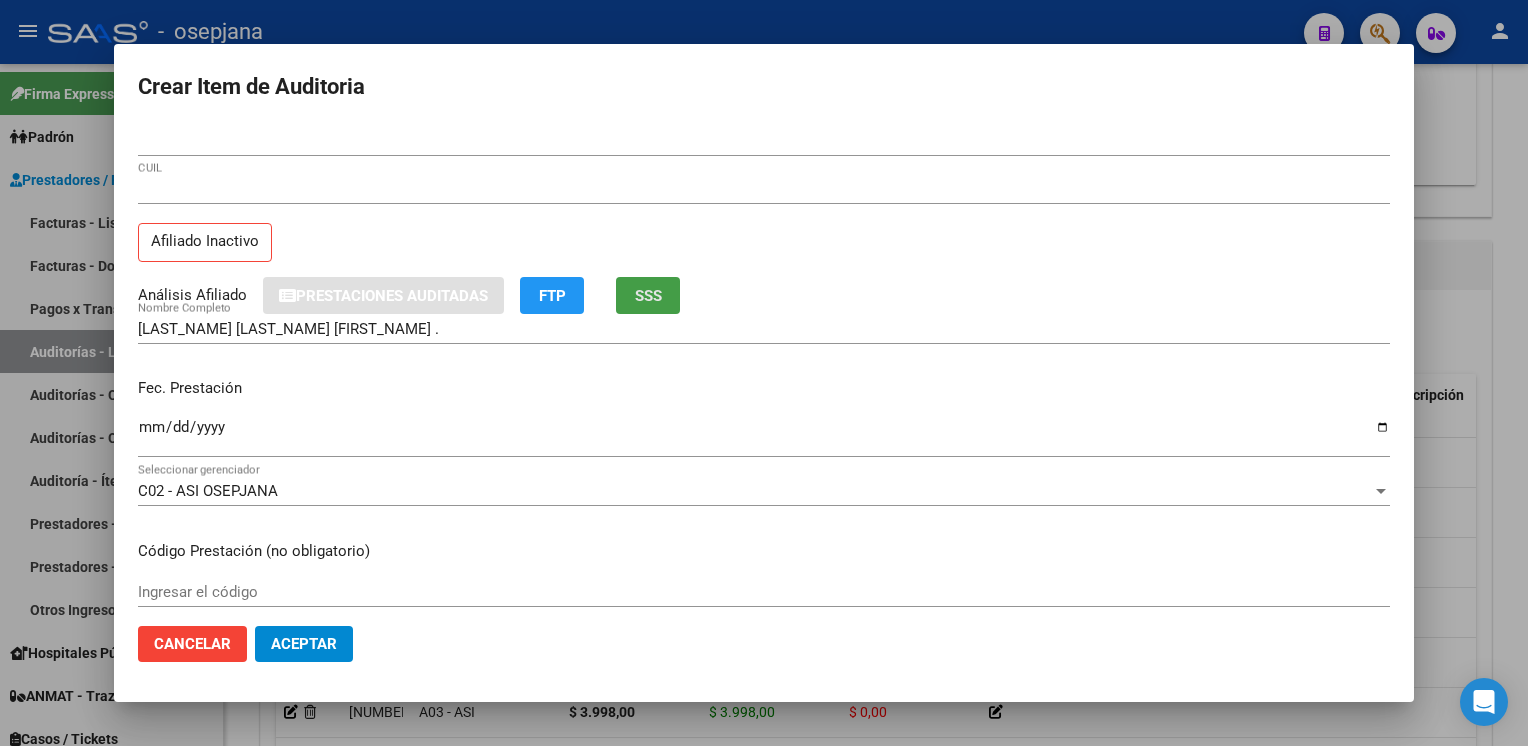 drag, startPoint x: 657, startPoint y: 302, endPoint x: 640, endPoint y: 289, distance: 21.400934 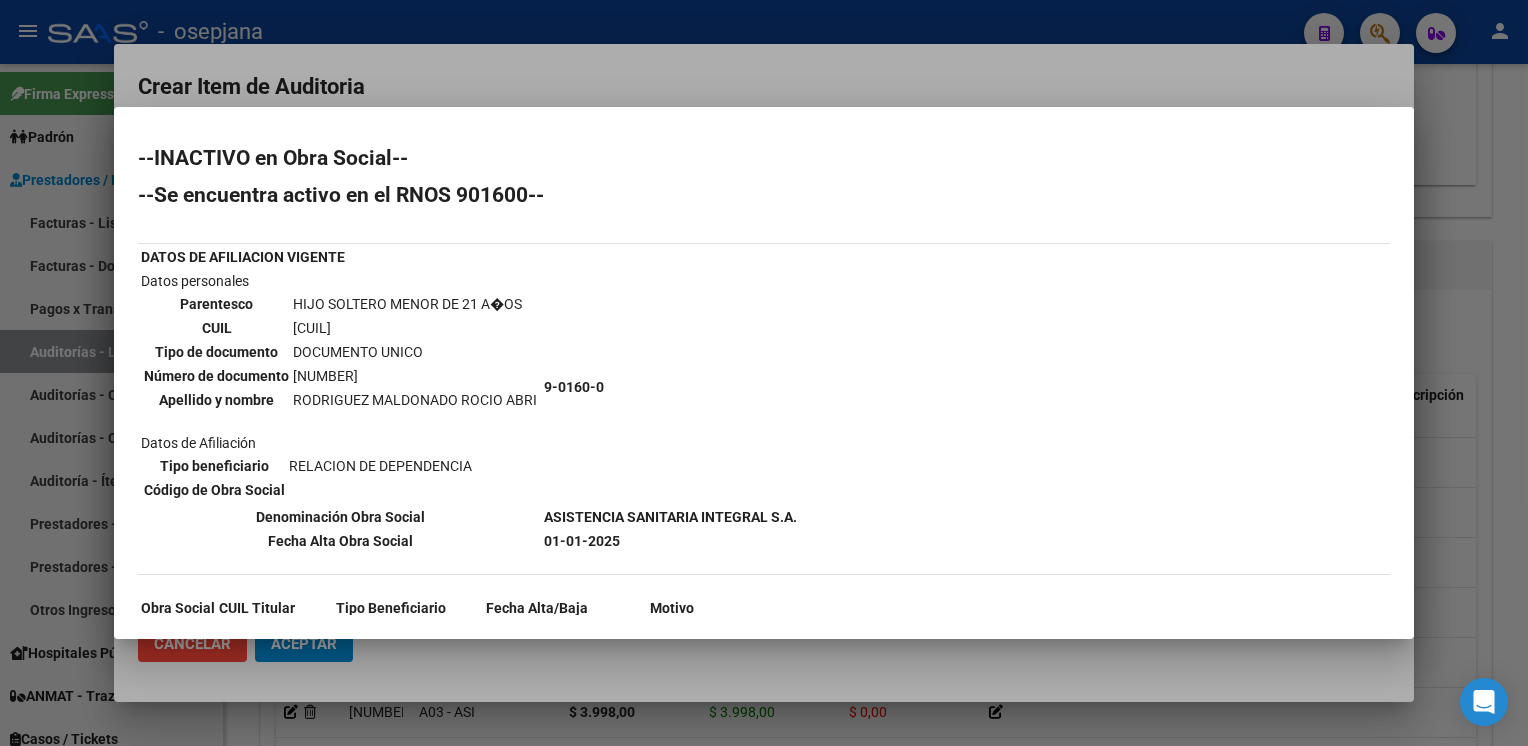scroll, scrollTop: 109, scrollLeft: 0, axis: vertical 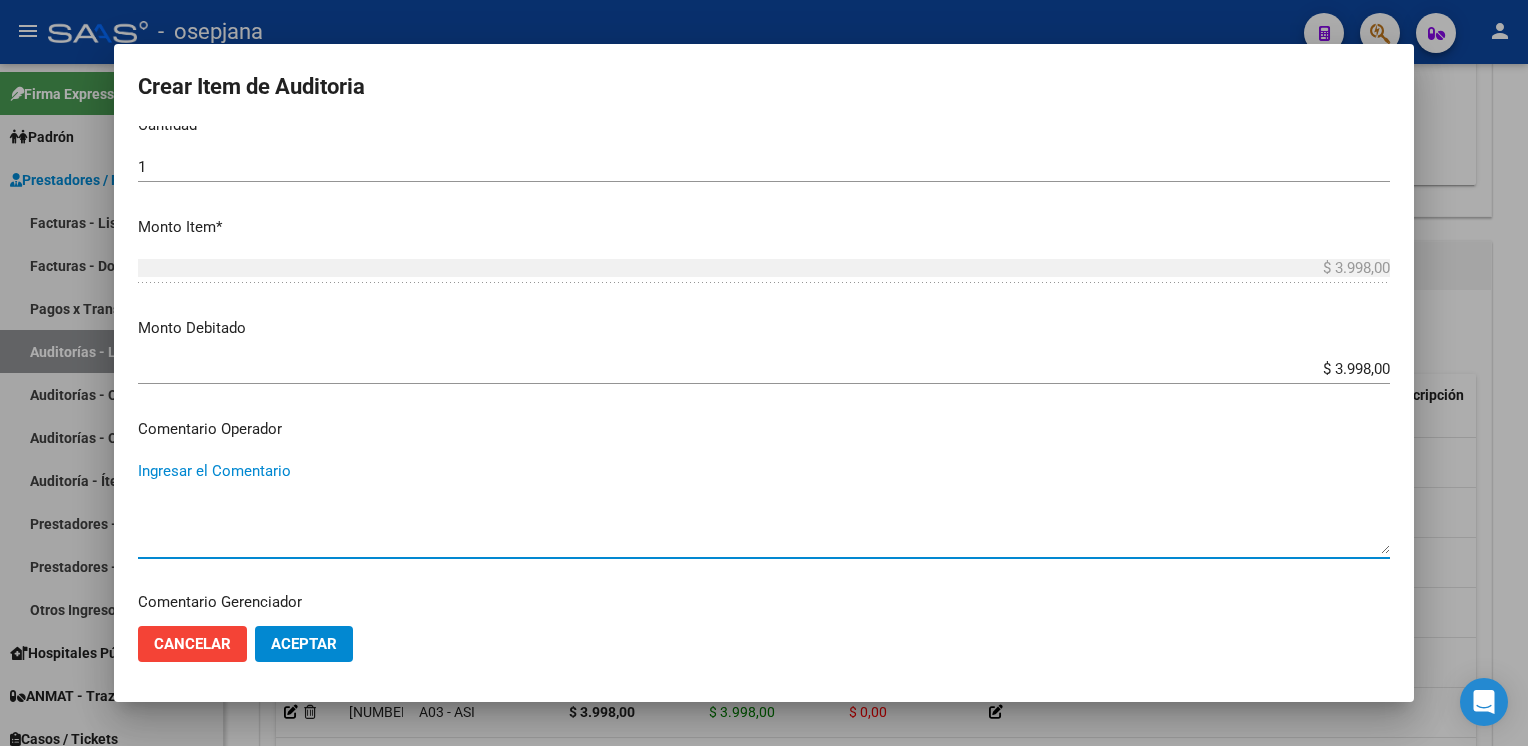 paste on "[DATE]" 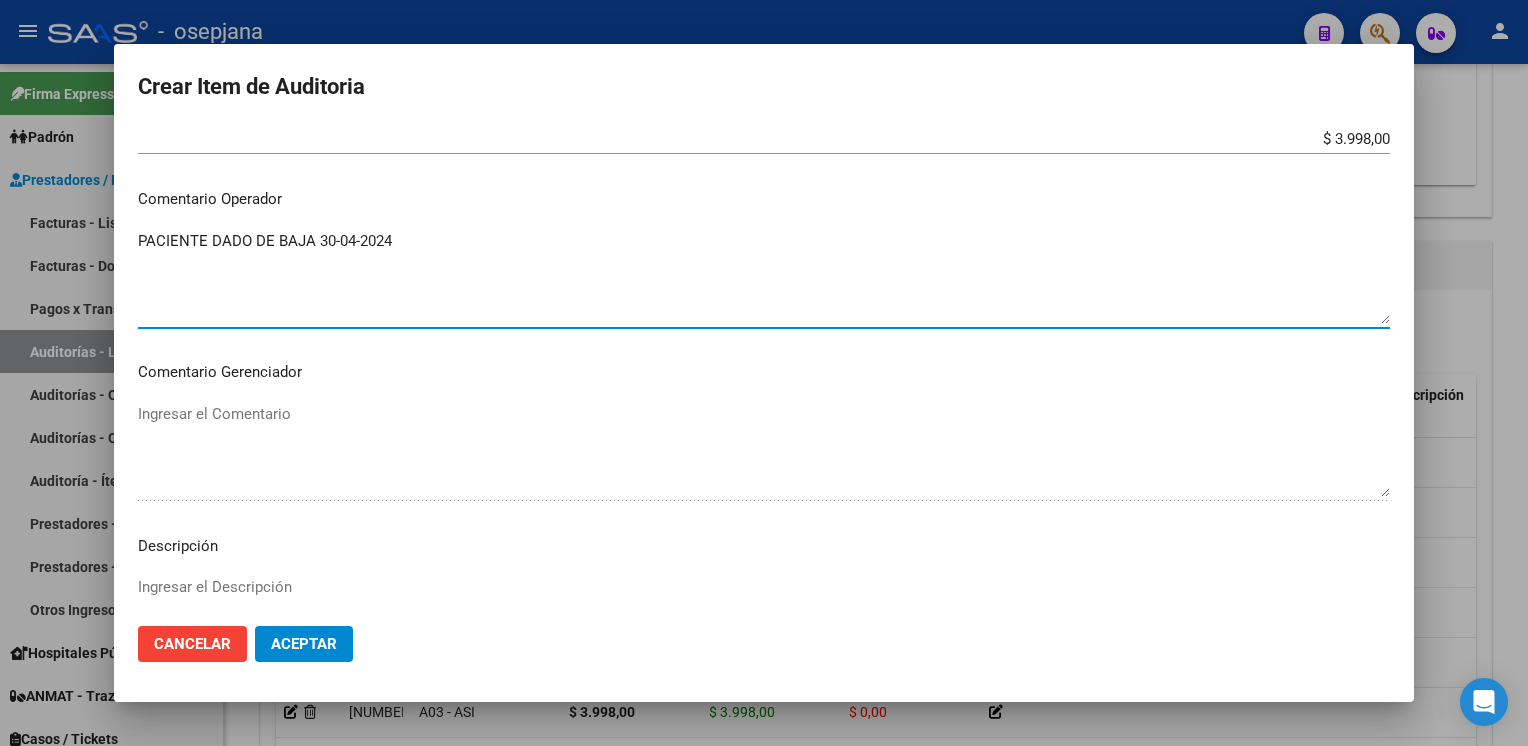scroll, scrollTop: 861, scrollLeft: 0, axis: vertical 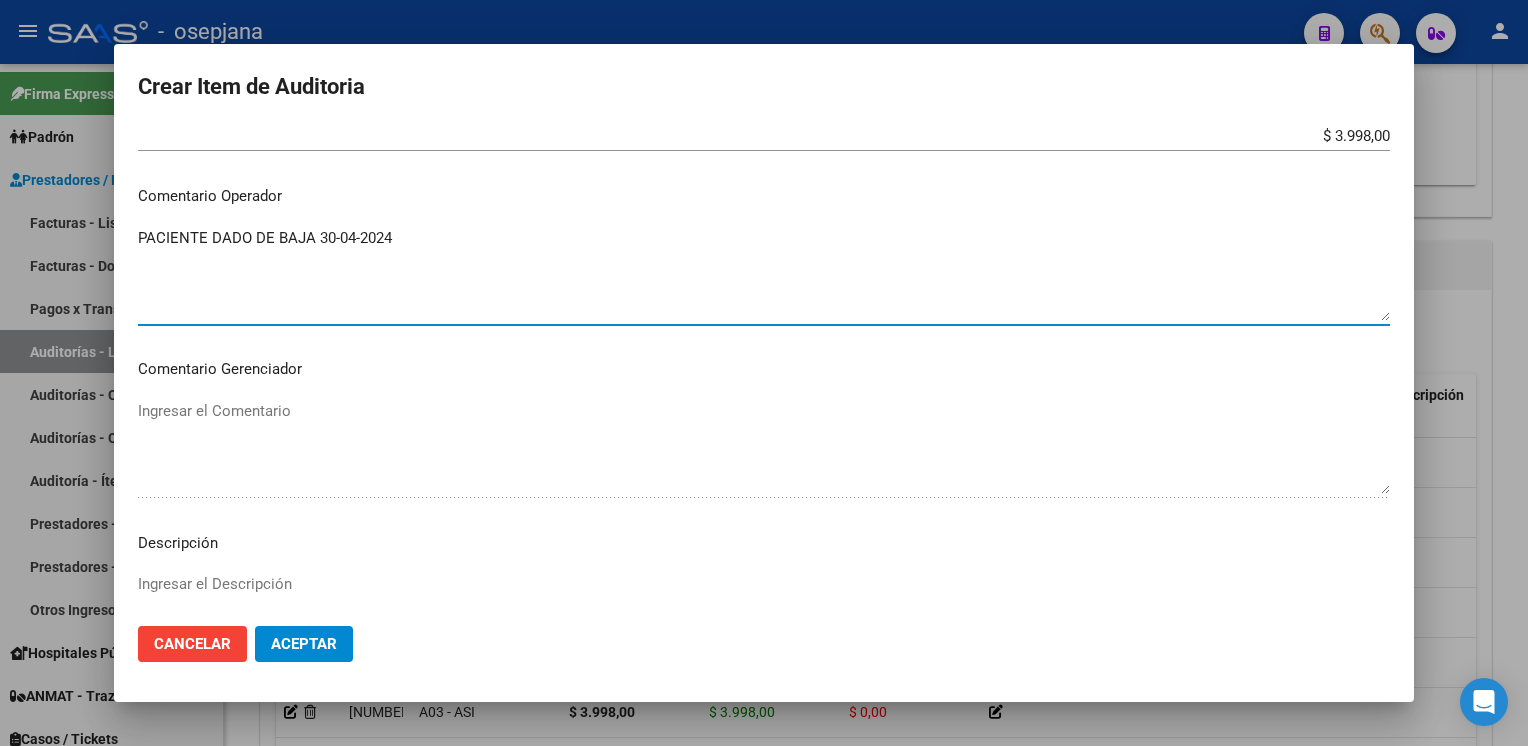 drag, startPoint x: 408, startPoint y: 235, endPoint x: 134, endPoint y: 220, distance: 274.41028 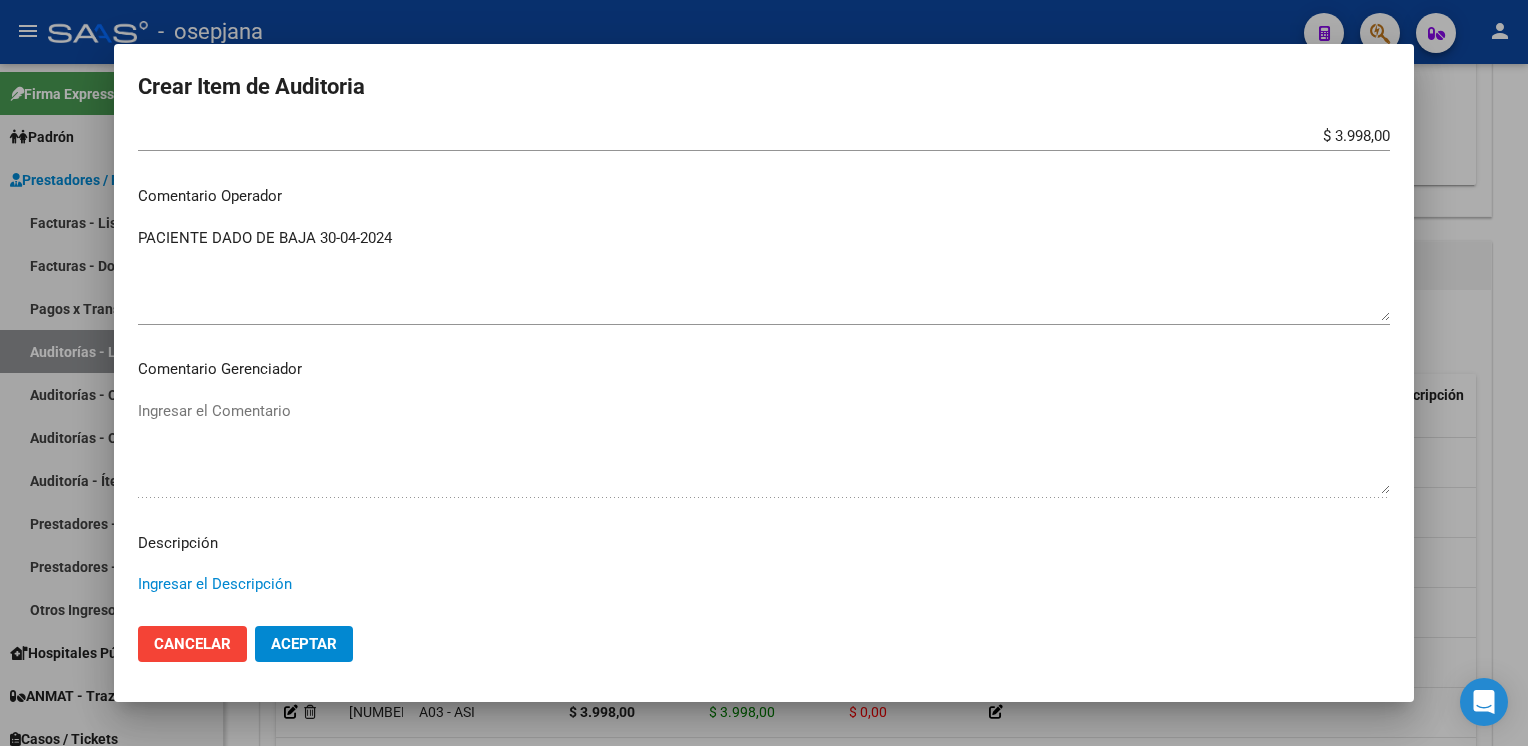 paste on "PACIENTE DADO DE BAJA 30-04-2024" 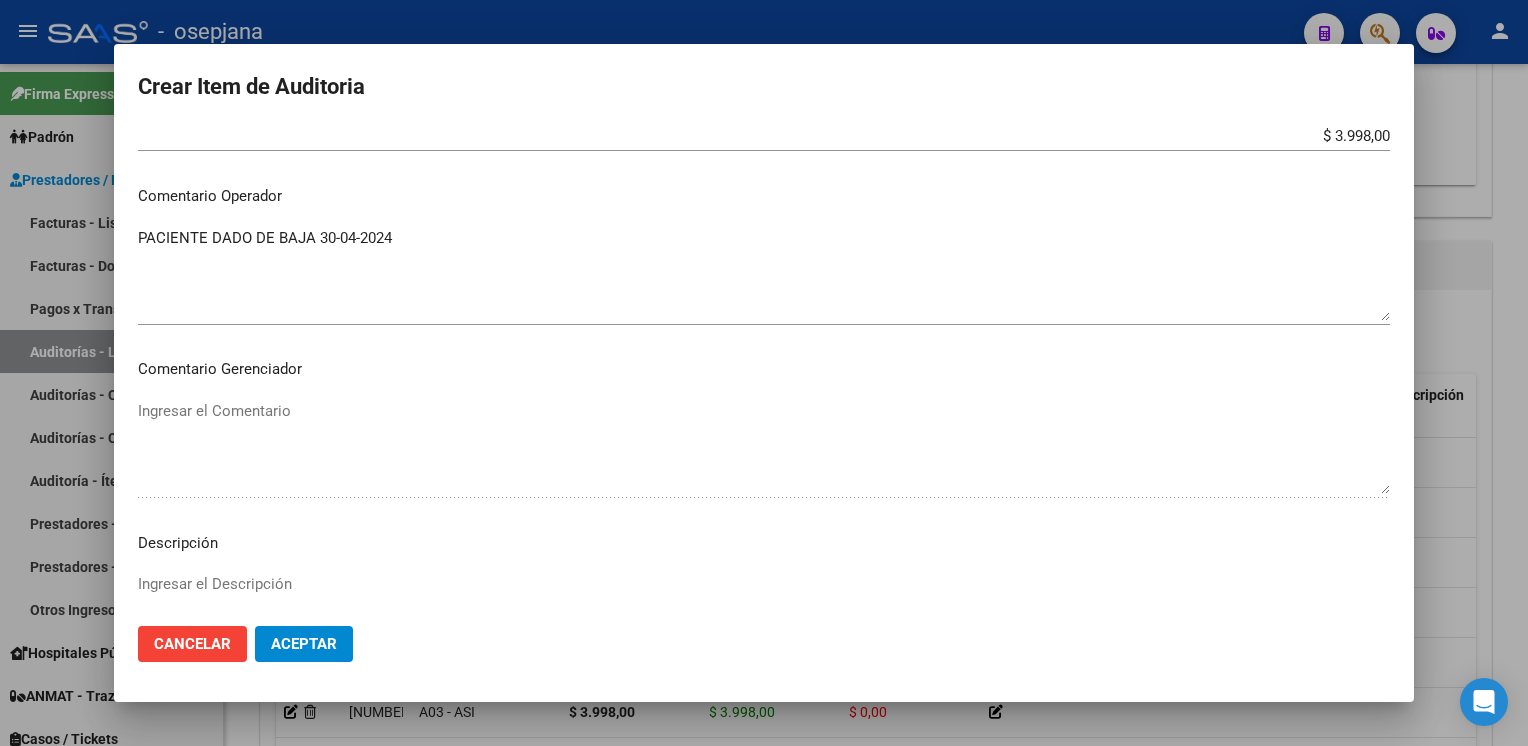 click on "51700912 Nro Documento    27517009127 CUIL   Afiliado Inactivo  Análisis Afiliado  Prestaciones Auditadas FTP SSS   [LAST_NAME] [LAST_NAME] [FIRST_NAME] . Nombre Completo  Fec. Prestación    2024-10-28 Ingresar la fecha  C02 - ASI OSEPJANA Seleccionar gerenciador Código Prestación (no obligatorio)    Ingresar el código  Precio  *   $ 3.998,00 Ingresar el precio  Cantidad  *   1 Ingresar la cantidad  Monto Item  *   $ 3.998,00 Ingresar el monto  Monto Debitado    $ 3.998,00 Ingresar el monto  Comentario Operador    PACIENTE DADO DE BAJA [DATE] Ingresar el Comentario  Comentario Gerenciador    Ingresar el Comentario  Descripción    Ingresar el Descripción   Atencion Tipo  Seleccionar tipo Seleccionar tipo  Nomenclador  Seleccionar Nomenclador Seleccionar Nomenclador" at bounding box center [764, 368] 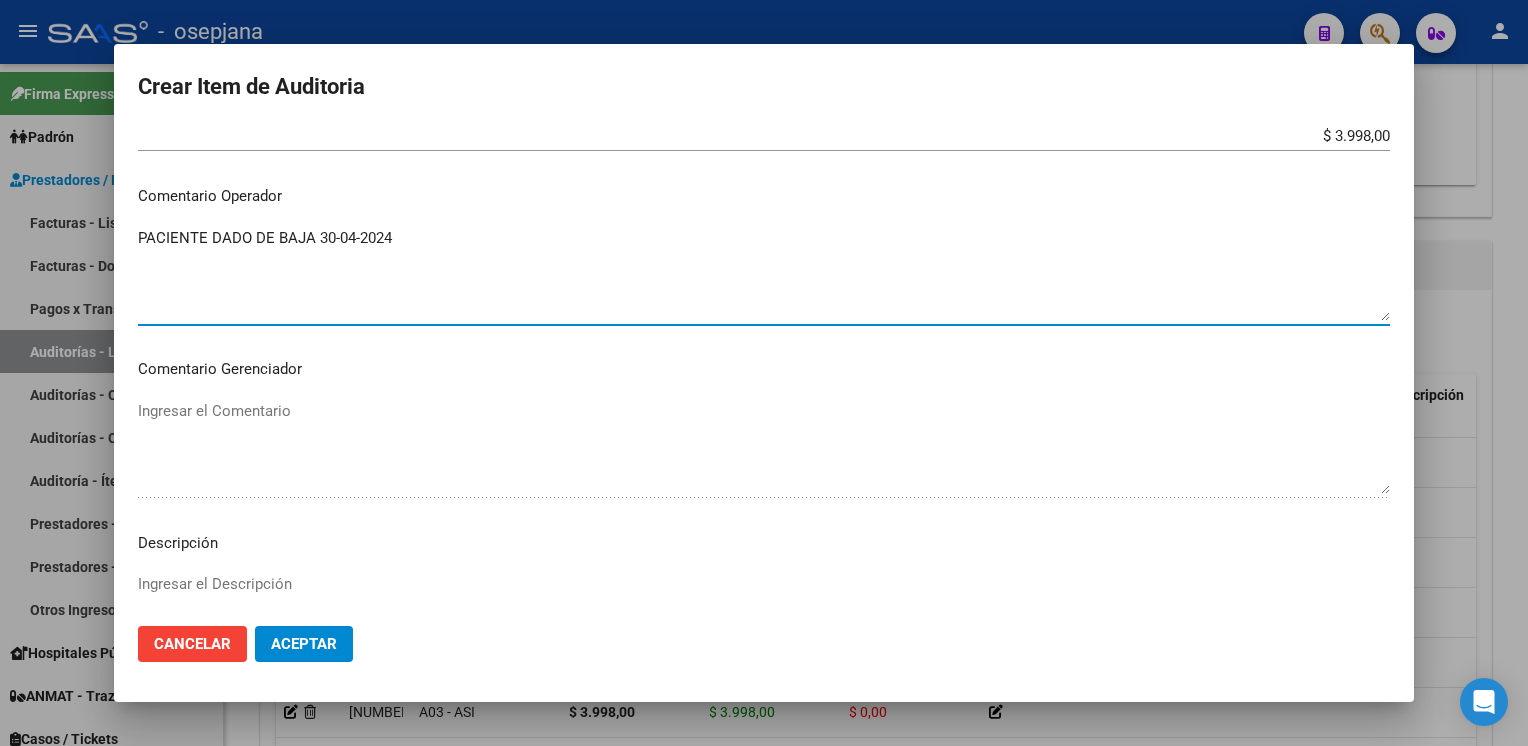 click on "PACIENTE DADO DE BAJA 30-04-2024" at bounding box center [764, 274] 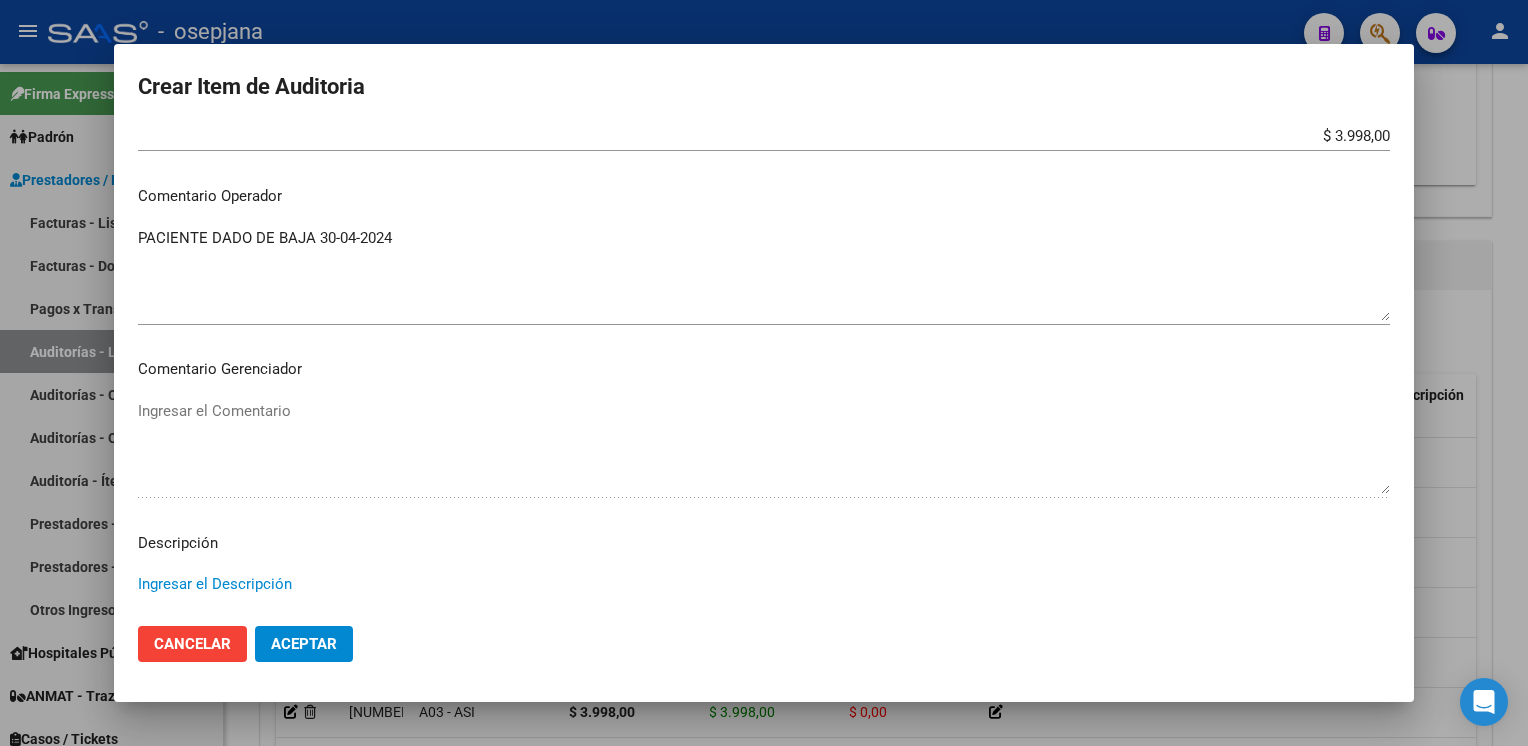 paste on "PACIENTE DADO DE BAJA 30-04-2024" 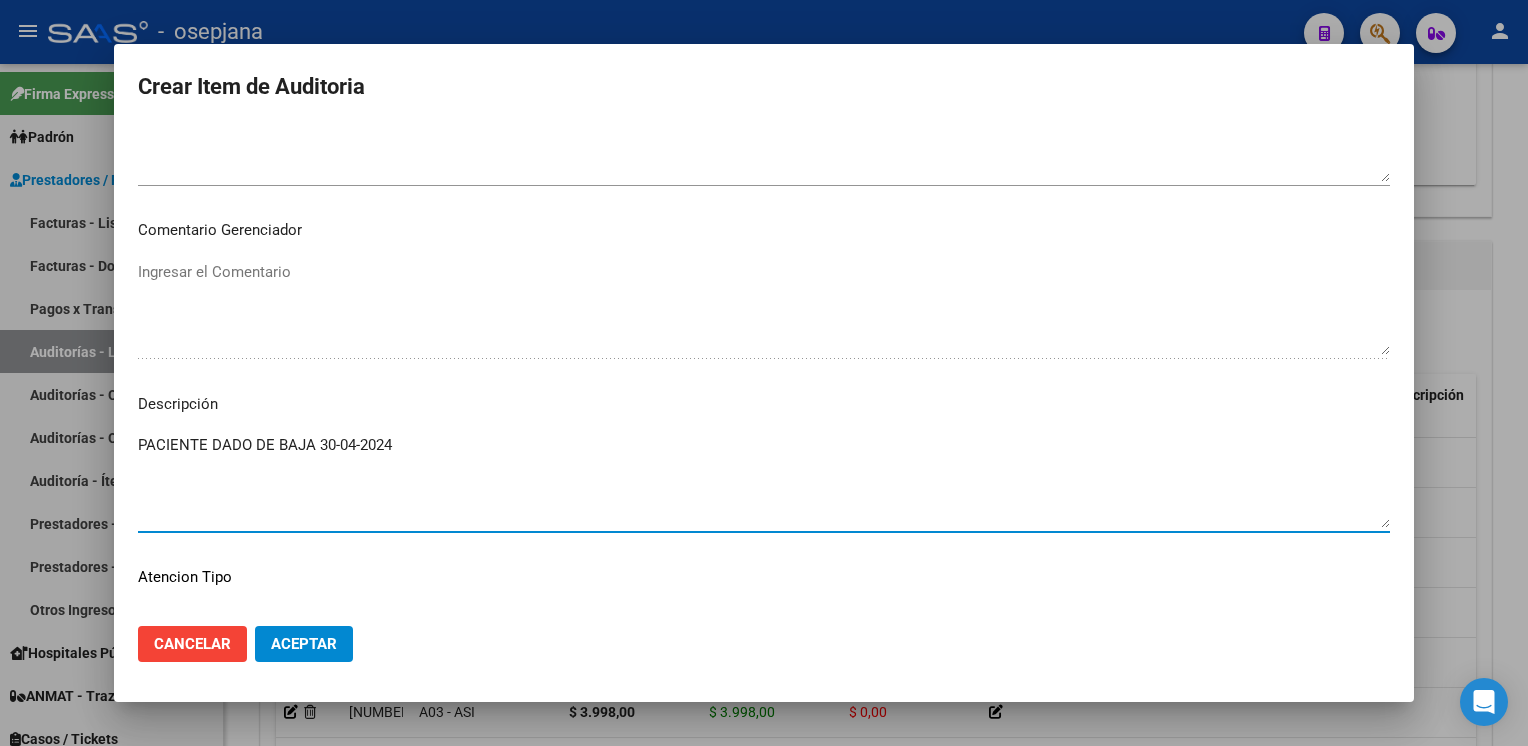 scroll, scrollTop: 999, scrollLeft: 0, axis: vertical 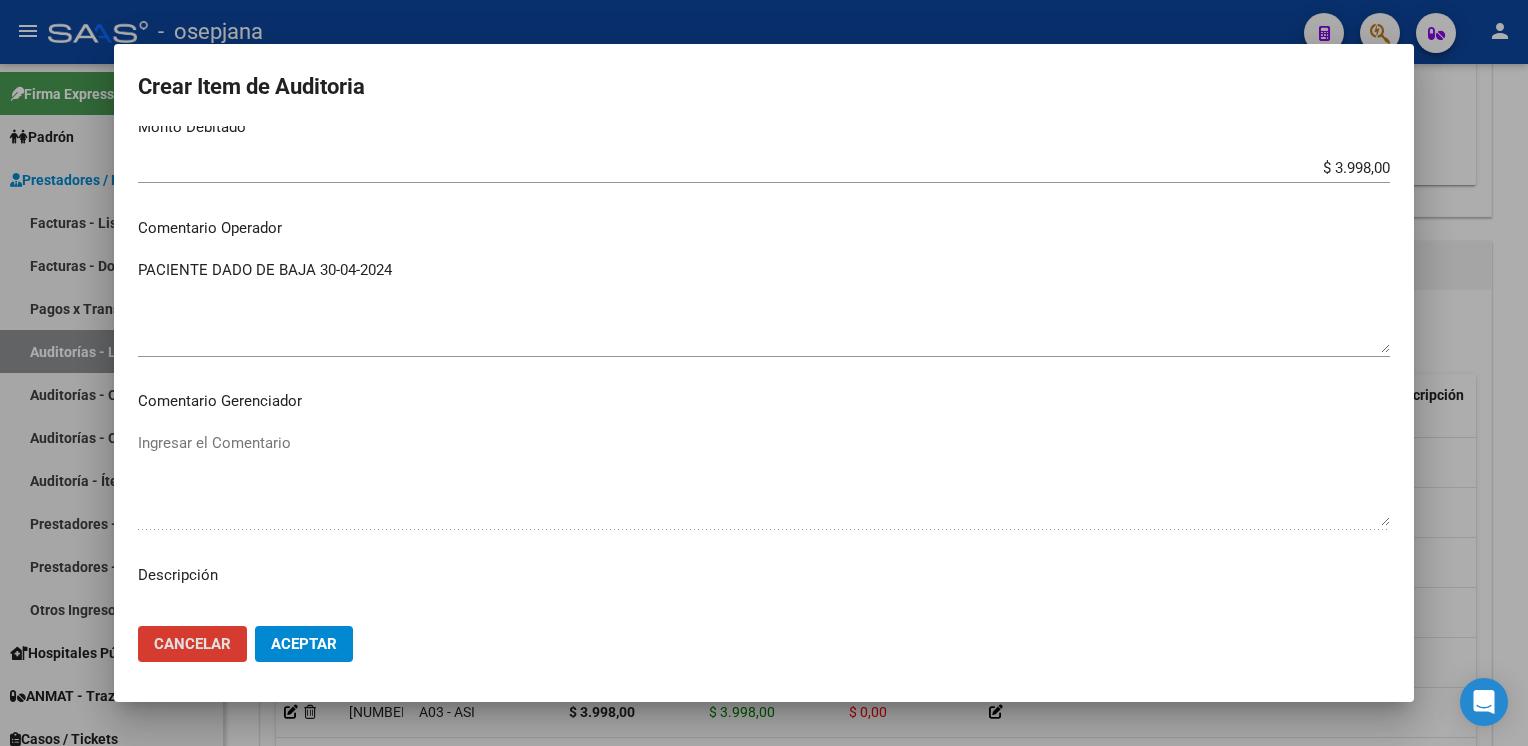 click on "PACIENTE DADO DE BAJA 30-04-2024" at bounding box center (764, 306) 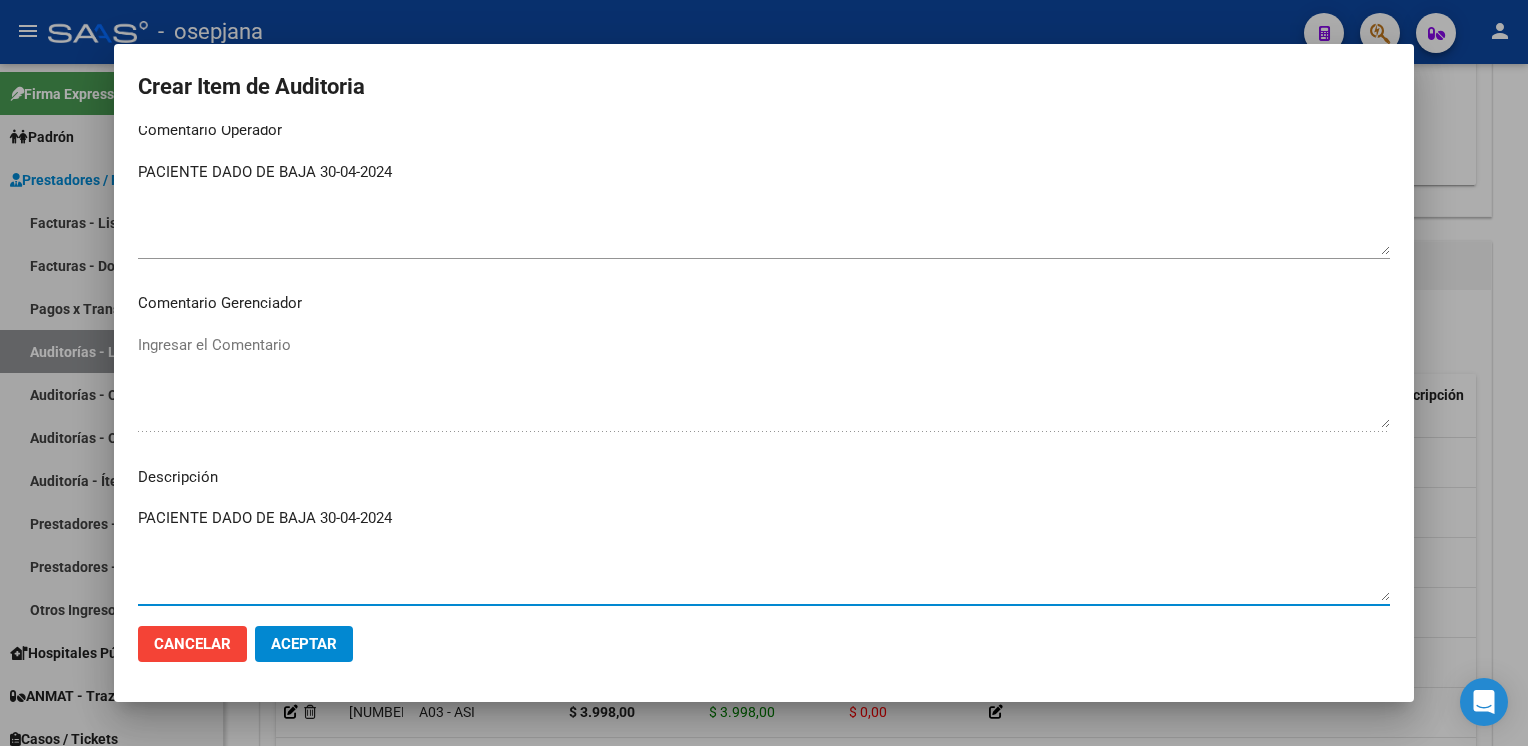scroll, scrollTop: 928, scrollLeft: 0, axis: vertical 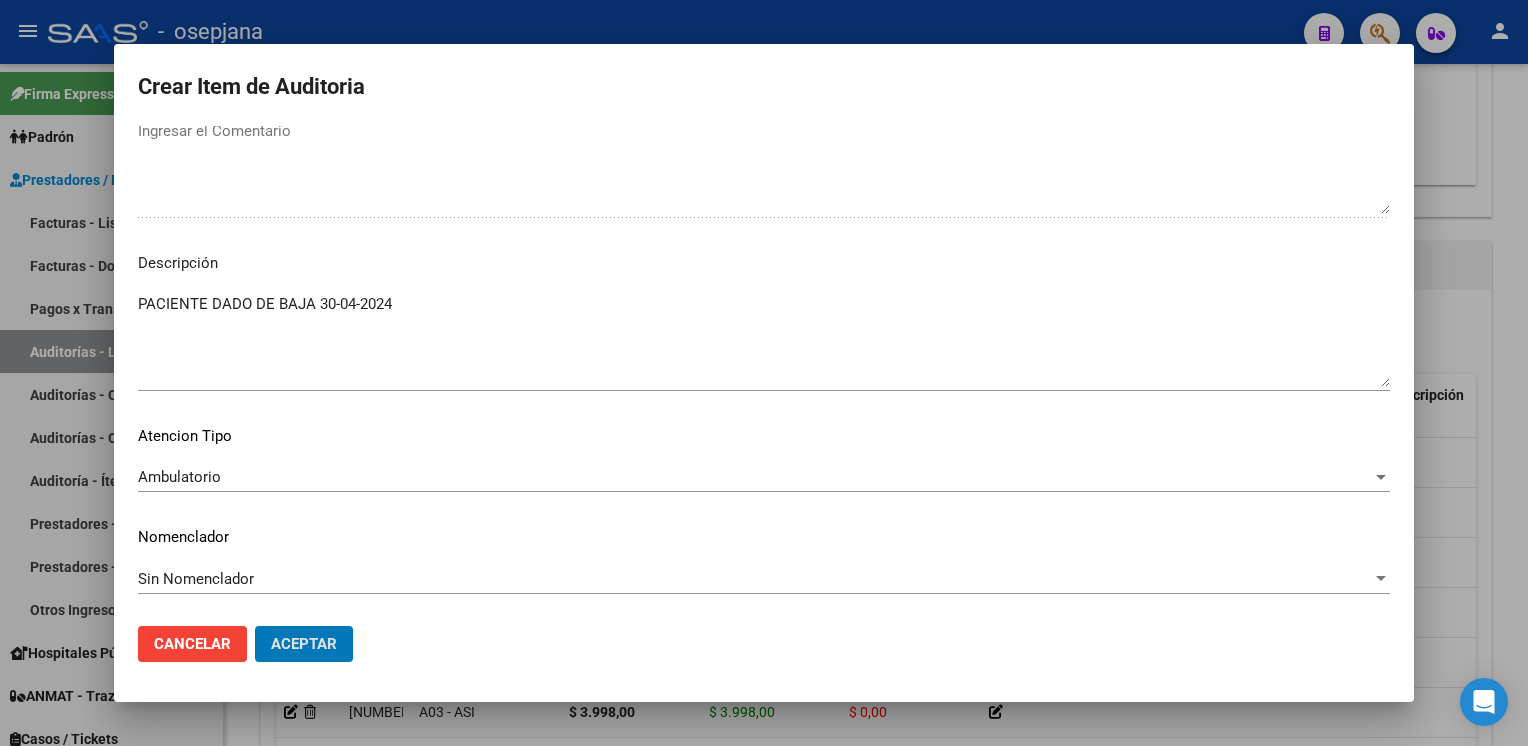 click on "Aceptar" 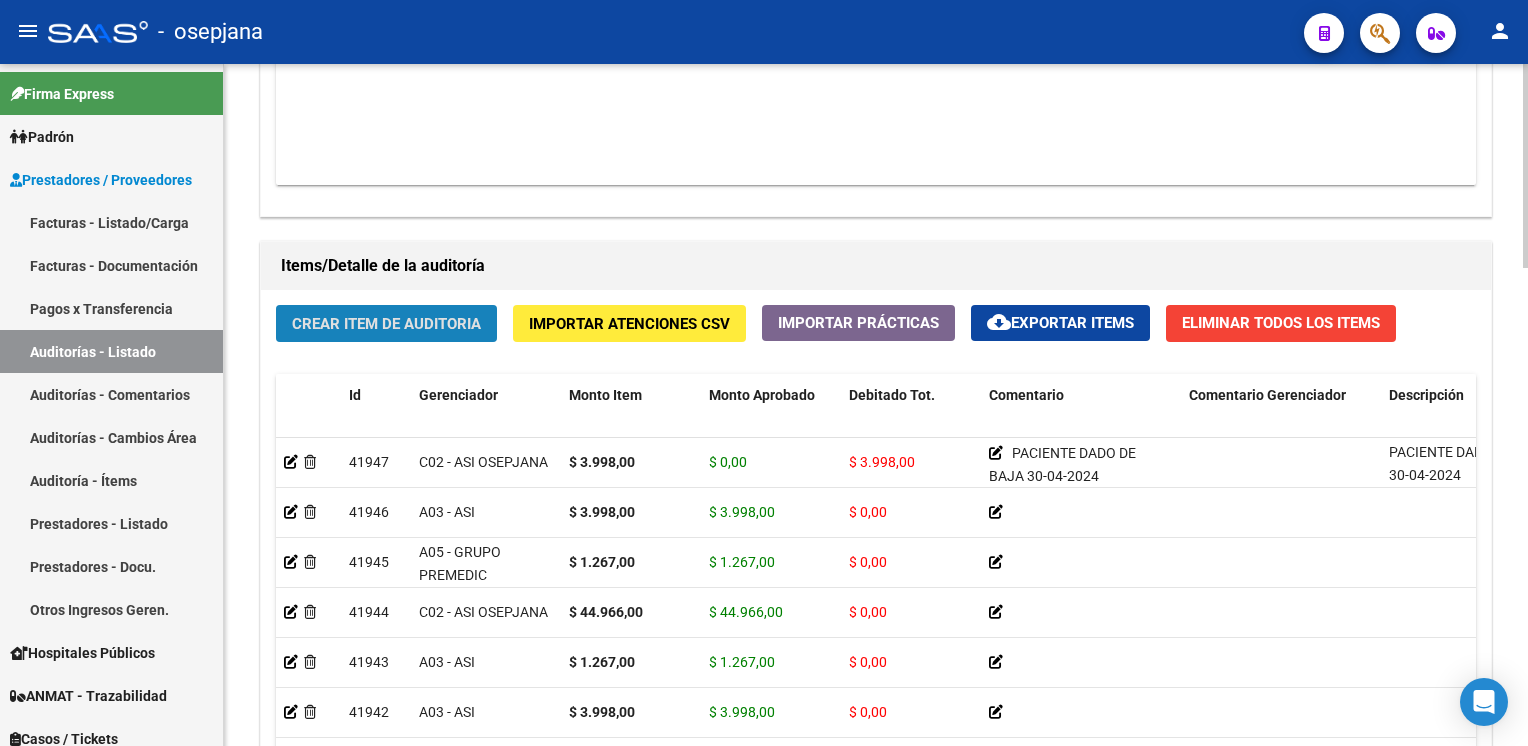 click on "Crear Item de Auditoria" 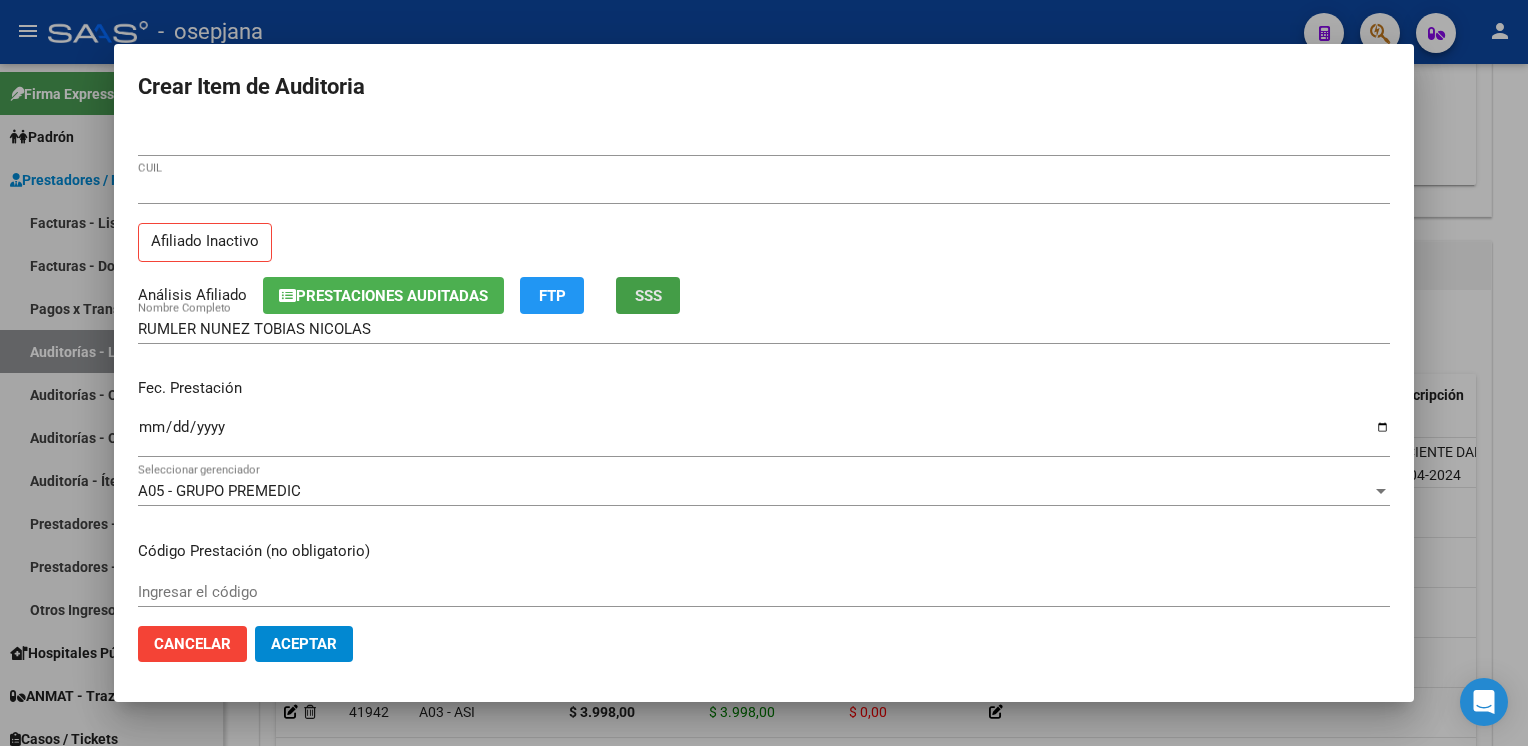 click on "SSS" 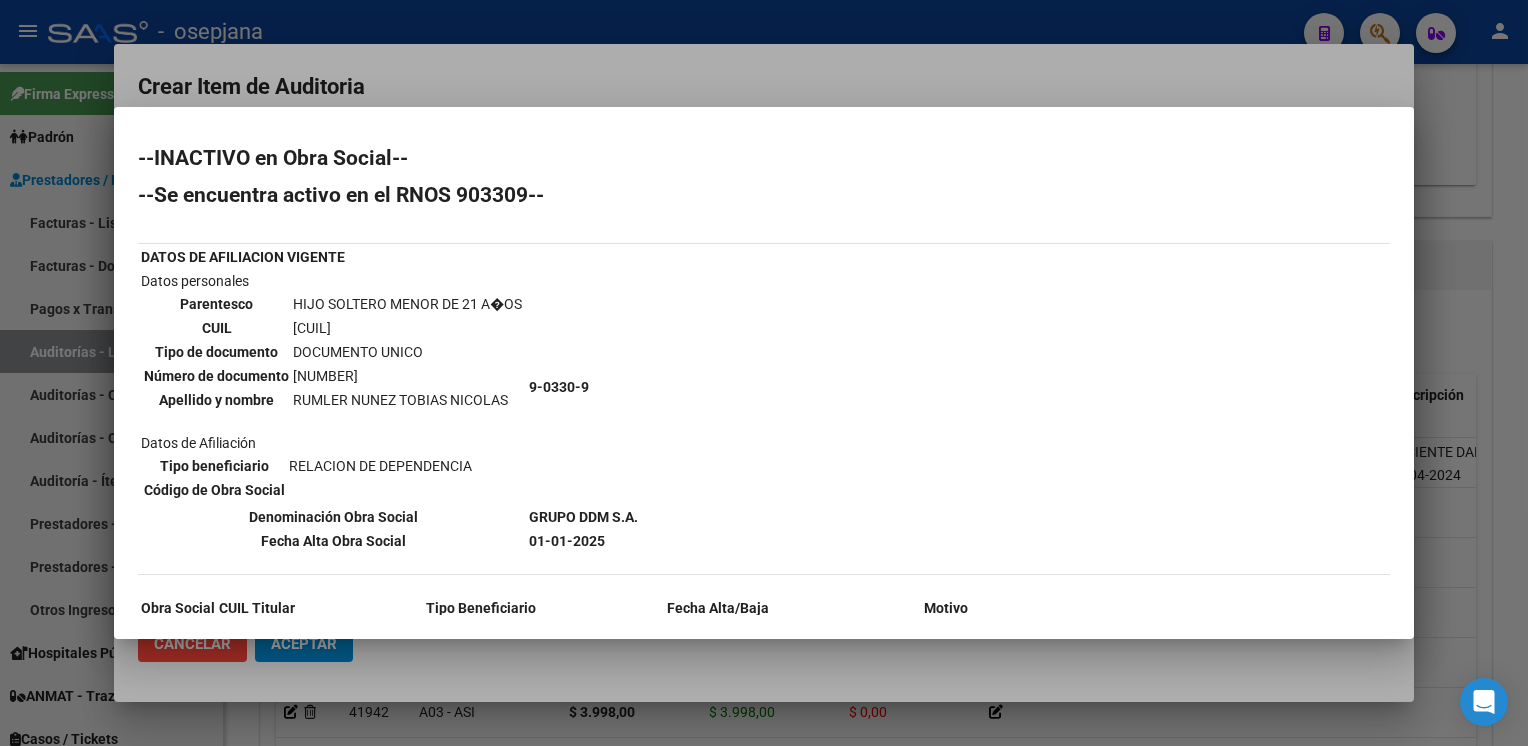 scroll, scrollTop: 156, scrollLeft: 0, axis: vertical 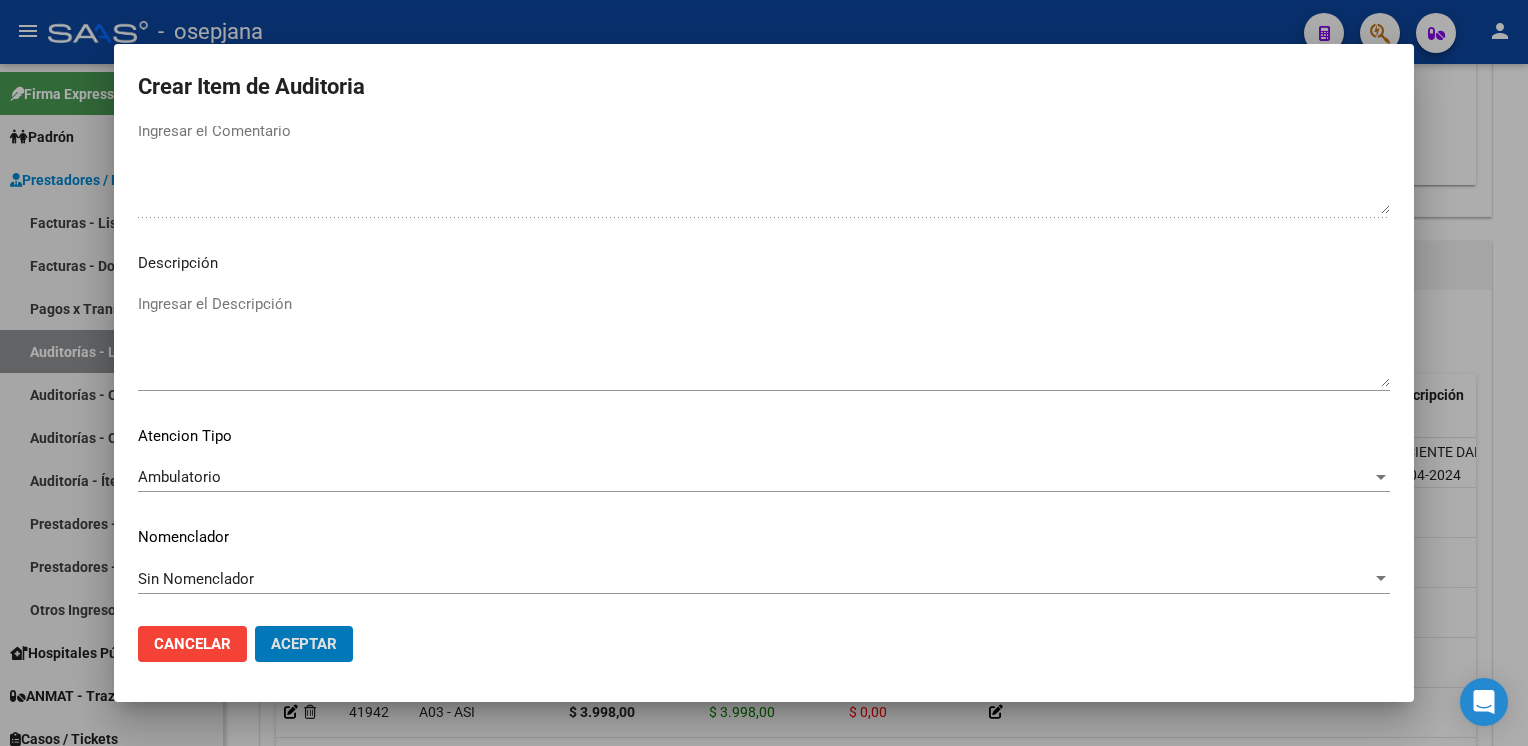 click on "Aceptar" 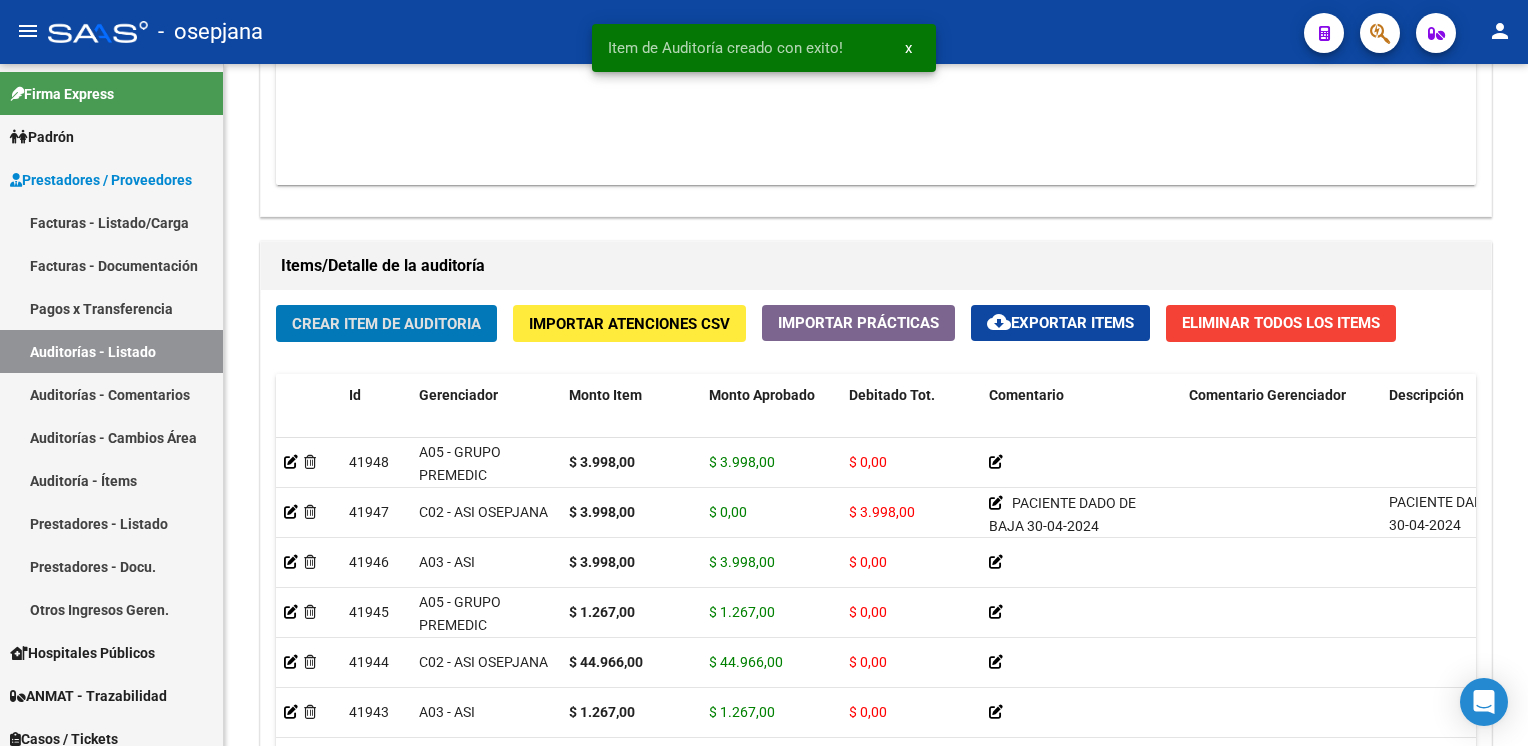 click on "Crear Item de Auditoria" 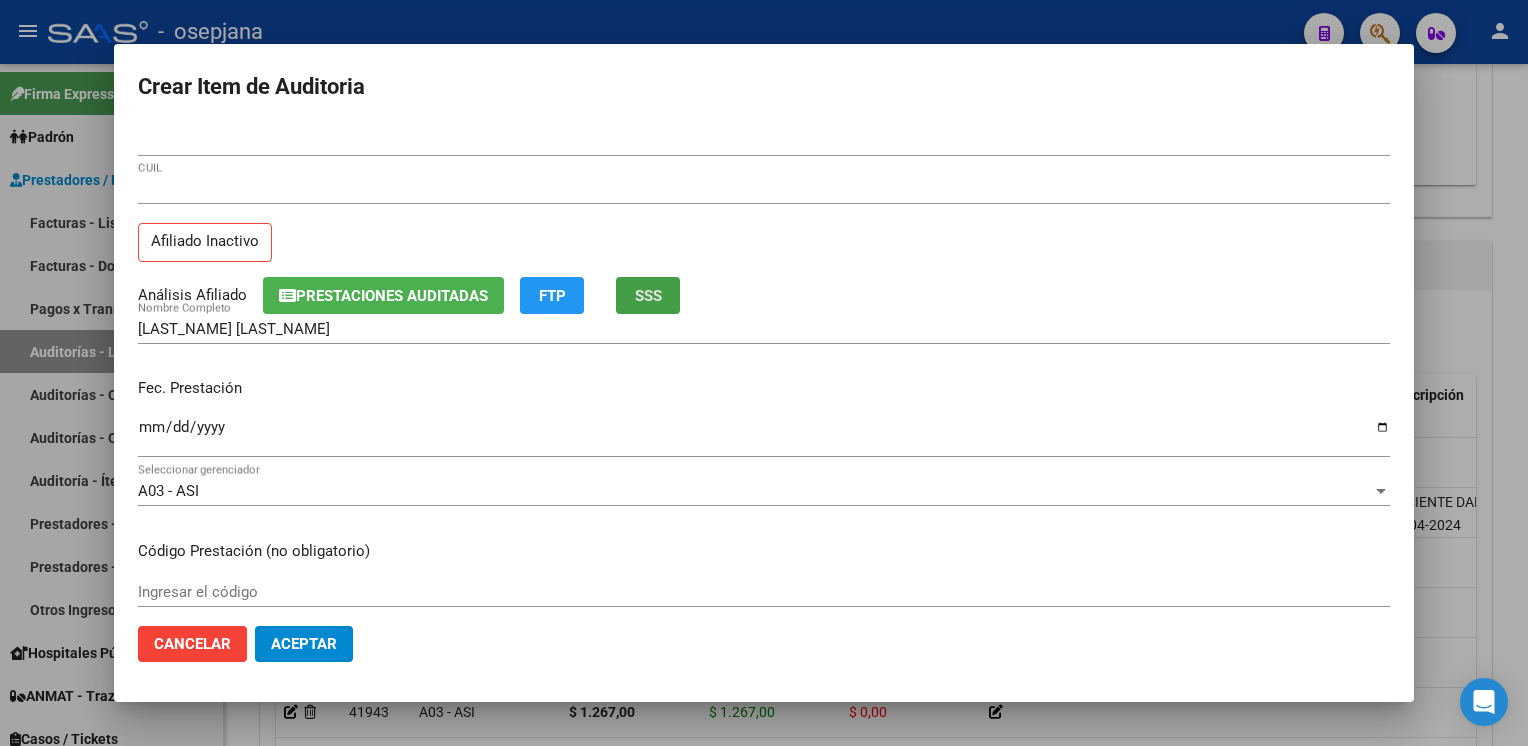 click on "SSS" 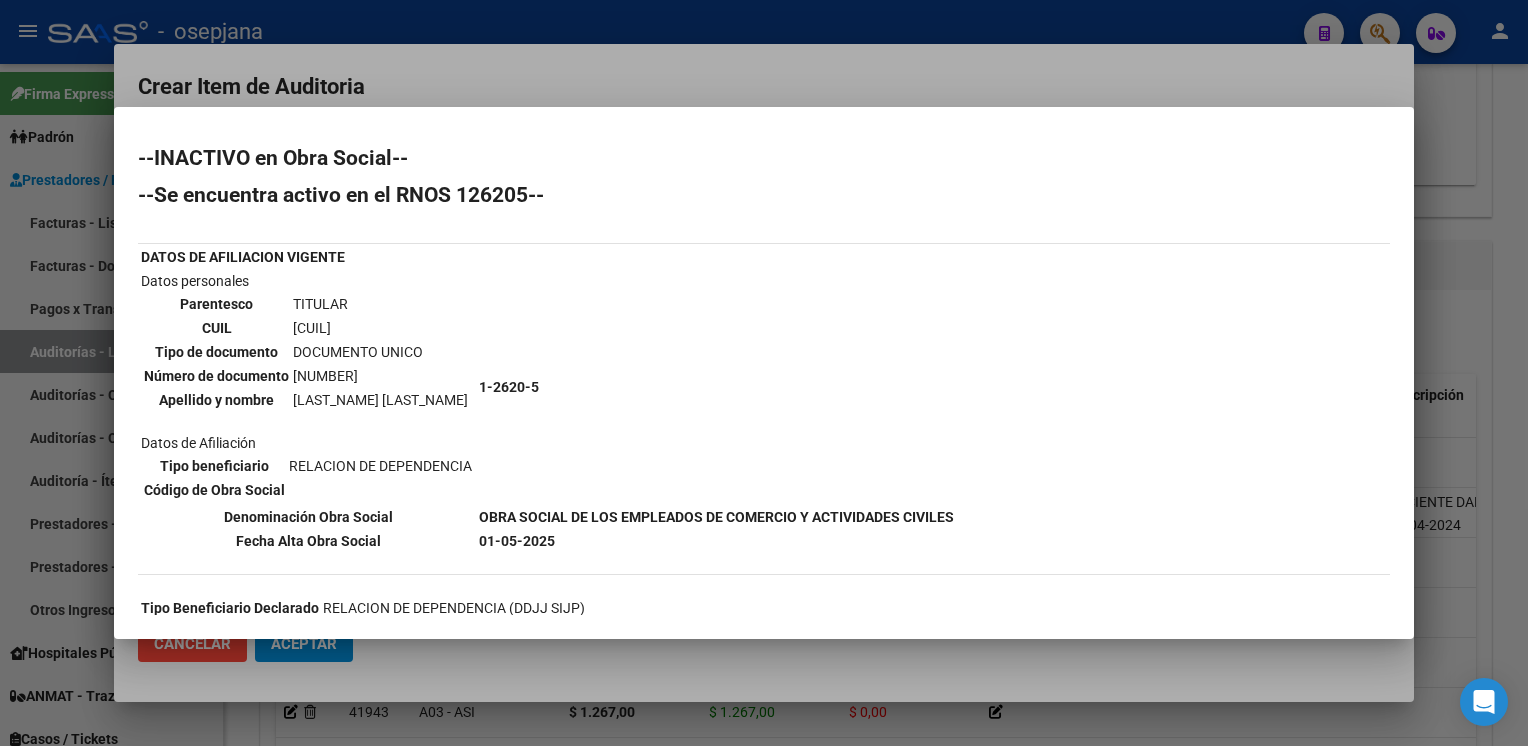 scroll, scrollTop: 199, scrollLeft: 0, axis: vertical 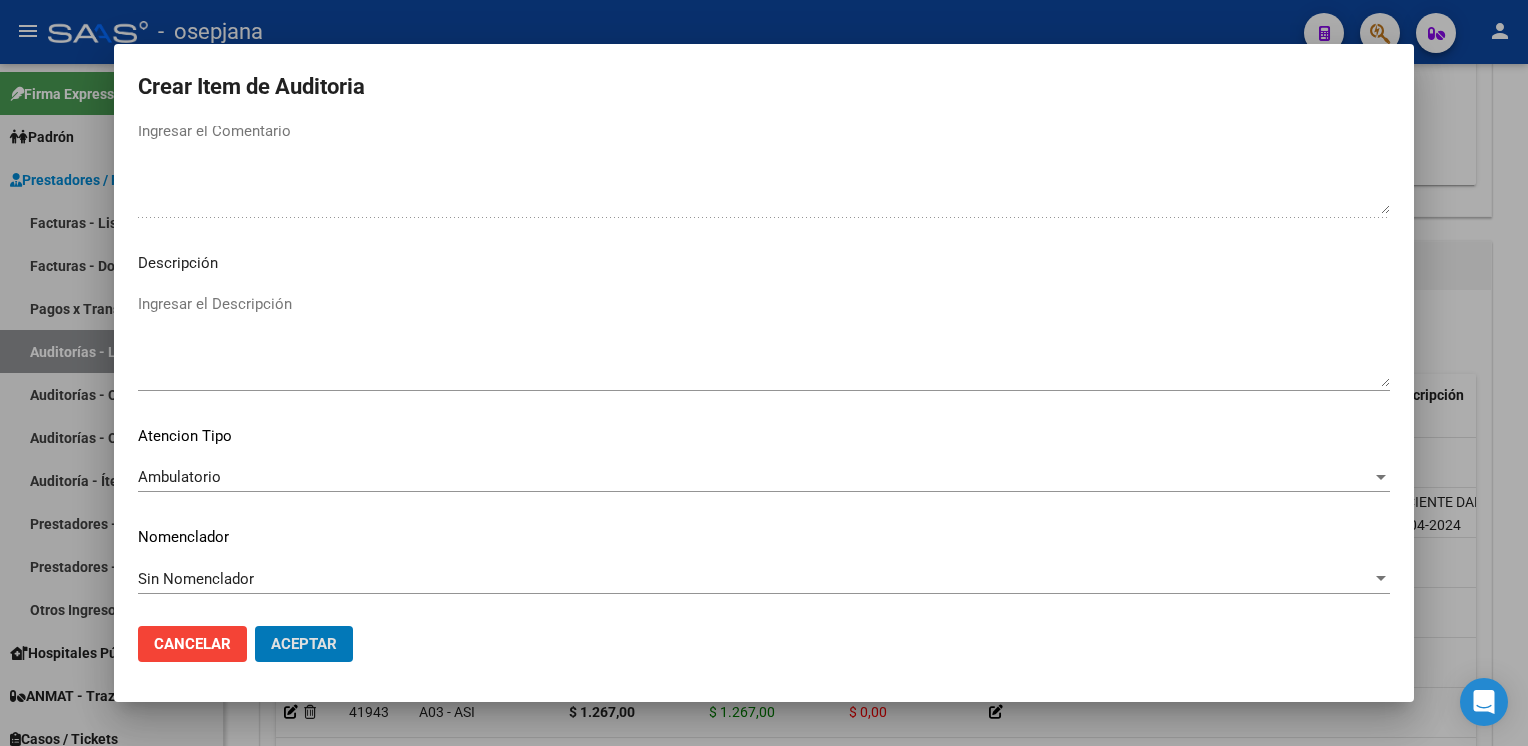 click on "Aceptar" 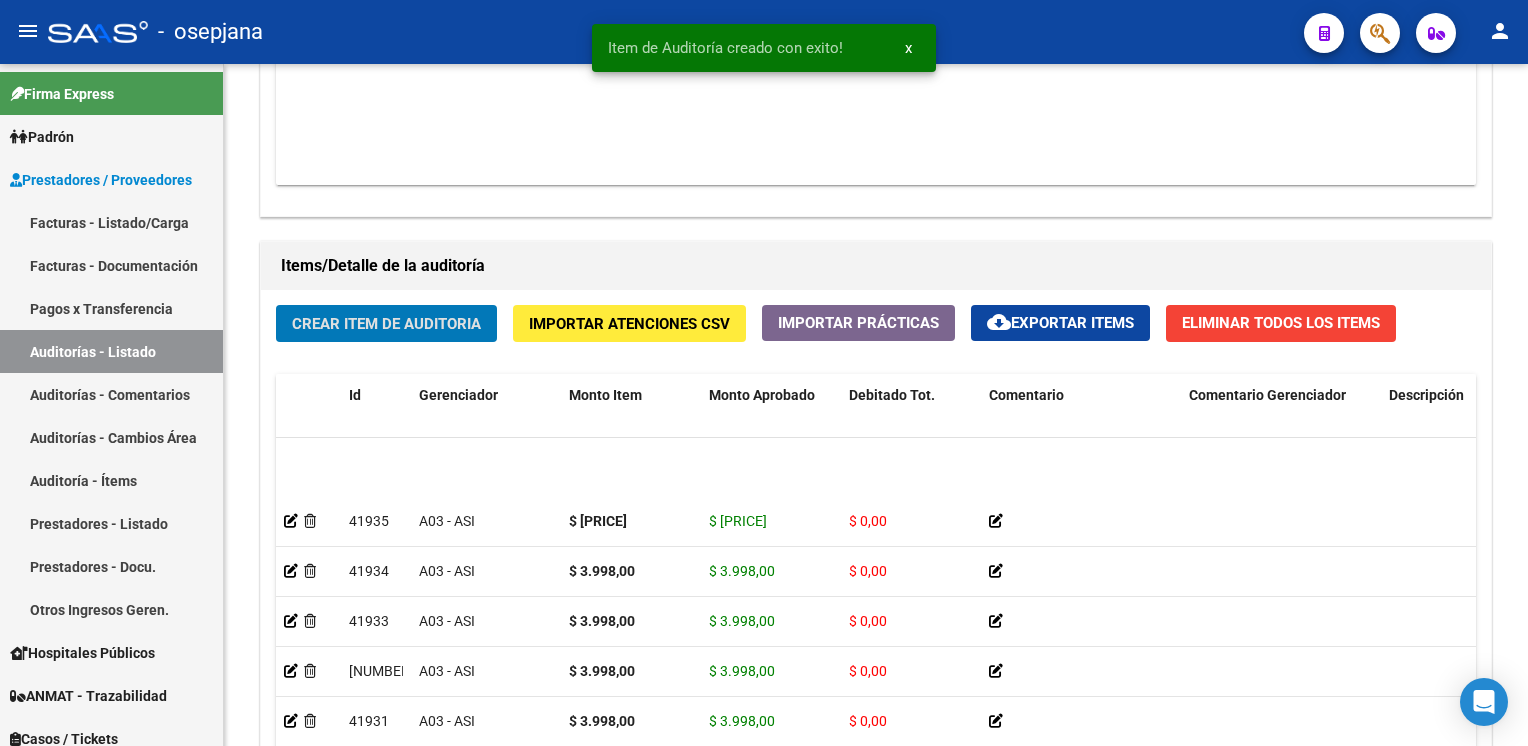 scroll, scrollTop: 963, scrollLeft: 0, axis: vertical 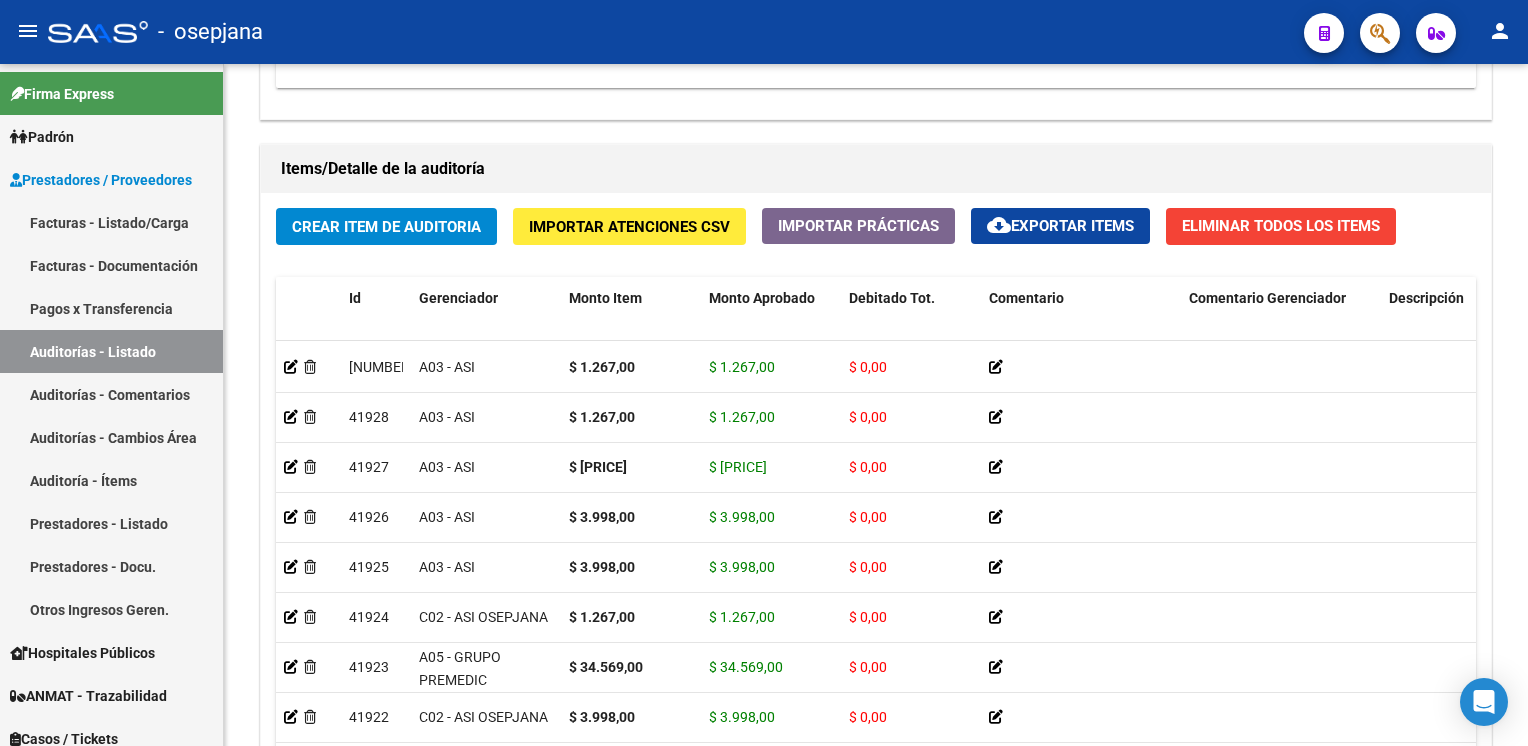 click on "Editar 7350    cloud_download  Generar informe  Puede notificar al gerenciador respecto de esta auditoria, para invitarlo a formar parte de la misma realizando comentarios.  NOTIFICAR Totales Auditoría Total Comprobantes:  $ 218.295,00 Total Items Auditados:  $ 214.297,00 Falta Identificar:   $ 3.998,00 Items Auditados Total Aprobado: $ 210.299,00 Total Debitado: $ 3.998,00 Totales Aprobado - Imputado x Gerenciador Gerenciador Total A03 - ASI  $ 120.234,00 C02 - ASI OSEPJANA  $ 50.231,00 A05 - GRUPO PREMEDIC  $ 39.834,00 Información del área Cambiar de área a esta auditoría  Area * Hospitales de Autogestión Seleccionar area Comentario    Ingresar comentario  save  Guardar Comentario  Comprobantes Asociados a la Auditoría Agregar Comprobante cloud_download  Exportar Comprobantes  ID CAE Razon Social CPBT Monto Fecha Cpbt Fecha Recibido Doc Respaldatoria Doc Trazabilidad Expte. Interno Creado Usuario $ 218.295,00 52734 MUNICIPALIDAD DE VICENTE LOPEZ  Factura C: 10 - 176  [DATE]" 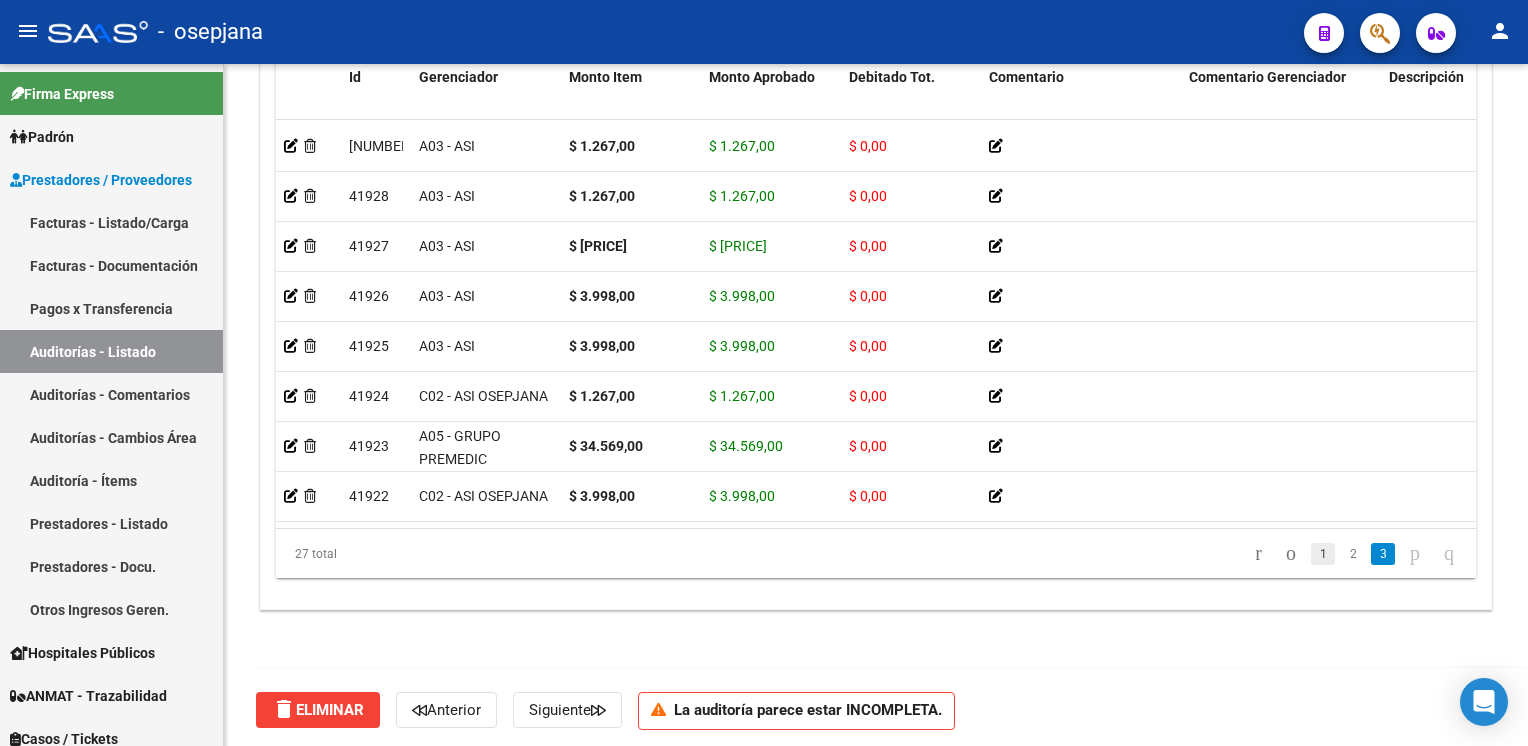 click on "1" 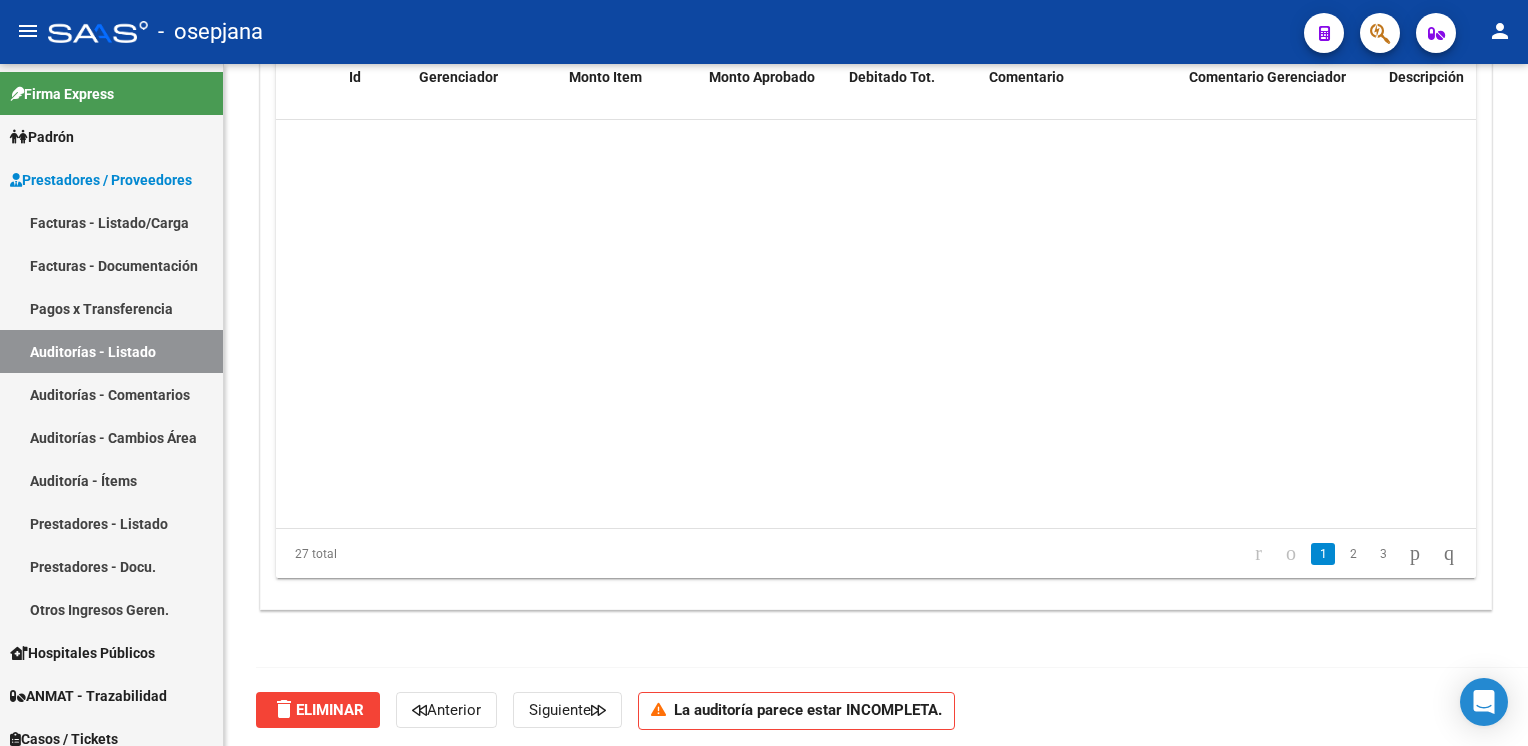 scroll, scrollTop: 0, scrollLeft: 0, axis: both 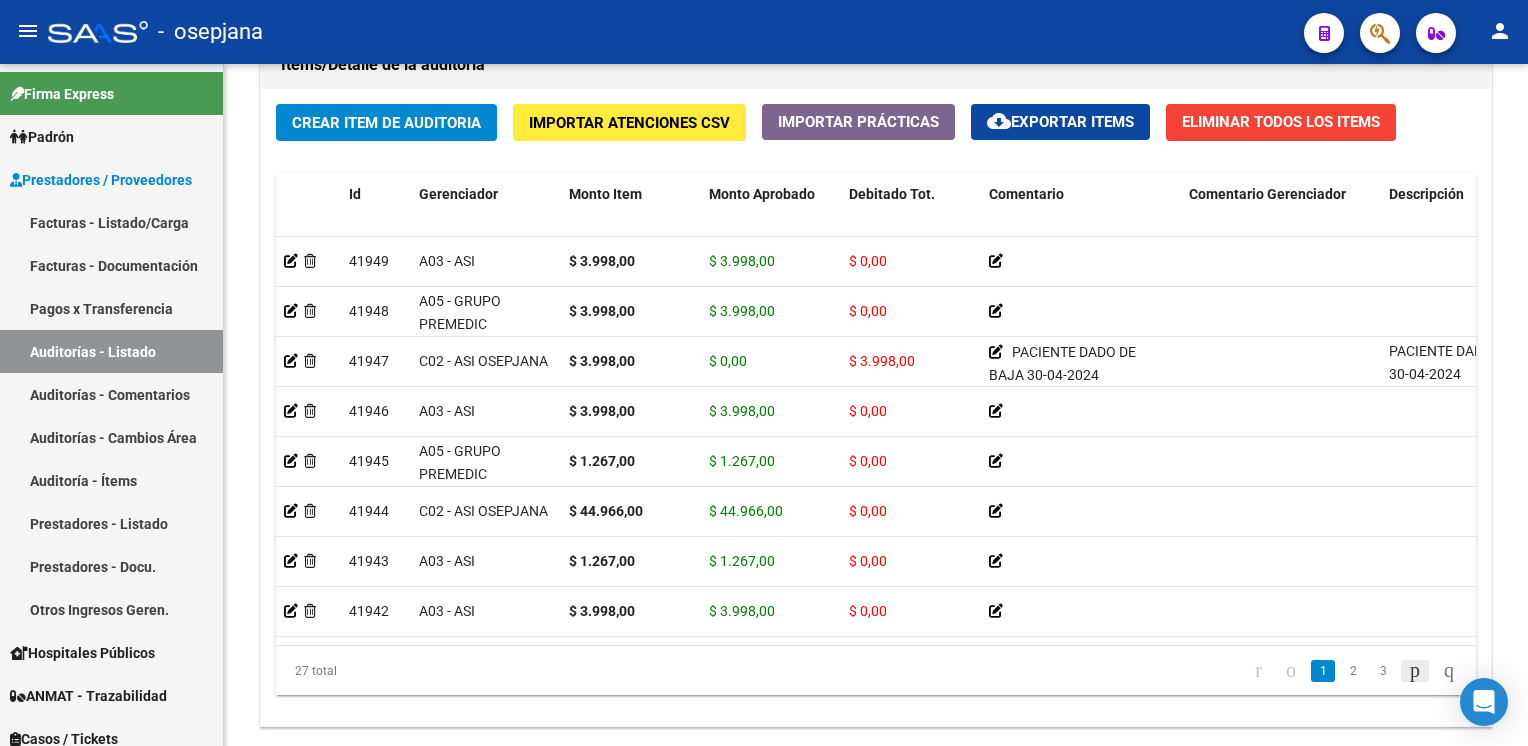 click 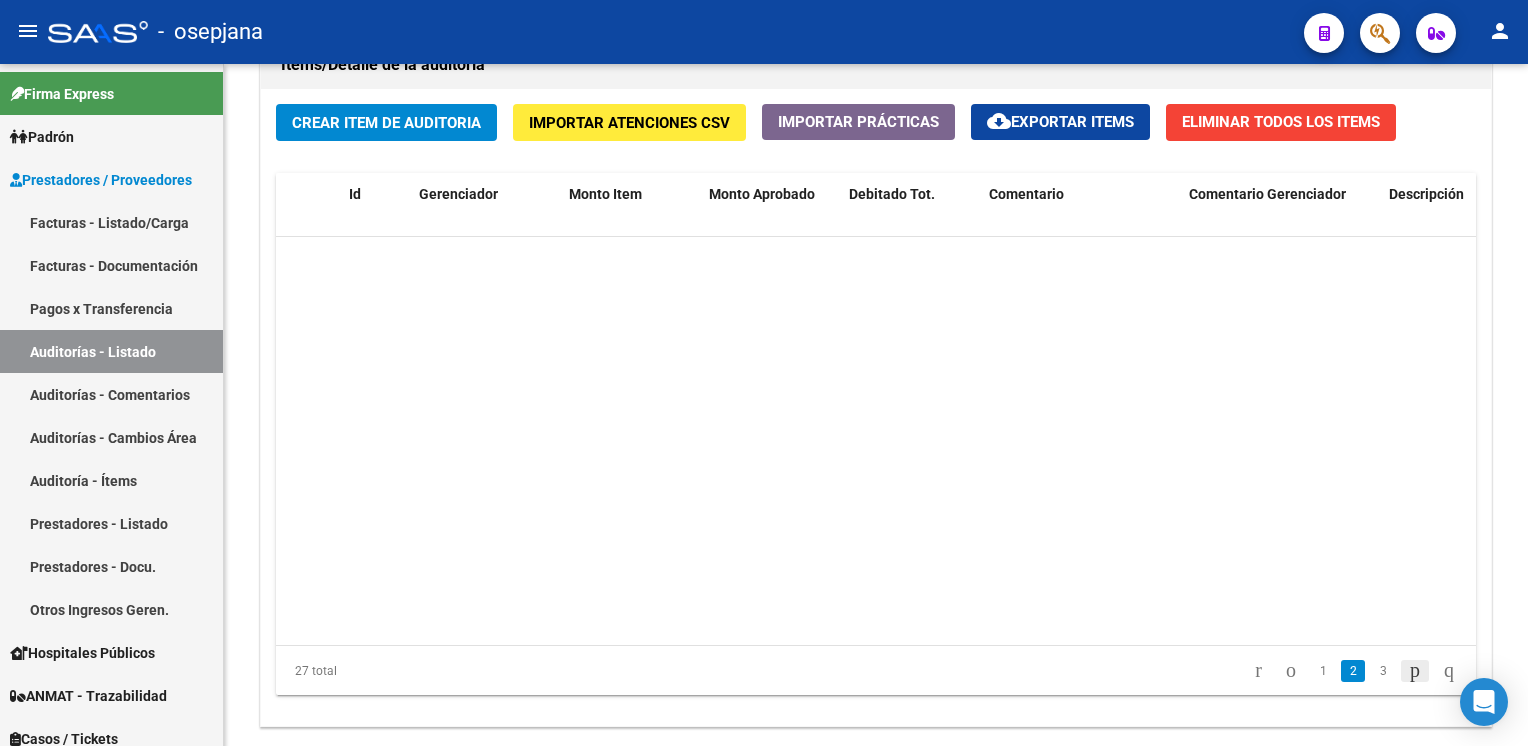 scroll, scrollTop: 450, scrollLeft: 0, axis: vertical 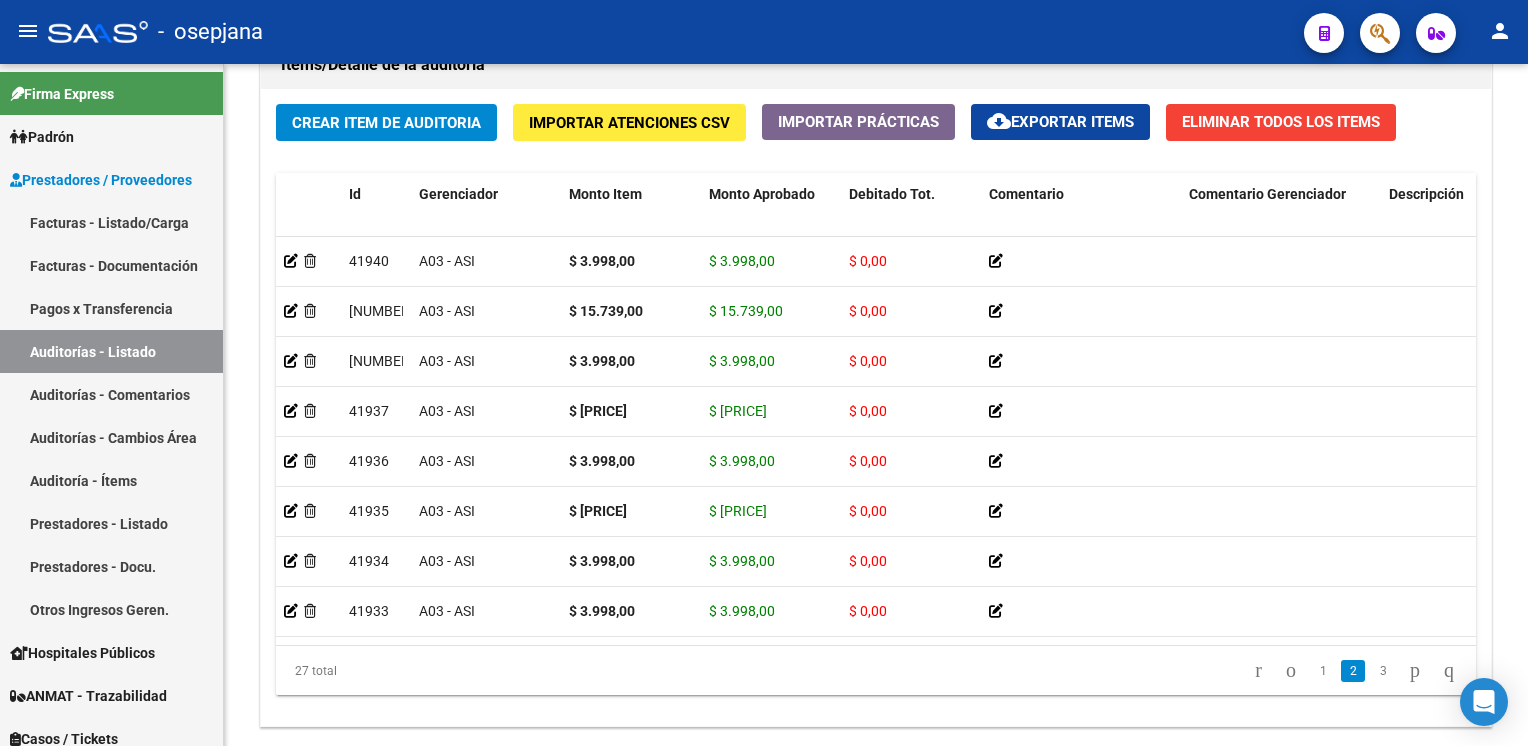 drag, startPoint x: 1398, startPoint y: 660, endPoint x: 1113, endPoint y: 656, distance: 285.02808 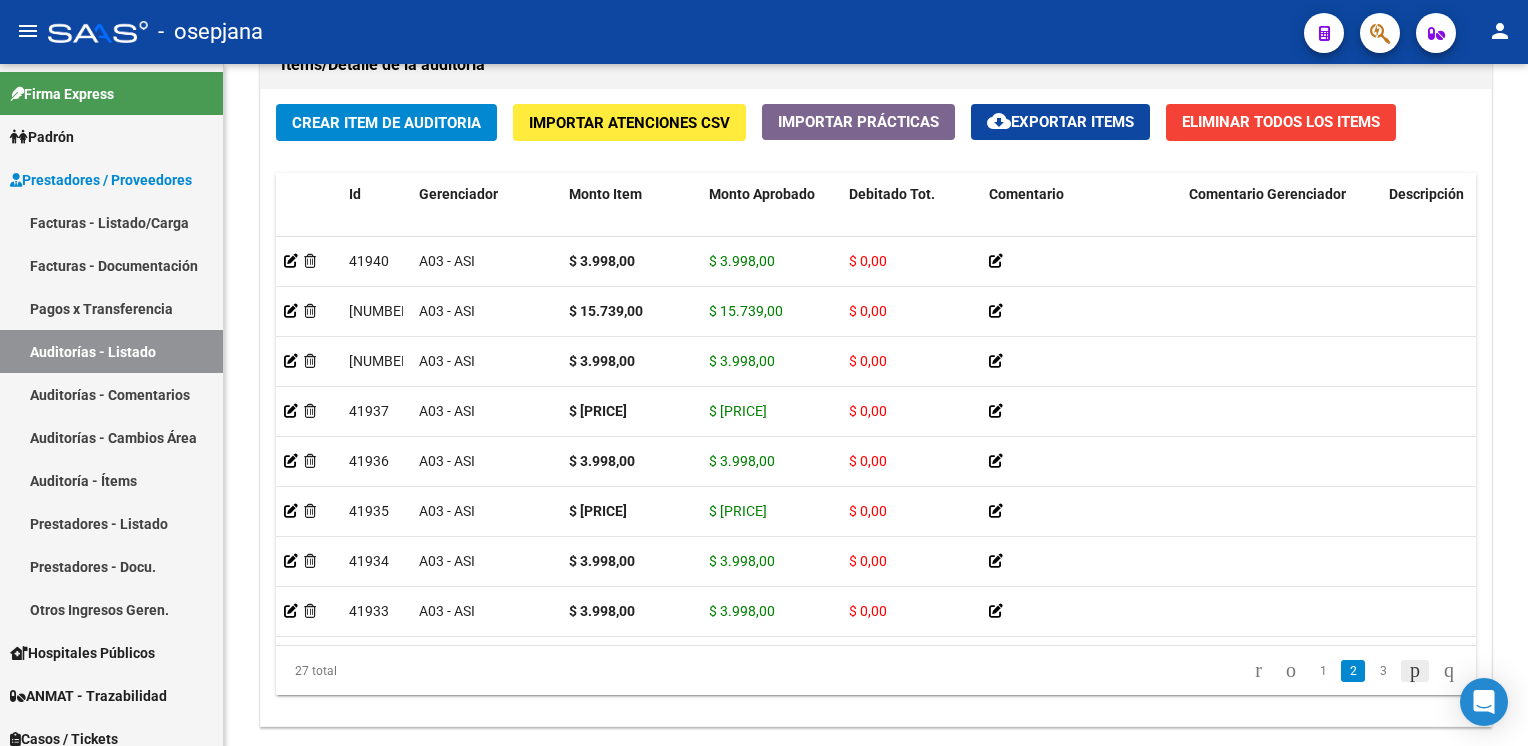 click 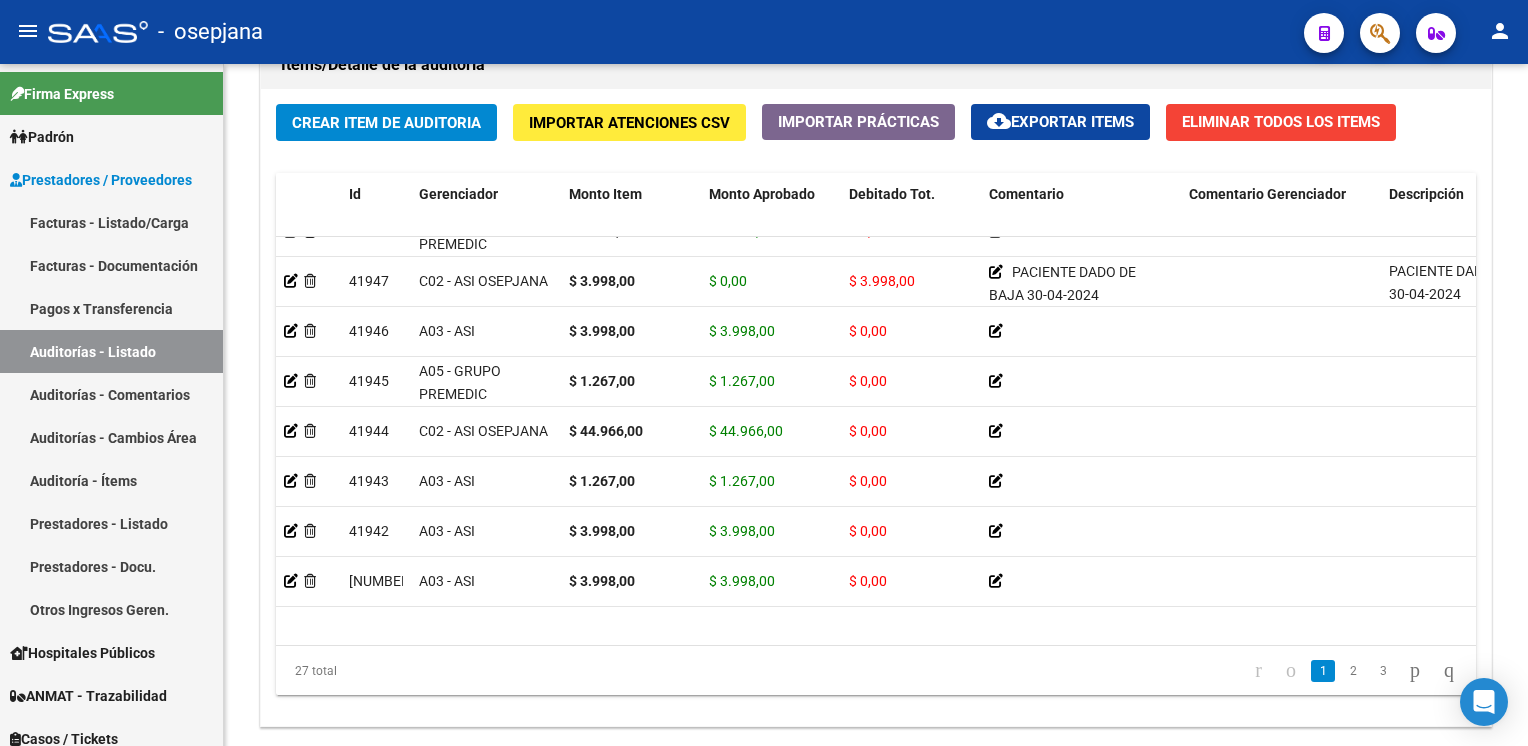 scroll, scrollTop: 0, scrollLeft: 0, axis: both 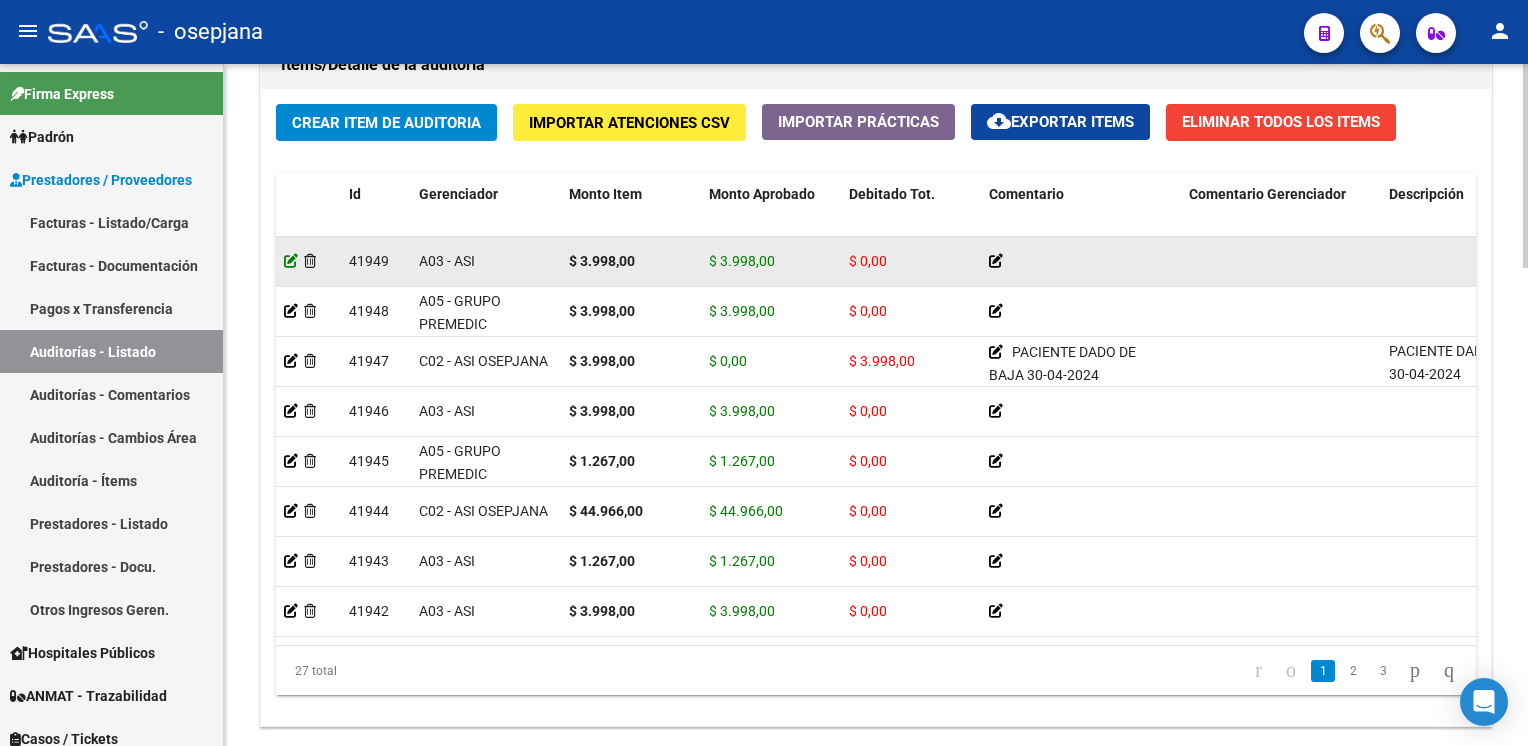 click 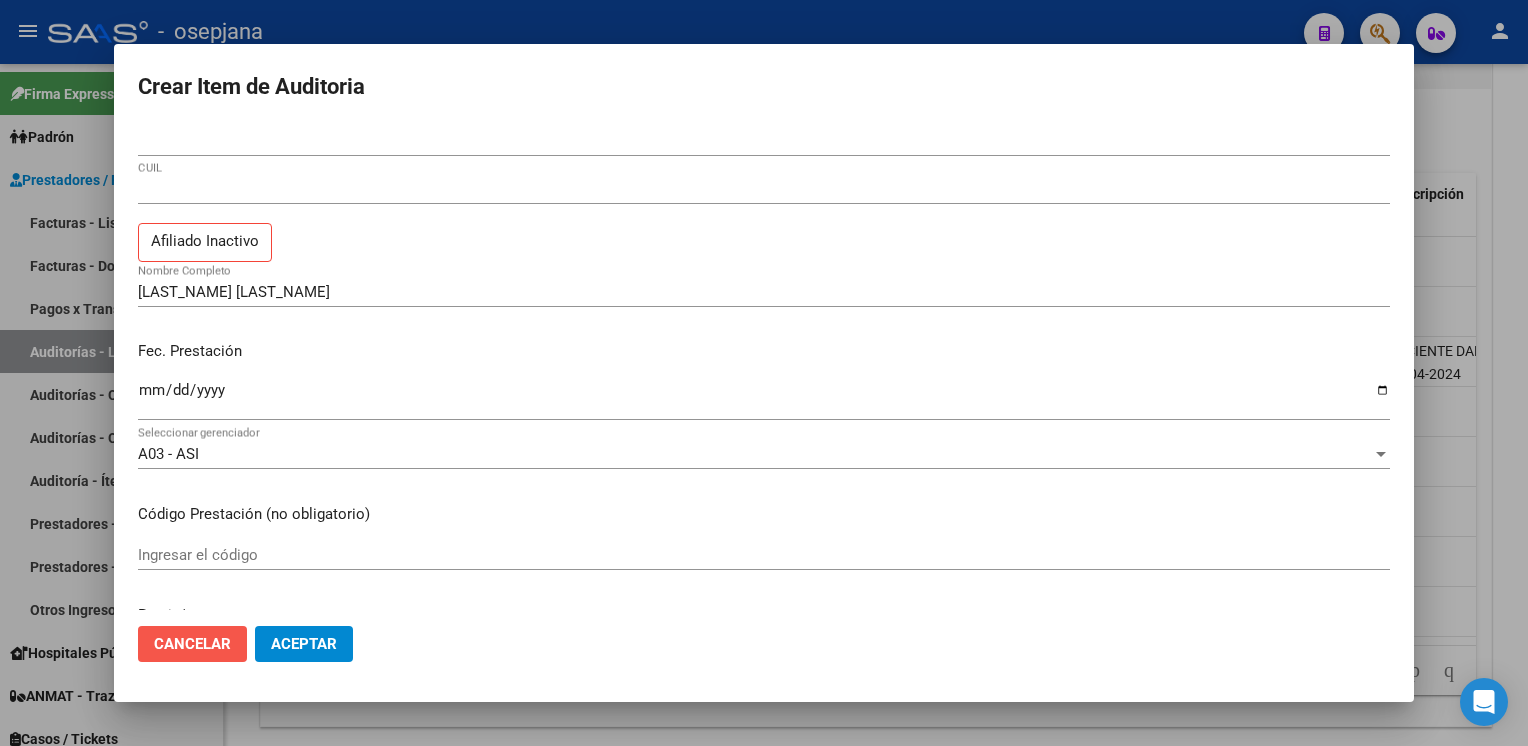 click on "Cancelar" 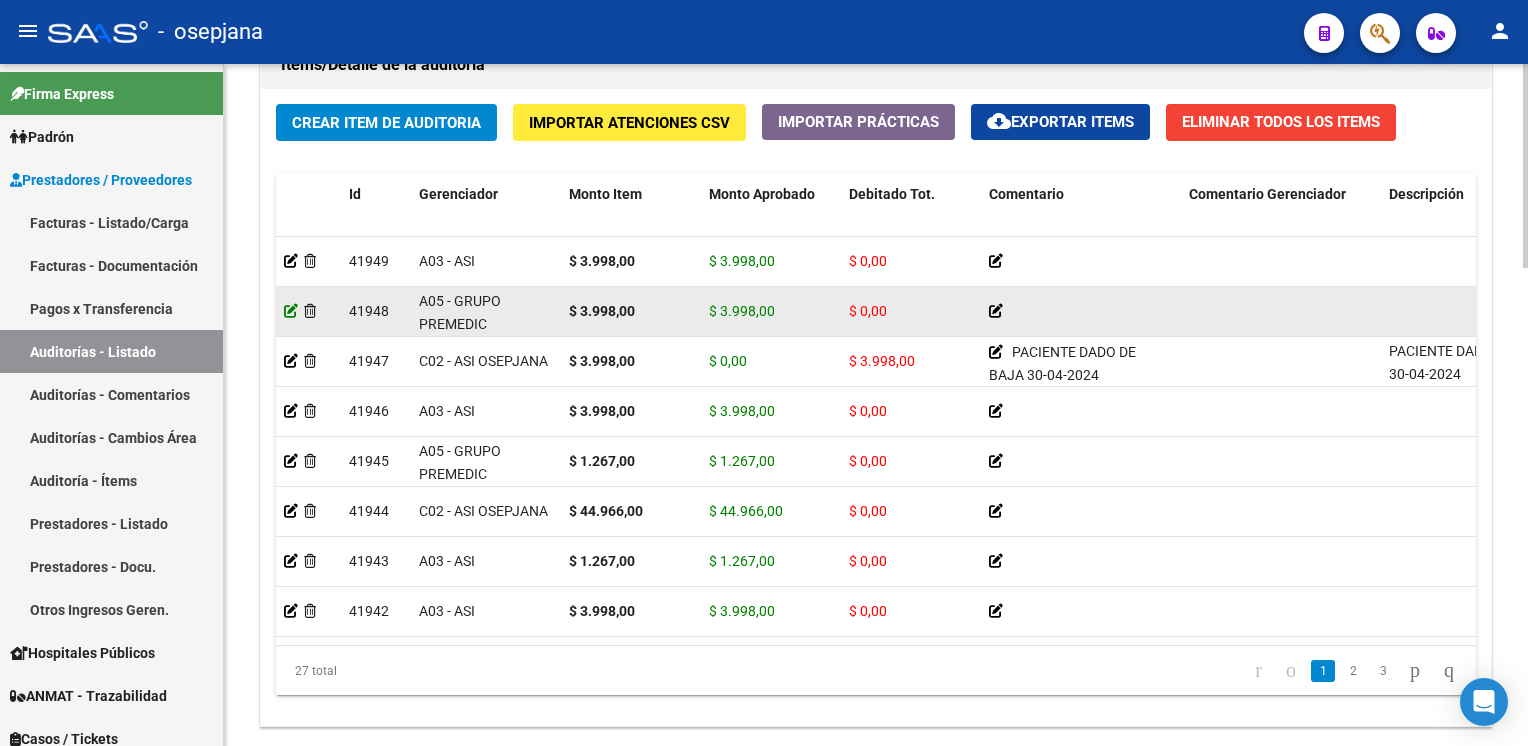 click 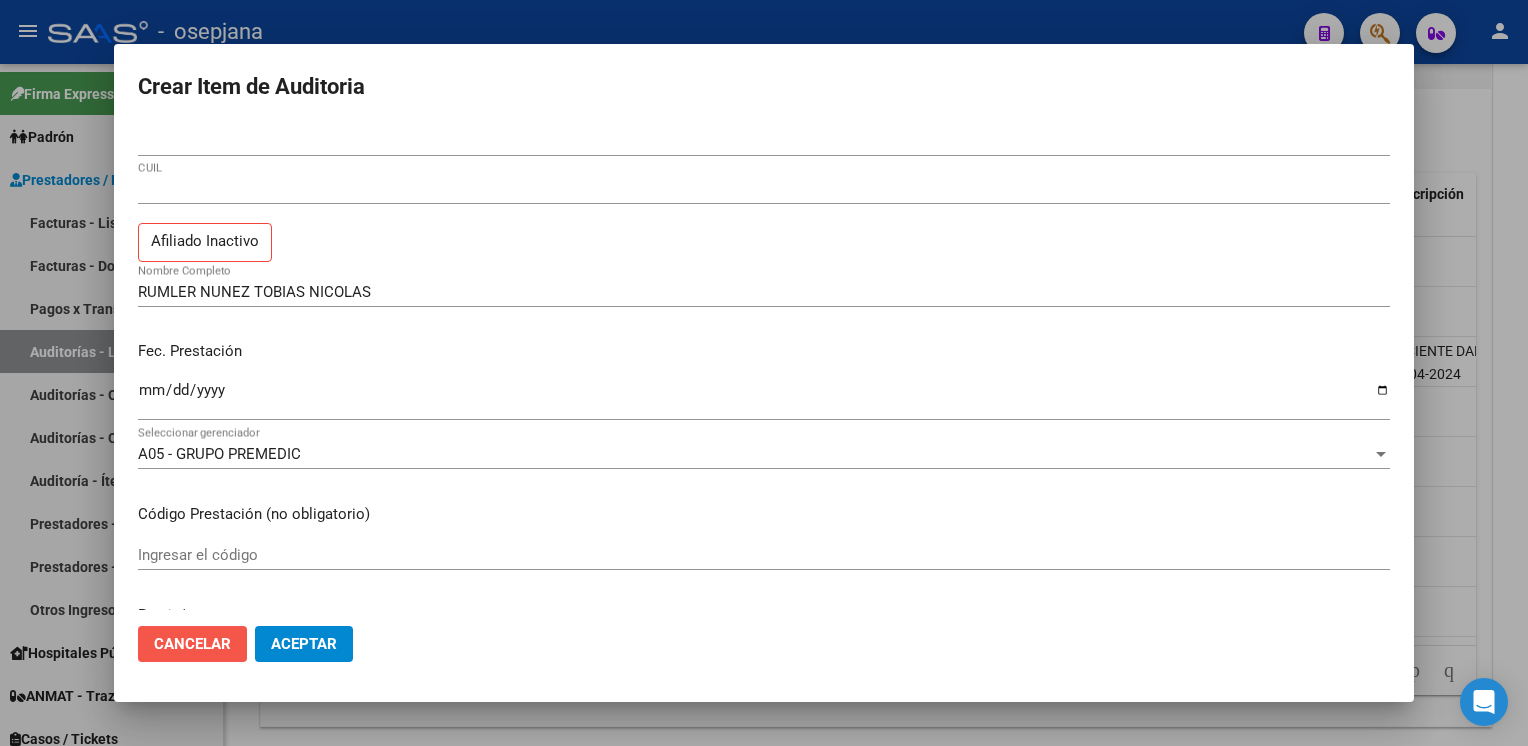 click on "Cancelar" 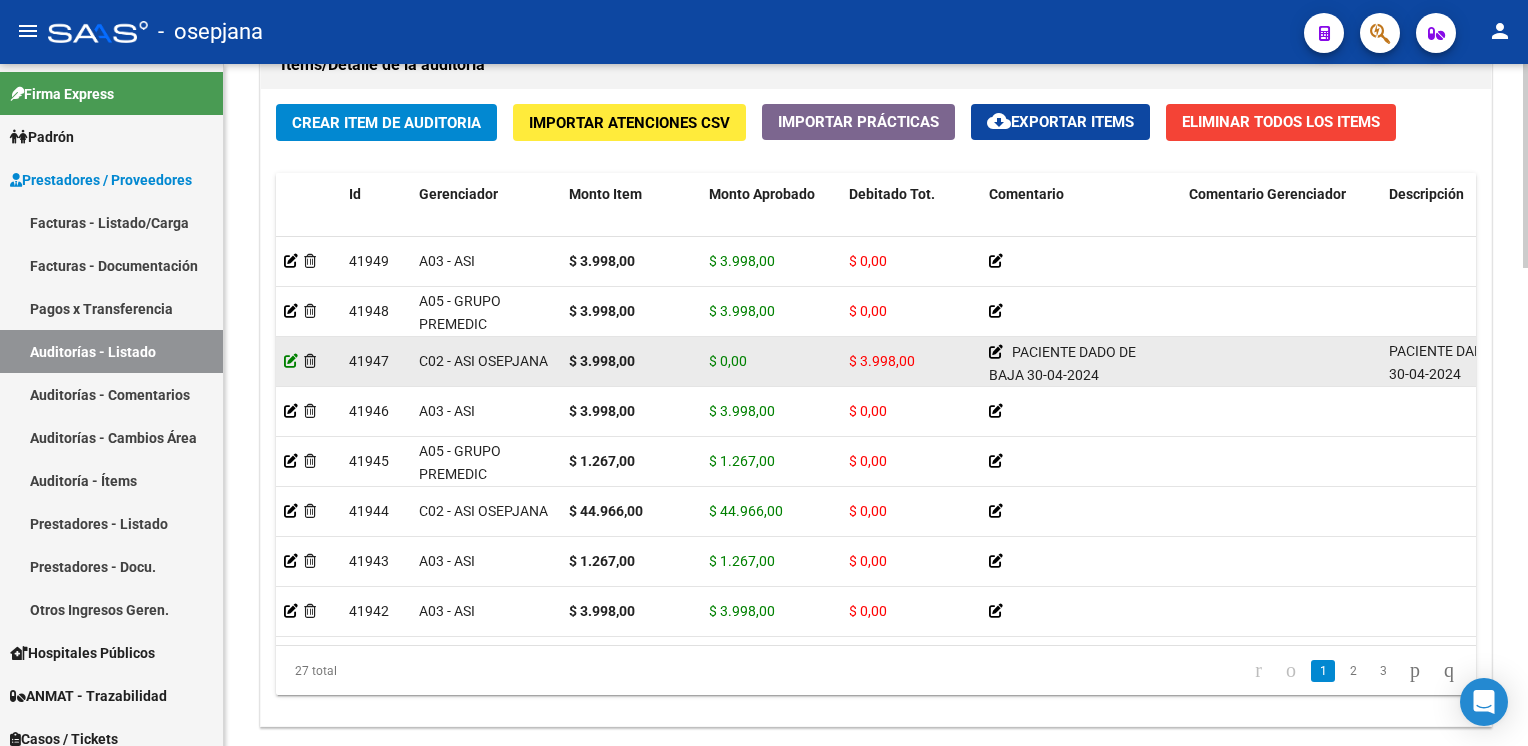 click 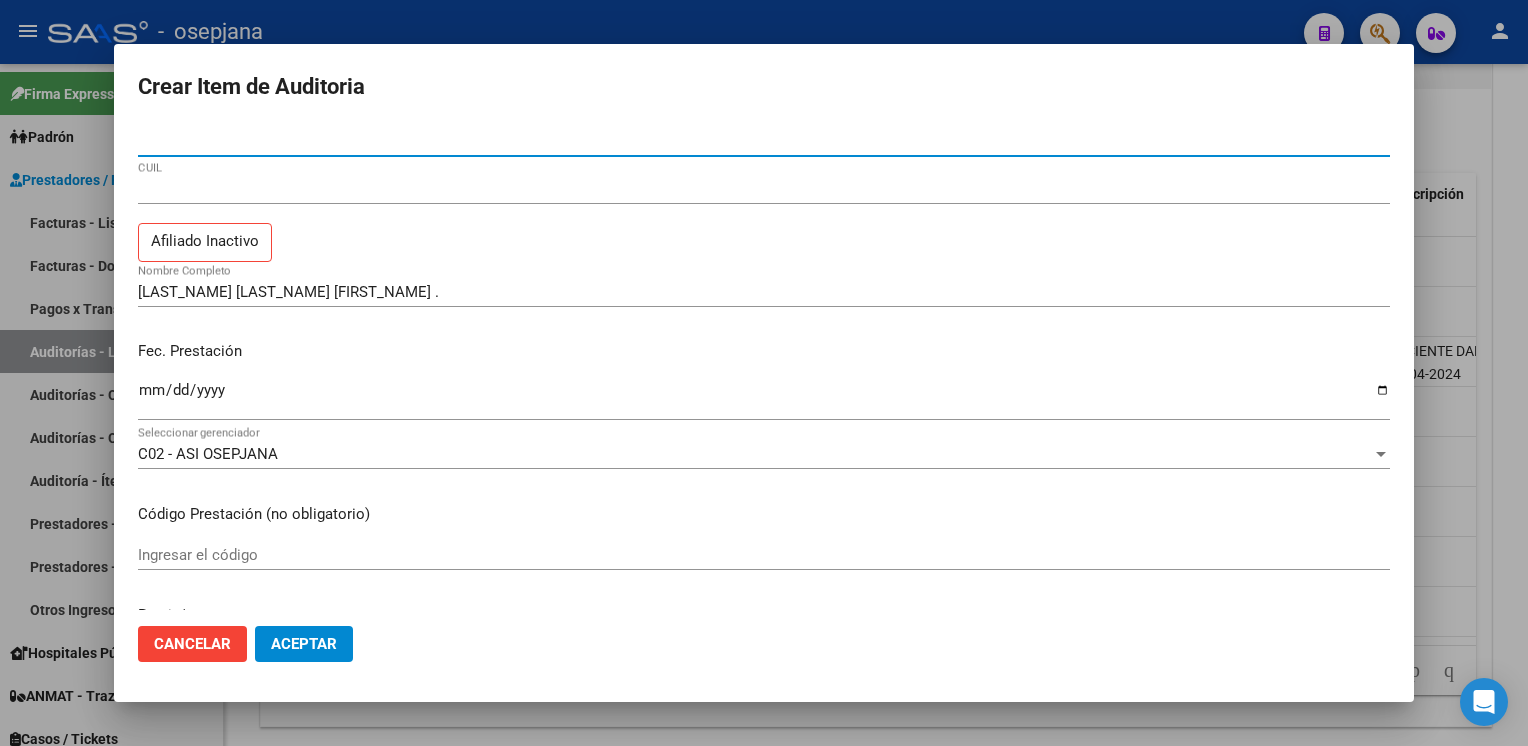 click on "Cancelar" 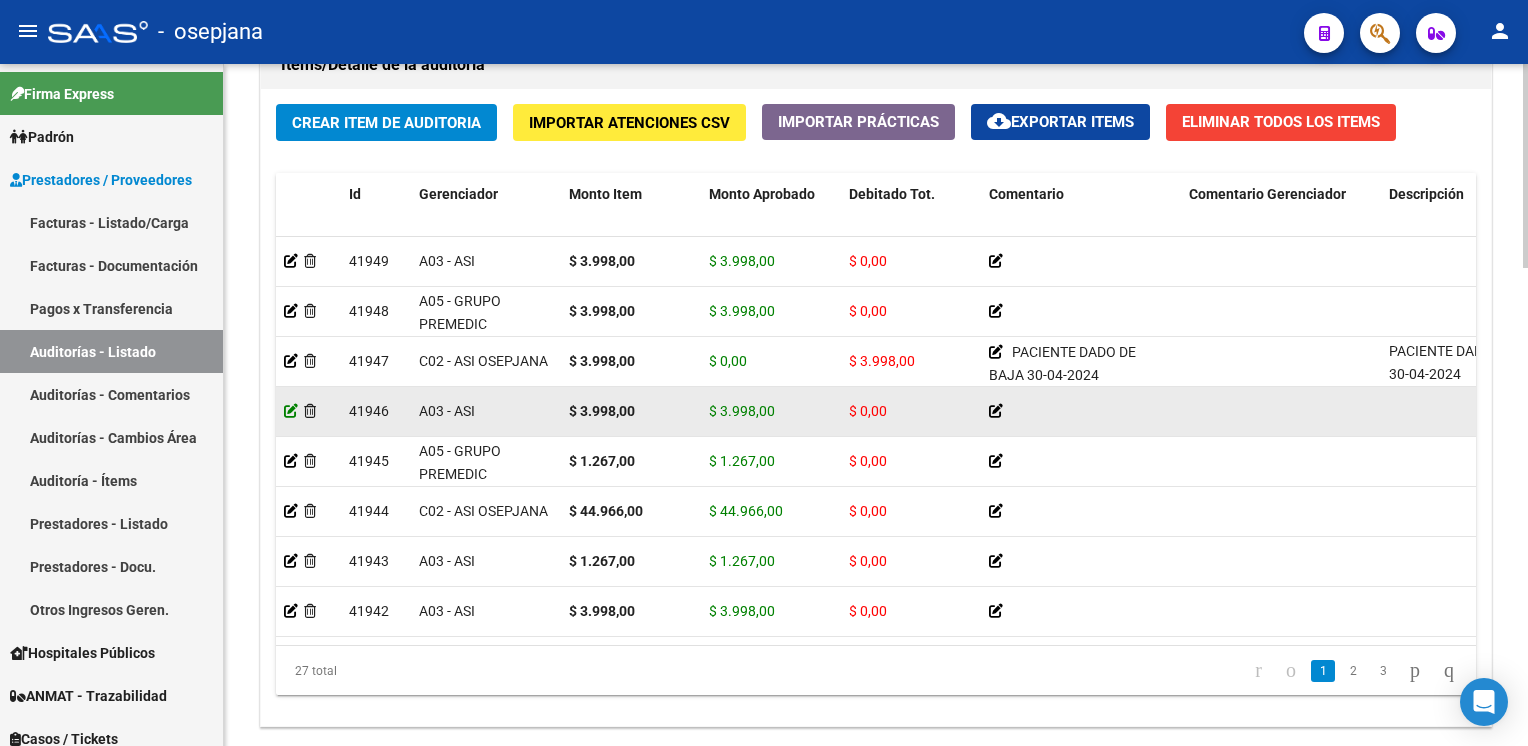 click 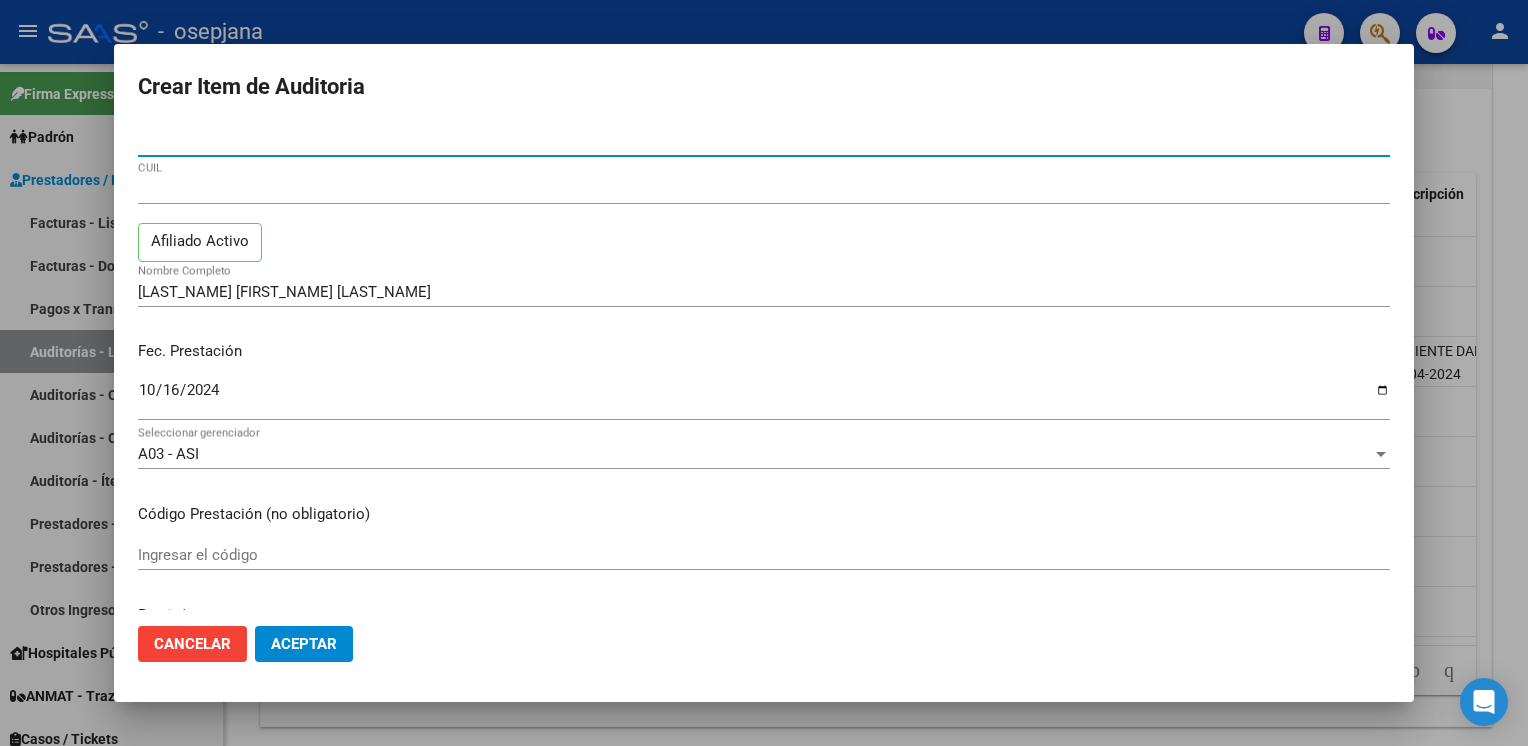 click on "Cancelar" 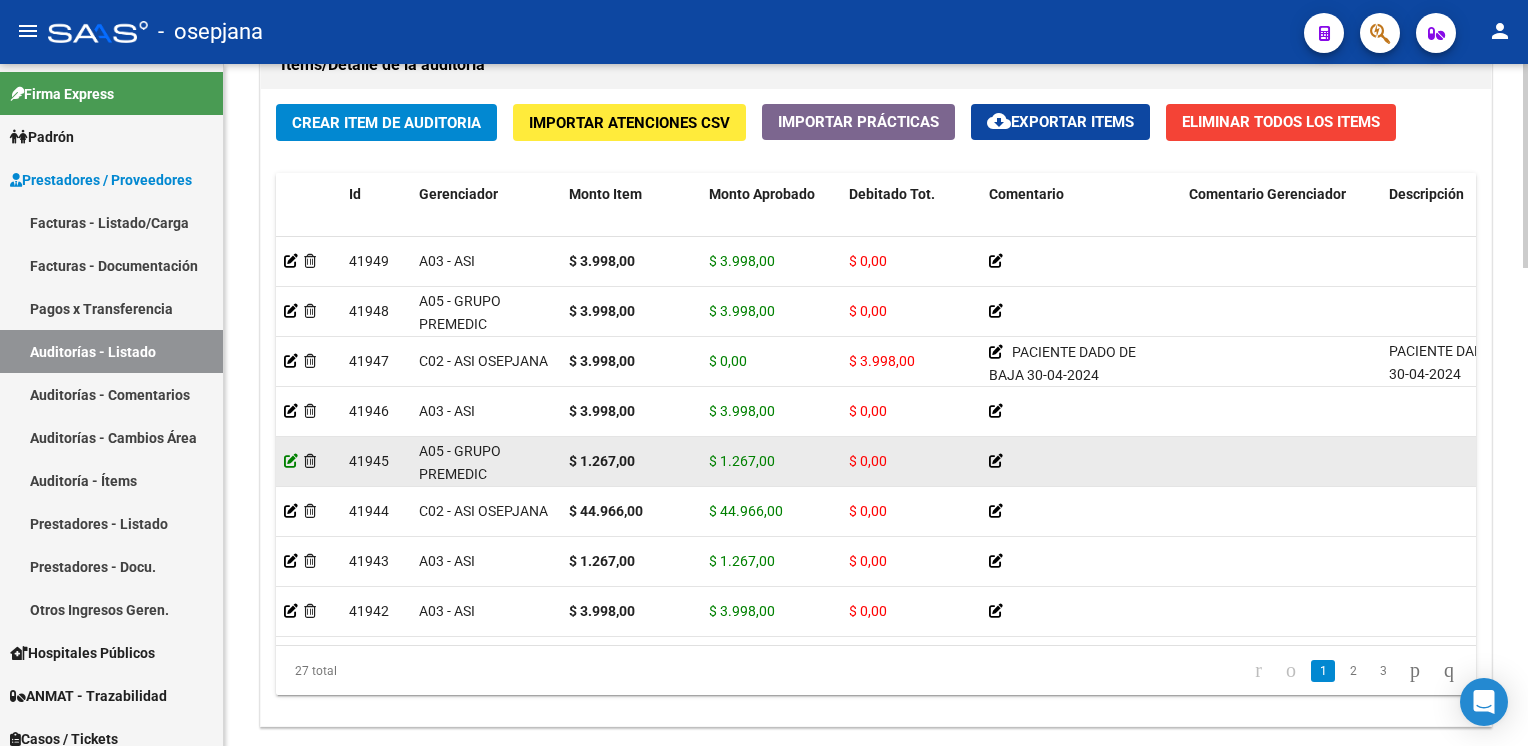 click 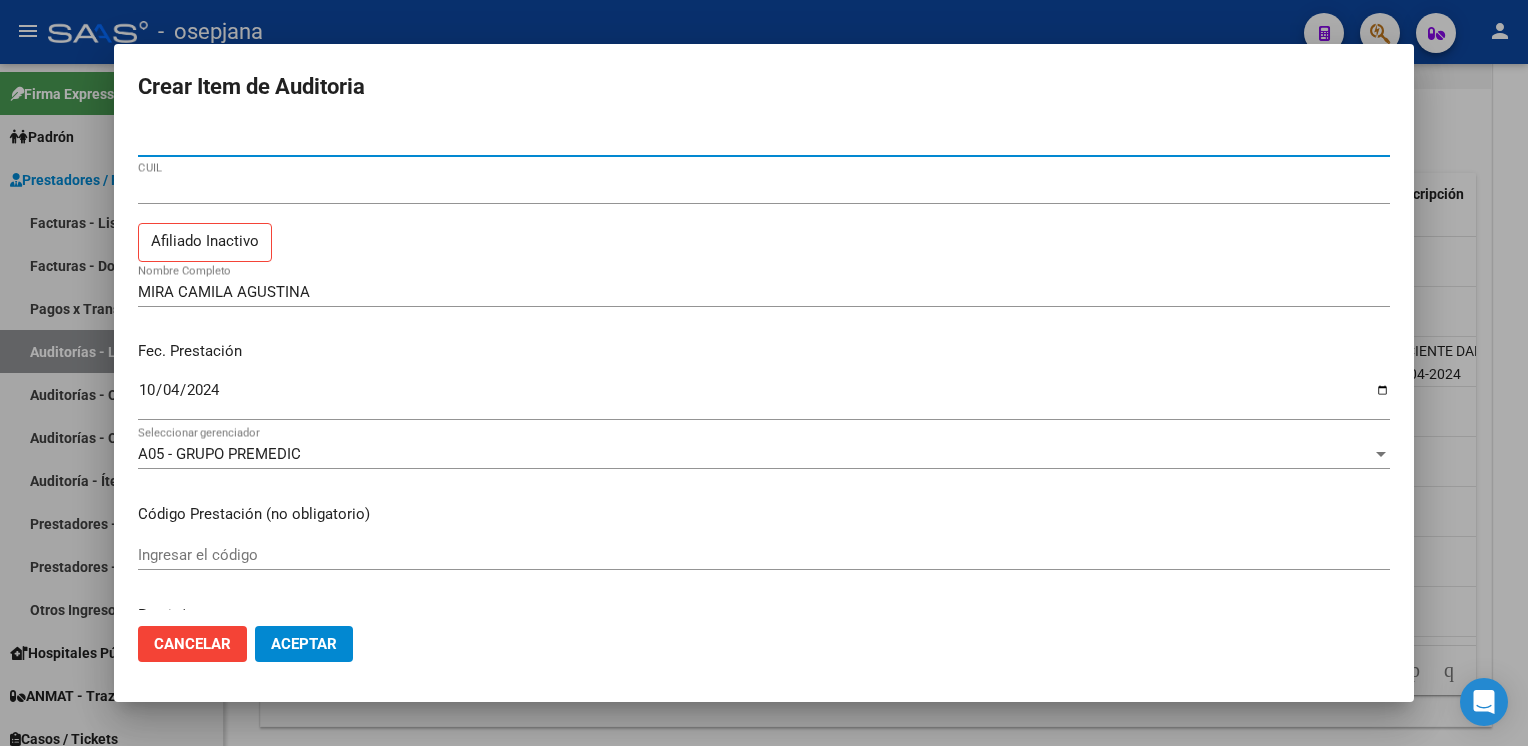 click on "Cancelar" 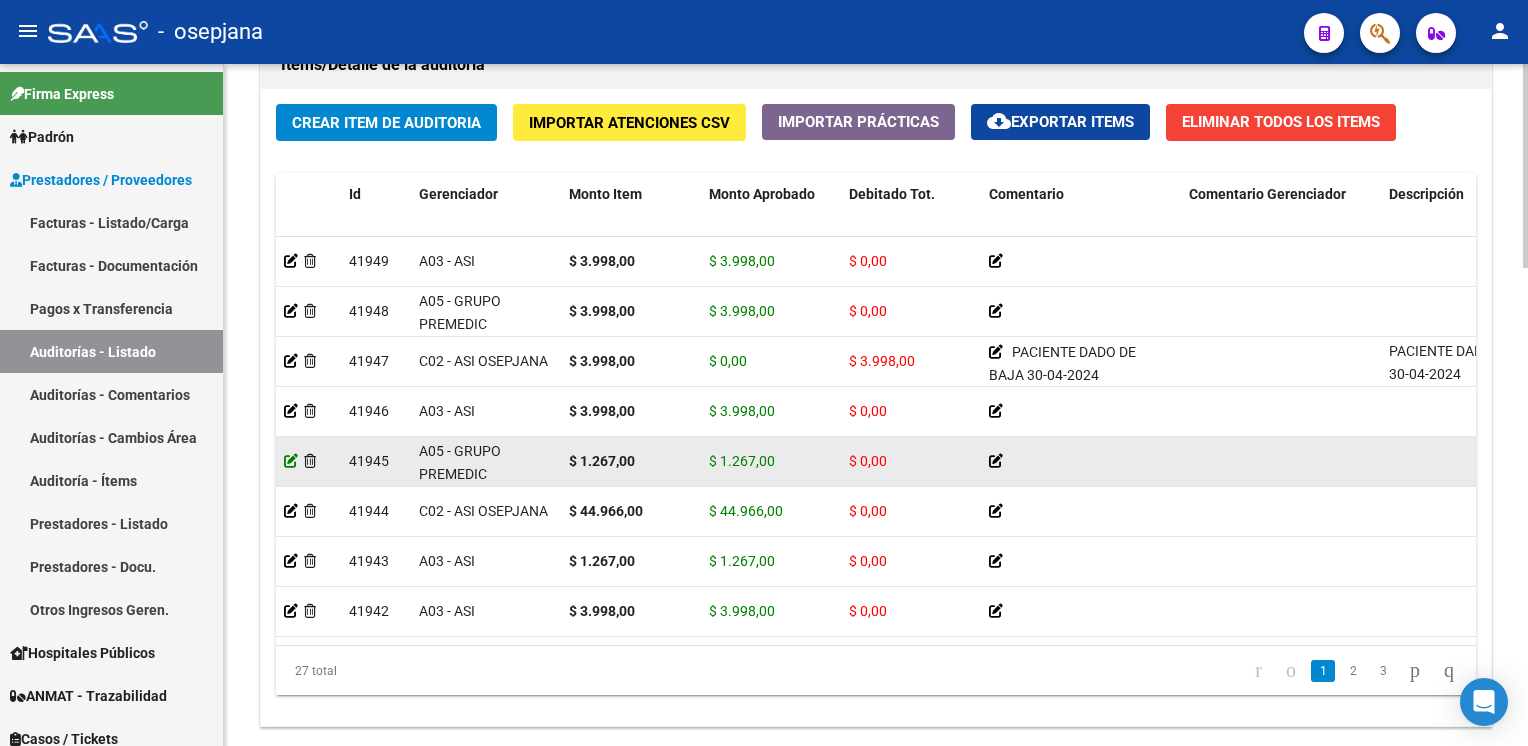 click 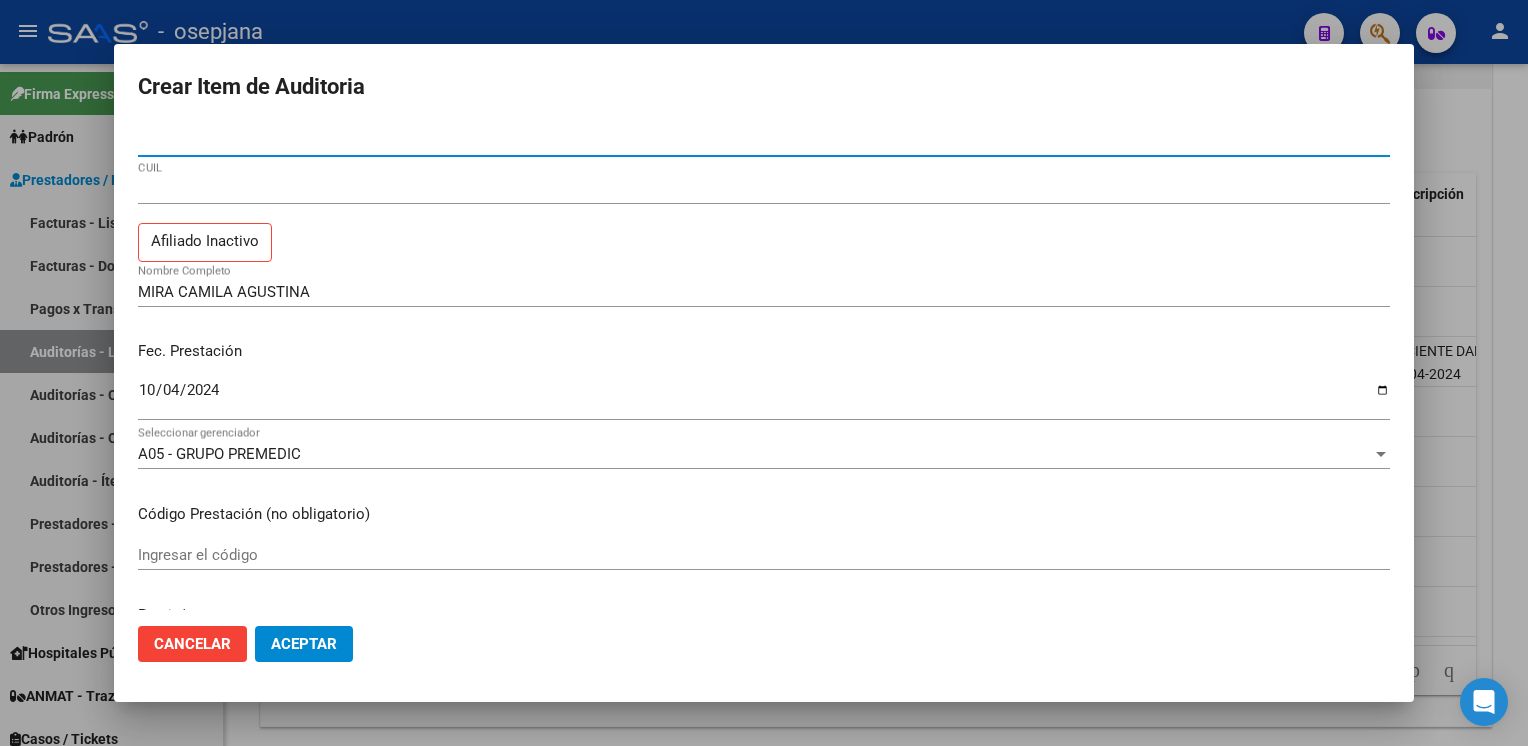 click on "Cancelar" 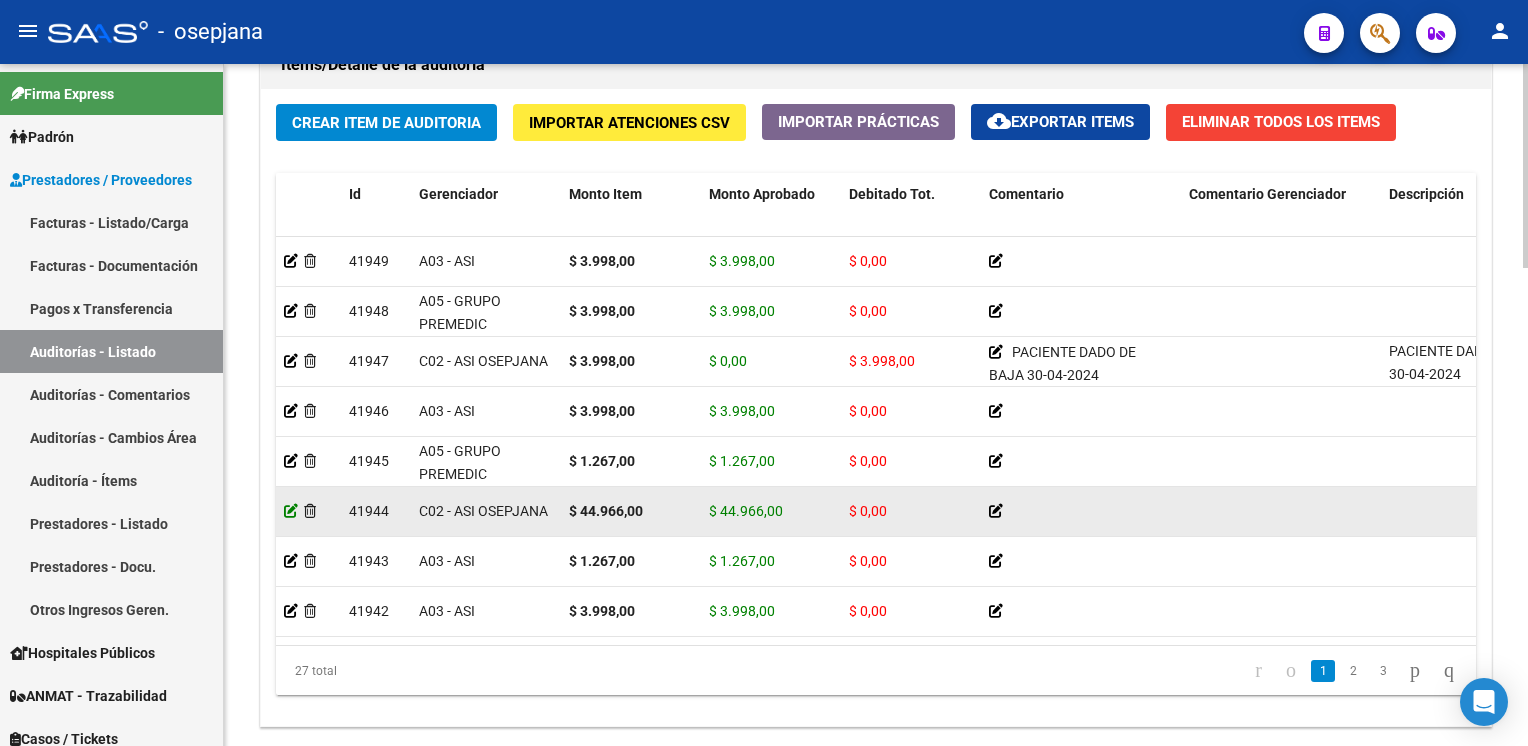 click 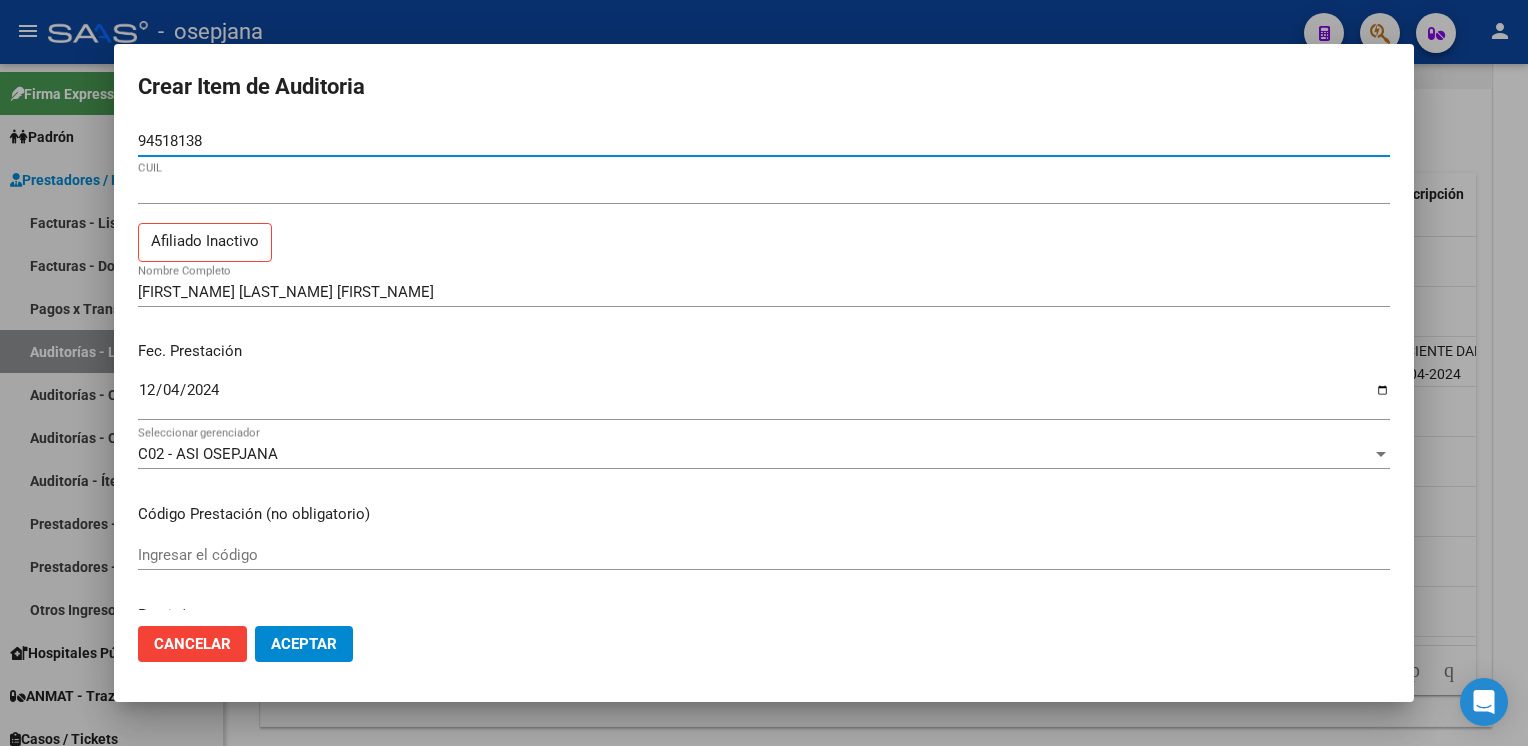 scroll, scrollTop: 280, scrollLeft: 0, axis: vertical 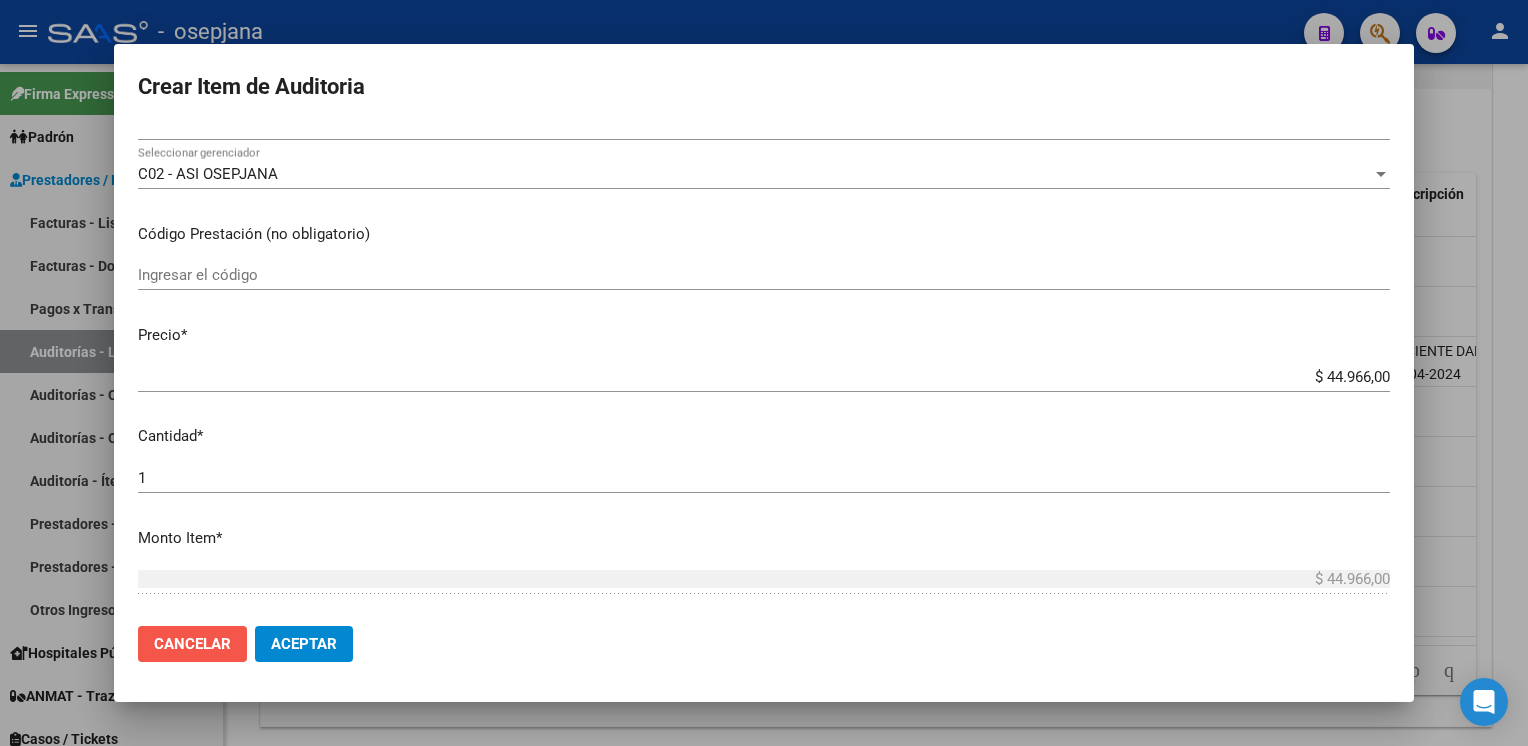 click on "Cancelar" 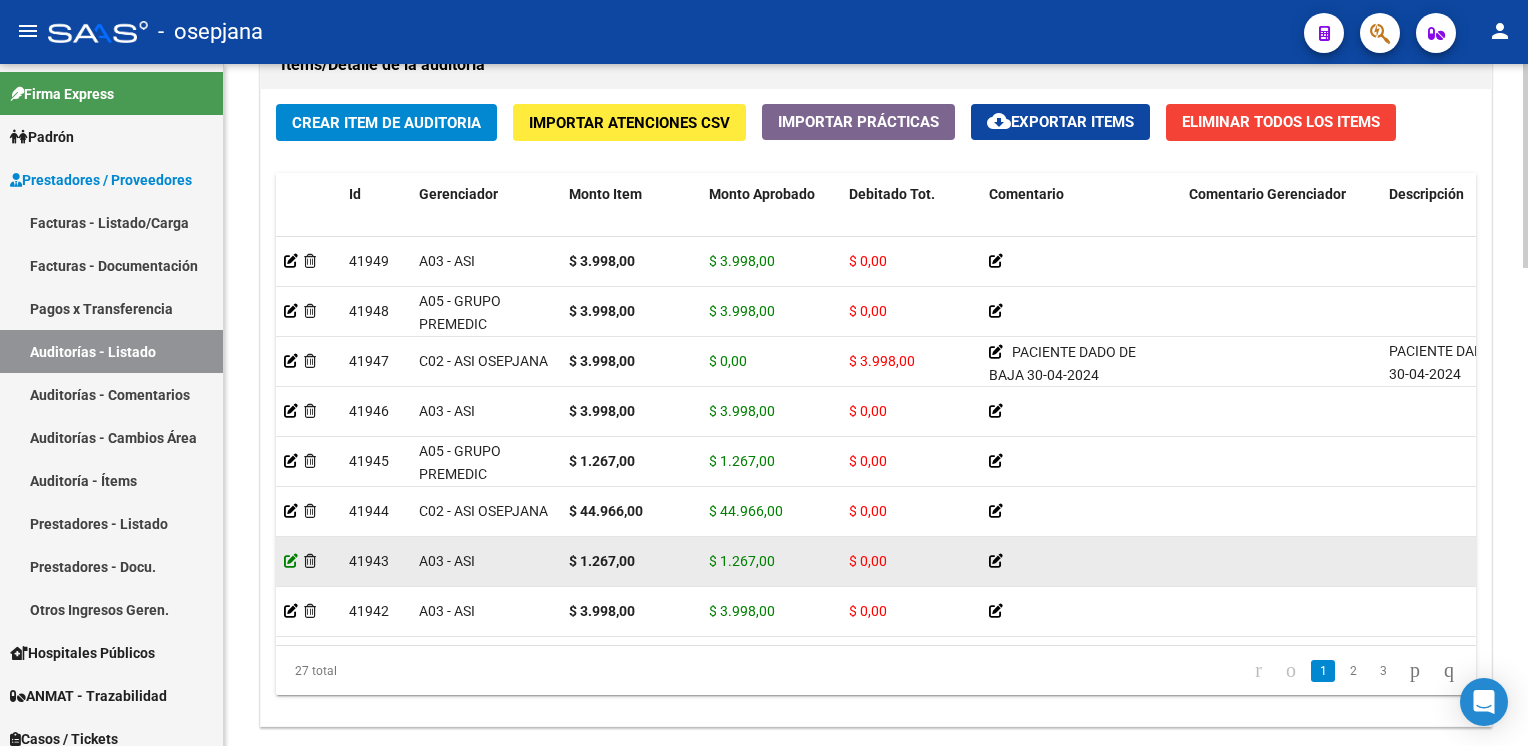 click 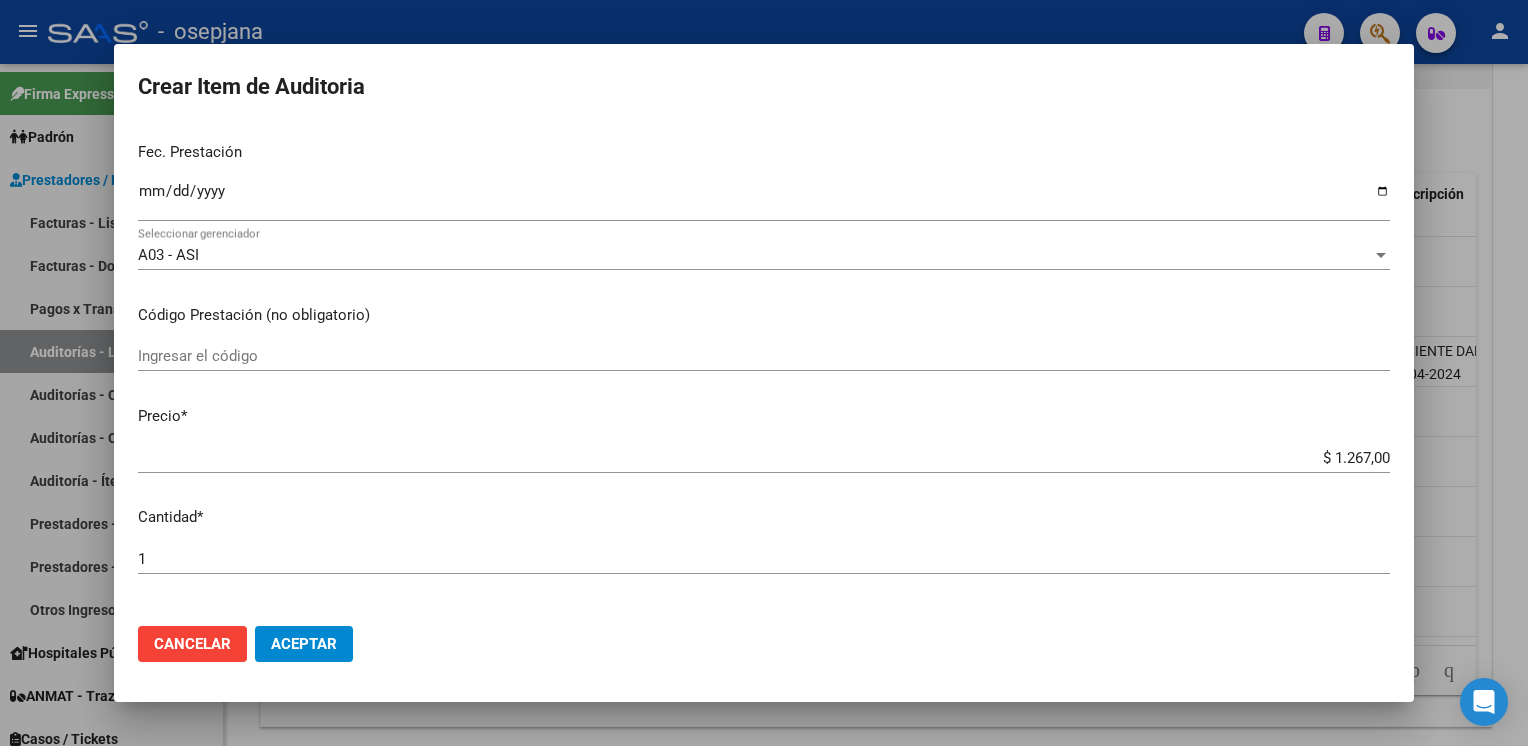 scroll, scrollTop: 206, scrollLeft: 0, axis: vertical 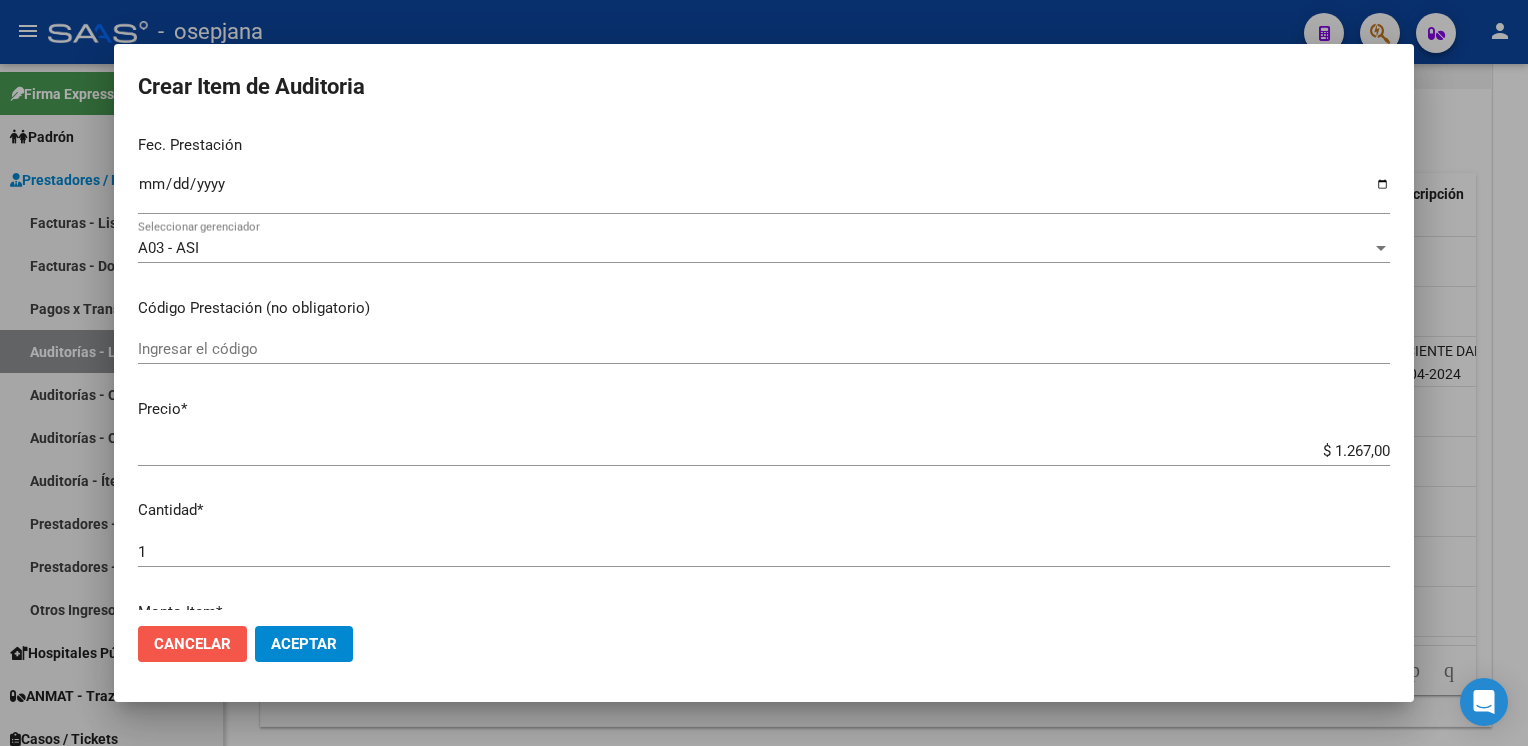 click on "Cancelar" 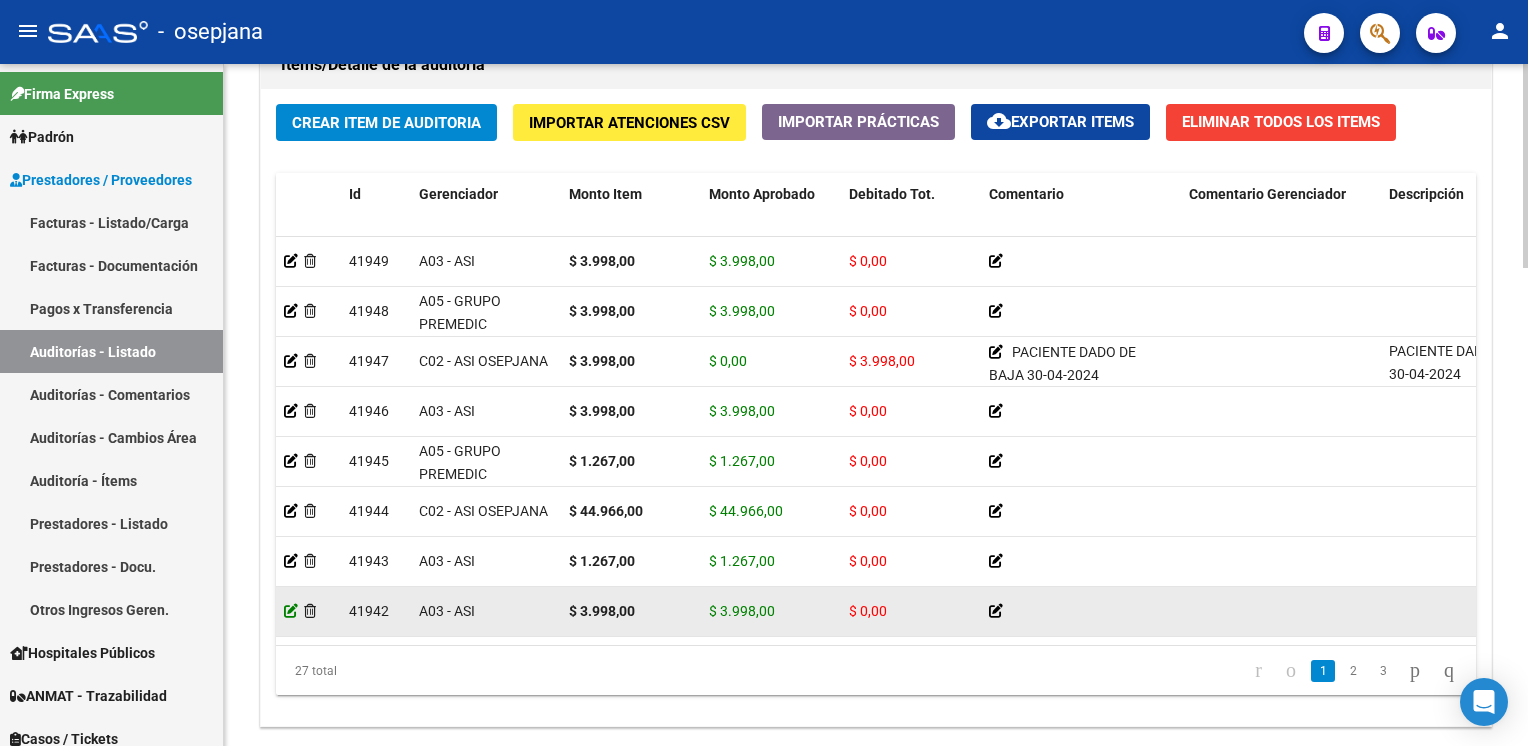 click 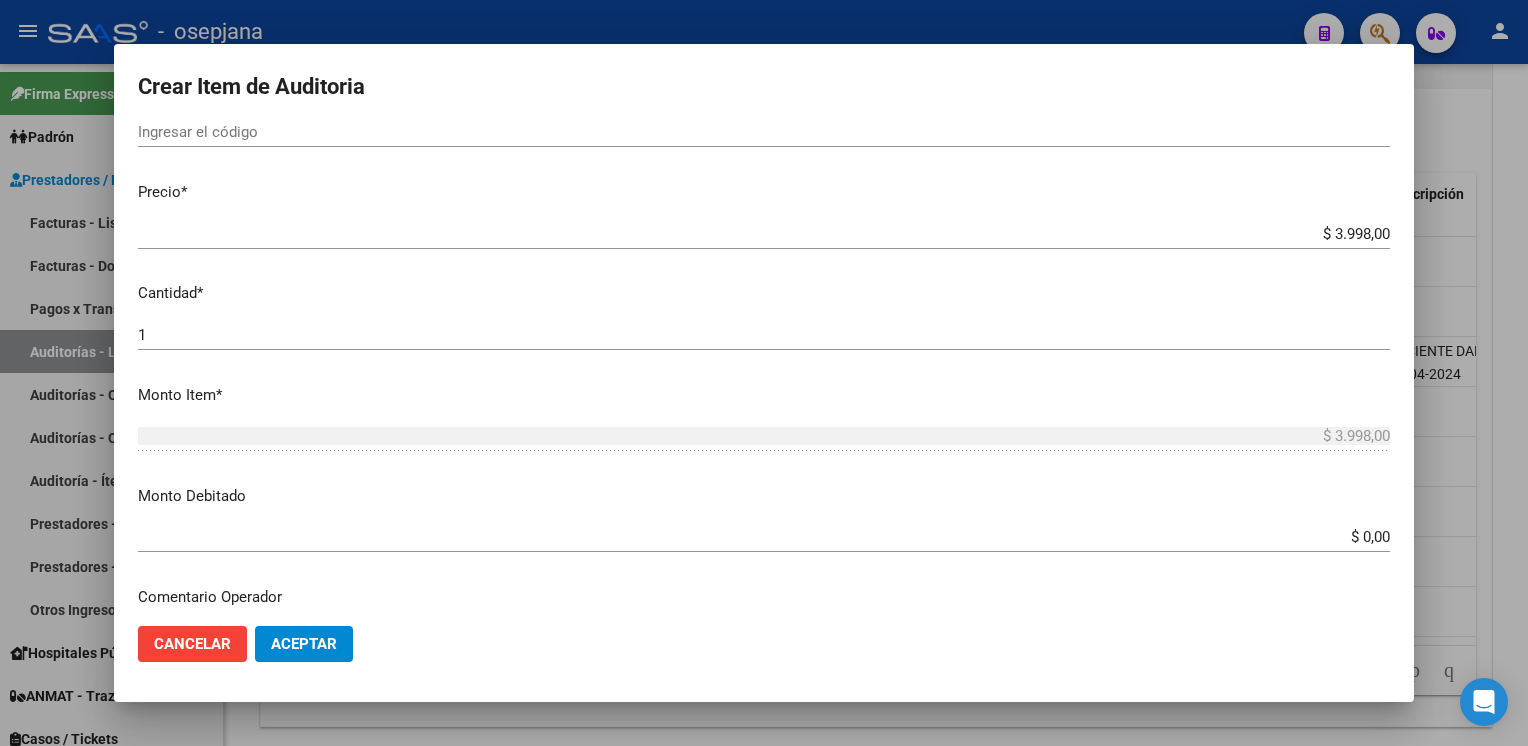 scroll, scrollTop: 422, scrollLeft: 0, axis: vertical 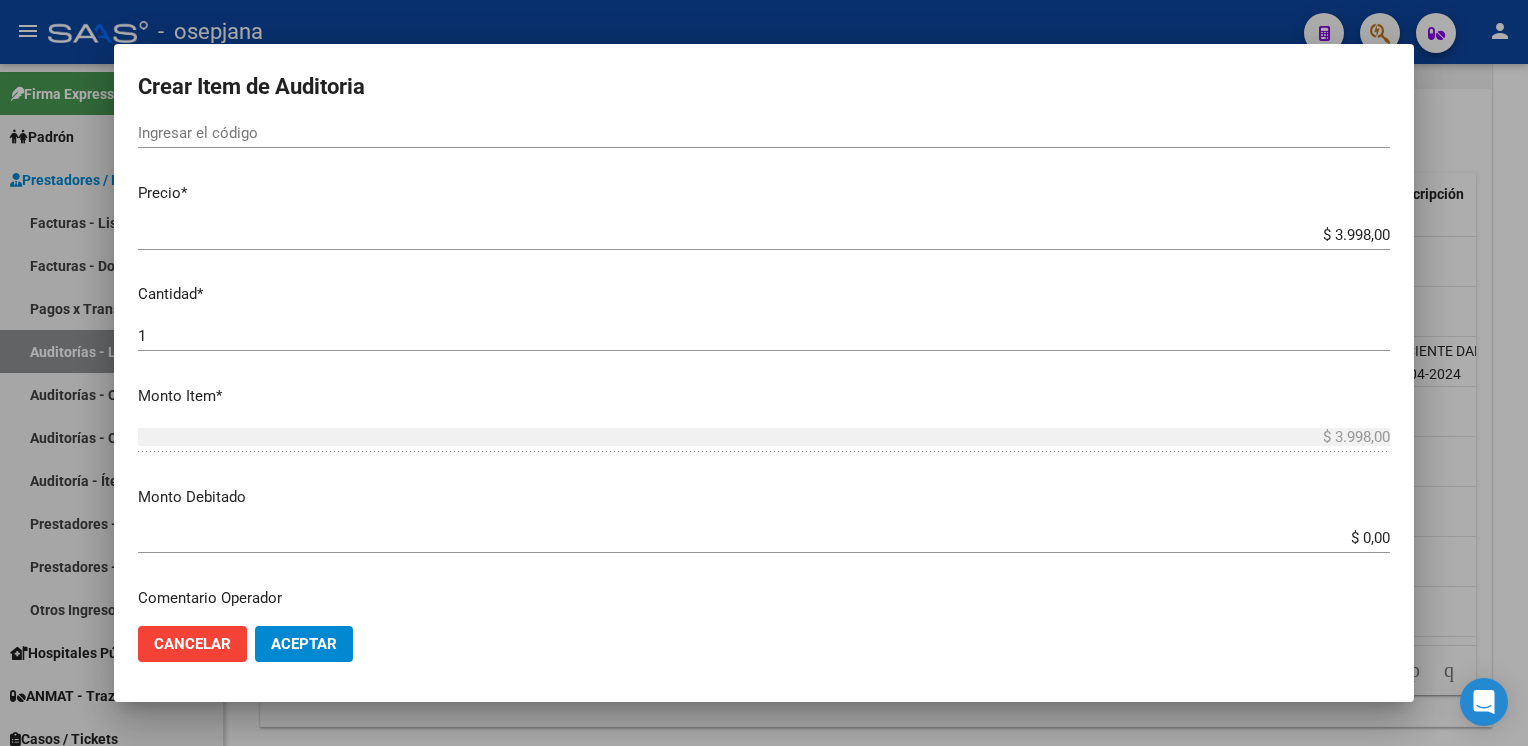 click on "Cancelar" 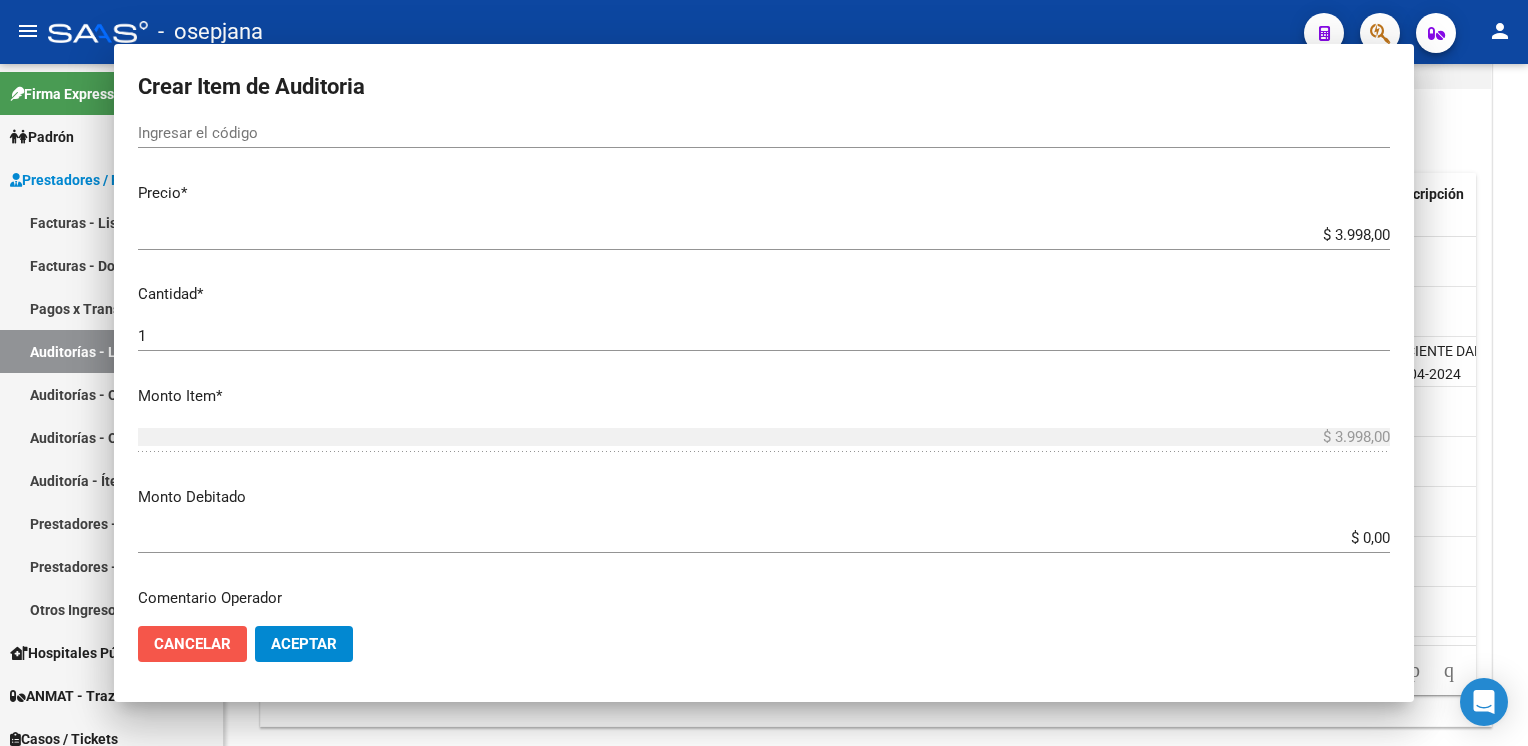 scroll, scrollTop: 5, scrollLeft: 0, axis: vertical 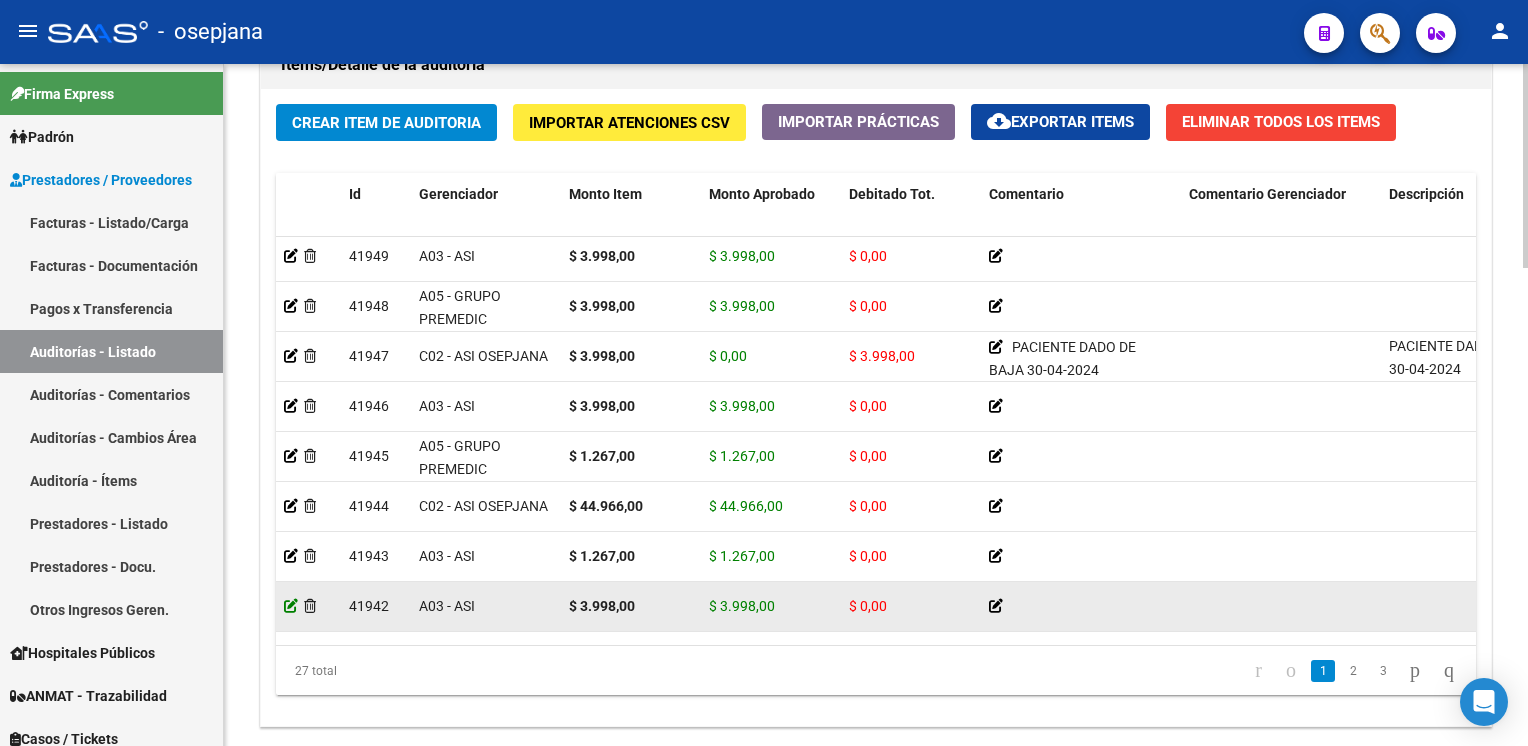 click 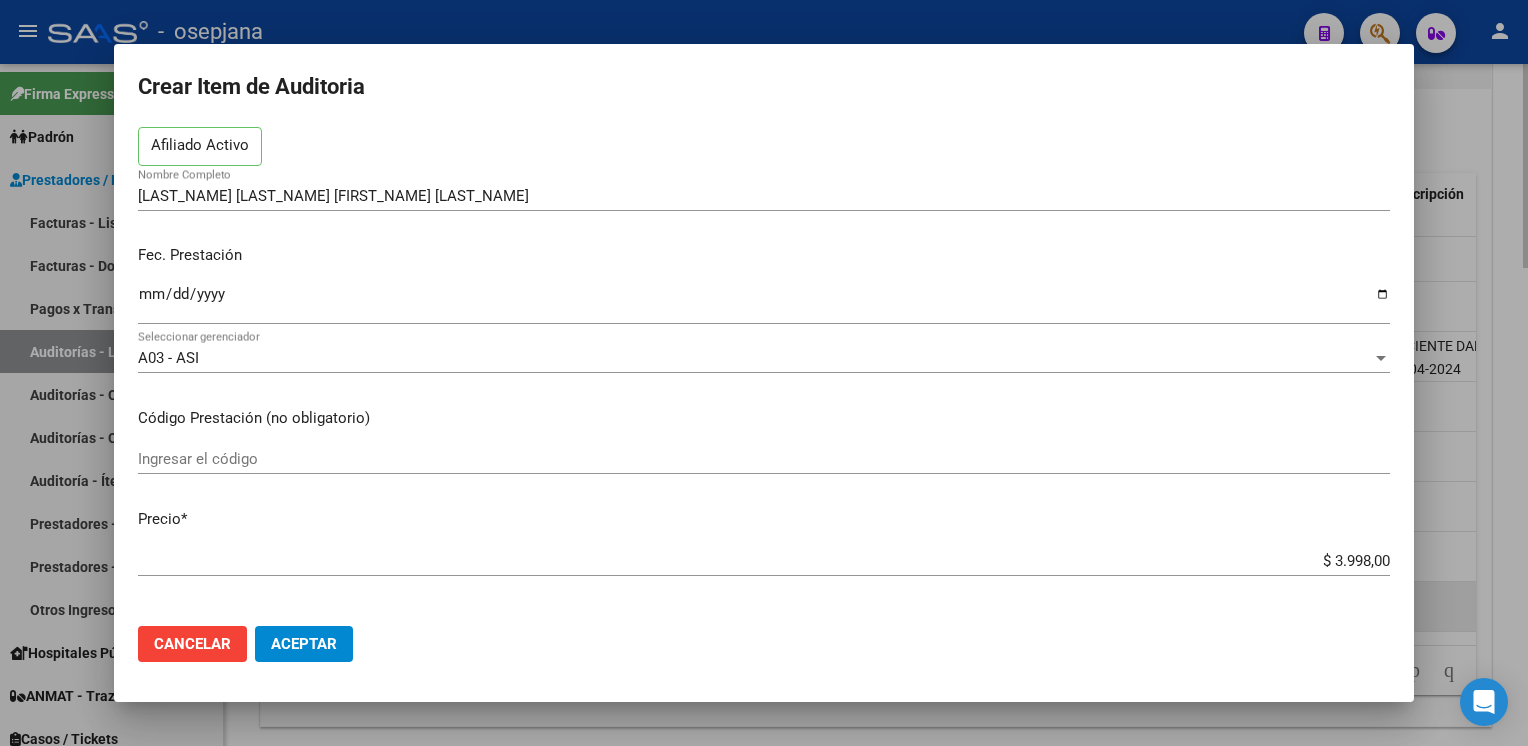 scroll, scrollTop: 90, scrollLeft: 0, axis: vertical 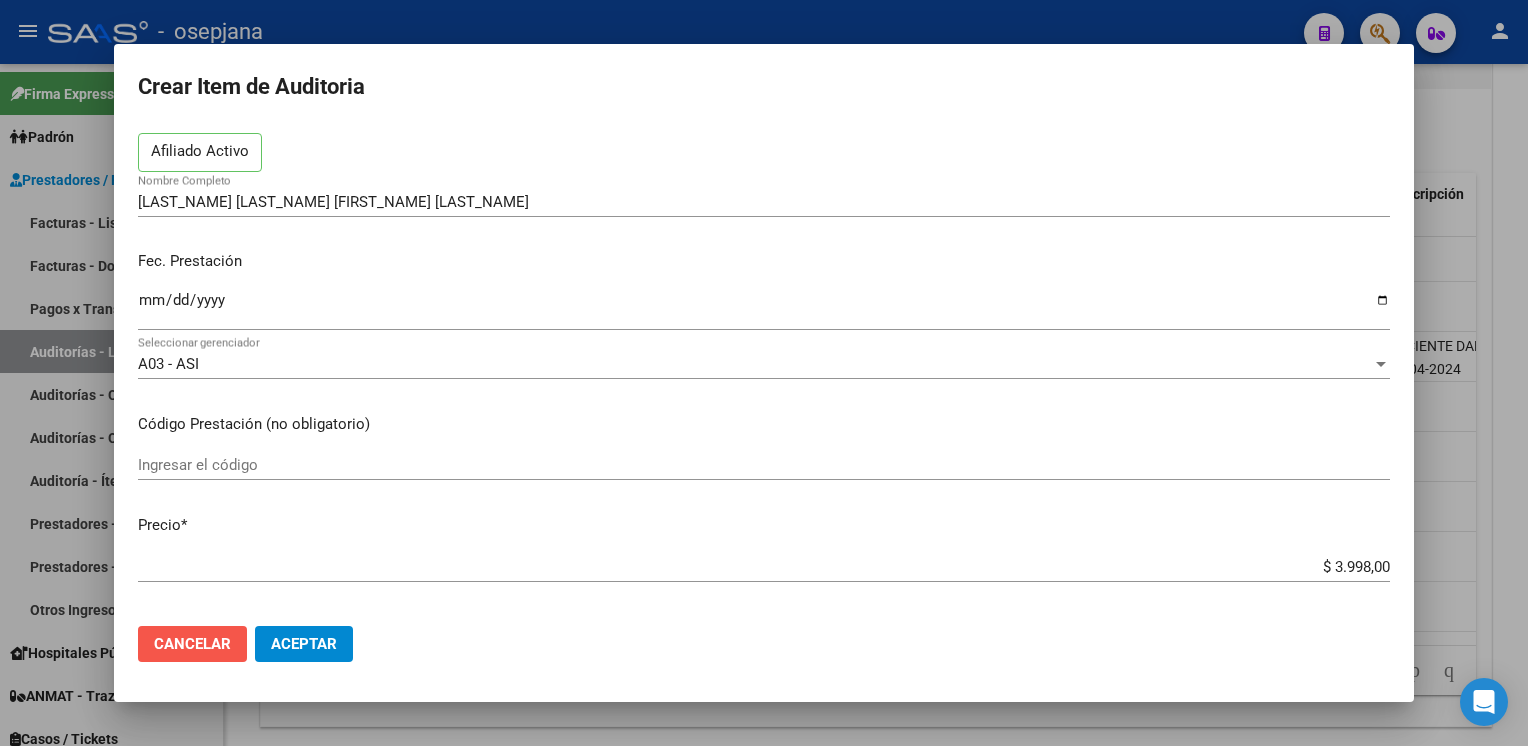 click on "Cancelar" 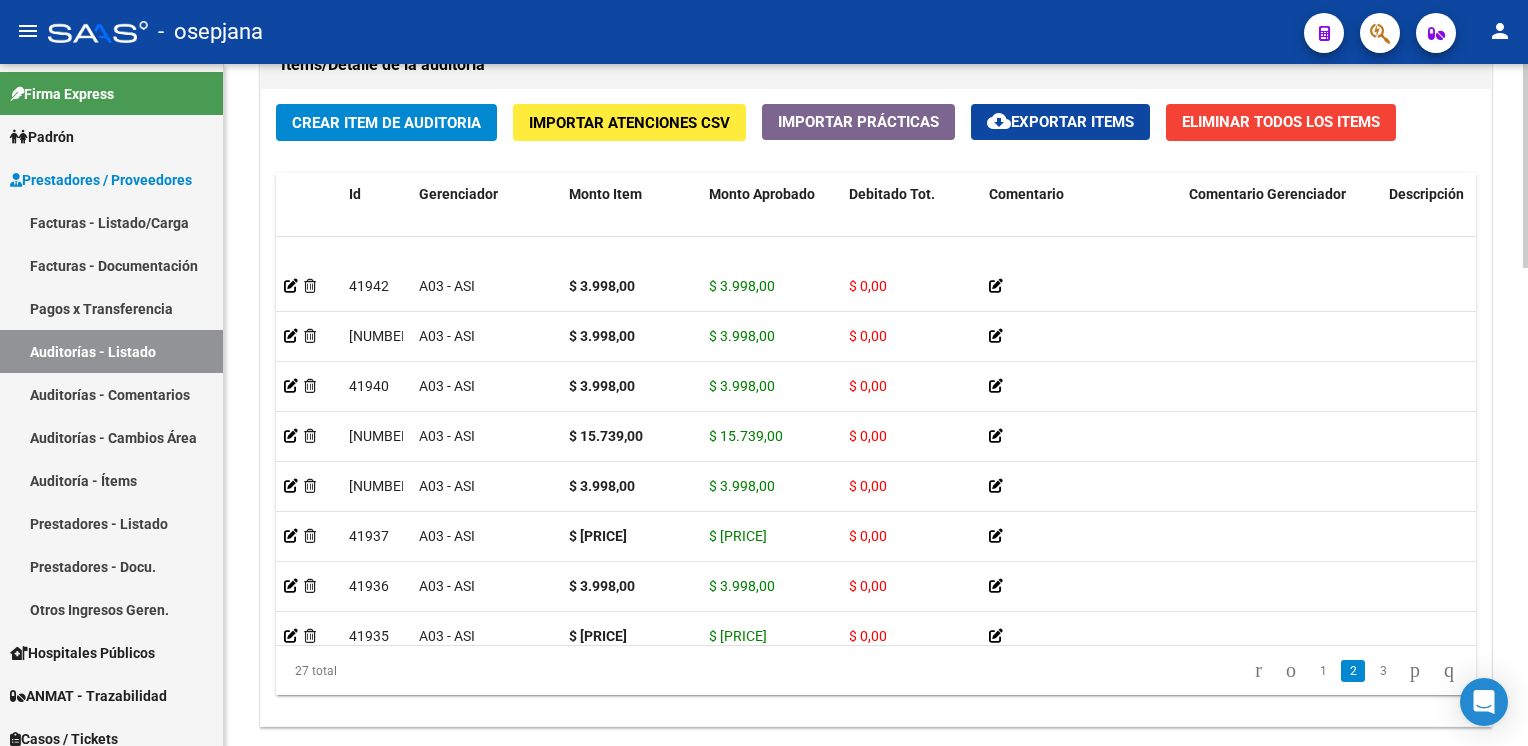 scroll, scrollTop: 365, scrollLeft: 0, axis: vertical 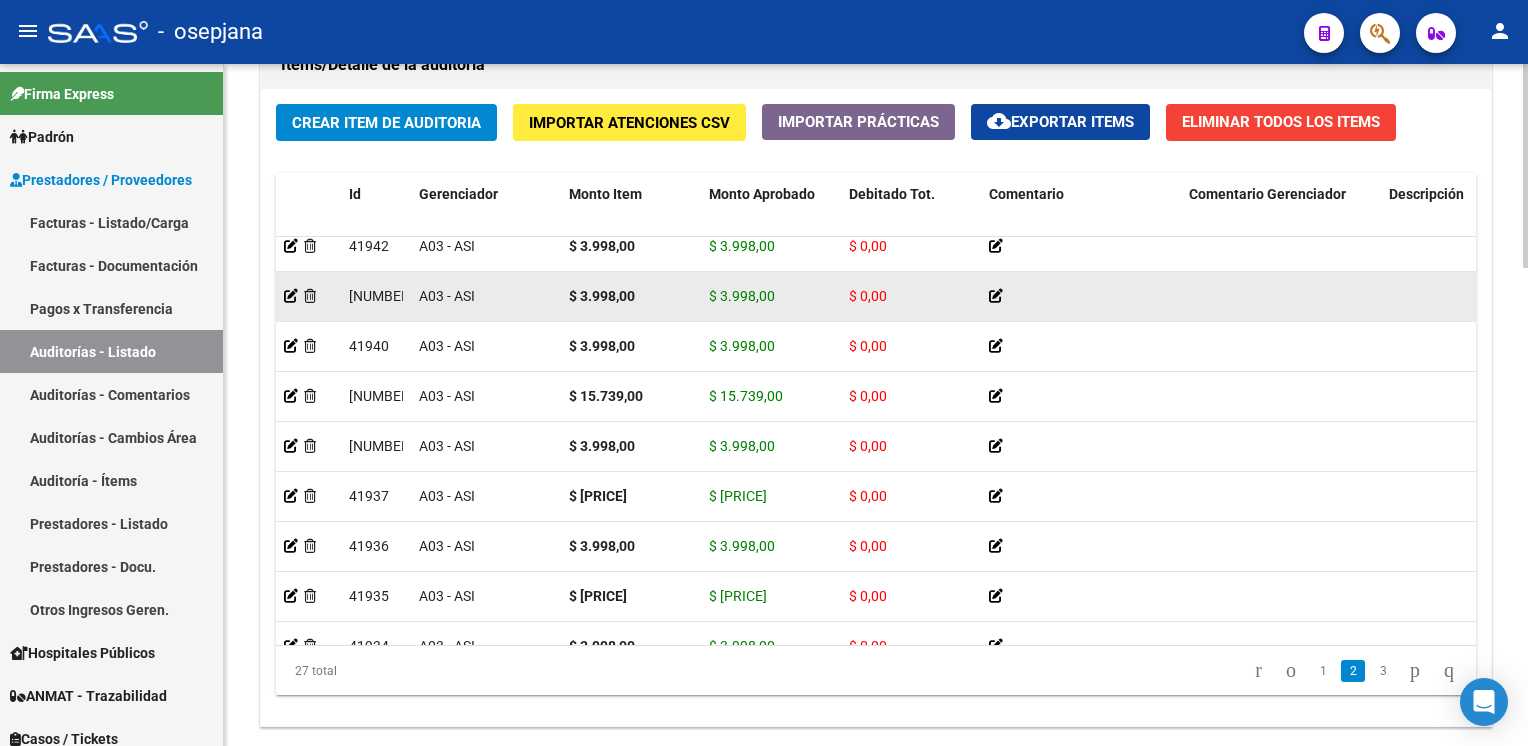 drag, startPoint x: 1465, startPoint y: 613, endPoint x: 297, endPoint y: 290, distance: 1211.8387 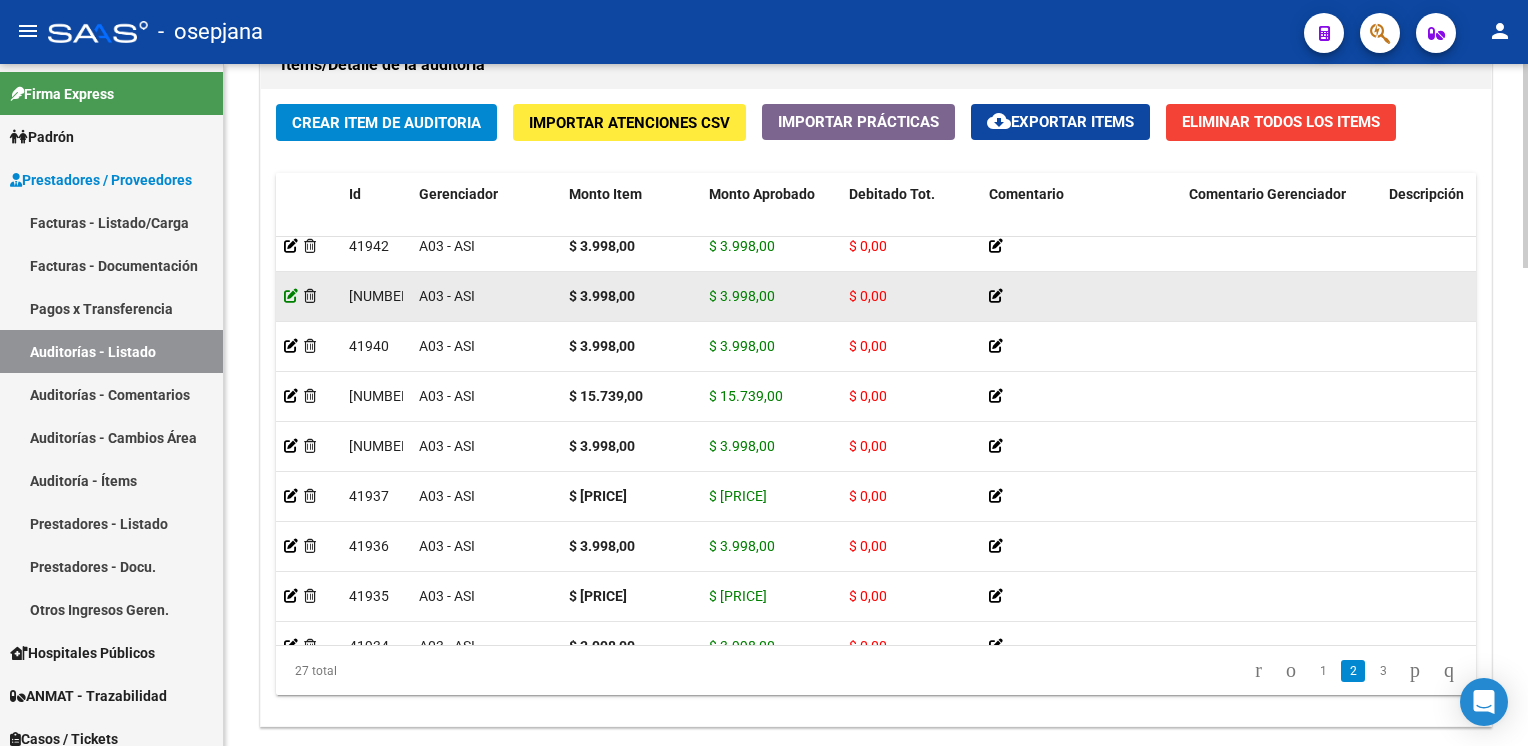 click 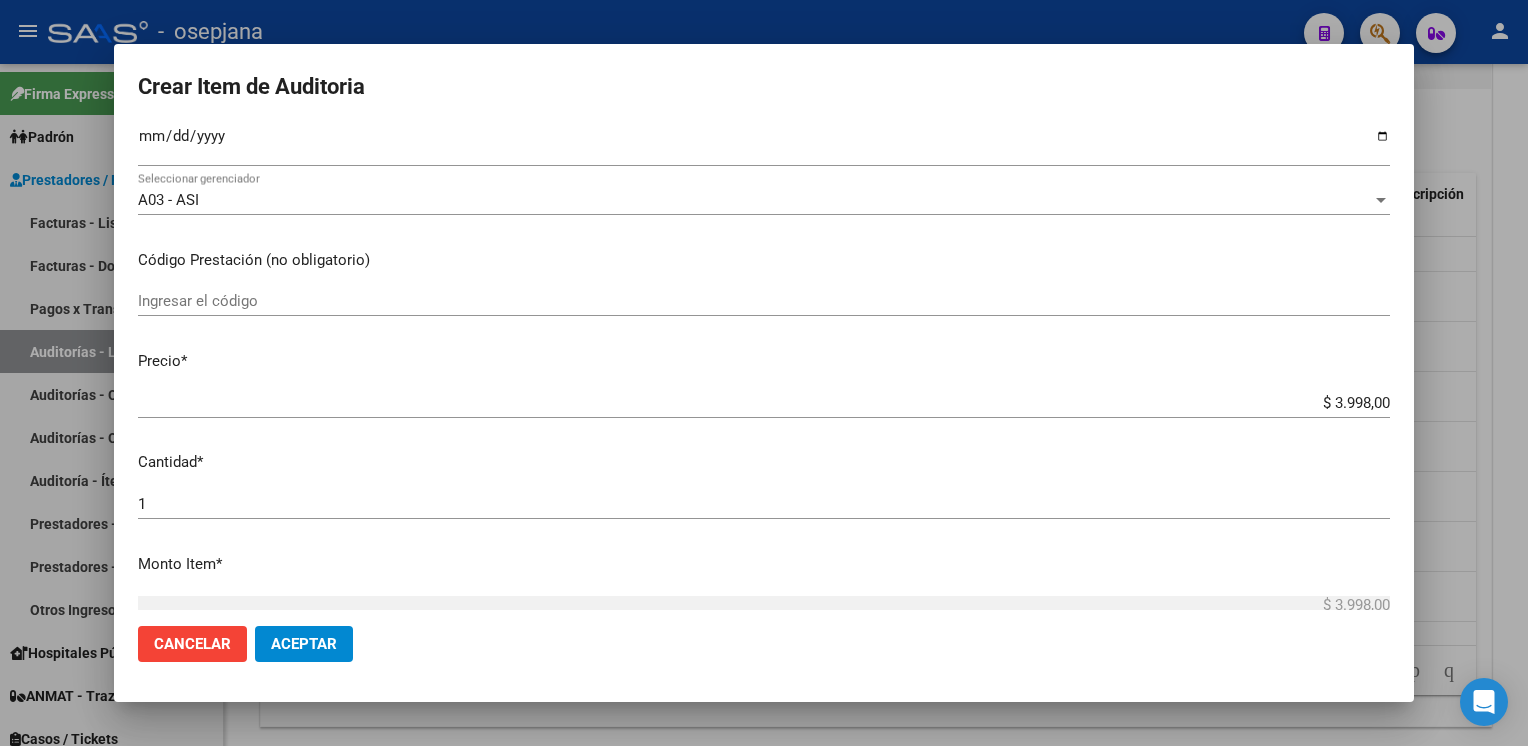 scroll, scrollTop: 260, scrollLeft: 0, axis: vertical 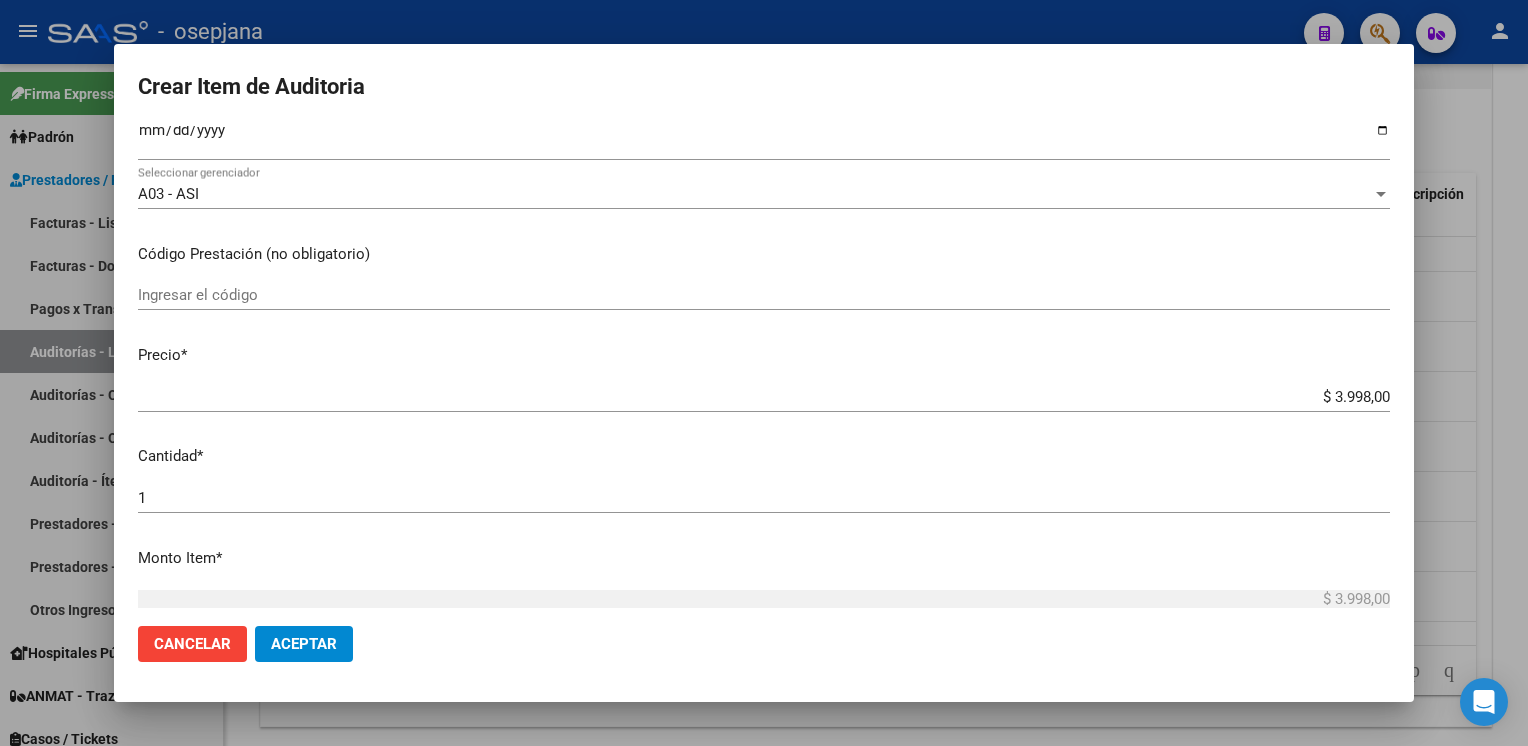 click on "Cancelar" 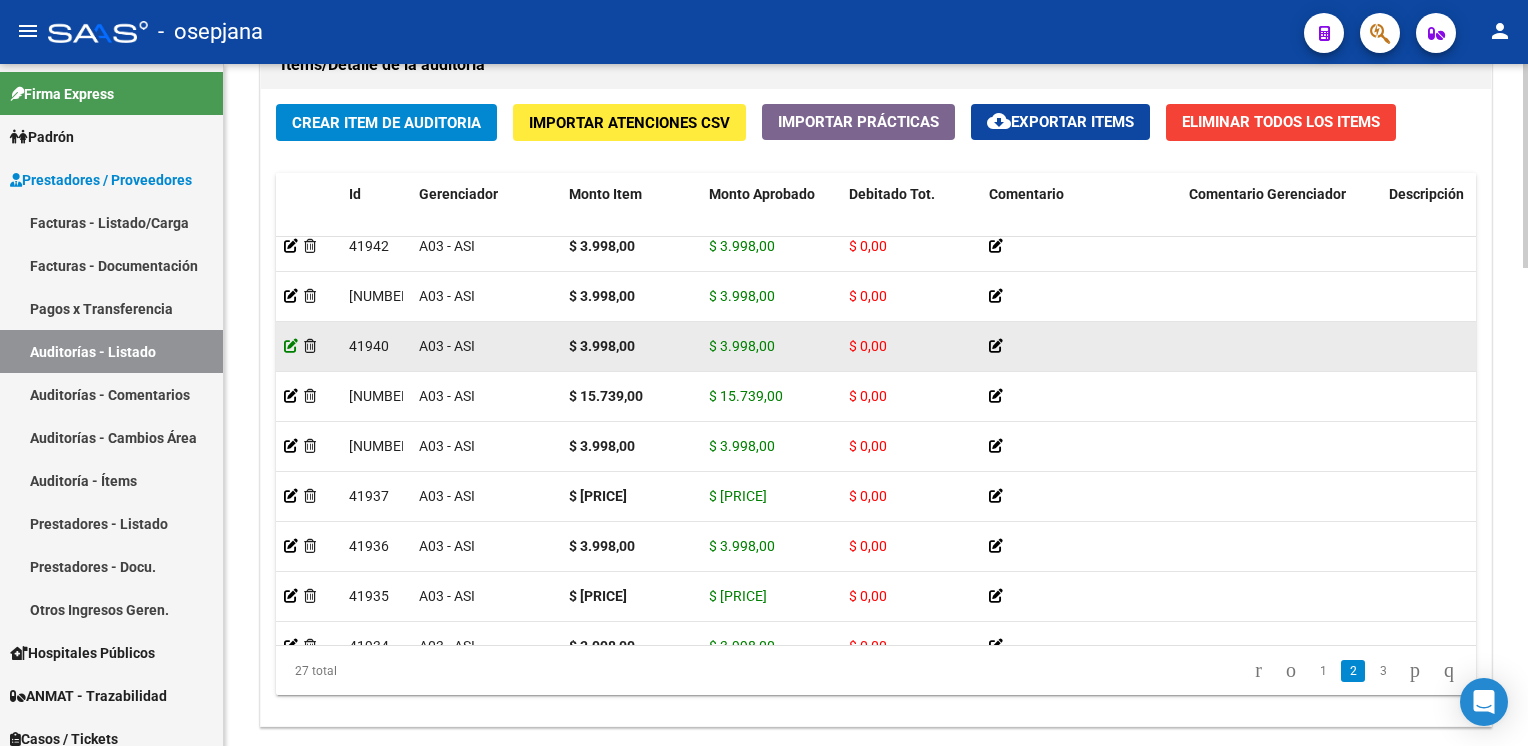 click 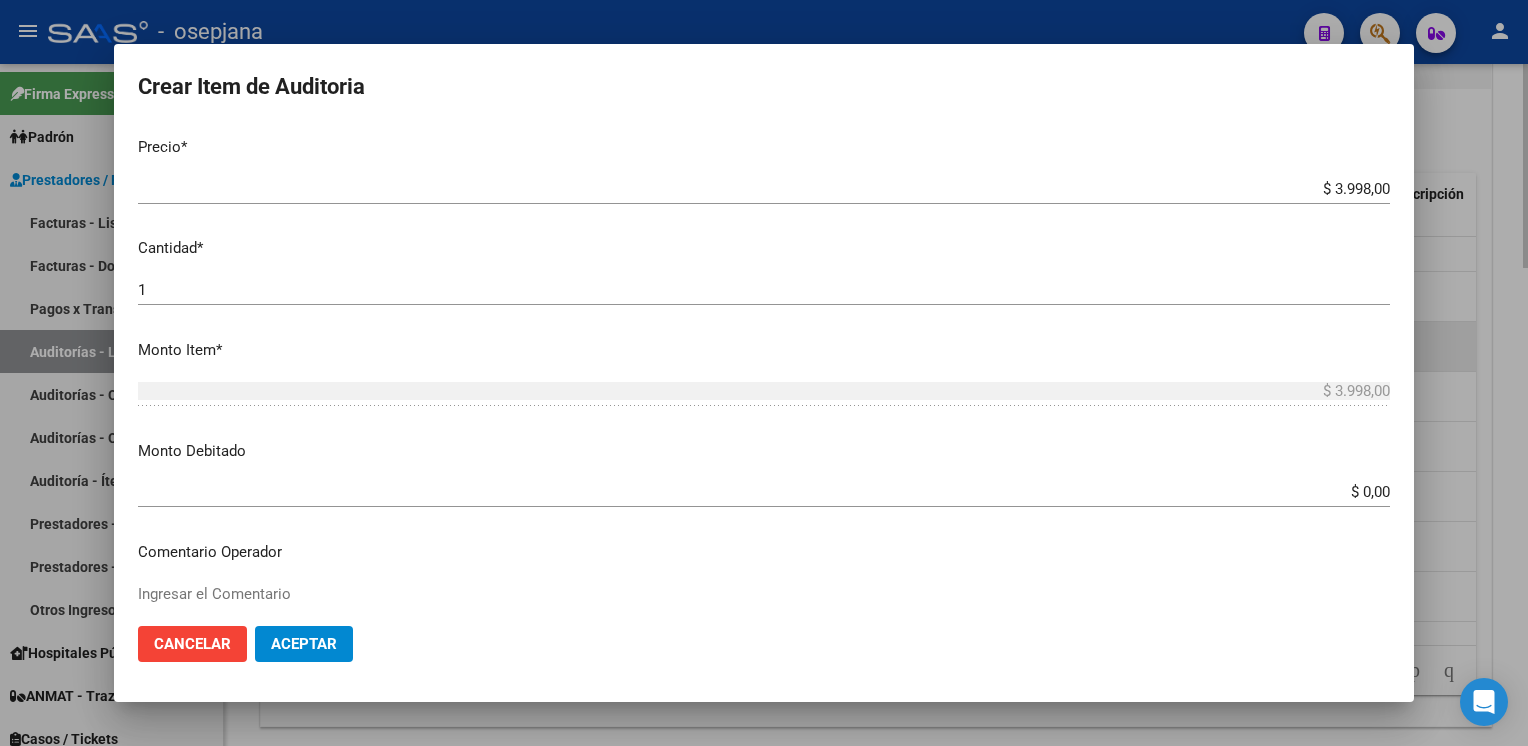 scroll, scrollTop: 467, scrollLeft: 0, axis: vertical 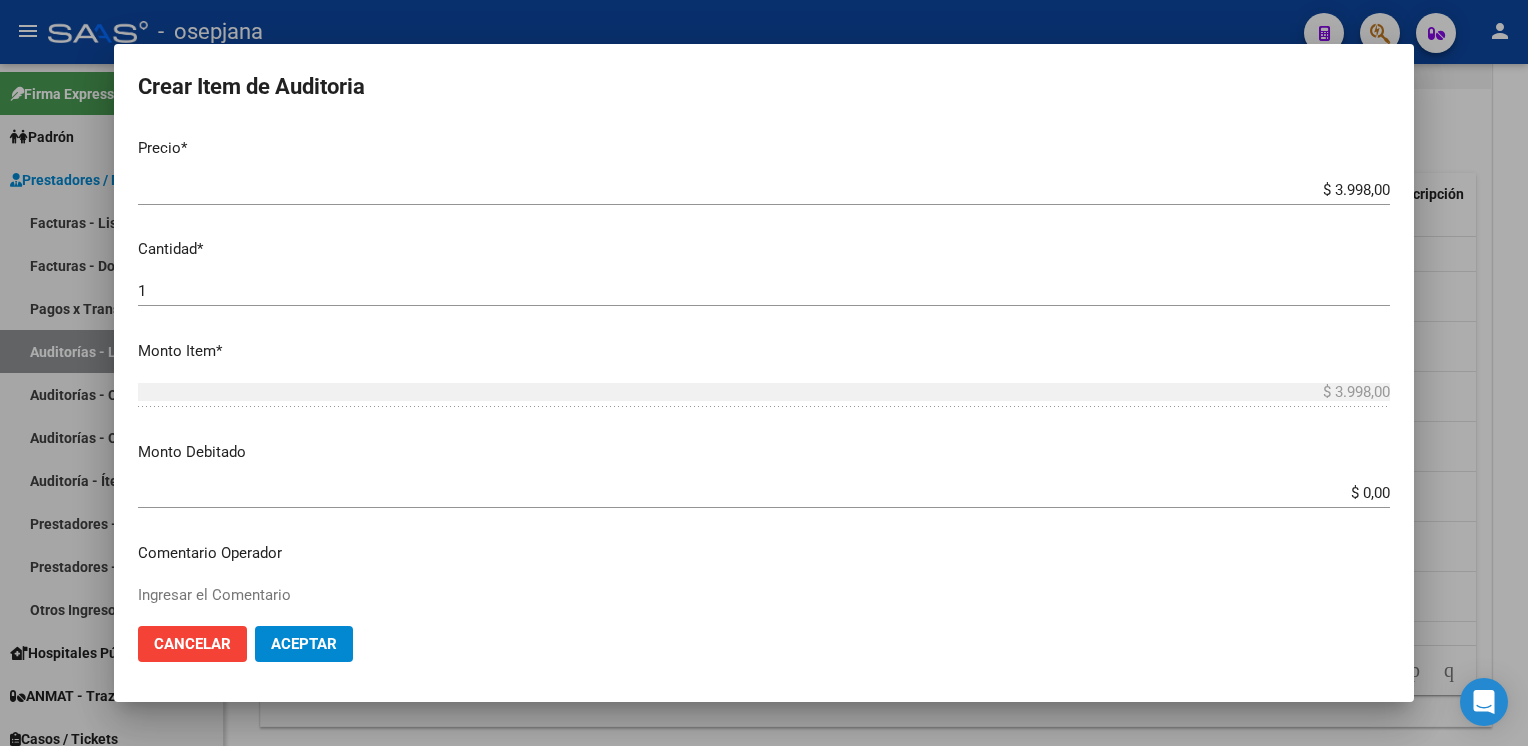 click on "Cancelar" 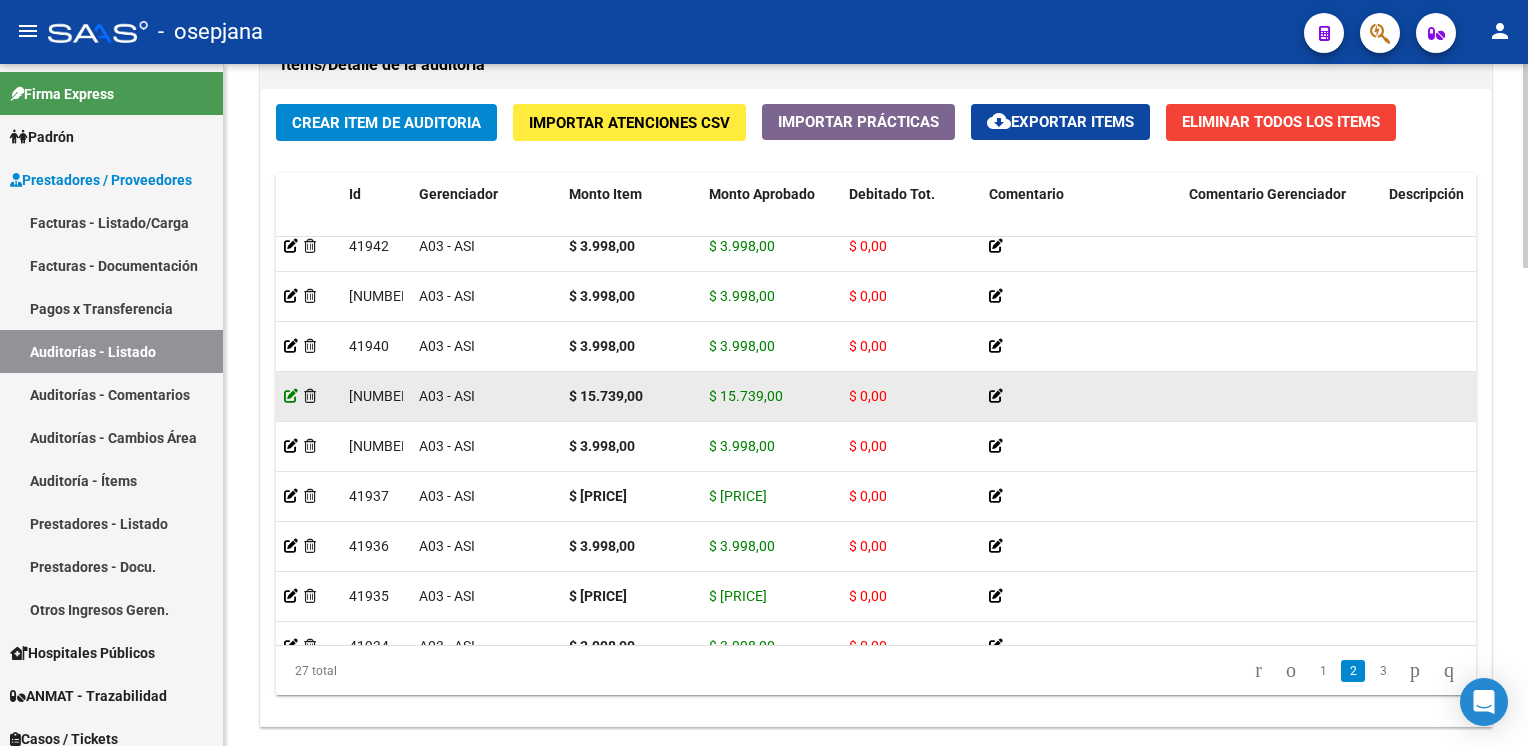 click 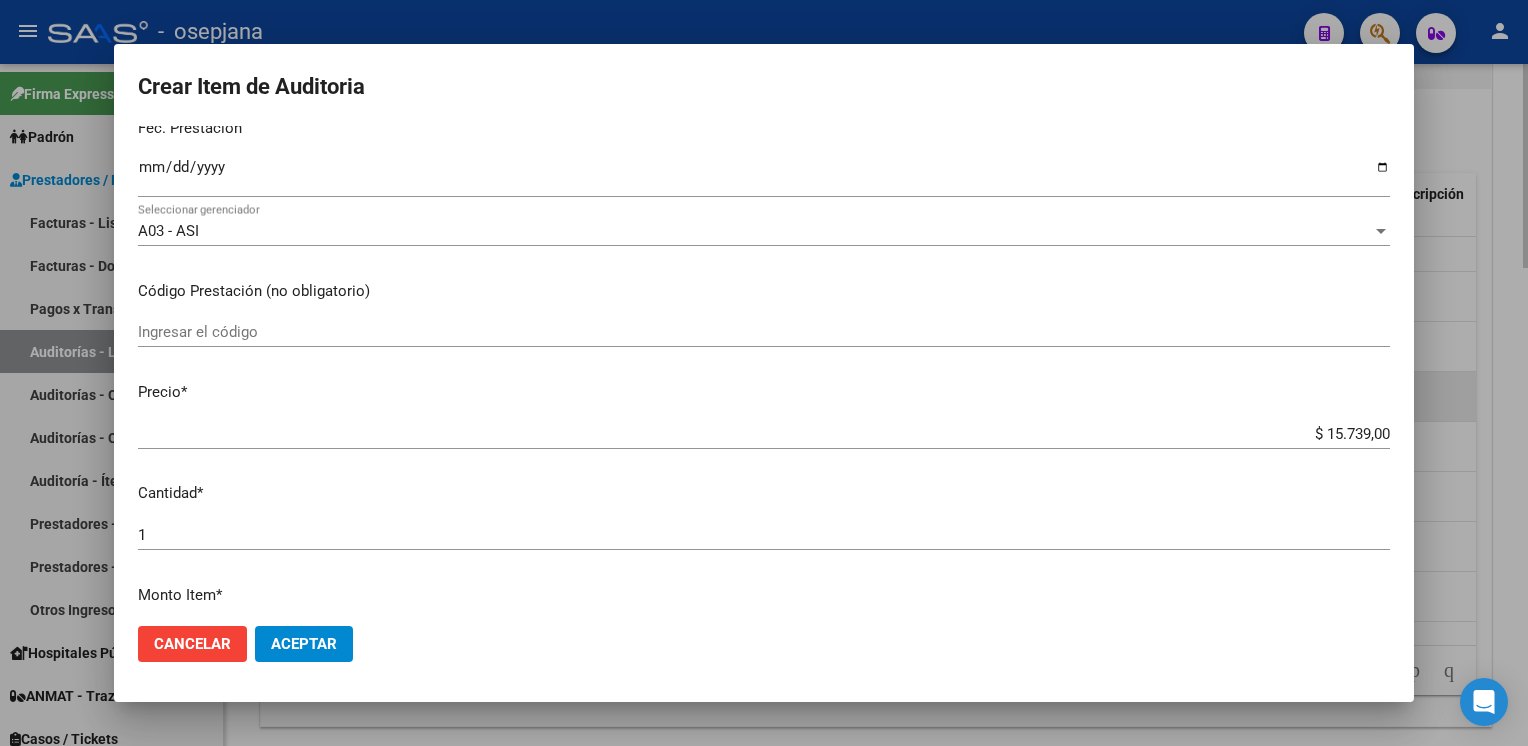 scroll, scrollTop: 224, scrollLeft: 0, axis: vertical 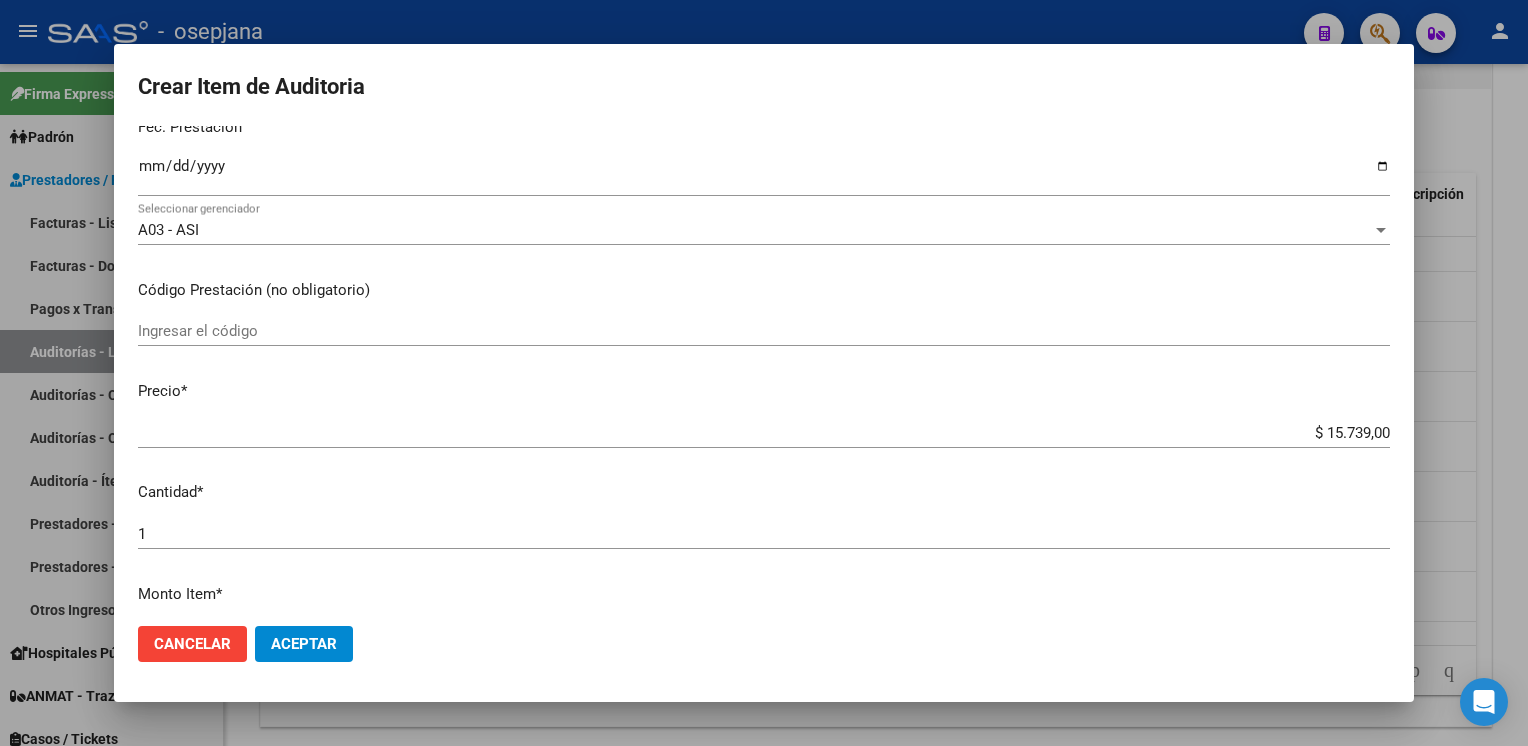 drag, startPoint x: 288, startPoint y: 396, endPoint x: 156, endPoint y: 637, distance: 274.78174 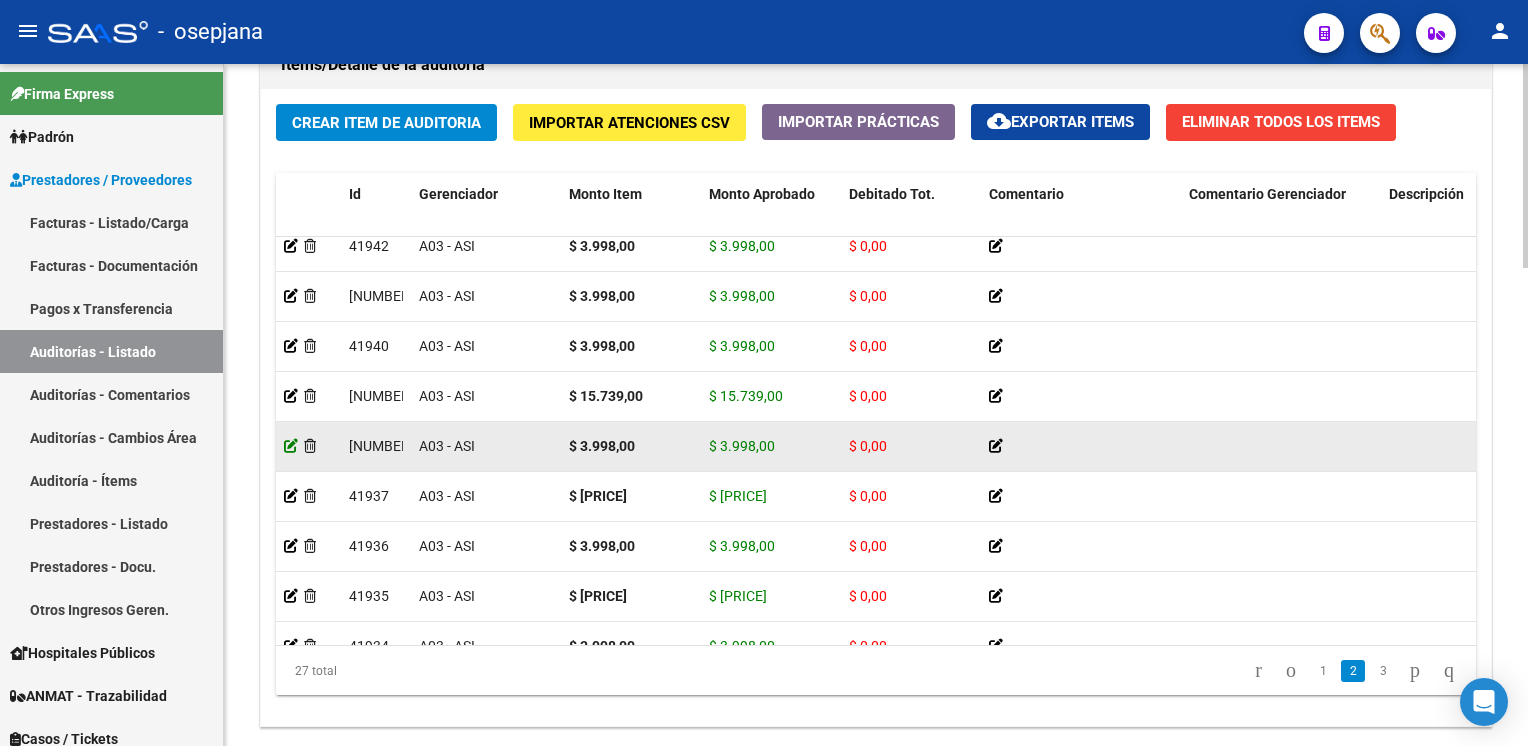 click 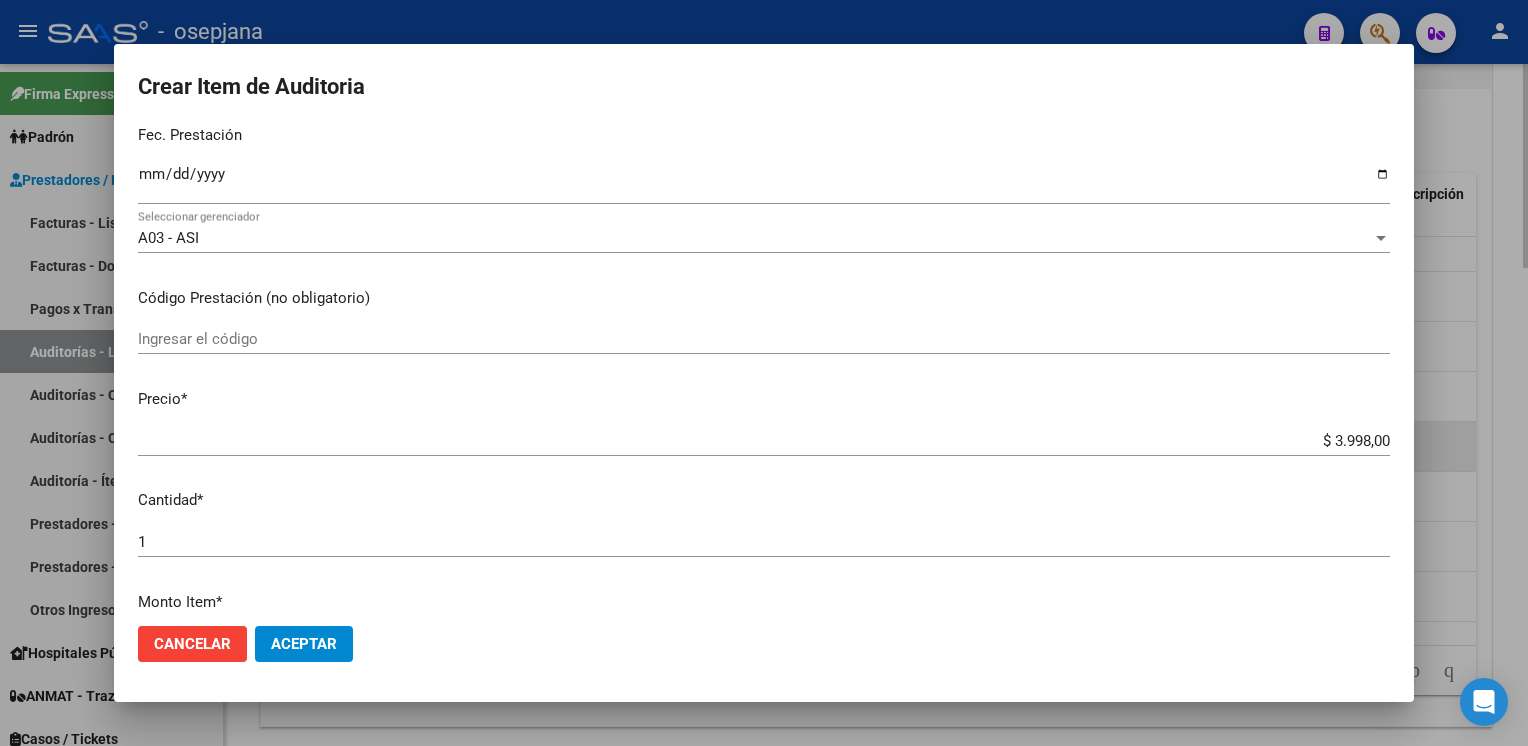 scroll, scrollTop: 215, scrollLeft: 0, axis: vertical 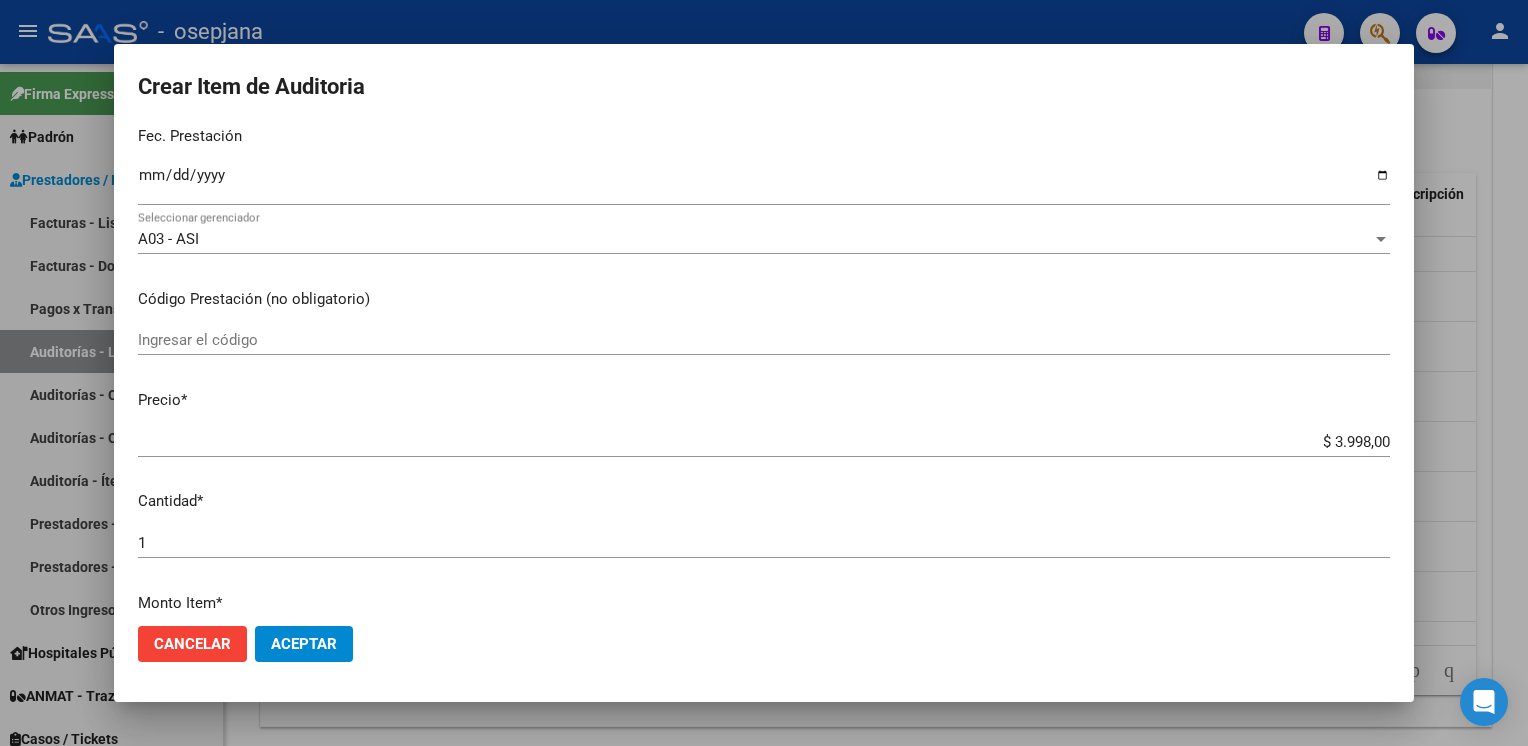 click on "Cancelar" 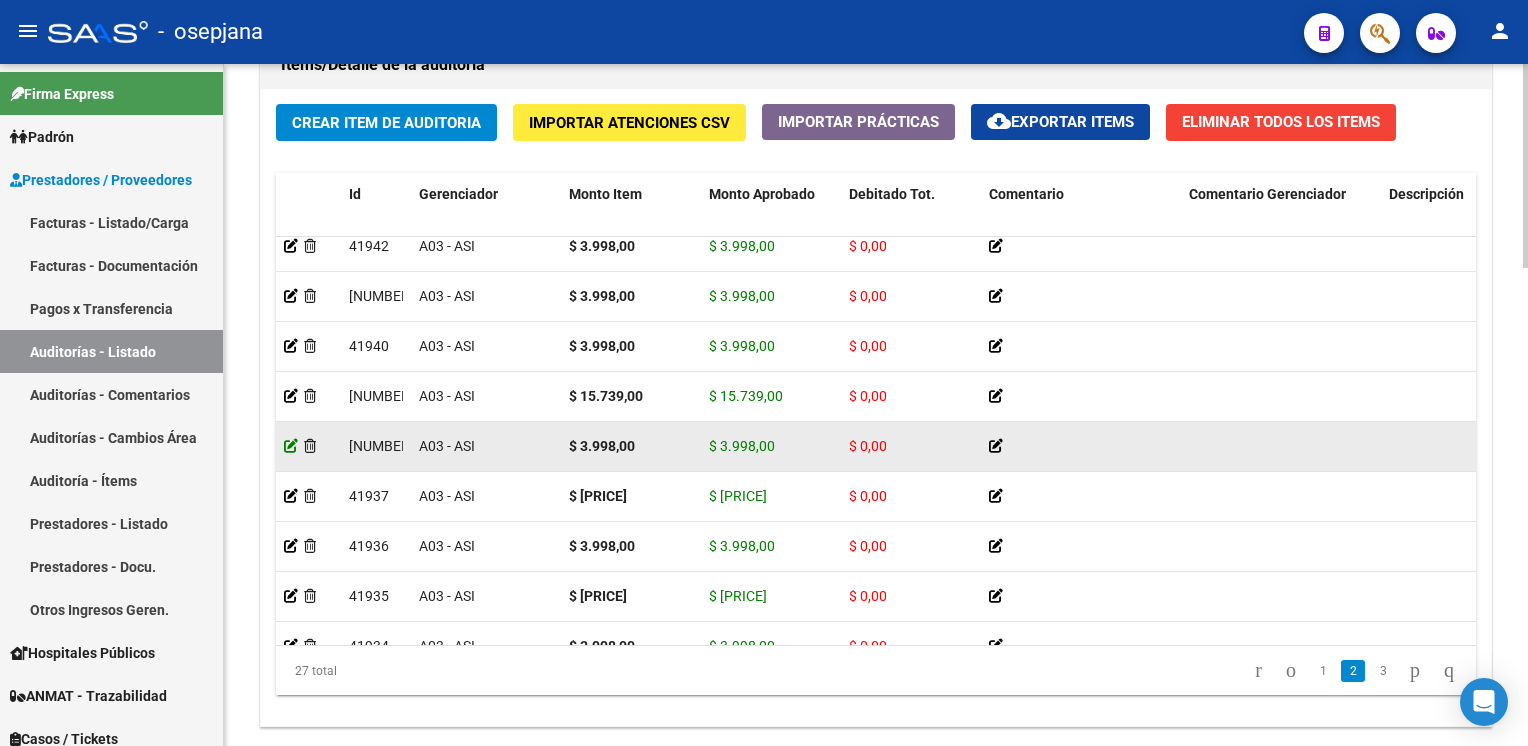 click 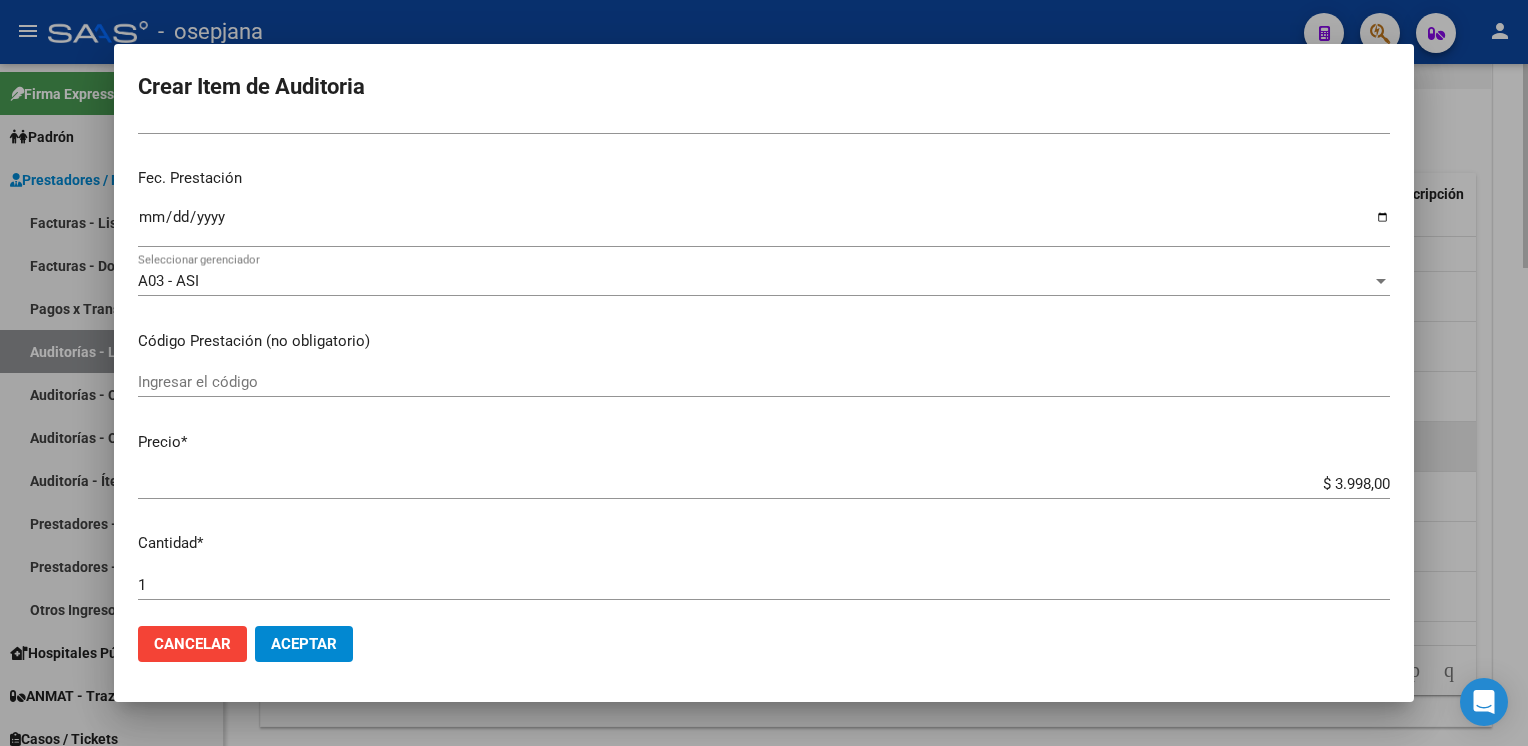 scroll, scrollTop: 316, scrollLeft: 0, axis: vertical 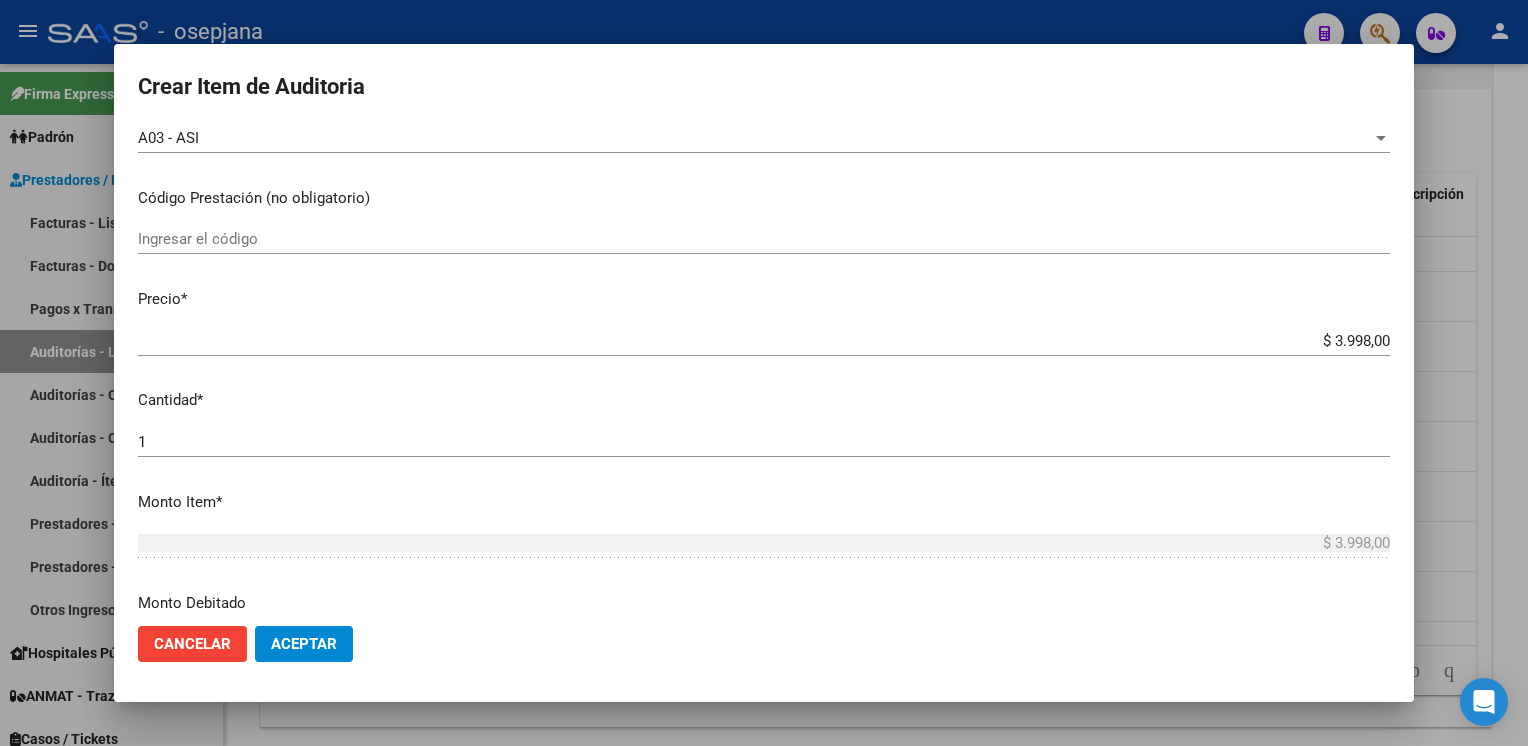 click on "Cancelar" 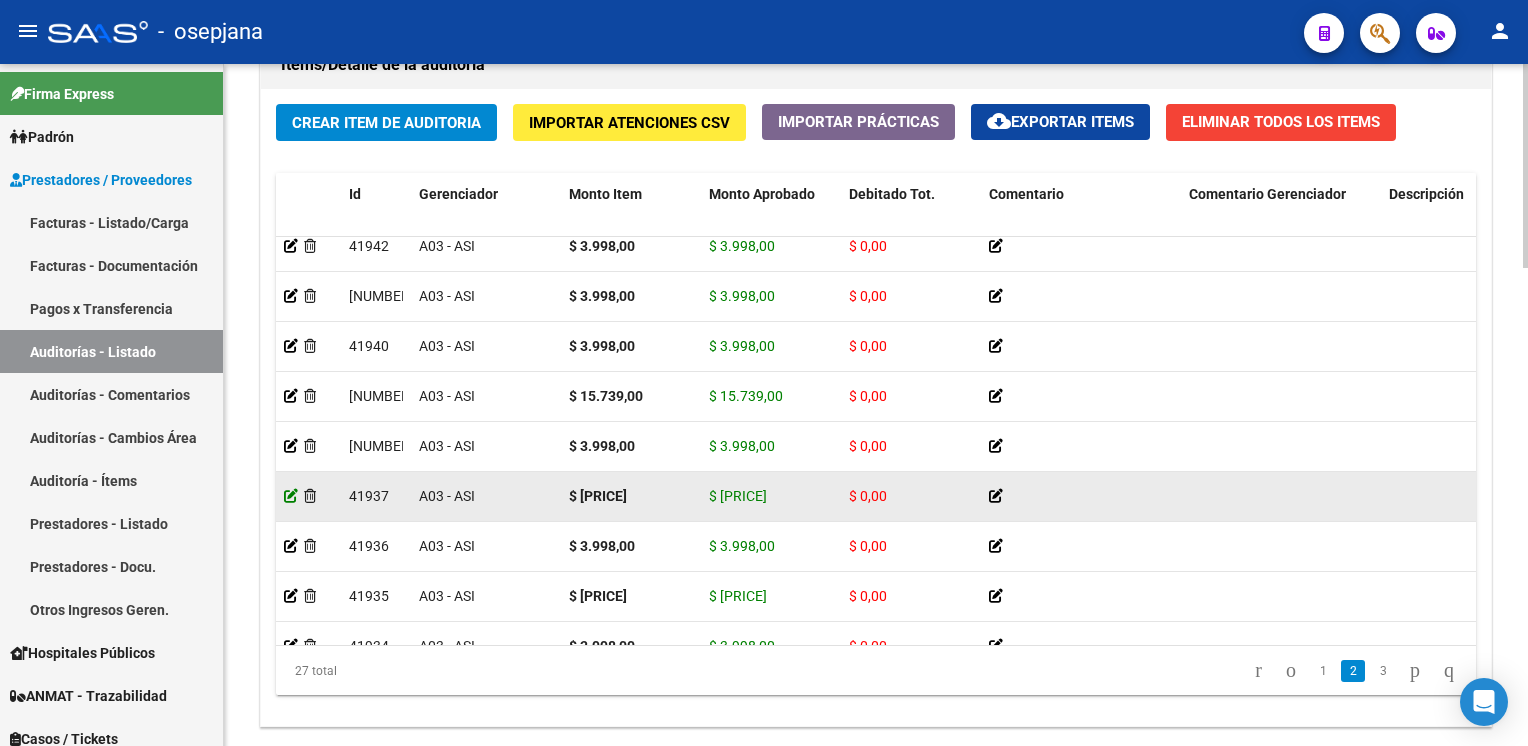click 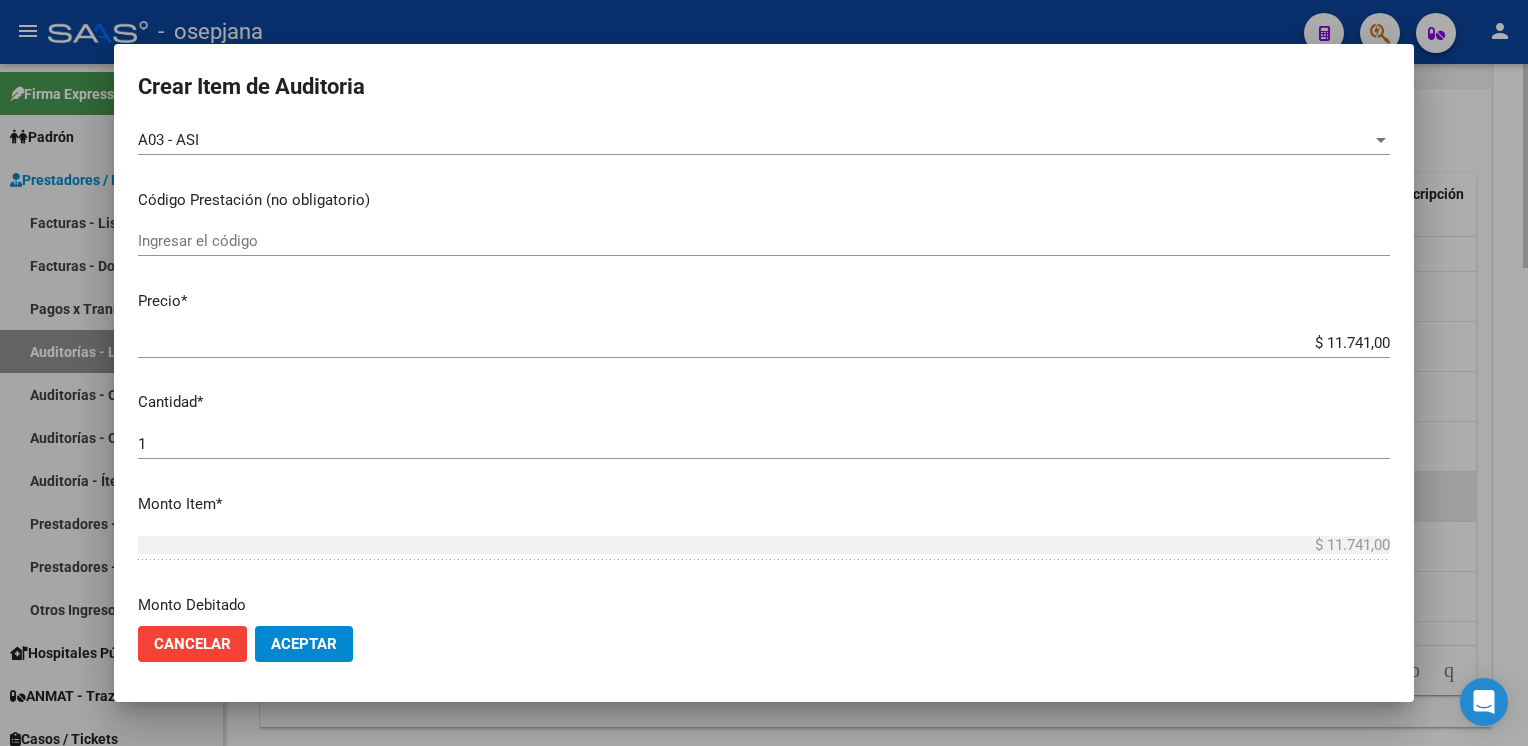 scroll, scrollTop: 317, scrollLeft: 0, axis: vertical 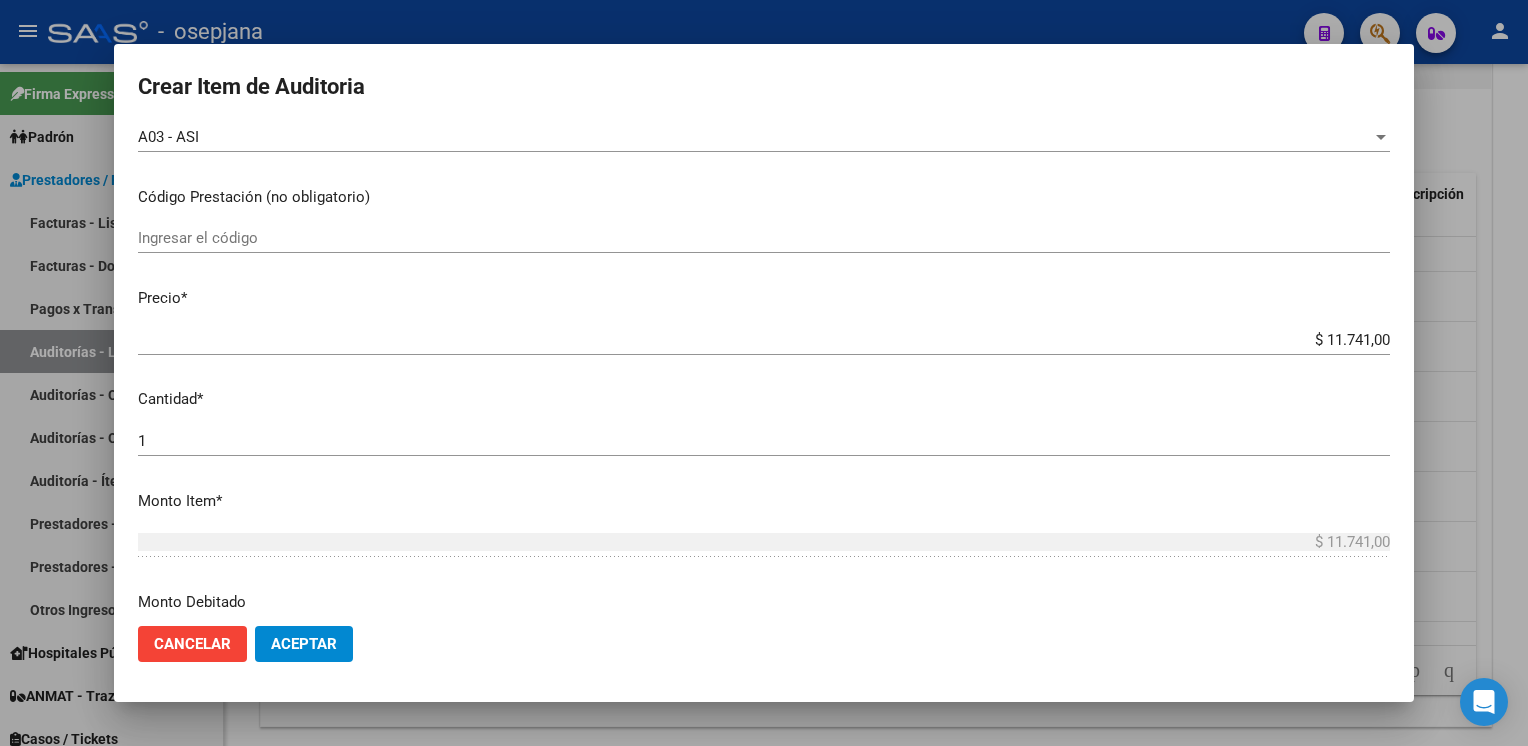 click on "Cancelar" 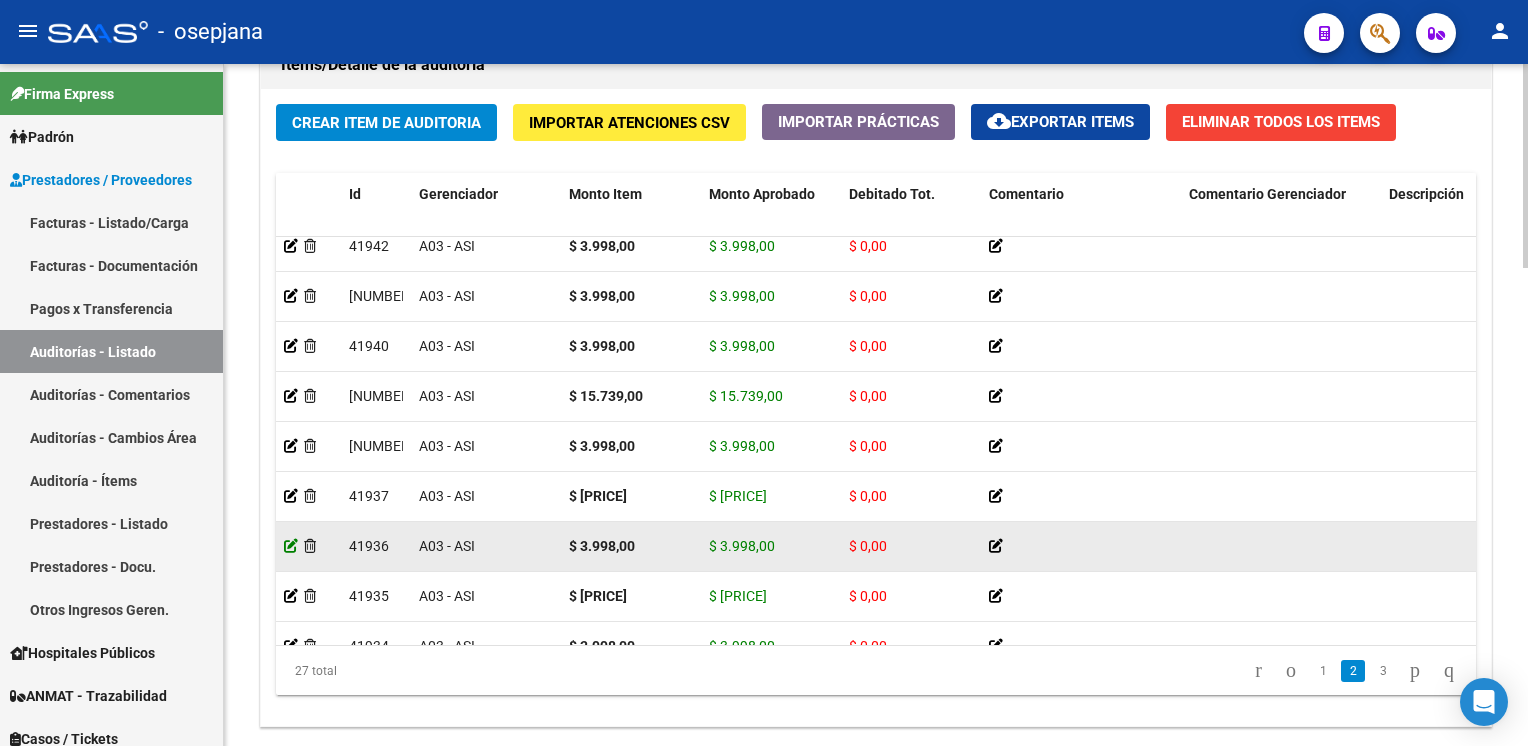 click 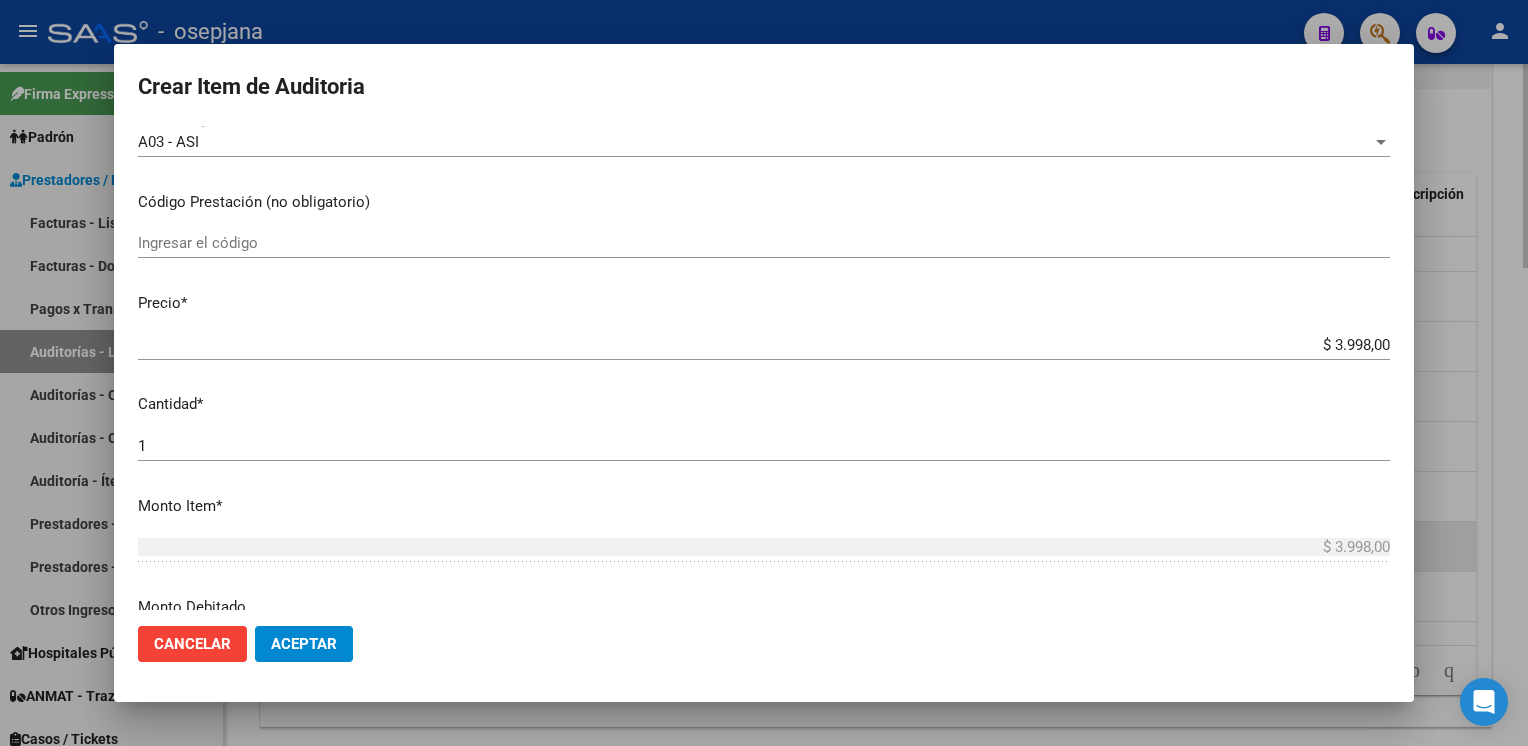 scroll, scrollTop: 330, scrollLeft: 0, axis: vertical 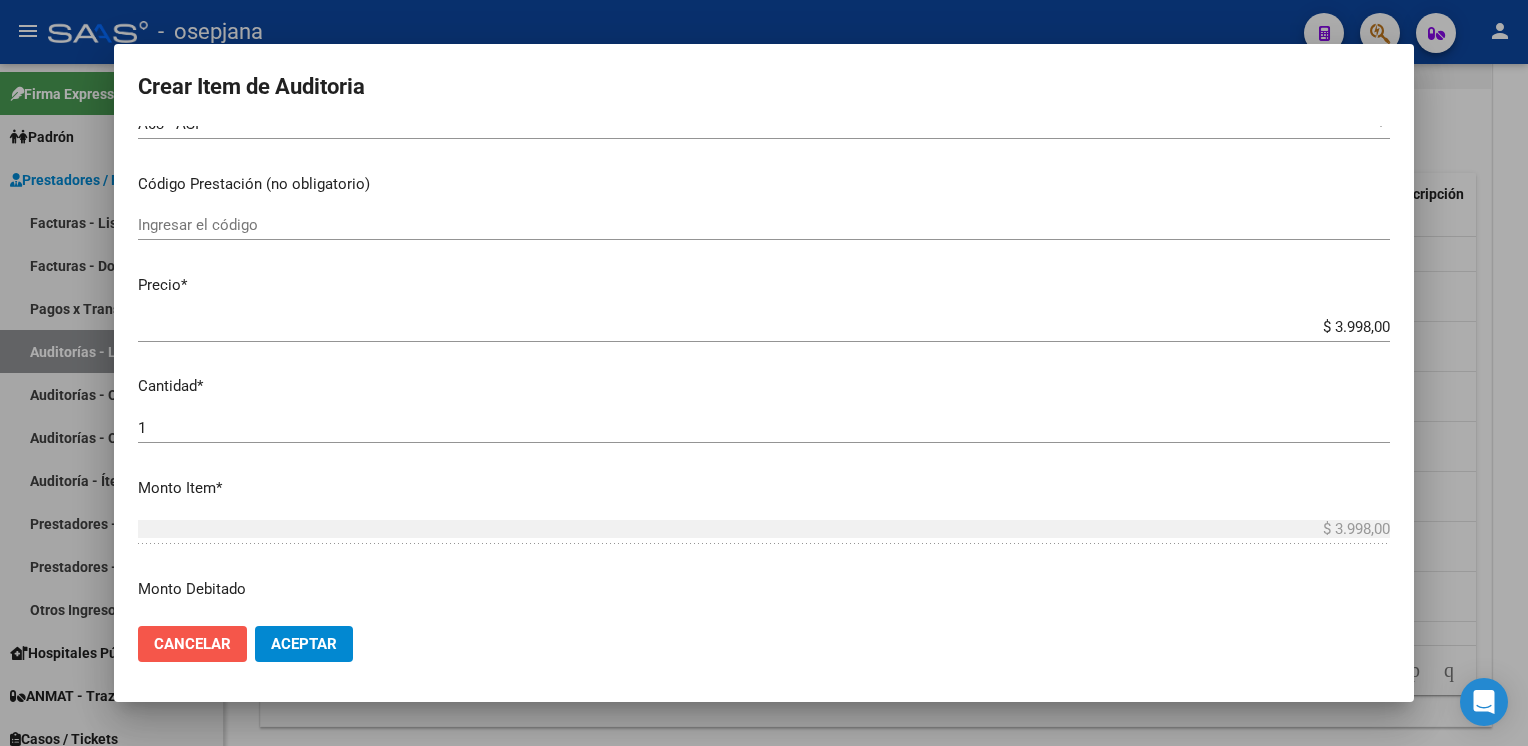 click on "Cancelar" 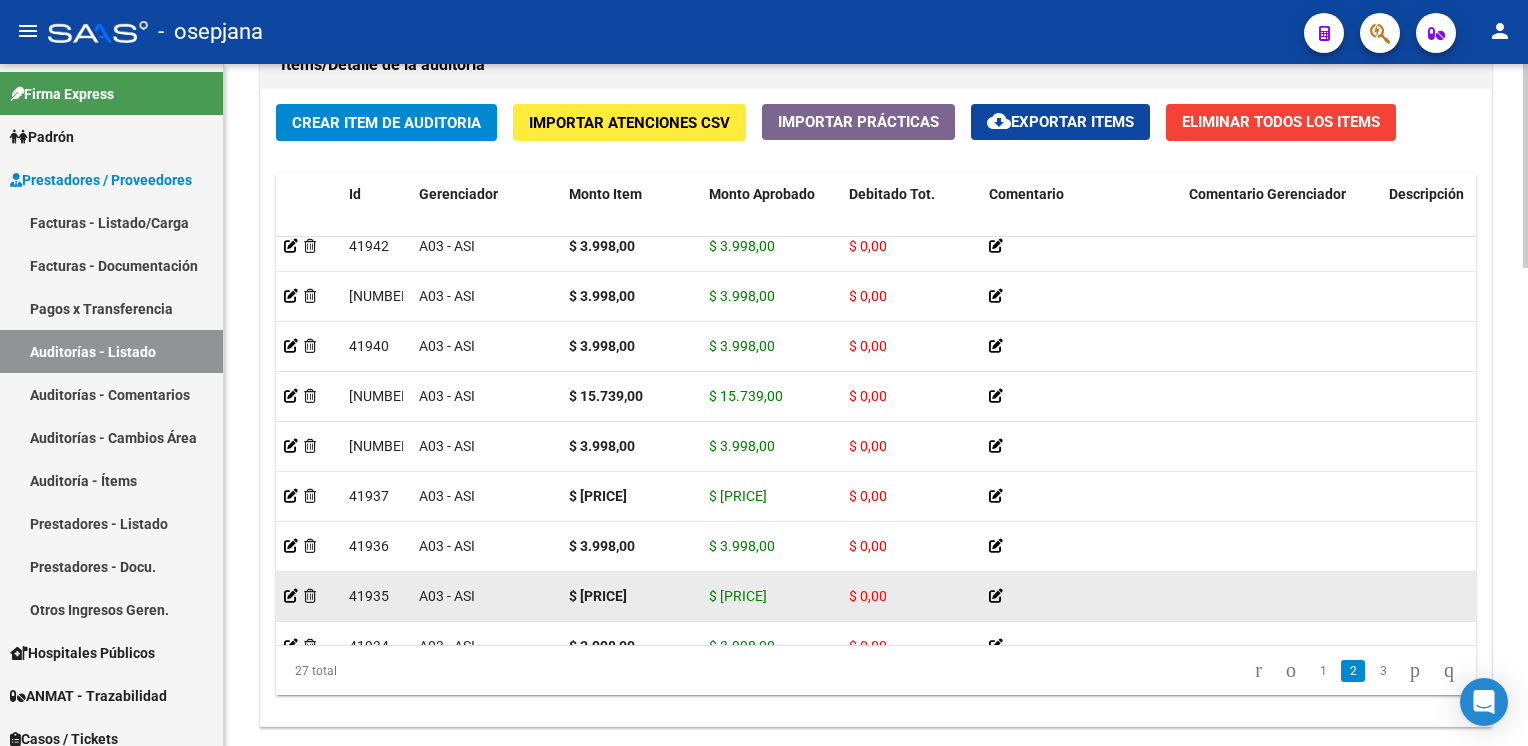 click 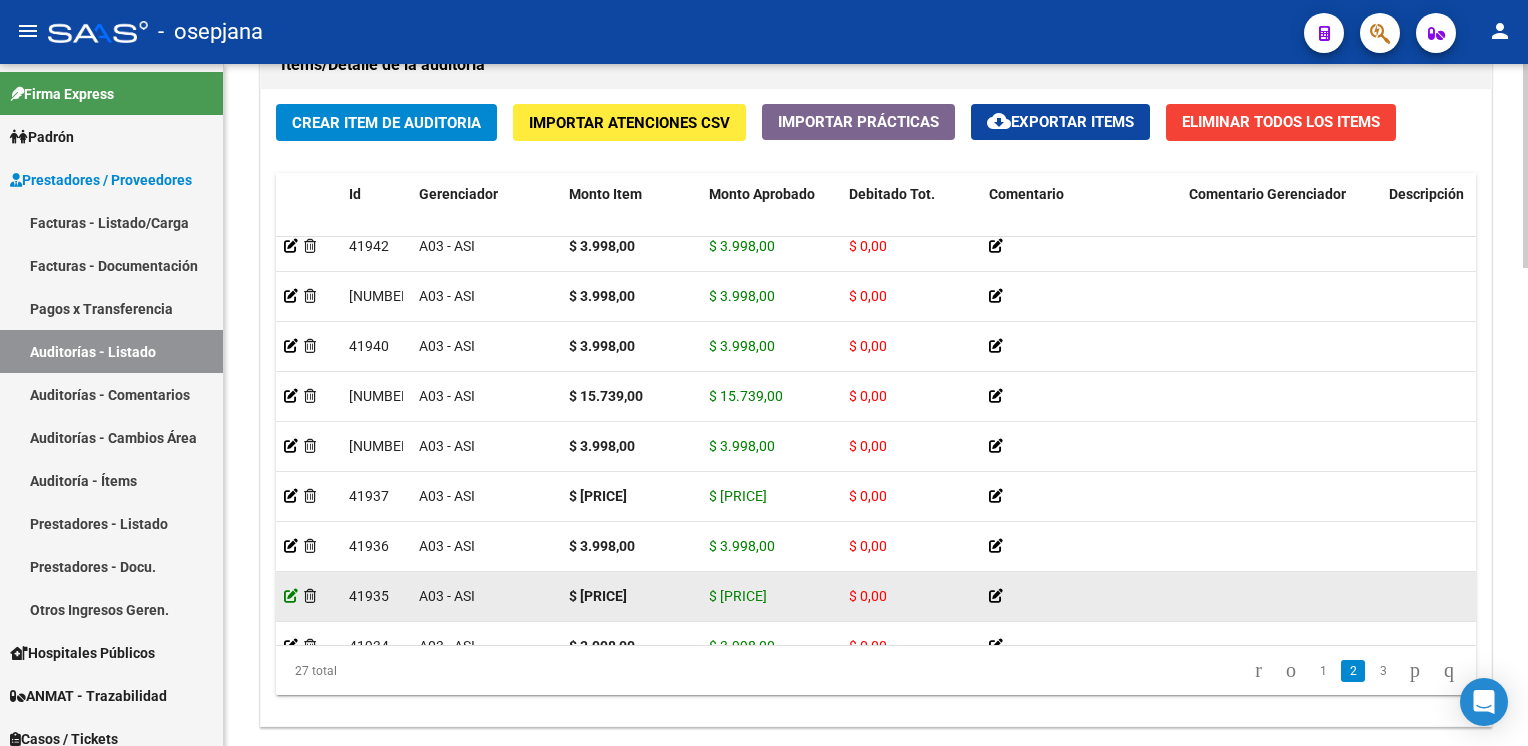 click 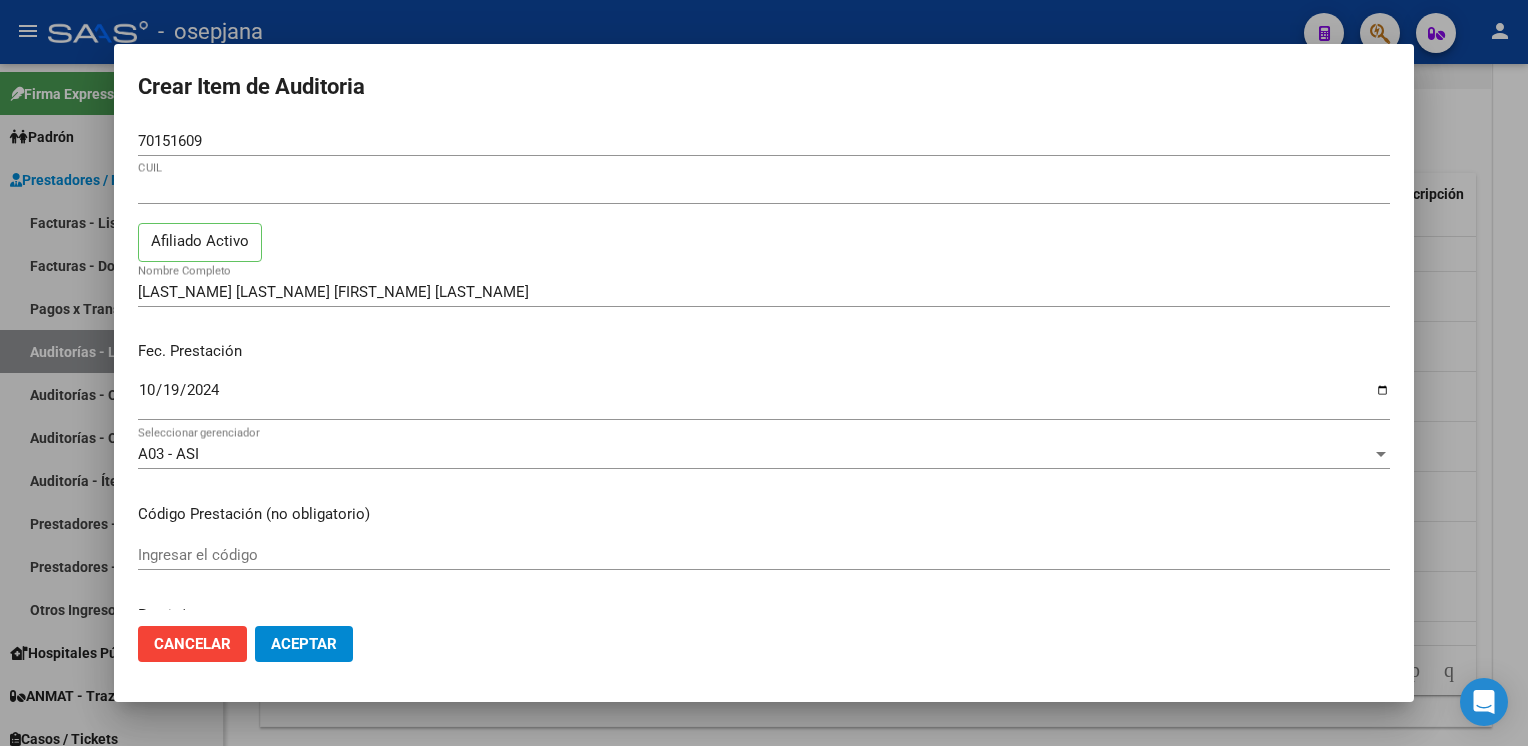 click on "2024-10-19" at bounding box center (764, 398) 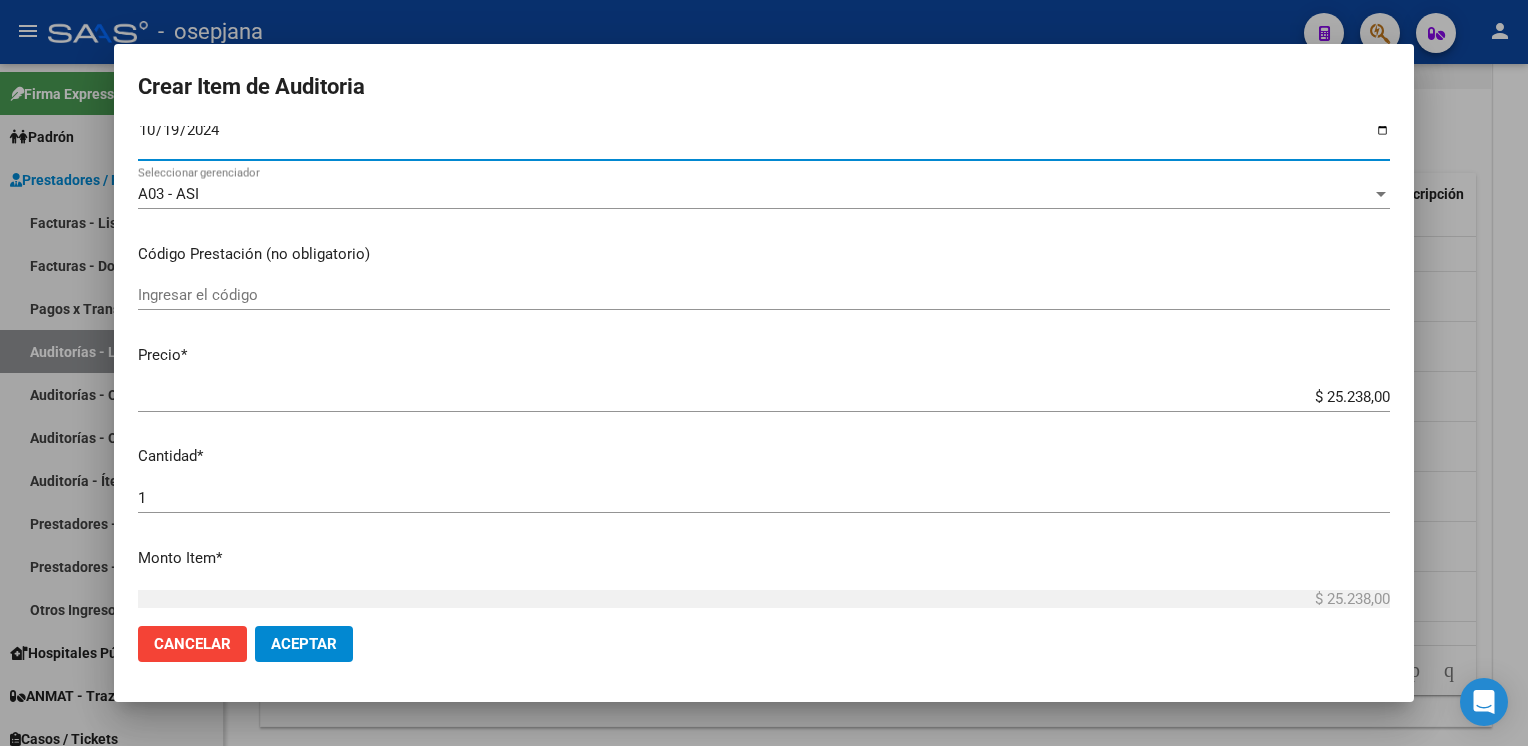 scroll, scrollTop: 261, scrollLeft: 0, axis: vertical 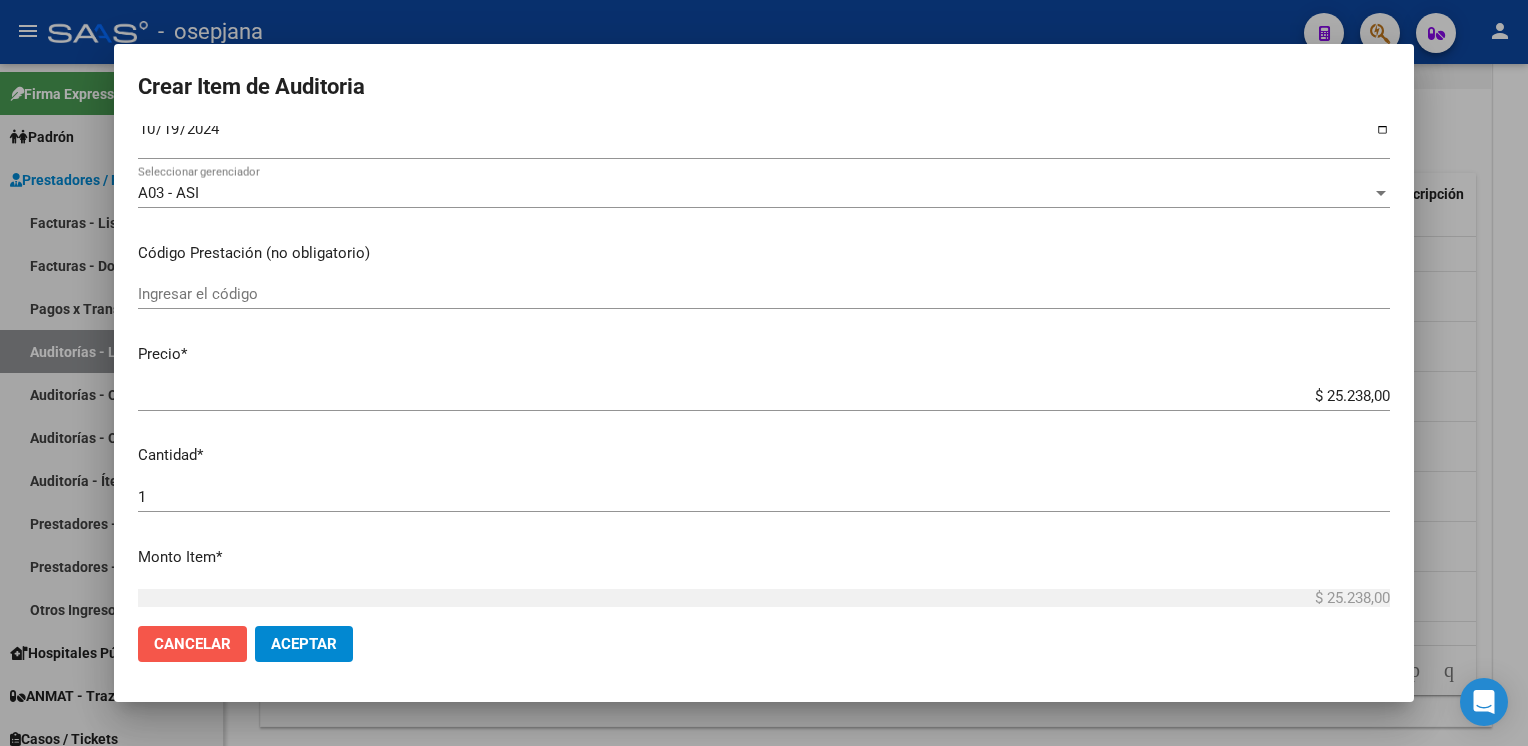 click on "Cancelar" 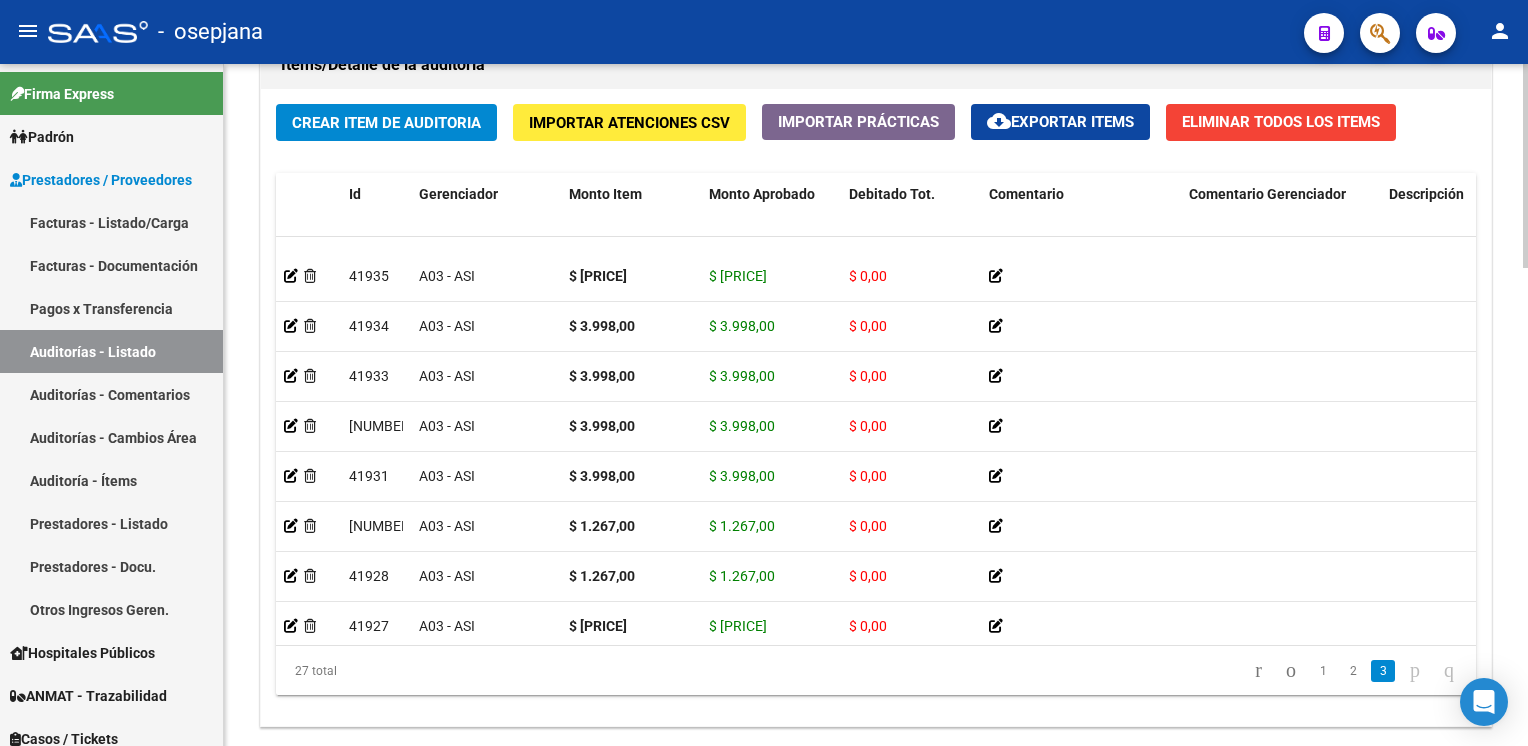 scroll, scrollTop: 725, scrollLeft: 0, axis: vertical 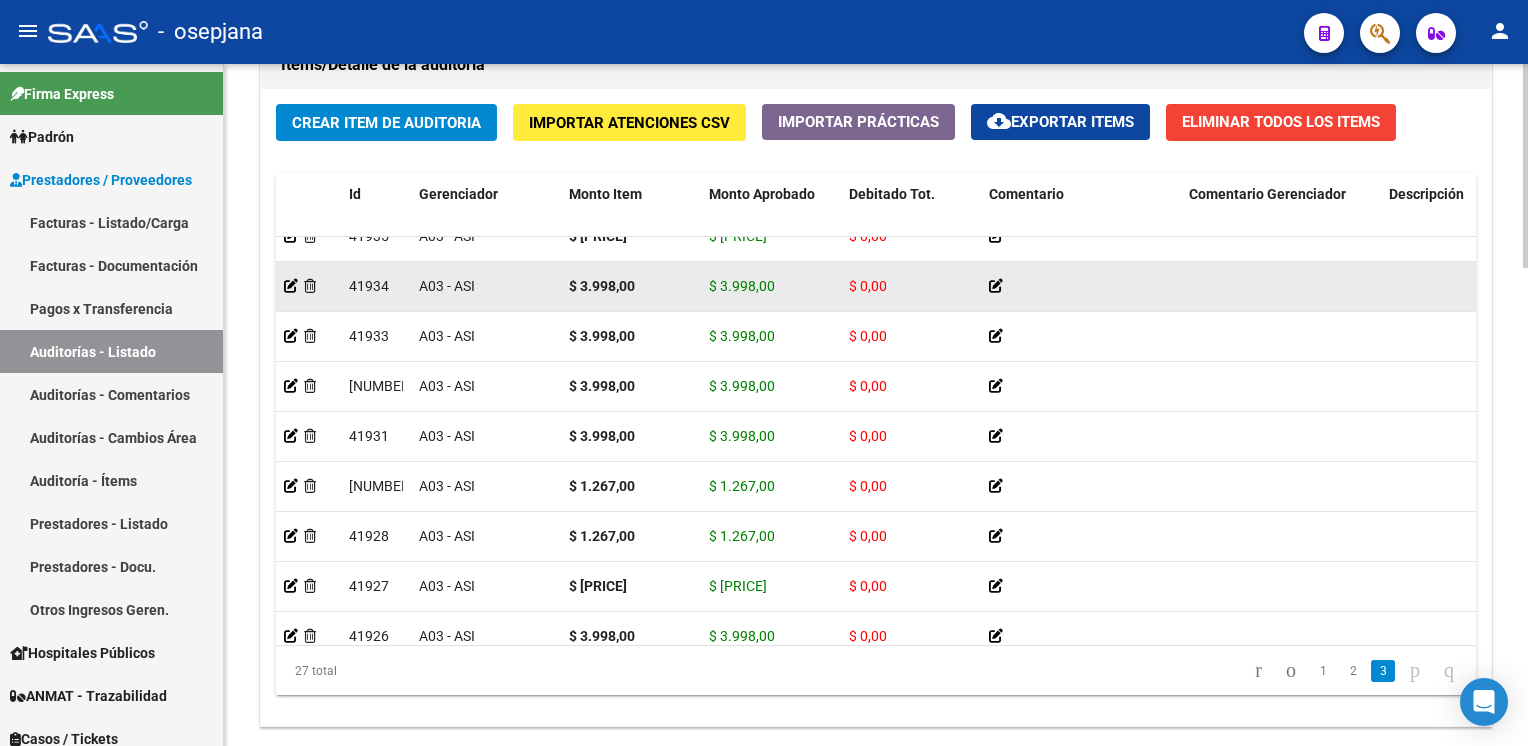 click 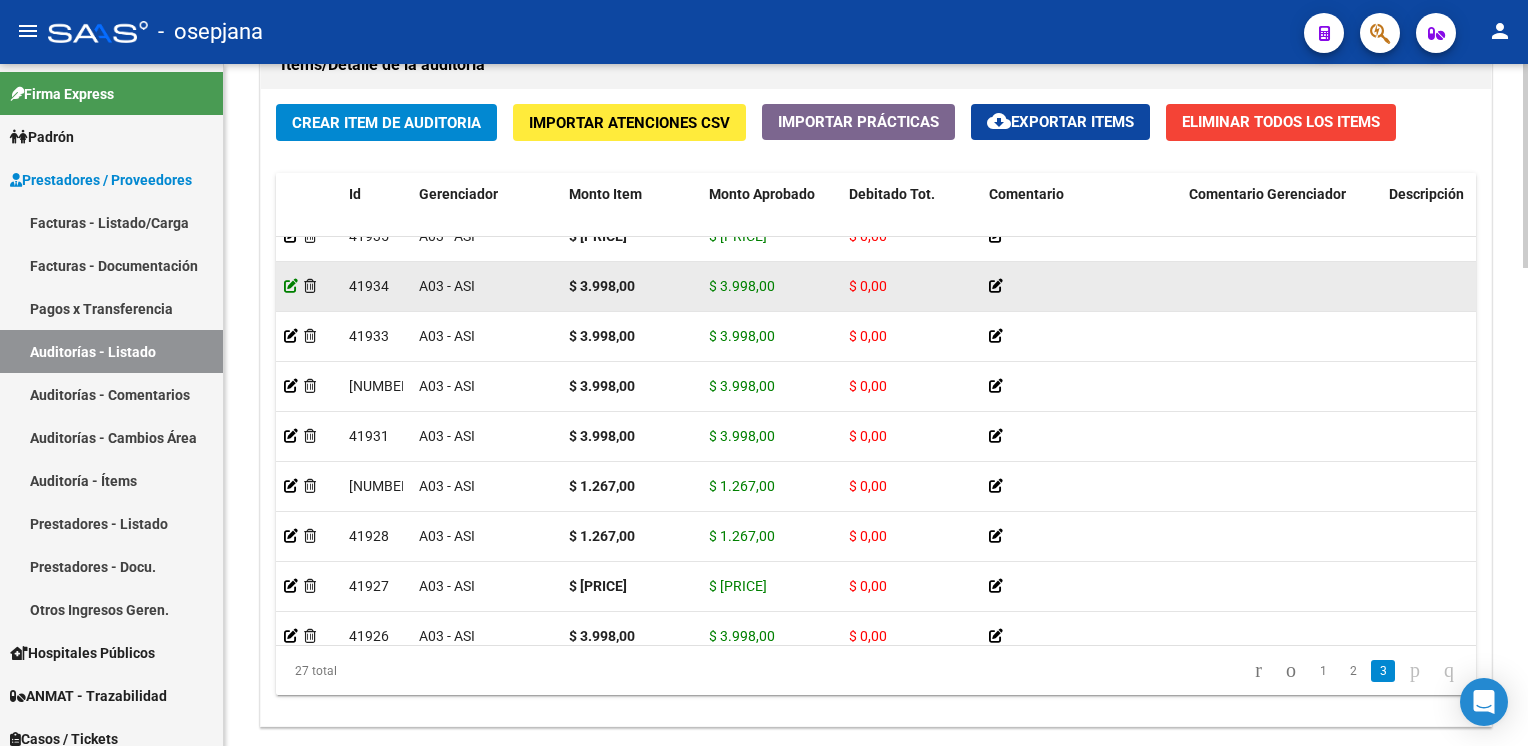 click 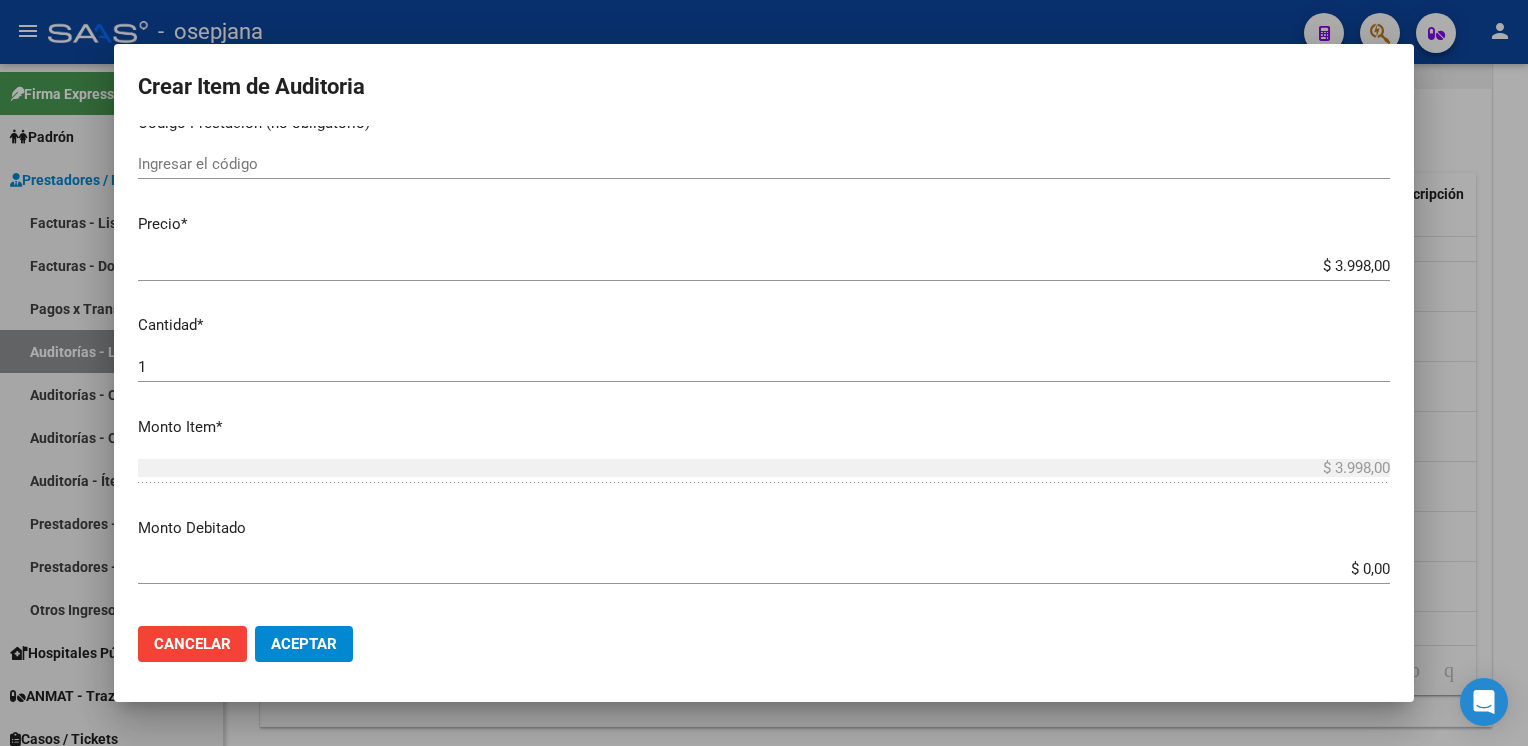 scroll, scrollTop: 393, scrollLeft: 0, axis: vertical 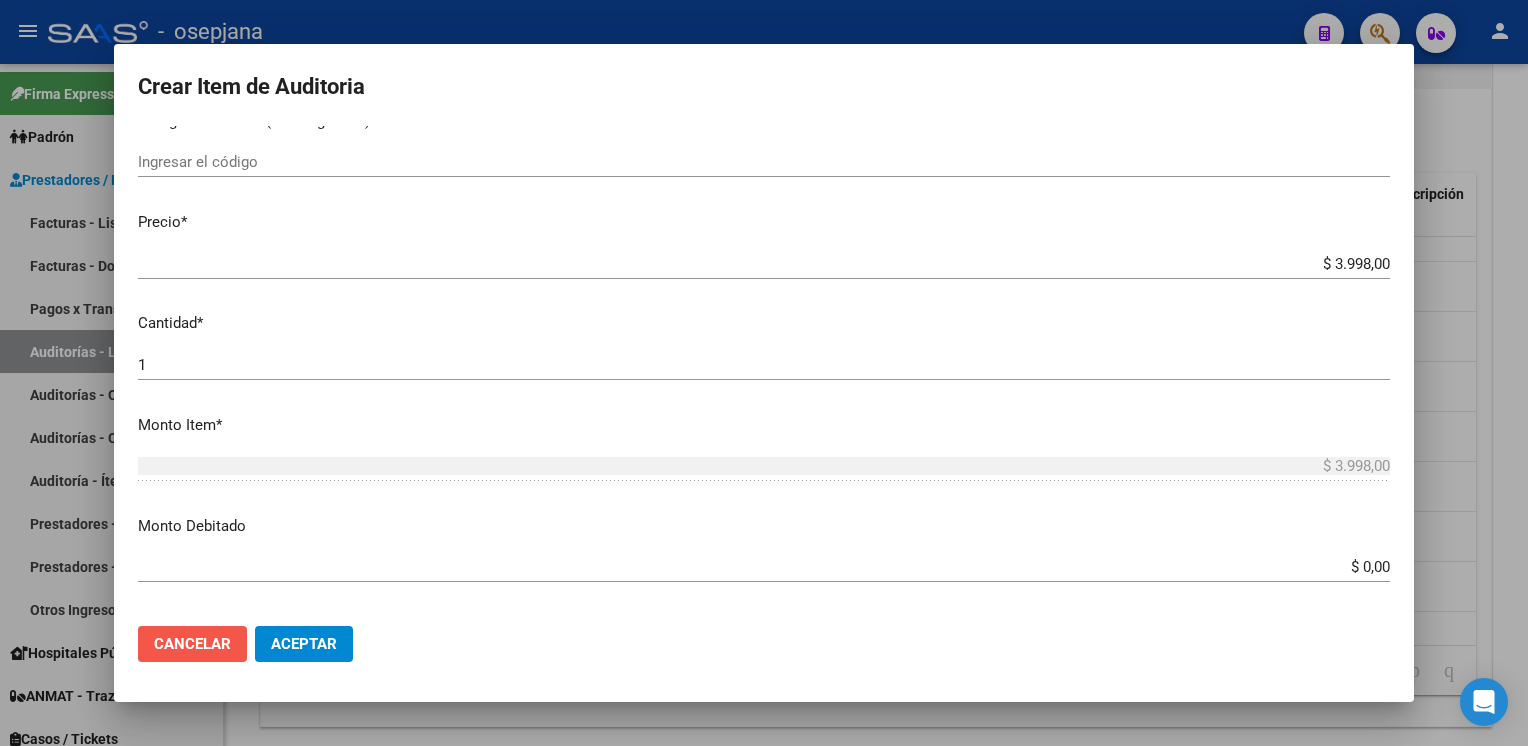 click on "Cancelar" 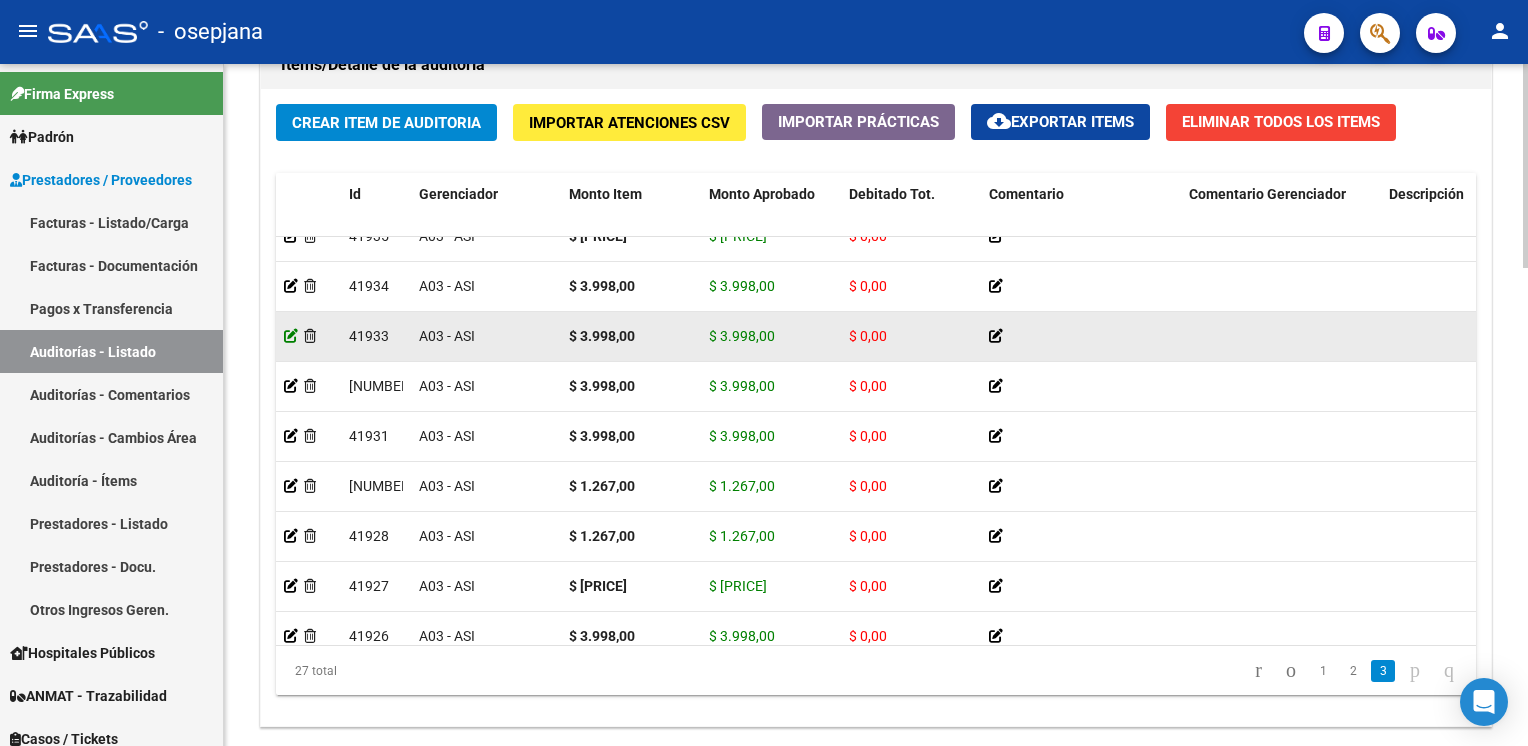 click 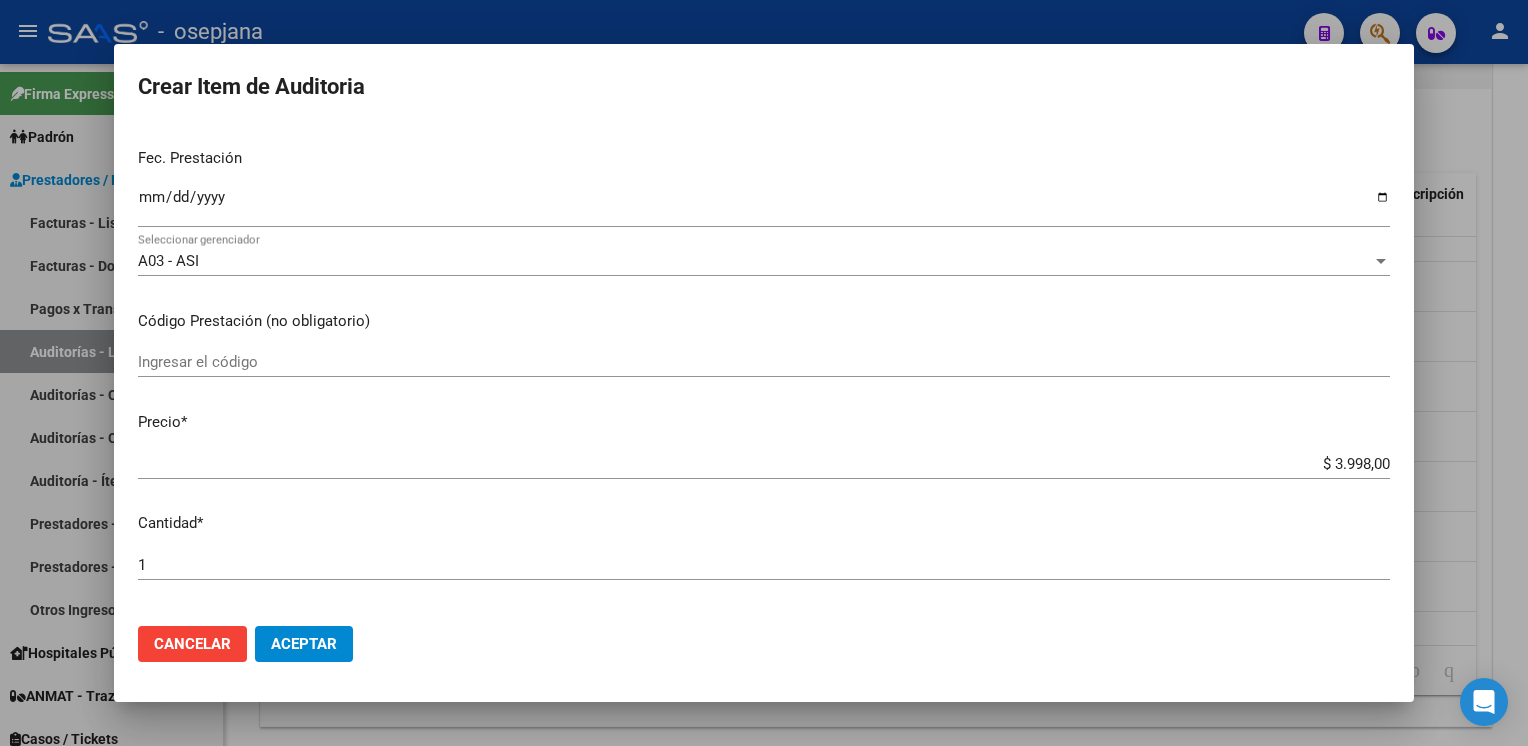 scroll, scrollTop: 195, scrollLeft: 0, axis: vertical 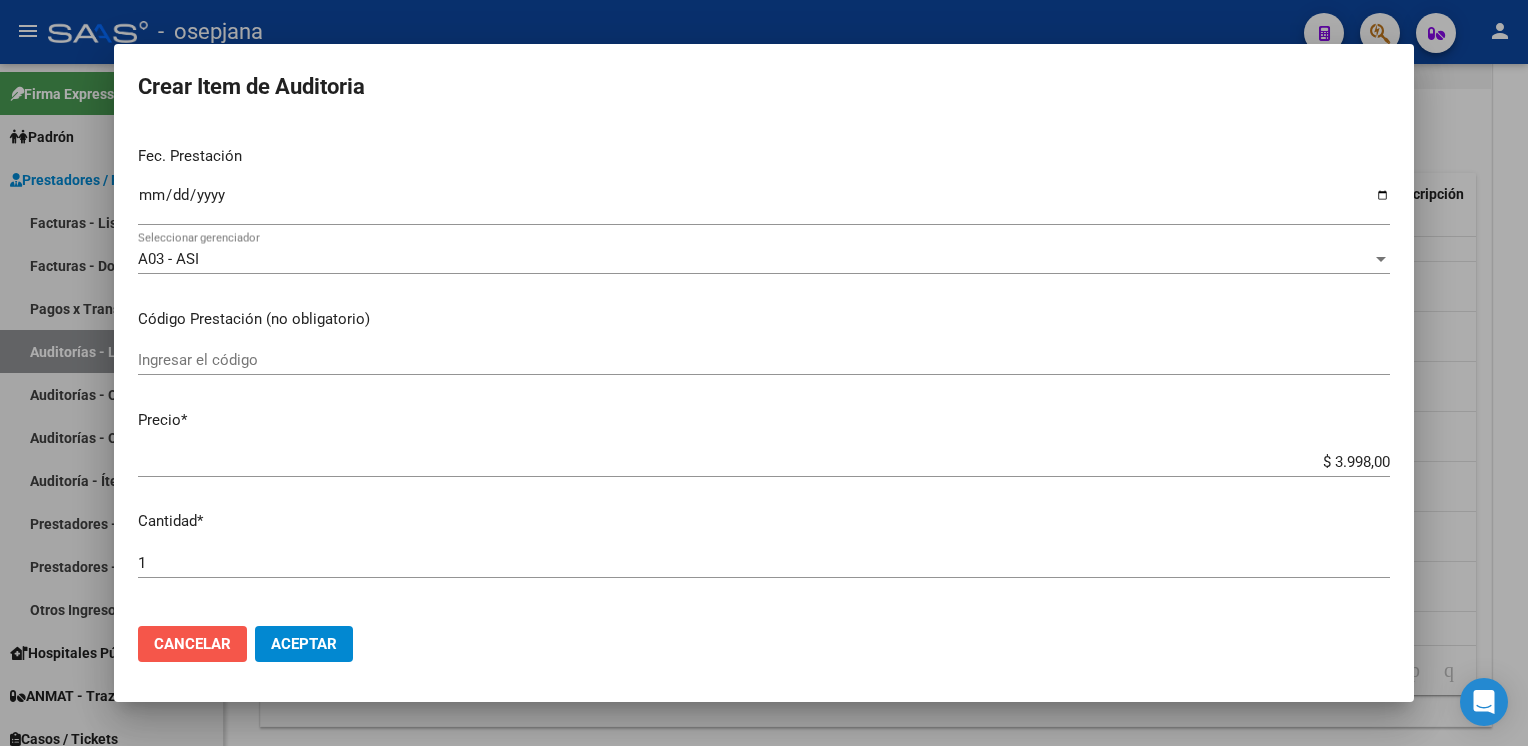click on "Cancelar" 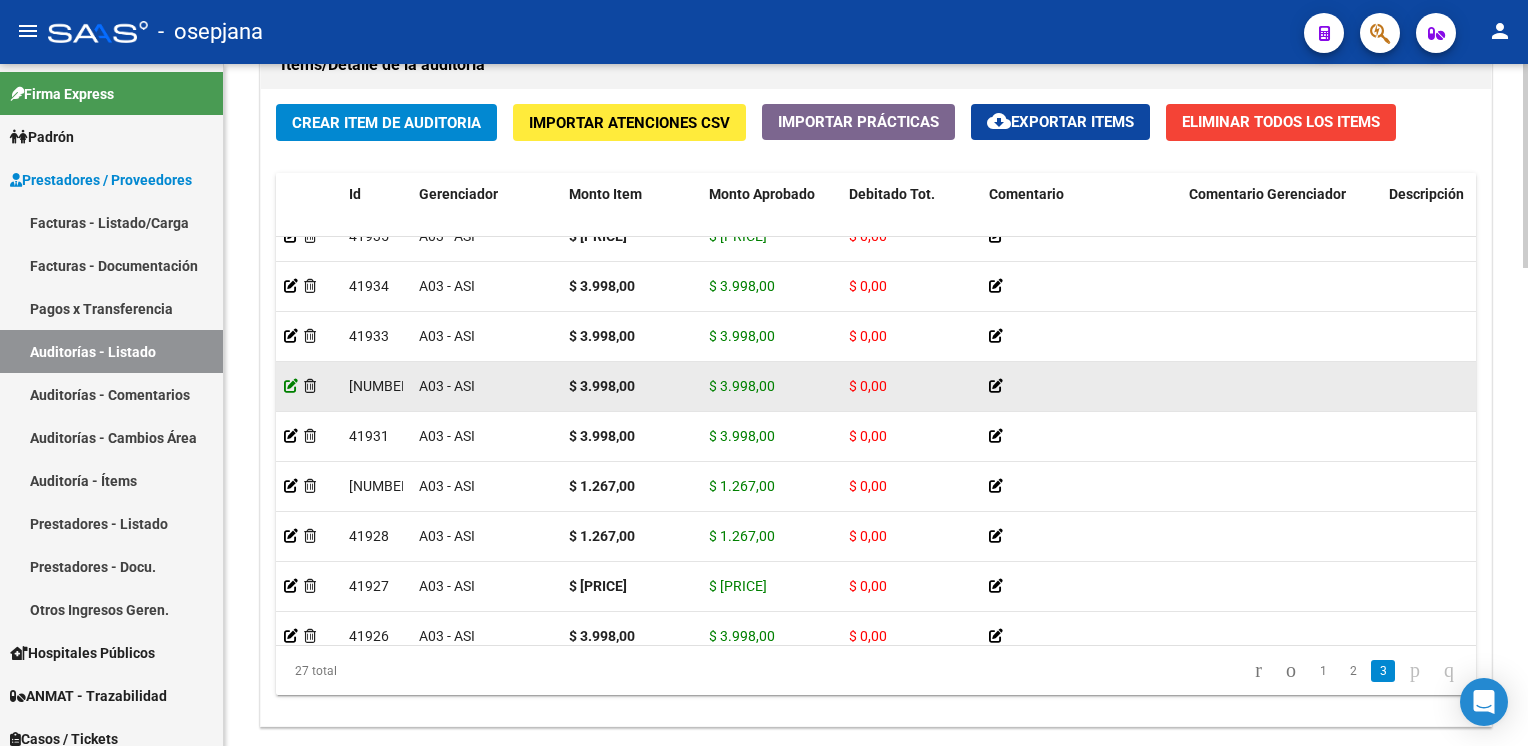 click 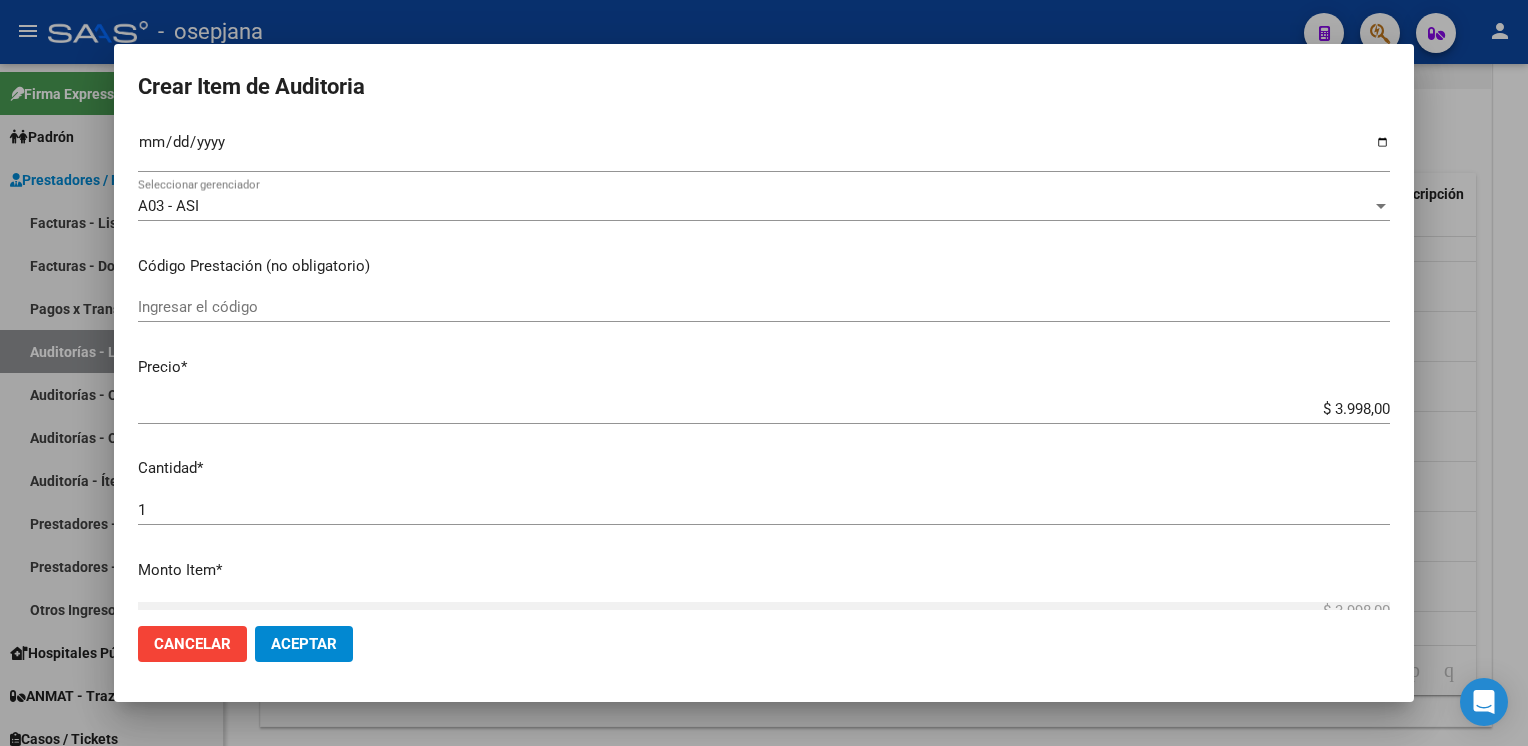 scroll, scrollTop: 252, scrollLeft: 0, axis: vertical 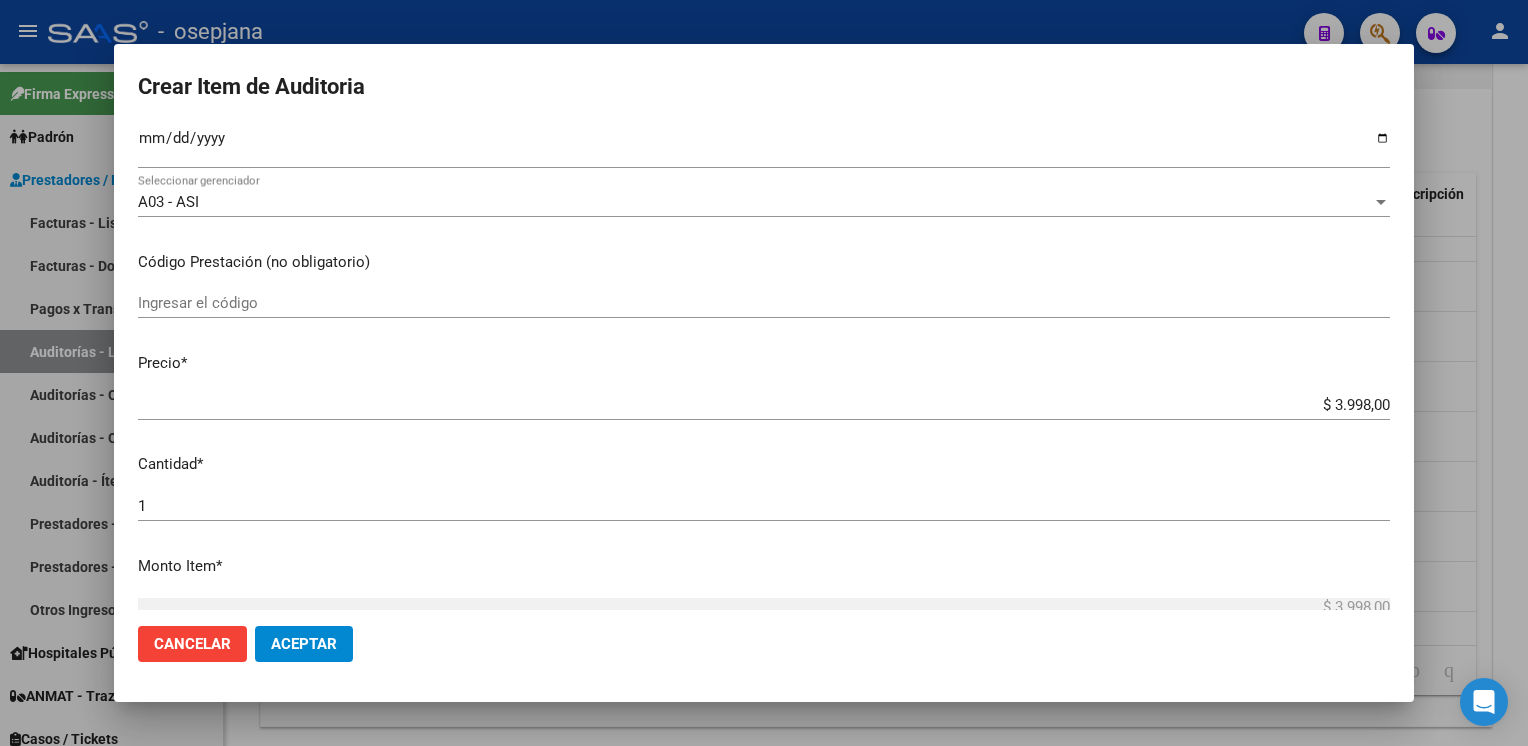 click on "Cancelar" 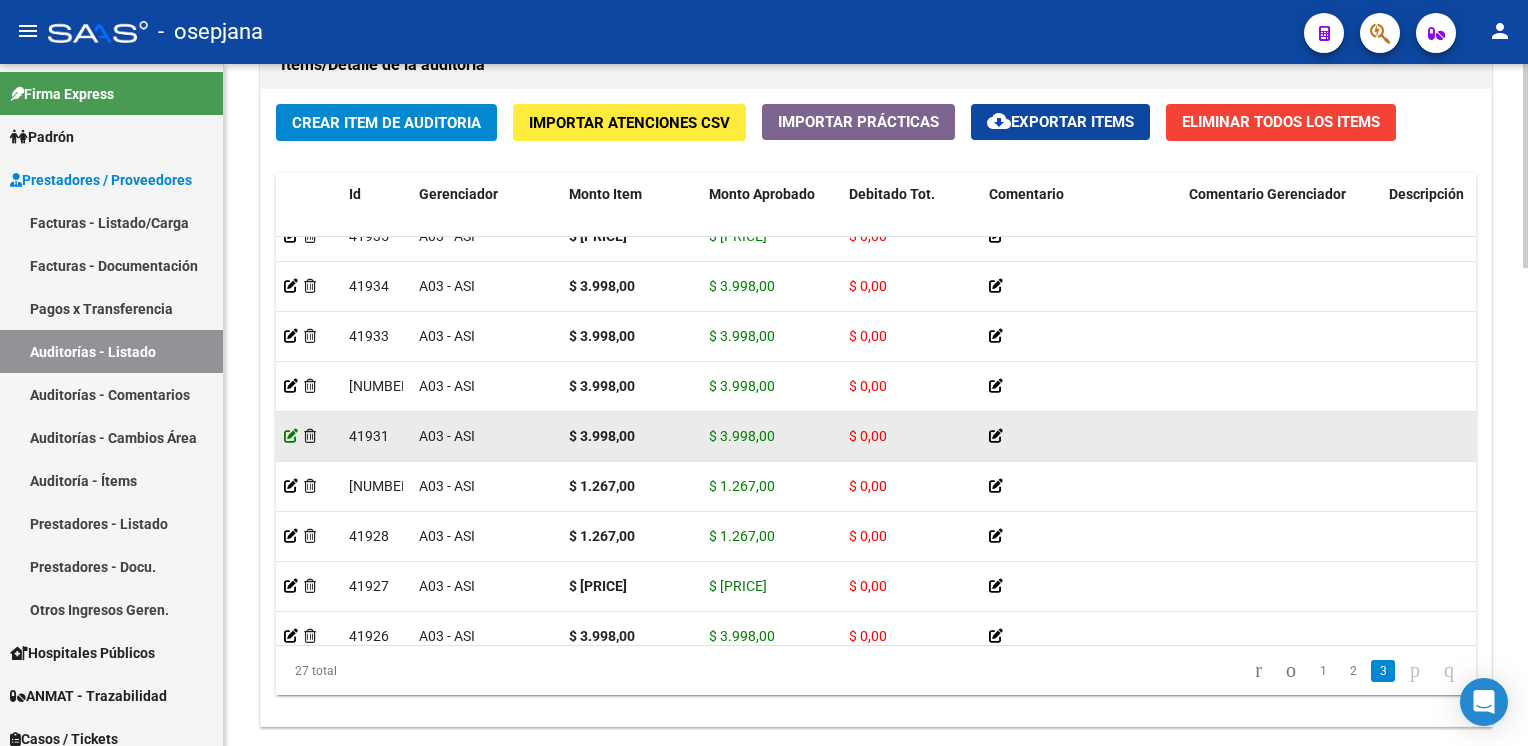 click 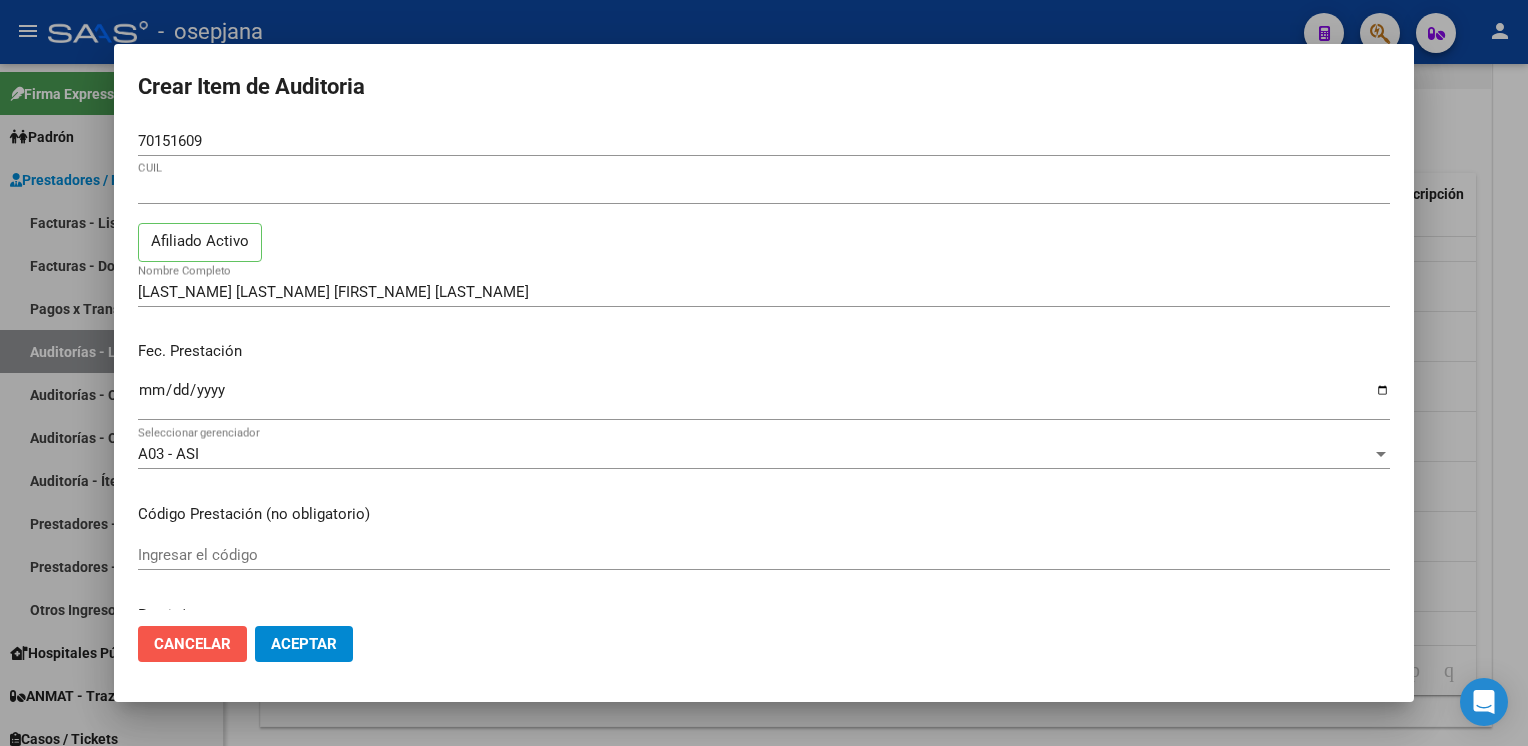 click on "Cancelar" 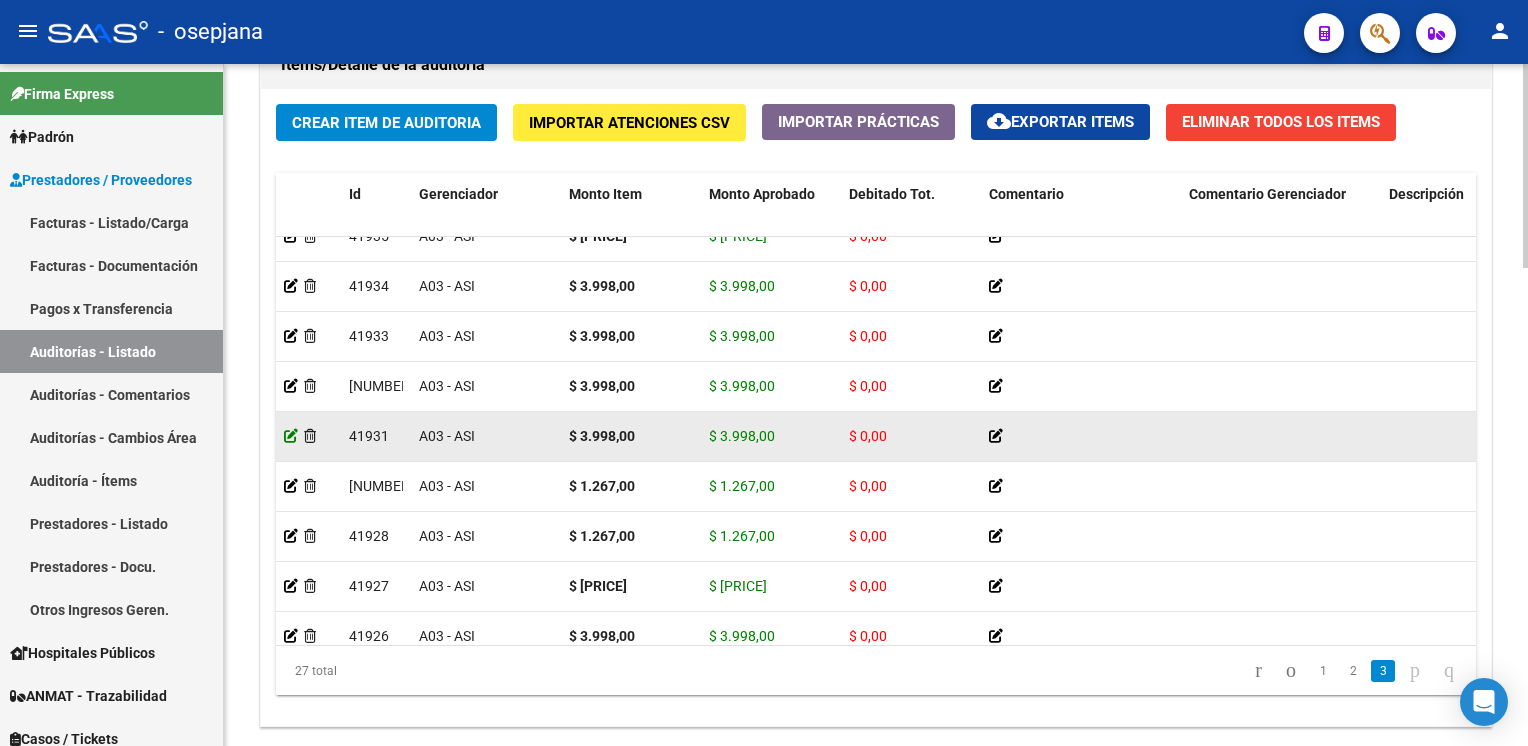 click 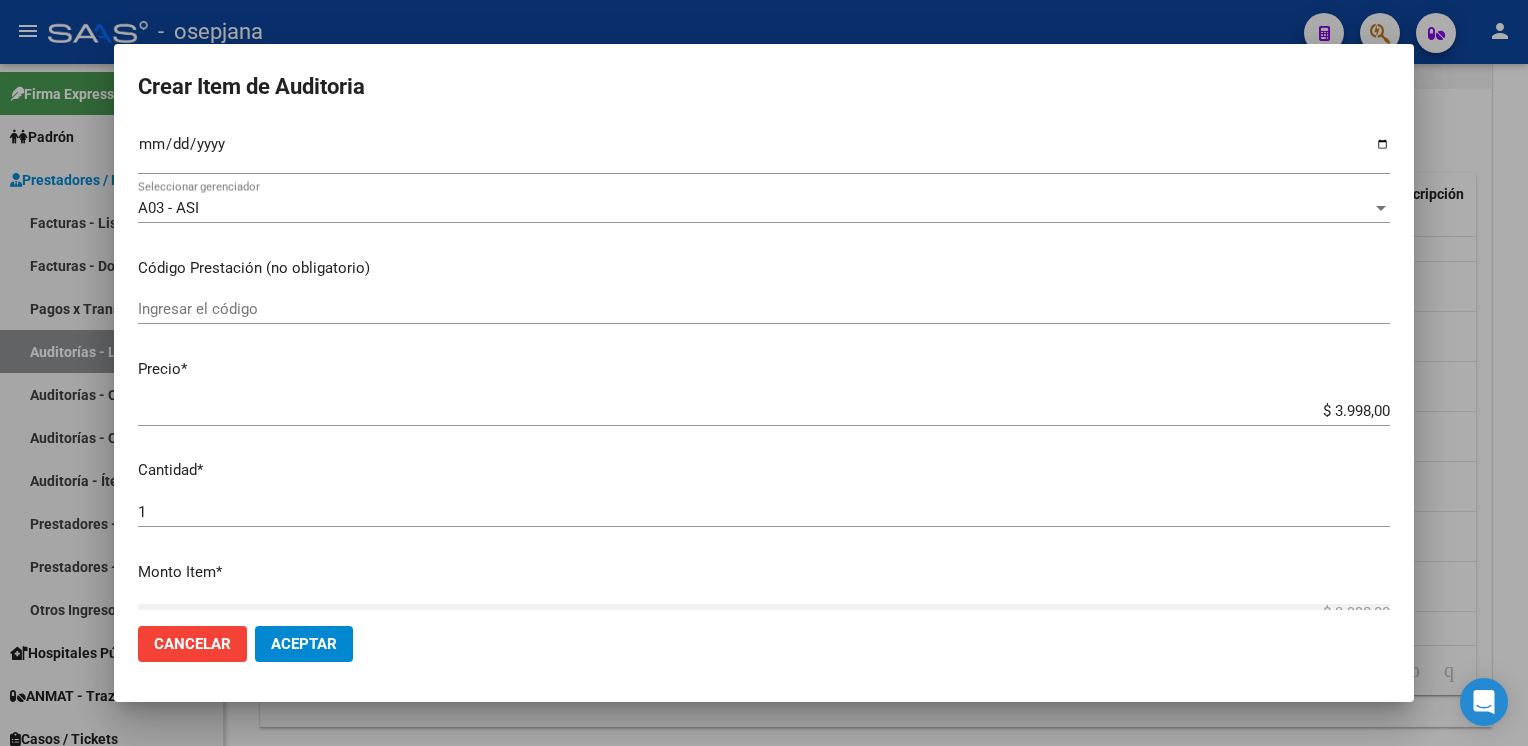 scroll, scrollTop: 245, scrollLeft: 0, axis: vertical 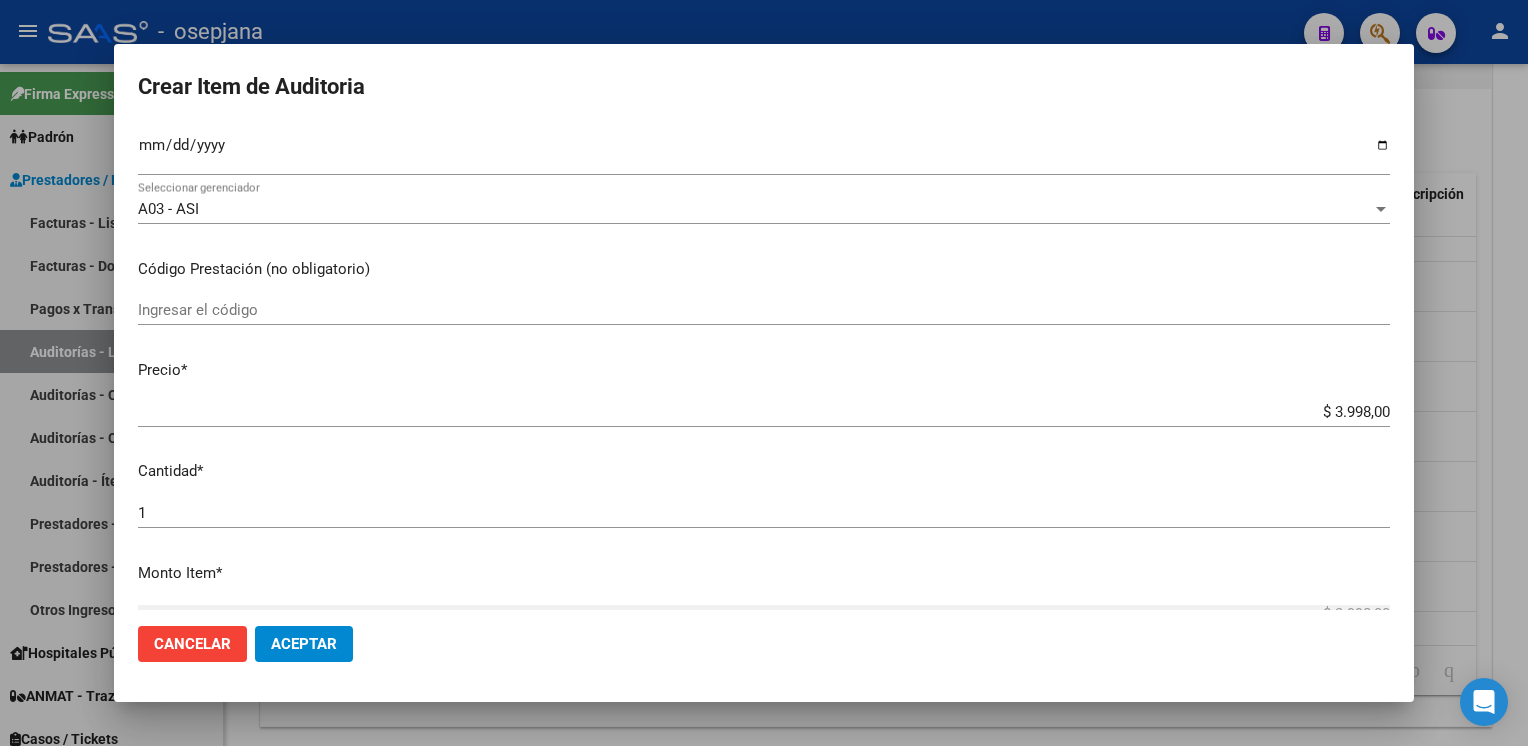 click on "Cancelar" 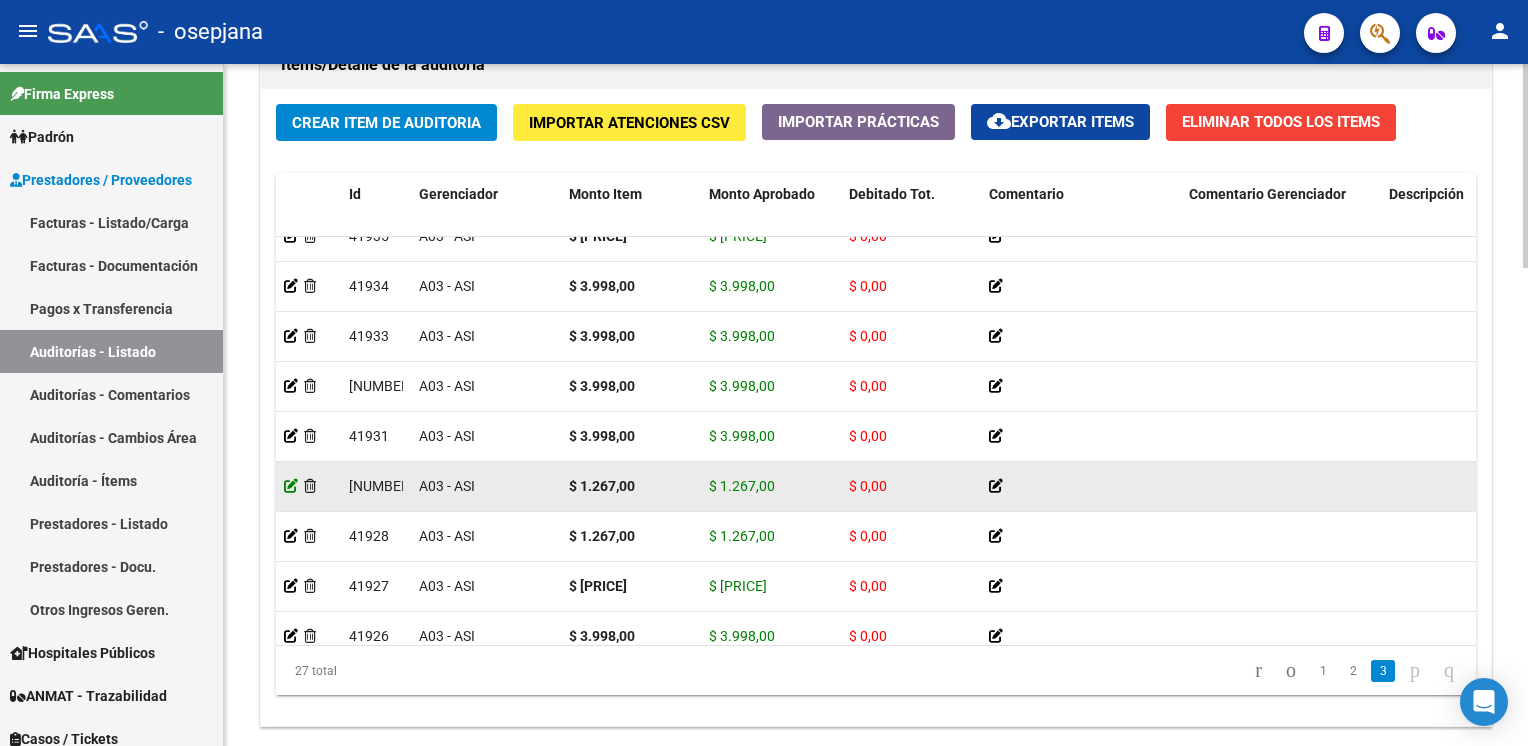 click 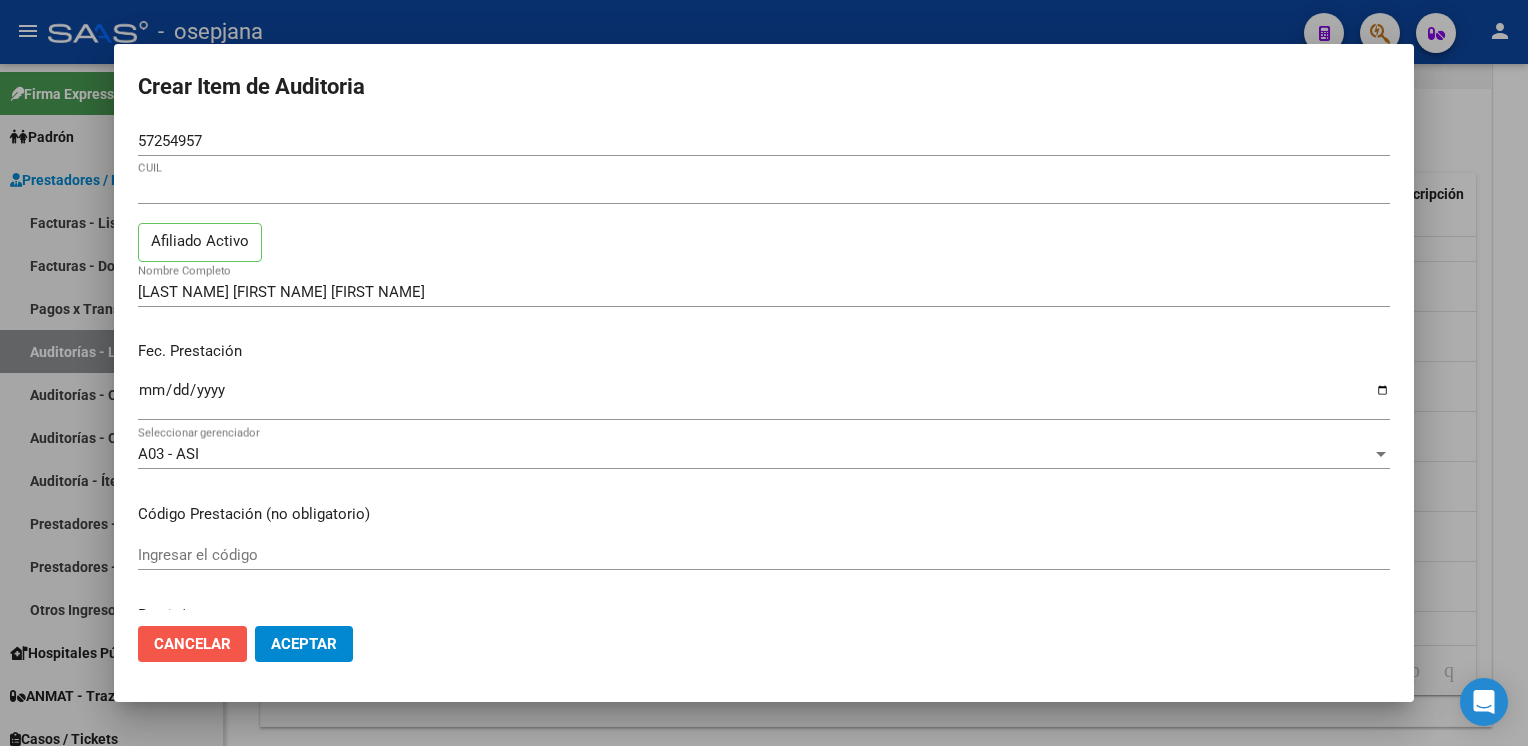 click on "Cancelar" 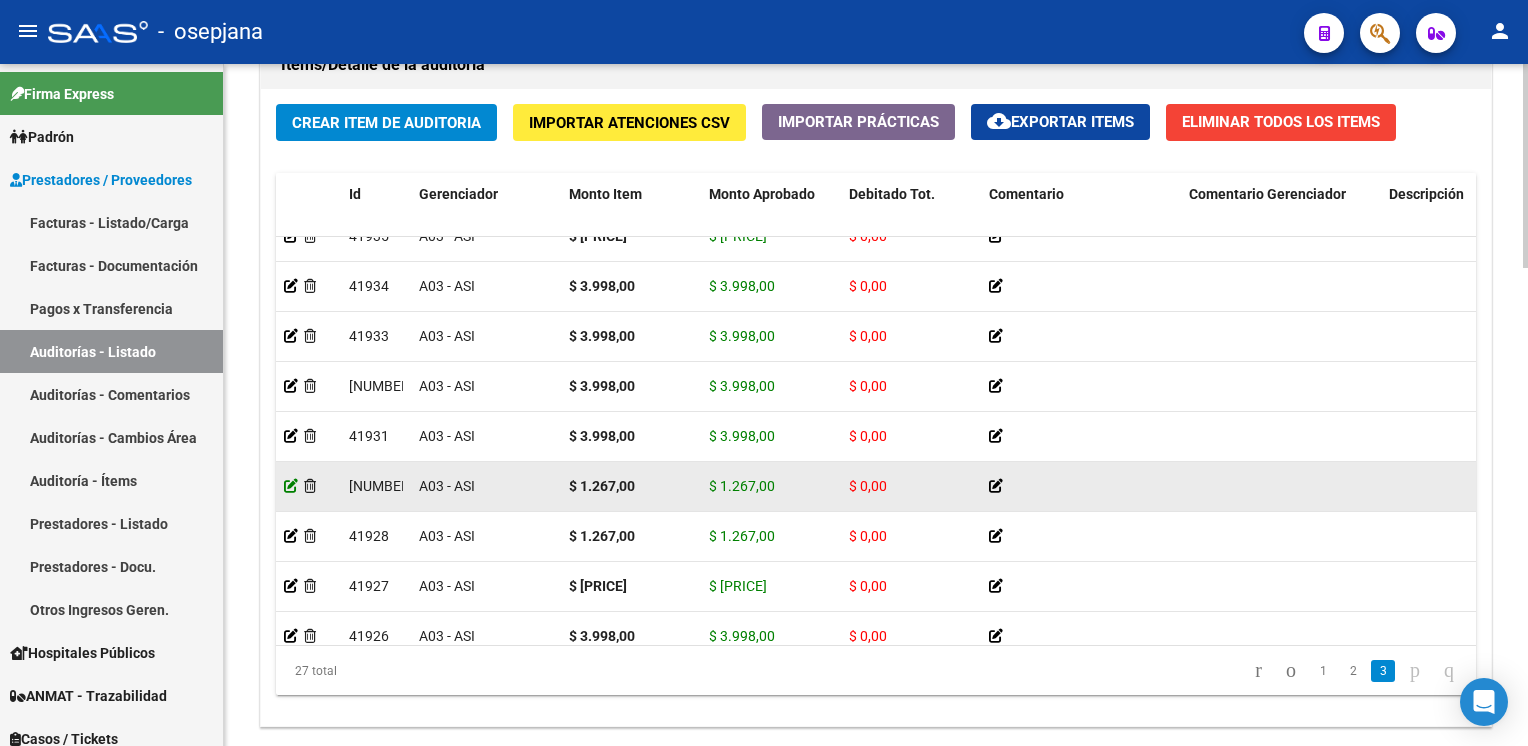 click 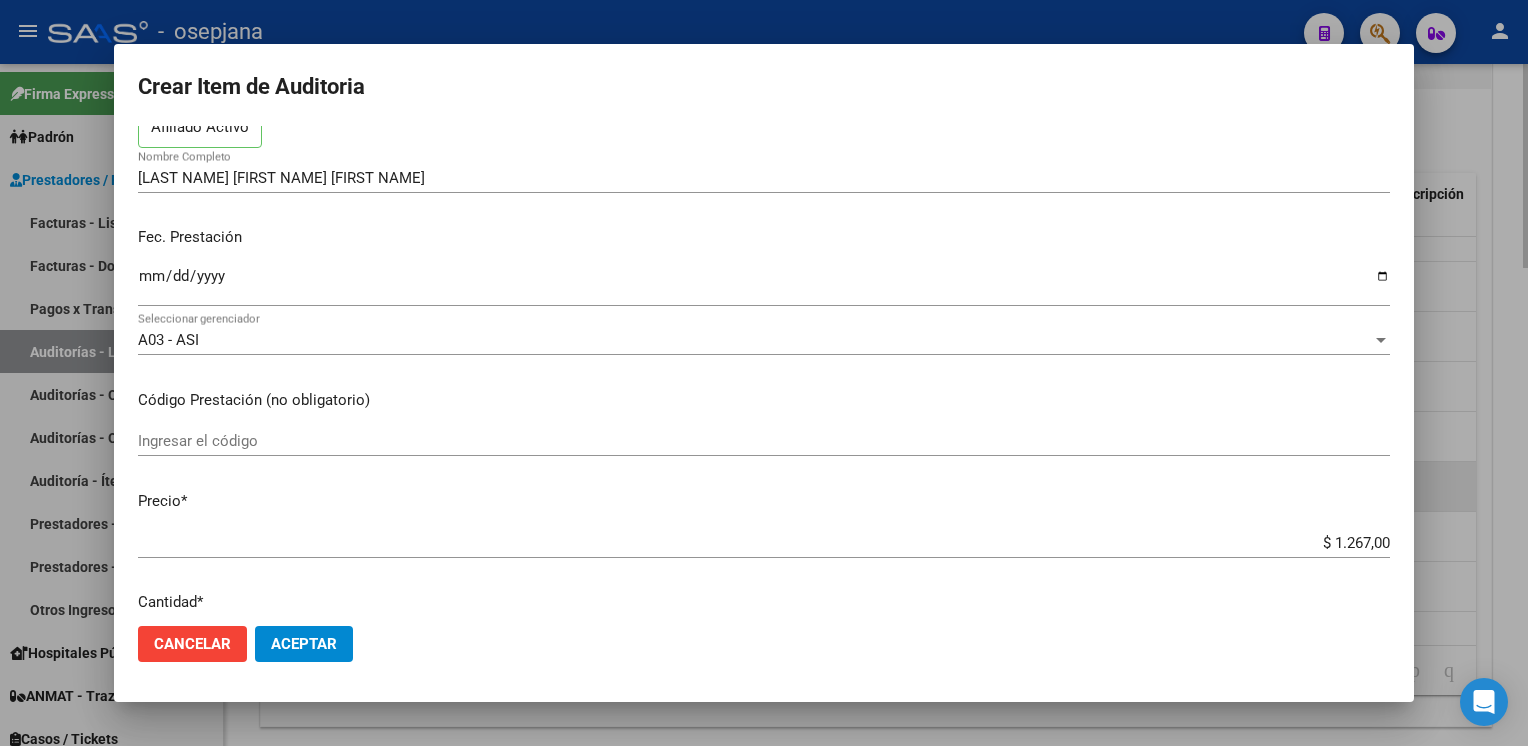 scroll, scrollTop: 113, scrollLeft: 0, axis: vertical 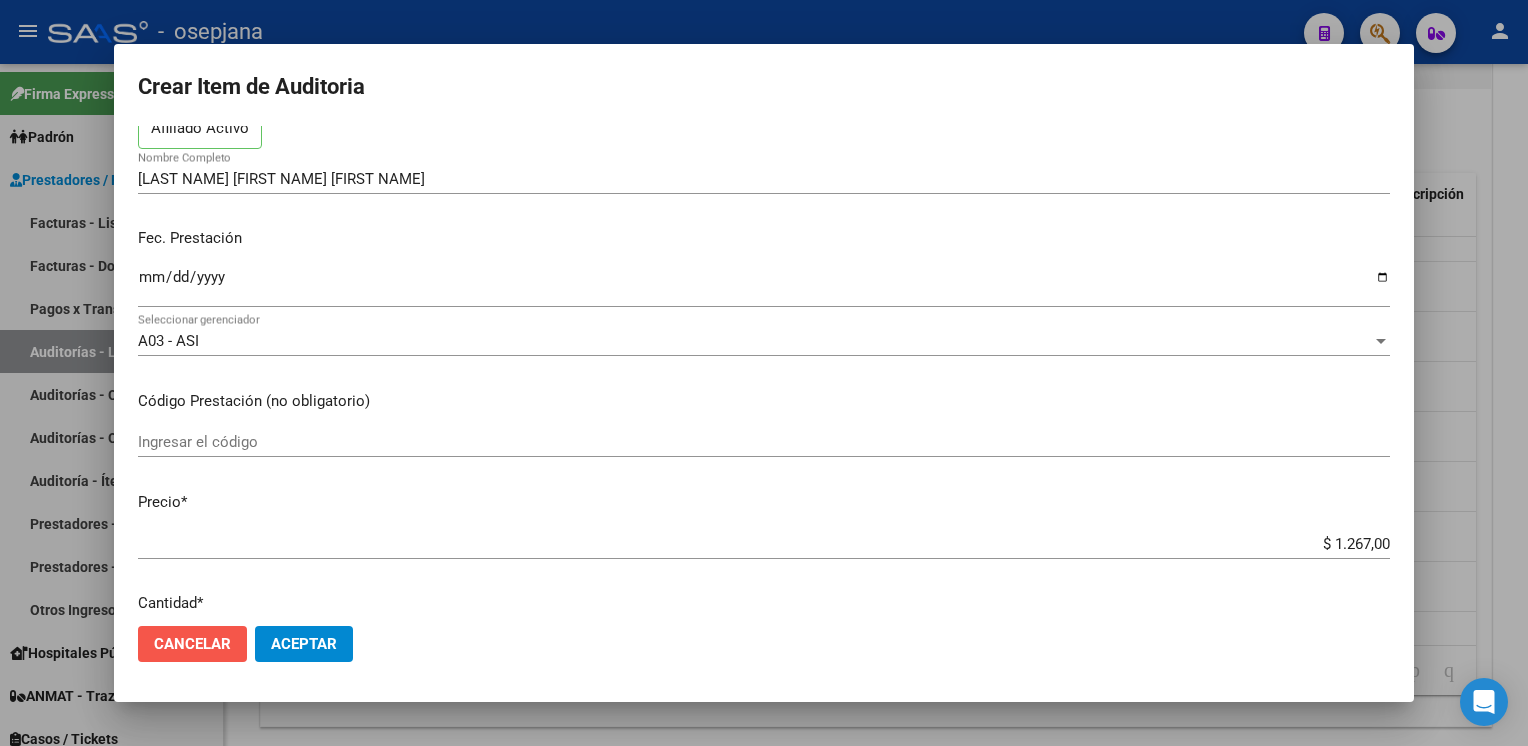 click on "Cancelar" 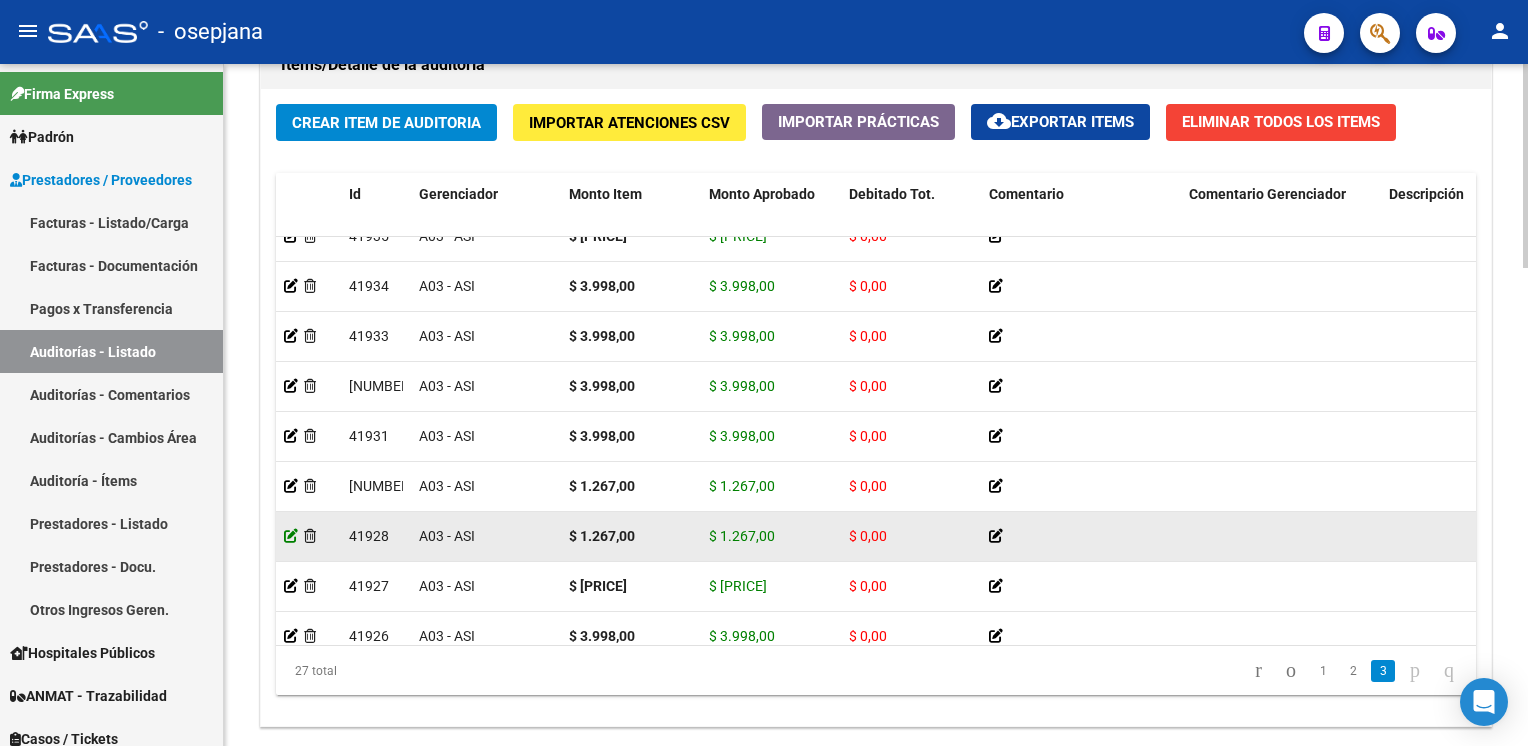 click 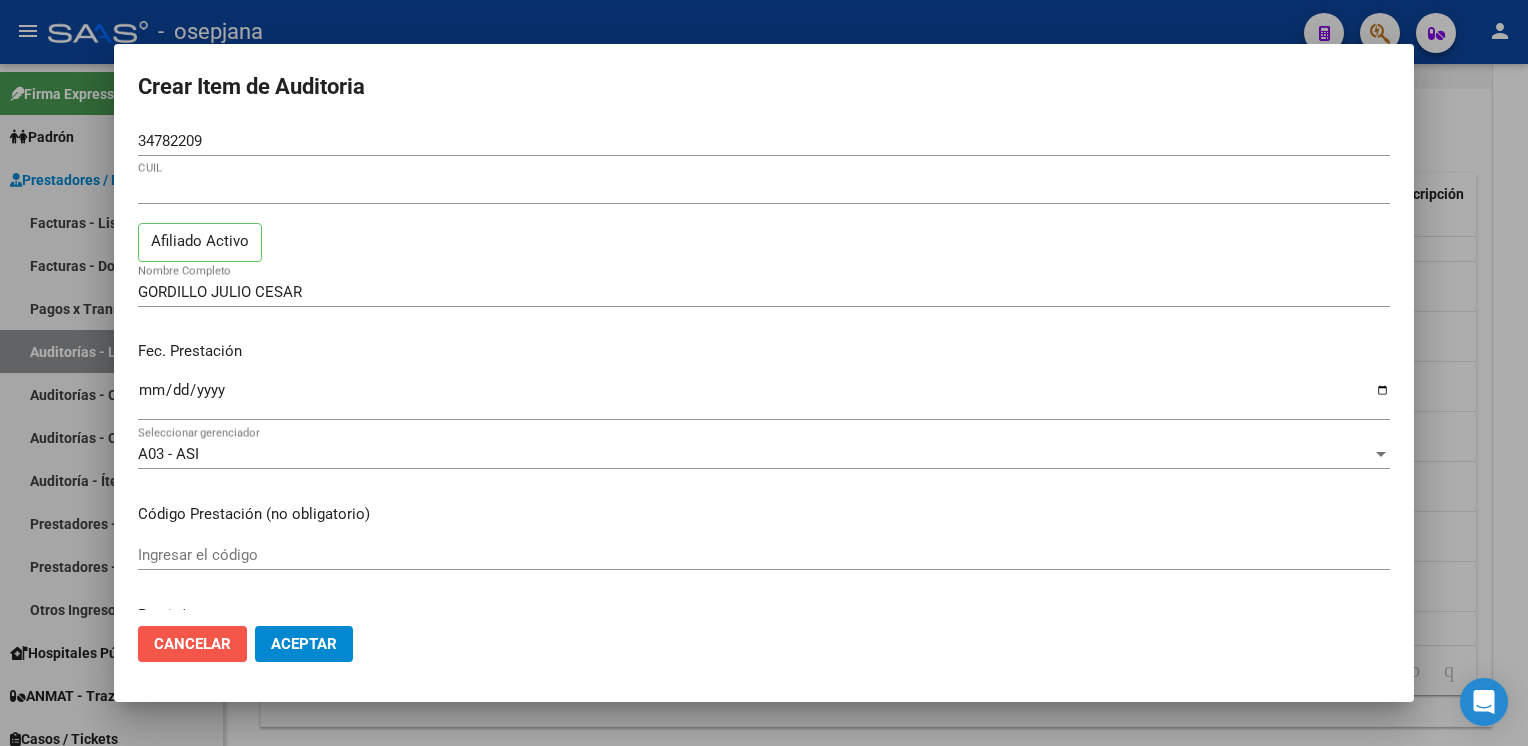 click on "Cancelar" 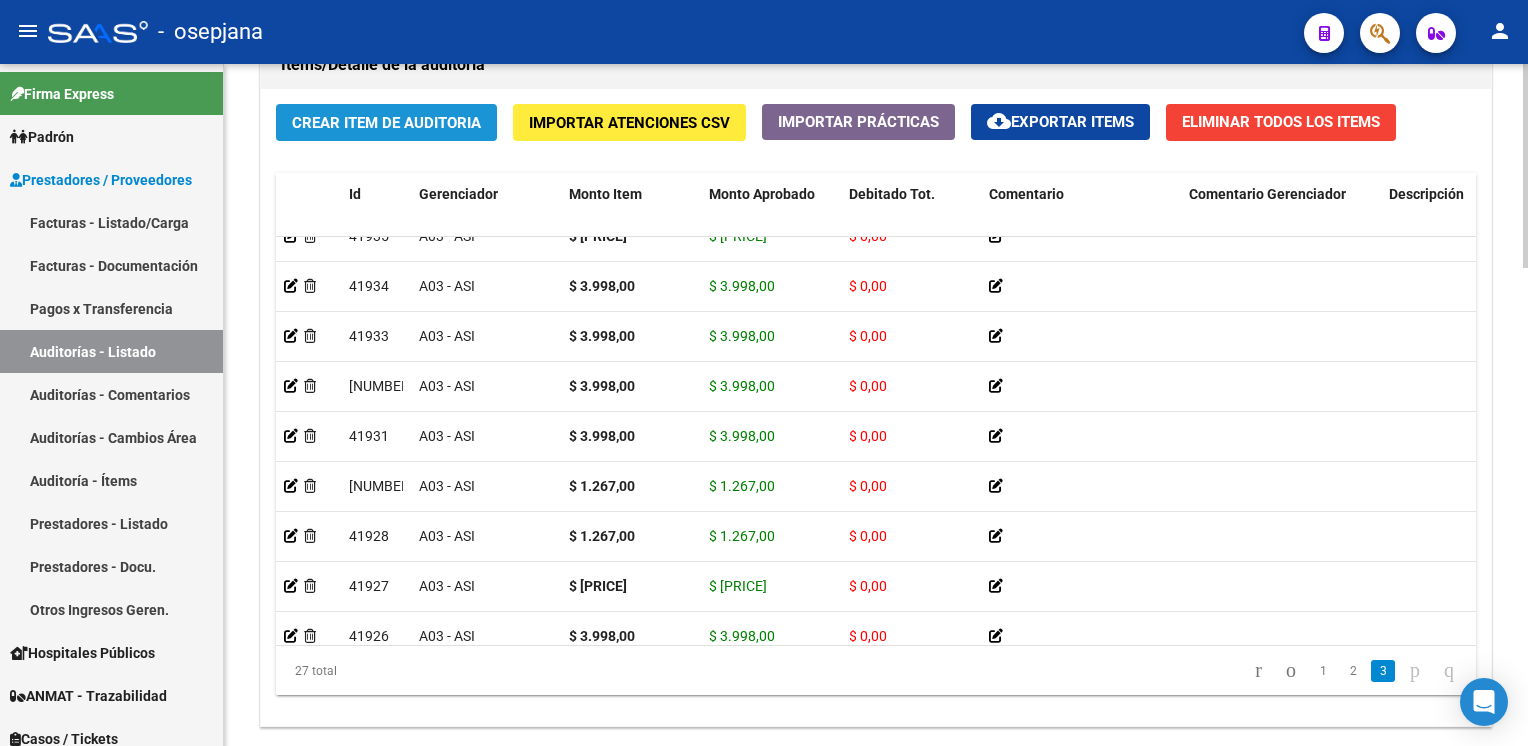 click on "Crear Item de Auditoria" 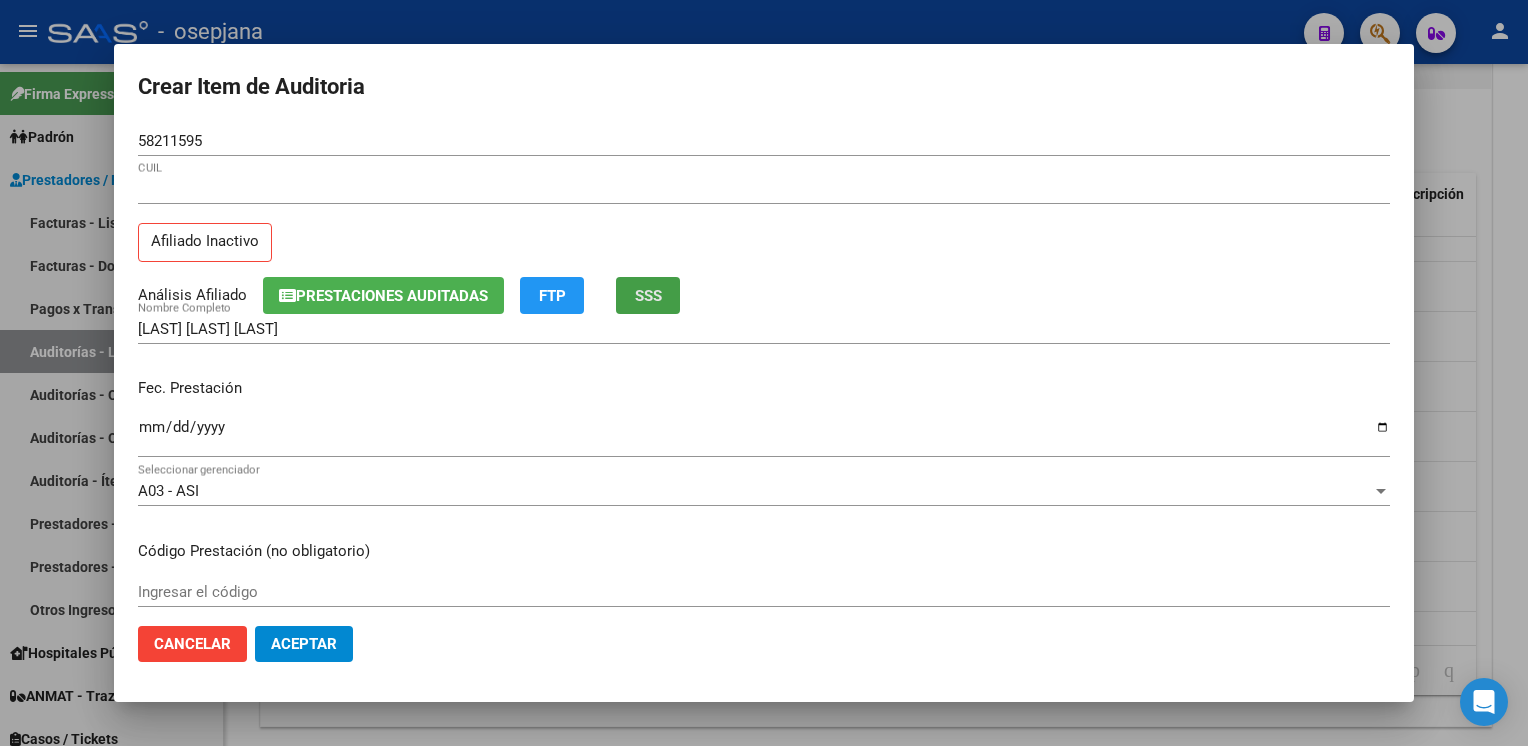 click on "SSS" 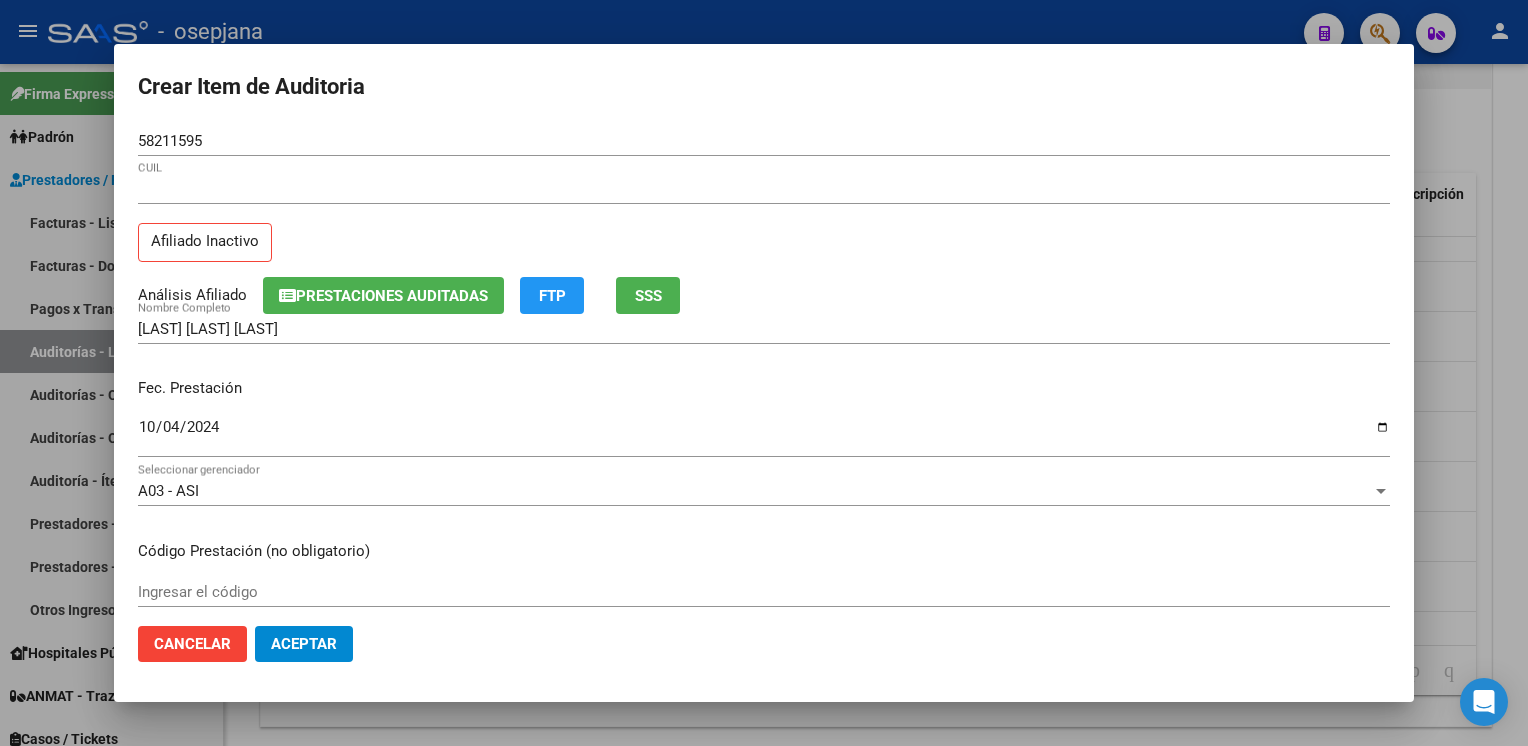 scroll, scrollTop: 324, scrollLeft: 0, axis: vertical 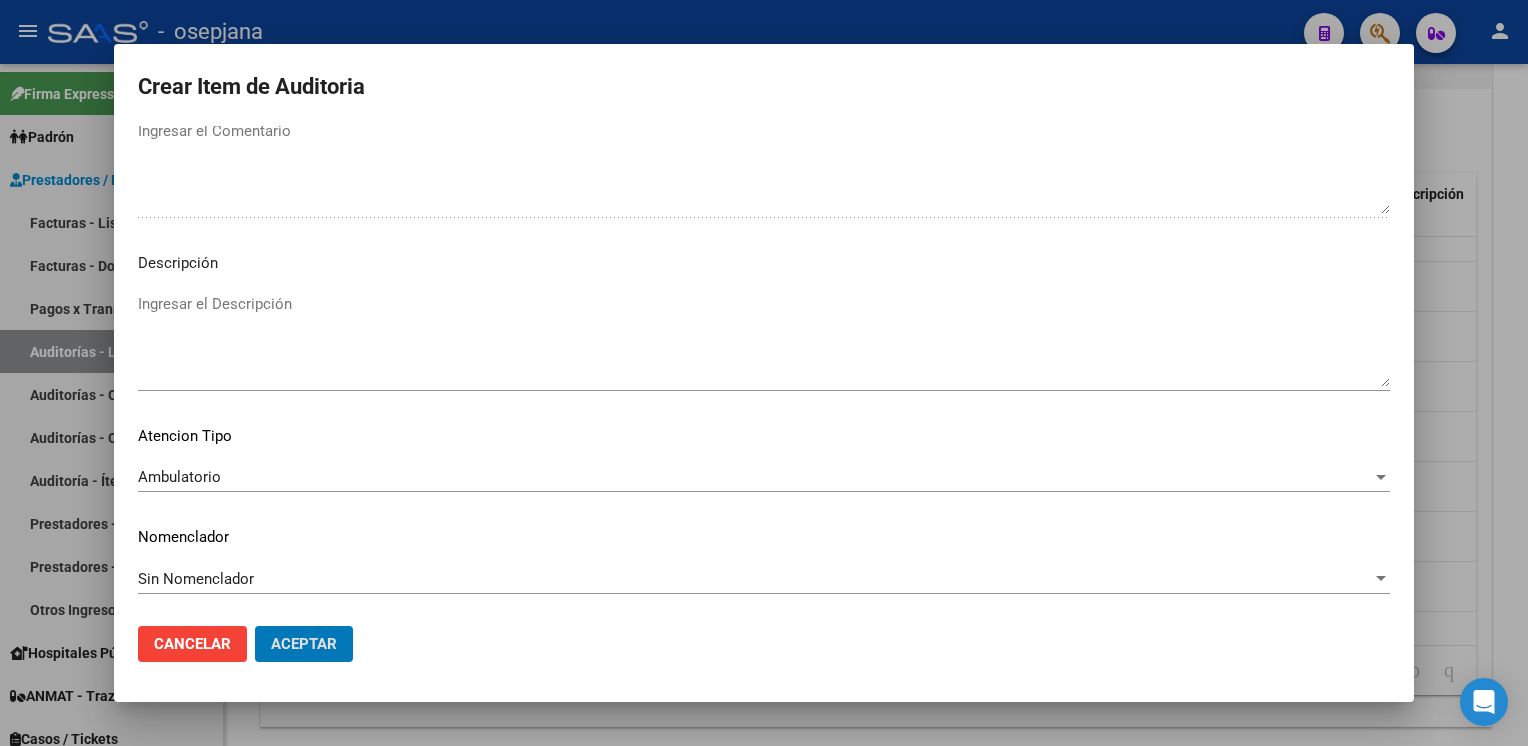 click on "Aceptar" 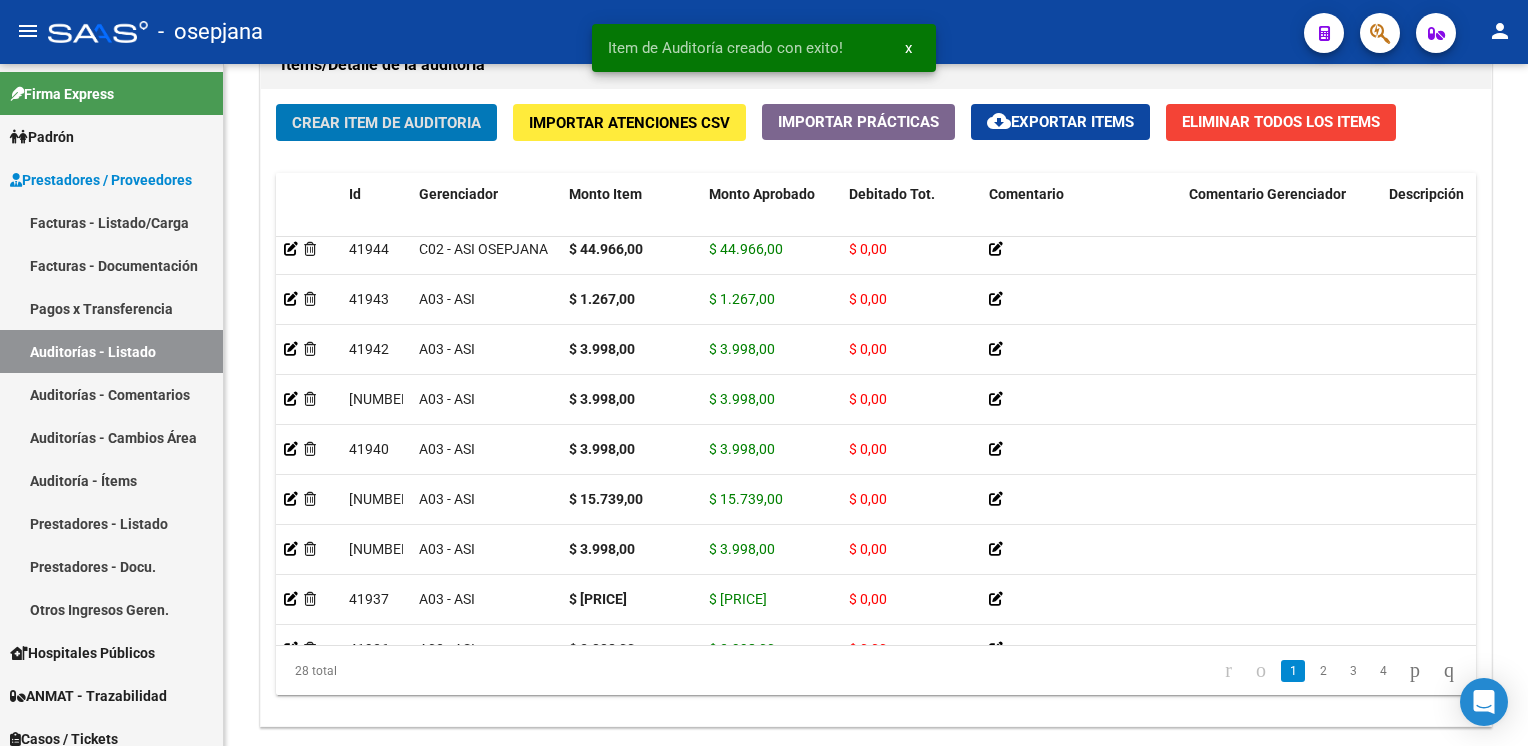 scroll, scrollTop: 0, scrollLeft: 0, axis: both 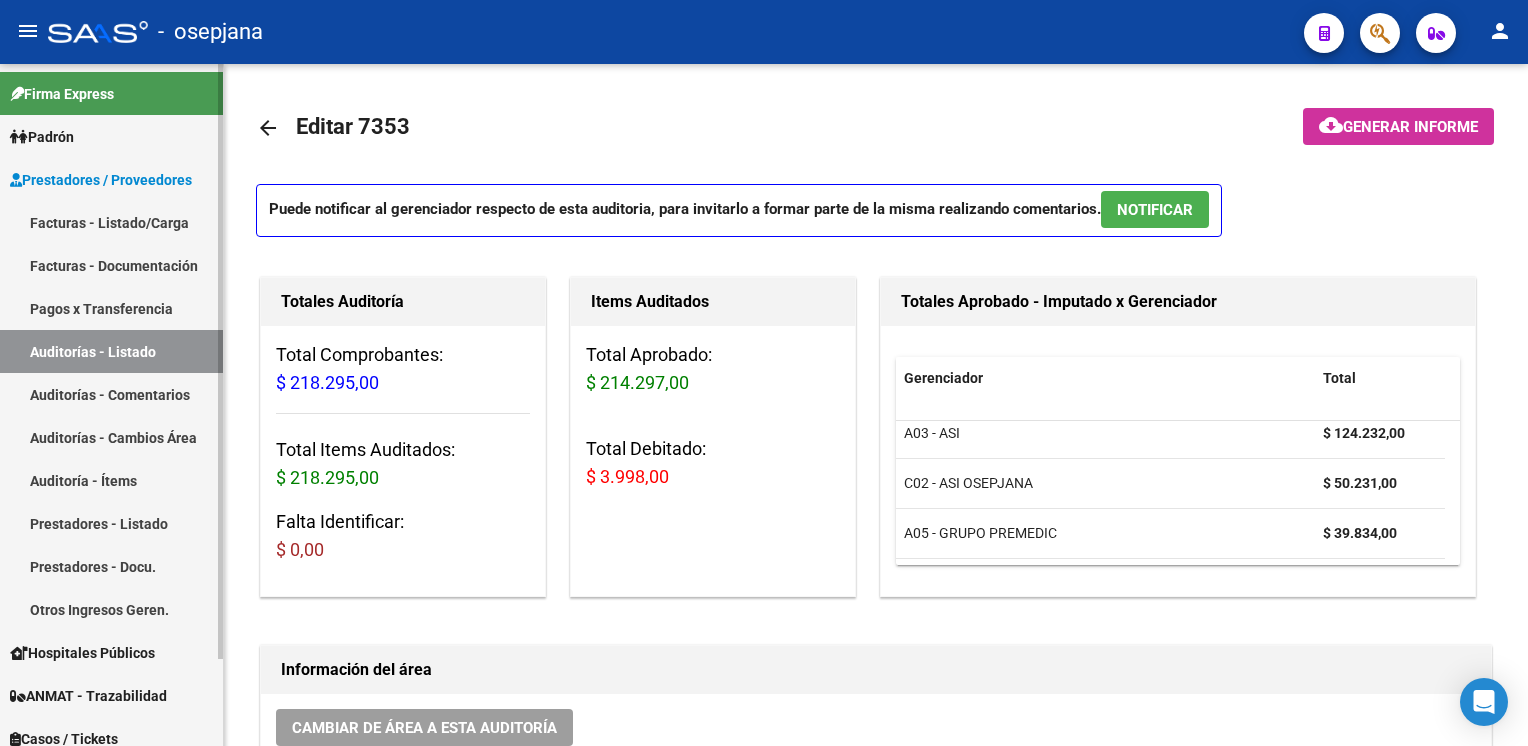 click on "Auditorías - Listado" at bounding box center (111, 351) 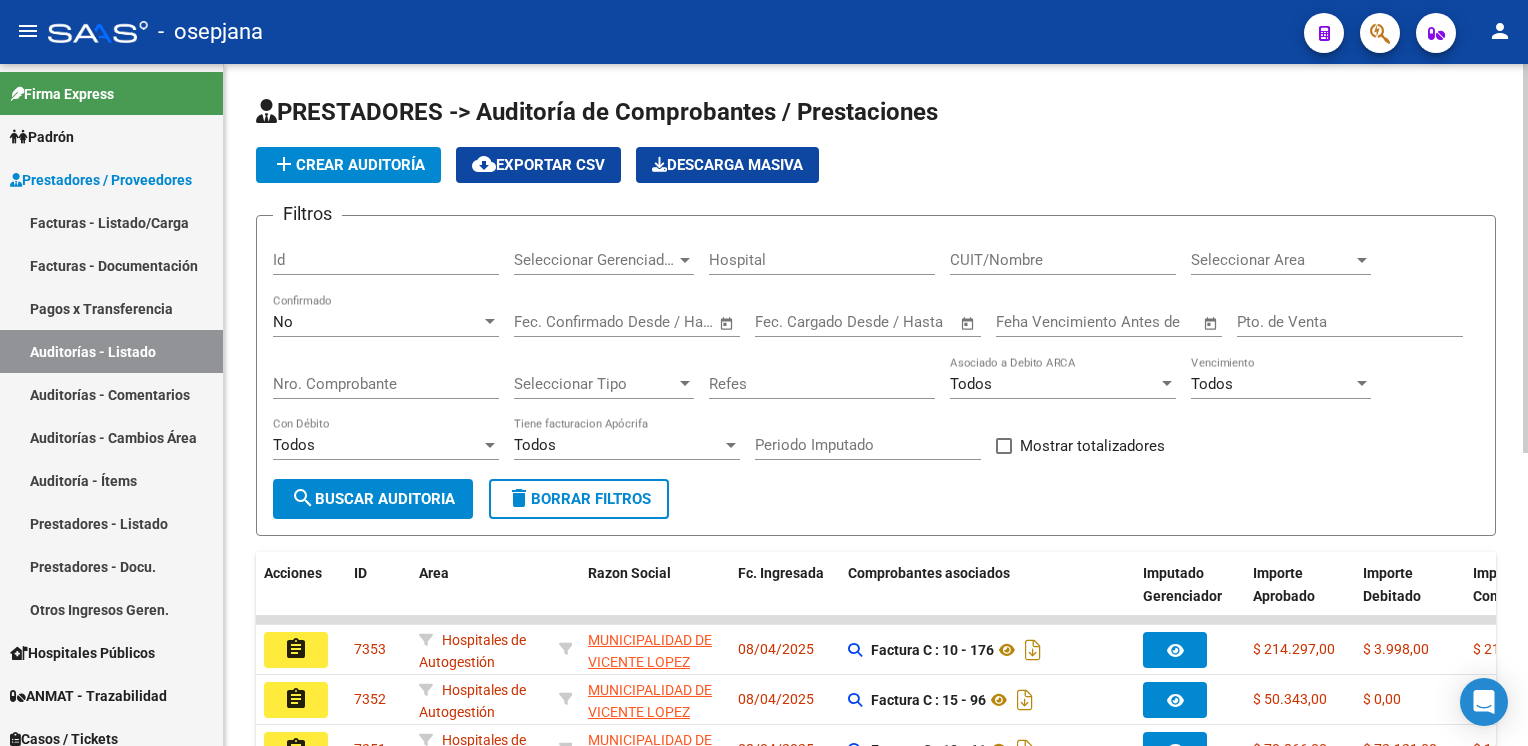 click on "add  Crear Auditoría" 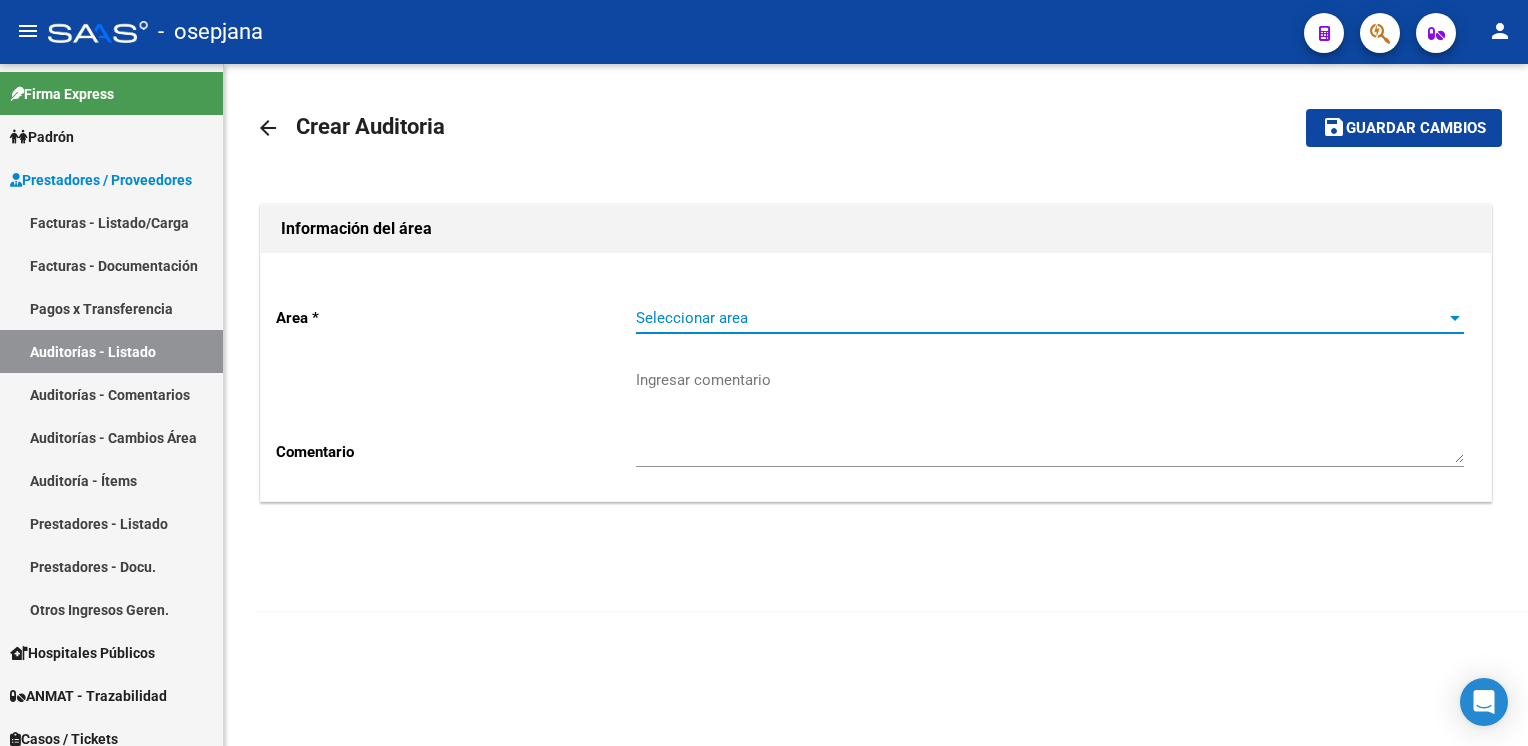 click on "Seleccionar area" at bounding box center (1041, 318) 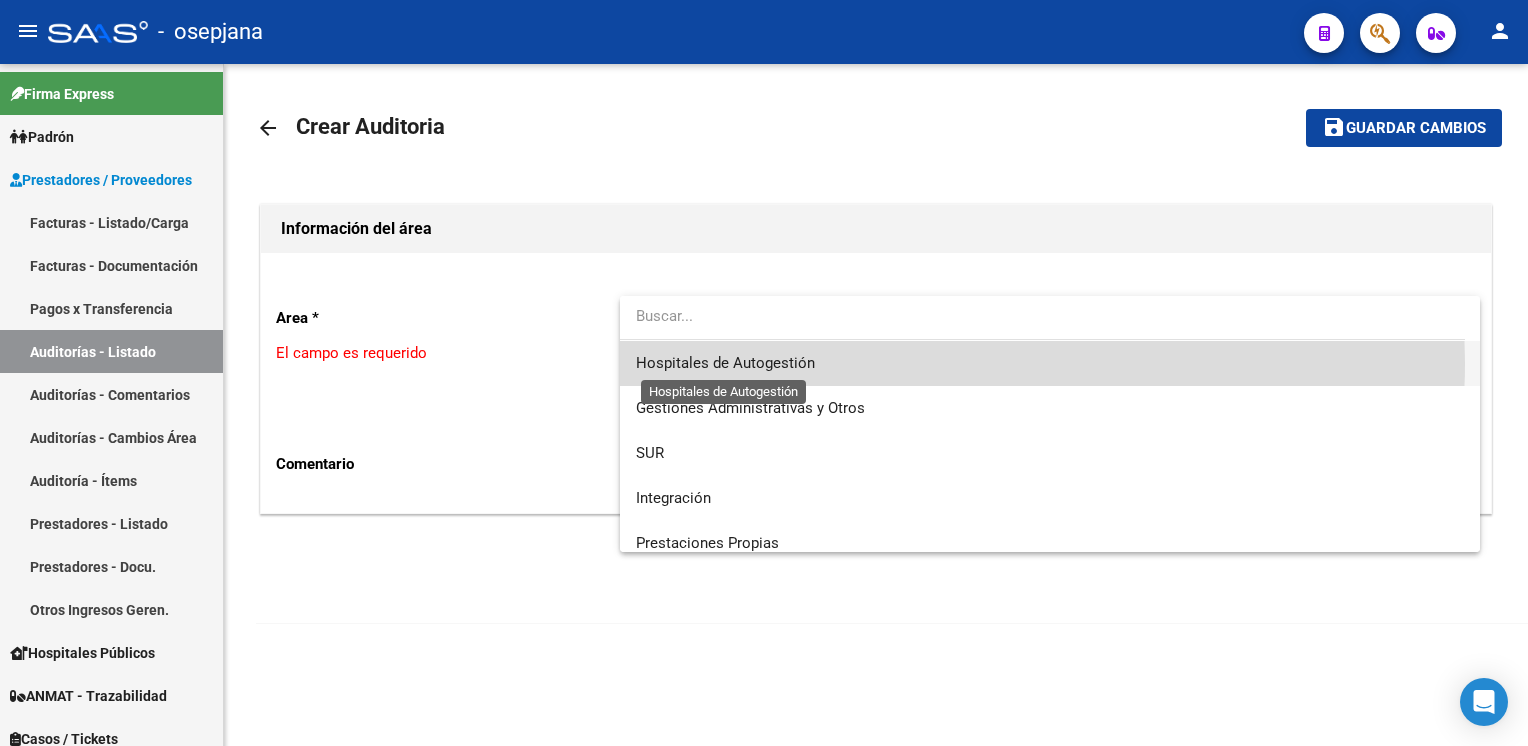 click on "Hospitales de Autogestión" at bounding box center (725, 363) 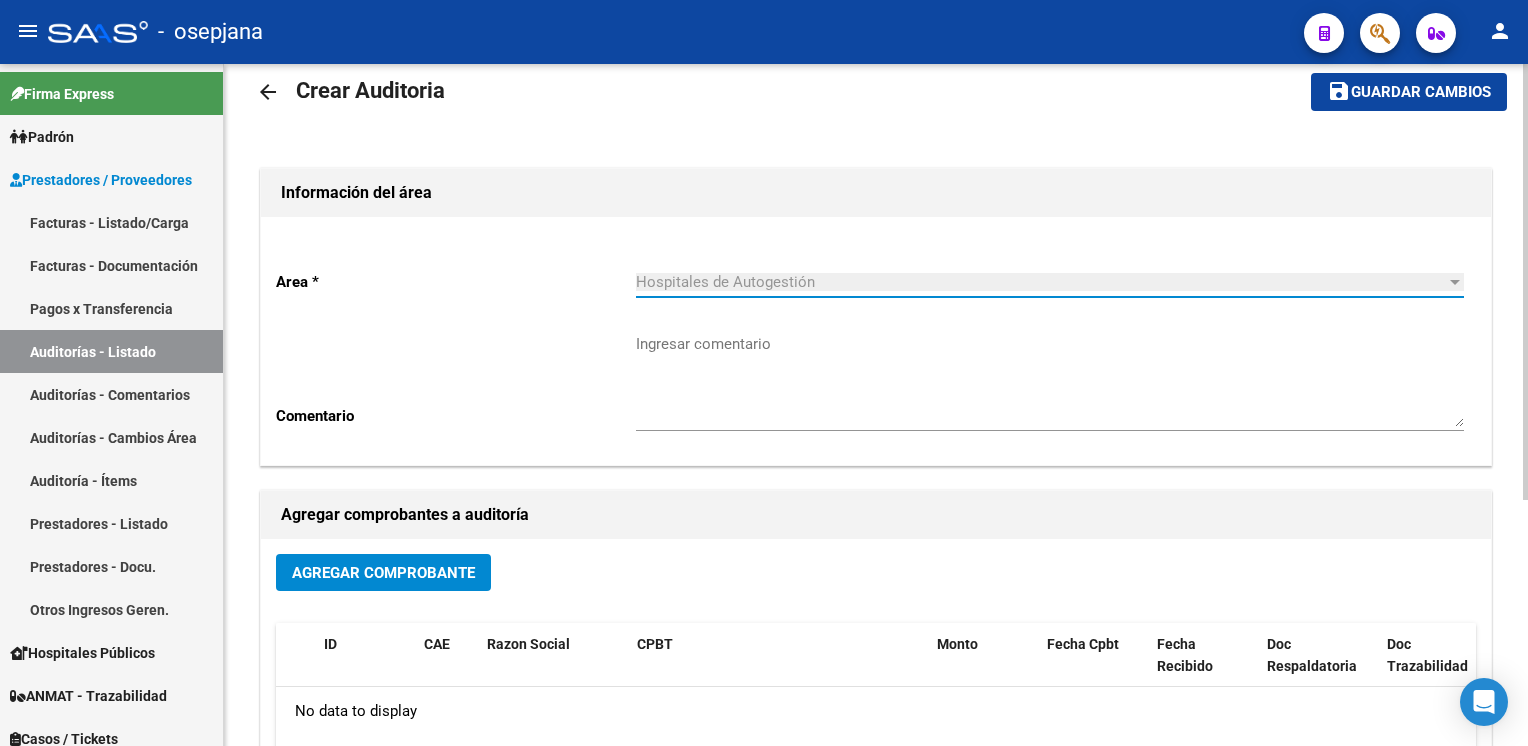 scroll, scrollTop: 34, scrollLeft: 0, axis: vertical 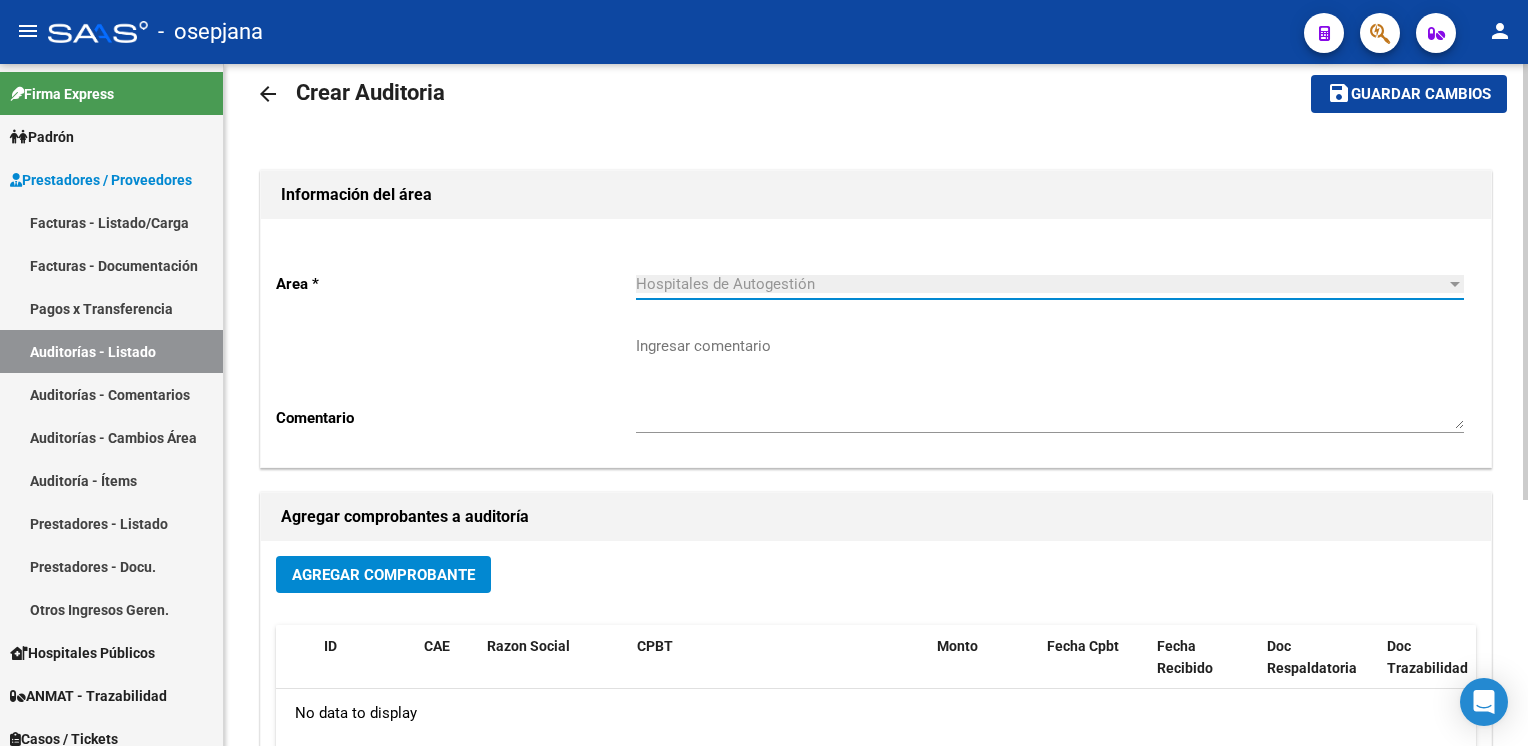 click on "Guardar cambios" 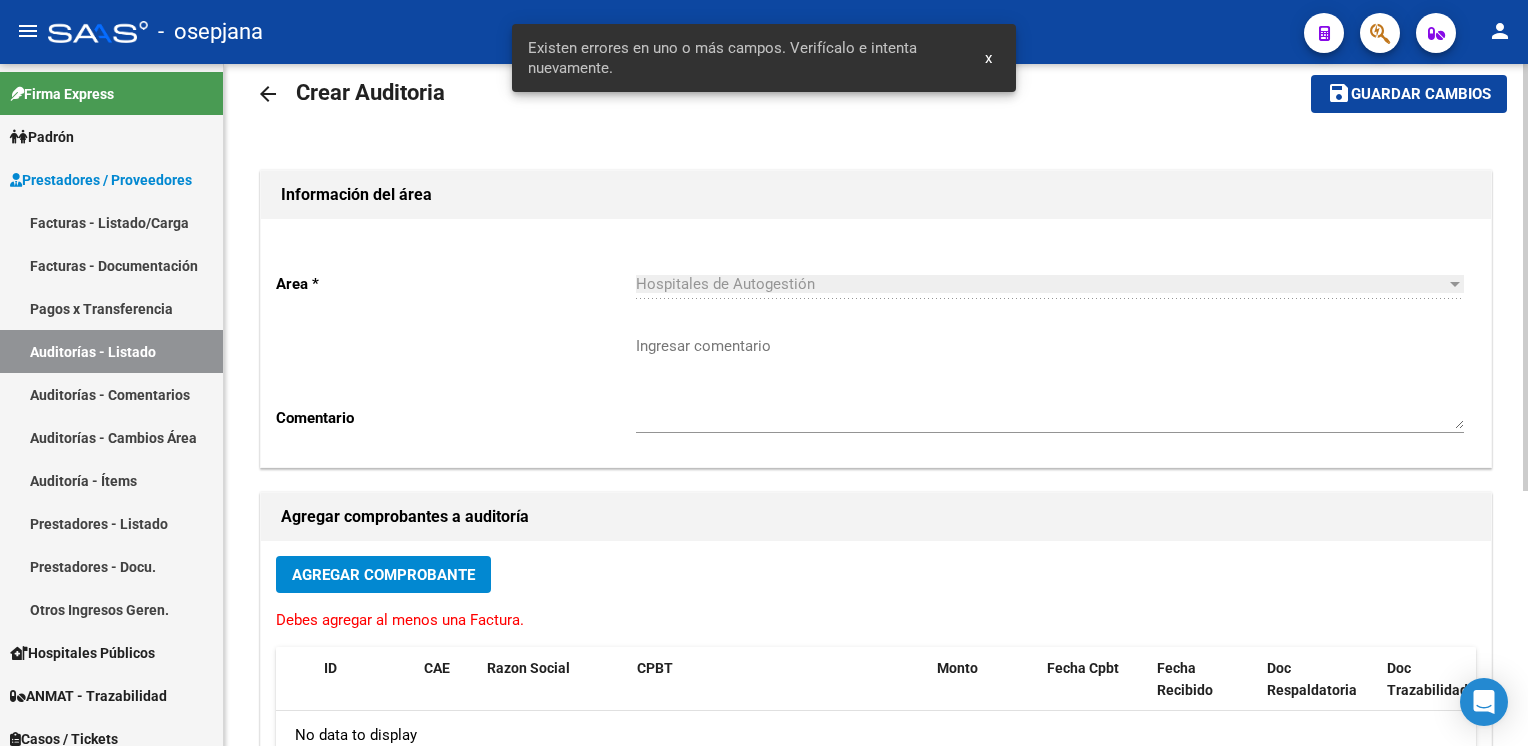 click on "Hospitales de Autogestión Seleccionar area" 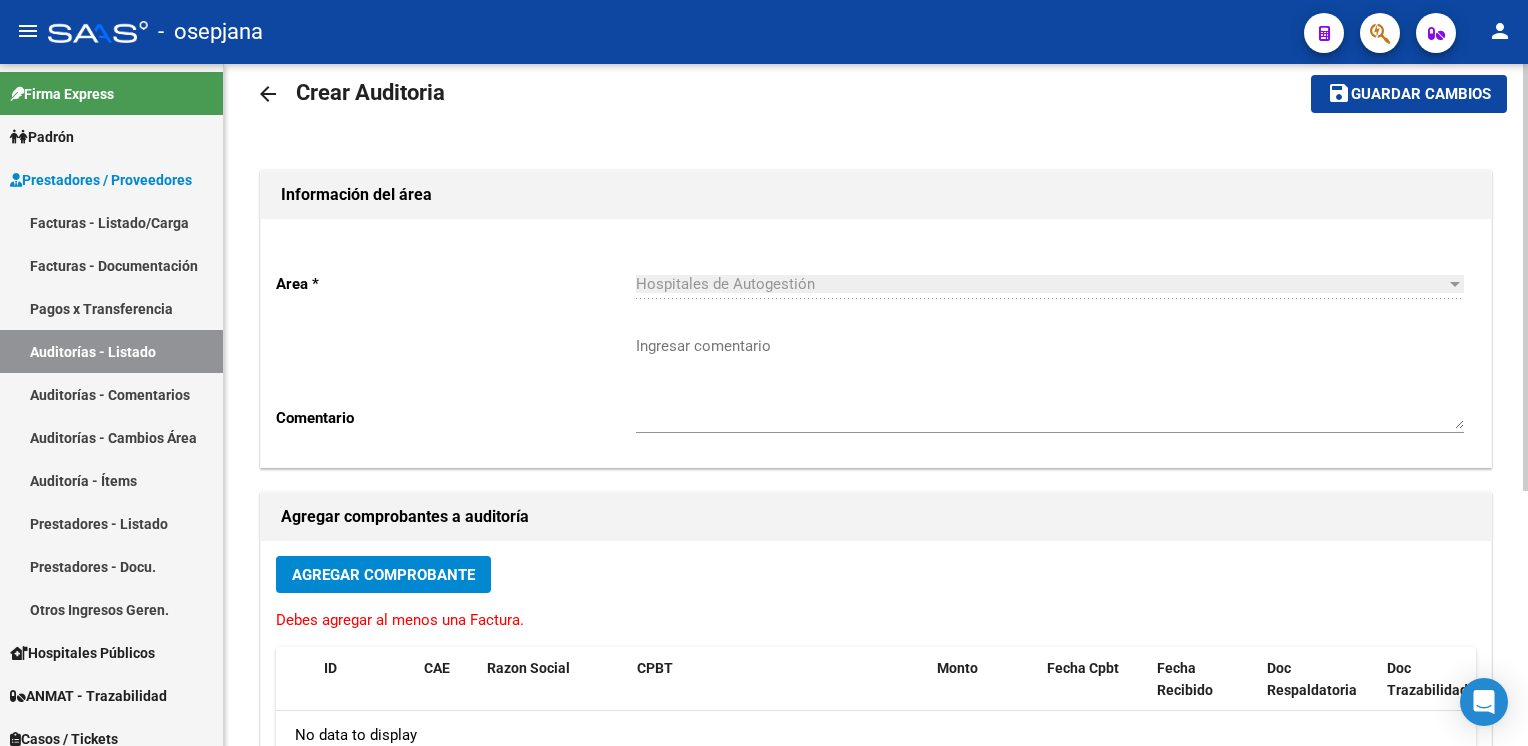 click on "Hospitales de Autogestión" at bounding box center [1041, 284] 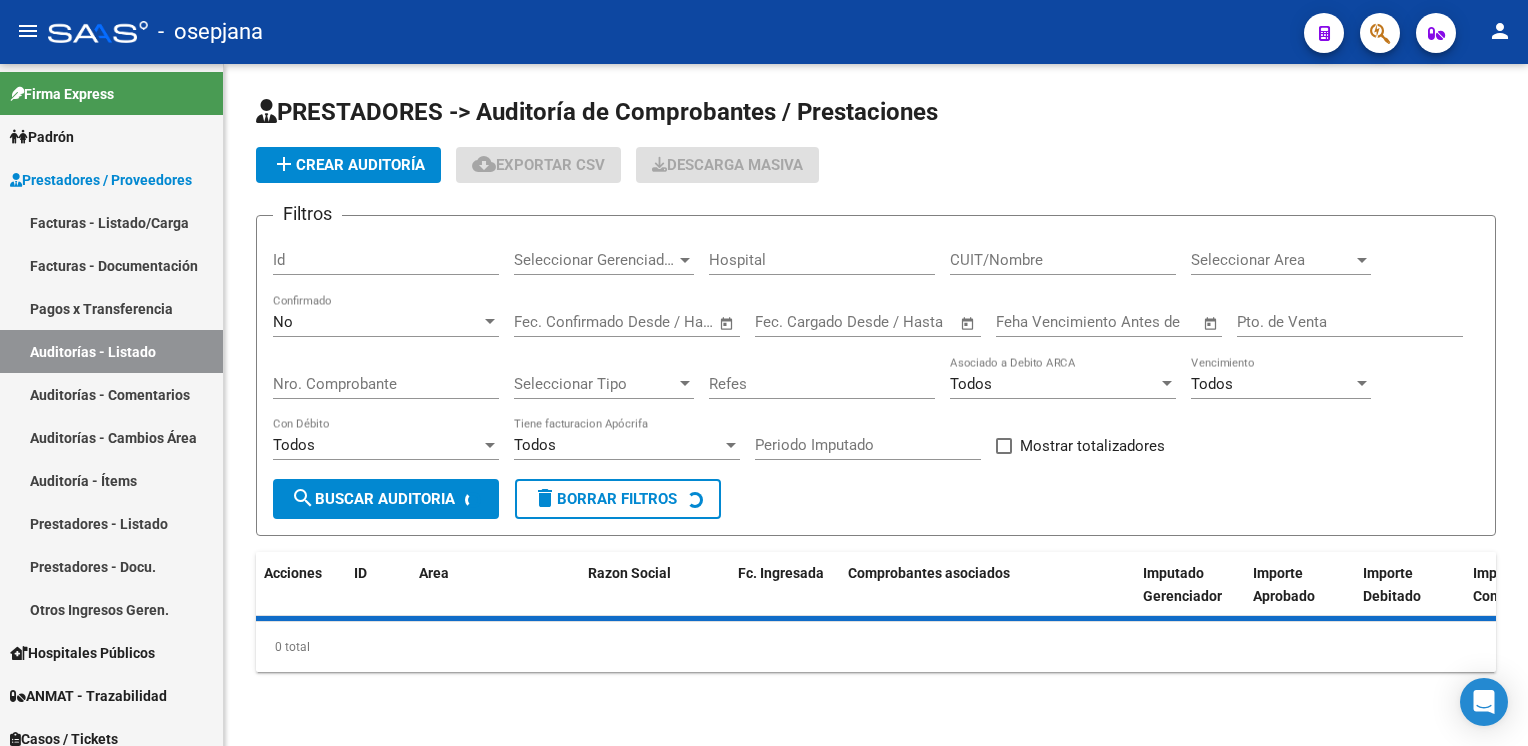 scroll, scrollTop: 0, scrollLeft: 0, axis: both 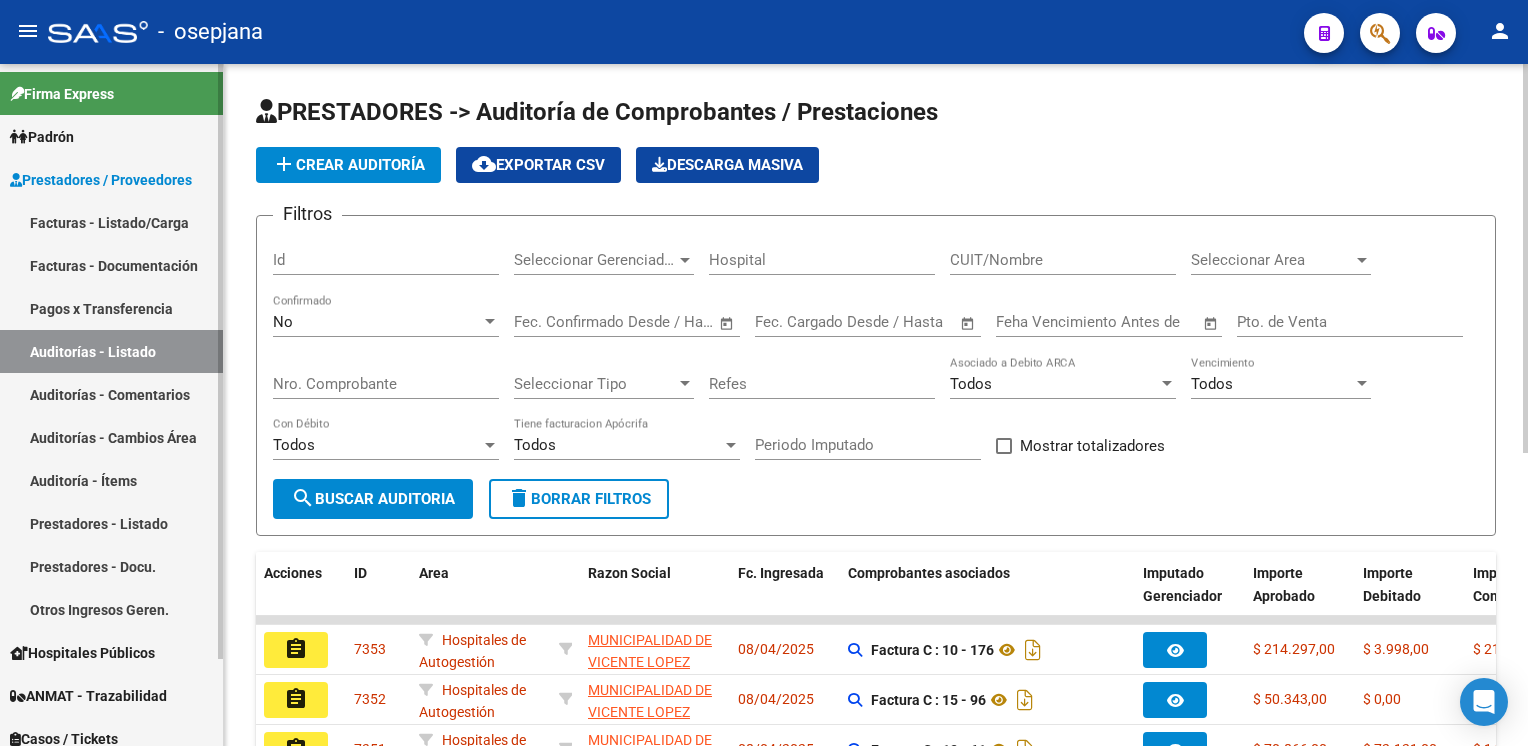 click on "Auditorías - Listado" at bounding box center (111, 351) 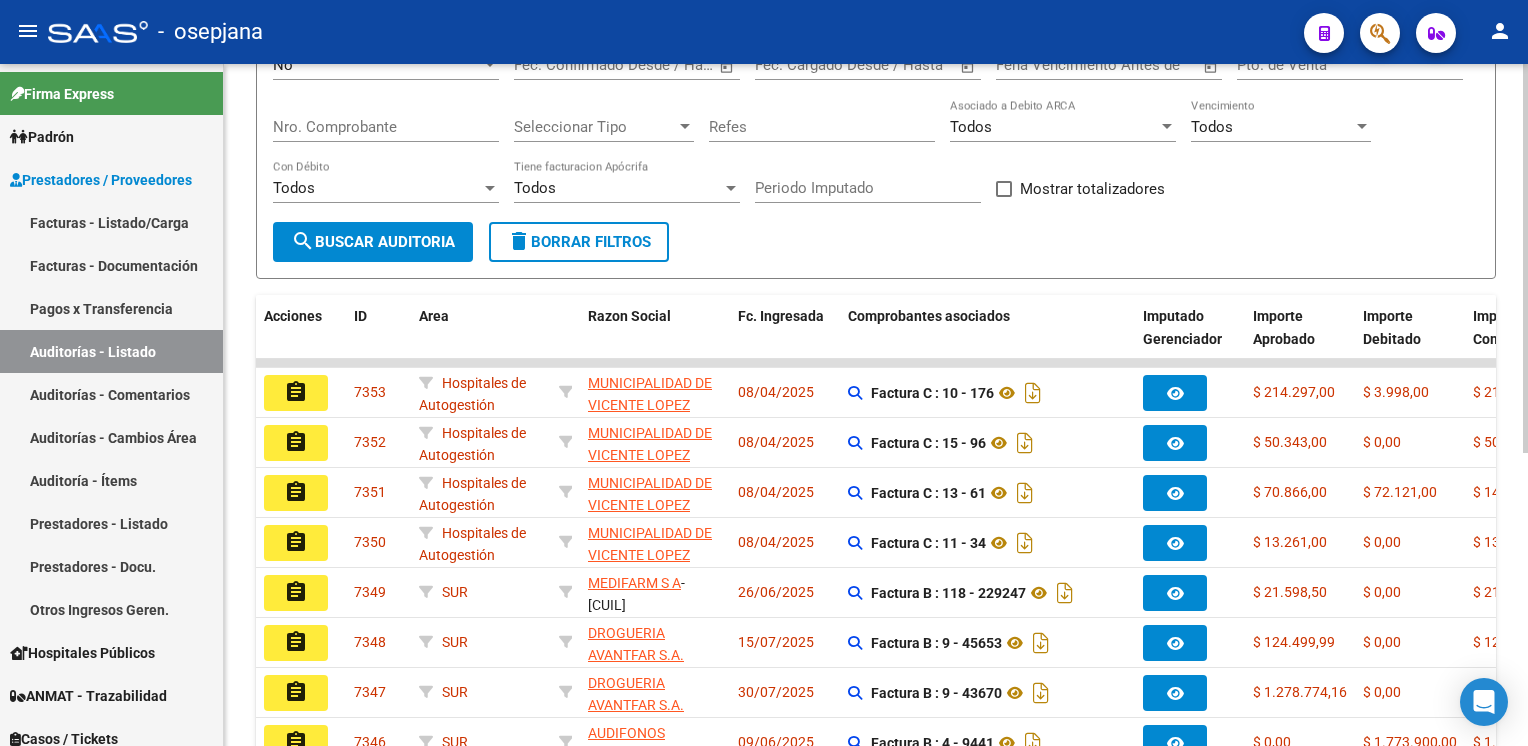 scroll, scrollTop: 0, scrollLeft: 0, axis: both 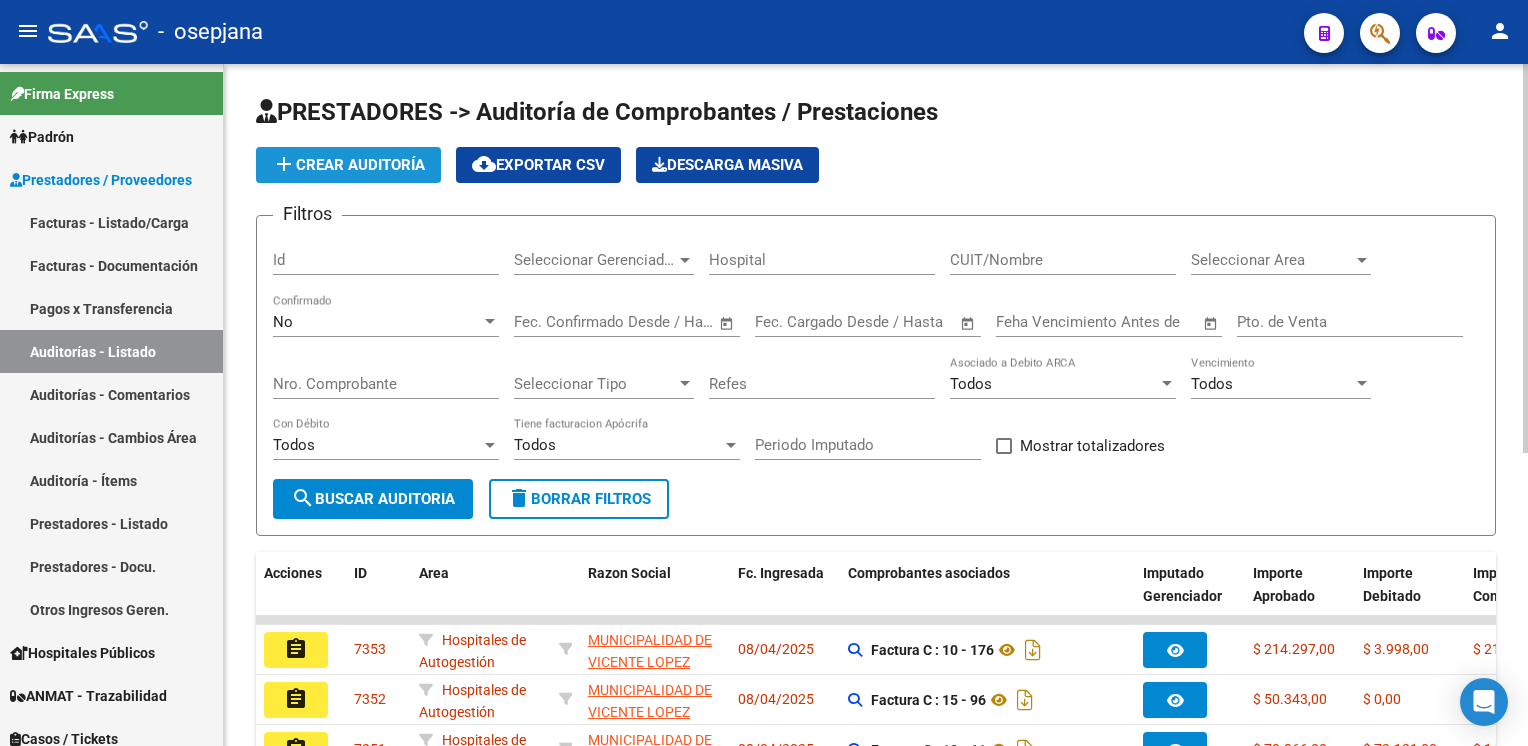 click on "add  Crear Auditoría" 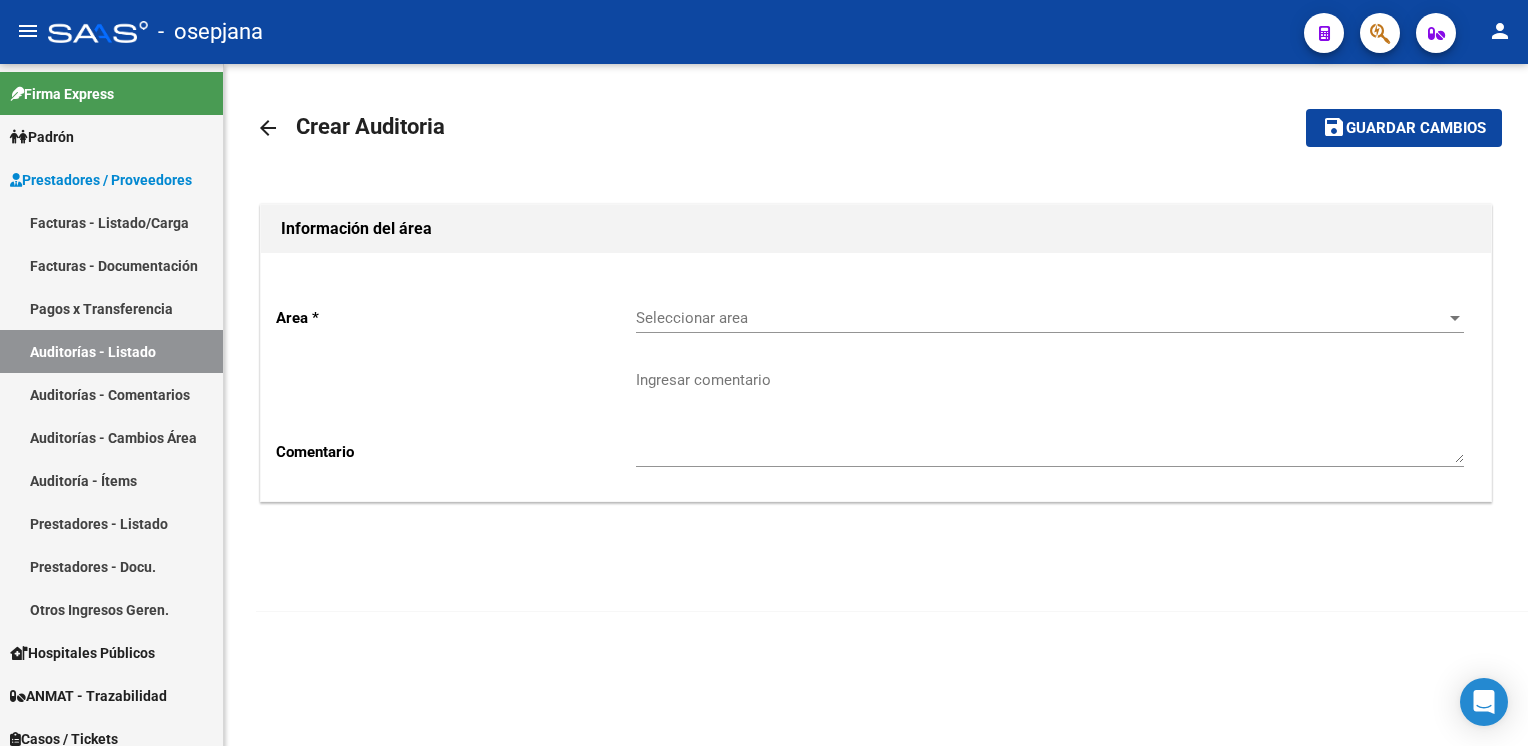 click on "Seleccionar area Seleccionar area" 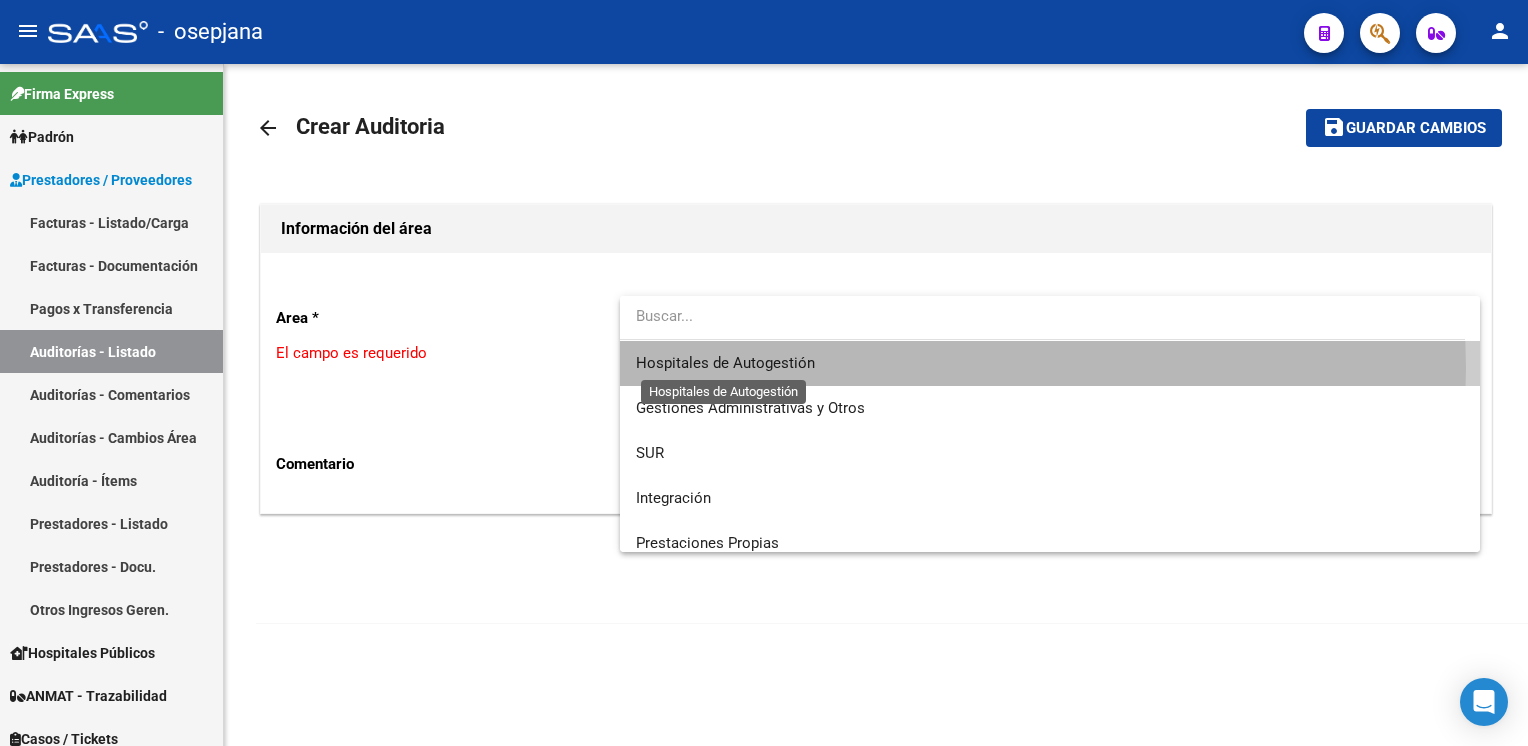 click on "Hospitales de Autogestión" at bounding box center [725, 363] 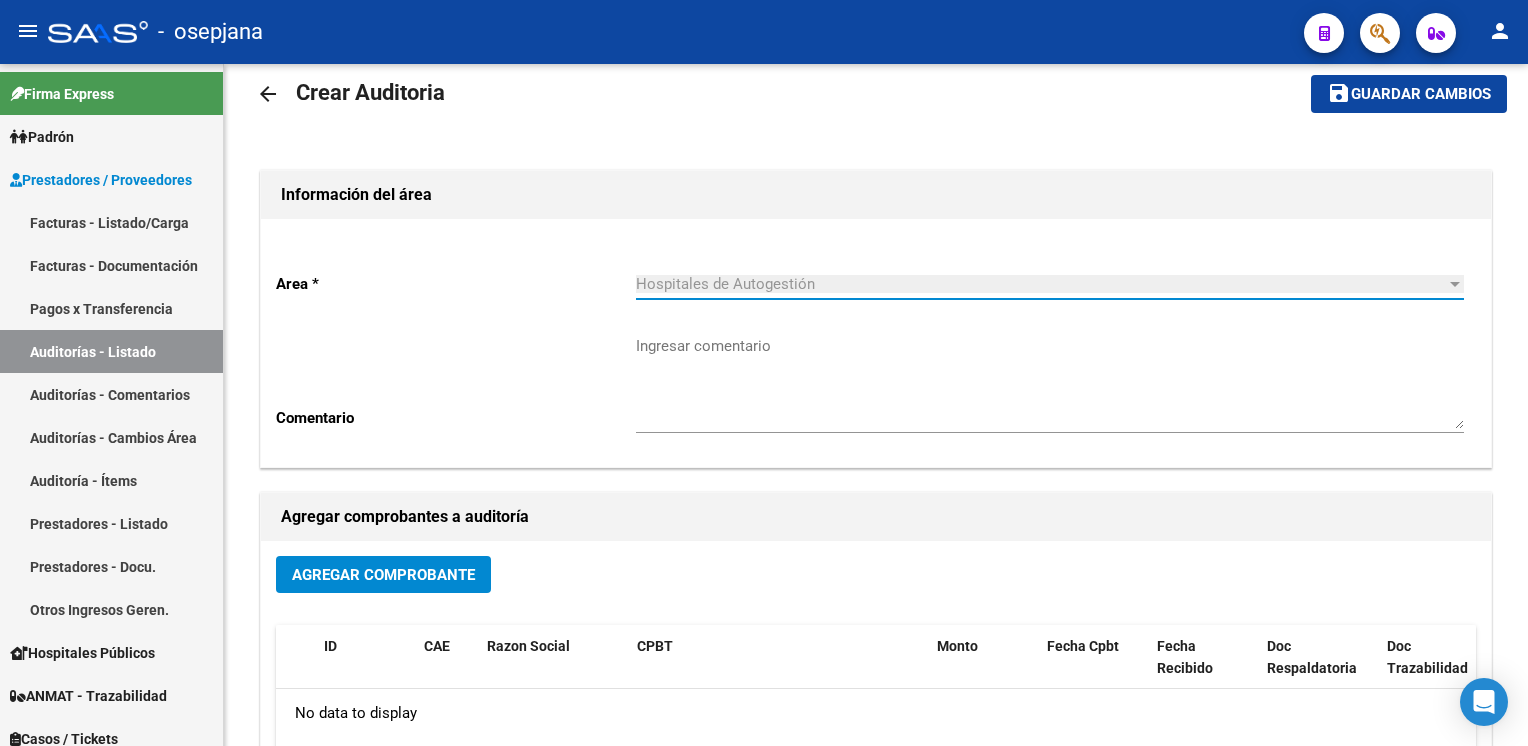 scroll, scrollTop: 0, scrollLeft: 0, axis: both 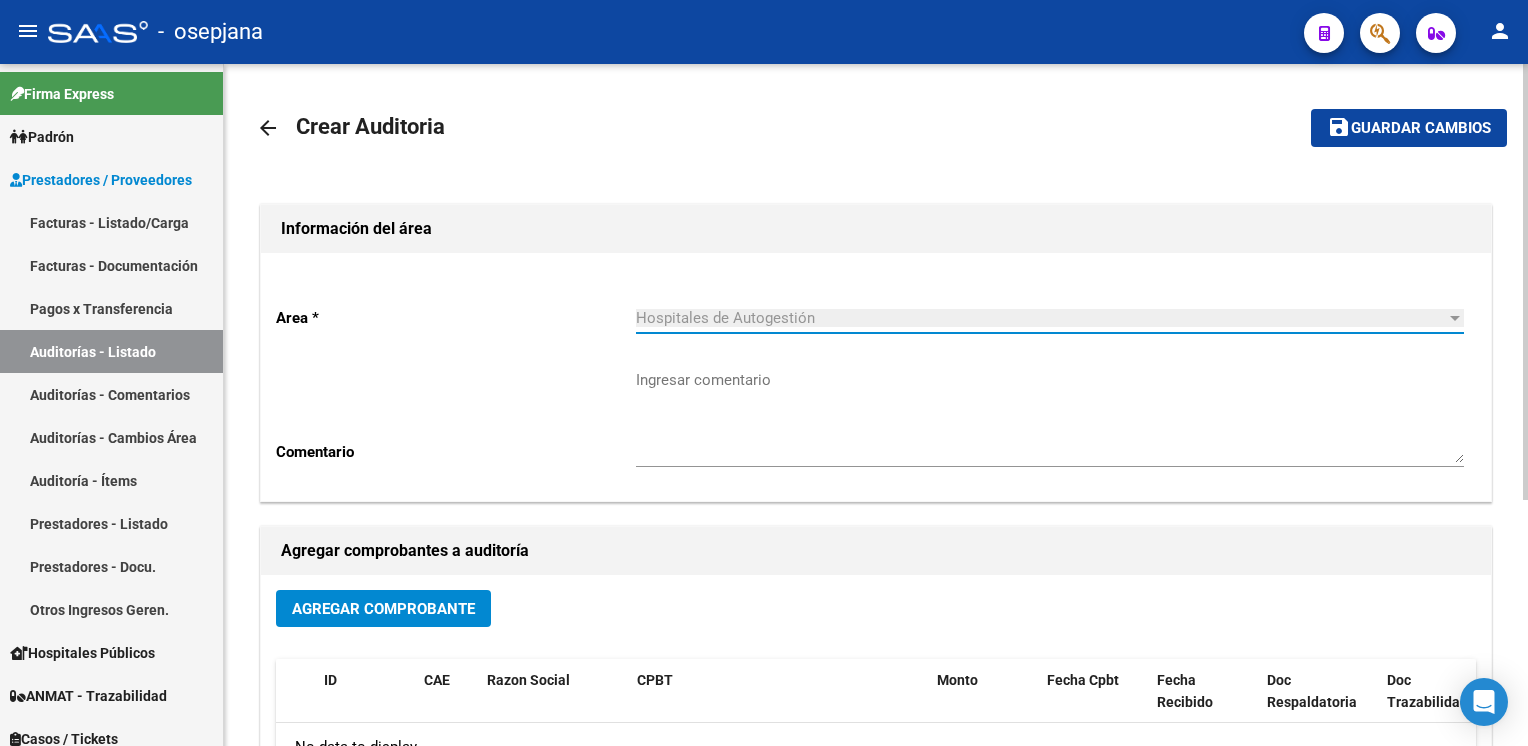 click on "Agregar Comprobante" 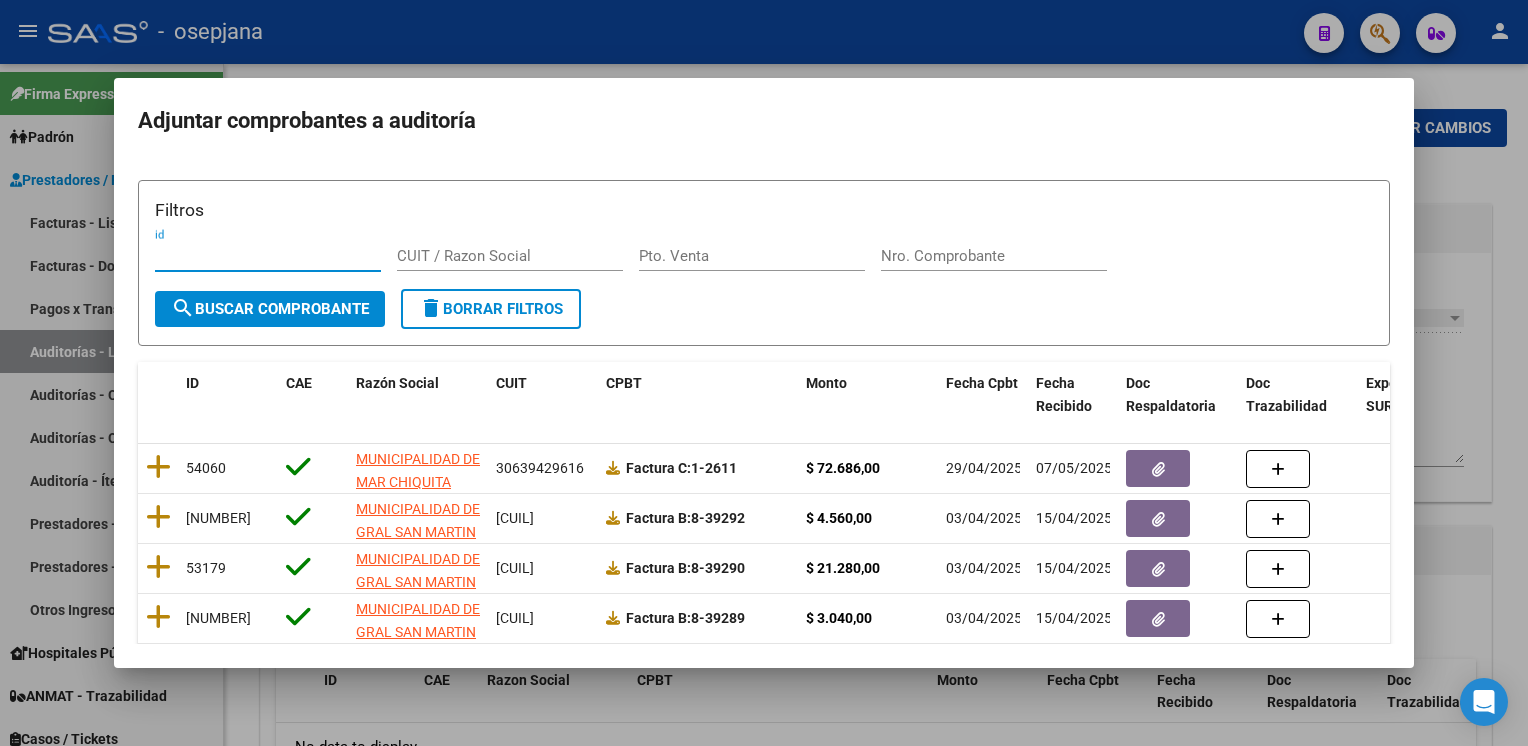 click on "Nro. Comprobante" at bounding box center [994, 256] 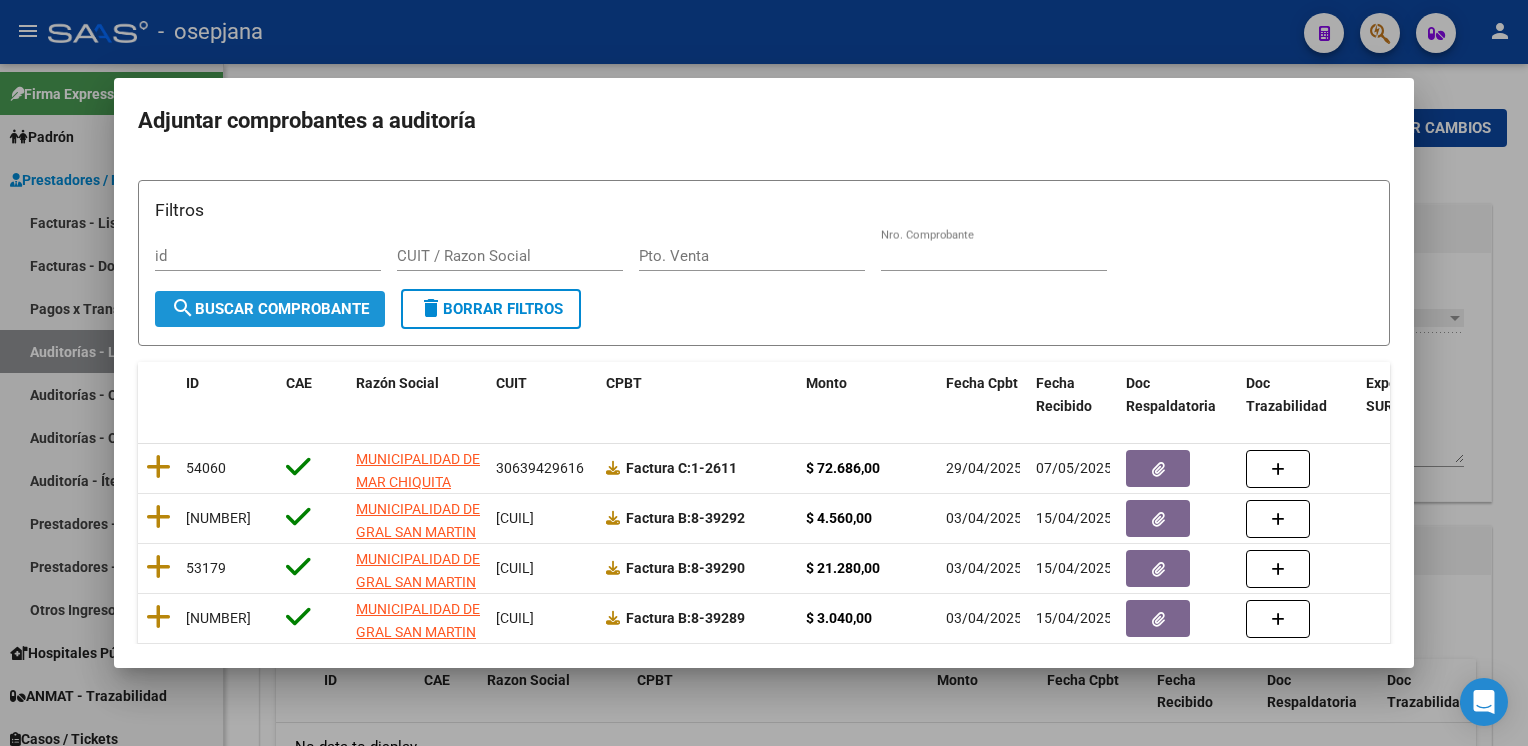 click on "search  Buscar Comprobante" at bounding box center (270, 309) 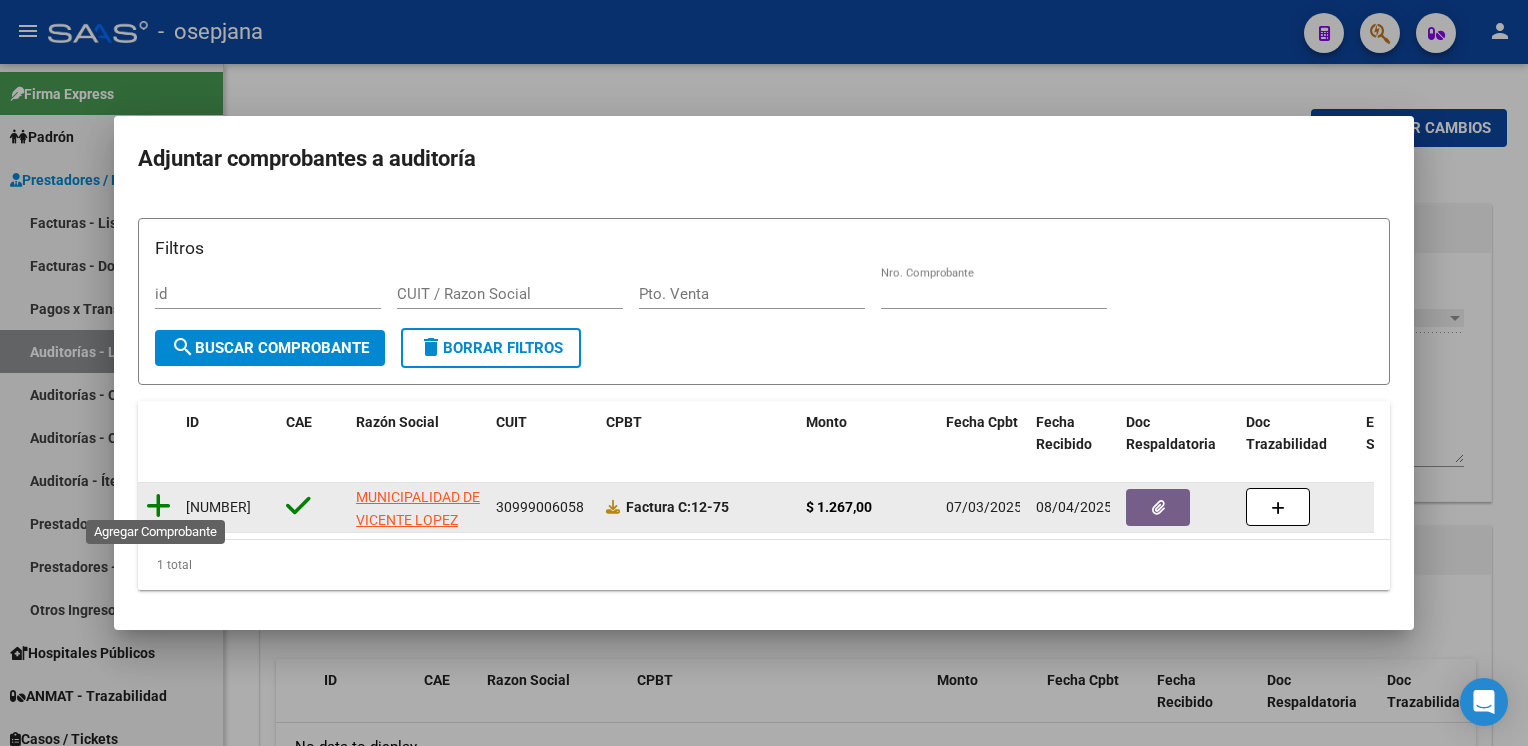 click 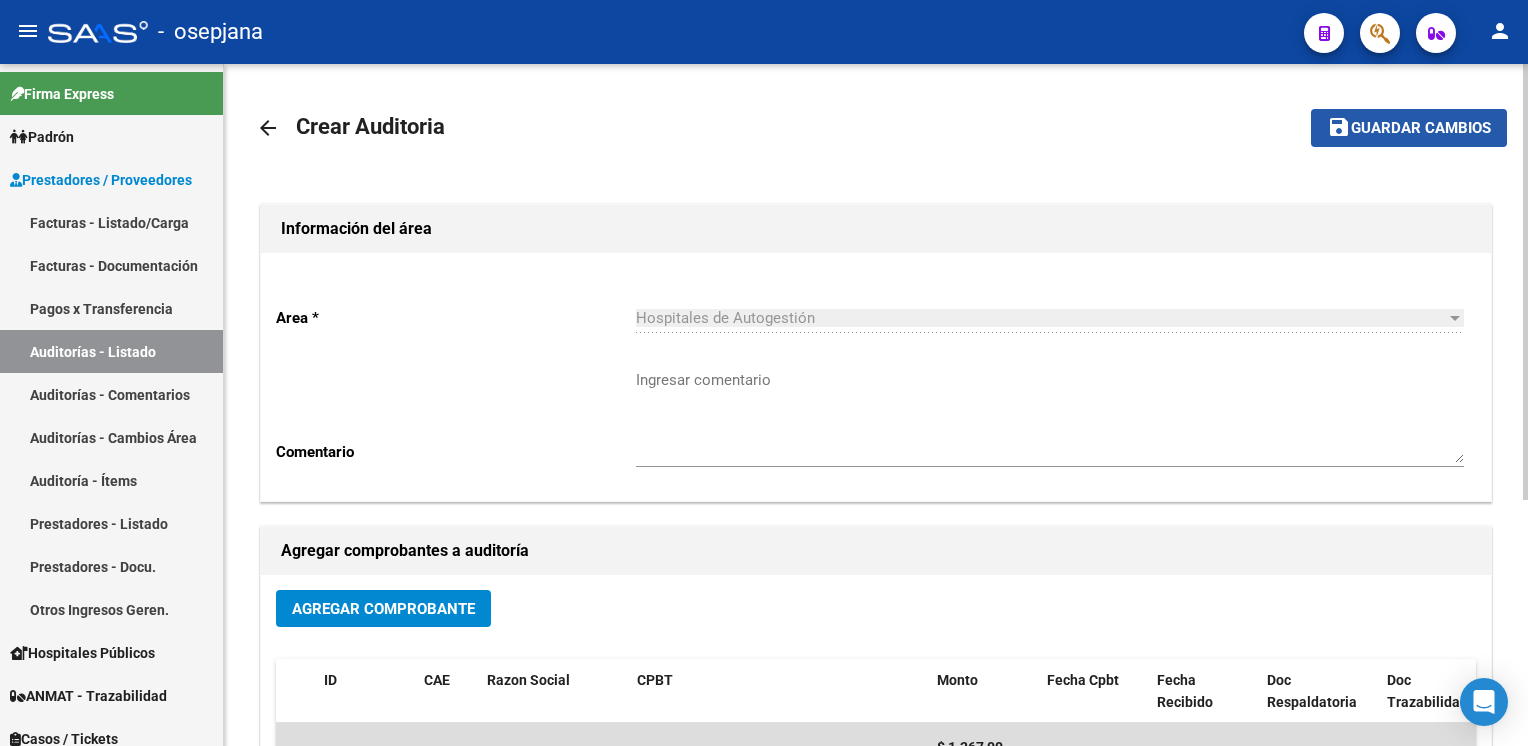 click on "Guardar cambios" 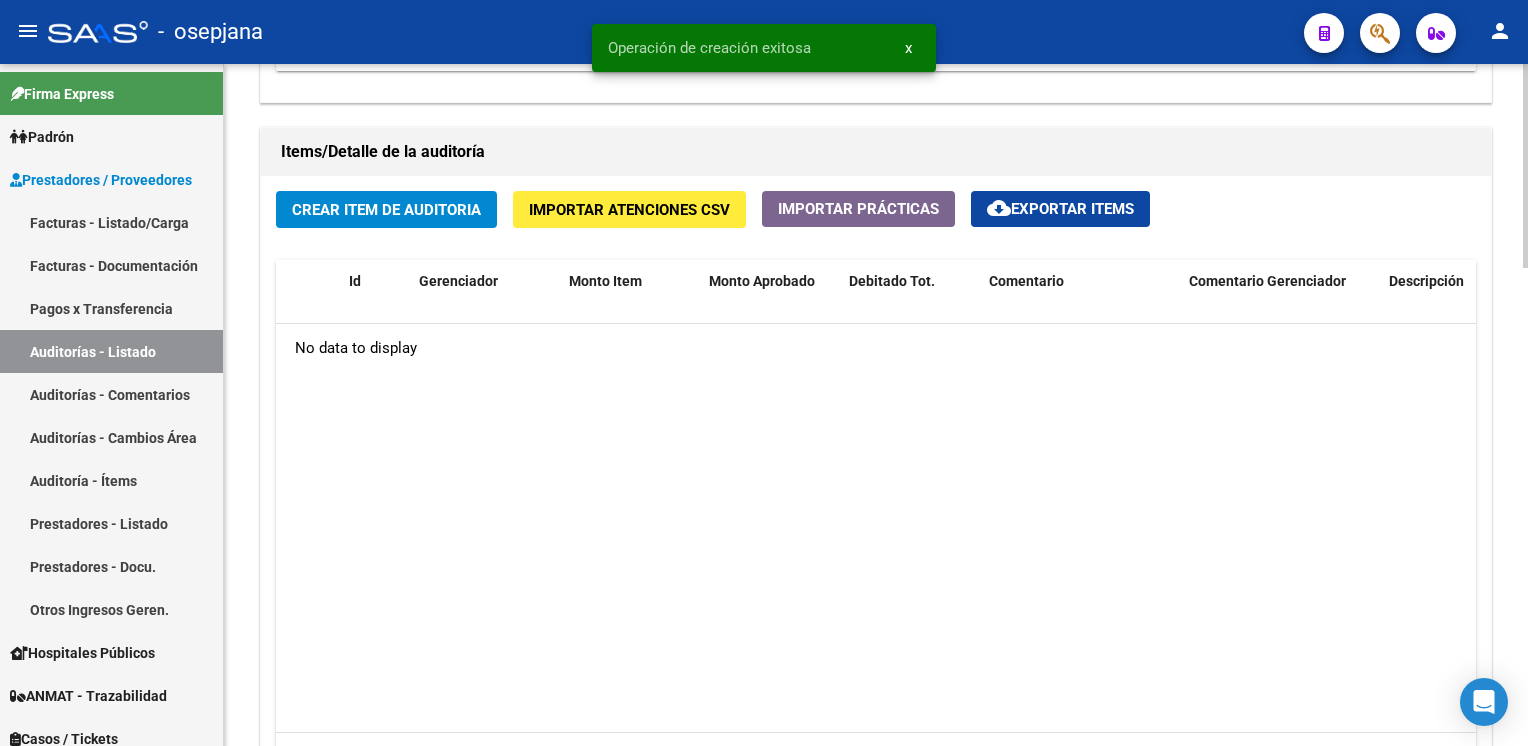 scroll, scrollTop: 1472, scrollLeft: 0, axis: vertical 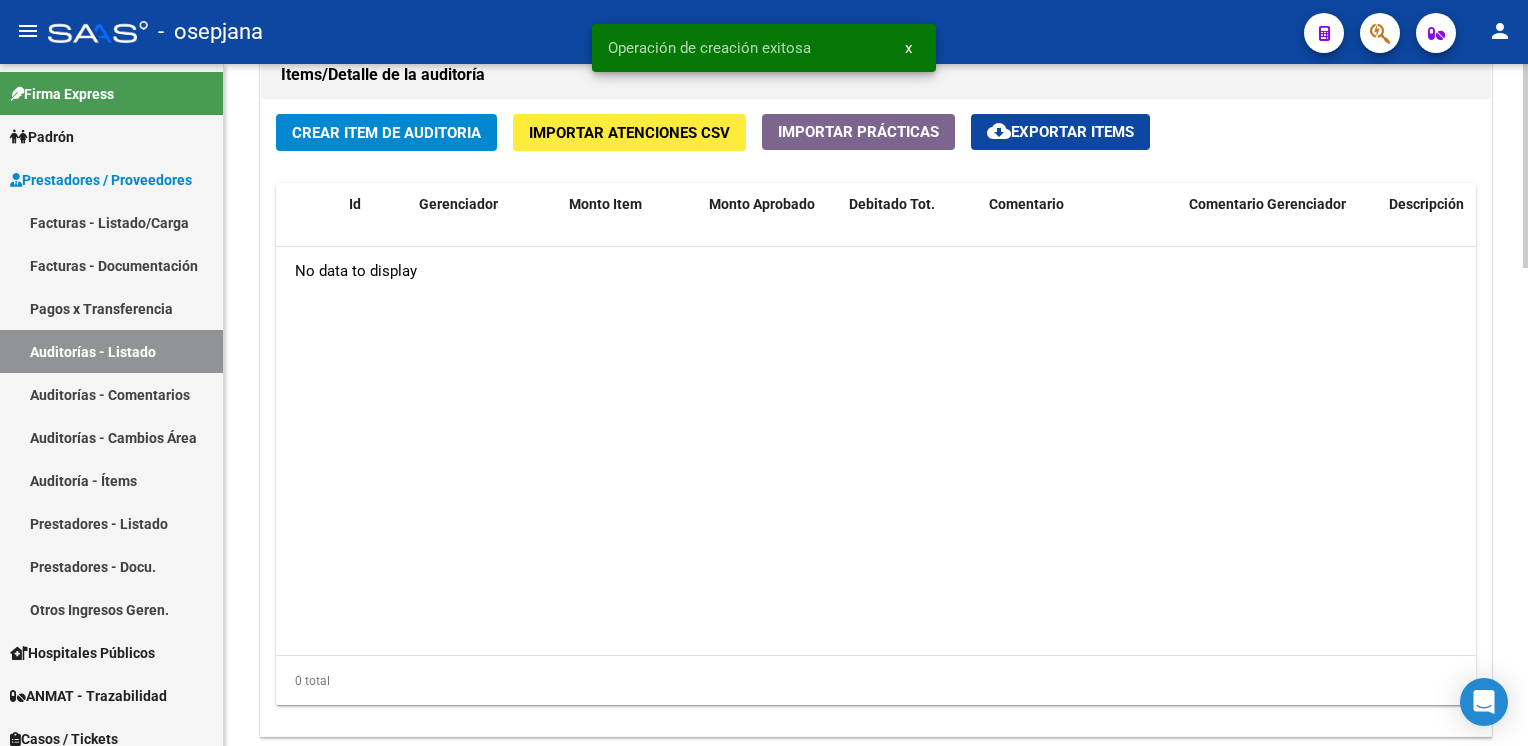 click on "Crear Item de Auditoria" 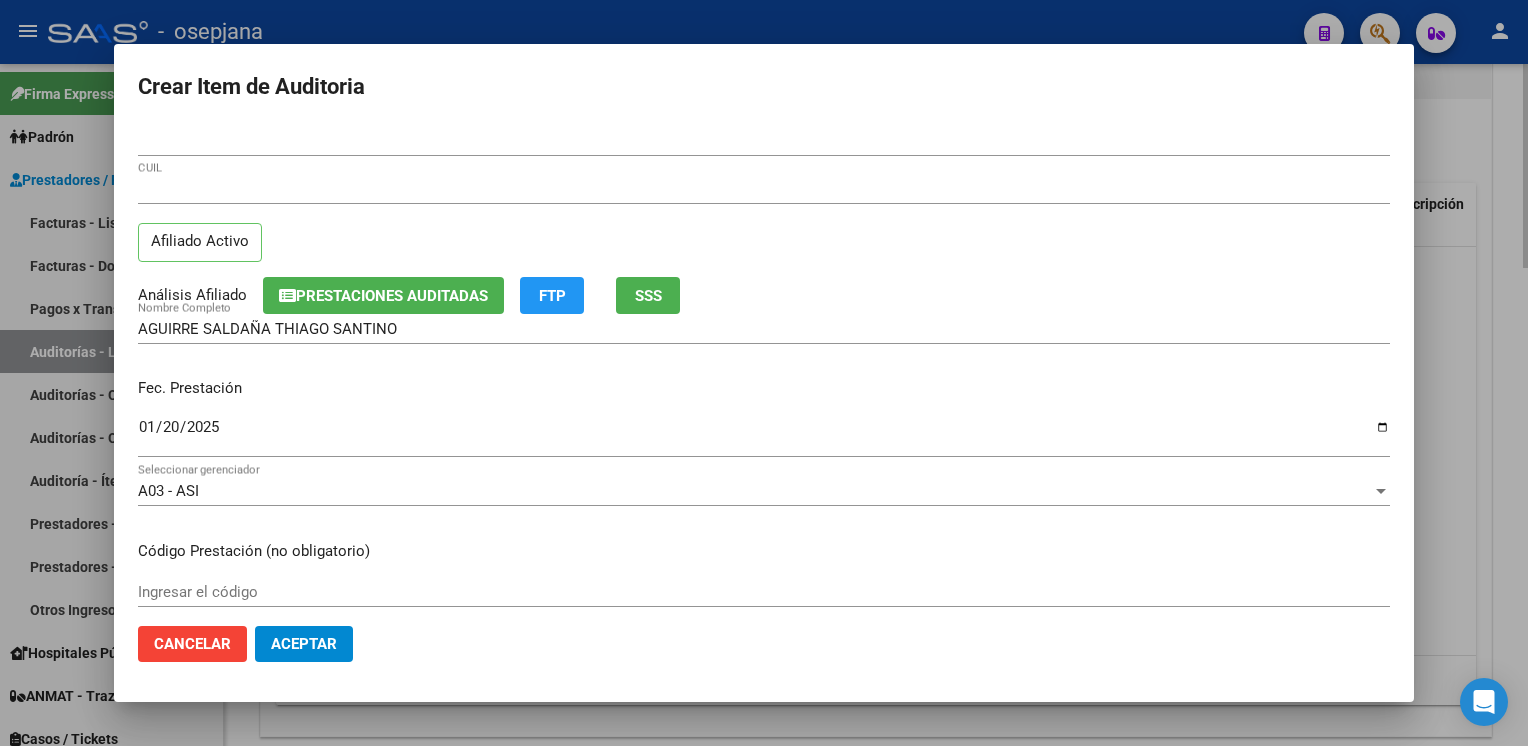 scroll, scrollTop: 324, scrollLeft: 0, axis: vertical 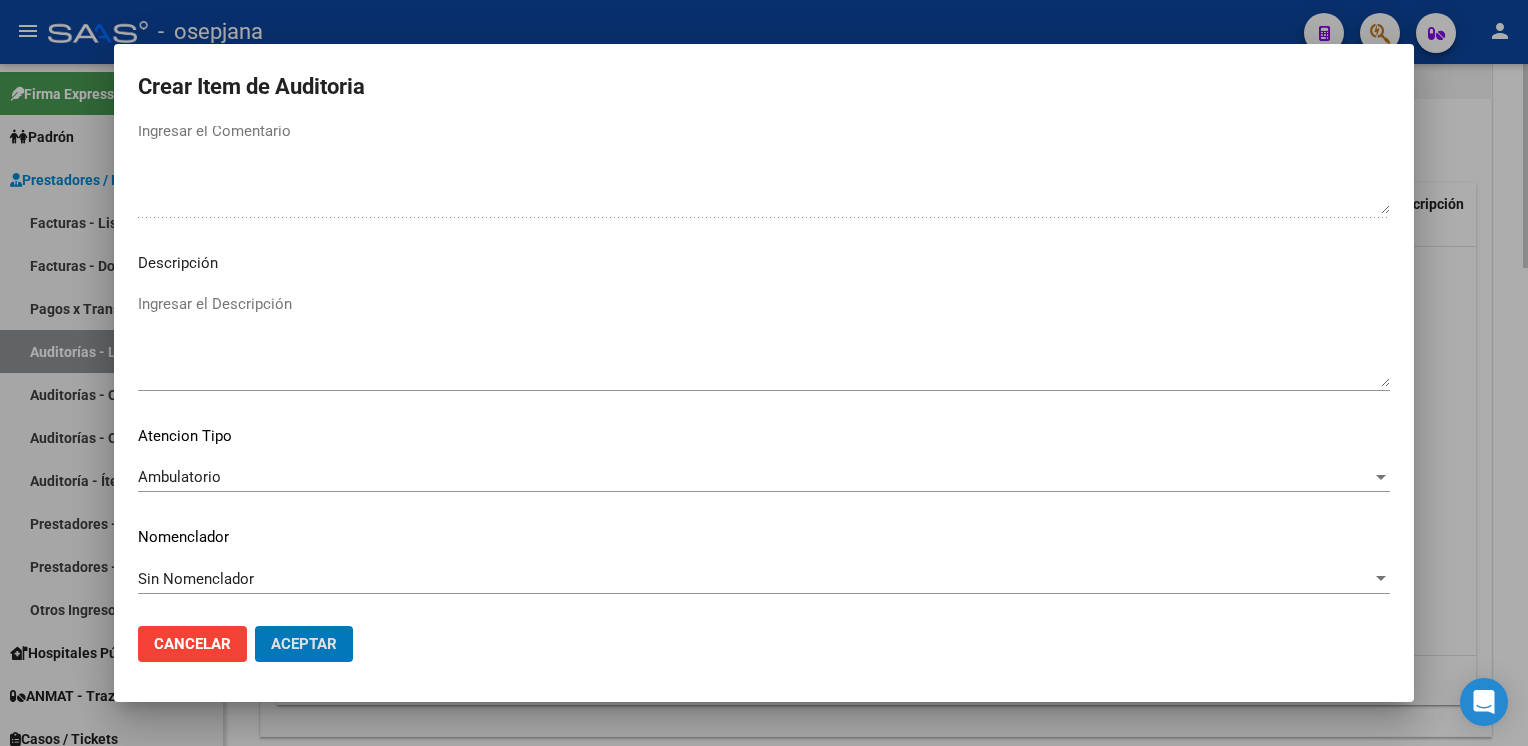 click on "Aceptar" 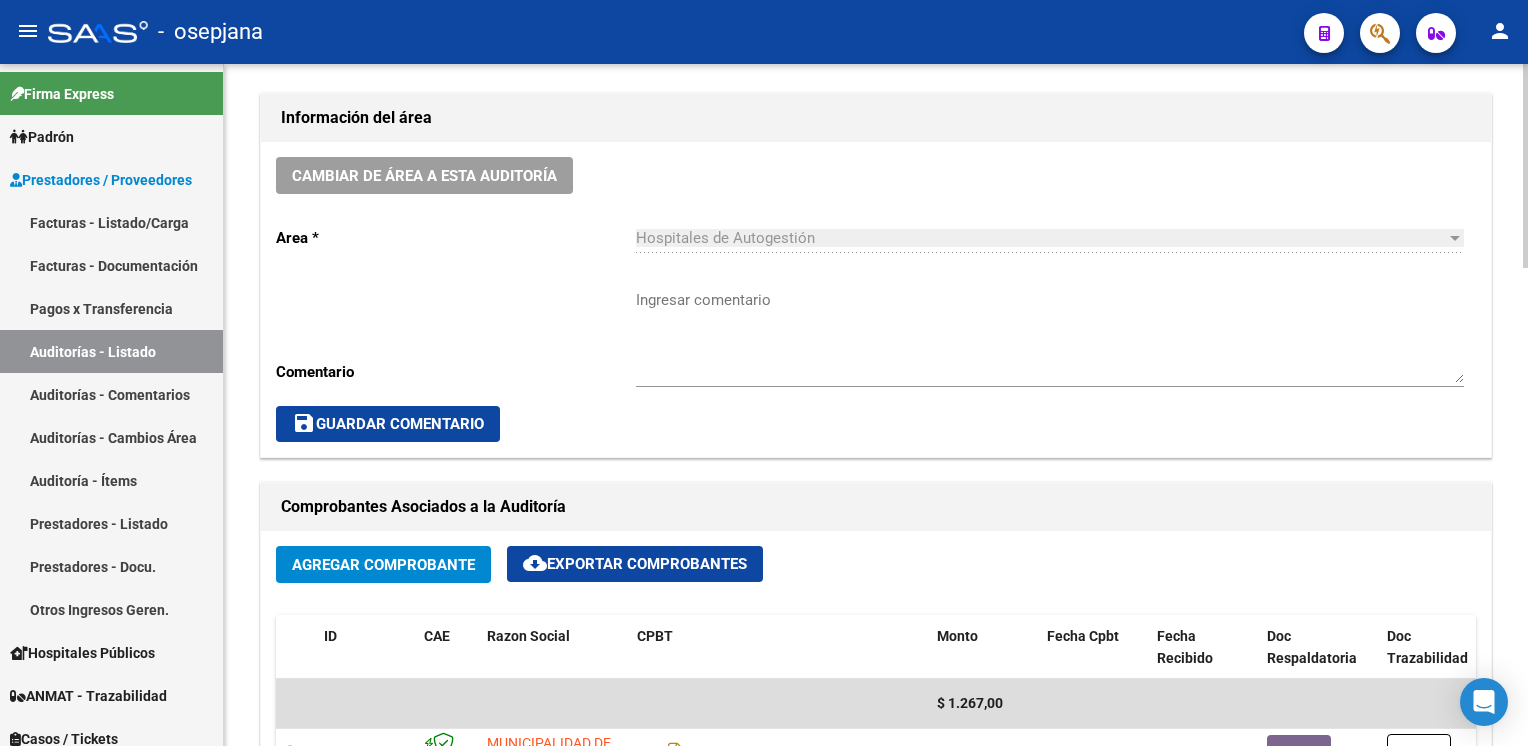 scroll, scrollTop: 0, scrollLeft: 0, axis: both 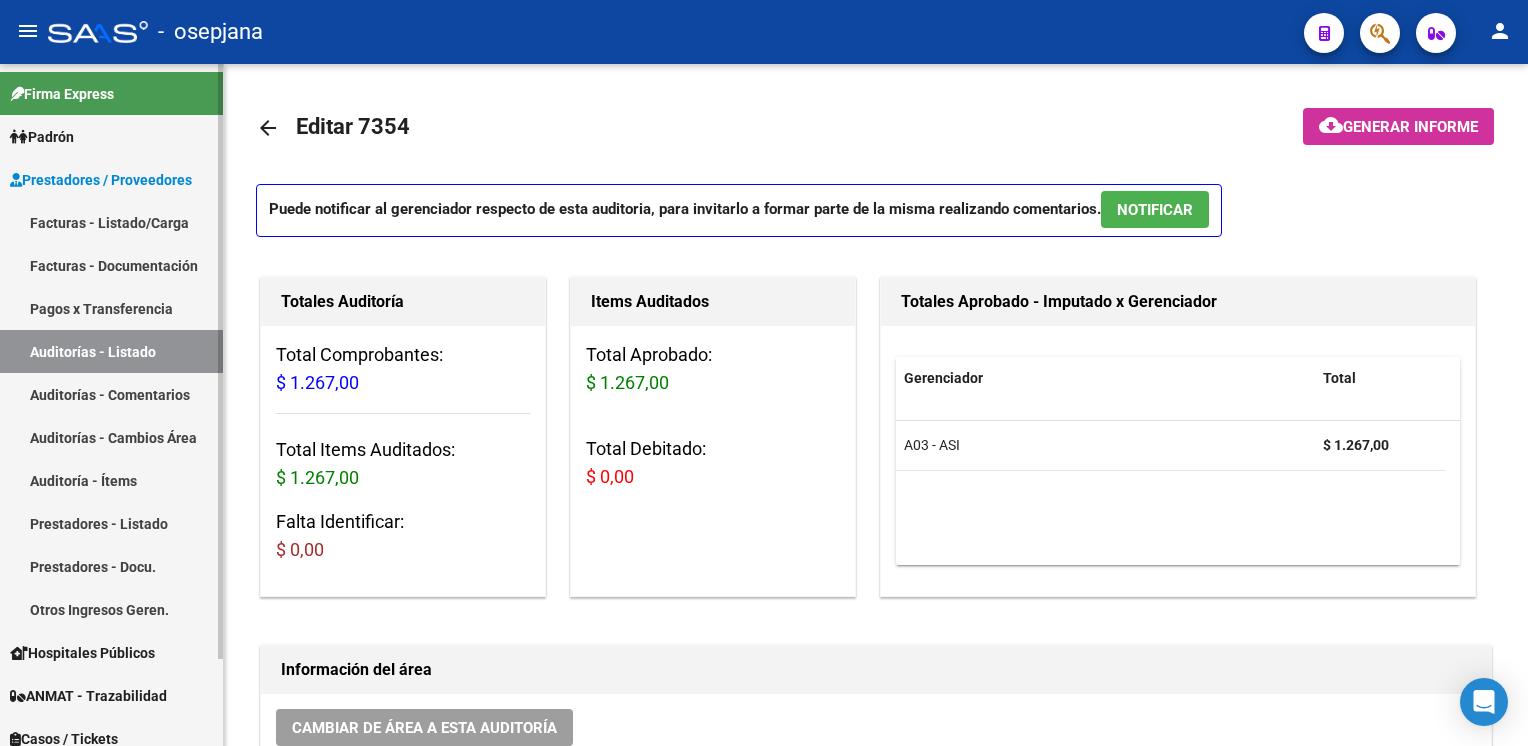 click on "Auditorías - Listado" at bounding box center (111, 351) 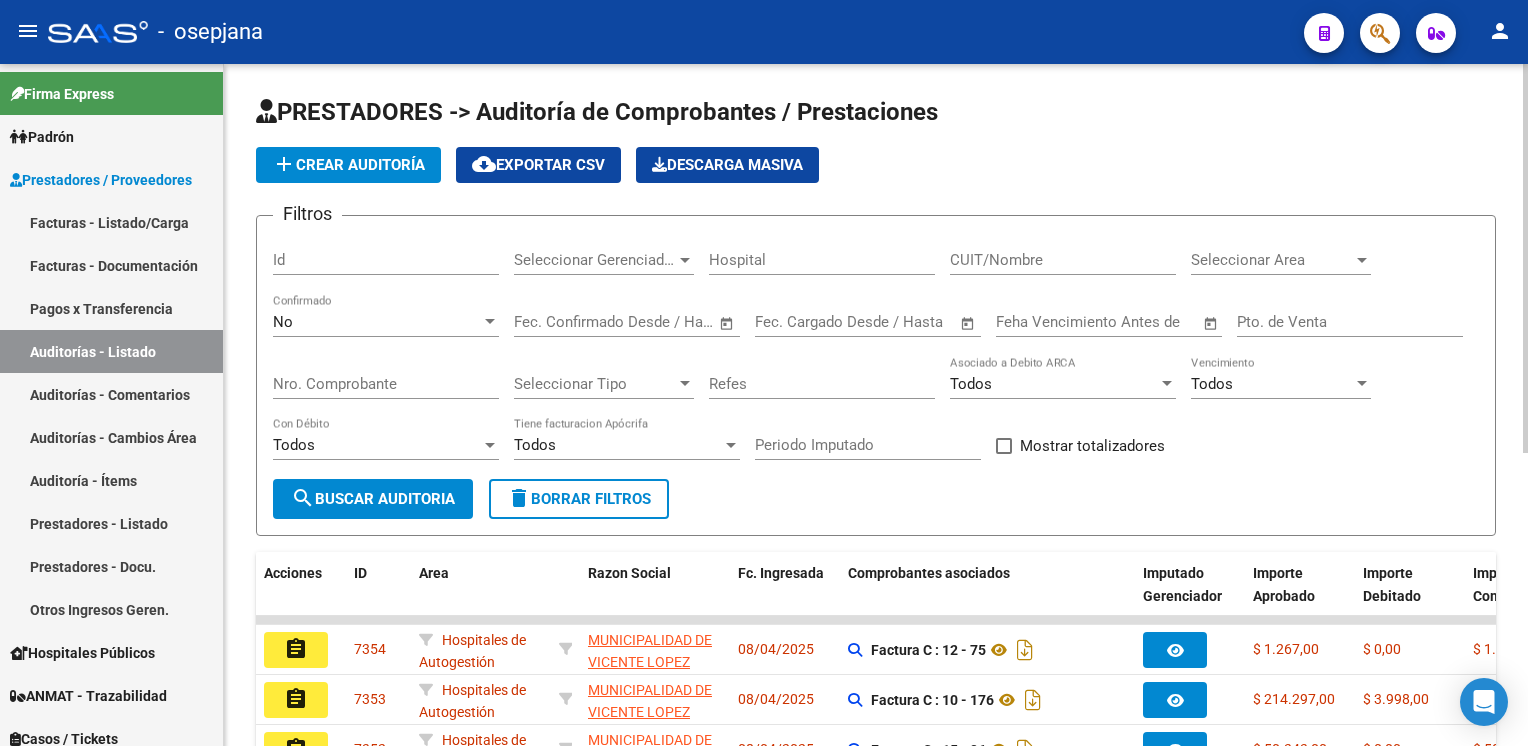 click on "add  Crear Auditoría" 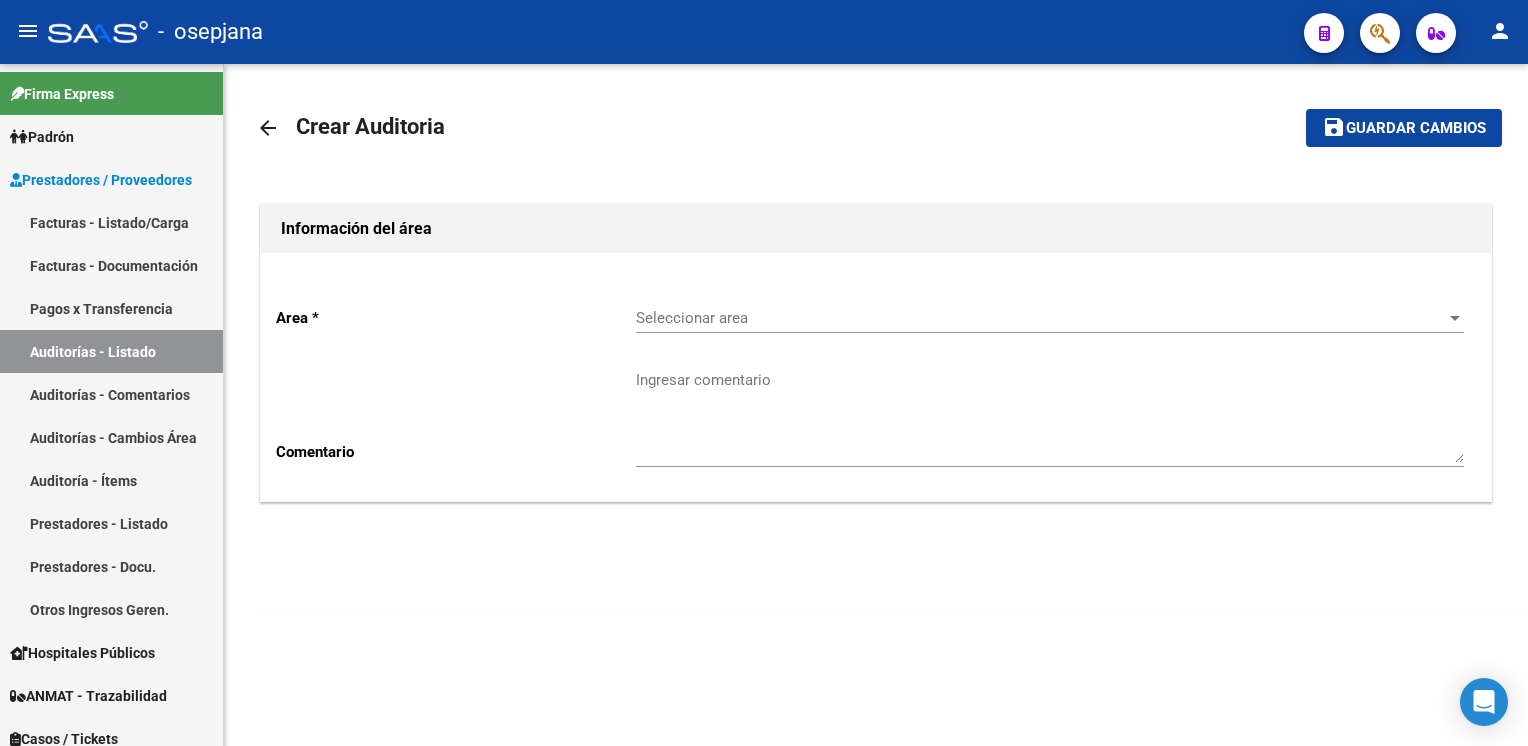 click on "Seleccionar area" at bounding box center [1041, 318] 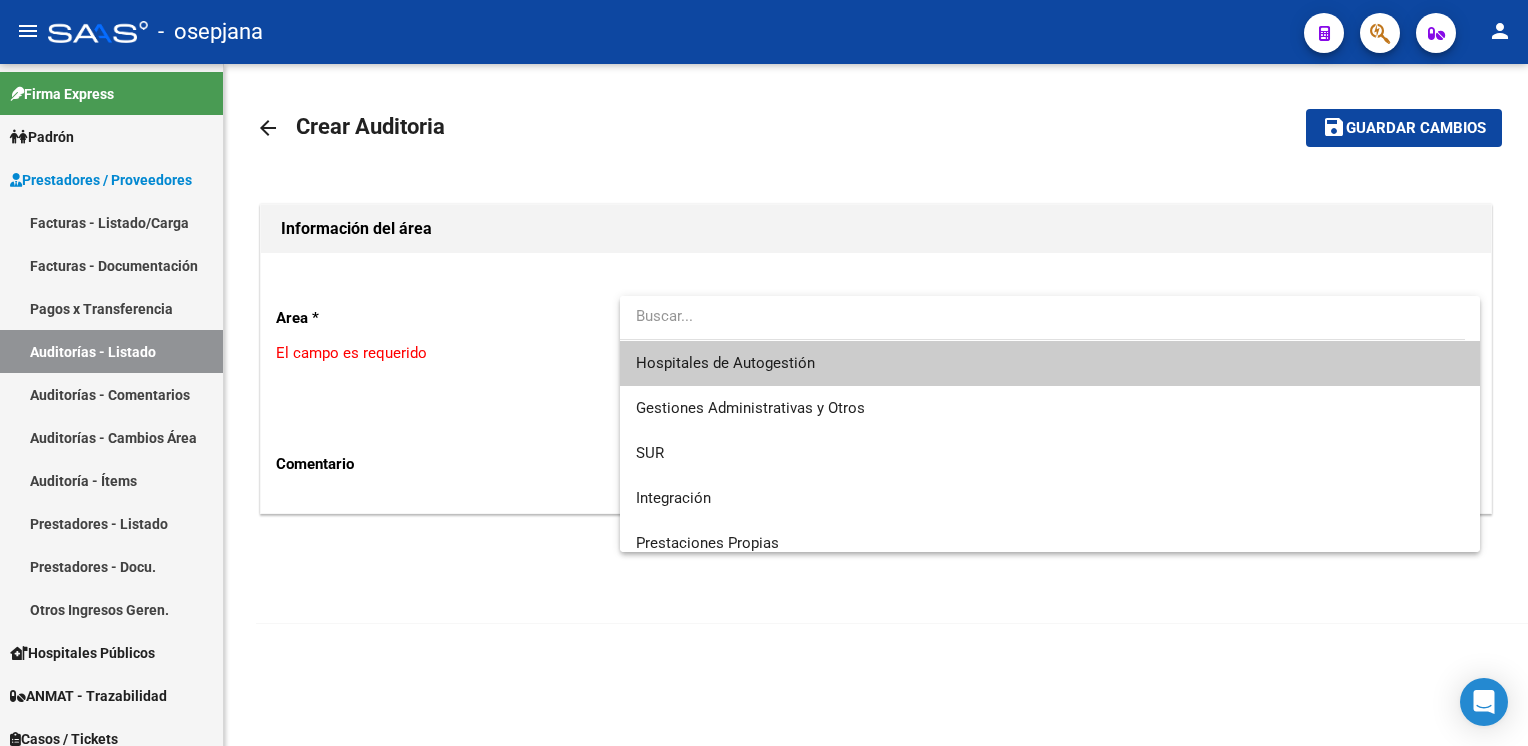 click on "Hospitales de Autogestión" at bounding box center (725, 363) 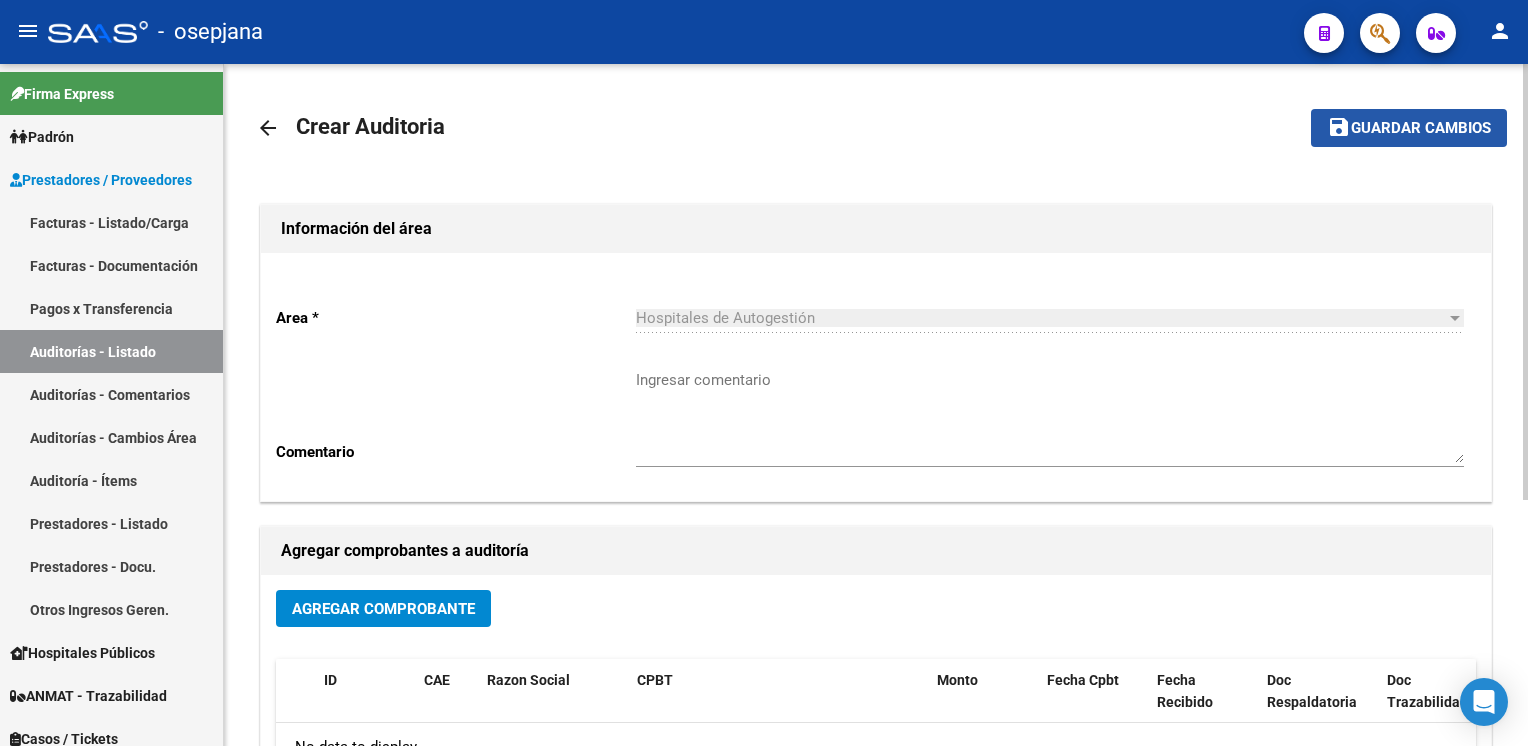 click on "Guardar cambios" 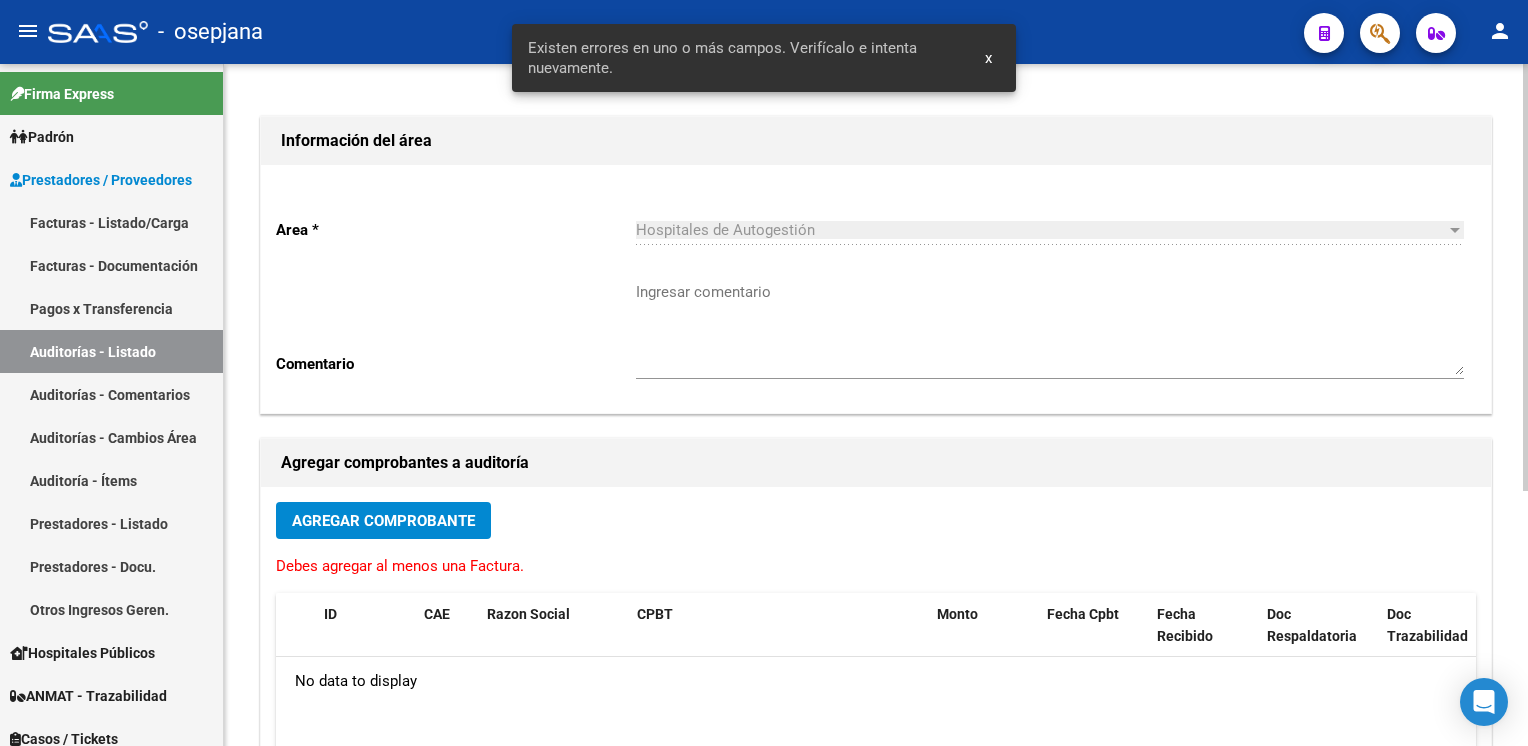 scroll, scrollTop: 0, scrollLeft: 0, axis: both 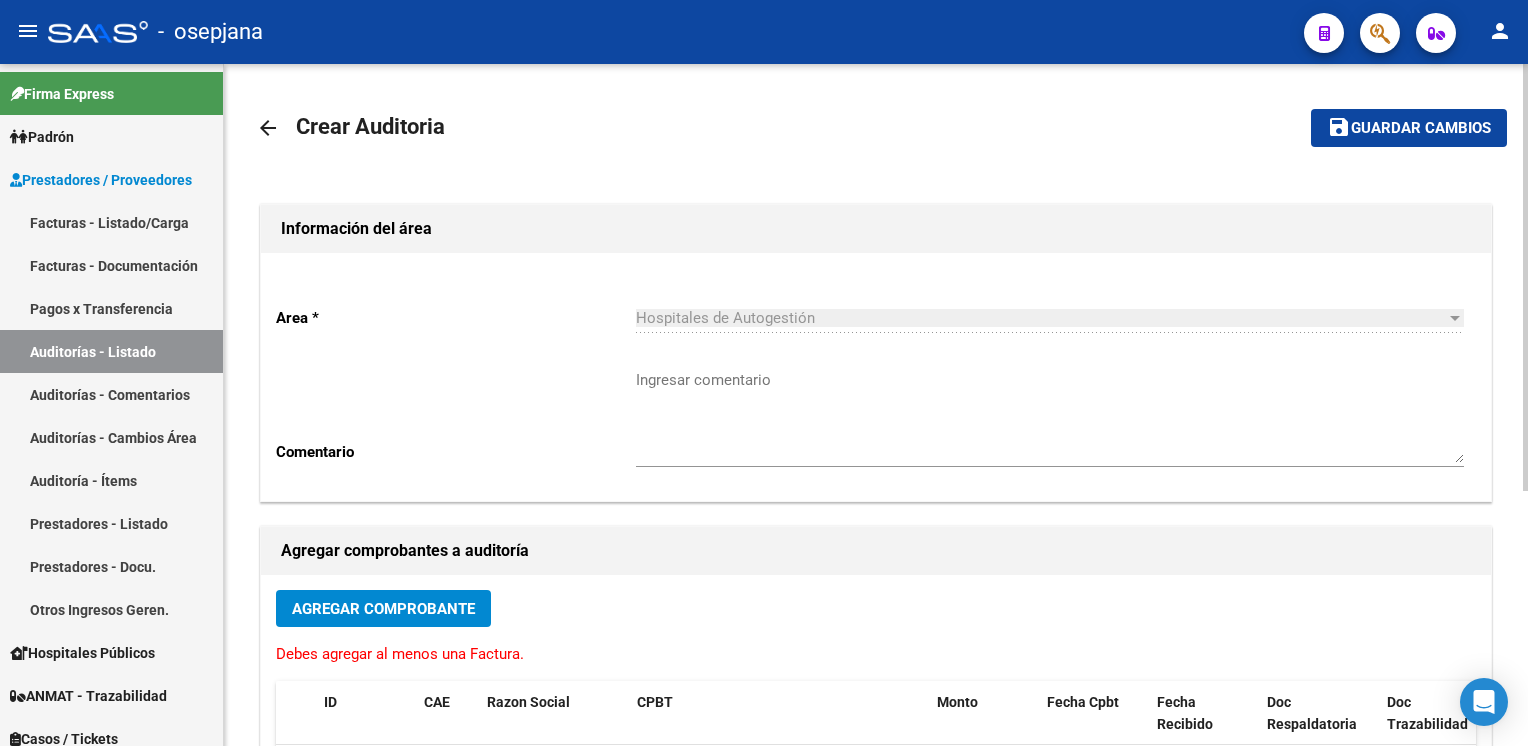 click on "arrow_back" 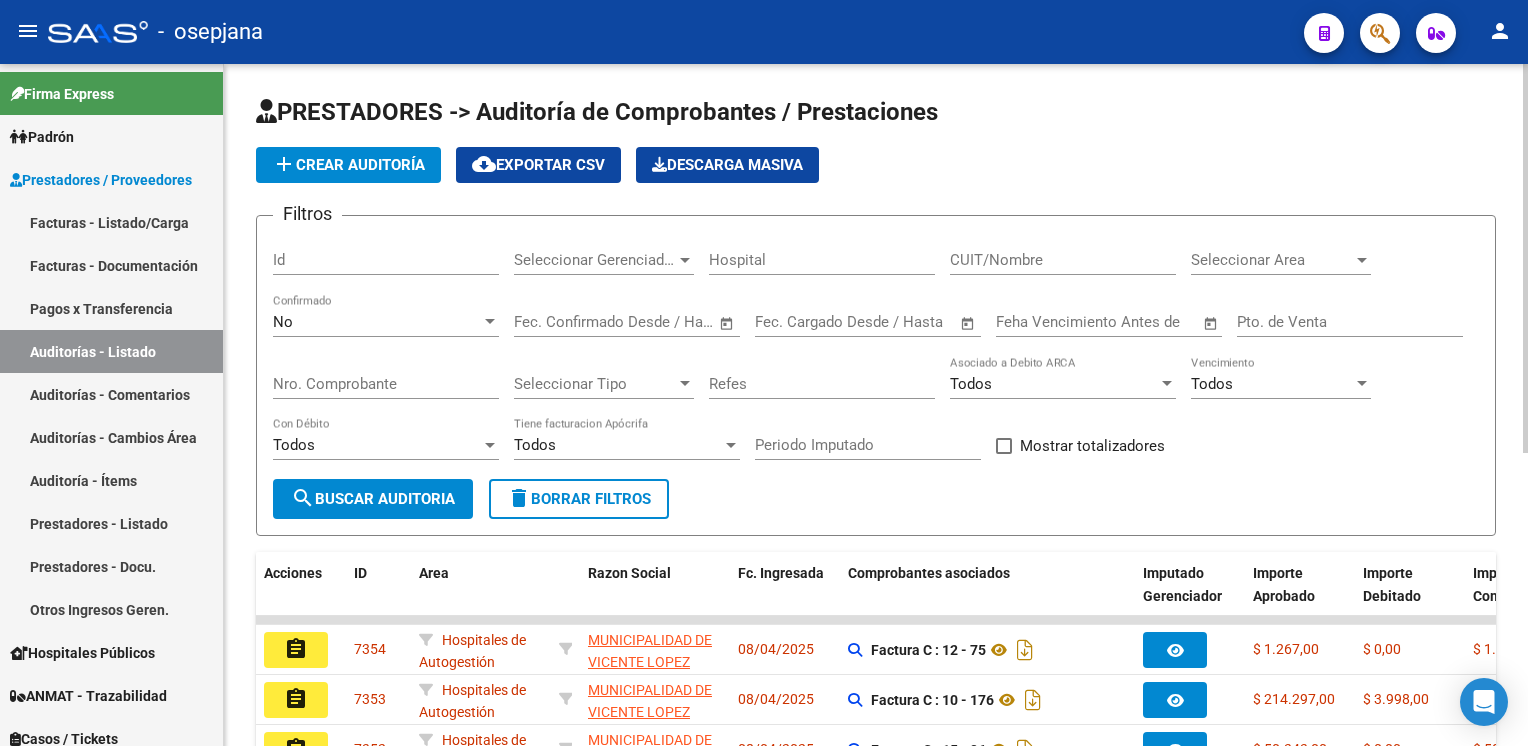 click on "search  Buscar Auditoria" 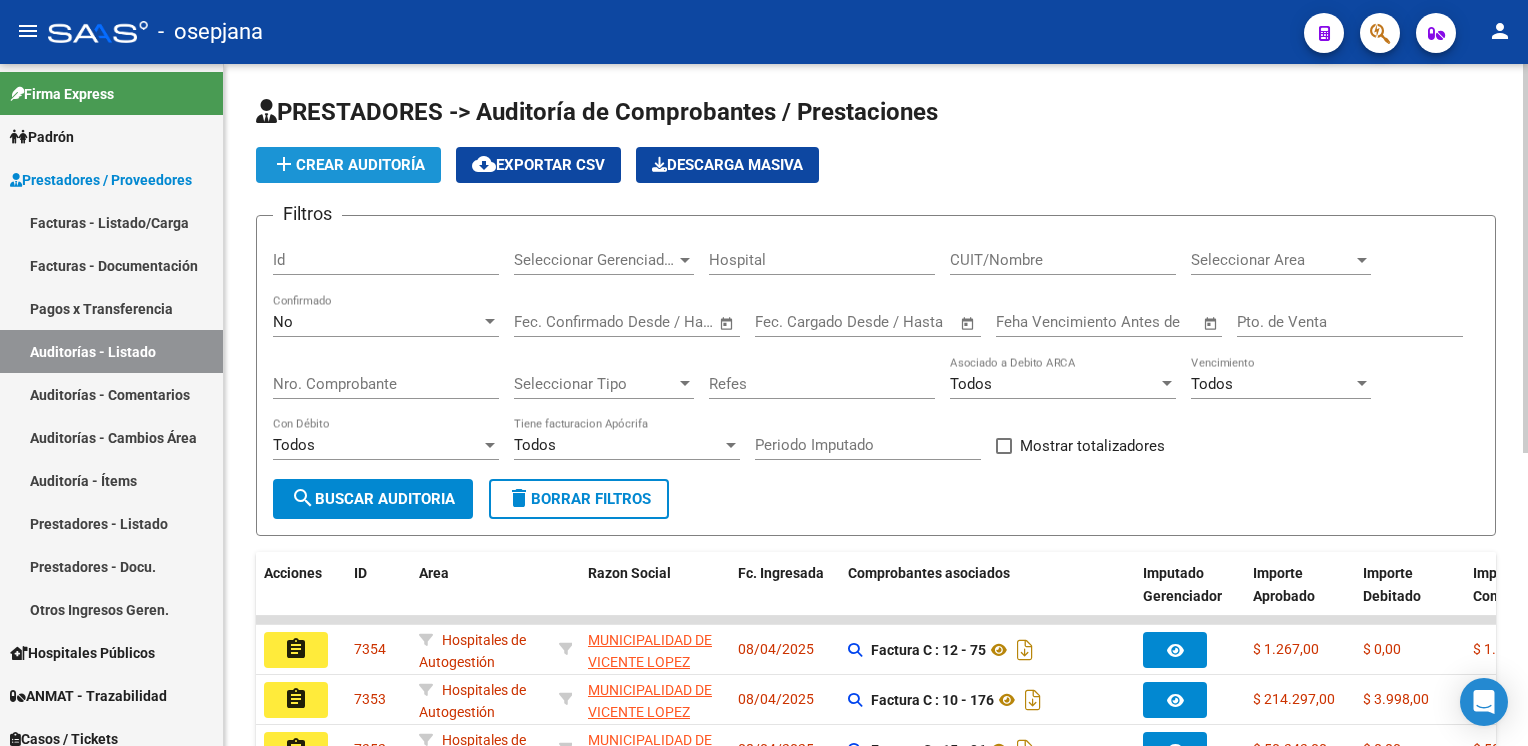 click on "add  Crear Auditoría" 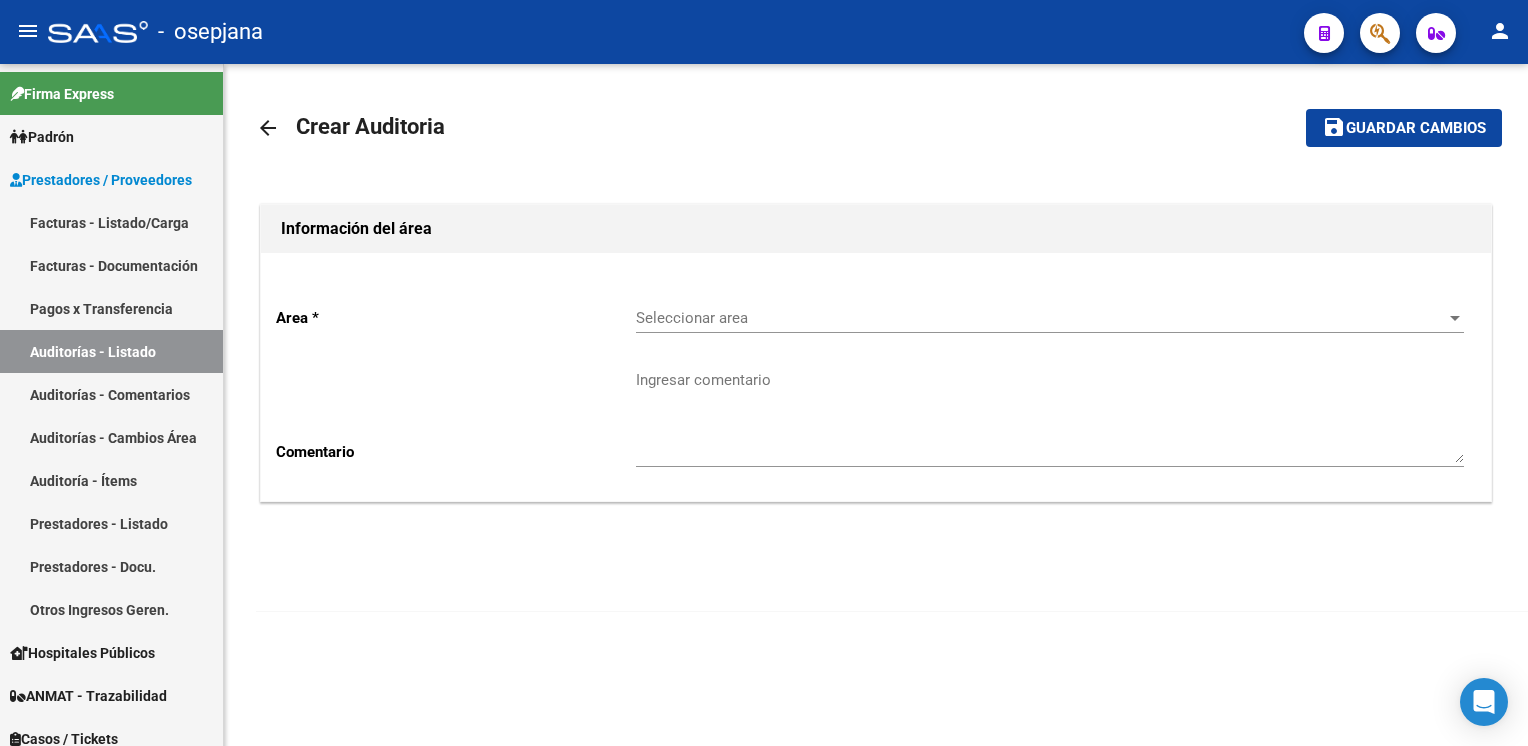 click on "Seleccionar area" at bounding box center (1041, 318) 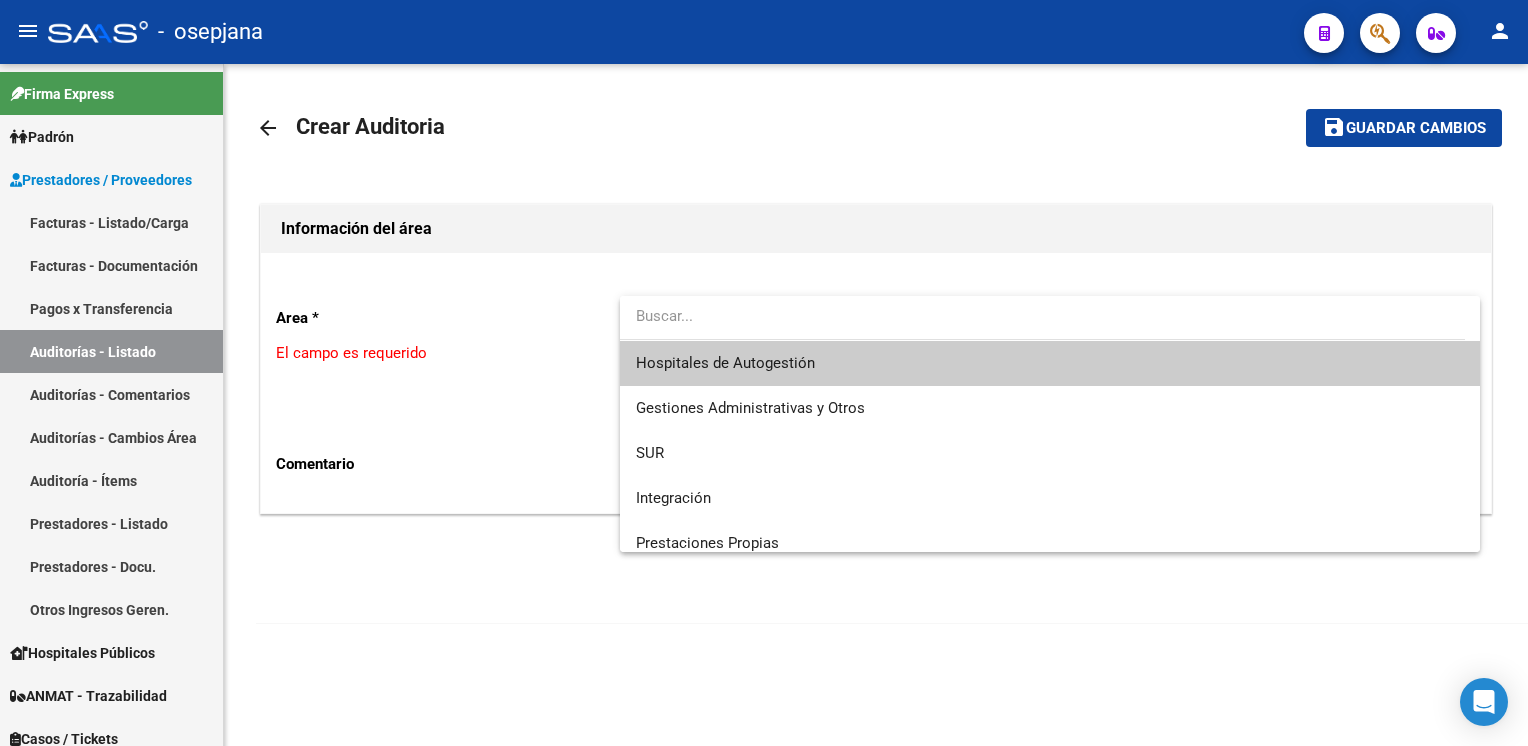 click on "Hospitales de Autogestión" at bounding box center (1050, 363) 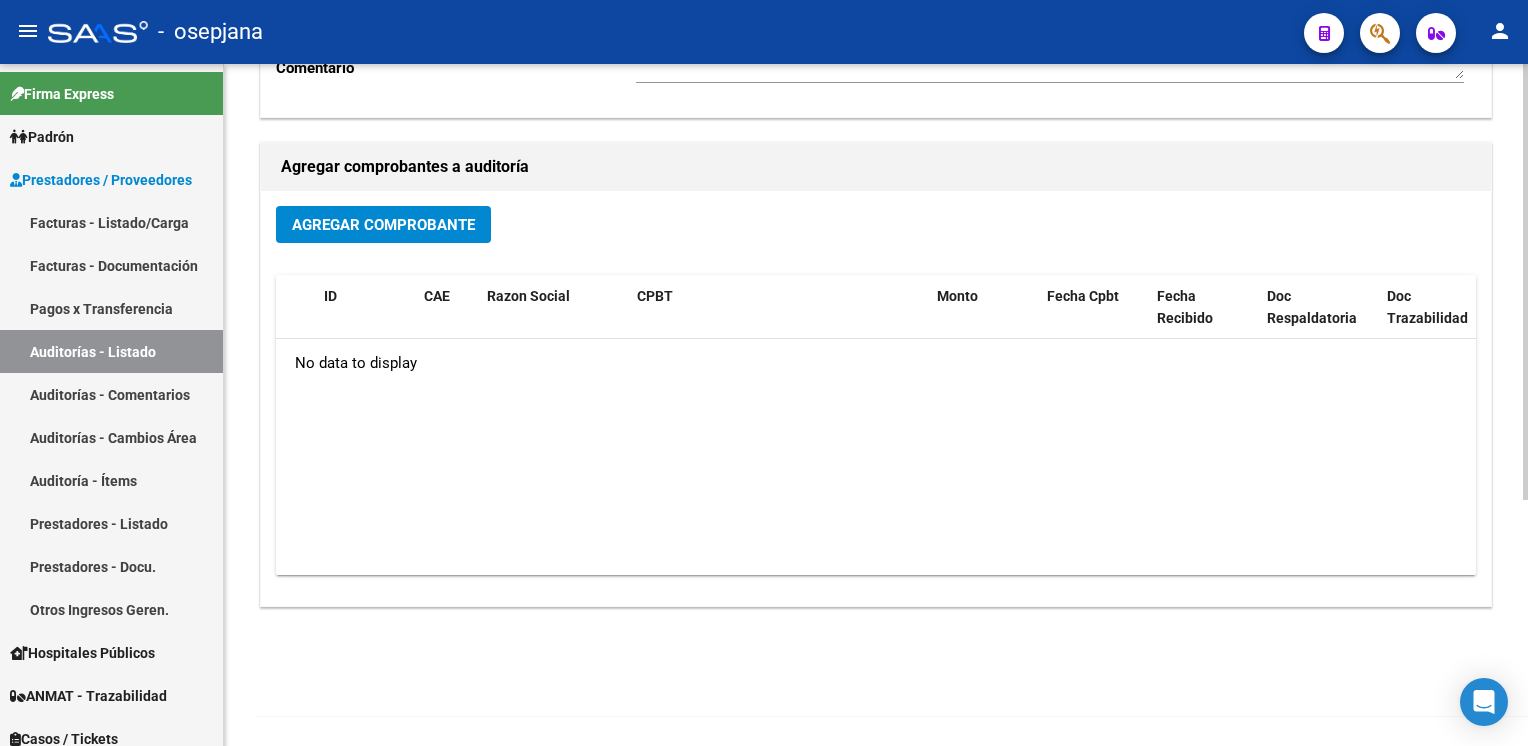 scroll, scrollTop: 0, scrollLeft: 0, axis: both 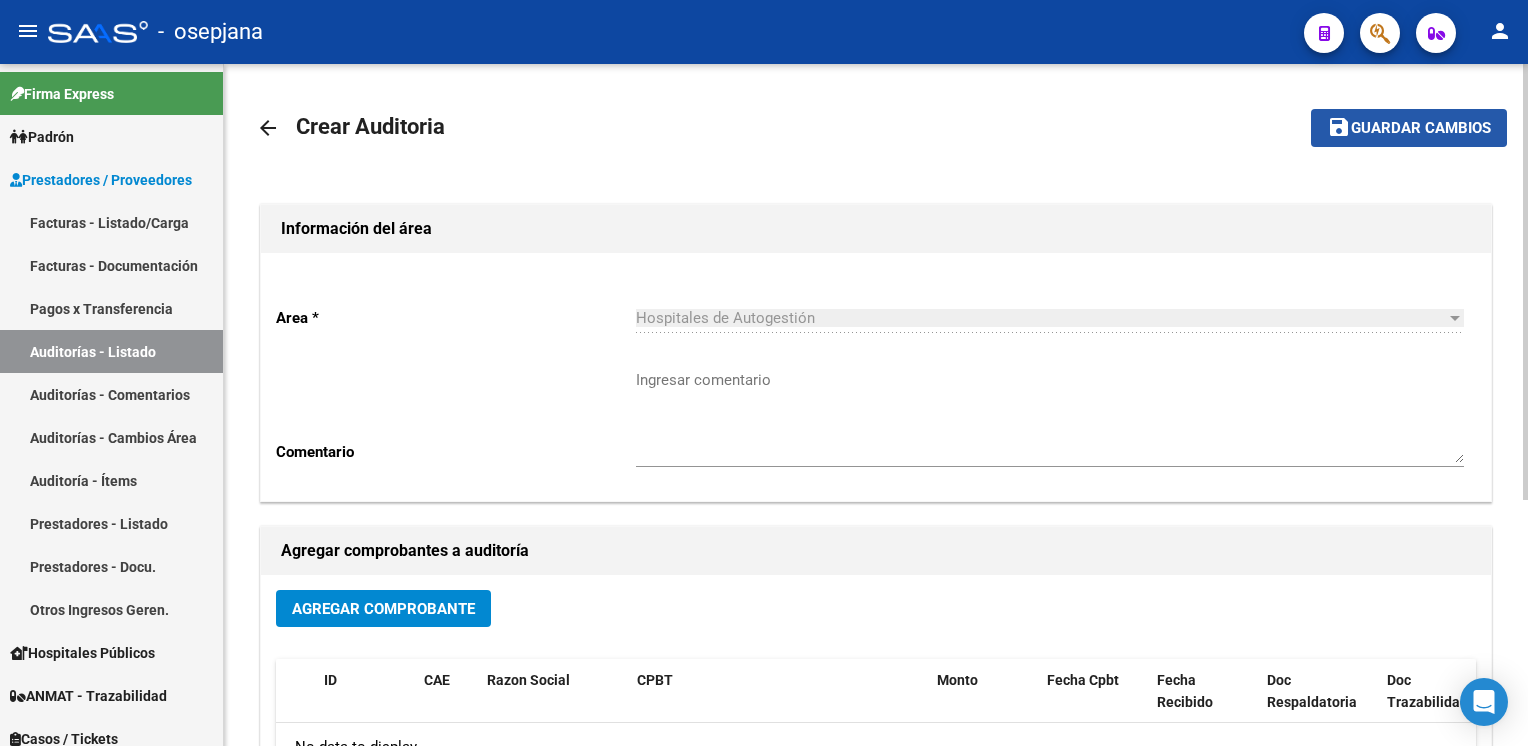 click on "save Guardar cambios" 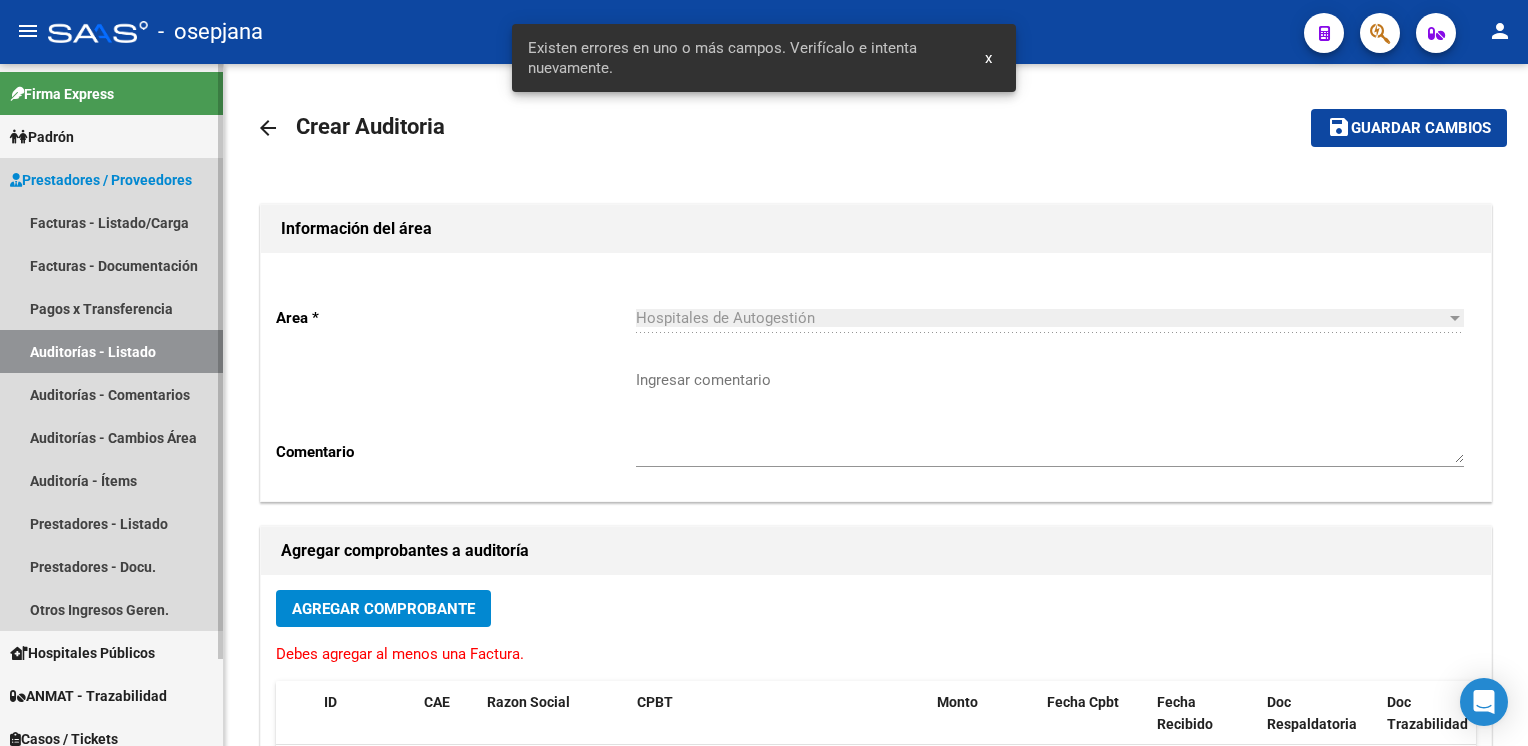 click on "Auditorías - Listado" at bounding box center (111, 351) 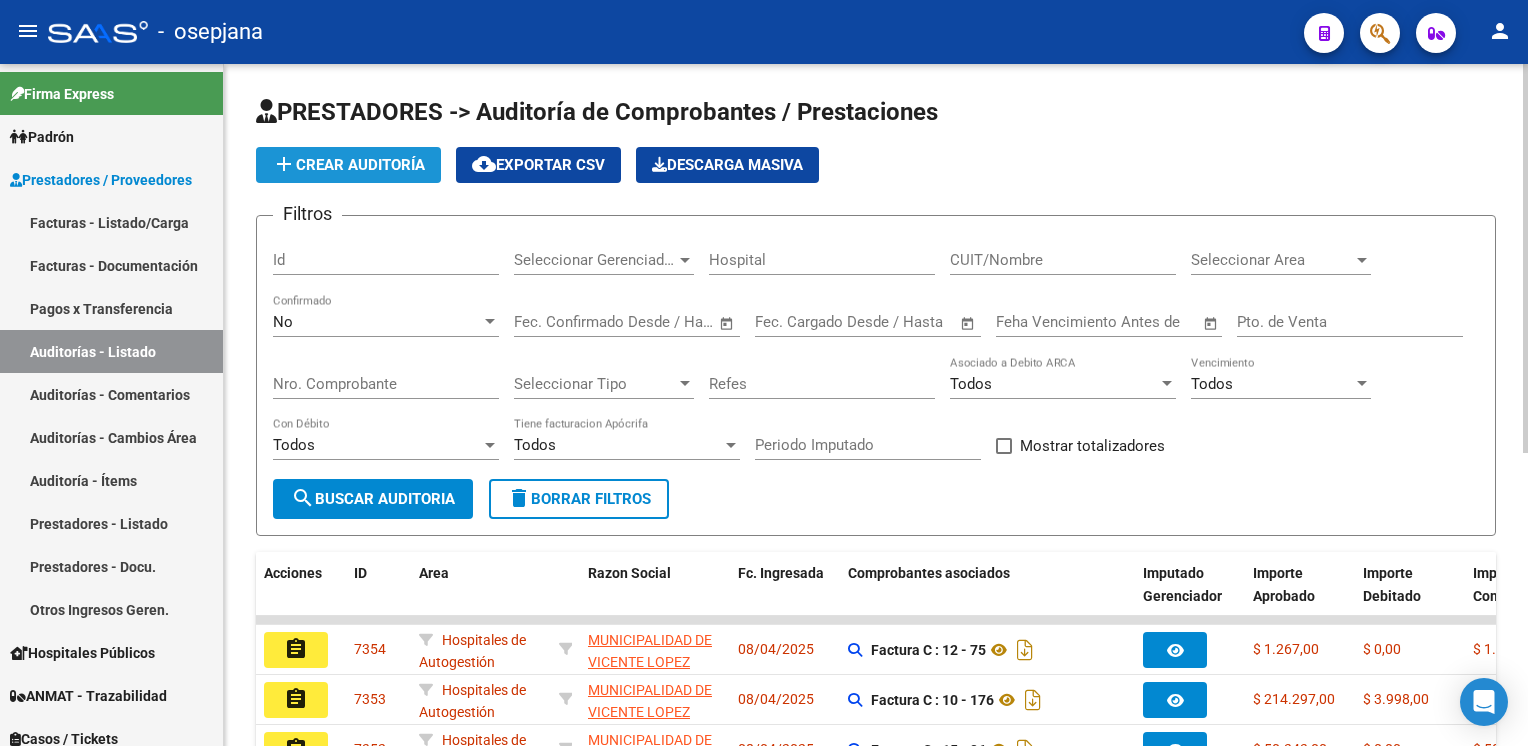 click on "add  Crear Auditoría" 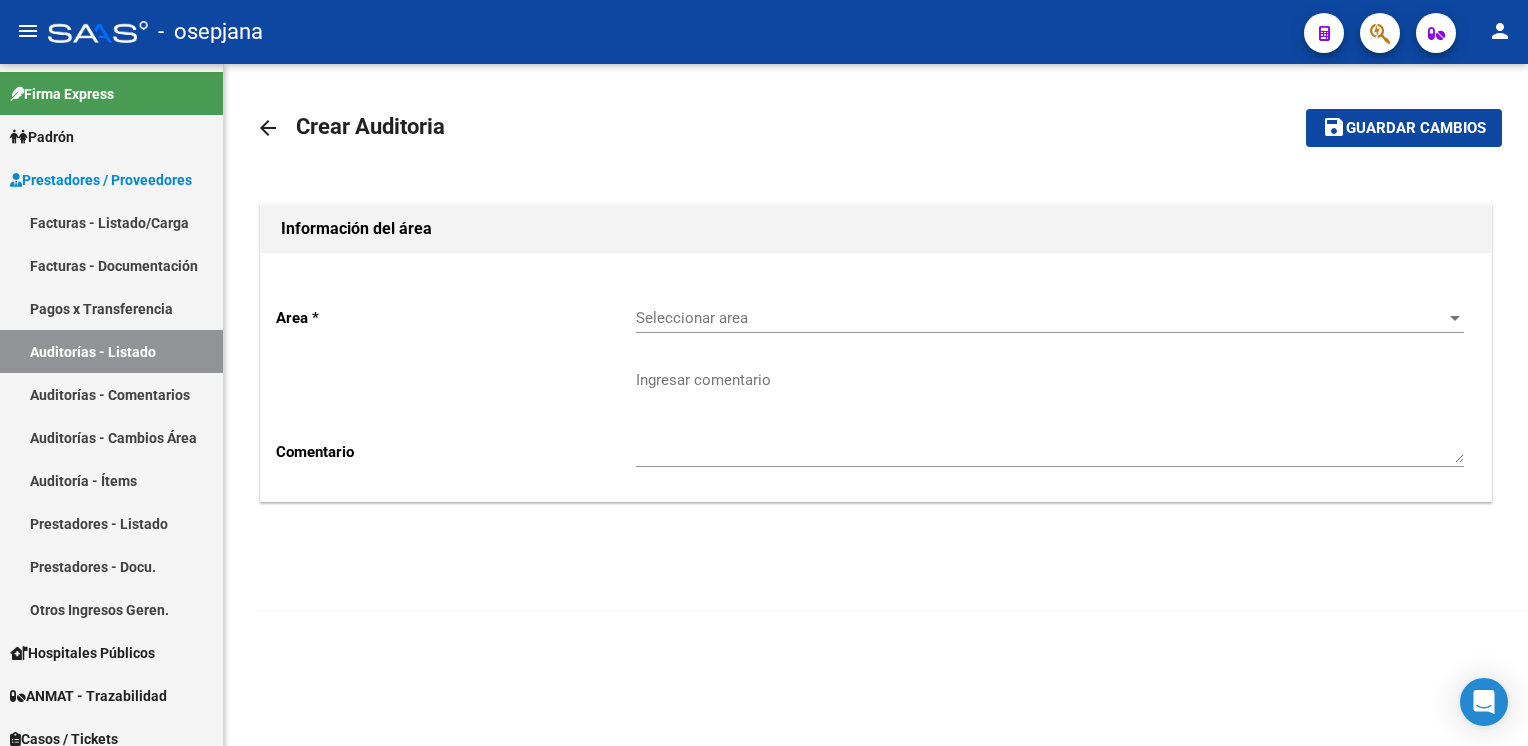 click on "Seleccionar area" at bounding box center [1041, 318] 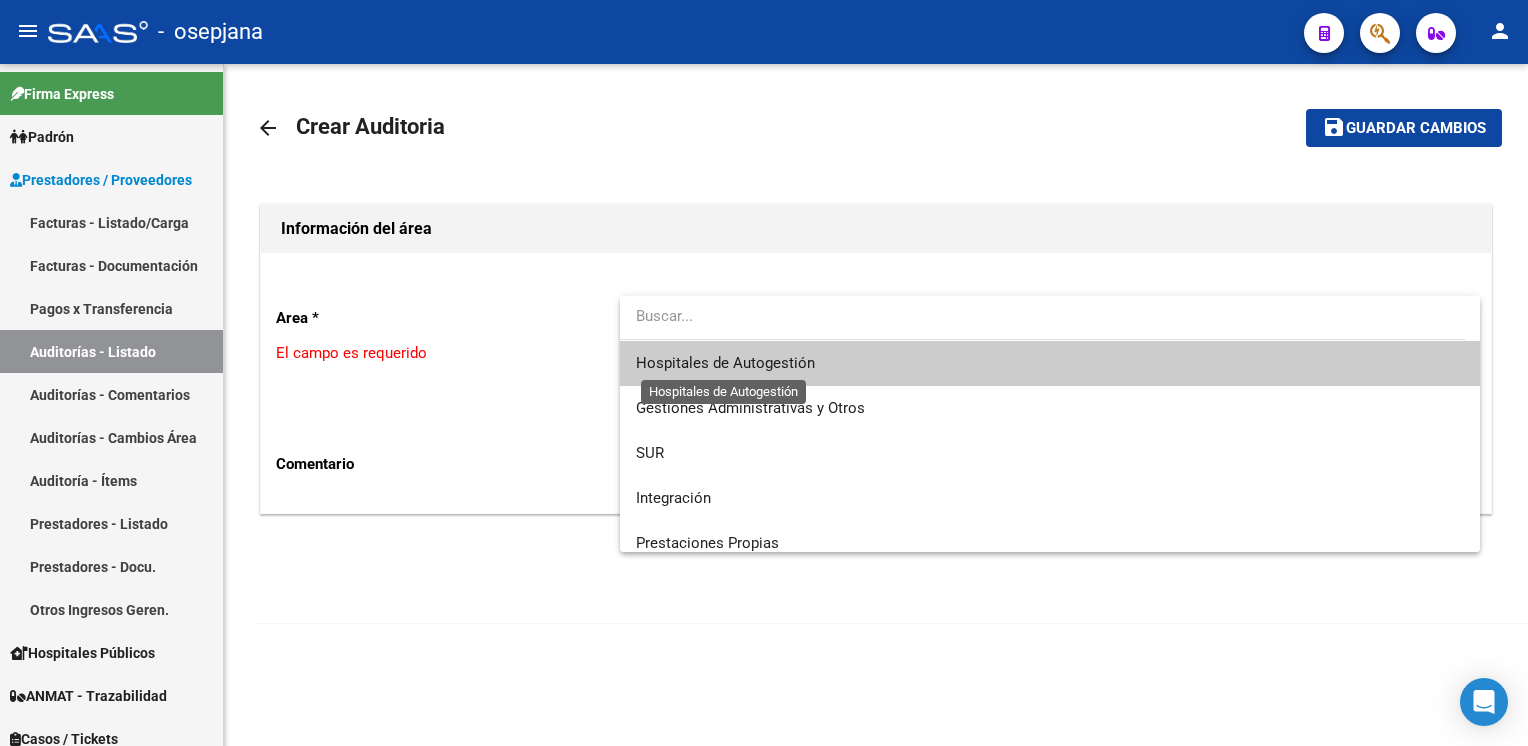 click on "Hospitales de Autogestión" at bounding box center (725, 363) 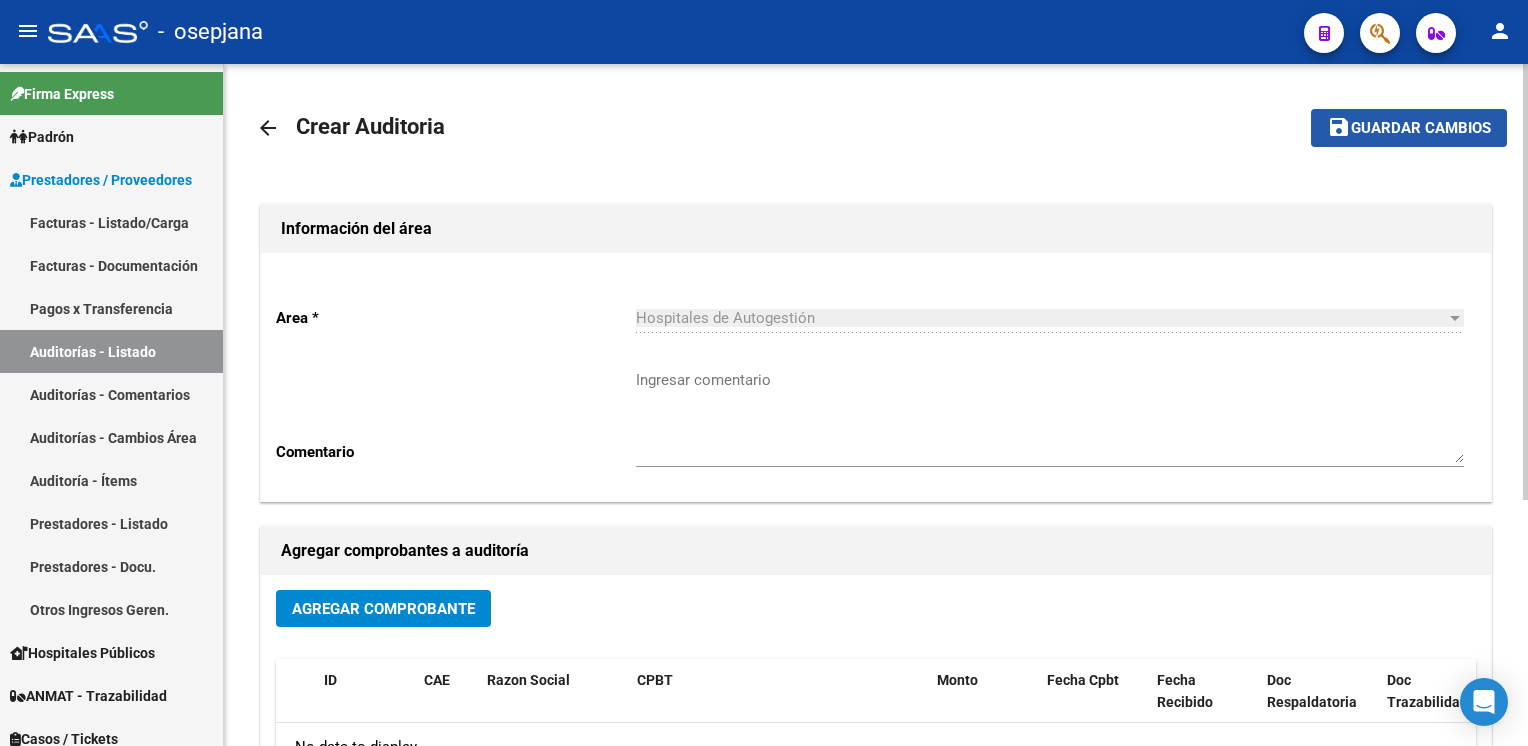 click on "Guardar cambios" 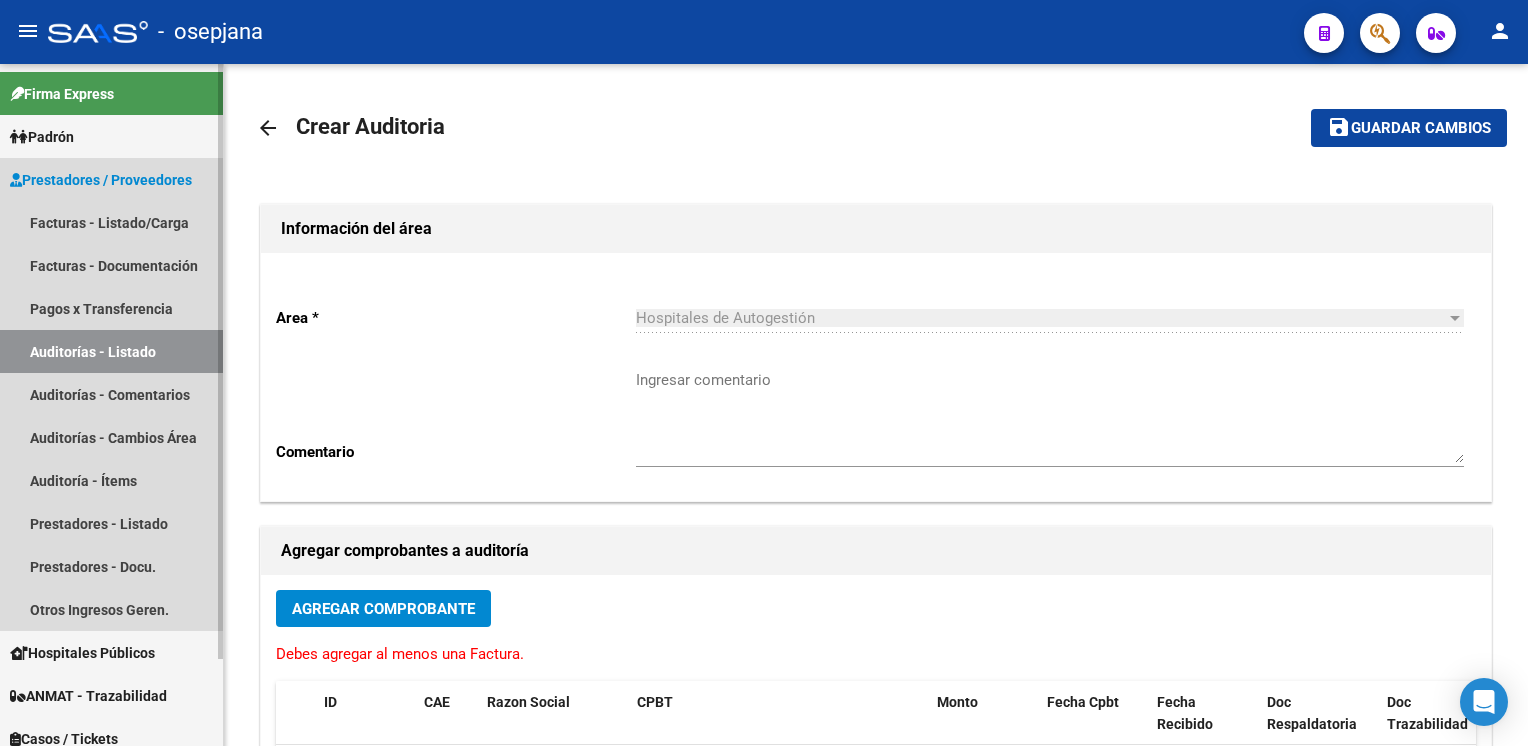 click on "Auditorías - Listado" at bounding box center [111, 351] 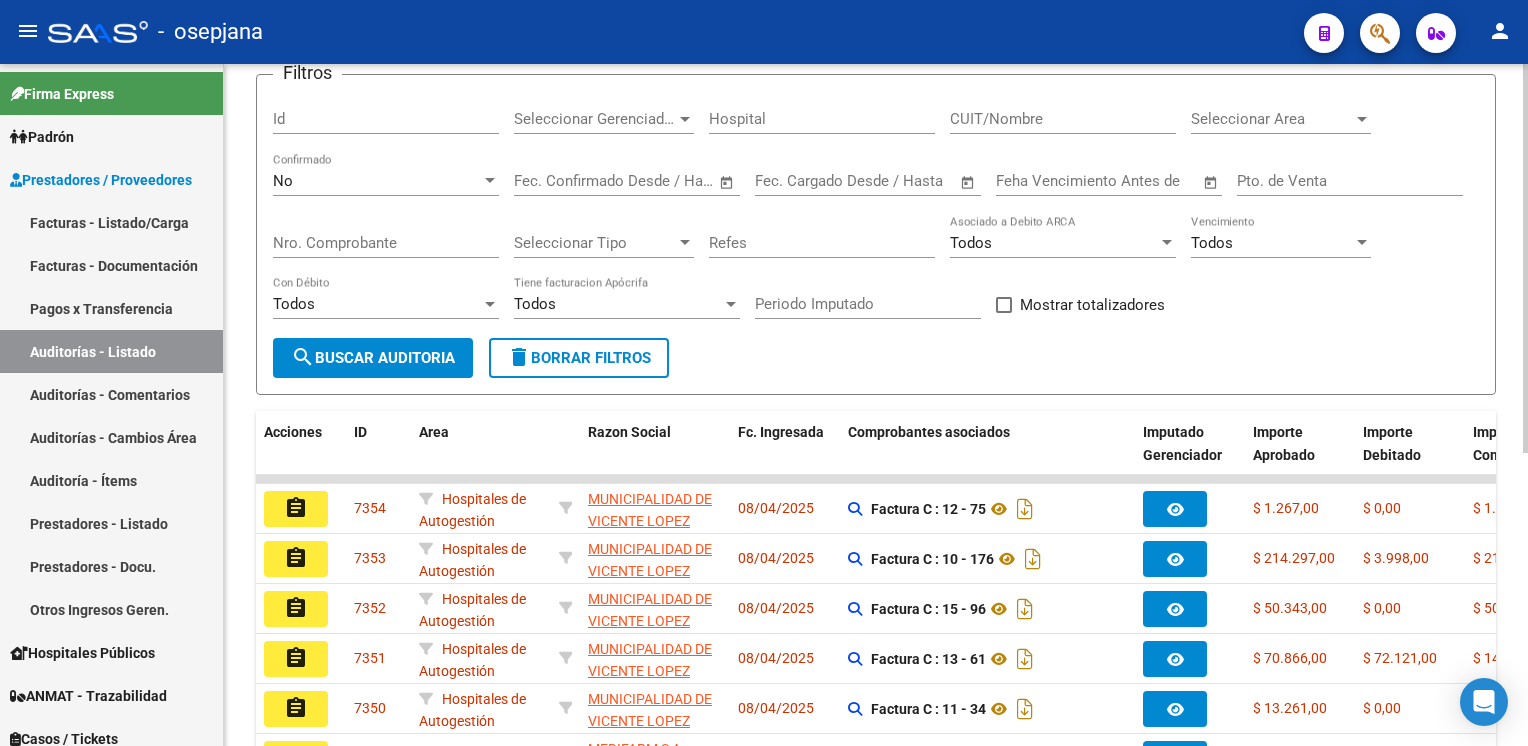 scroll, scrollTop: 0, scrollLeft: 0, axis: both 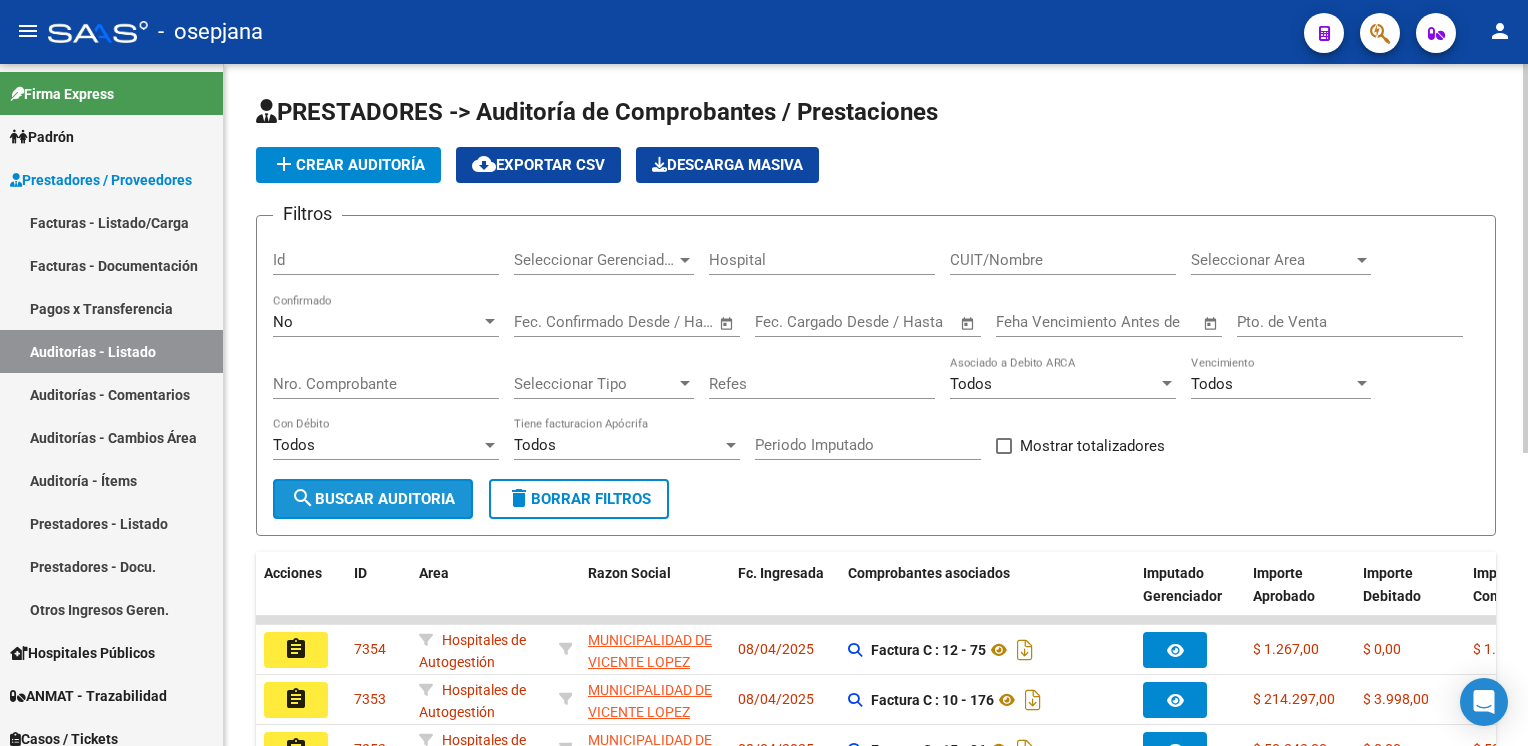 click on "search  Buscar Auditoria" 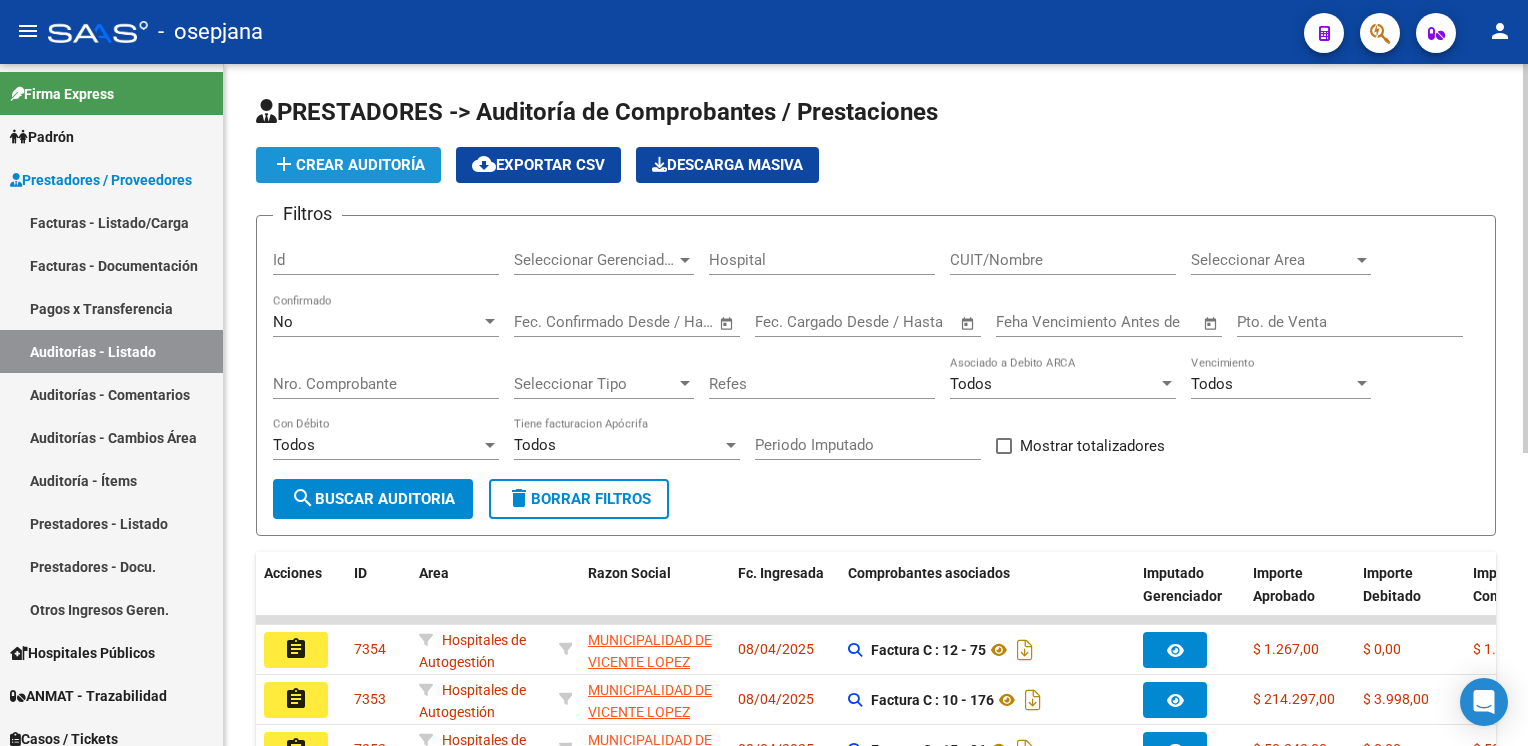 click on "add  Crear Auditoría" 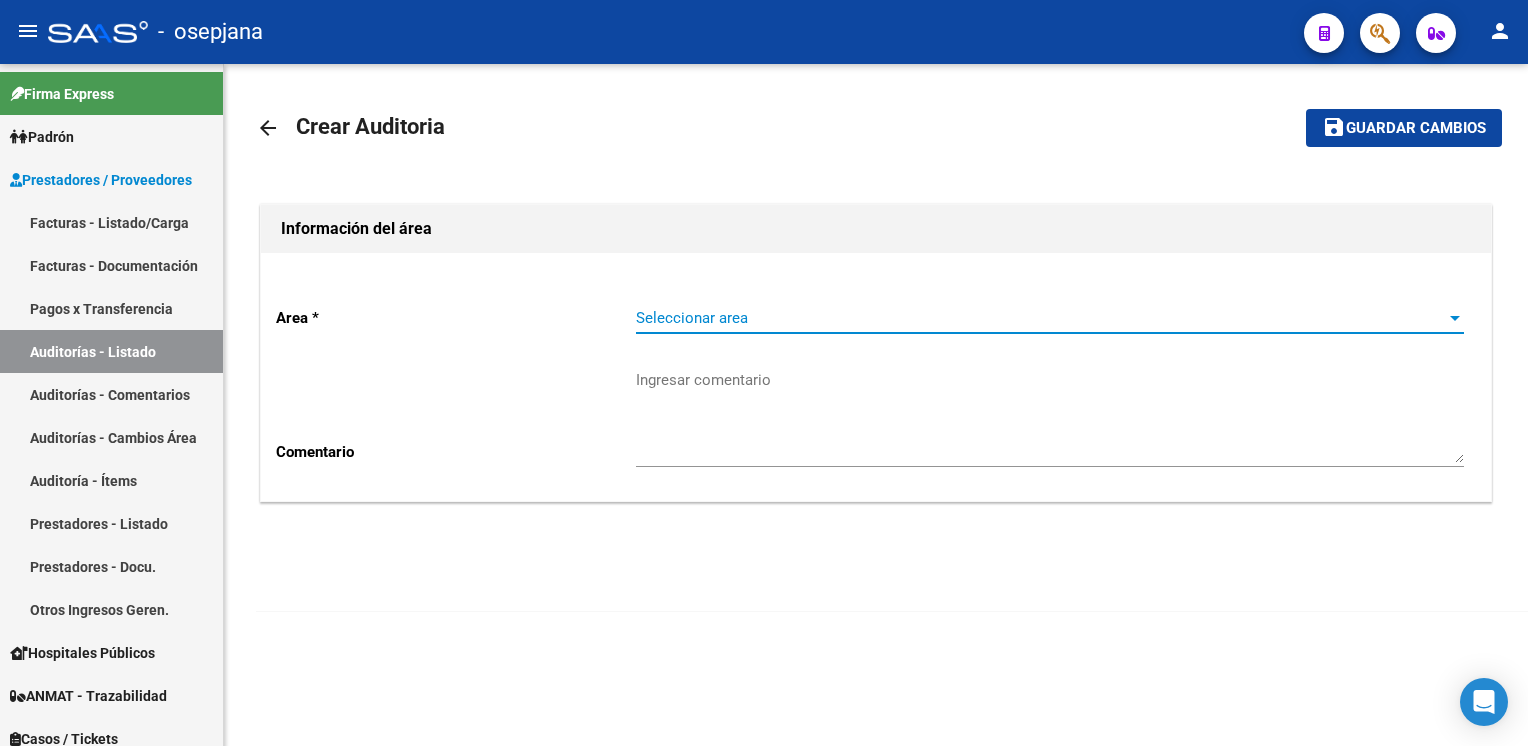 click on "Seleccionar area" at bounding box center (1041, 318) 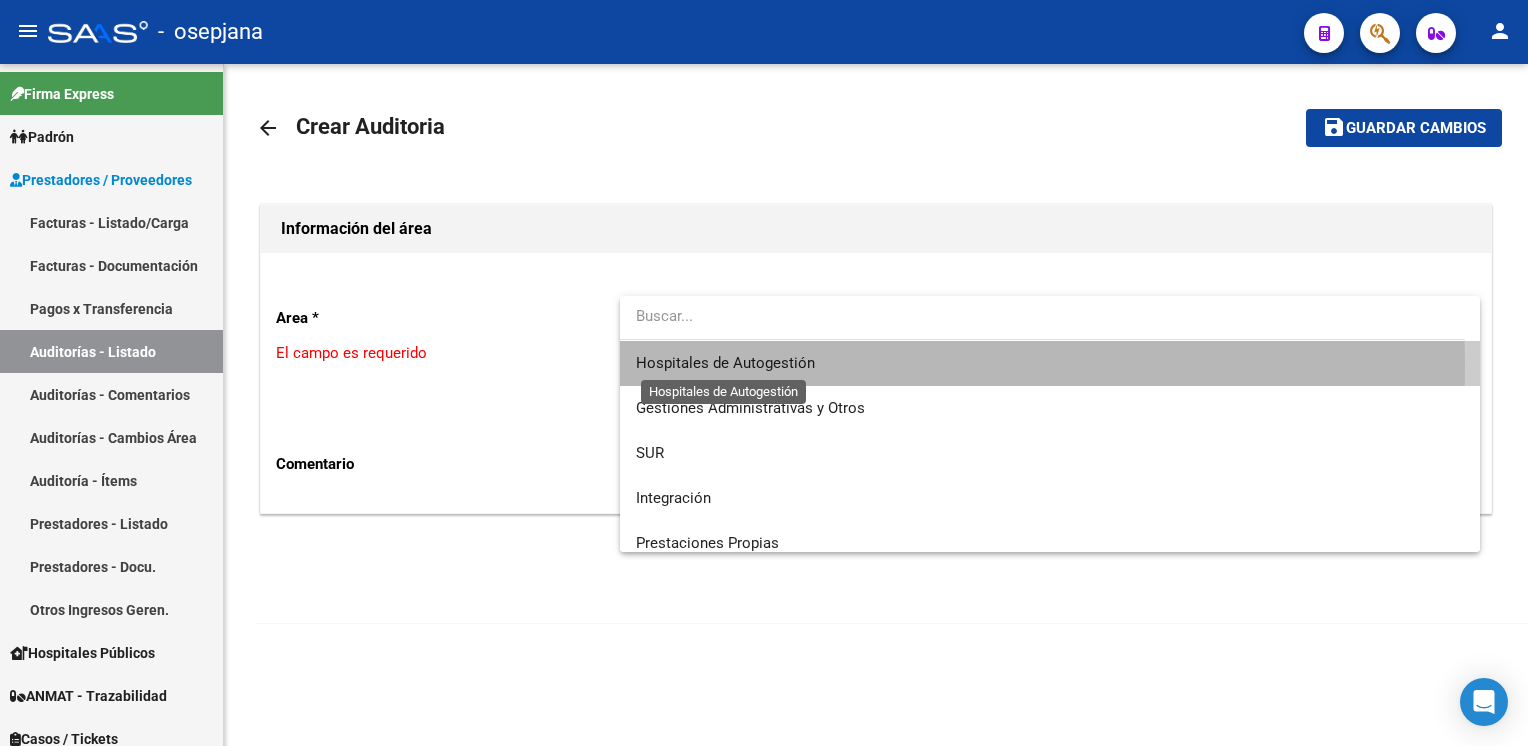 click on "Hospitales de Autogestión" at bounding box center [725, 363] 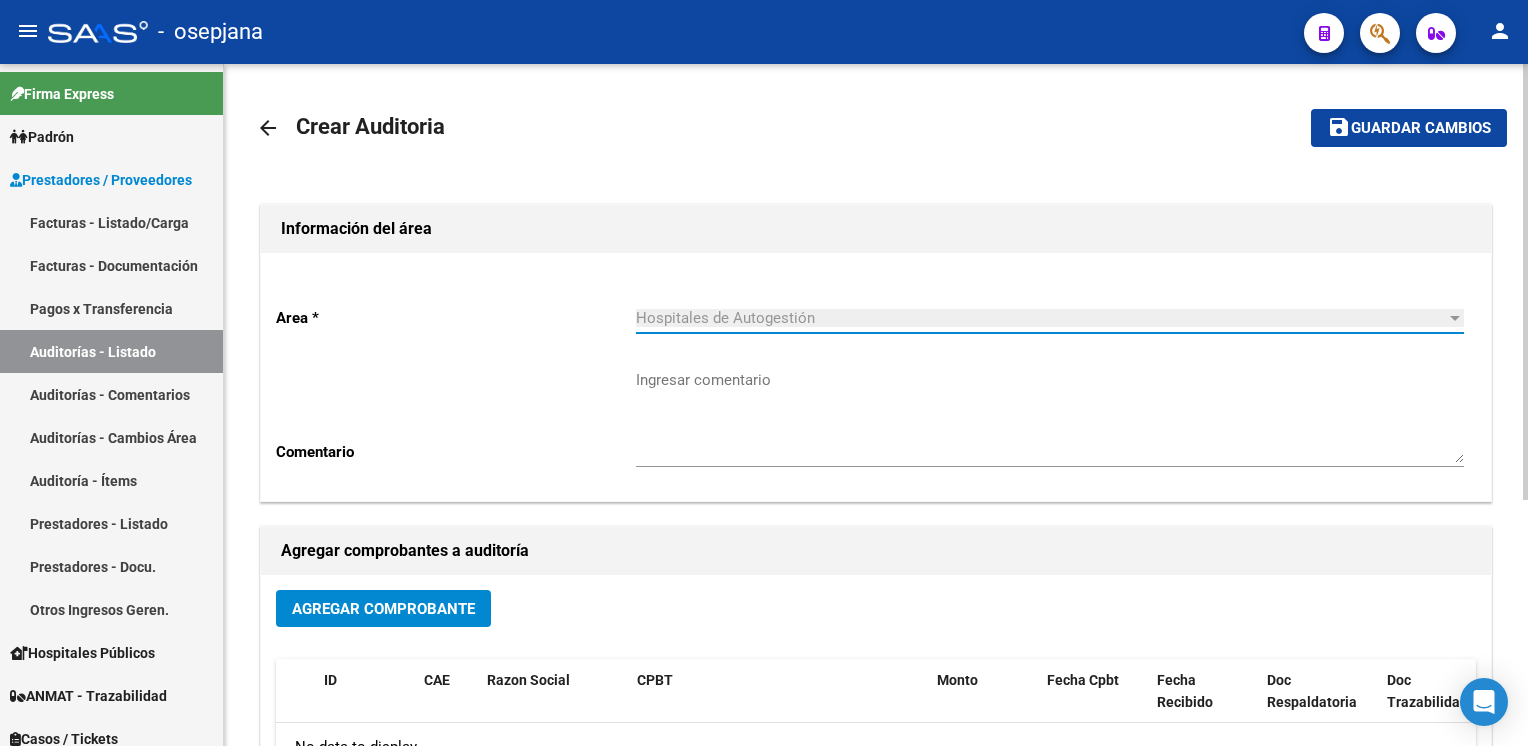 click on "save Guardar cambios" 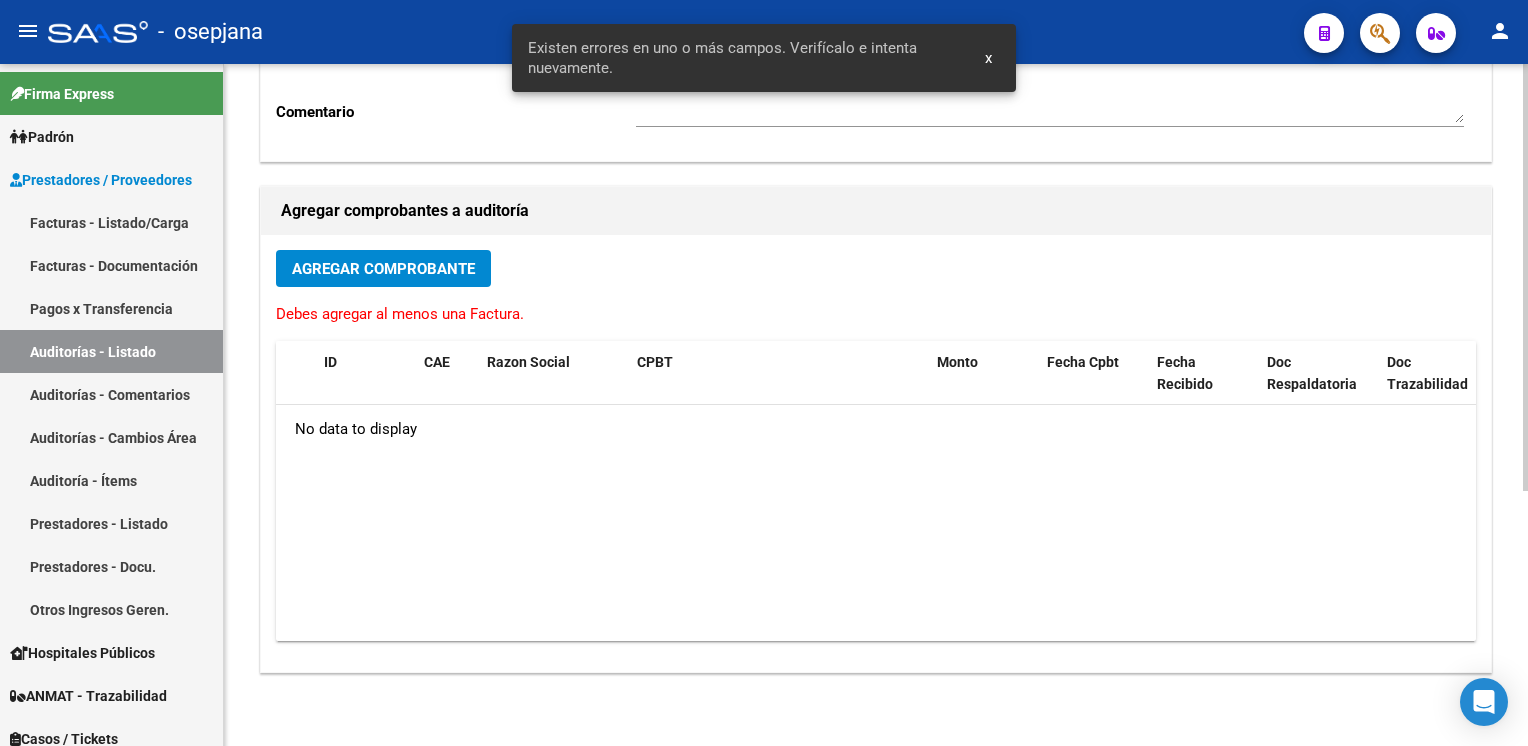 scroll, scrollTop: 406, scrollLeft: 0, axis: vertical 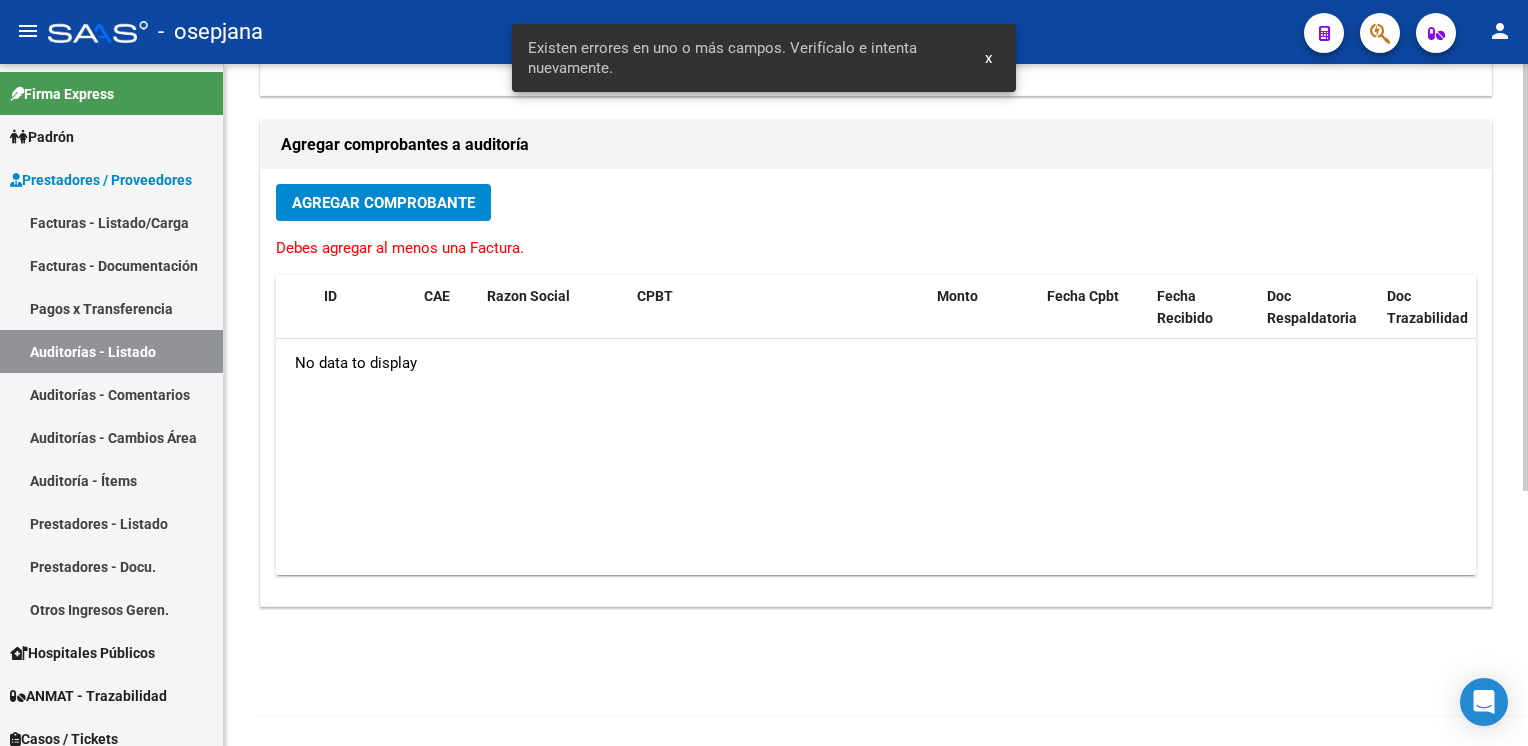 click on "Agregar Comprobante" 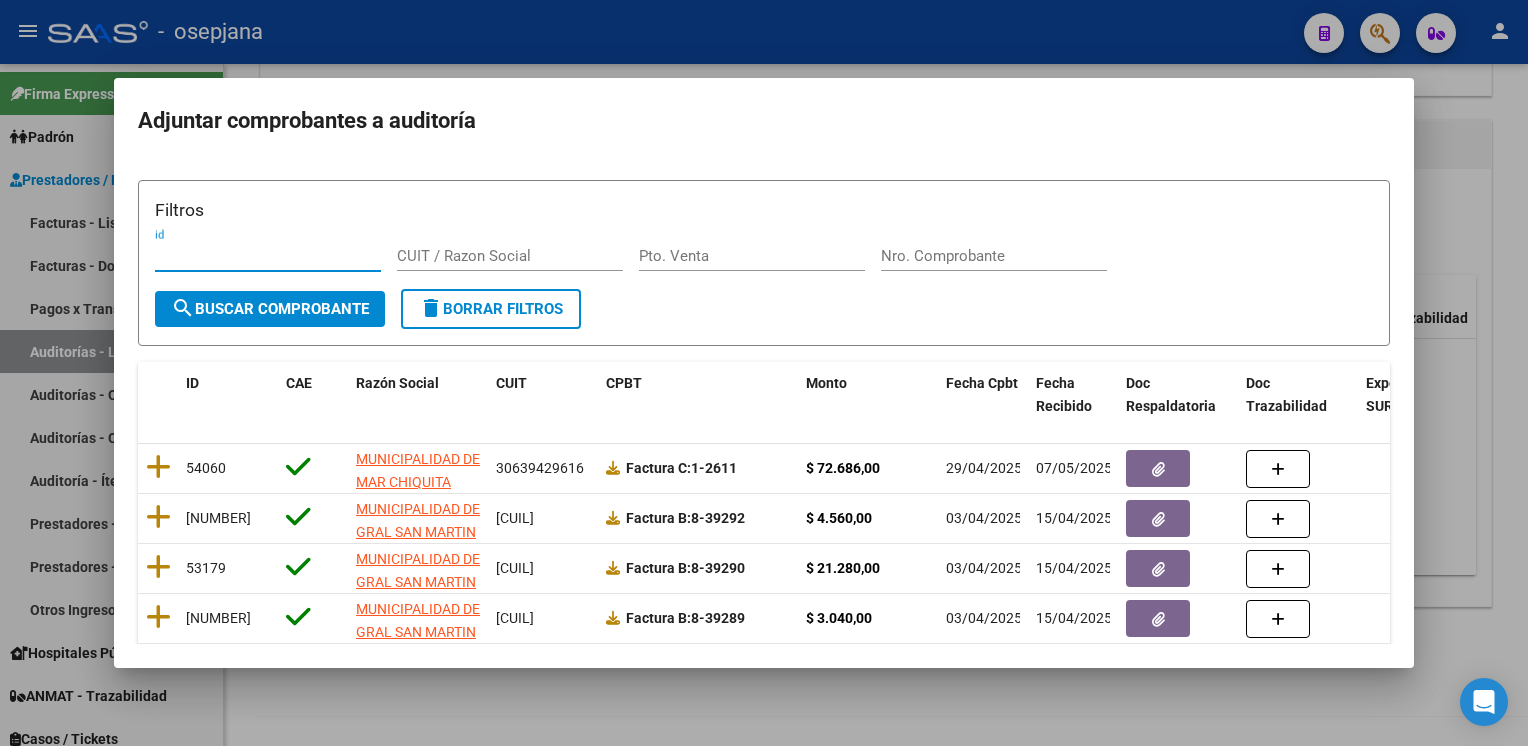 click on "Nro. Comprobante" at bounding box center (994, 256) 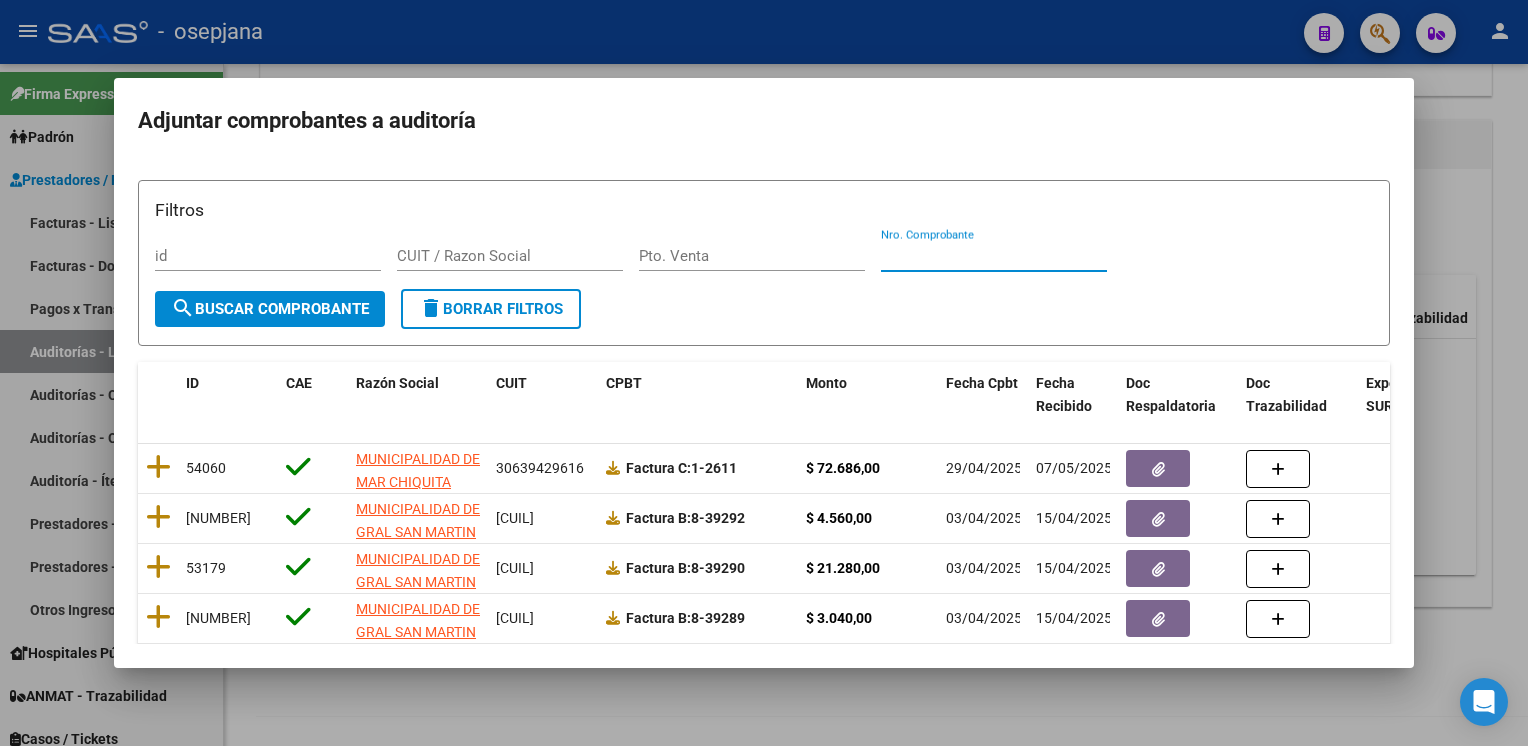 click on "search  Buscar Comprobante" at bounding box center (270, 309) 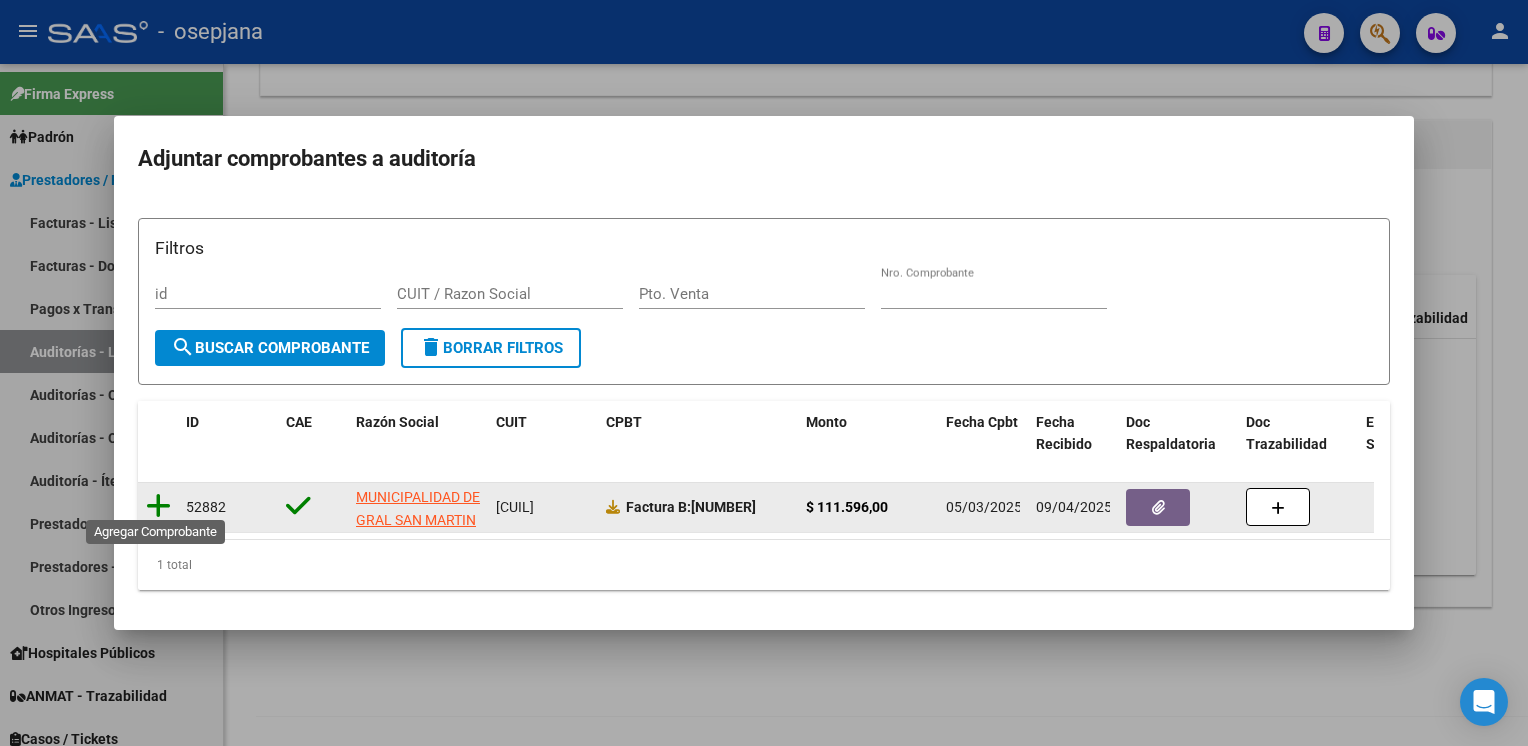 click 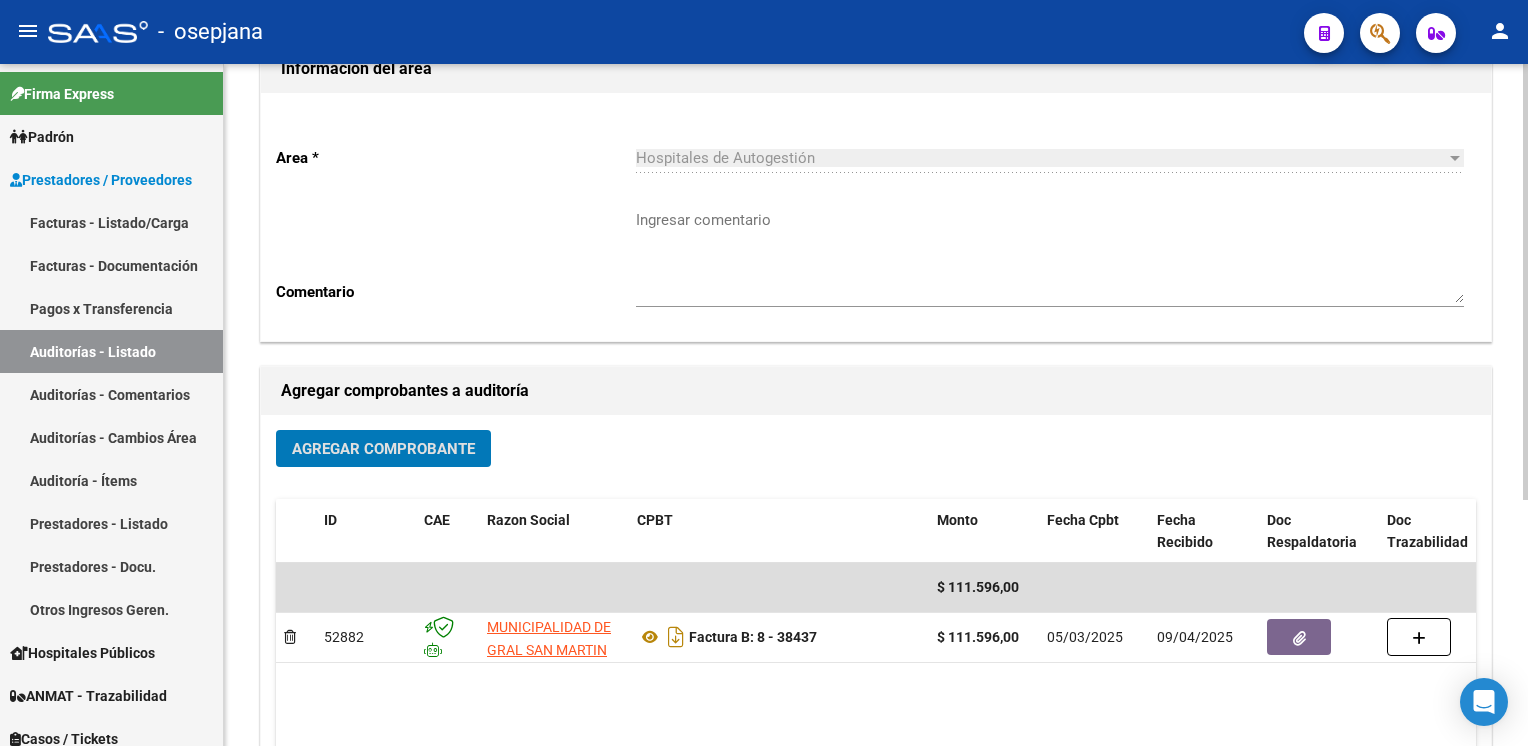 scroll, scrollTop: 0, scrollLeft: 0, axis: both 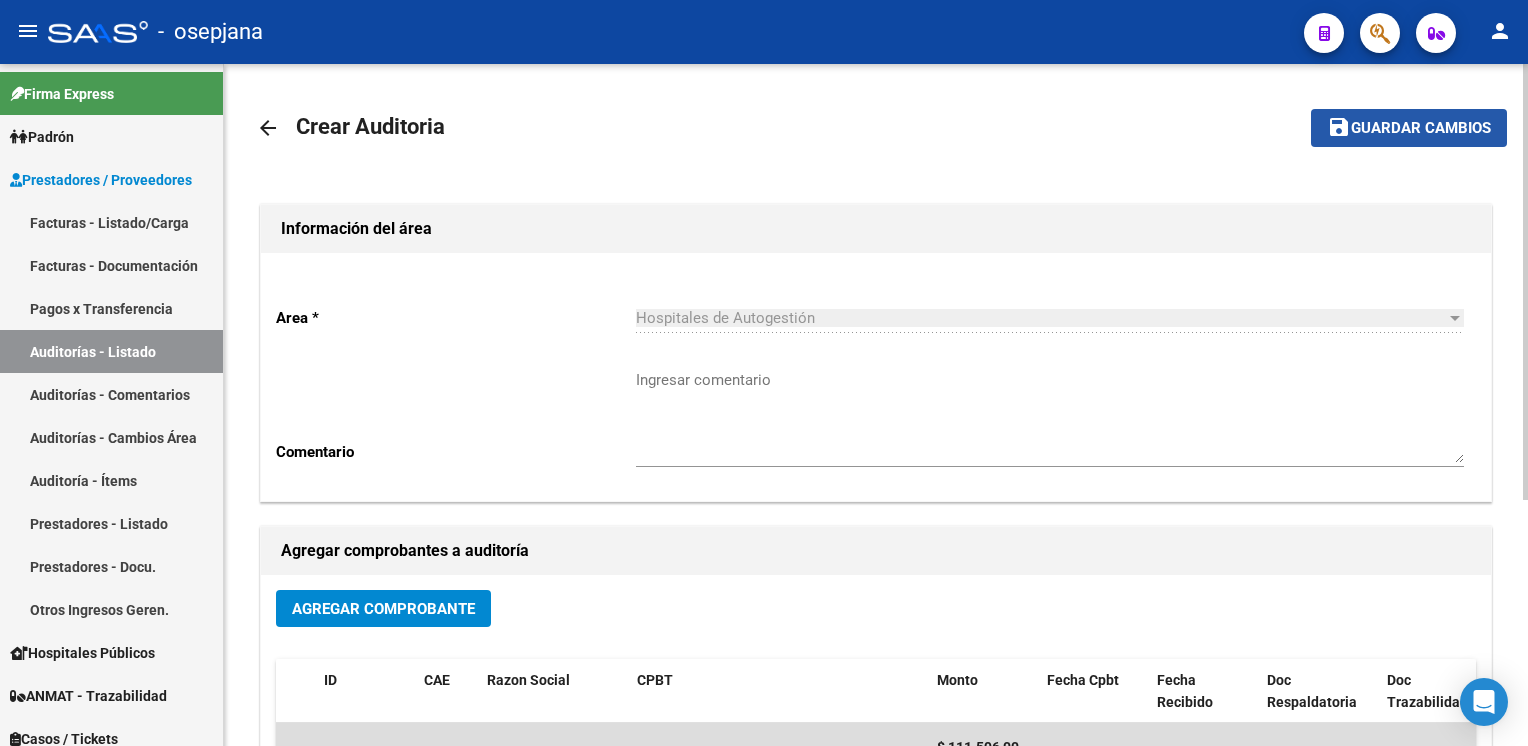 click on "Guardar cambios" 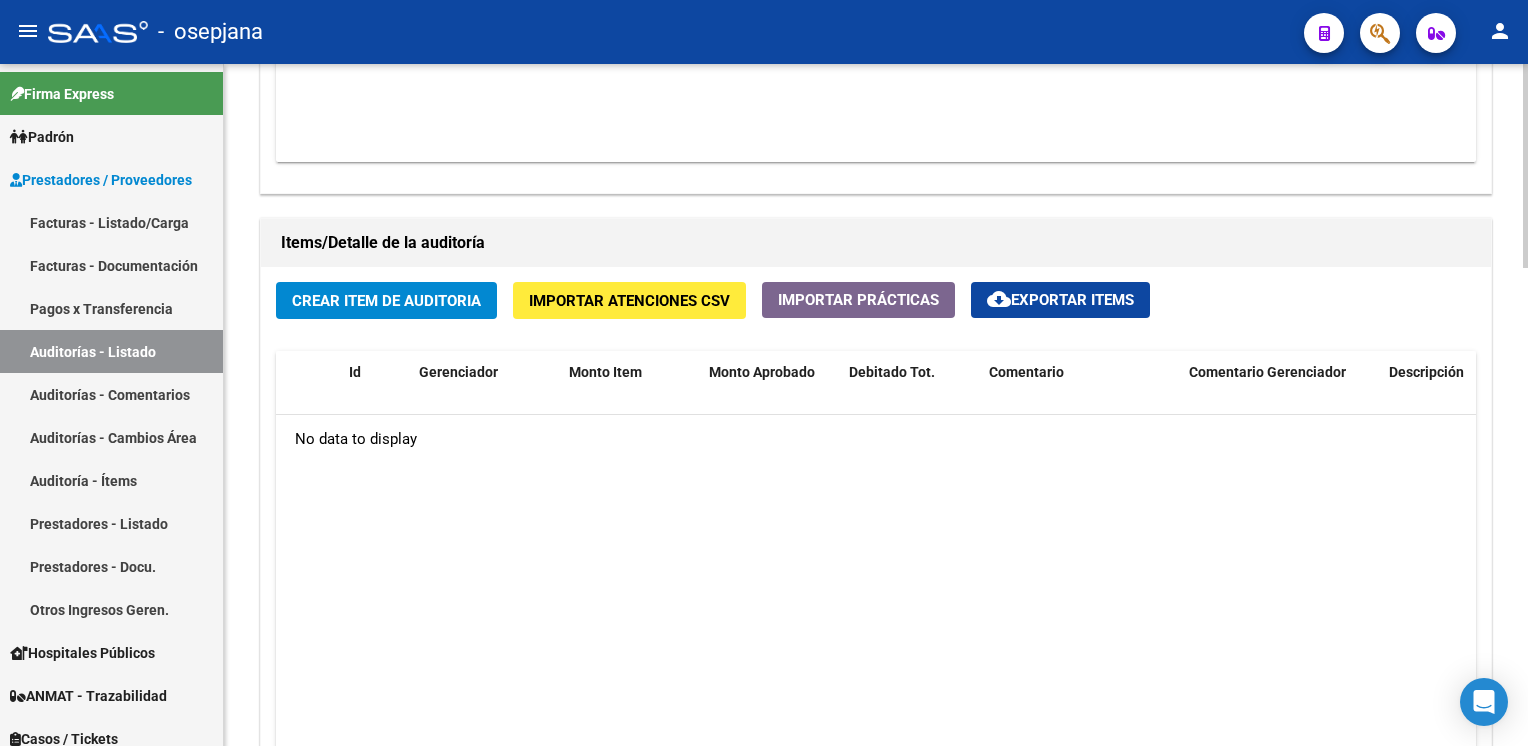 scroll, scrollTop: 1297, scrollLeft: 0, axis: vertical 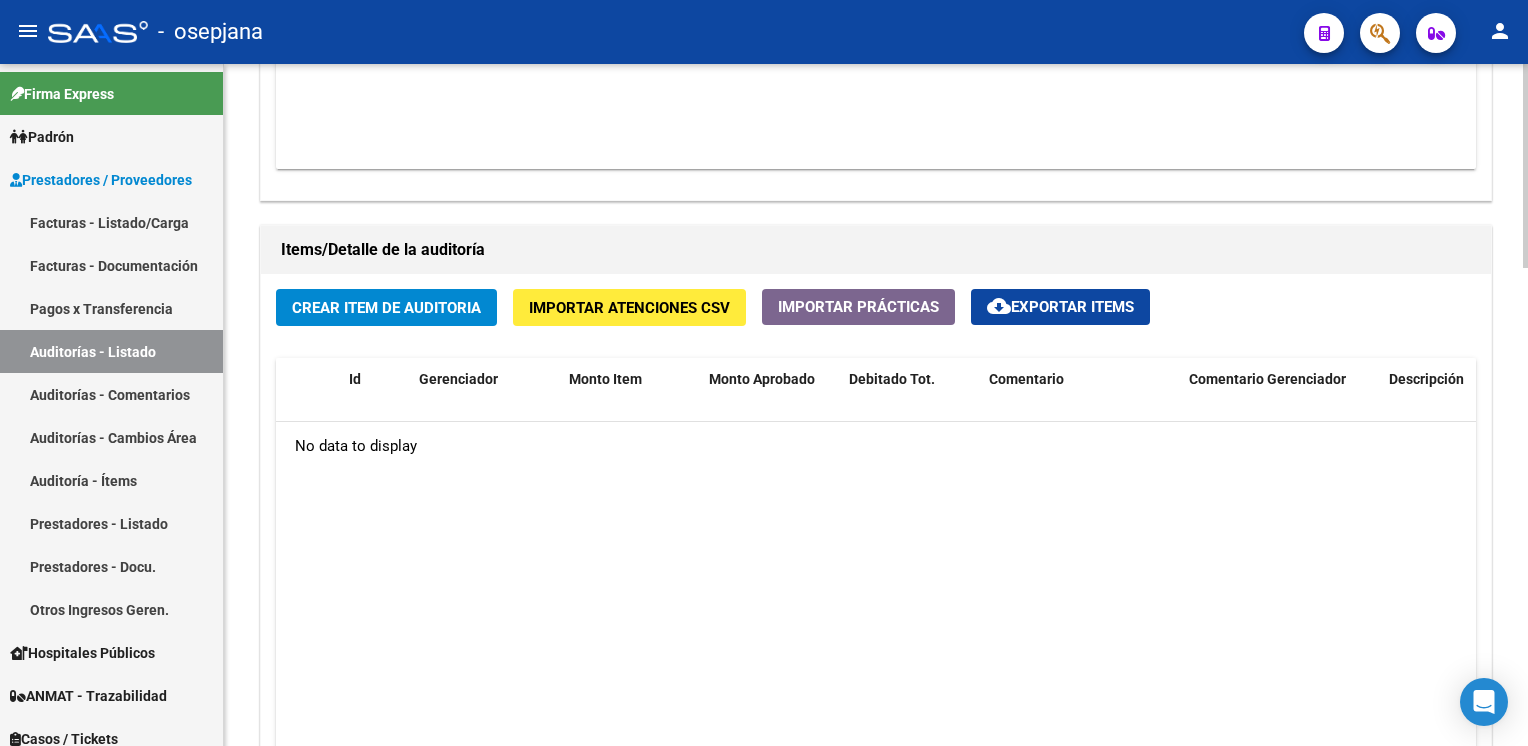 click on "Crear Item de Auditoria" 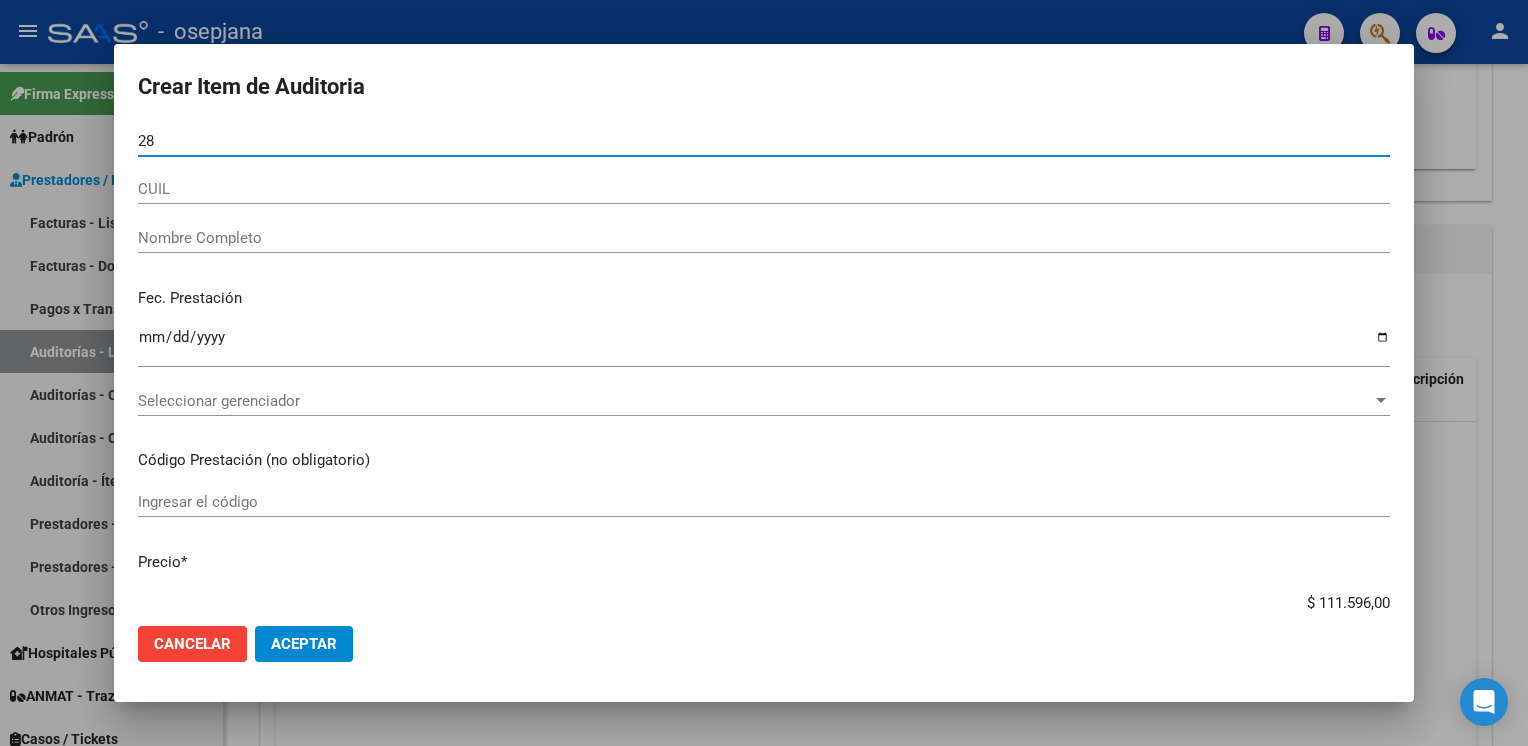 type on "28745338" 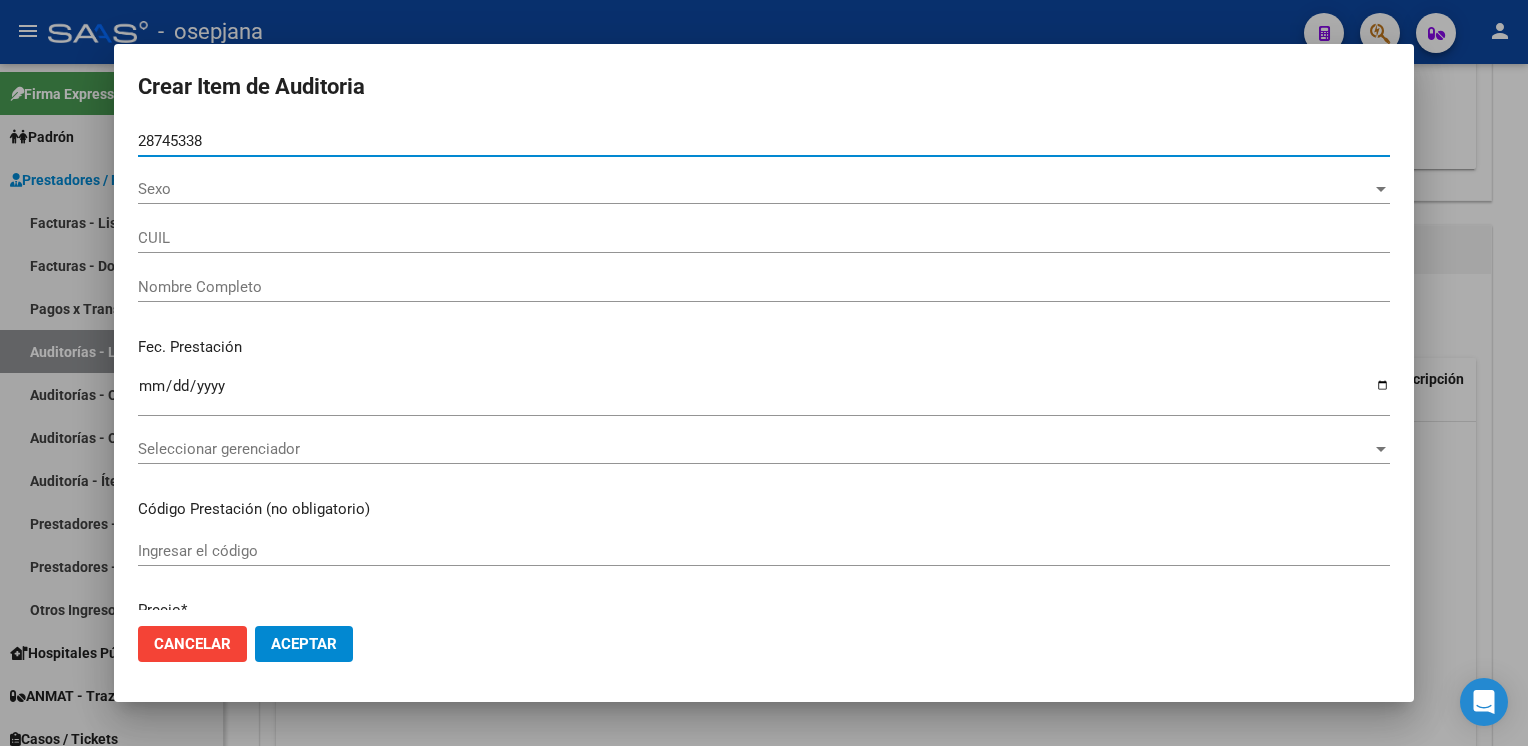 type on "27287453383" 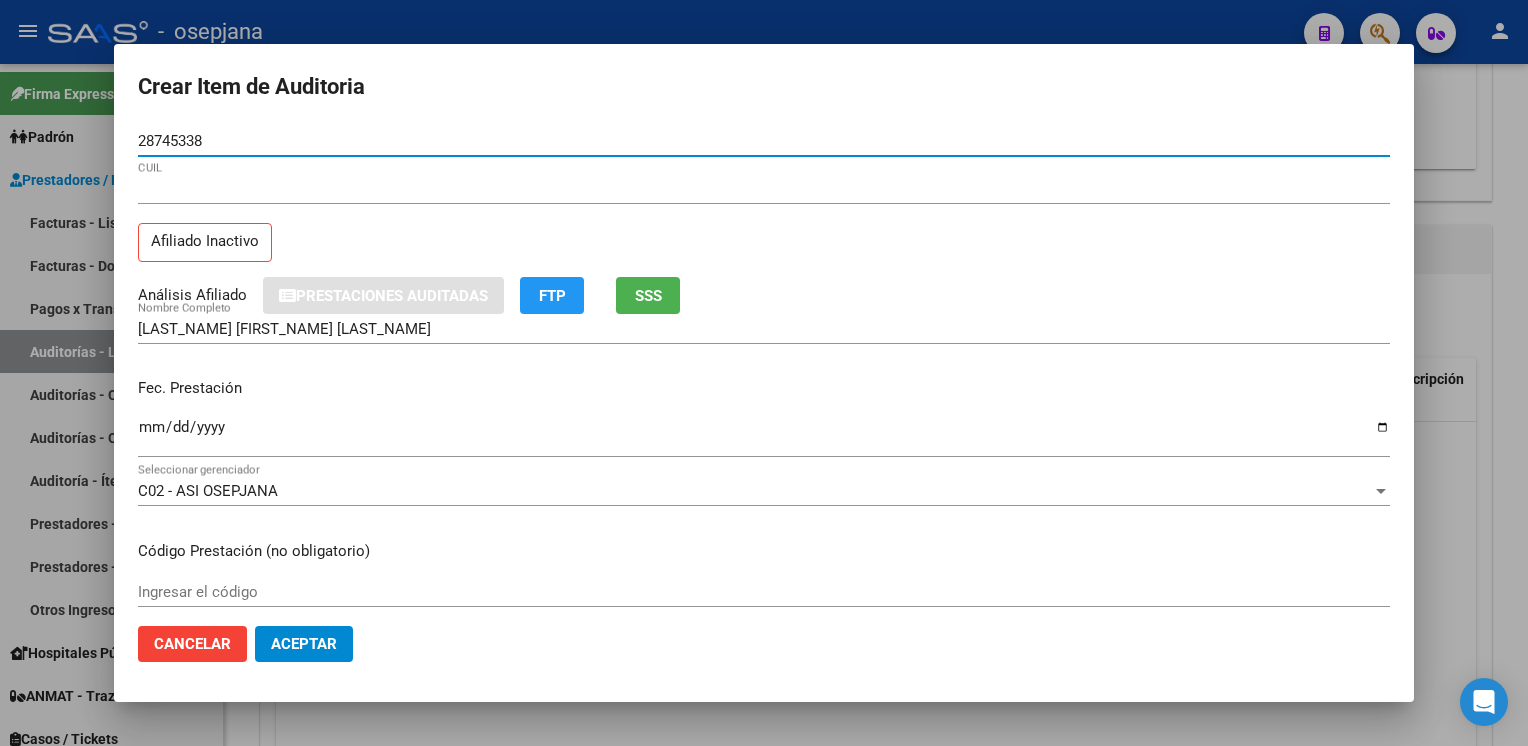 type on "28745338" 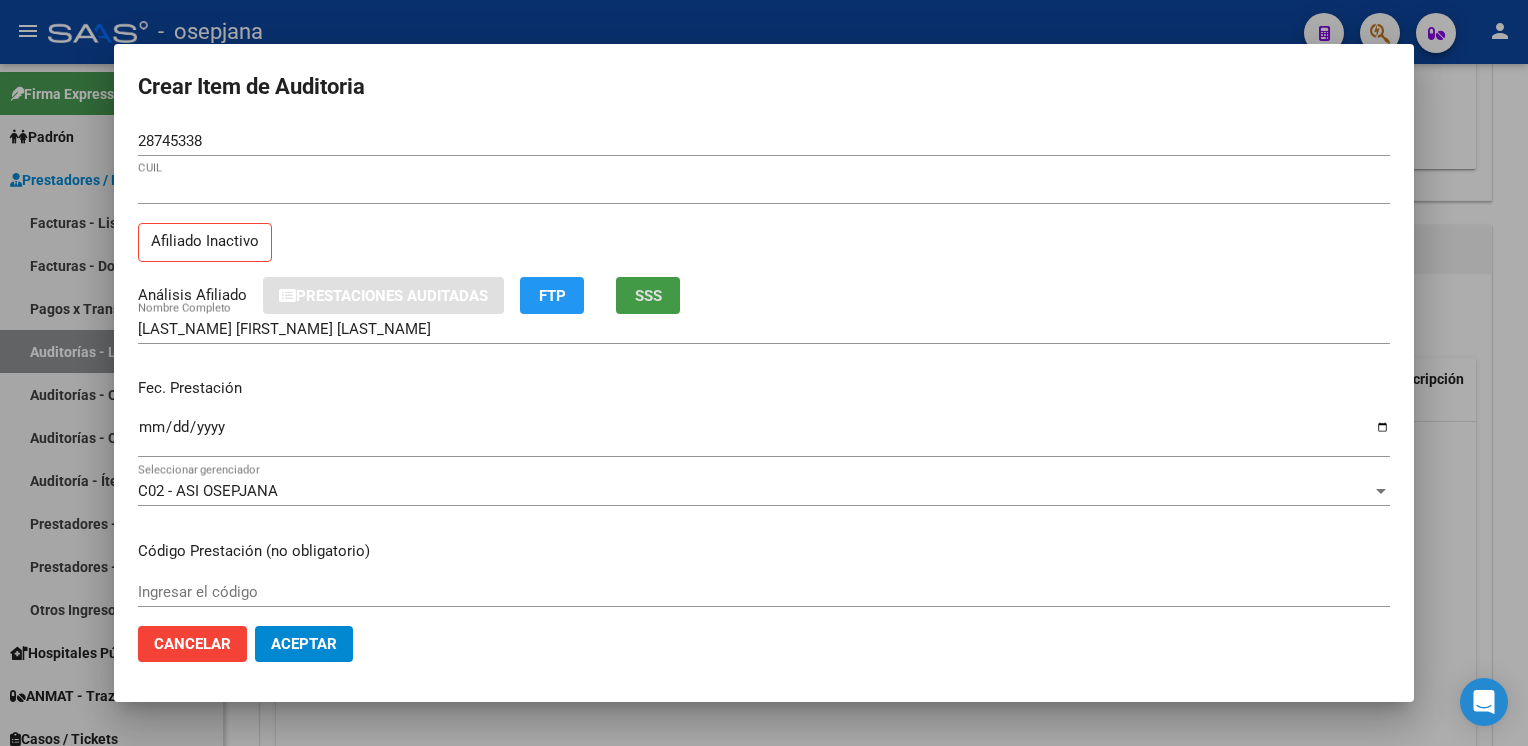 type 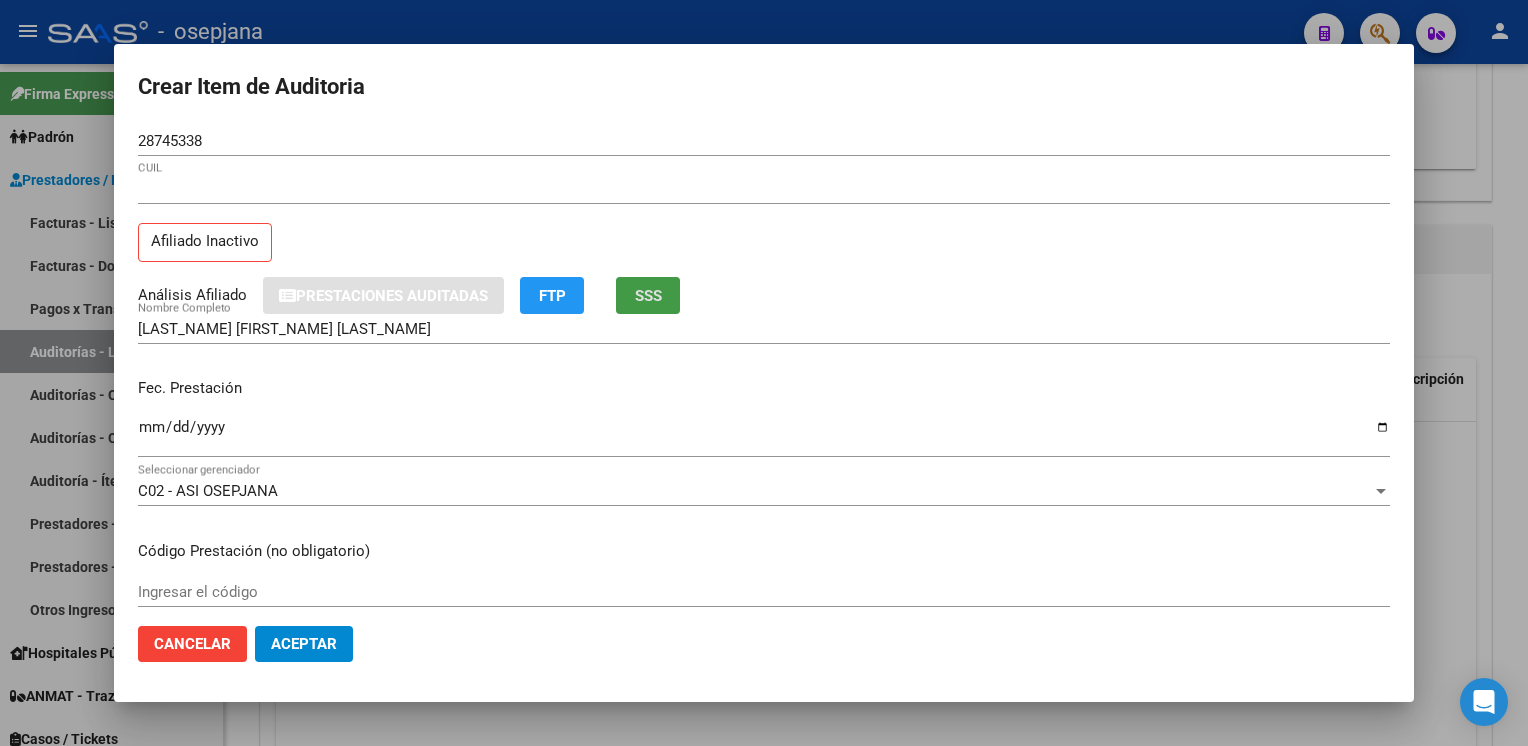click on "SSS" 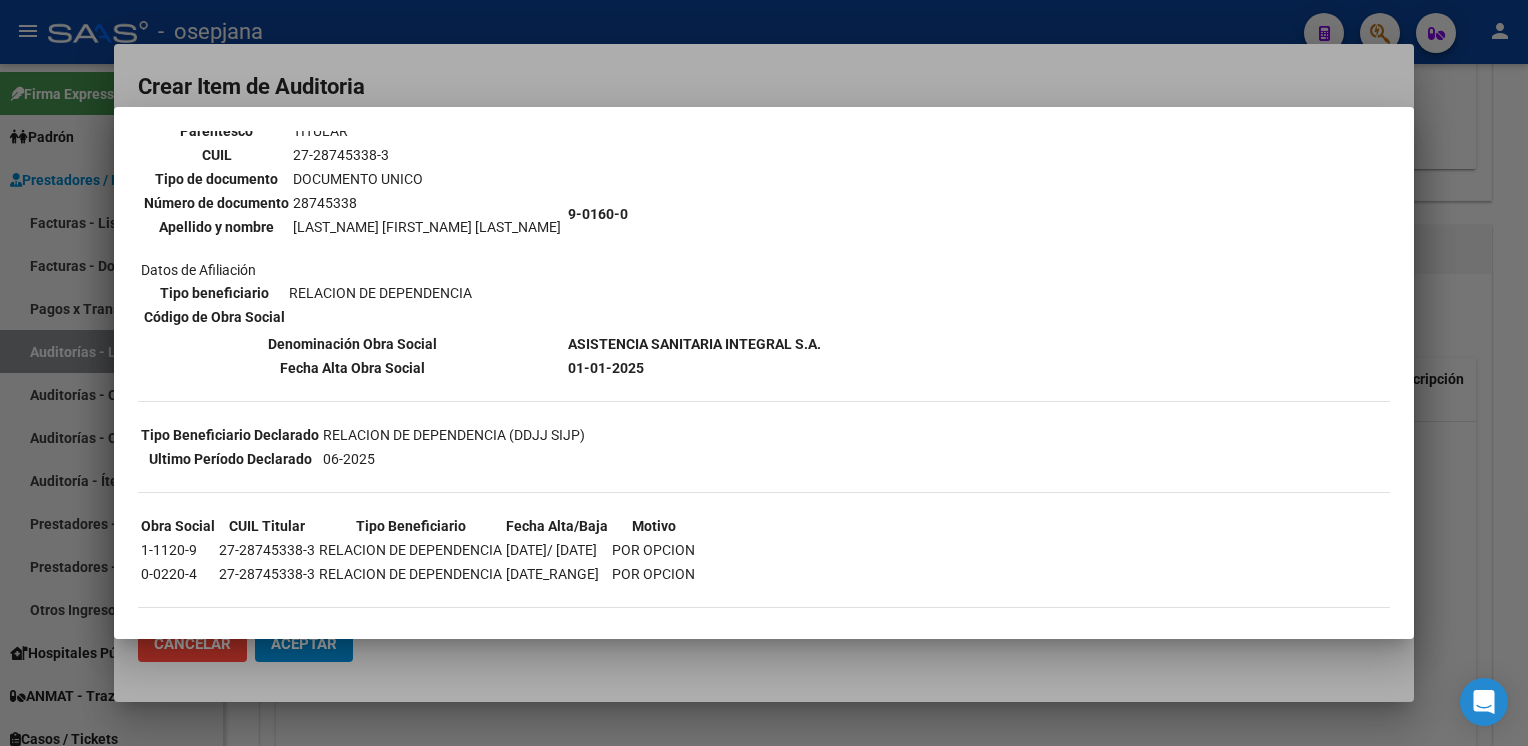 scroll, scrollTop: 176, scrollLeft: 0, axis: vertical 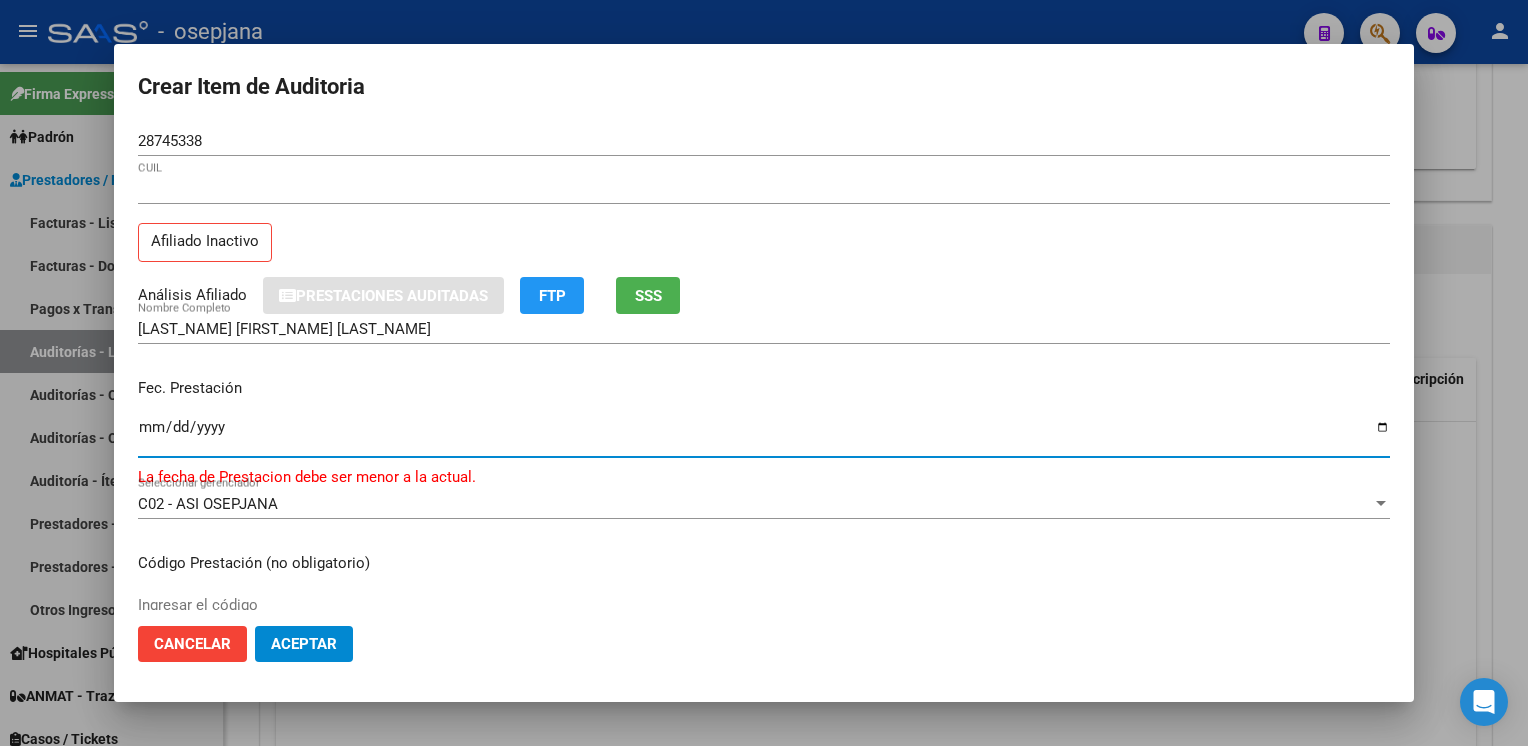 type on "2025-01-04" 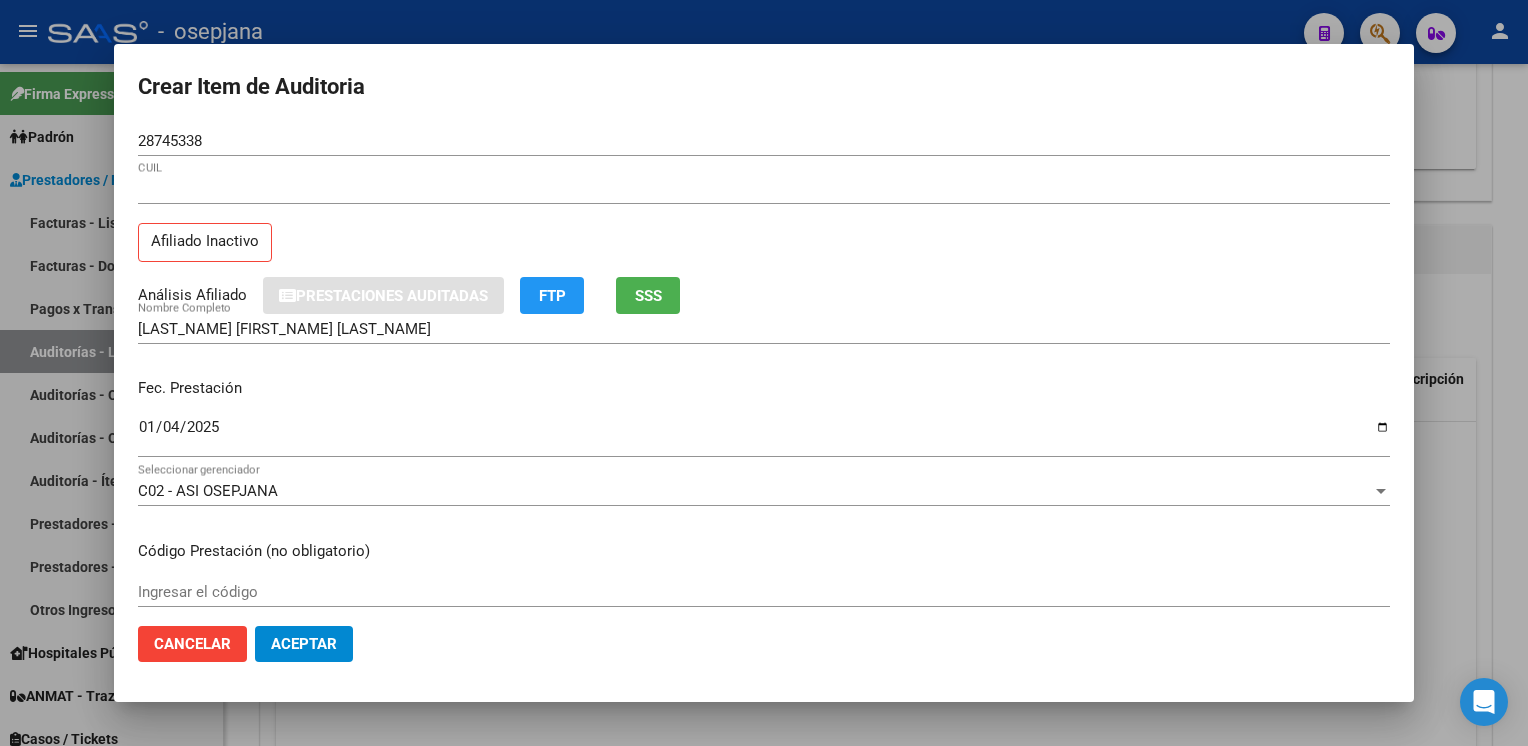 scroll, scrollTop: 324, scrollLeft: 0, axis: vertical 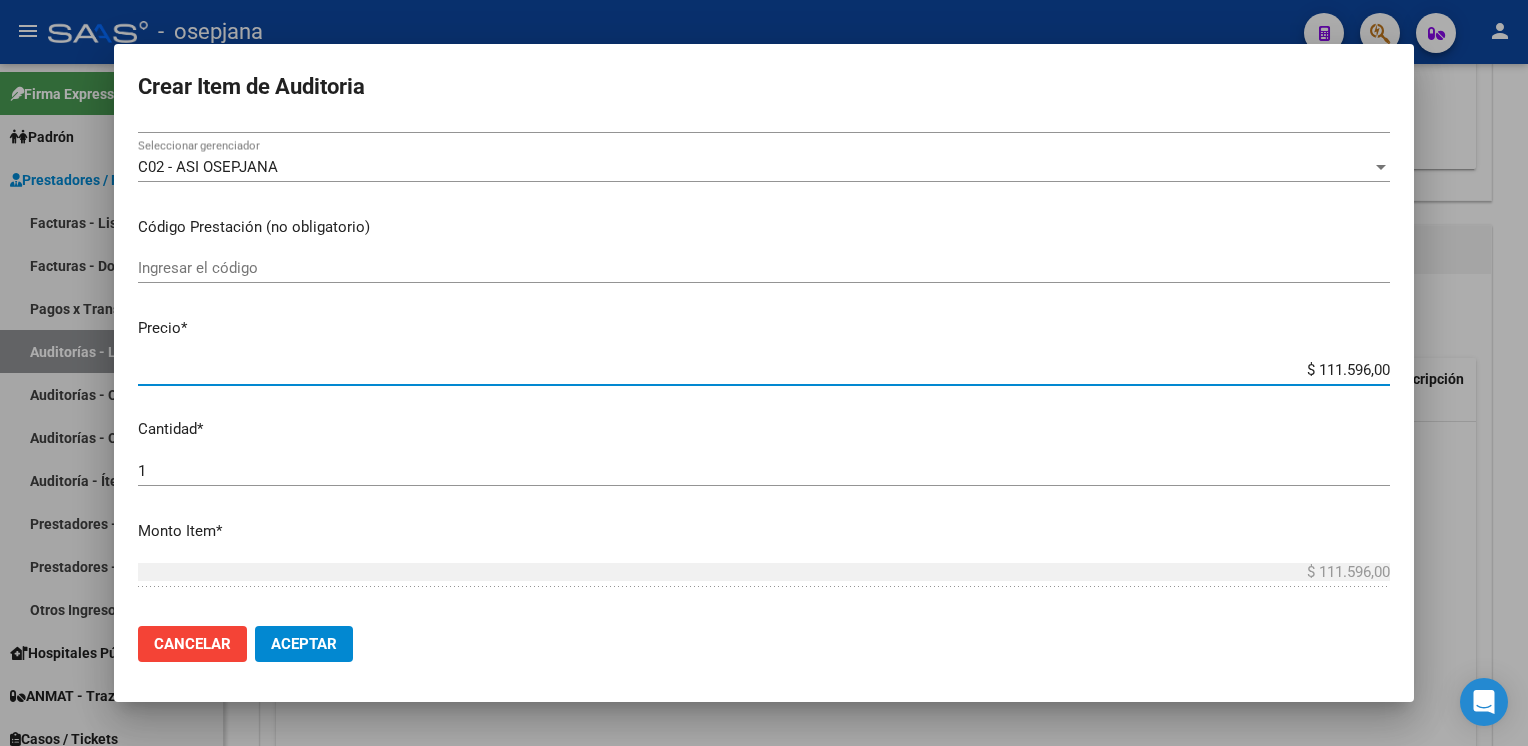 type on "$ 0,03" 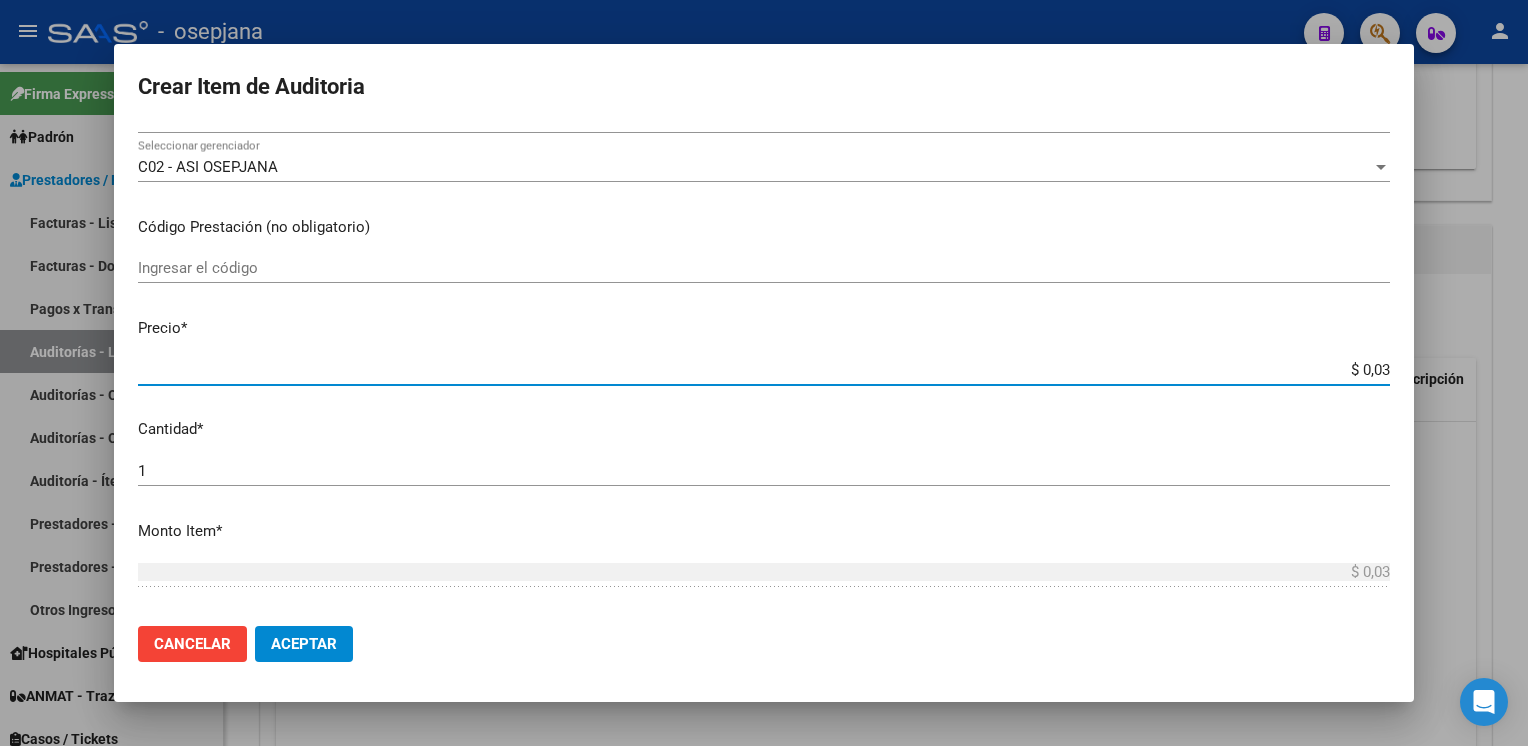 type on "$ 0,39" 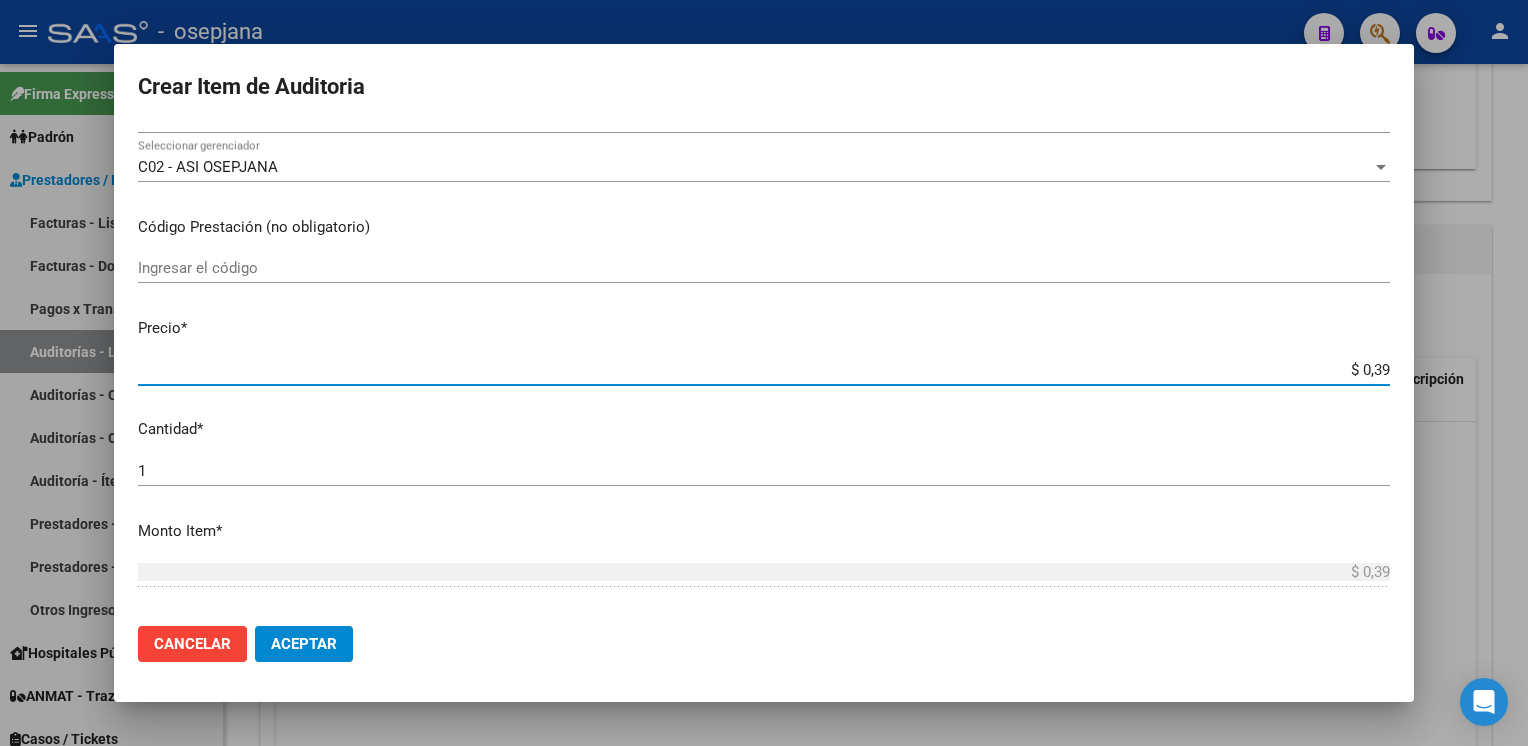 type on "$ 3,99" 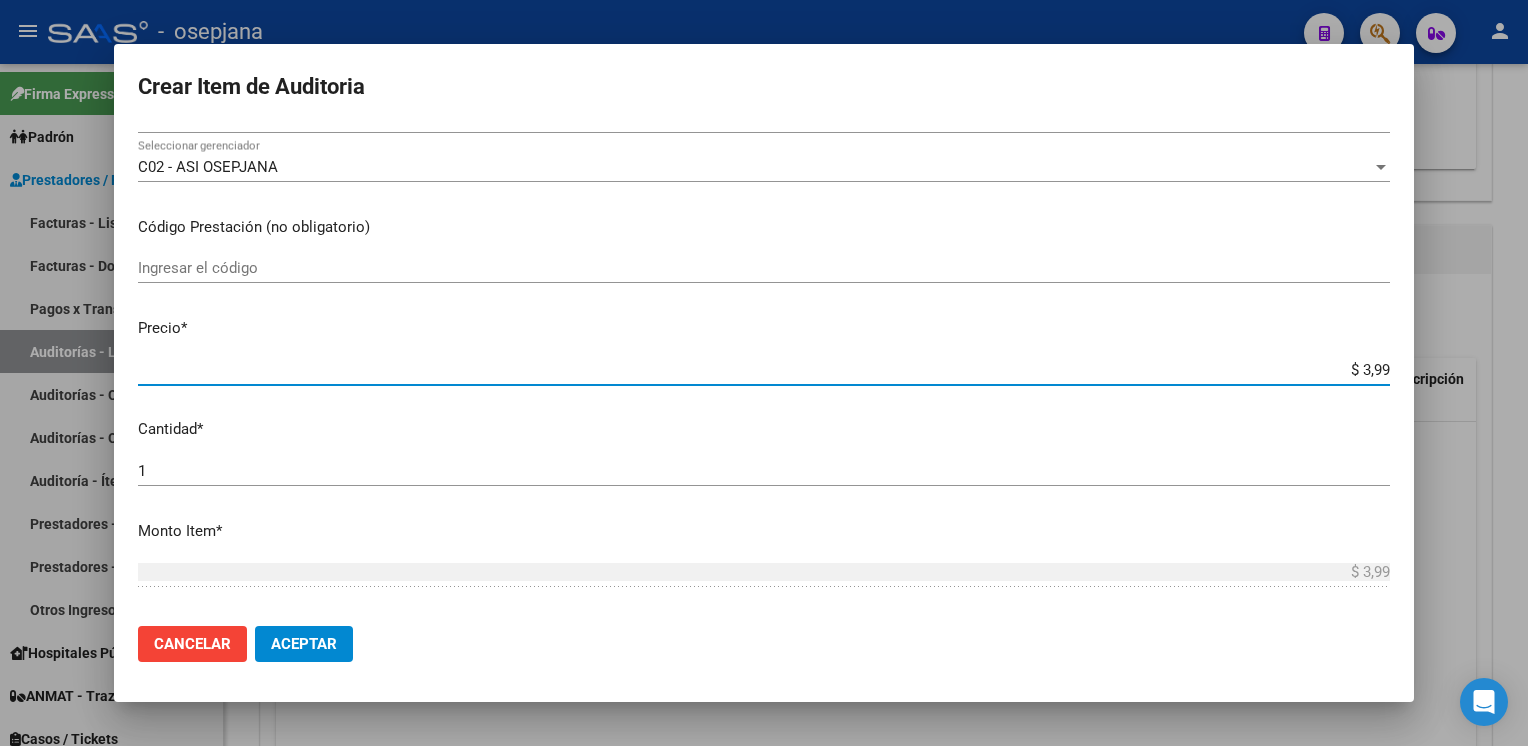 type on "$ 39,98" 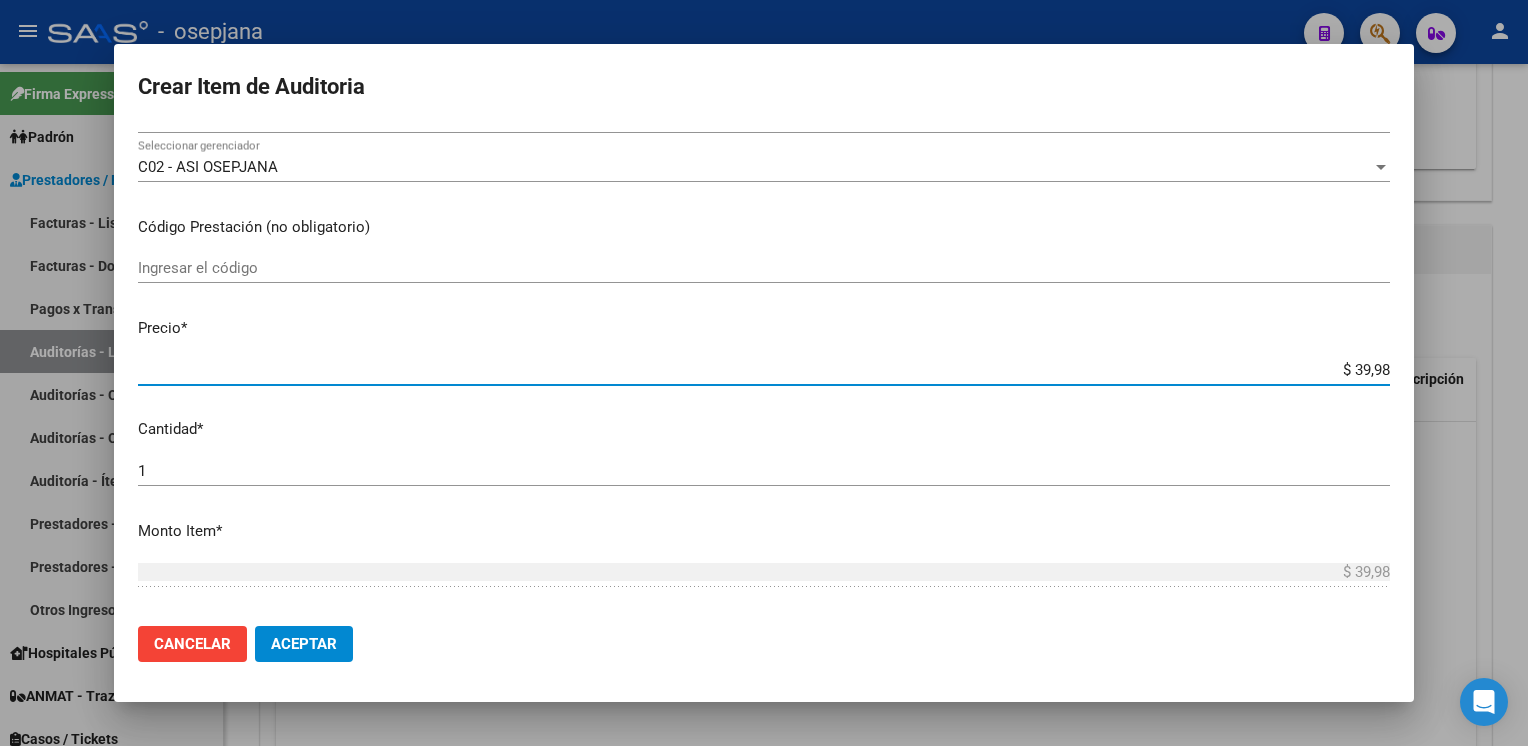 type on "$ 399,80" 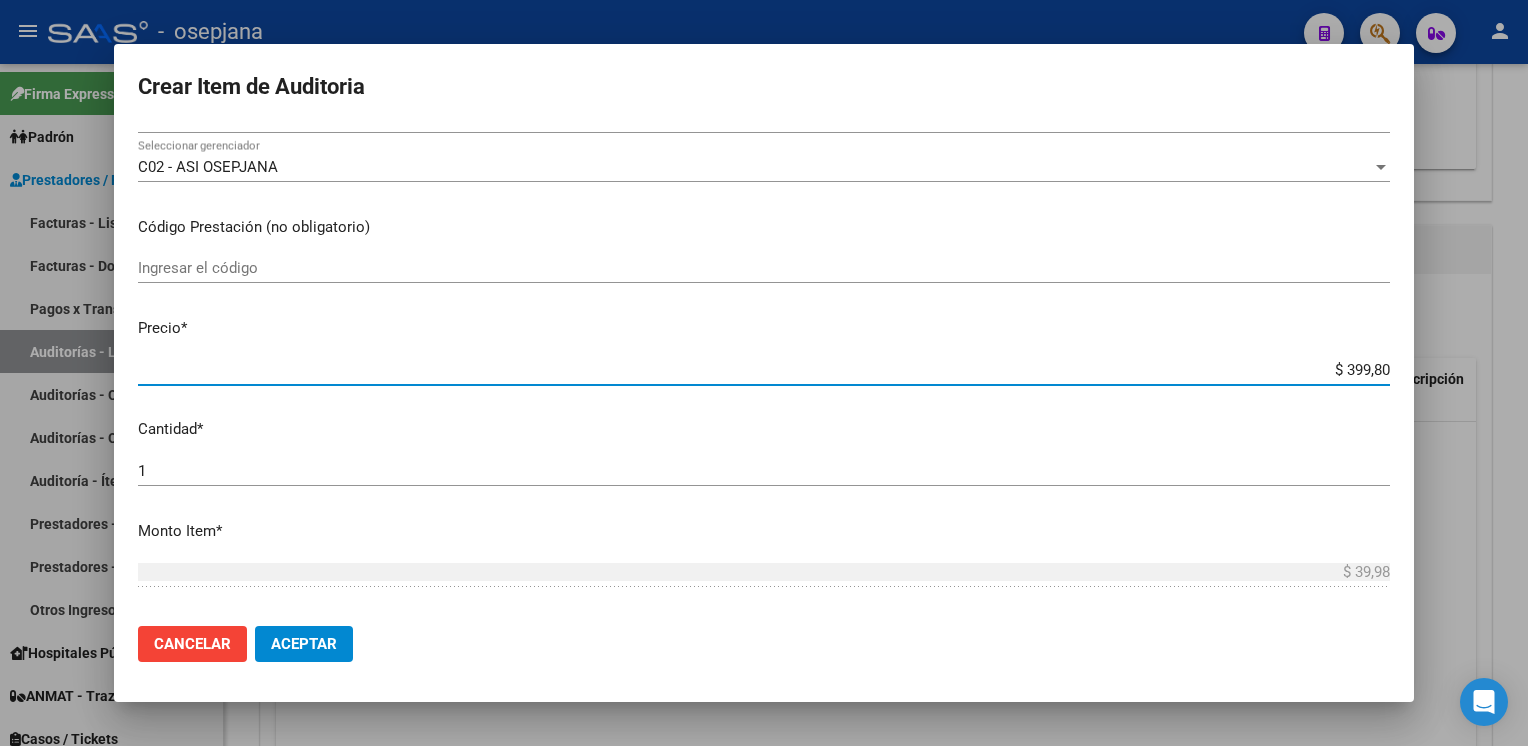 type on "$ 399,80" 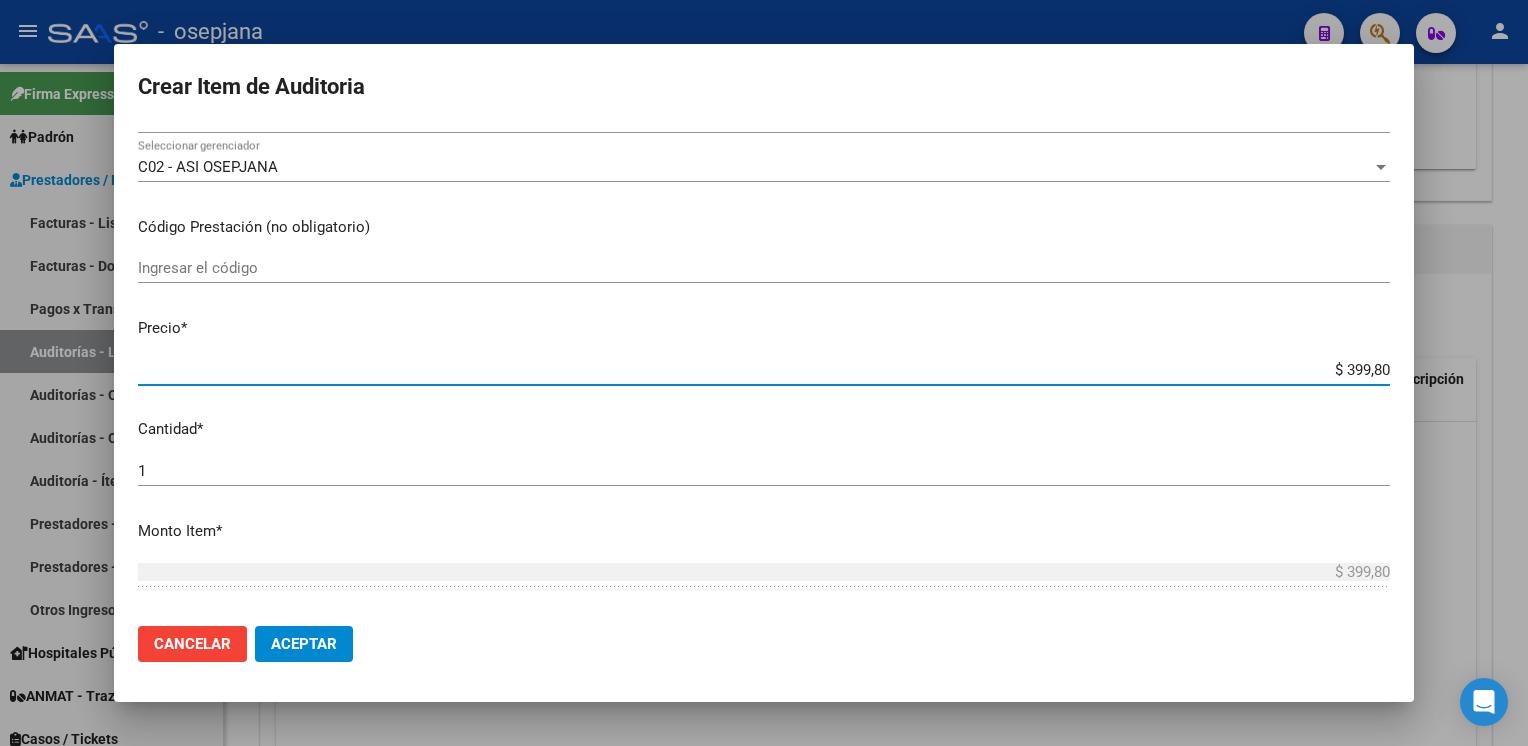 type on "$ 3.998,00" 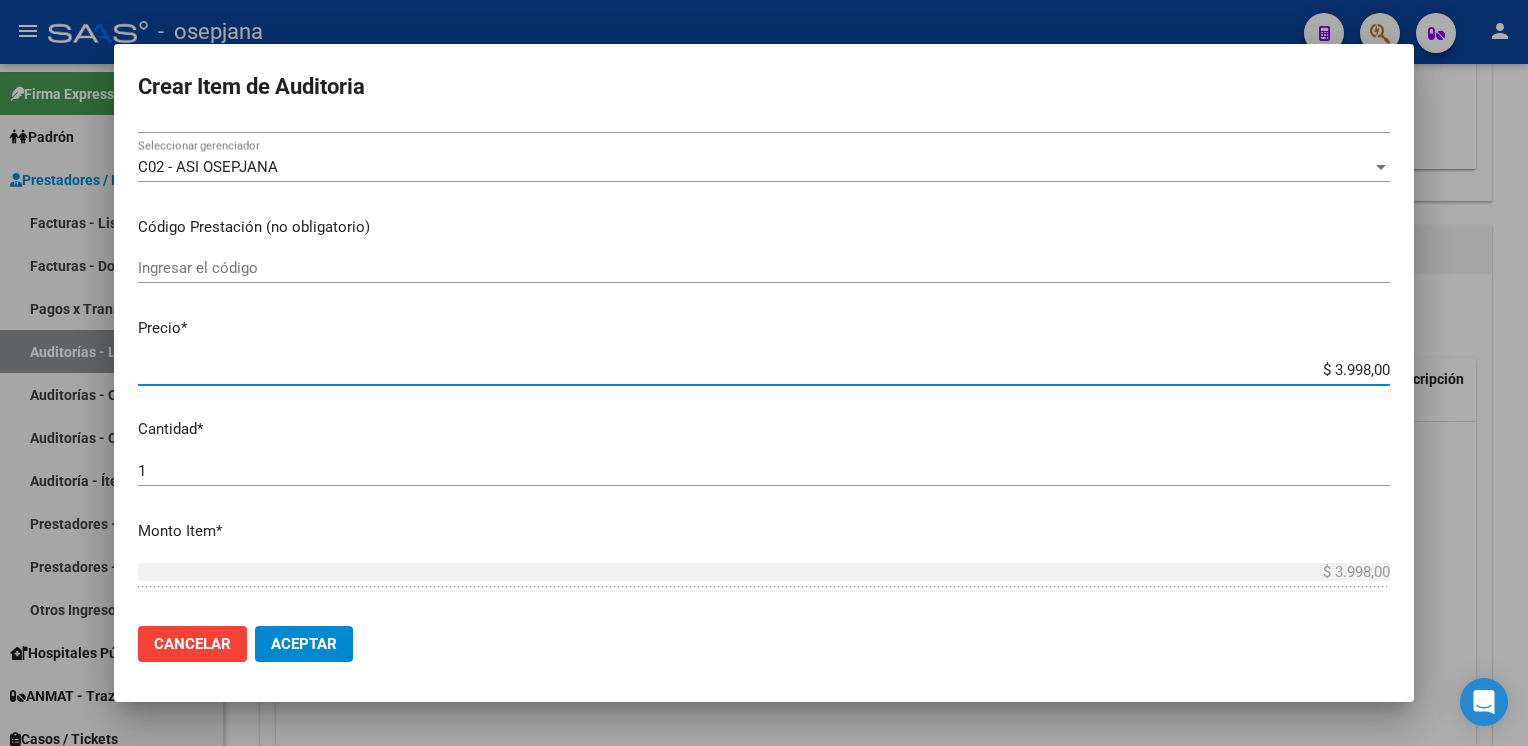 type on "$ 39.980,00" 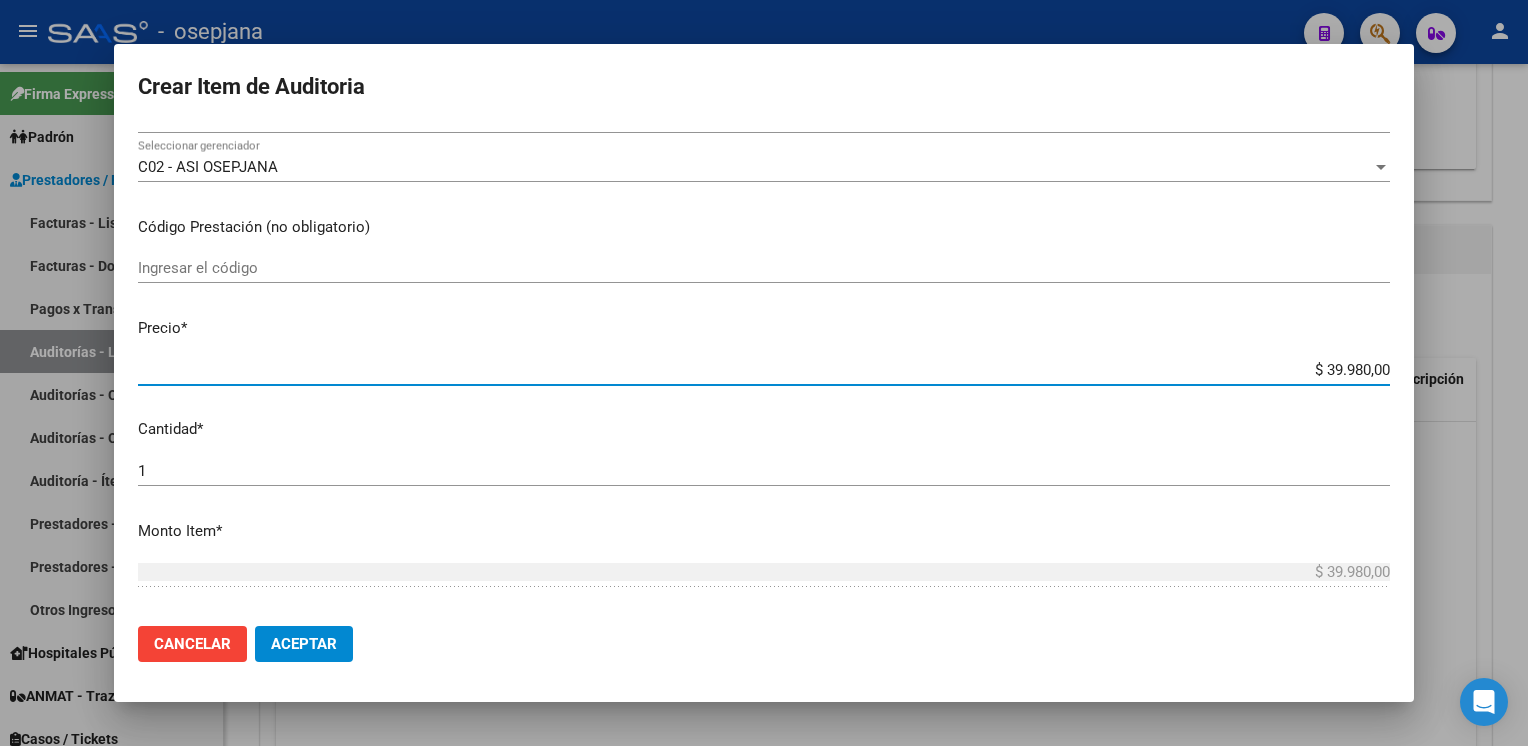 type on "$ 3.998,00" 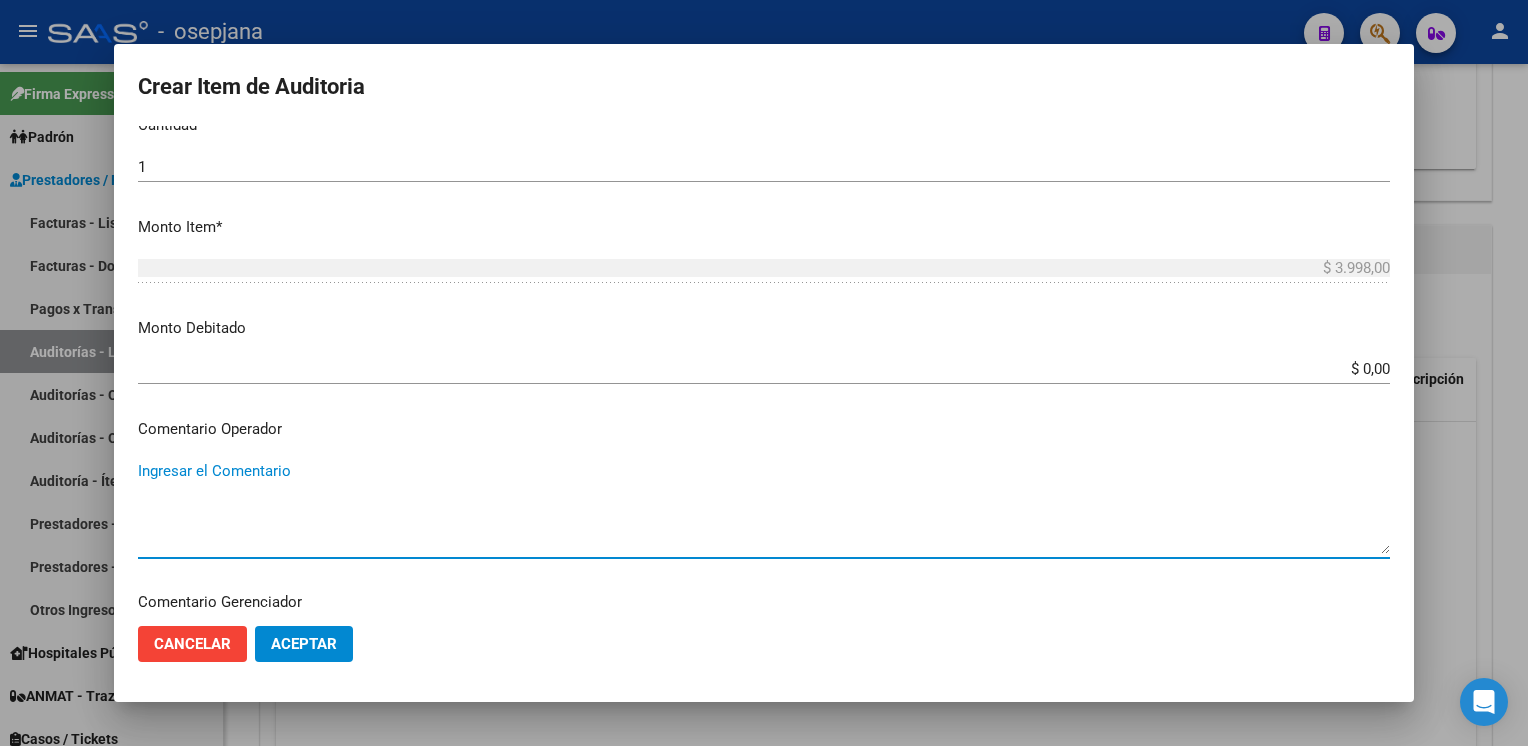 scroll, scrollTop: 1076, scrollLeft: 0, axis: vertical 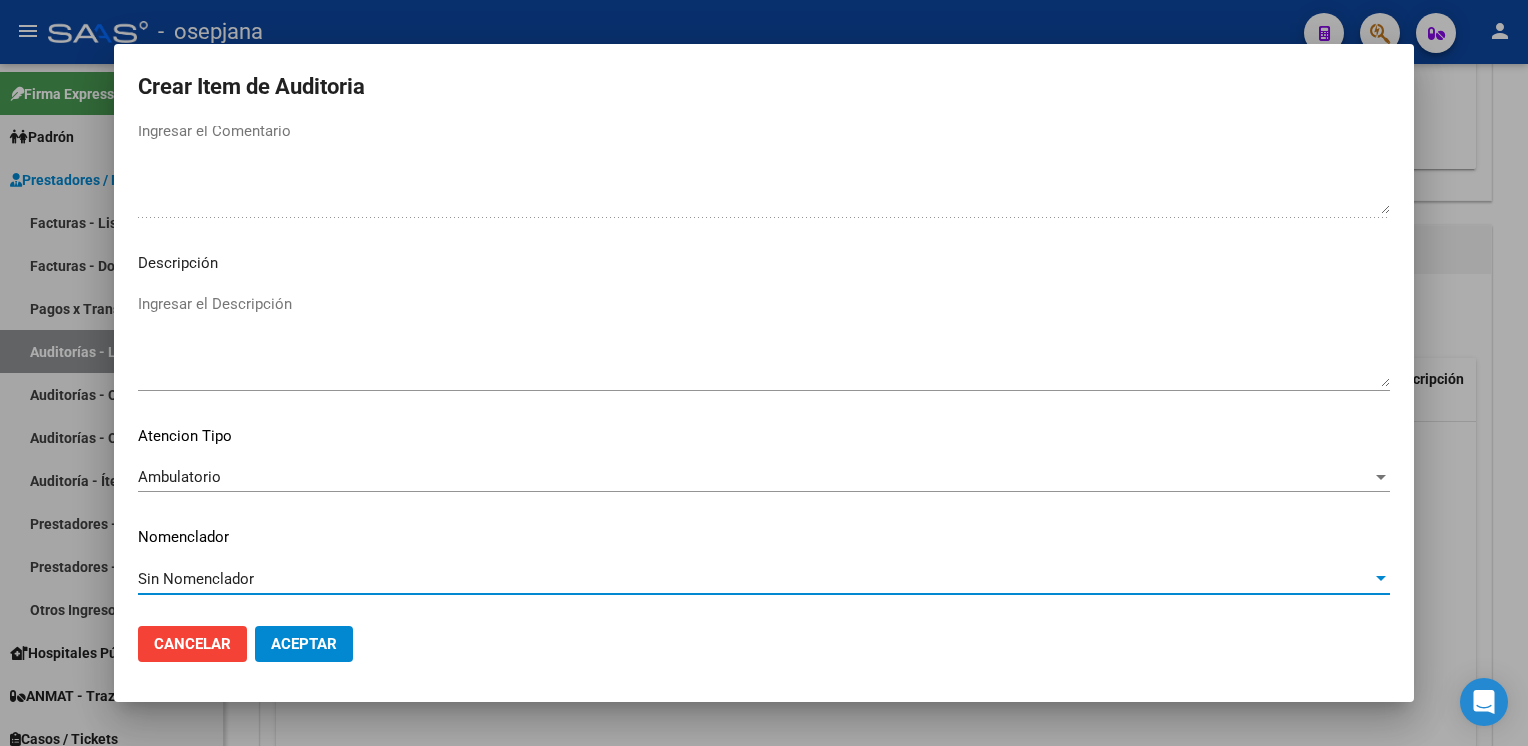 type 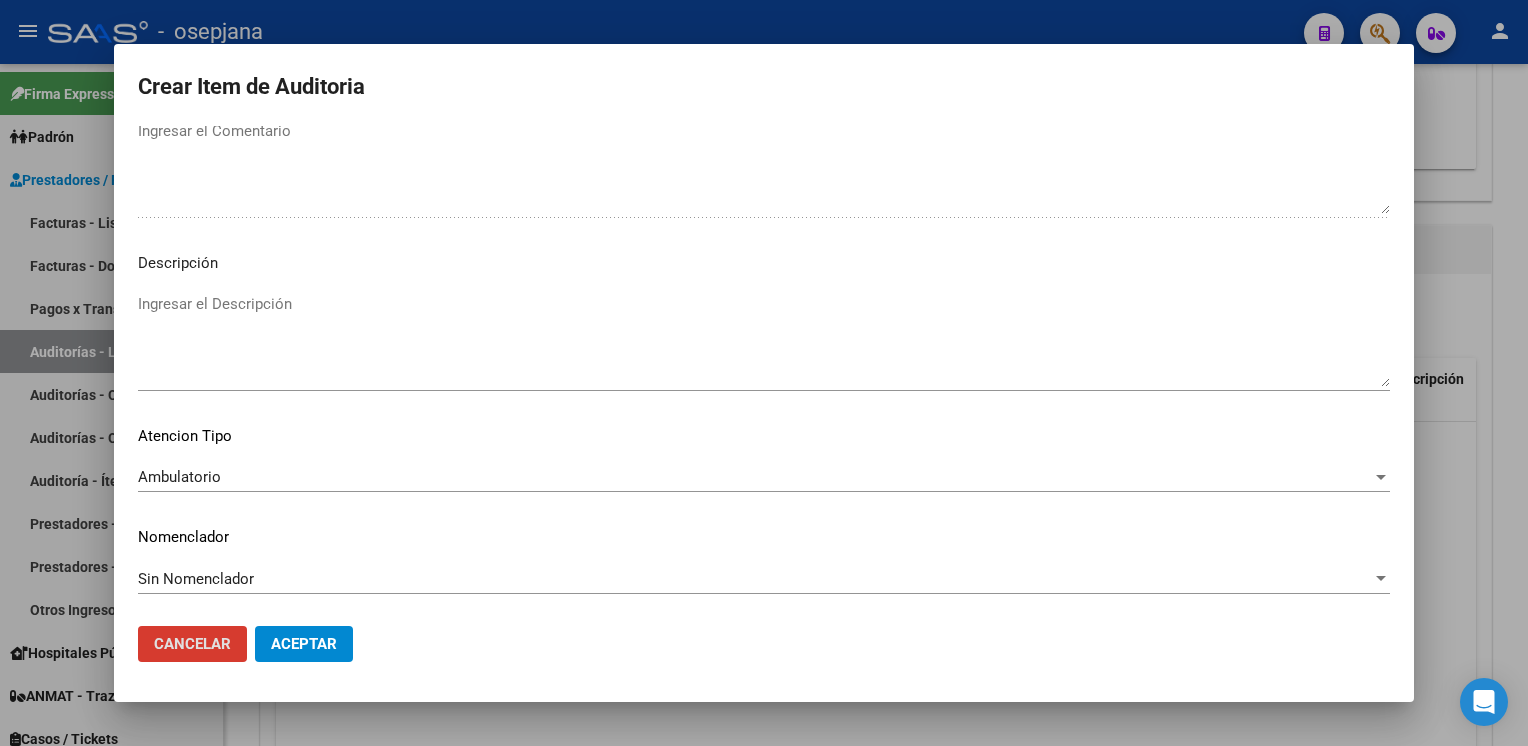 type 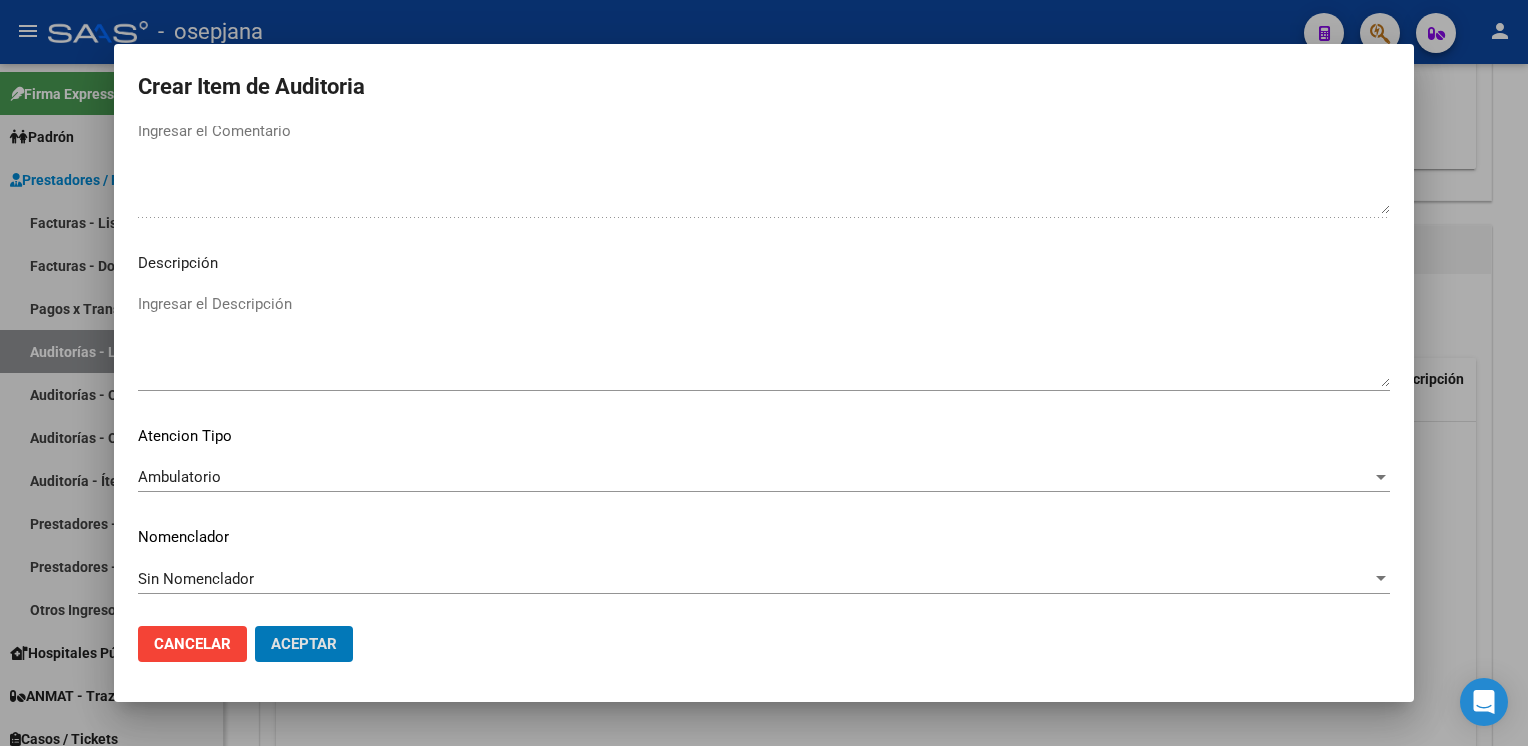 click on "Aceptar" 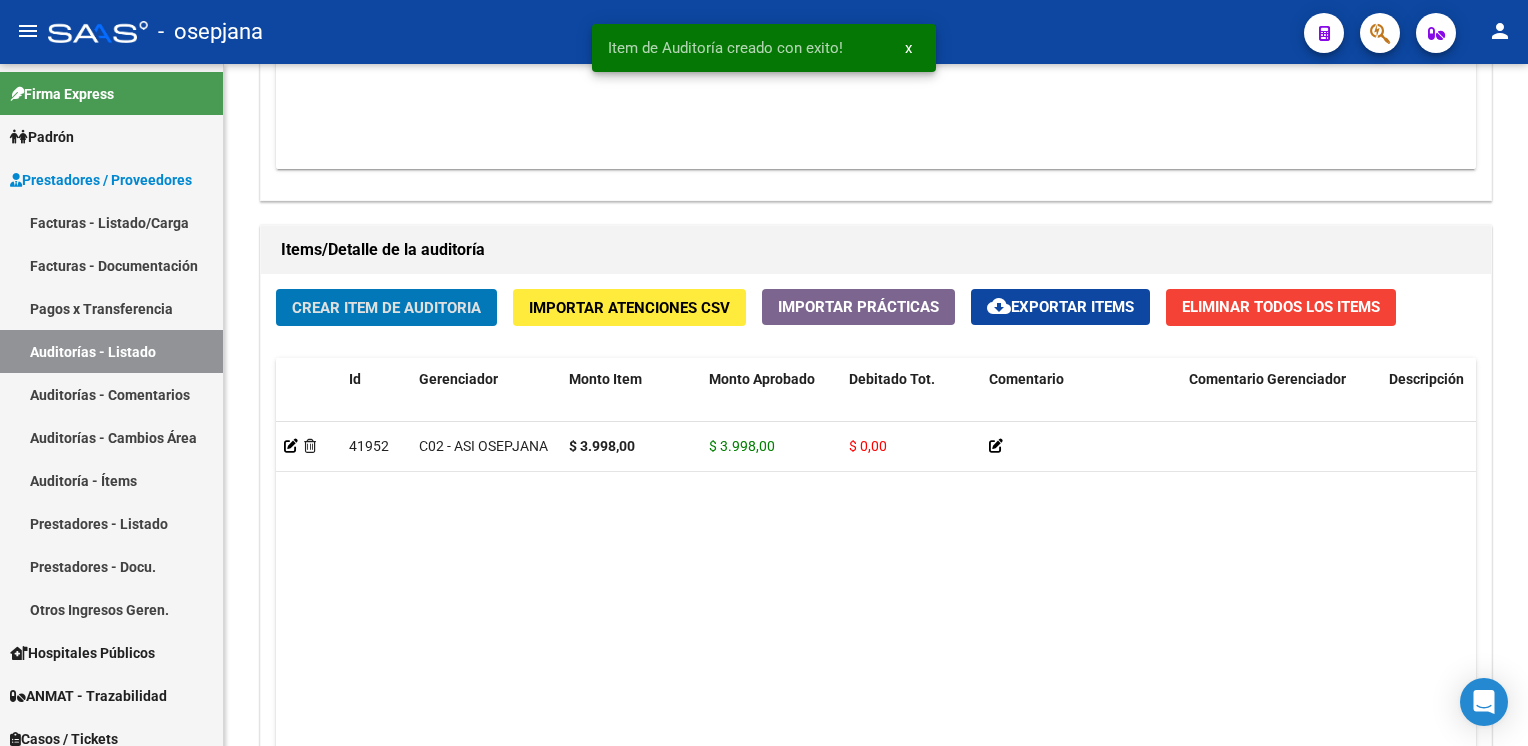 scroll, scrollTop: 1299, scrollLeft: 0, axis: vertical 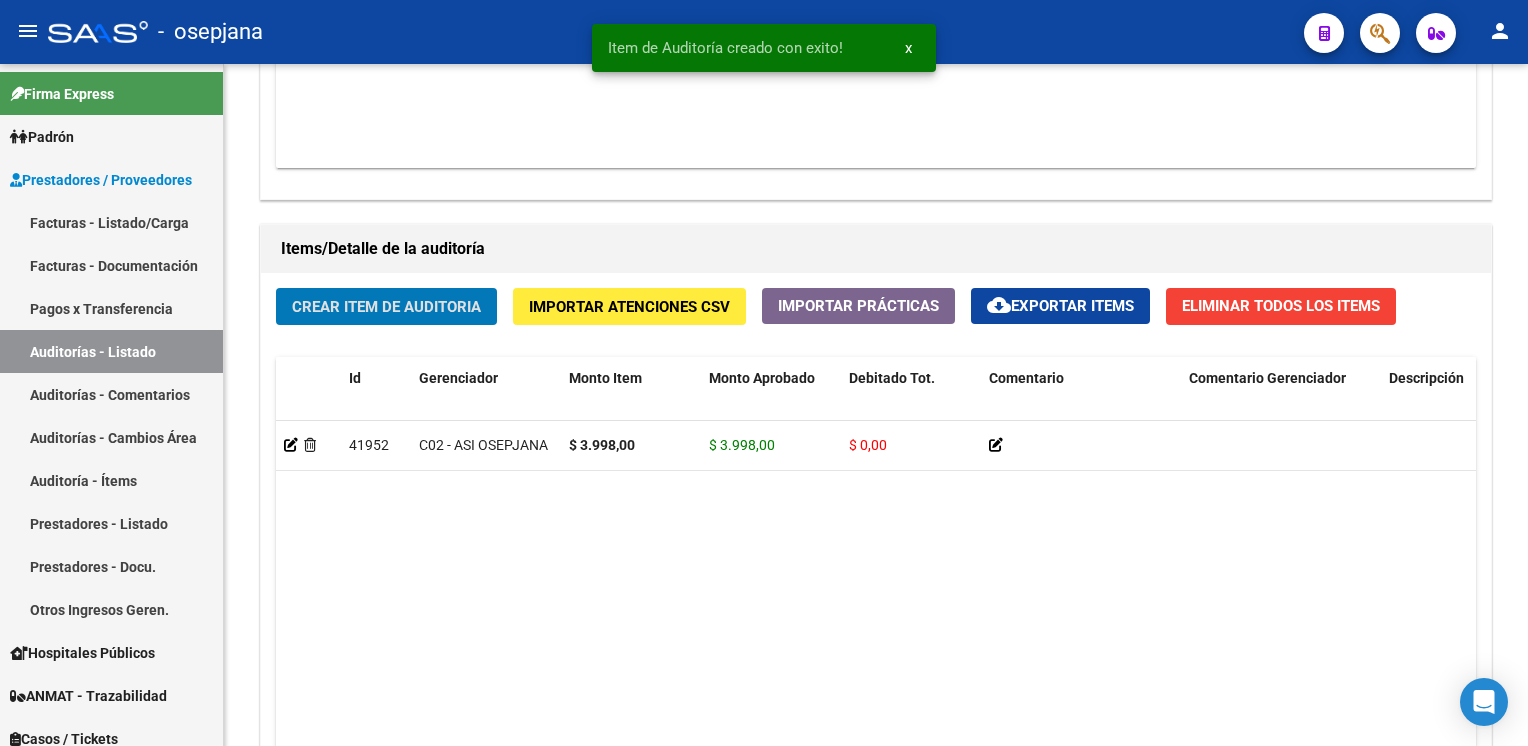 type 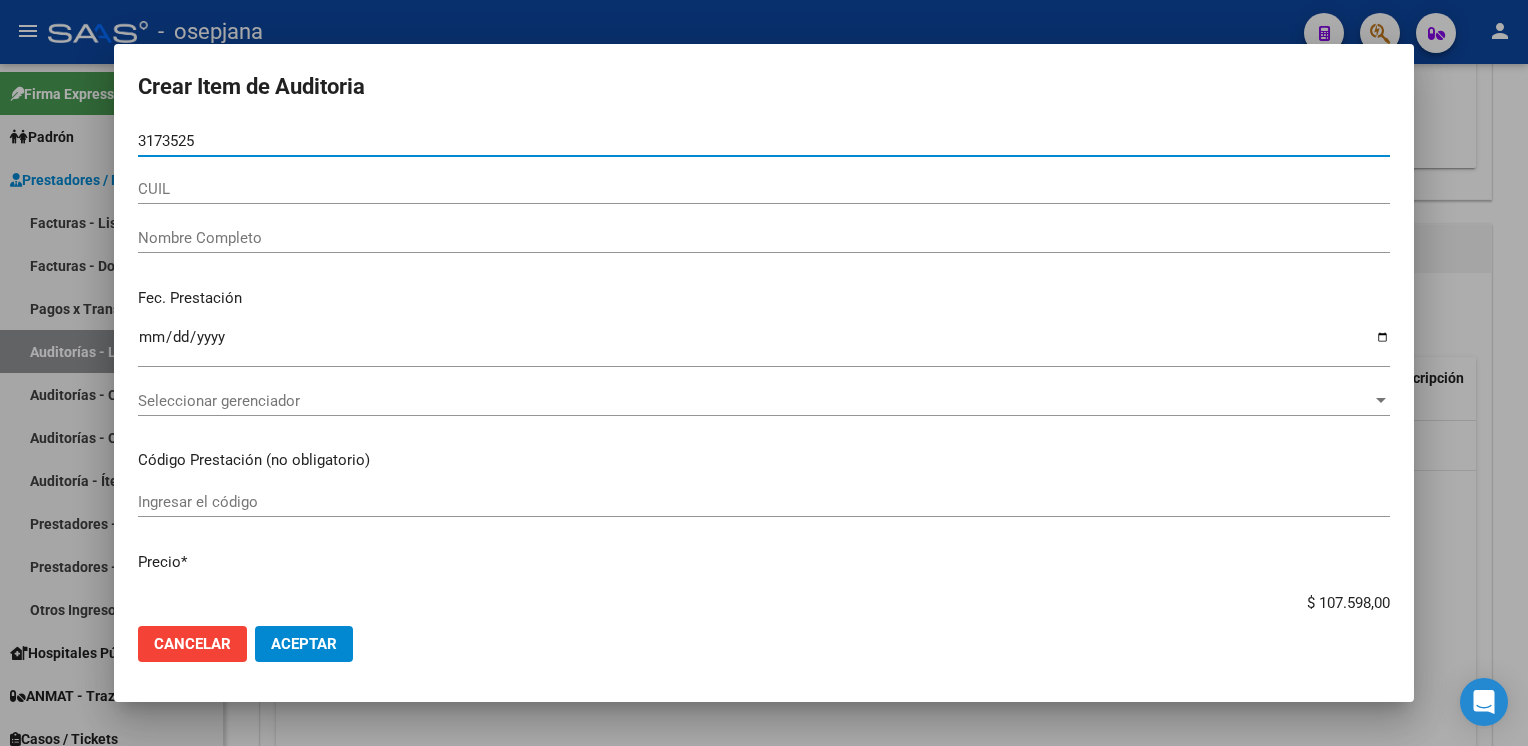 type on "31735259" 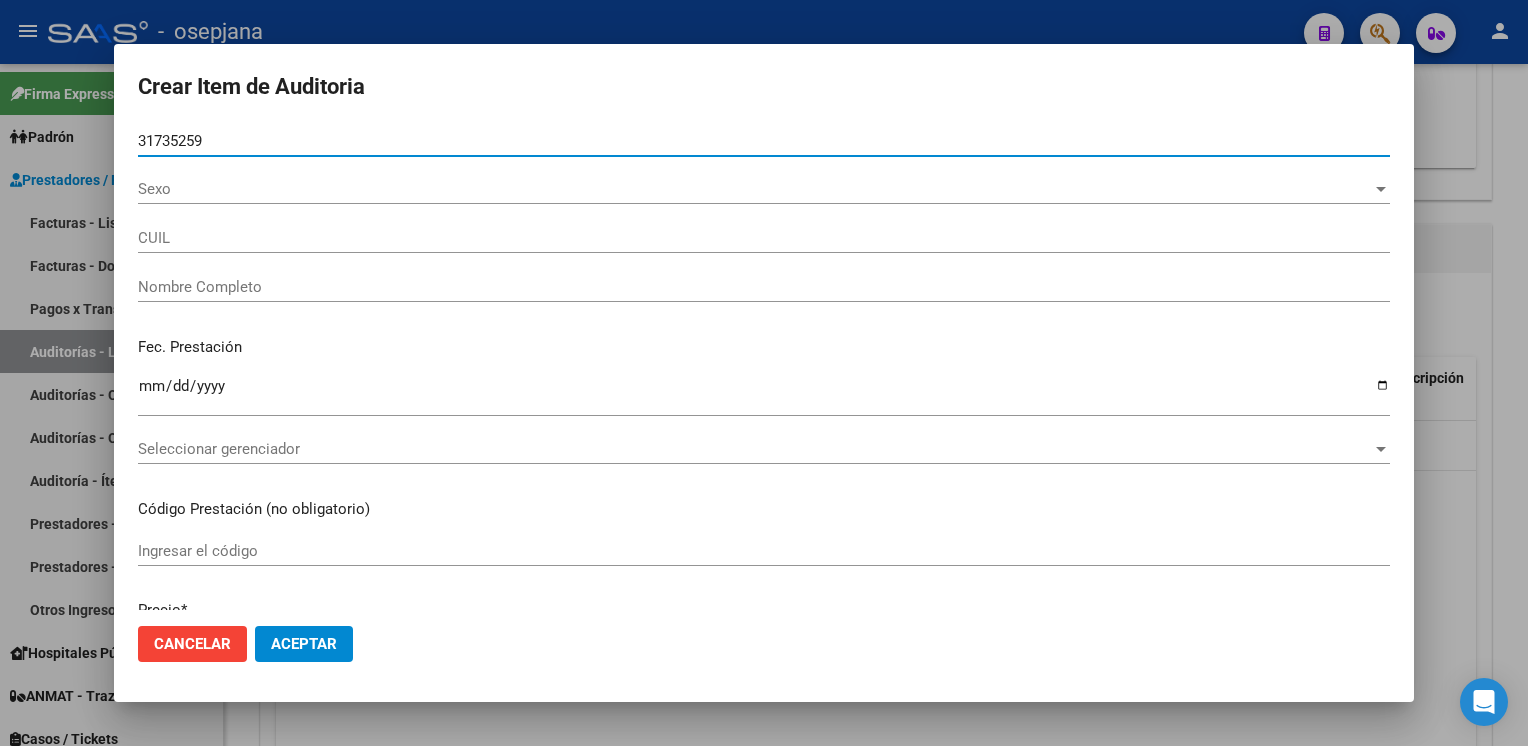 type on "27317352595" 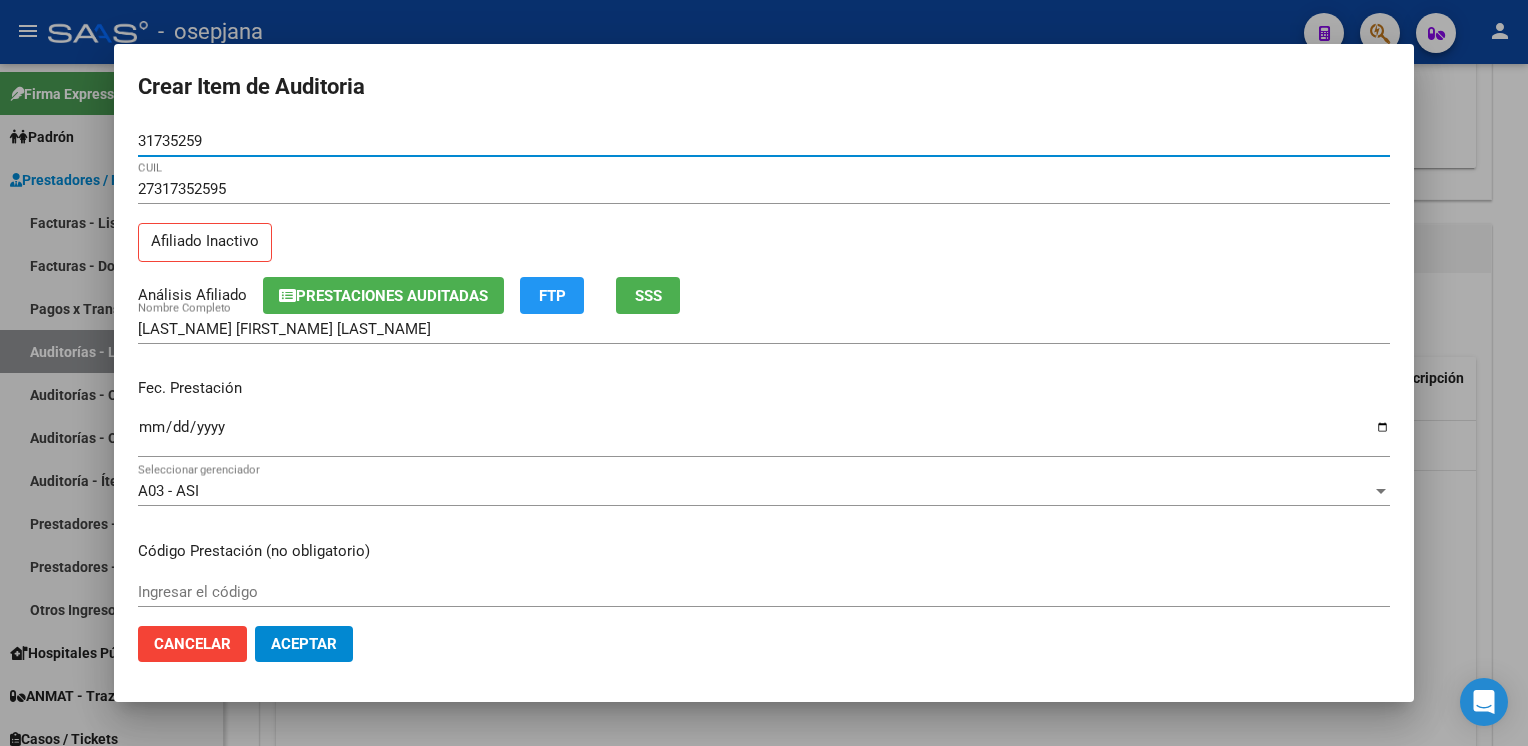 type on "31735259" 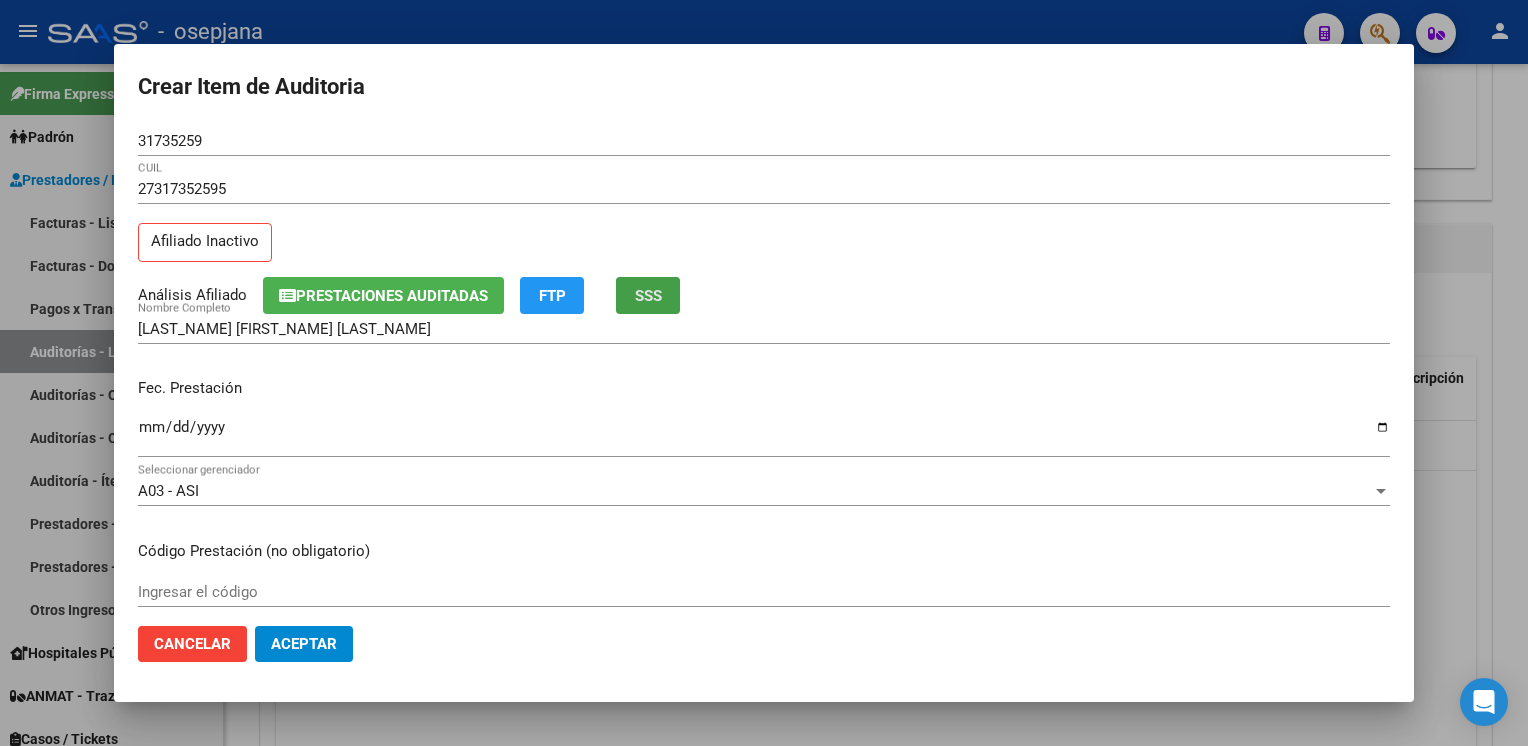 drag, startPoint x: 640, startPoint y: 294, endPoint x: 625, endPoint y: 285, distance: 17.492855 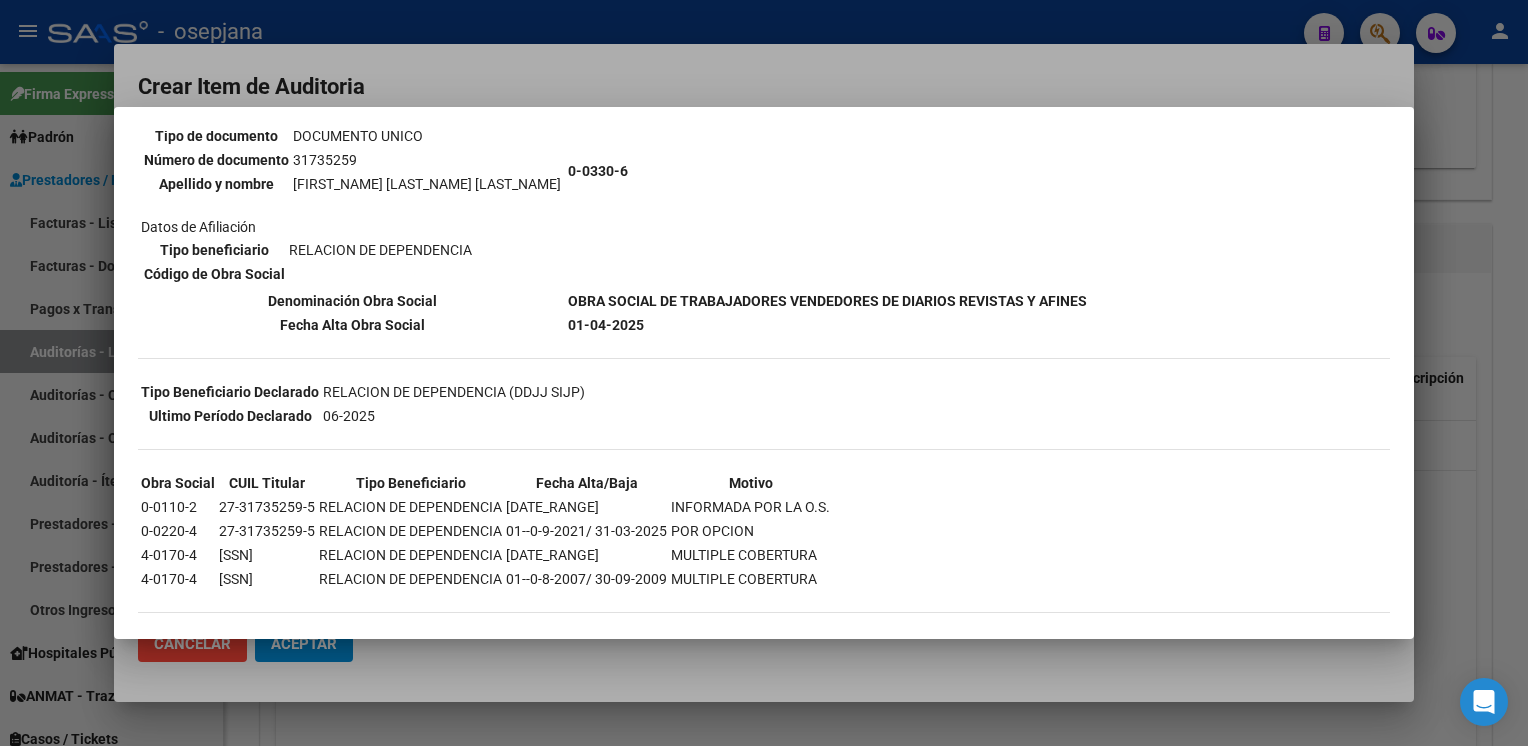 scroll, scrollTop: 223, scrollLeft: 0, axis: vertical 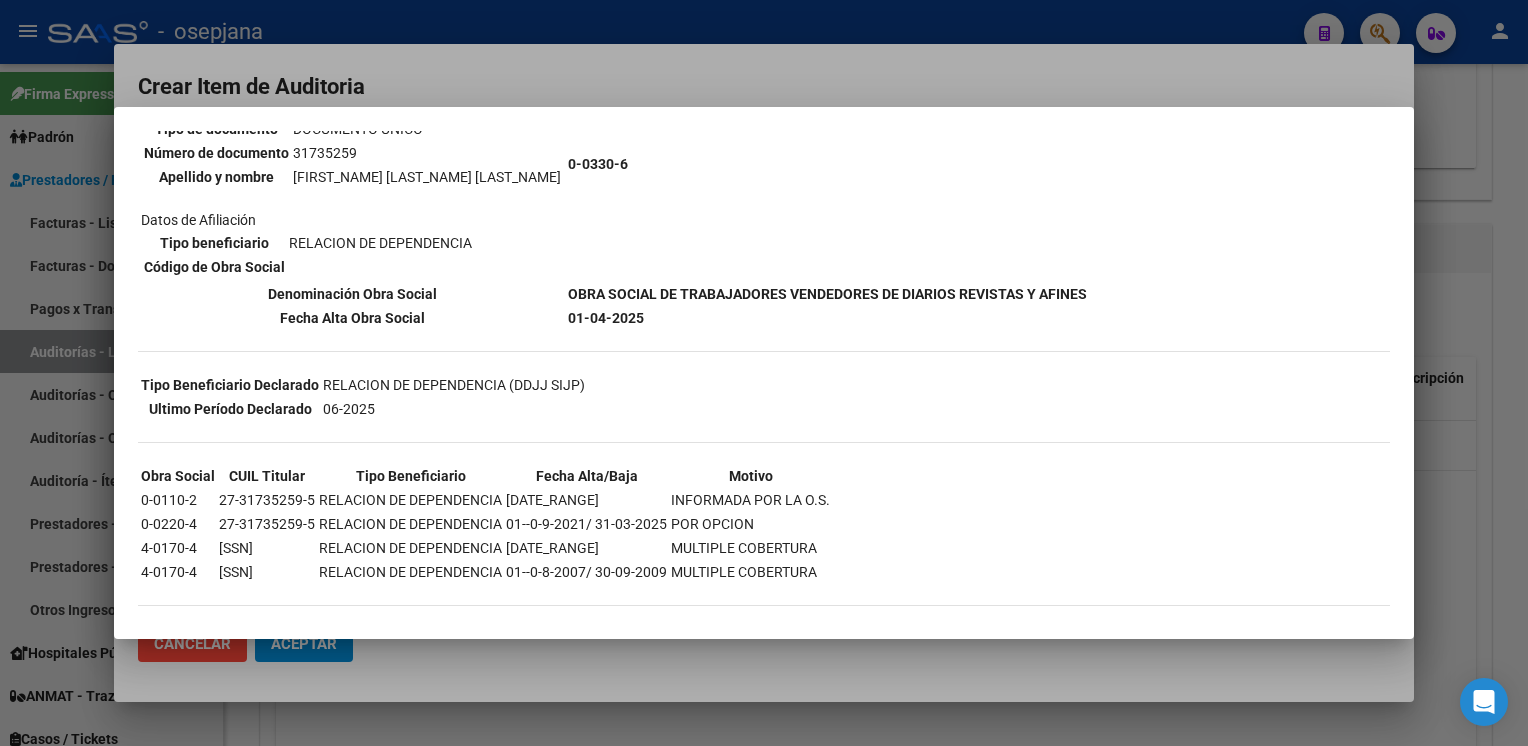 type 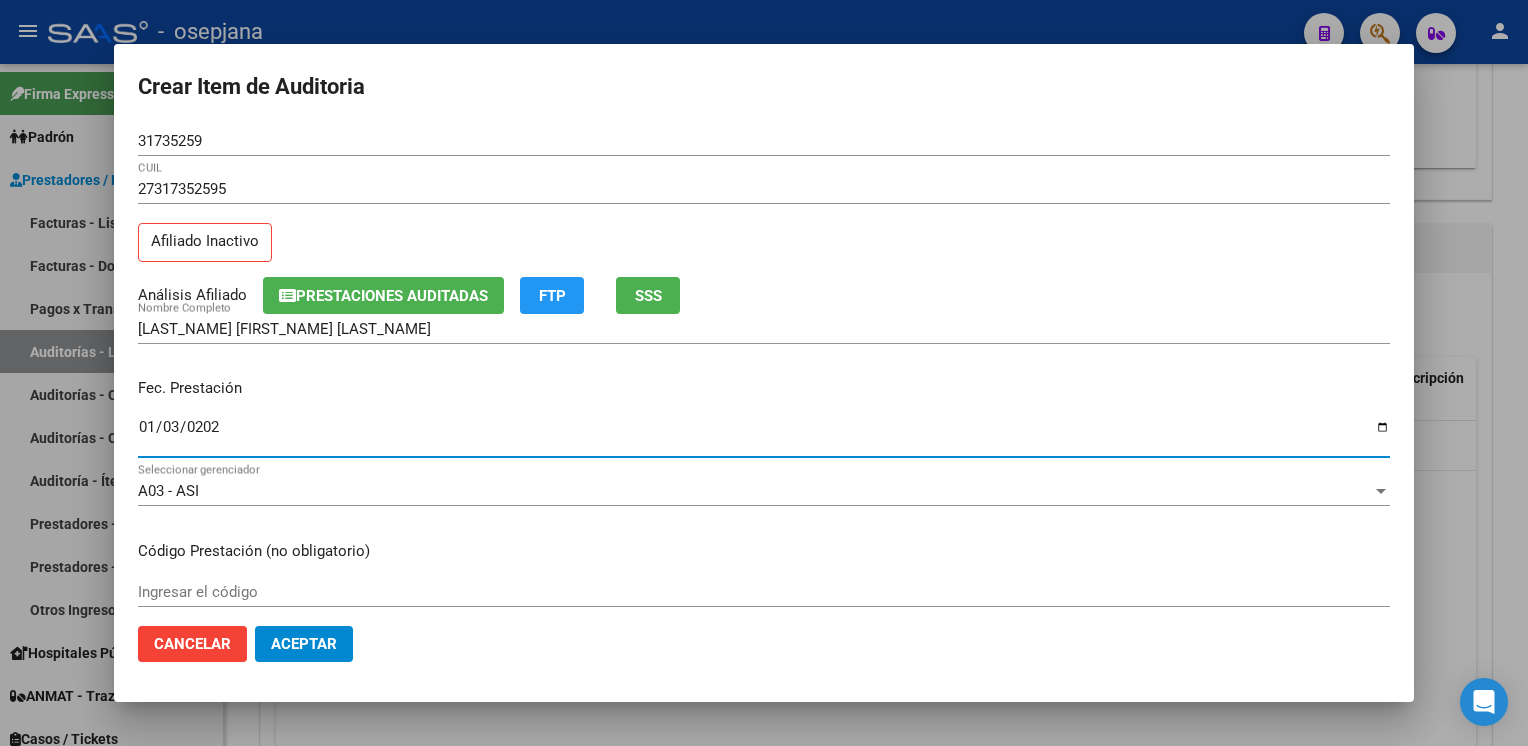 type on "2025-01-03" 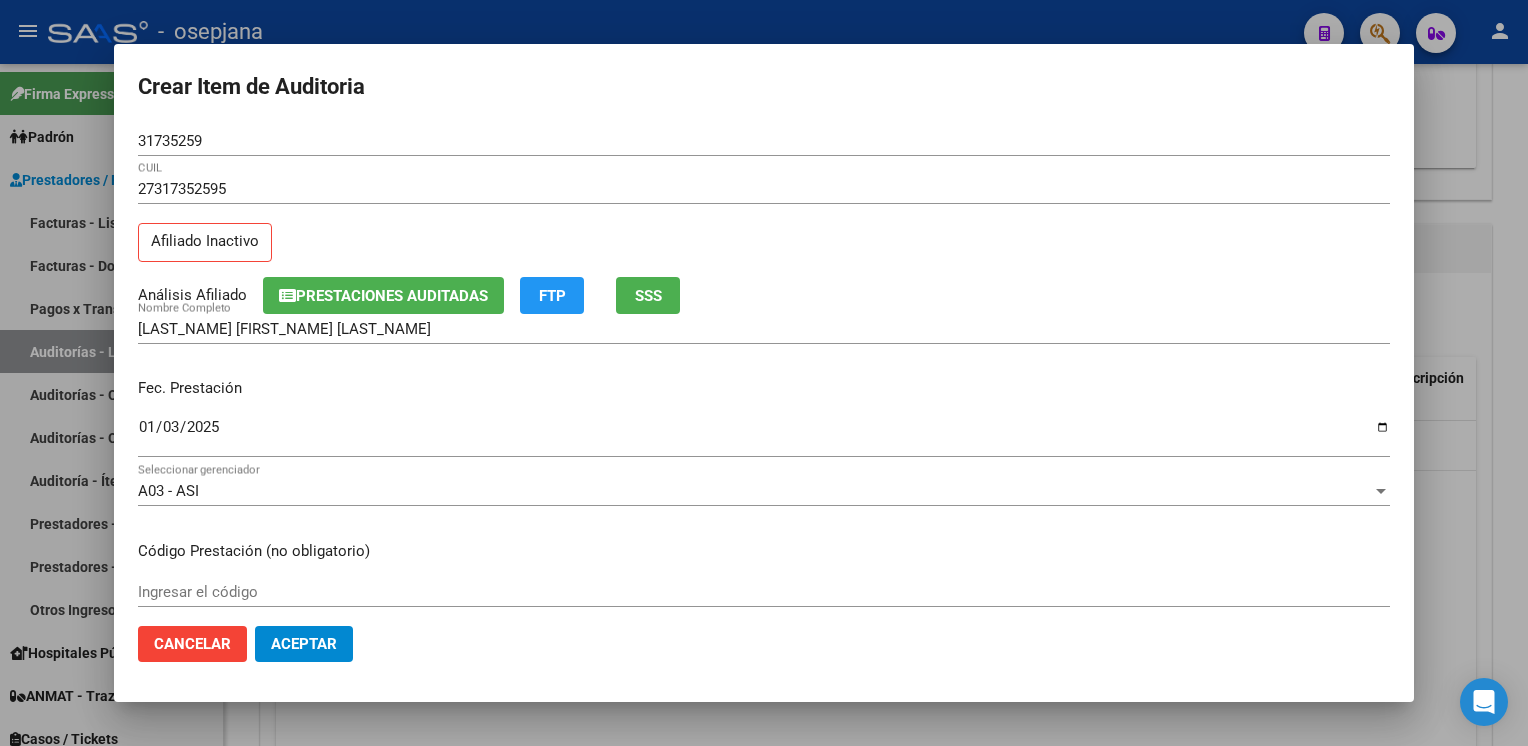 scroll, scrollTop: 324, scrollLeft: 0, axis: vertical 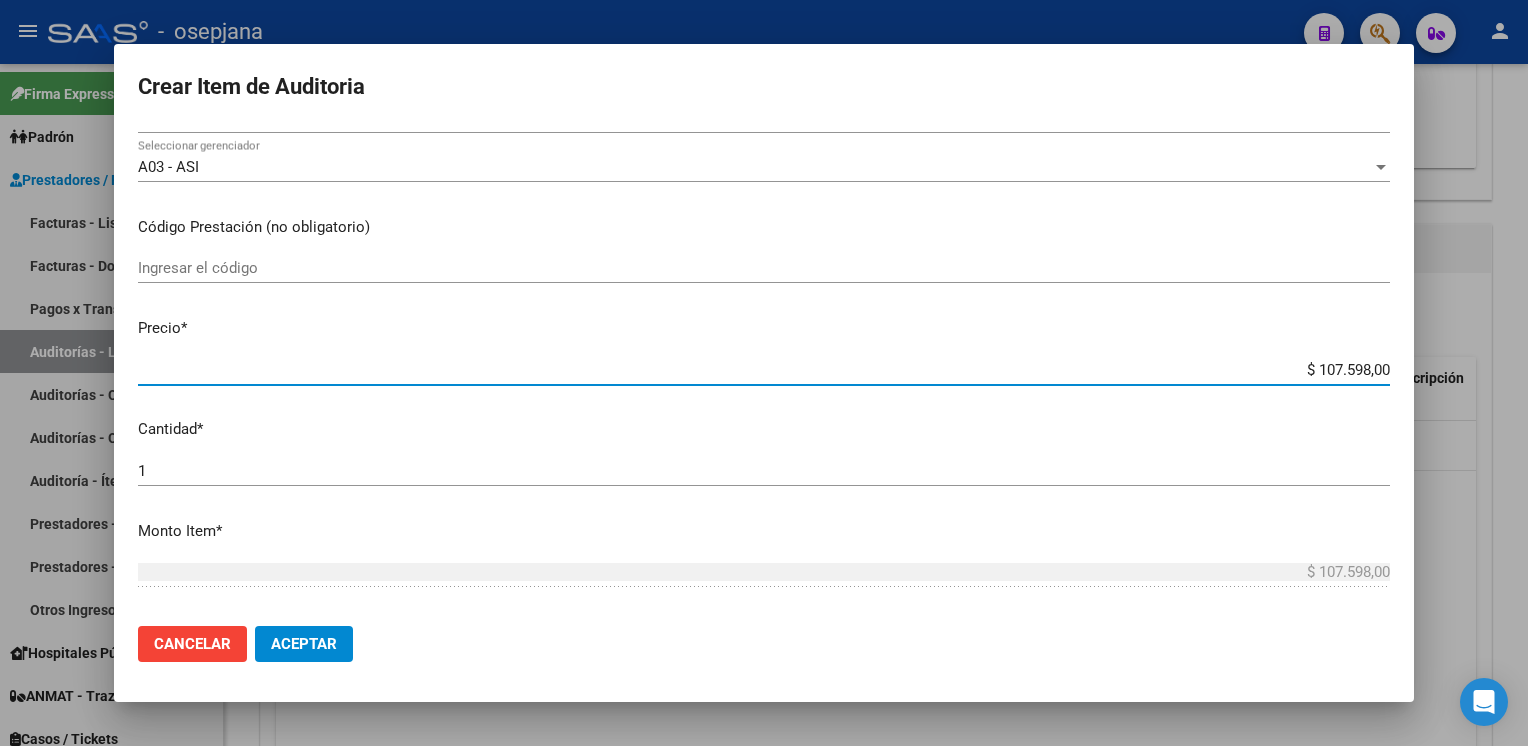 type on "$ 0,08" 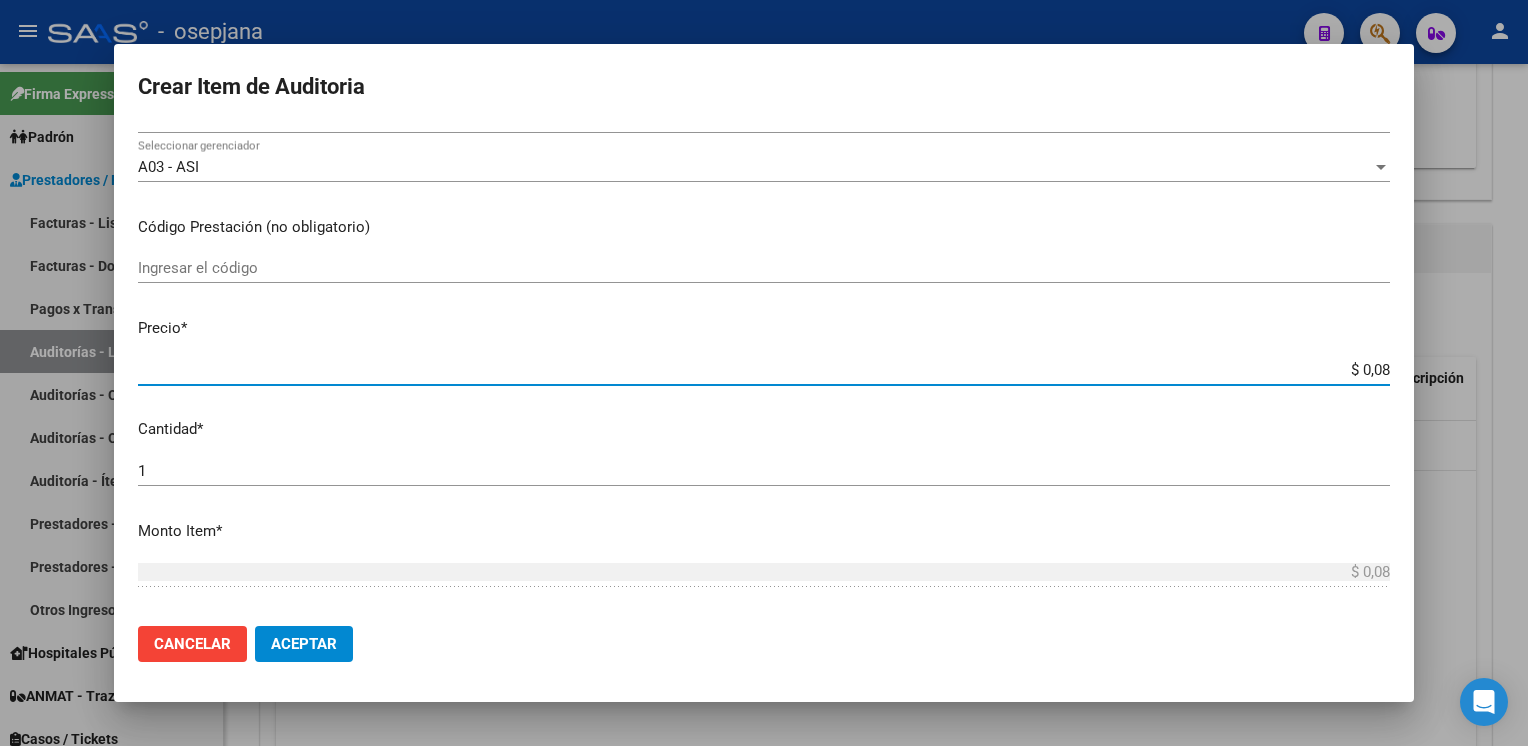 type on "$ 0,86" 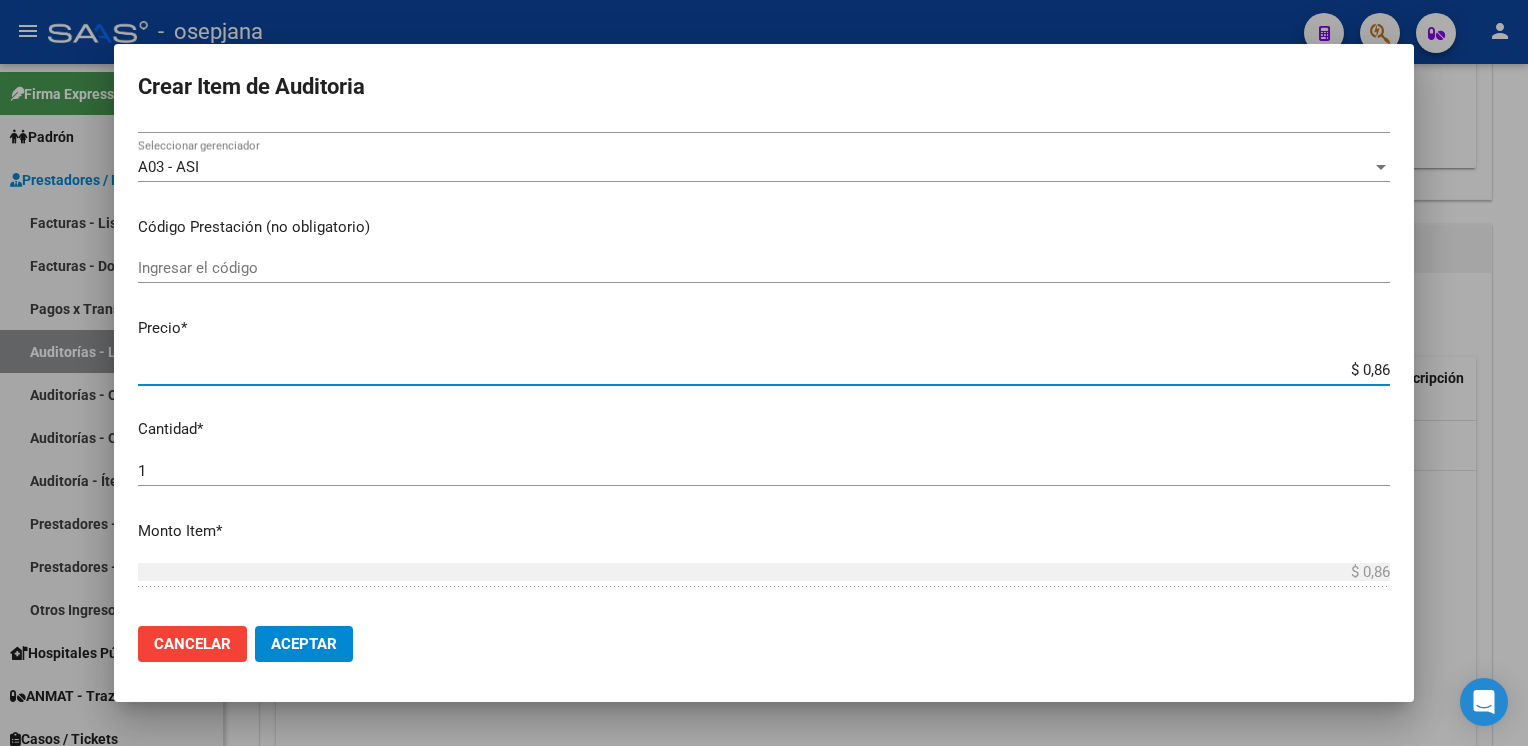 type on "$ 8,68" 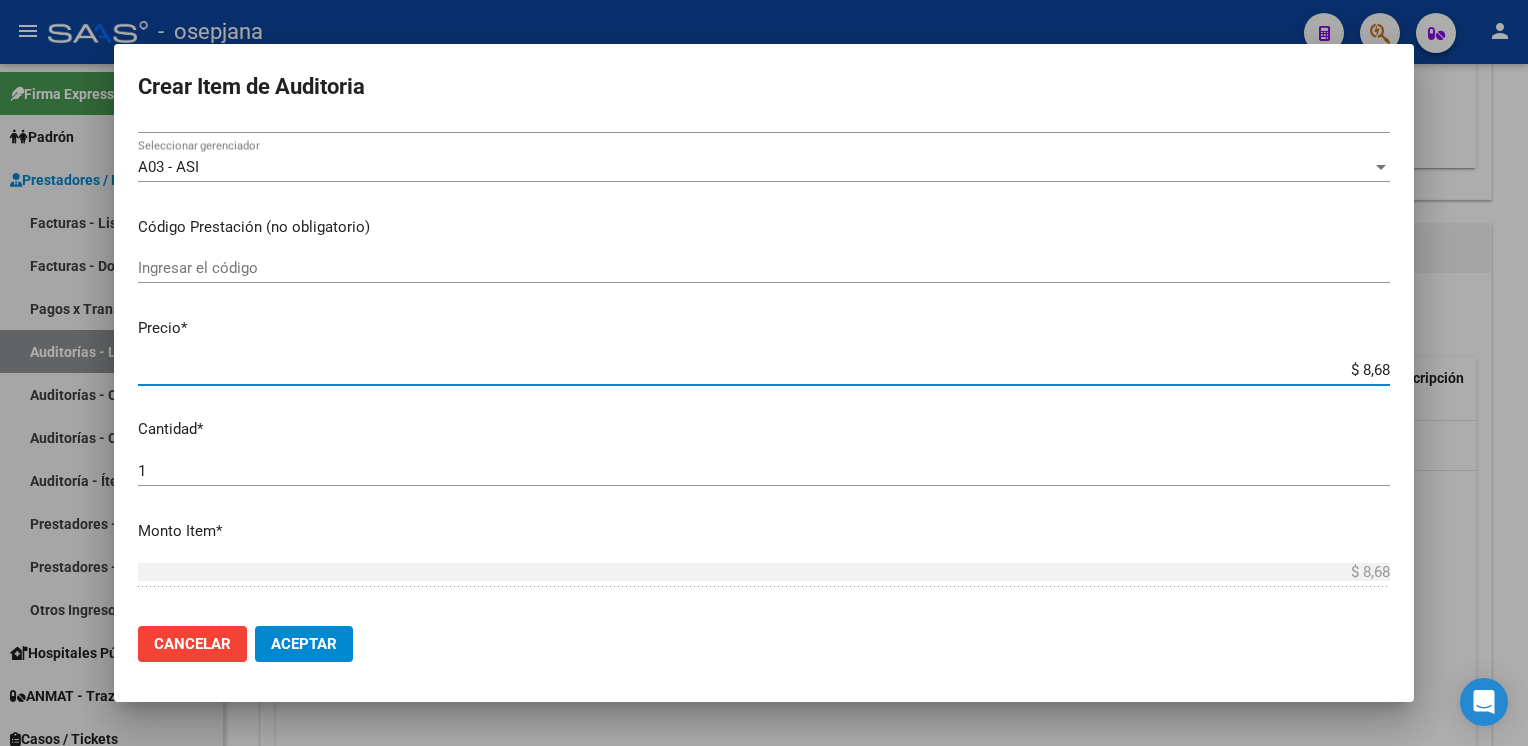 type on "$ 86,86" 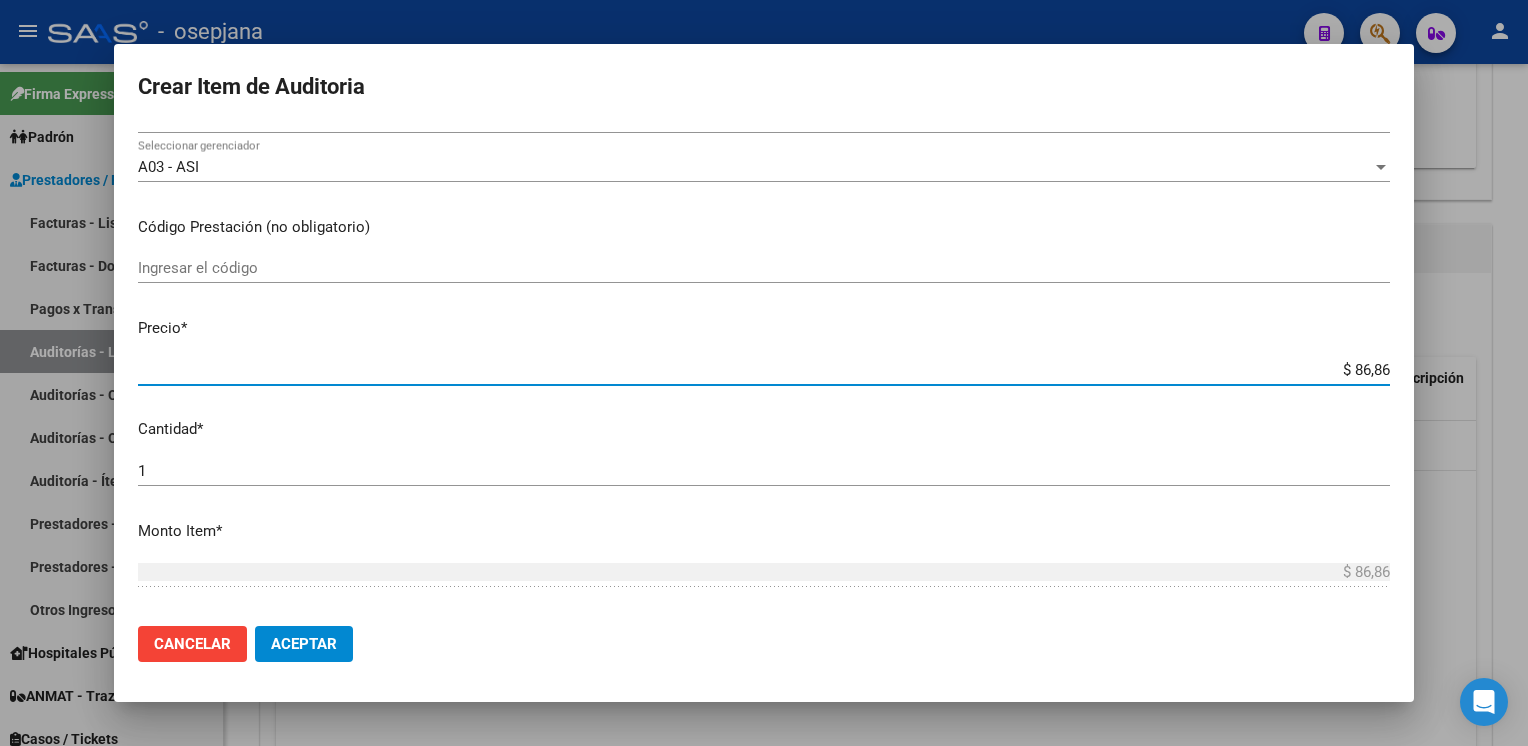 type on "$ 868,60" 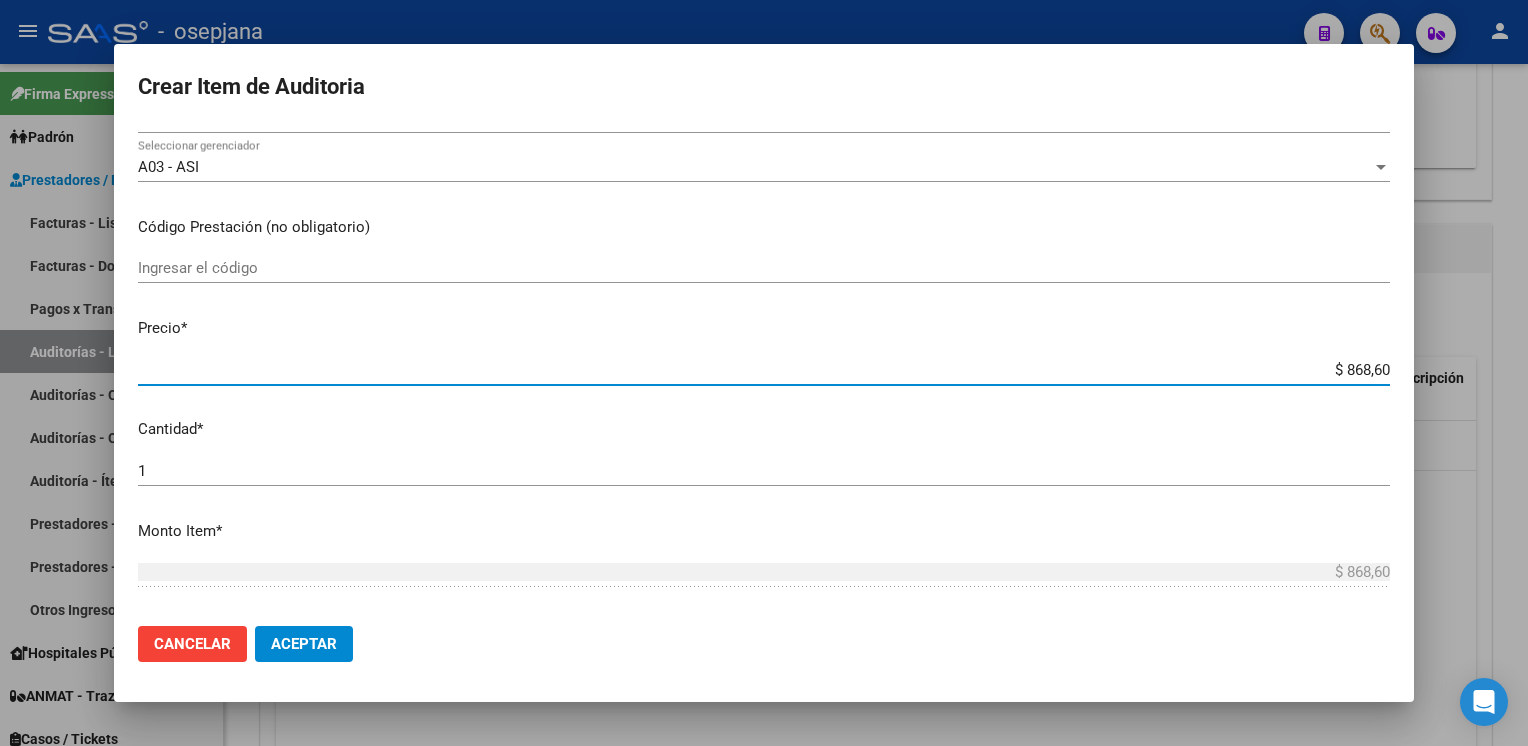 type on "$ 8.686,00" 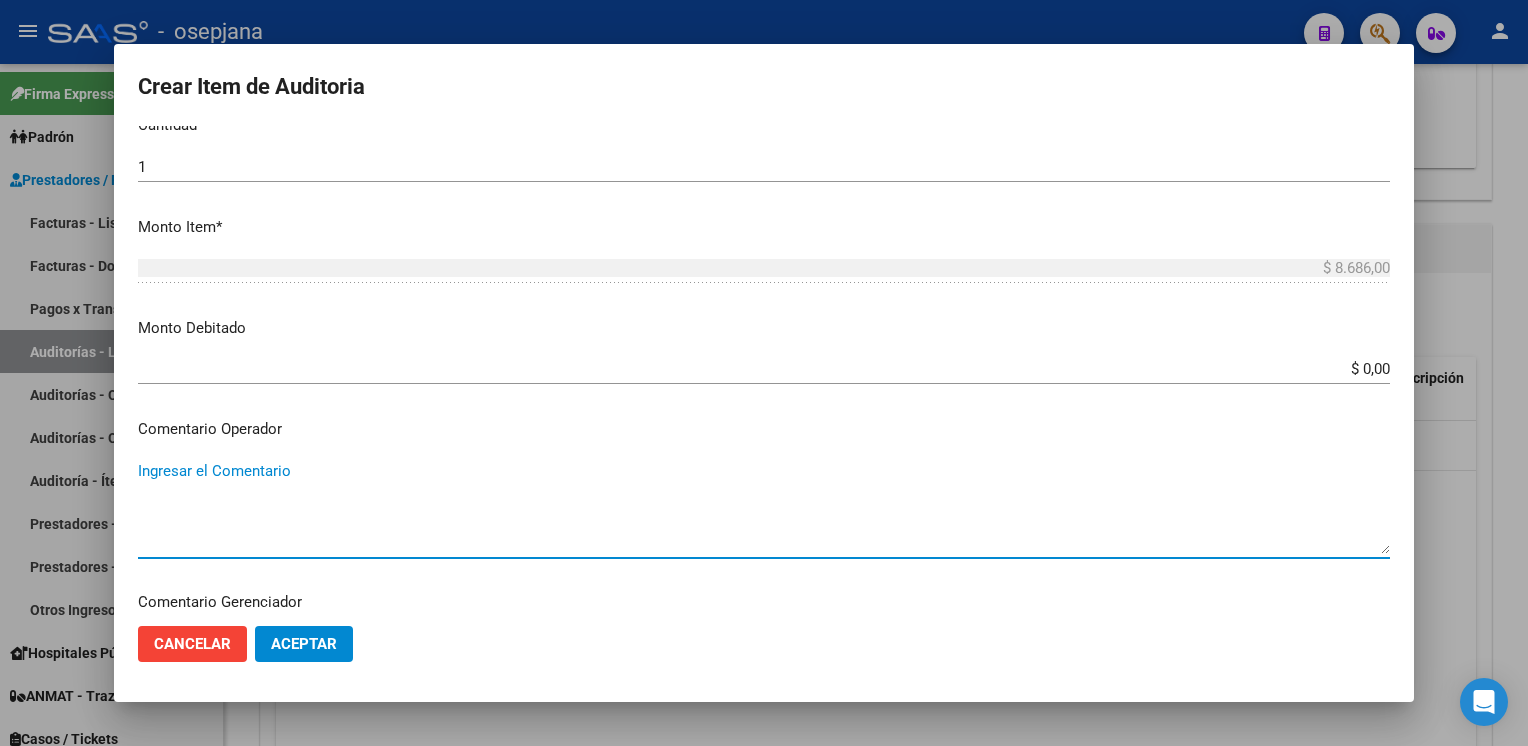 scroll, scrollTop: 1076, scrollLeft: 0, axis: vertical 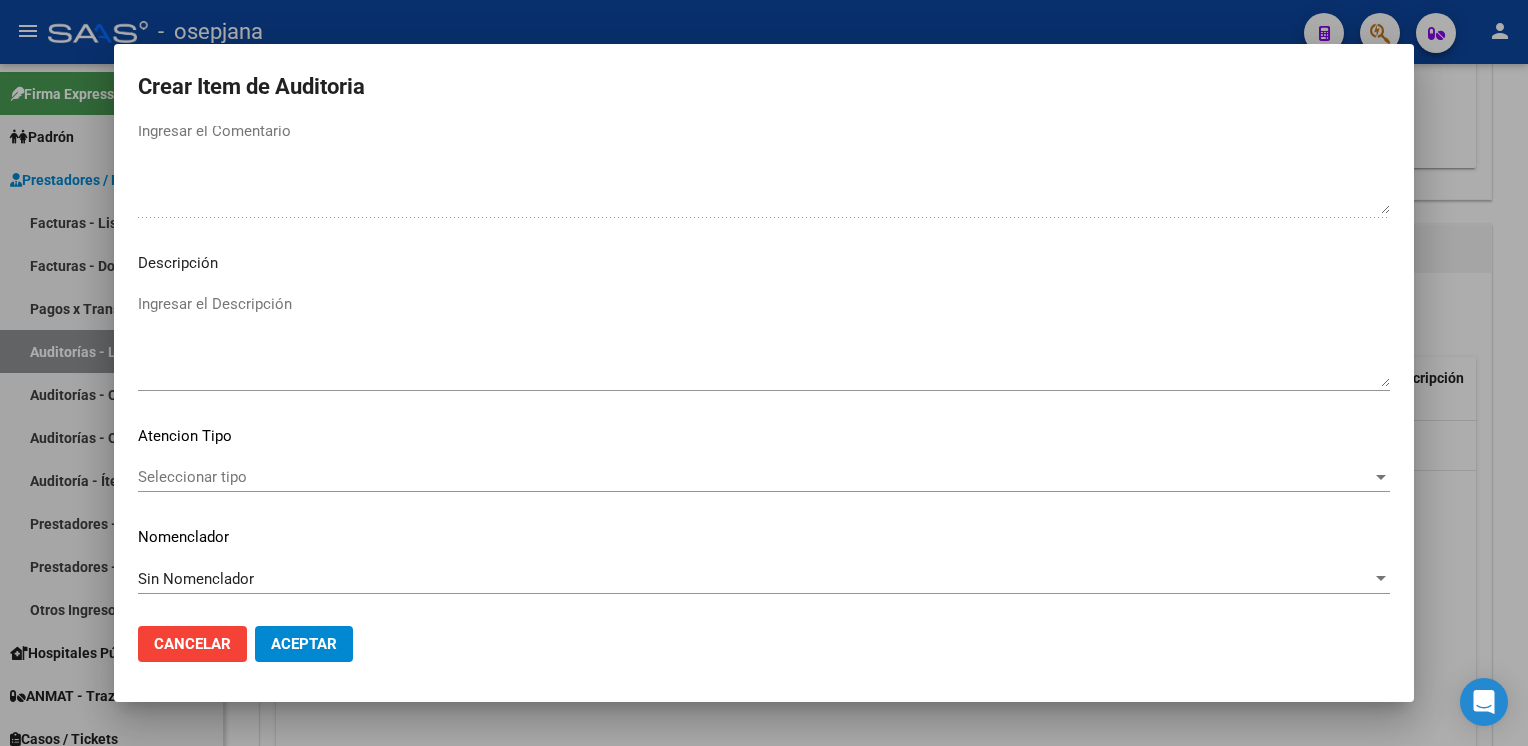 click on "31735259 Nro Documento    27317352595 CUIL   Afiliado Inactivo  Análisis Afiliado  Prestaciones Auditadas FTP SSS   AYALA  MARIA FERNANDA Nombre Completo  Fec. Prestación    2025-01-03 Ingresar la fecha  A03 - ASI Seleccionar gerenciador Código Prestación (no obligatorio)    Ingresar el código  Precio  *   $ 8.686,00 Ingresar el precio  Cantidad  *   1 Ingresar la cantidad  Monto Item  *   $ 8.686,00 Ingresar el monto  Monto Debitado    $ 0,00 Ingresar el monto  Comentario Operador    Ingresar el Comentario  Comentario Gerenciador    Ingresar el Comentario  Descripción    Ingresar el Descripción   Atencion Tipo  Seleccionar tipo Seleccionar tipo  Nomenclador  Sin Nomenclador Seleccionar Nomenclador" at bounding box center [764, 368] 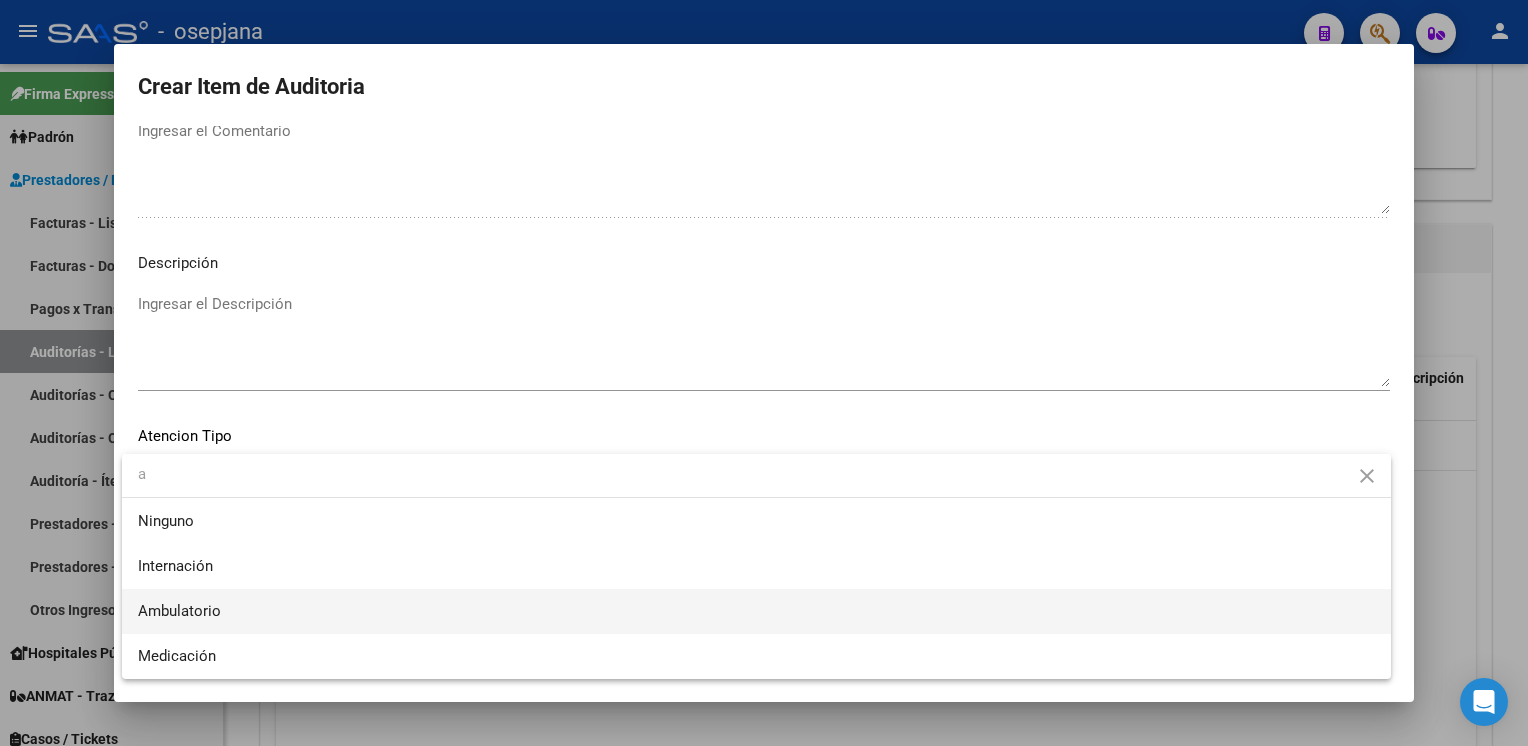 type on "a" 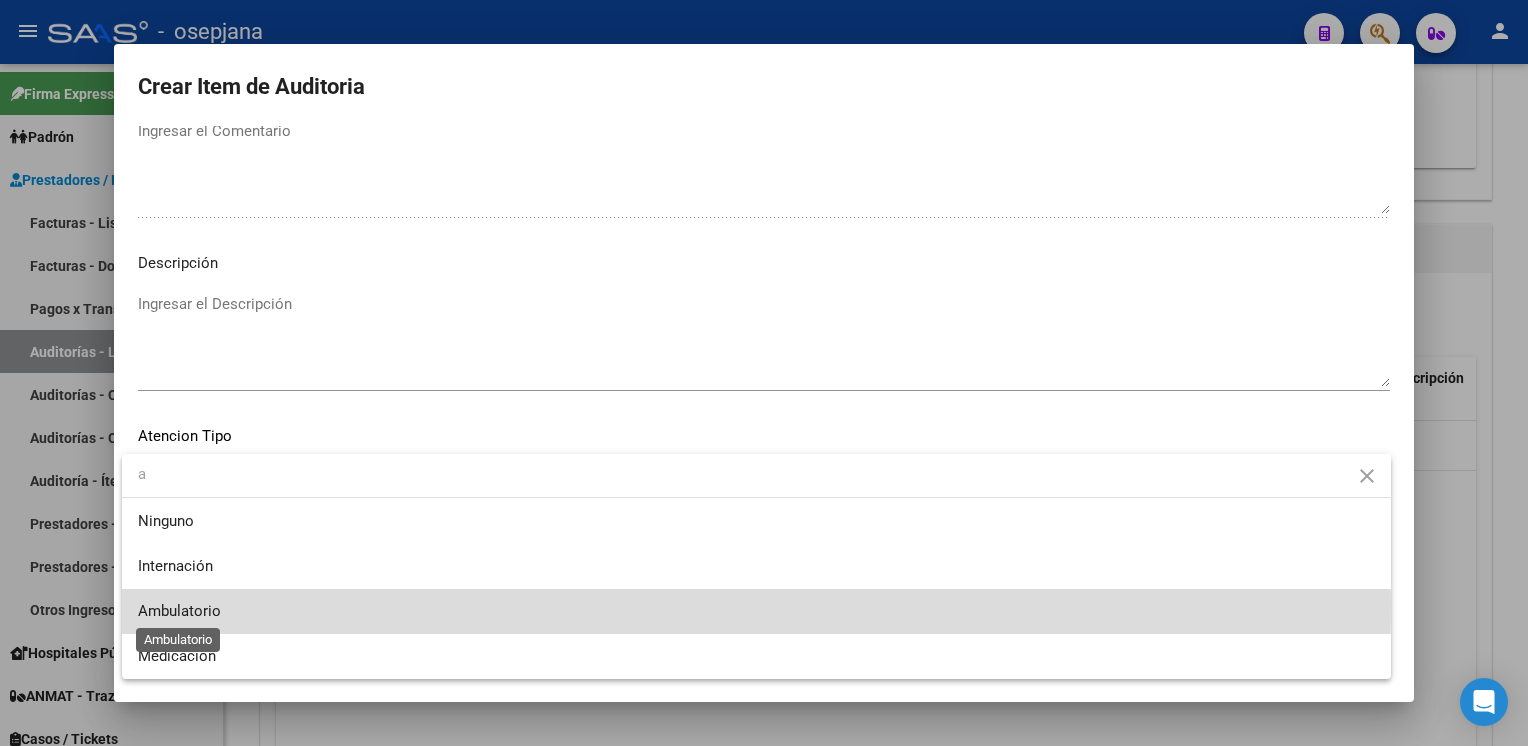 click on "Ambulatorio" at bounding box center [179, 611] 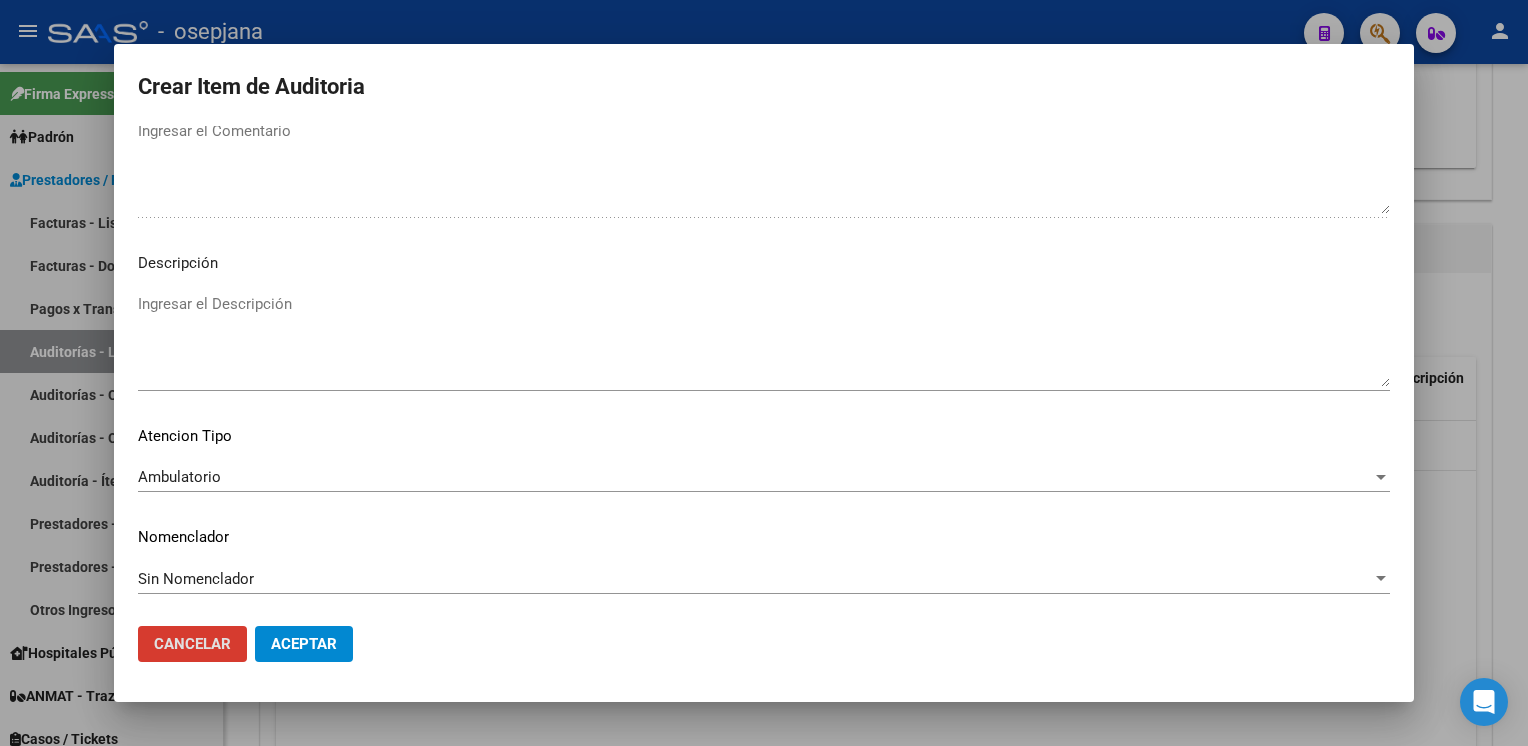 type 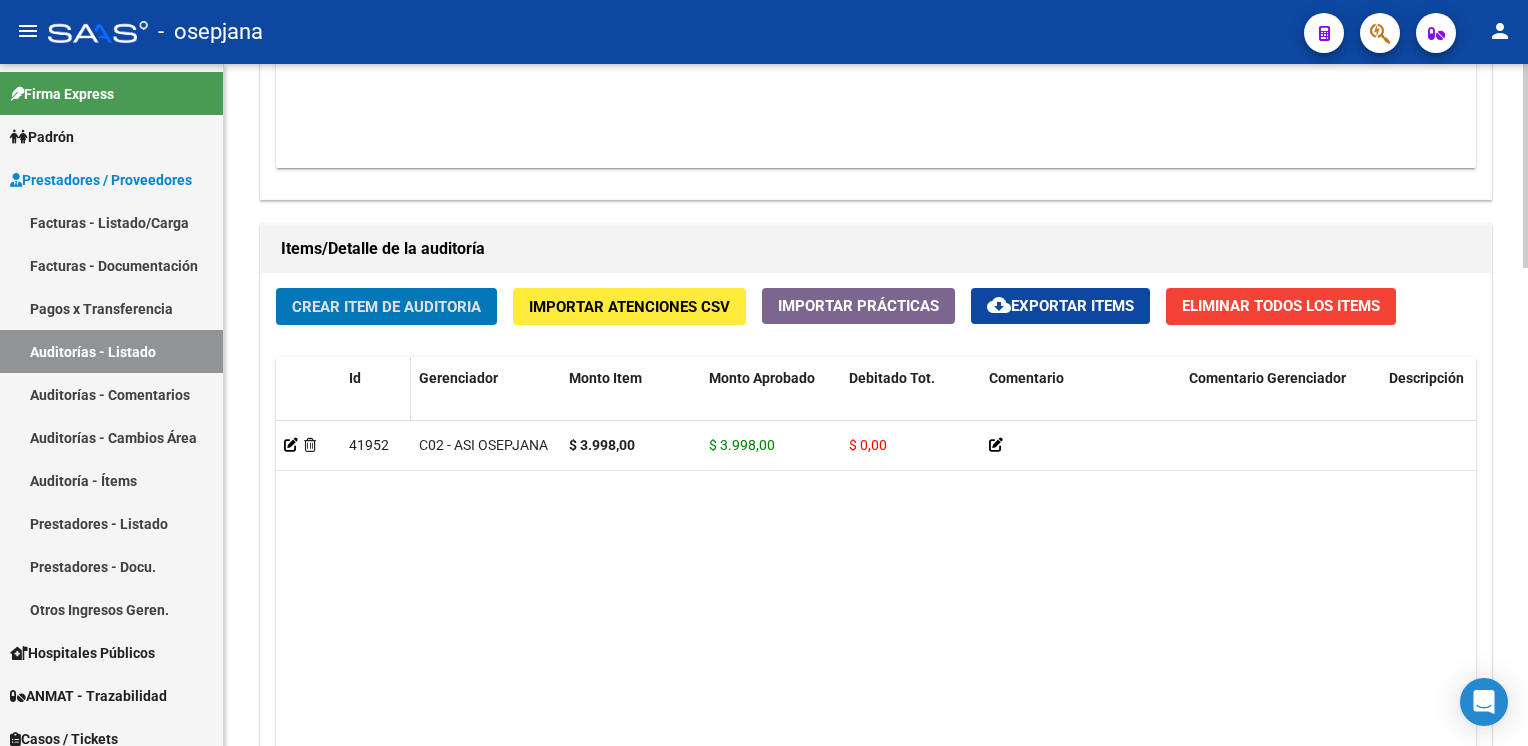 click on "Crear Item de Auditoria" 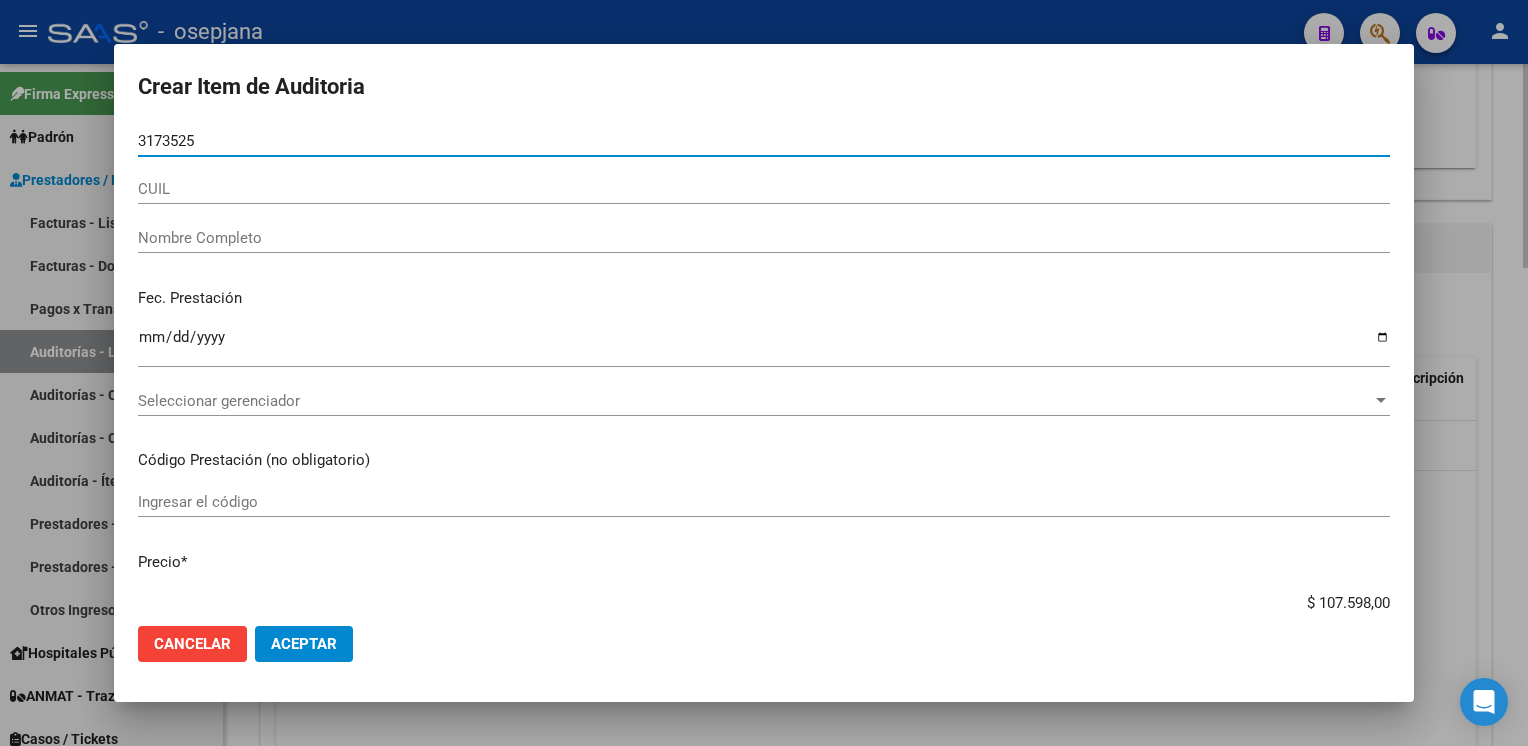 type on "31735259" 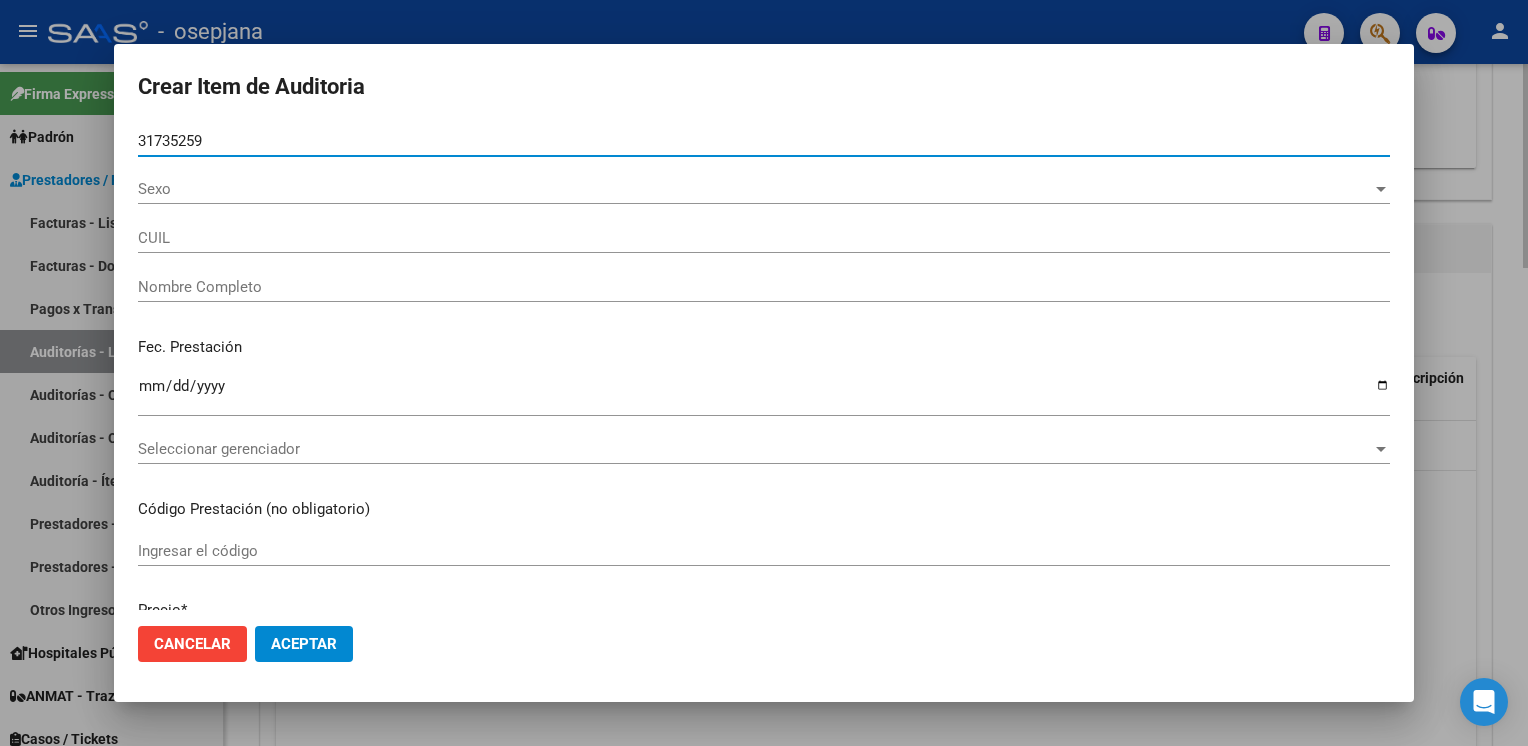 type on "27317352595" 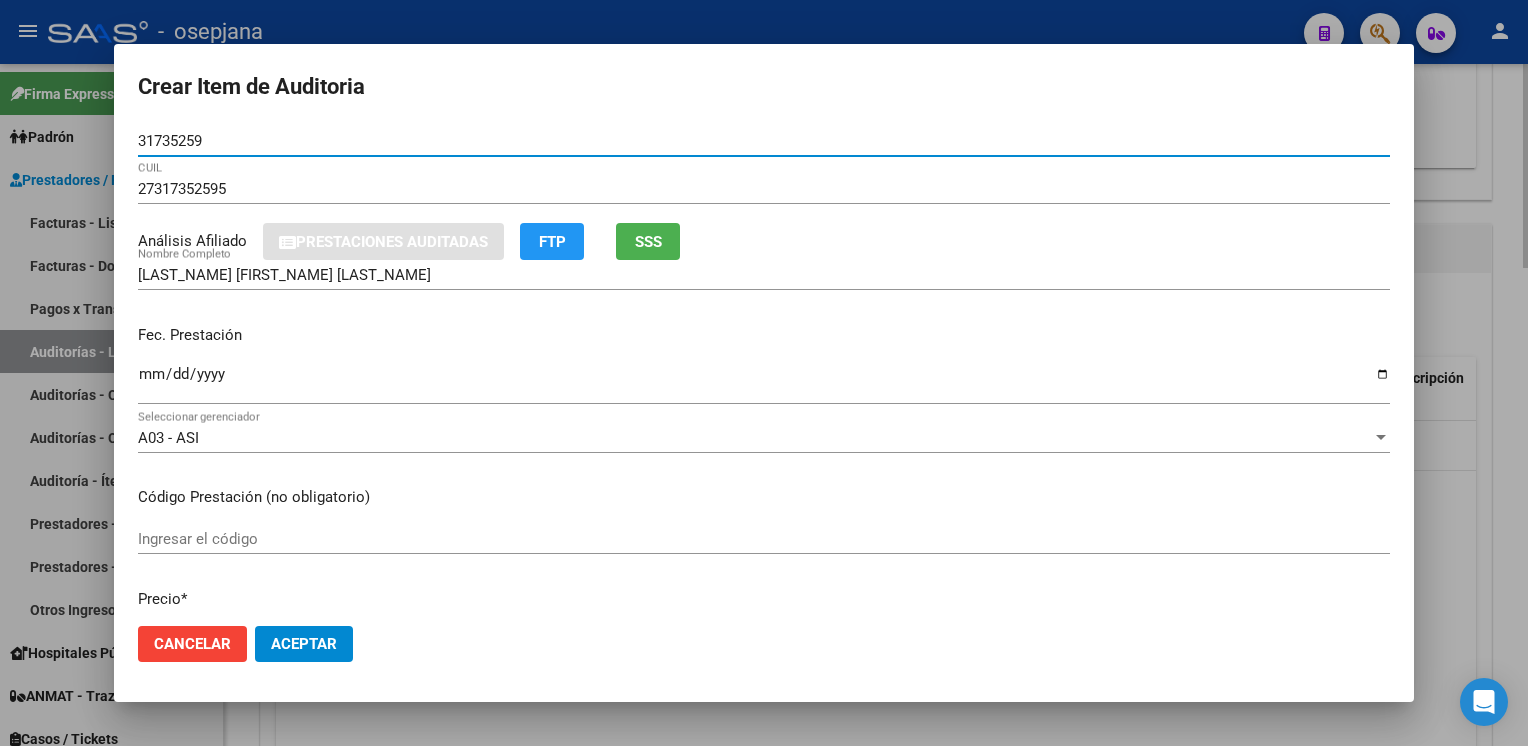 type on "31735259" 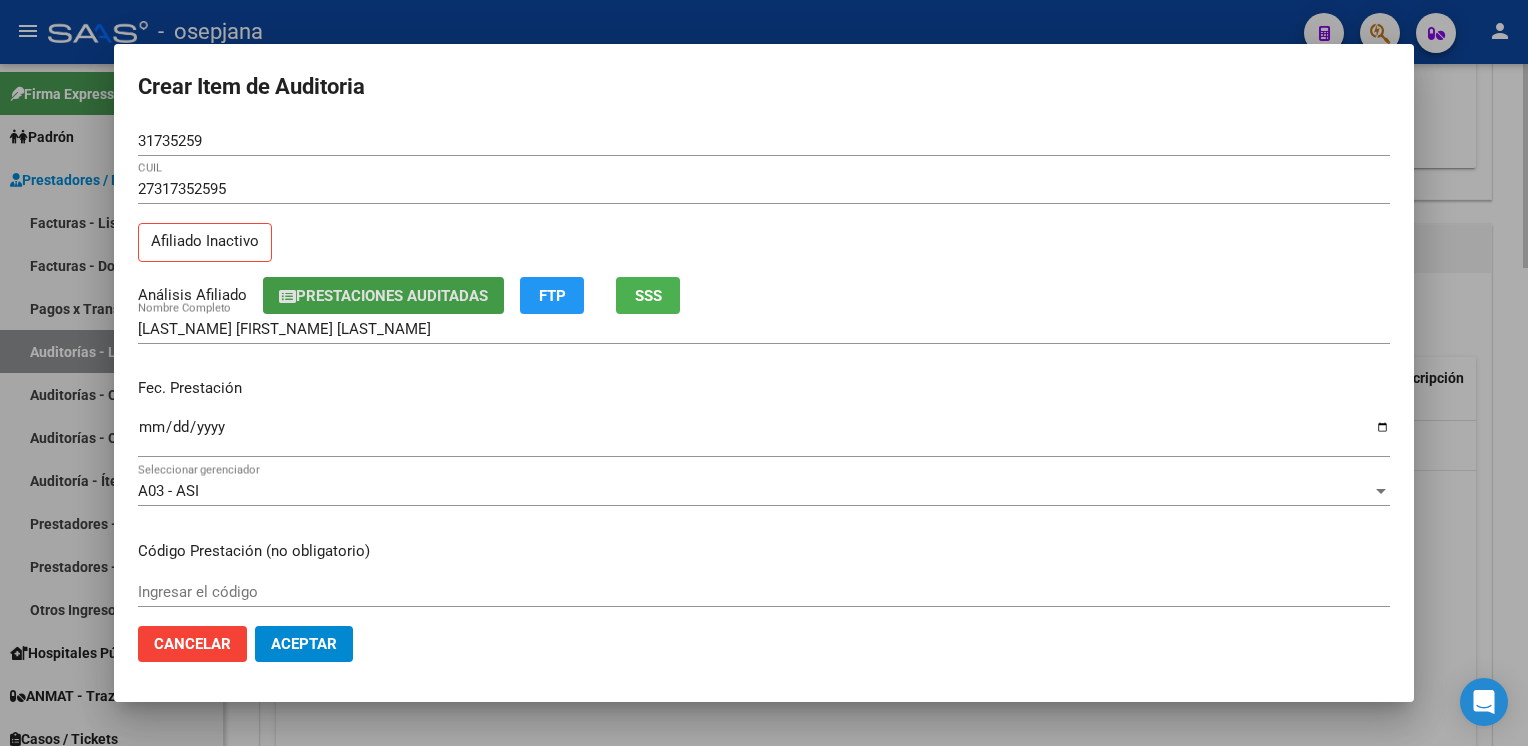 type 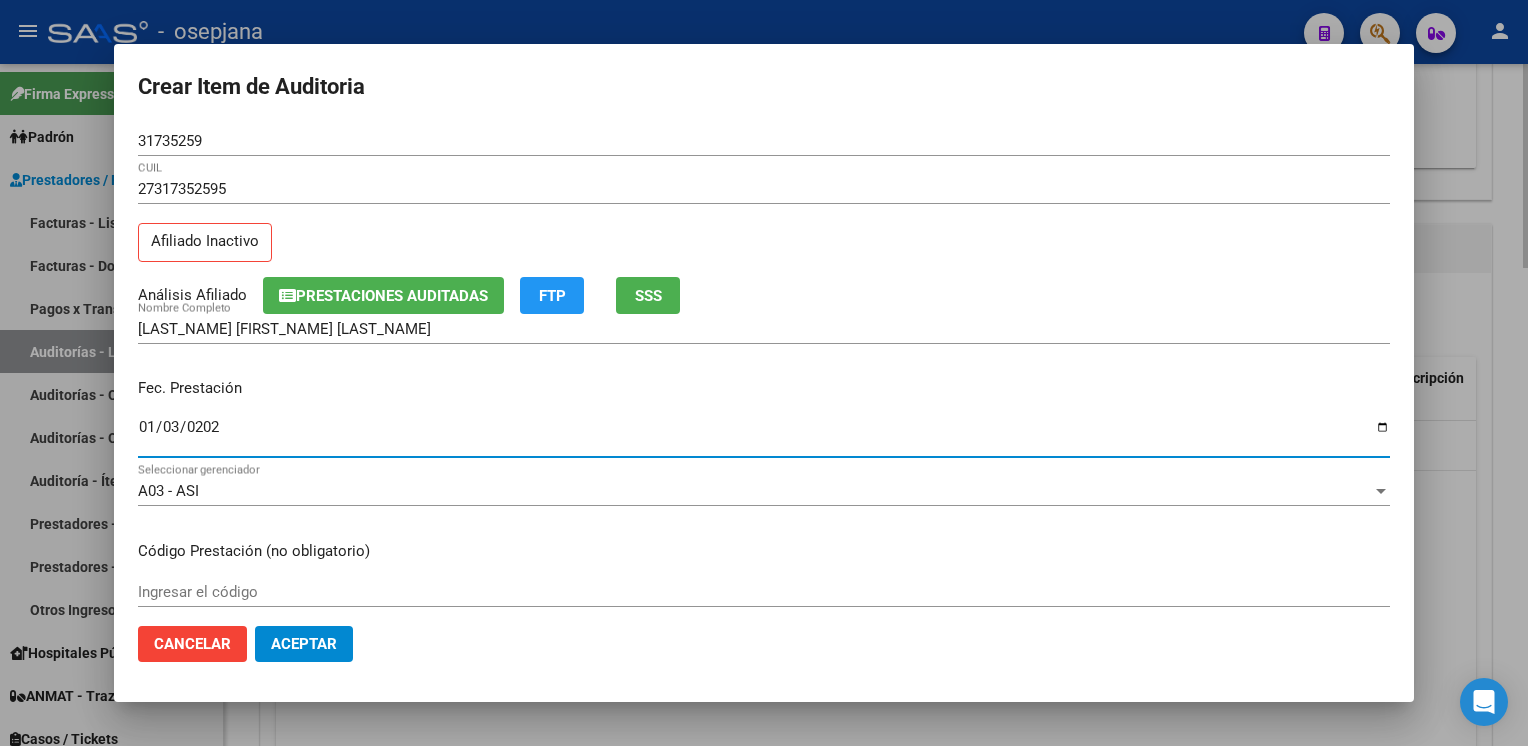 type on "2025-01-03" 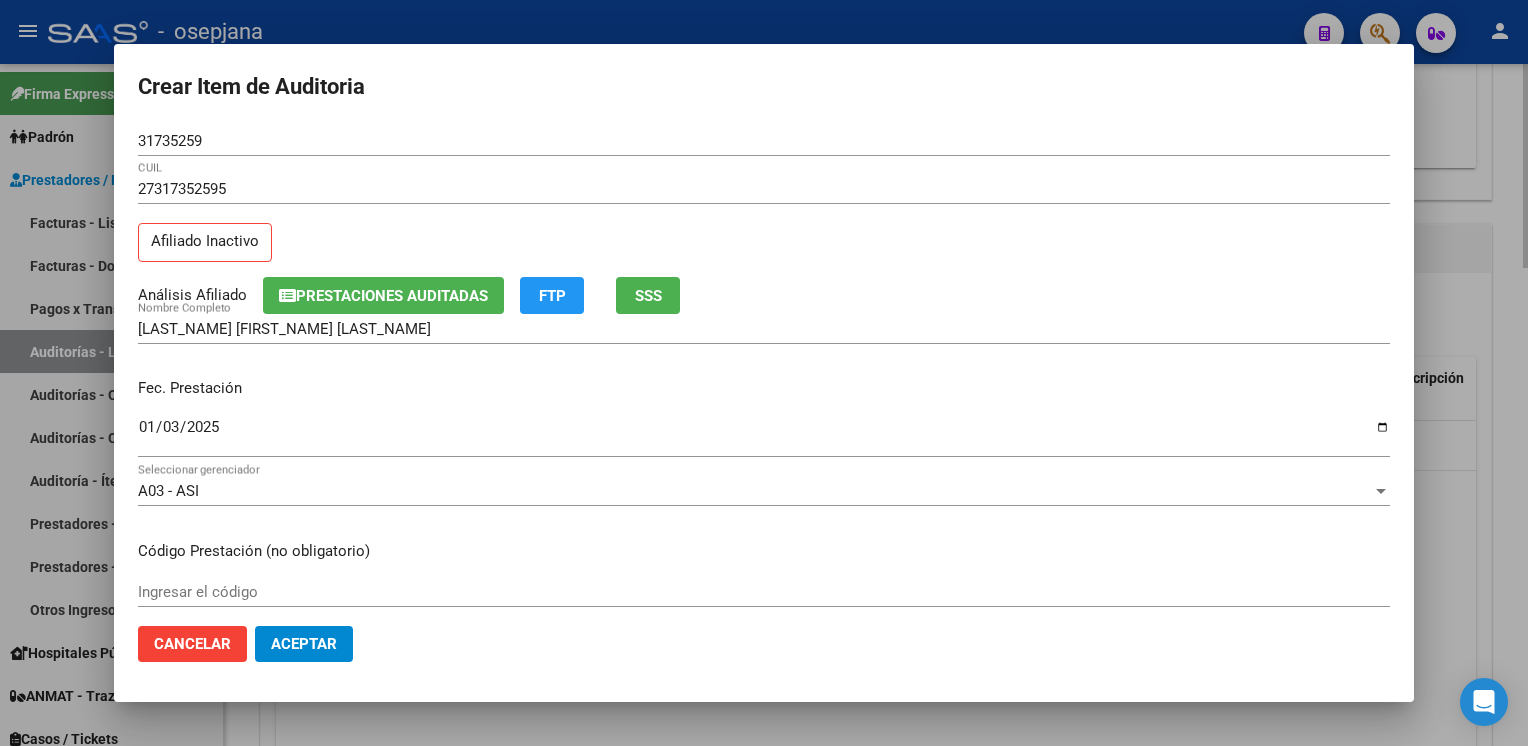 scroll, scrollTop: 324, scrollLeft: 0, axis: vertical 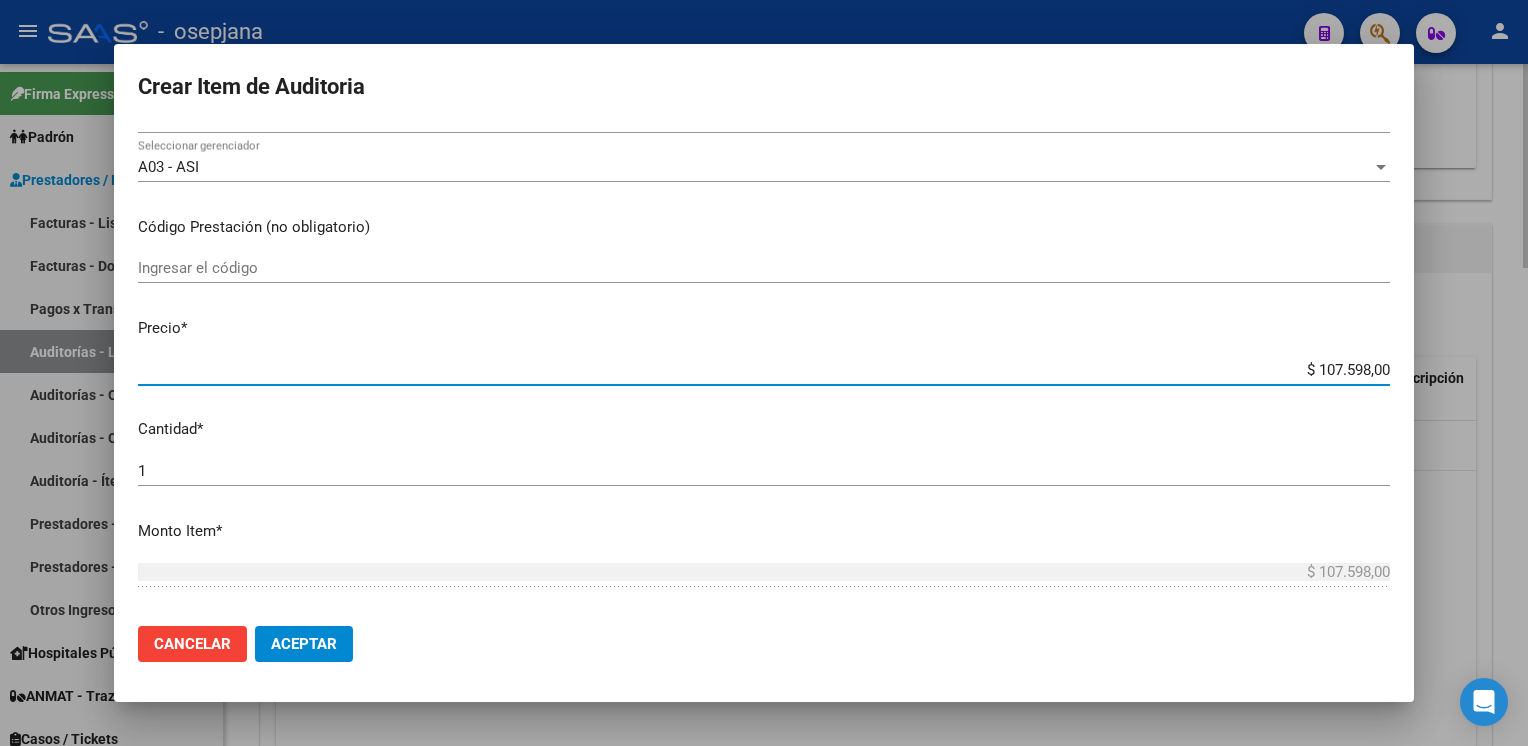 type on "$ 0,08" 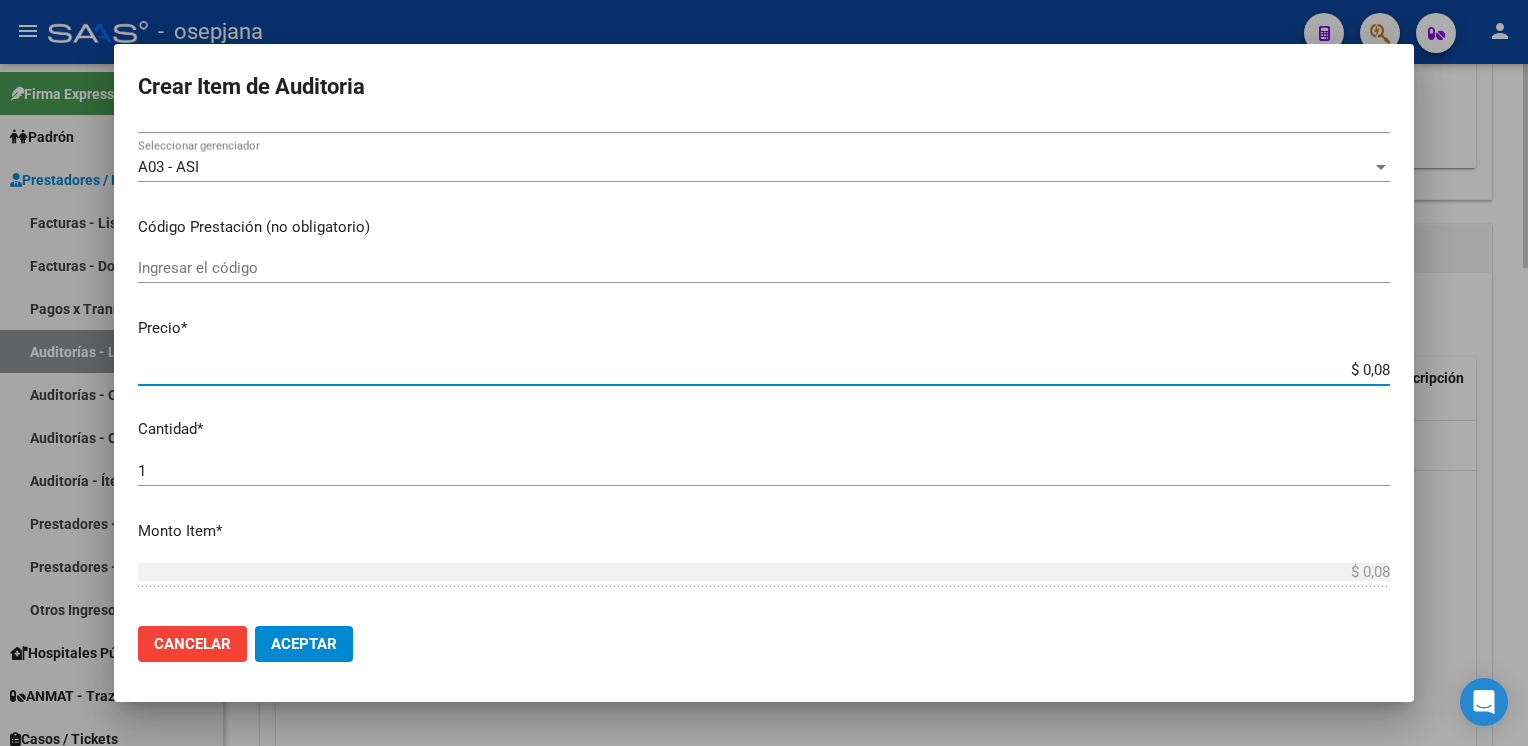 type on "$ 0,86" 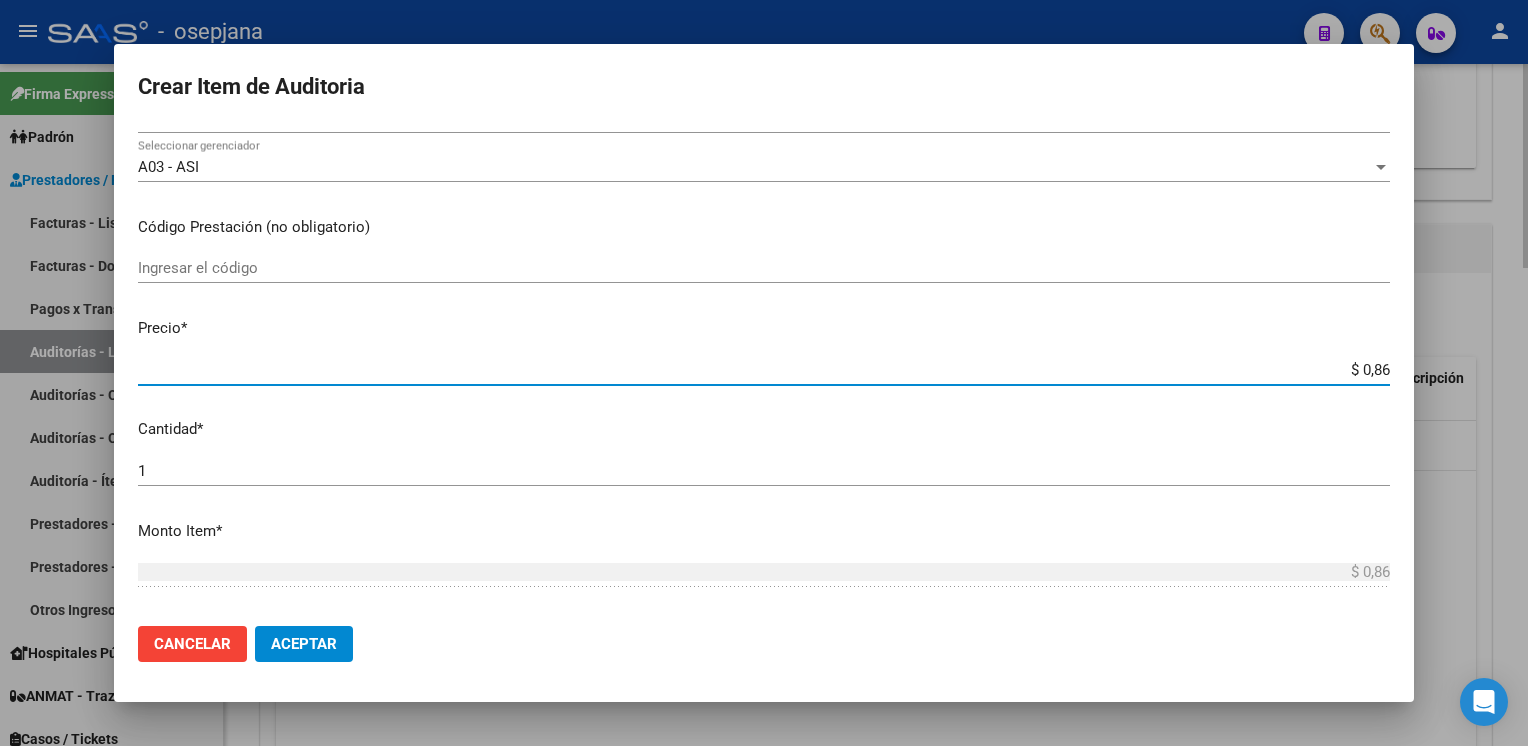 type on "$ 8,68" 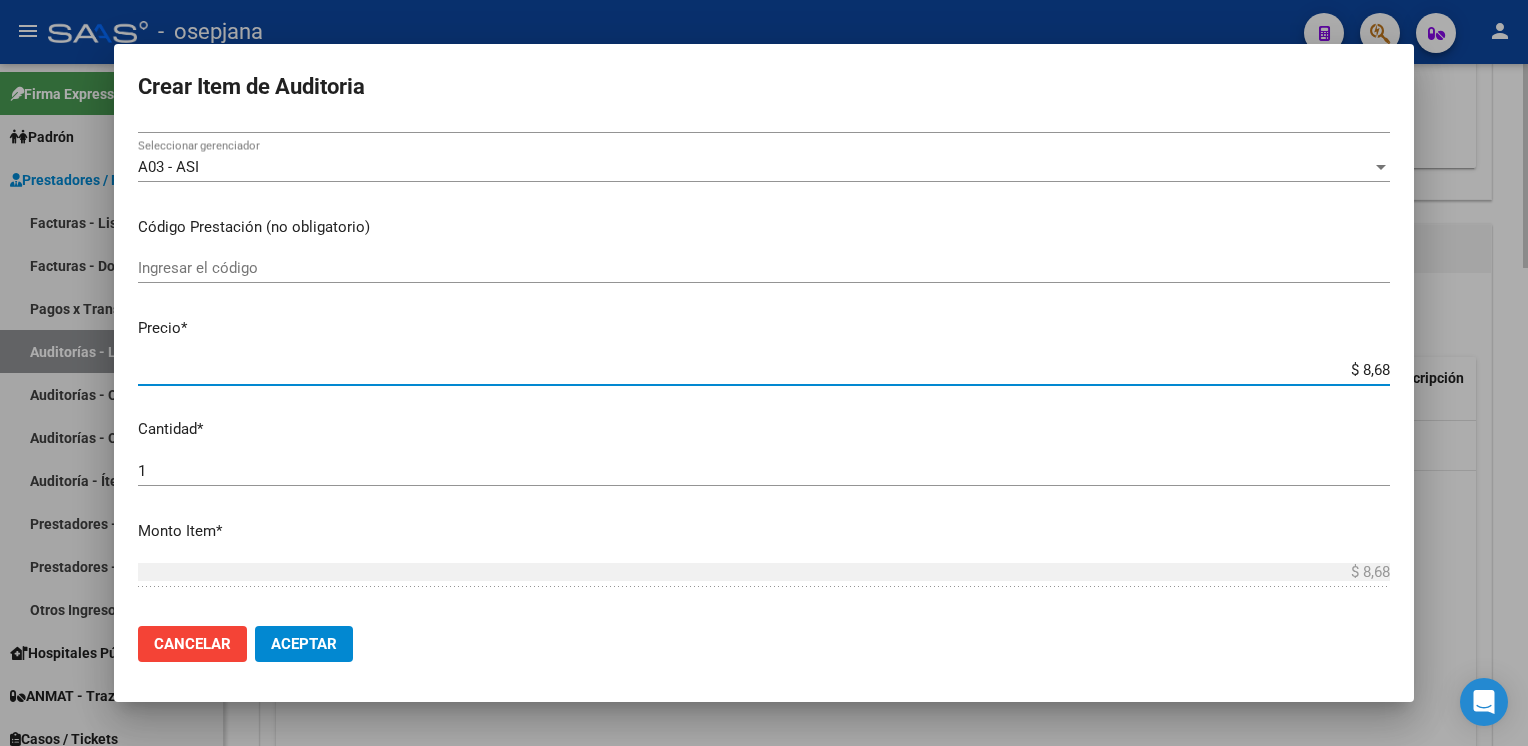 type on "$ 86,88" 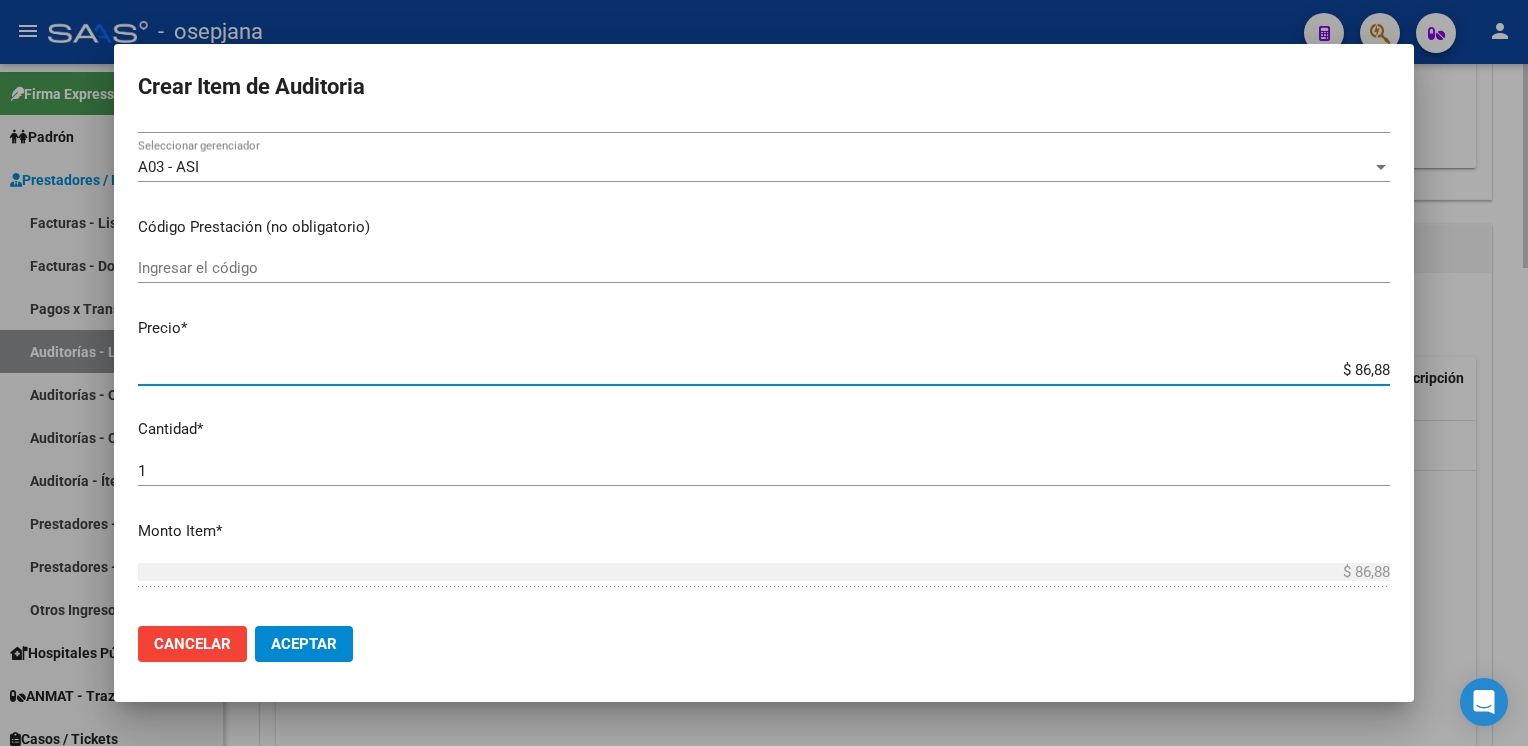 type on "$ 8,68" 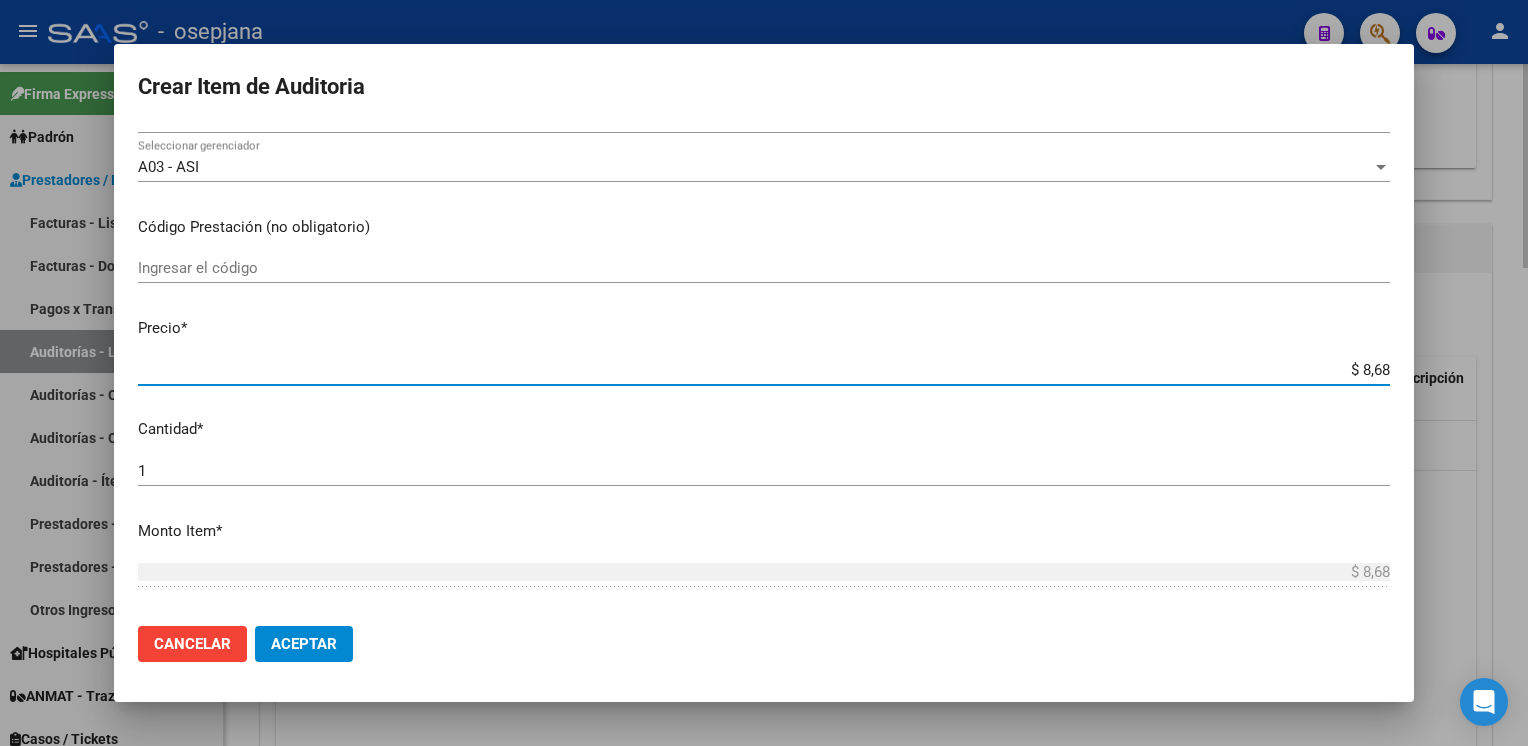 type on "$ 86,86" 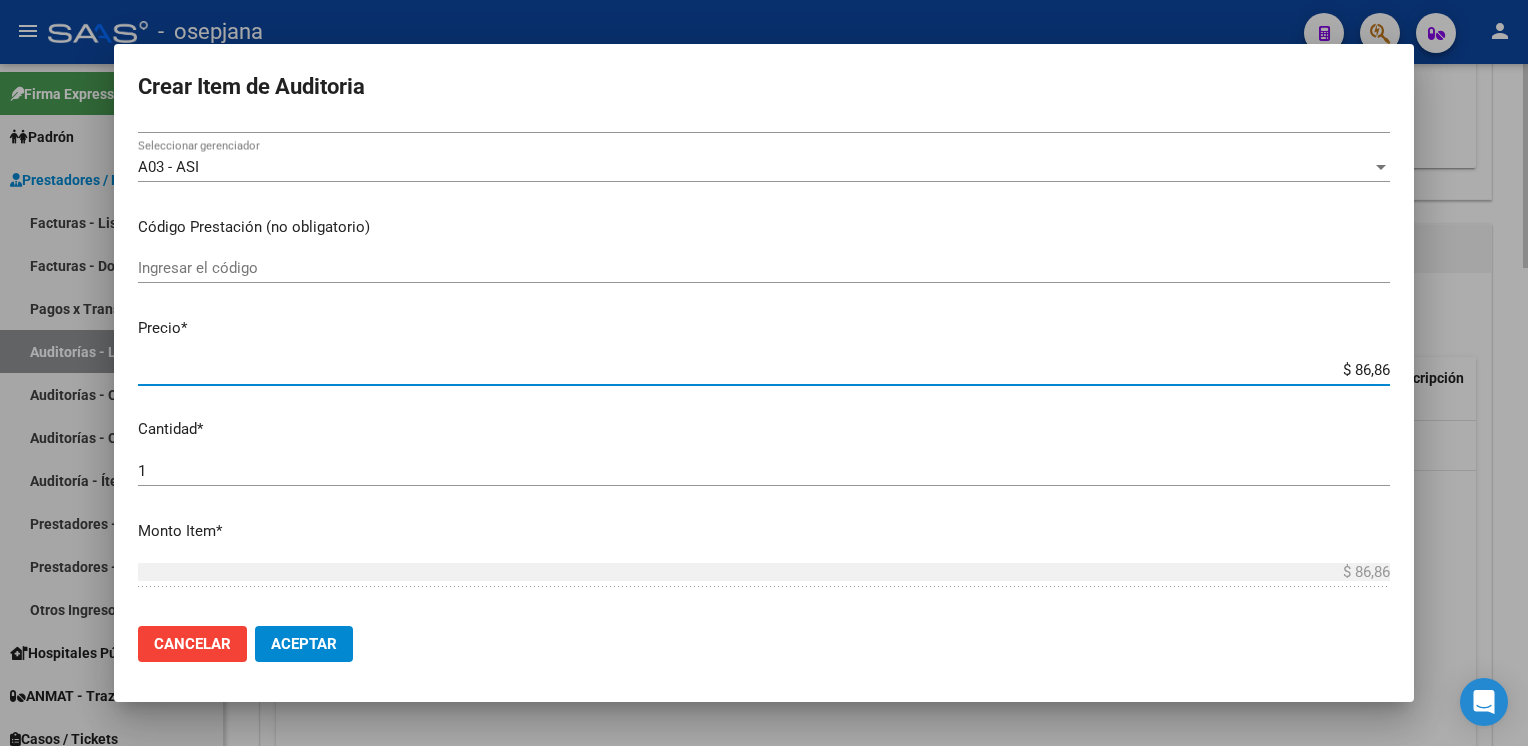 type on "$ 868,60" 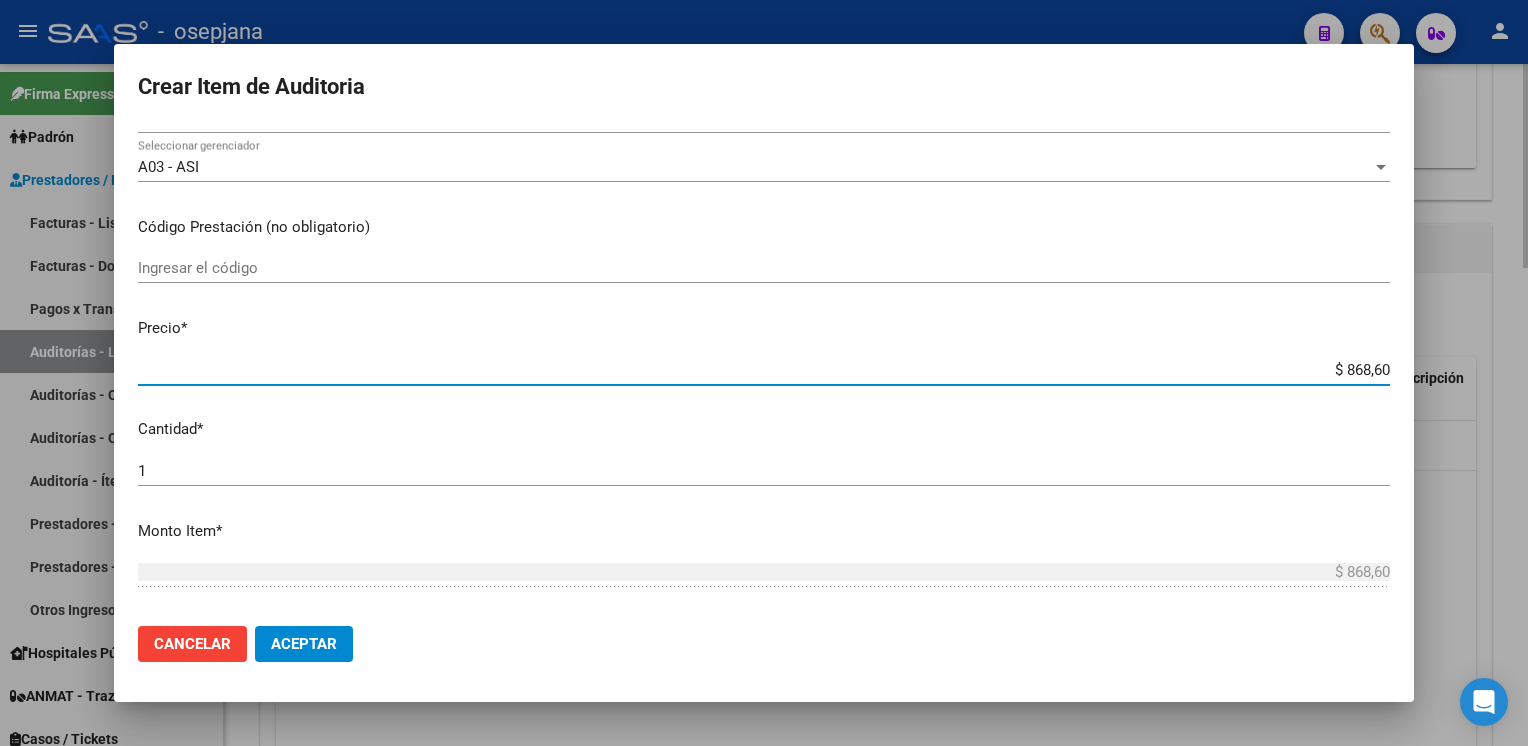 type on "$ 8.686,00" 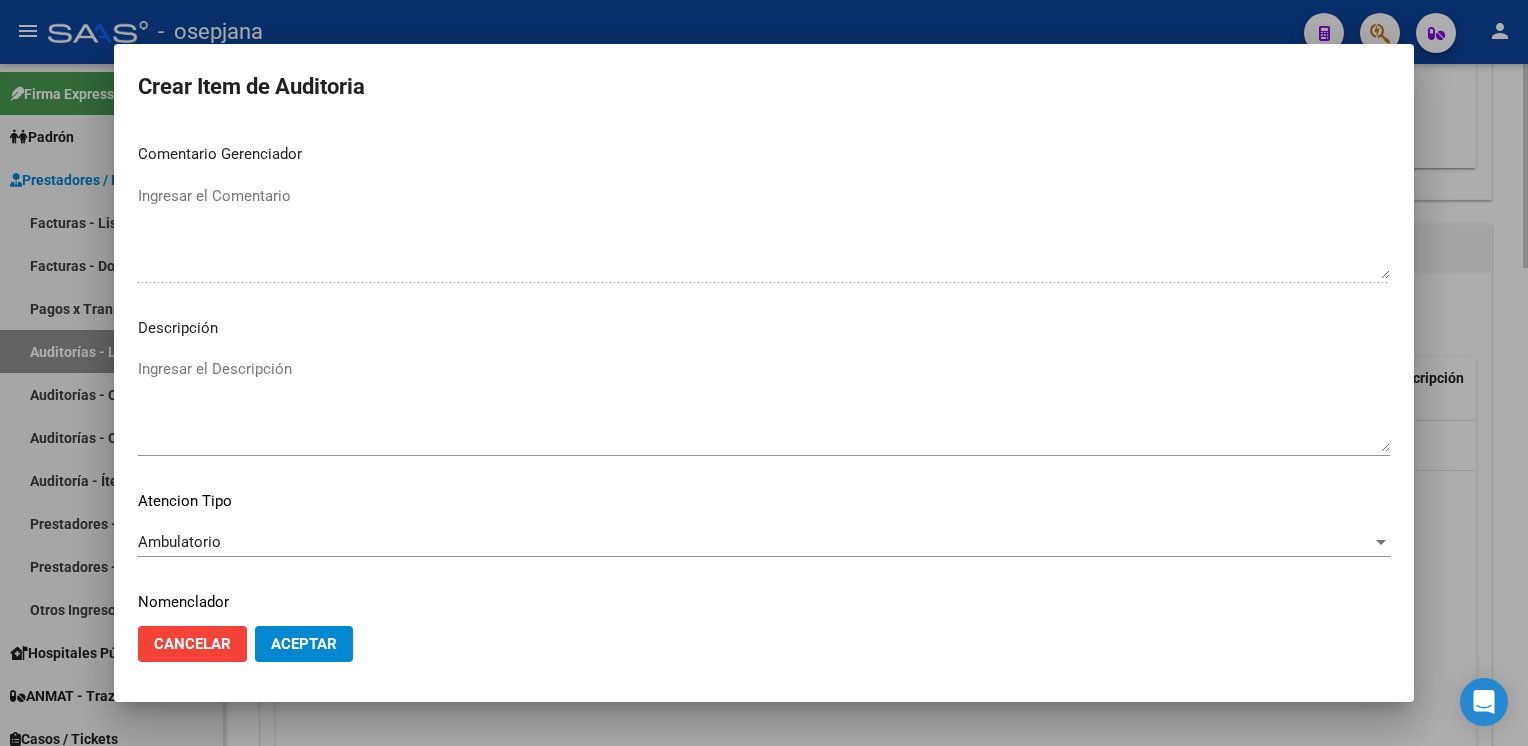 scroll, scrollTop: 1141, scrollLeft: 0, axis: vertical 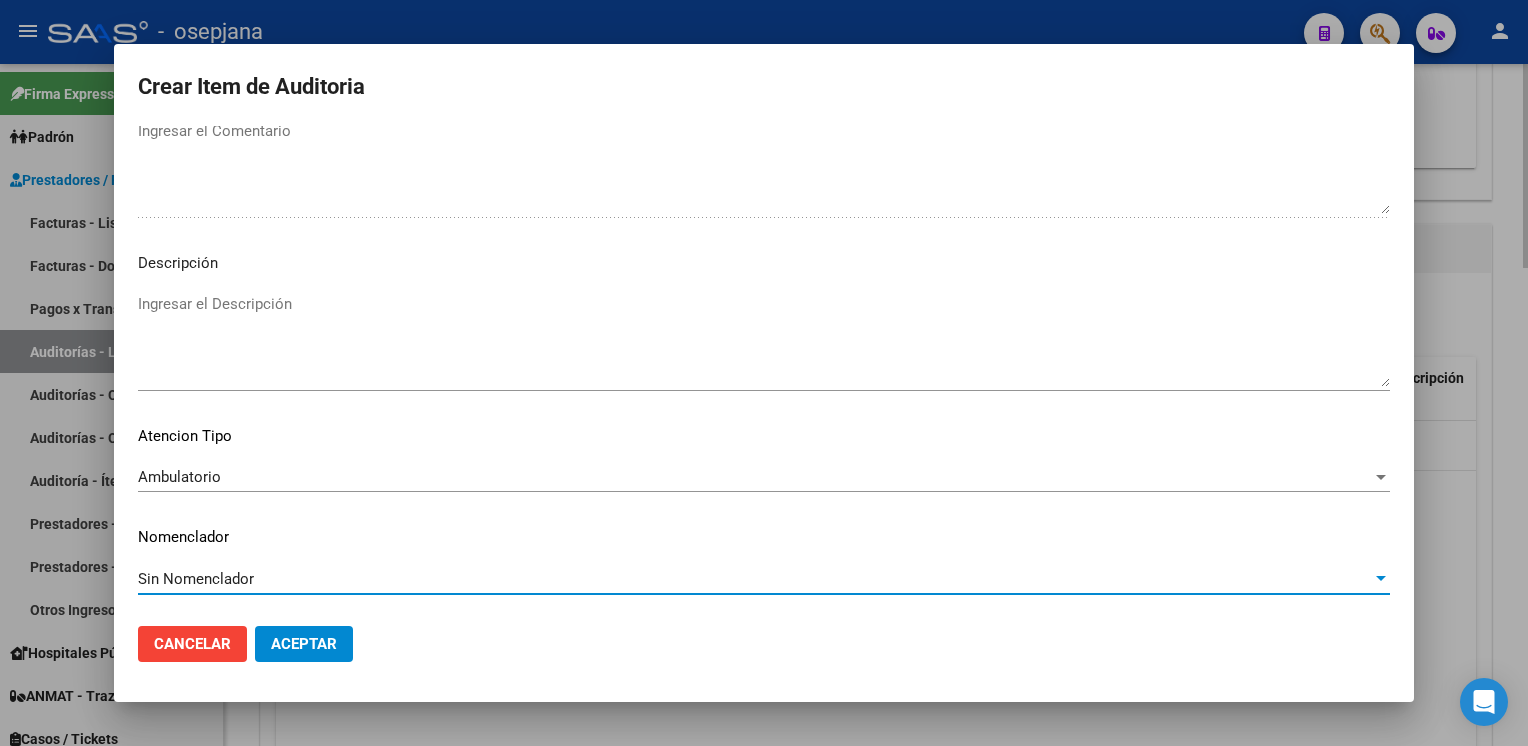 type 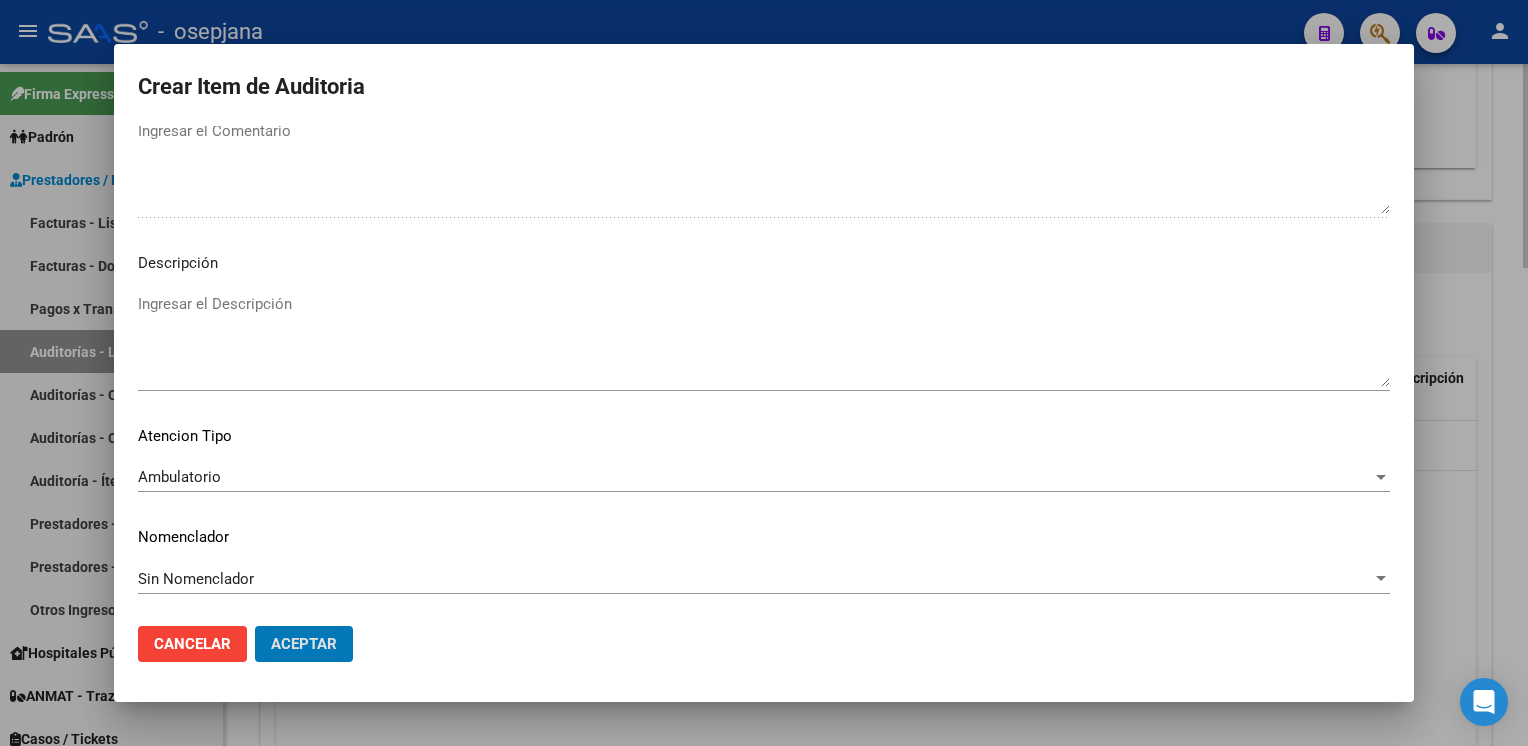 type 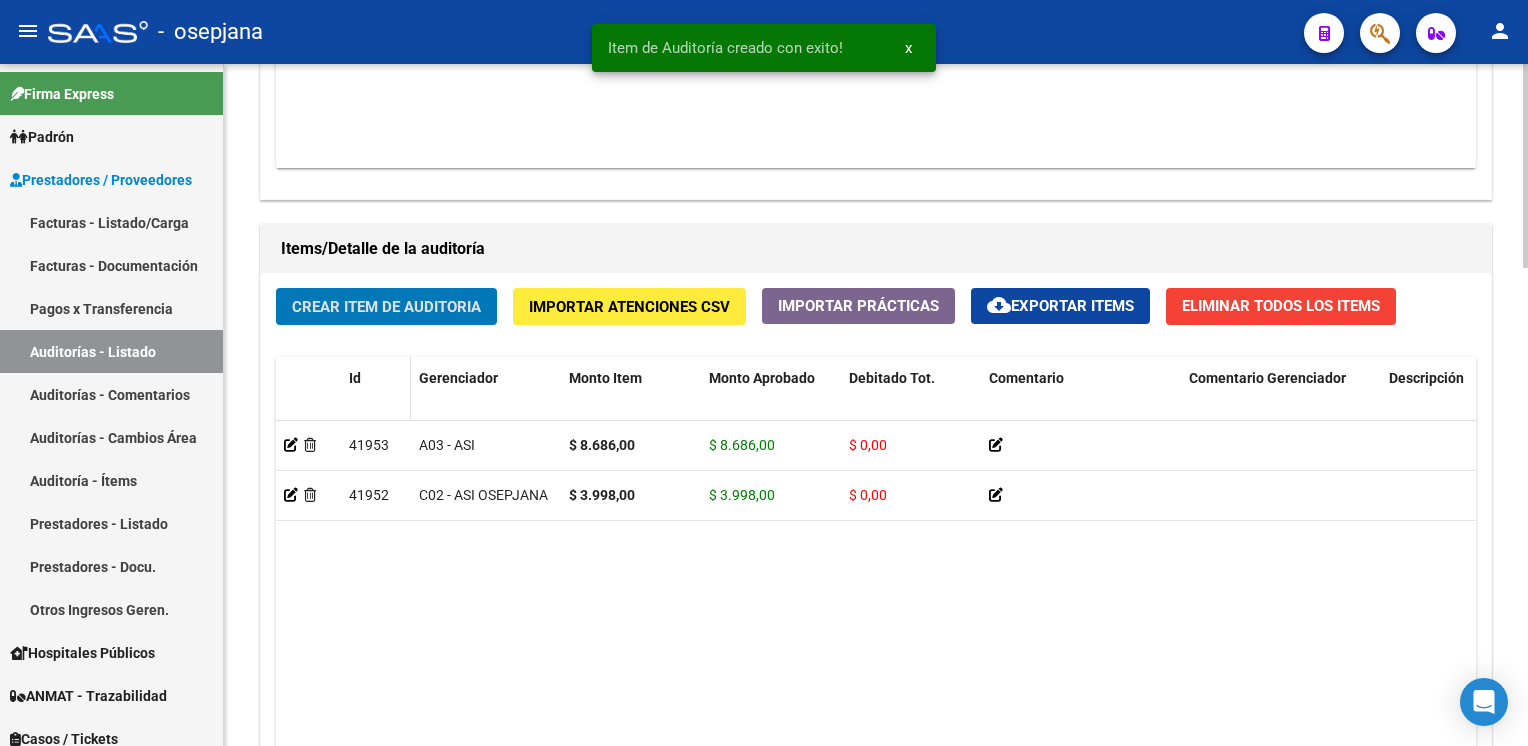 click on "Crear Item de Auditoria" 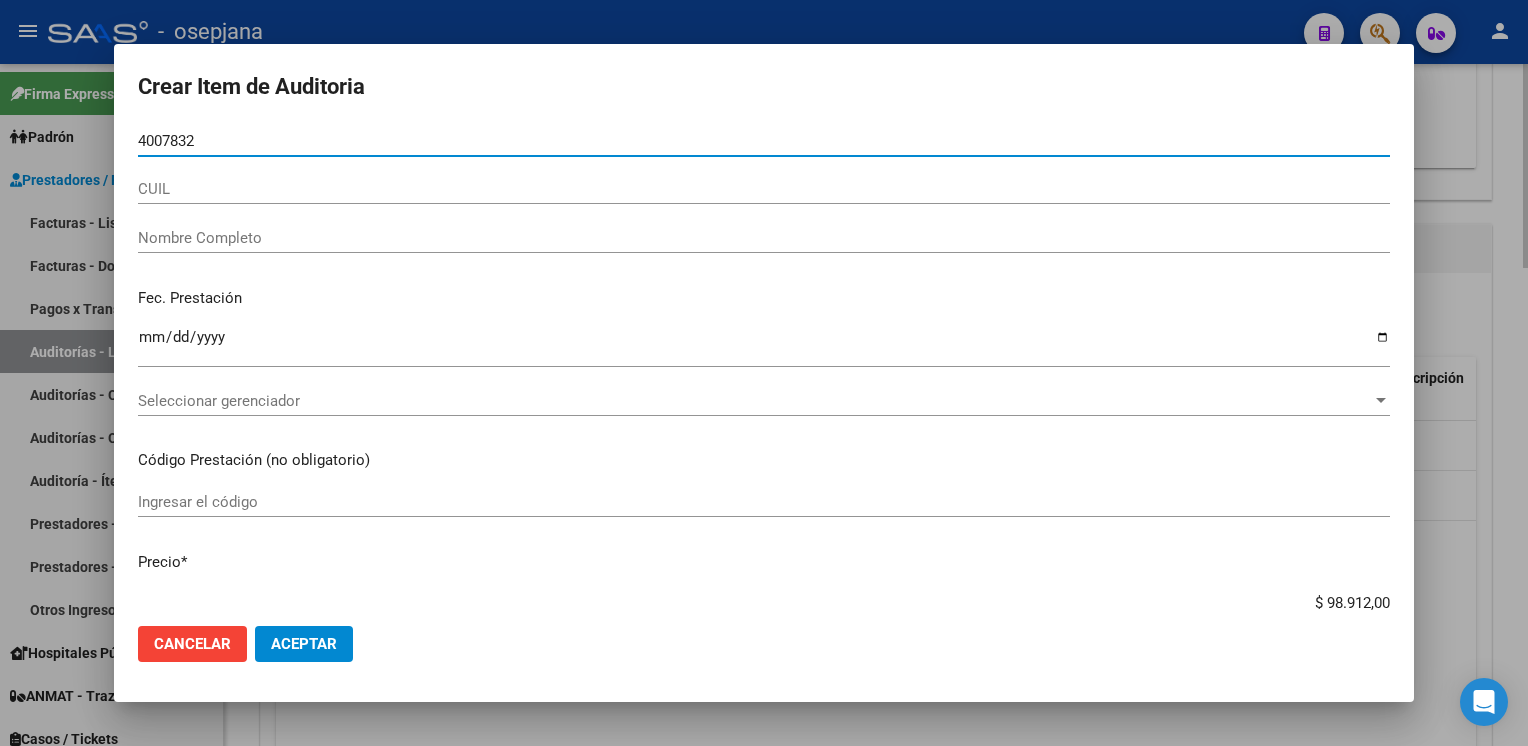 type on "40078325" 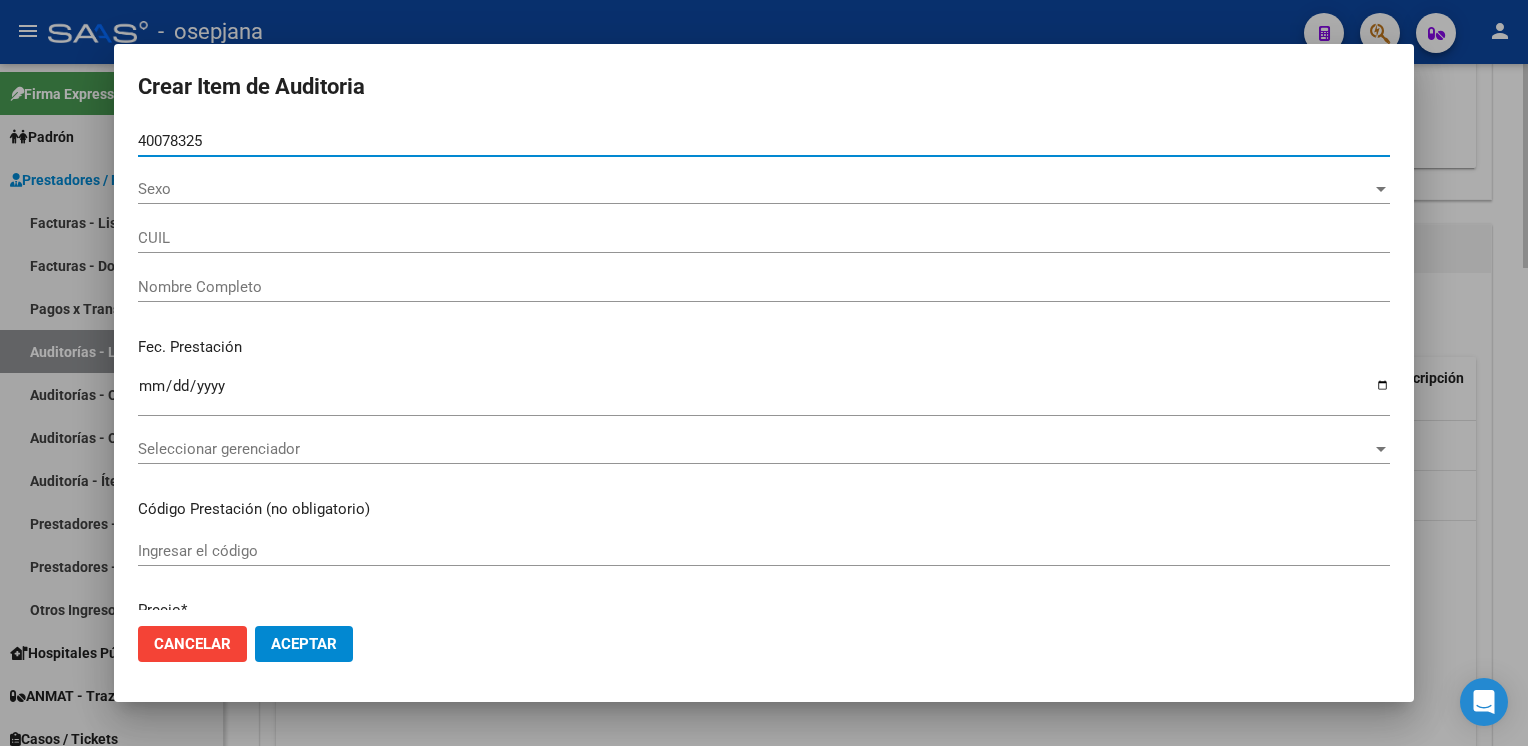 type on "20400783250" 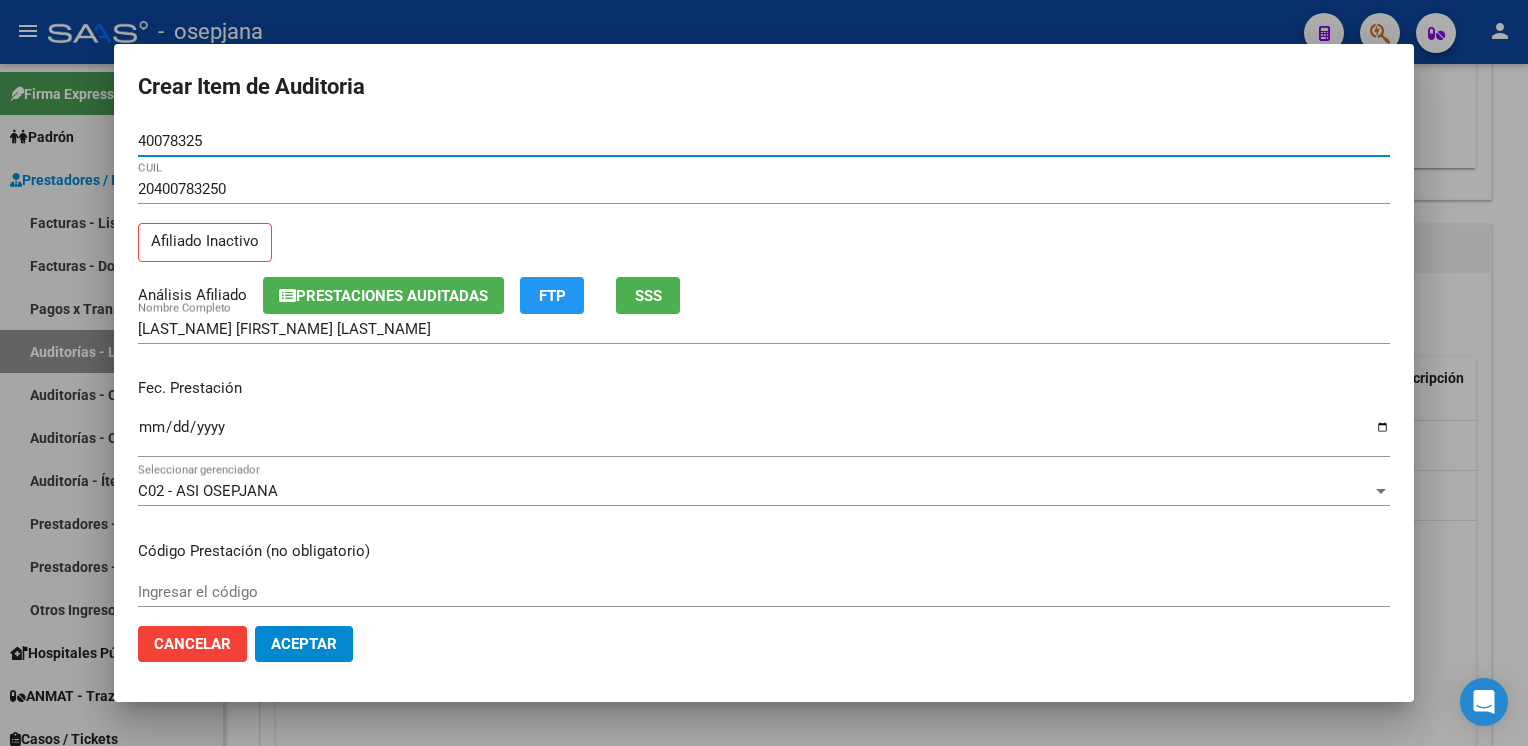 type on "40078325" 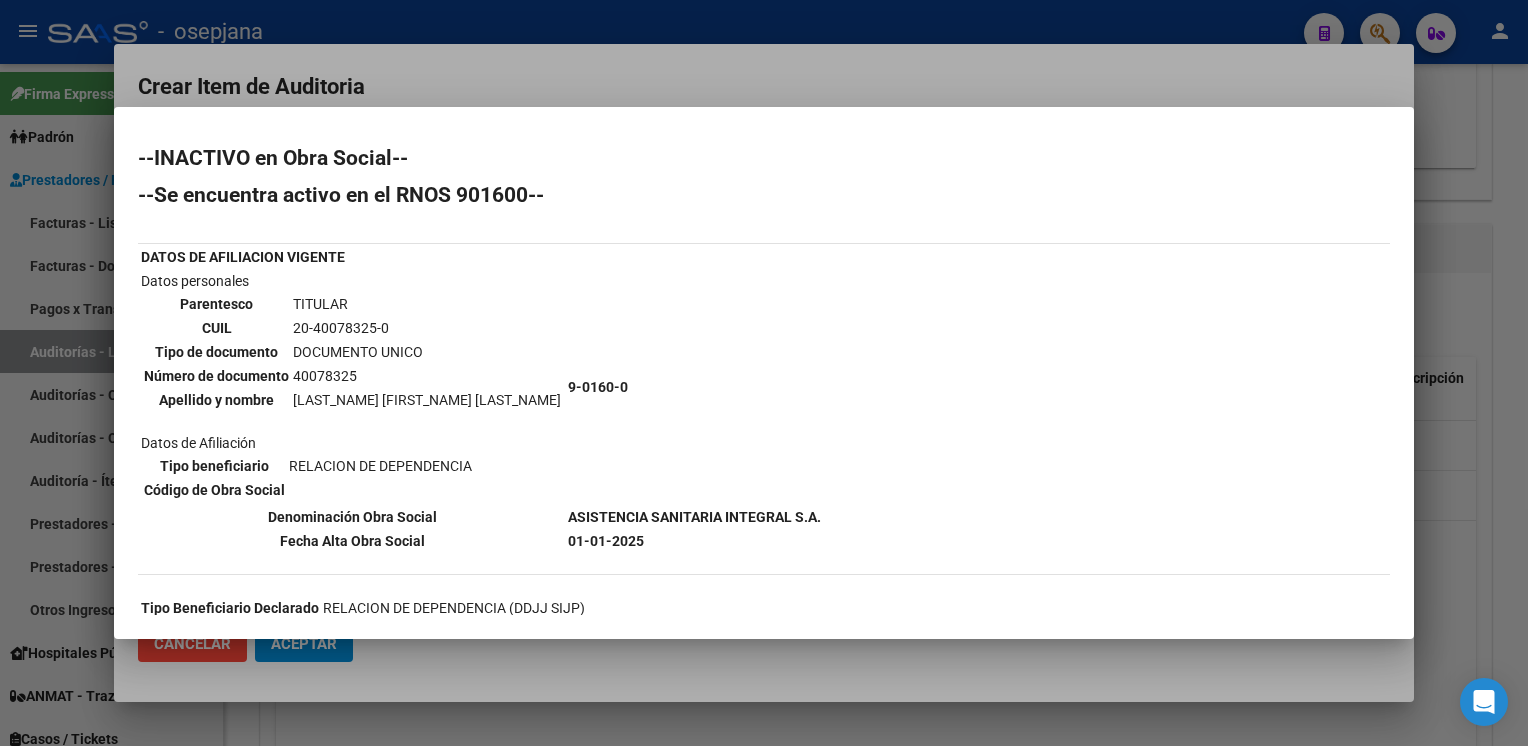 scroll, scrollTop: 293, scrollLeft: 0, axis: vertical 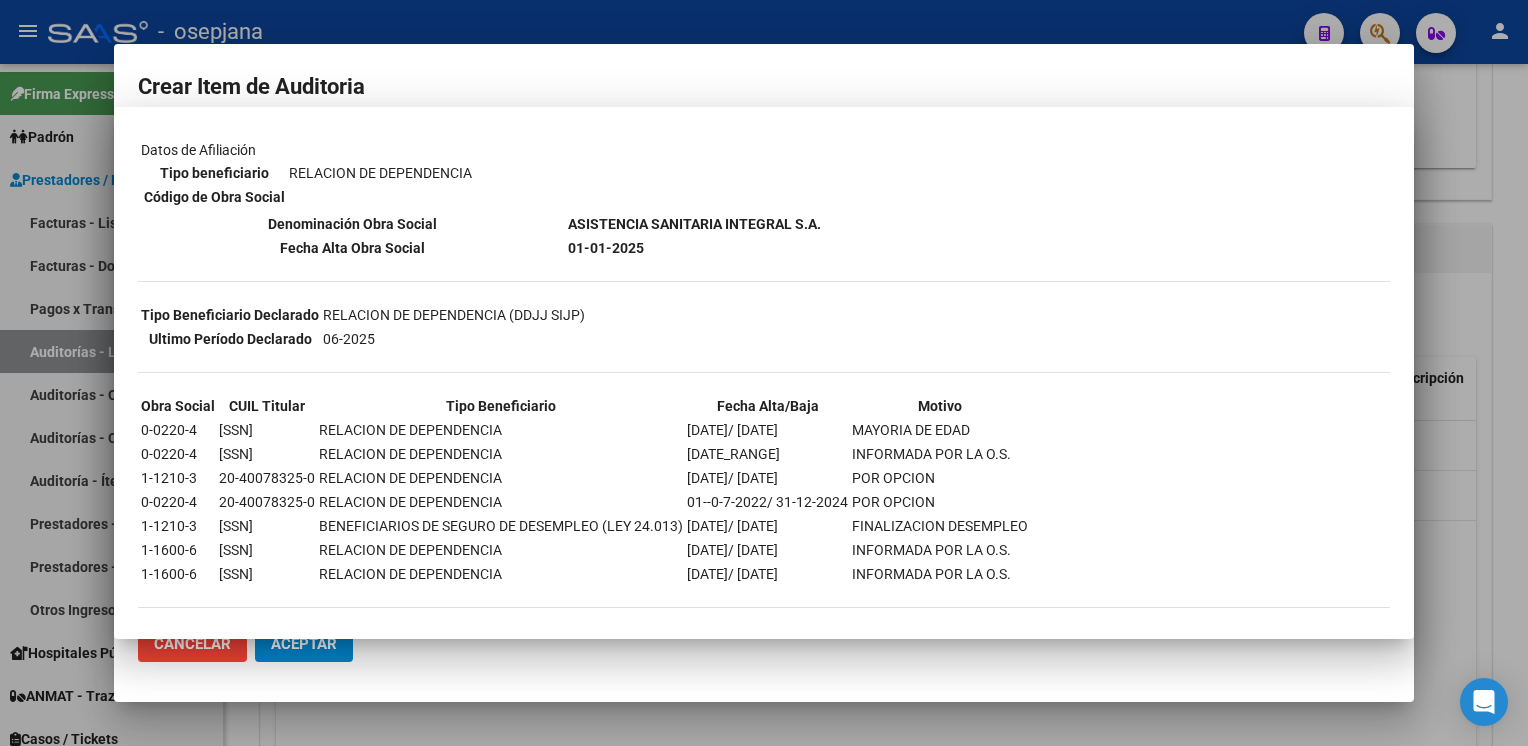 type 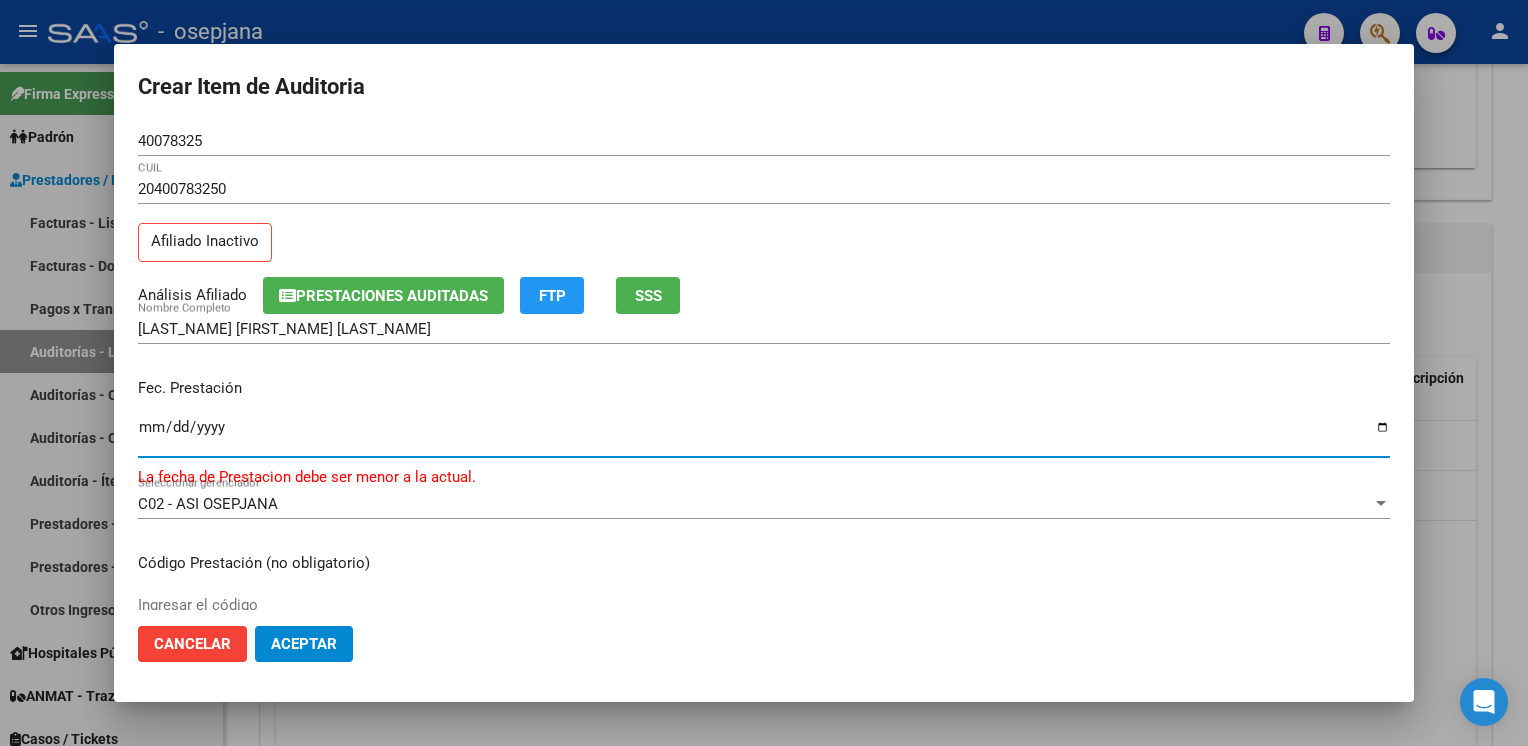 type on "2024-12-26" 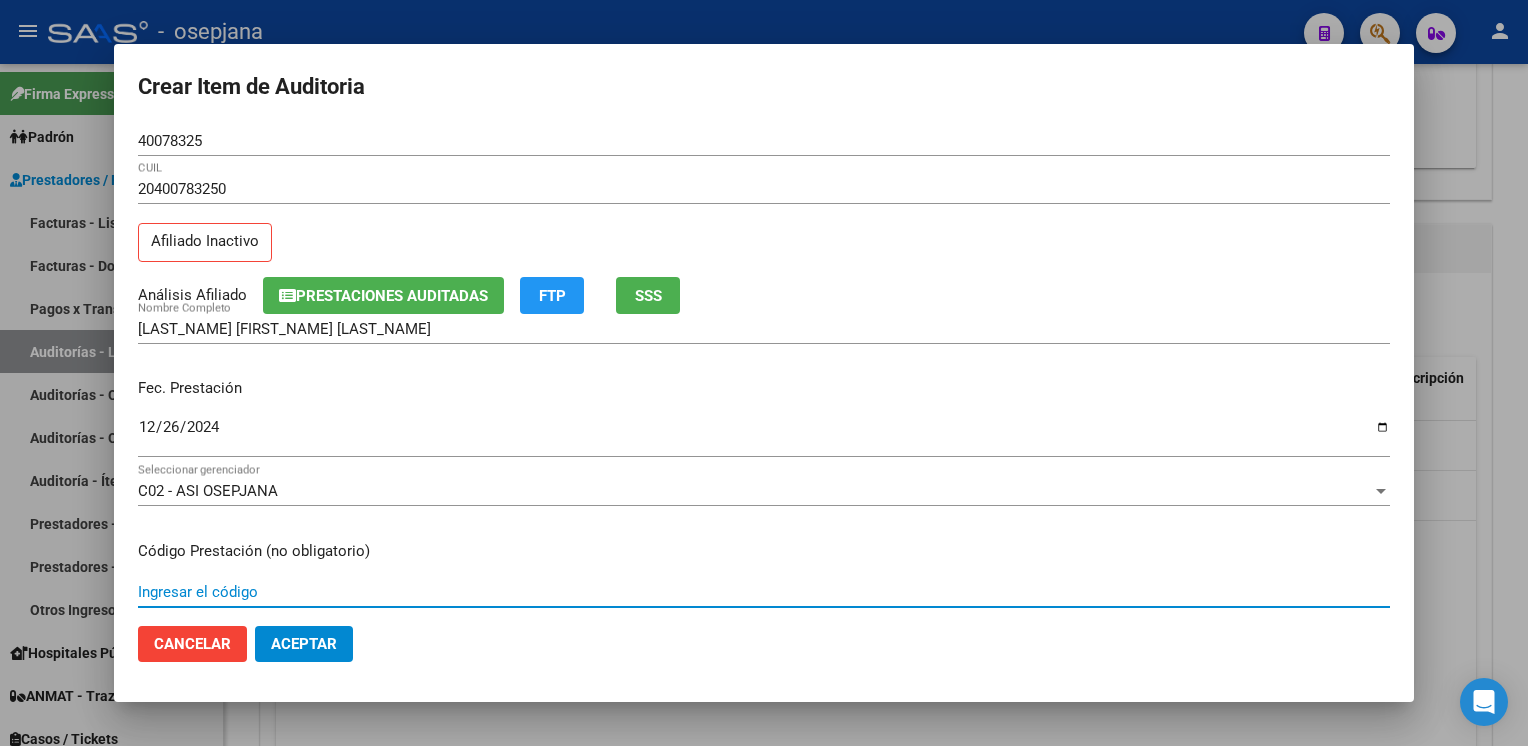 scroll, scrollTop: 324, scrollLeft: 0, axis: vertical 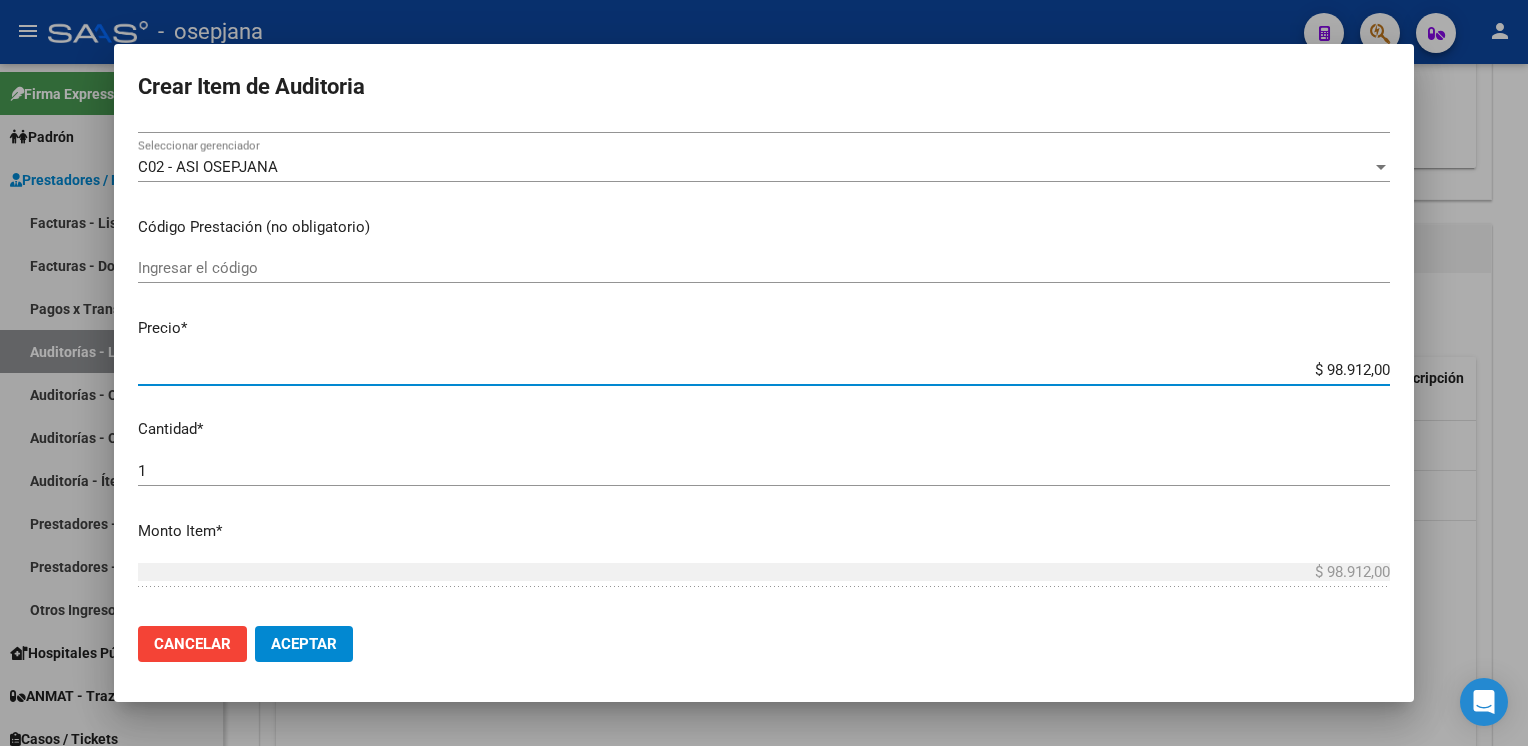 type on "$ 0,01" 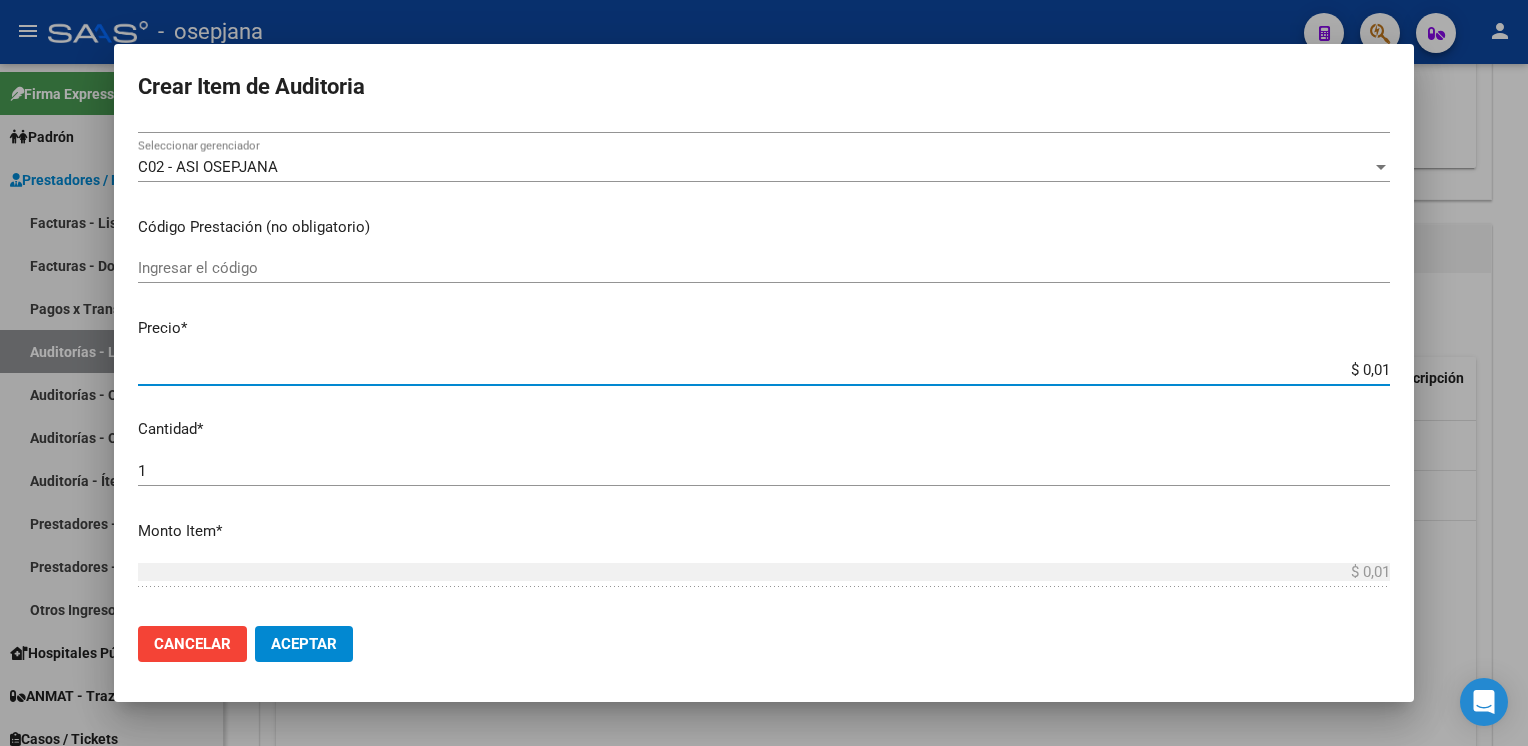 type on "$ 0,12" 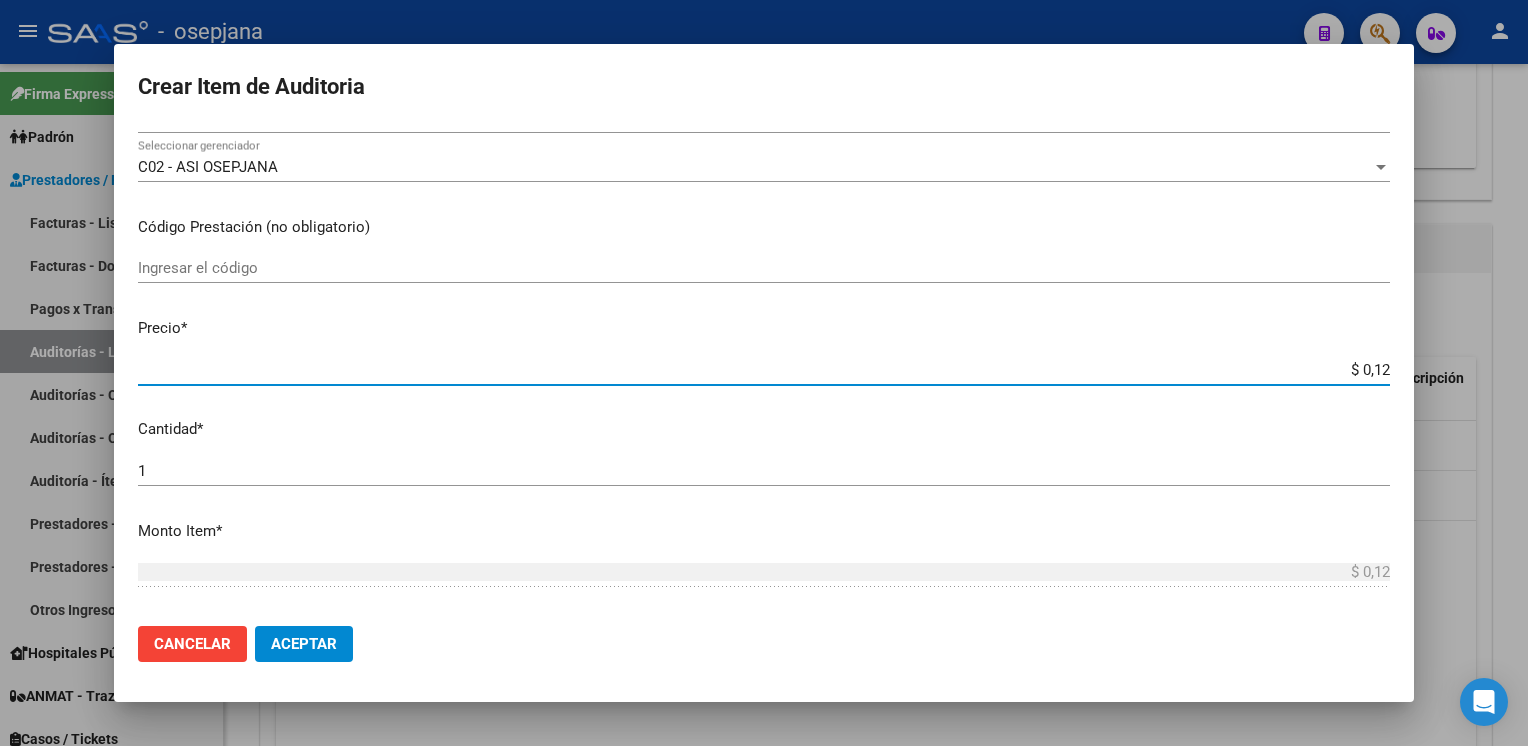type on "$ 1,26" 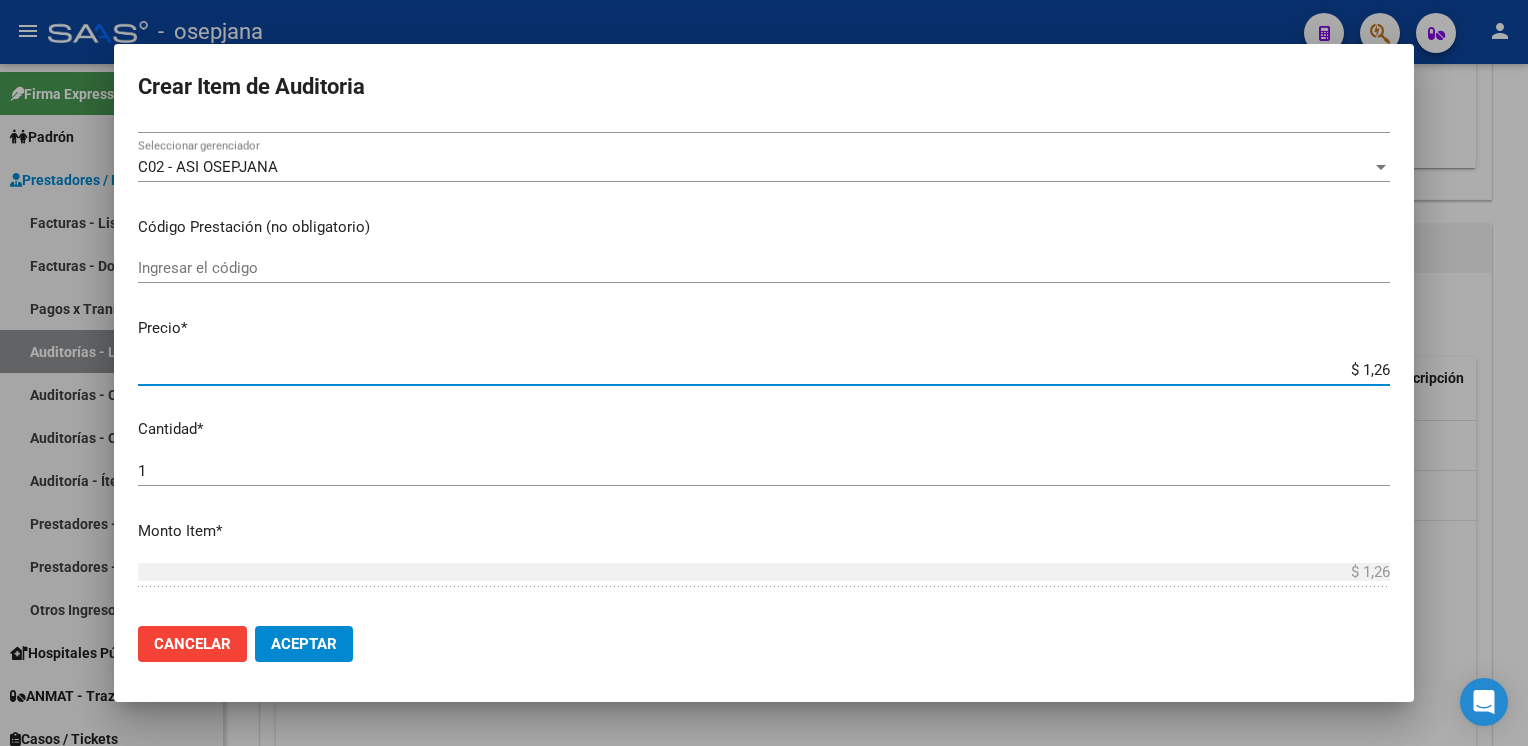 type on "$ 12,67" 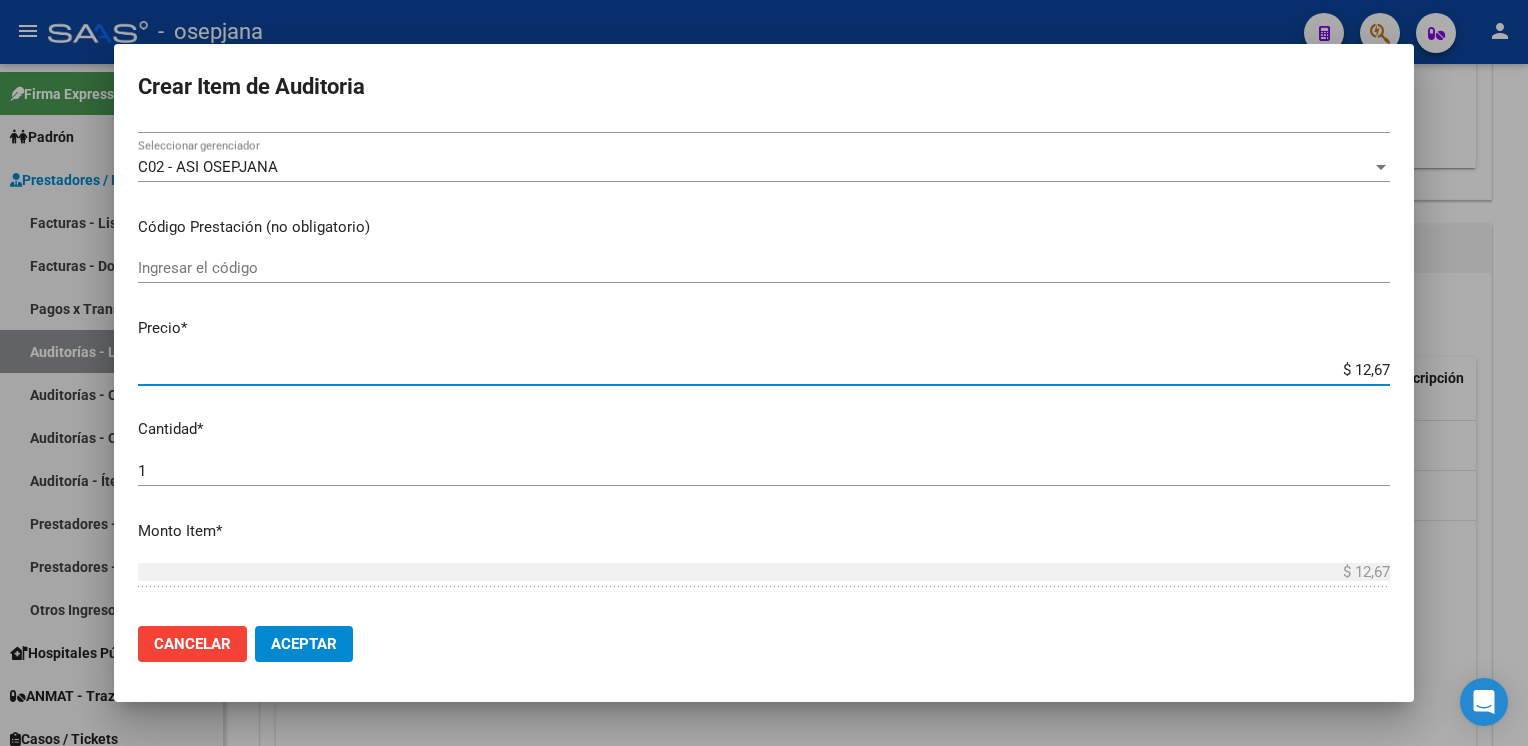 type on "$ 126,70" 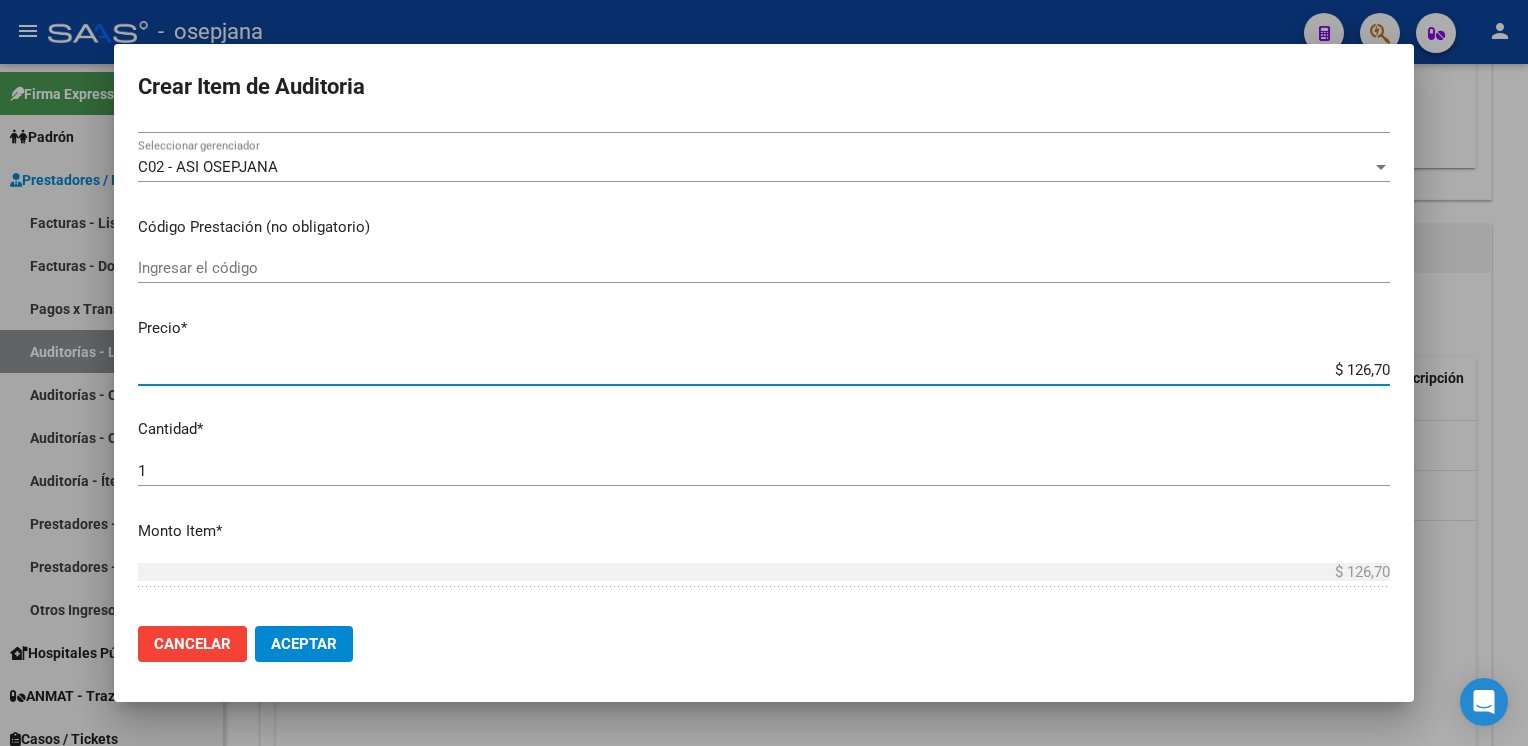 type on "$ 1.267,00" 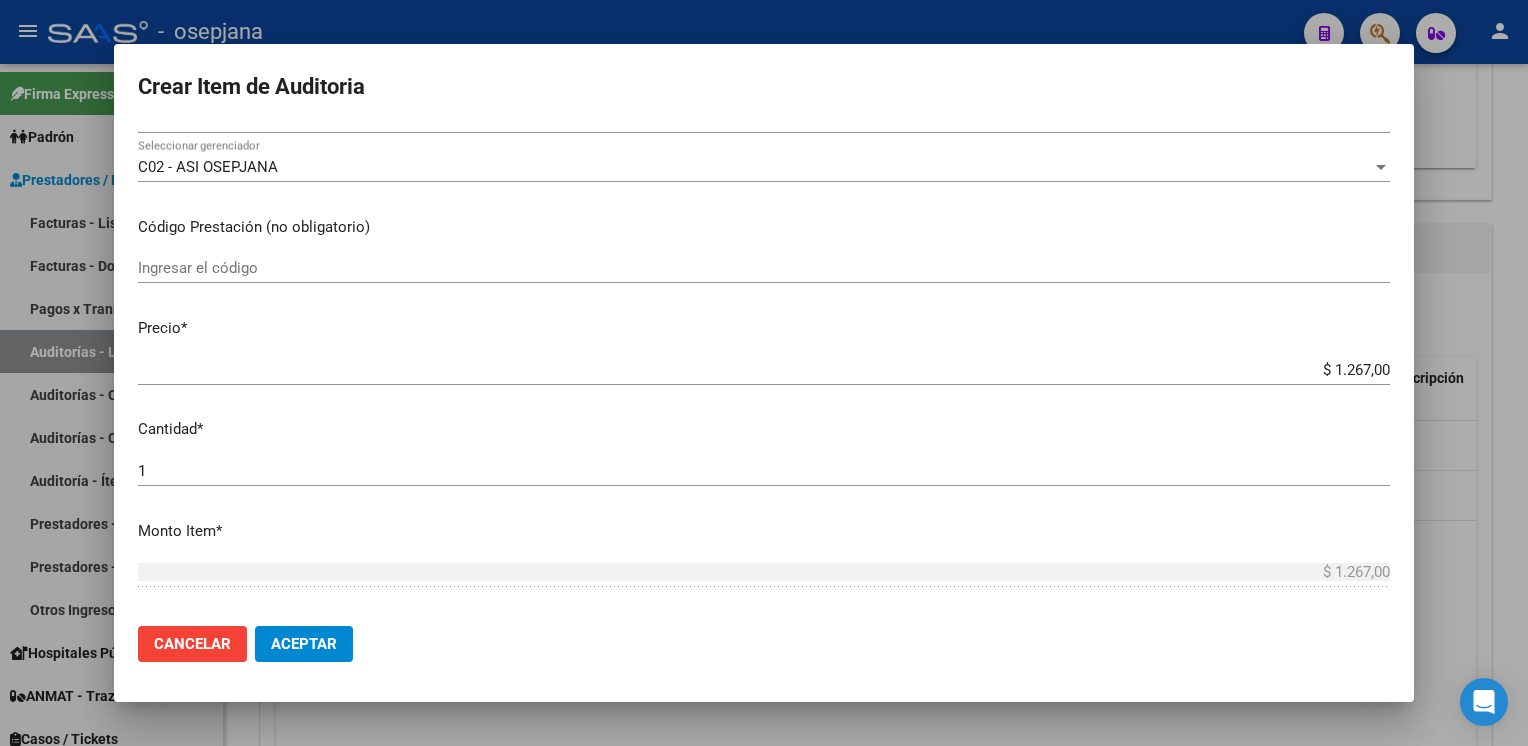 scroll, scrollTop: 628, scrollLeft: 0, axis: vertical 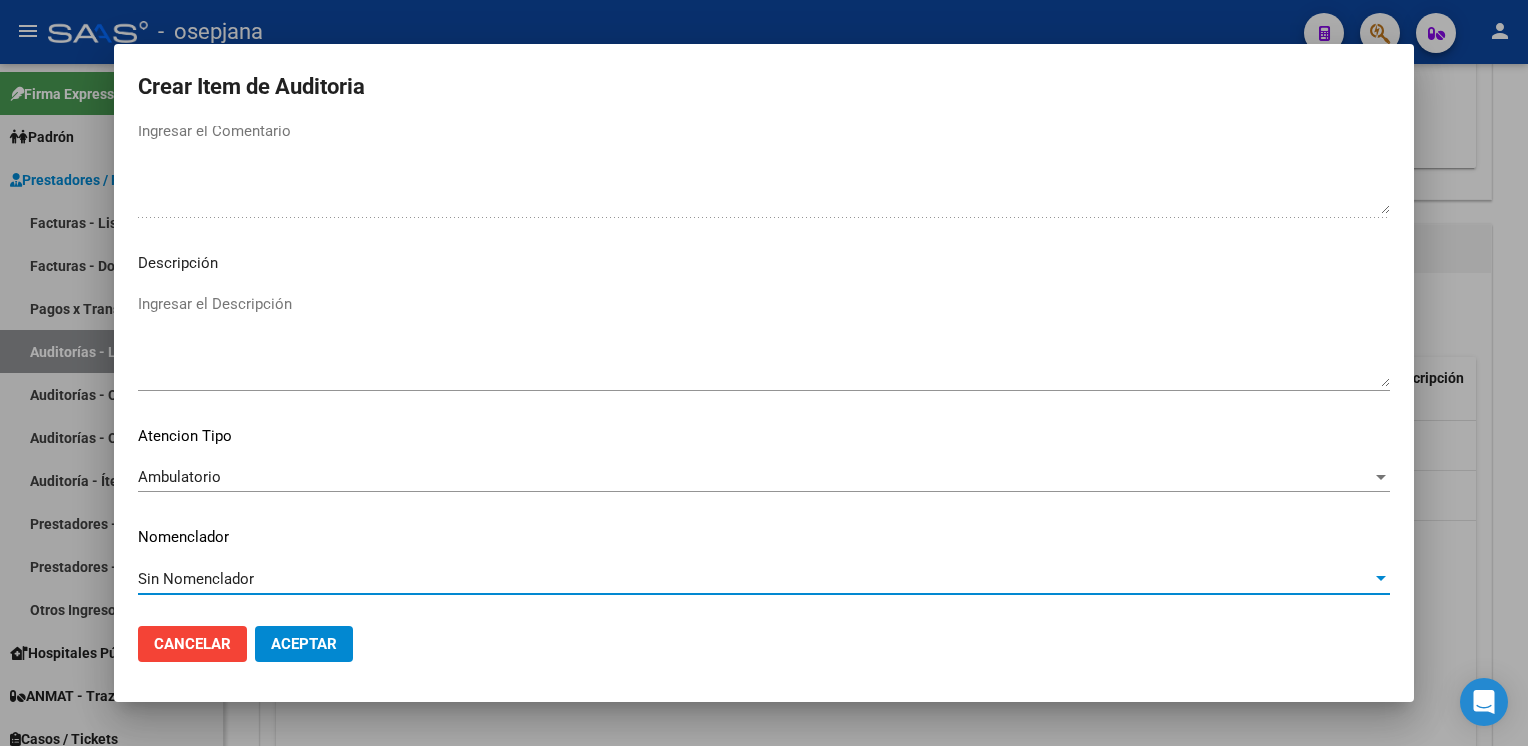 type 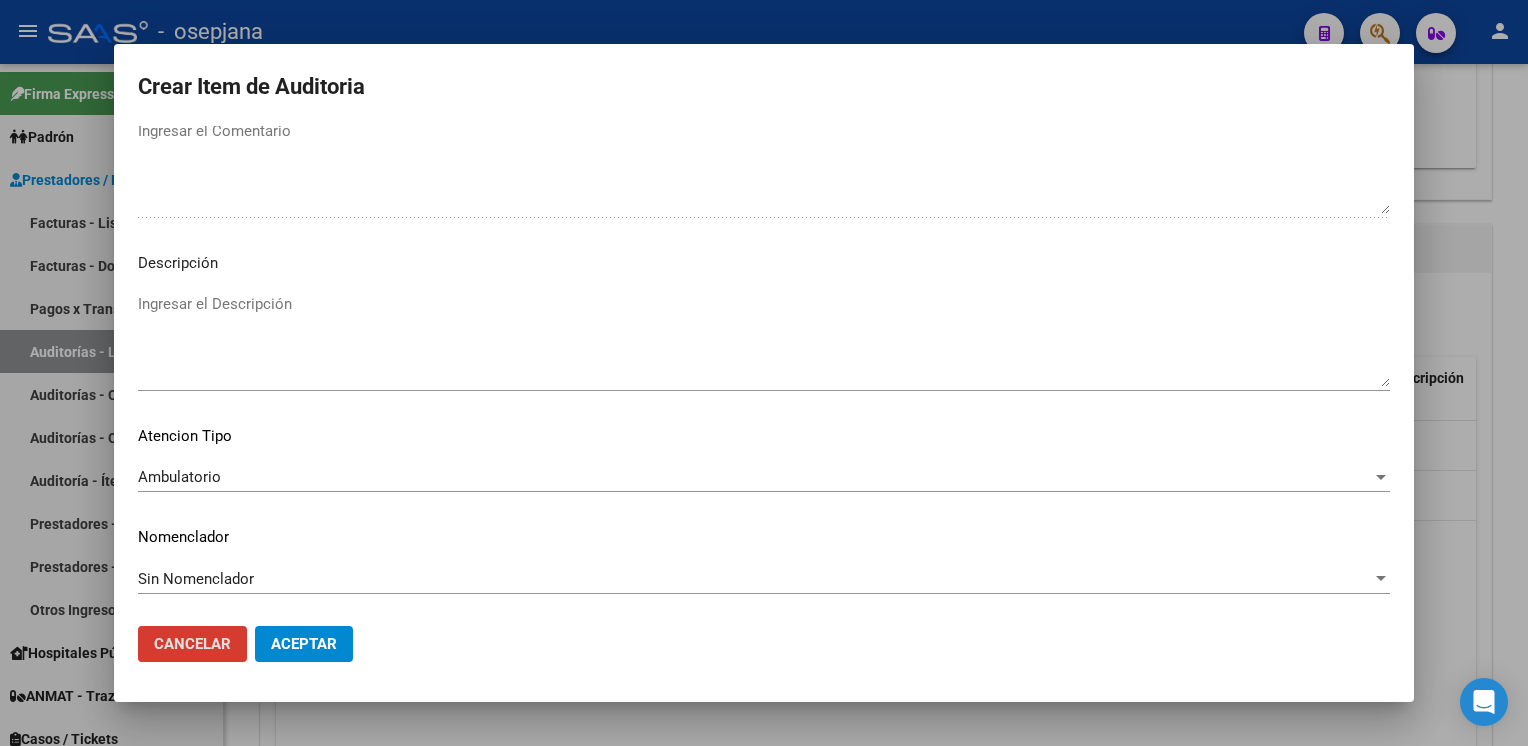 type 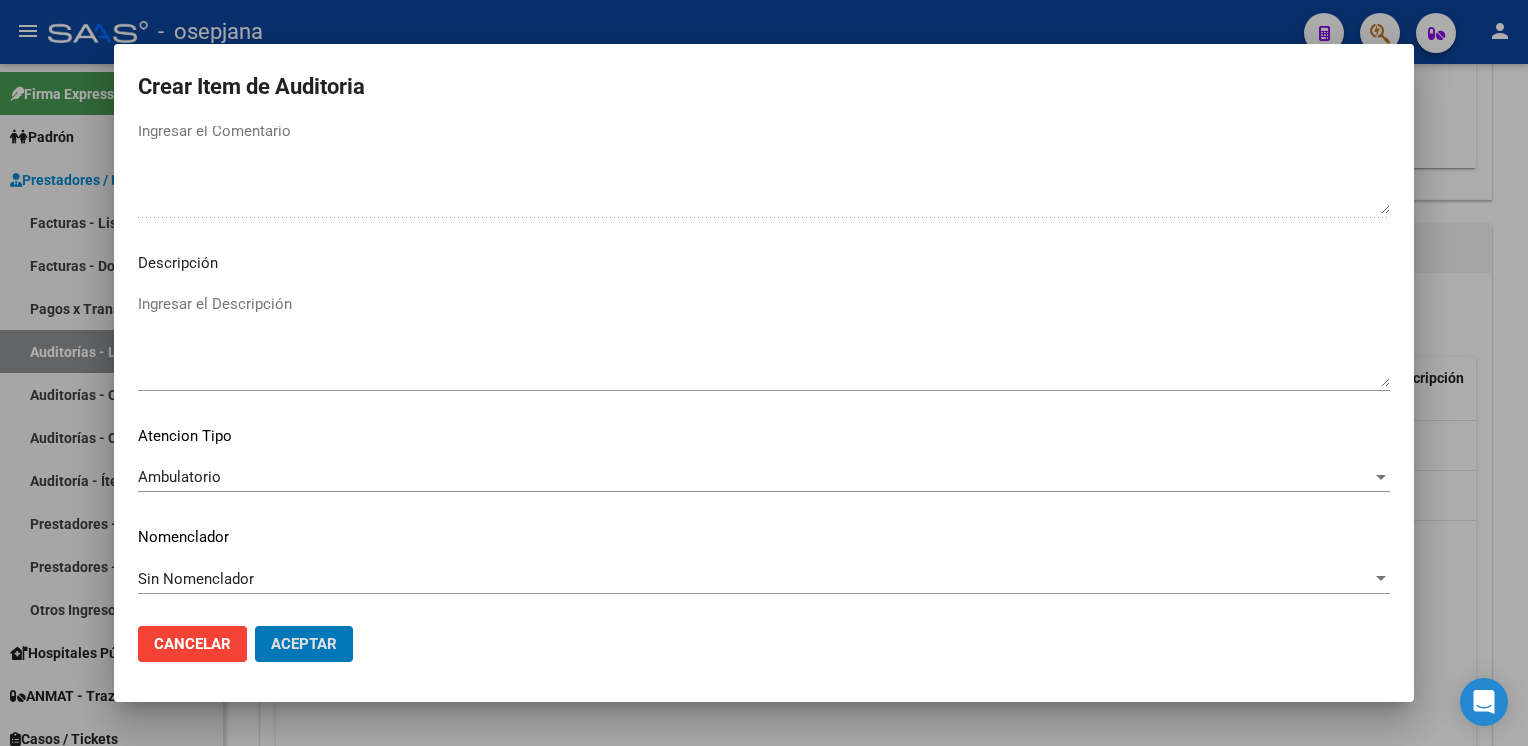 click on "Aceptar" 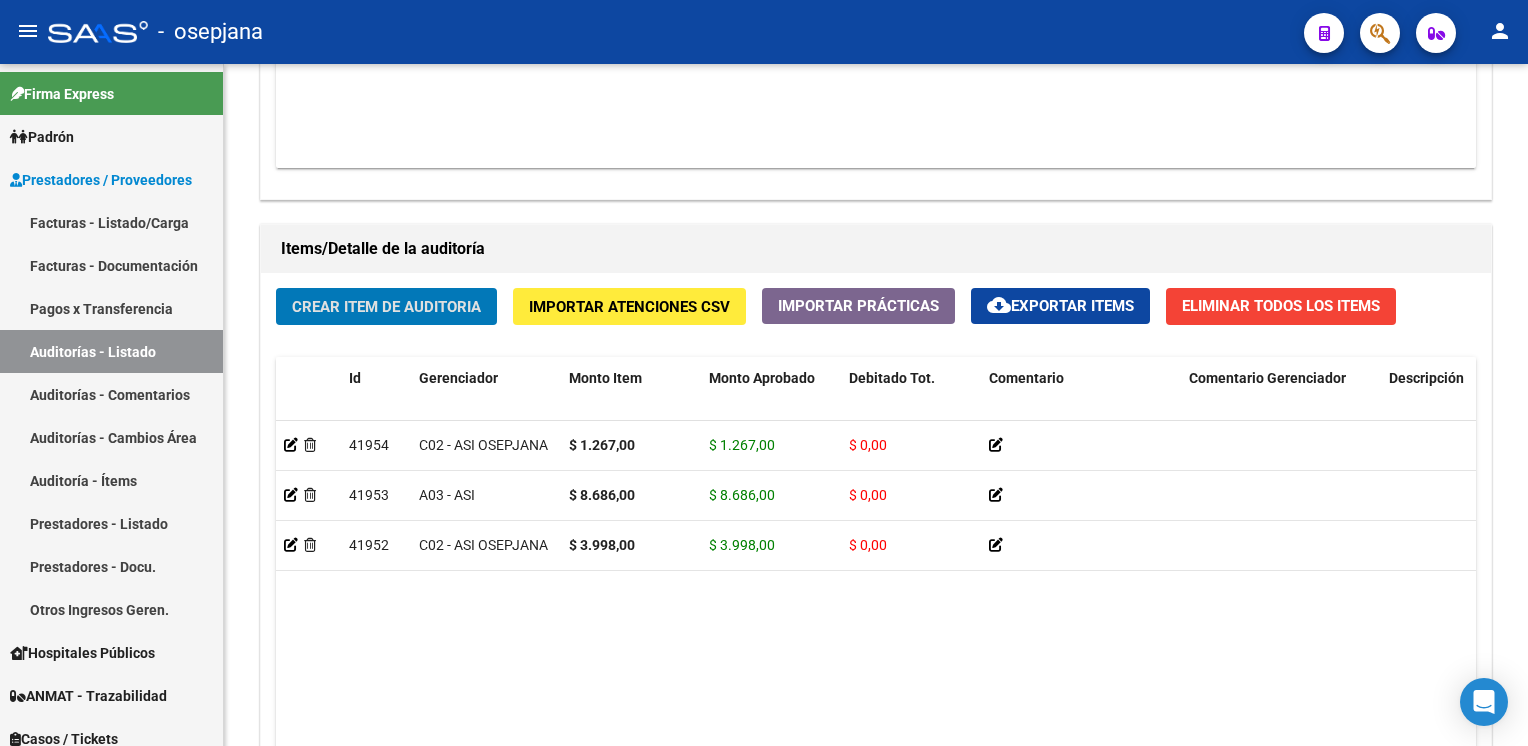 click on "Crear Item de Auditoria" 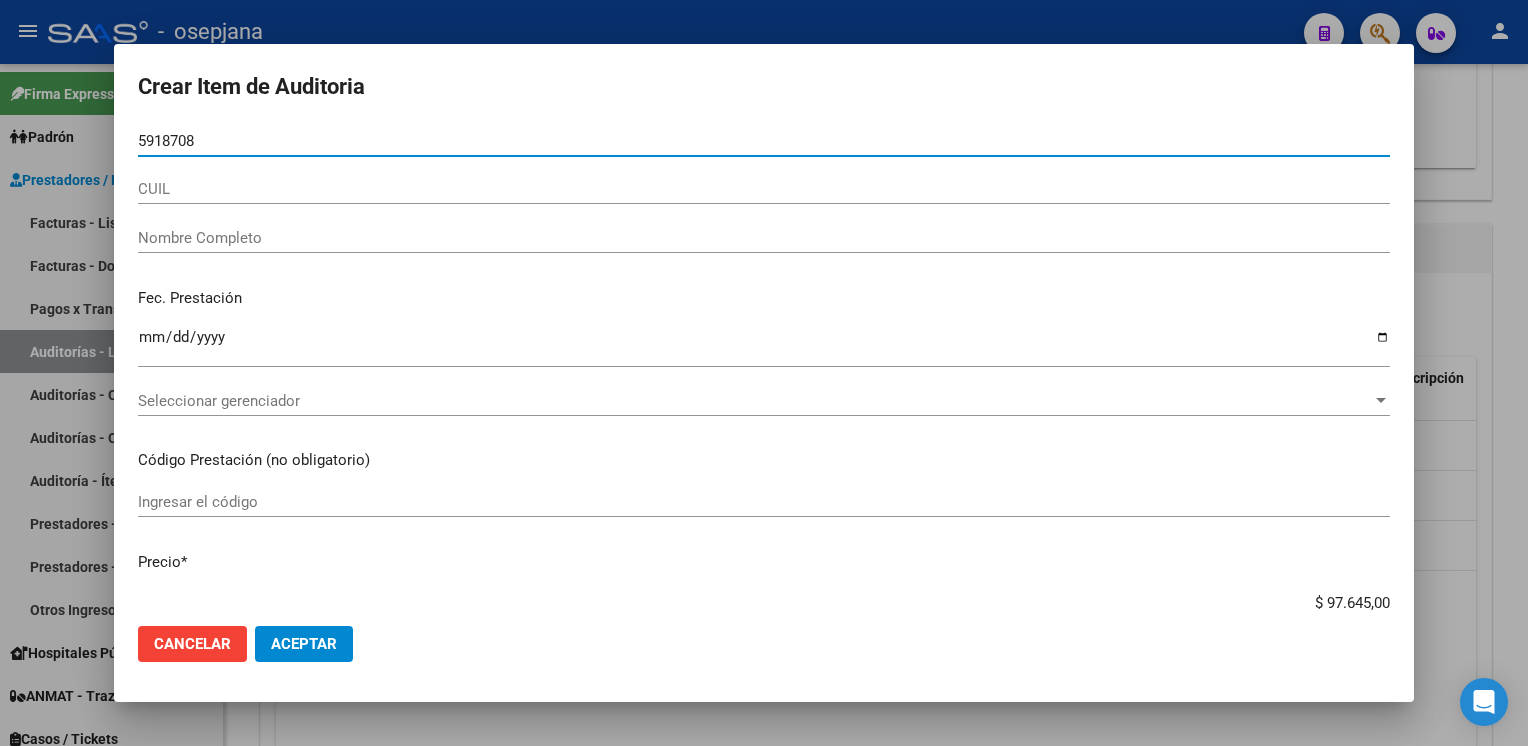 type on "59187084" 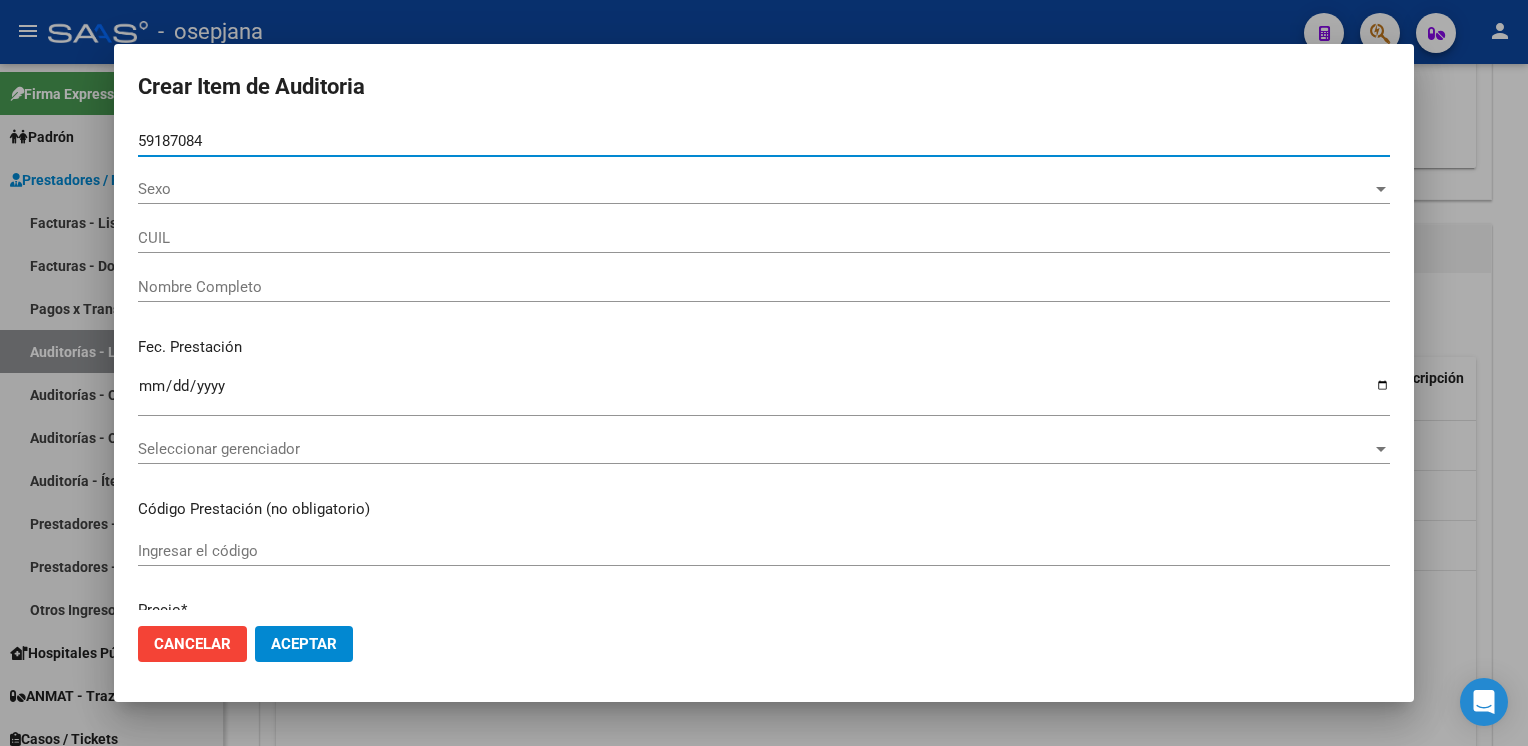 type on "20591870840" 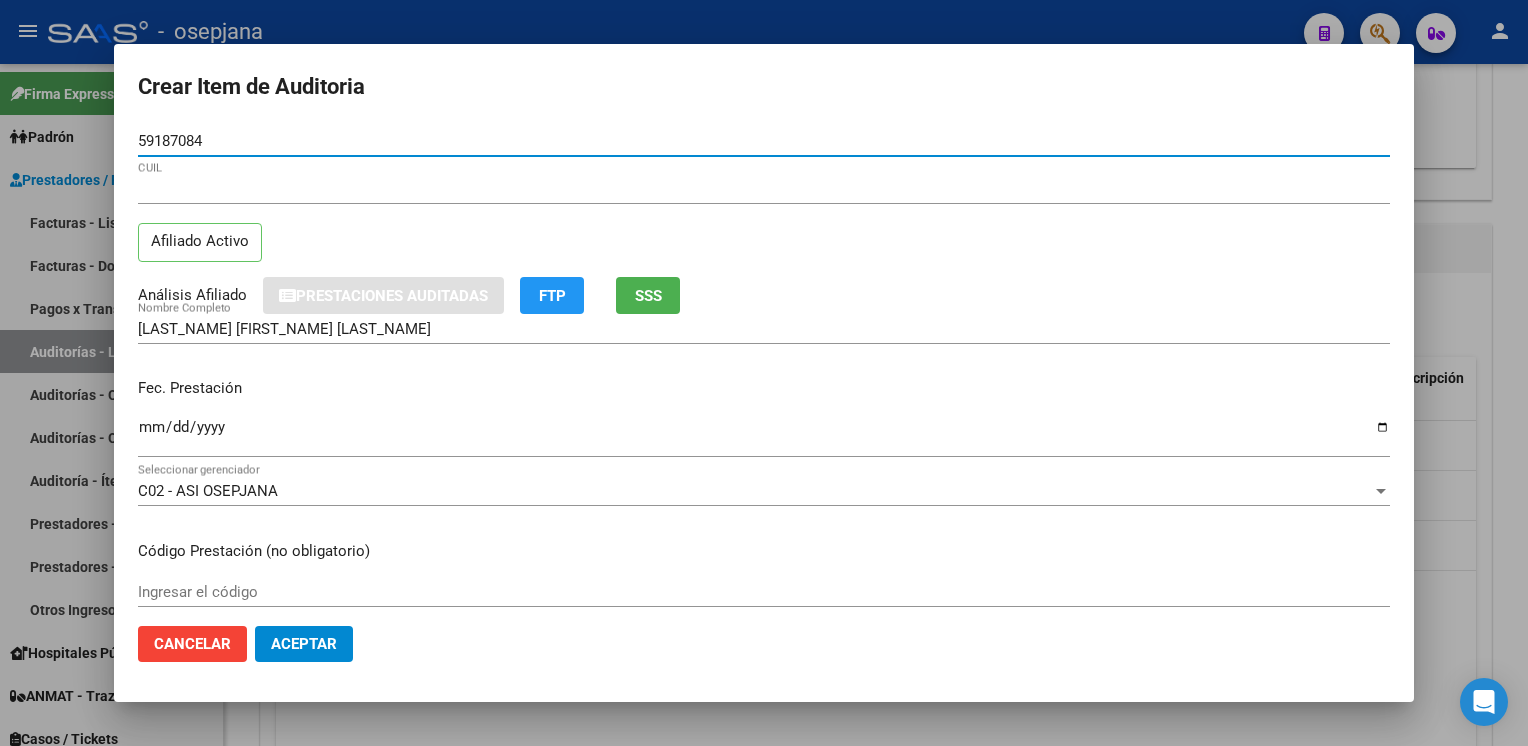 type on "59187084" 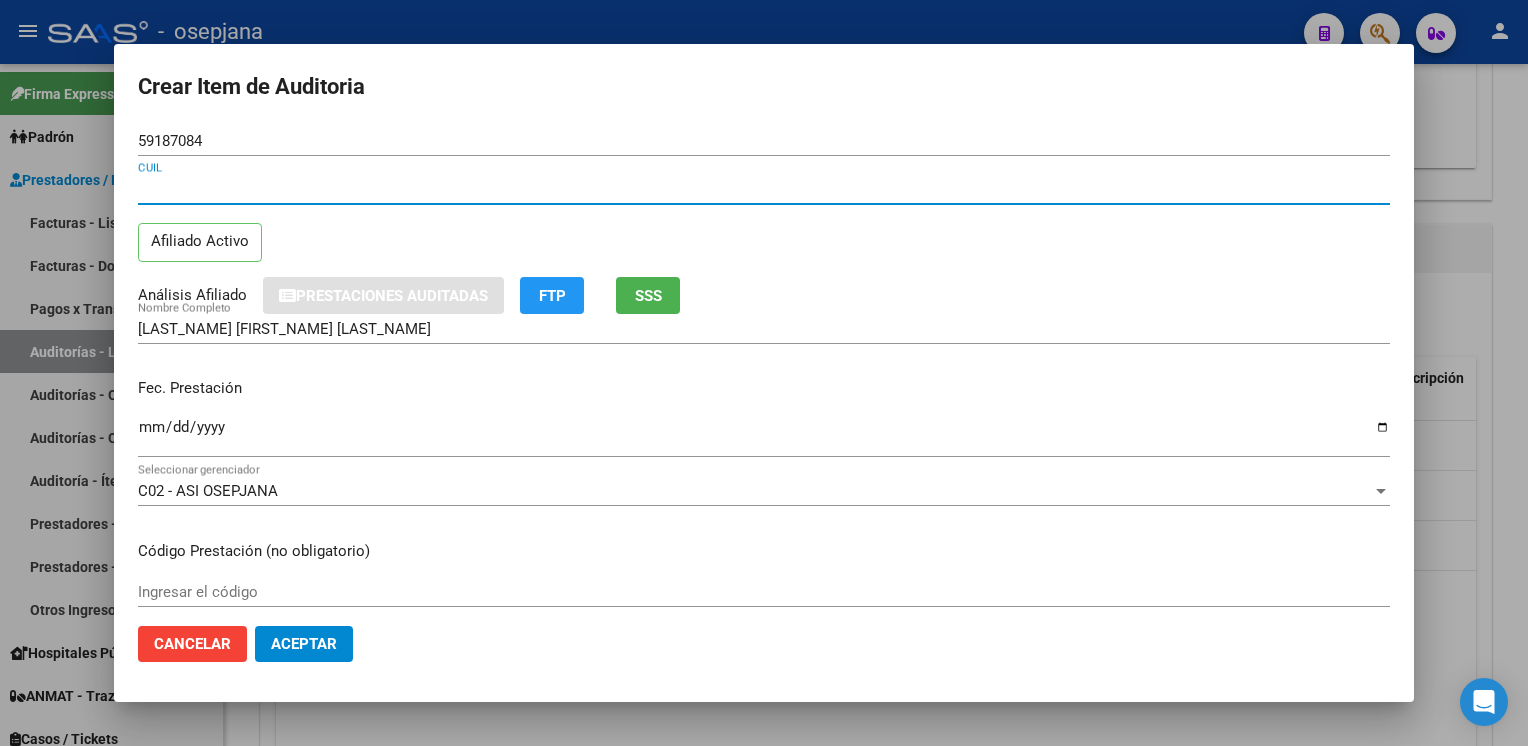 type 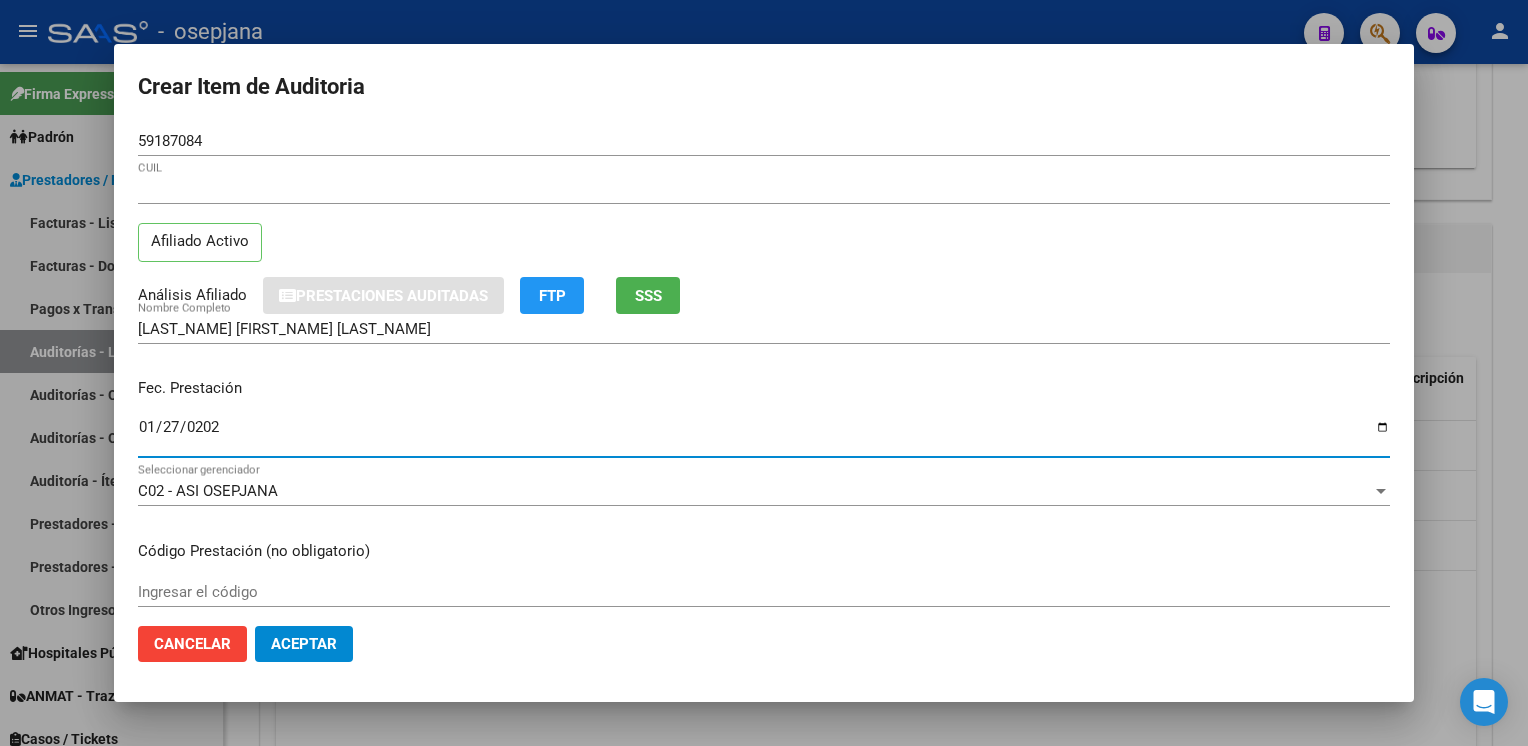 type on "[DATE]" 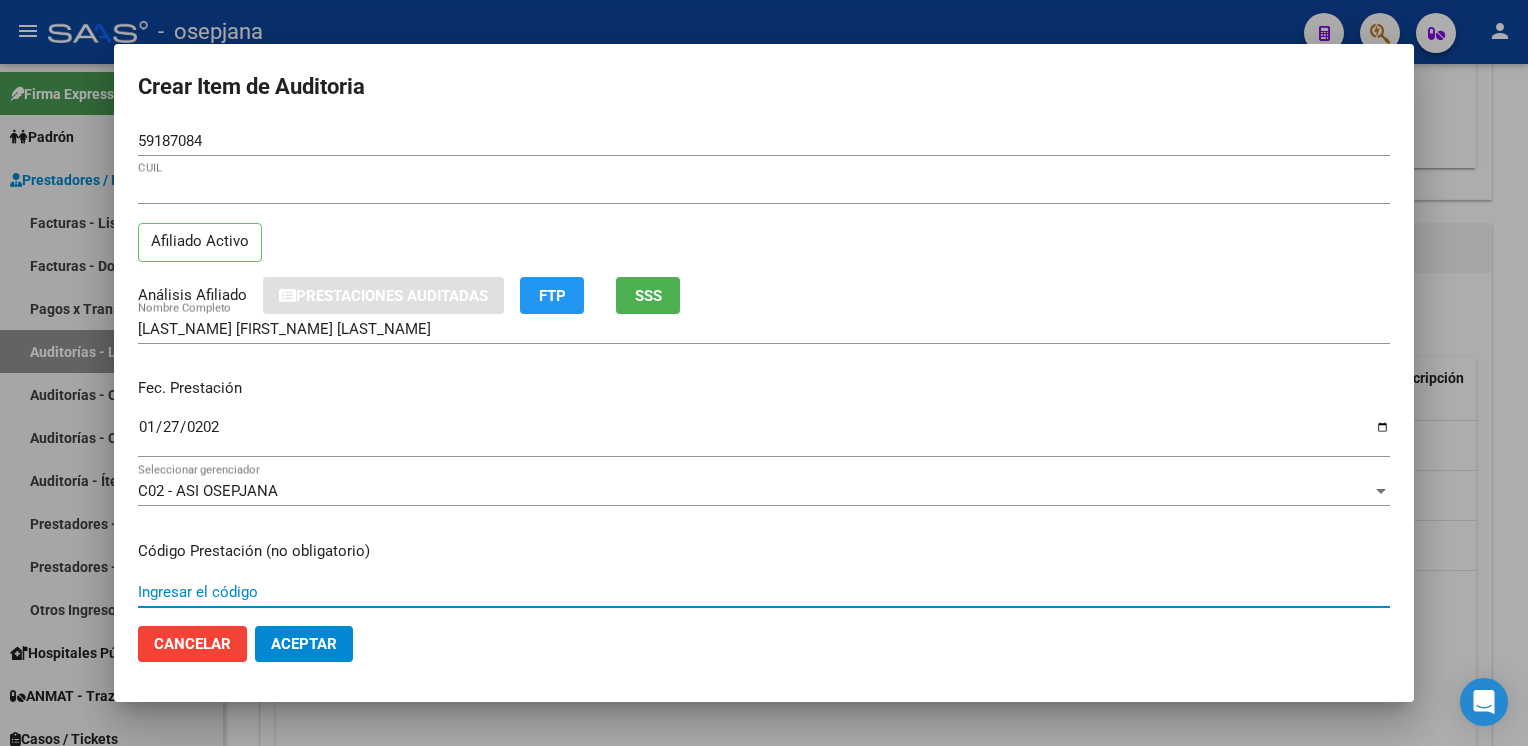 scroll, scrollTop: 324, scrollLeft: 0, axis: vertical 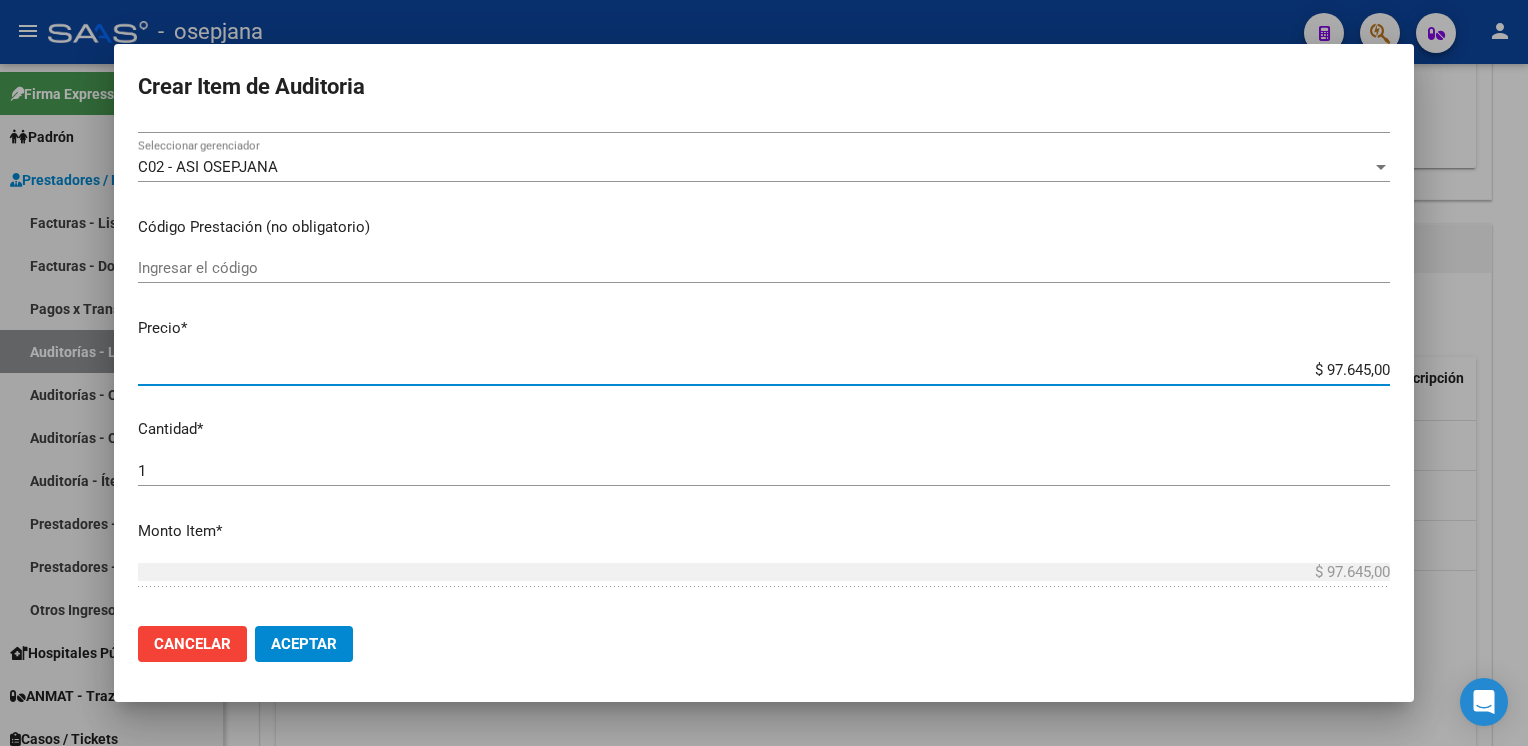 type on "$ 0,04" 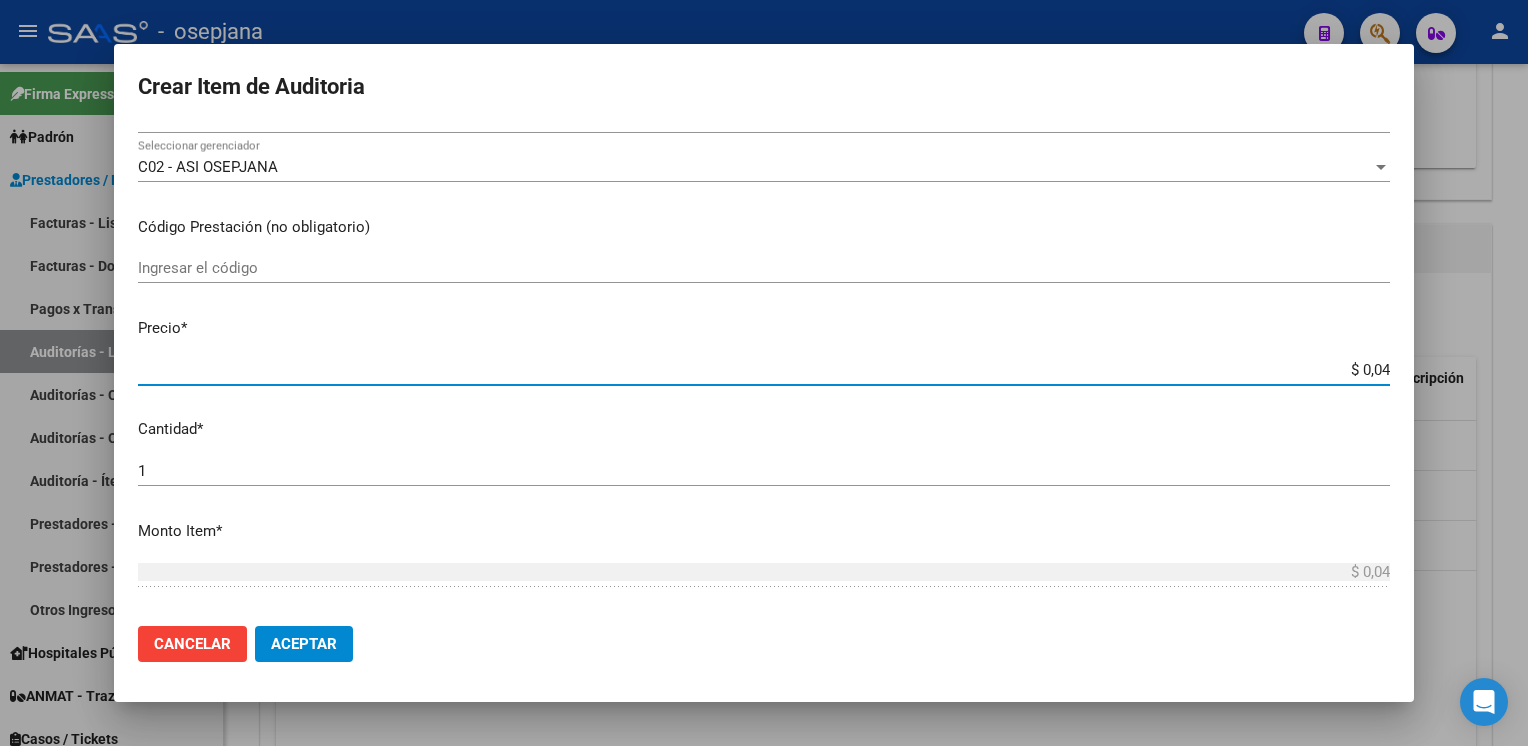 type on "$ 0,47" 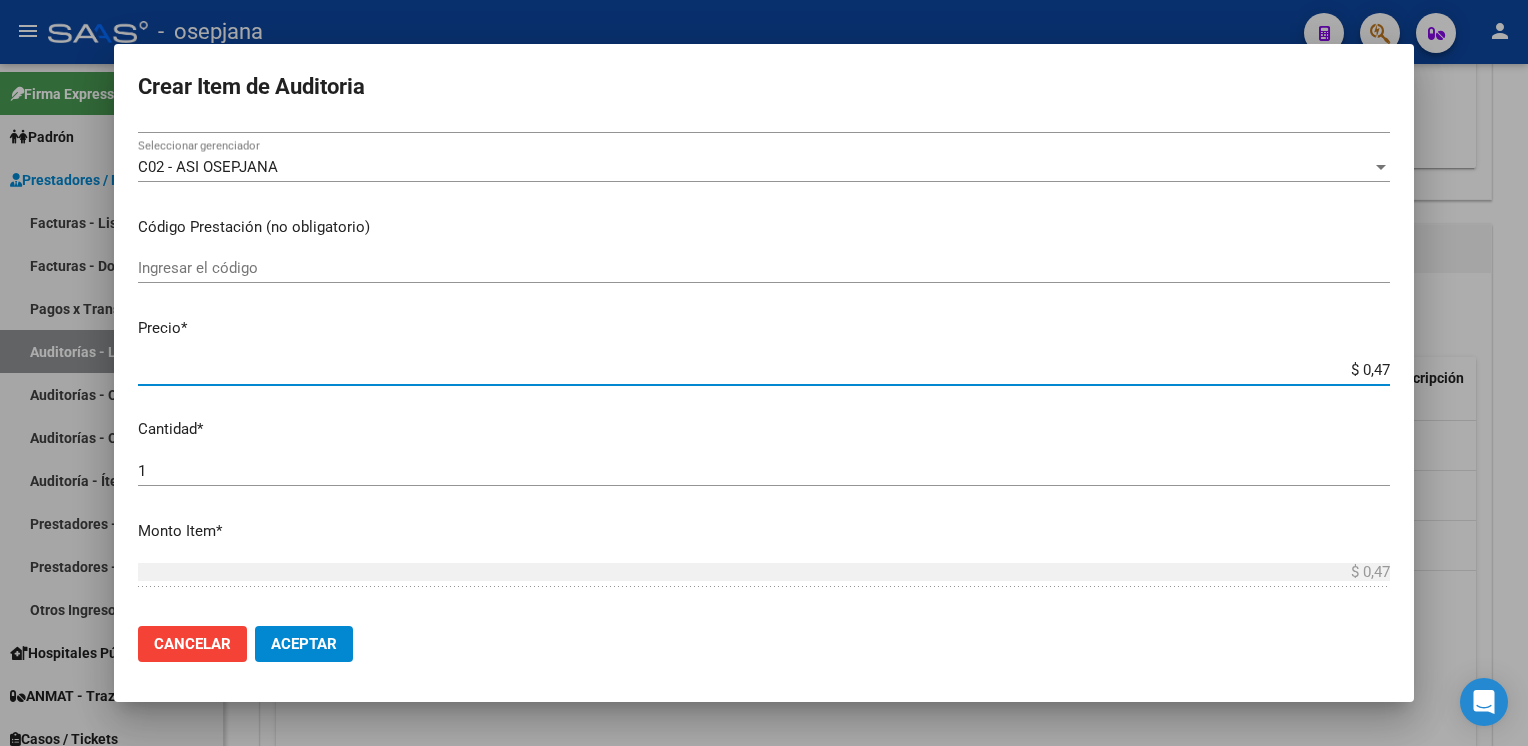 type on "$ 4,70" 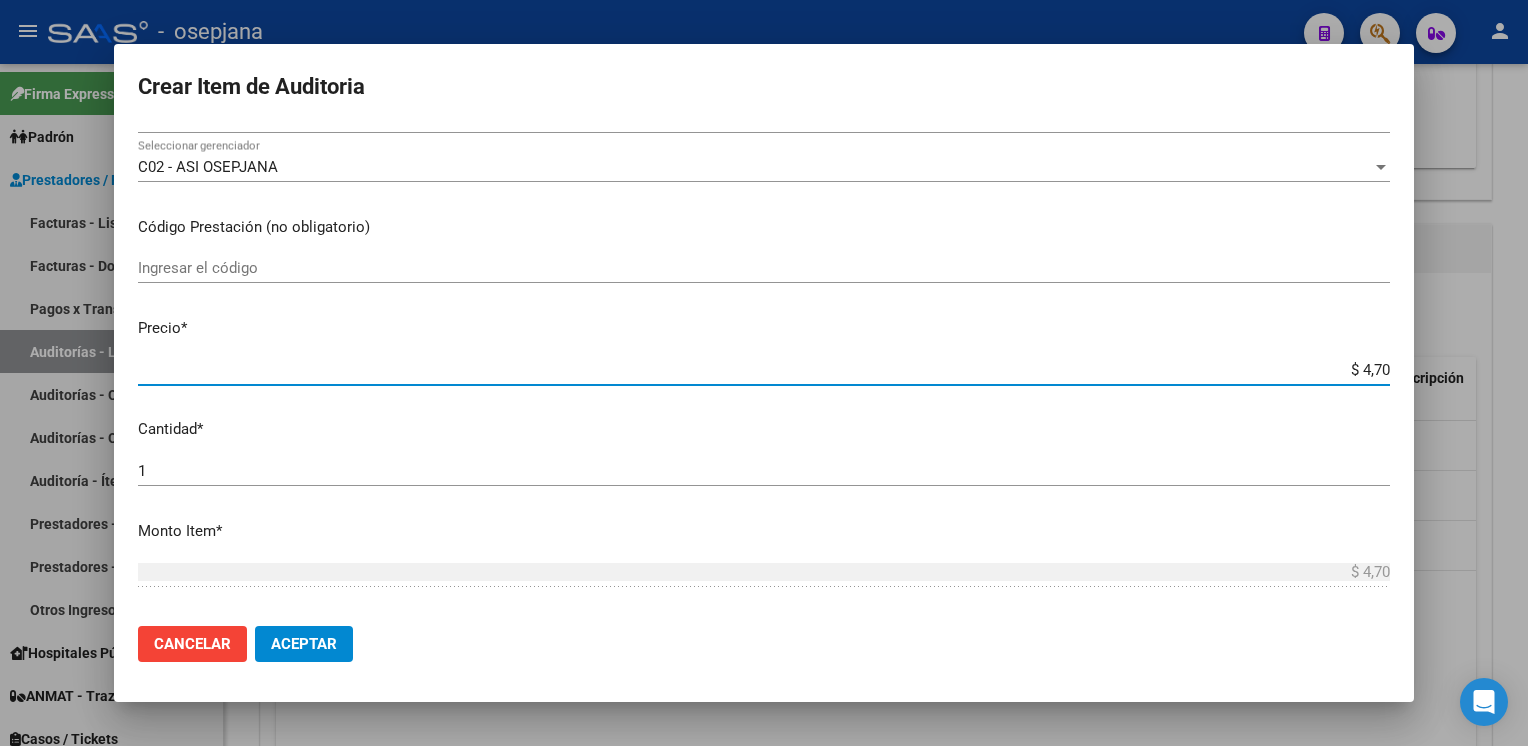 type on "$ 47,01" 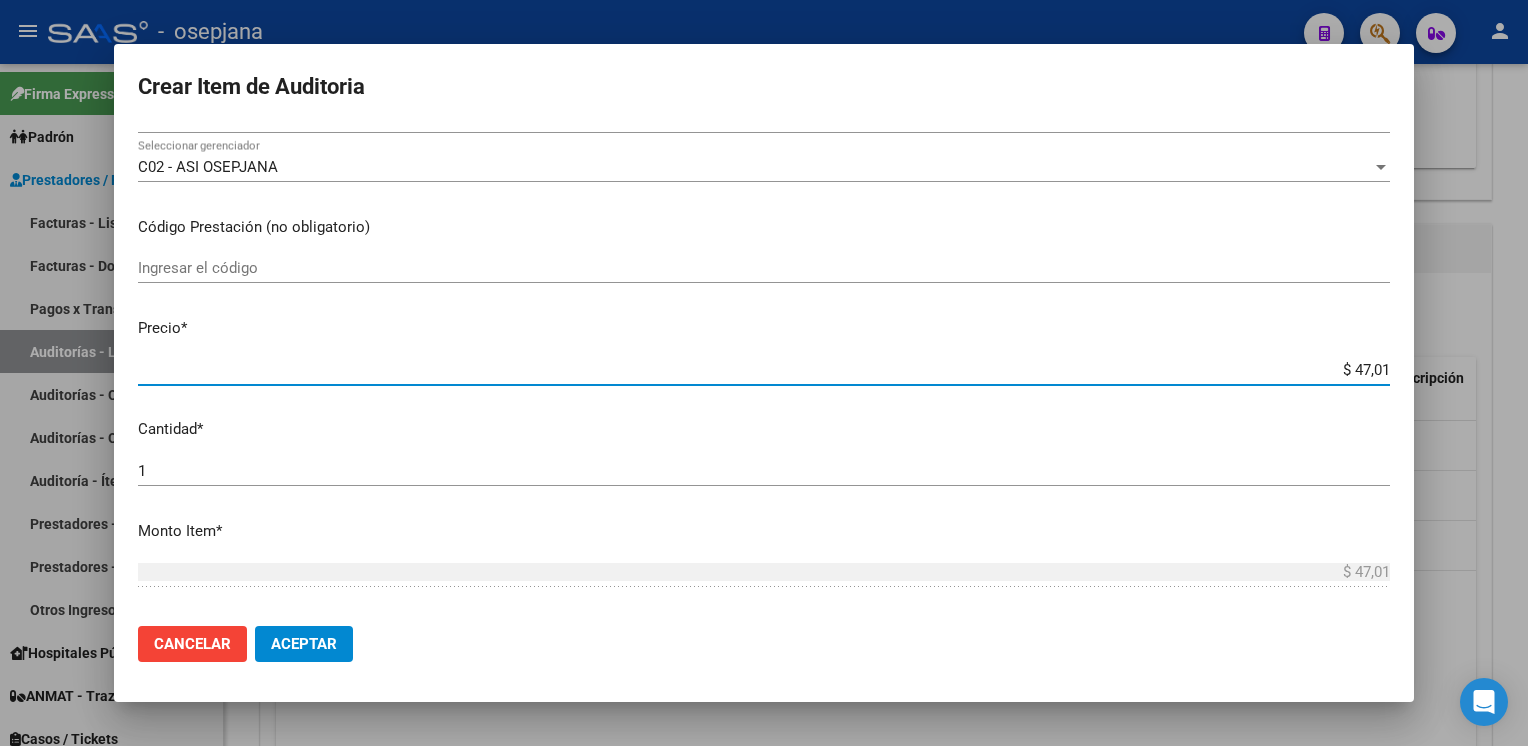 type on "$ 470,10" 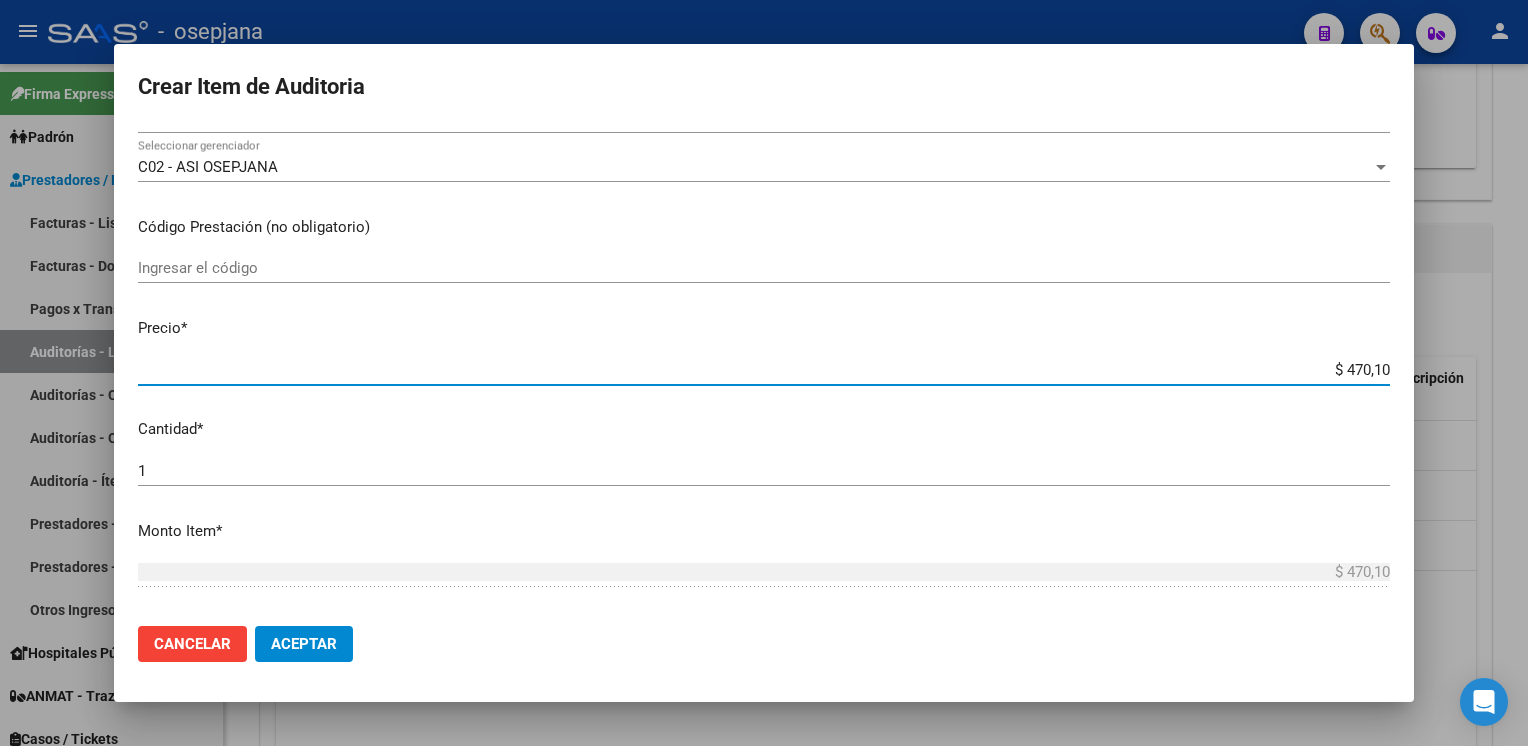 type on "$ 4.701,00" 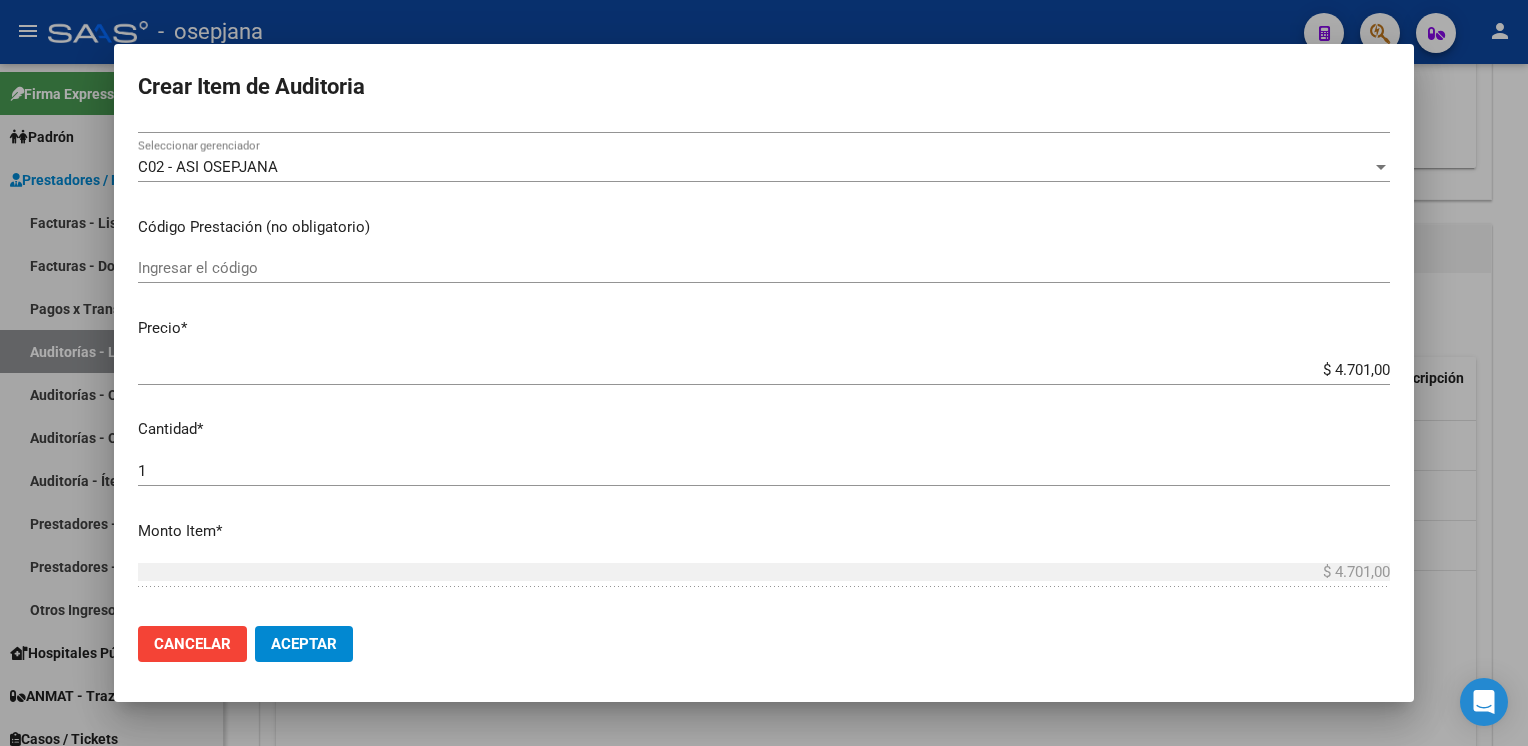scroll, scrollTop: 628, scrollLeft: 0, axis: vertical 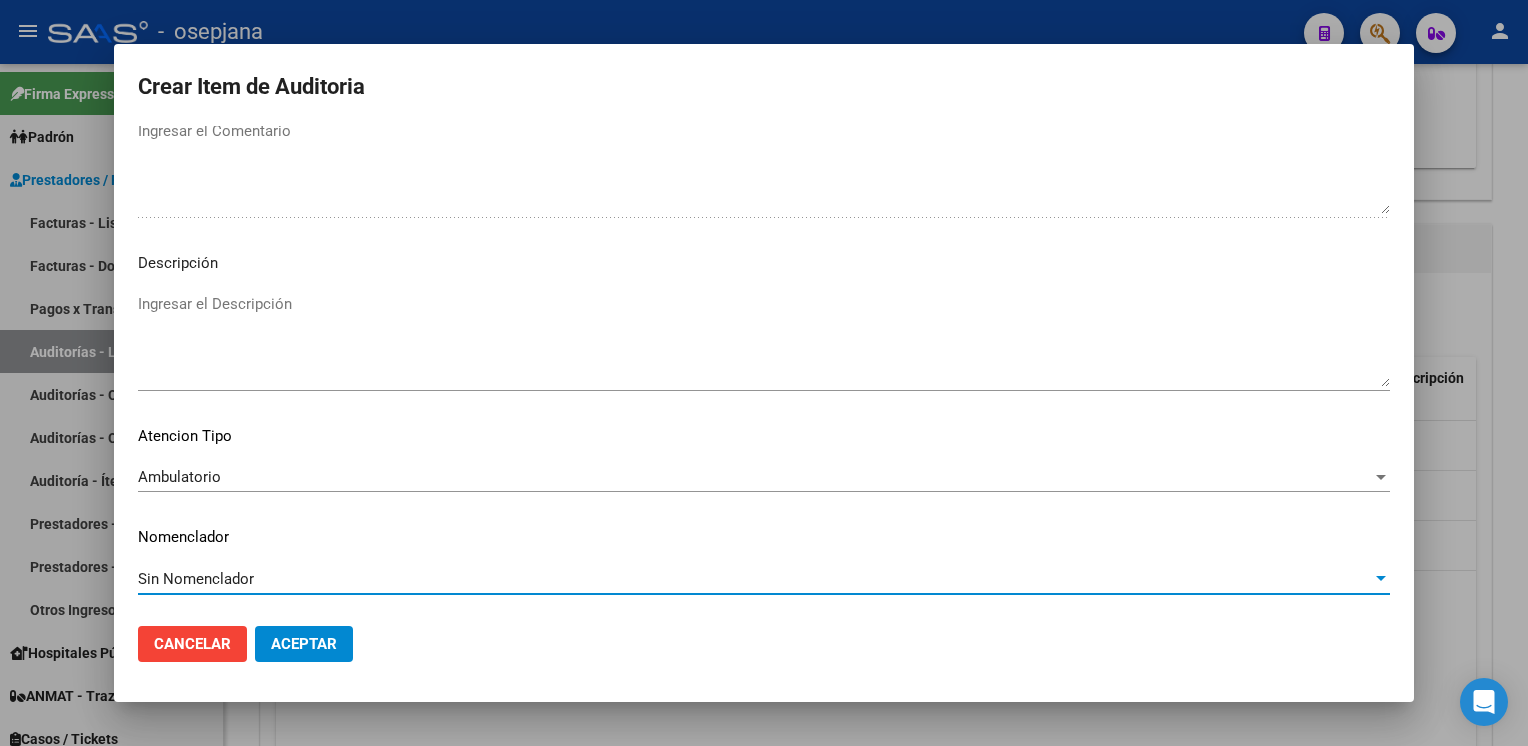 type 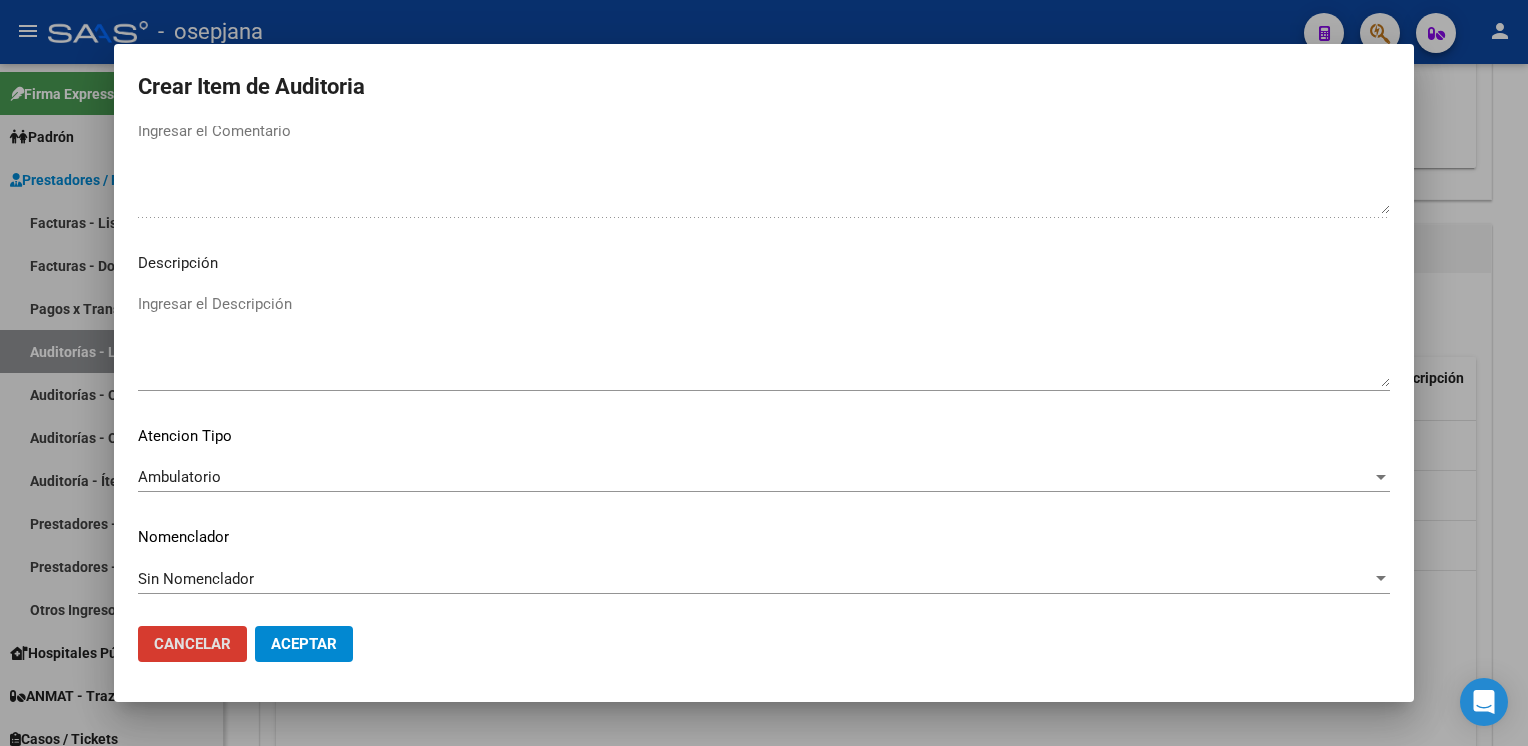 type 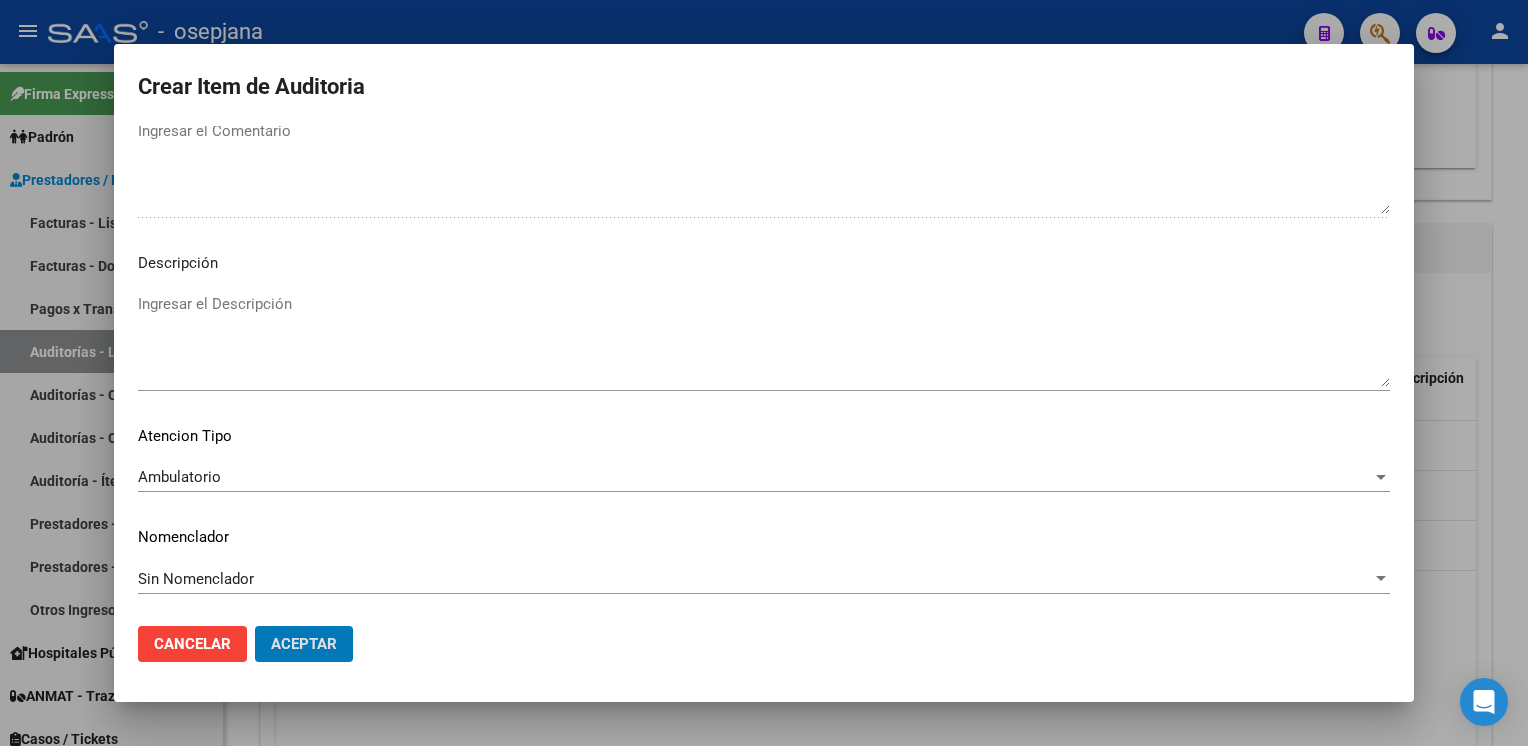 click on "Aceptar" 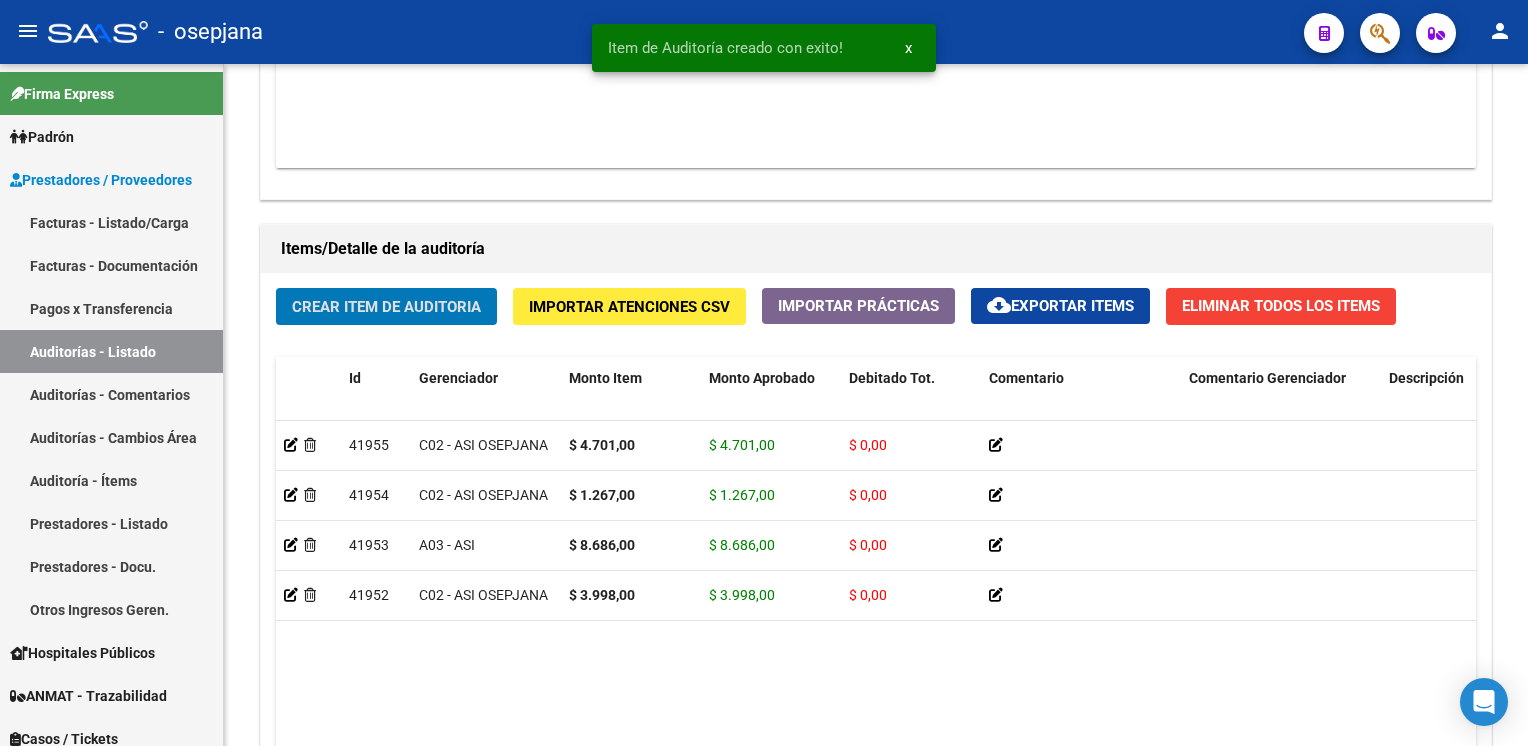 click on "Crear Item de Auditoria" 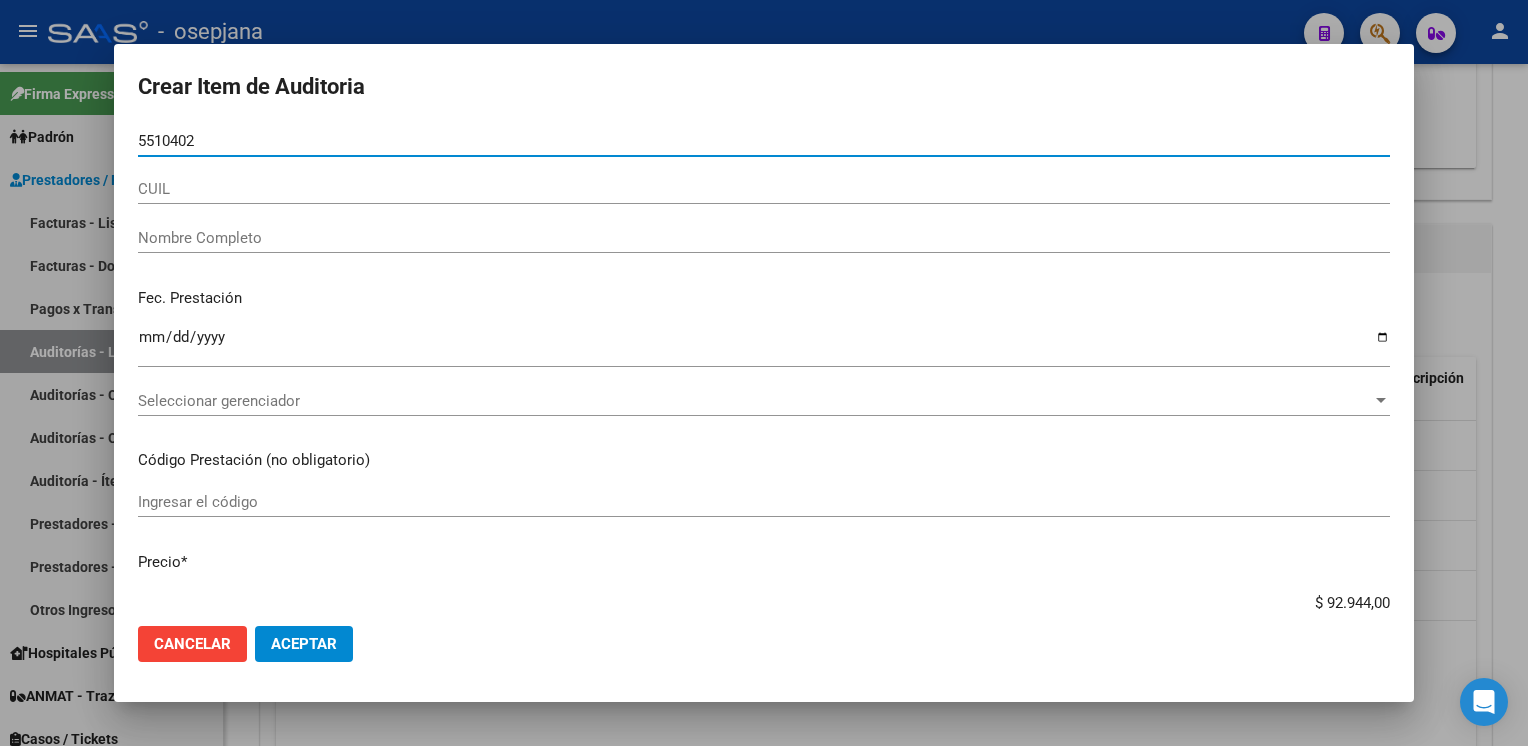type on "55104023" 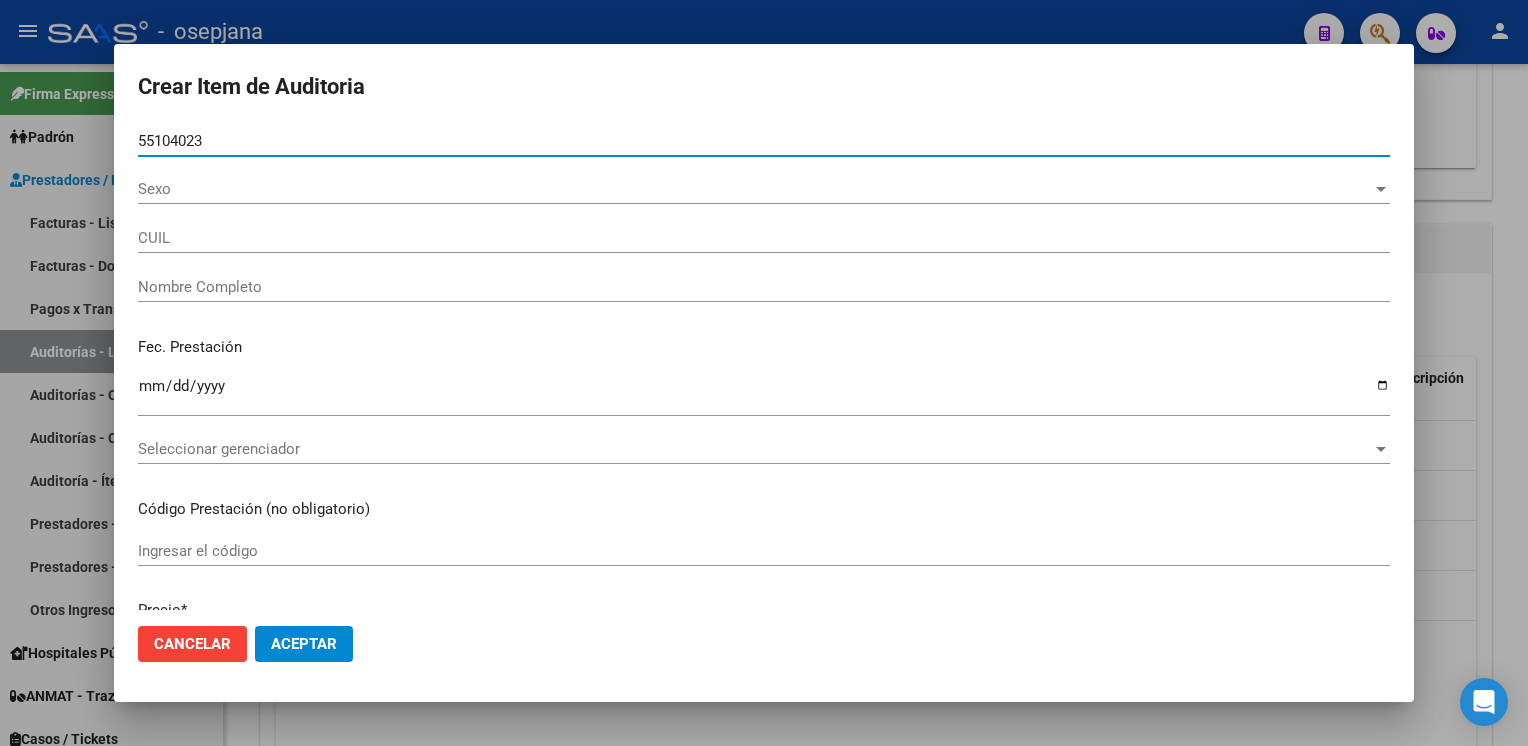 type on "20551040233" 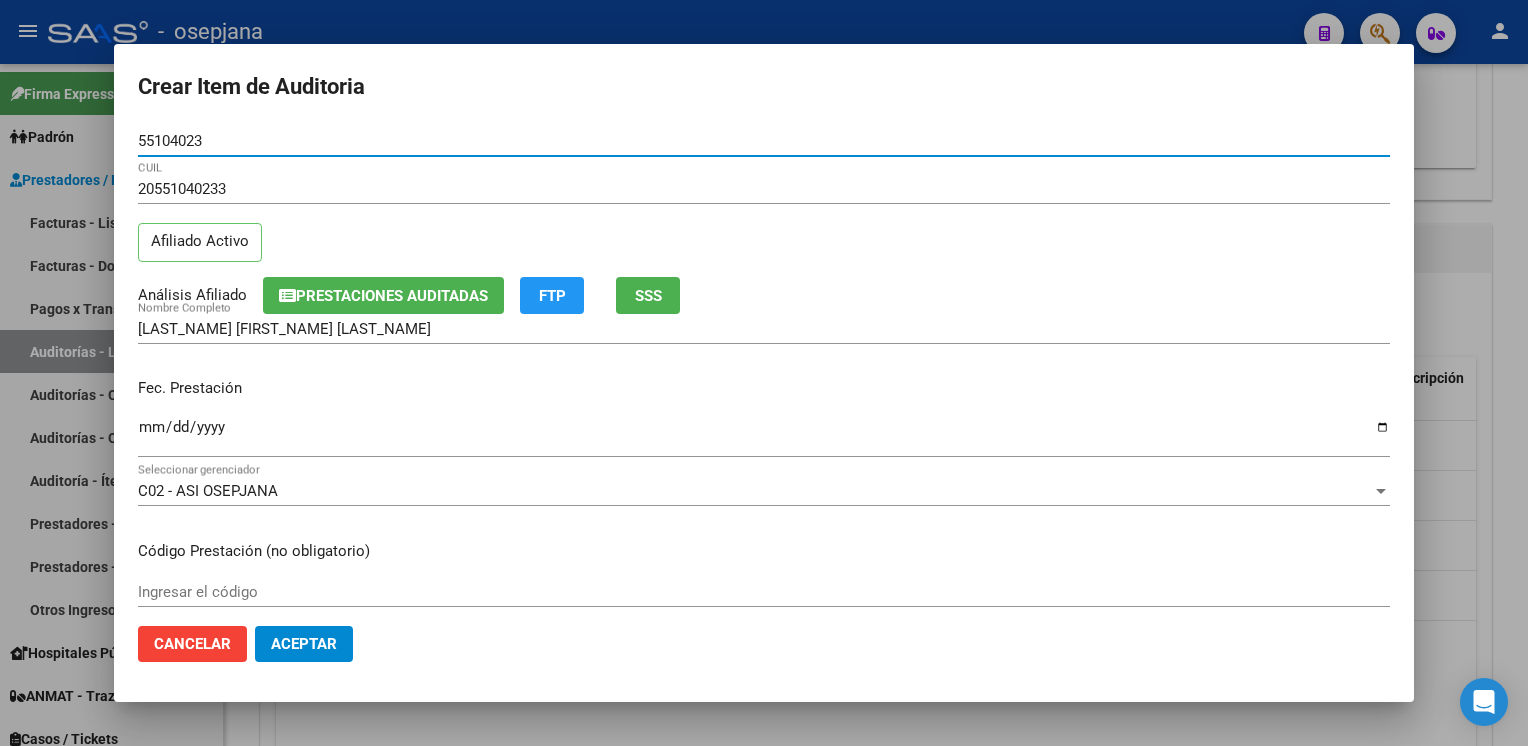 type on "55104023" 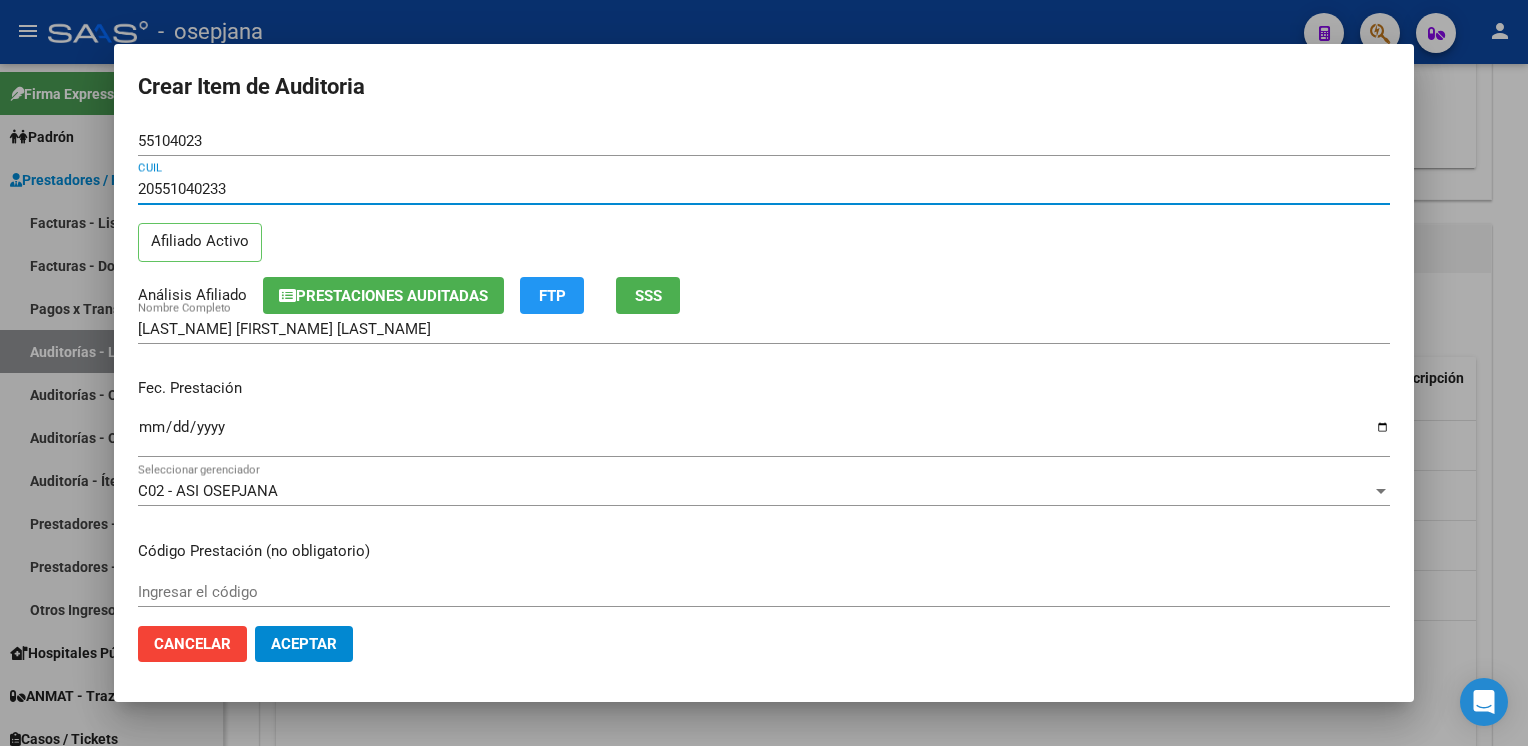type 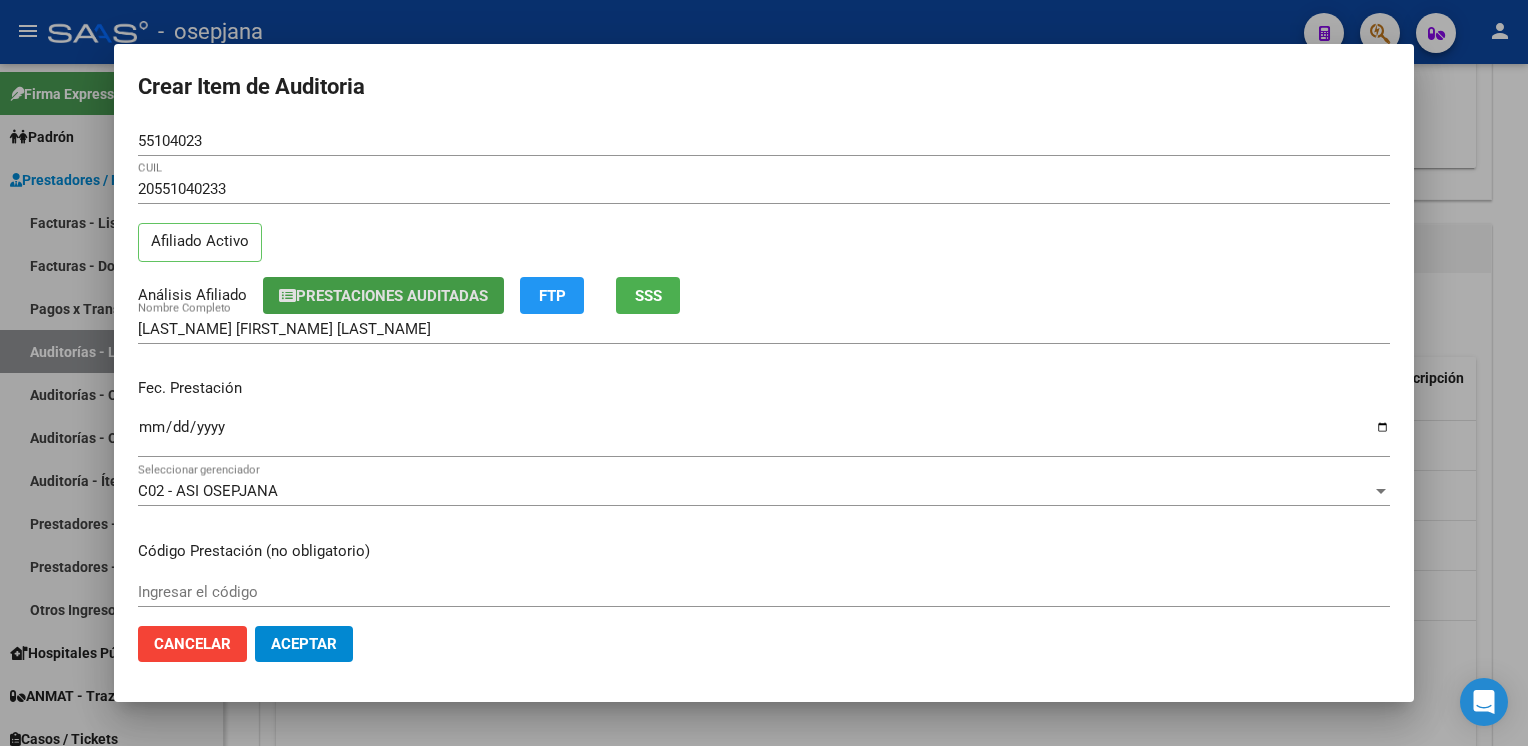 type 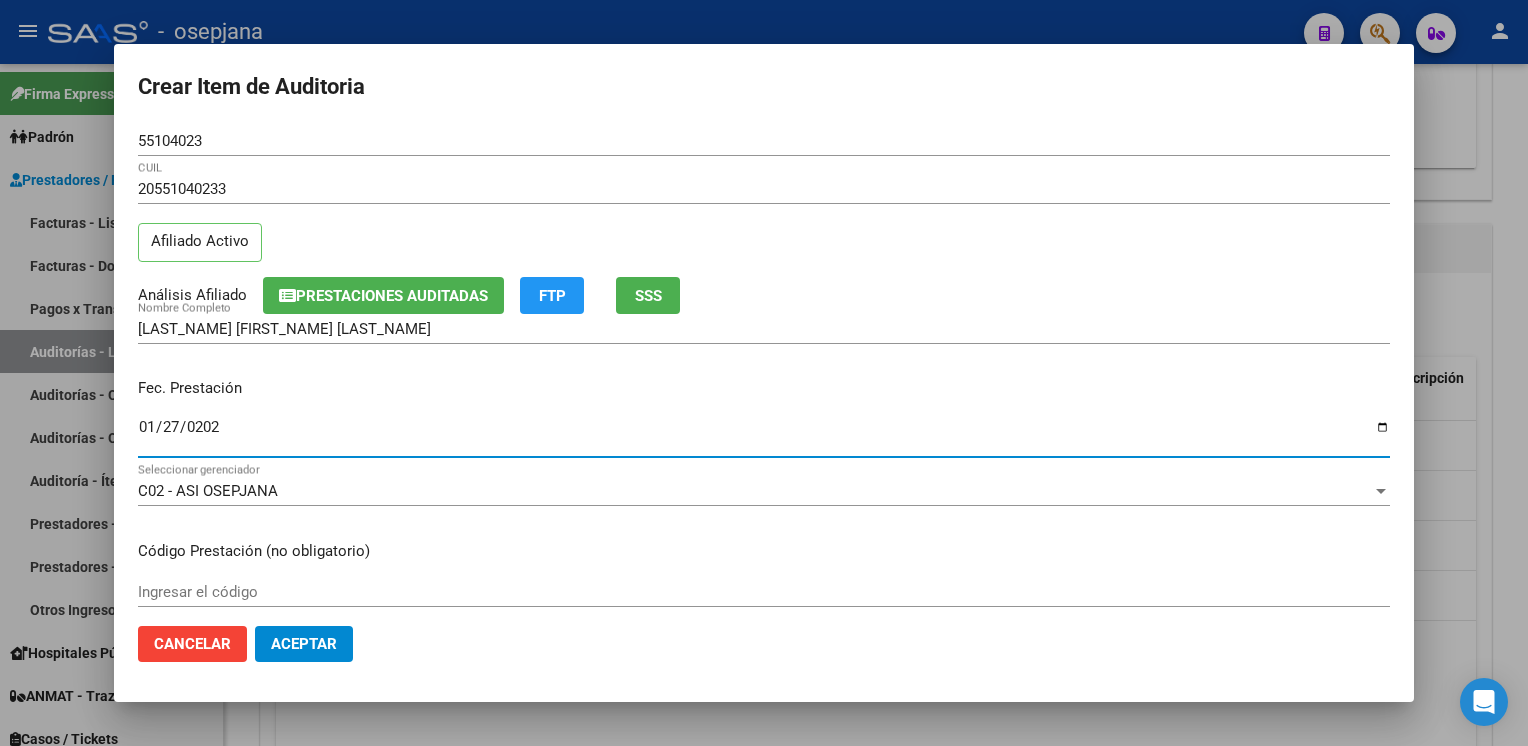 type on "[DATE]" 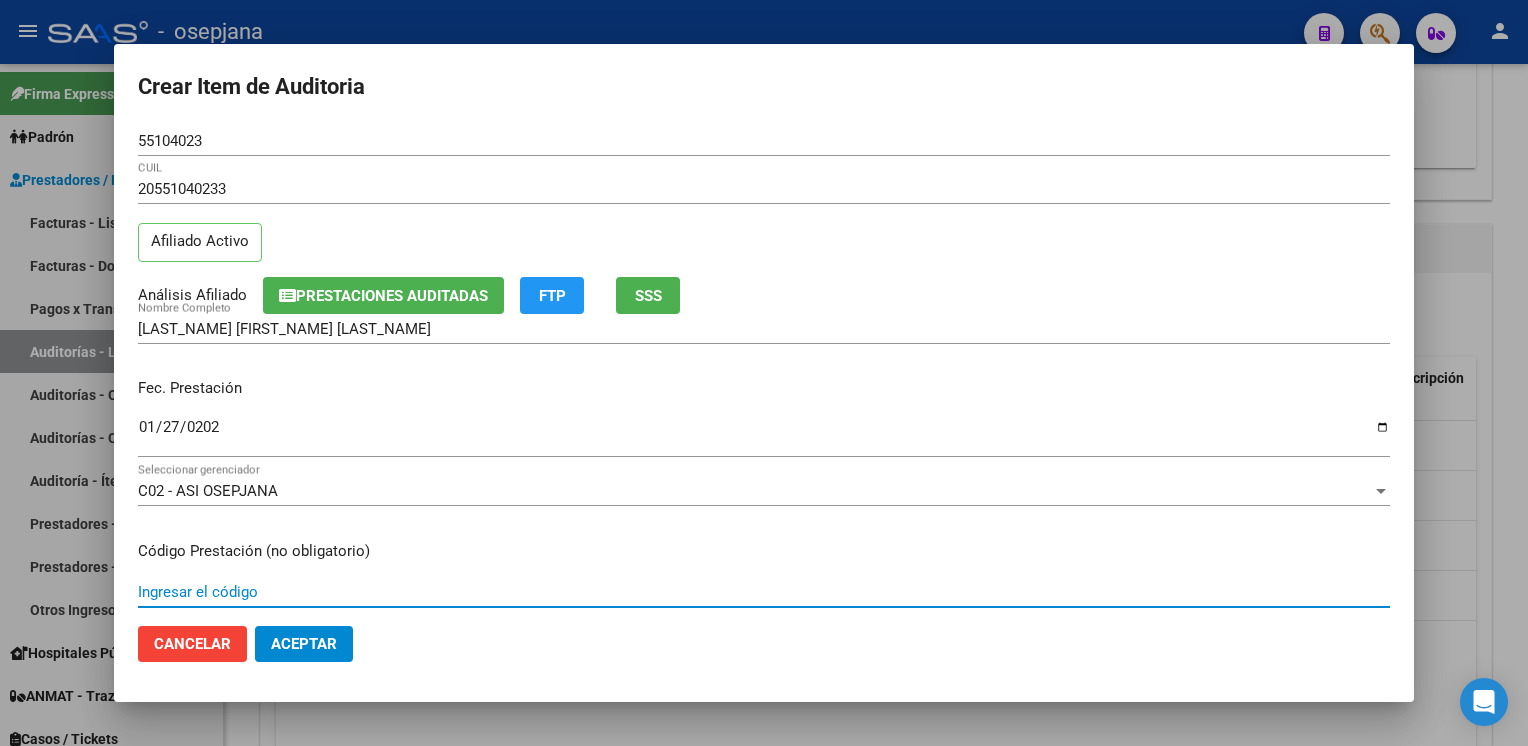 scroll, scrollTop: 324, scrollLeft: 0, axis: vertical 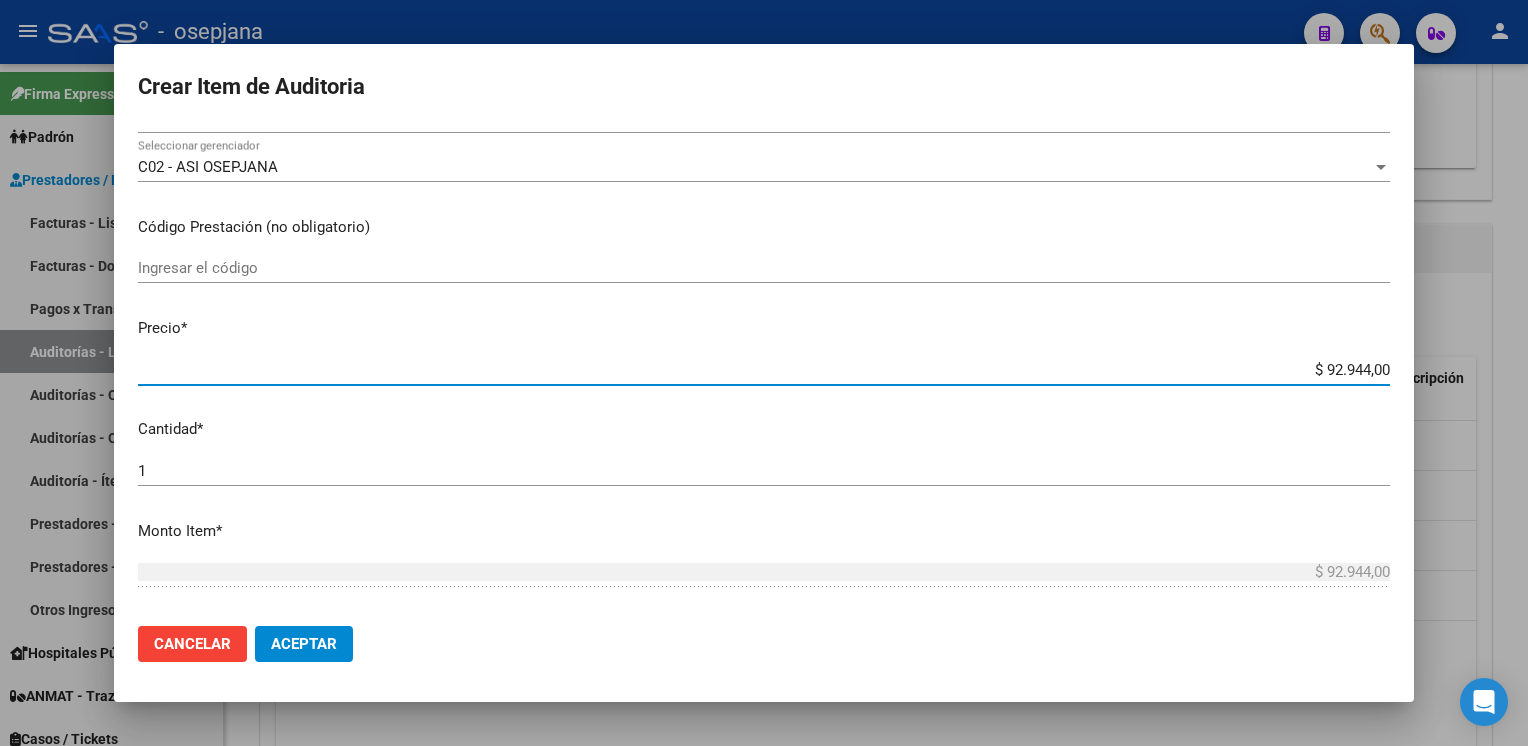 type on "$ 0,02" 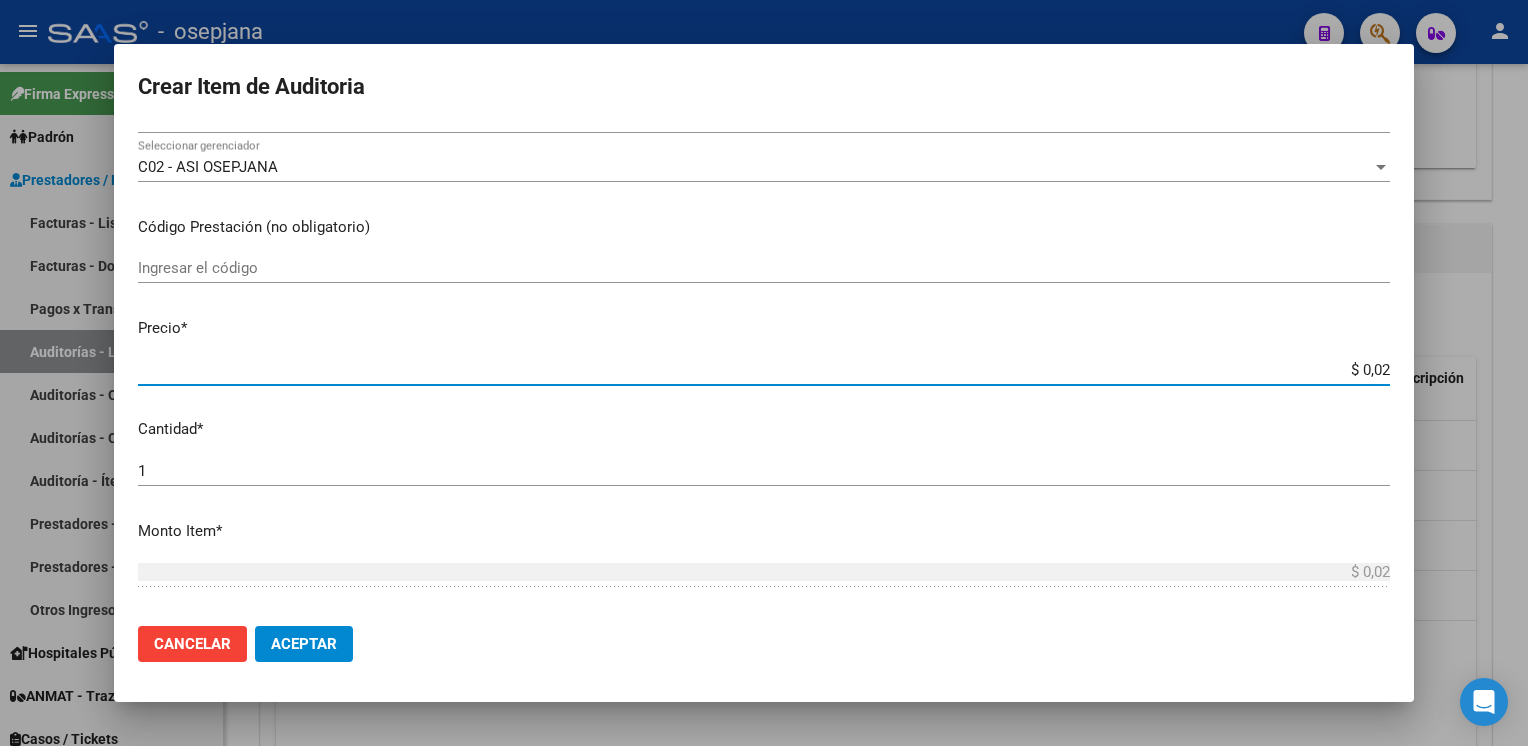 type on "$ 0,22" 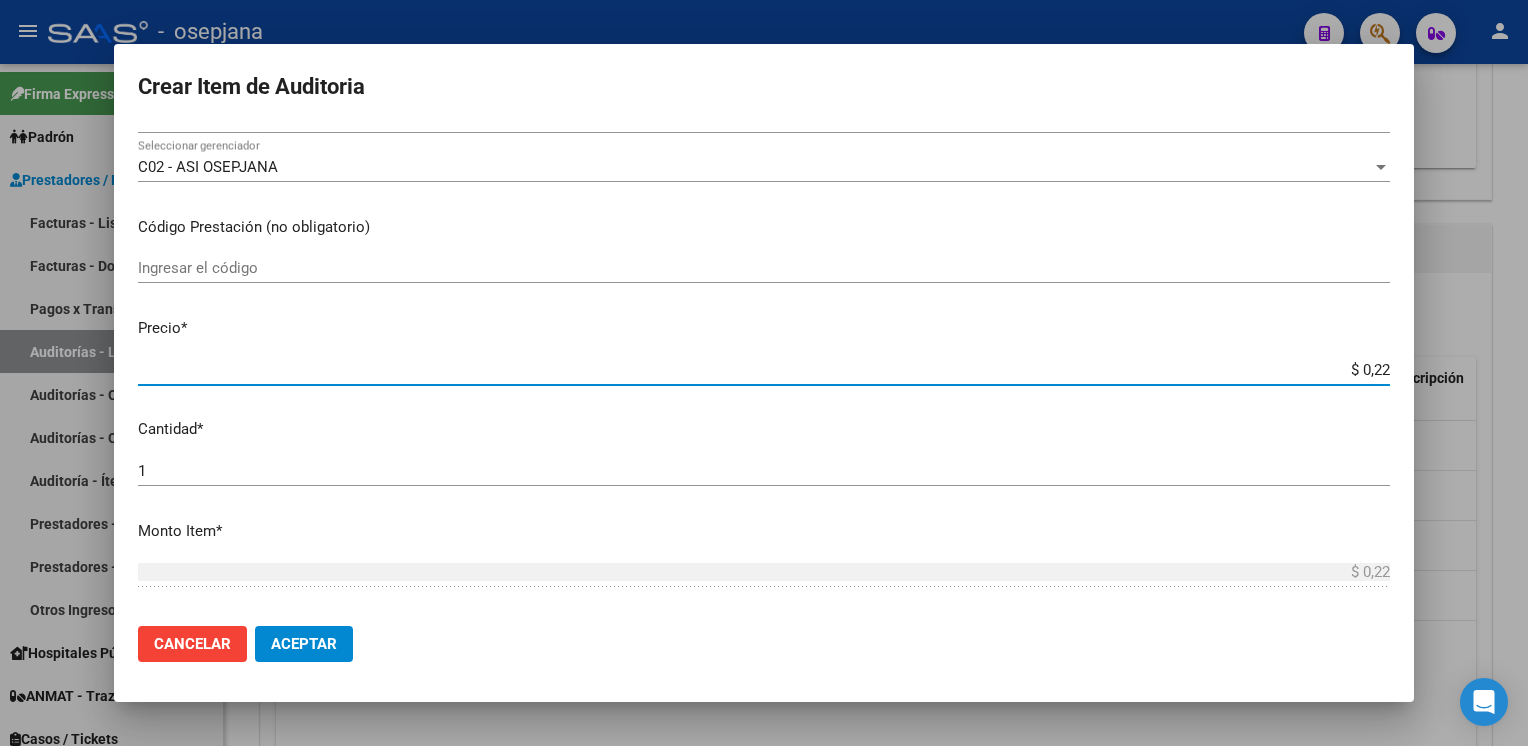 type on "$ 2,24" 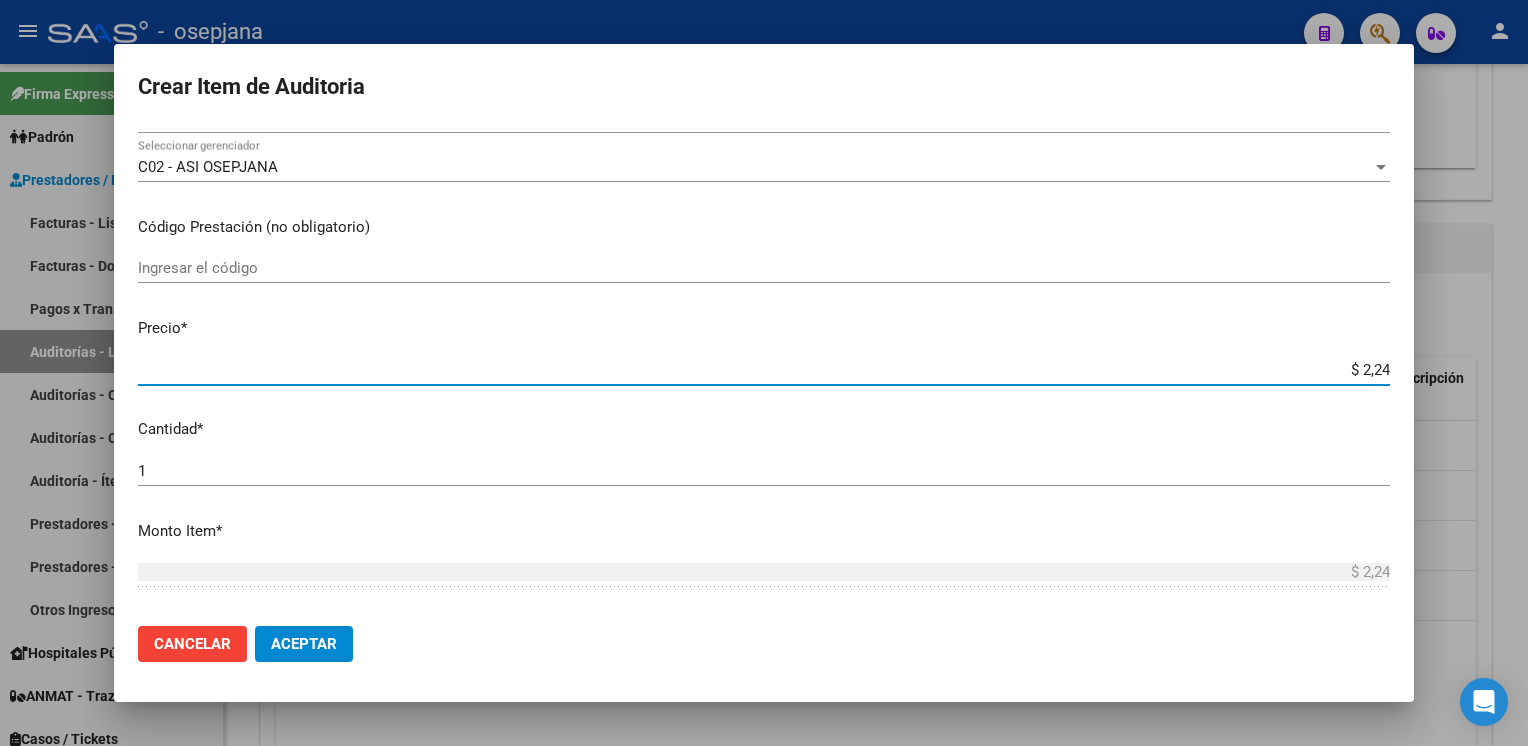 type on "$ 22,47" 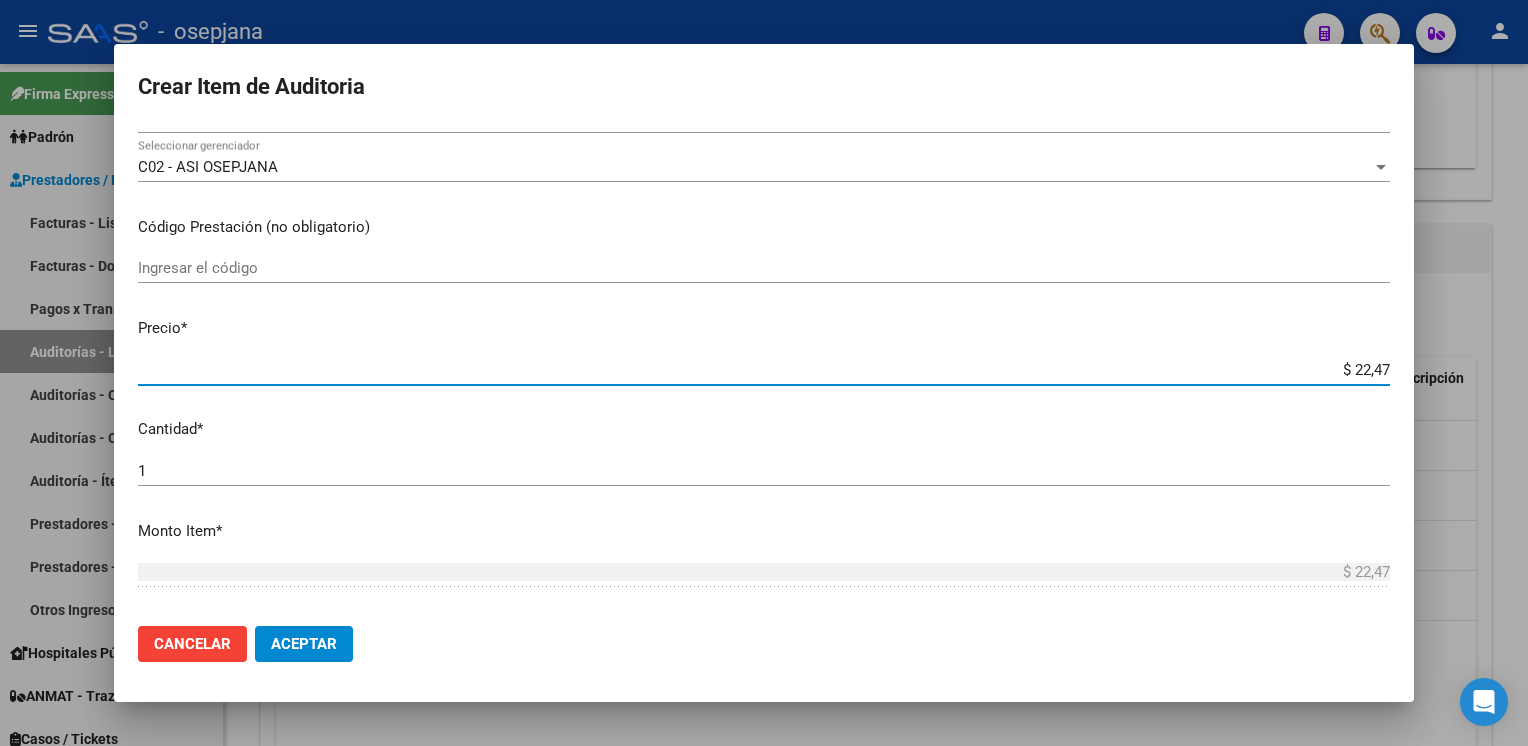 type on "$ 224,76" 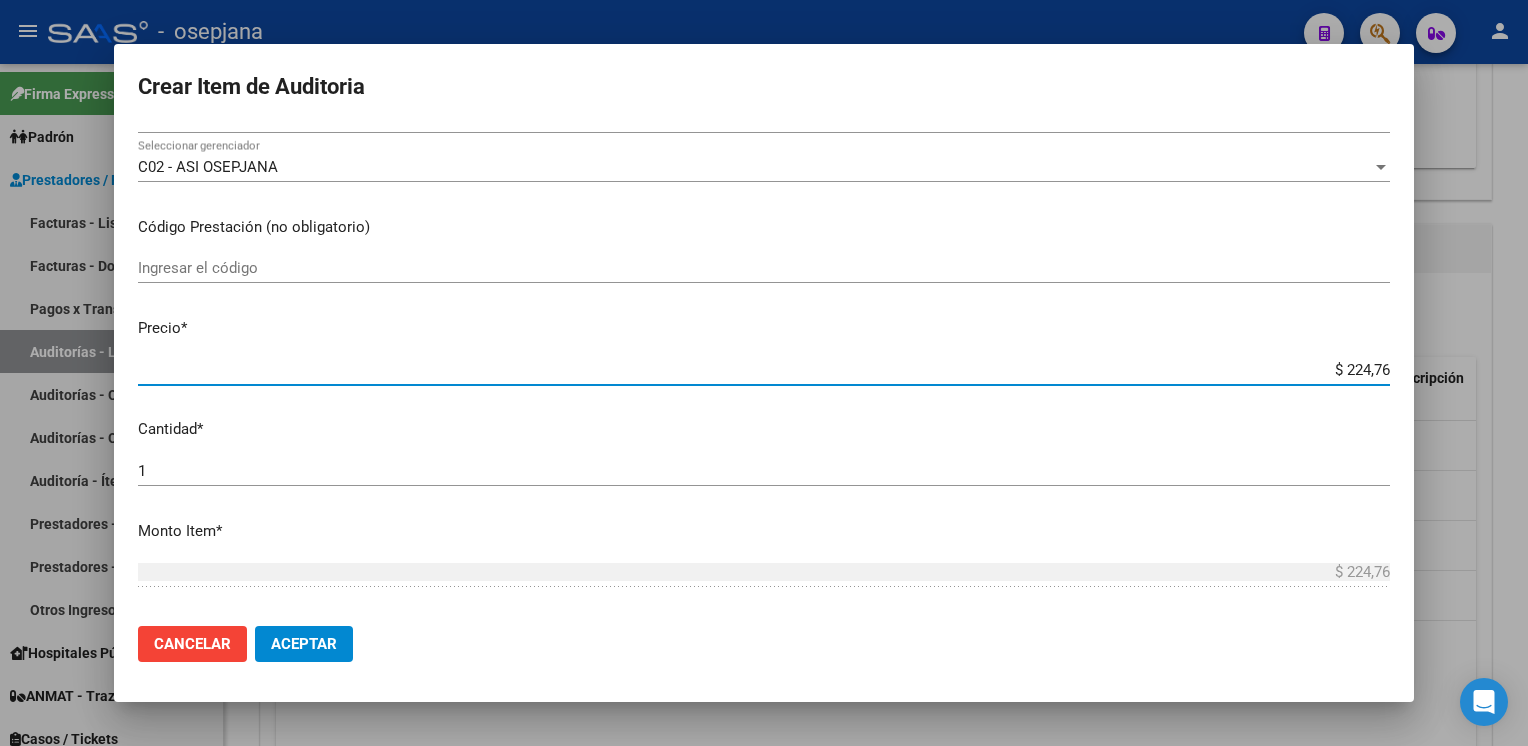 type on "$ 2.247,60" 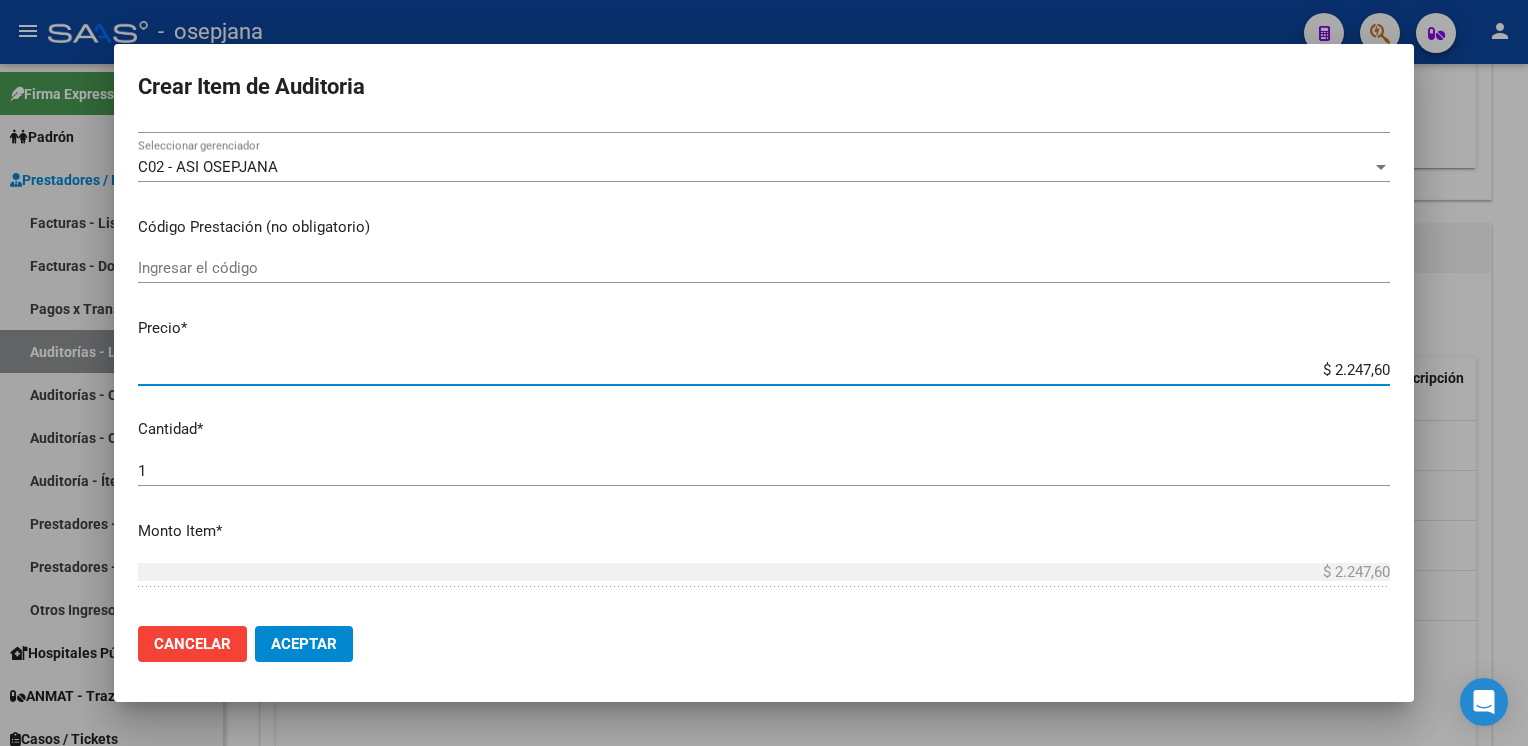 type on "$ 22.476,00" 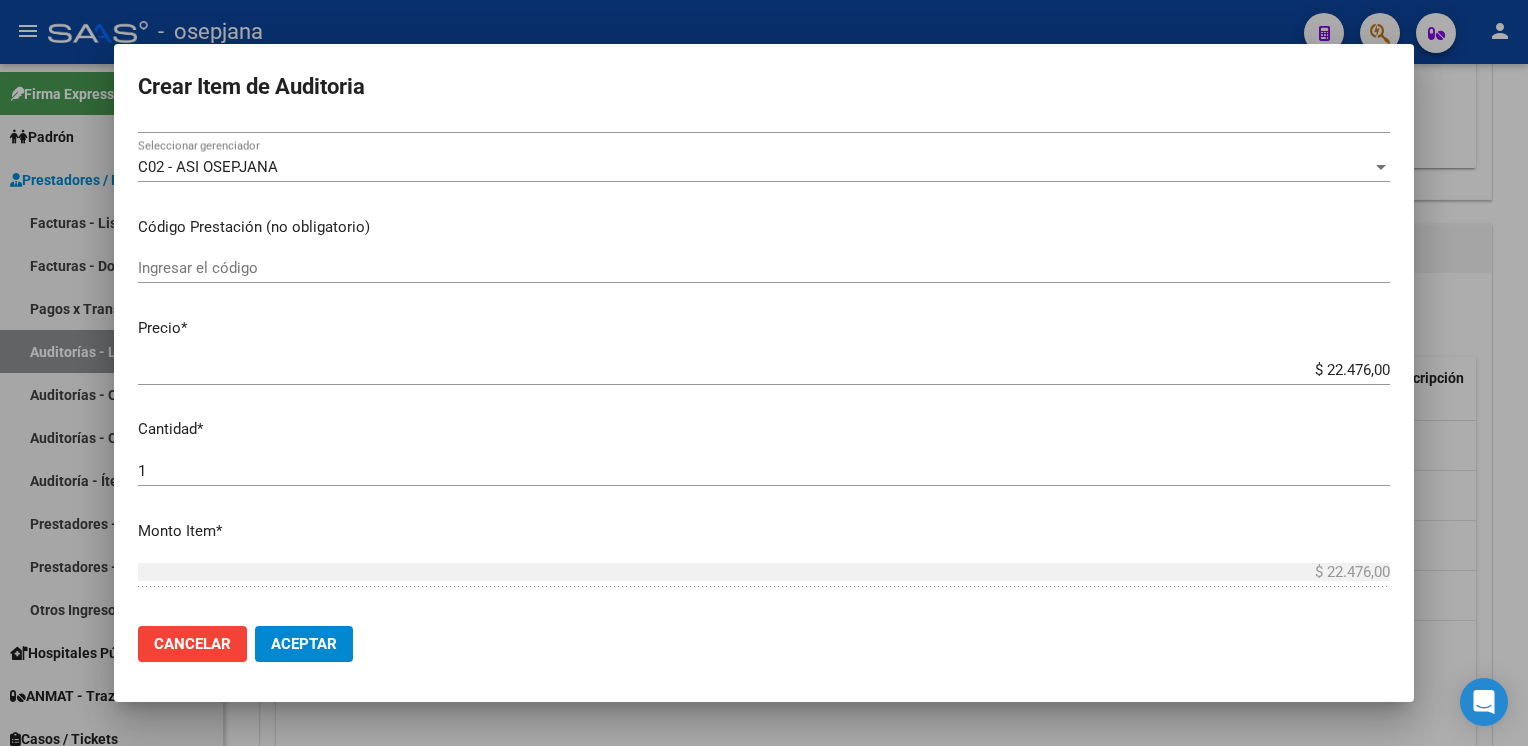 scroll, scrollTop: 628, scrollLeft: 0, axis: vertical 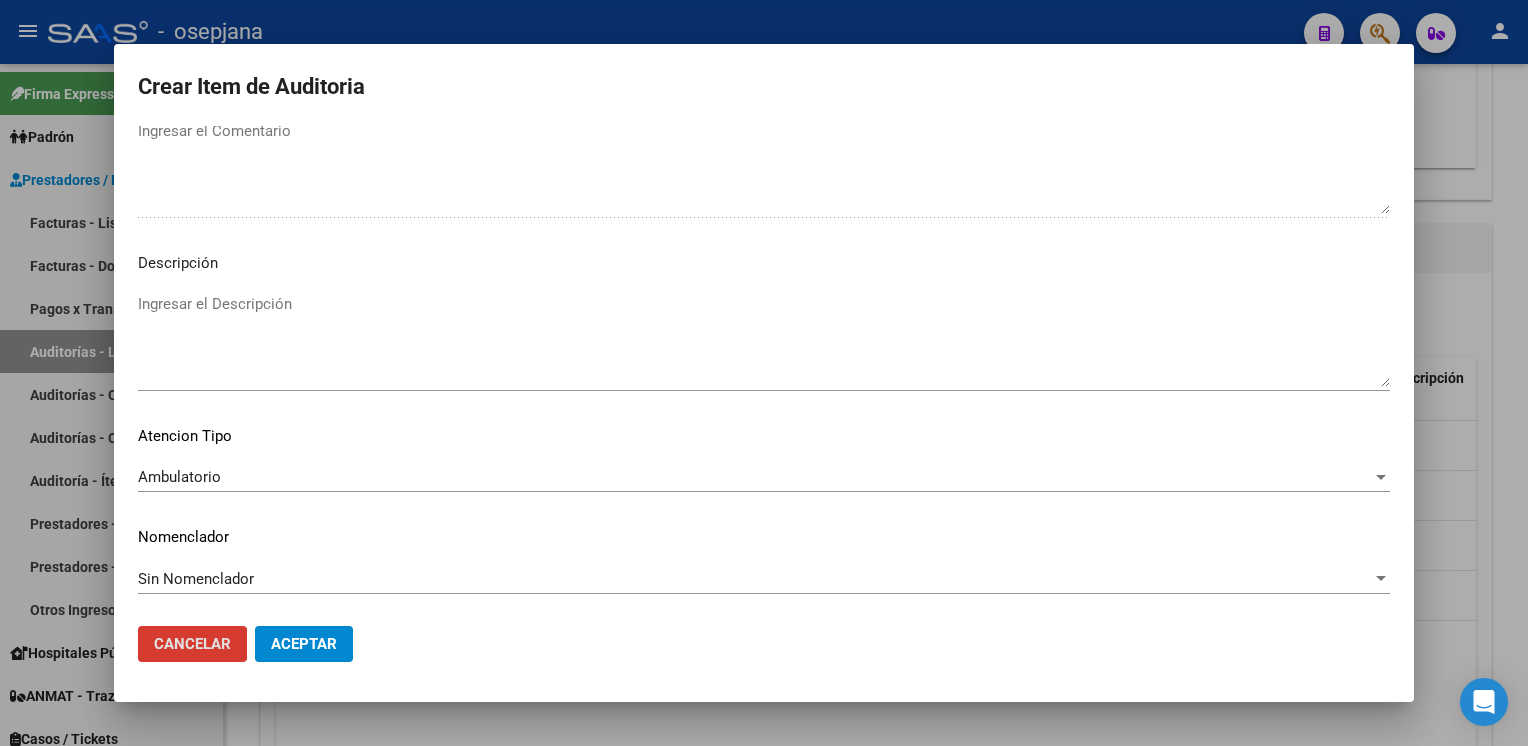 type 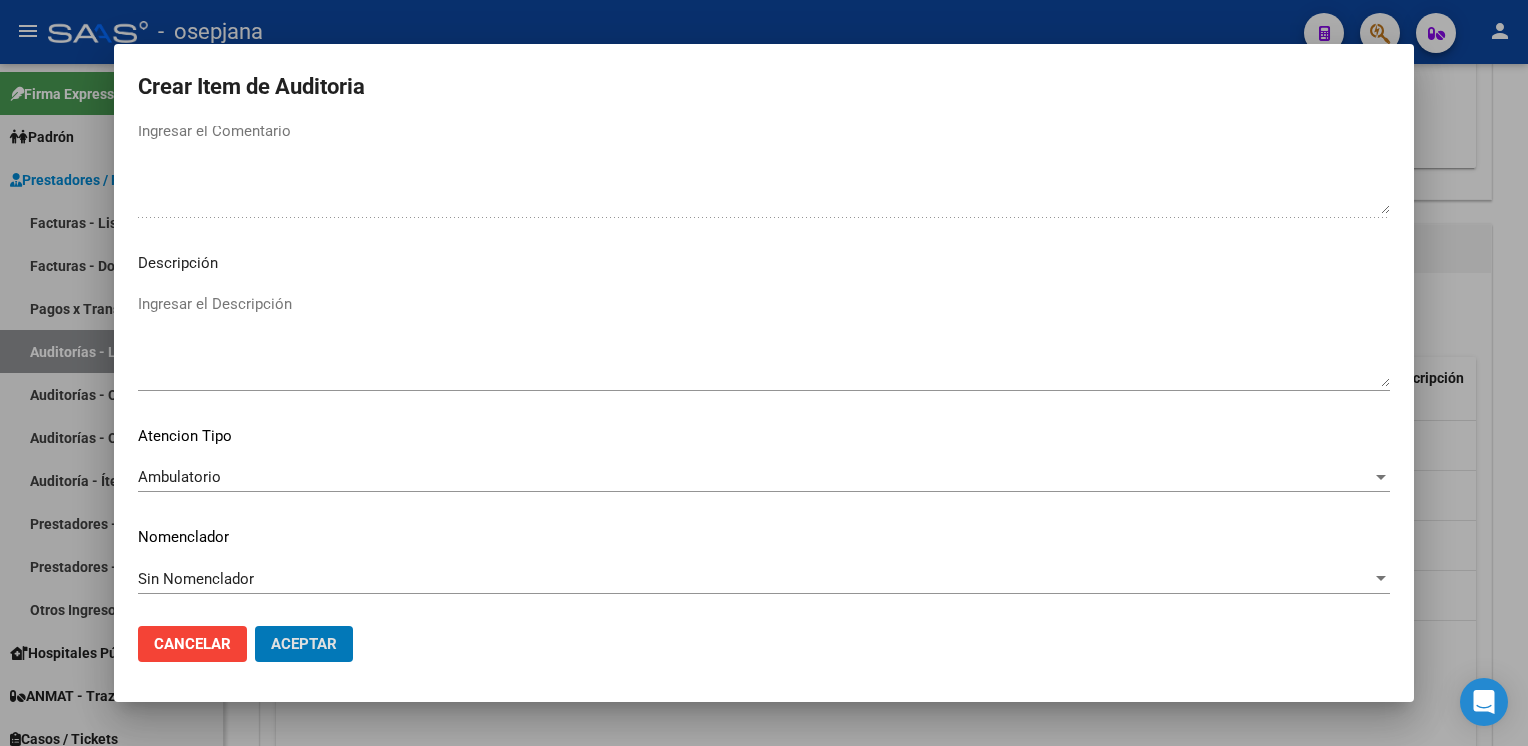 type 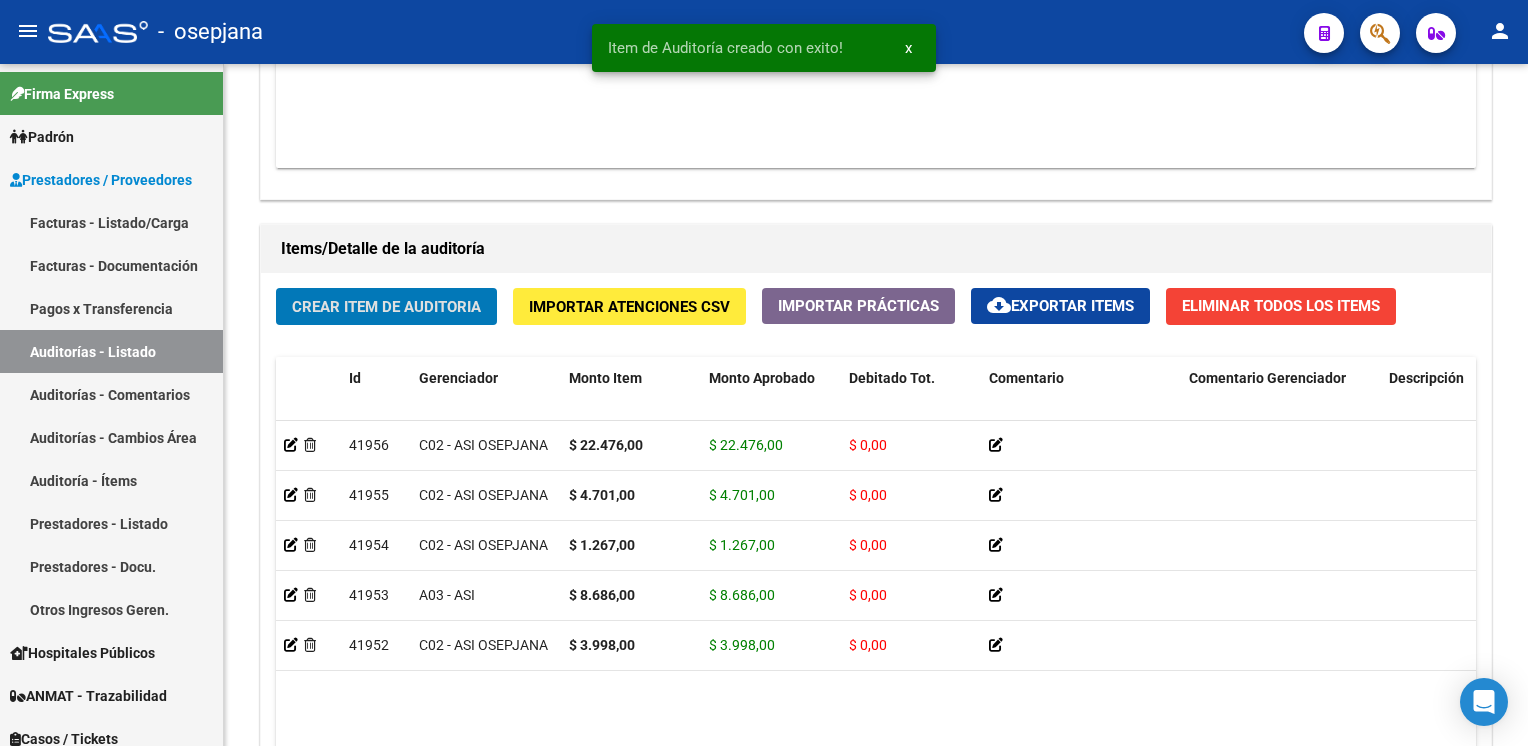 click on "Crear Item de Auditoria" 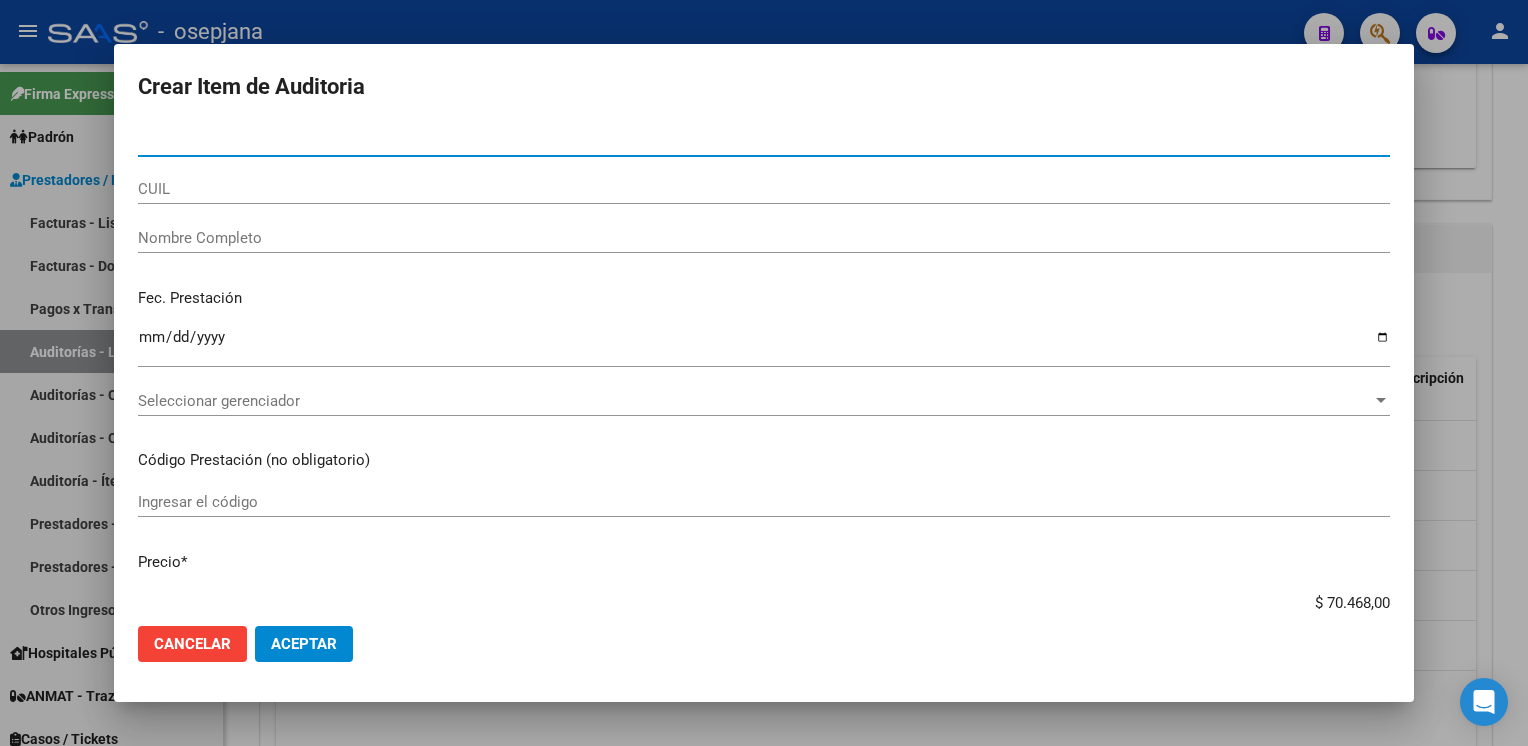 type on "40077123" 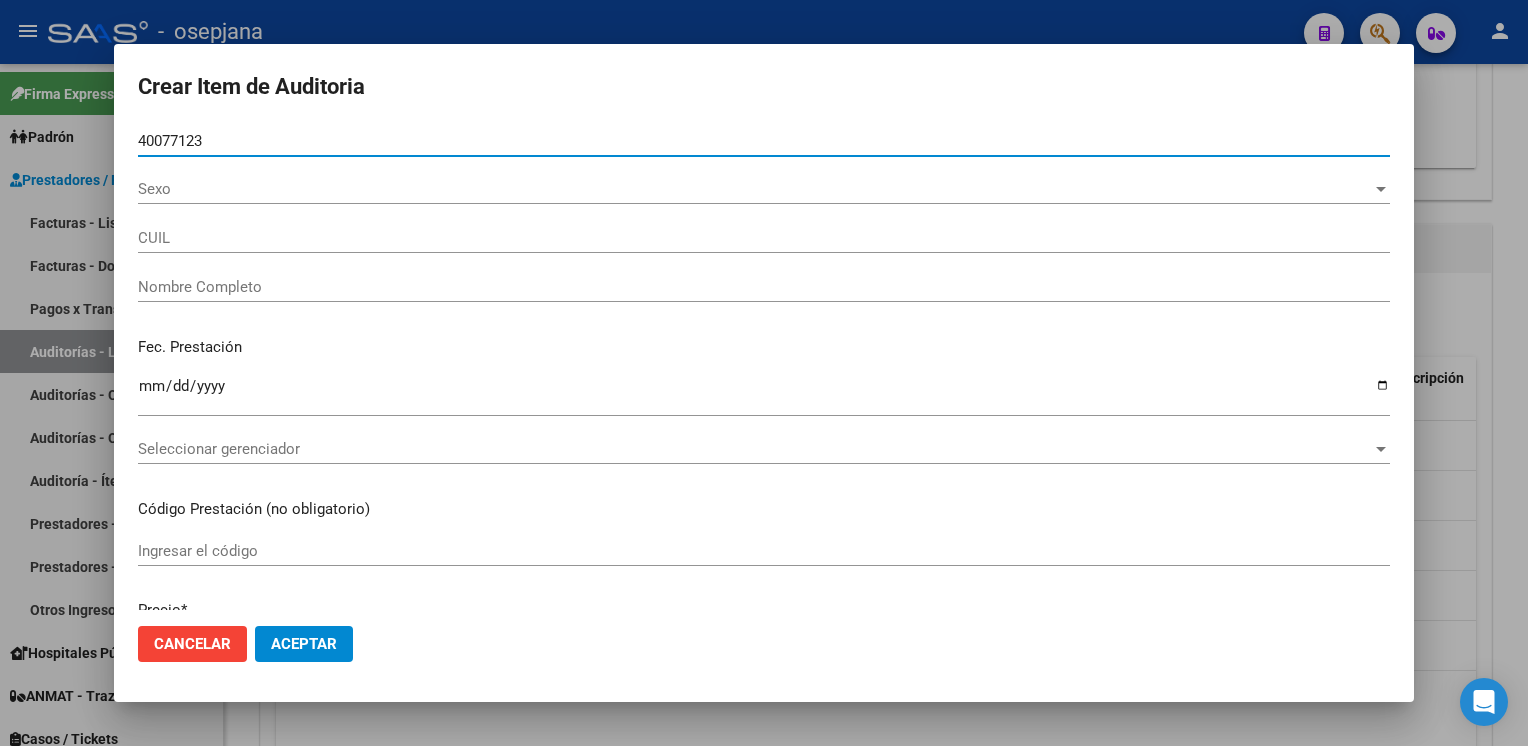 type on "27400771230" 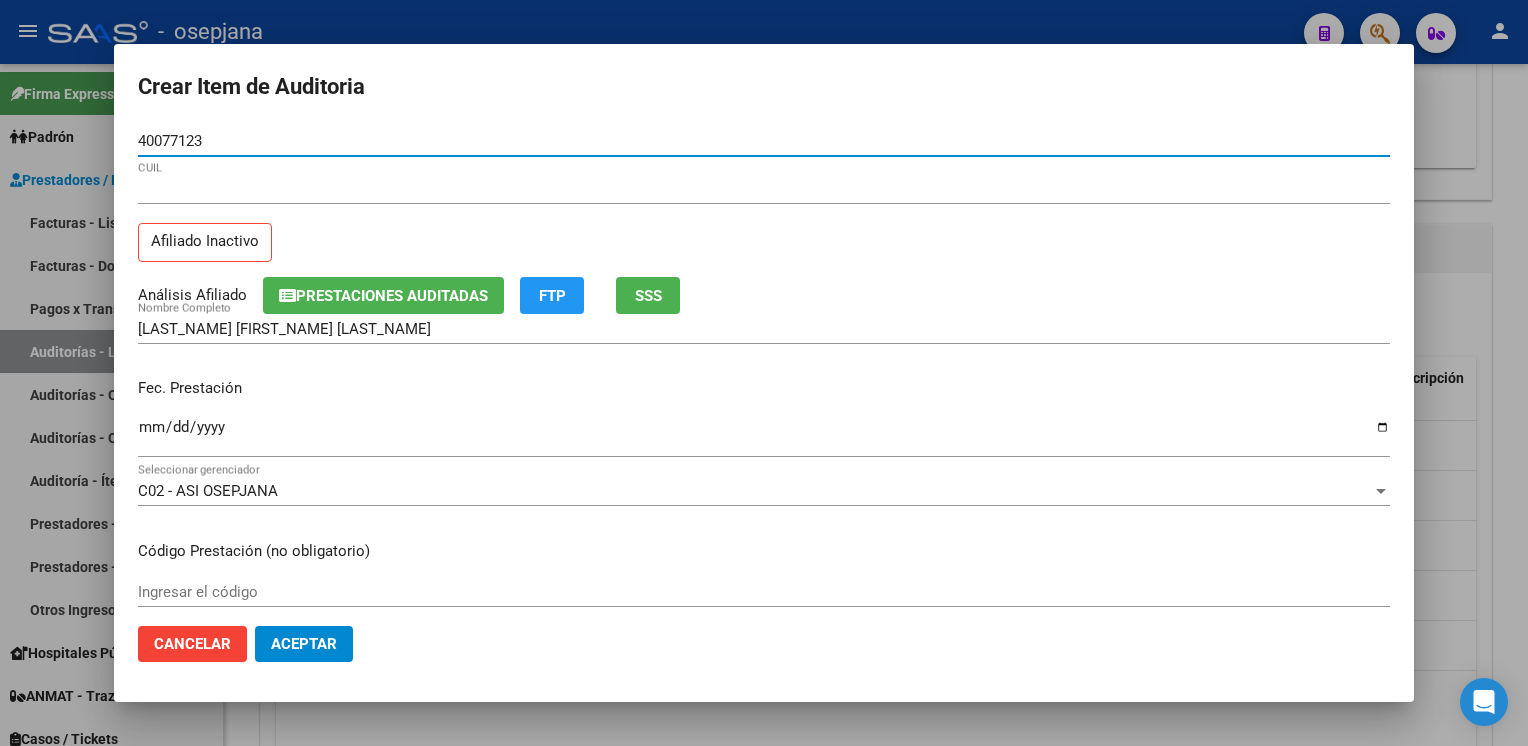 type on "40077123" 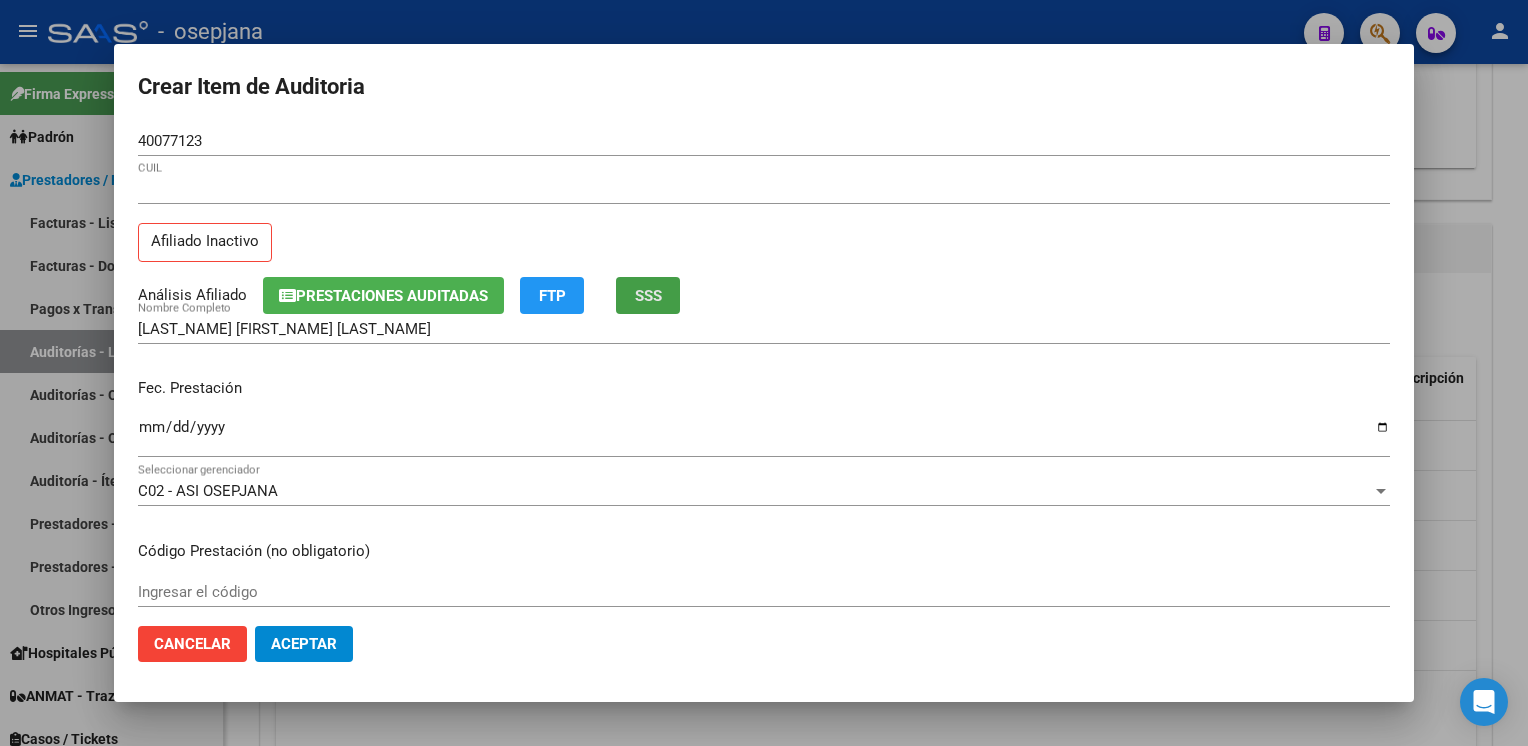 click on "SSS" 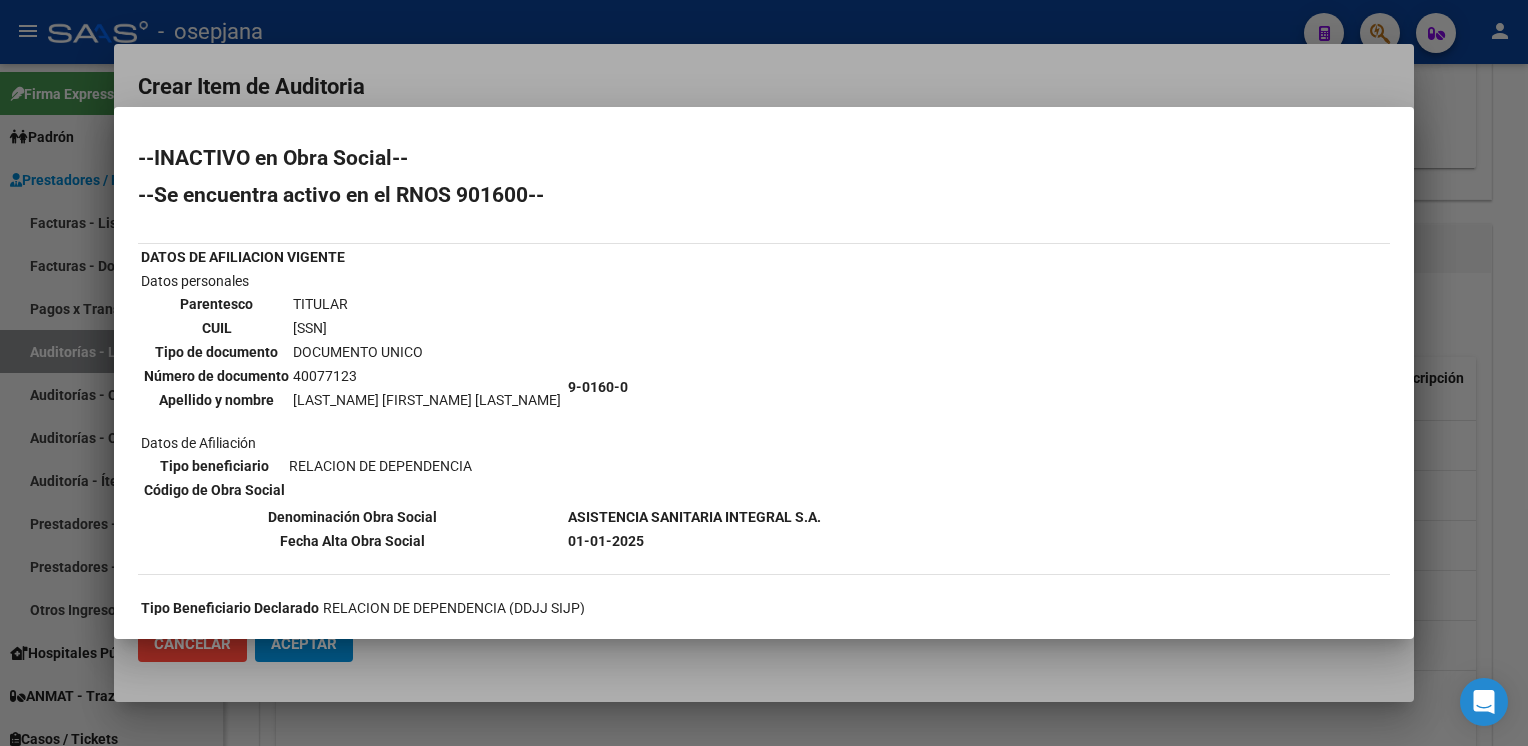 scroll, scrollTop: 270, scrollLeft: 0, axis: vertical 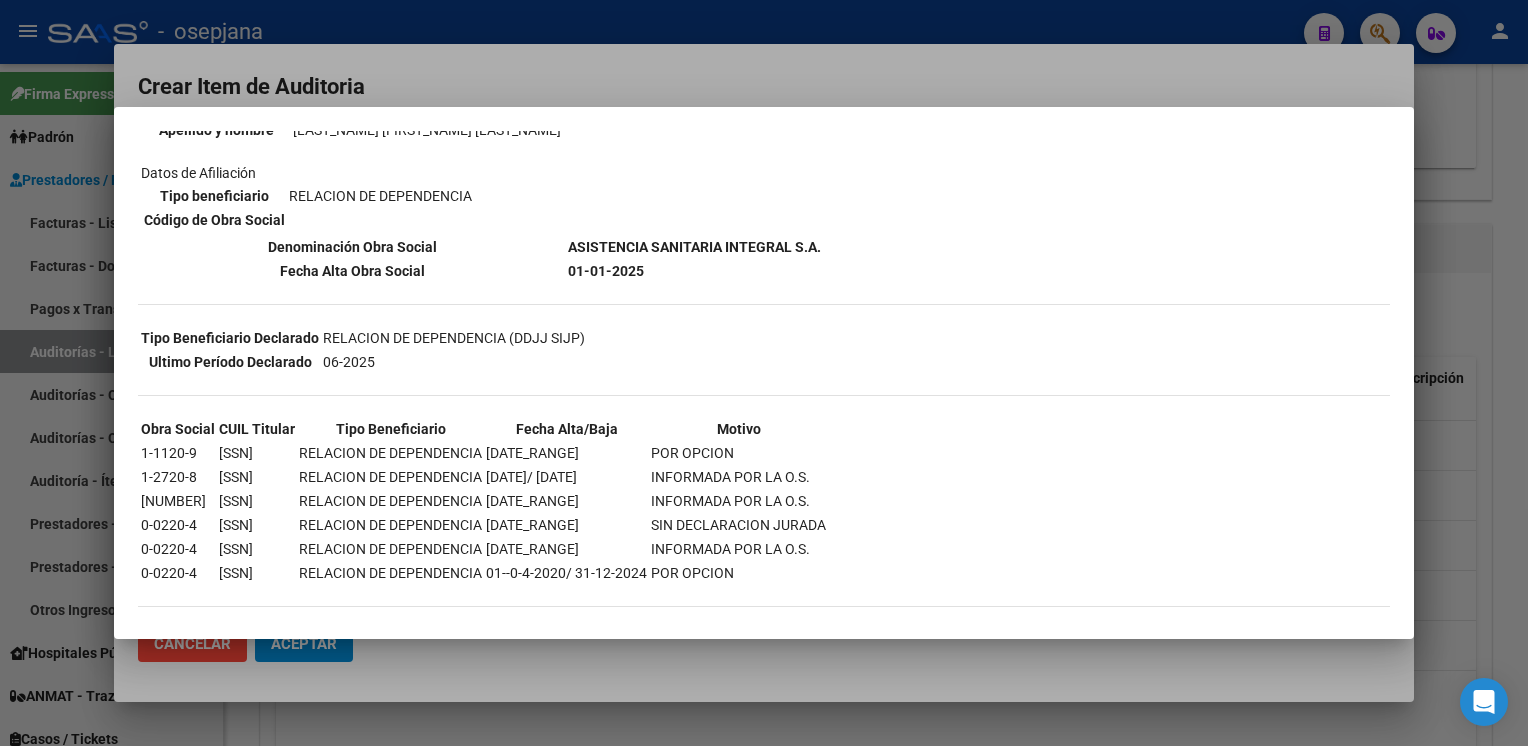type 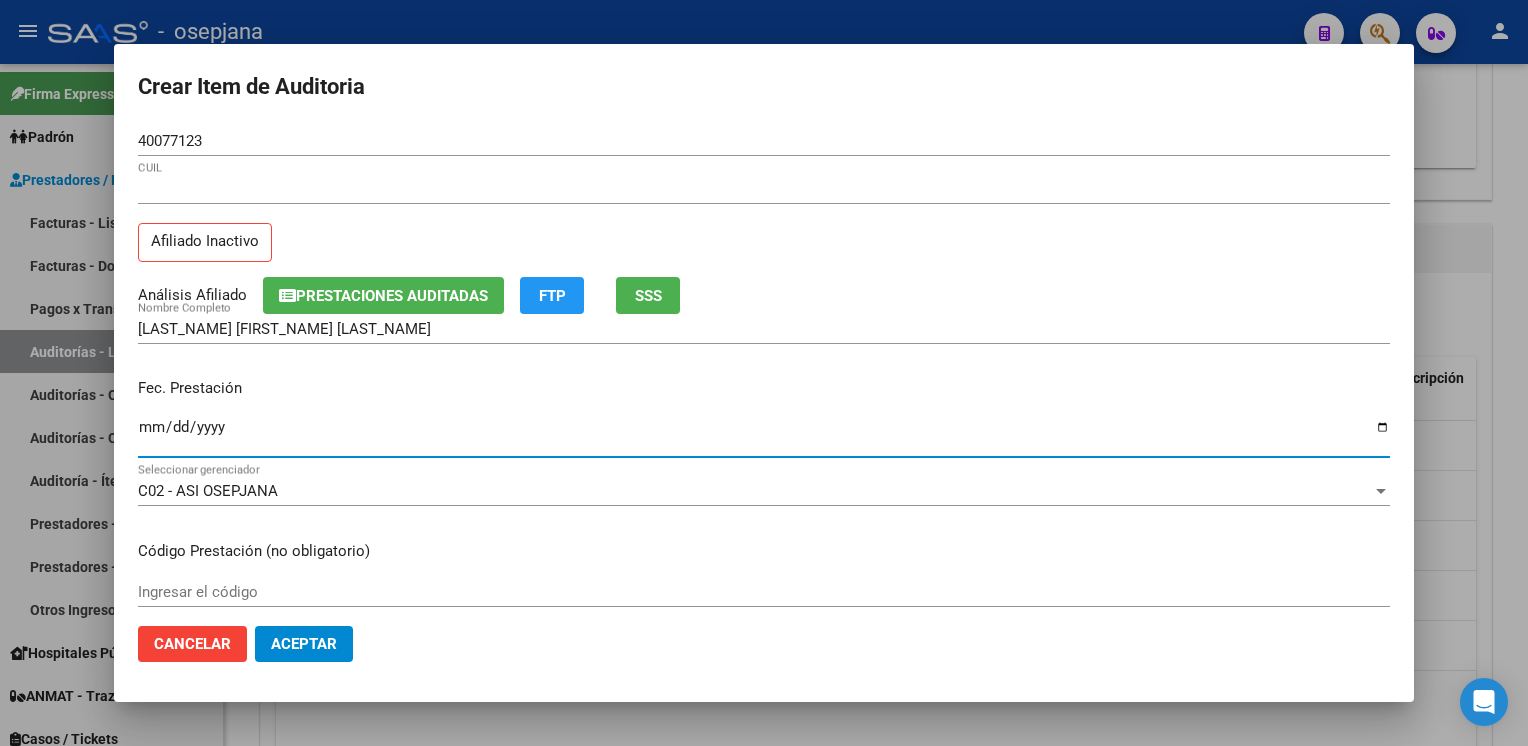 type on "2024-12-24" 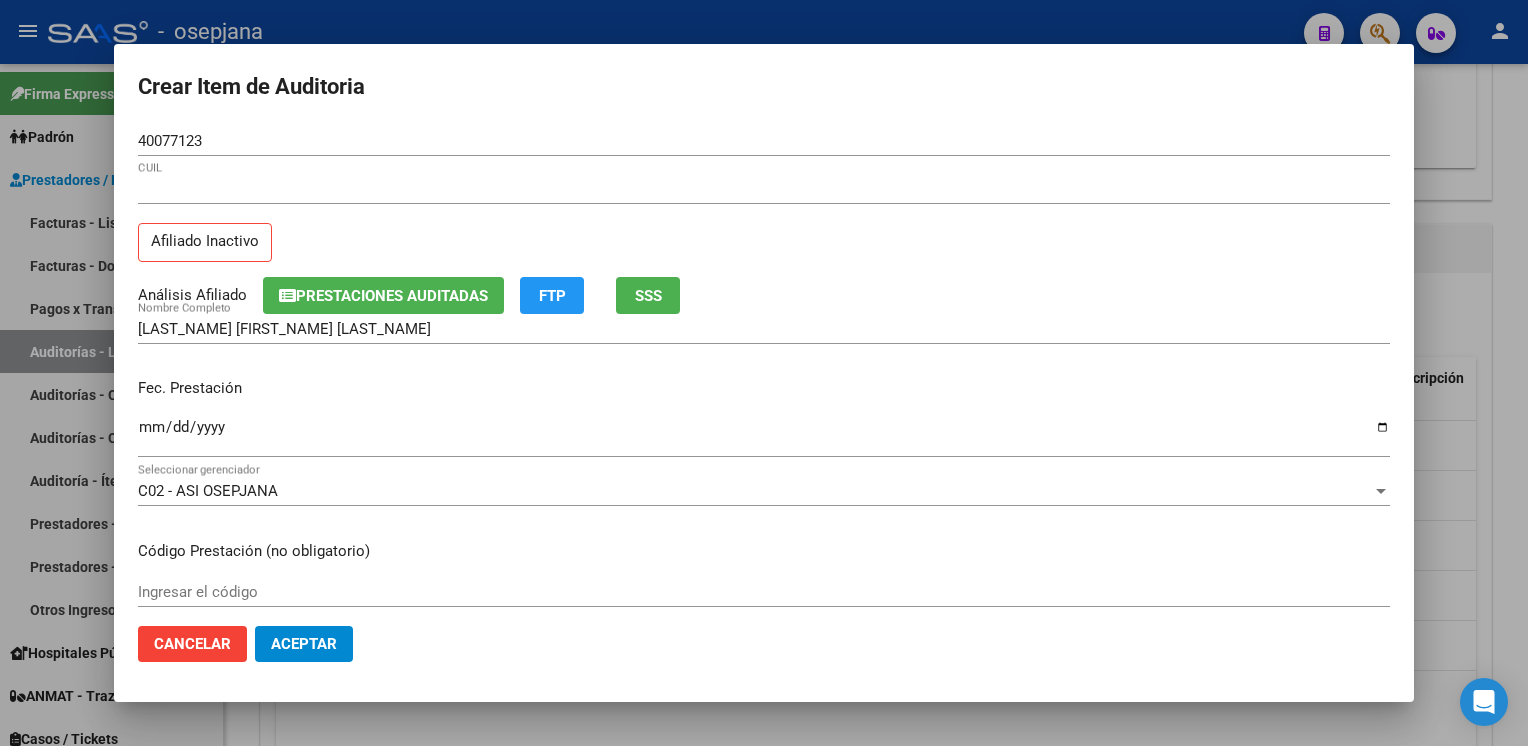 scroll, scrollTop: 324, scrollLeft: 0, axis: vertical 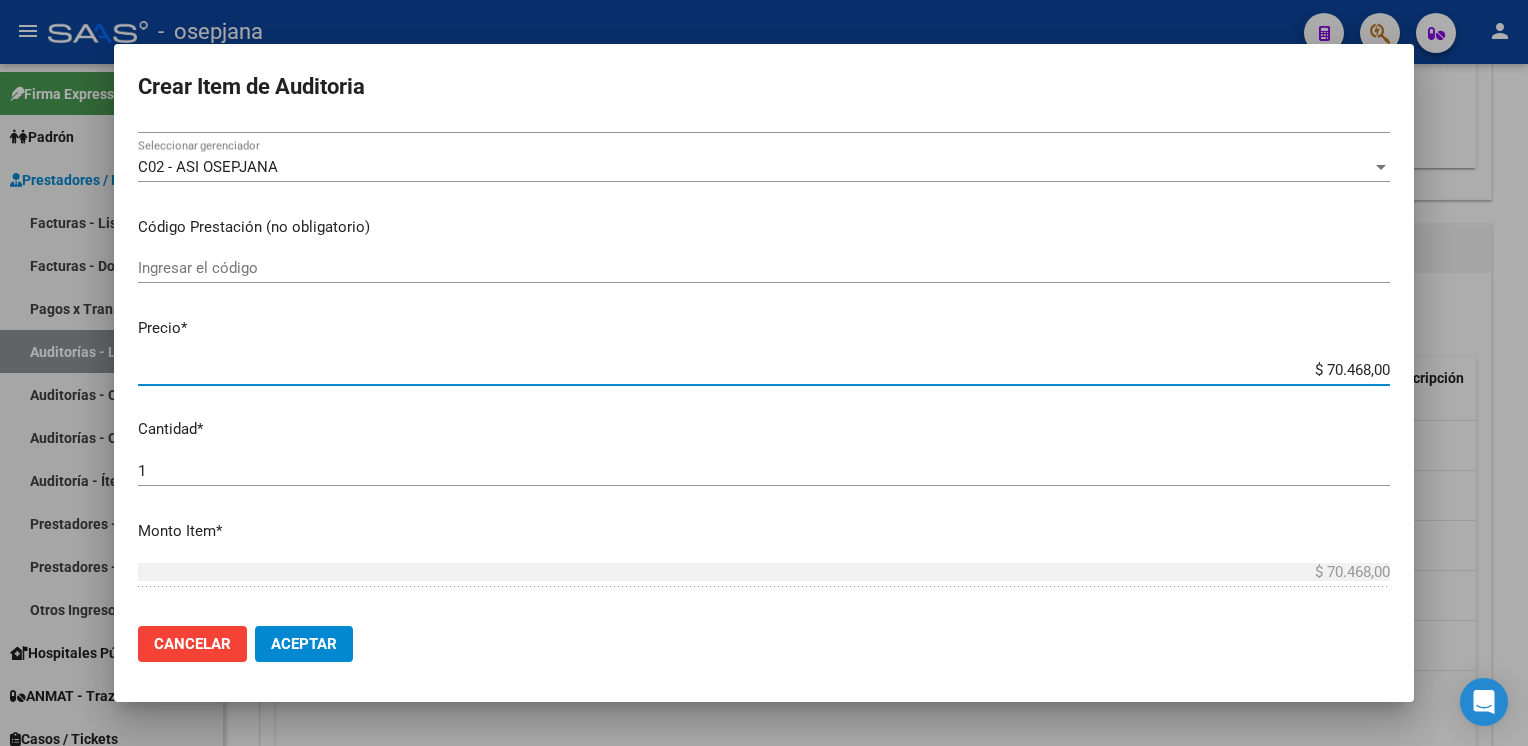 type on "$ 0,01" 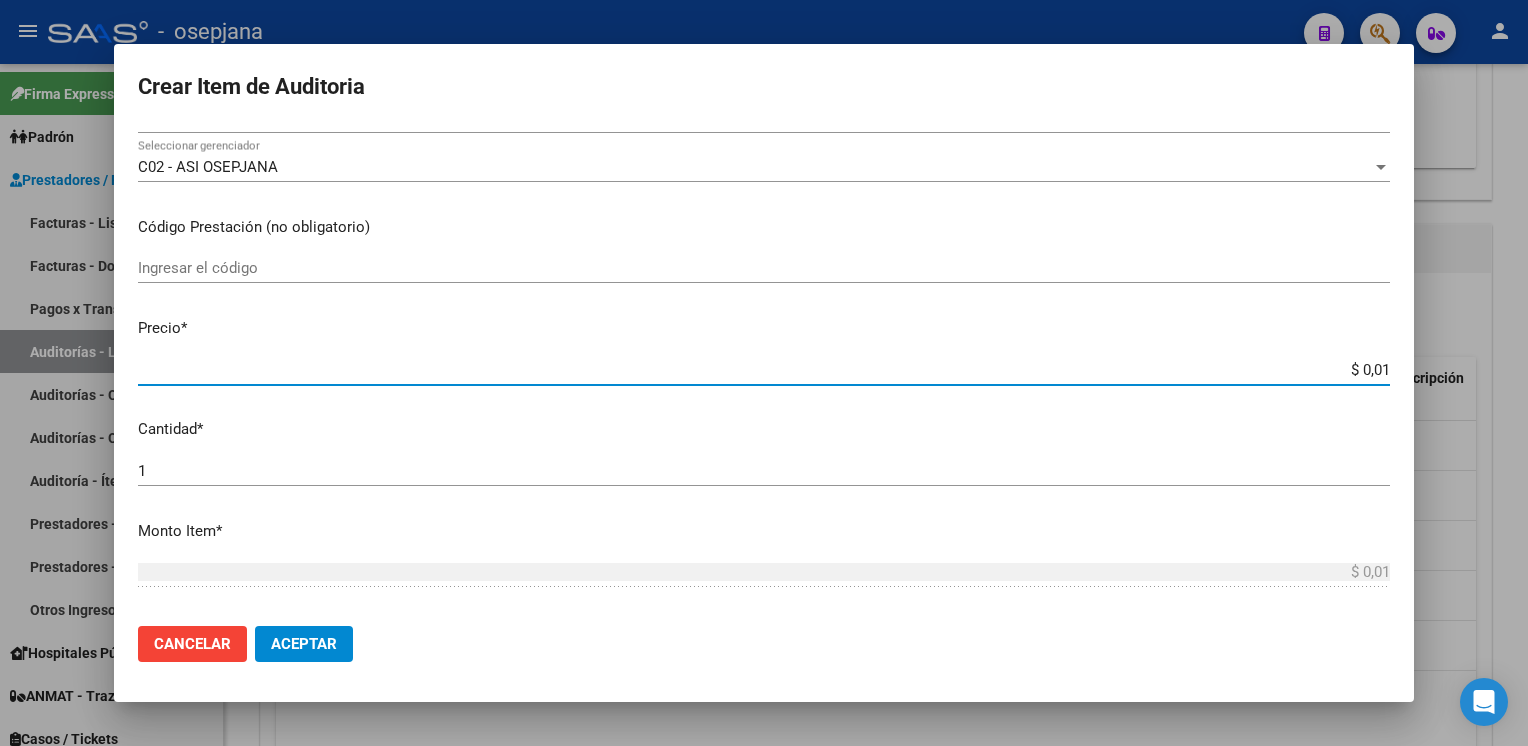 type on "$ 0,12" 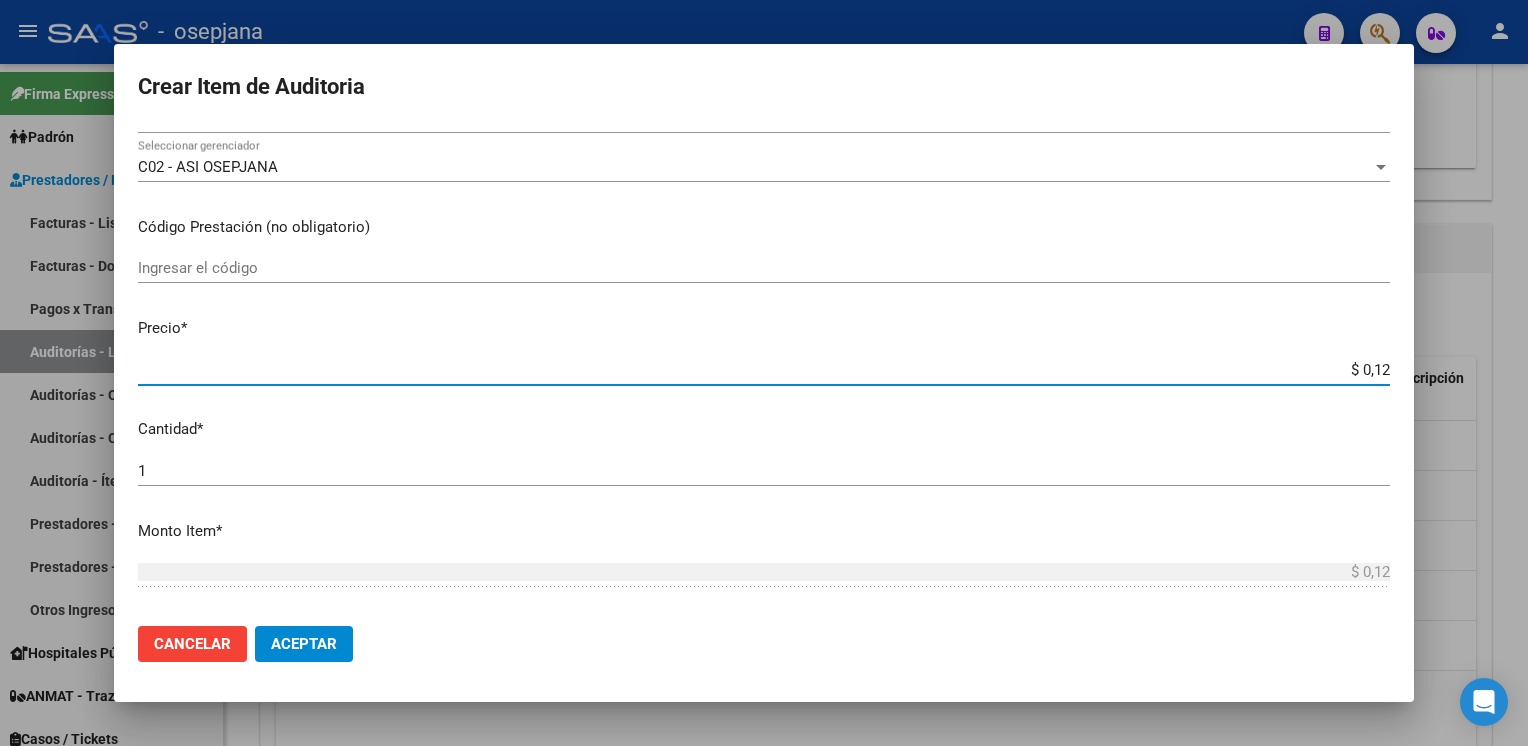 type on "$ 1,26" 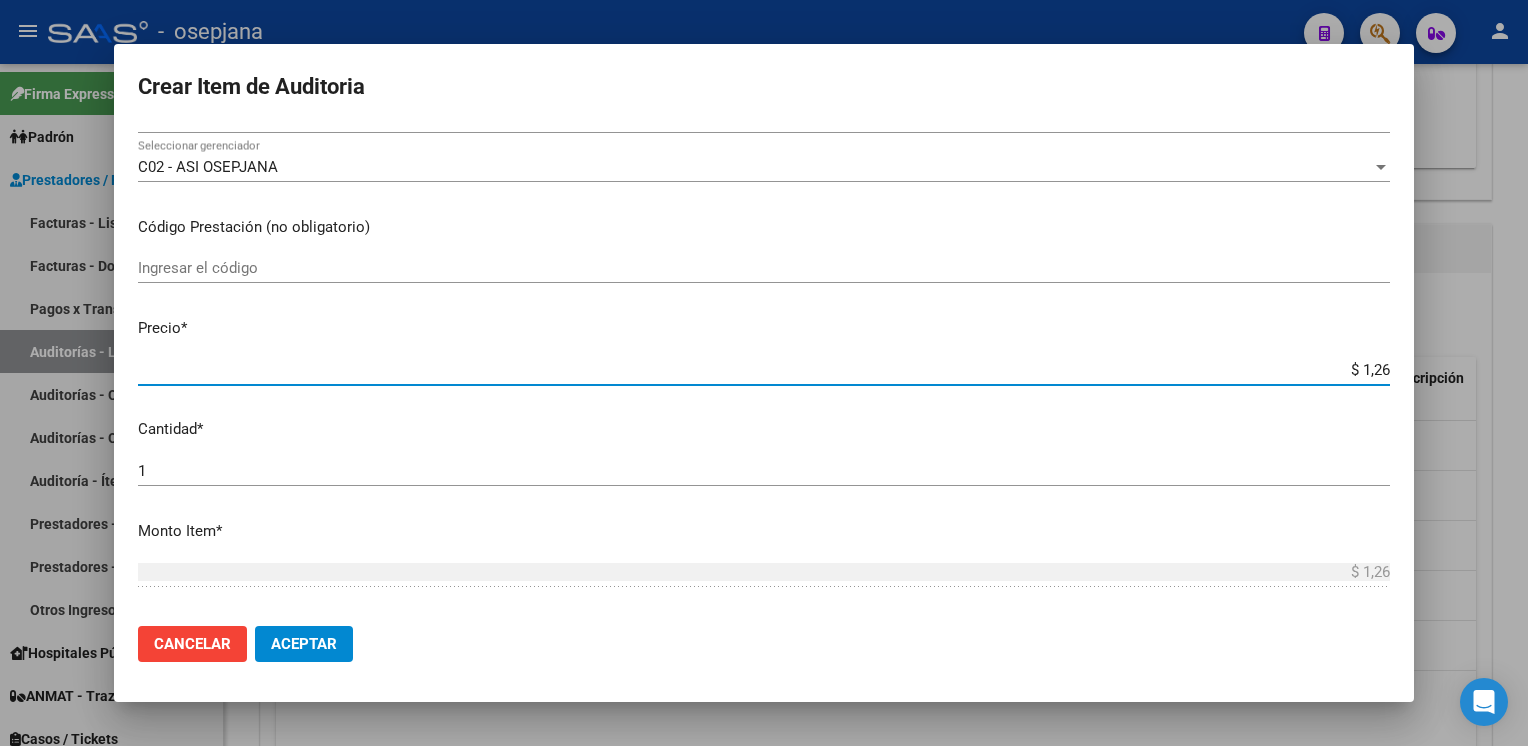 type on "$ 12,67" 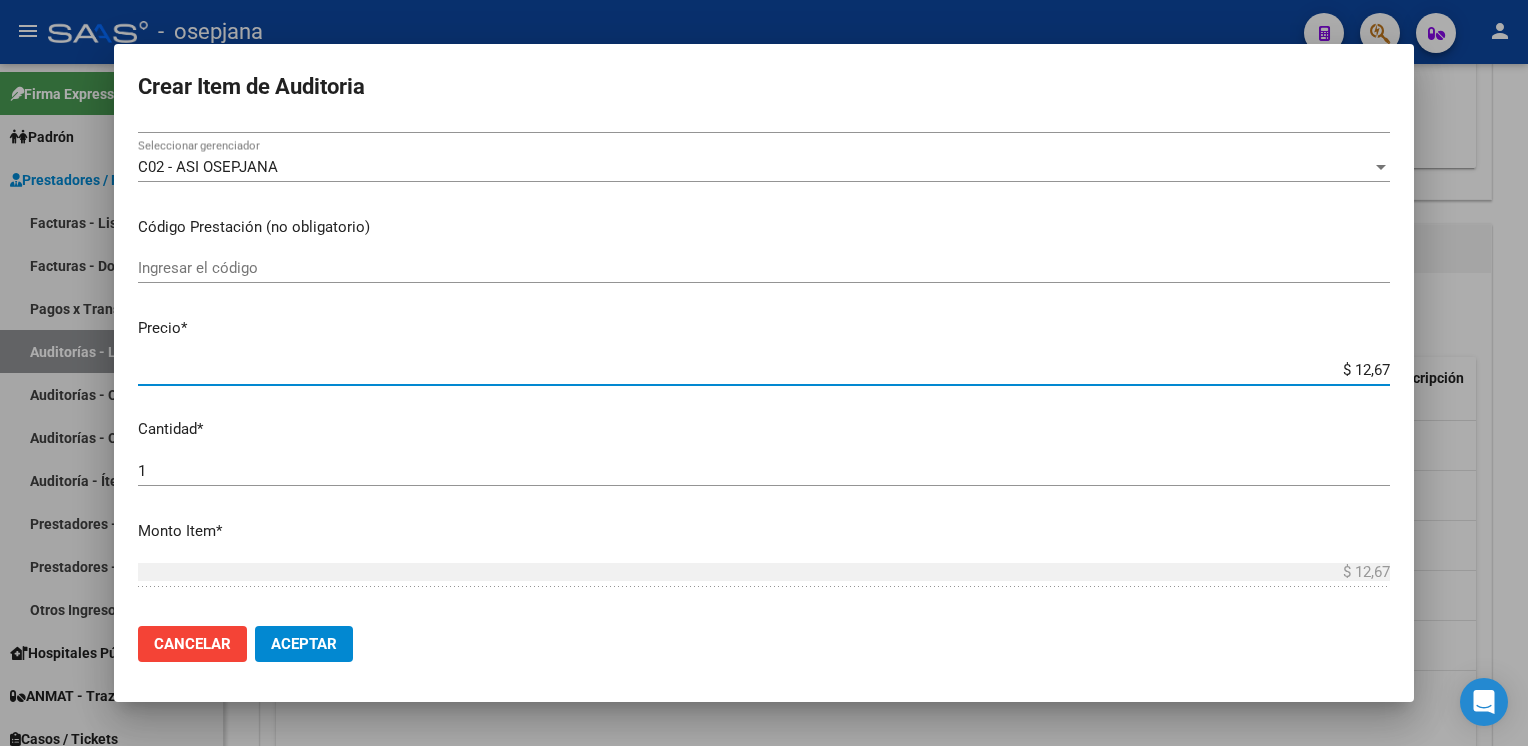 type on "$ 126,70" 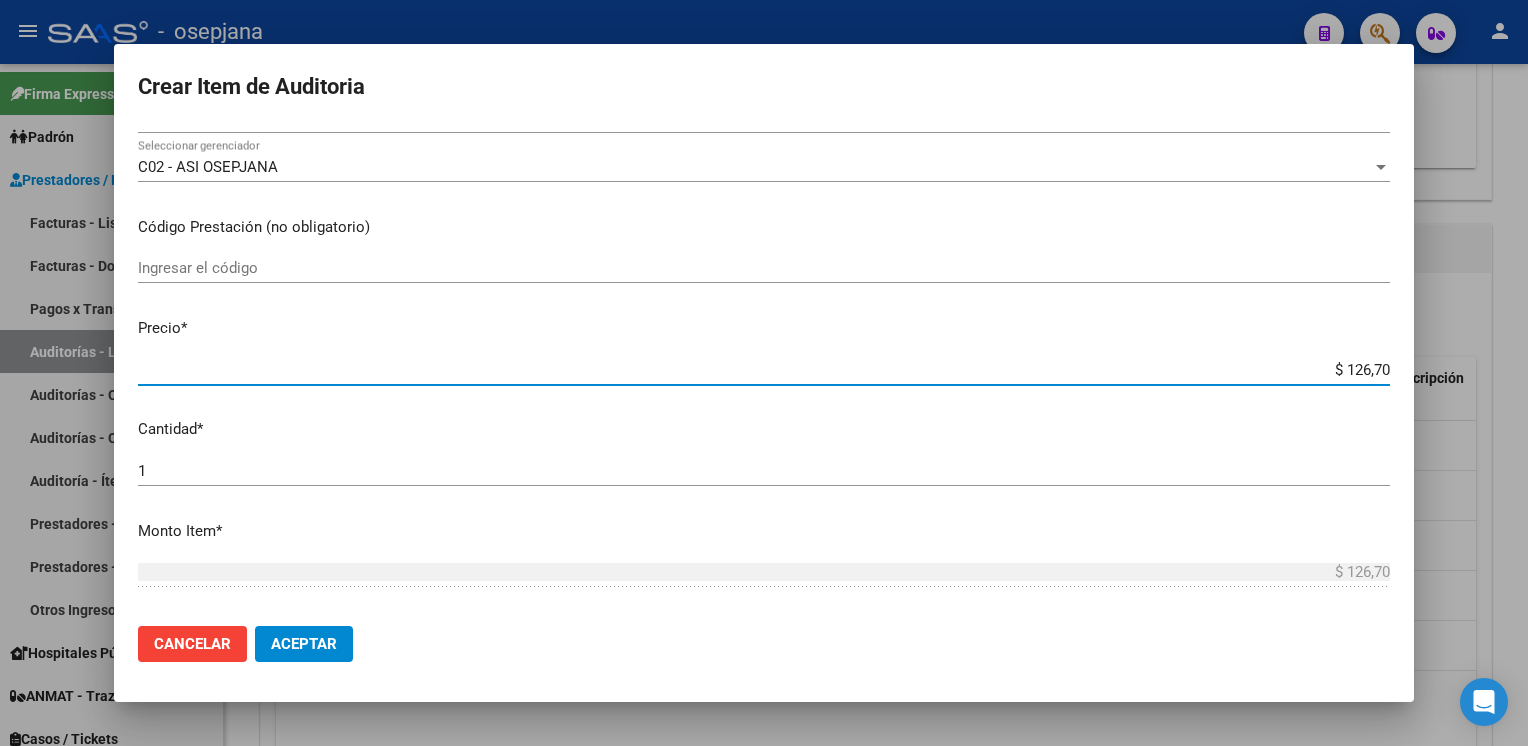 type on "$ 1.267,00" 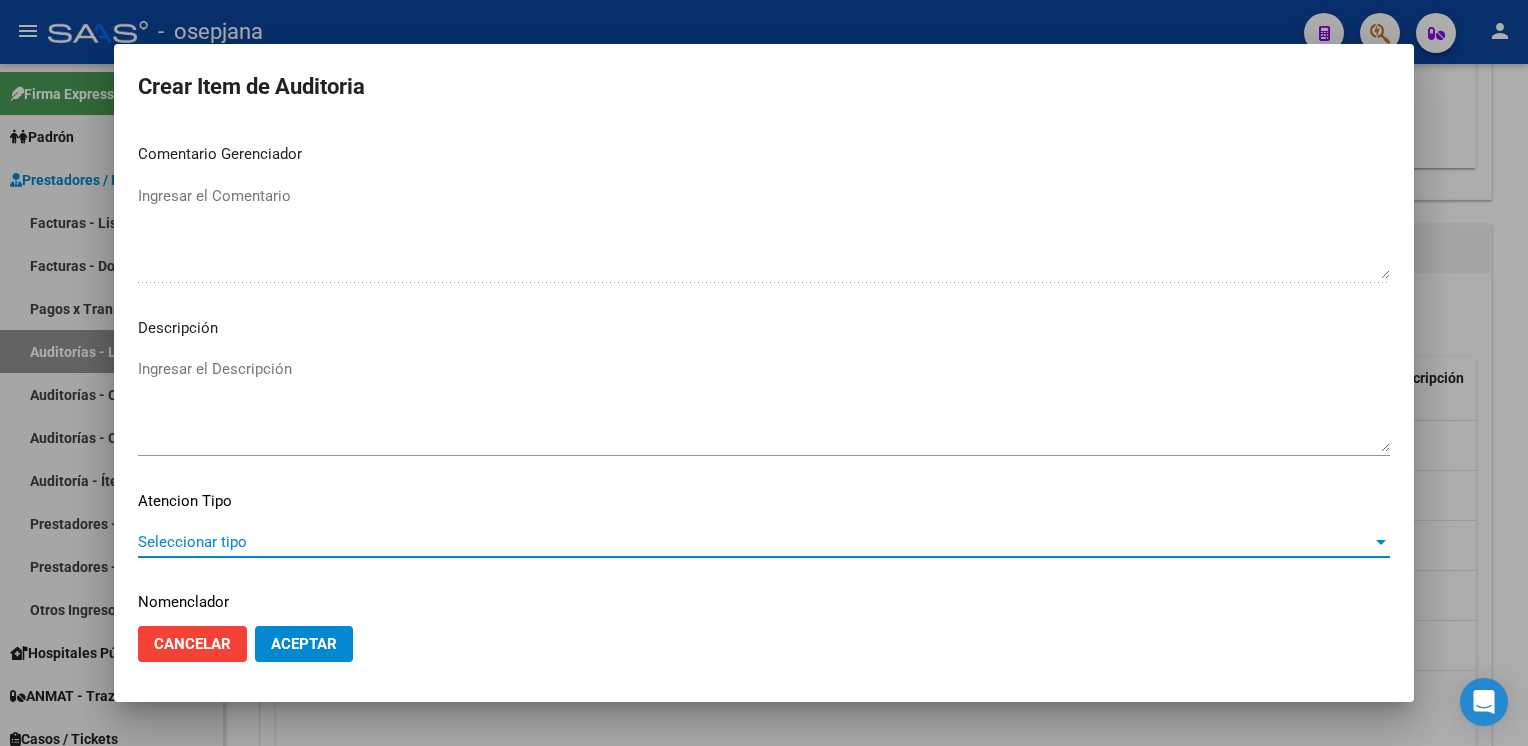 scroll, scrollTop: 1141, scrollLeft: 0, axis: vertical 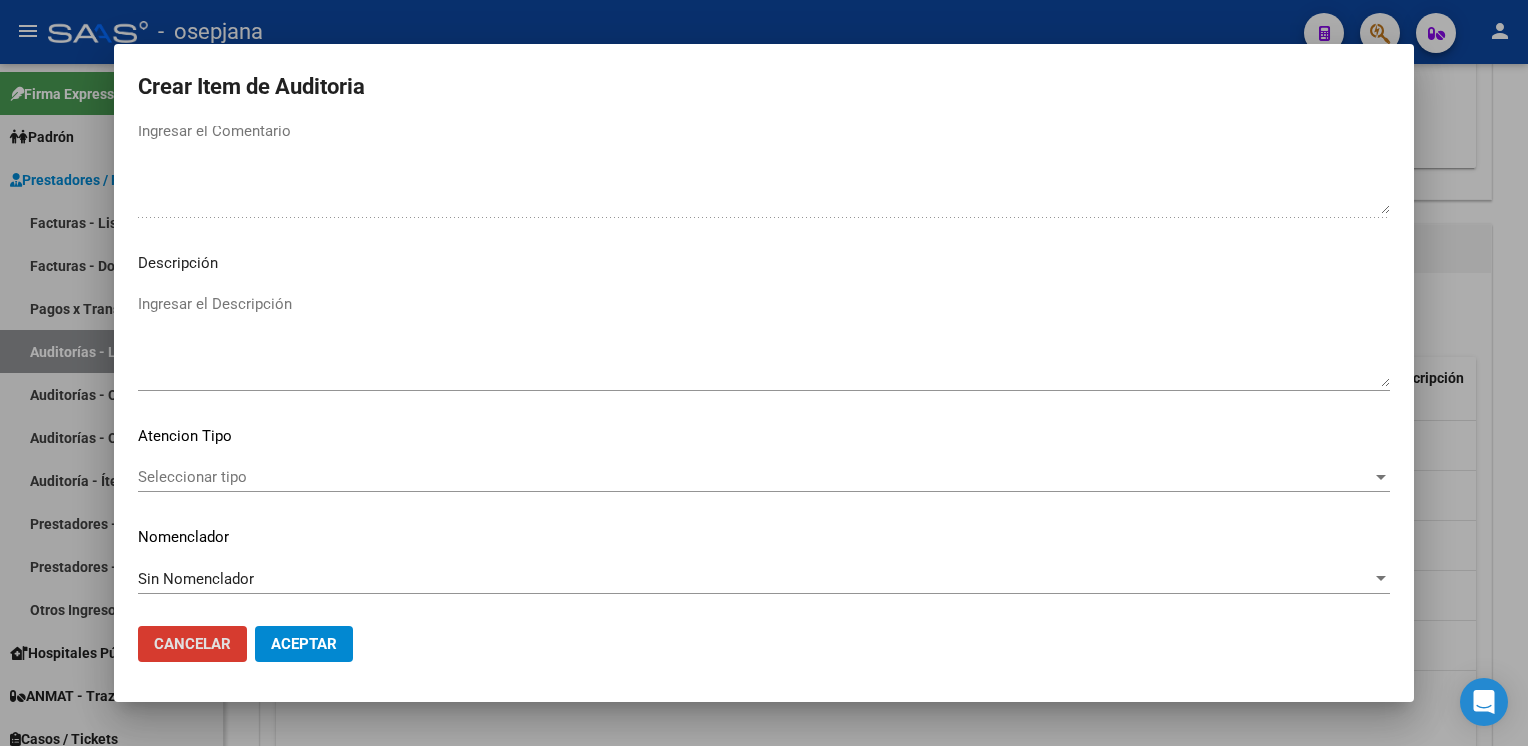 type 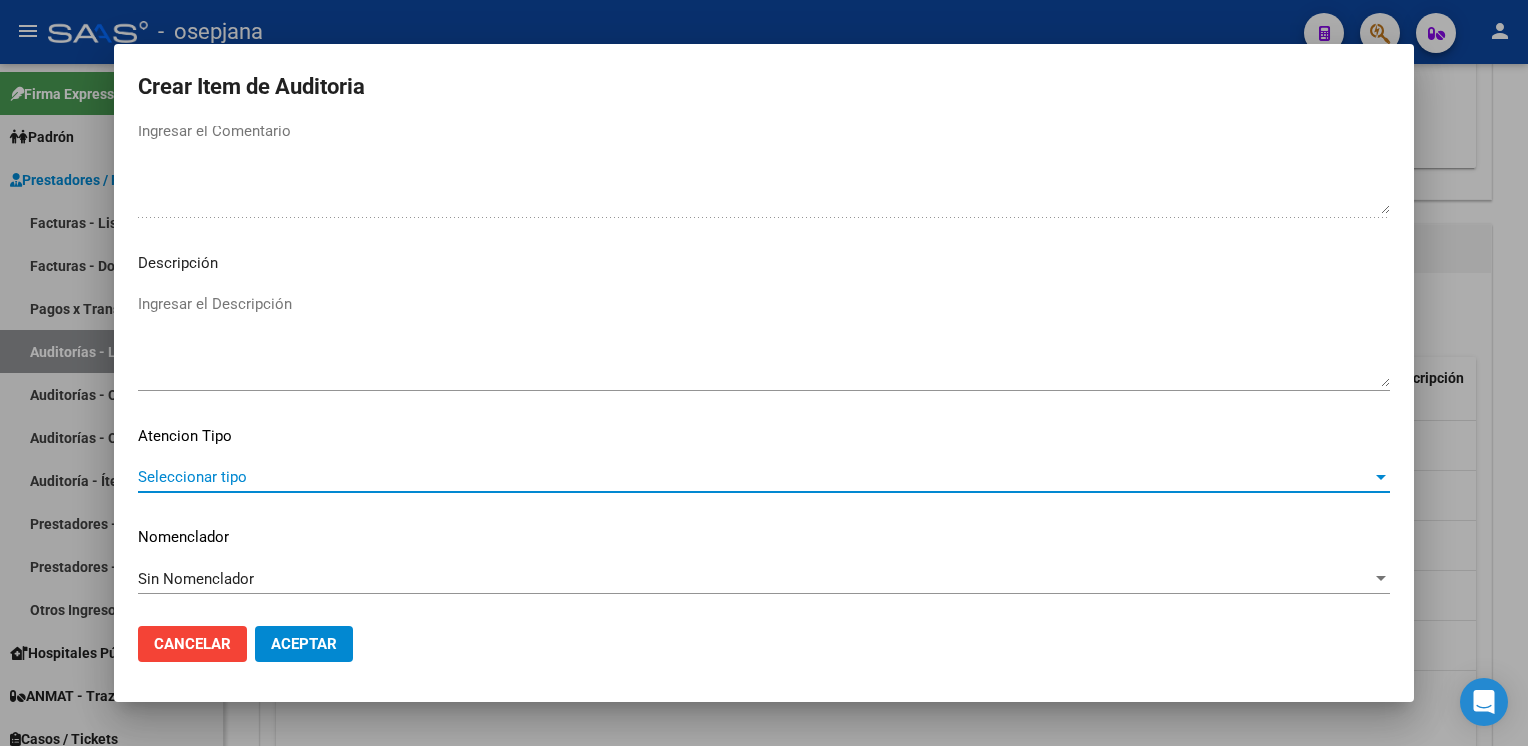click on "Seleccionar tipo" at bounding box center [755, 477] 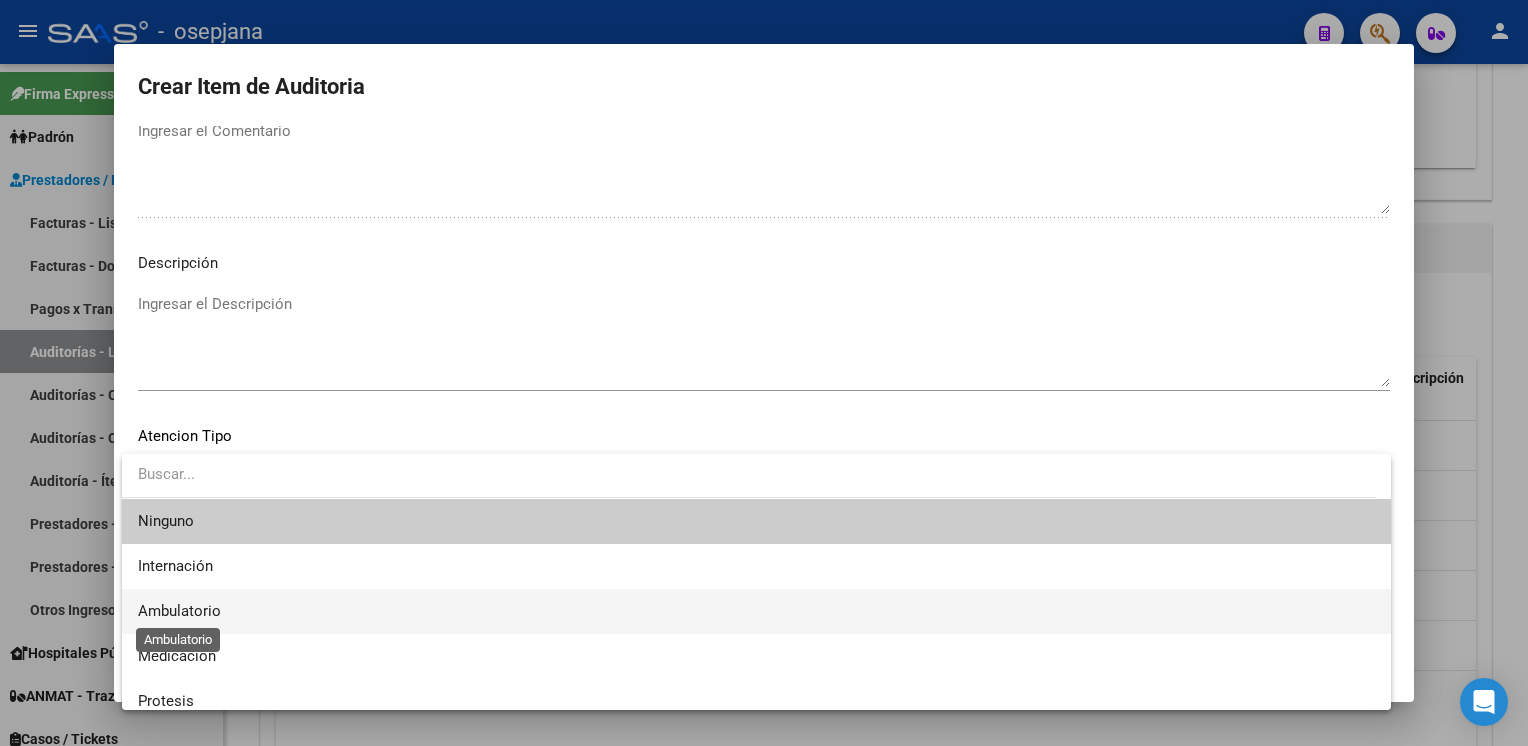 click on "Ambulatorio" at bounding box center (179, 611) 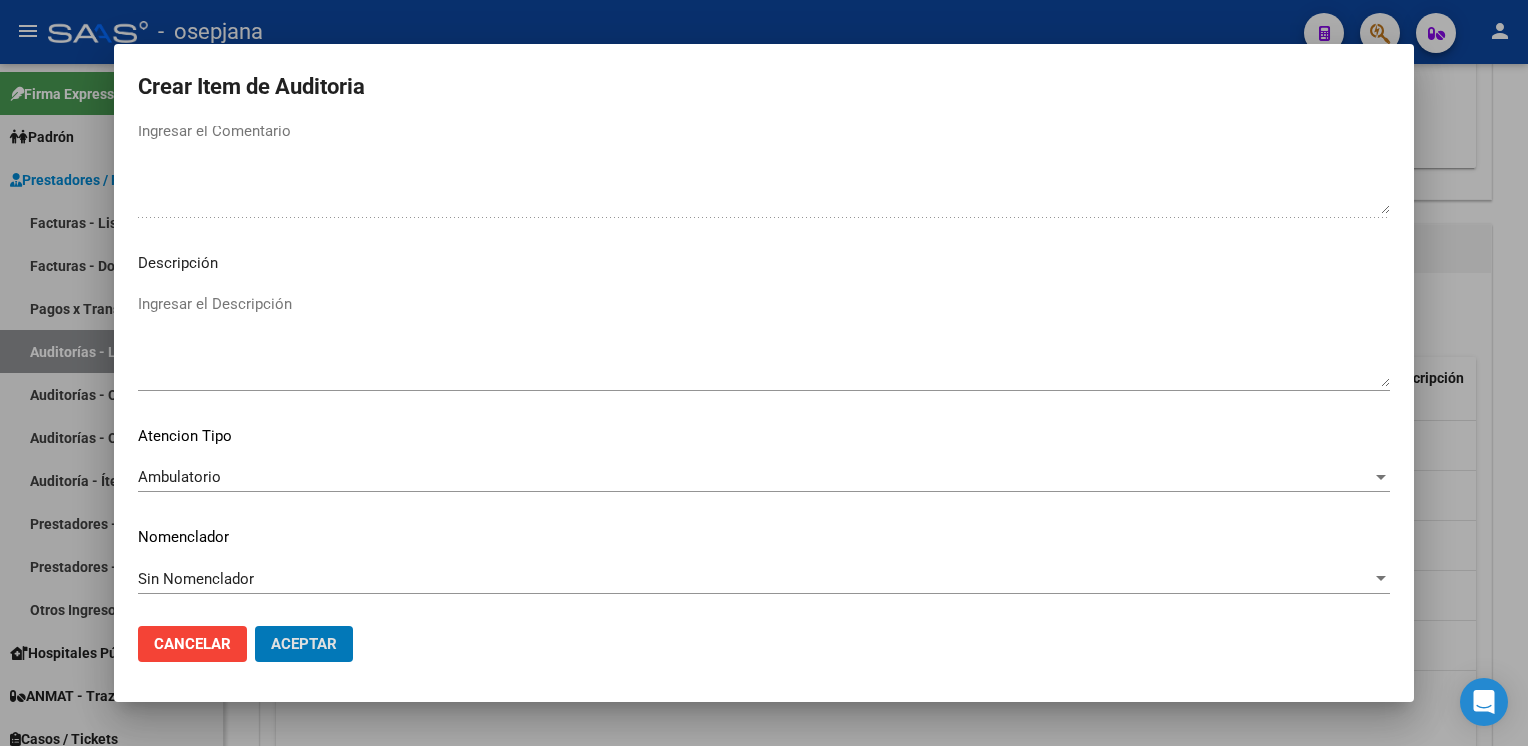 type 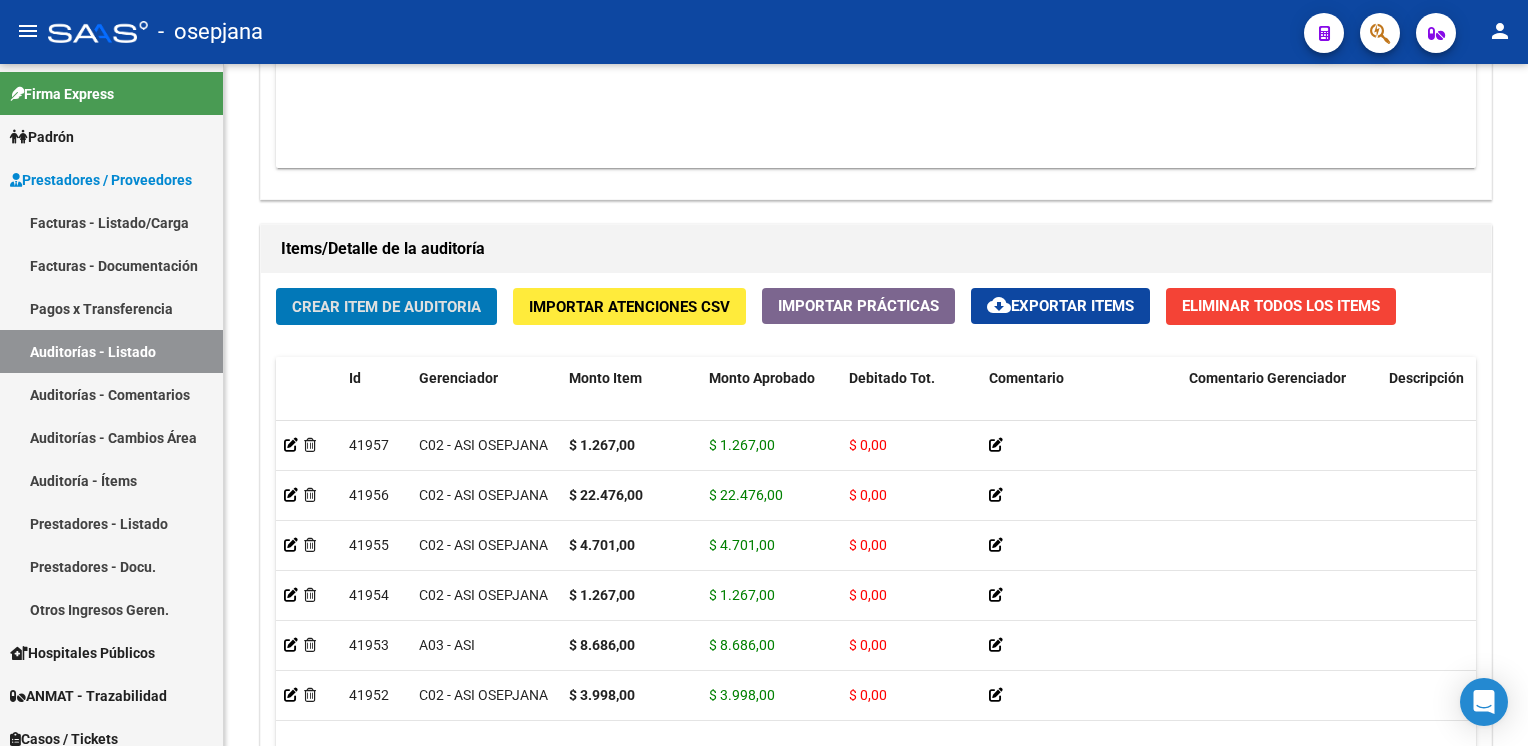 click on "Crear Item de Auditoria" 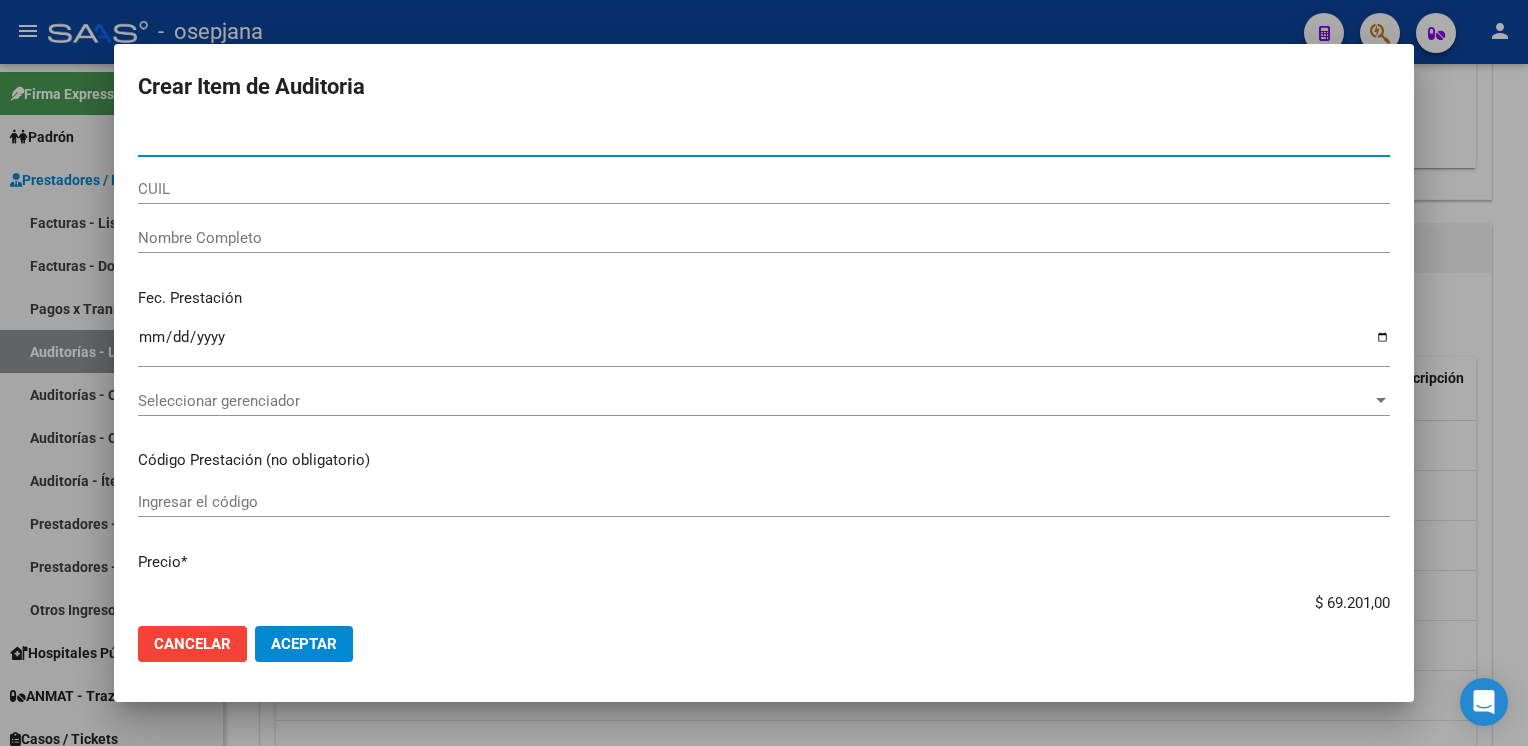type on "36663847" 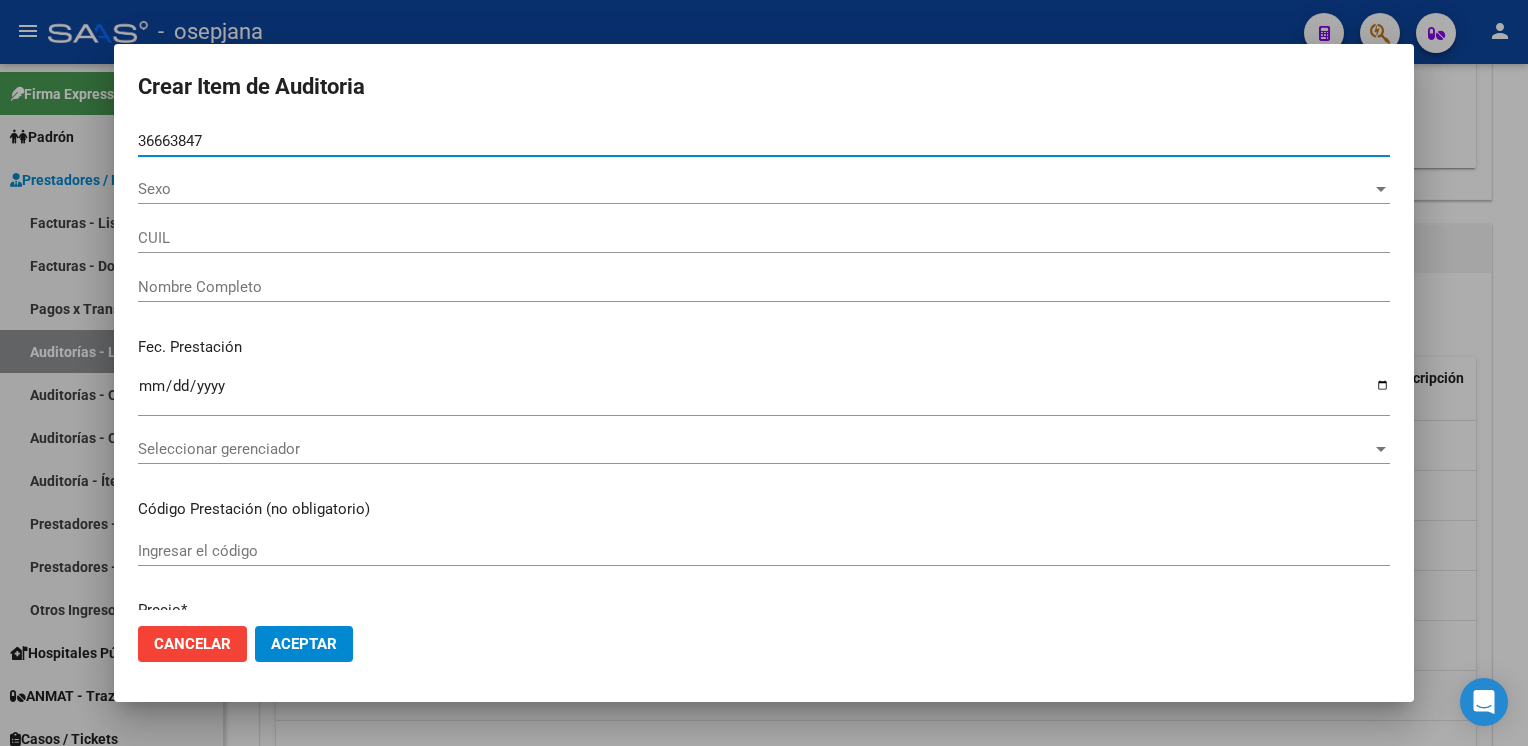 type on "23366638474" 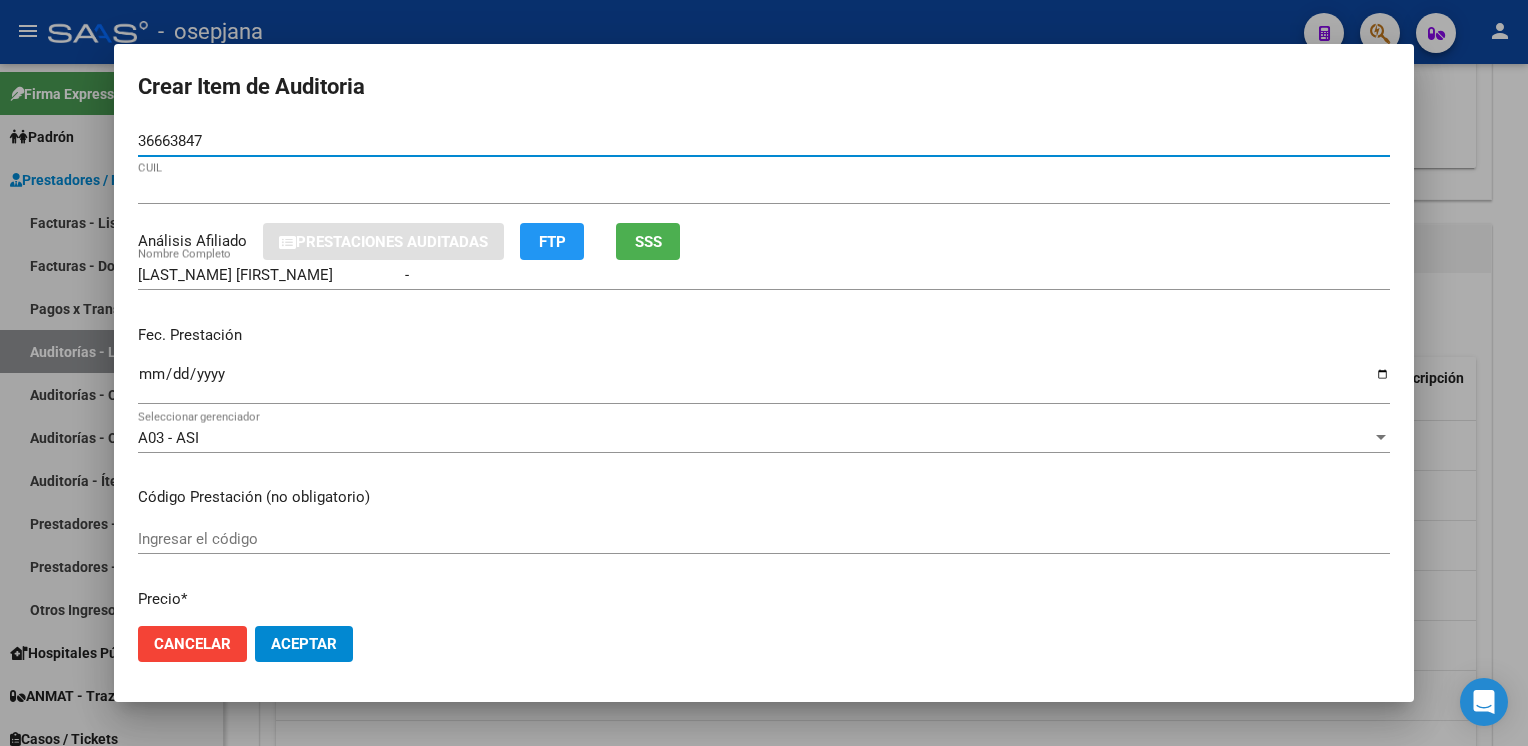 type on "36663847" 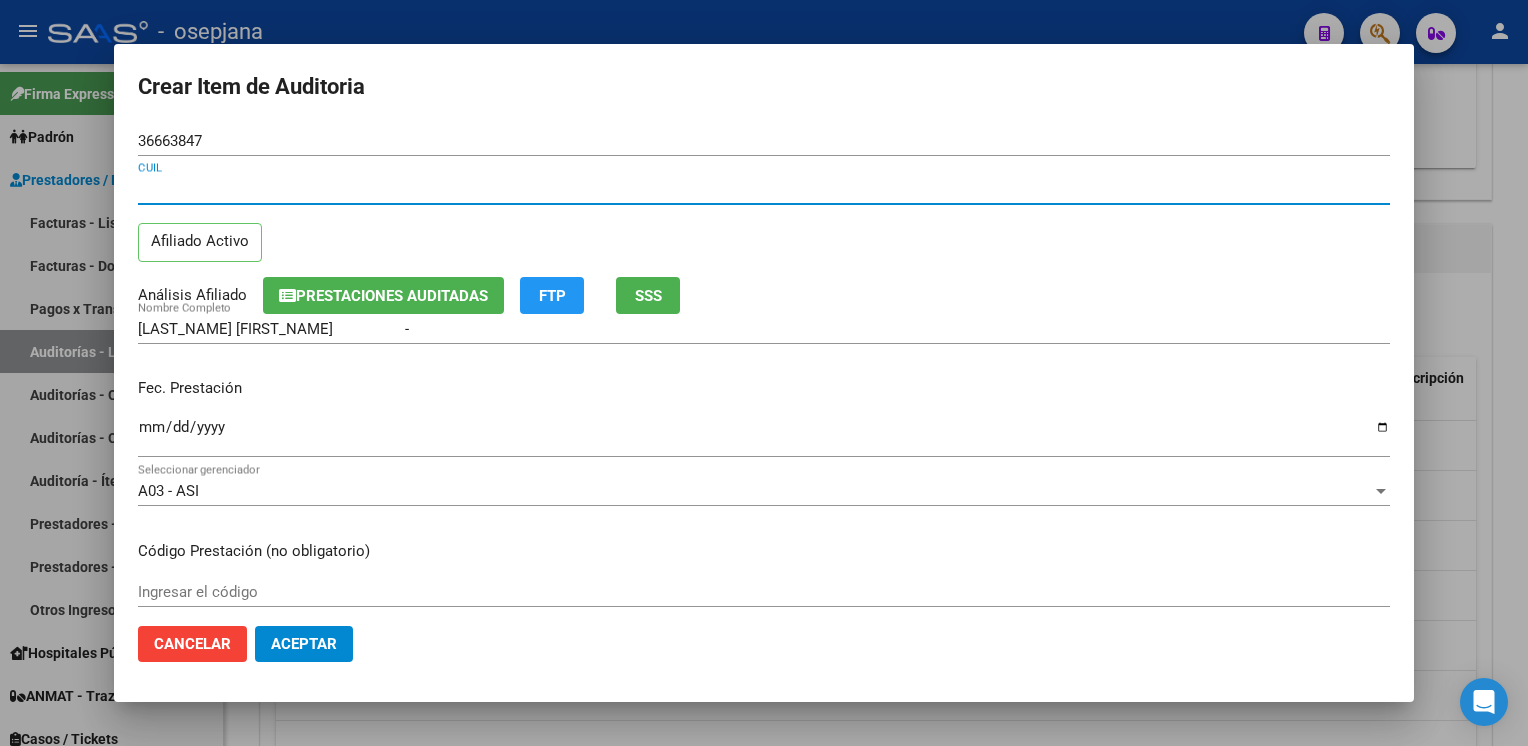 type 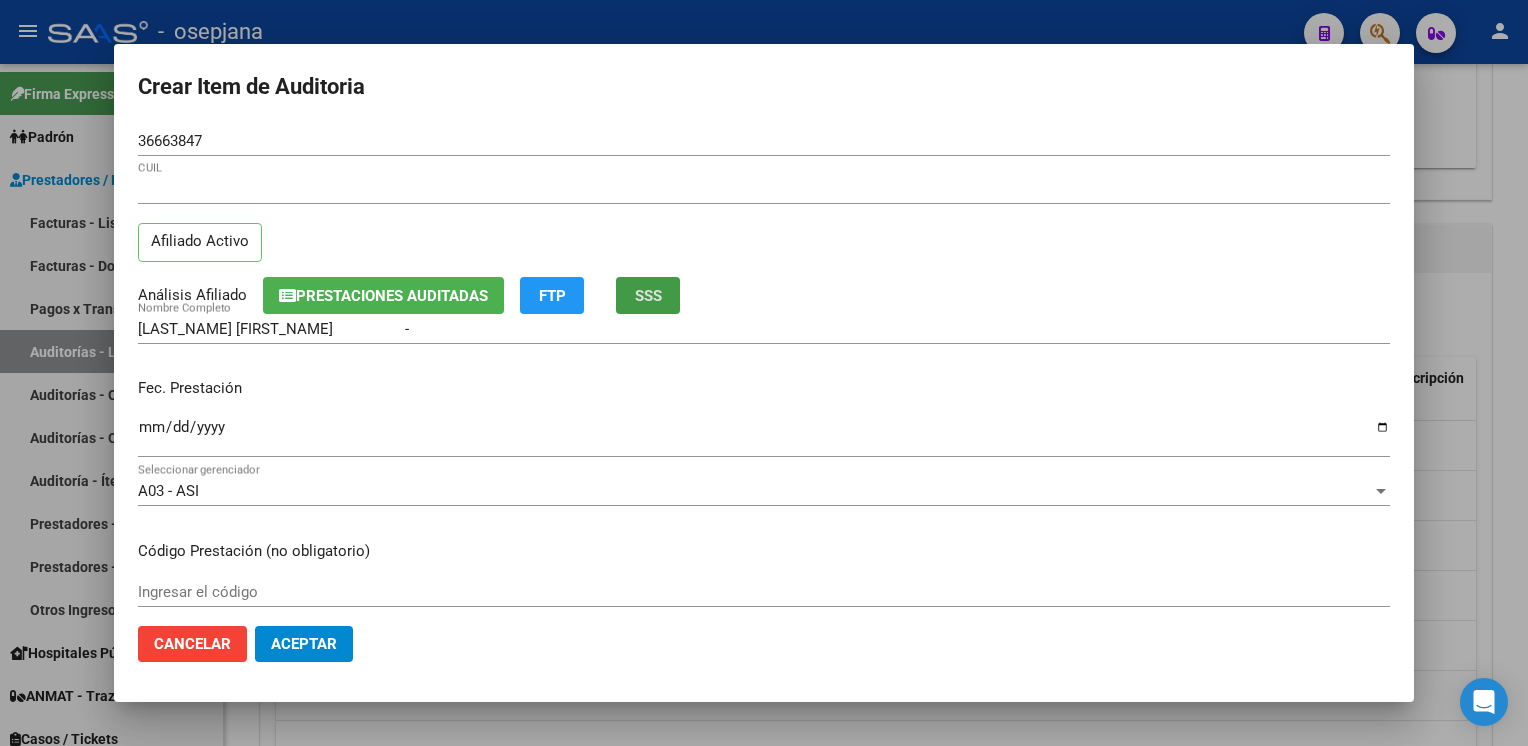 type 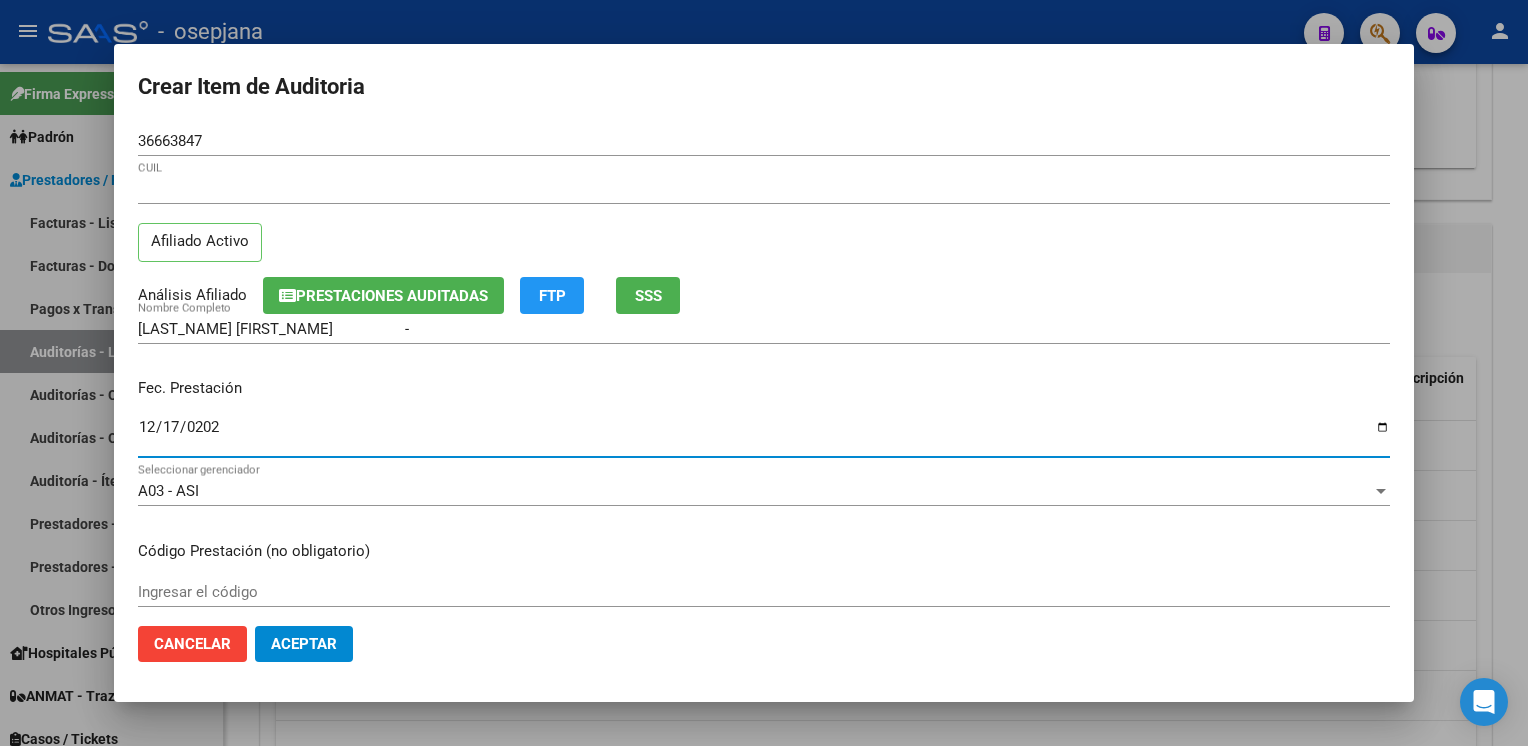 type on "2024-12-17" 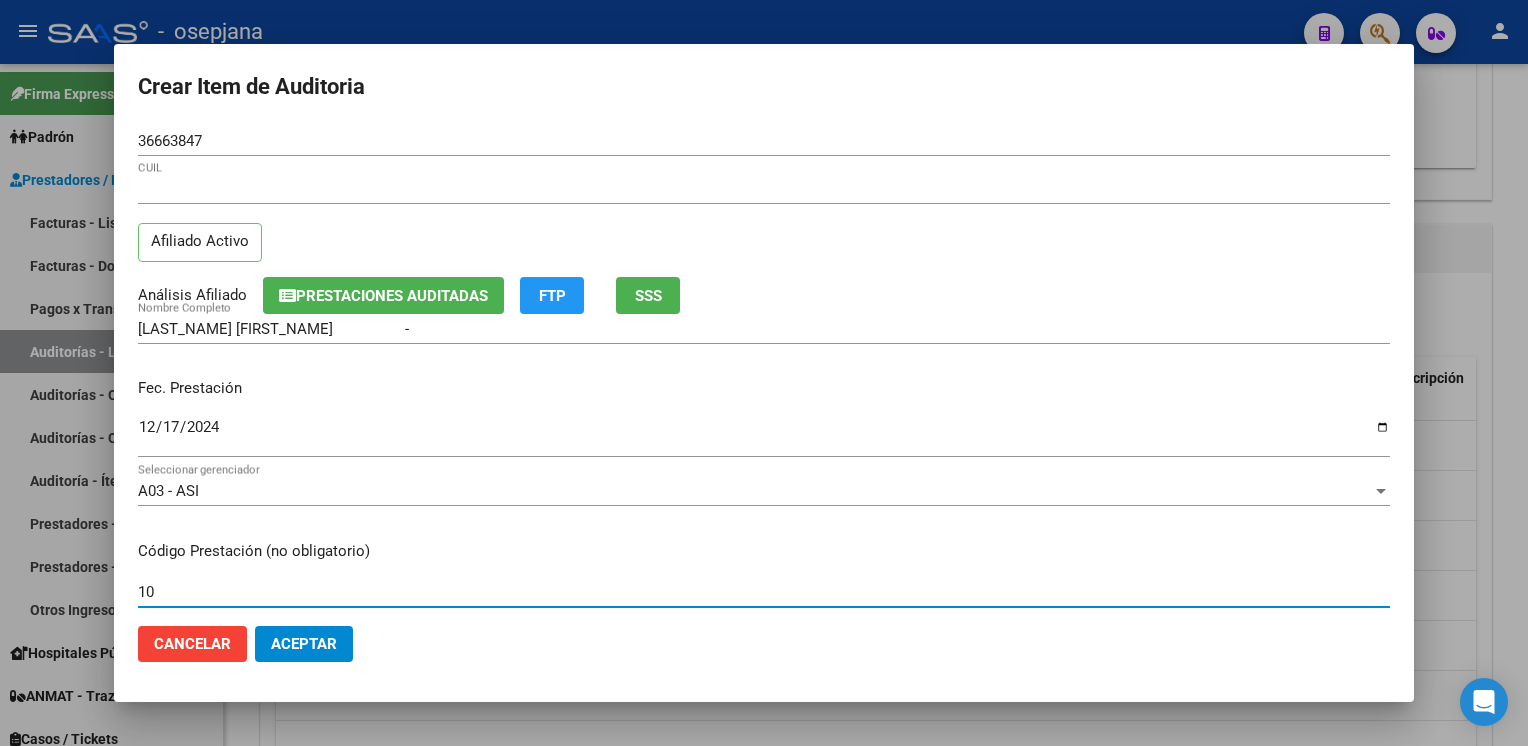 type on "1" 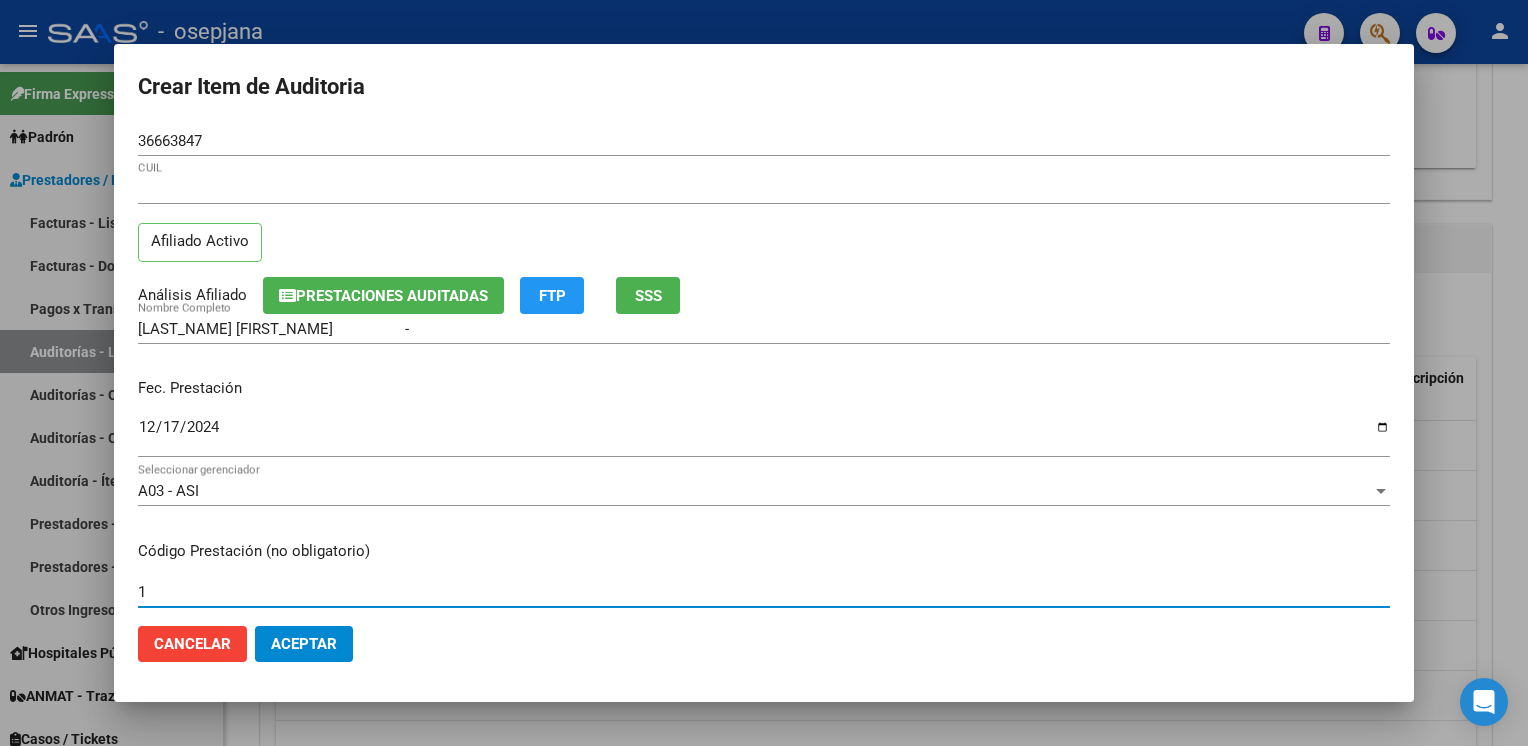 type 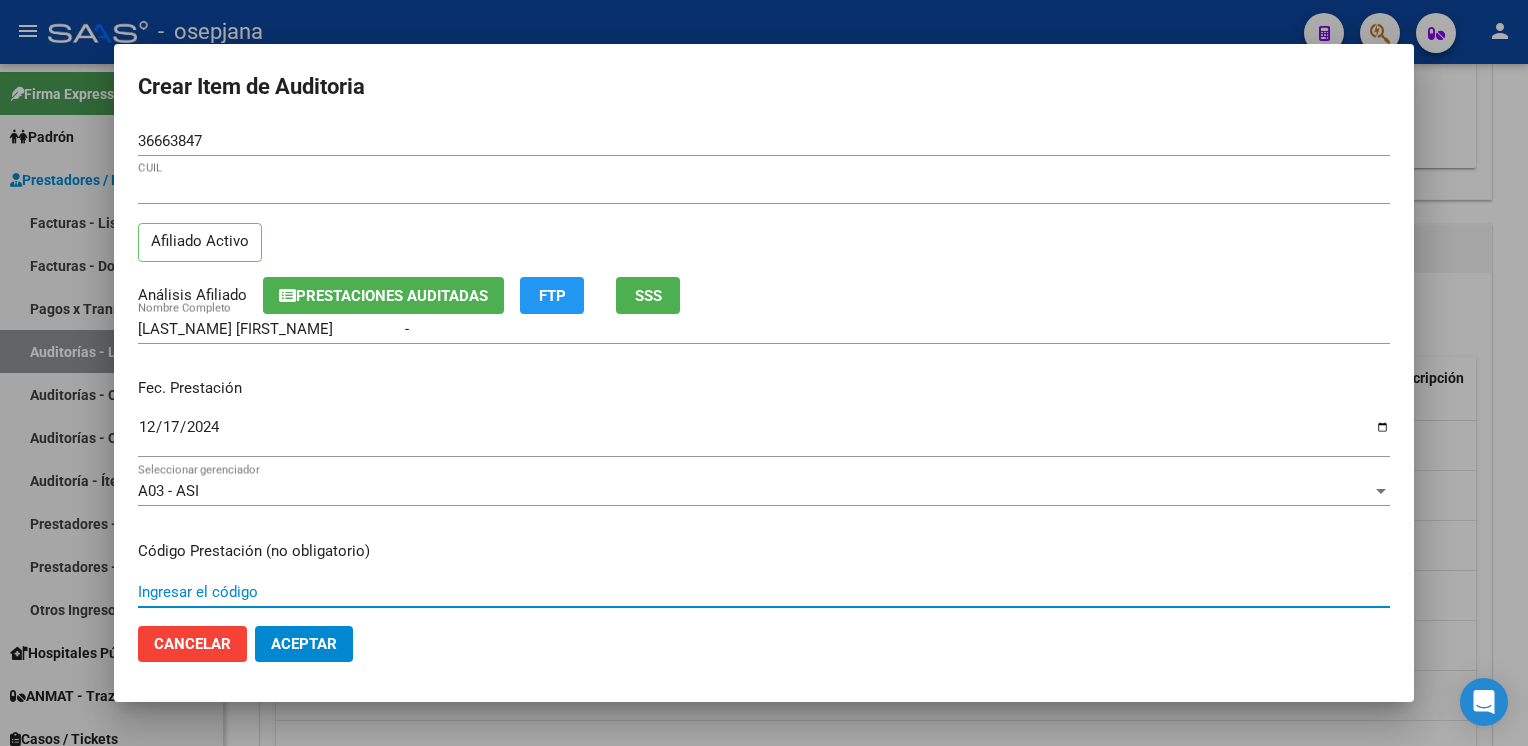 scroll, scrollTop: 324, scrollLeft: 0, axis: vertical 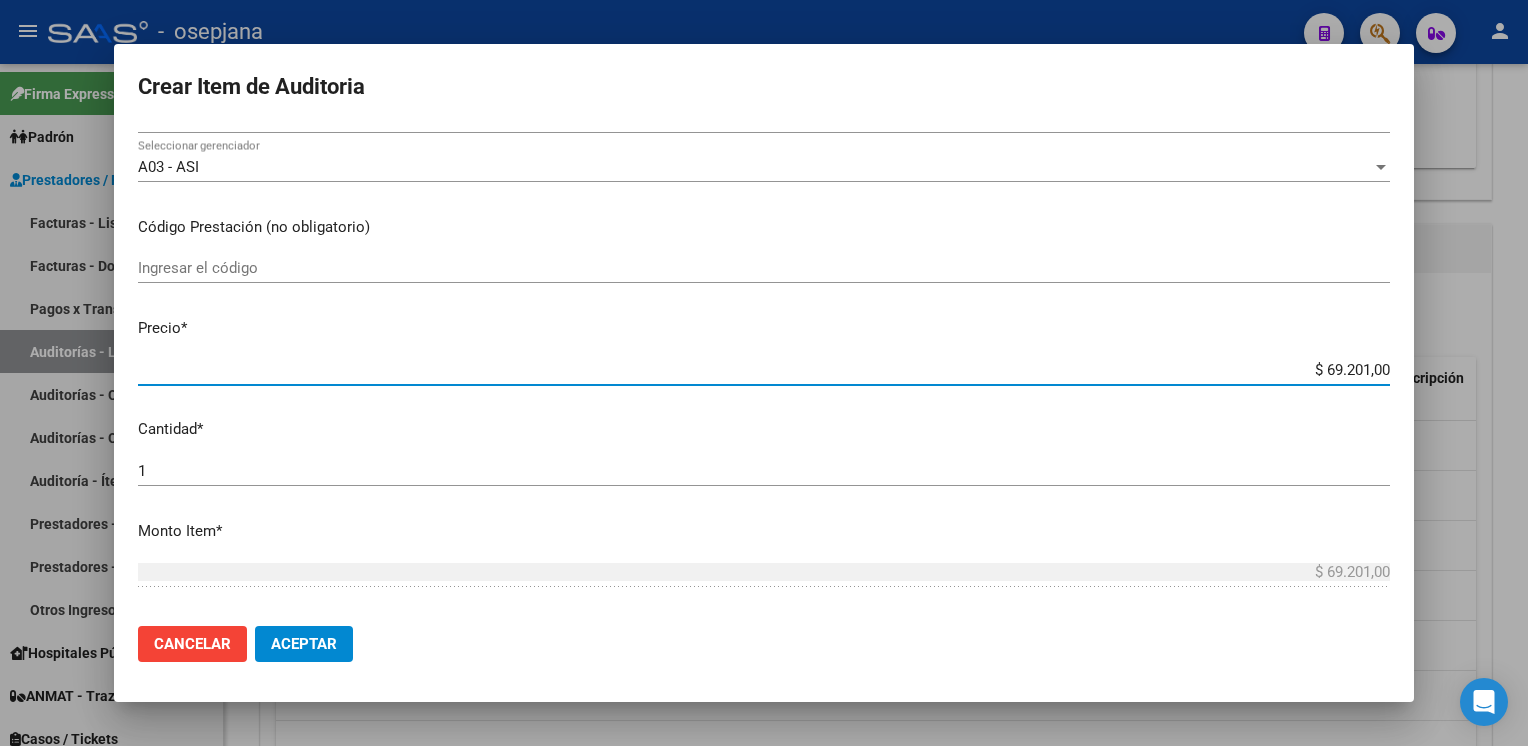 type on "$ 0,01" 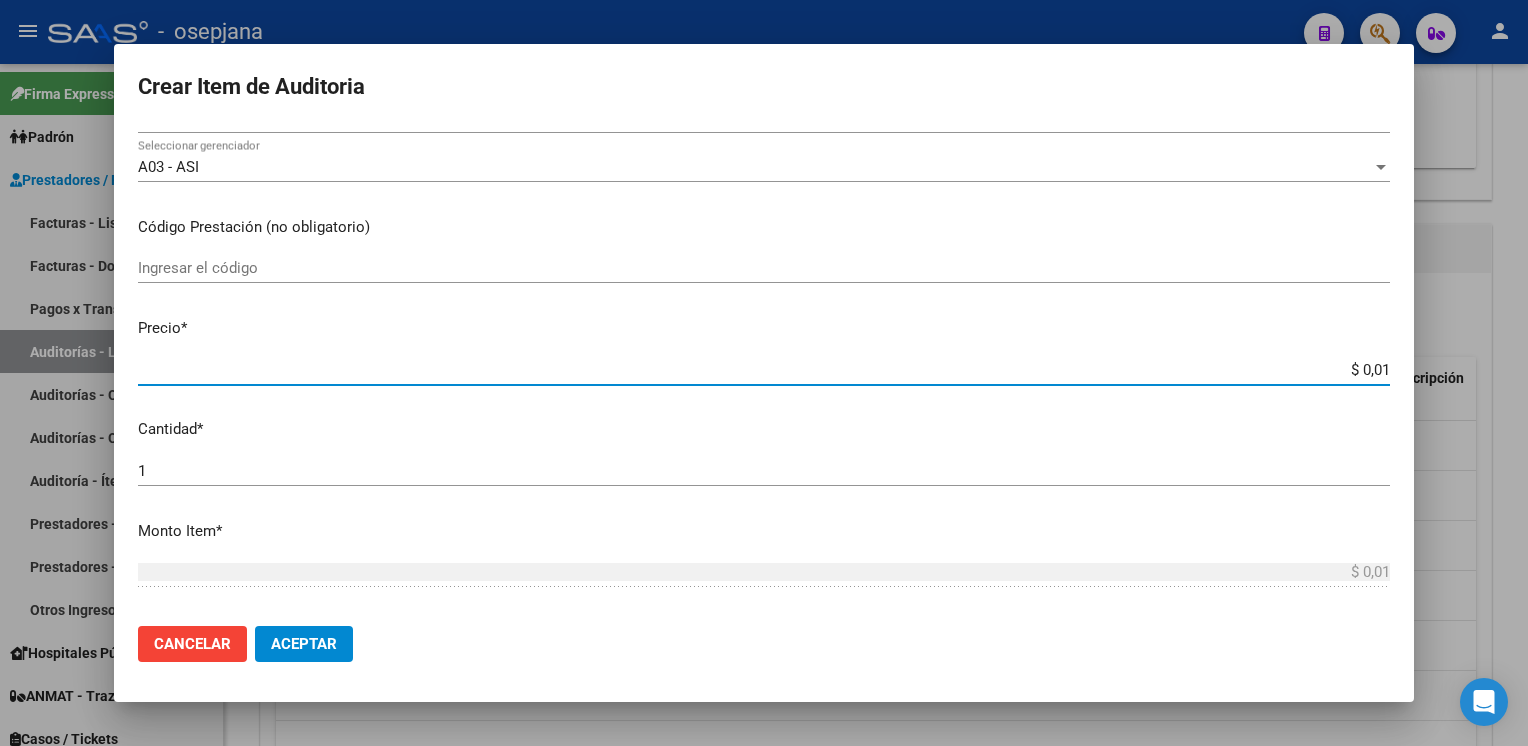 type on "$ 0,10" 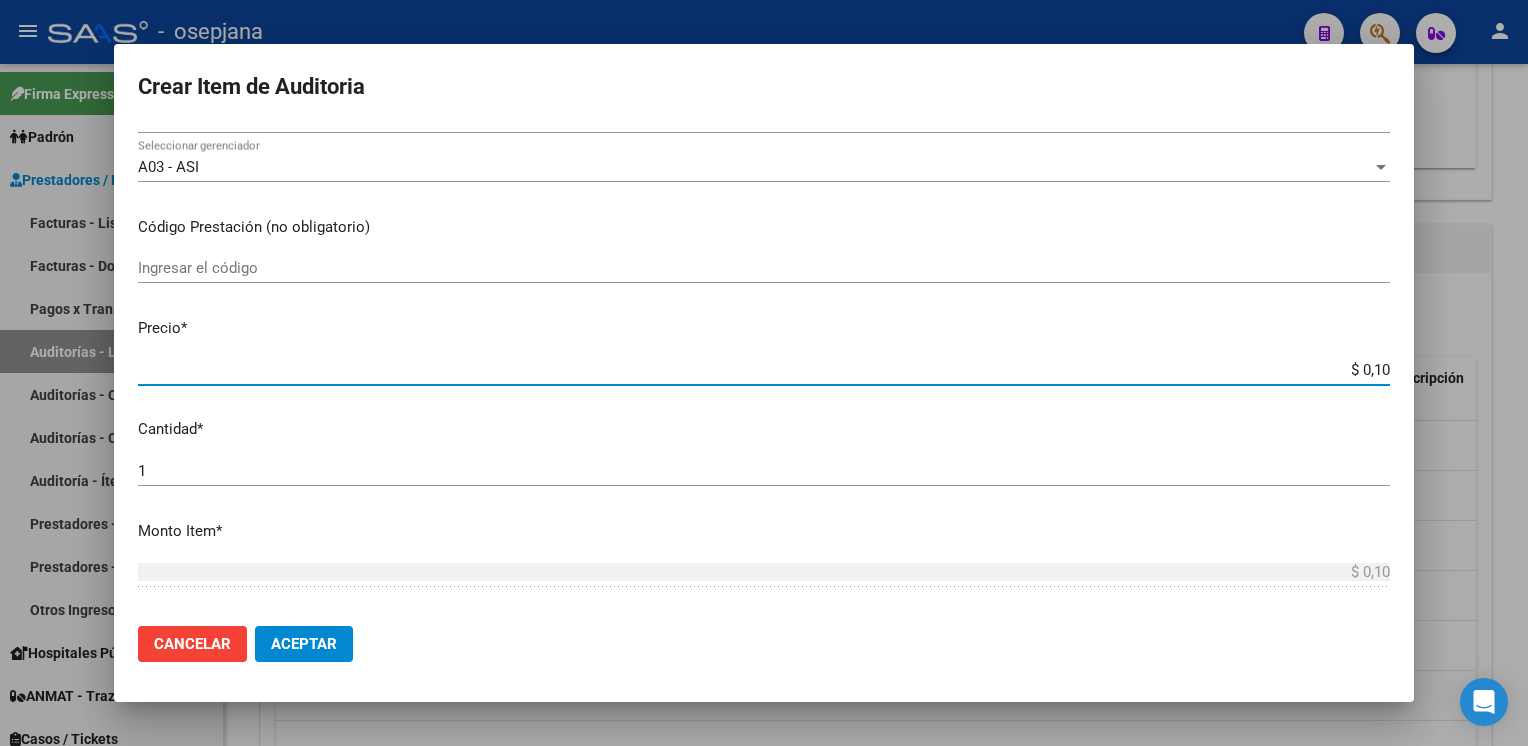 type on "$ 1,00" 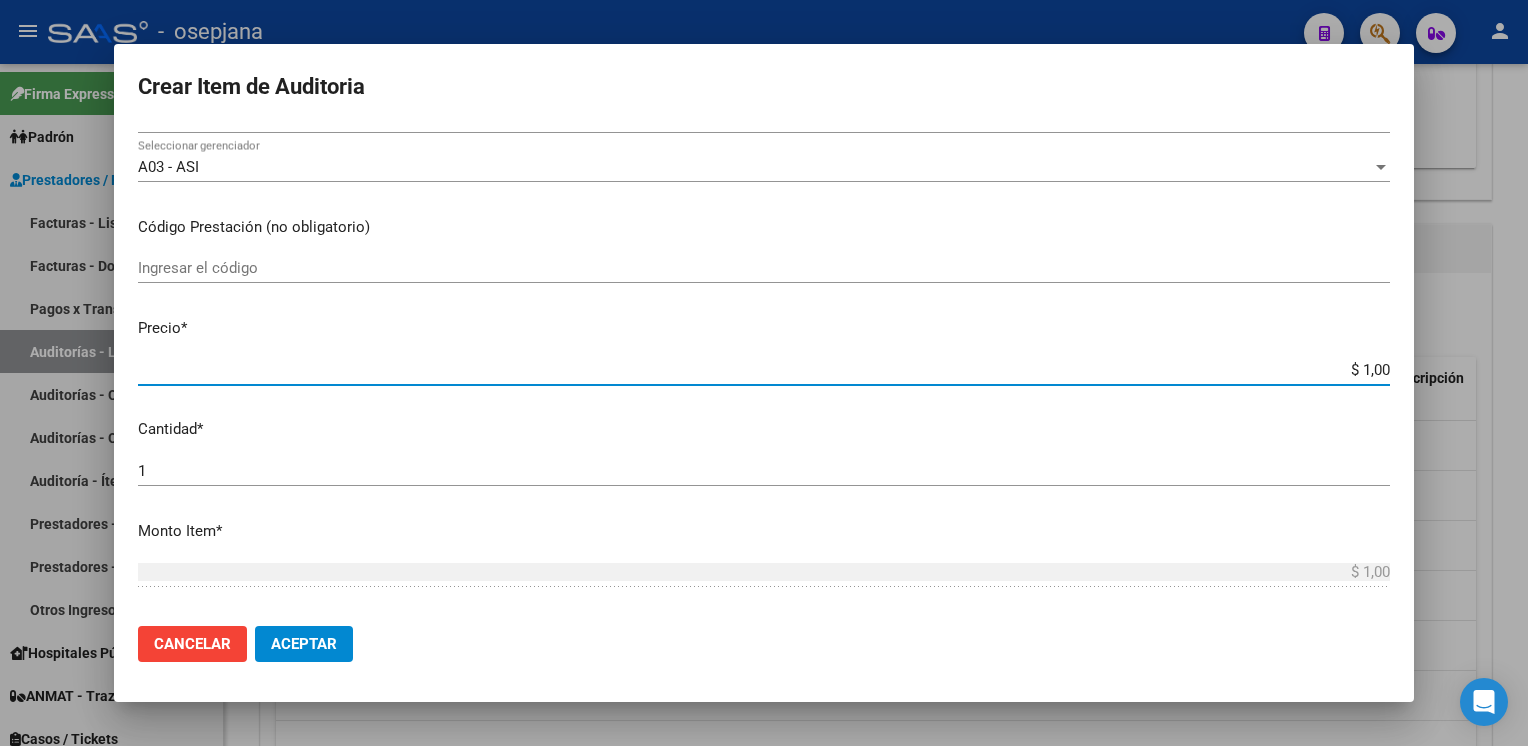 type on "$ 10,02" 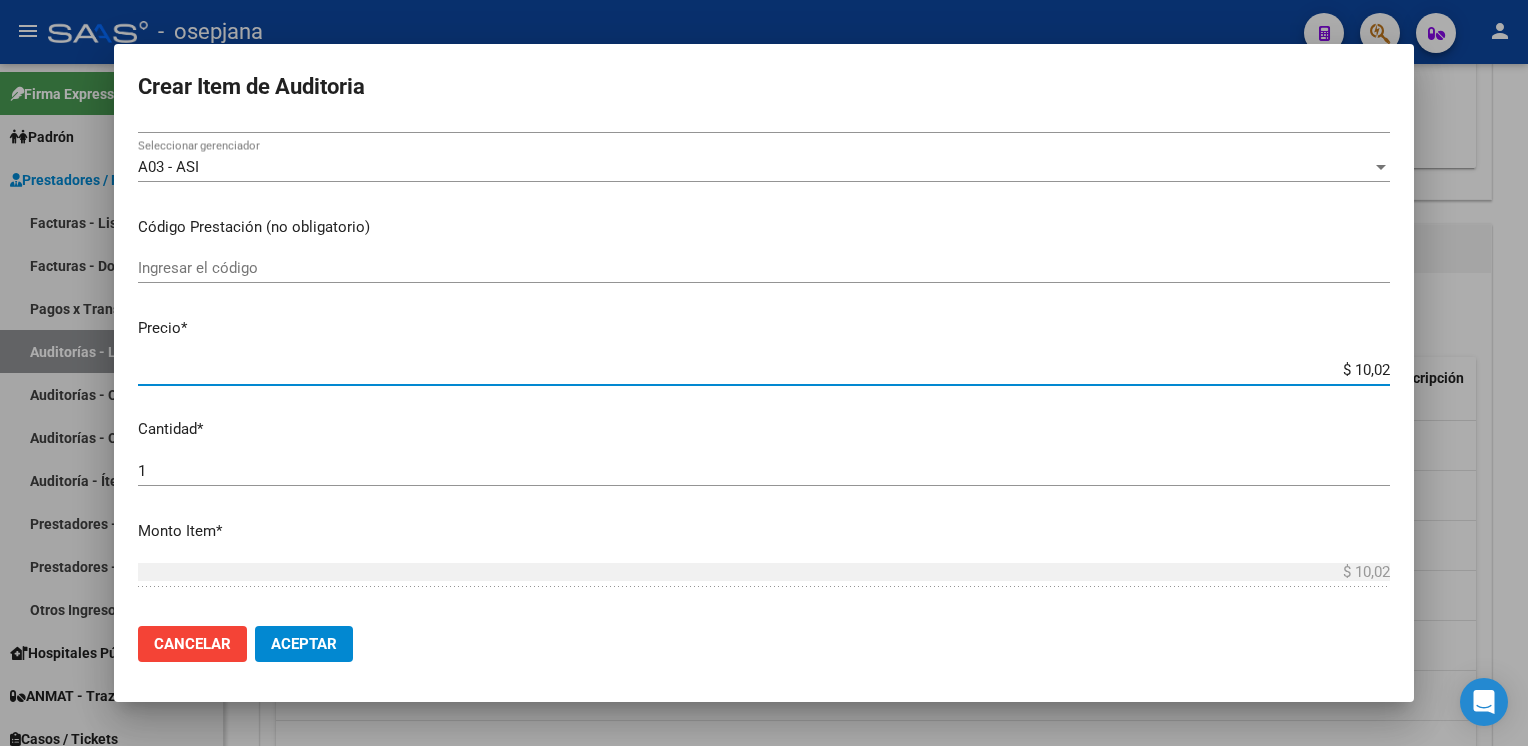 type on "$ 100,24" 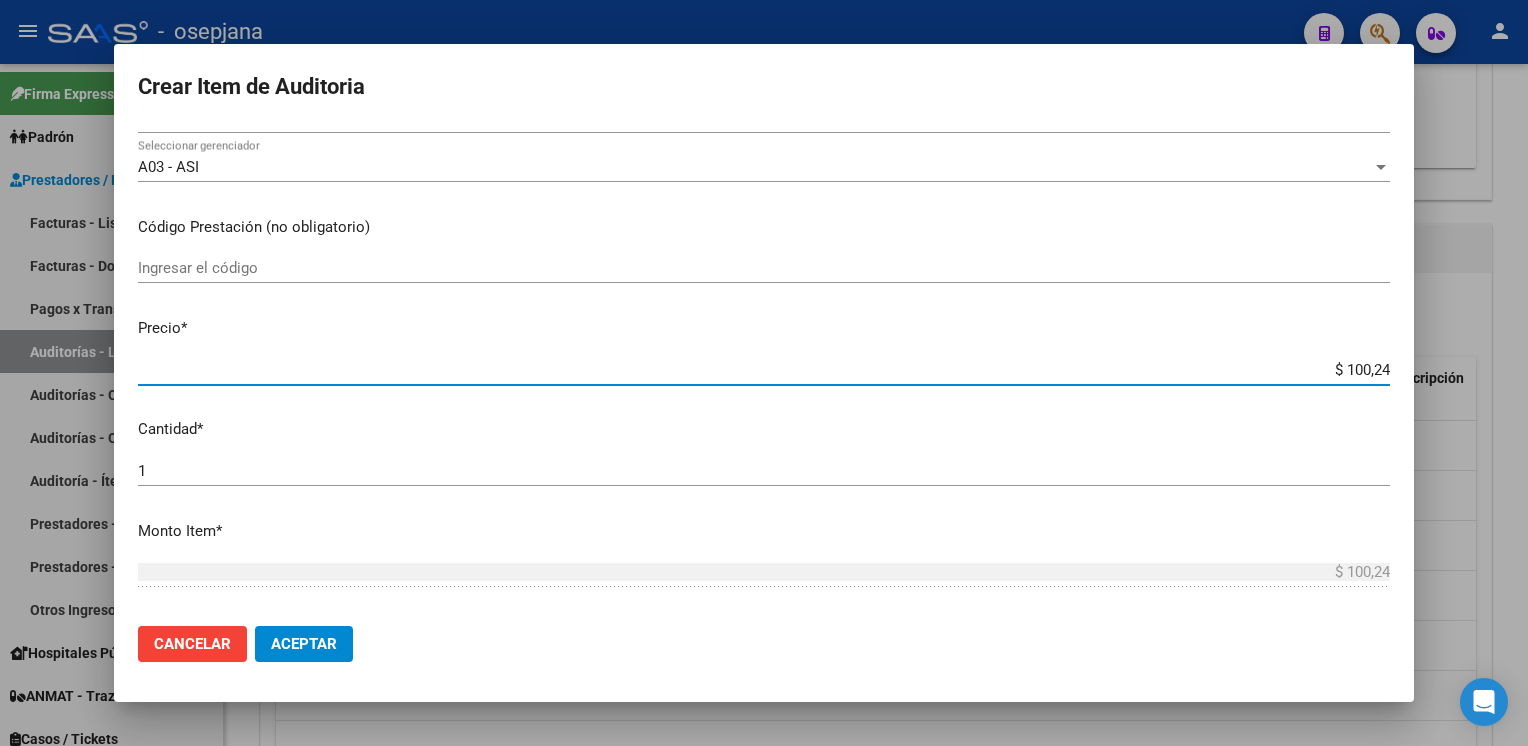 type on "$ 1.002,40" 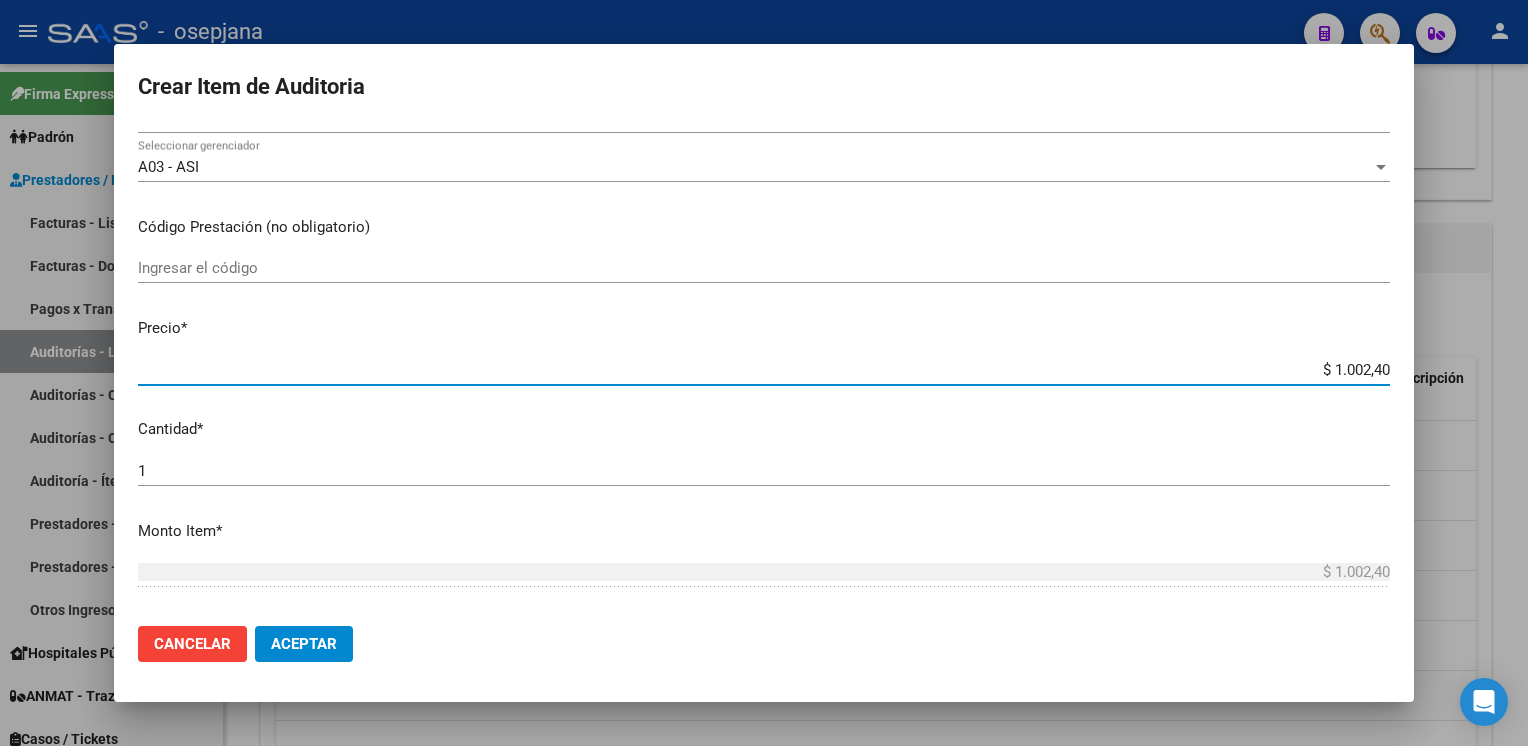 type on "$ 10.024,00" 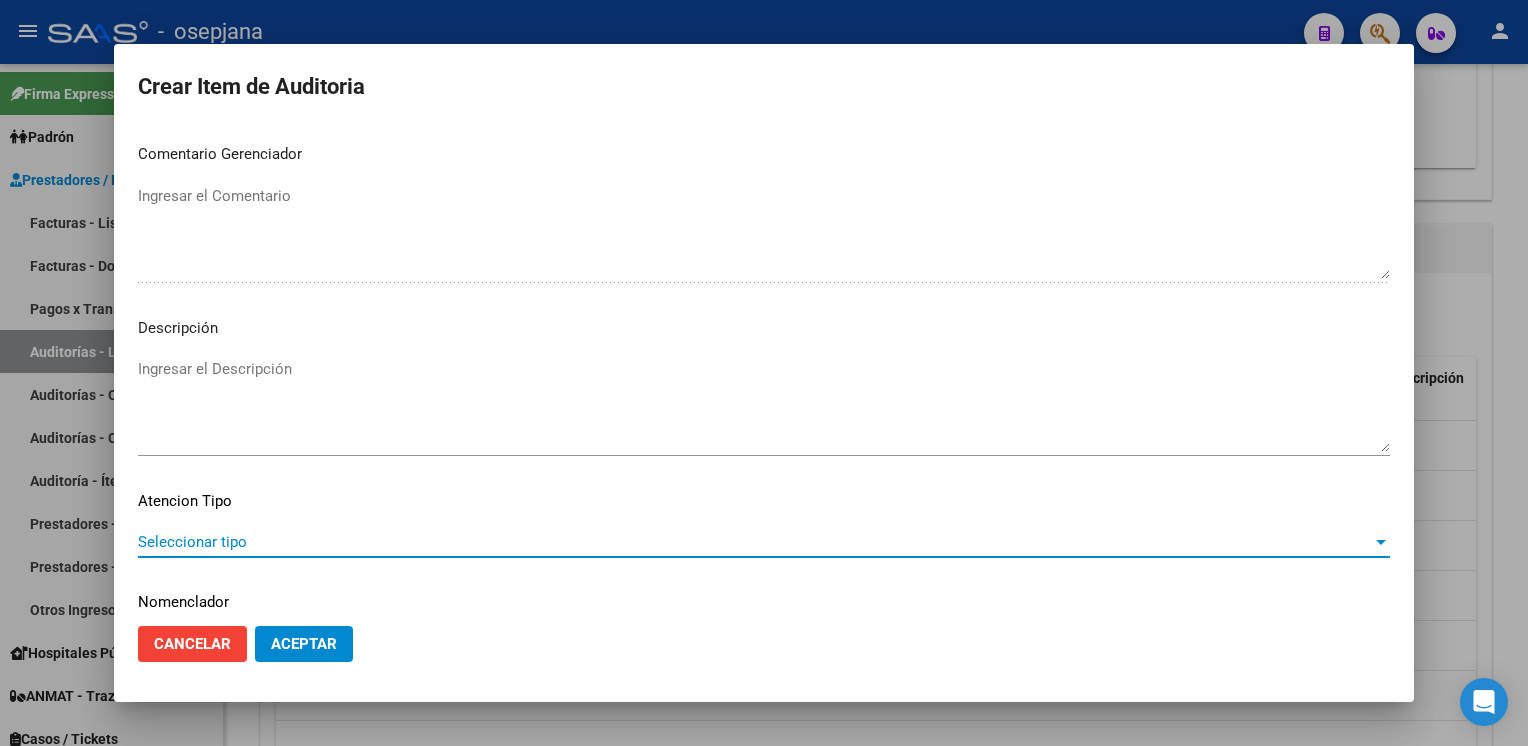 scroll, scrollTop: 1141, scrollLeft: 0, axis: vertical 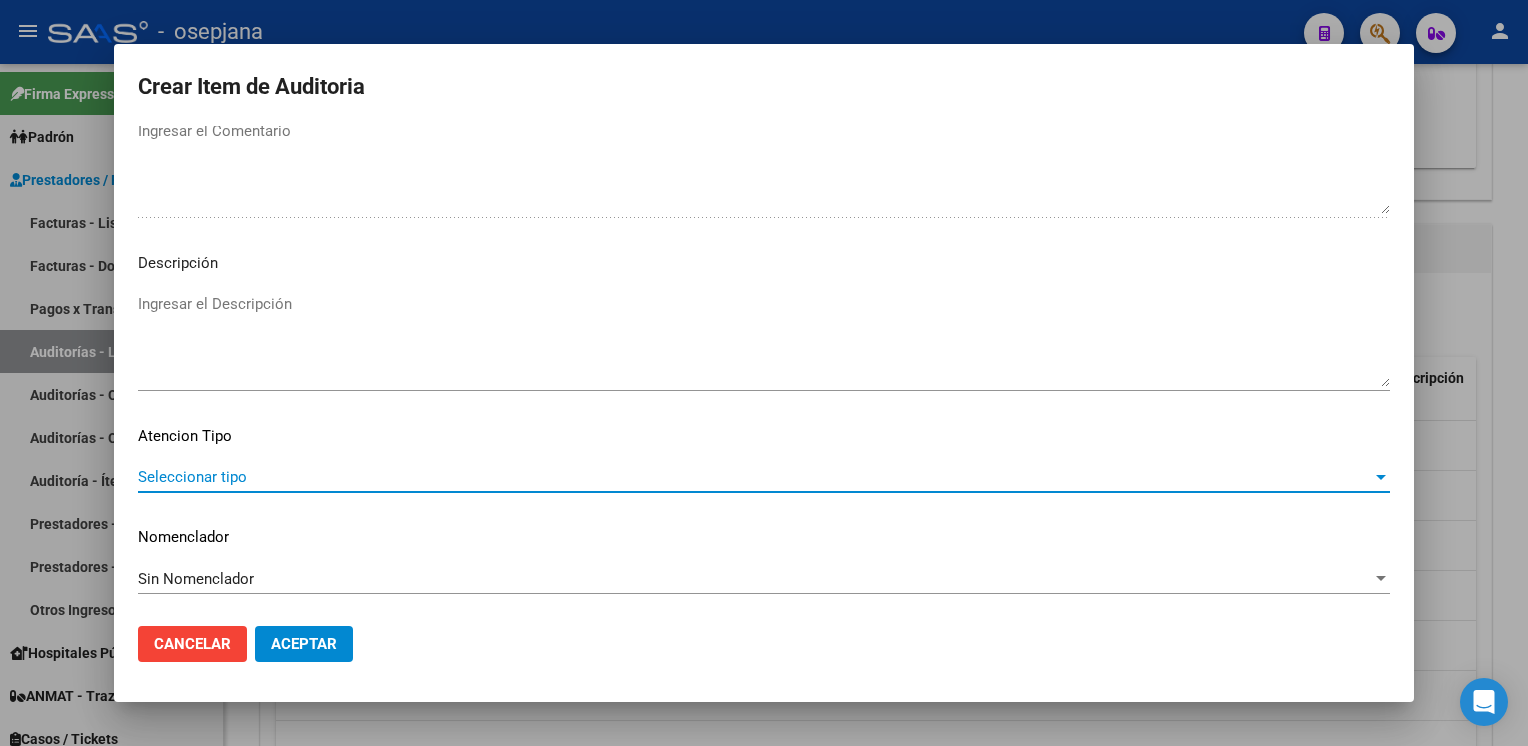 click on "Seleccionar tipo" at bounding box center [755, 477] 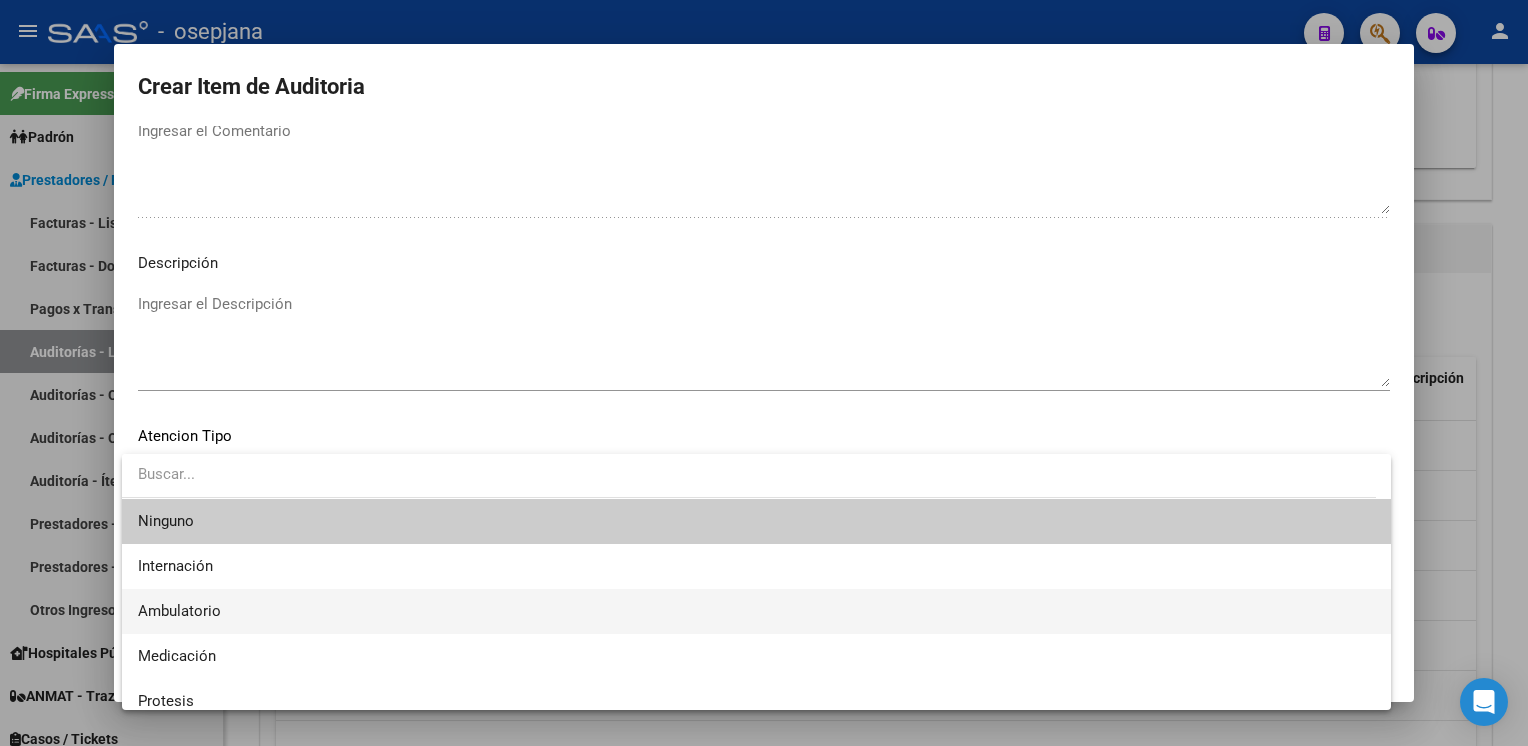 click on "Ambulatorio" at bounding box center (756, 611) 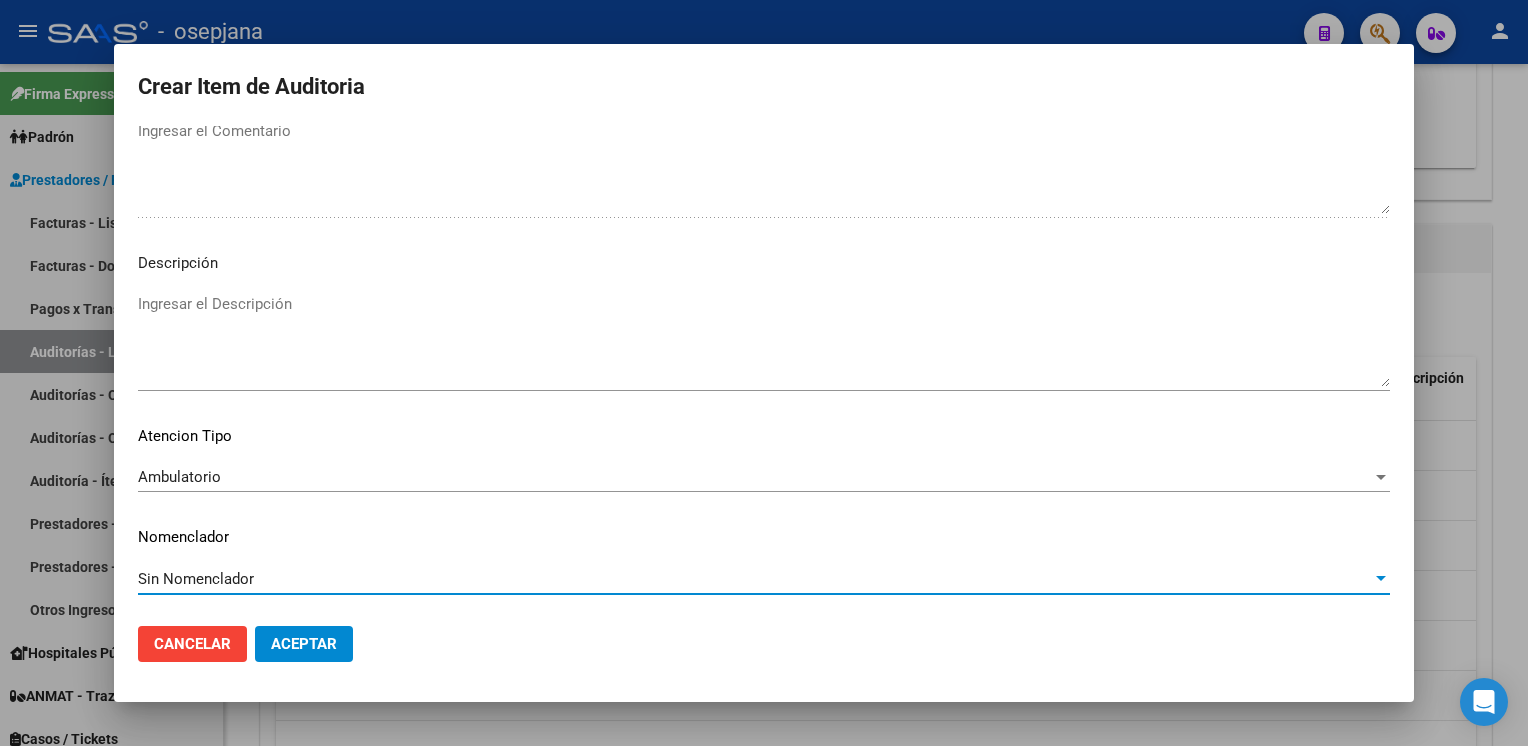 type 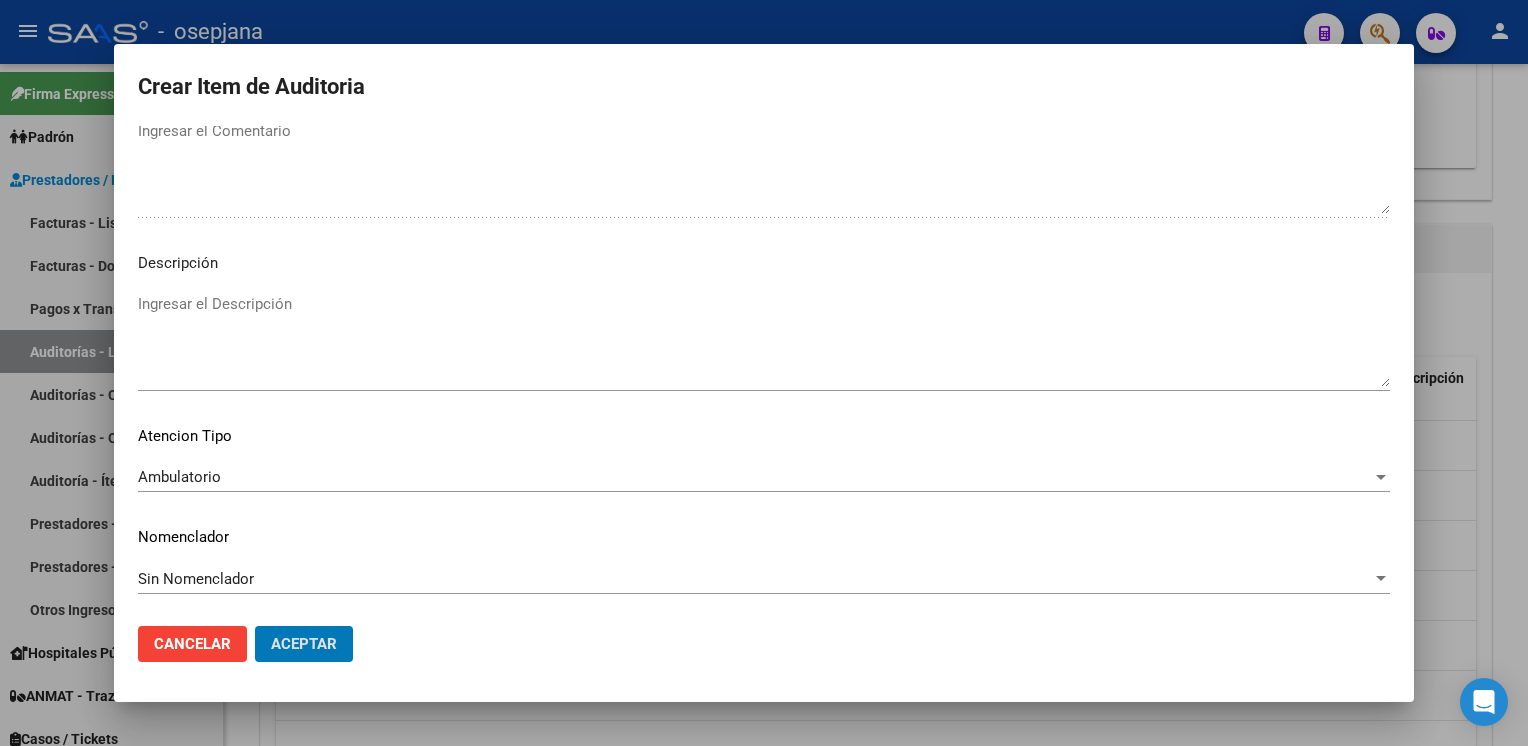 type 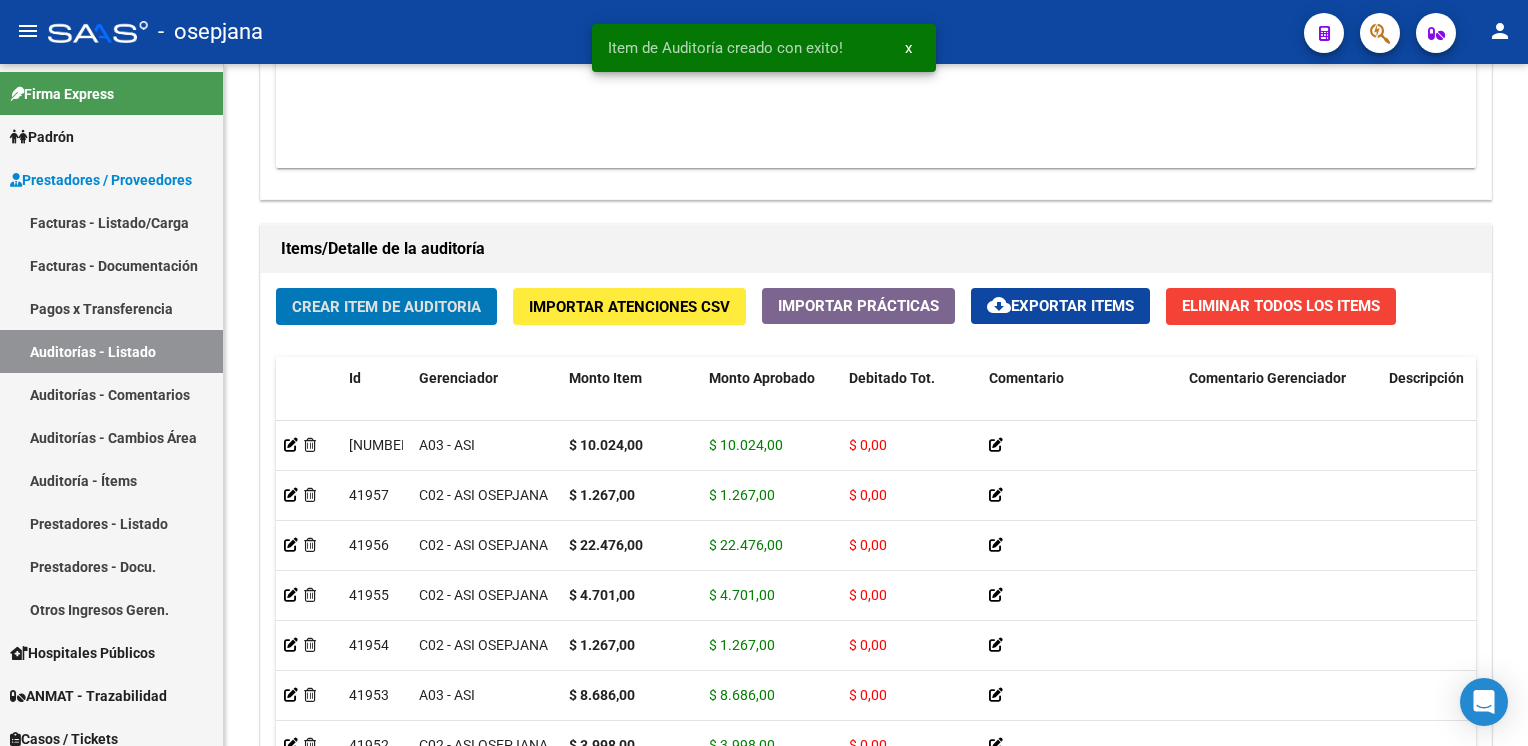 click on "Crear Item de Auditoria" 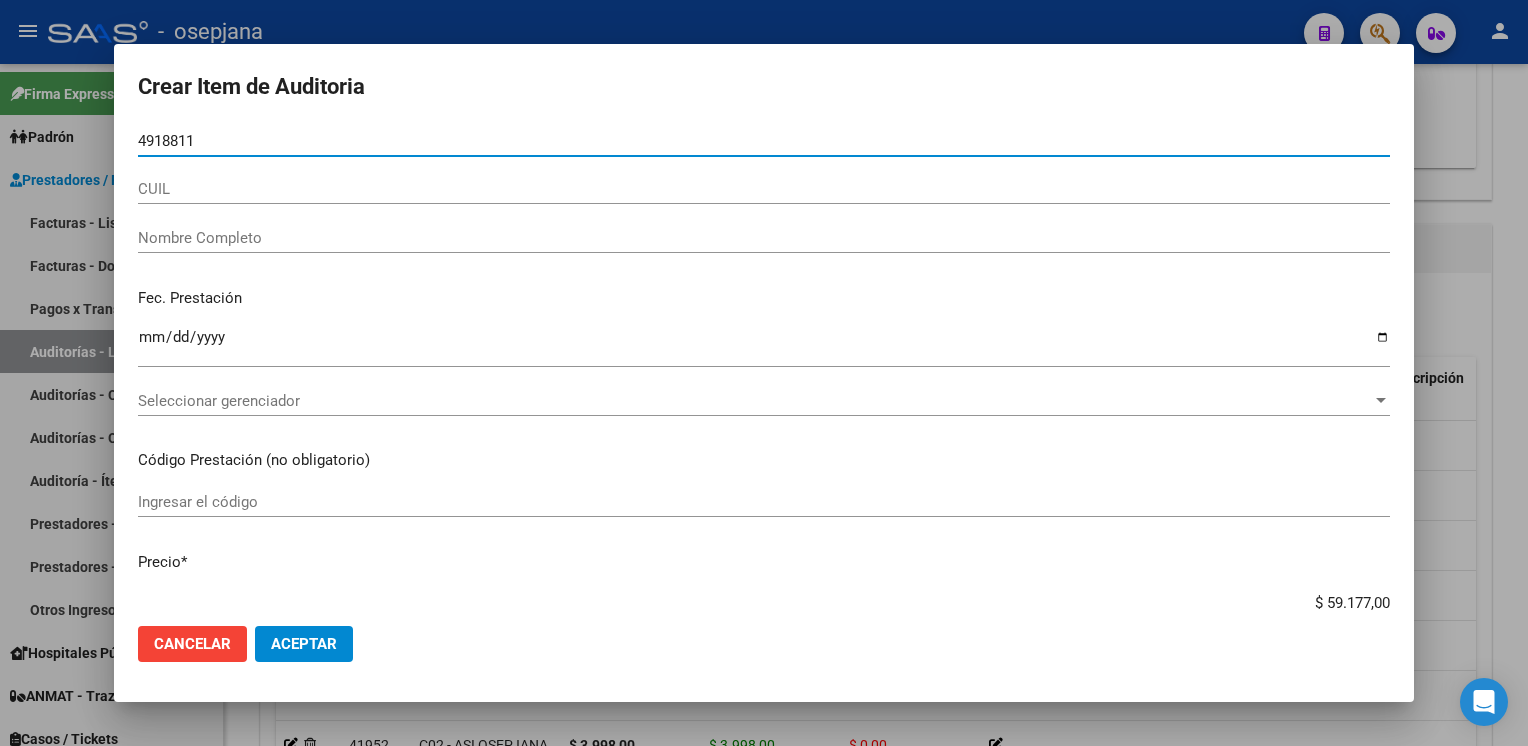 type on "49188119" 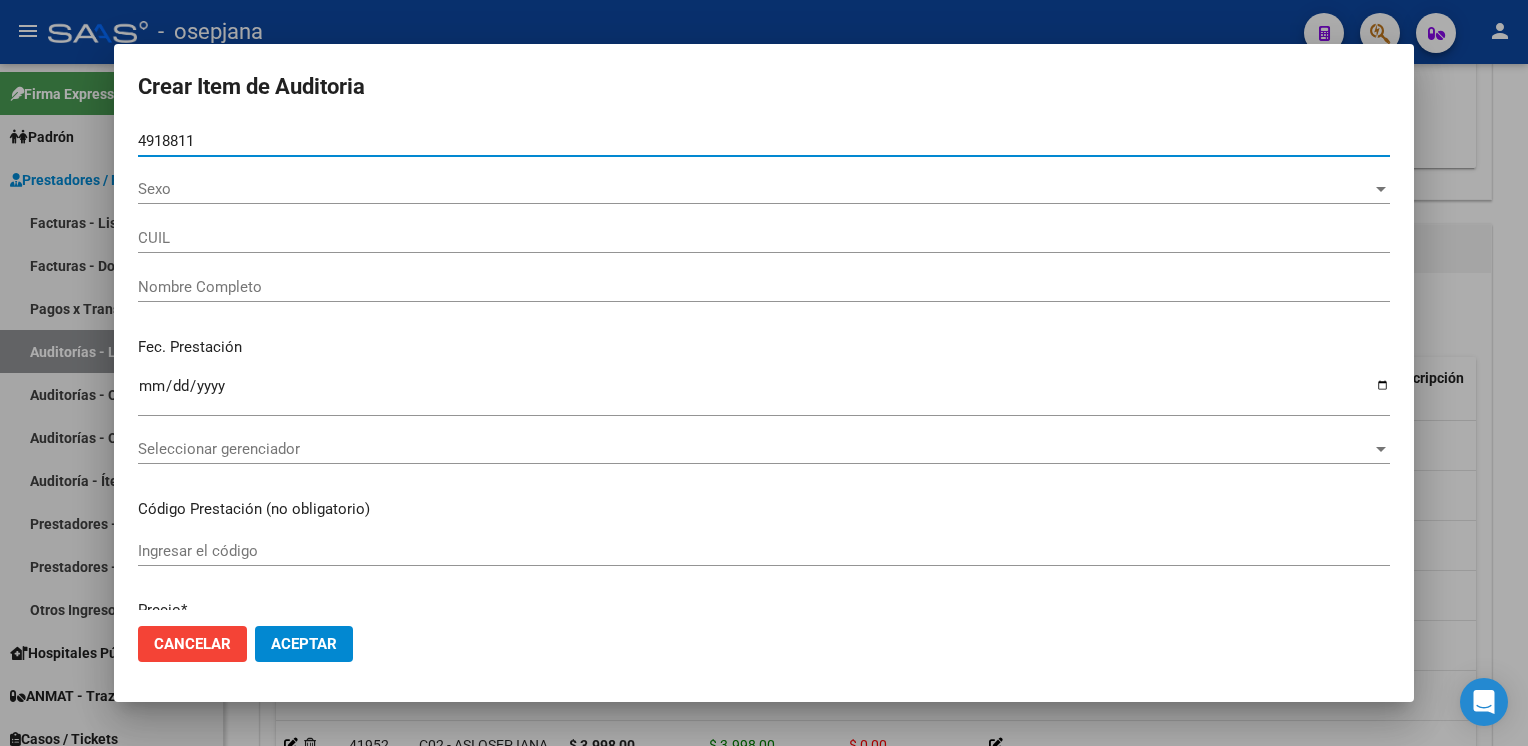 type on "23491881194" 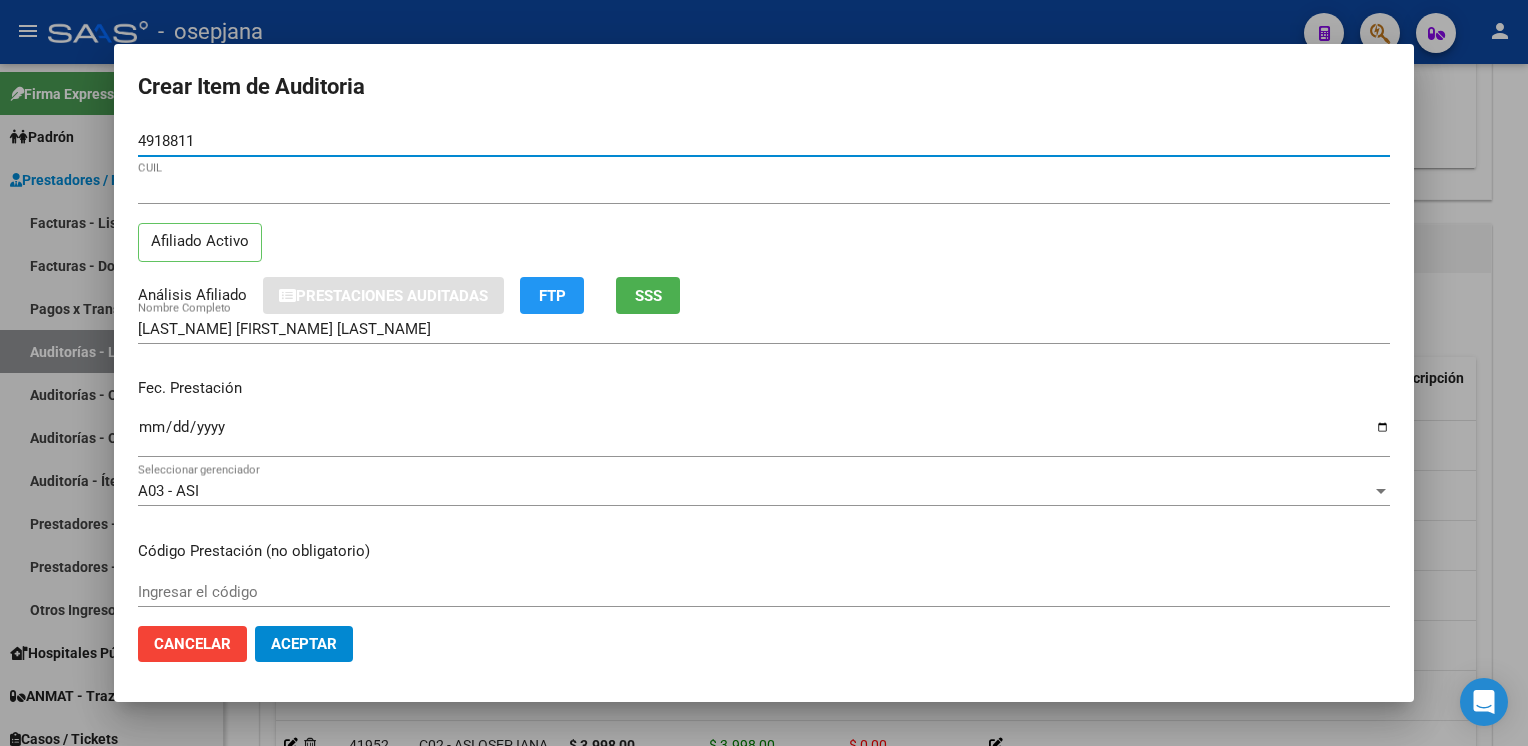 type on "49188119" 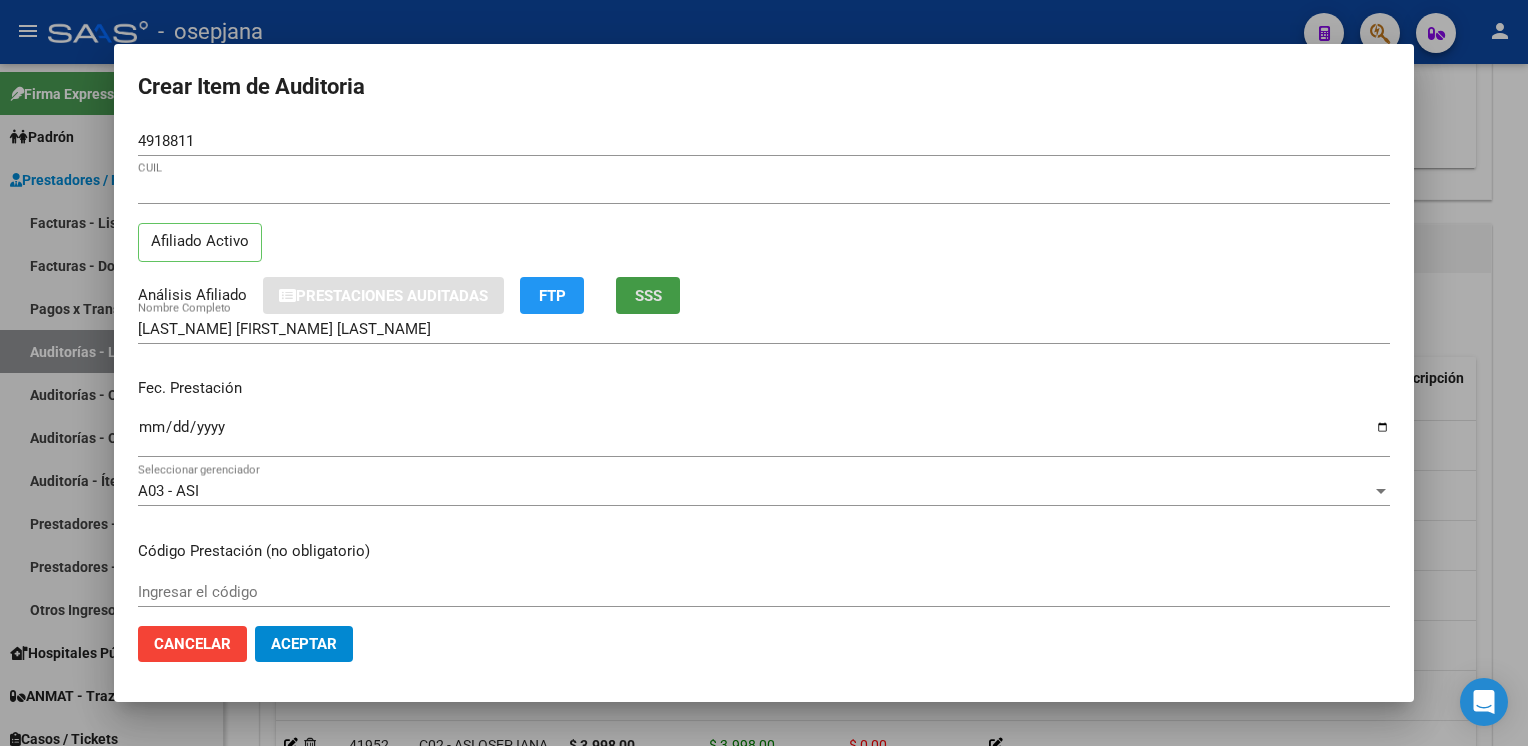type 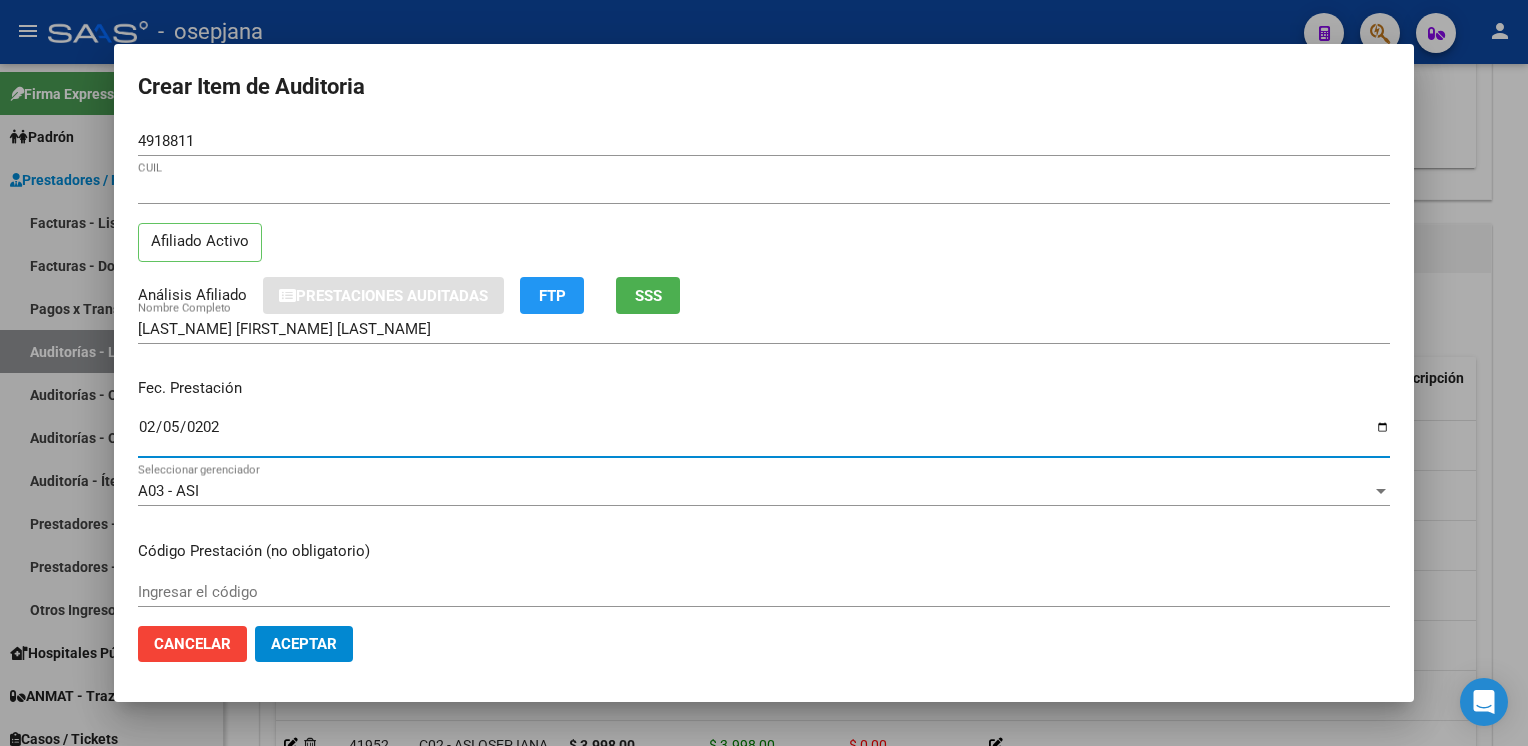 type on "2025-02-05" 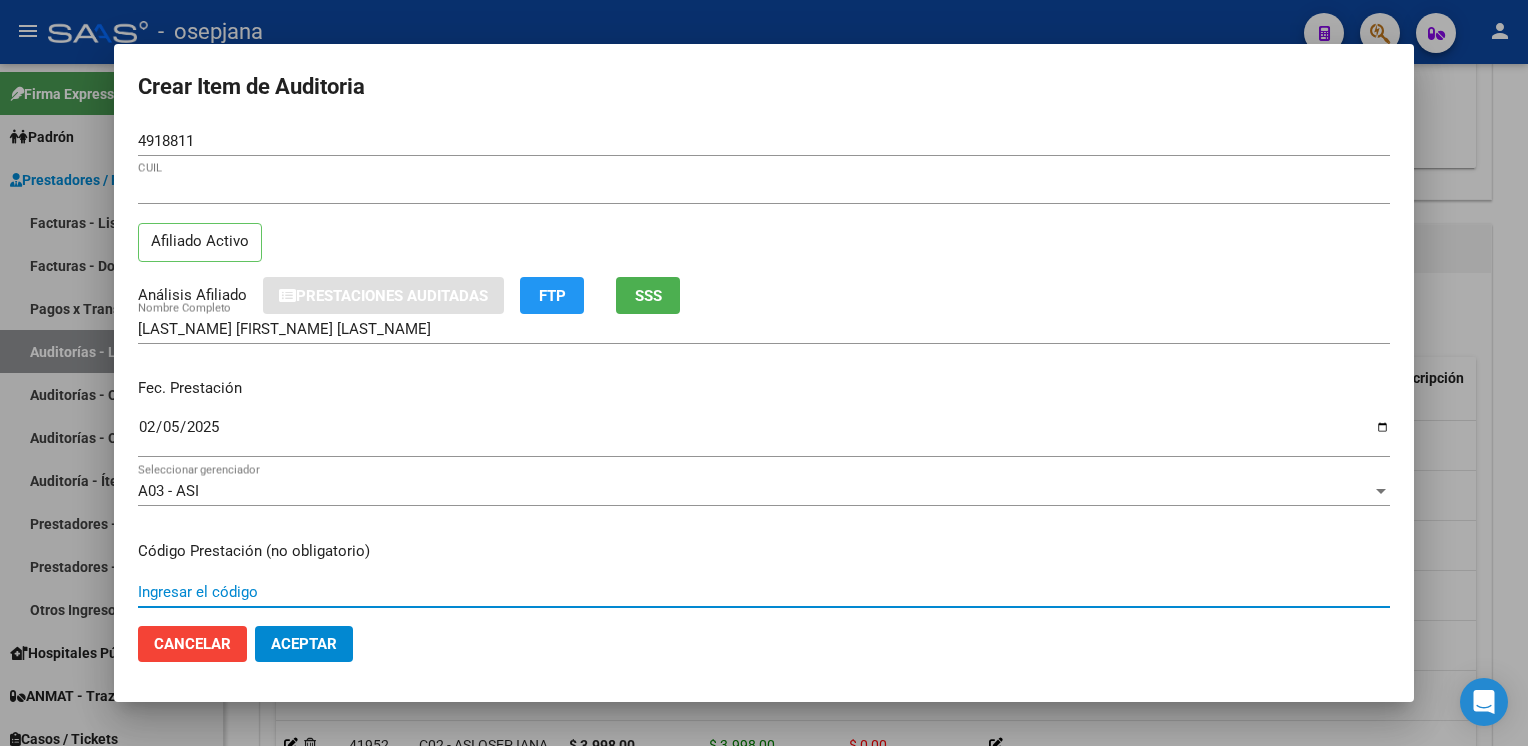 scroll, scrollTop: 324, scrollLeft: 0, axis: vertical 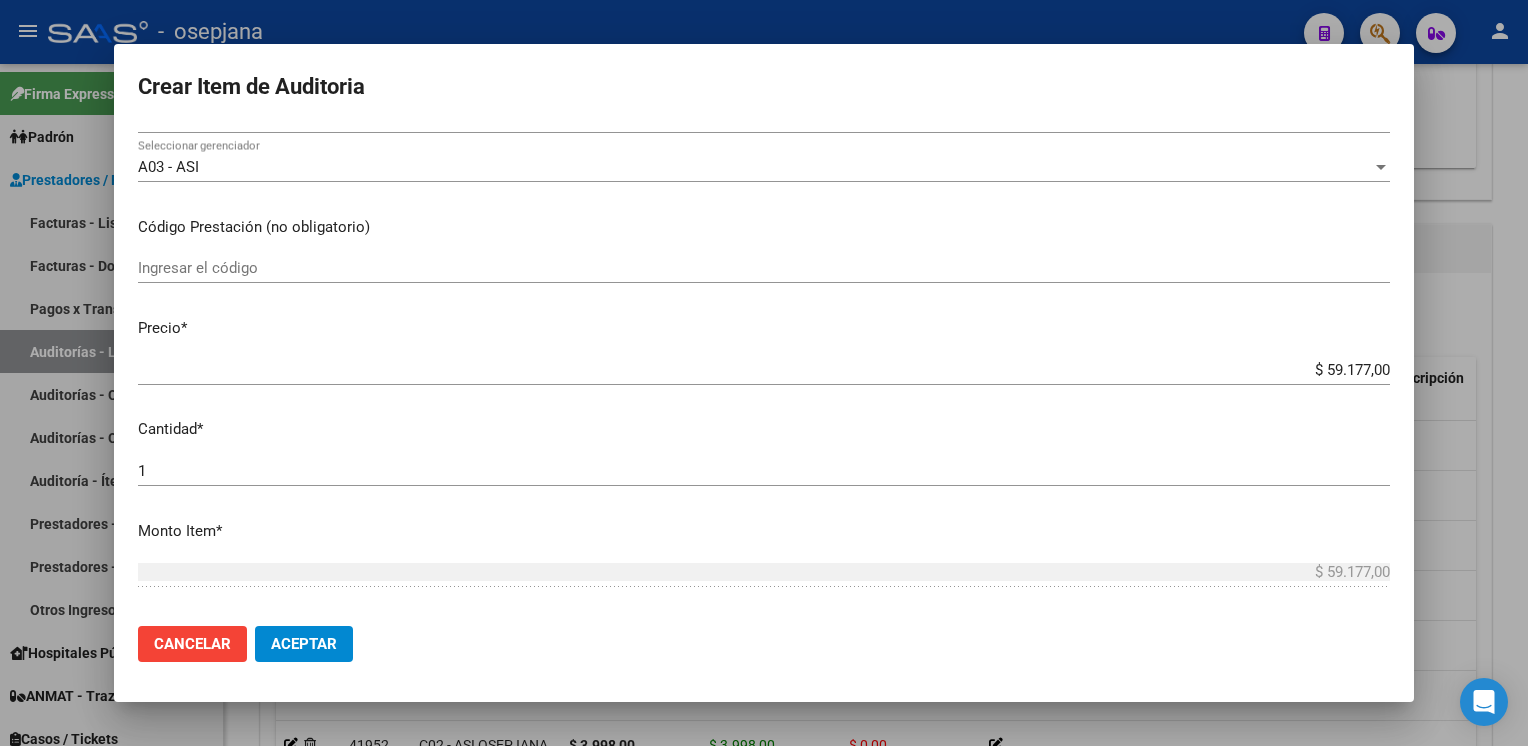 click on "49188119 Nro Documento    23491881194 CUIL   Afiliado Activo  Análisis Afiliado  Prestaciones Auditadas FTP SSS   GEREZ MONTOYA ZOE MILAGROS Nombre Completo  Fec. Prestación    2025-02-05 Ingresar la fecha  A03 - ASI Seleccionar gerenciador Código Prestación (no obligatorio)    Ingresar el código  Precio  *   $ 59.177,00 Ingresar el precio  Cantidad  *   1 Ingresar la cantidad  Monto Item  *   $ 59.177,00 Ingresar el monto  Monto Debitado    $ 0,00 Ingresar el monto  Comentario Operador    Ingresar el Comentario  Comentario Gerenciador    Ingresar el Comentario  Descripción    Ingresar el Descripción   Atencion Tipo  Seleccionar tipo Seleccionar tipo  Nomenclador  Seleccionar Nomenclador Seleccionar Nomenclador" at bounding box center (764, 368) 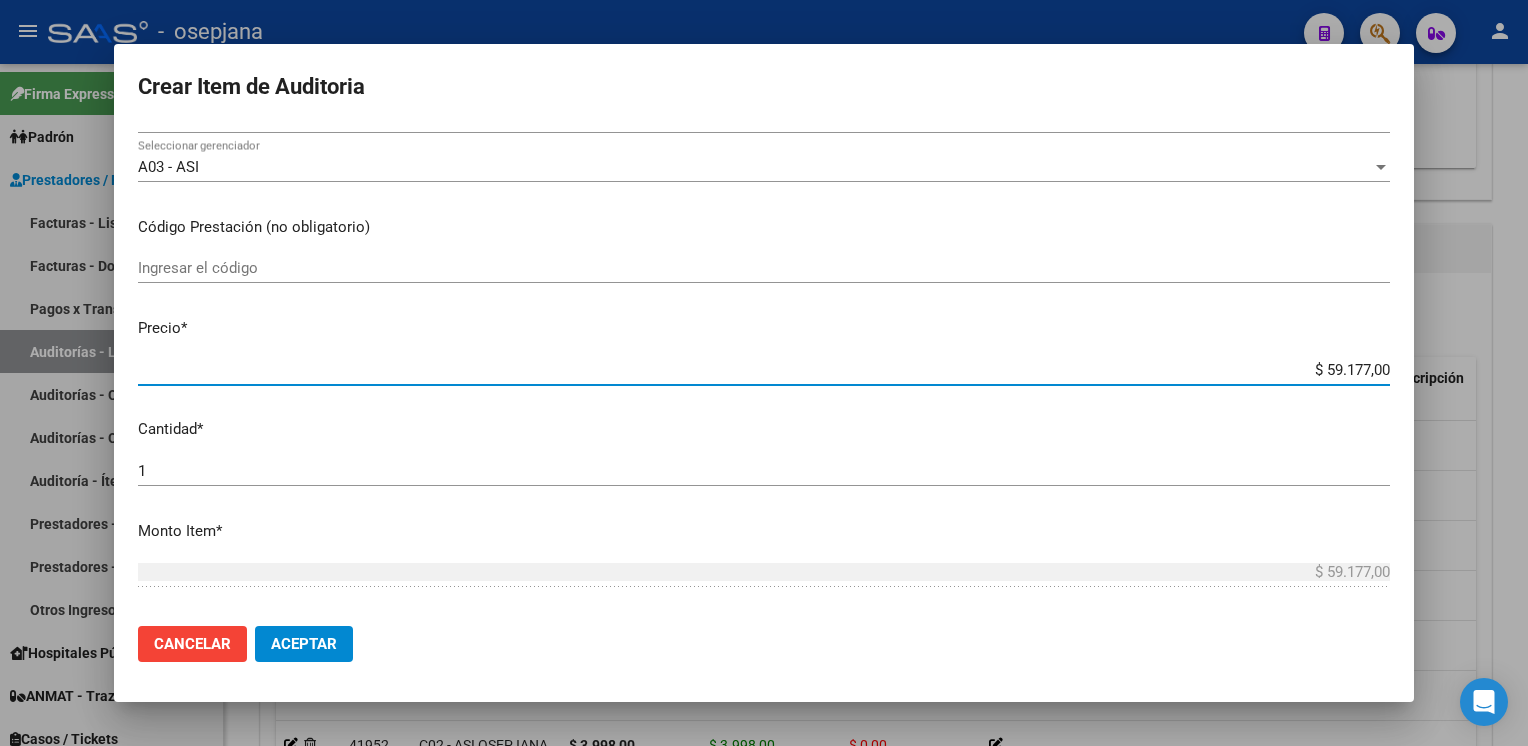 type on "$ 5.177,00" 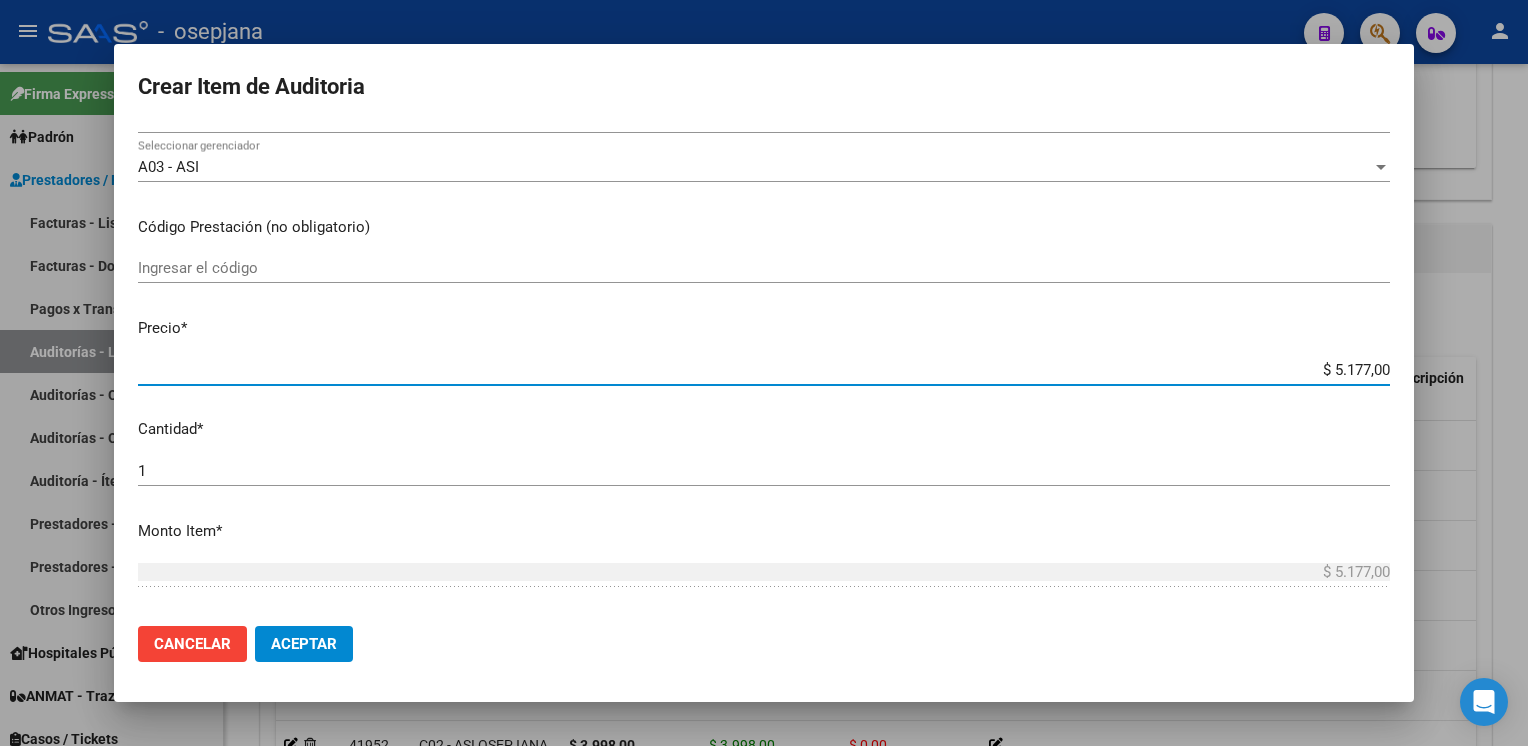 type on "$ 177,00" 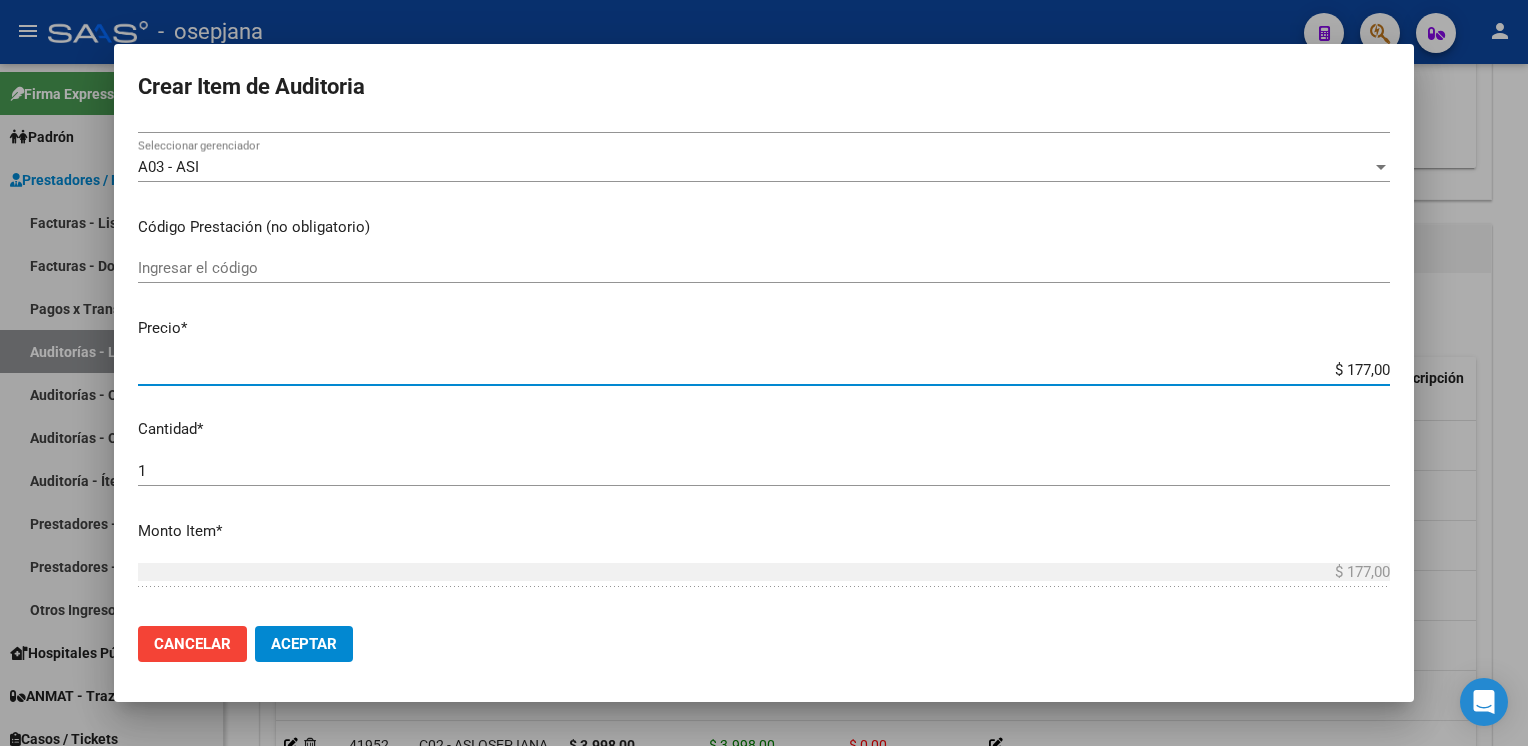 type on "$ 77,00" 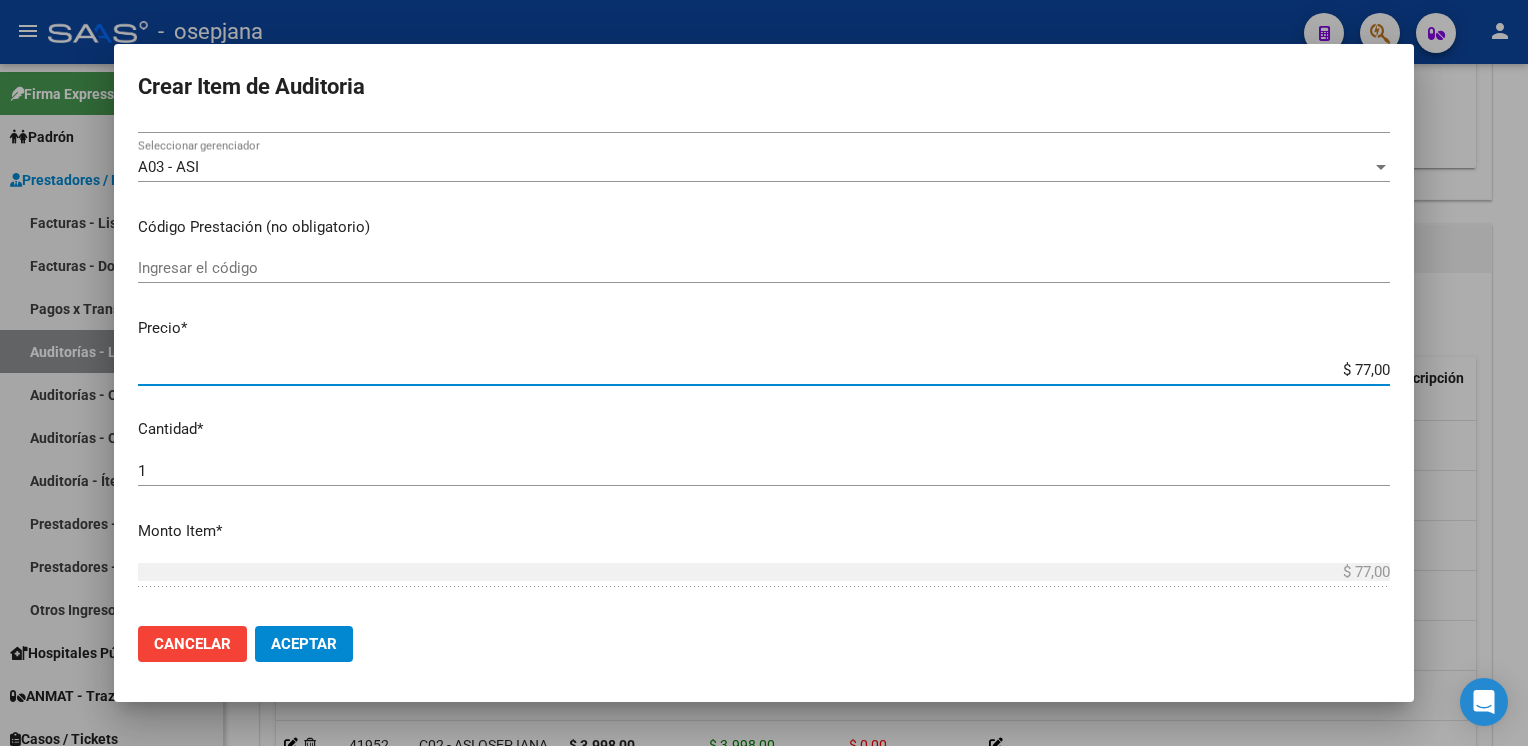 type on "$ 7,00" 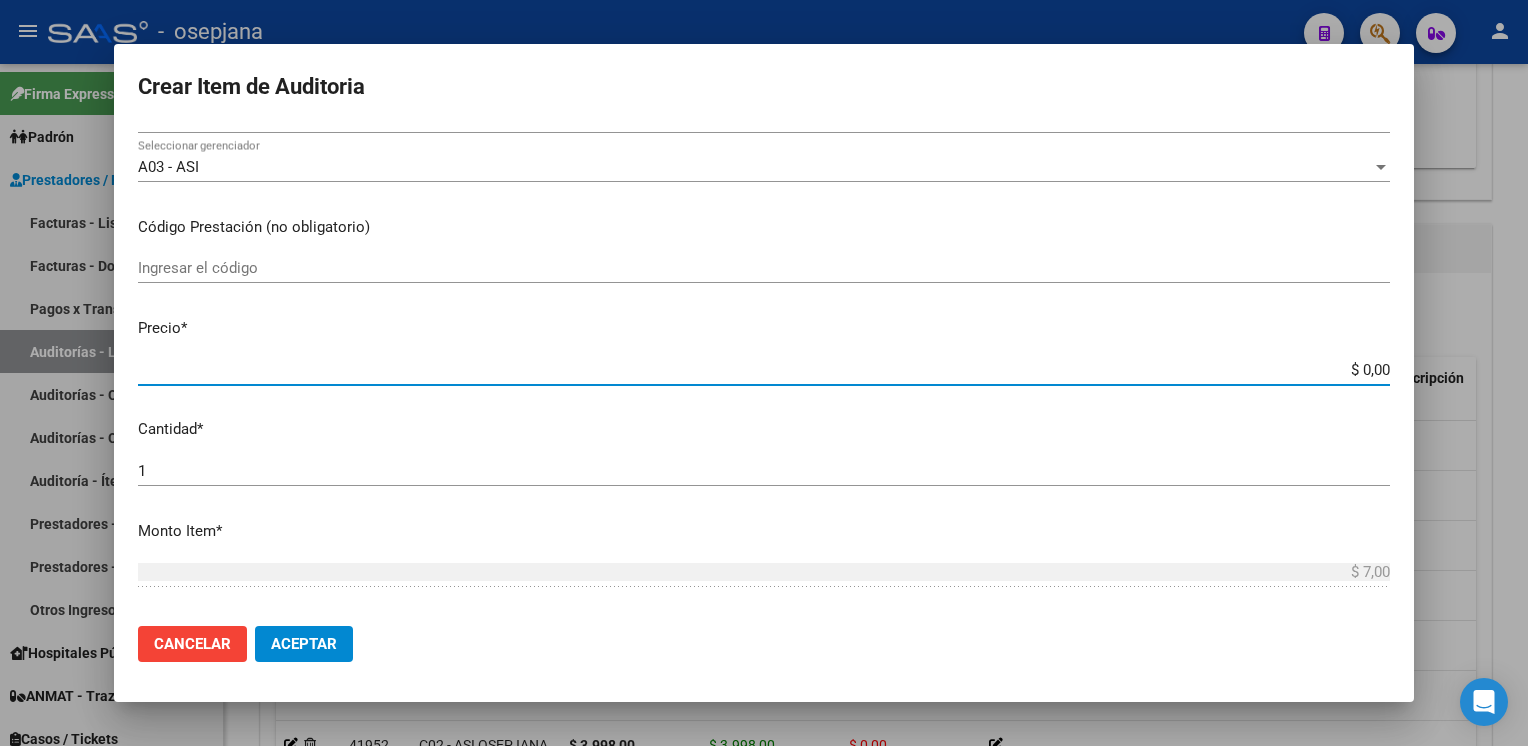 type on "$ 0,01" 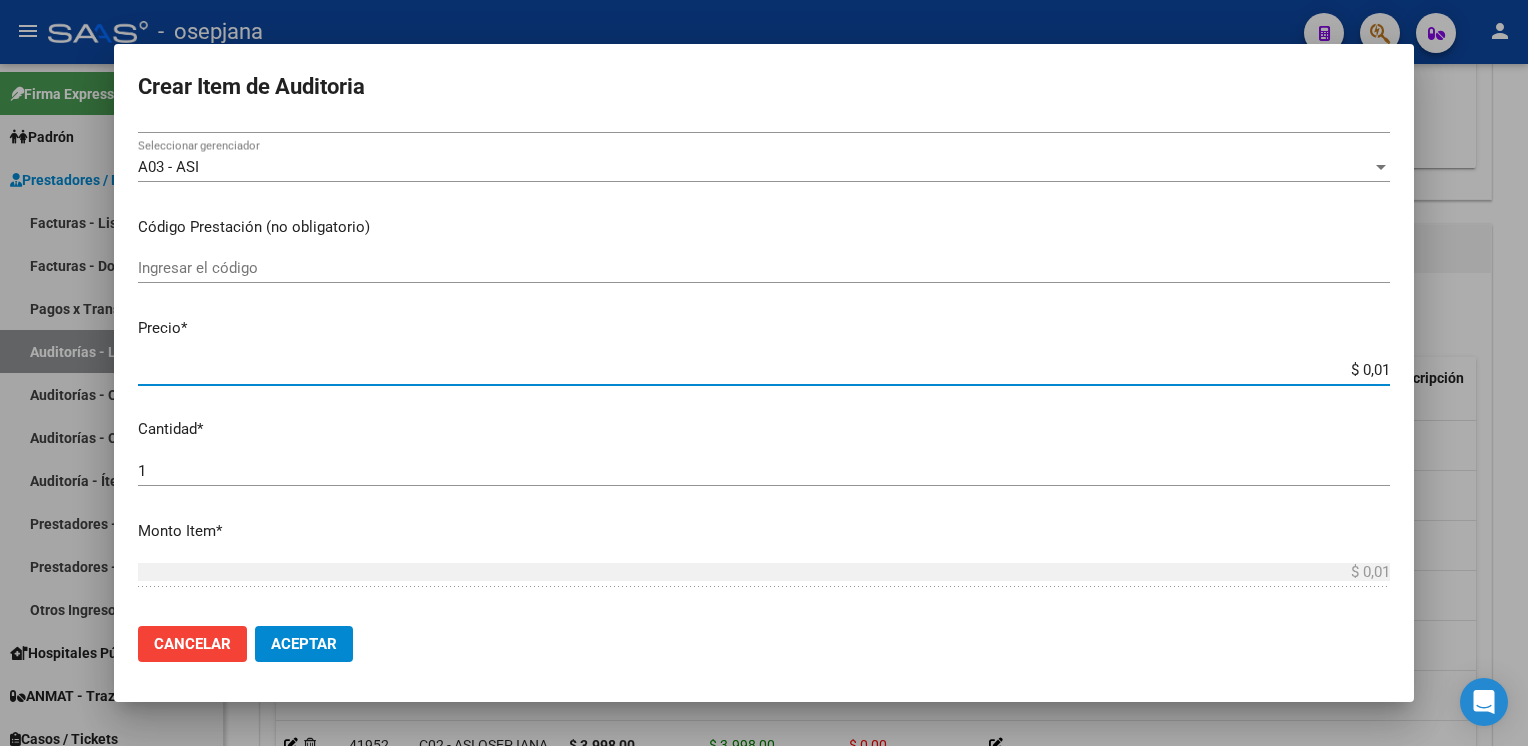 type on "$ 0,13" 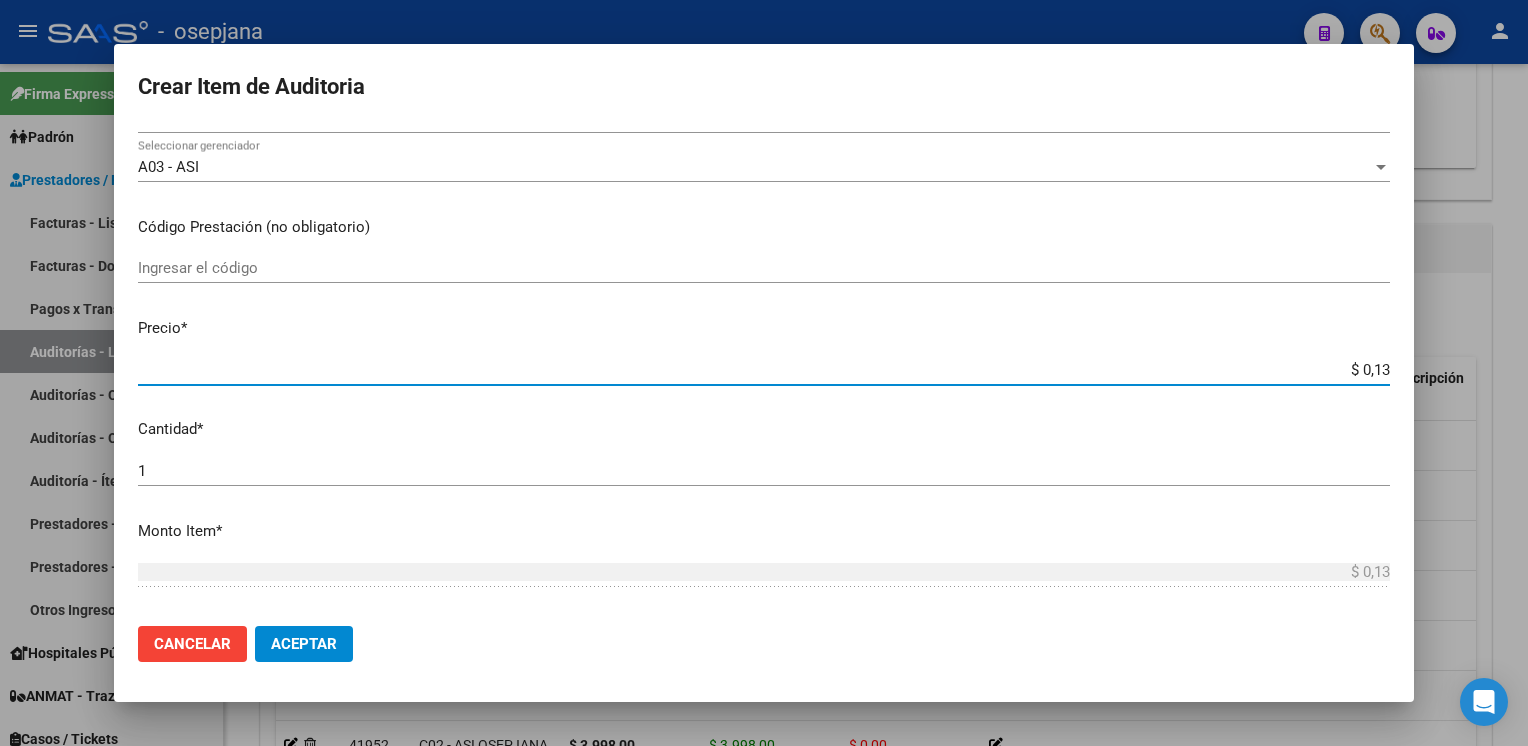 type on "$ 1,33" 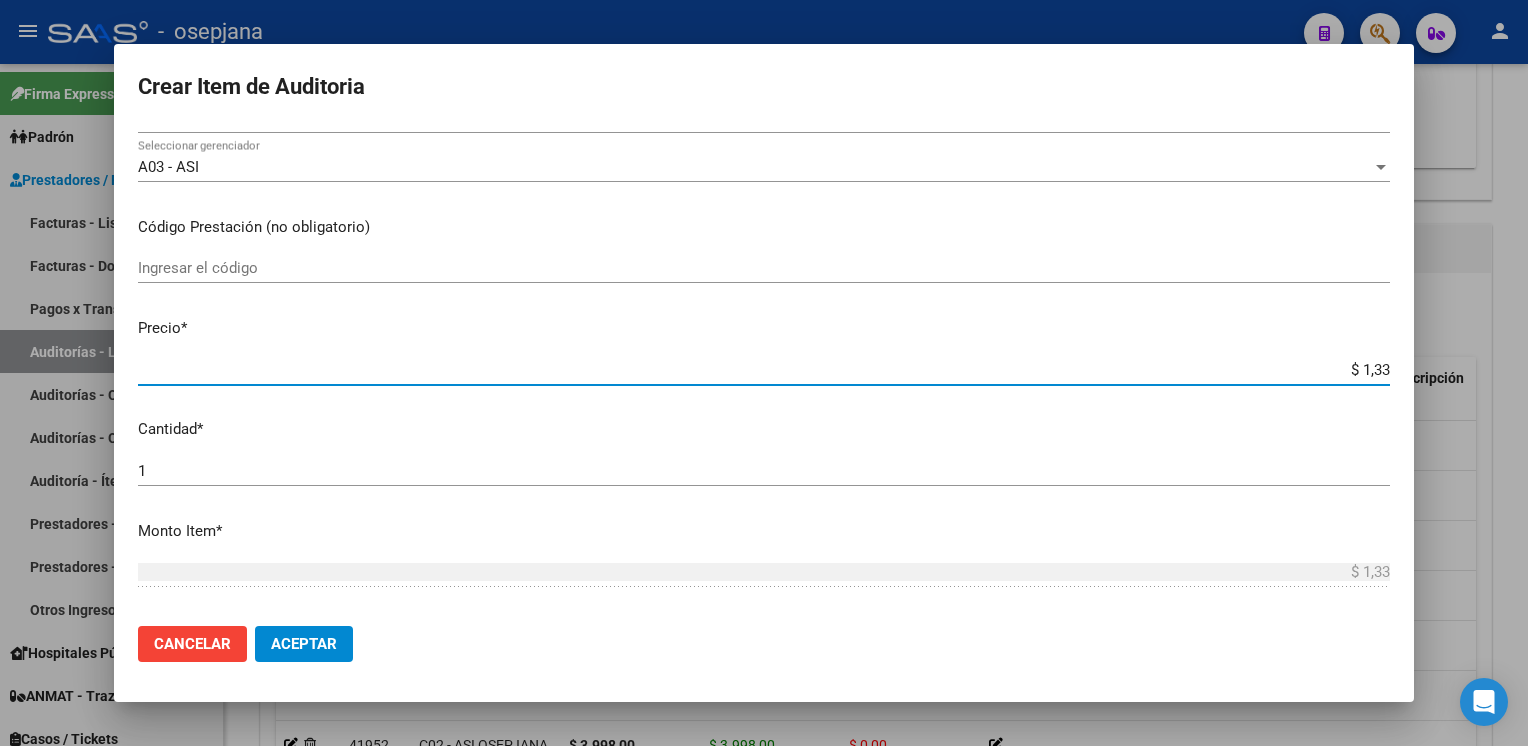 type on "$ 13,37" 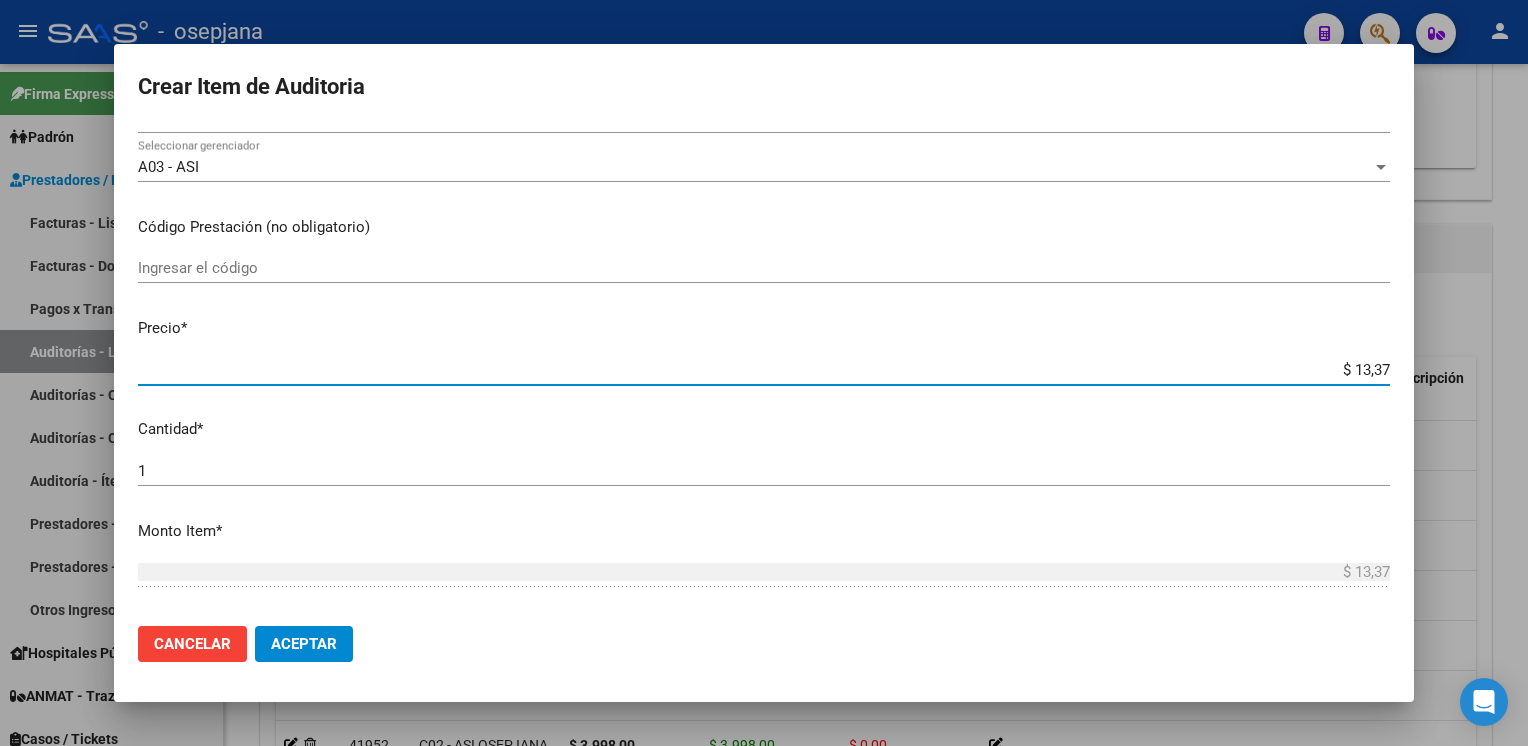 type 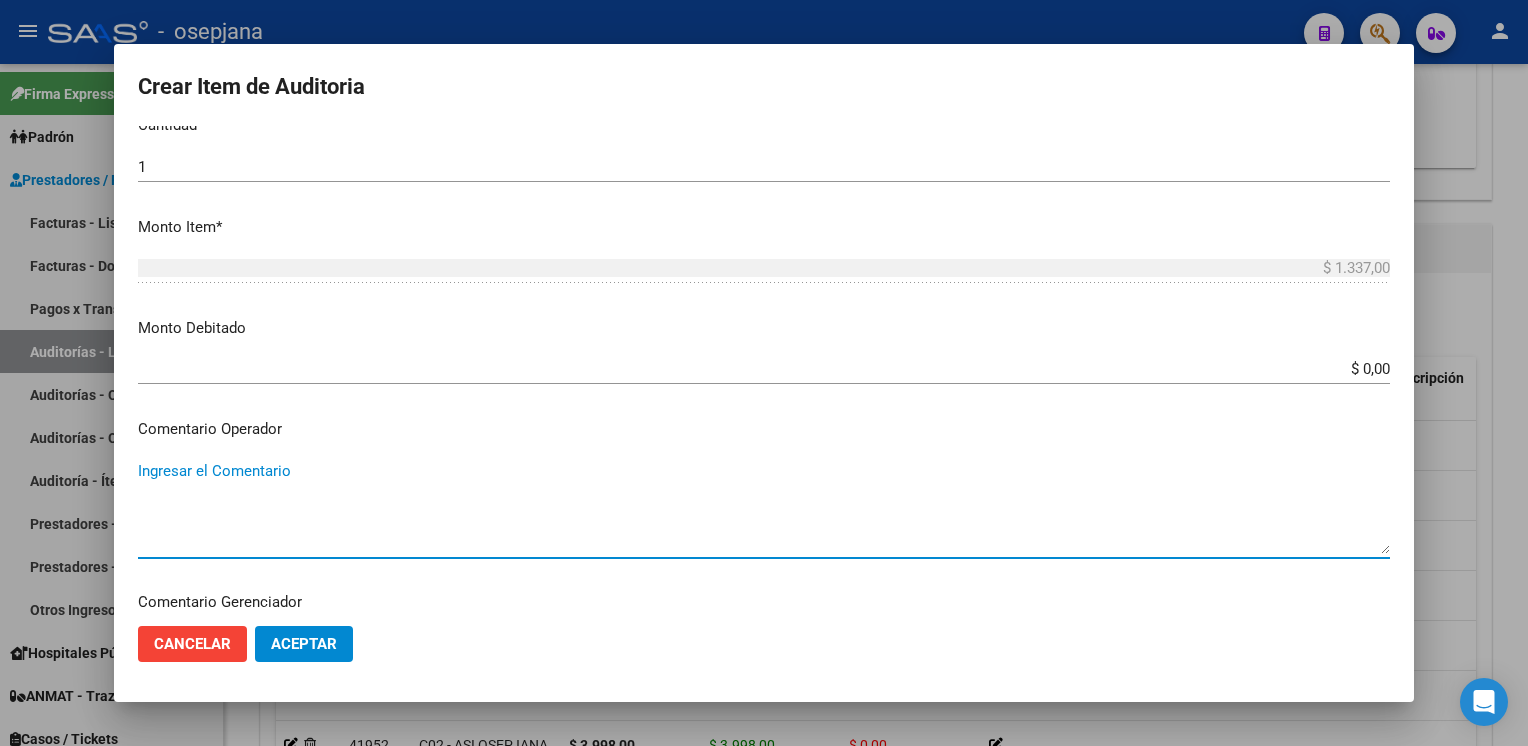 scroll, scrollTop: 1076, scrollLeft: 0, axis: vertical 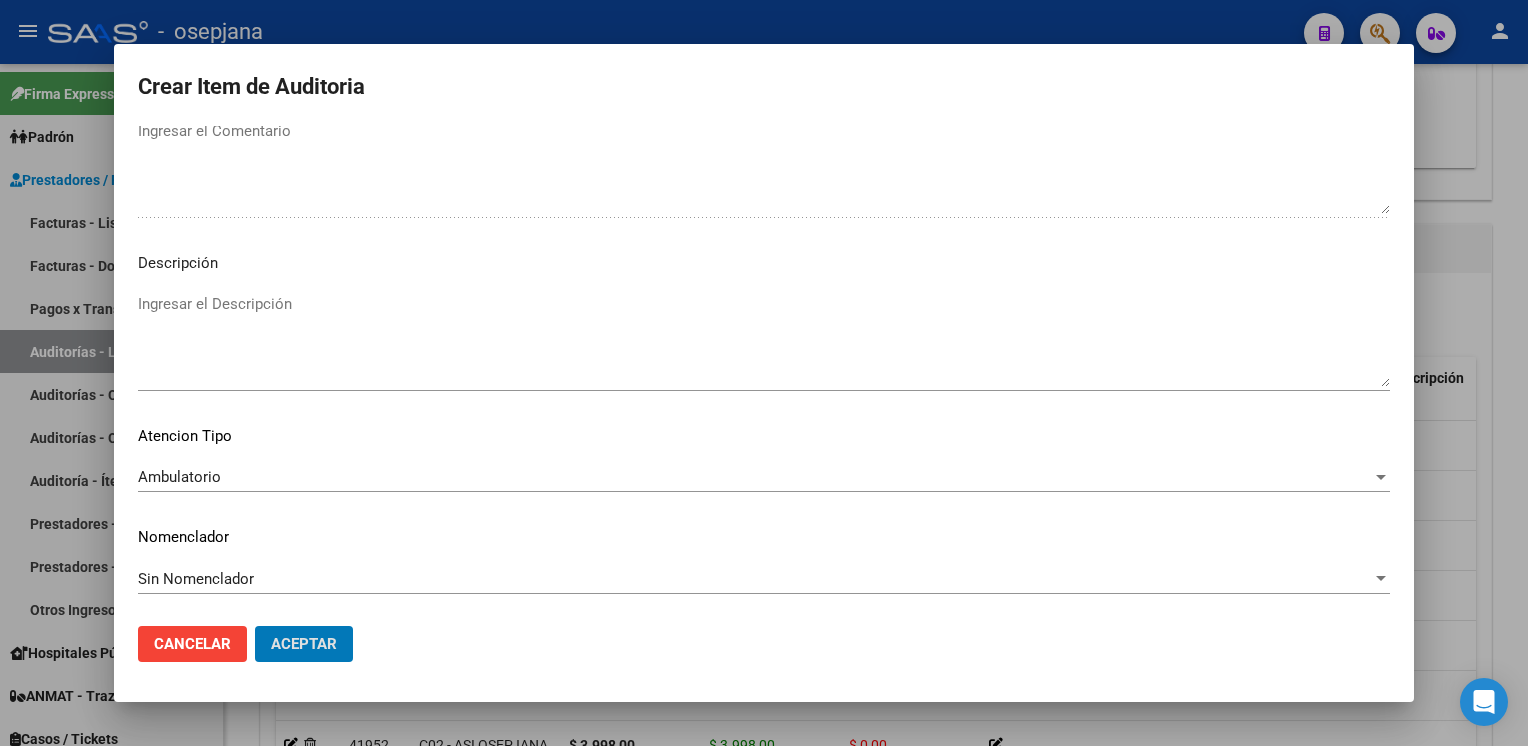 click on "Aceptar" 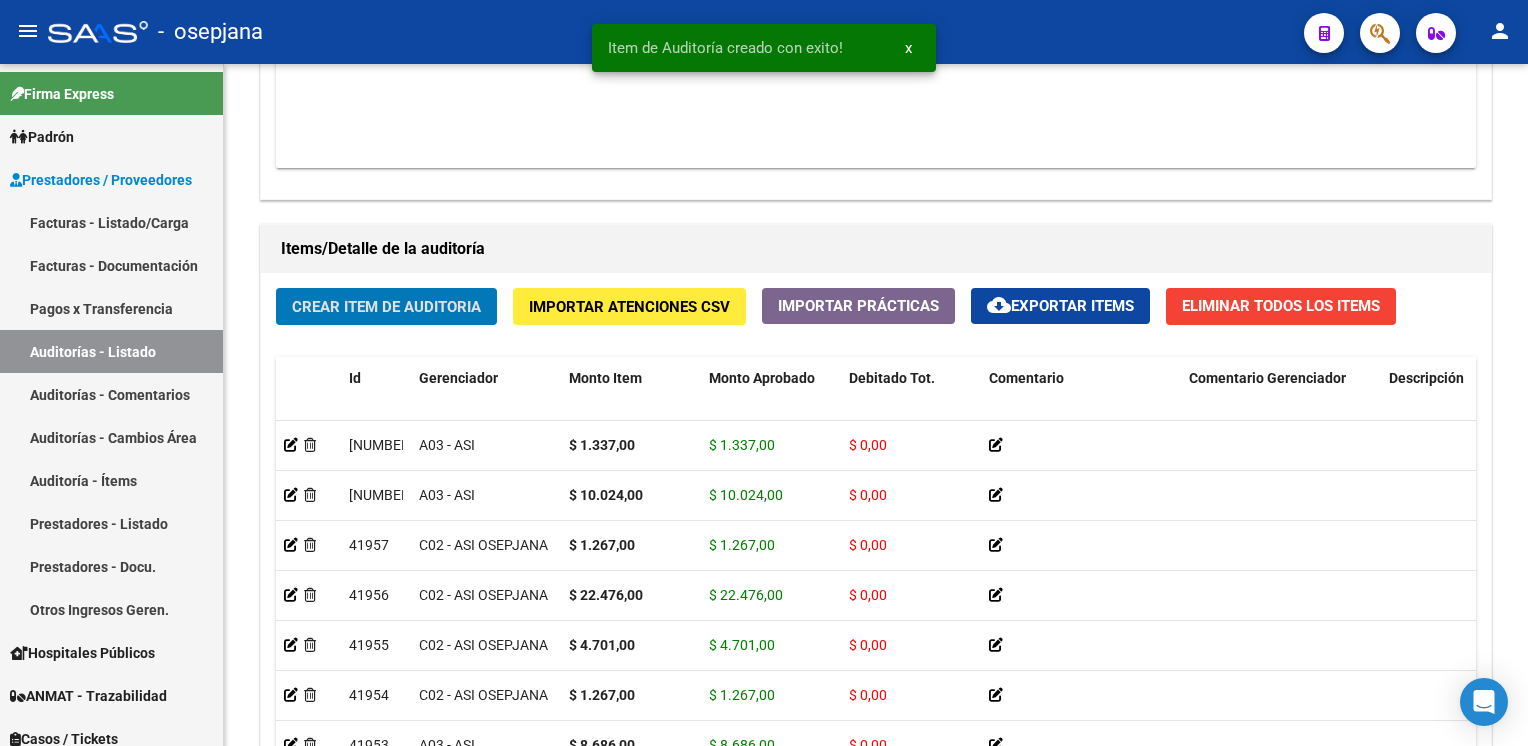 click on "Crear Item de Auditoria" 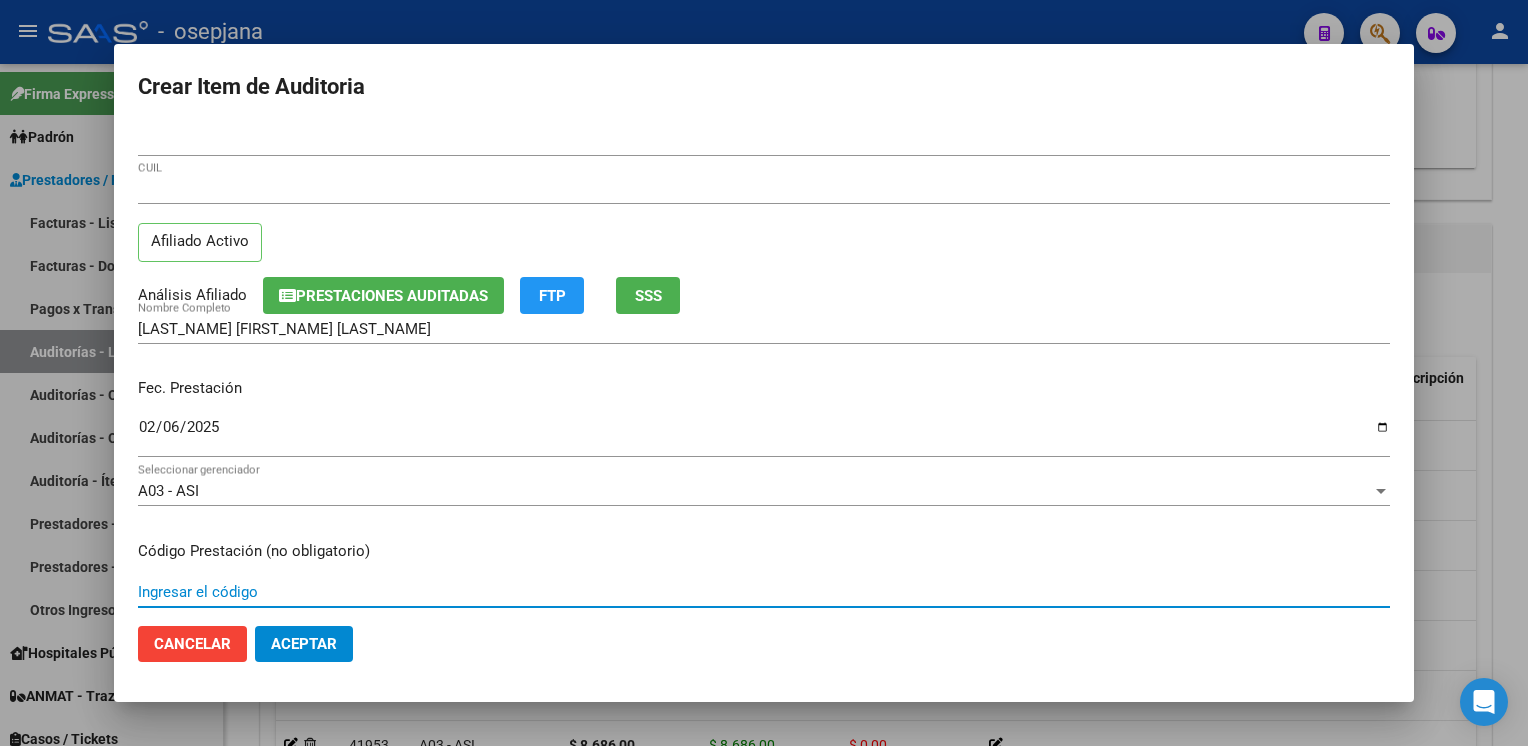 scroll, scrollTop: 324, scrollLeft: 0, axis: vertical 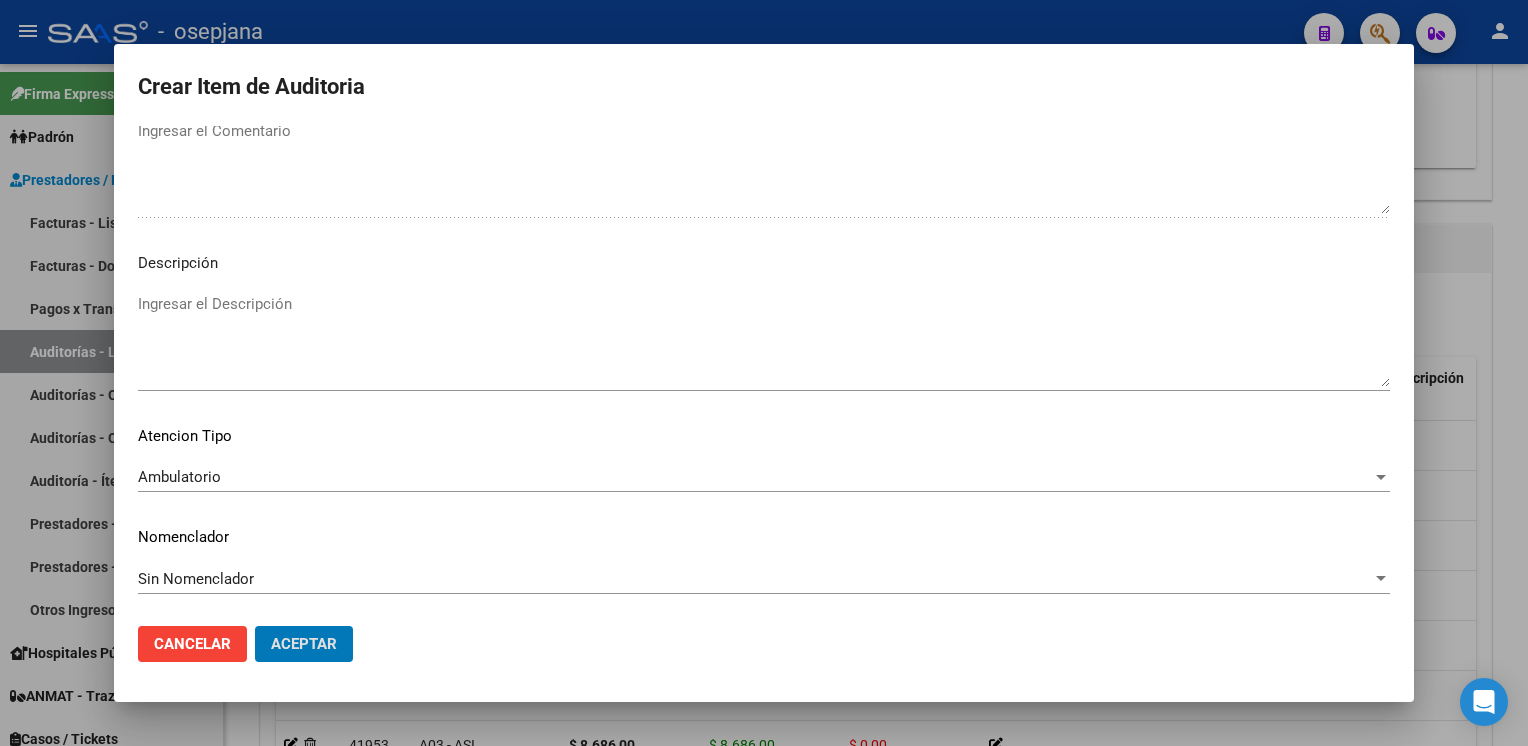 click on "Aceptar" 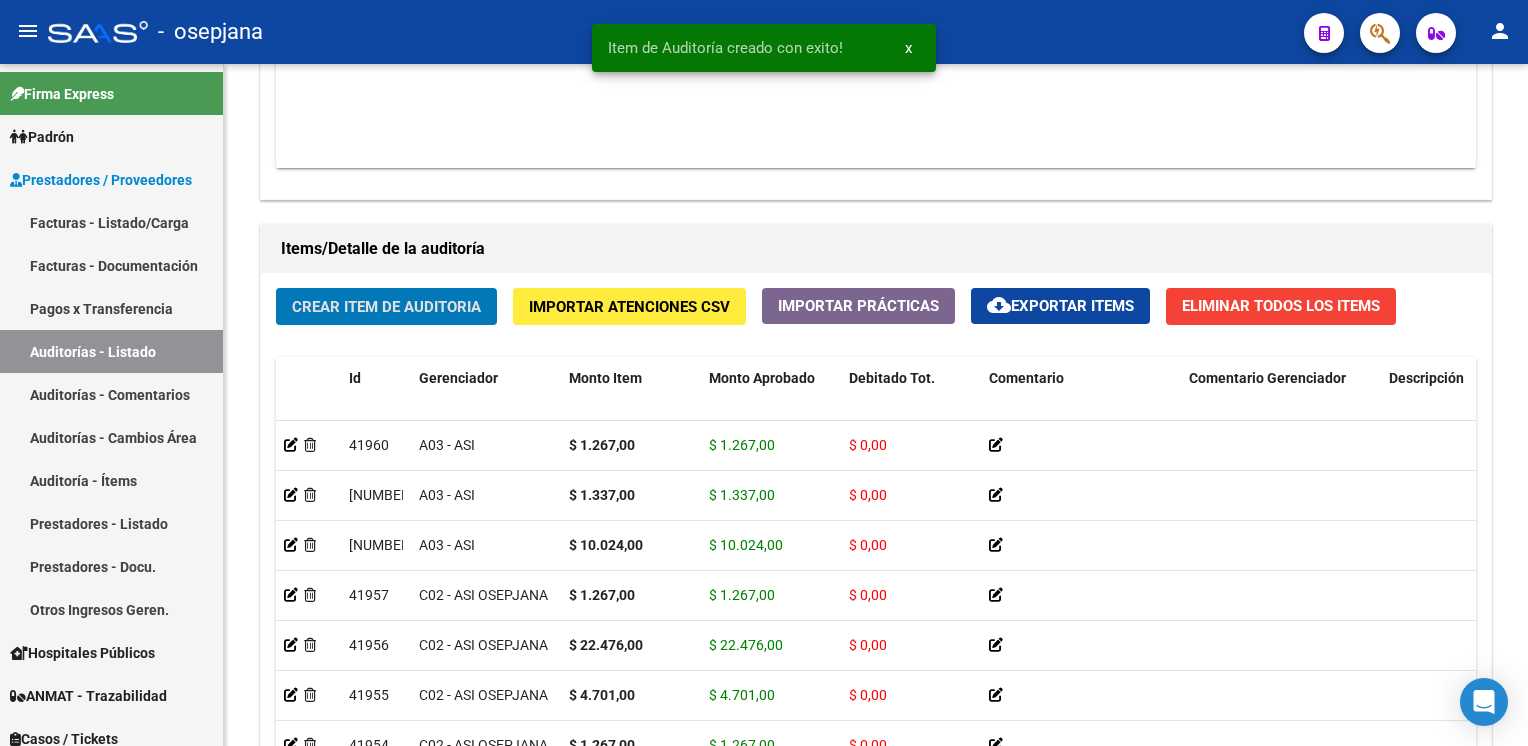 click on "Crear Item de Auditoria" 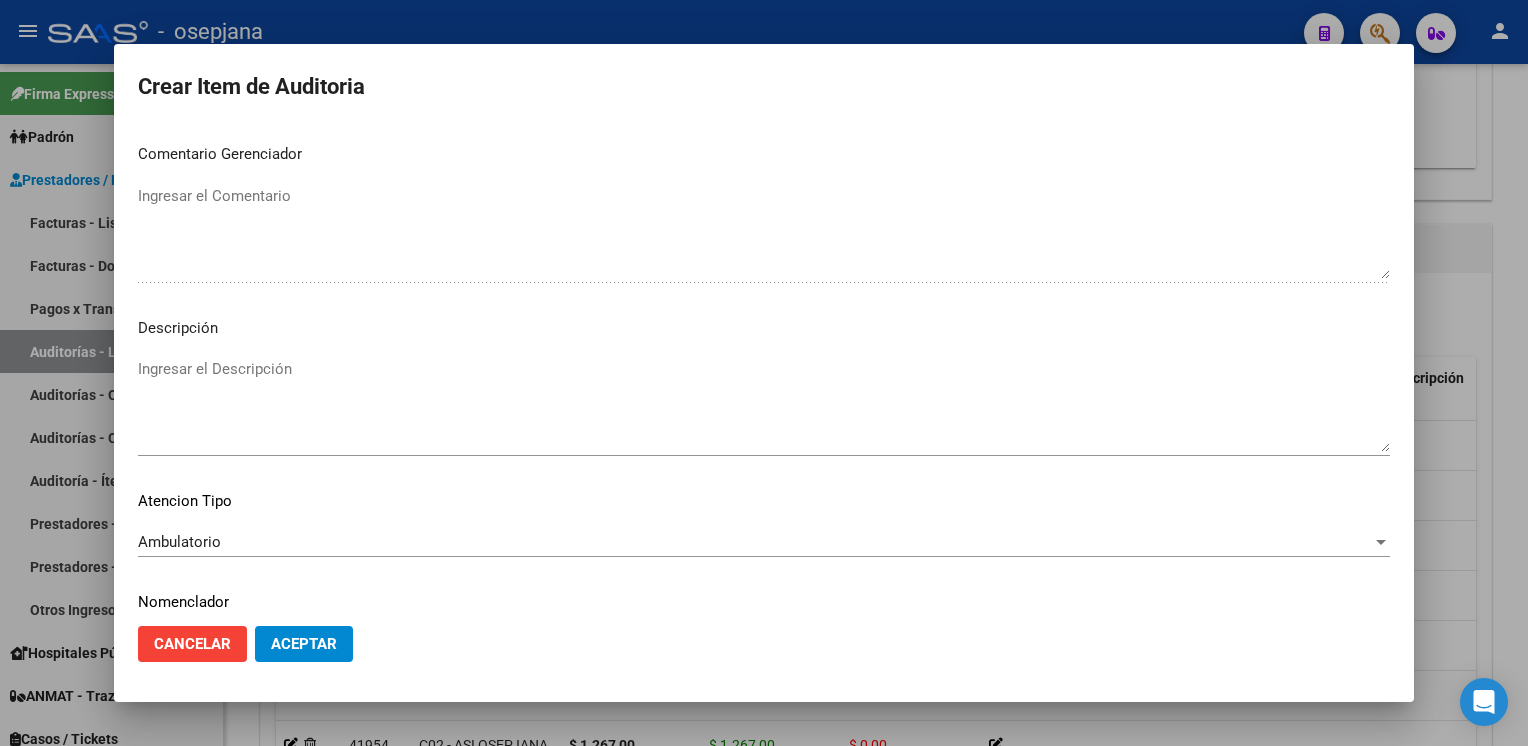 scroll, scrollTop: 1141, scrollLeft: 0, axis: vertical 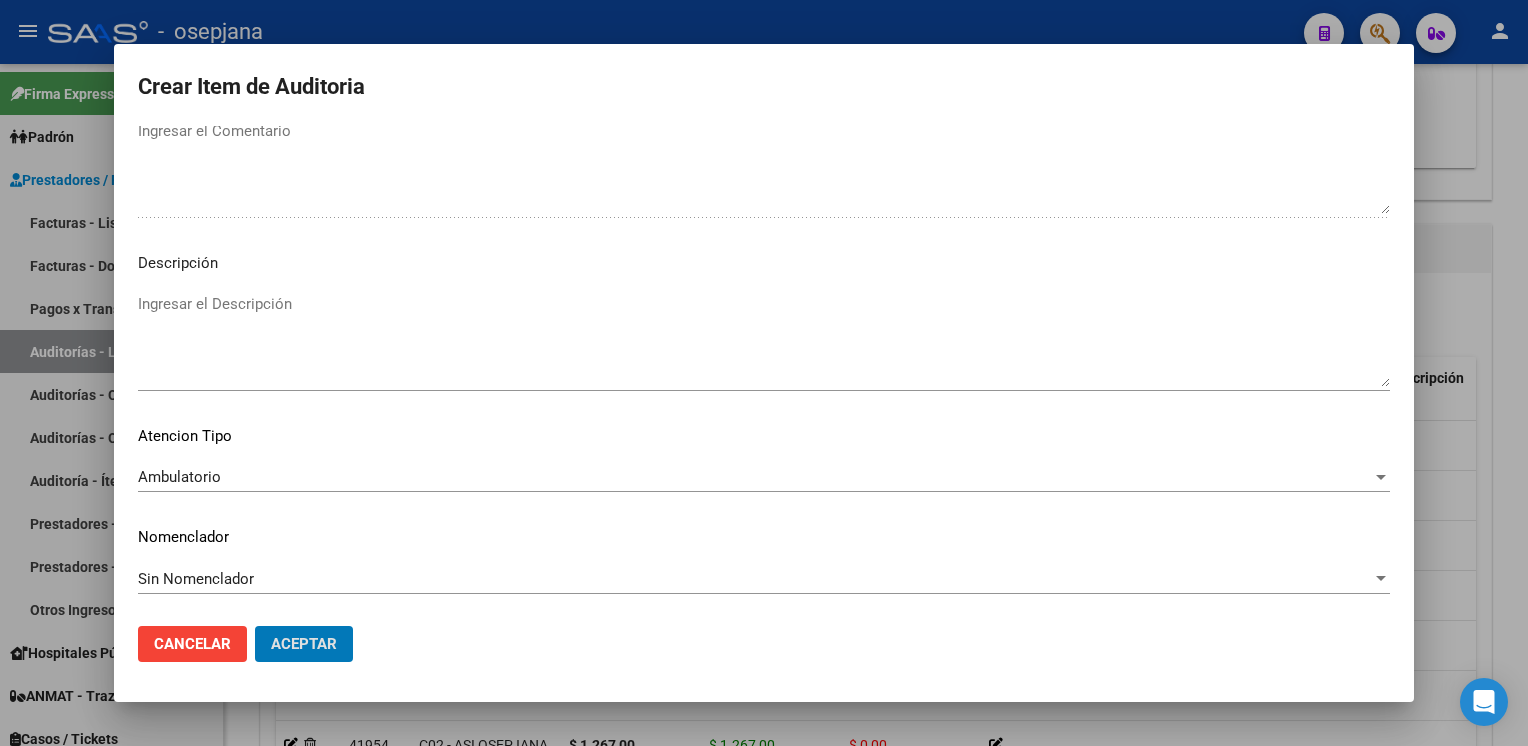 click on "Aceptar" 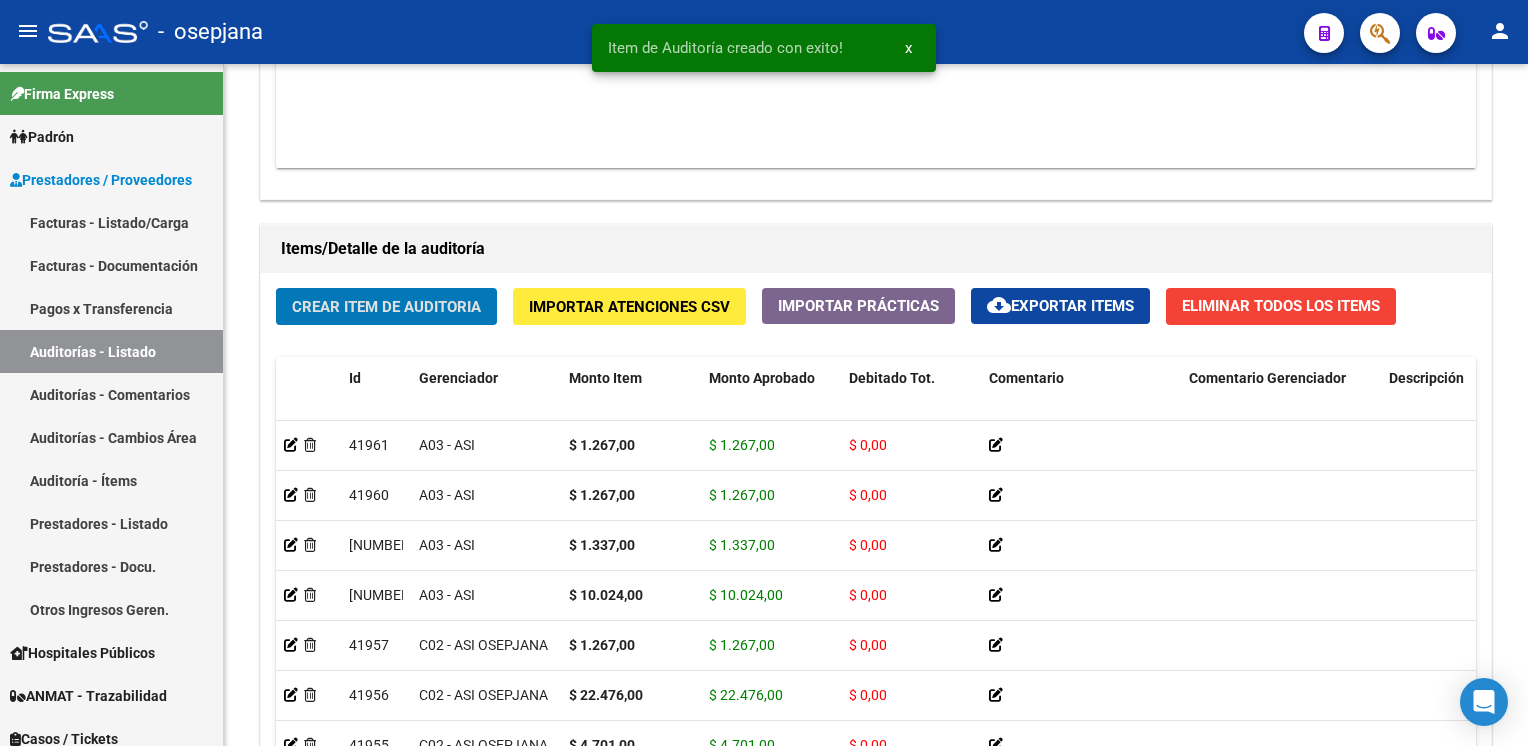 click on "Crear Item de Auditoria" 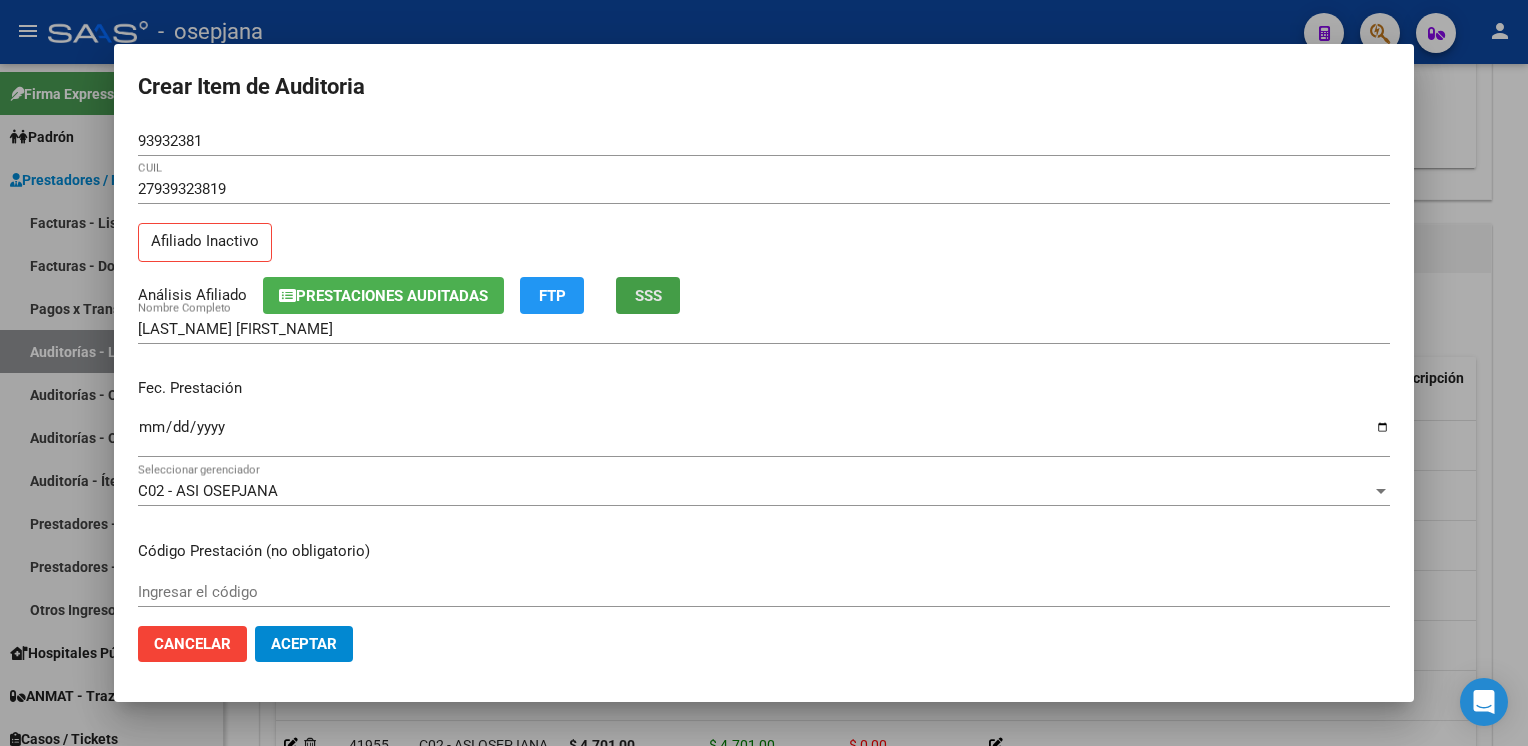 click on "SSS" 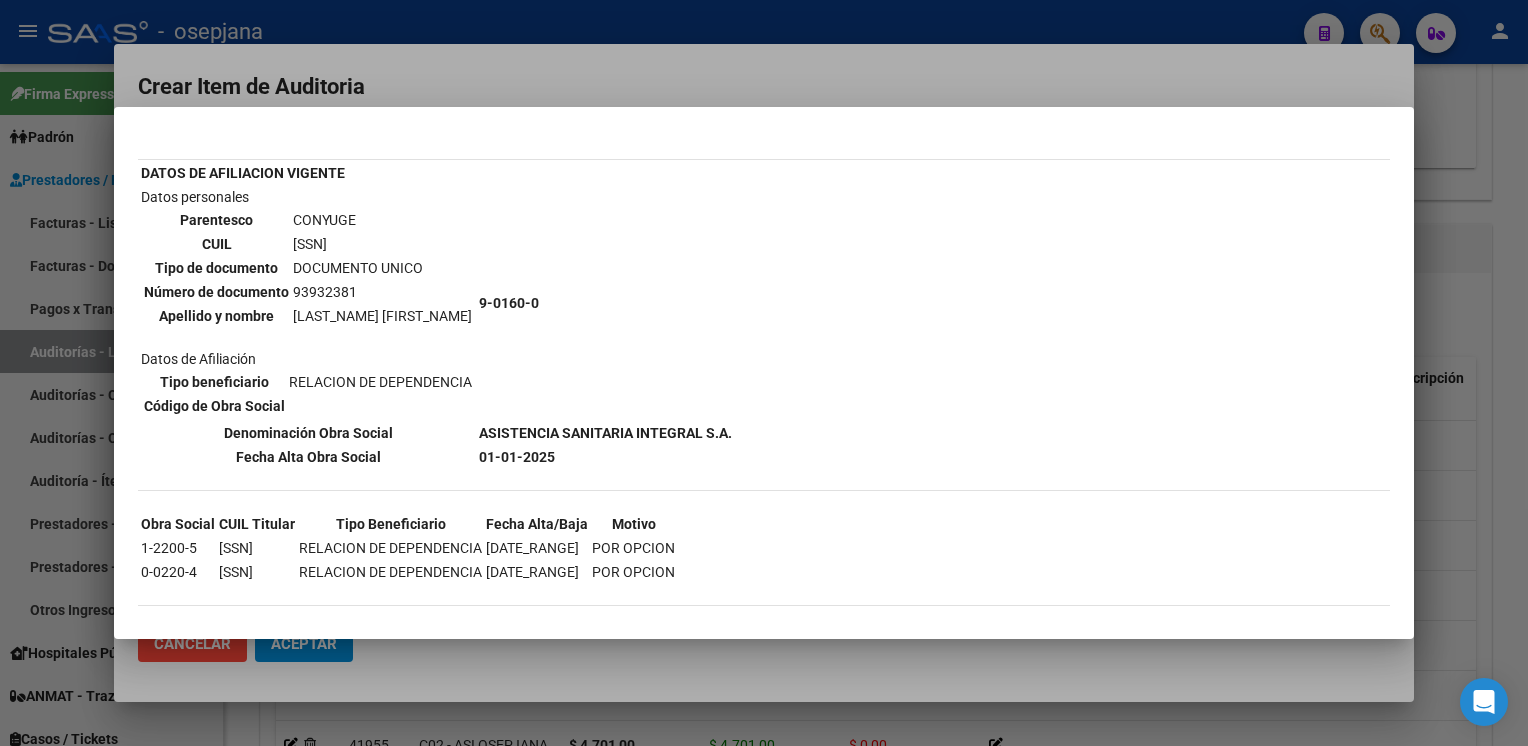 scroll, scrollTop: 86, scrollLeft: 0, axis: vertical 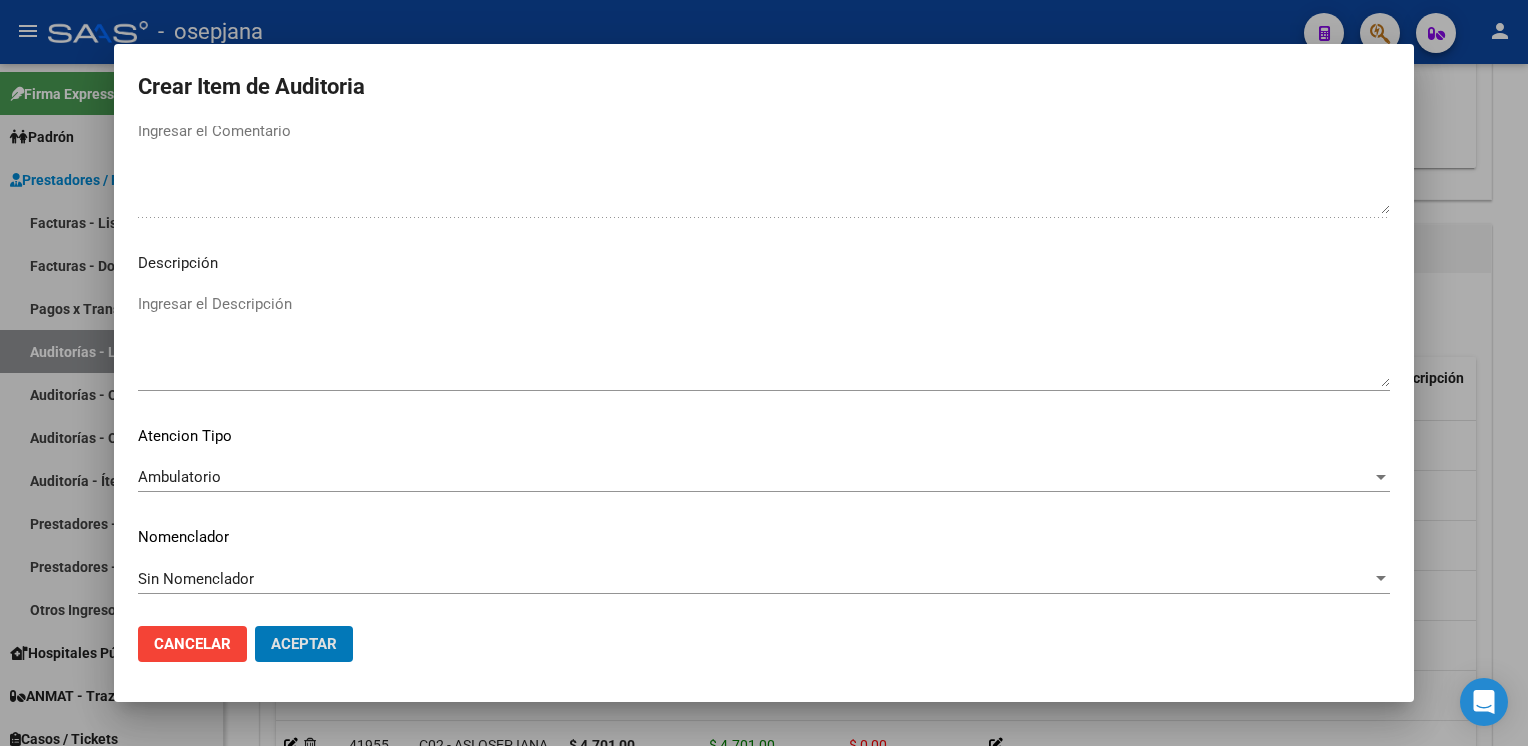 click on "Aceptar" 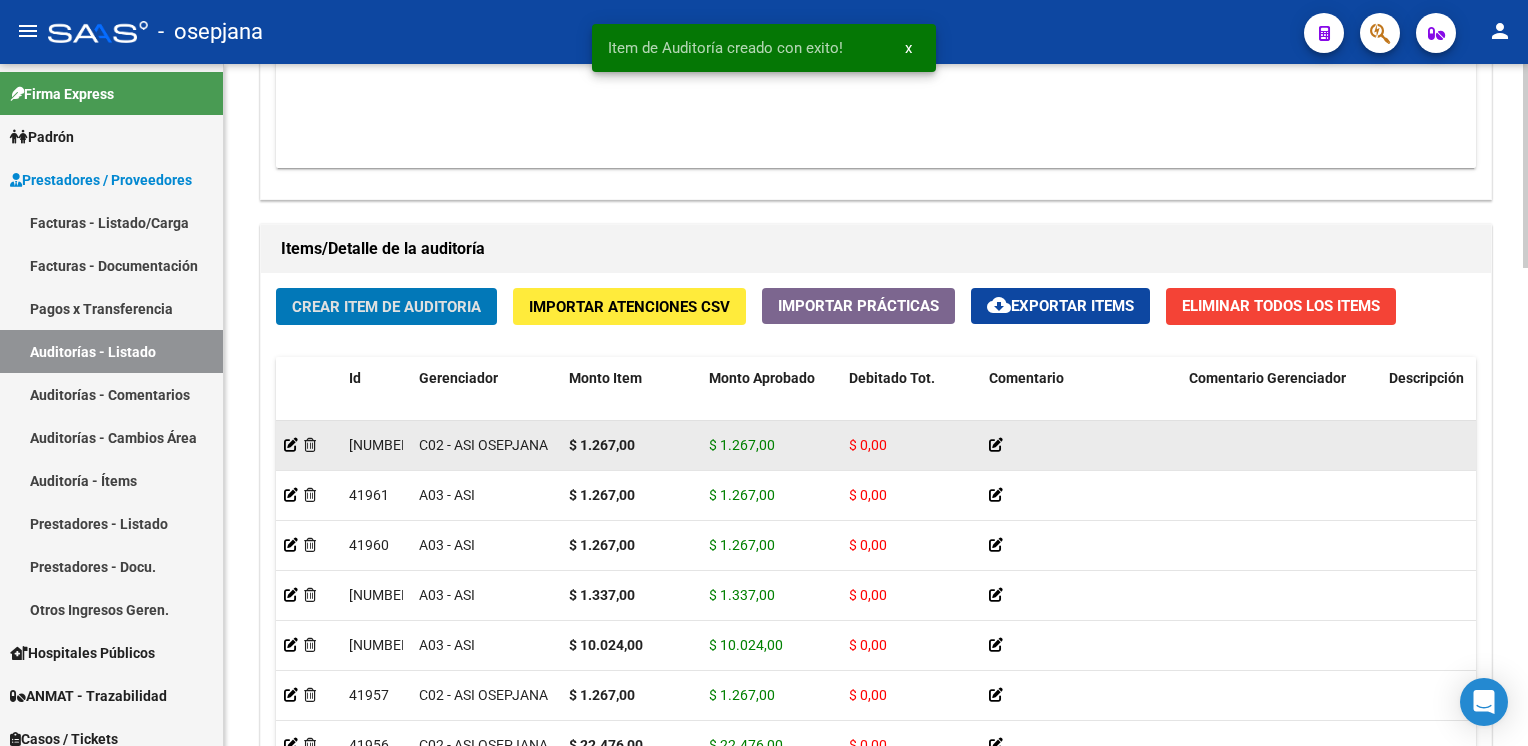 click on "Crear Item de Auditoria" 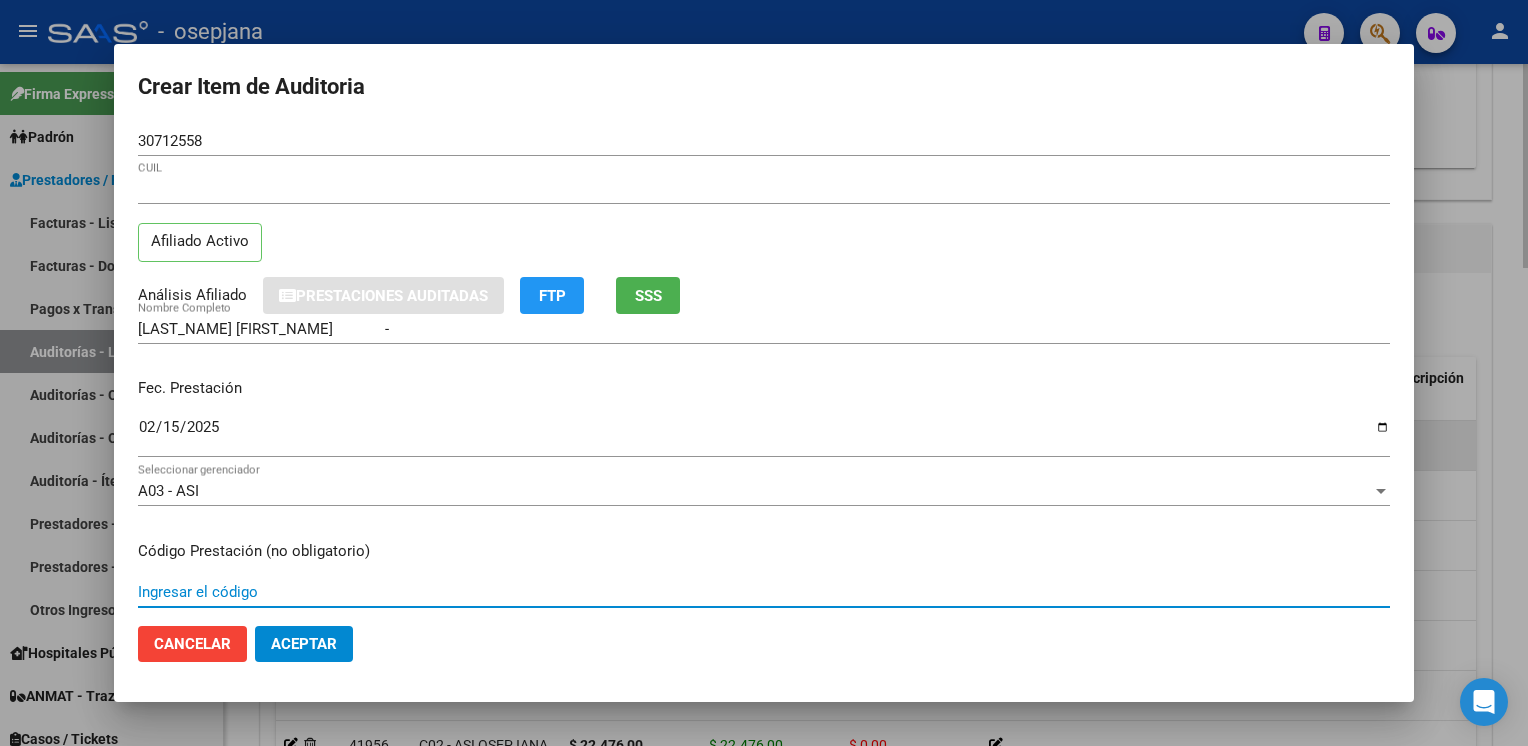 scroll, scrollTop: 324, scrollLeft: 0, axis: vertical 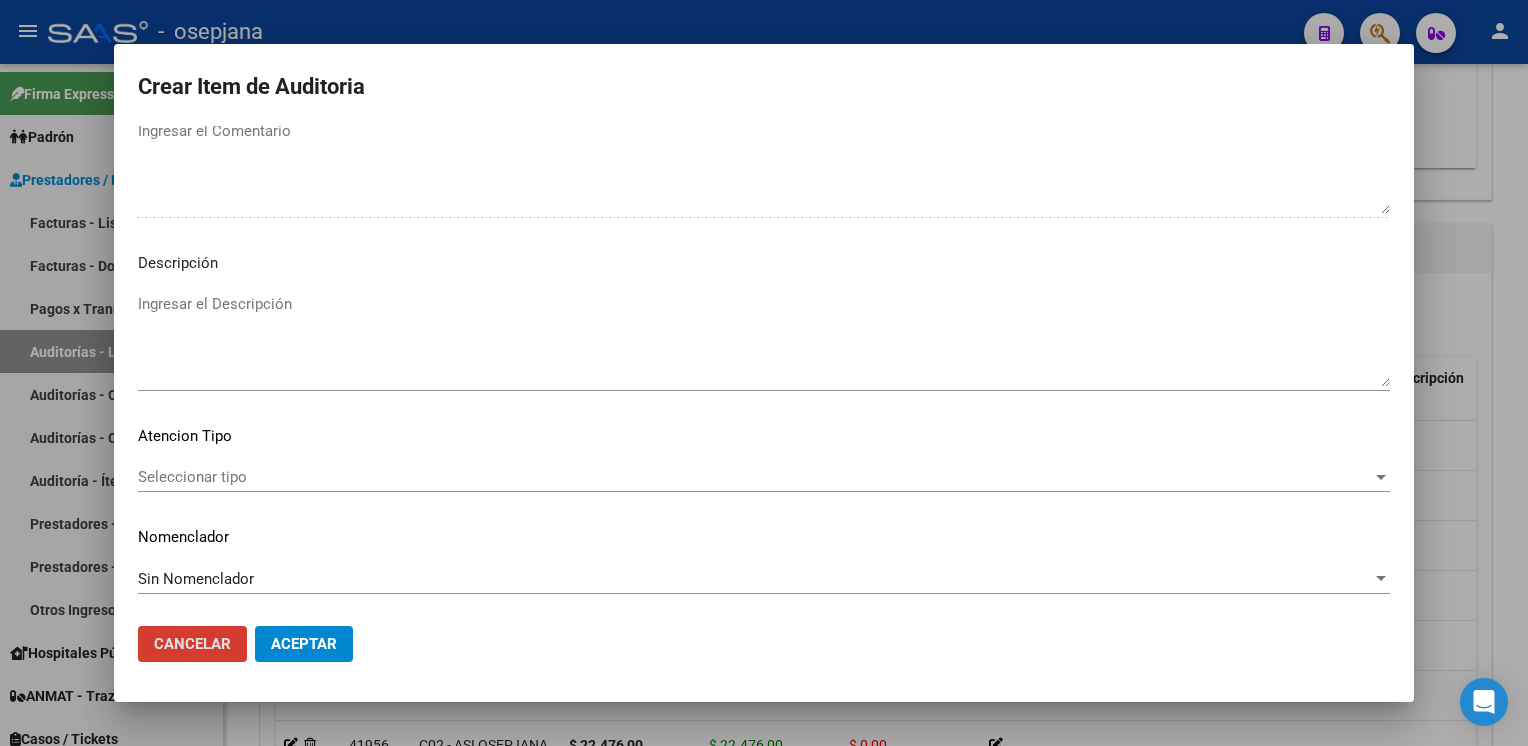 click on "Seleccionar tipo Seleccionar tipo" 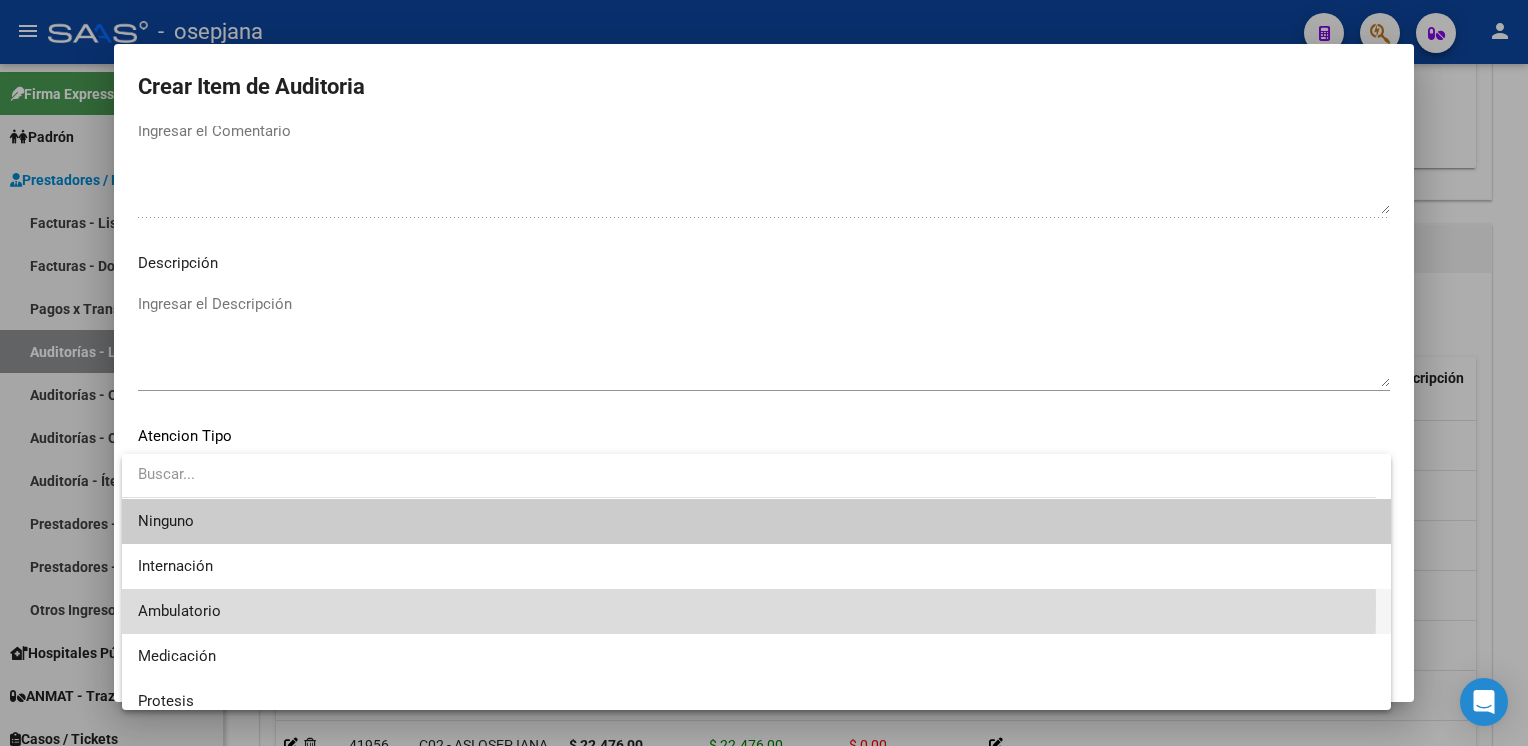 click on "Ambulatorio" at bounding box center [756, 611] 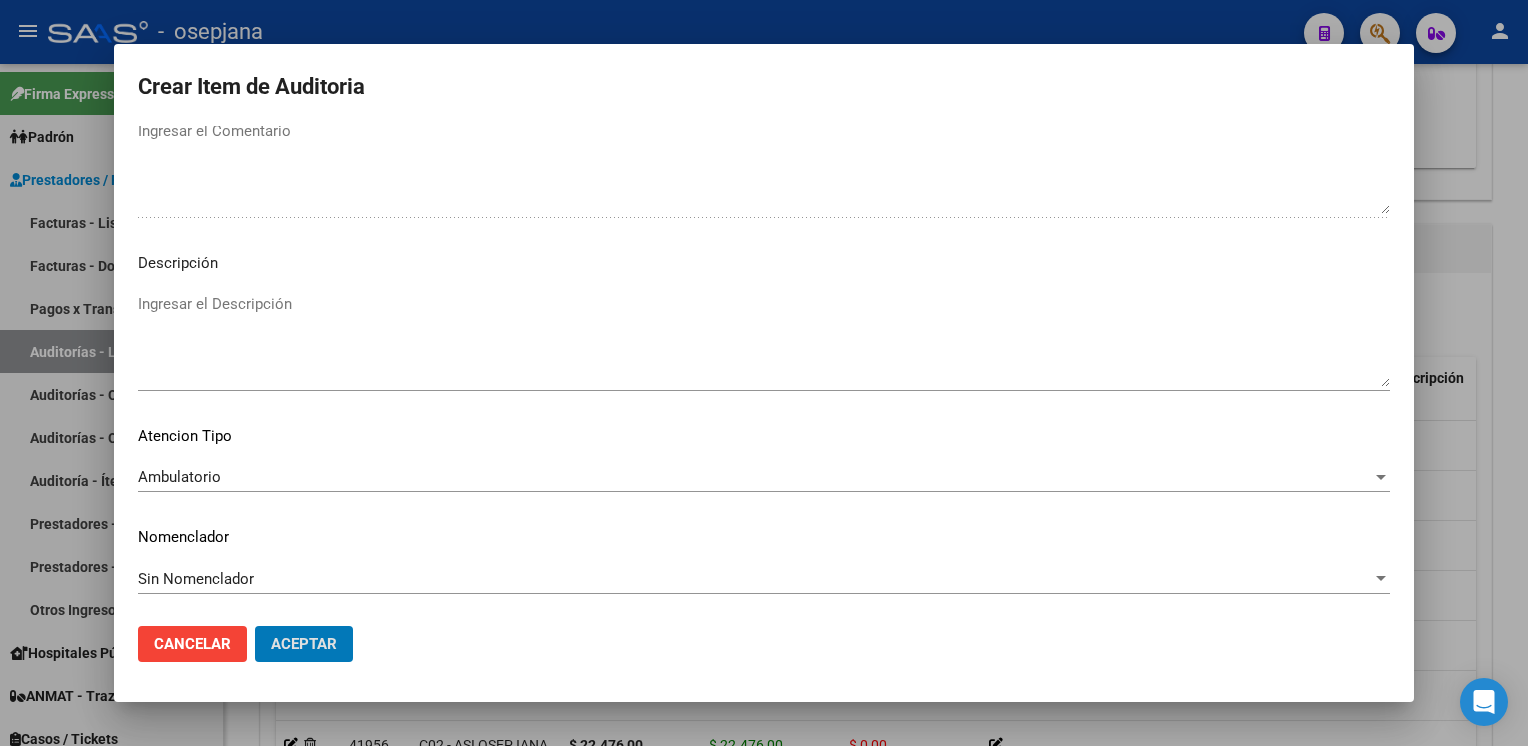 click on "Aceptar" 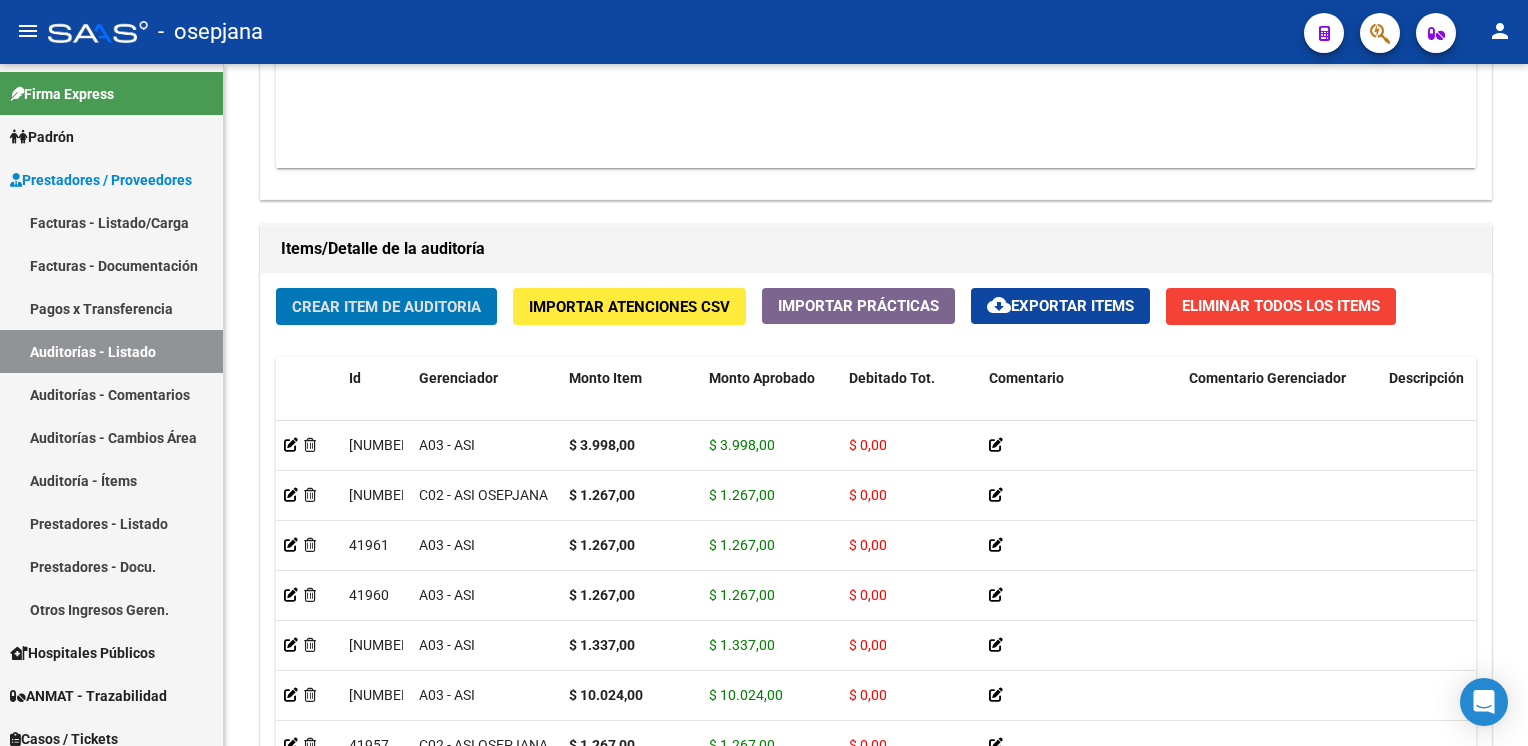 click on "Crear Item de Auditoria" 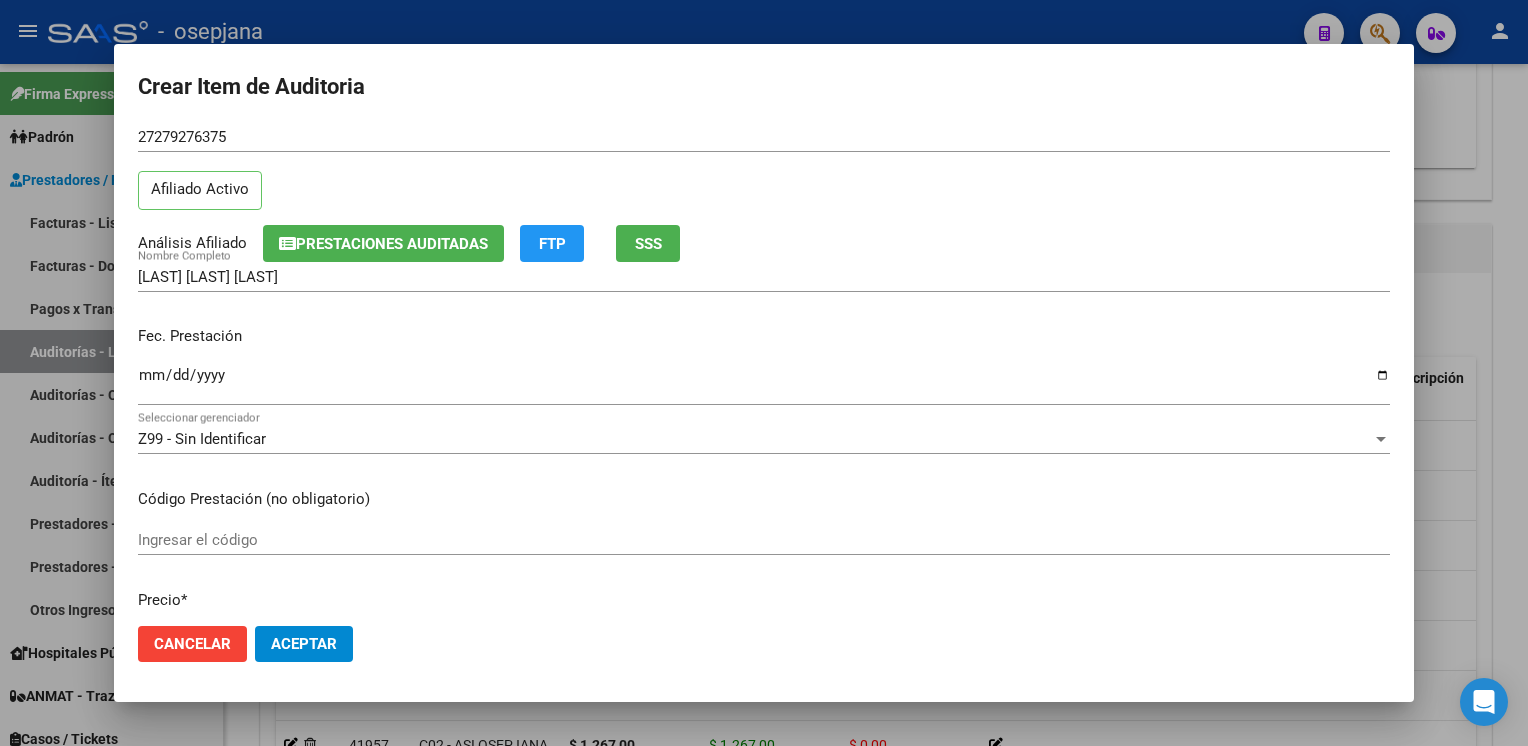 scroll, scrollTop: 50, scrollLeft: 0, axis: vertical 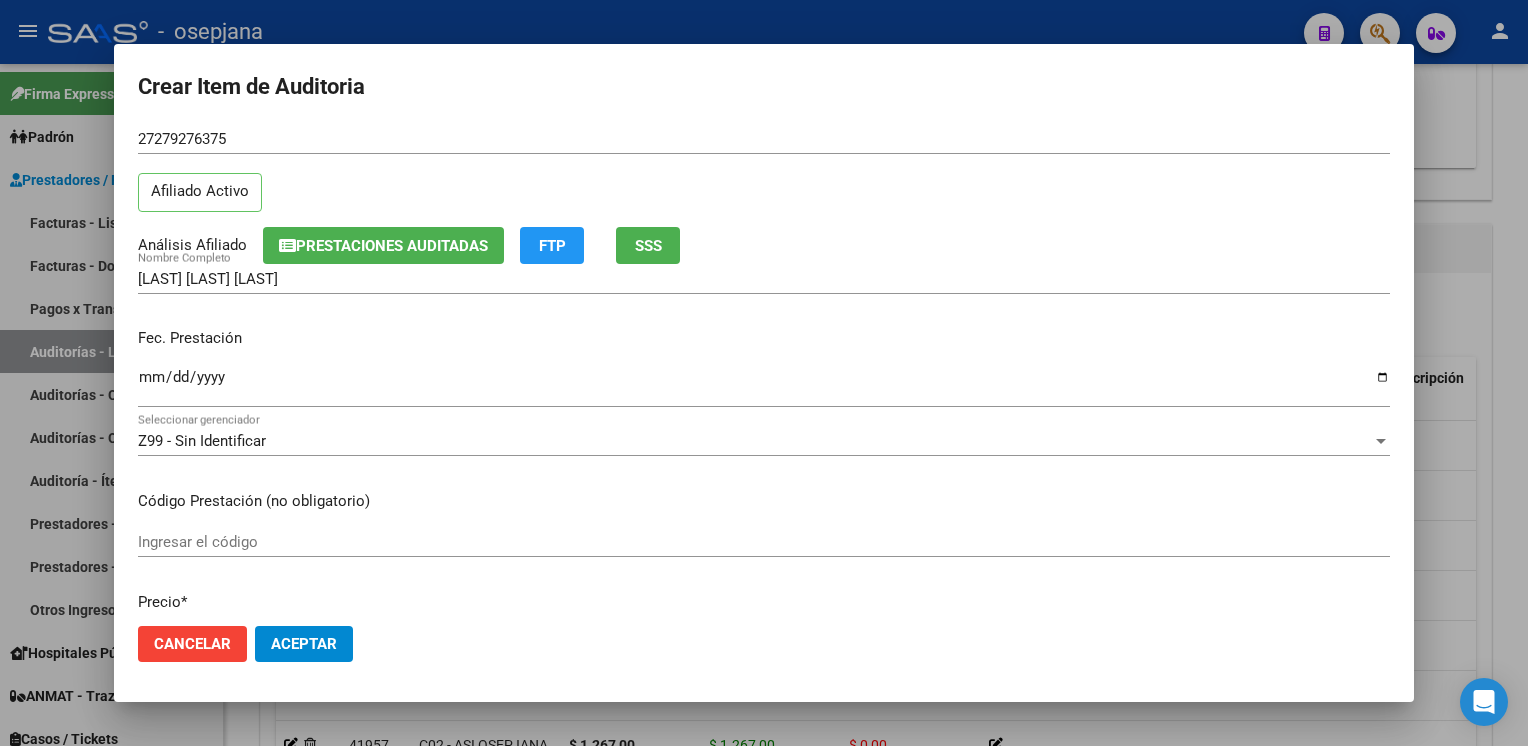 click at bounding box center [1381, 441] 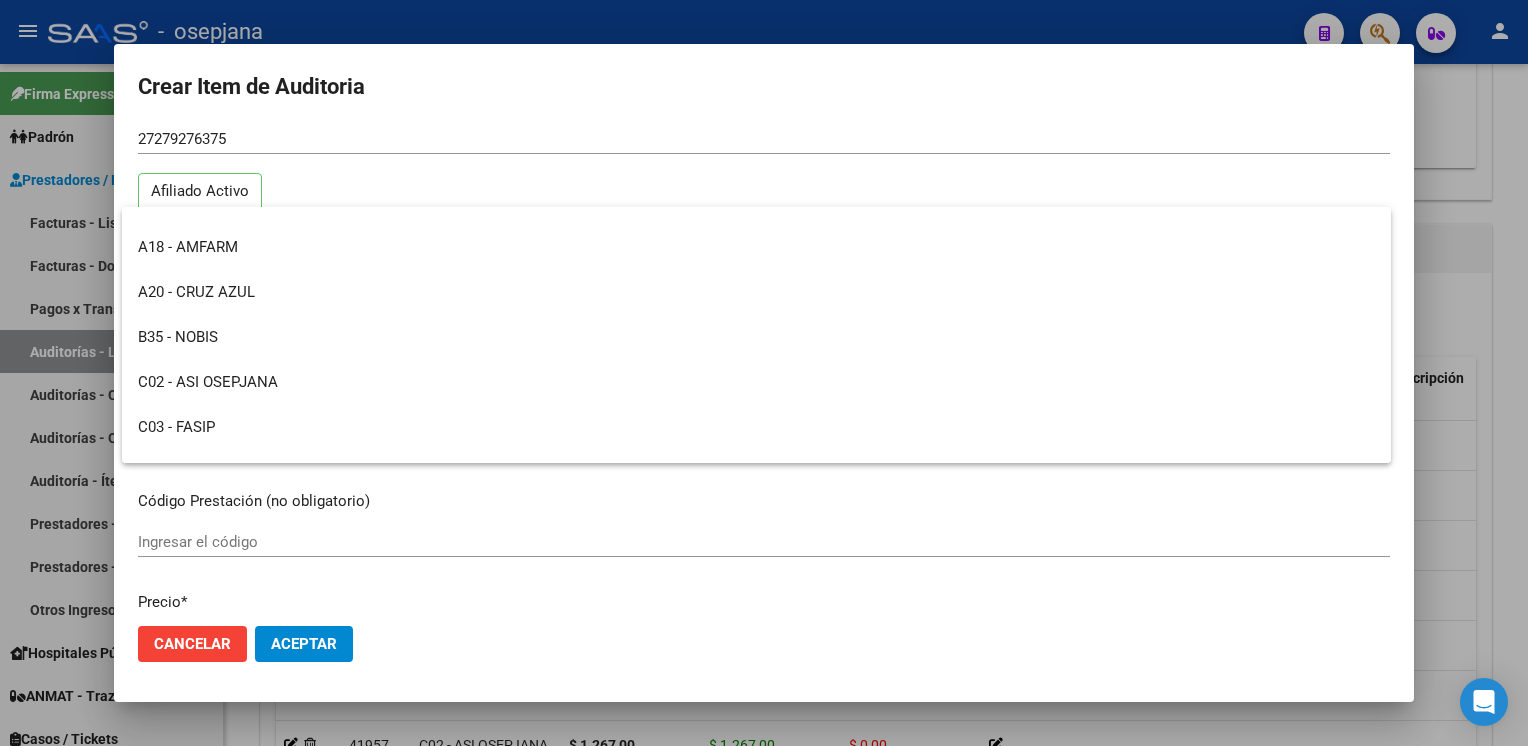 scroll, scrollTop: 256, scrollLeft: 0, axis: vertical 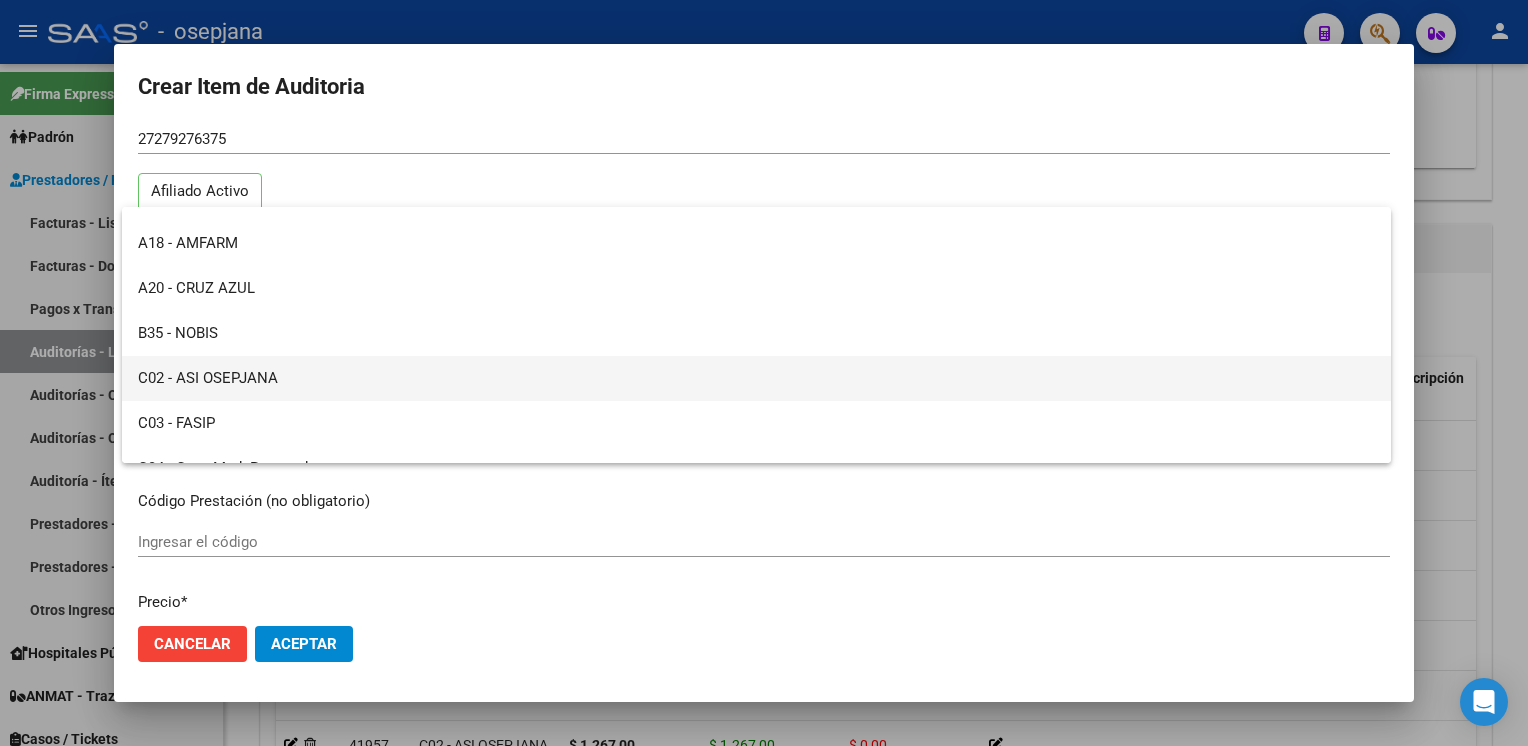 click on "C02 - ASI OSEPJANA" at bounding box center [756, 378] 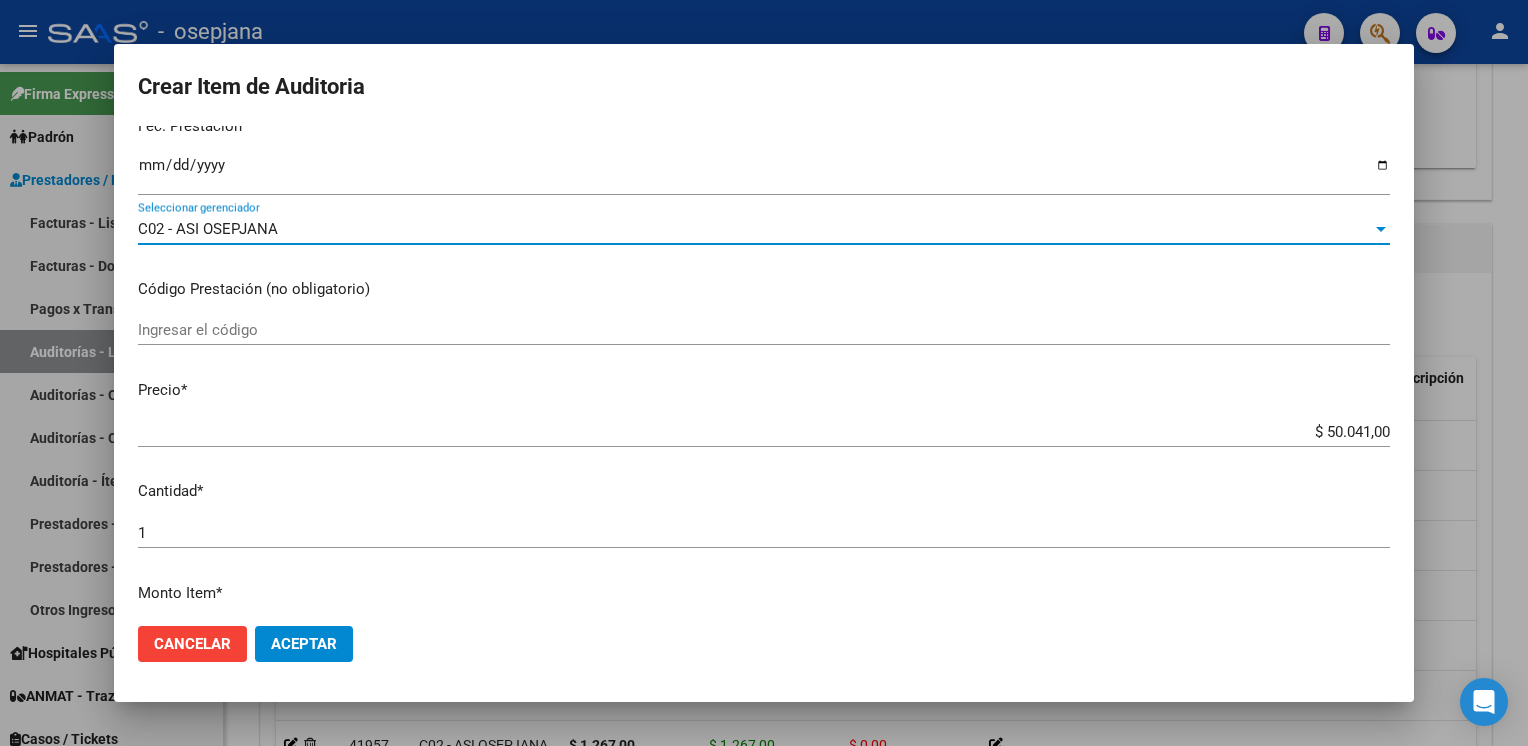 scroll, scrollTop: 268, scrollLeft: 0, axis: vertical 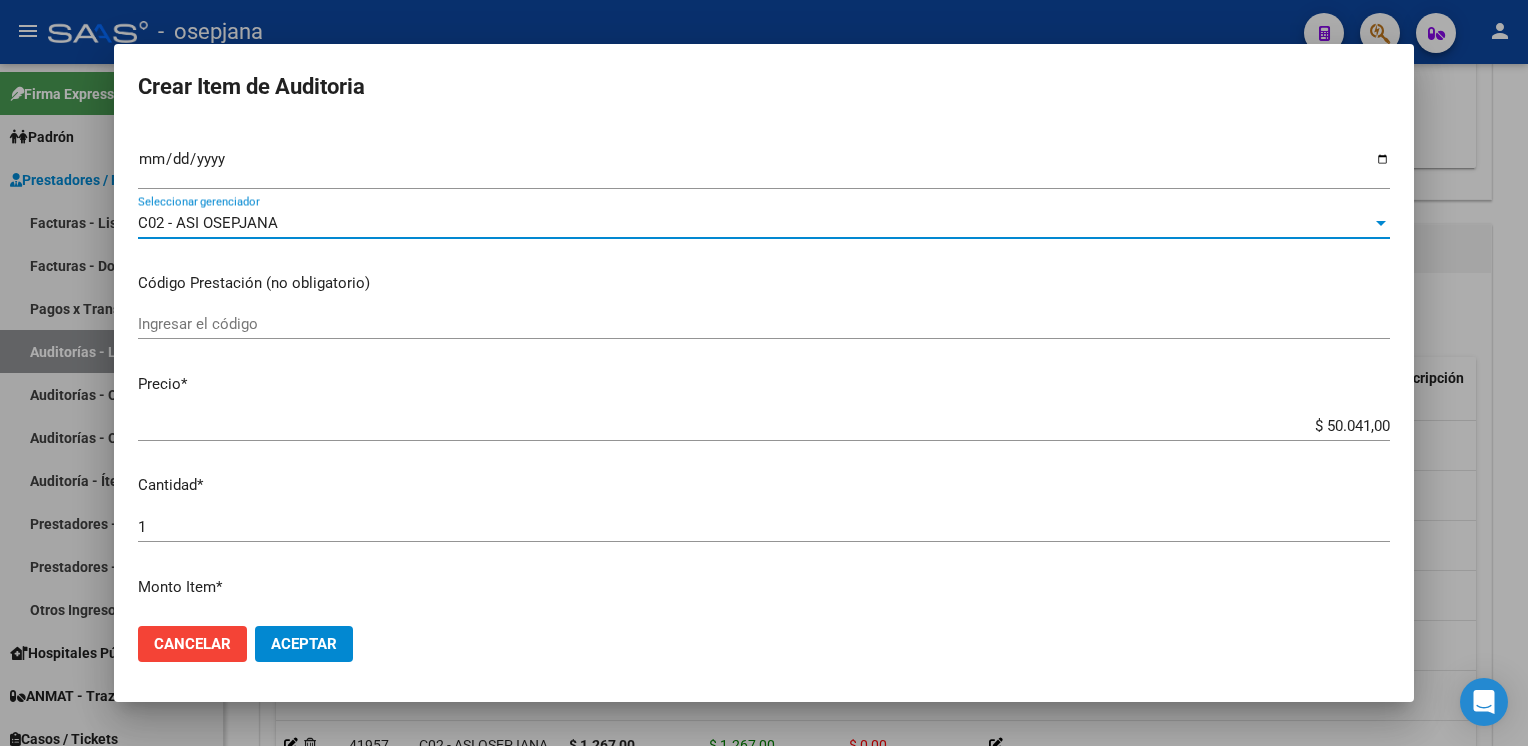 click on "$ 50.041,00" at bounding box center (764, 426) 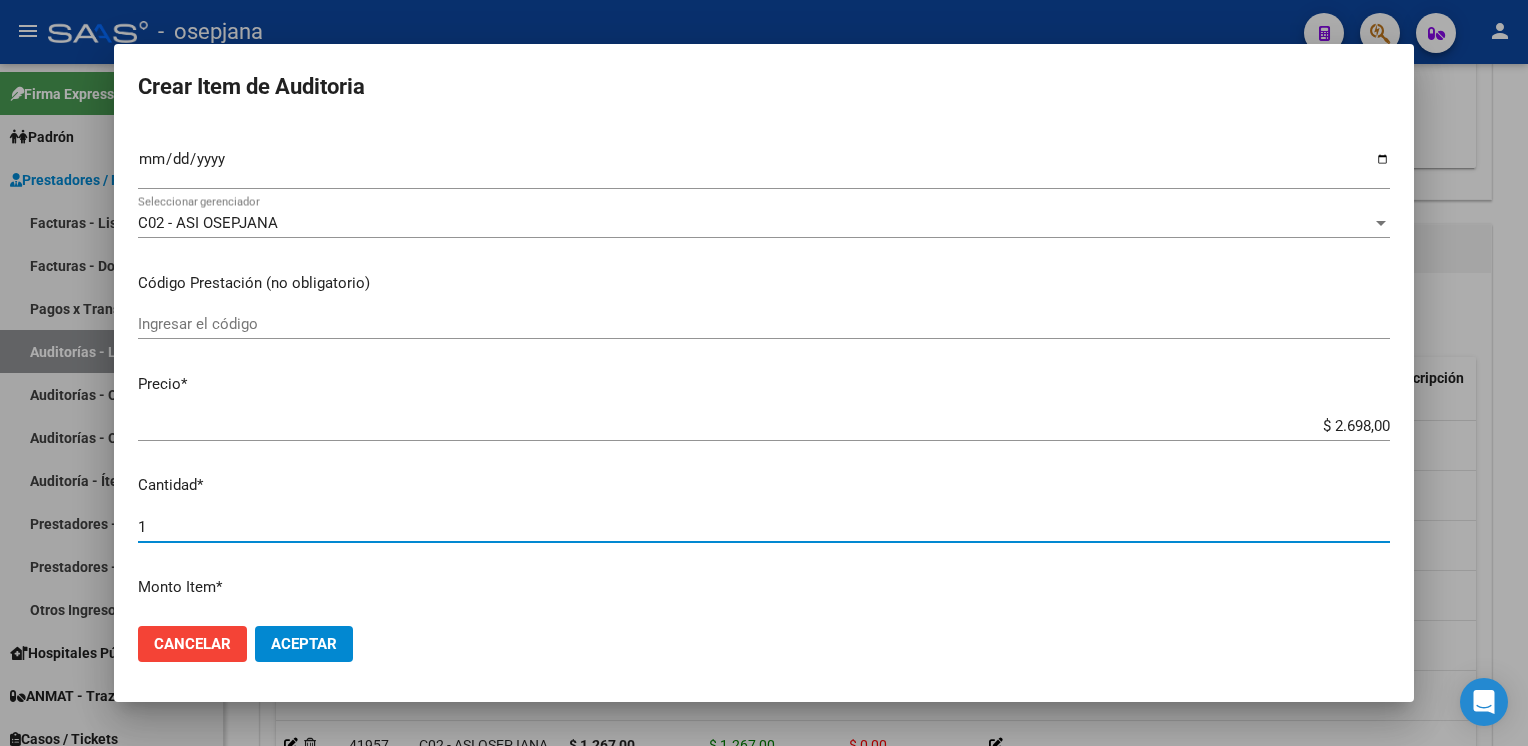 scroll, scrollTop: 628, scrollLeft: 0, axis: vertical 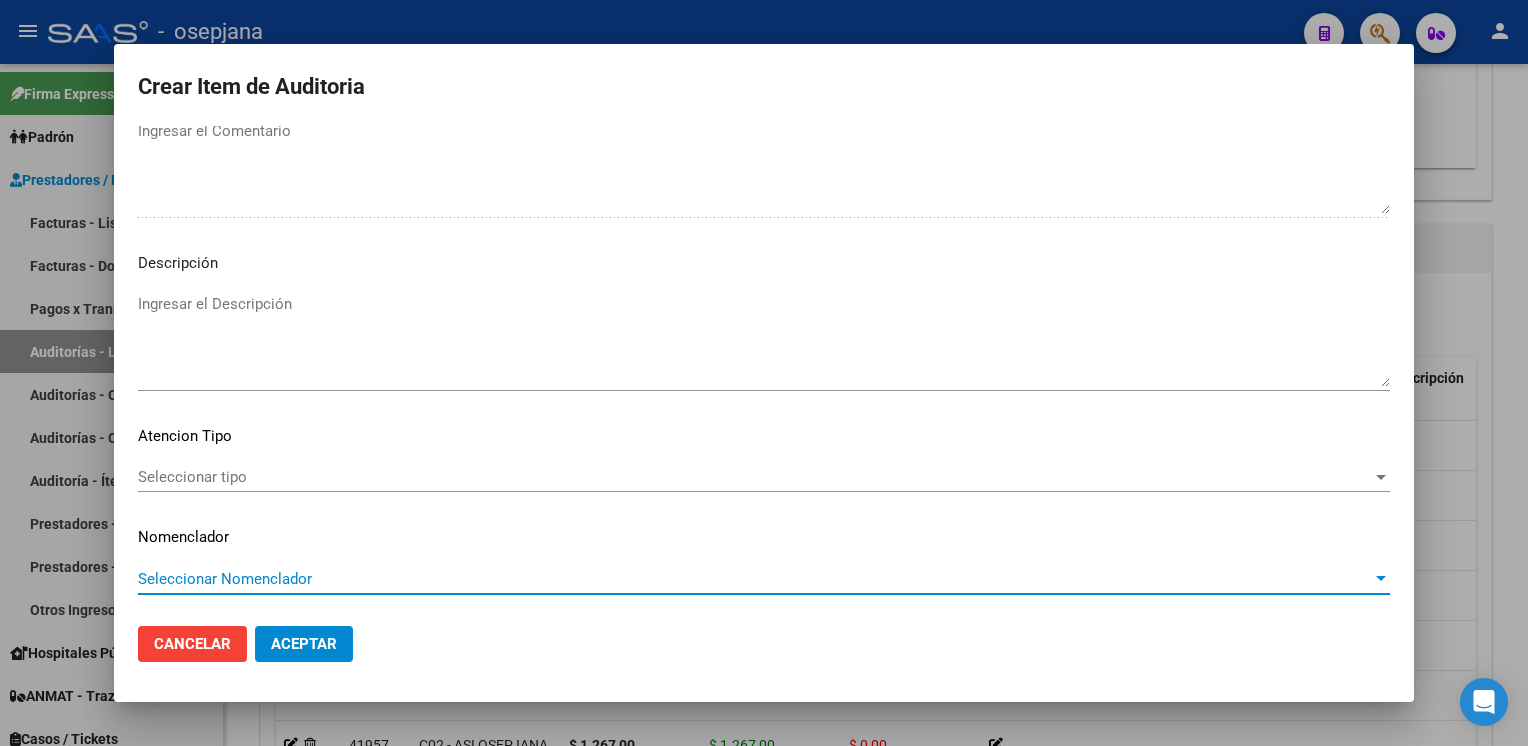 click on "Seleccionar tipo" at bounding box center (755, 477) 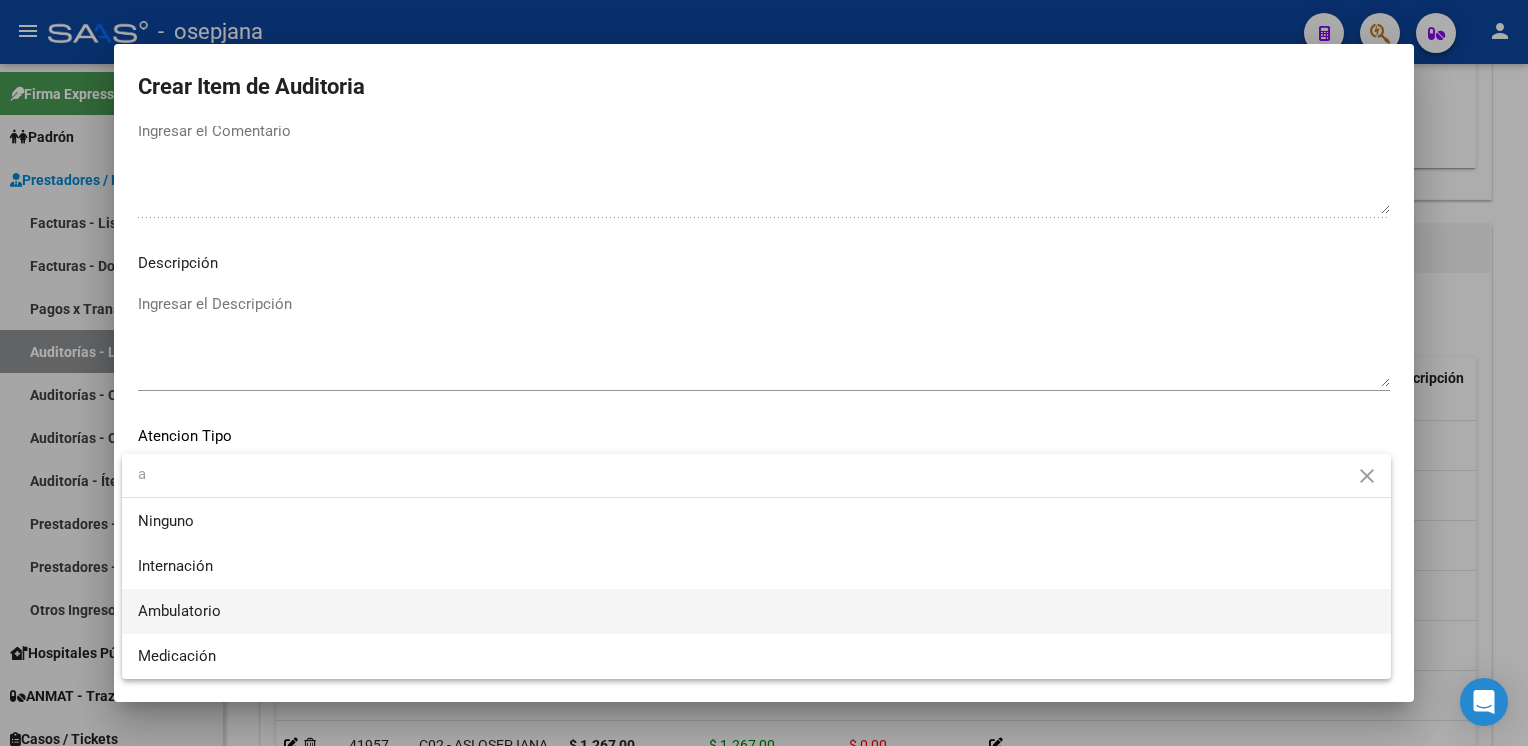 click on "Ambulatorio" at bounding box center (756, 611) 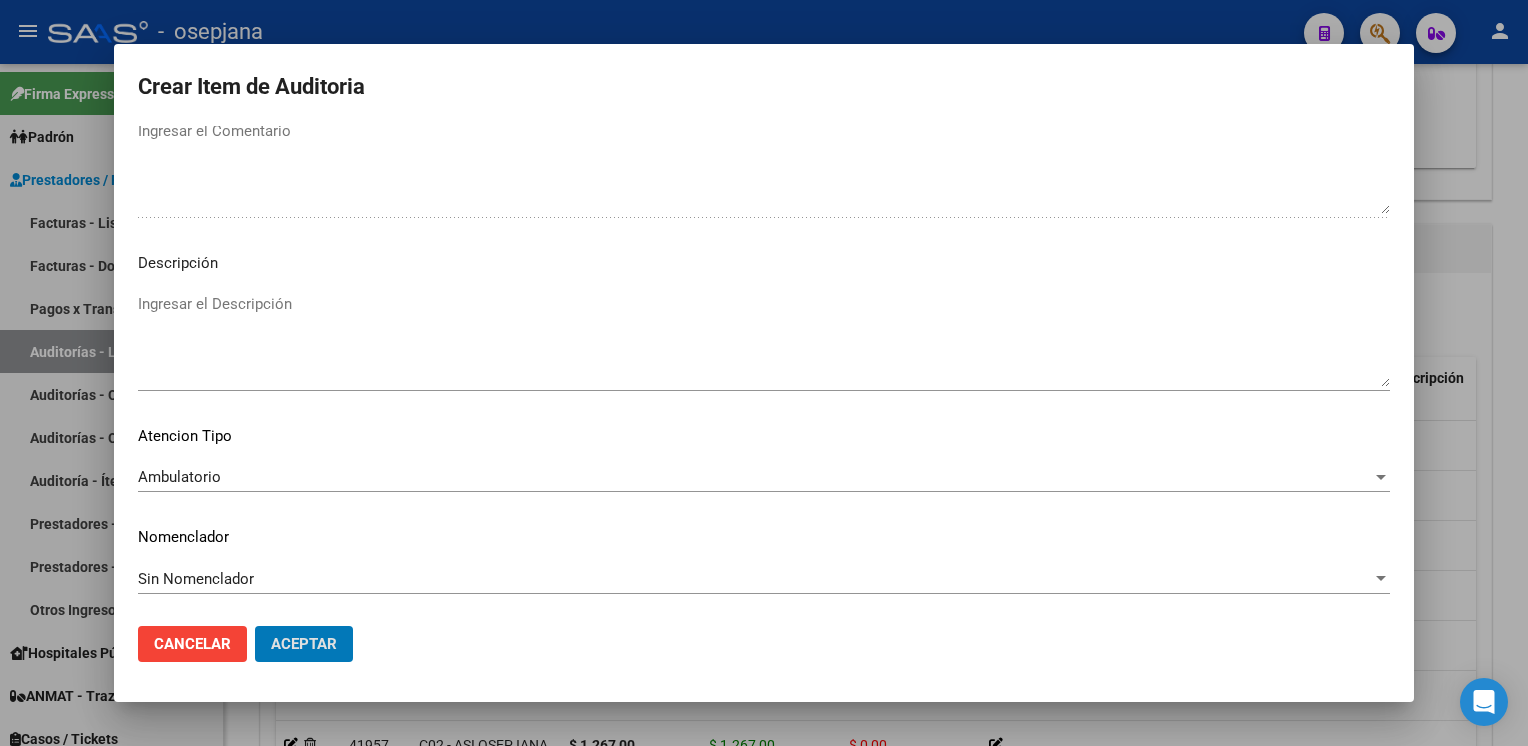 click on "Aceptar" 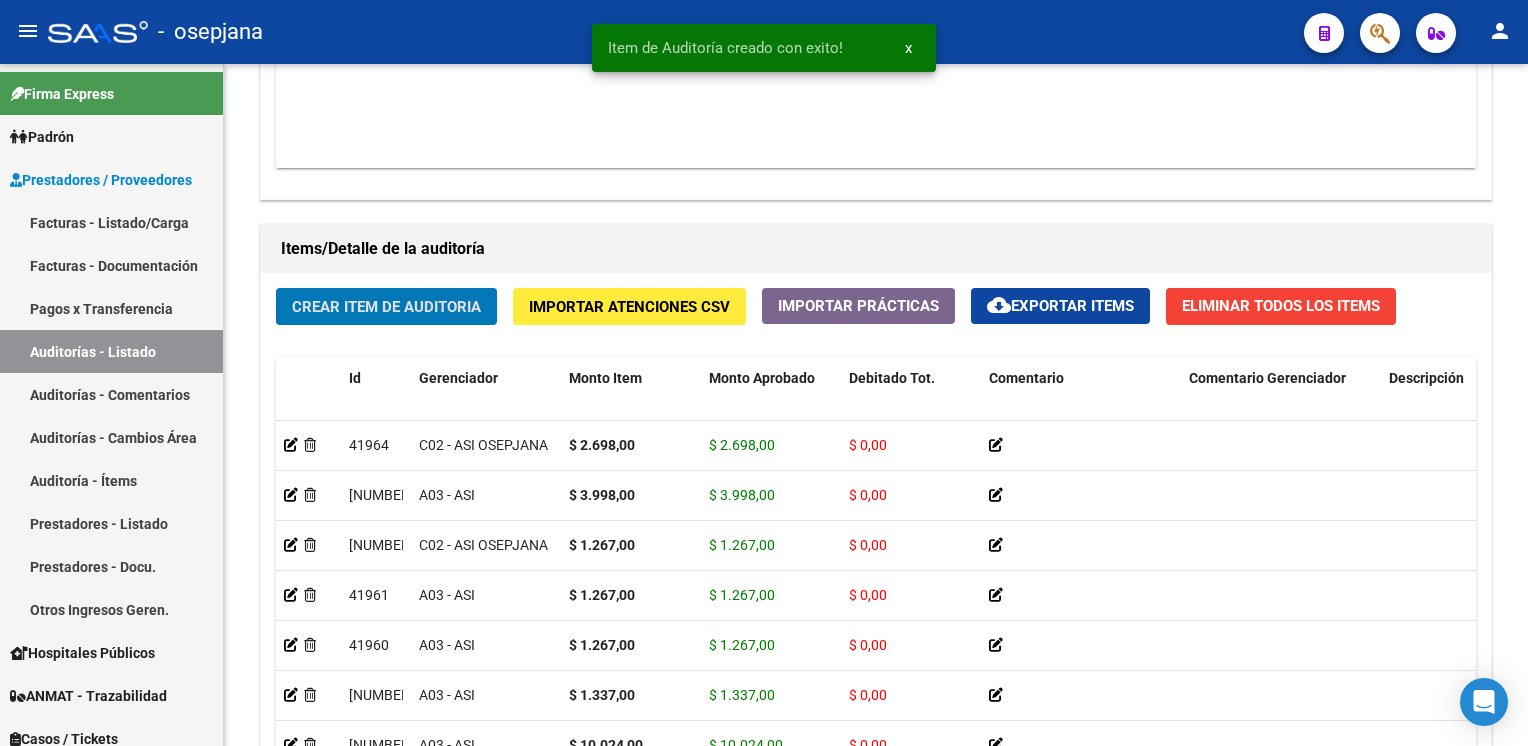 click on "Crear Item de Auditoria" 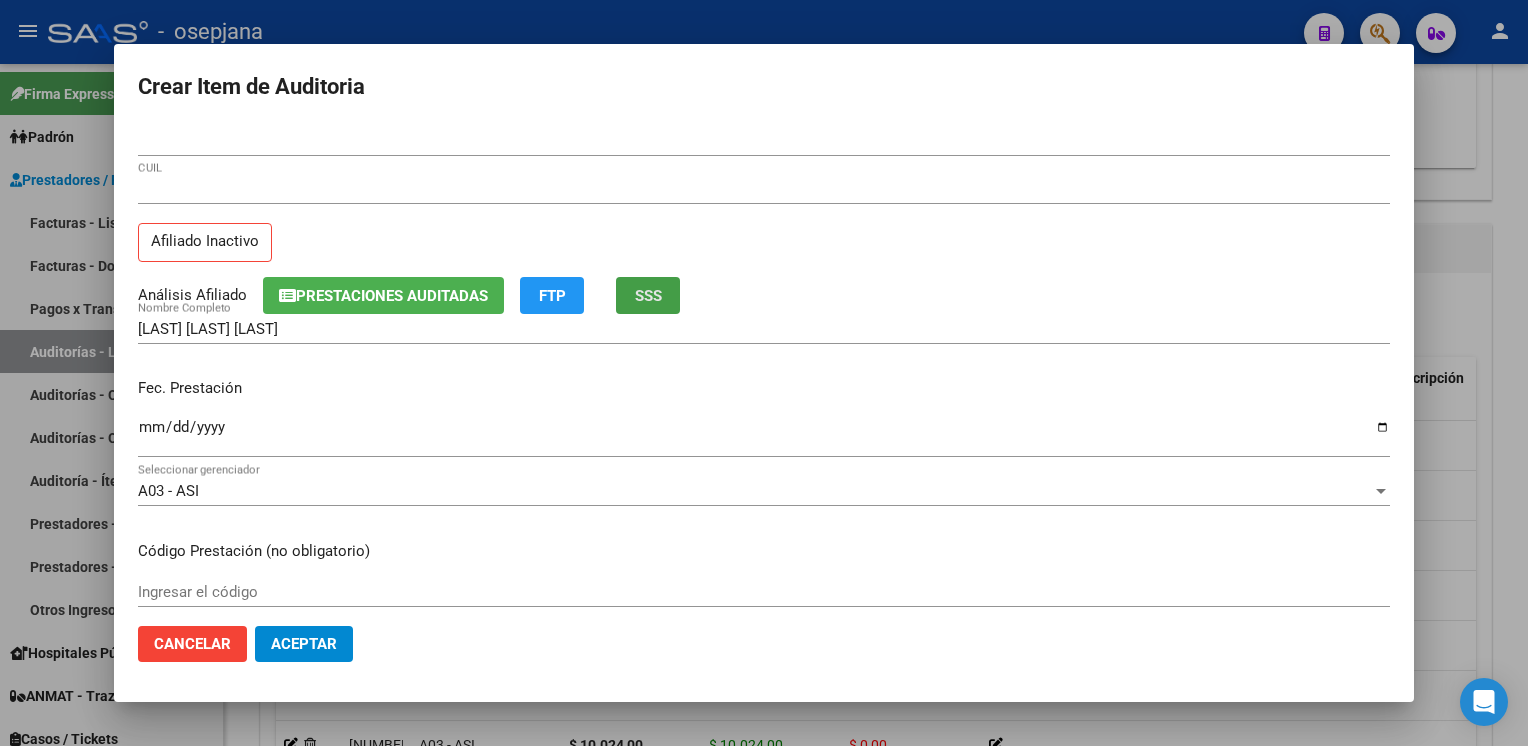 click on "SSS" 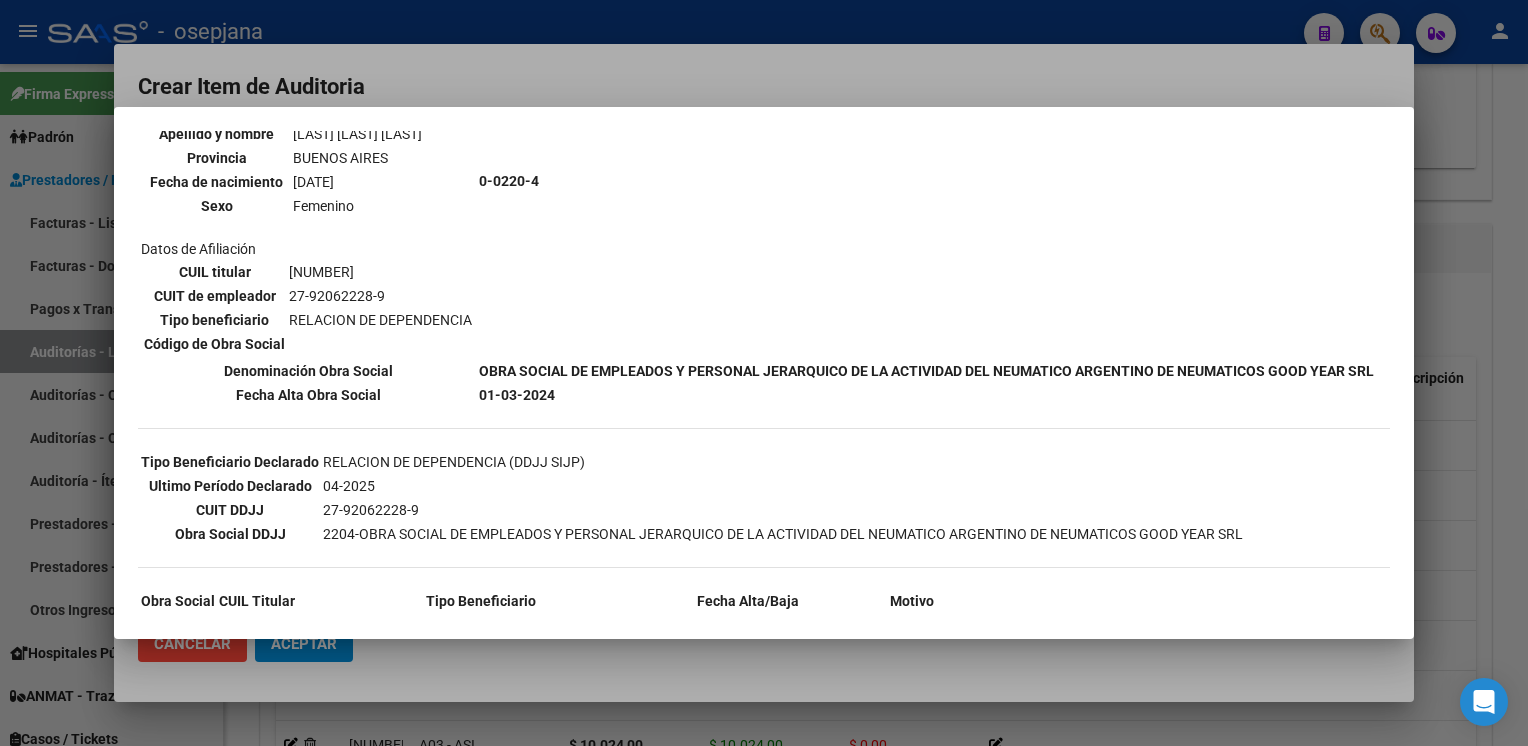scroll, scrollTop: 327, scrollLeft: 0, axis: vertical 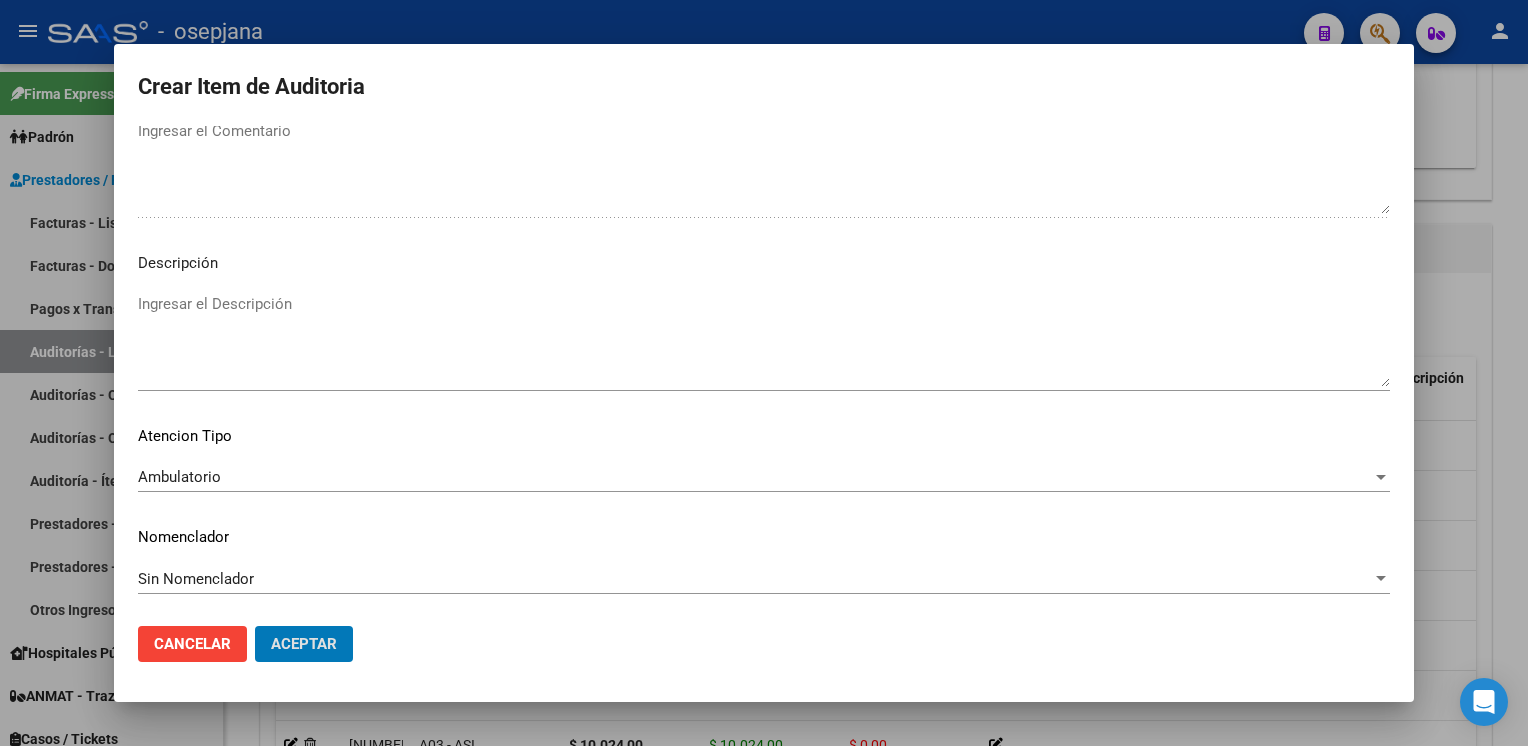 click on "Aceptar" 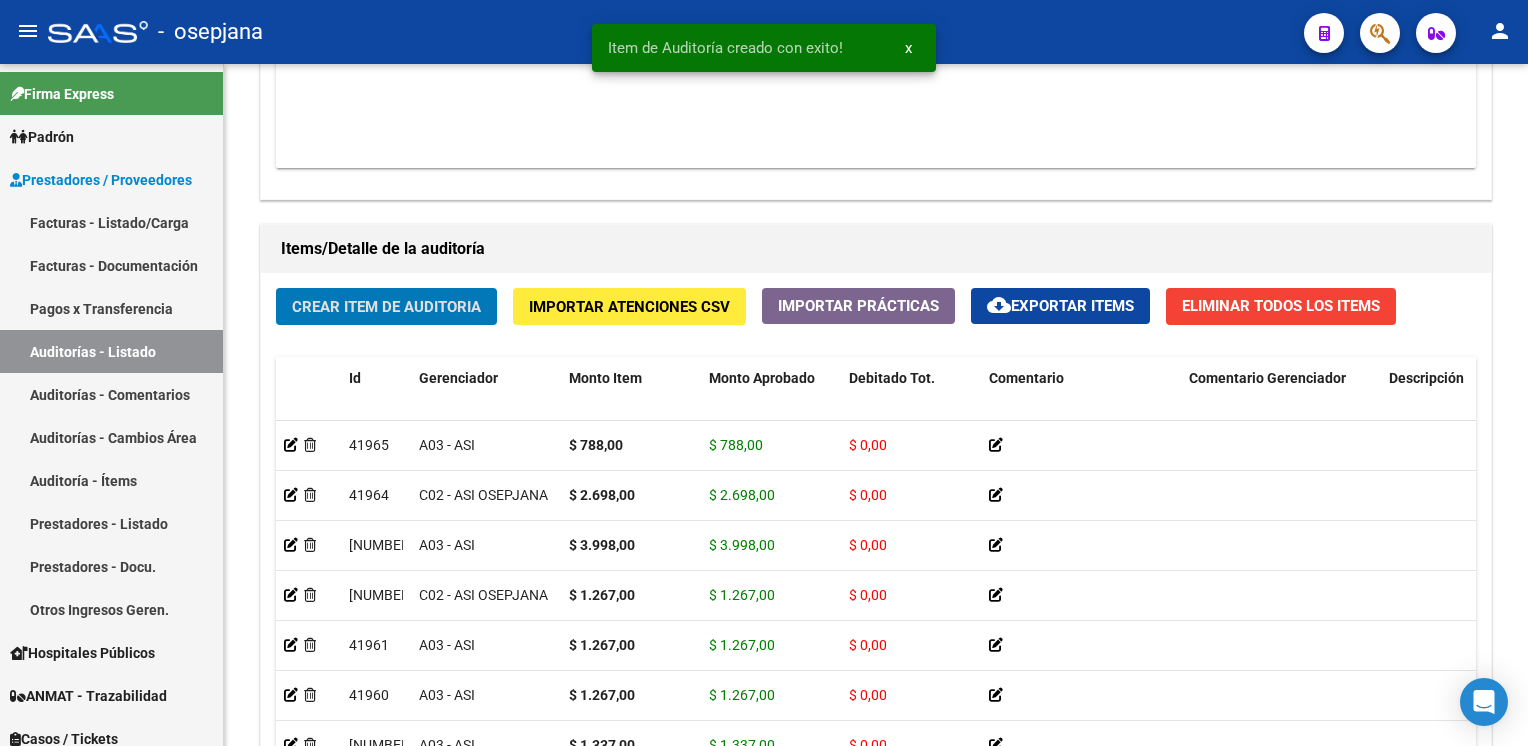 click on "Crear Item de Auditoria" 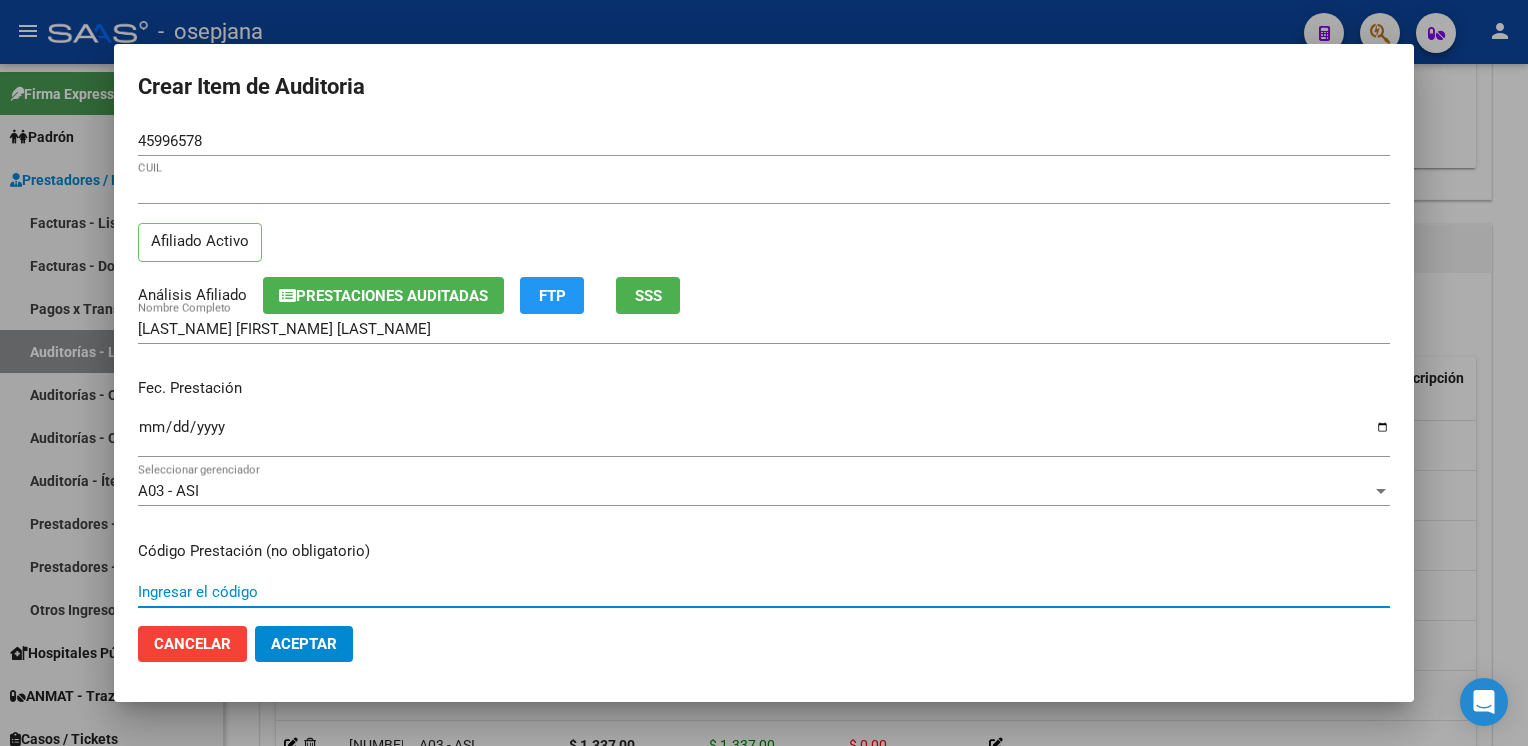 scroll, scrollTop: 324, scrollLeft: 0, axis: vertical 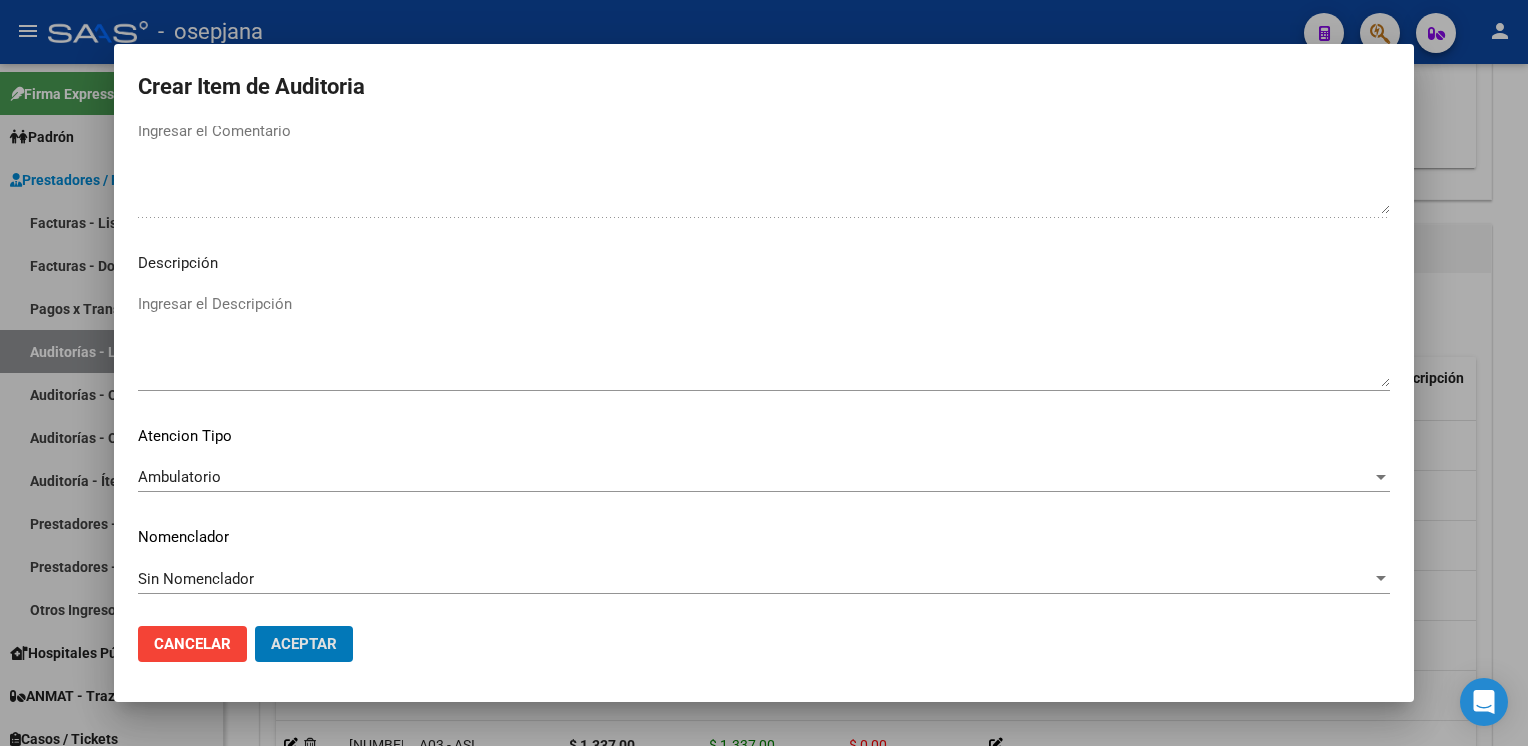 click on "Aceptar" 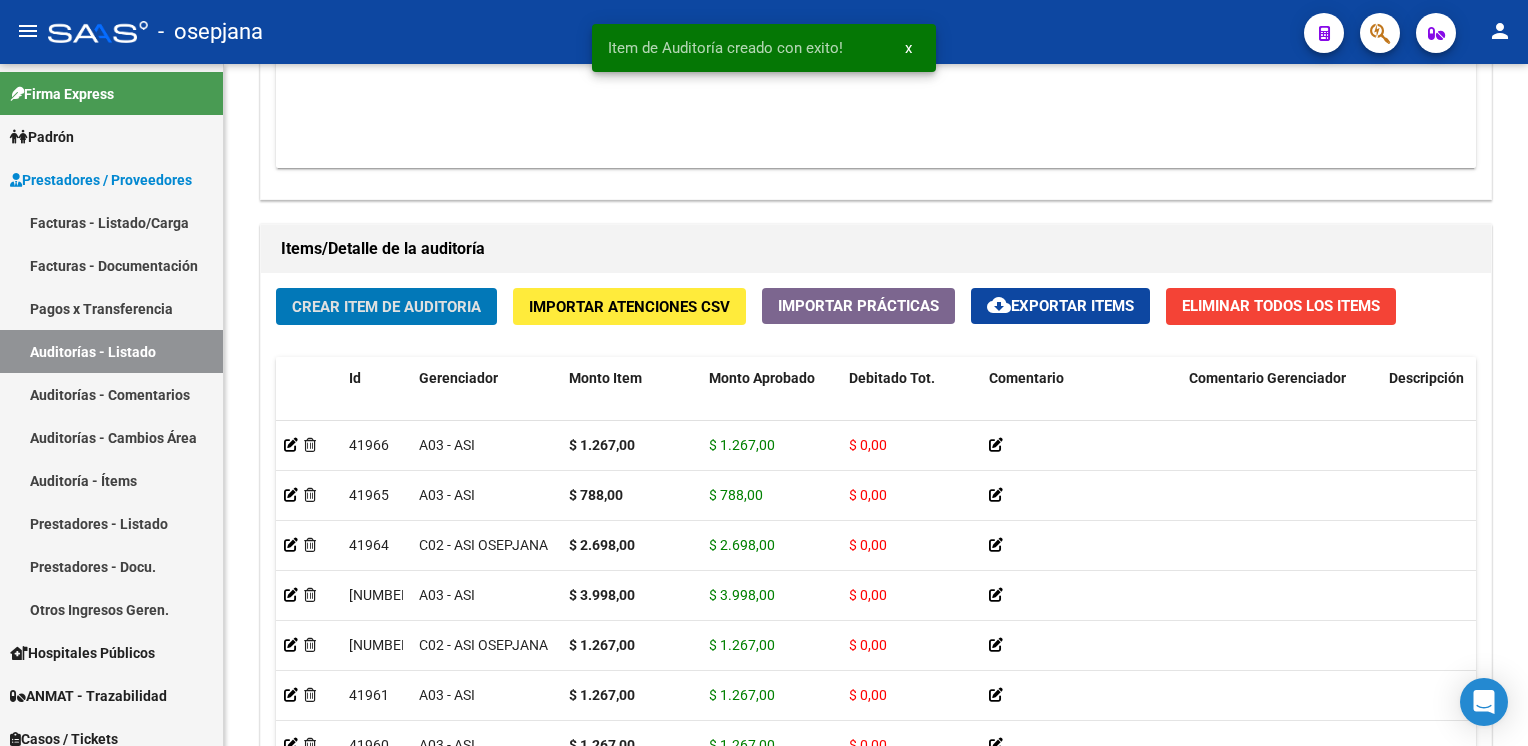 click on "Crear Item de Auditoria" 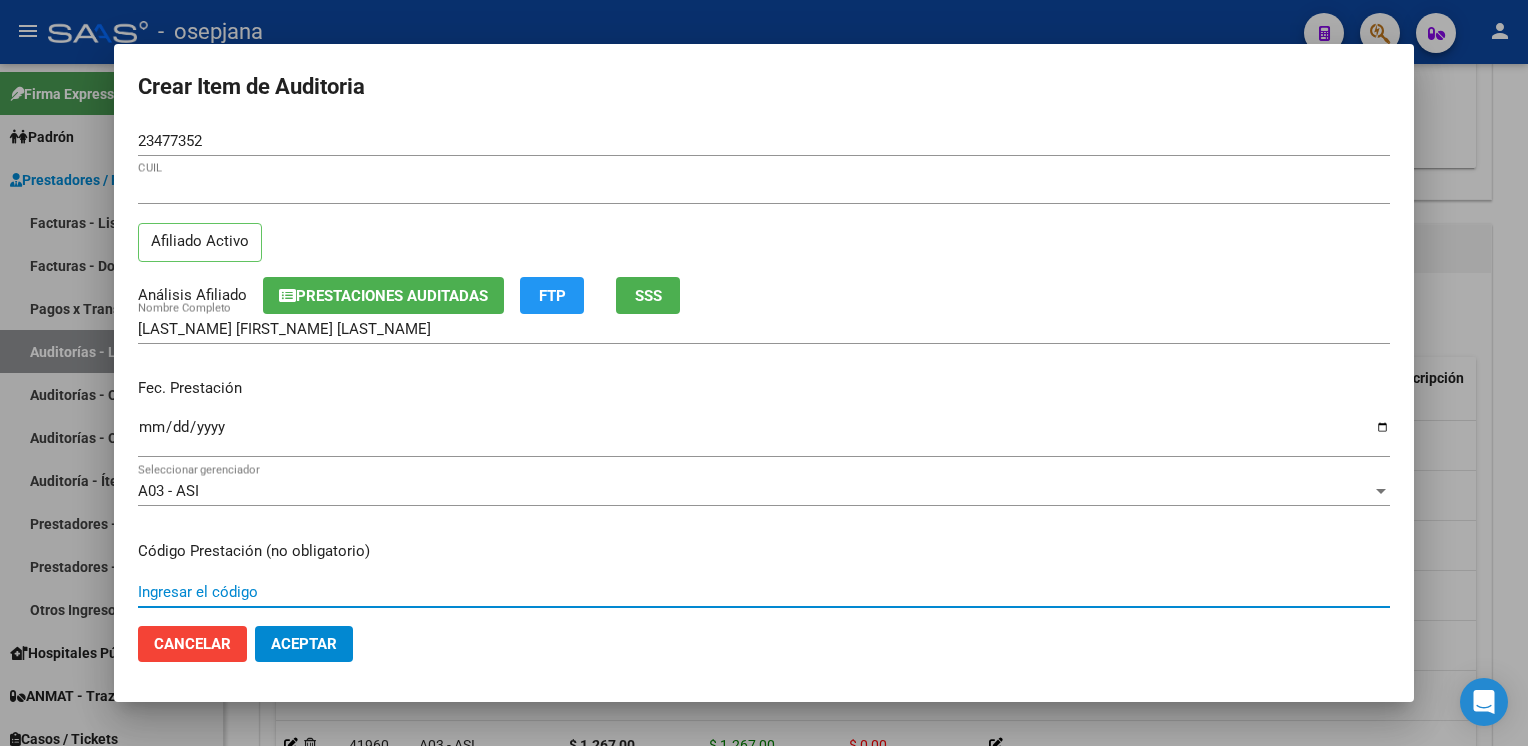 scroll, scrollTop: 324, scrollLeft: 0, axis: vertical 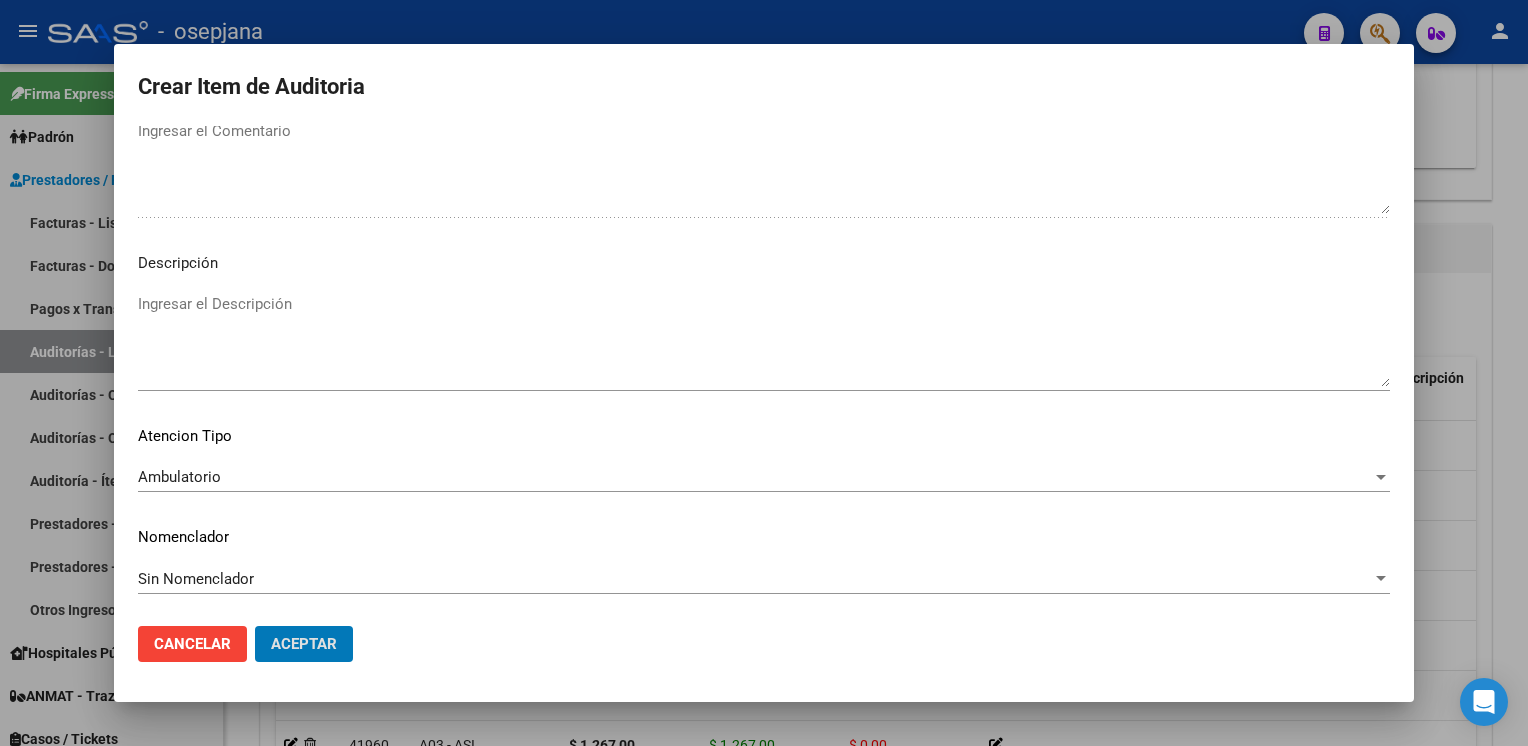 click on "Aceptar" 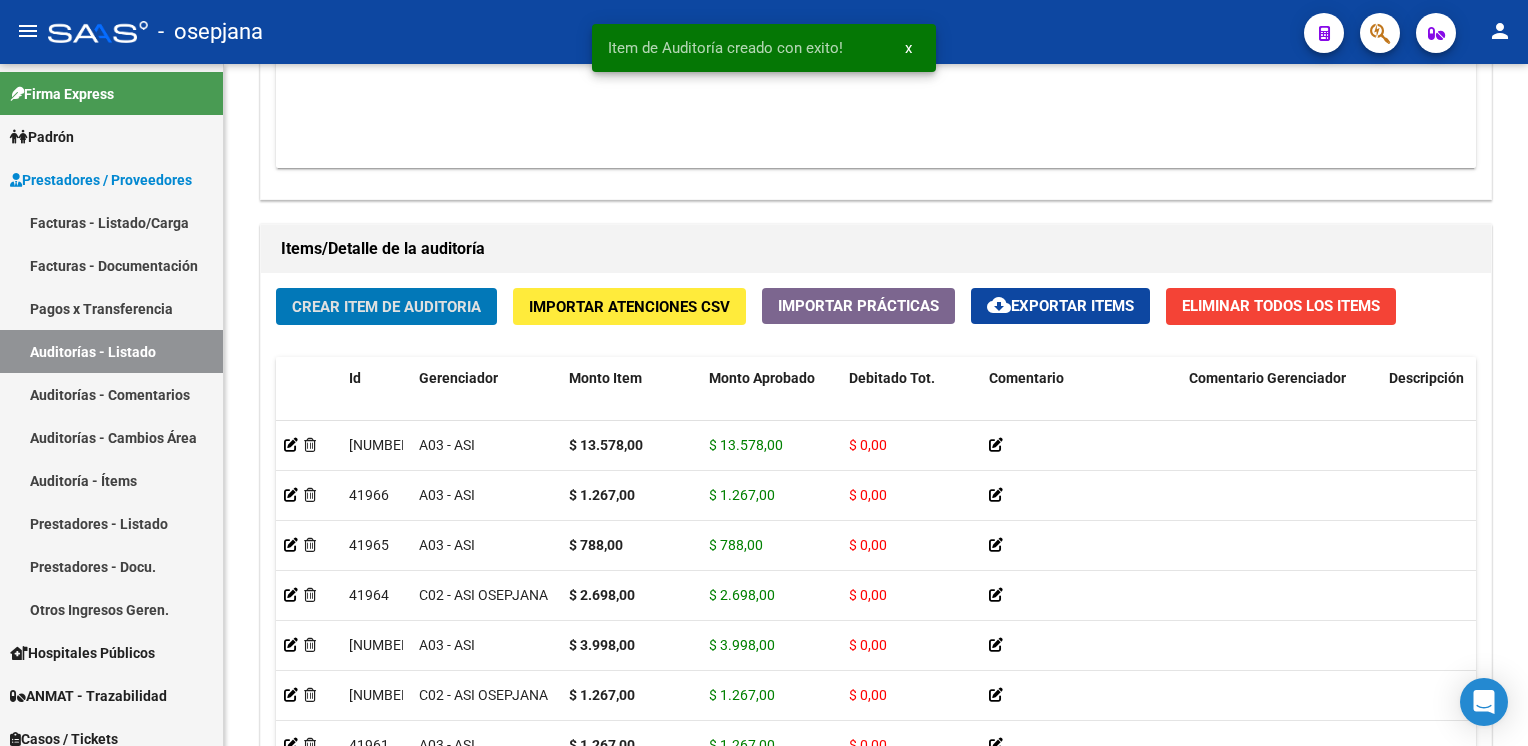 click on "Crear Item de Auditoria" 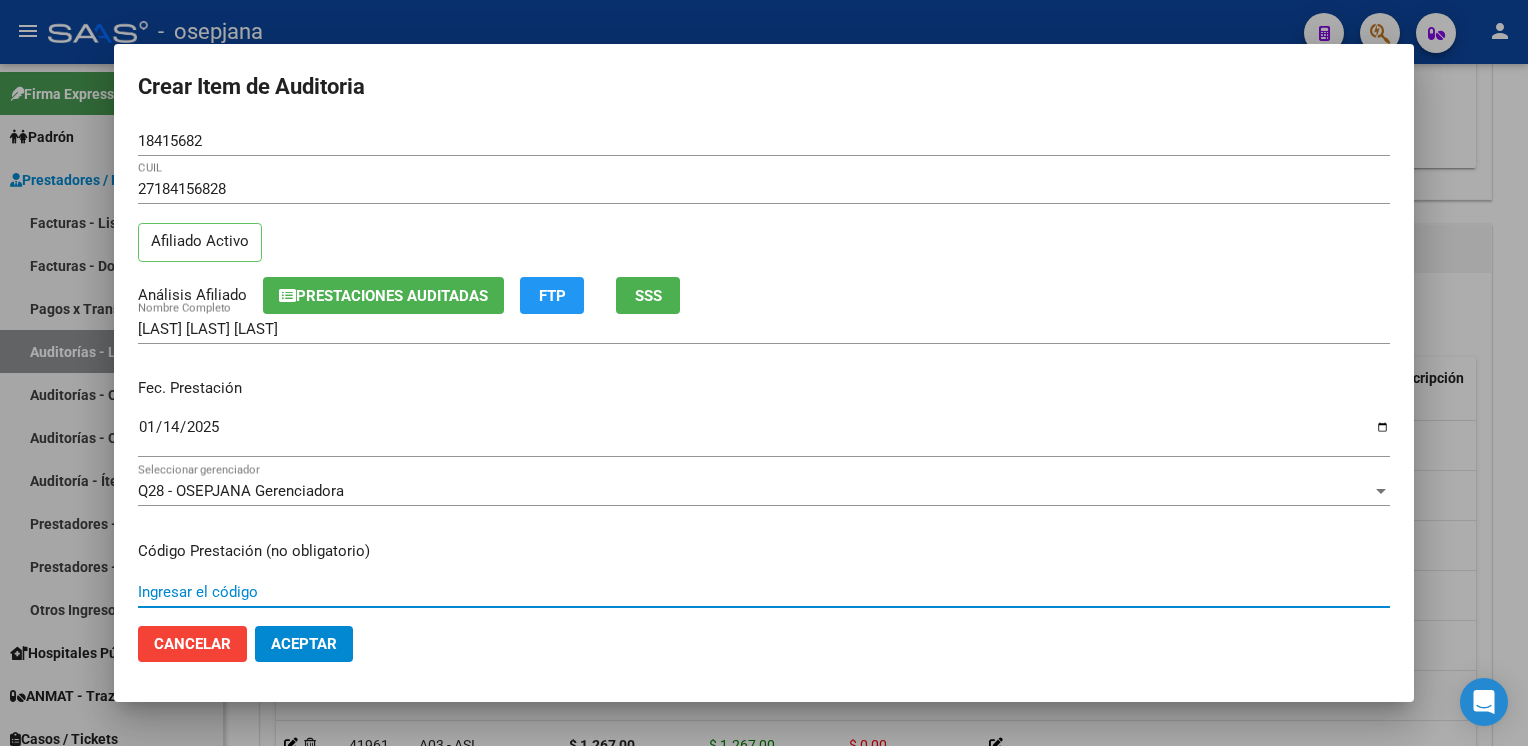 scroll, scrollTop: 324, scrollLeft: 0, axis: vertical 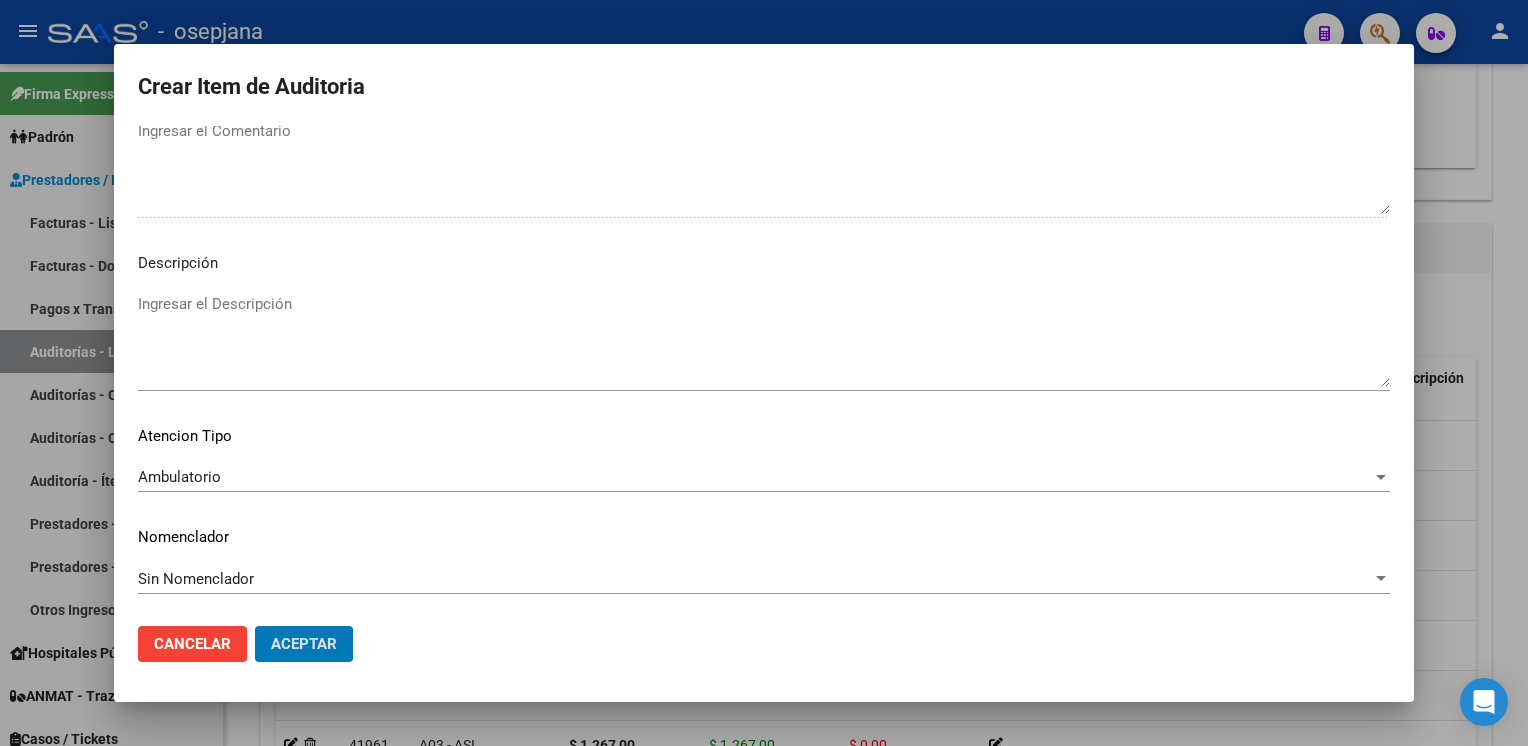 click on "Aceptar" 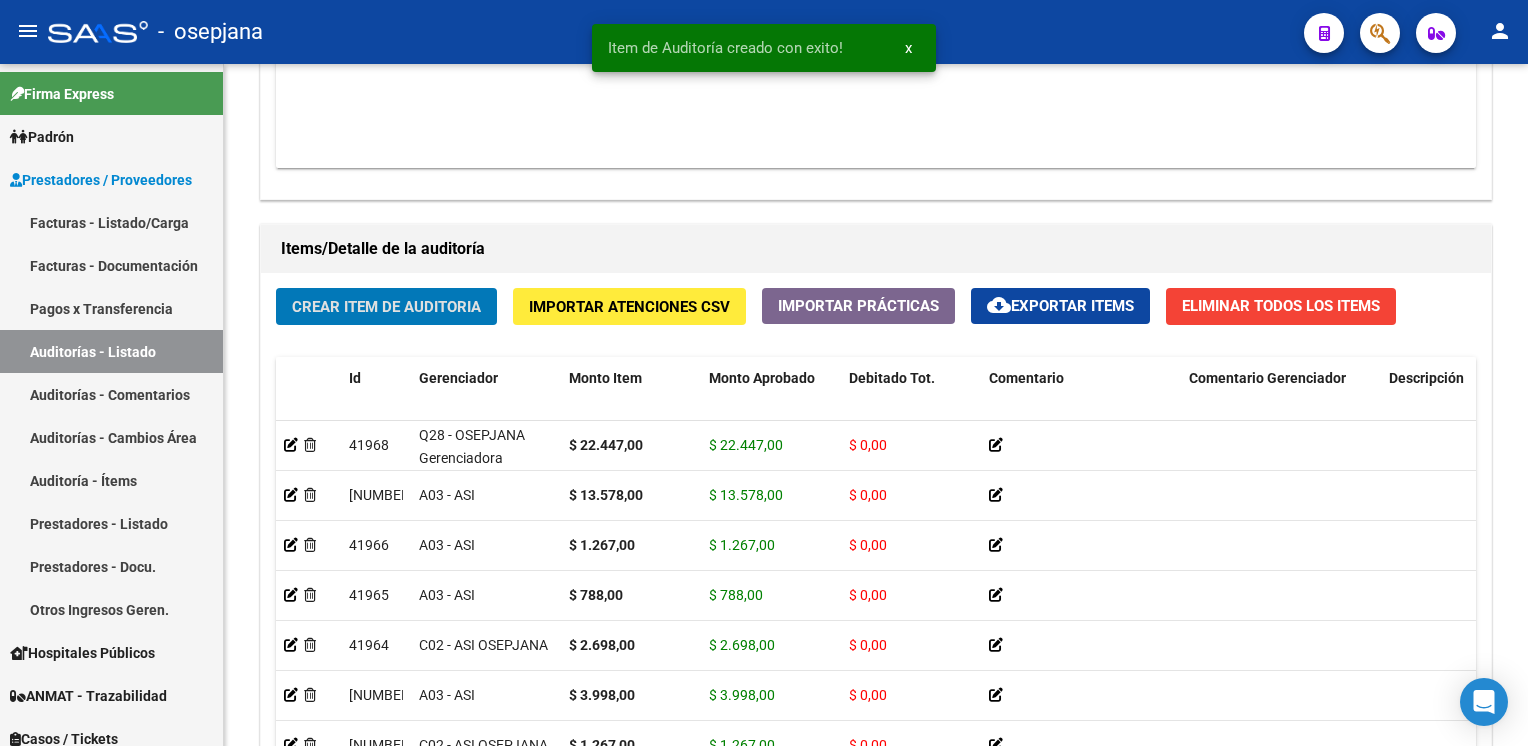 click on "Crear Item de Auditoria" 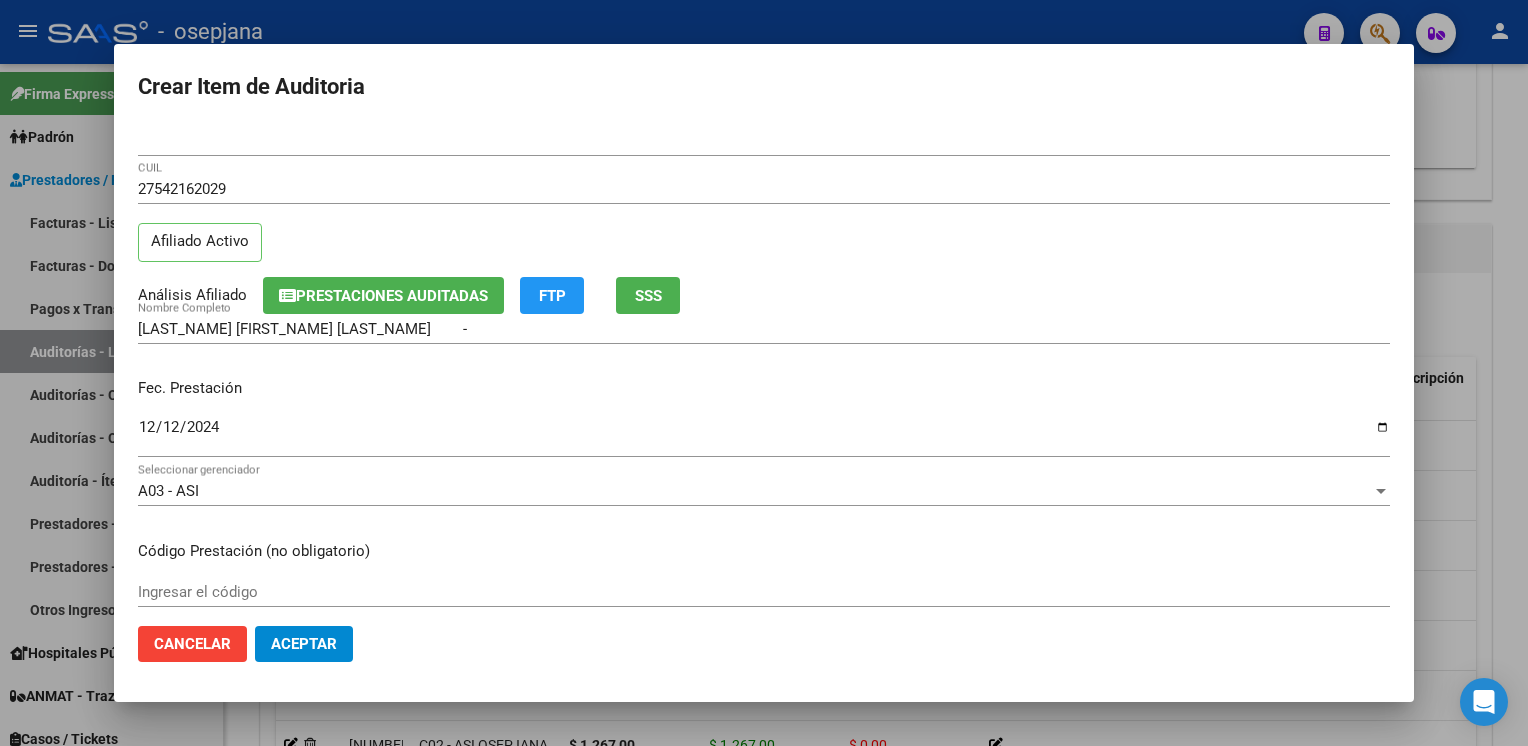 scroll, scrollTop: 324, scrollLeft: 0, axis: vertical 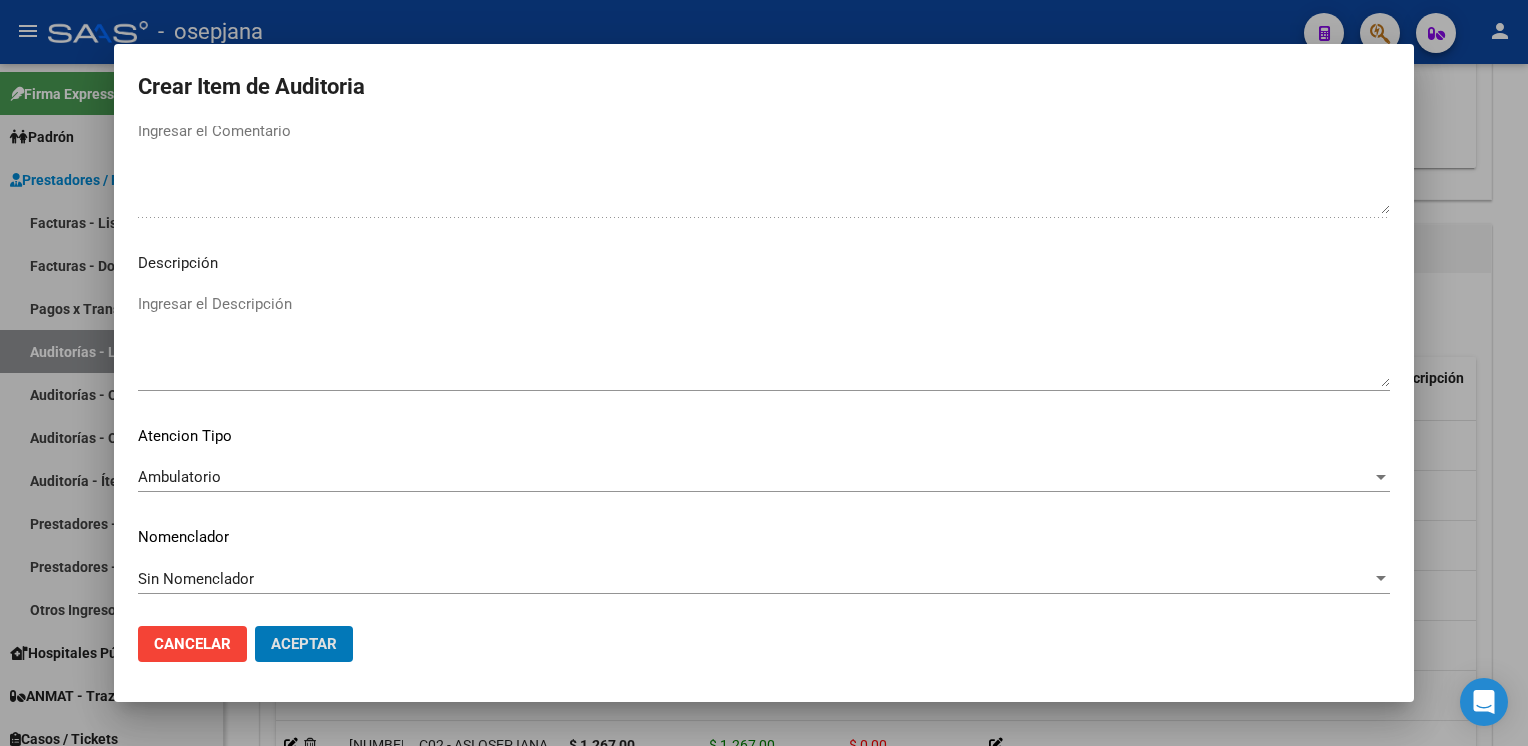 click on "Aceptar" 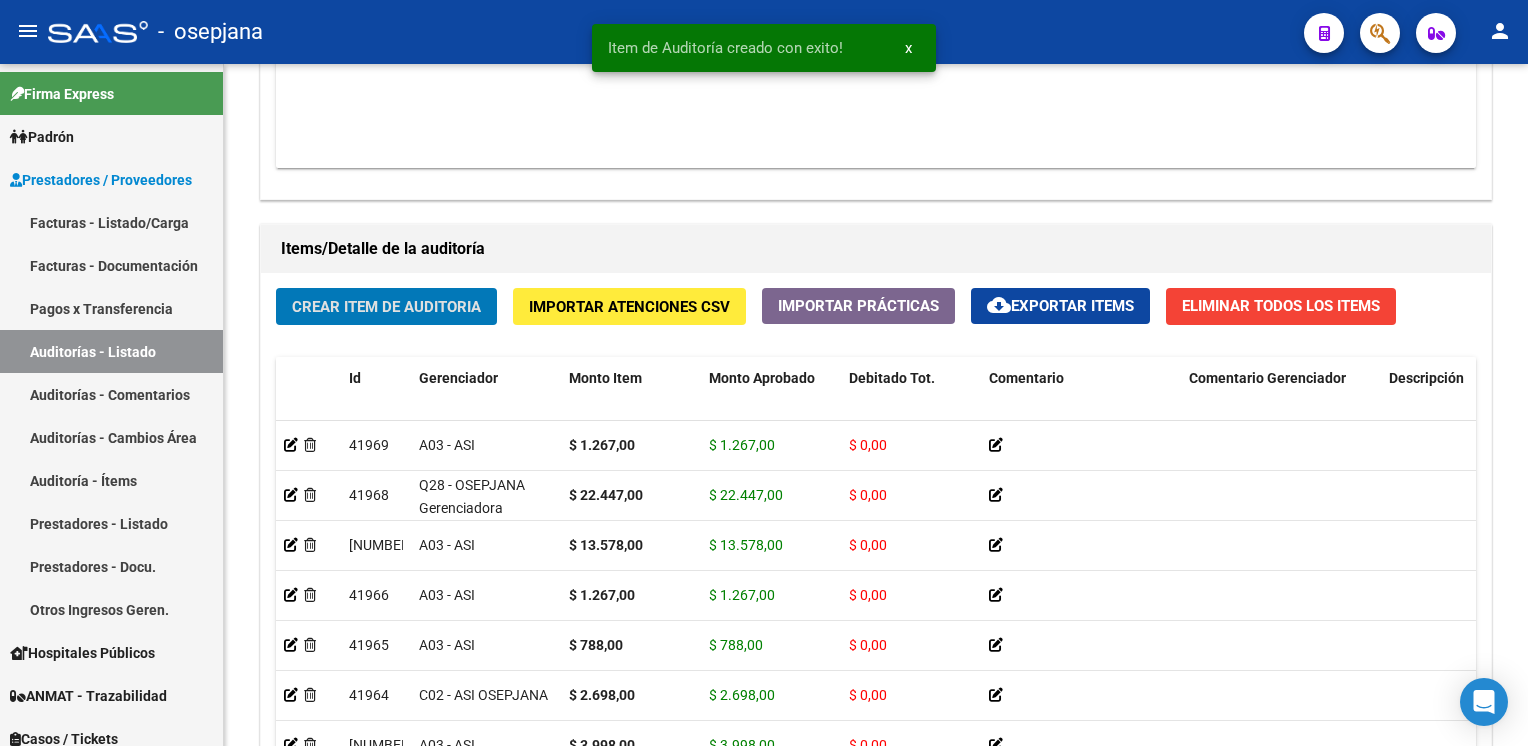 click on "Crear Item de Auditoria" 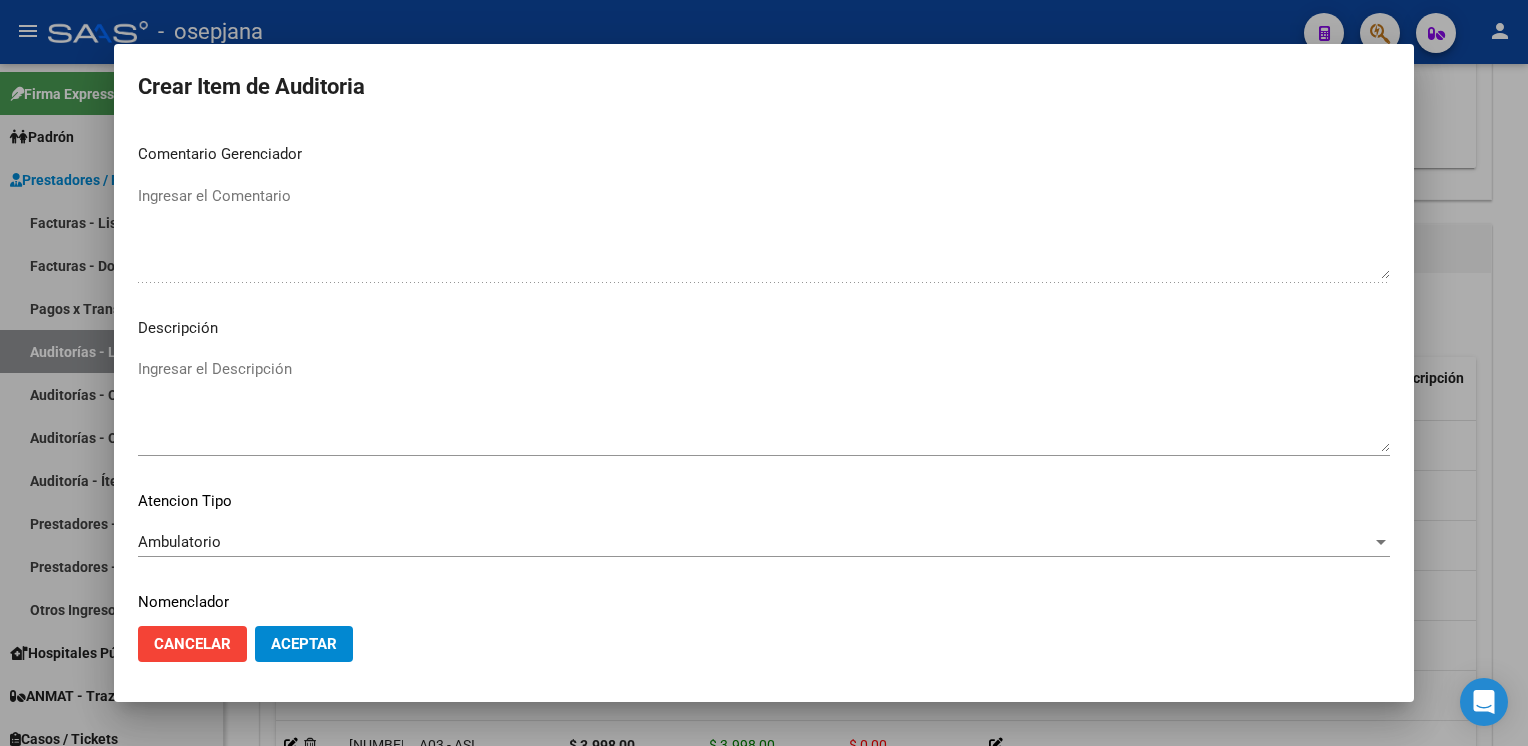 scroll, scrollTop: 1141, scrollLeft: 0, axis: vertical 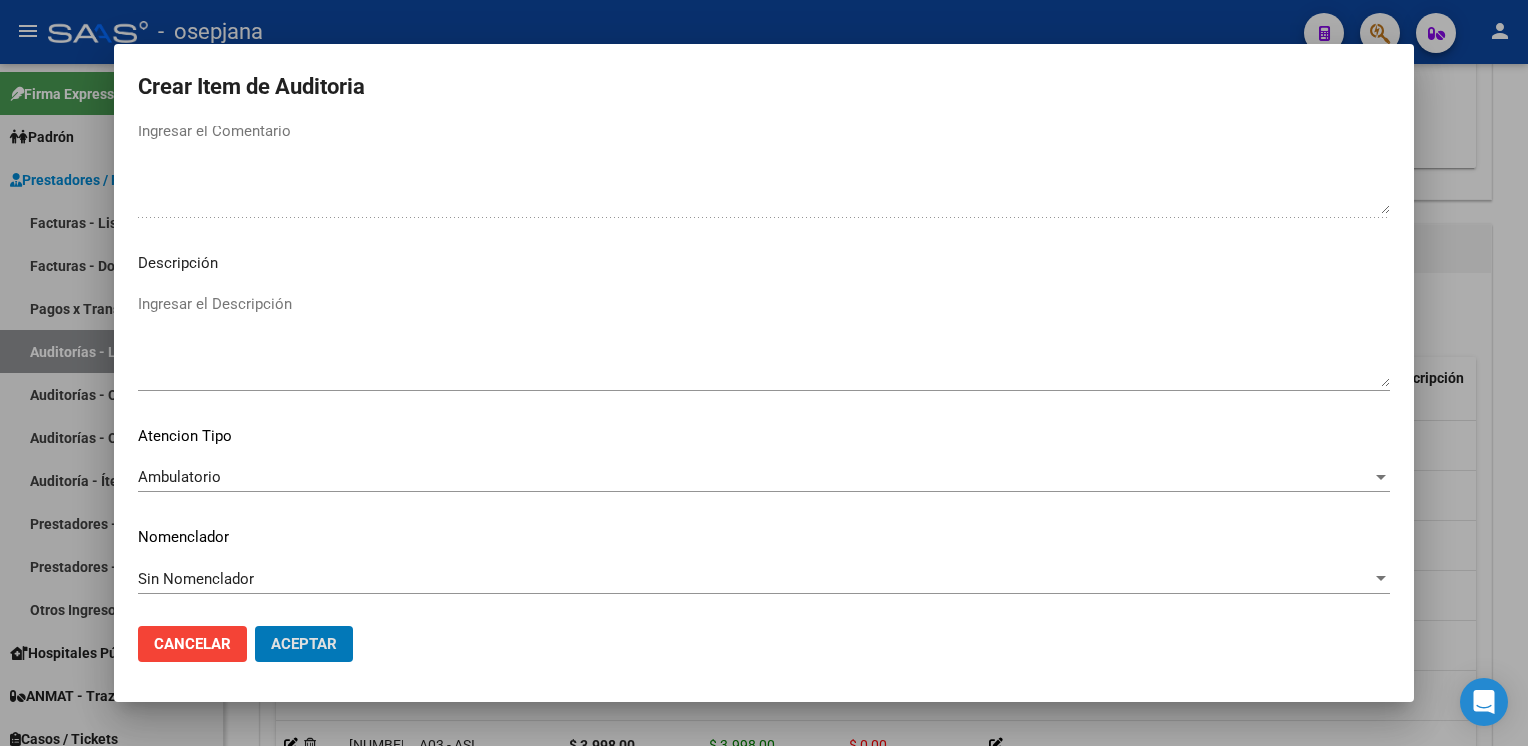 click on "Aceptar" 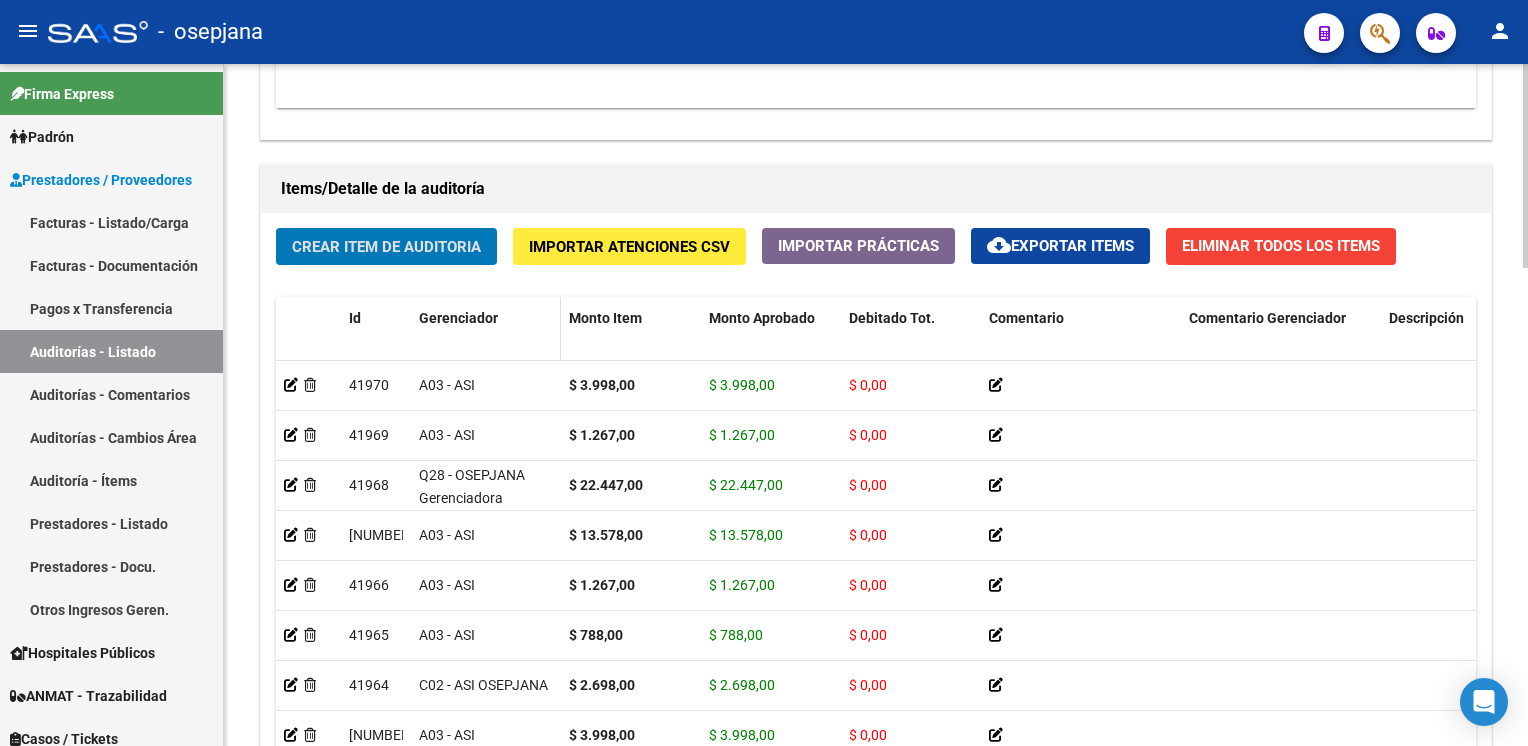 scroll, scrollTop: 1358, scrollLeft: 0, axis: vertical 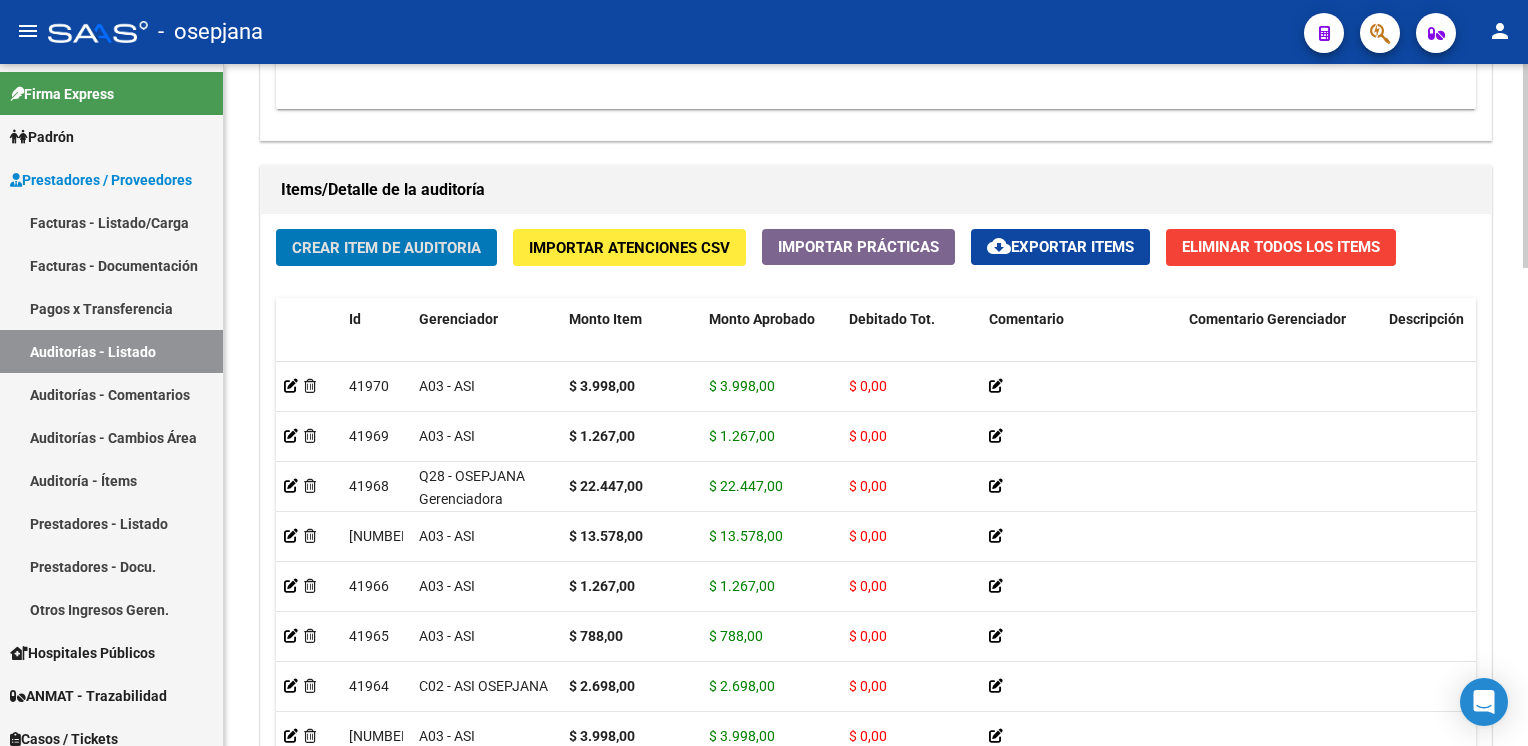 click on "Crear Item de Auditoria" 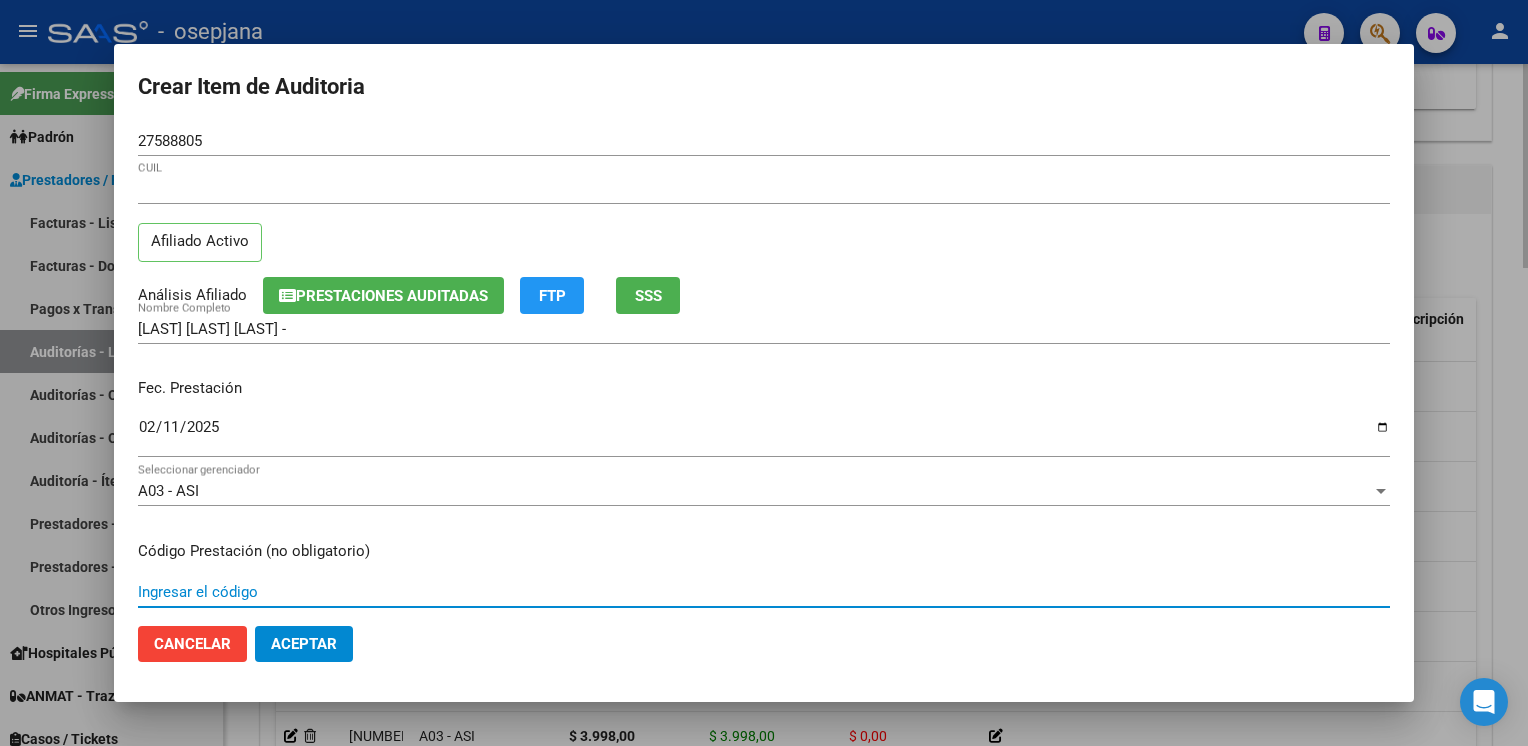scroll, scrollTop: 324, scrollLeft: 0, axis: vertical 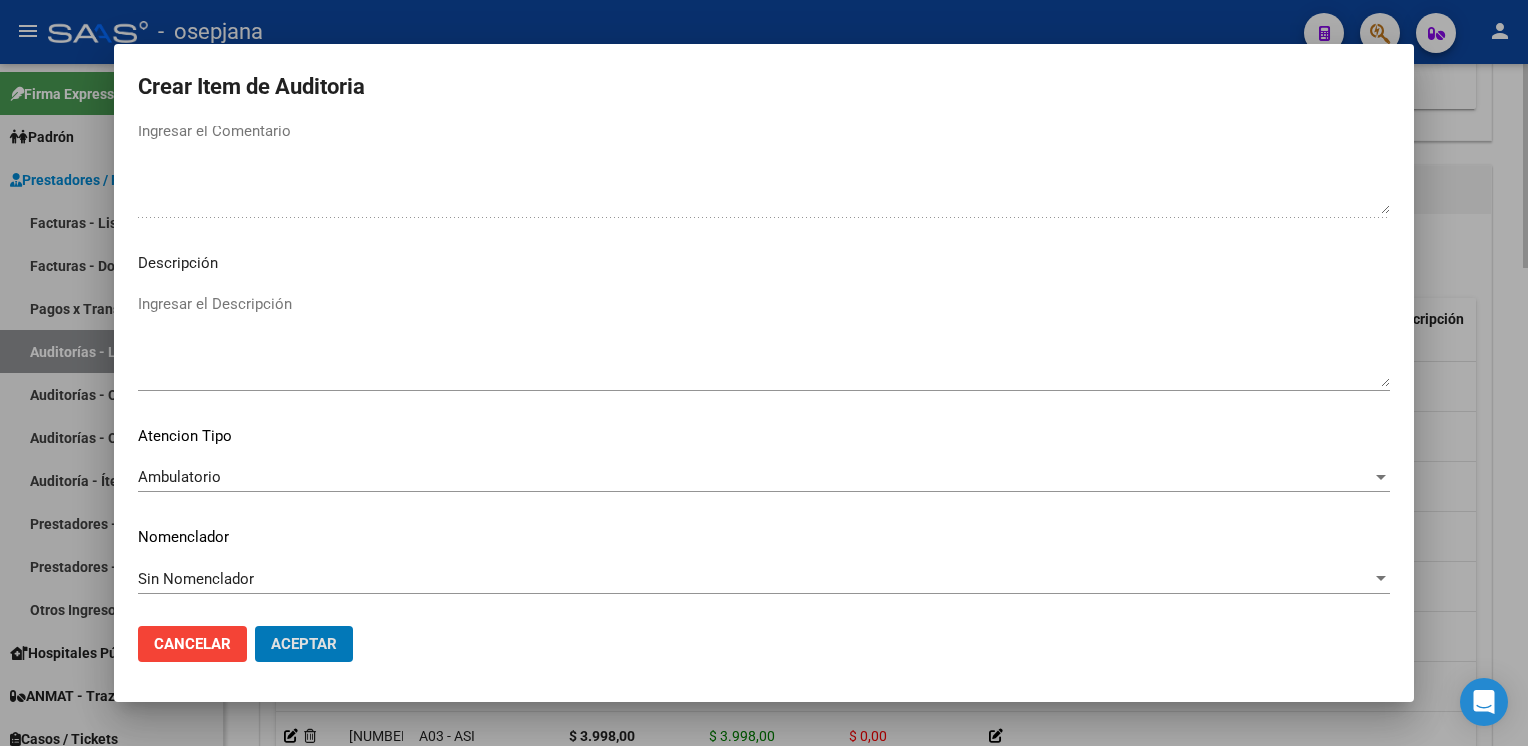 click on "Aceptar" 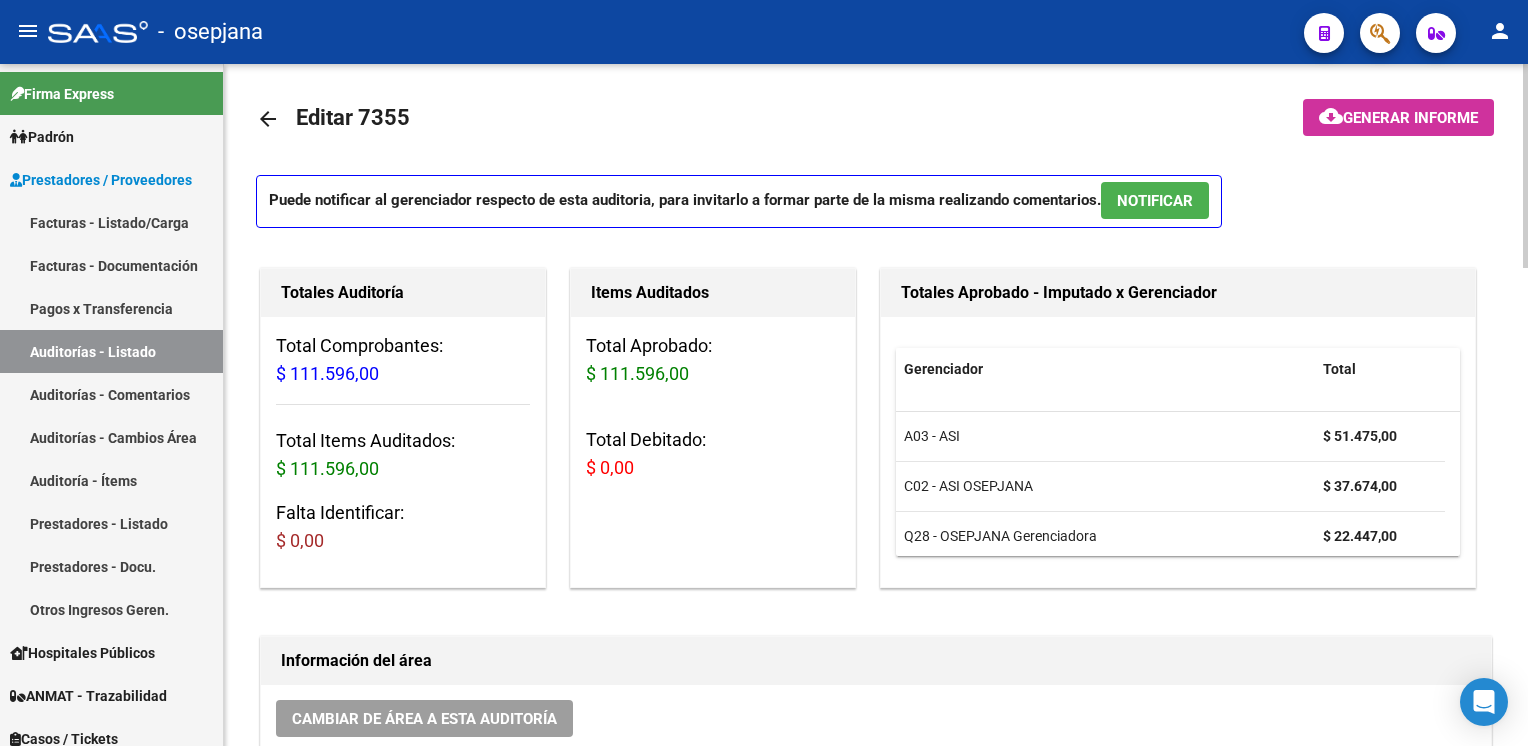 scroll, scrollTop: 0, scrollLeft: 0, axis: both 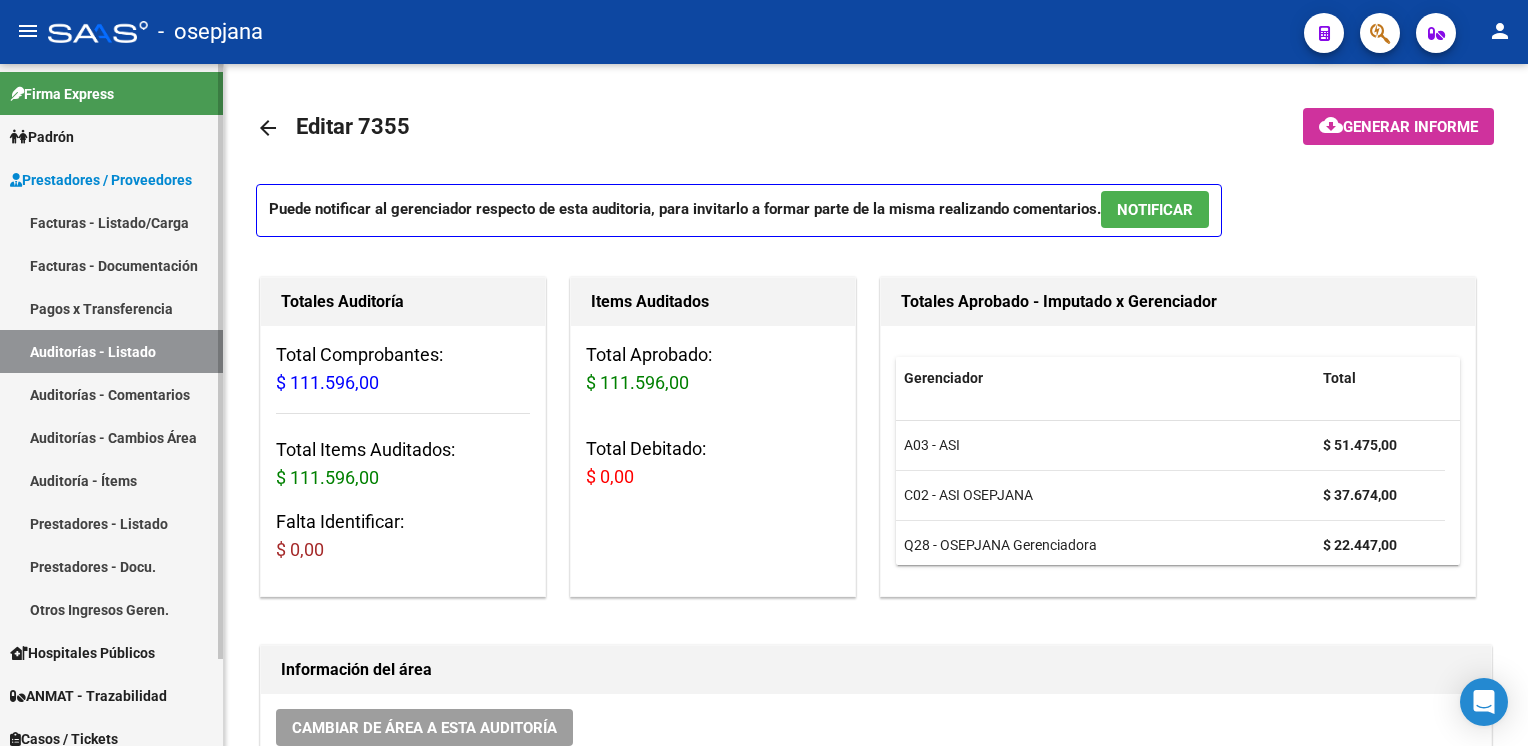 click on "Auditorías - Listado" at bounding box center [111, 351] 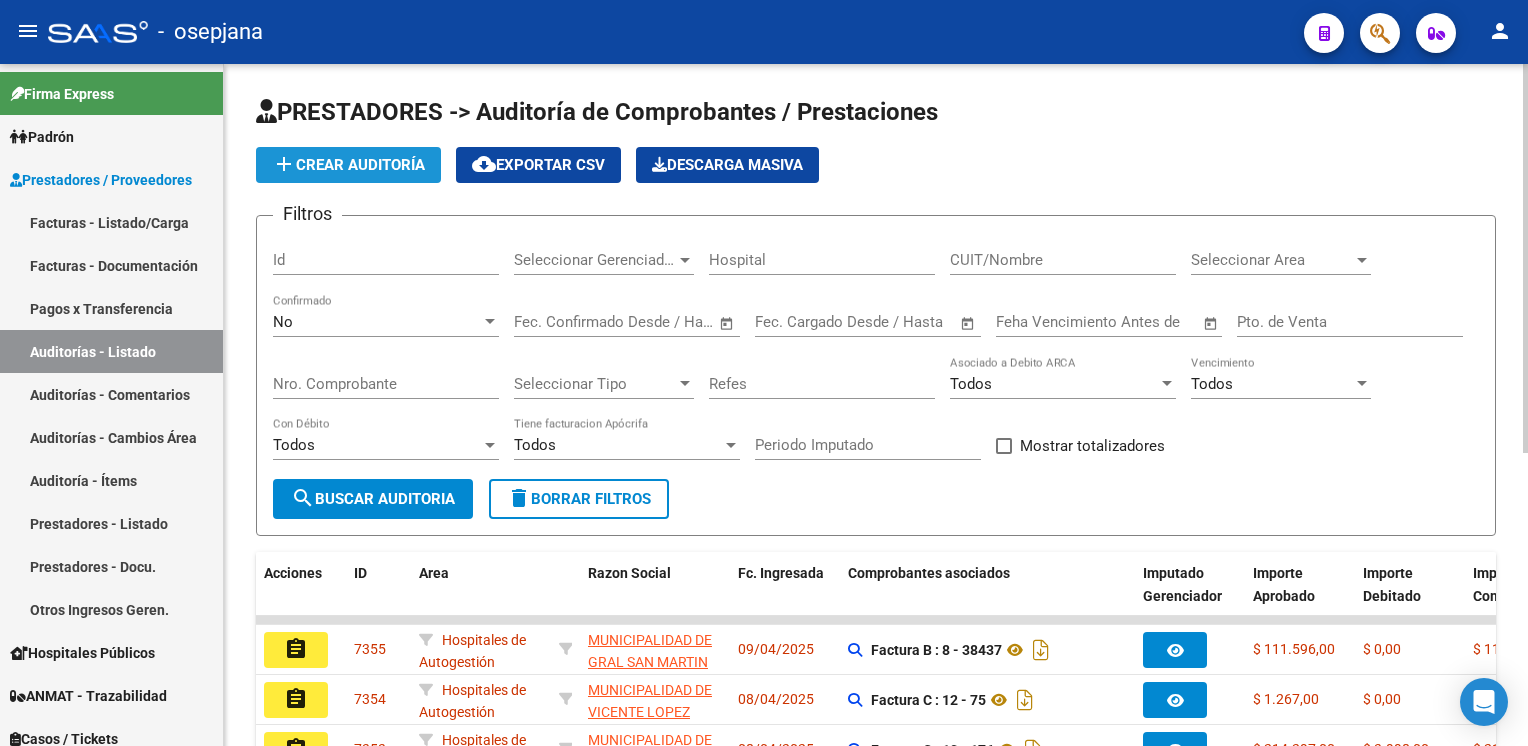 click on "add  Crear Auditoría" 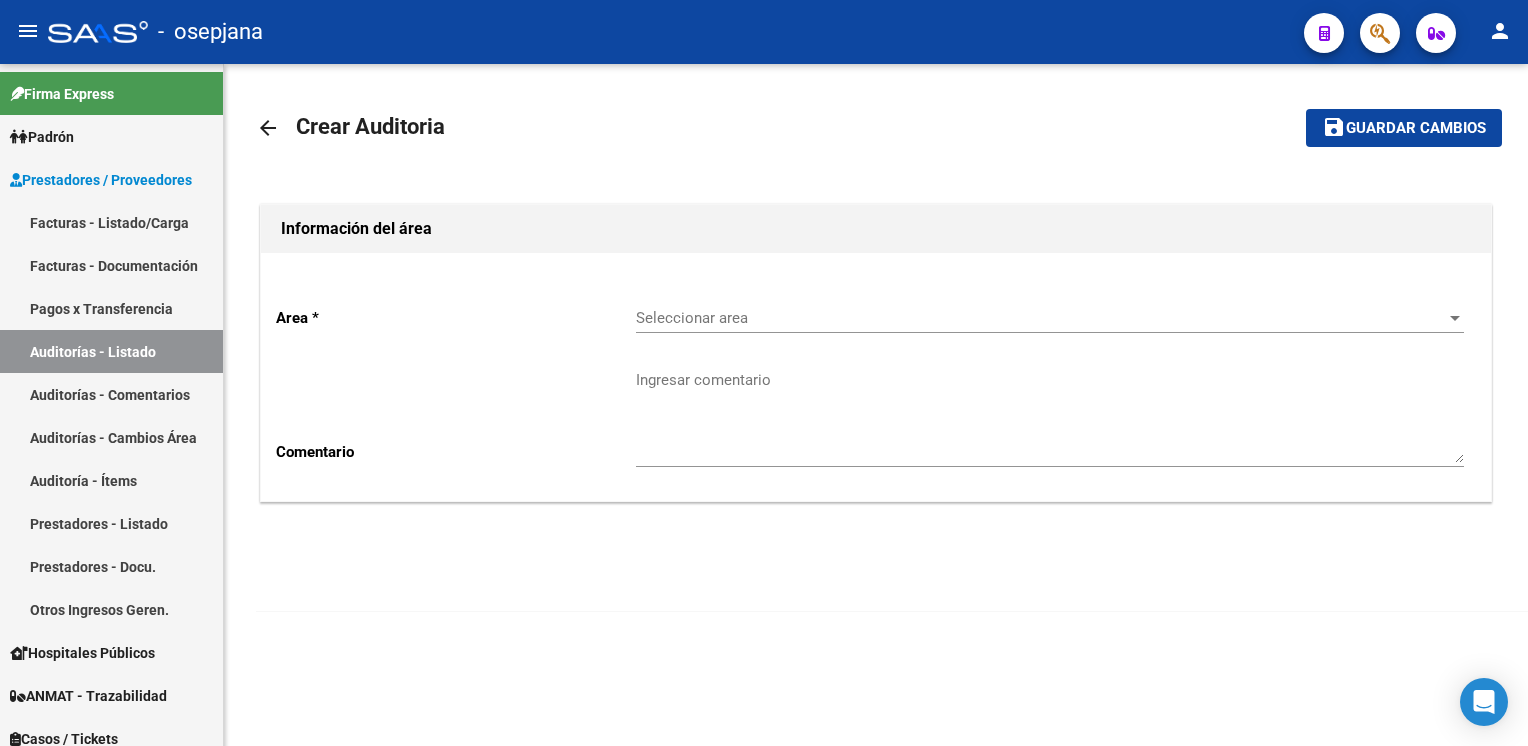 click on "Seleccionar area Seleccionar area" 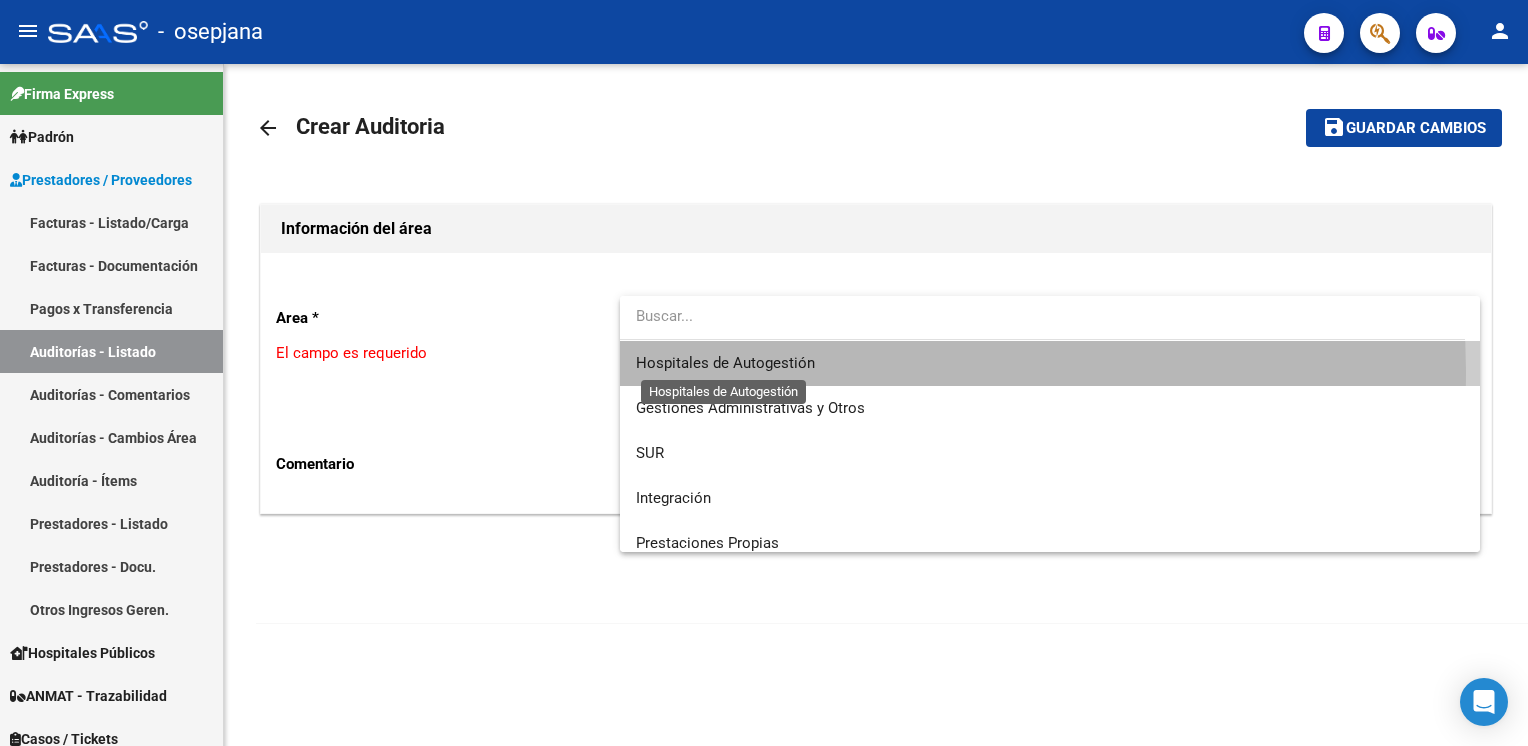 click on "Hospitales de Autogestión" at bounding box center (725, 363) 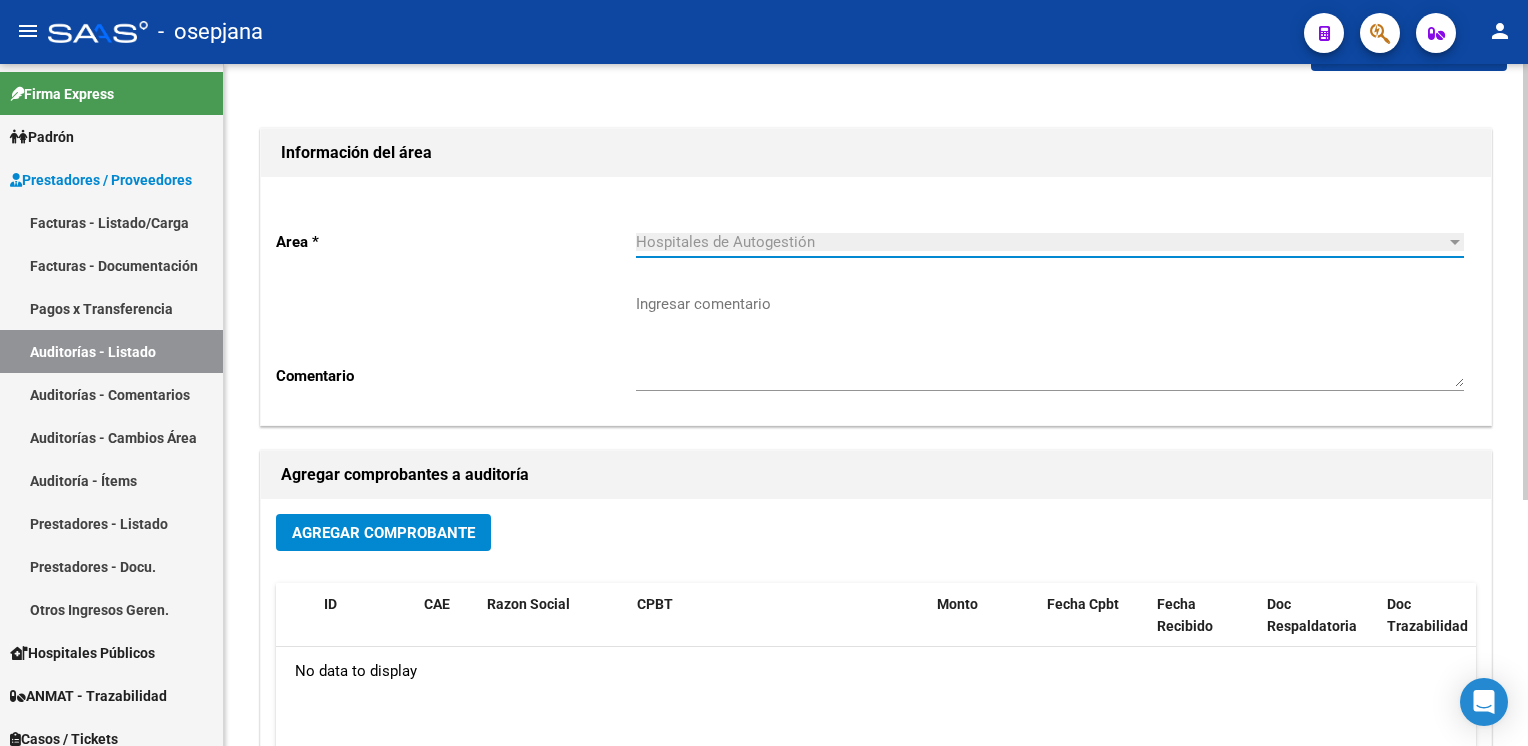 scroll, scrollTop: 0, scrollLeft: 0, axis: both 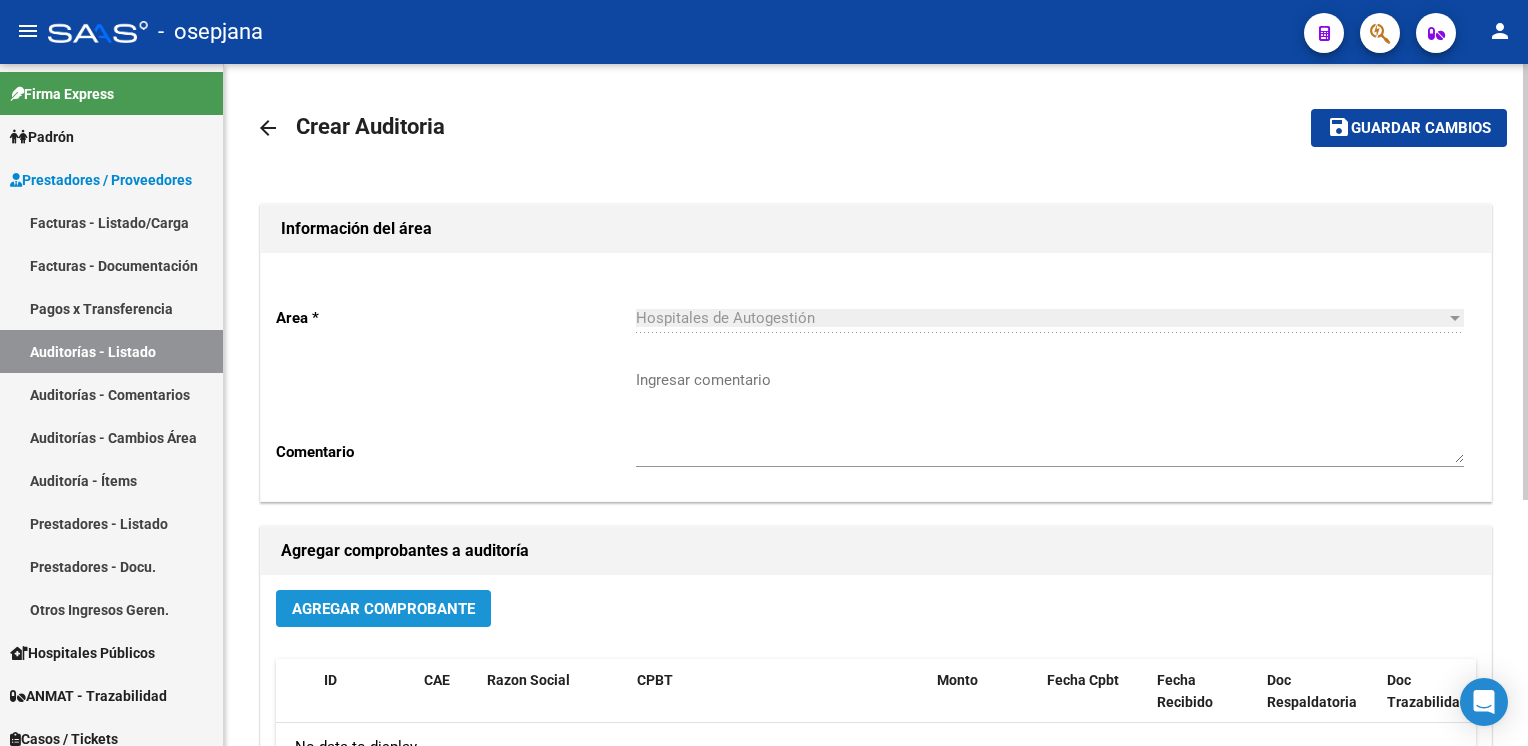 click on "Agregar Comprobante" 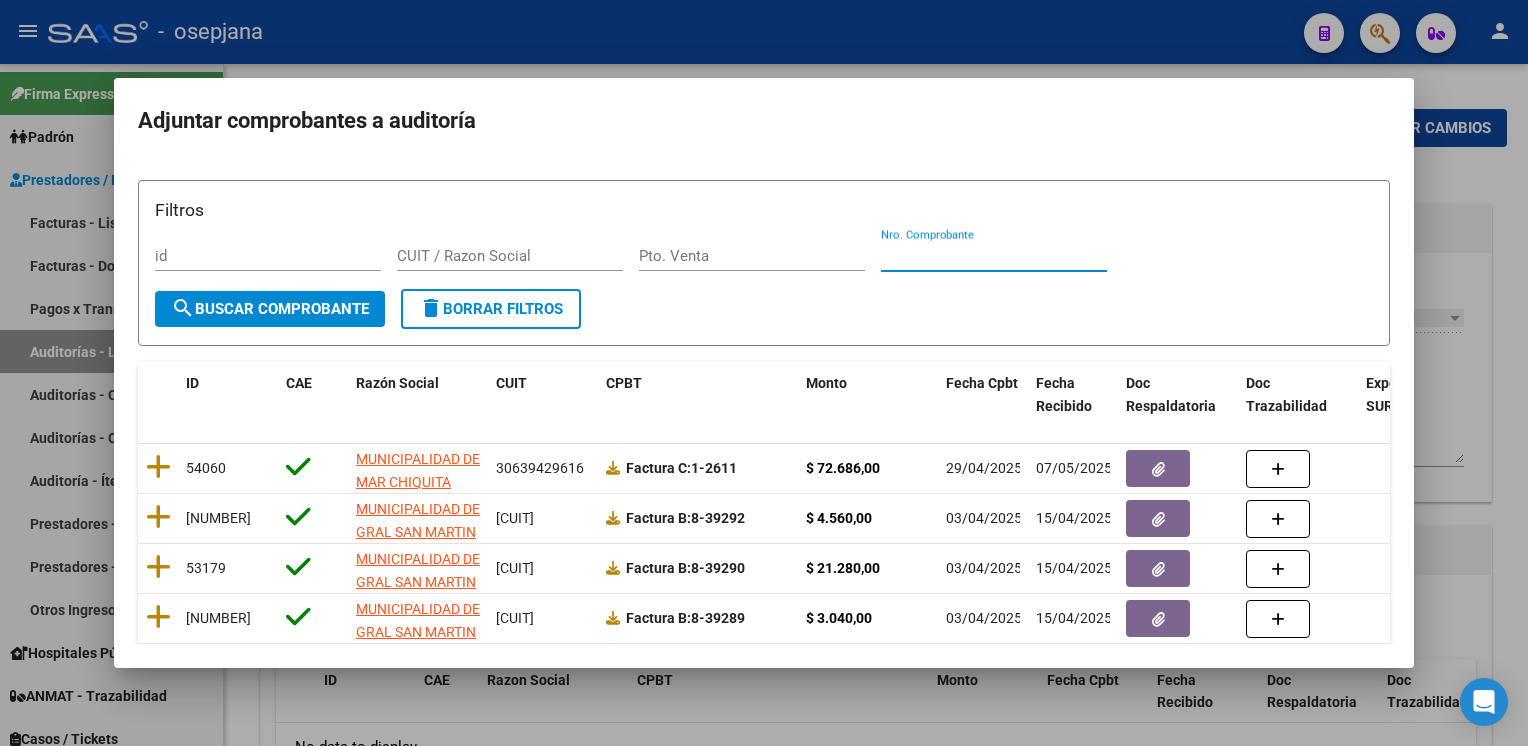 click on "Nro. Comprobante" at bounding box center (994, 256) 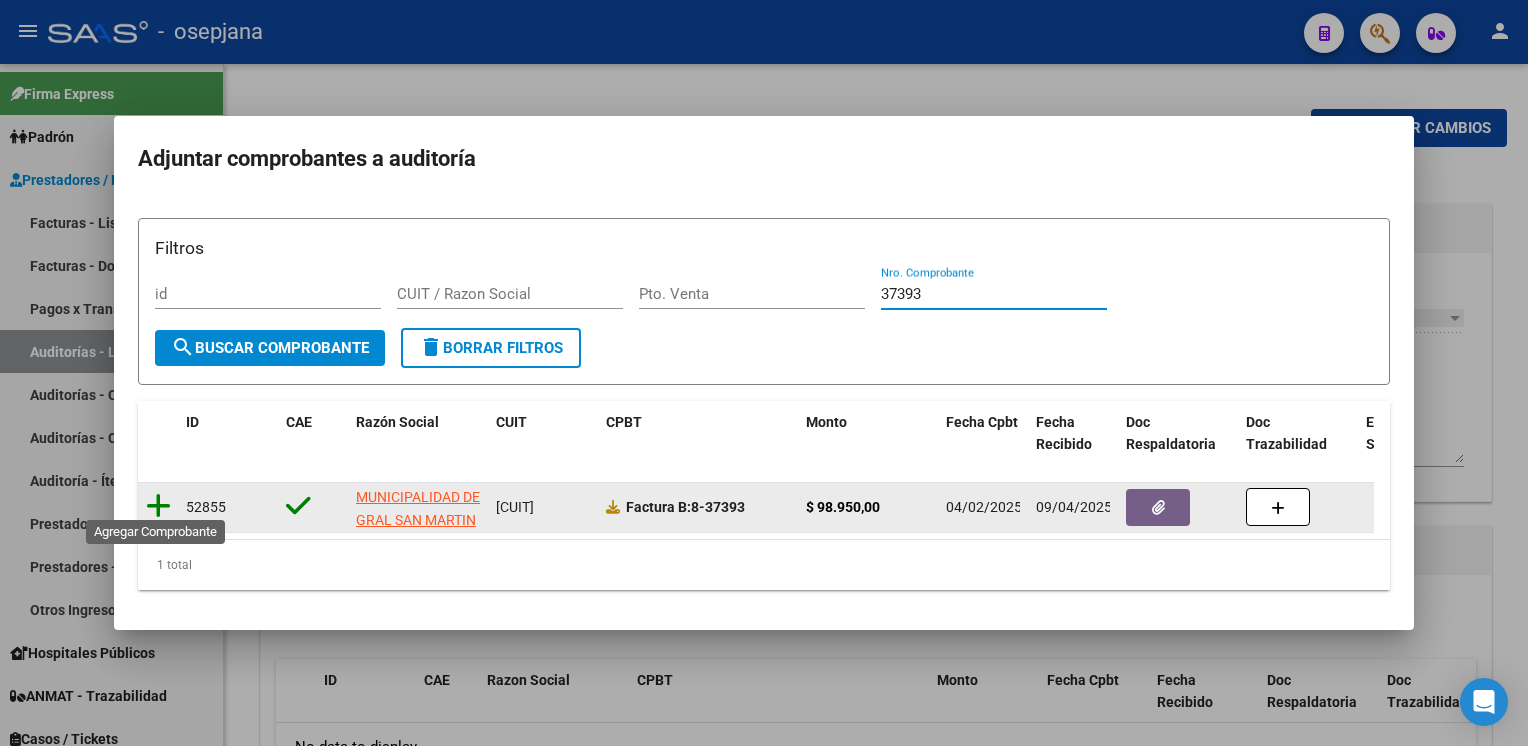 click 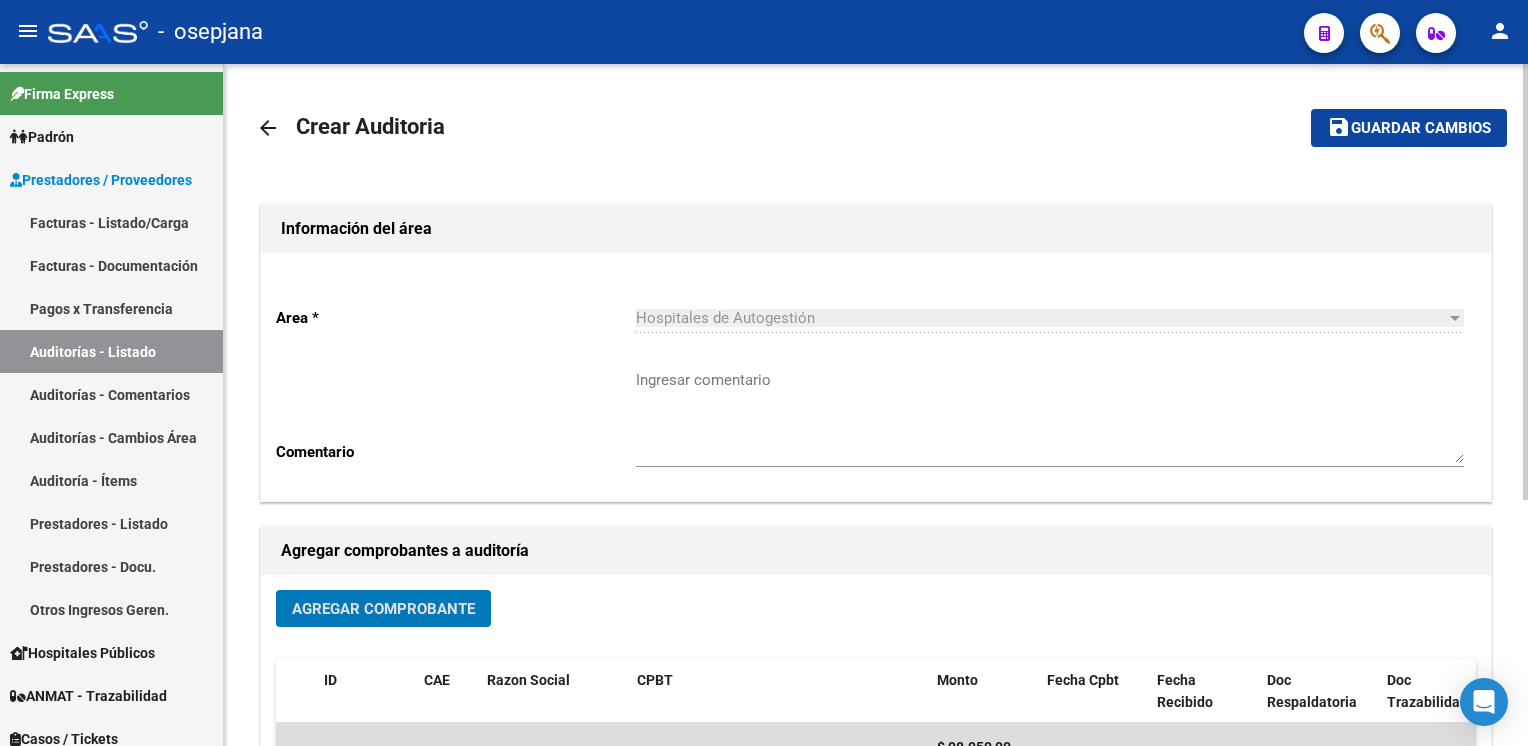 click on "save" 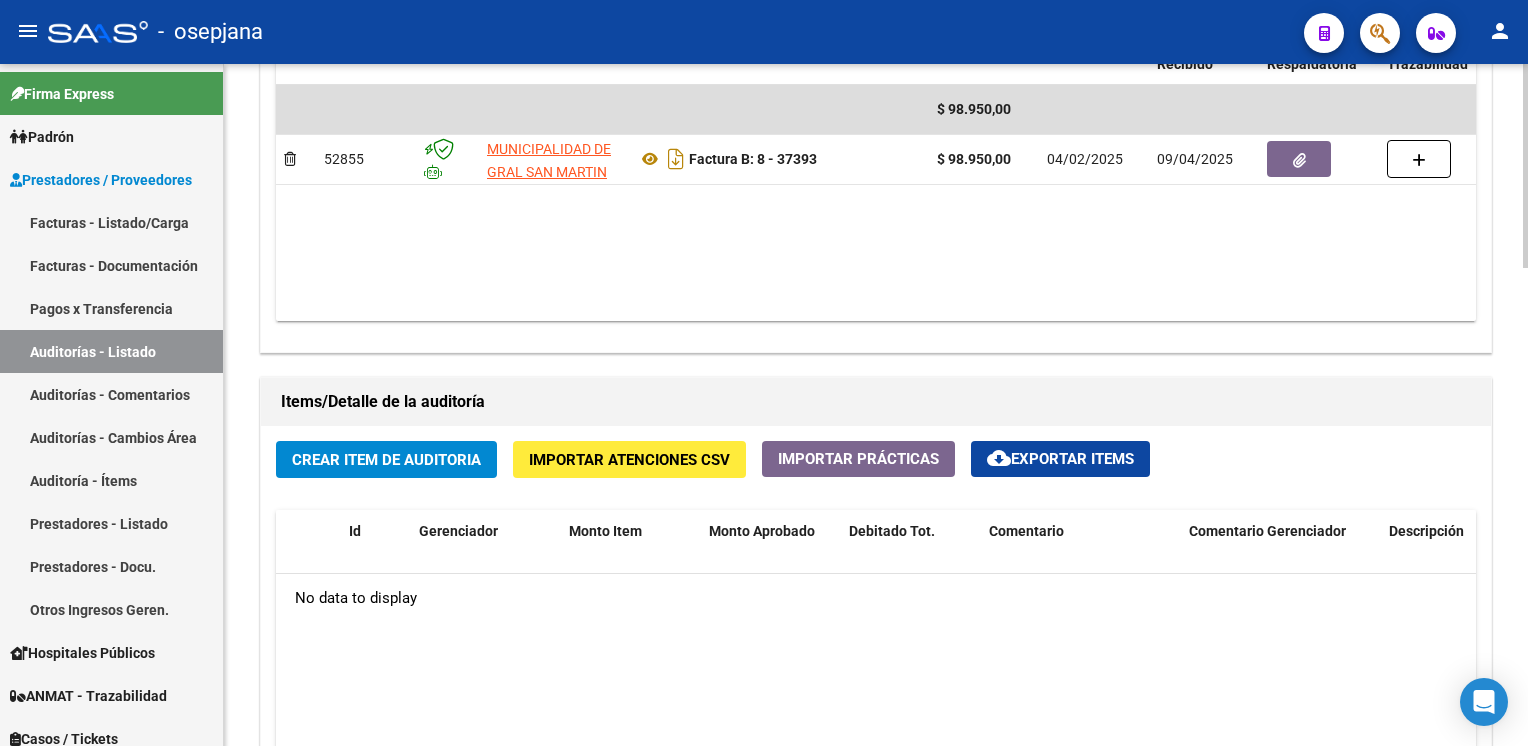 scroll, scrollTop: 1141, scrollLeft: 0, axis: vertical 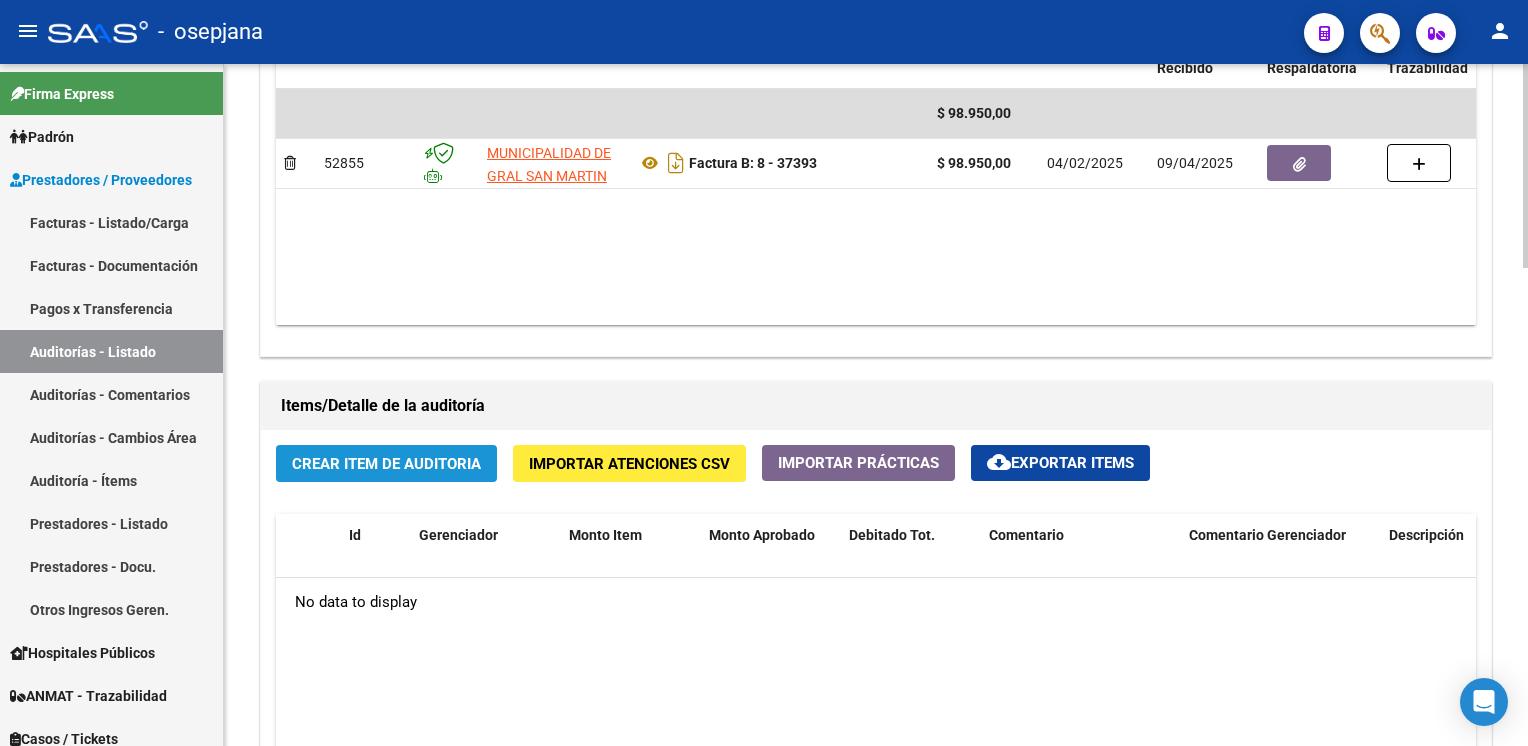 click on "Crear Item de Auditoria" 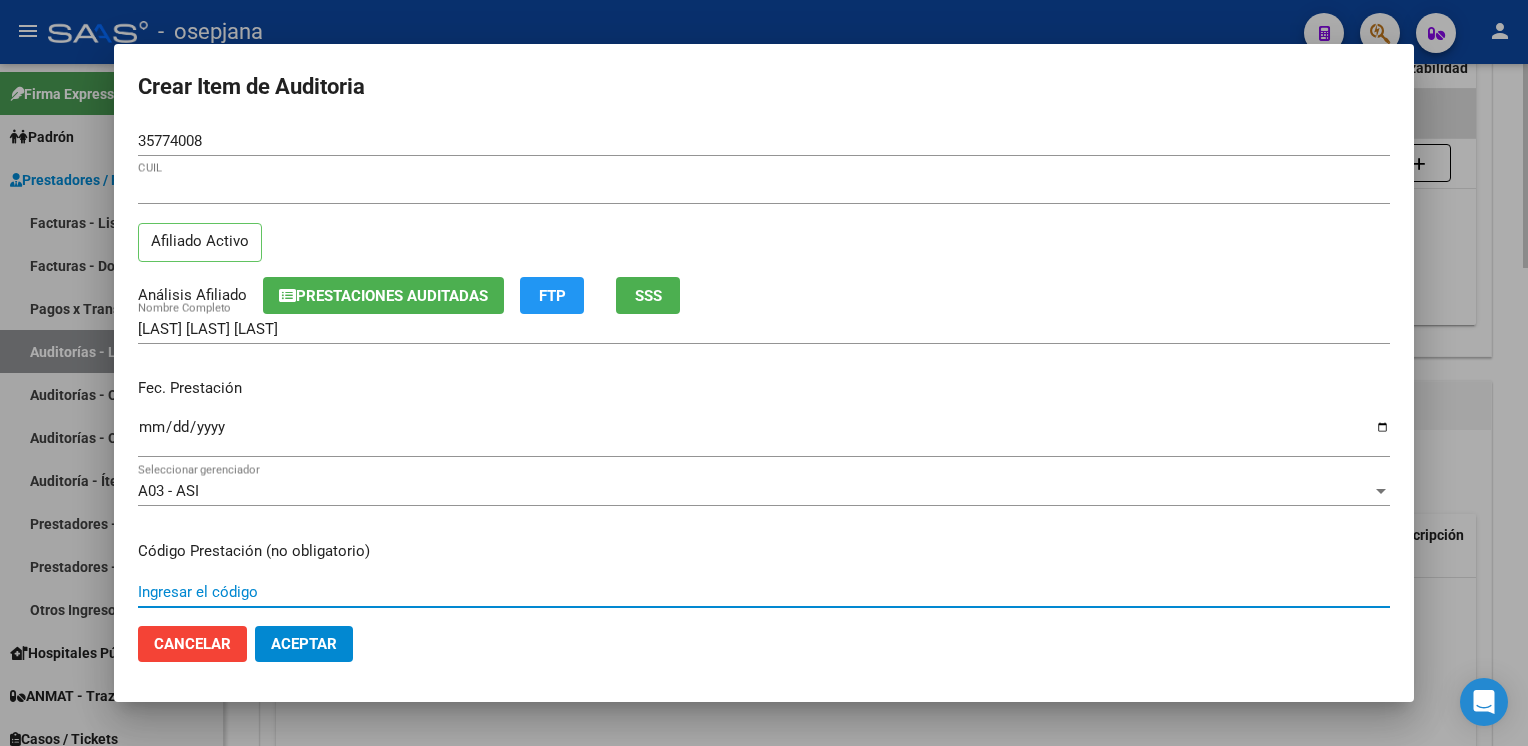 scroll, scrollTop: 324, scrollLeft: 0, axis: vertical 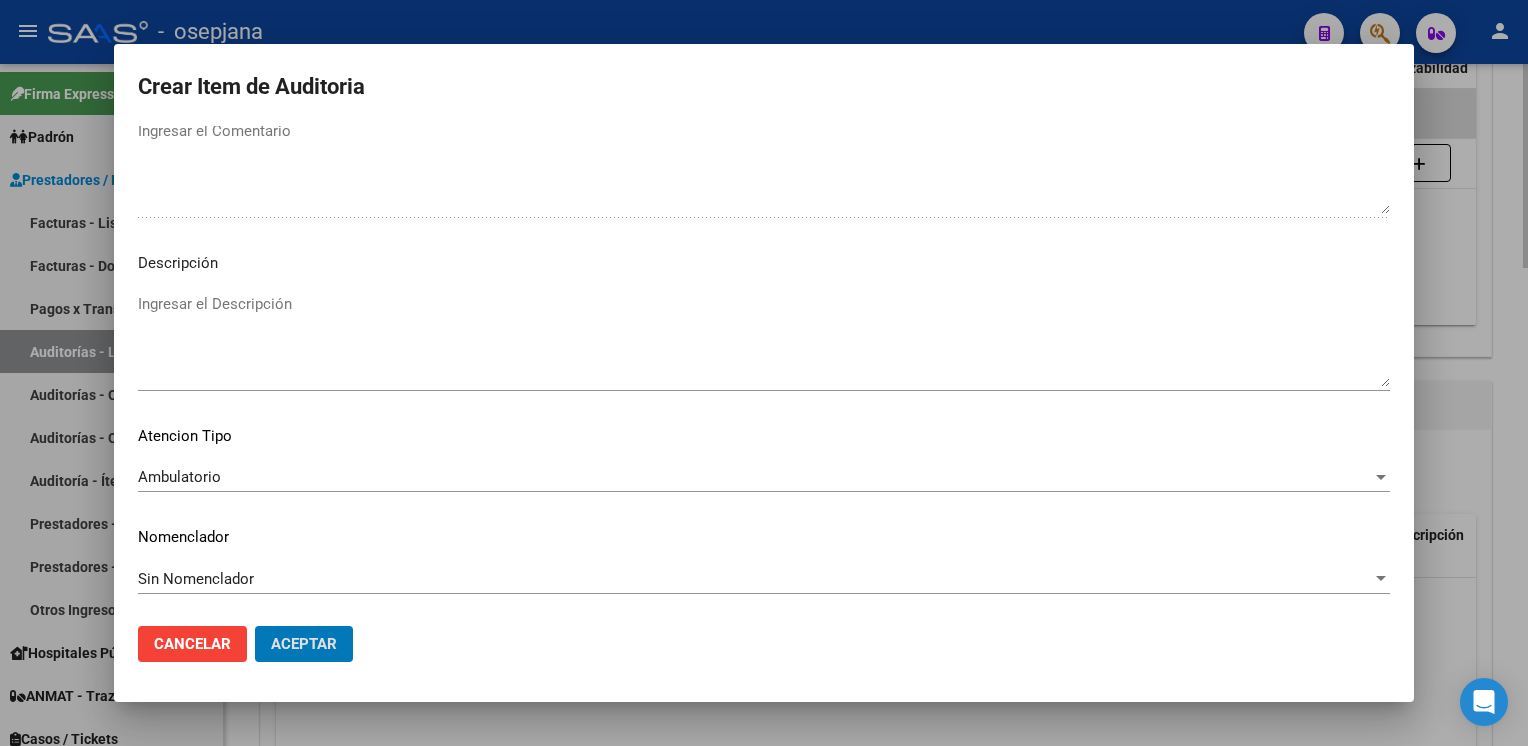 click on "Aceptar" 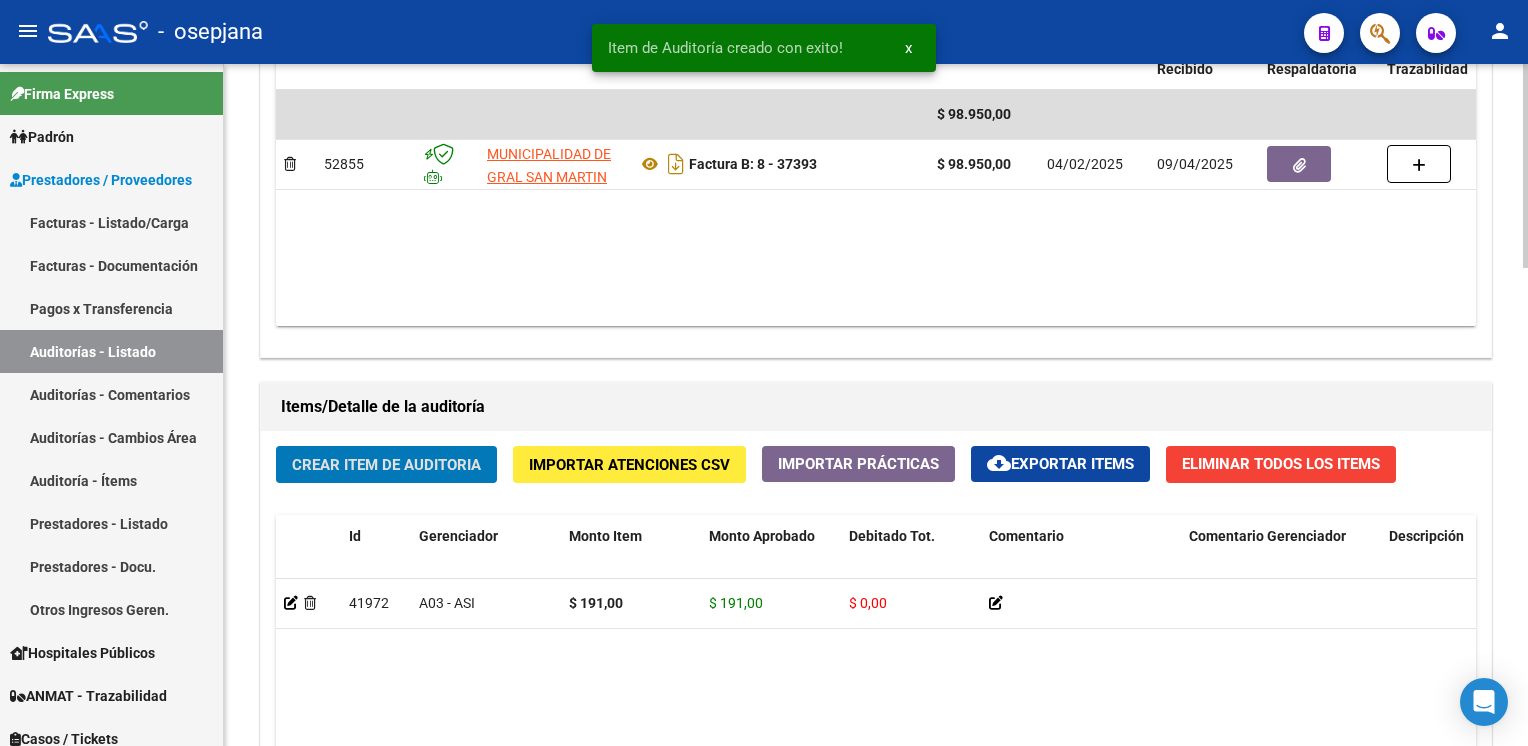 scroll, scrollTop: 1143, scrollLeft: 0, axis: vertical 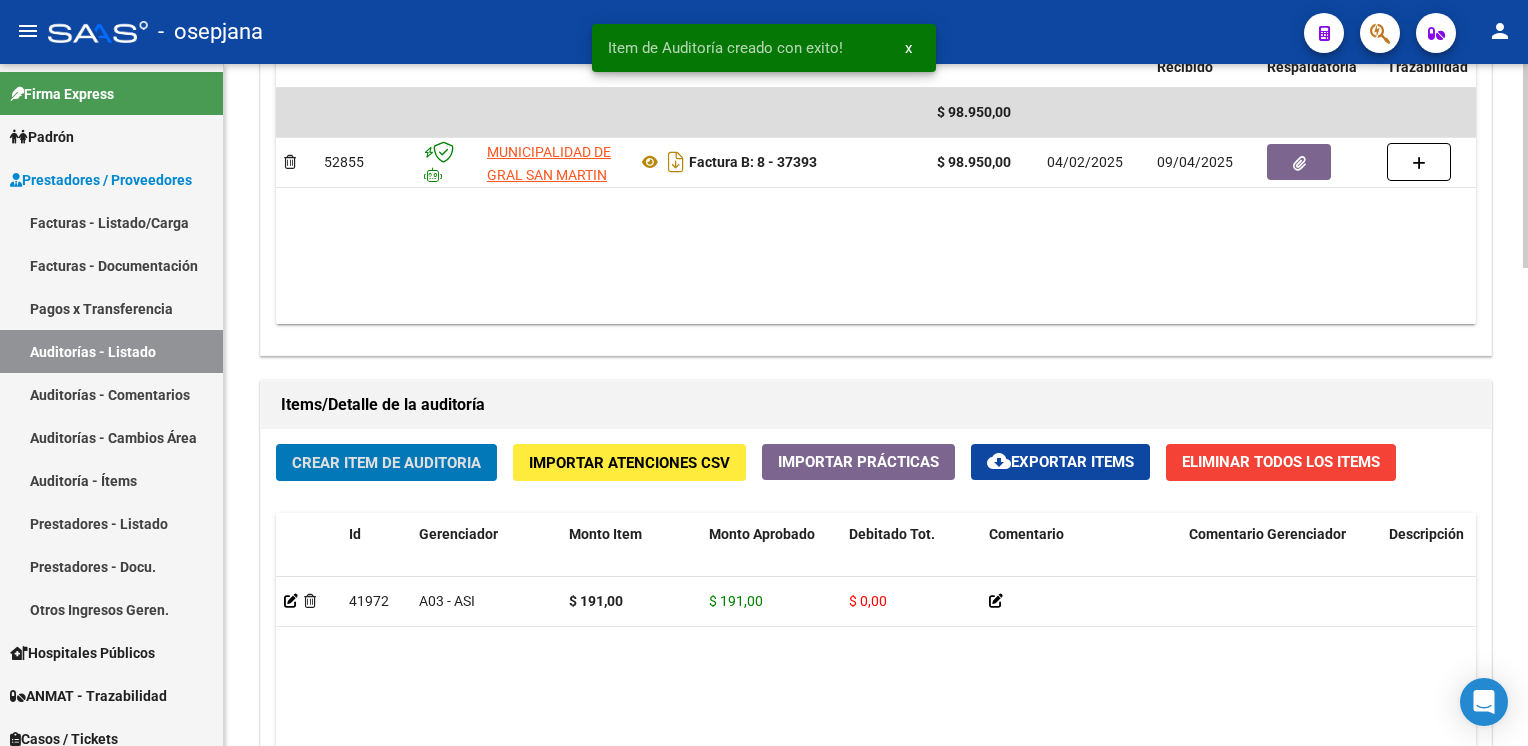 click on "Crear Item de Auditoria" 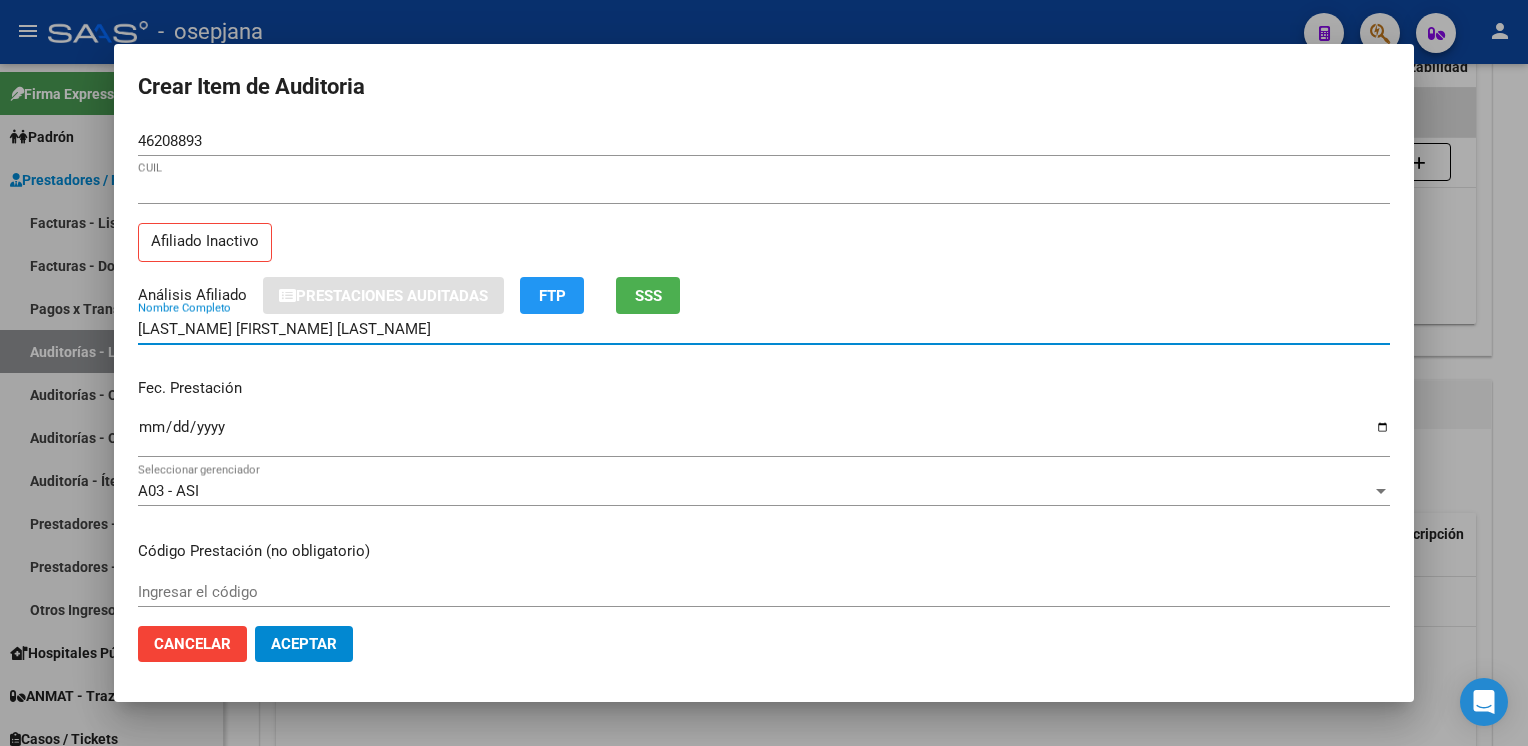 click on "CABRERA TASSONE LUCAS DANILO" at bounding box center (764, 329) 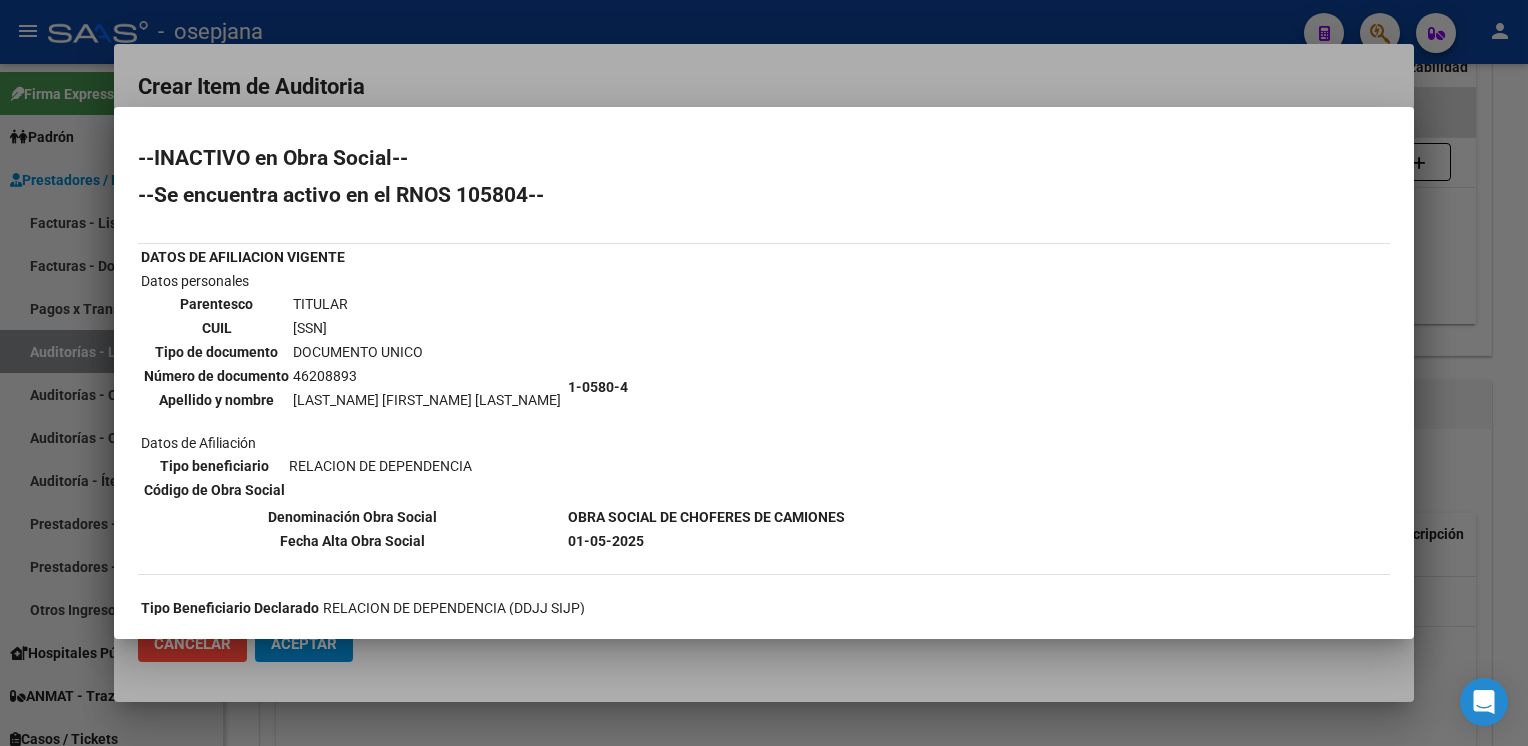 scroll, scrollTop: 293, scrollLeft: 0, axis: vertical 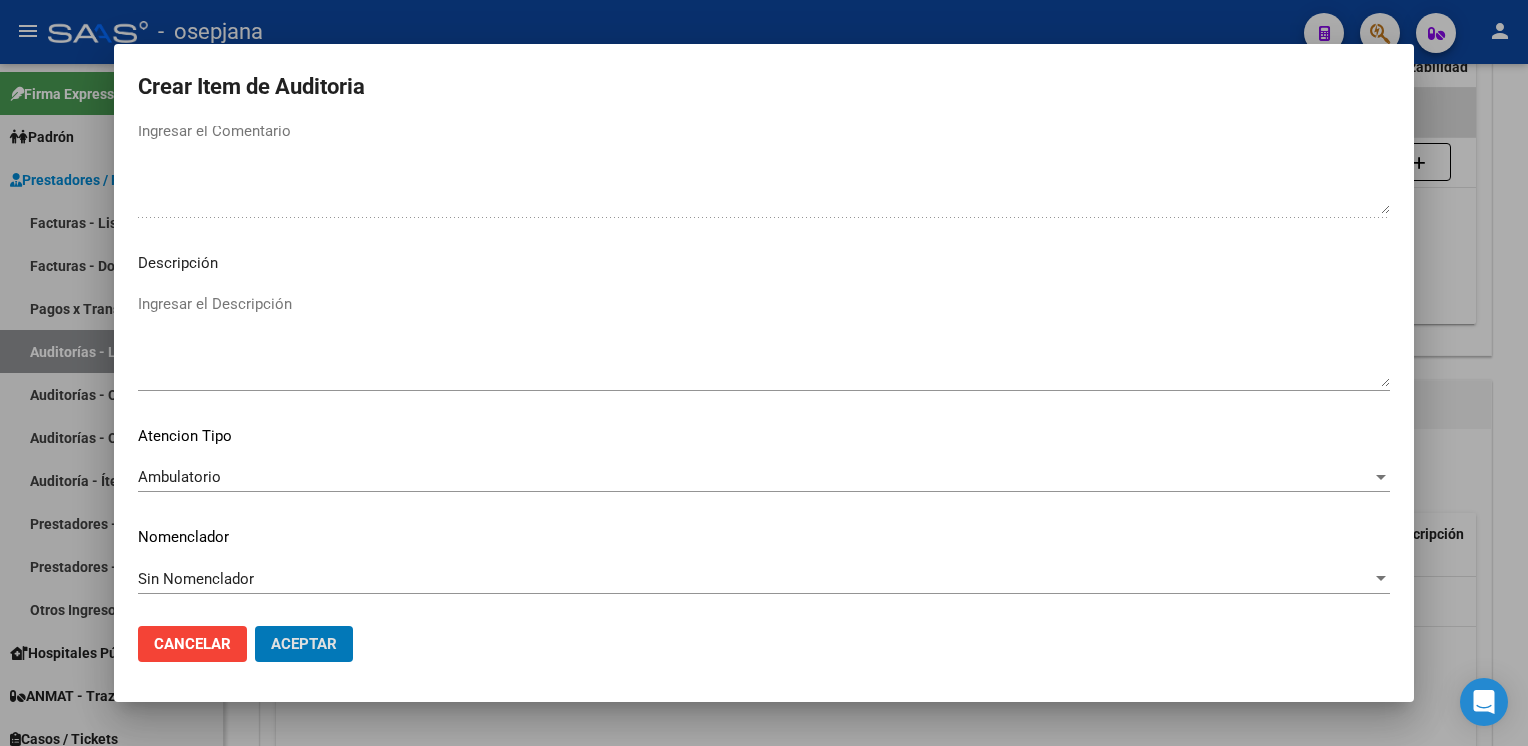 click on "Aceptar" 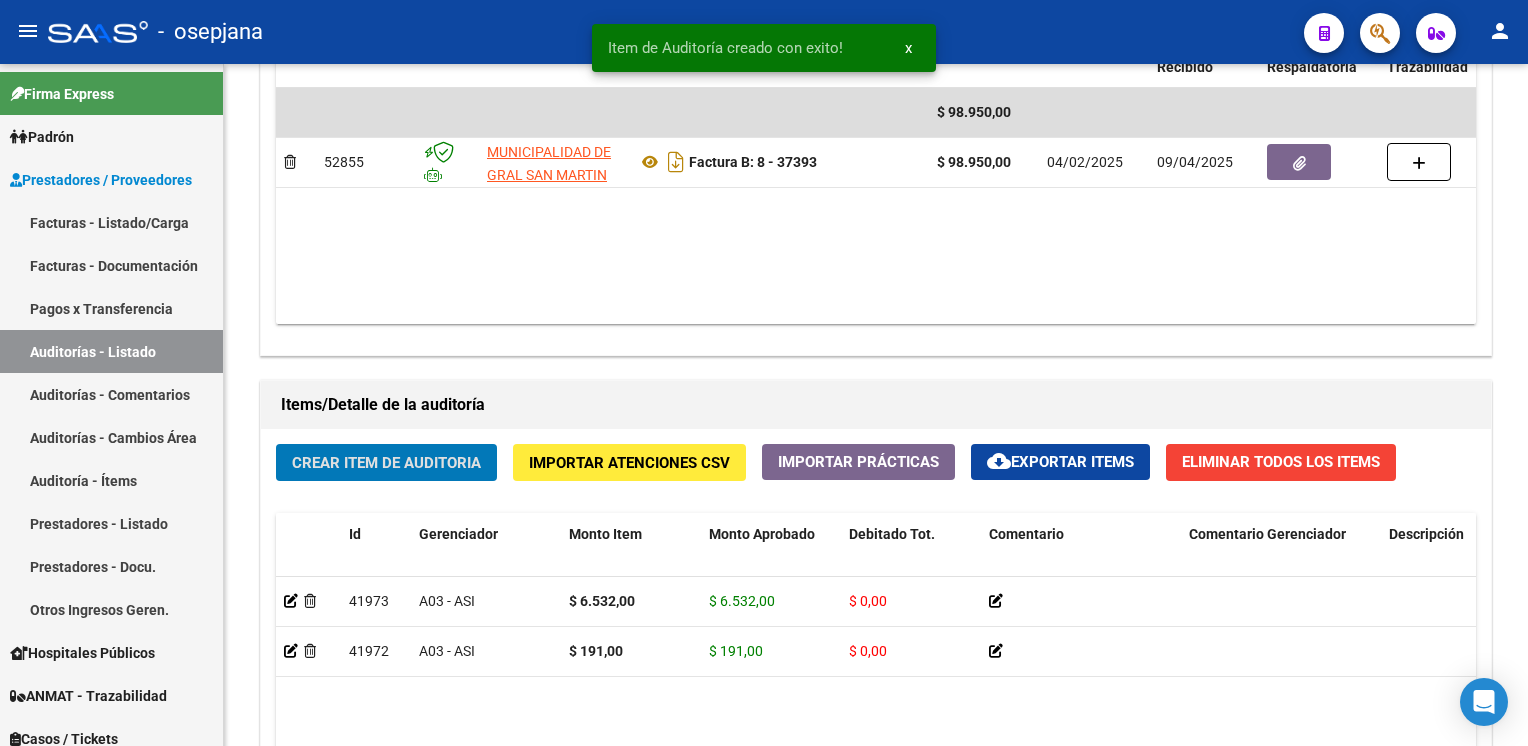 click on "Crear Item de Auditoria" 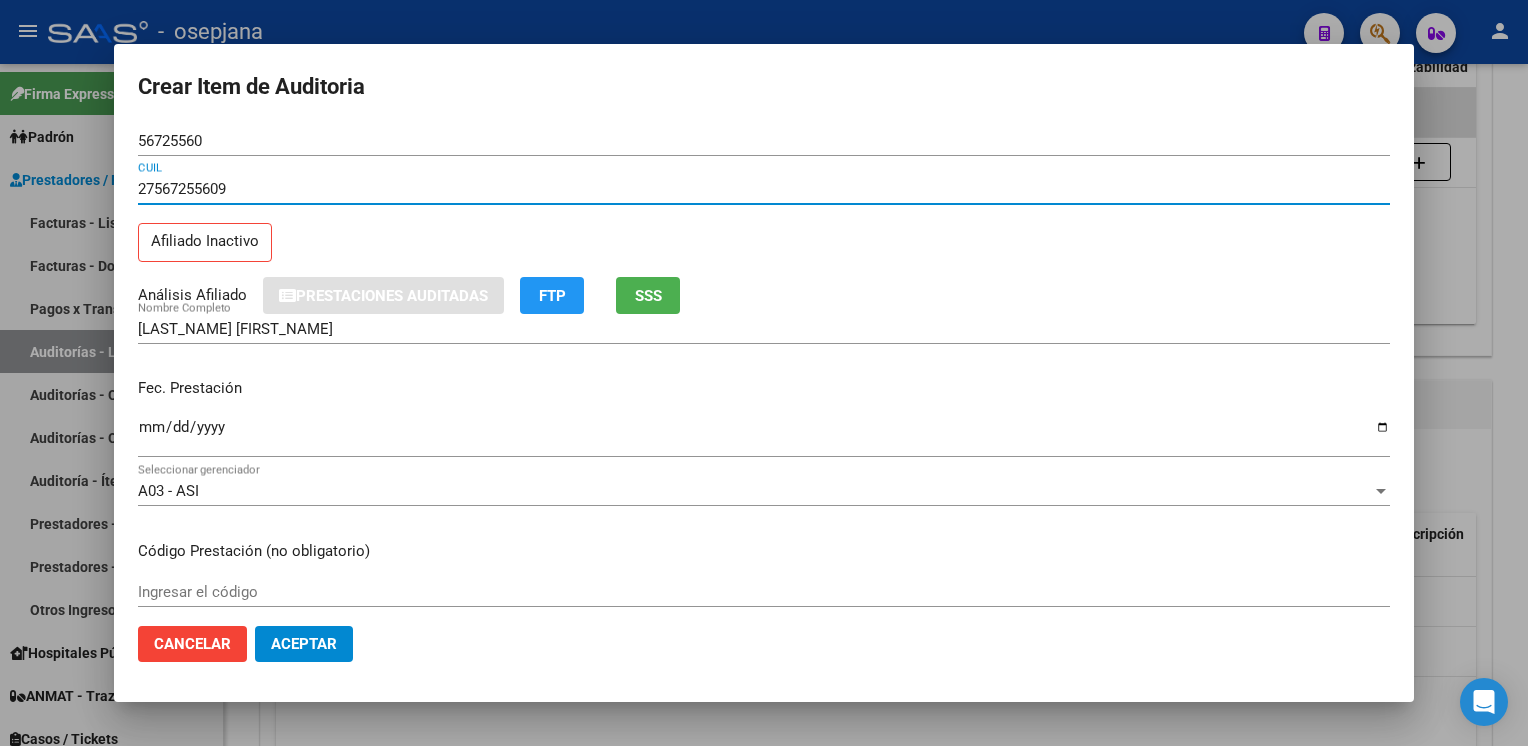 click on "SSS" 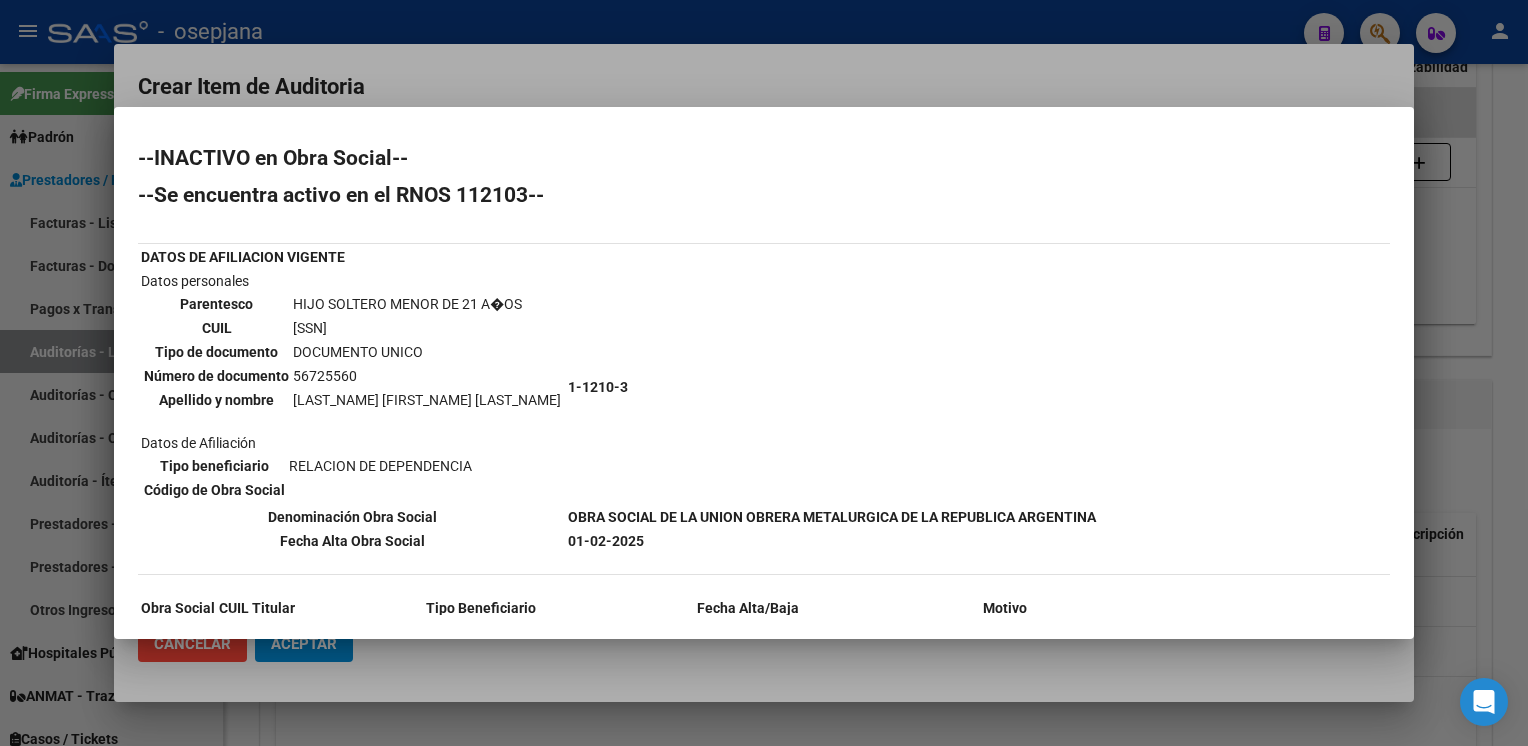 scroll, scrollTop: 180, scrollLeft: 0, axis: vertical 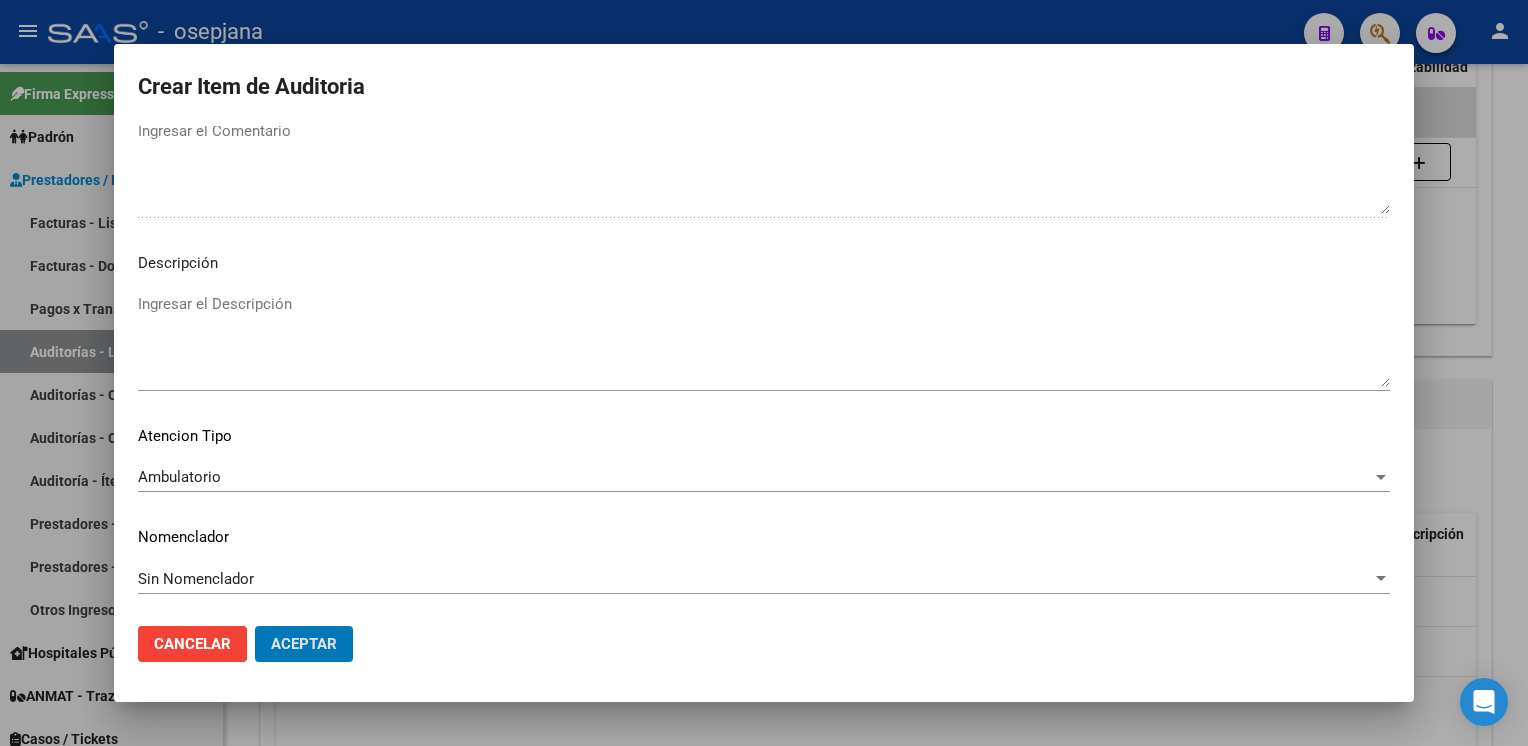 click on "Aceptar" 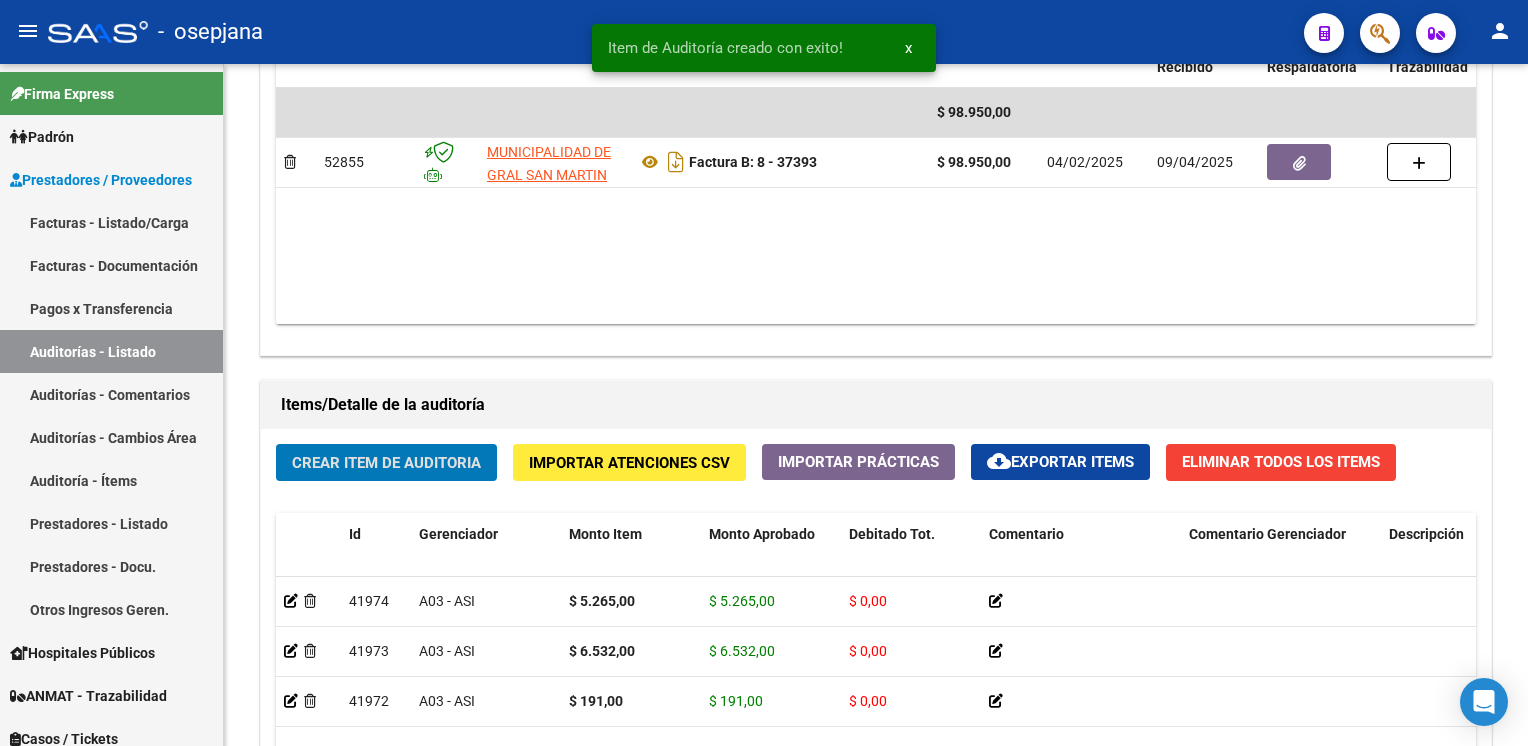 click on "Crear Item de Auditoria" 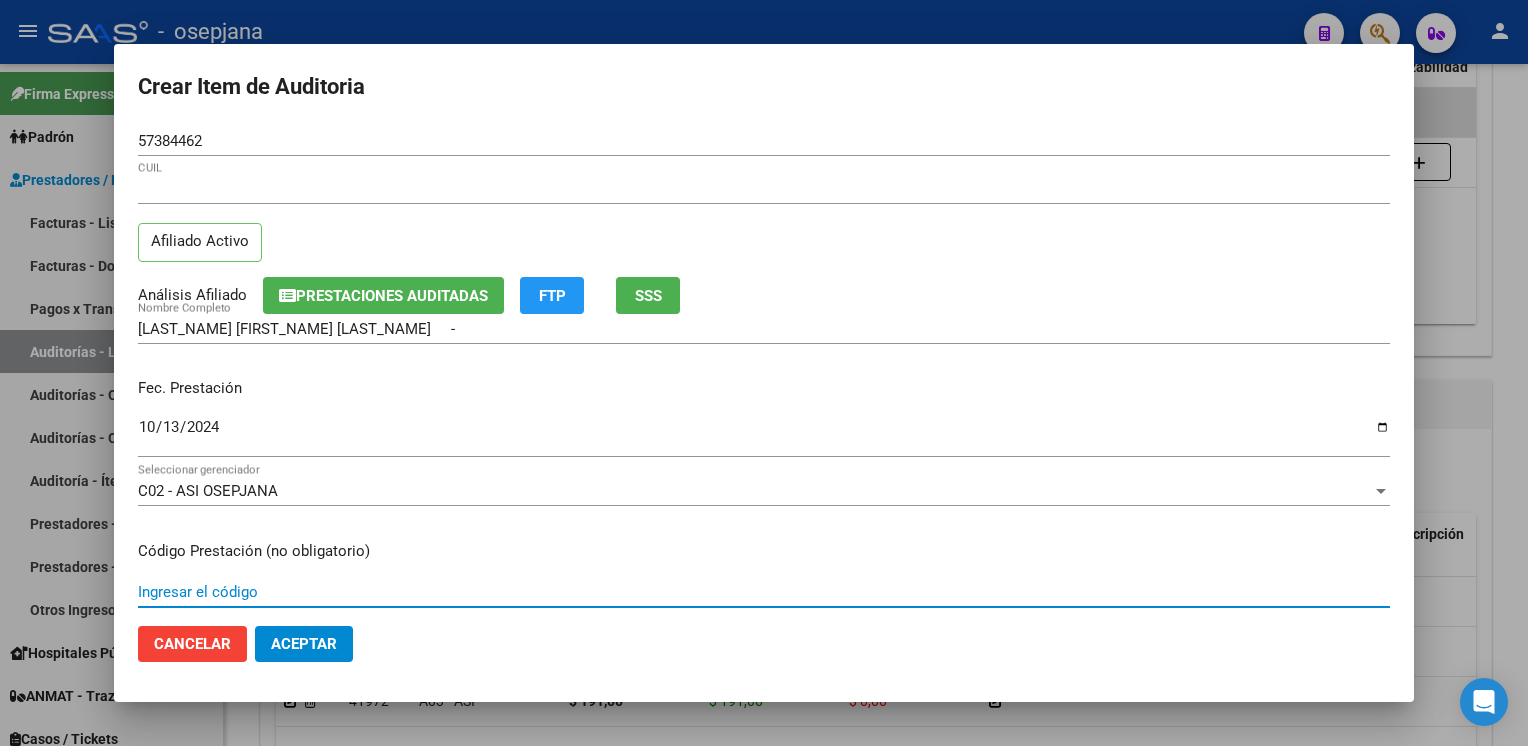scroll, scrollTop: 324, scrollLeft: 0, axis: vertical 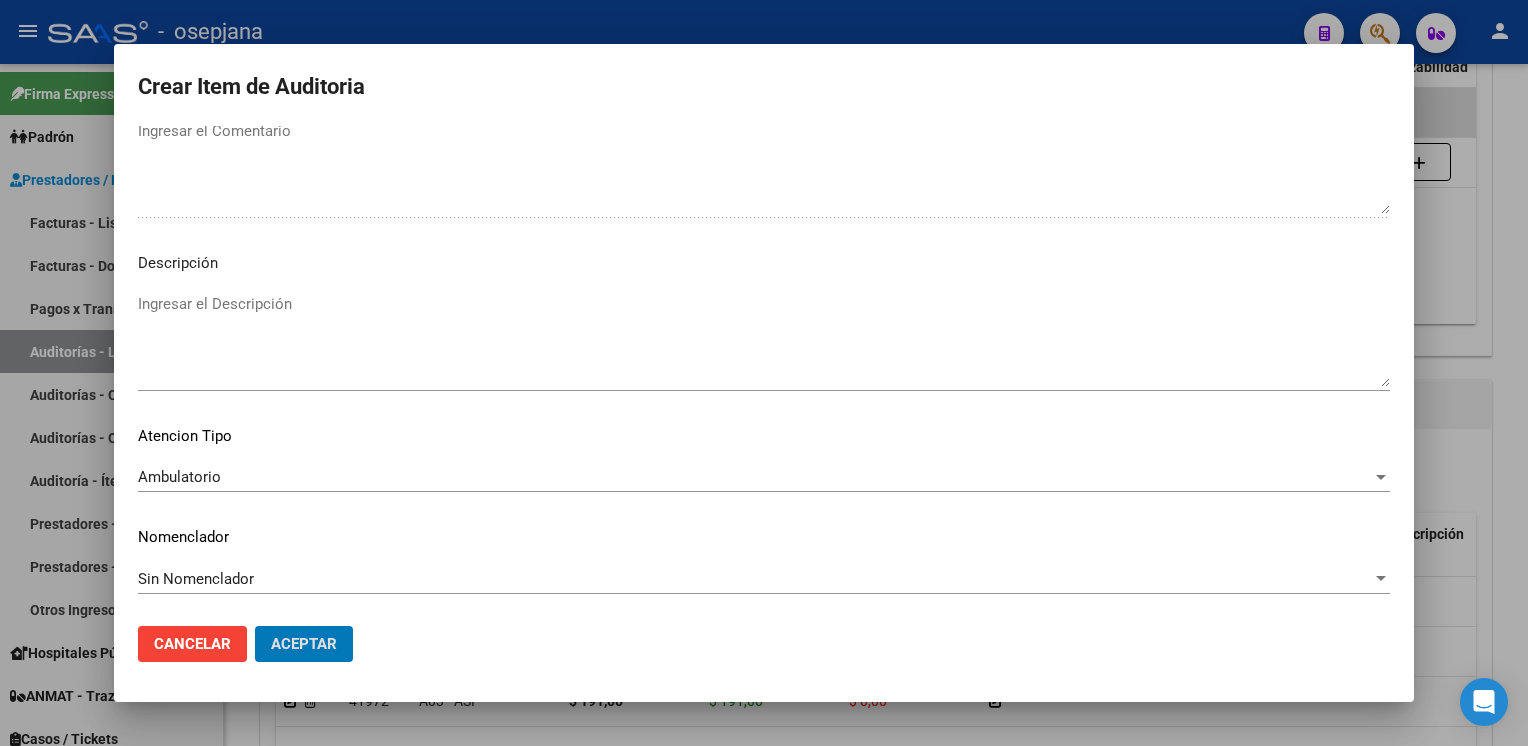 click on "Aceptar" 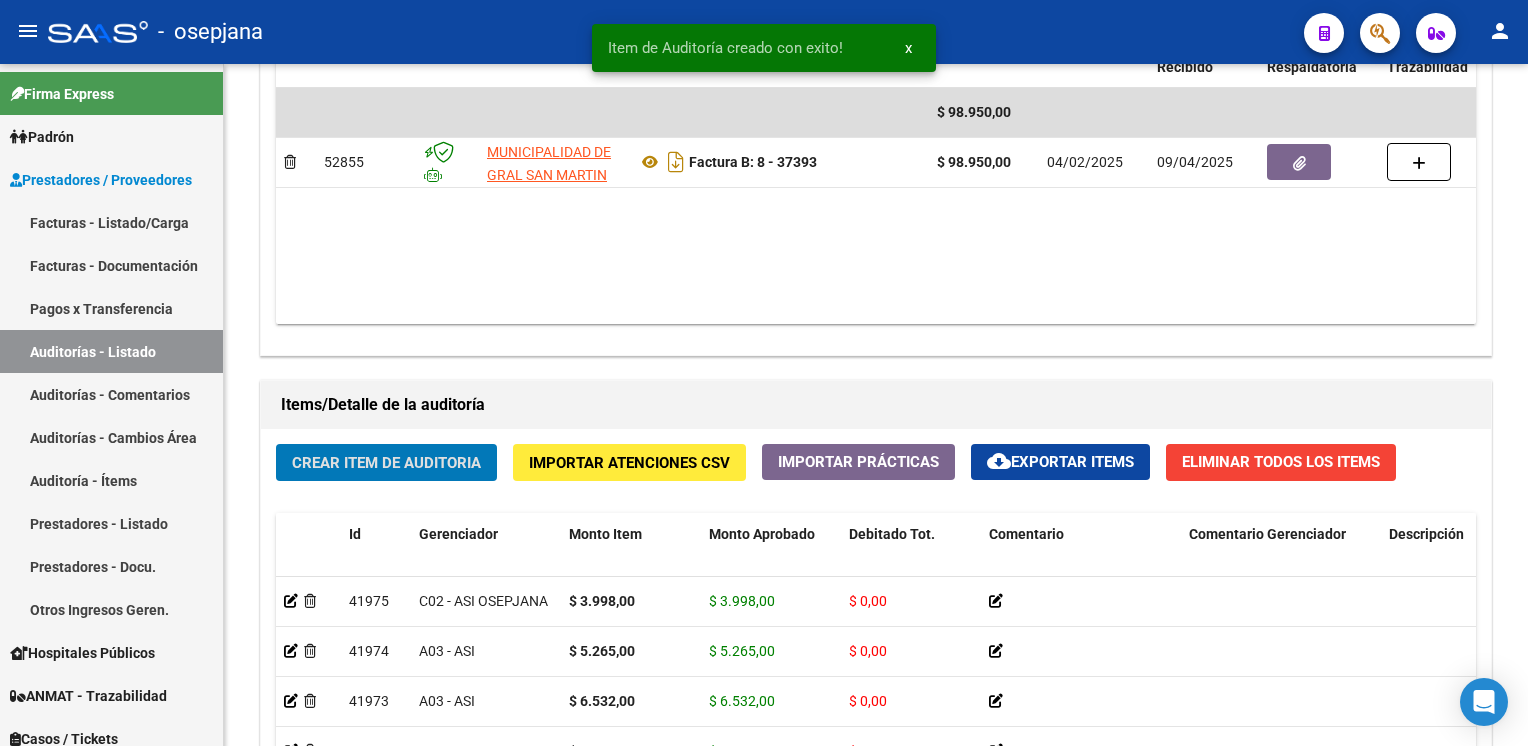 click on "Crear Item de Auditoria" 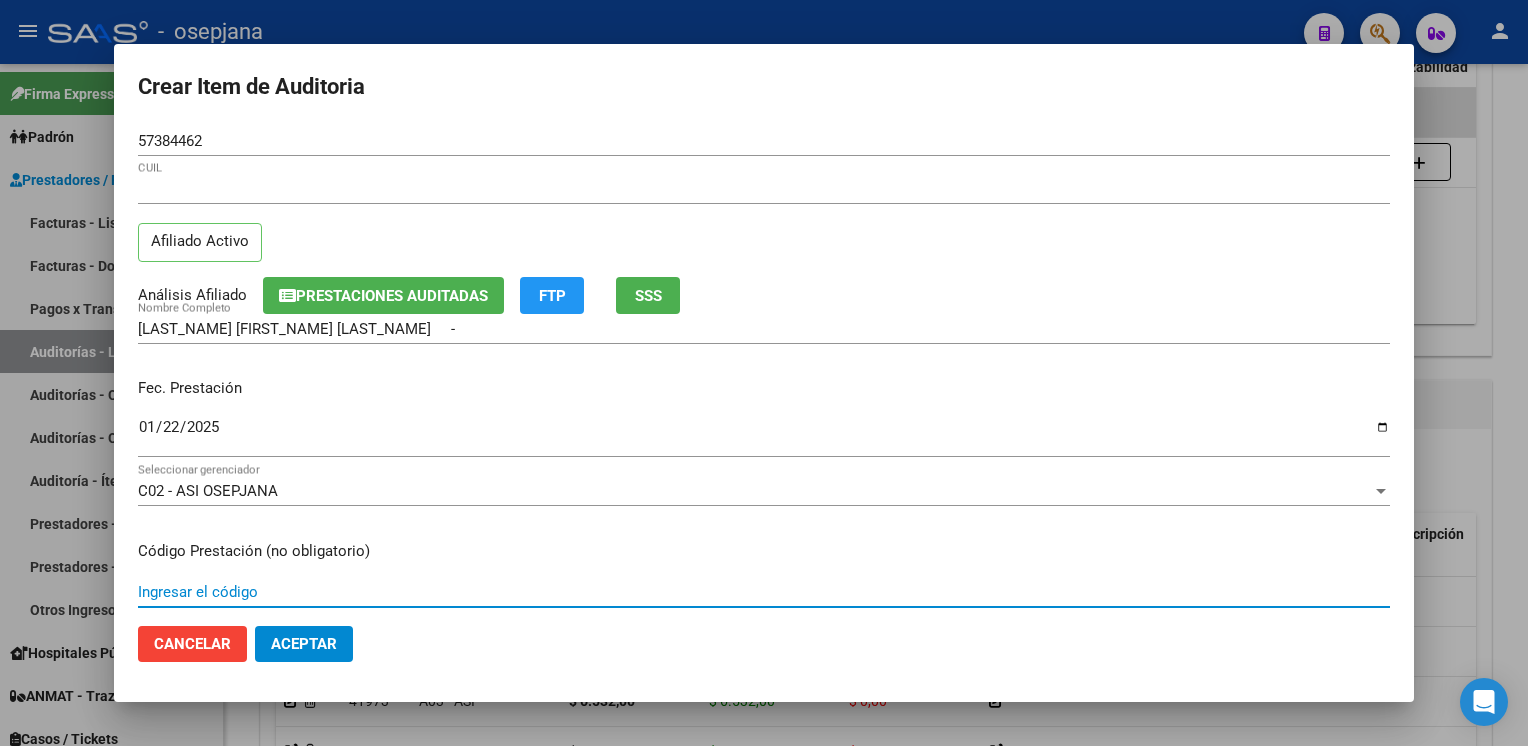 scroll, scrollTop: 324, scrollLeft: 0, axis: vertical 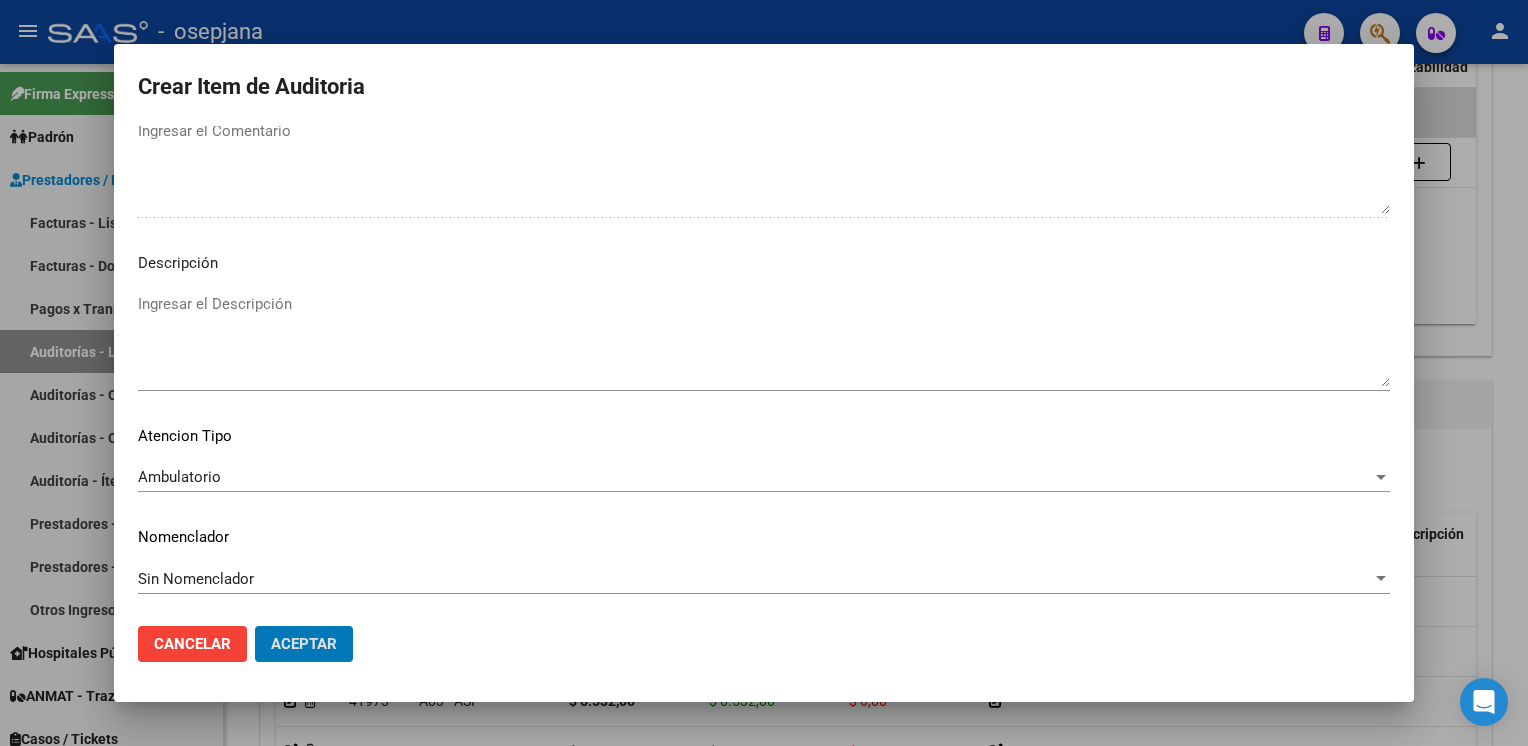 click on "Aceptar" 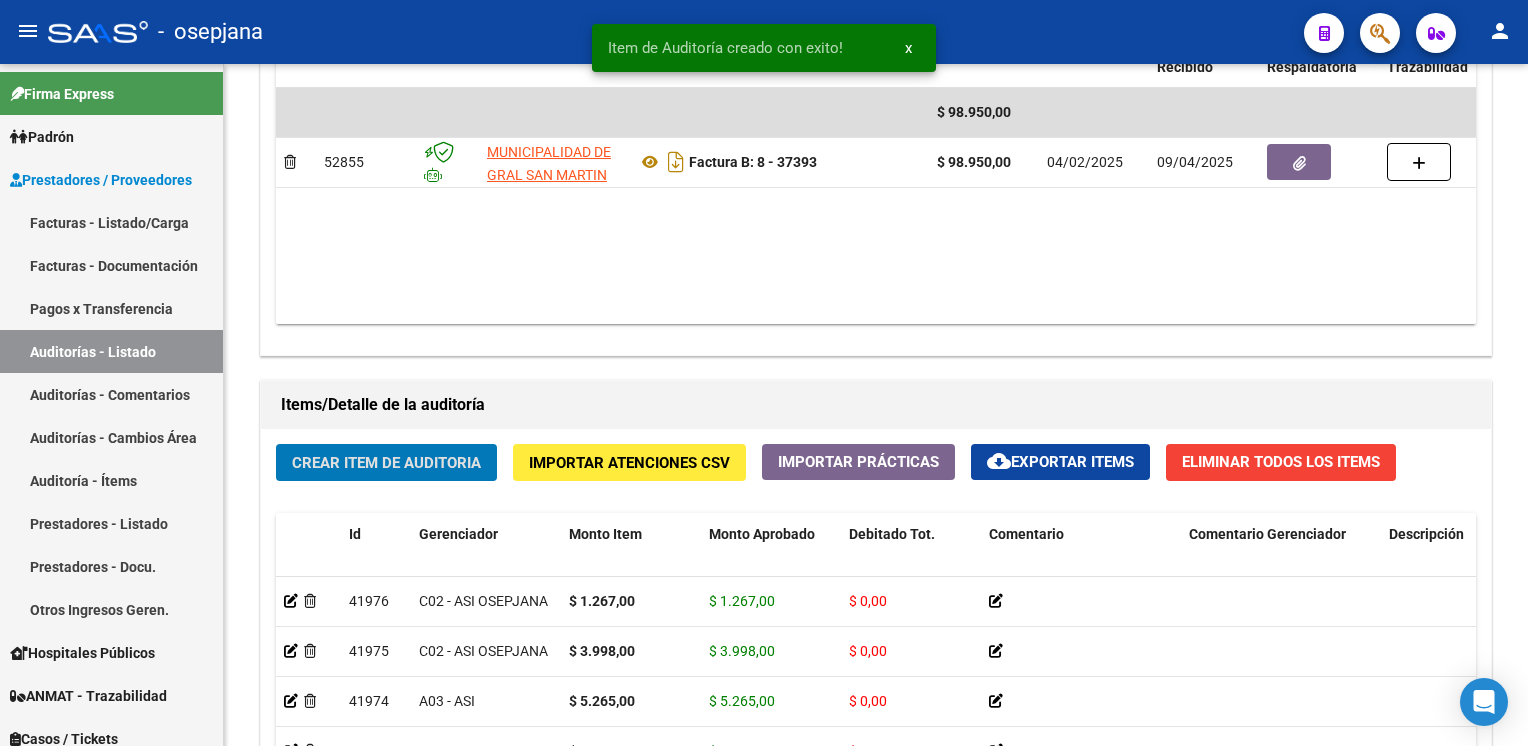 click on "Crear Item de Auditoria" 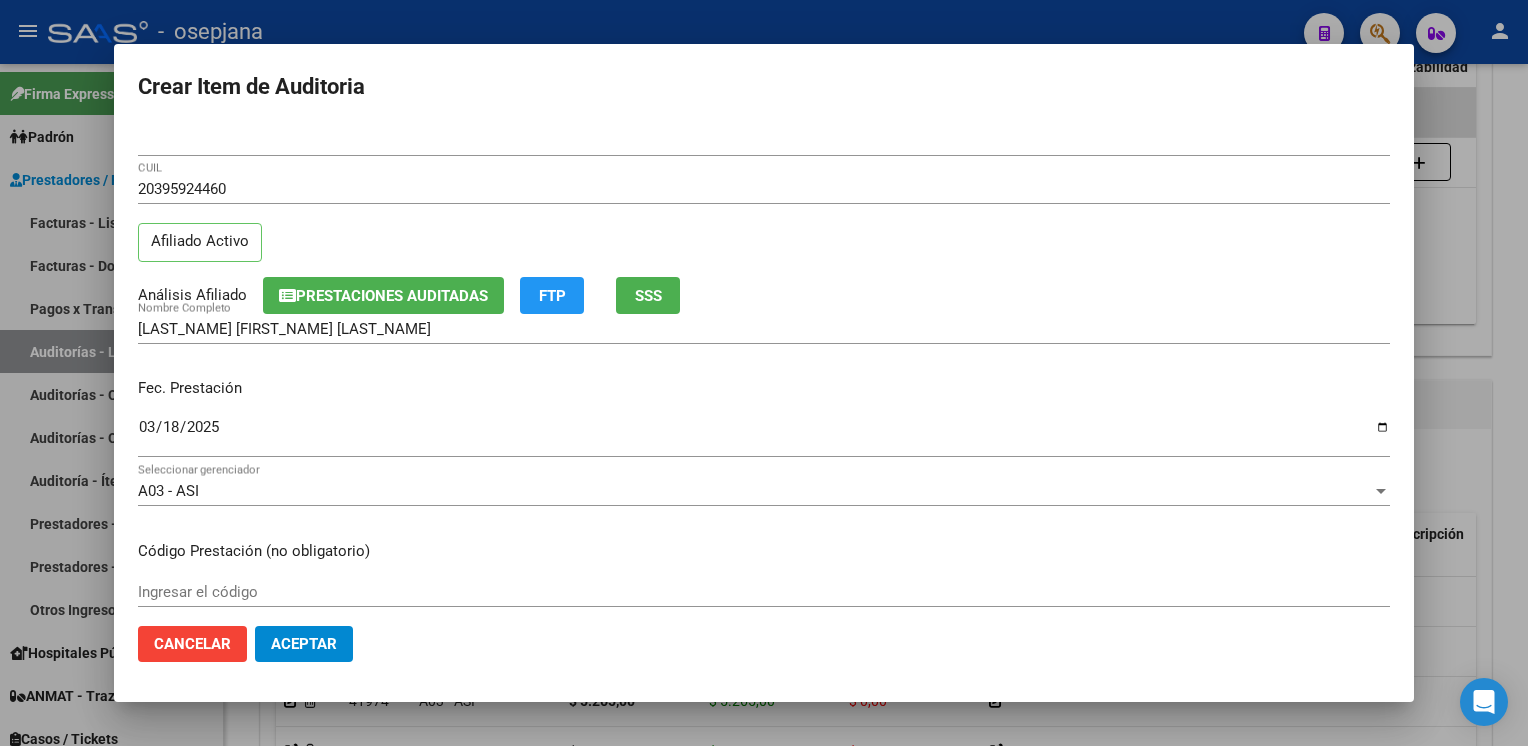 click on "2025-03-18 Ingresar la fecha" at bounding box center (764, 436) 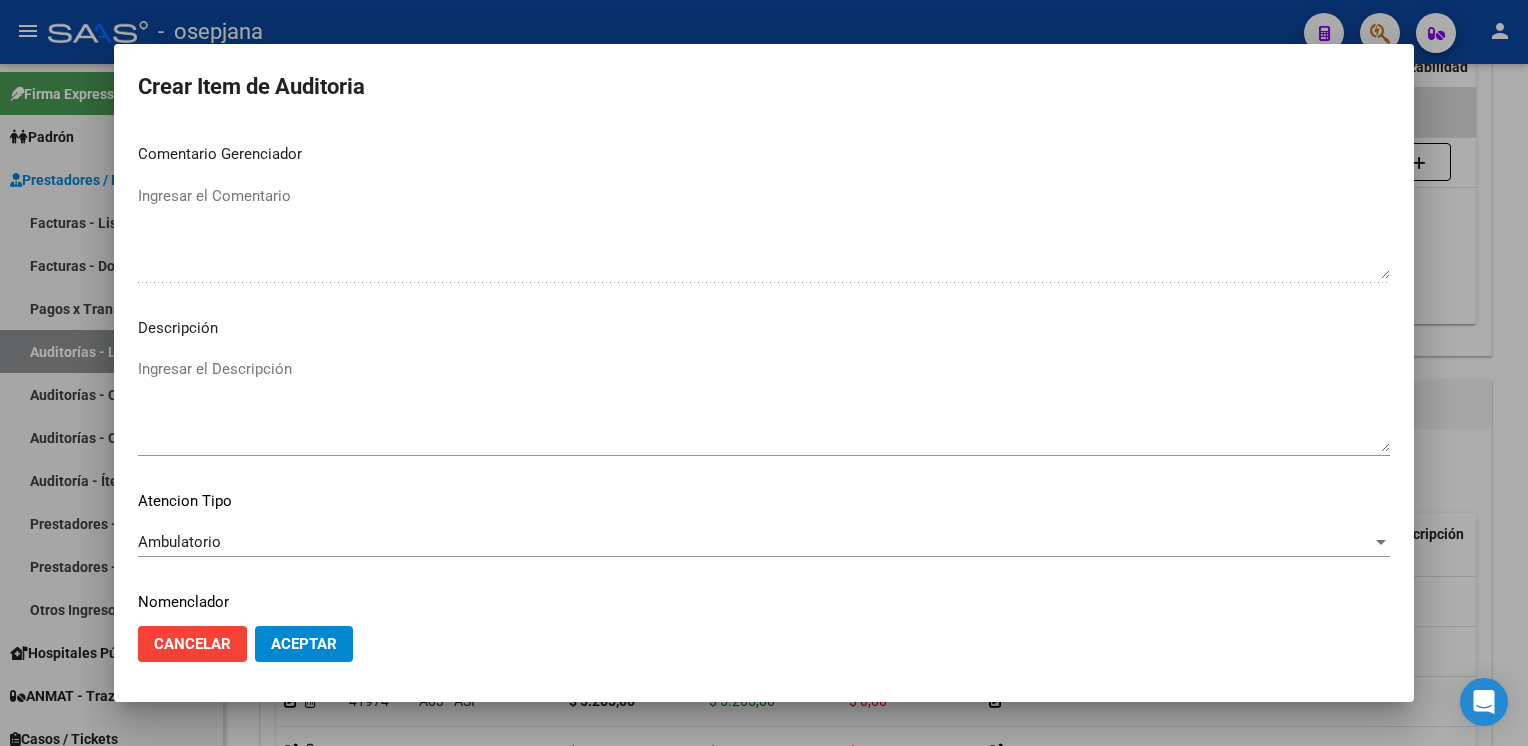 scroll, scrollTop: 1141, scrollLeft: 0, axis: vertical 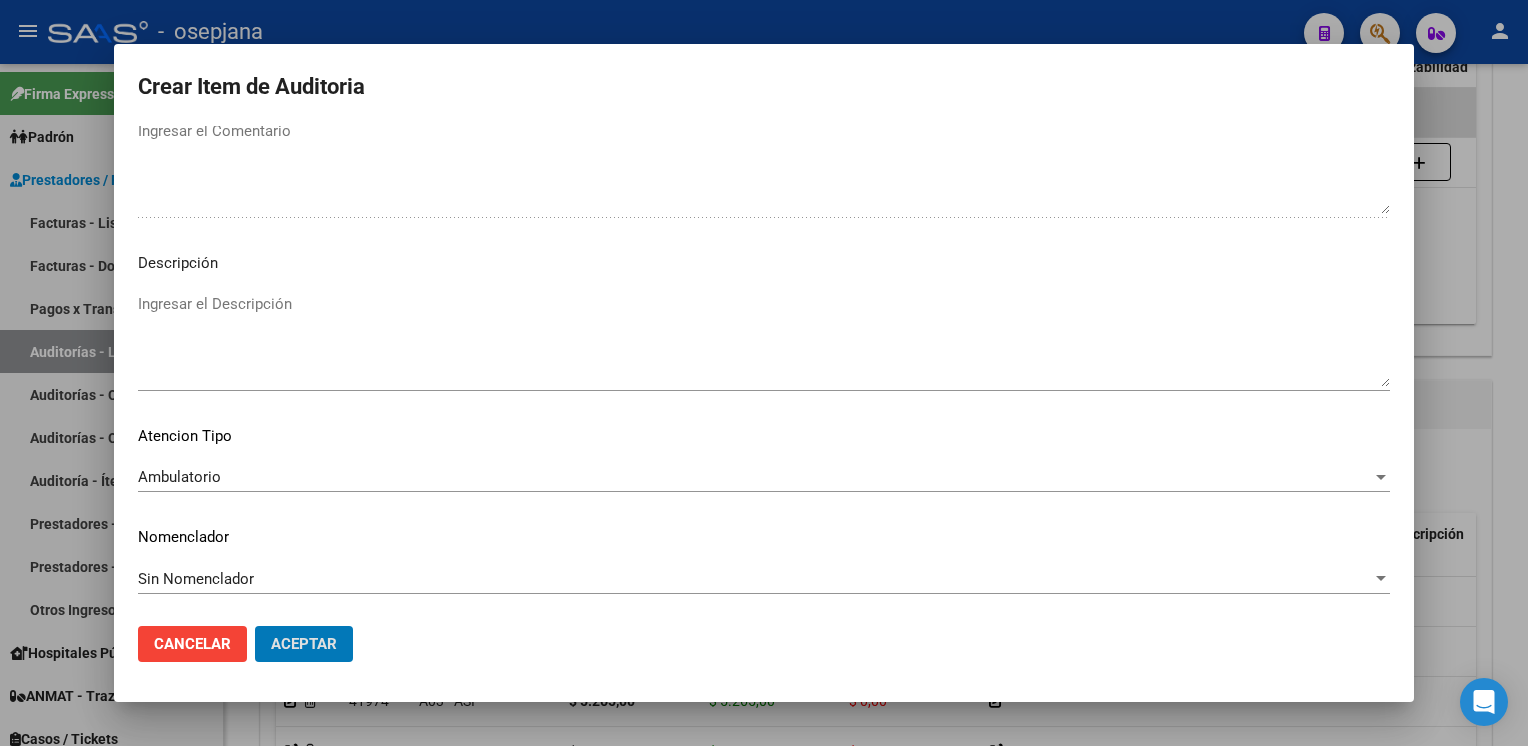 click on "Aceptar" 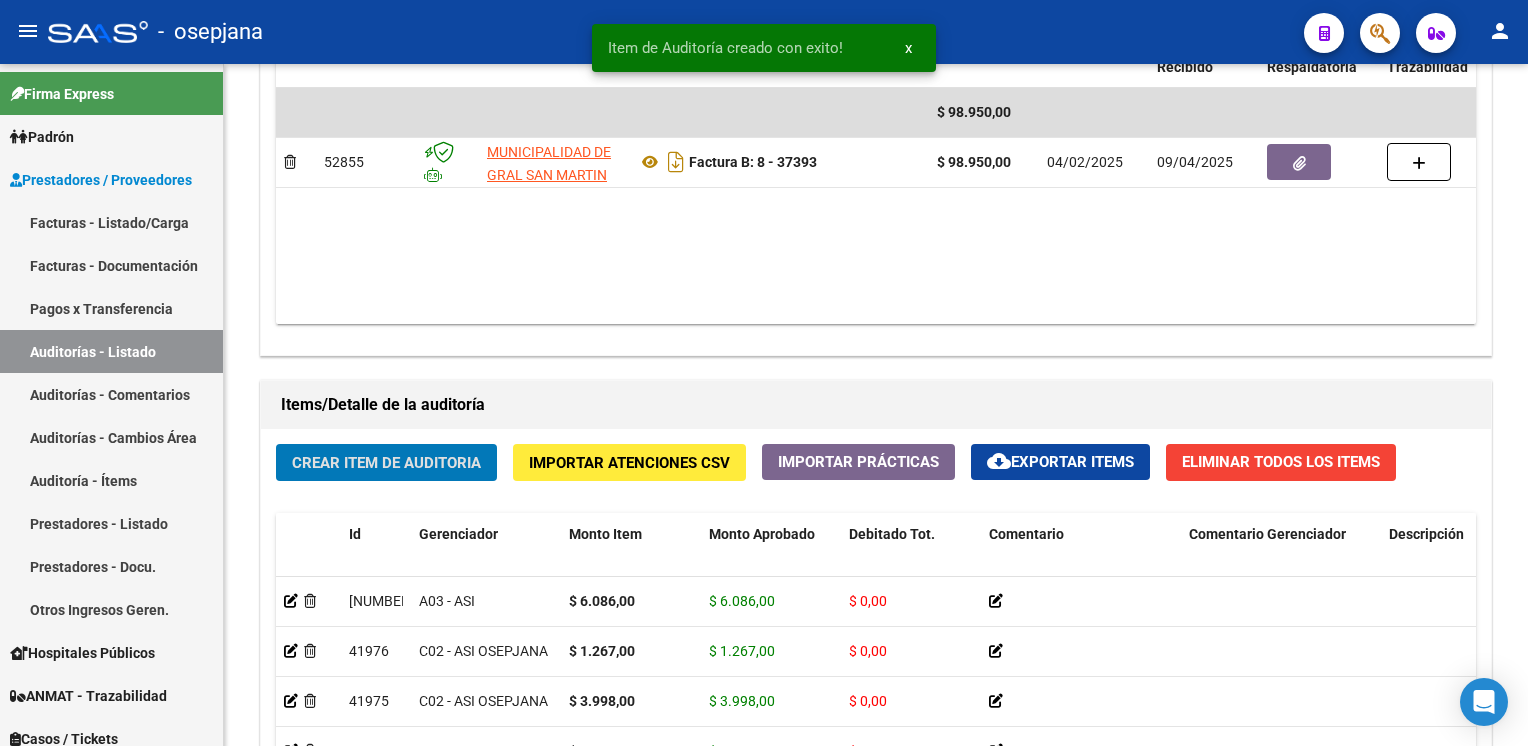 click on "Crear Item de Auditoria" 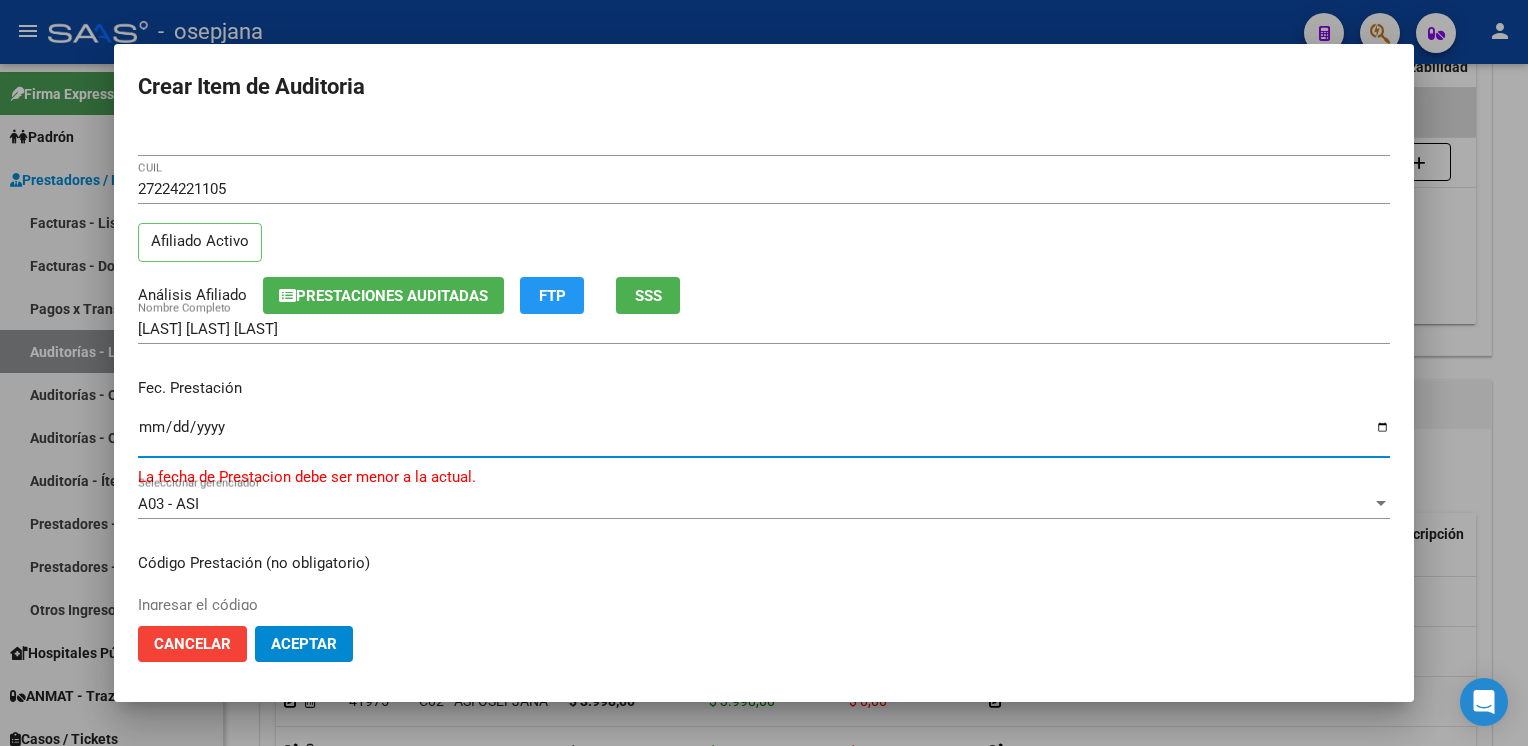 click on "2025-12-29" at bounding box center (764, 435) 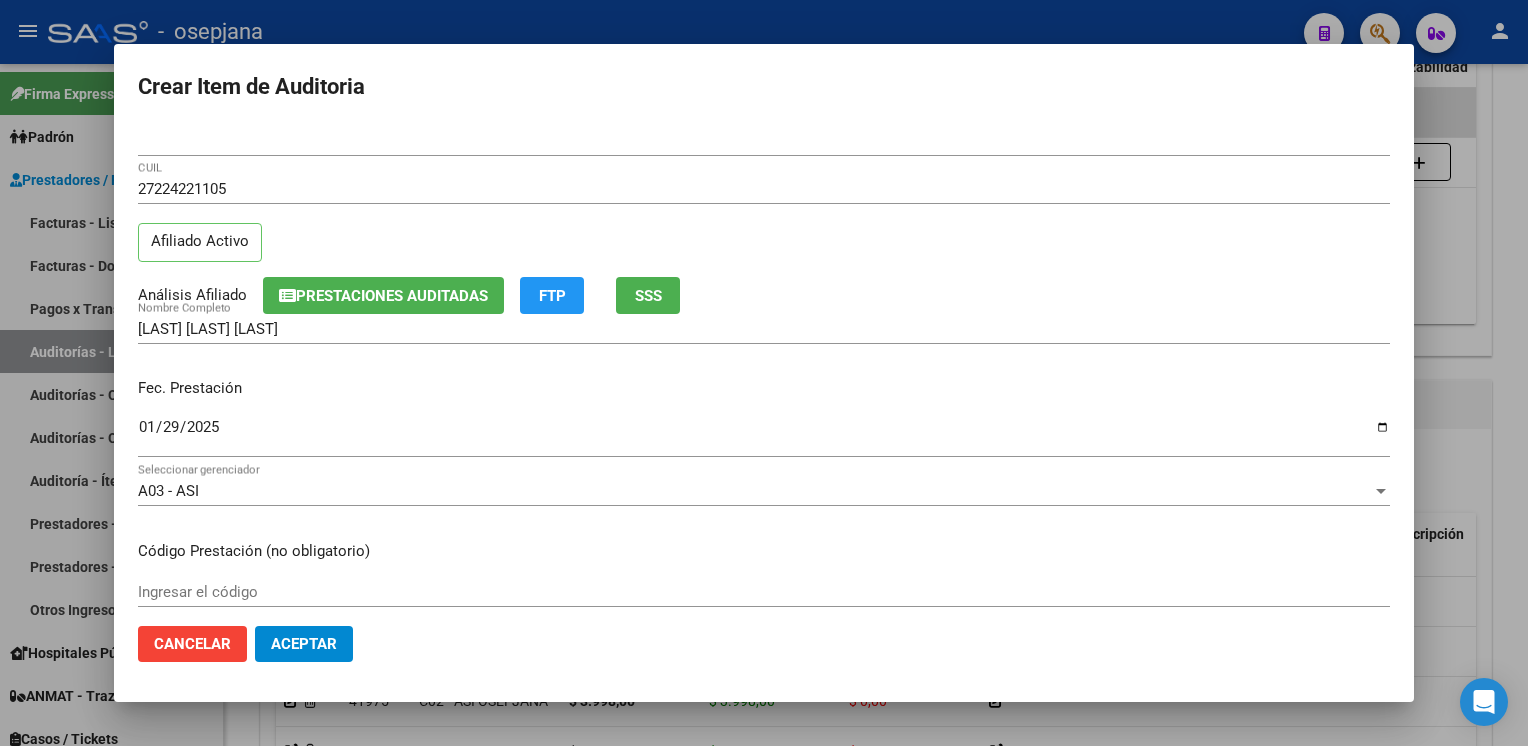 scroll, scrollTop: 324, scrollLeft: 0, axis: vertical 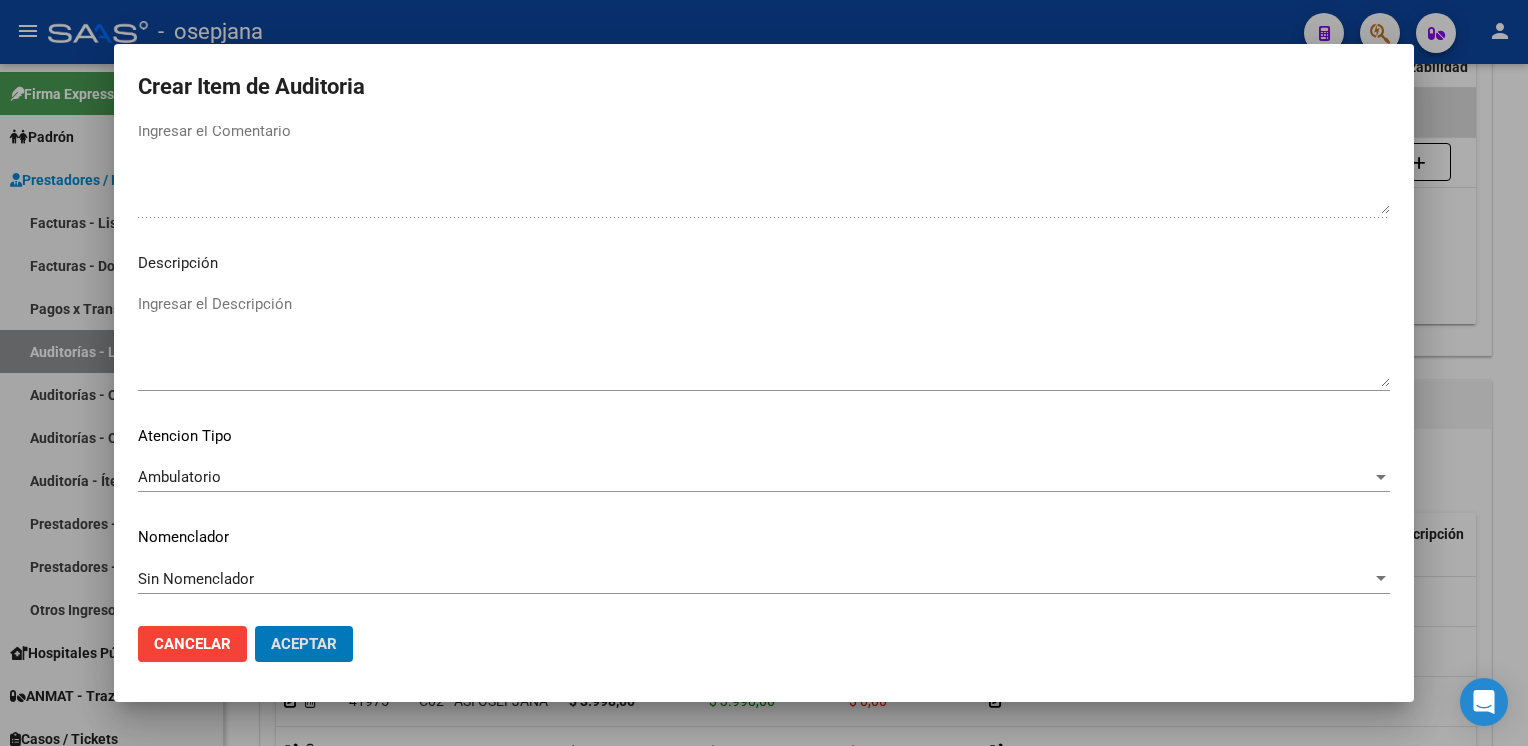 click on "Aceptar" 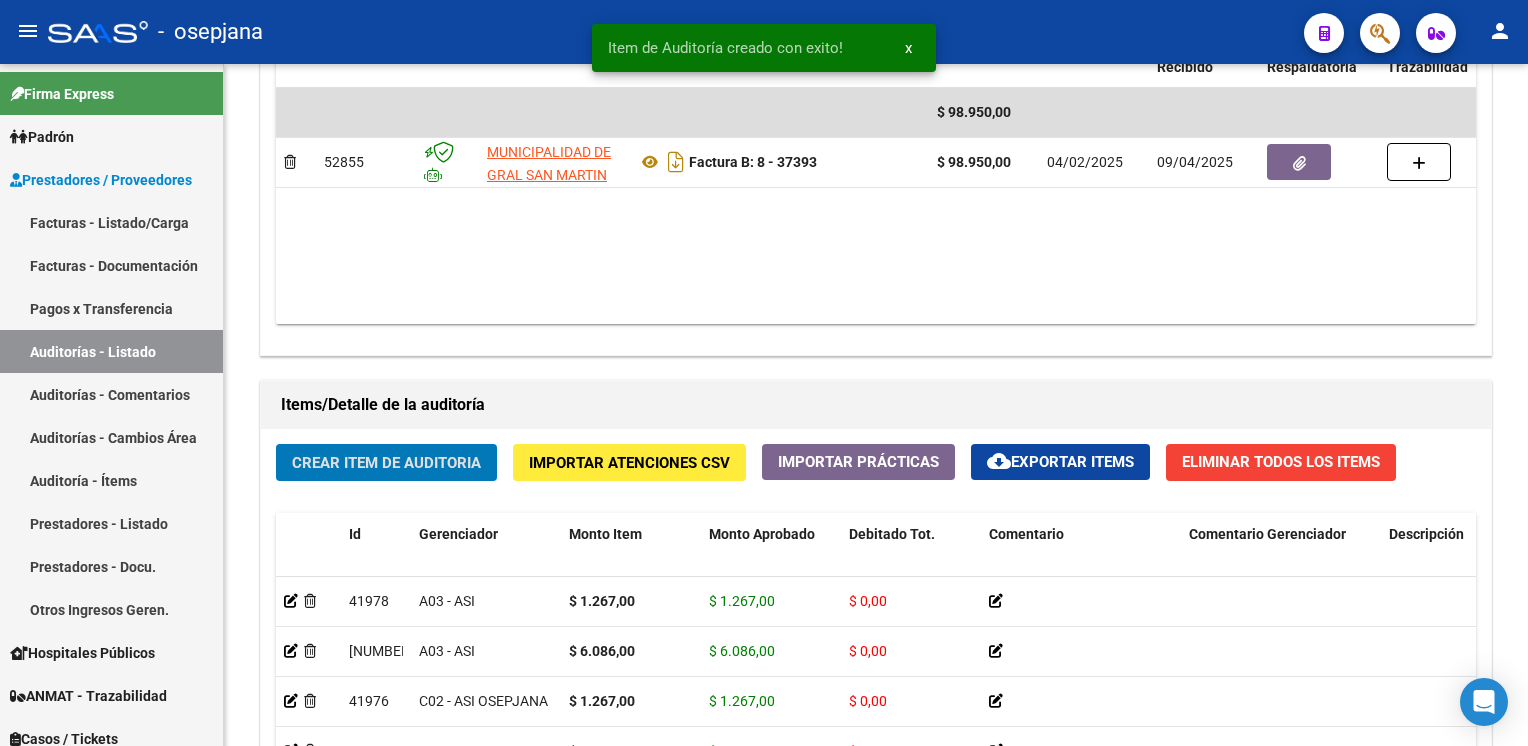 click on "Crear Item de Auditoria" 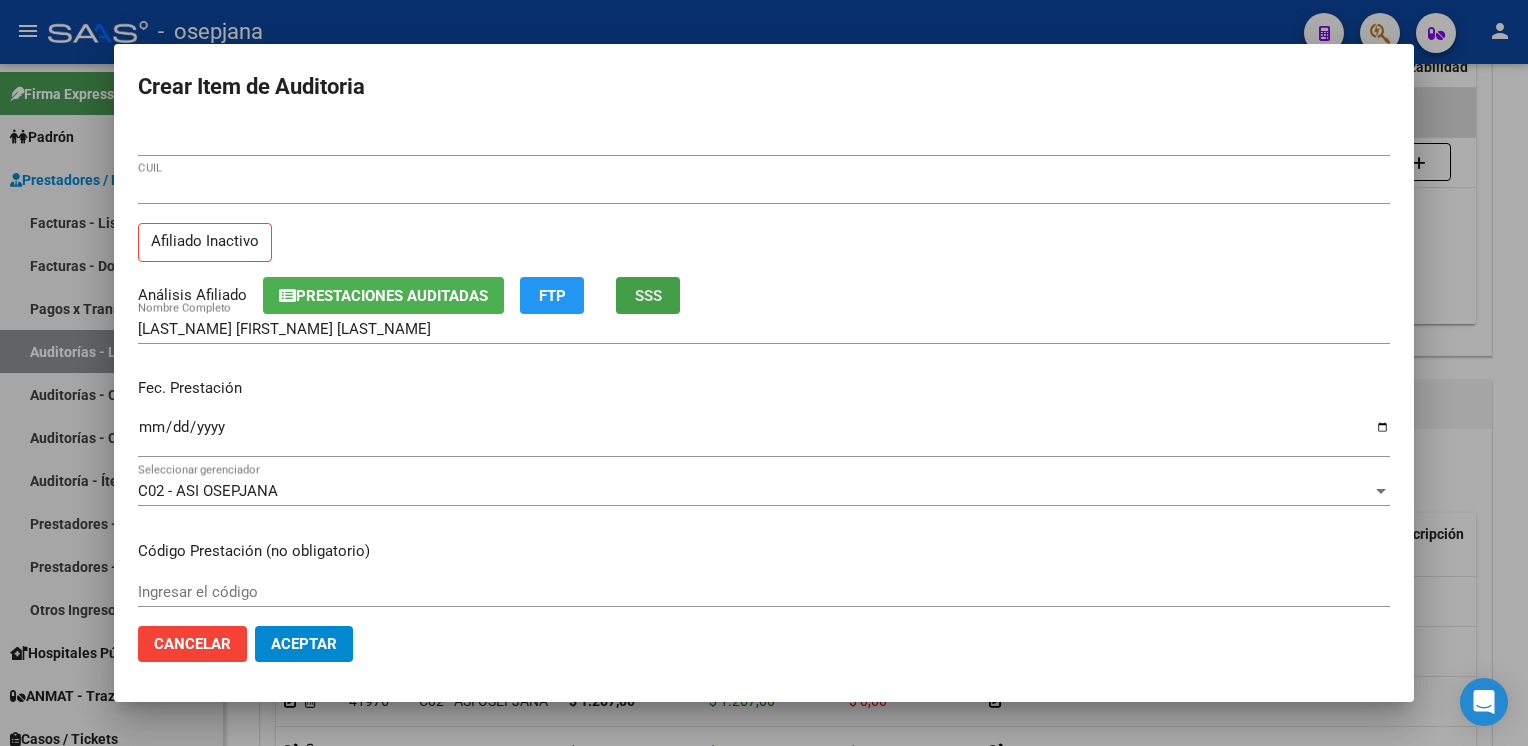 click on "SSS" 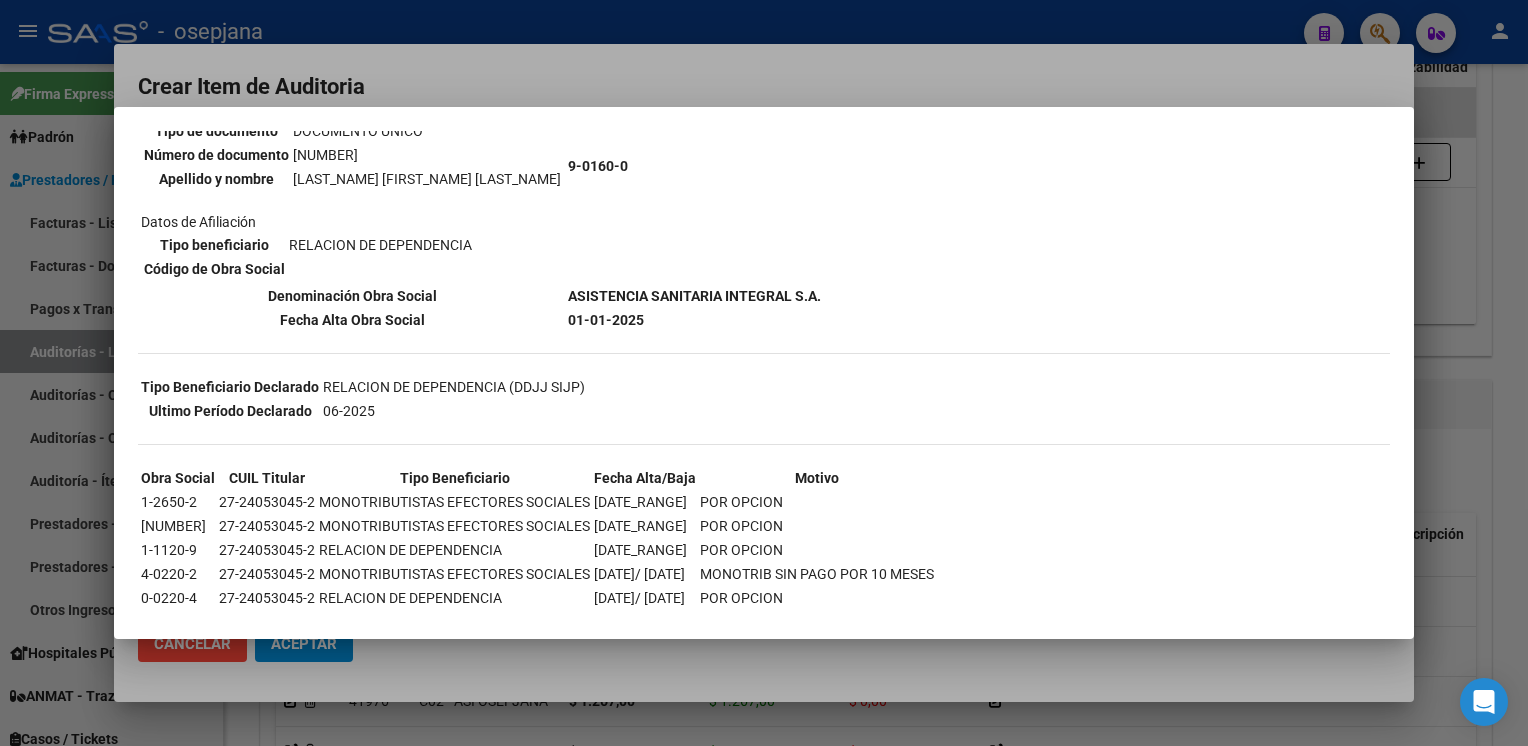 scroll, scrollTop: 246, scrollLeft: 0, axis: vertical 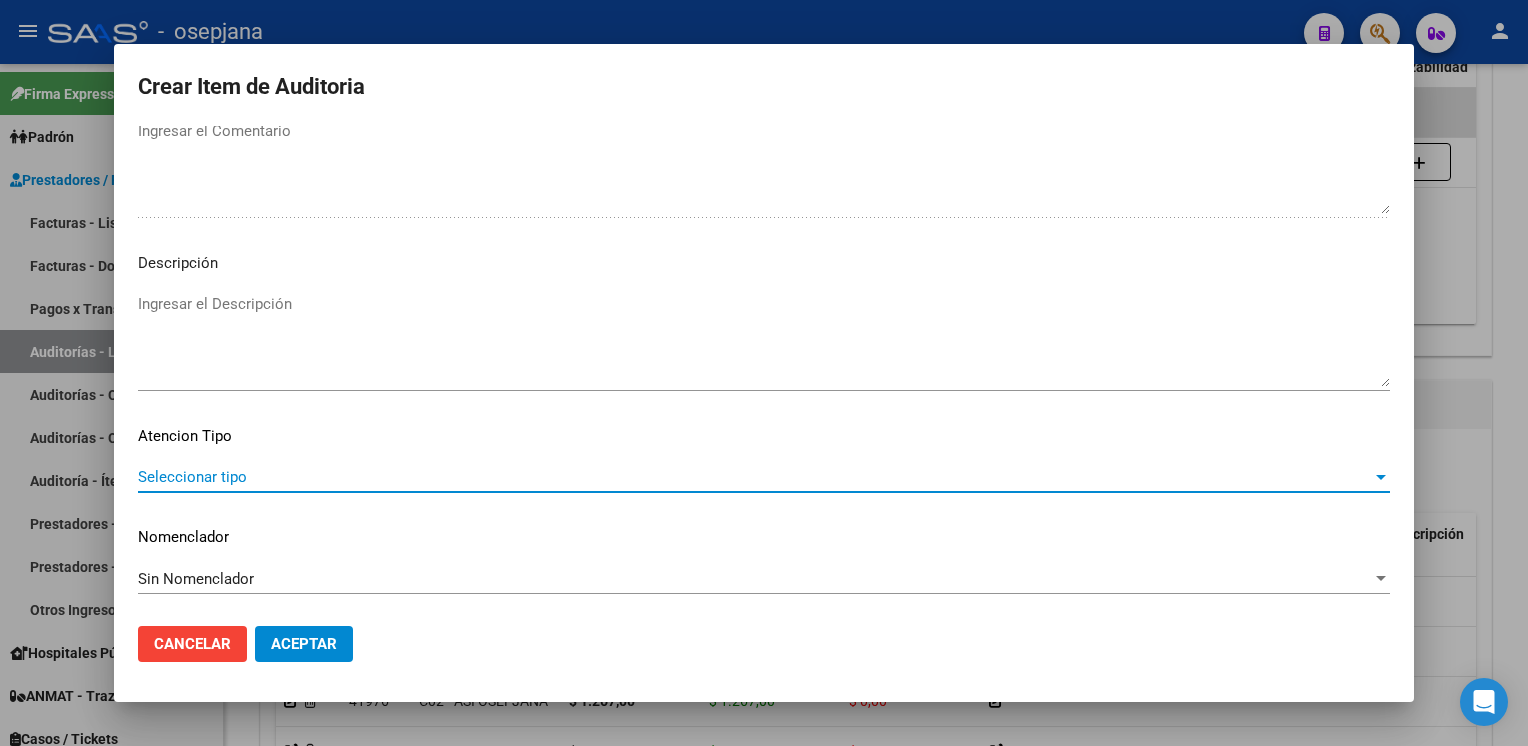 click on "Seleccionar tipo" at bounding box center (755, 477) 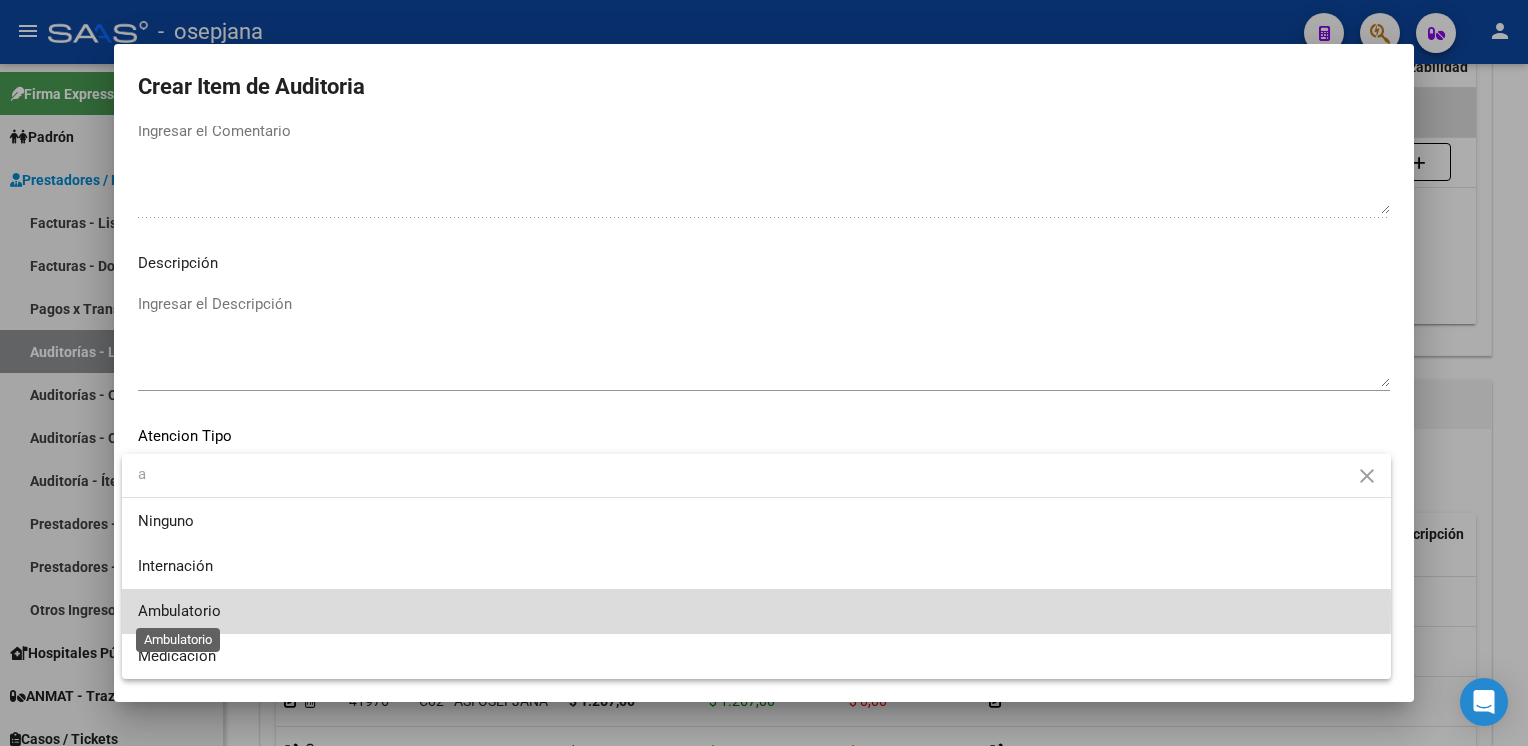 click on "Ambulatorio" at bounding box center (179, 611) 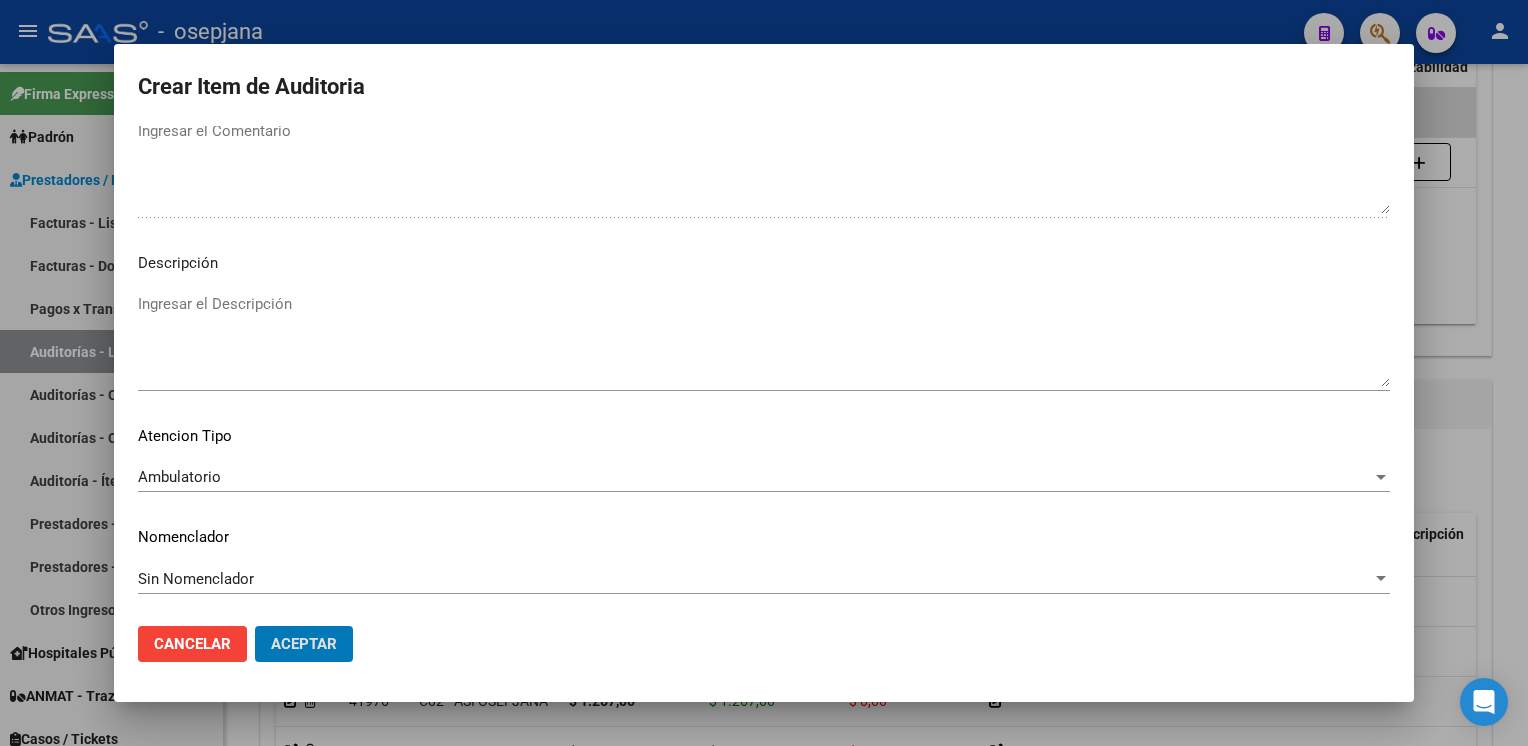 click on "Aceptar" 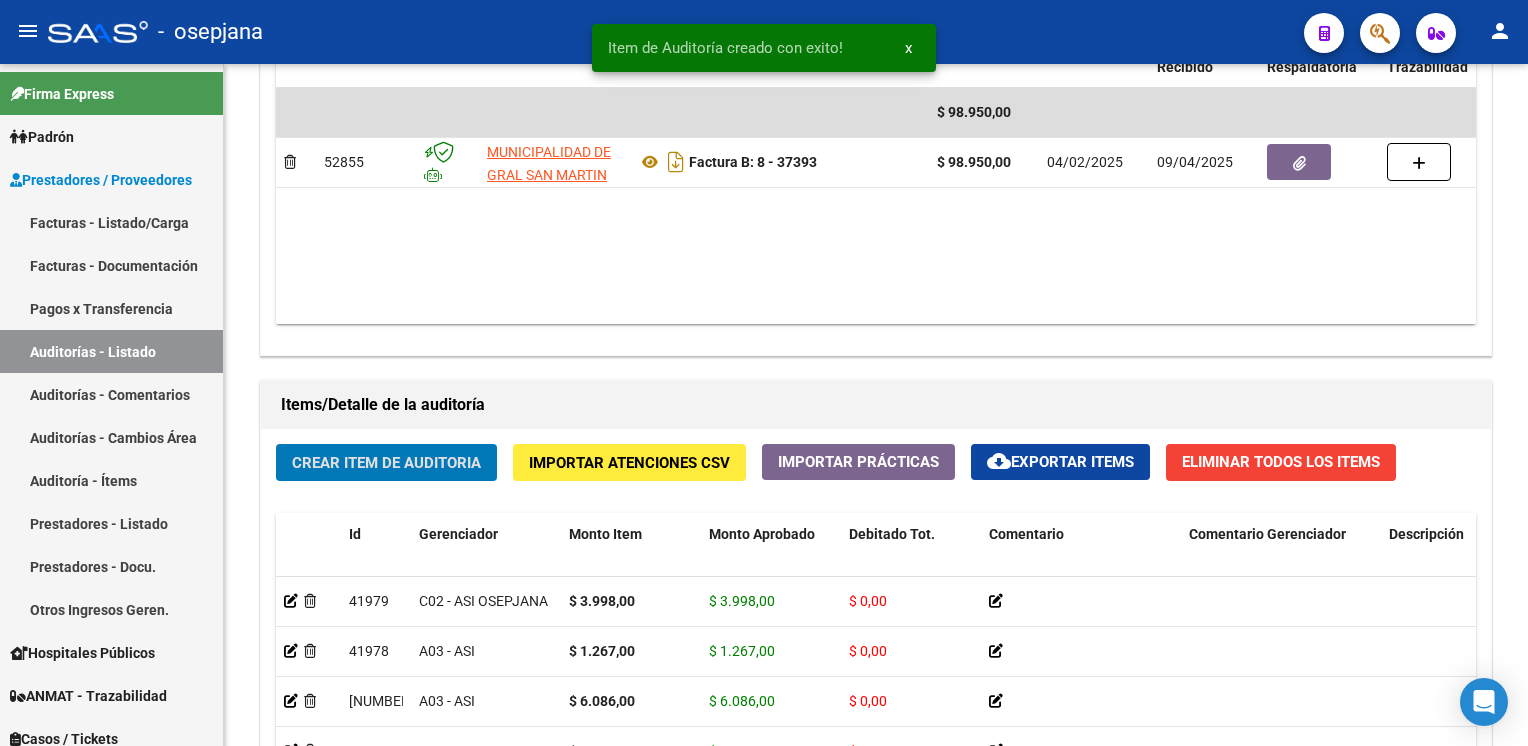 click on "Crear Item de Auditoria" 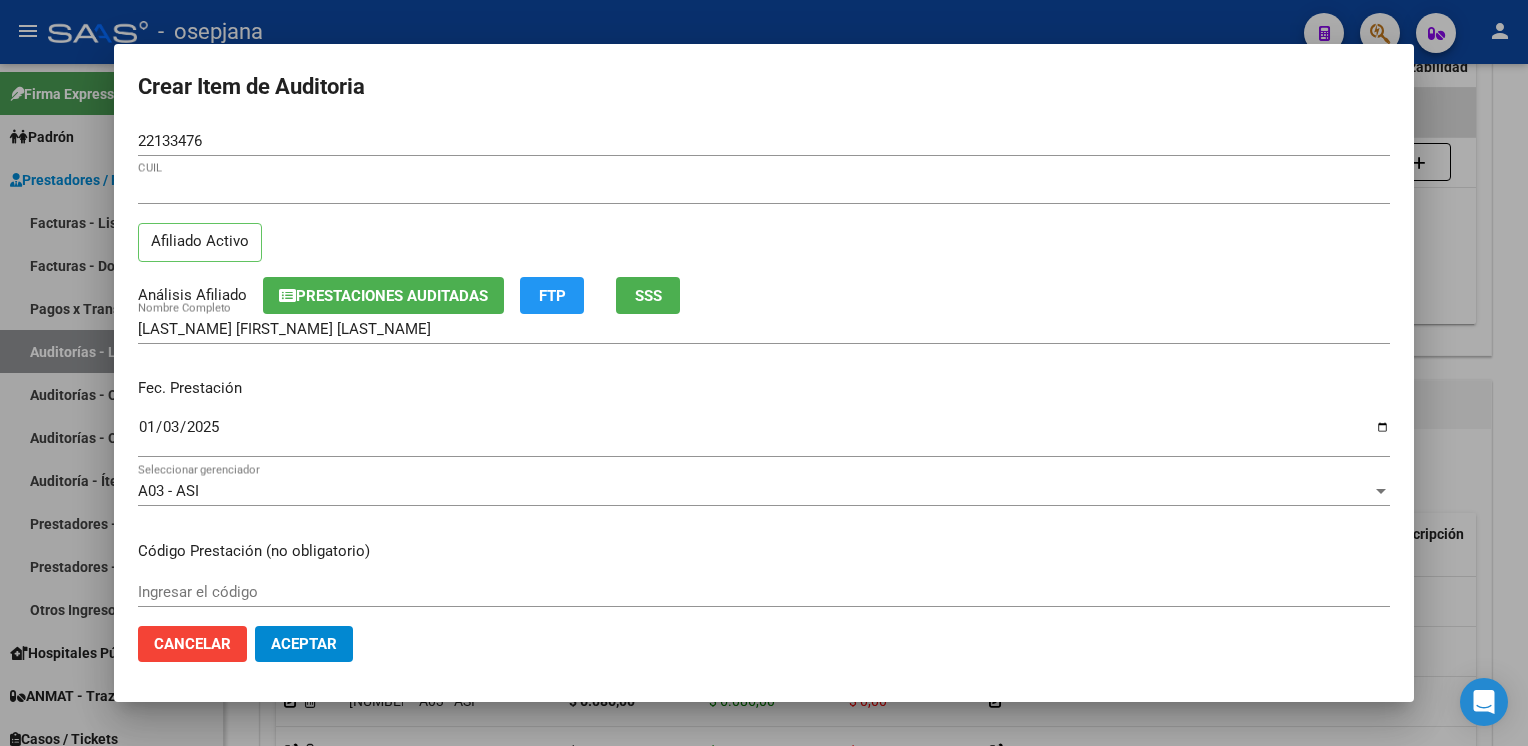 scroll, scrollTop: 324, scrollLeft: 0, axis: vertical 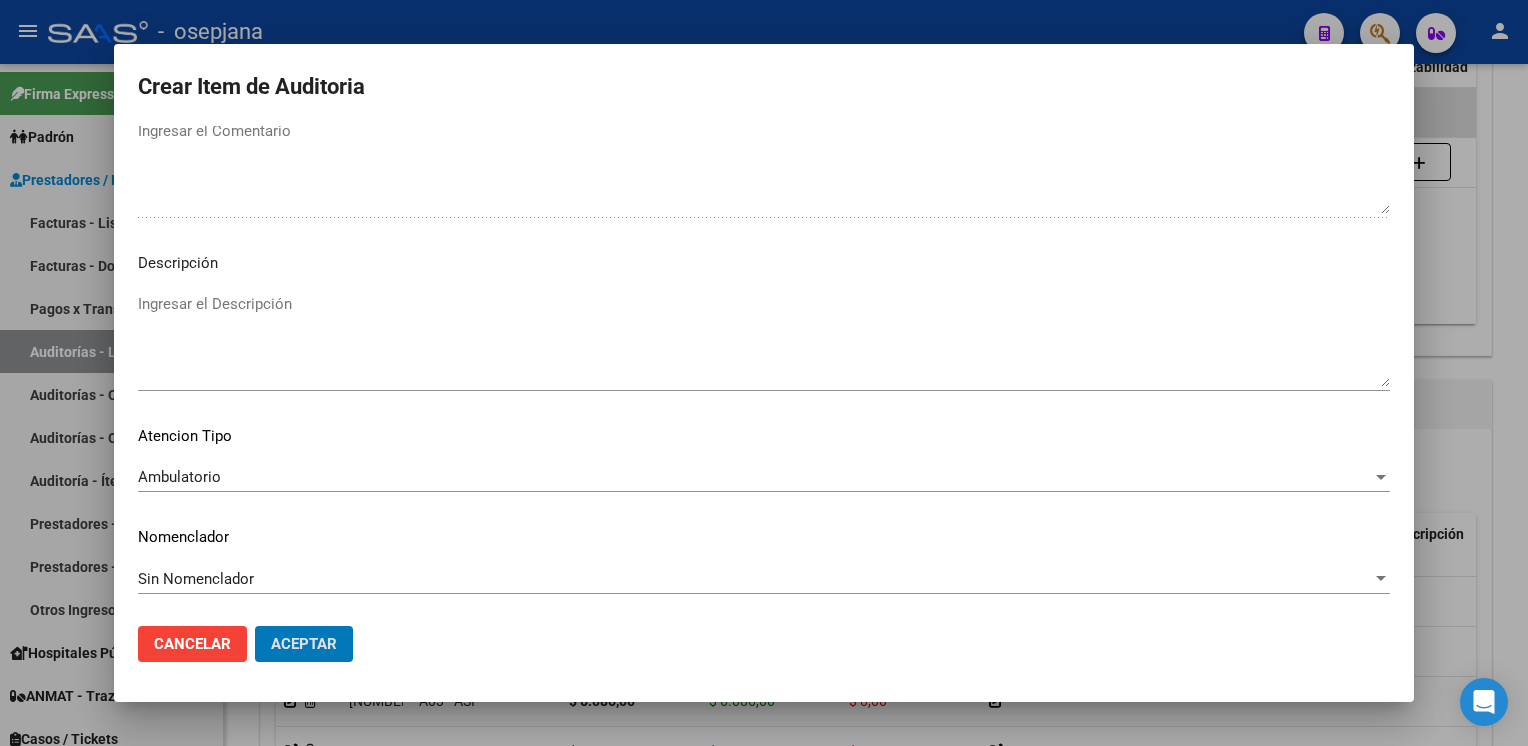 click on "Aceptar" 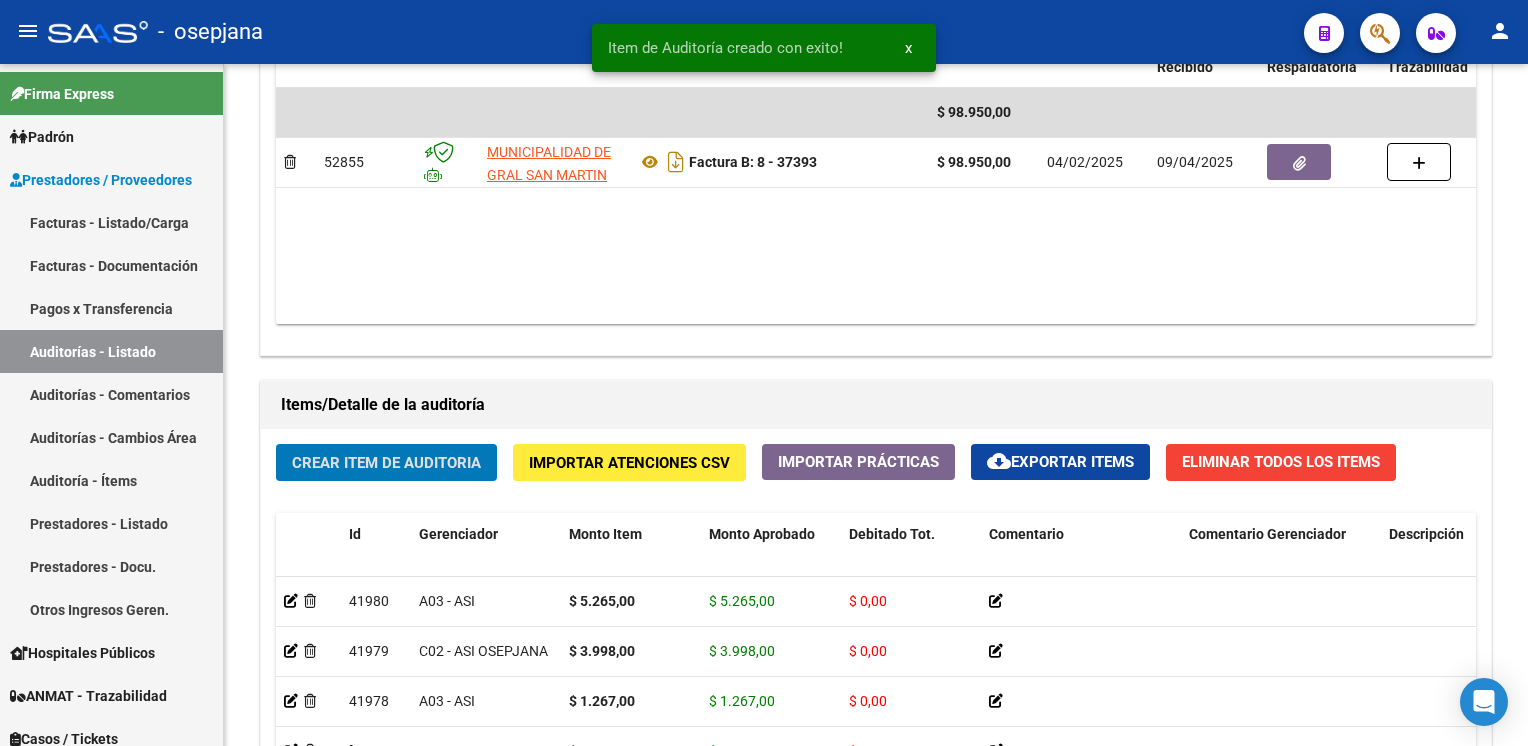 click on "Crear Item de Auditoria" 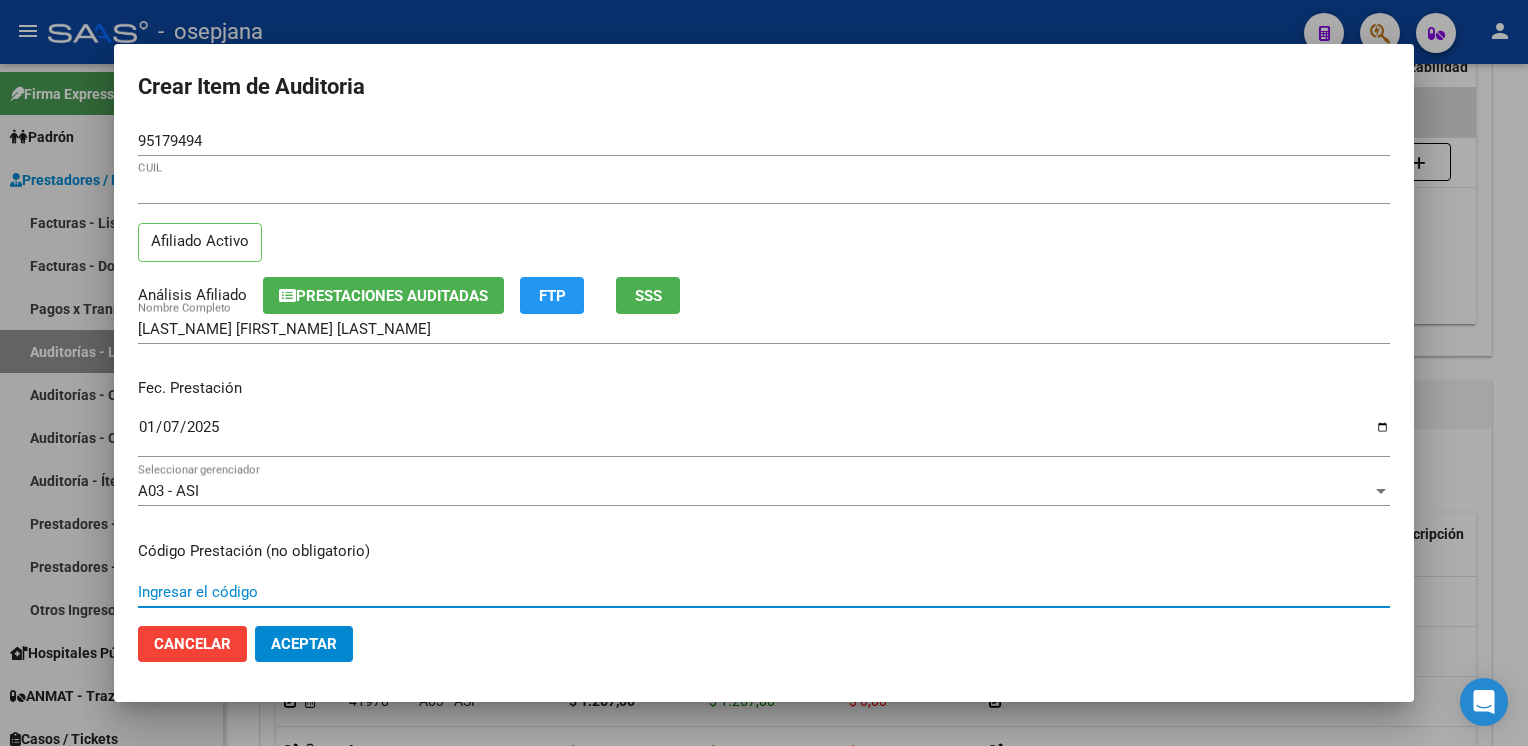 scroll, scrollTop: 324, scrollLeft: 0, axis: vertical 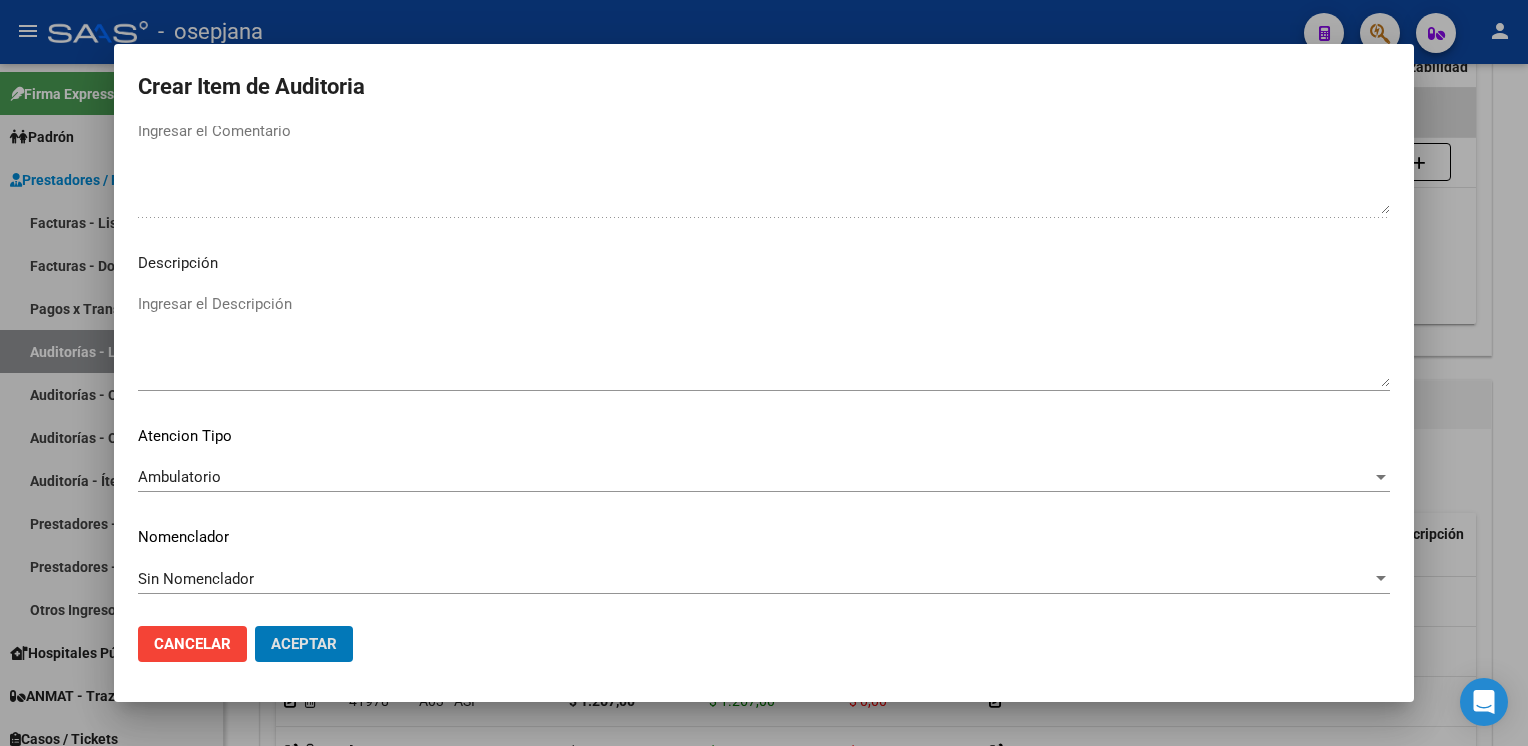 click on "Aceptar" 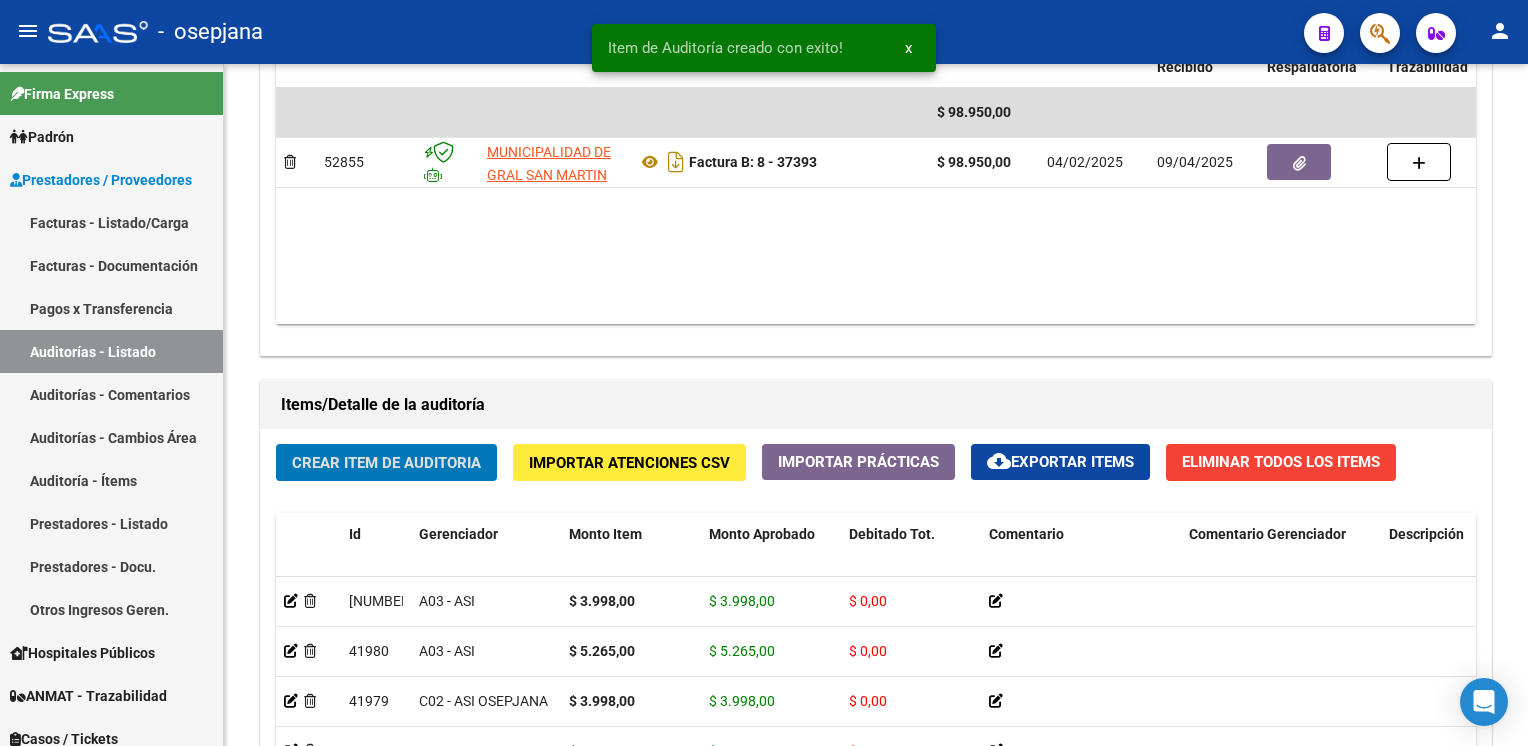 click on "Crear Item de Auditoria" 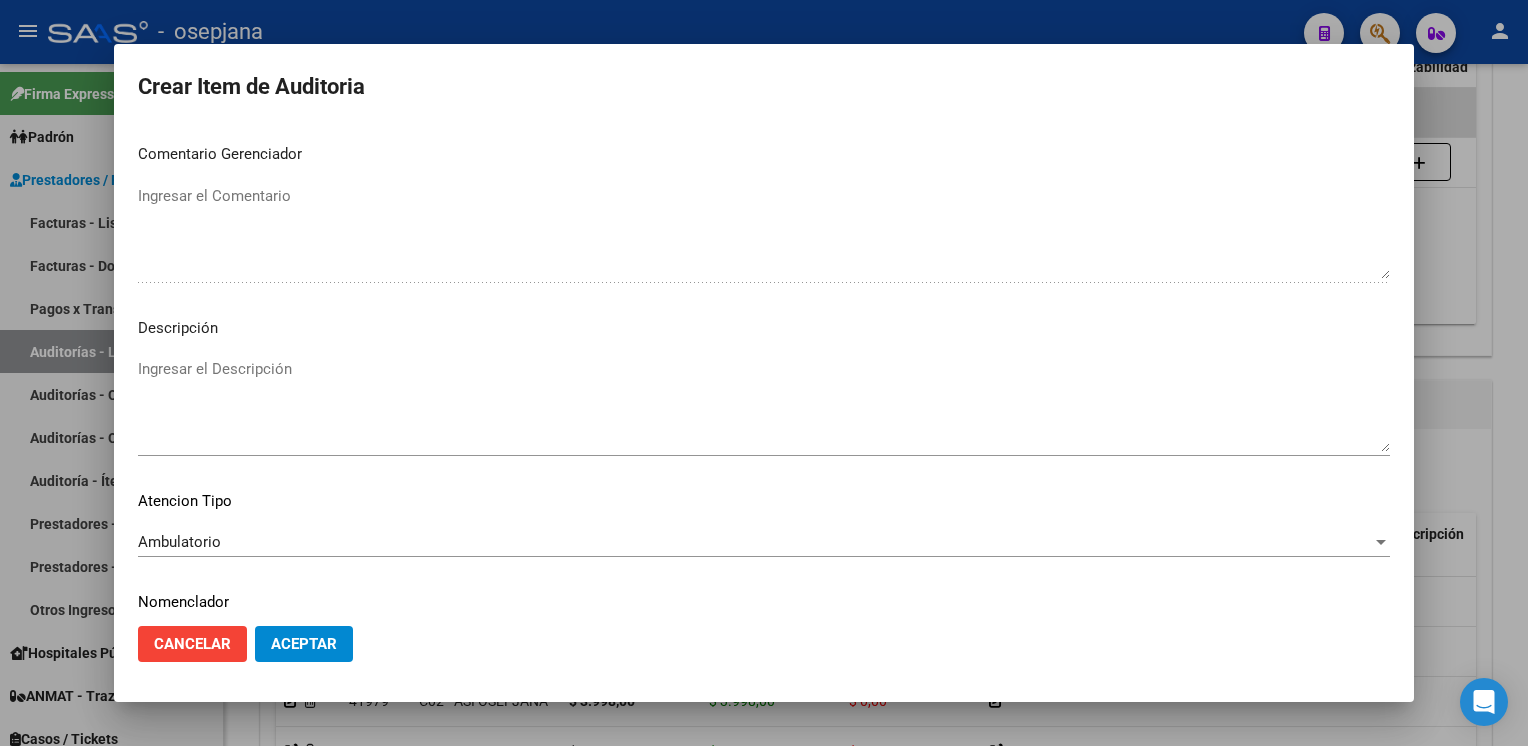 scroll, scrollTop: 1141, scrollLeft: 0, axis: vertical 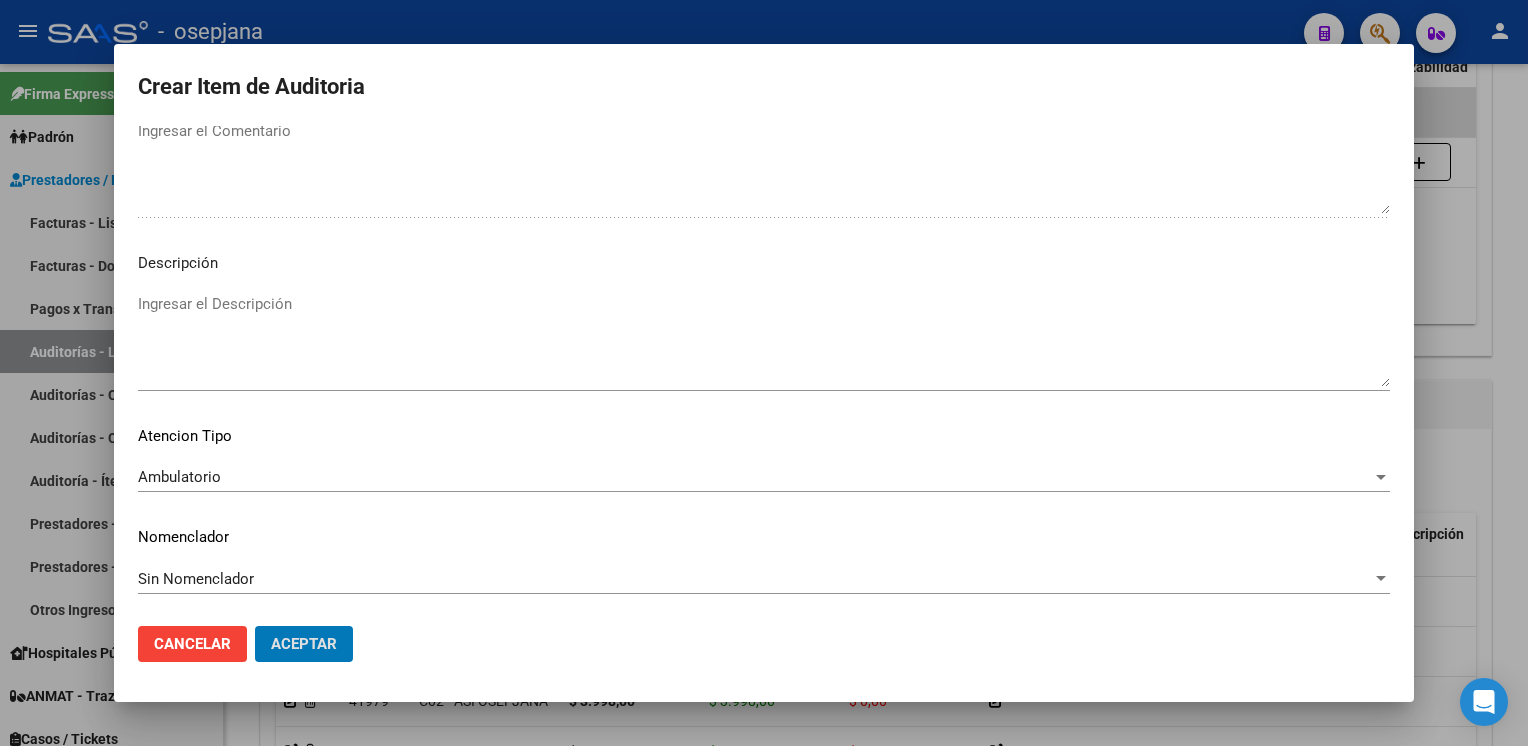 click on "Aceptar" 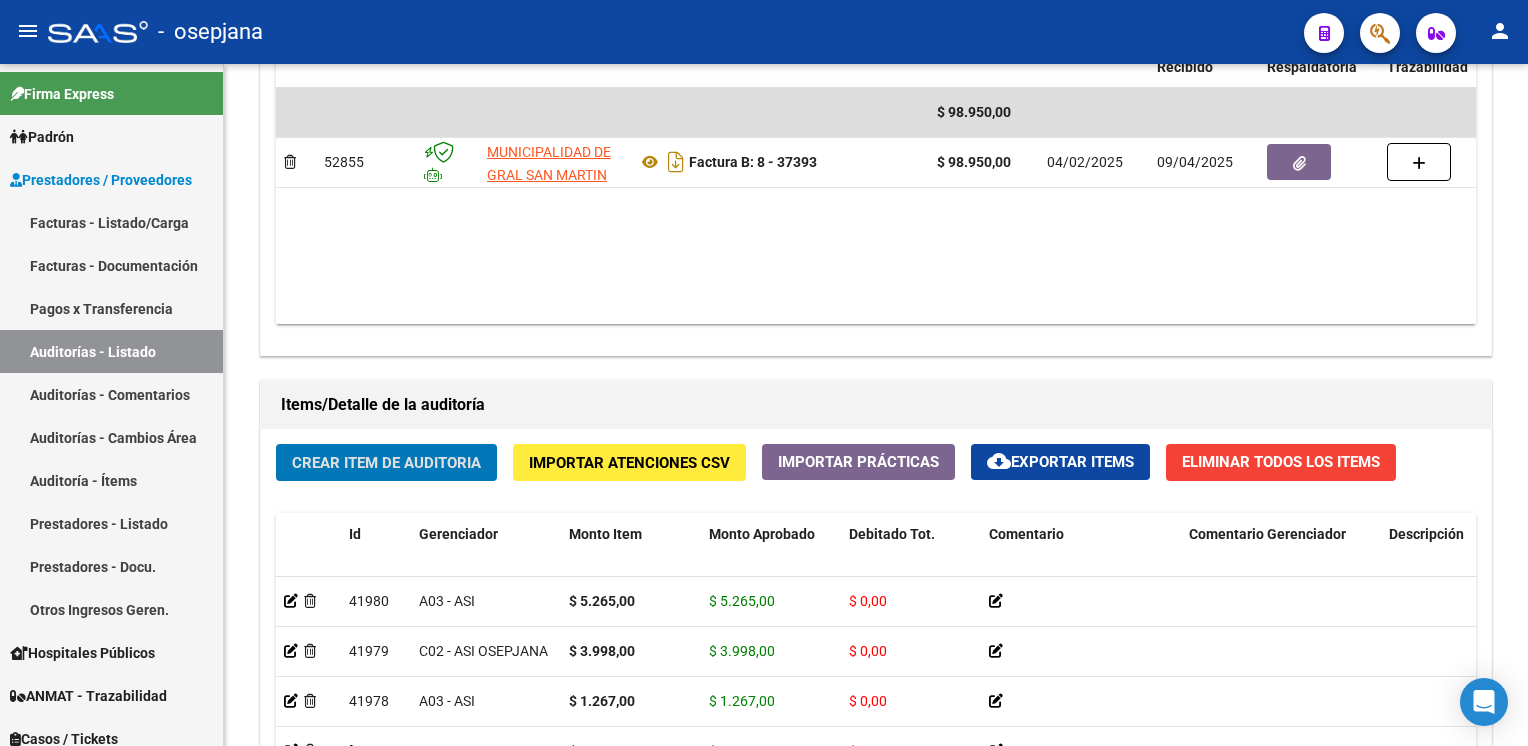 scroll, scrollTop: 0, scrollLeft: 0, axis: both 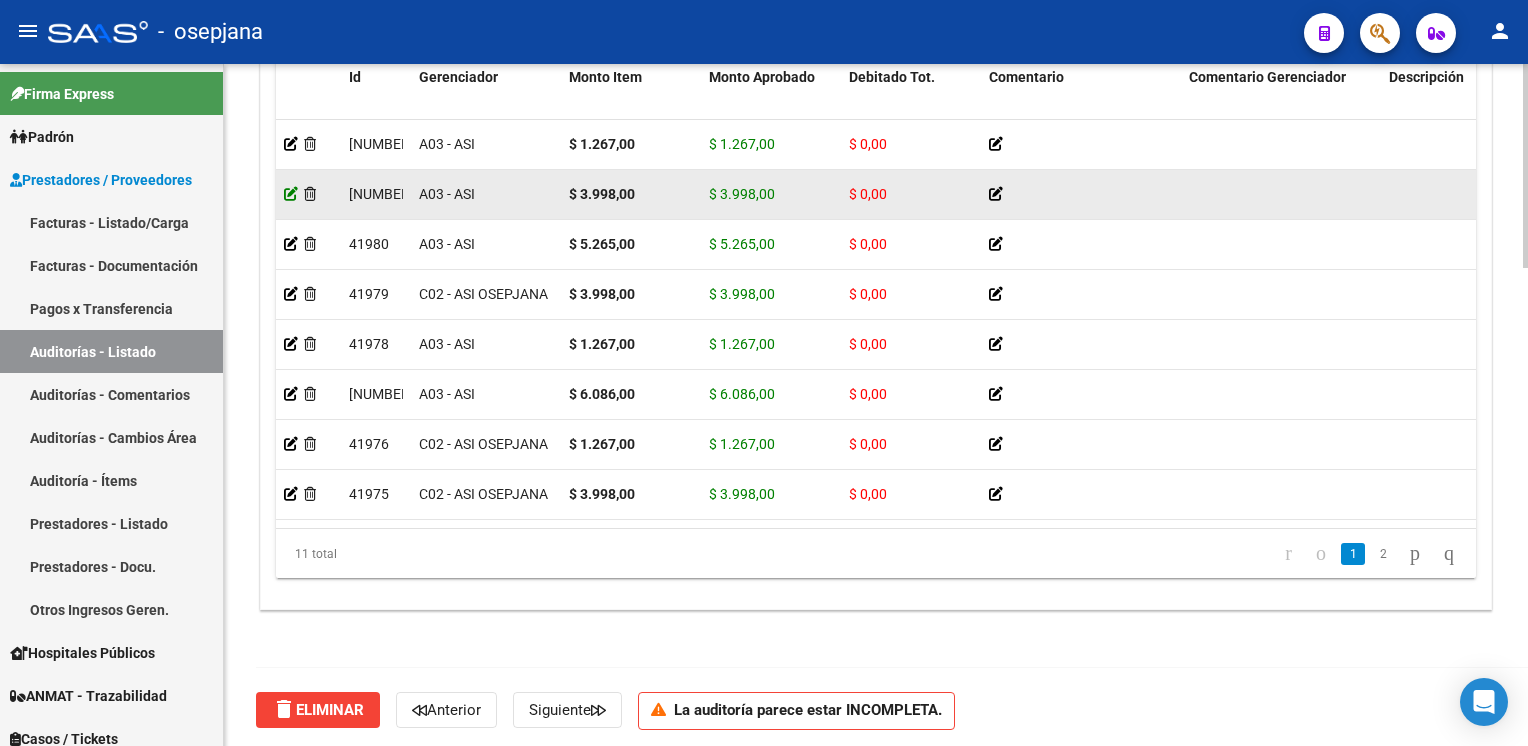 click 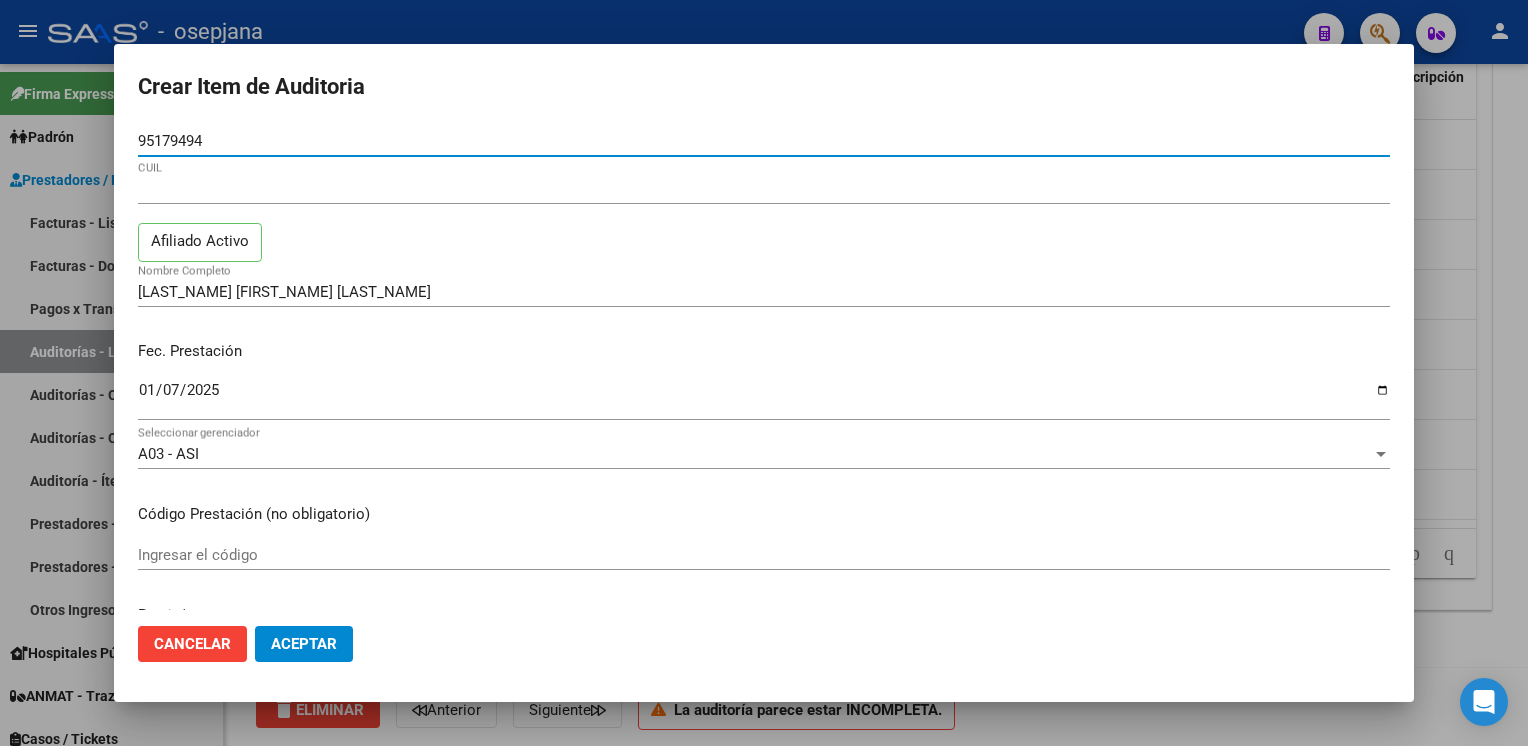 click on "Cancelar" 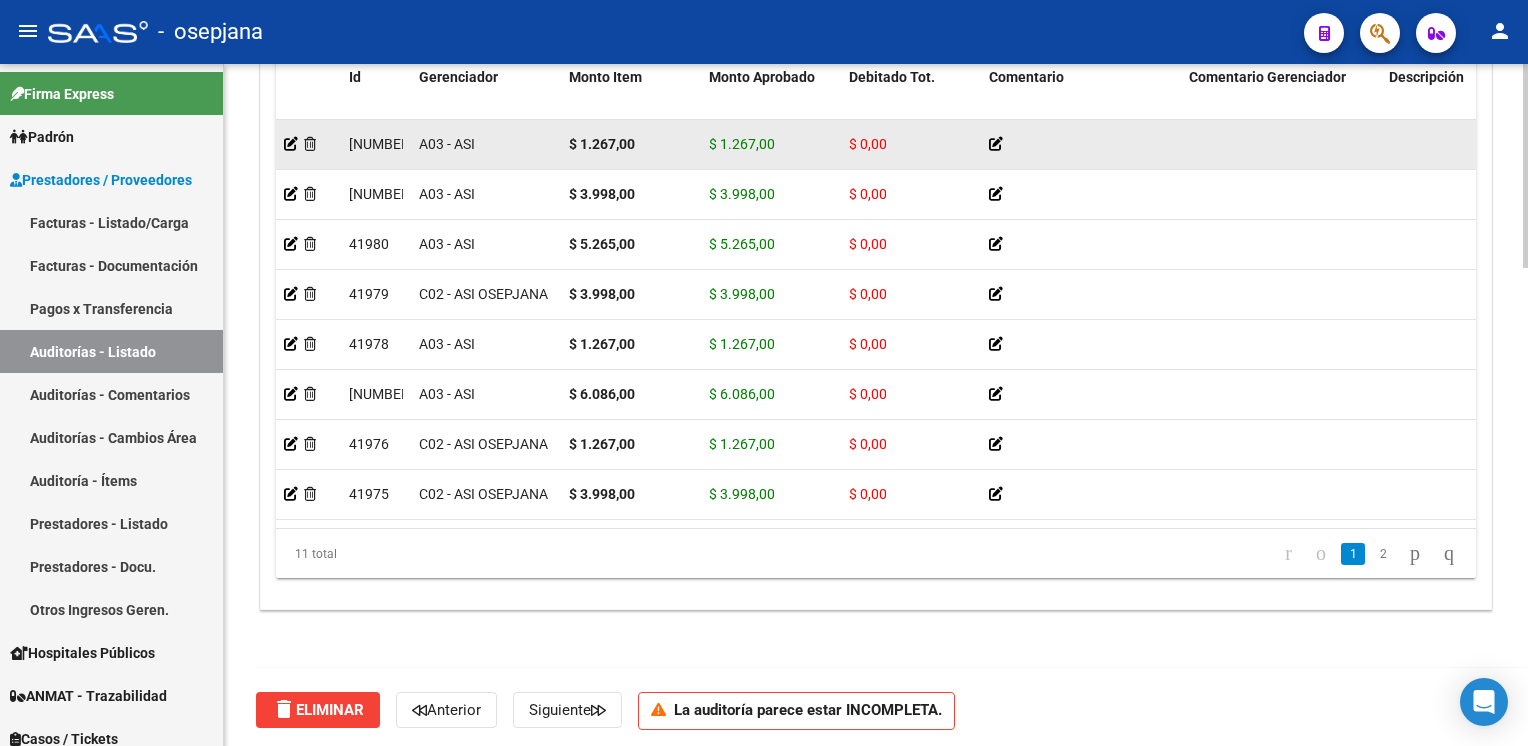 click 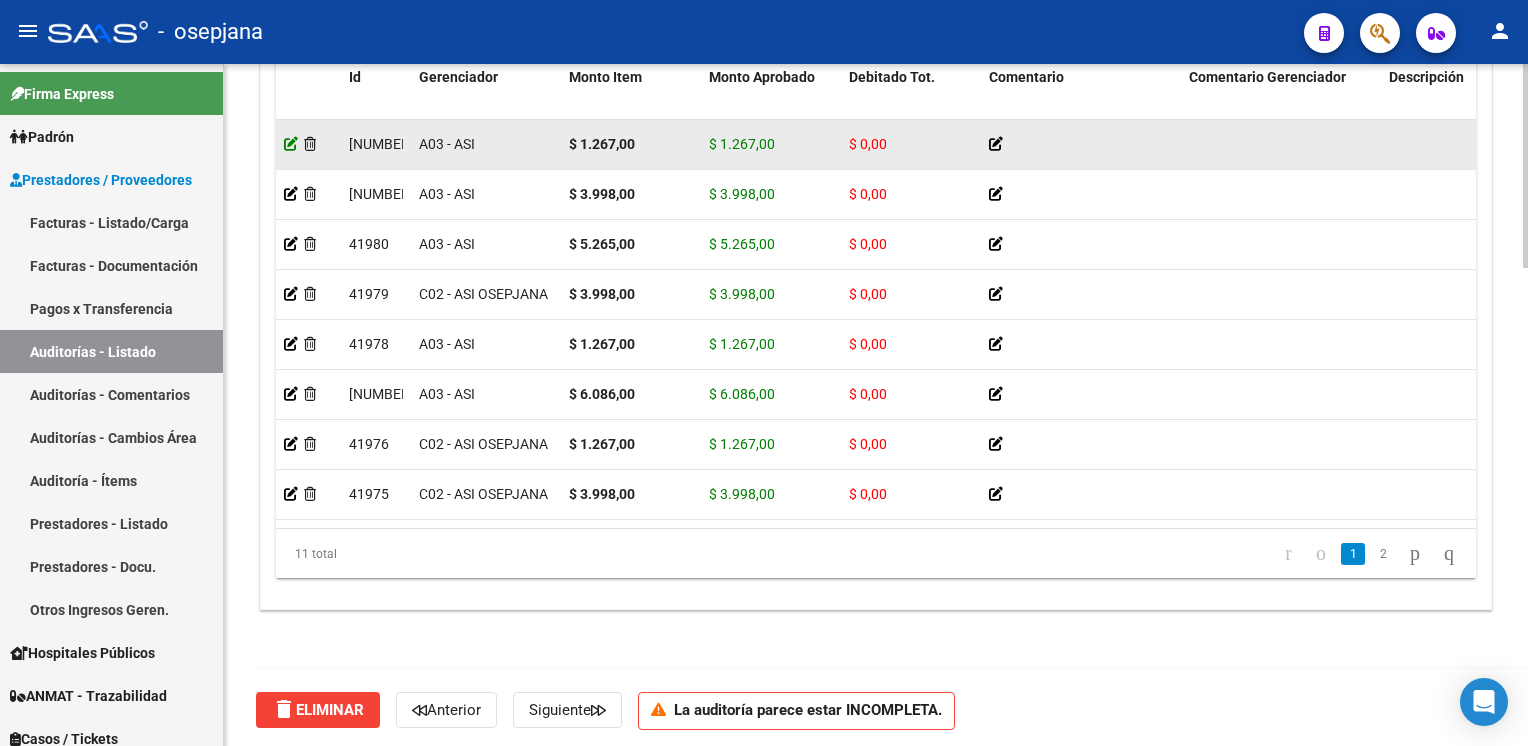 click 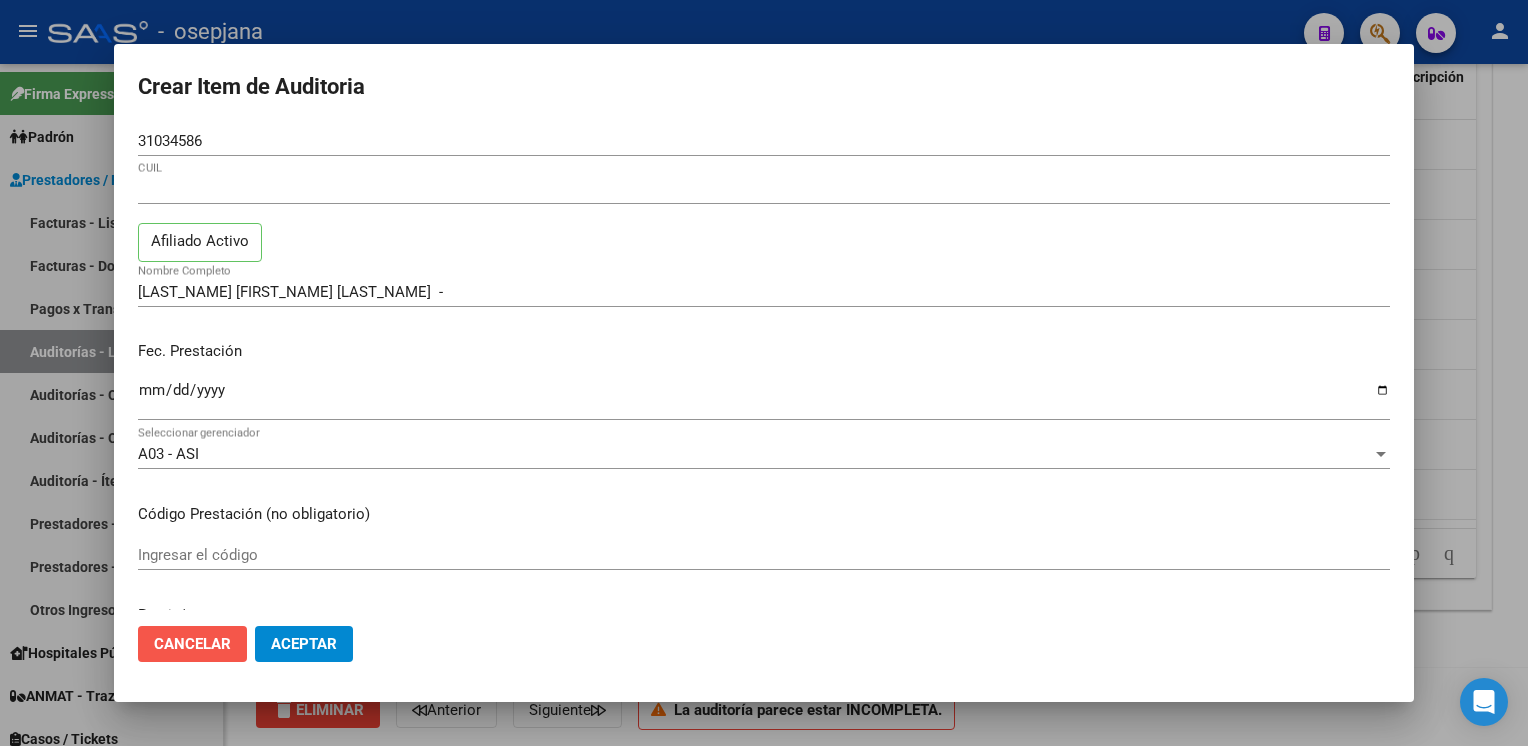 click on "Cancelar" 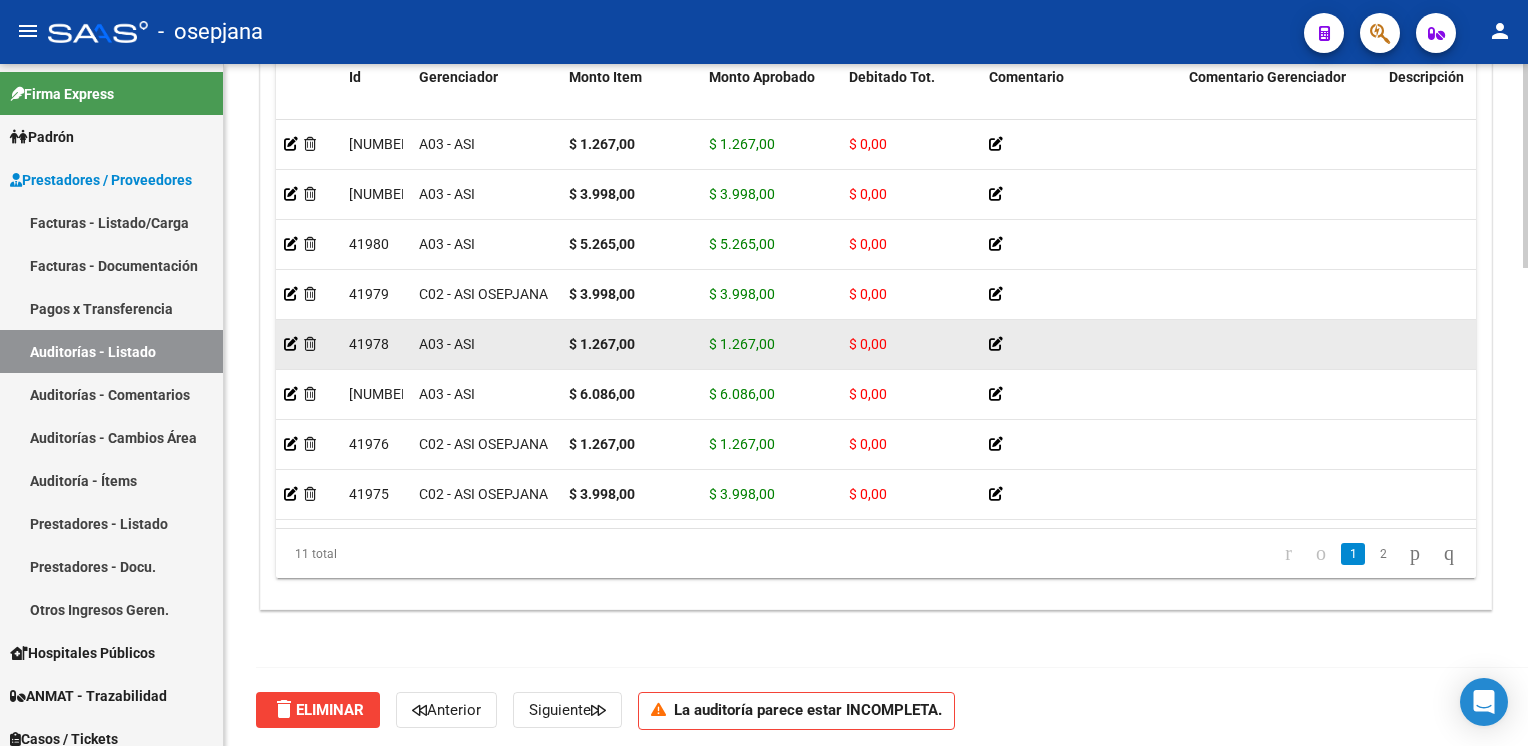 scroll, scrollTop: 0, scrollLeft: 0, axis: both 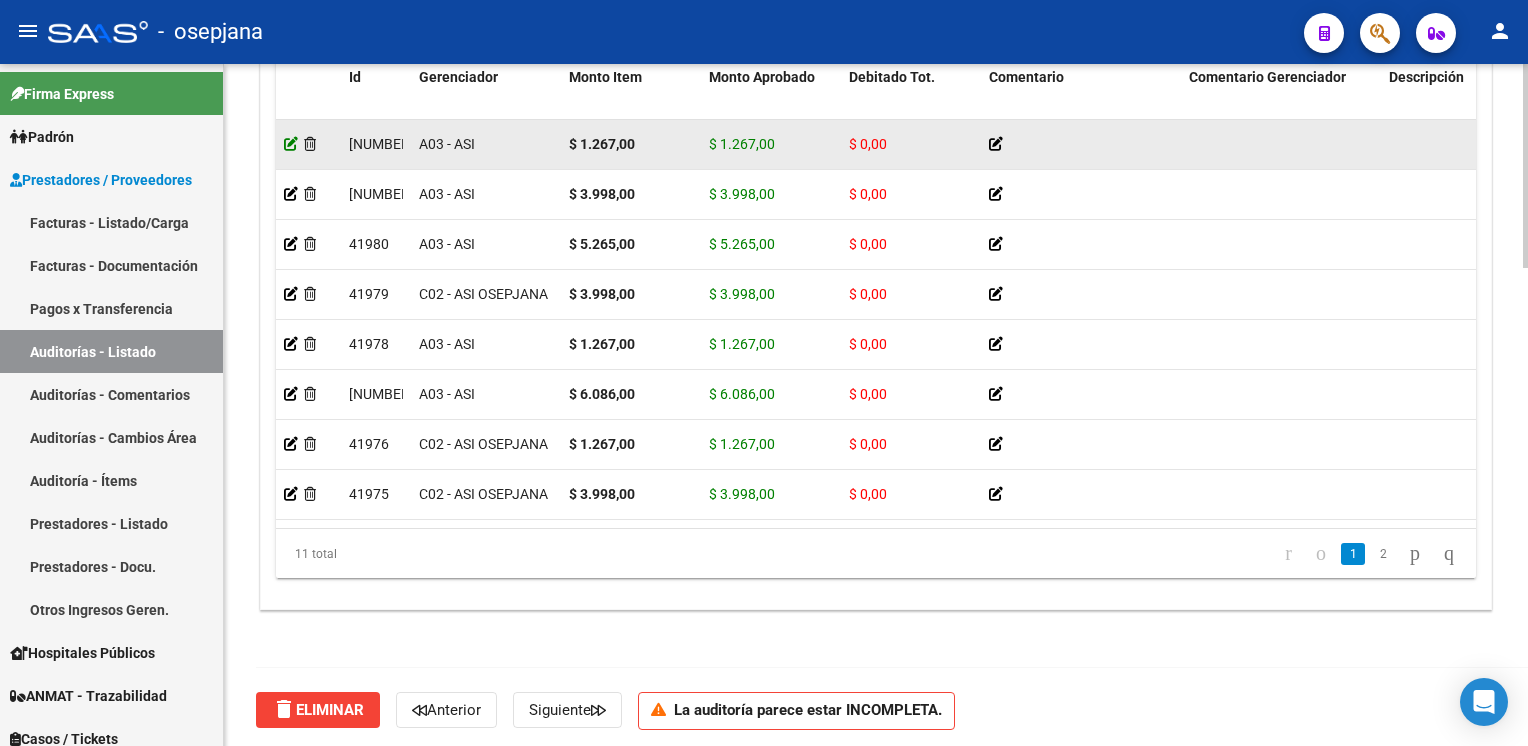 click 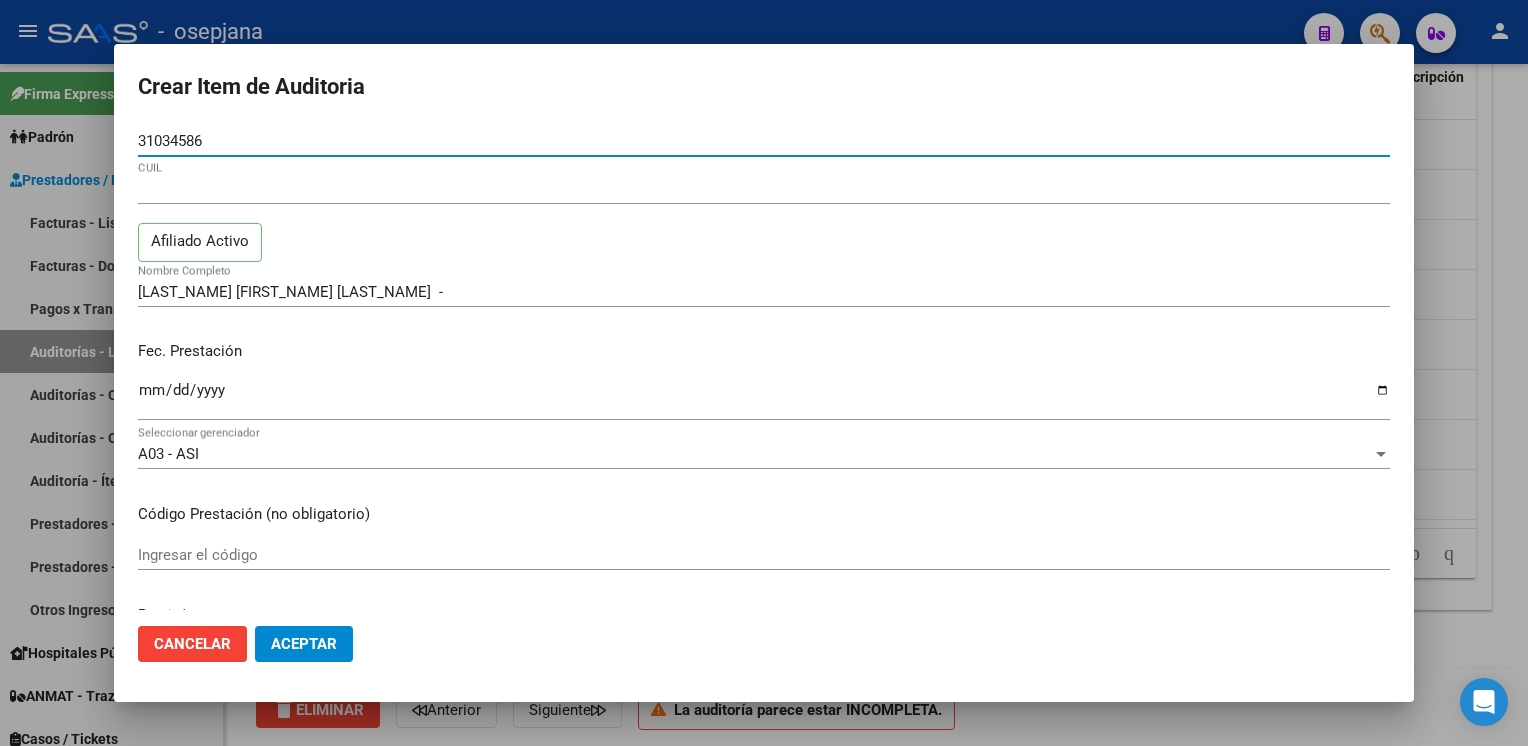 click on "Cancelar" 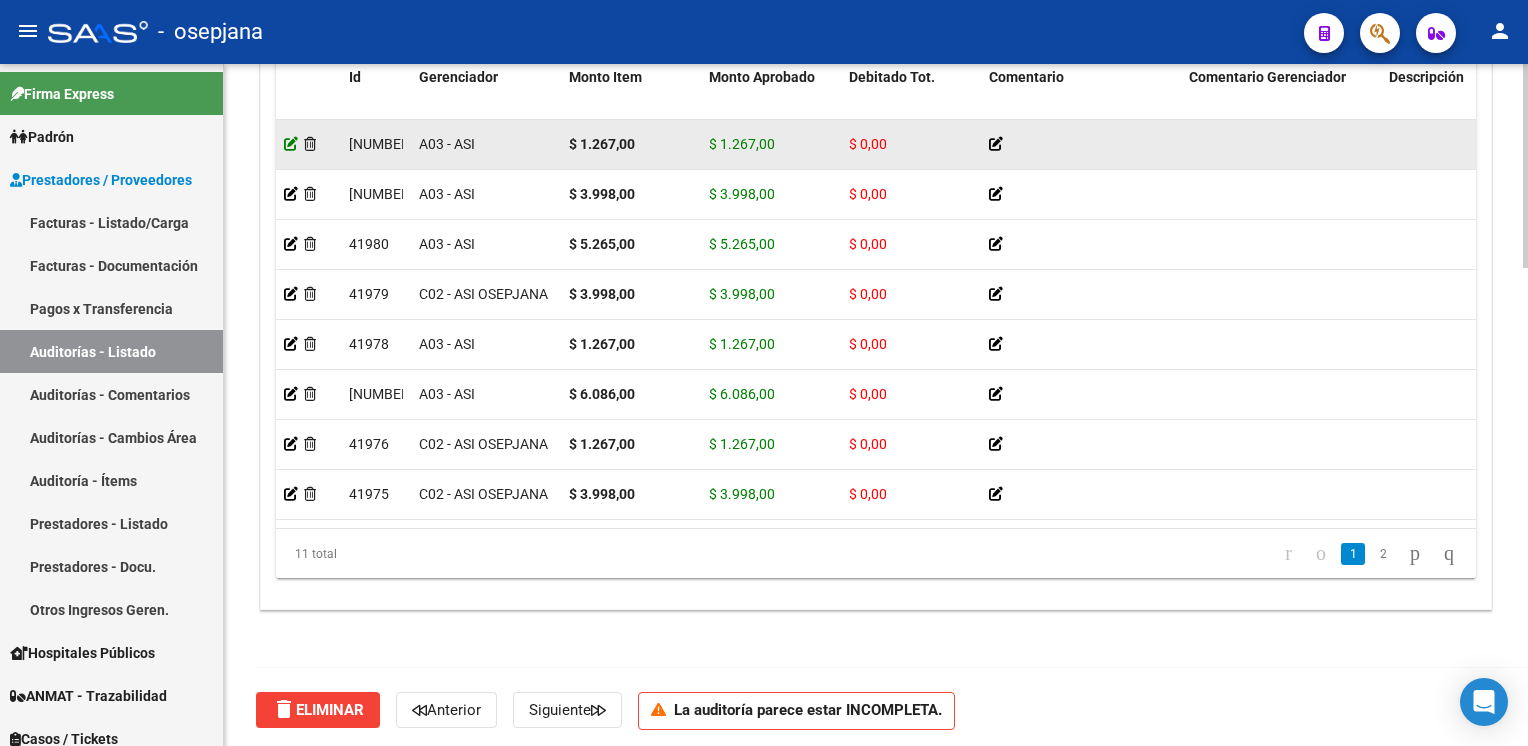click 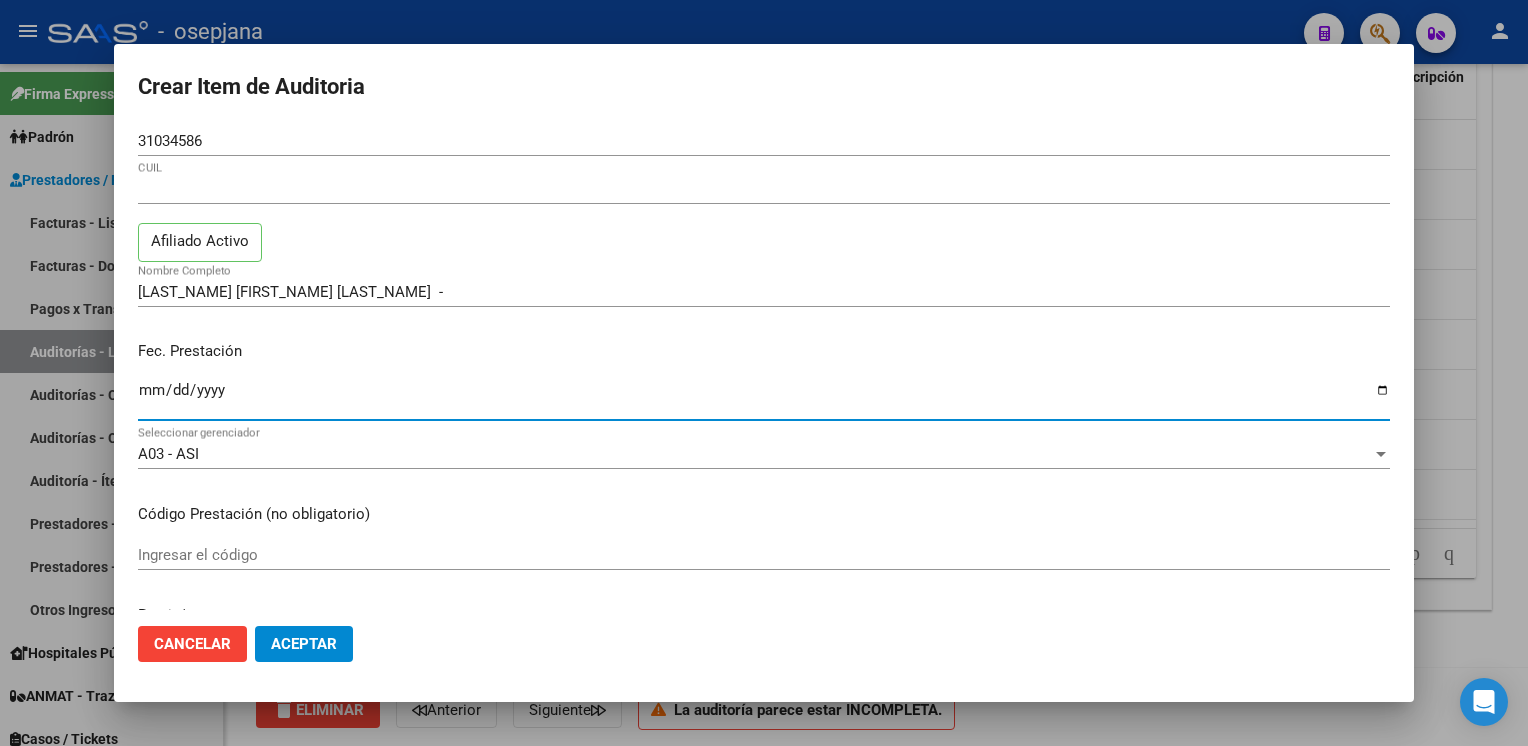 click on "2025-01-13" at bounding box center (764, 398) 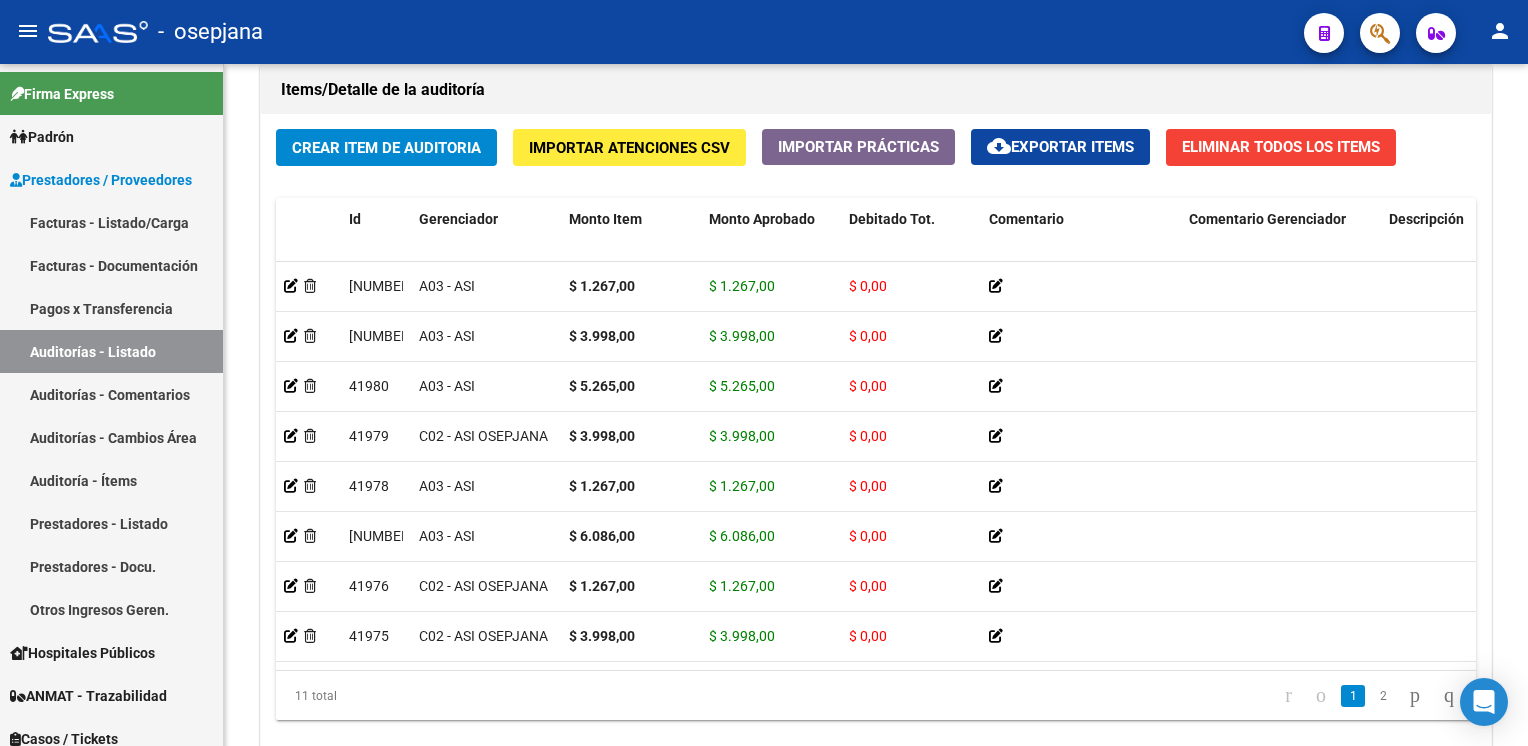 scroll, scrollTop: 1460, scrollLeft: 0, axis: vertical 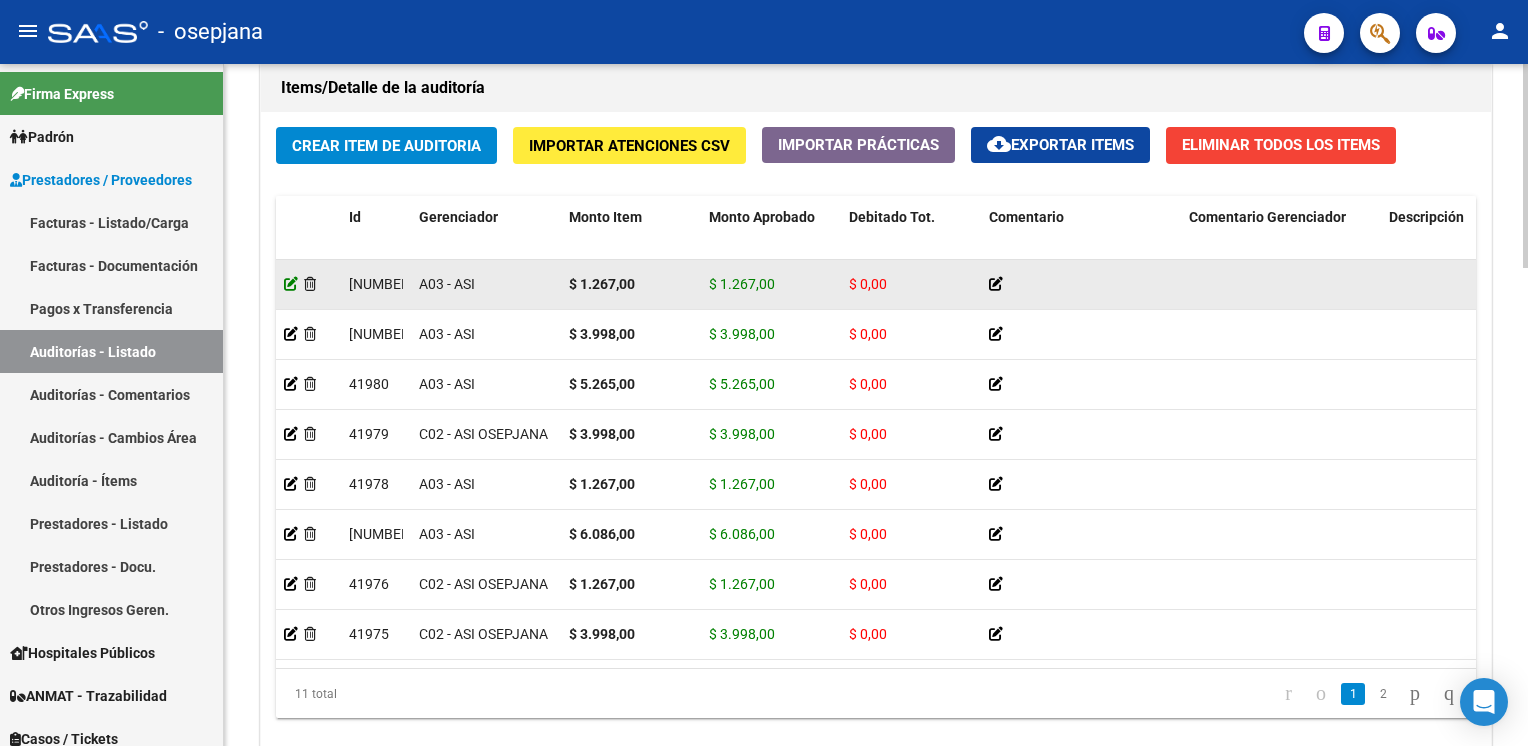 click 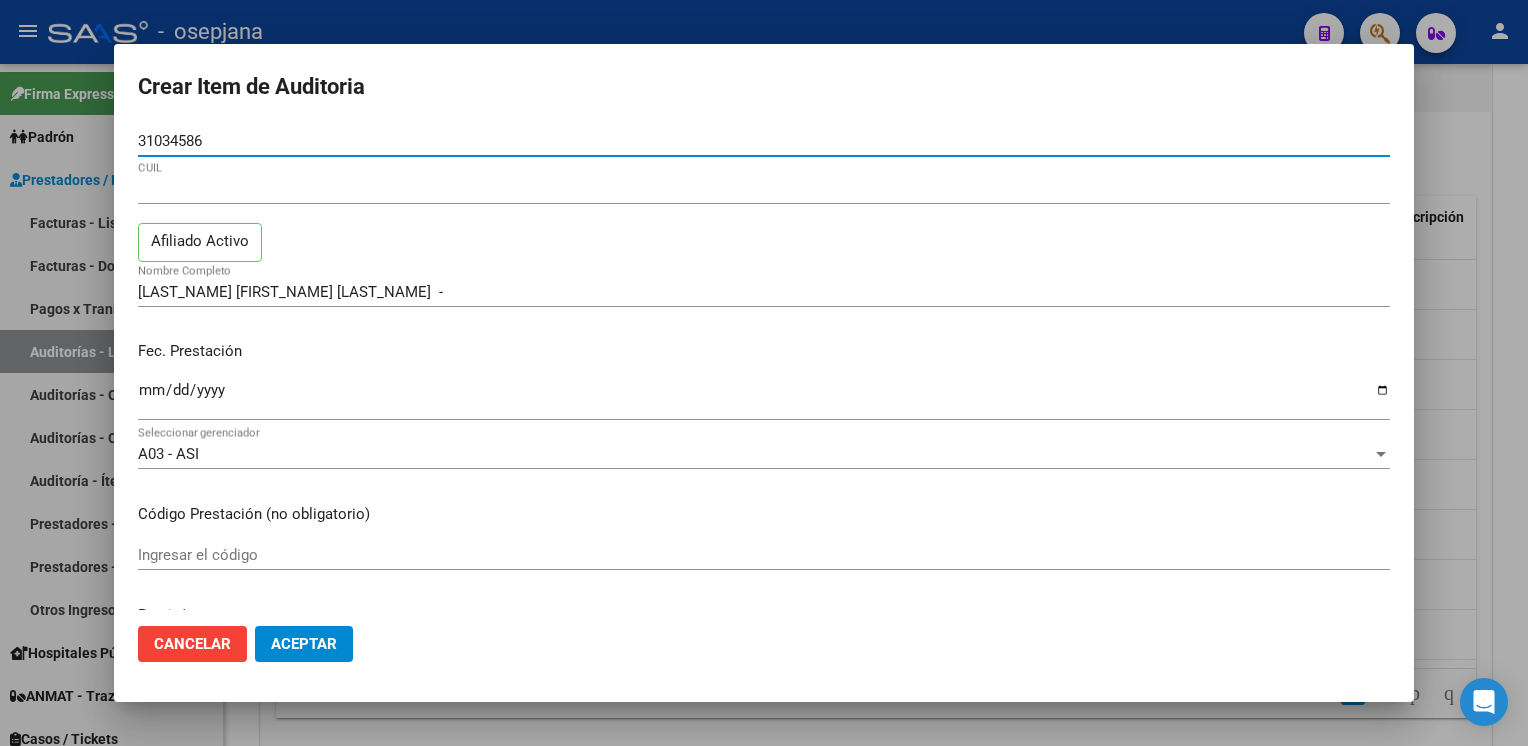 click on "Cancelar" 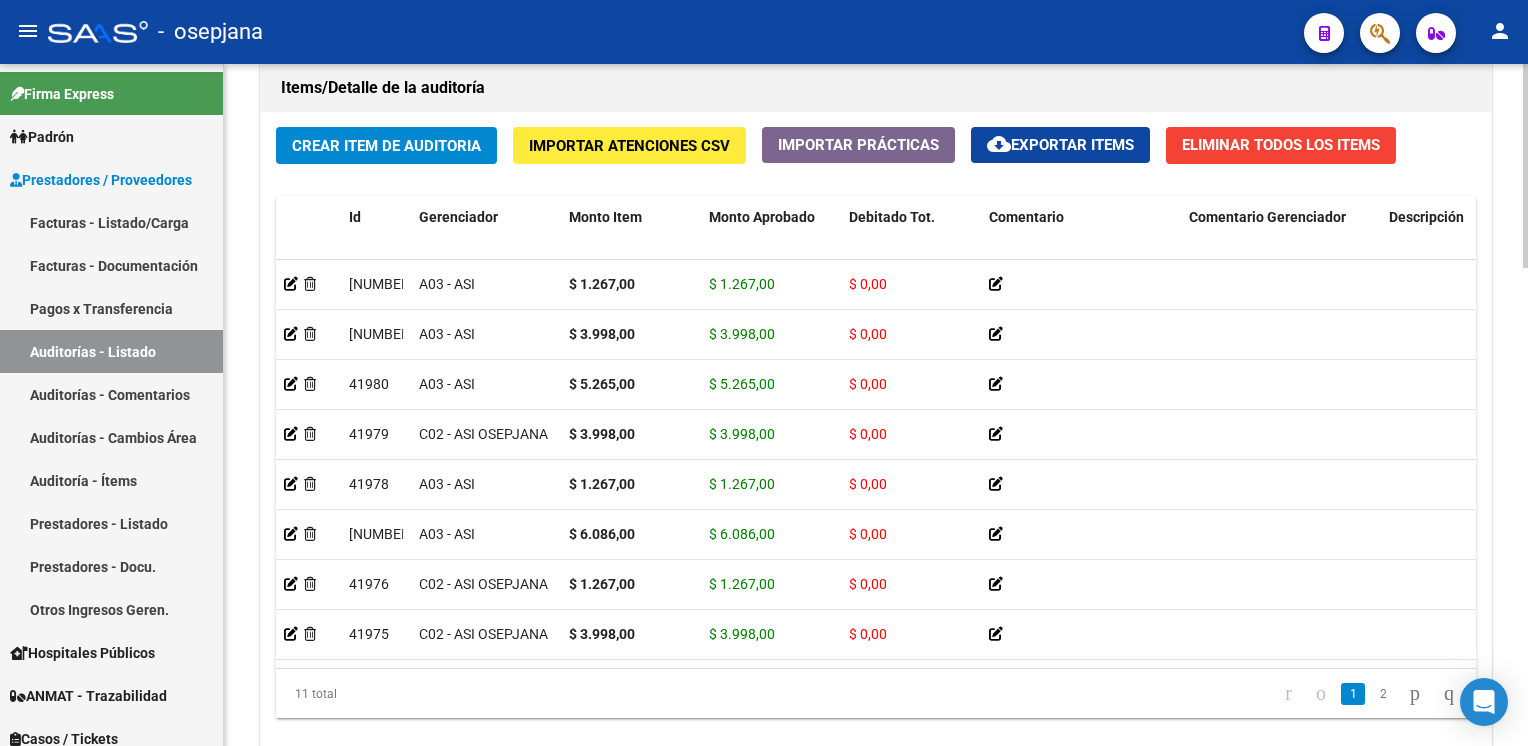 click on "Crear Item de Auditoria" 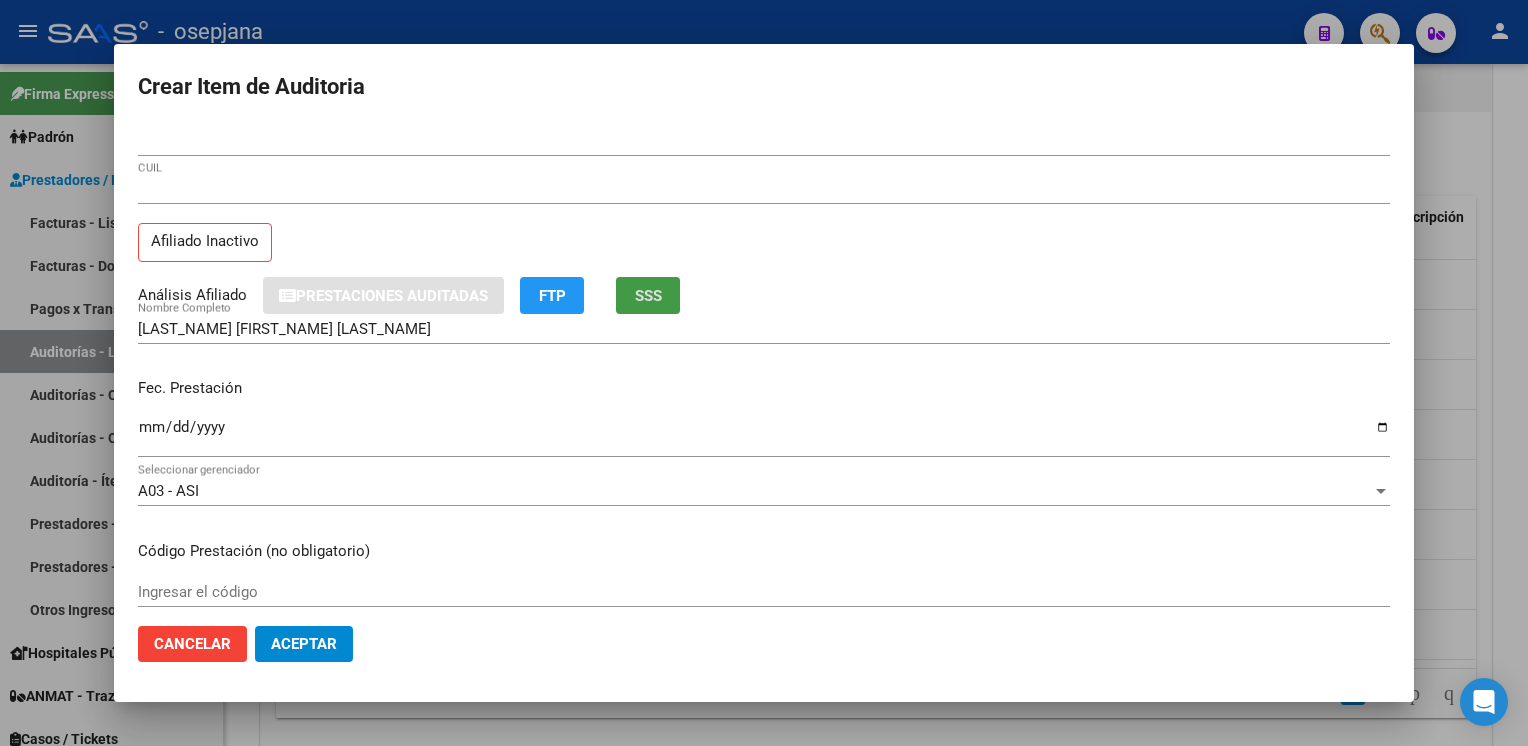 click on "SSS" 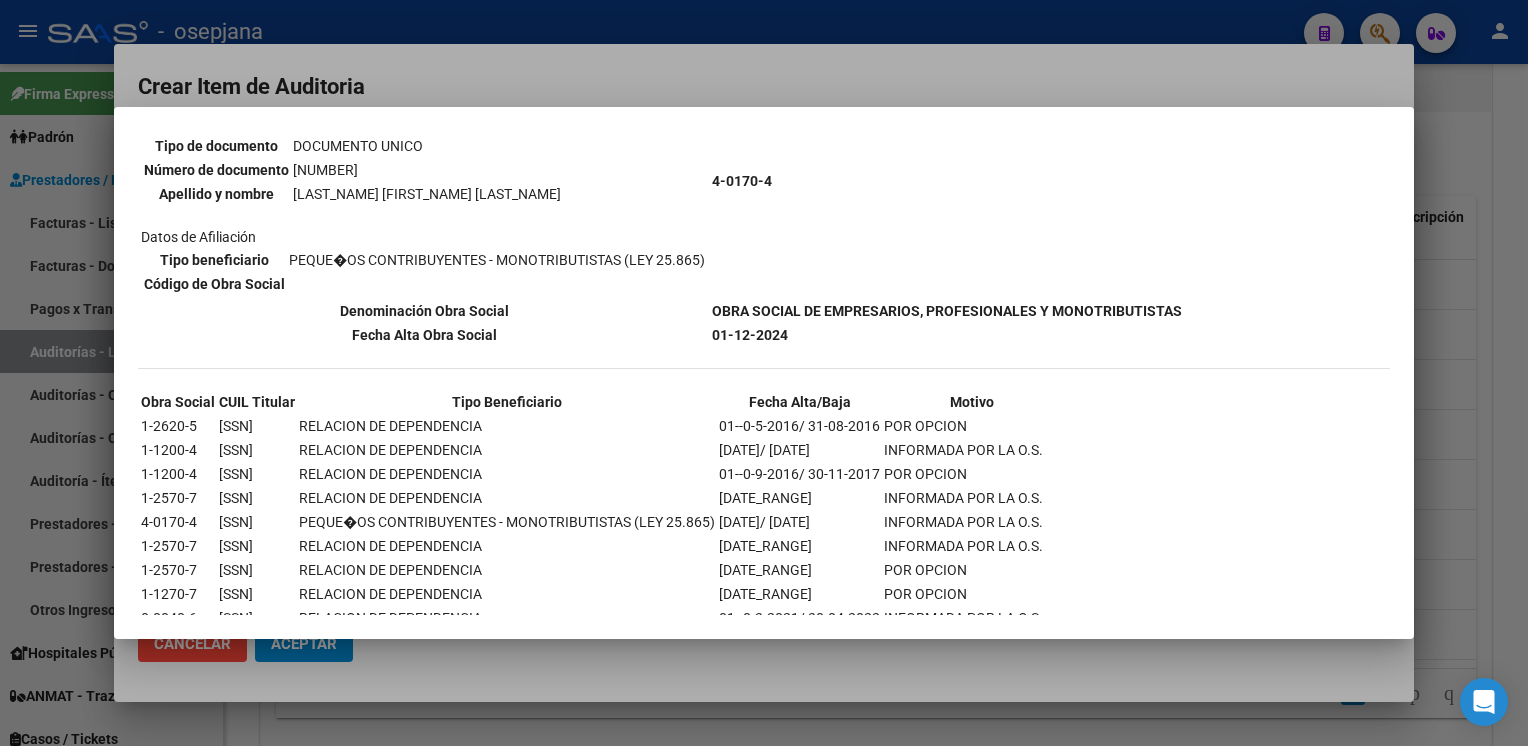 scroll, scrollTop: 298, scrollLeft: 0, axis: vertical 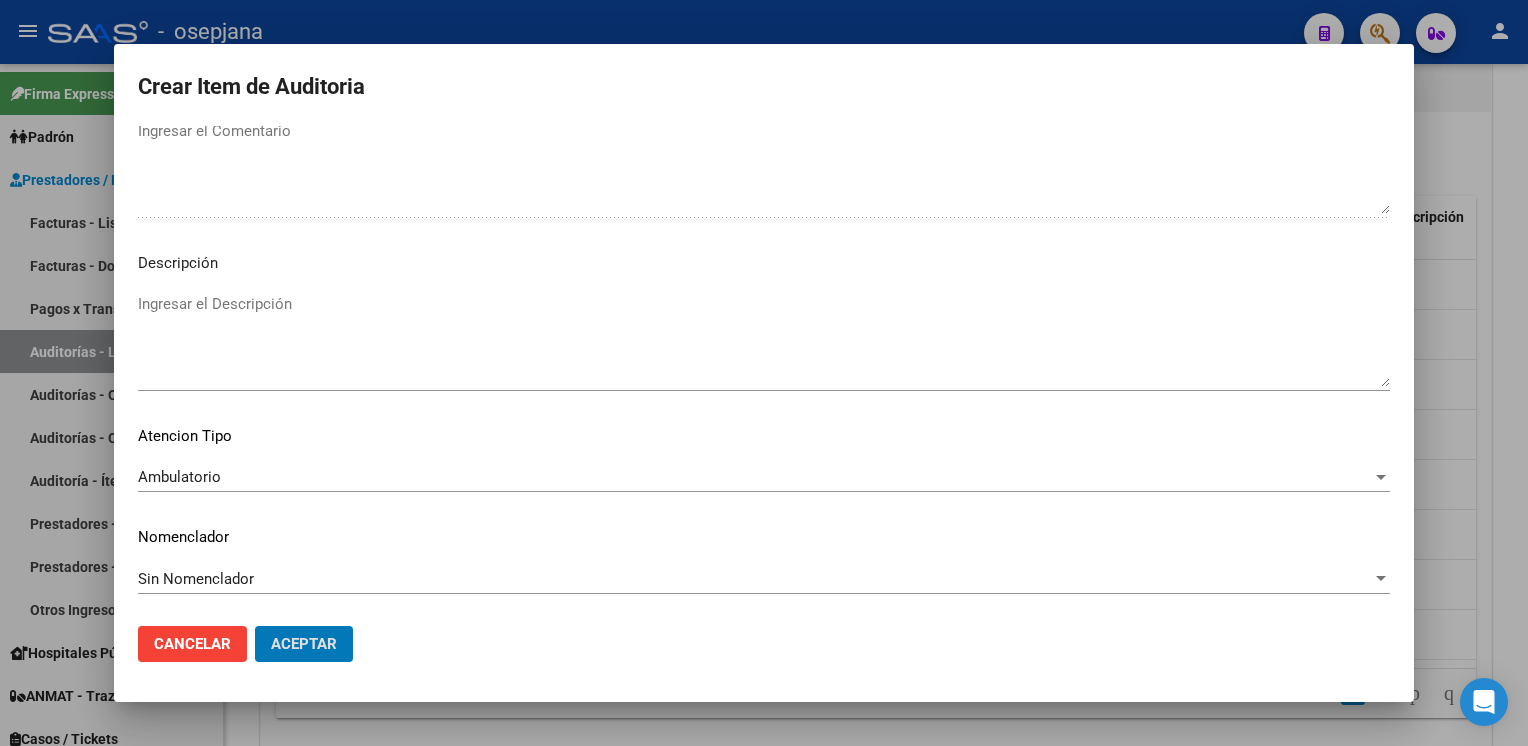 click on "Aceptar" 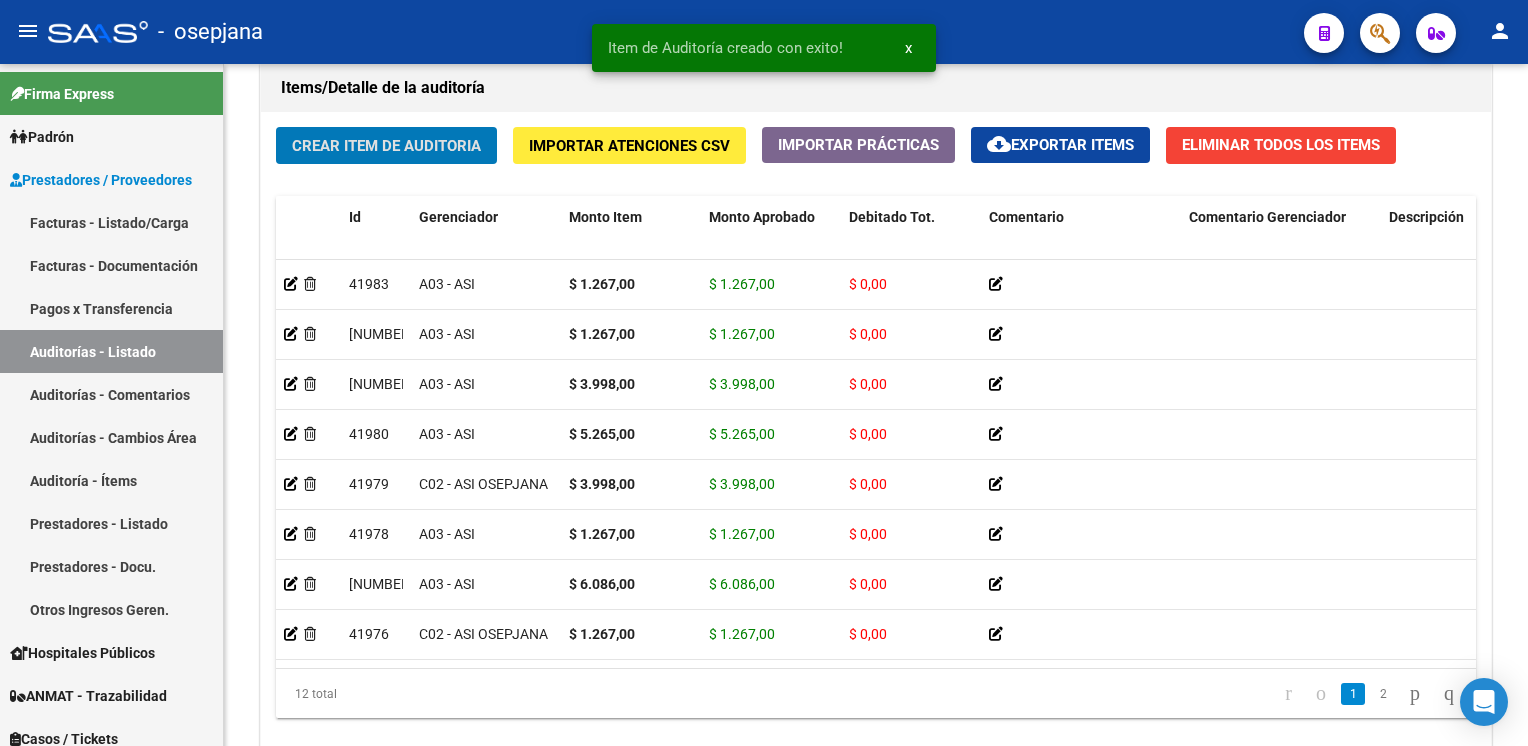 click on "Crear Item de Auditoria" 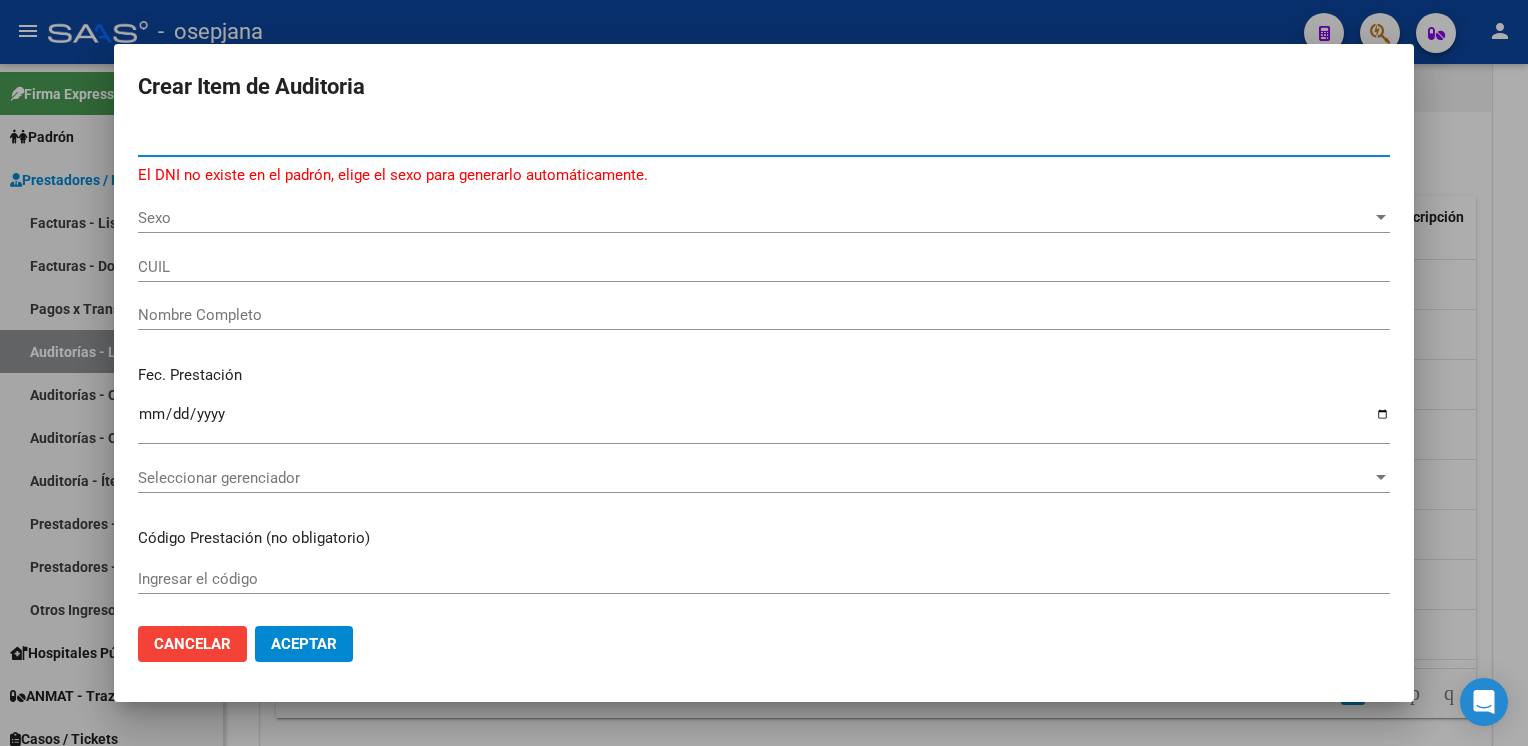 click on "Sexo Sexo" at bounding box center (764, 218) 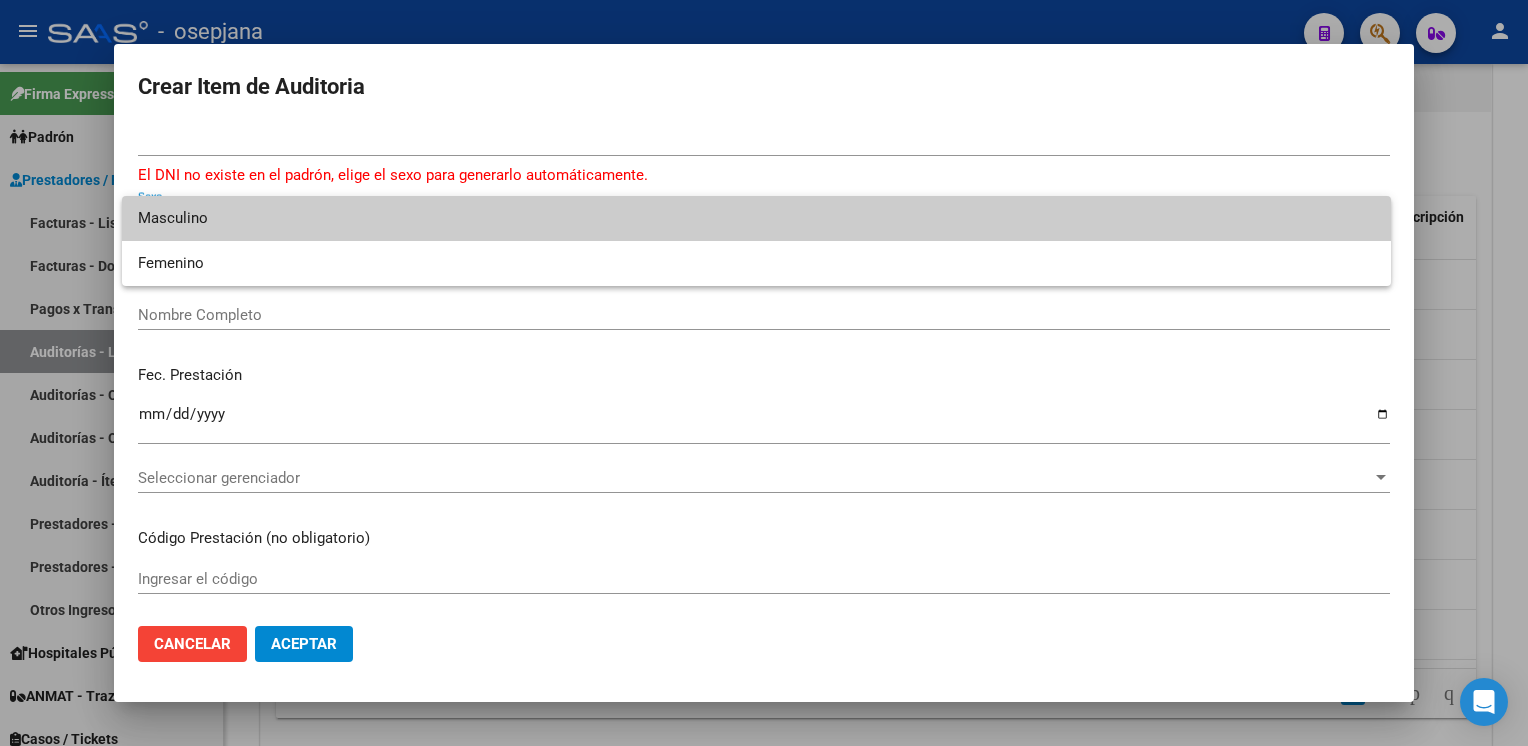 click on "Masculino" at bounding box center [756, 218] 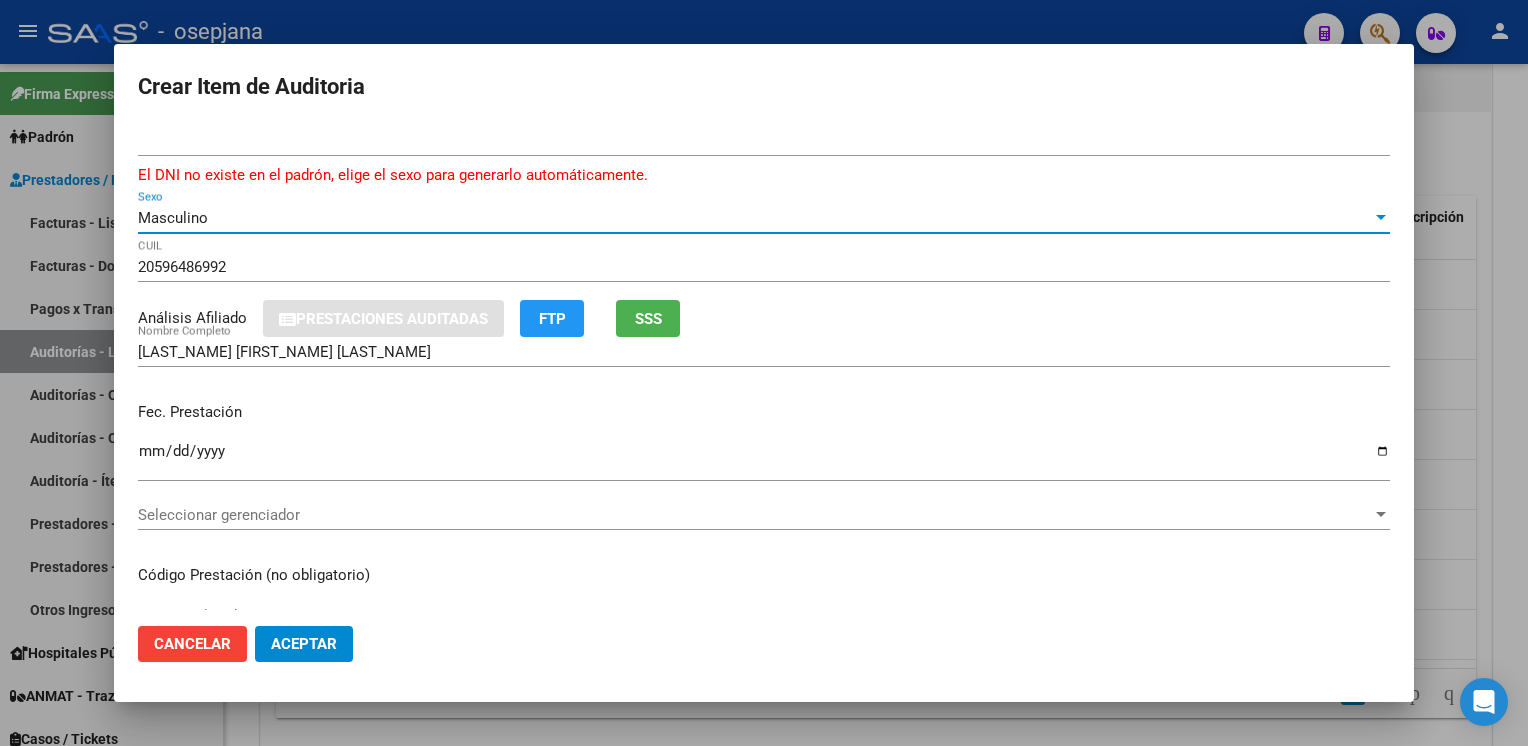click on "Ingresar la fecha" at bounding box center [764, 459] 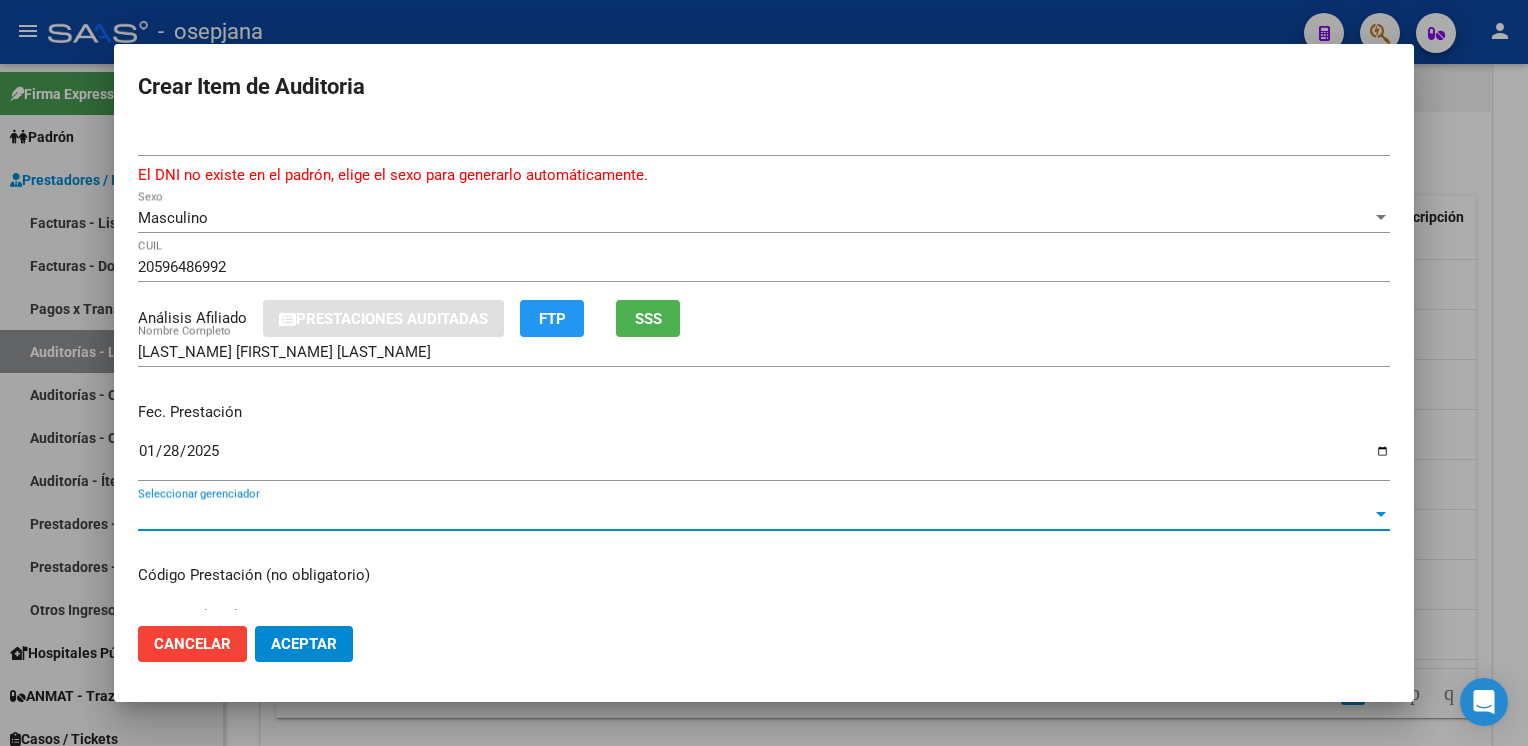 click on "Seleccionar gerenciador" at bounding box center [755, 515] 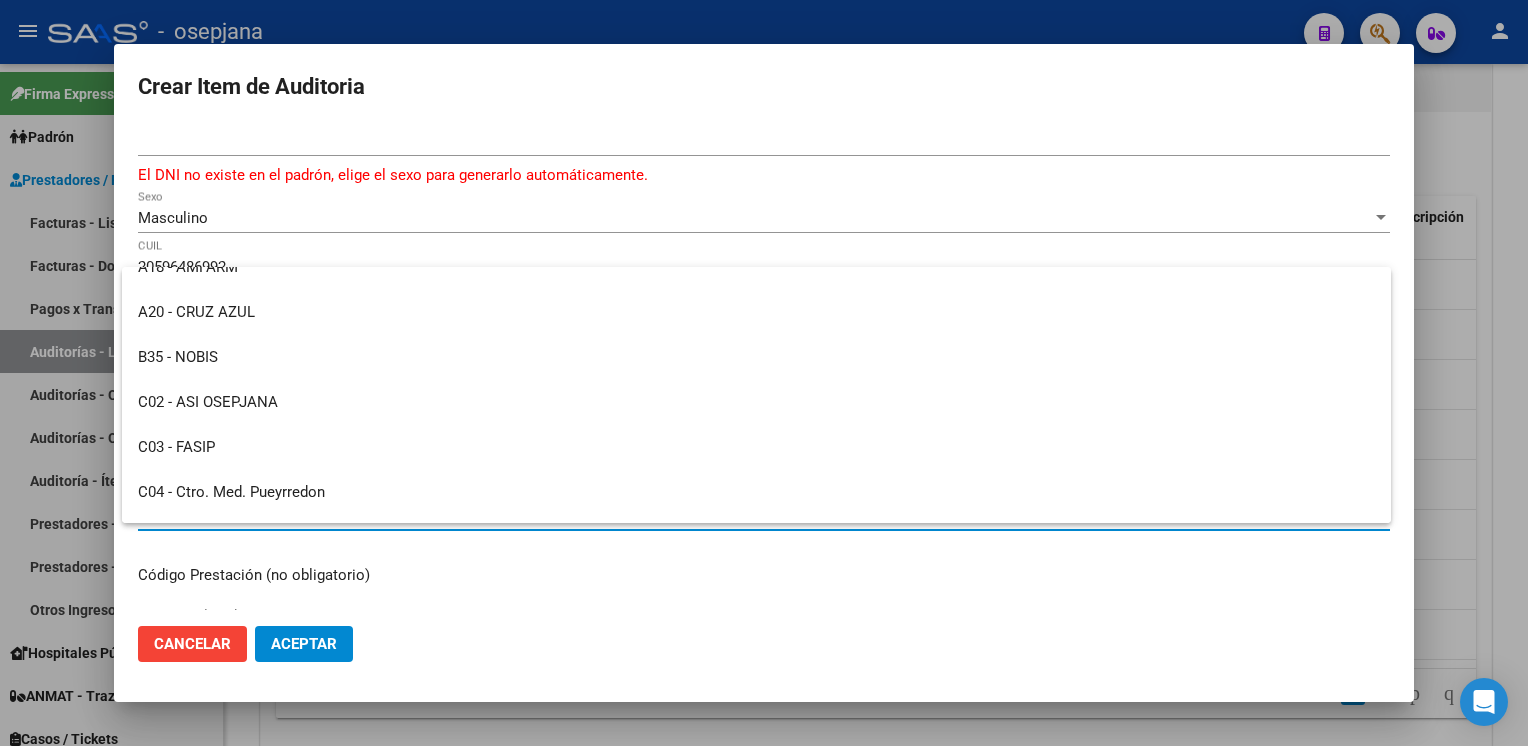 scroll, scrollTop: 311, scrollLeft: 0, axis: vertical 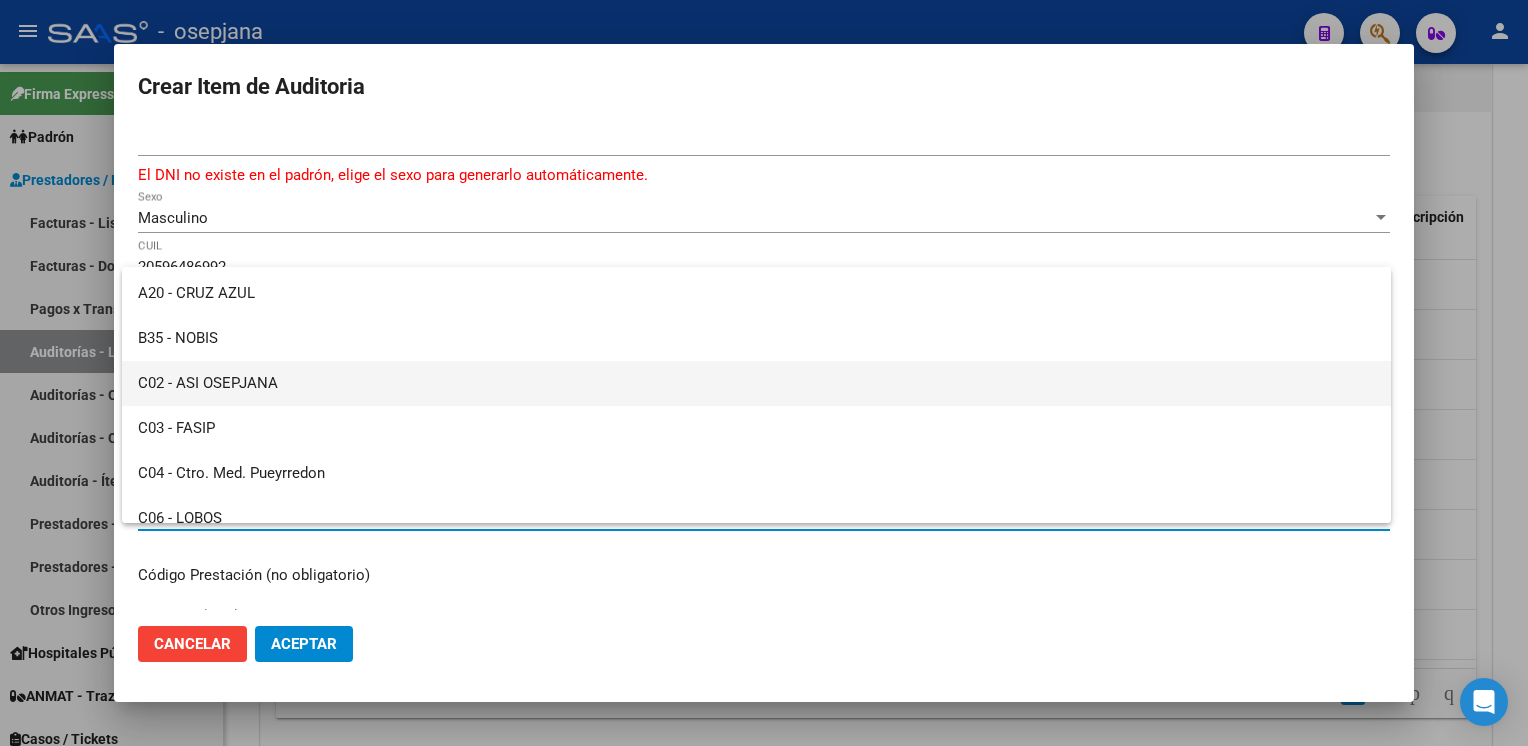 click on "C02 - ASI OSEPJANA" at bounding box center [756, 383] 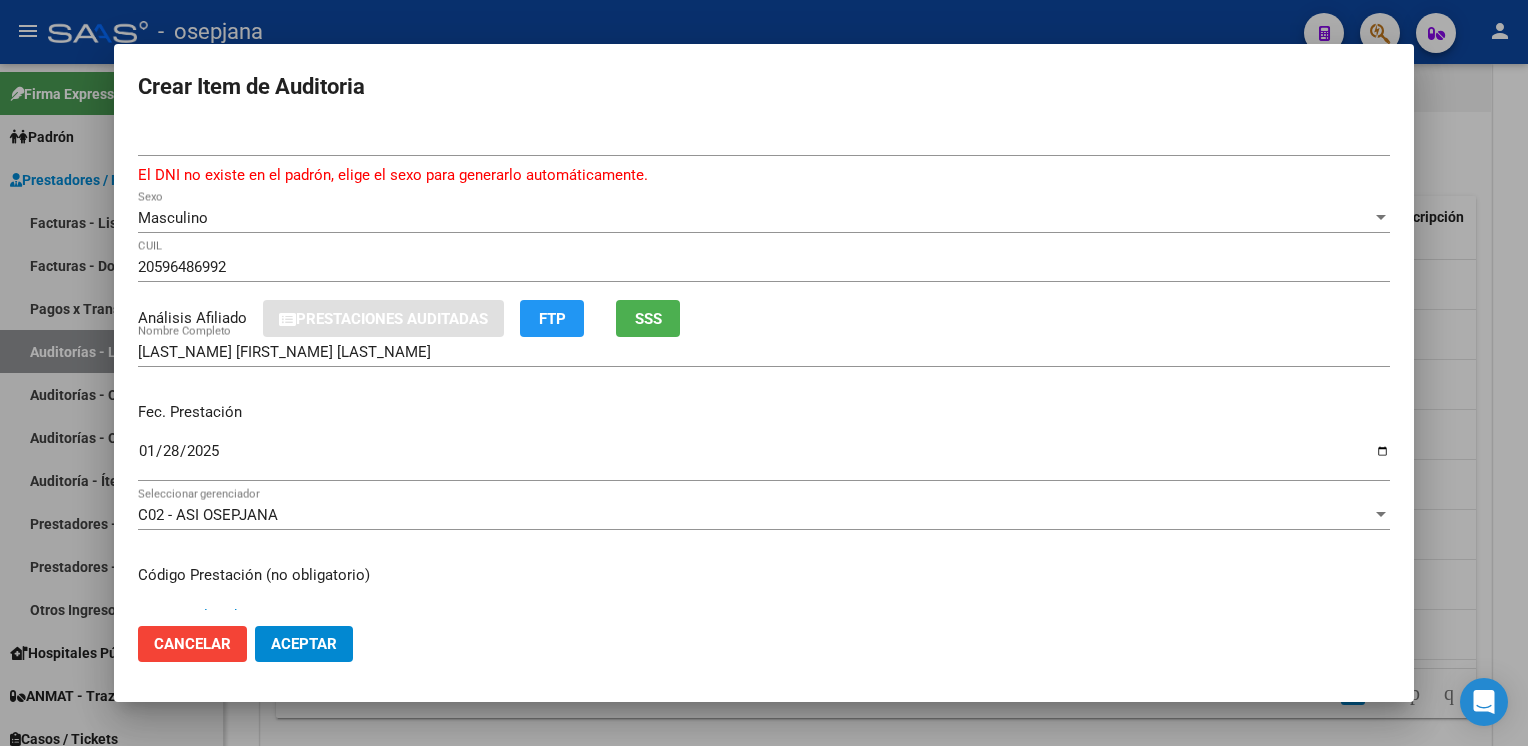 scroll, scrollTop: 13, scrollLeft: 0, axis: vertical 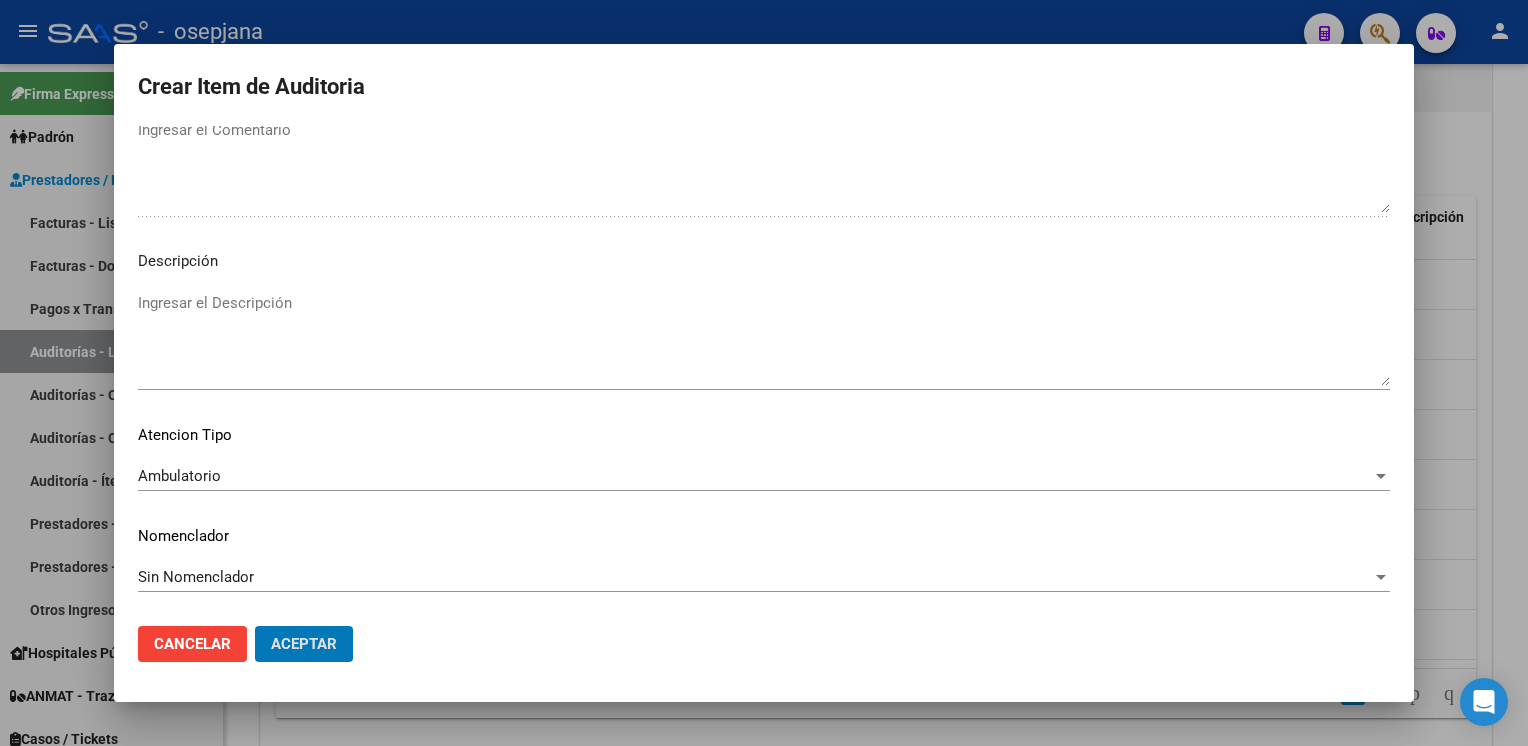 click on "Aceptar" 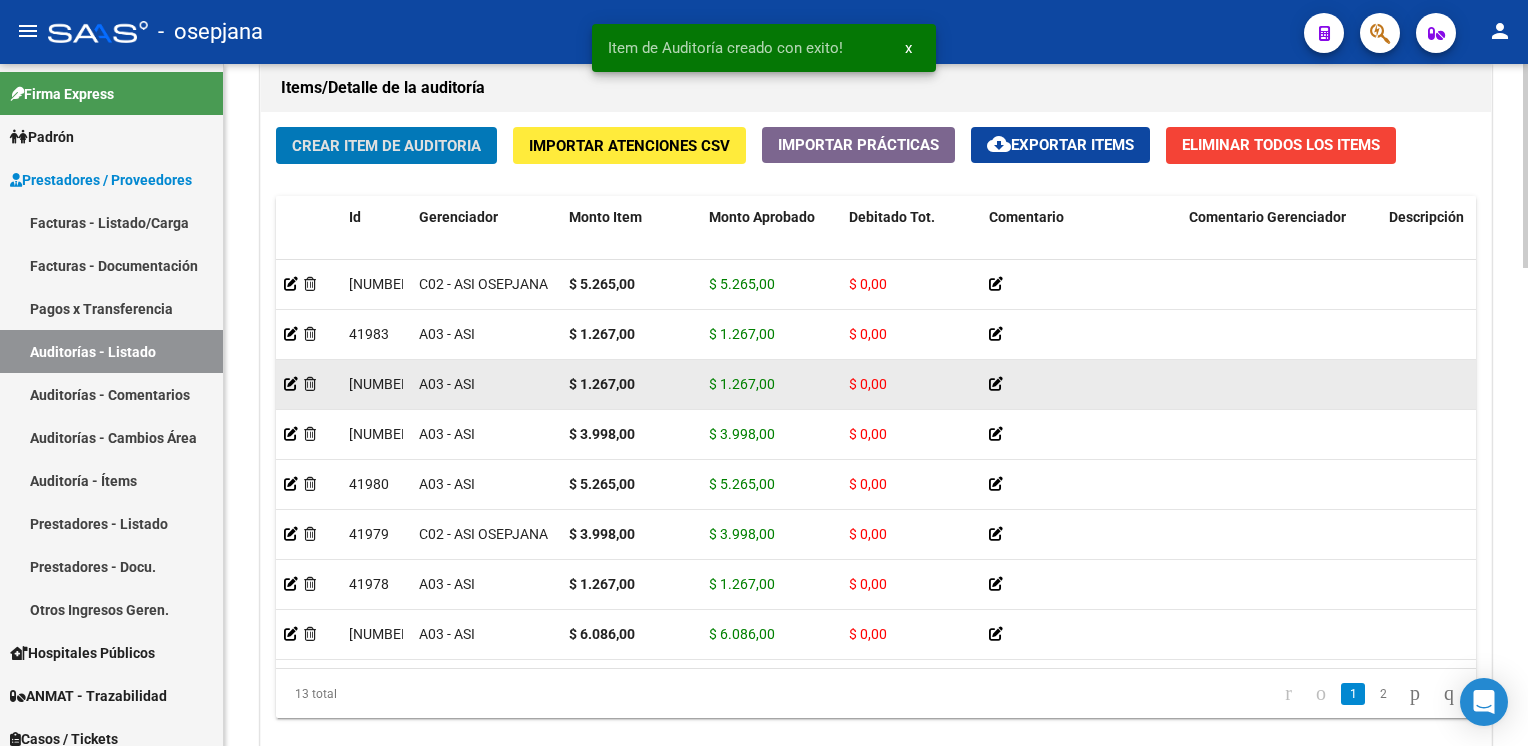 click on "Crear Item de Auditoria" 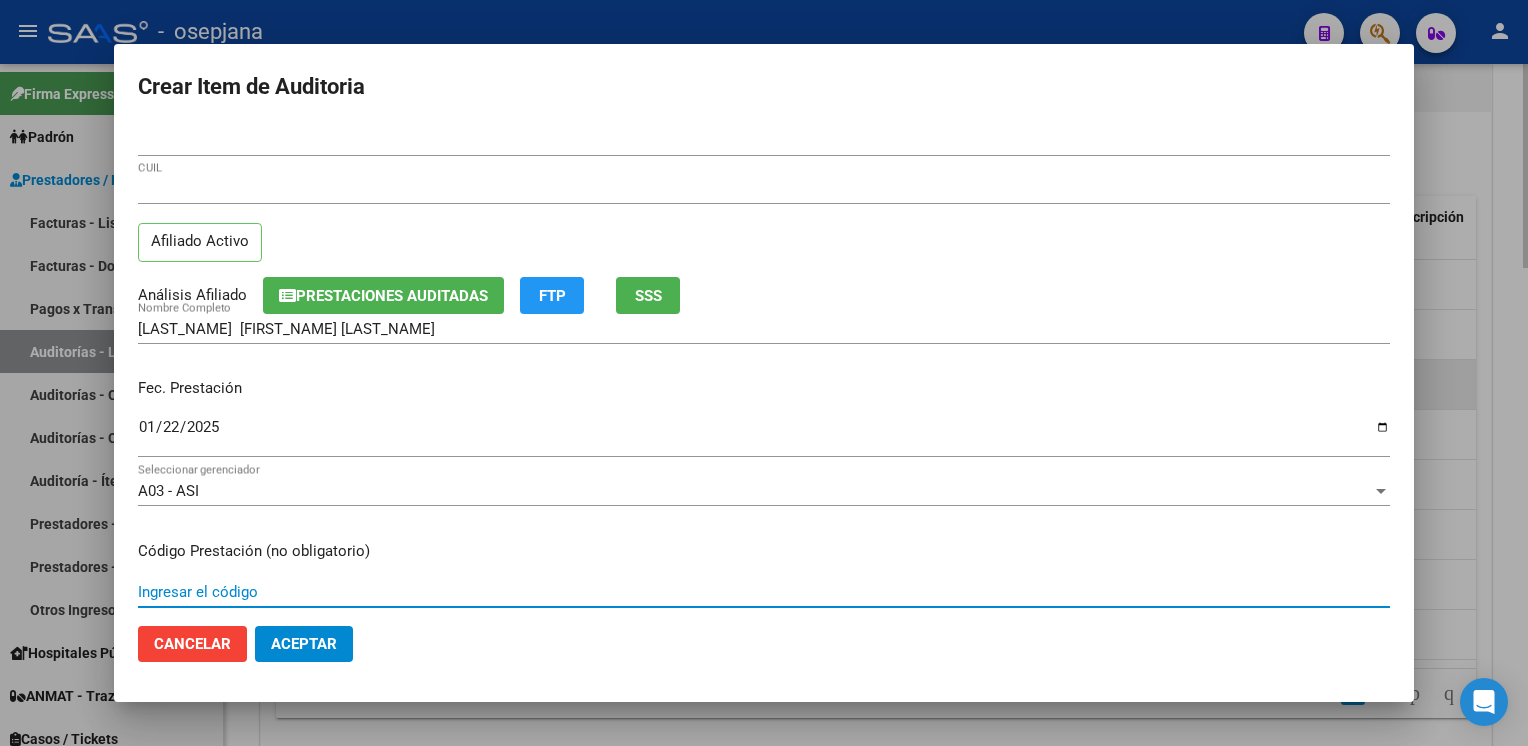 scroll, scrollTop: 324, scrollLeft: 0, axis: vertical 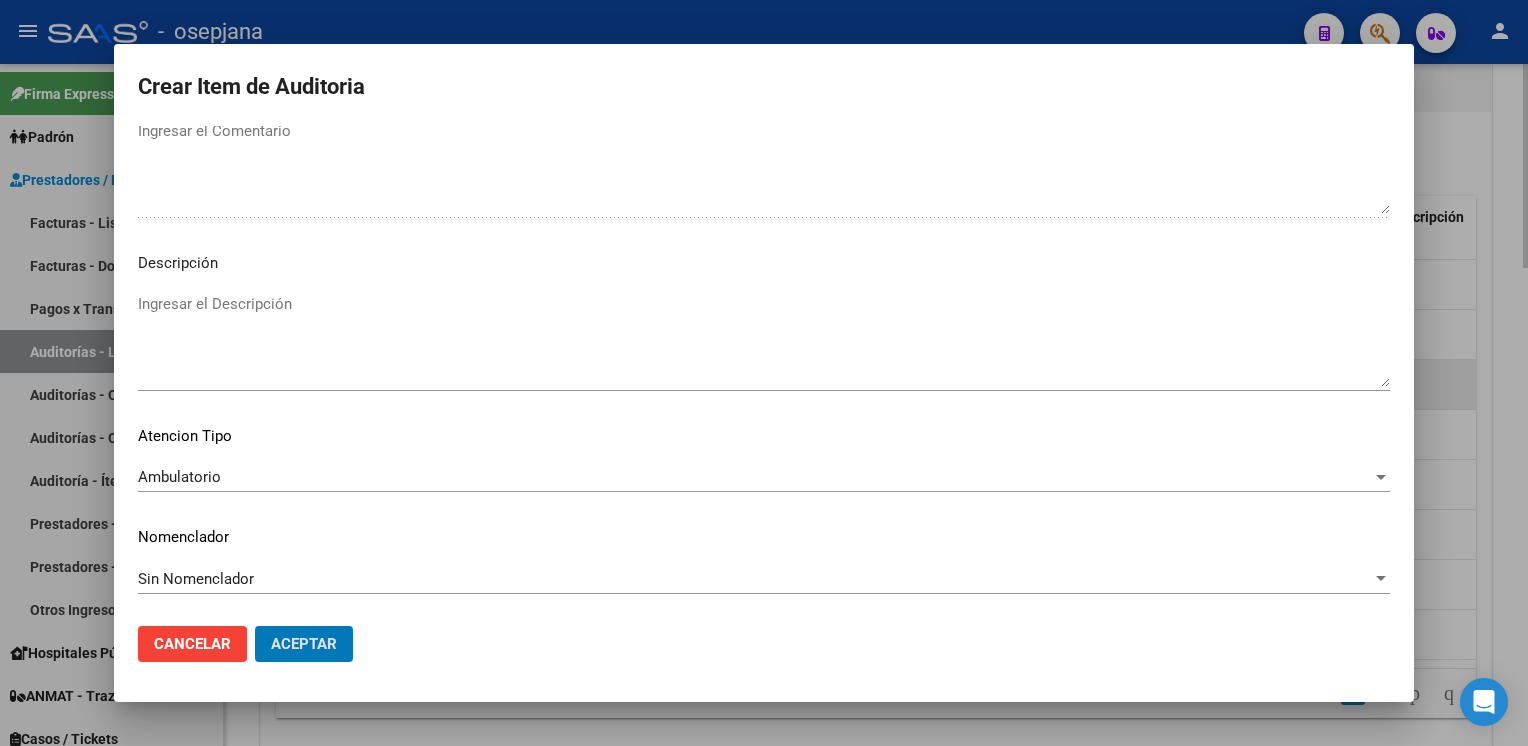 click on "Aceptar" 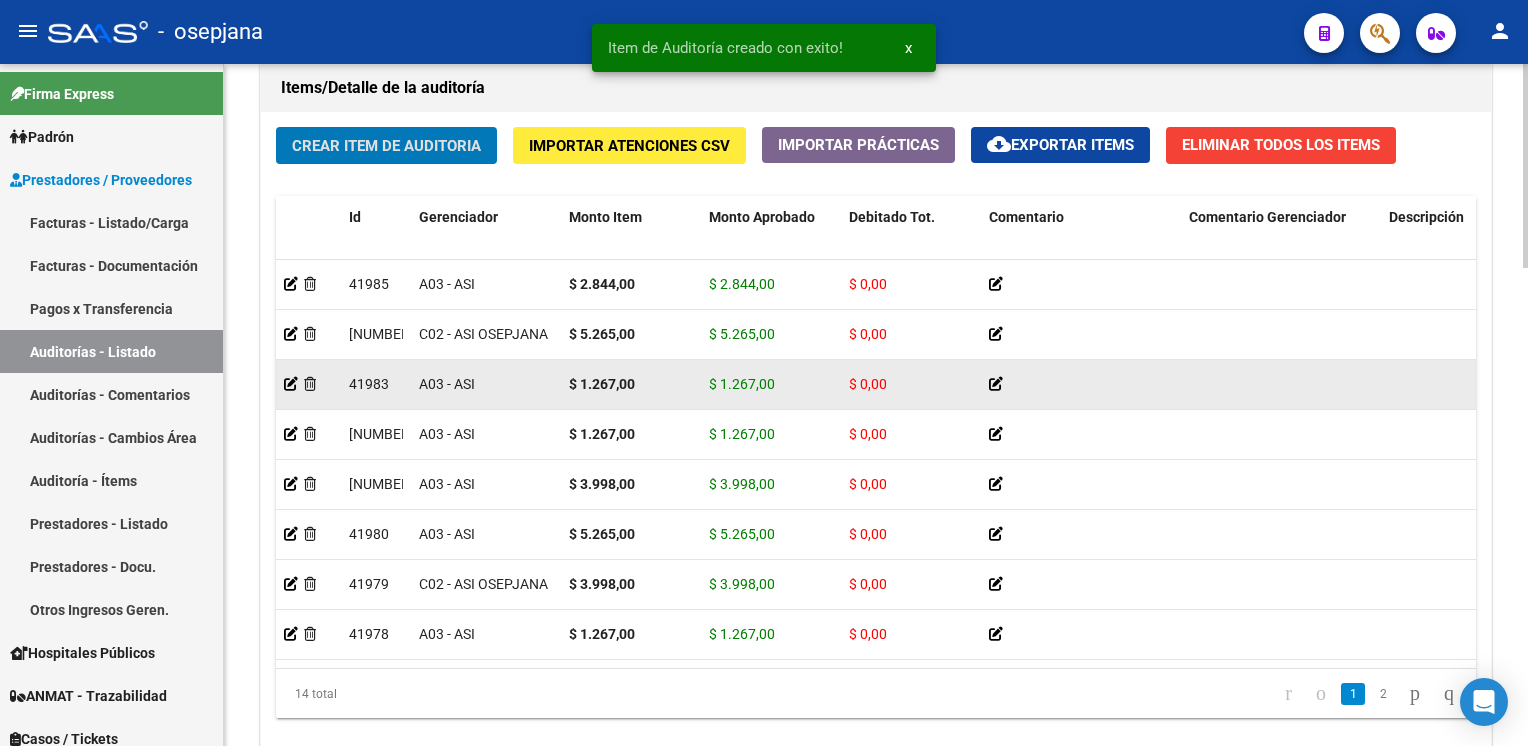 click on "Crear Item de Auditoria" 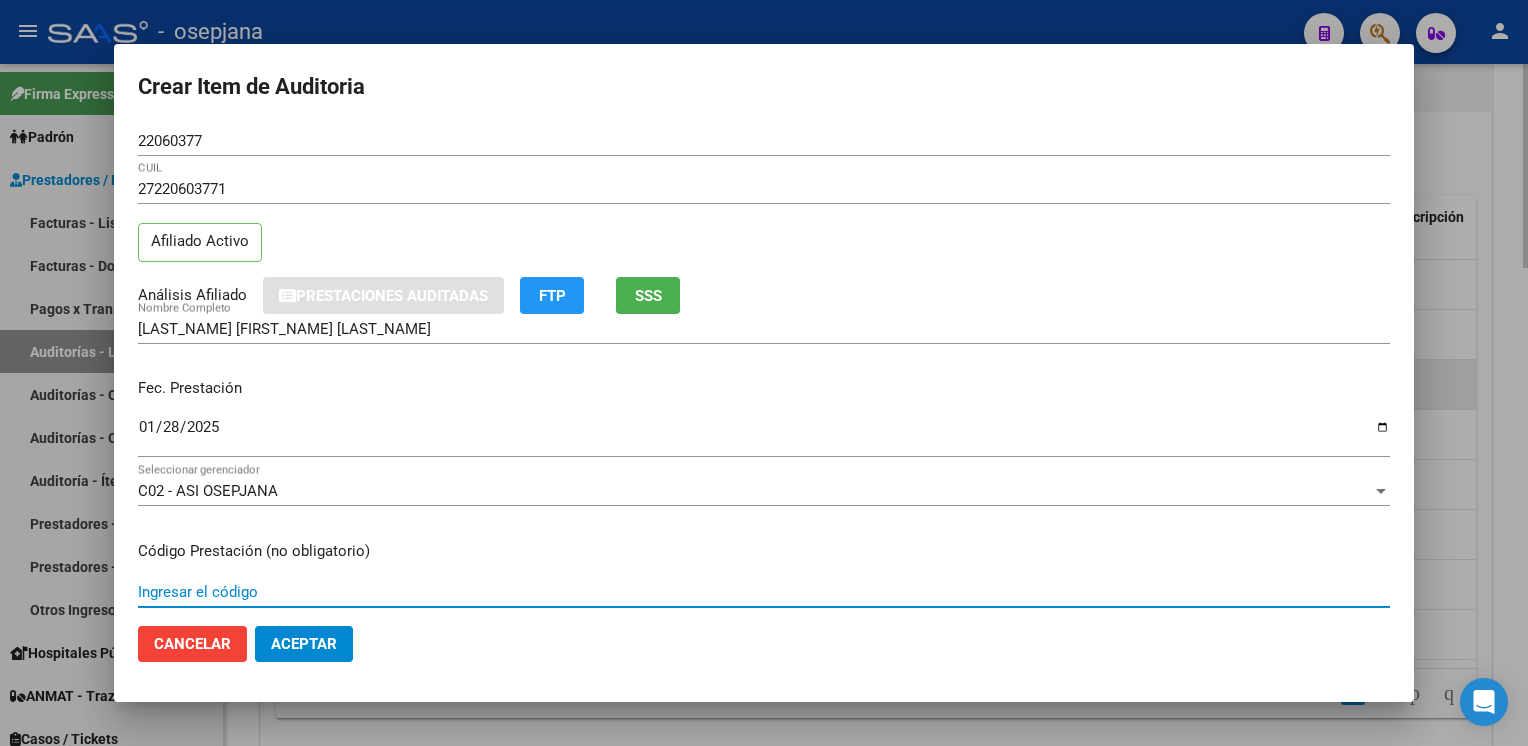 scroll, scrollTop: 324, scrollLeft: 0, axis: vertical 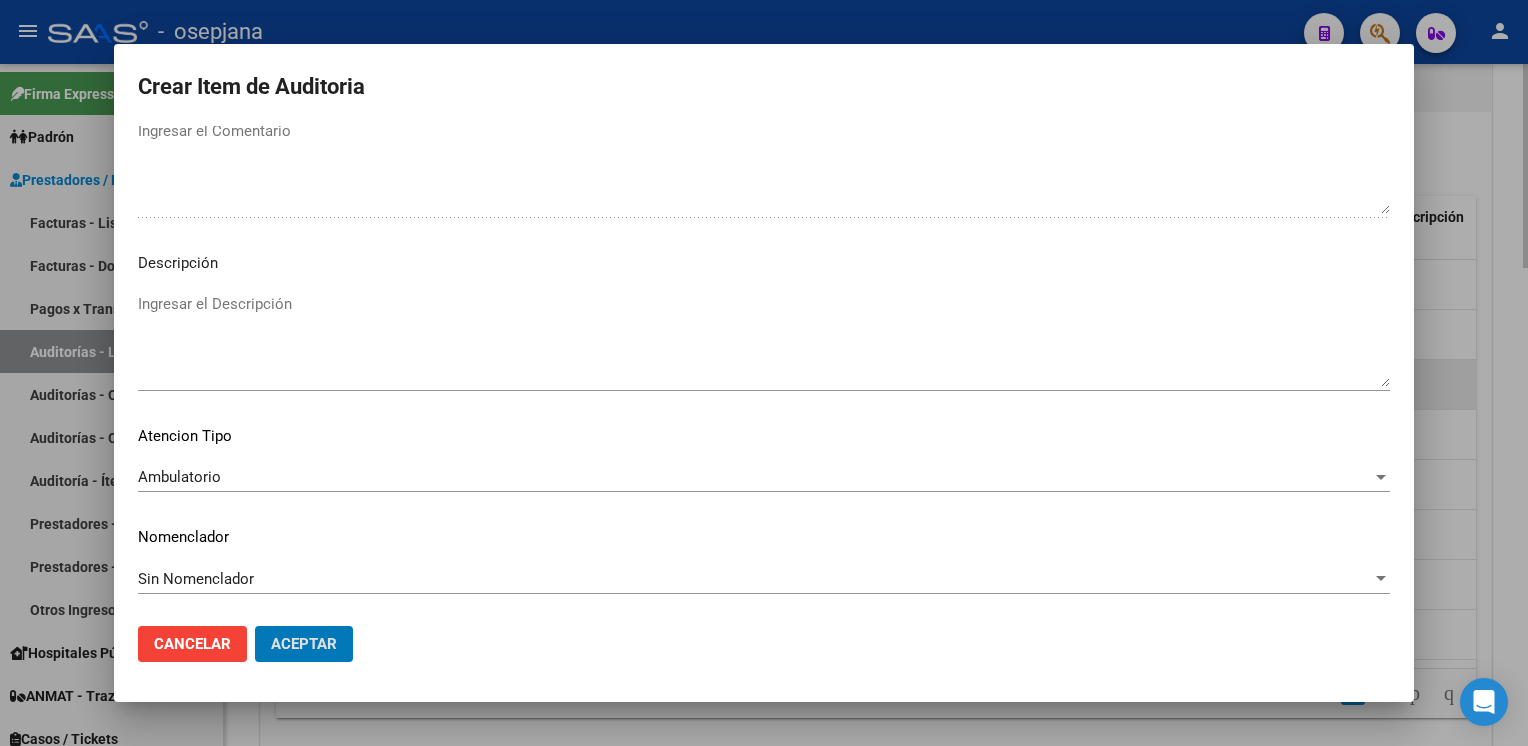 click on "Aceptar" 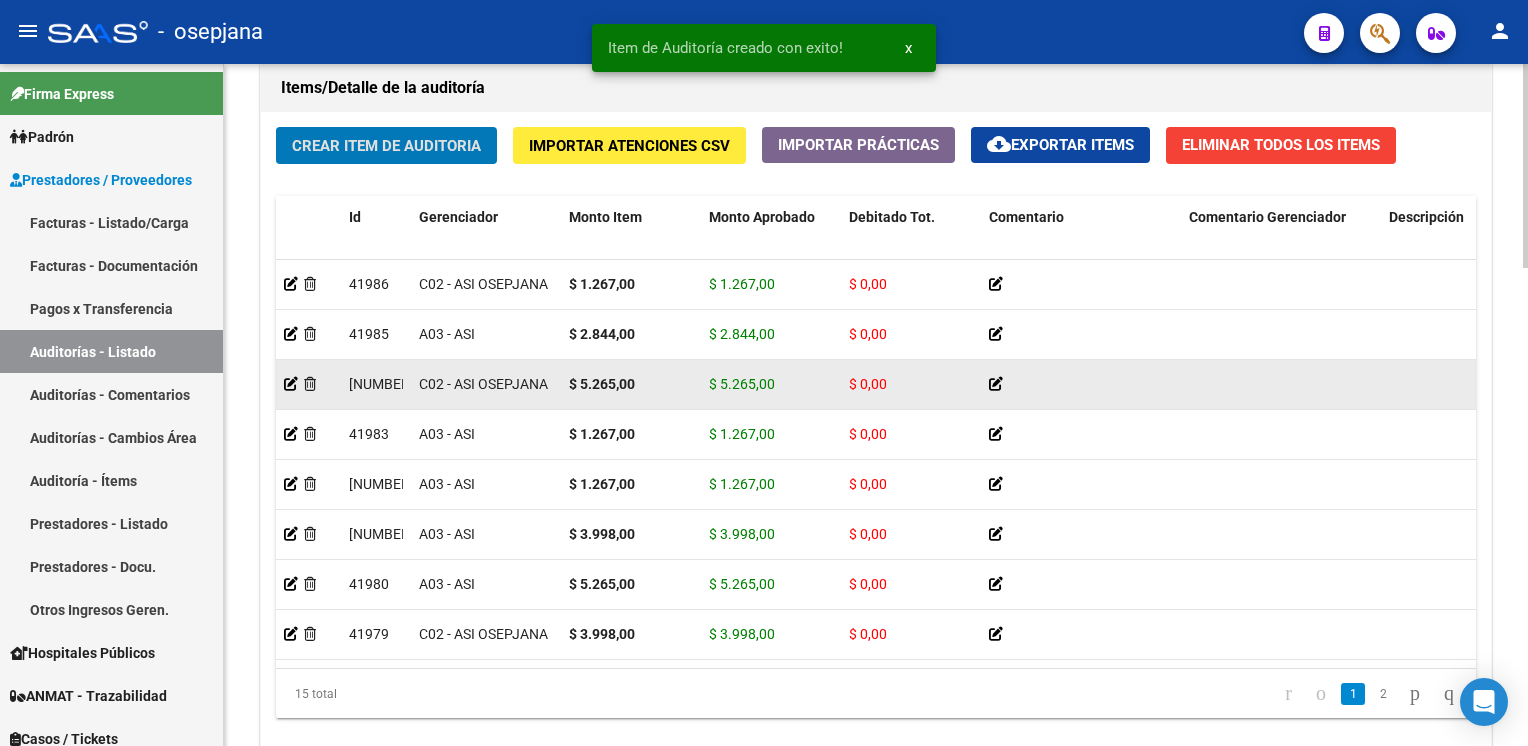 click on "Crear Item de Auditoria" 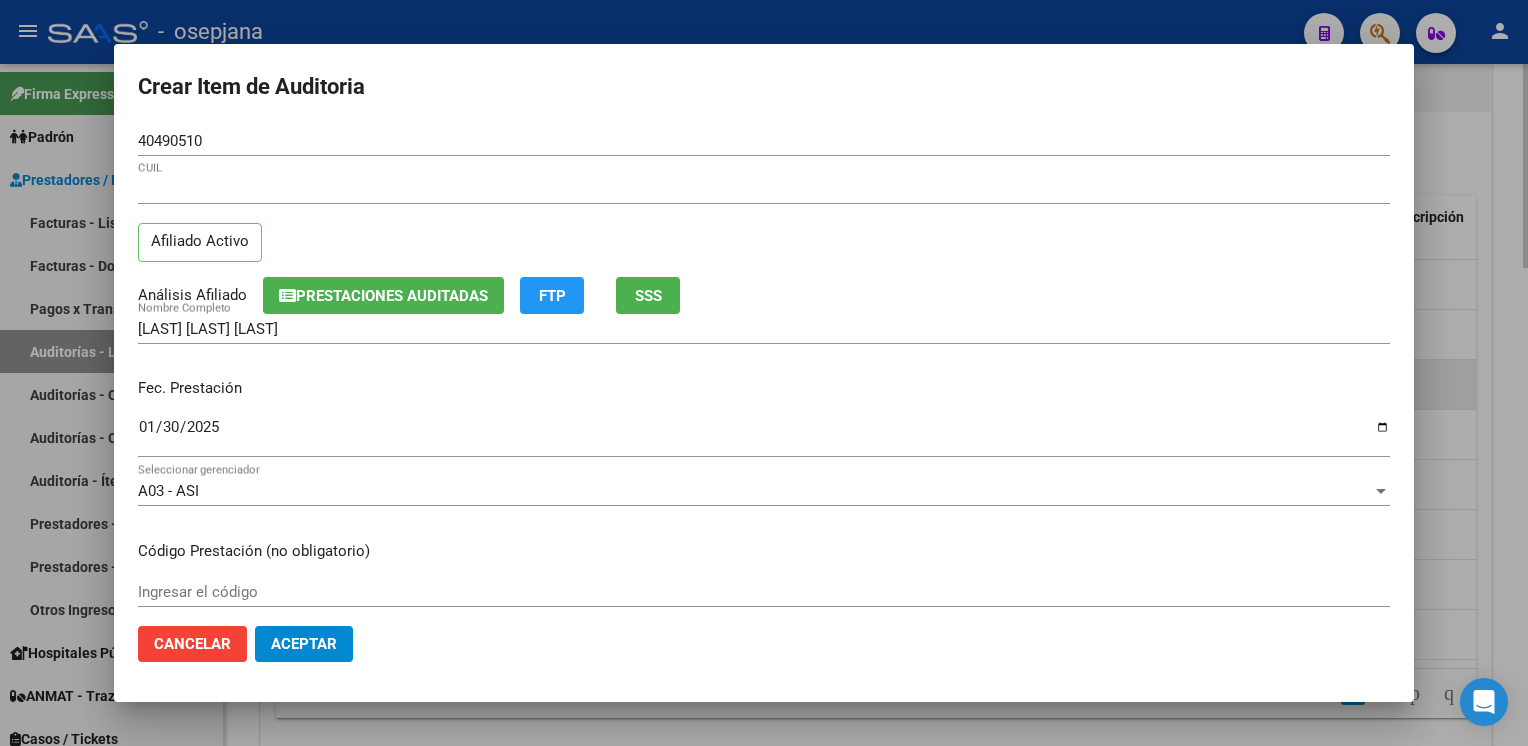 scroll, scrollTop: 324, scrollLeft: 0, axis: vertical 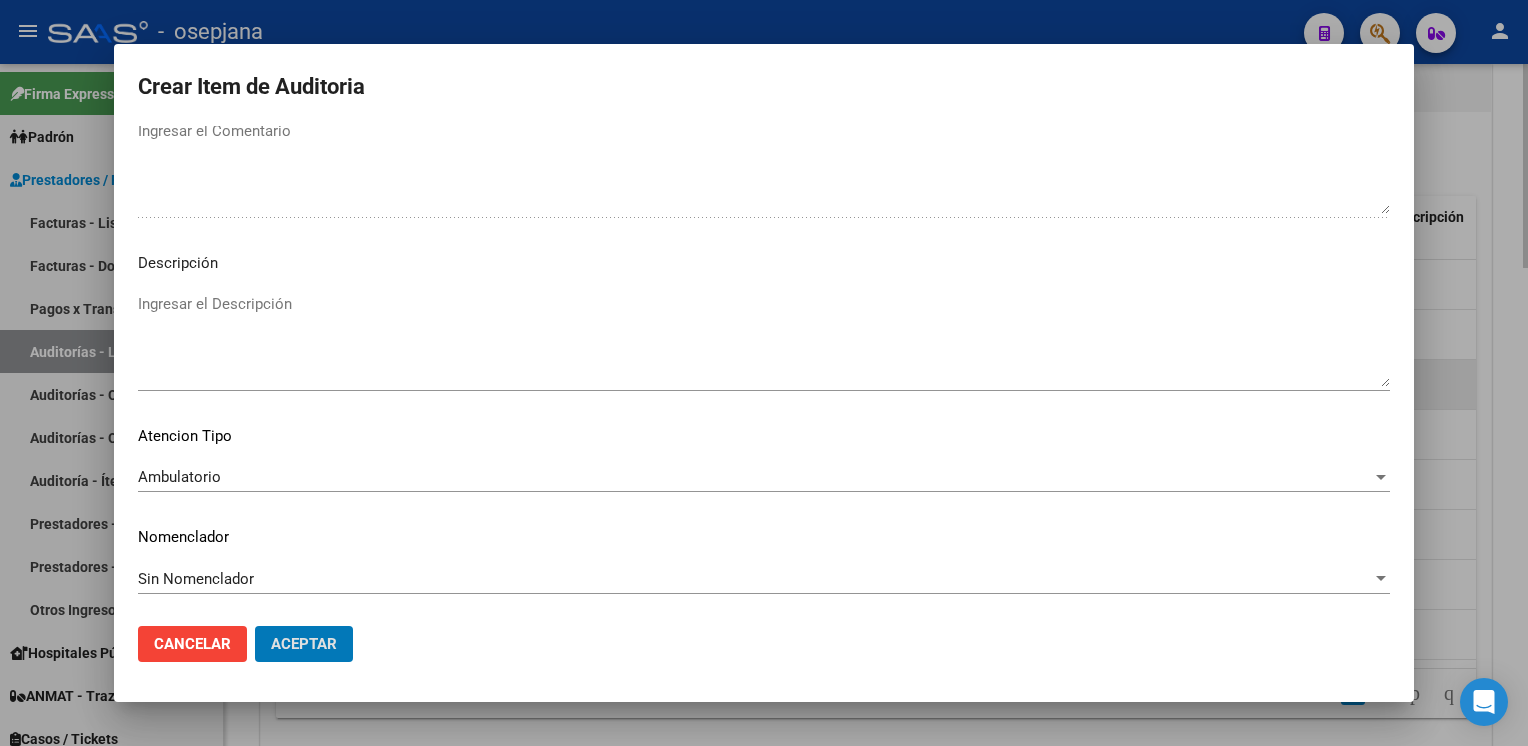 click on "Aceptar" 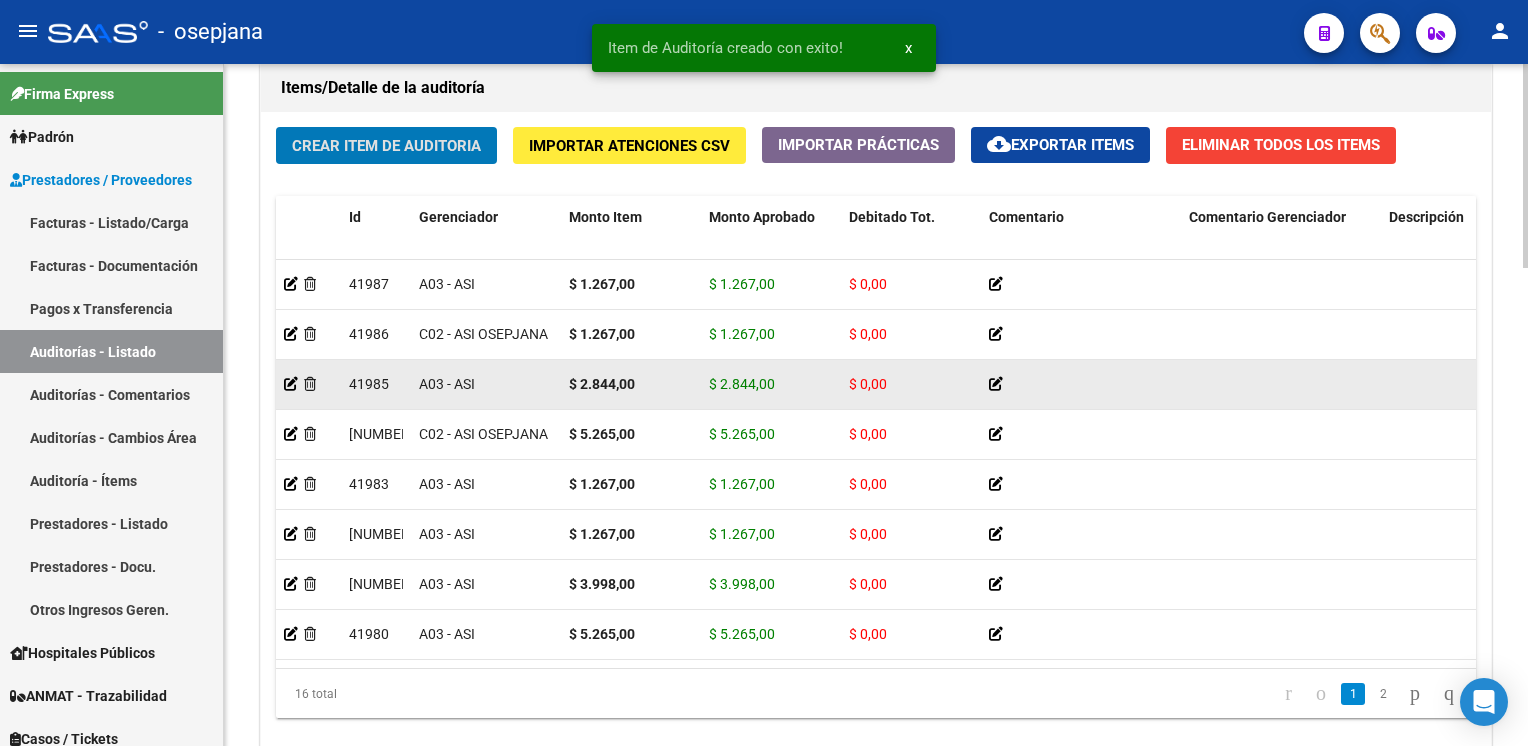 click on "Crear Item de Auditoria" 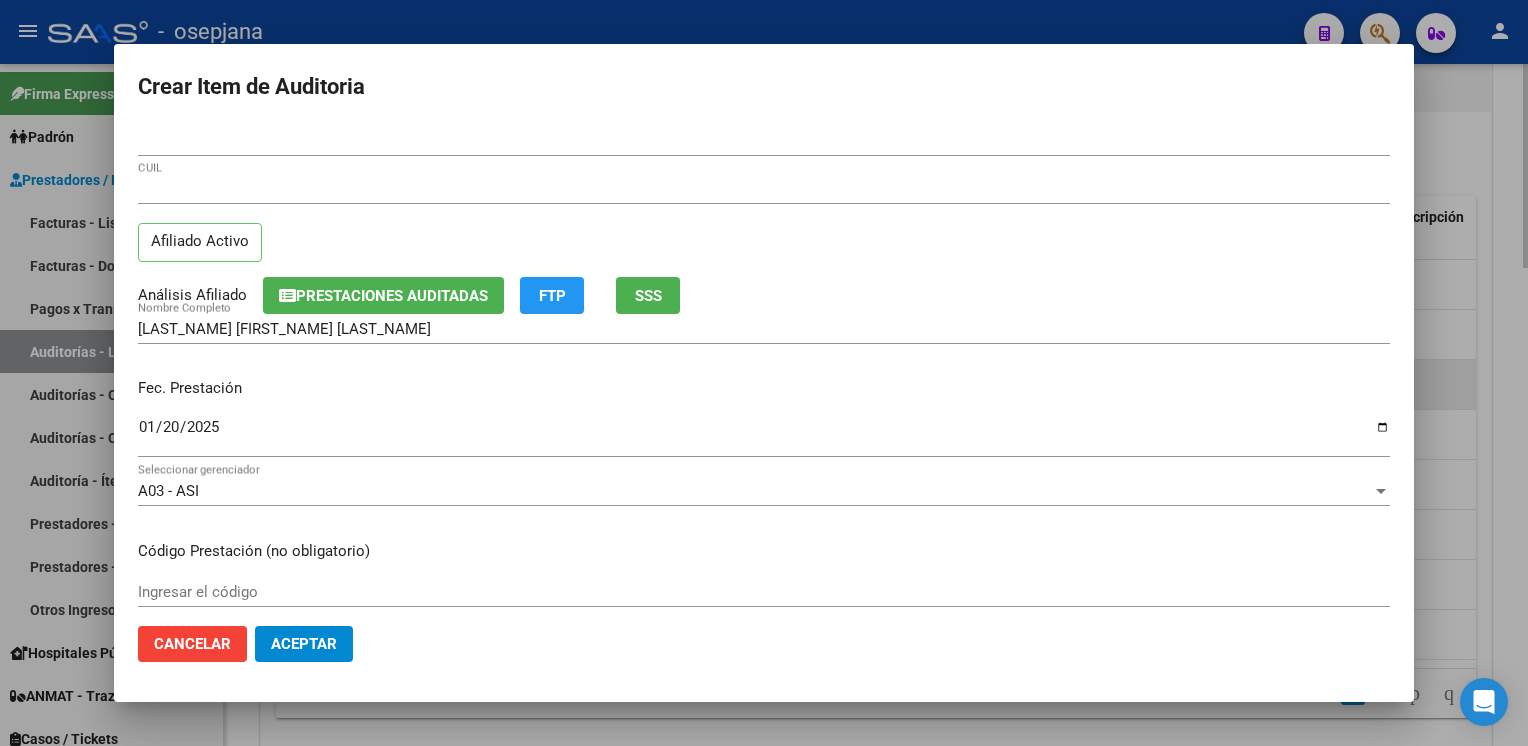 scroll, scrollTop: 324, scrollLeft: 0, axis: vertical 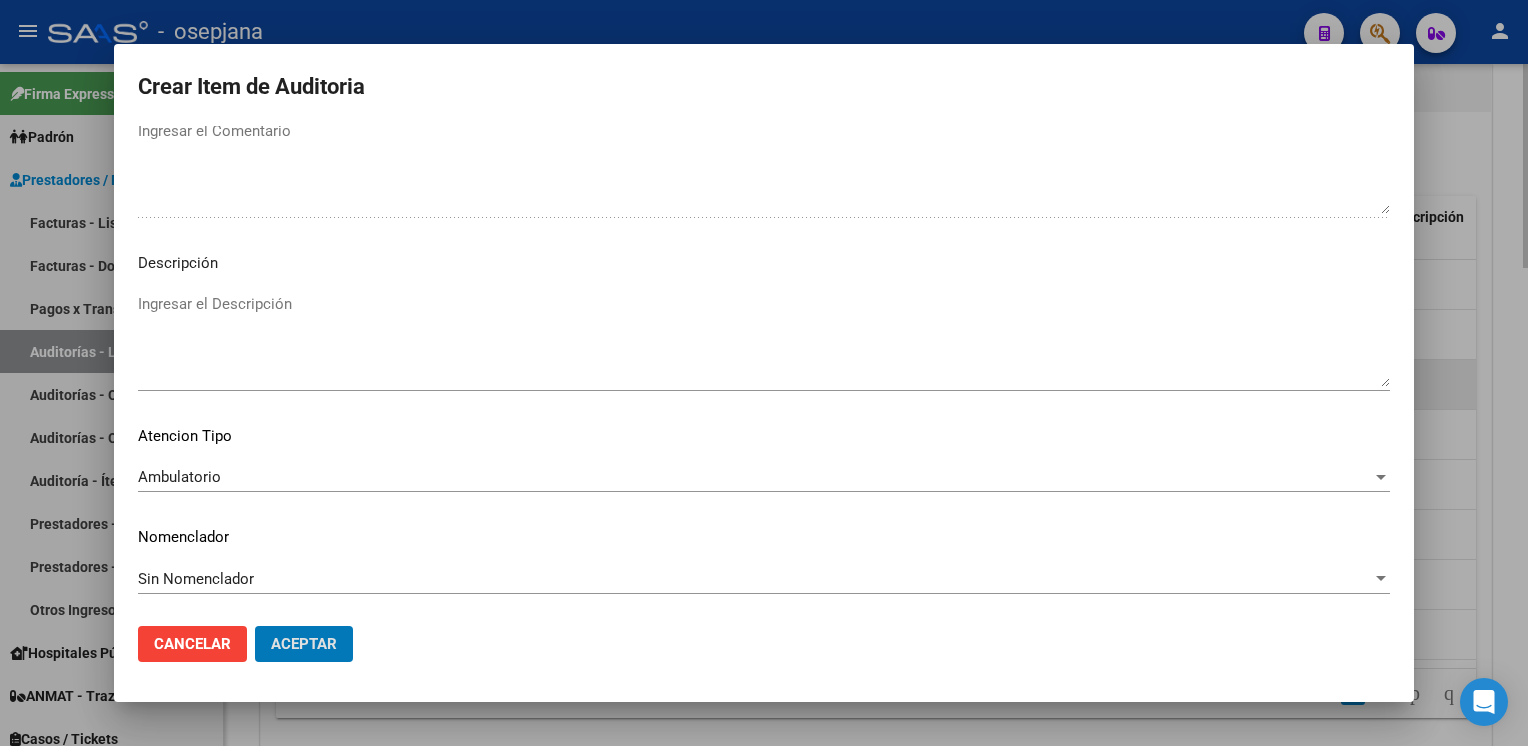 click on "Aceptar" 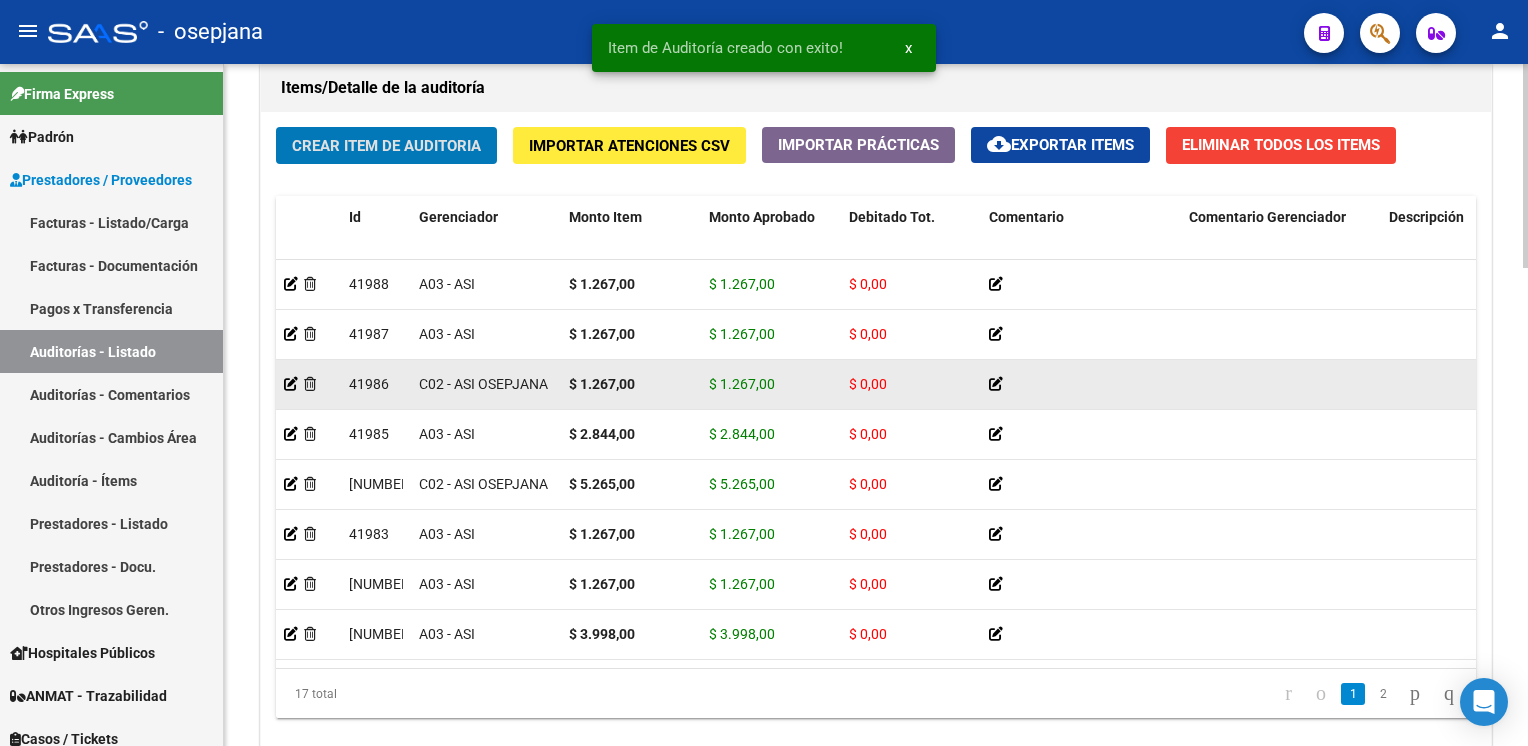 click on "Crear Item de Auditoria" 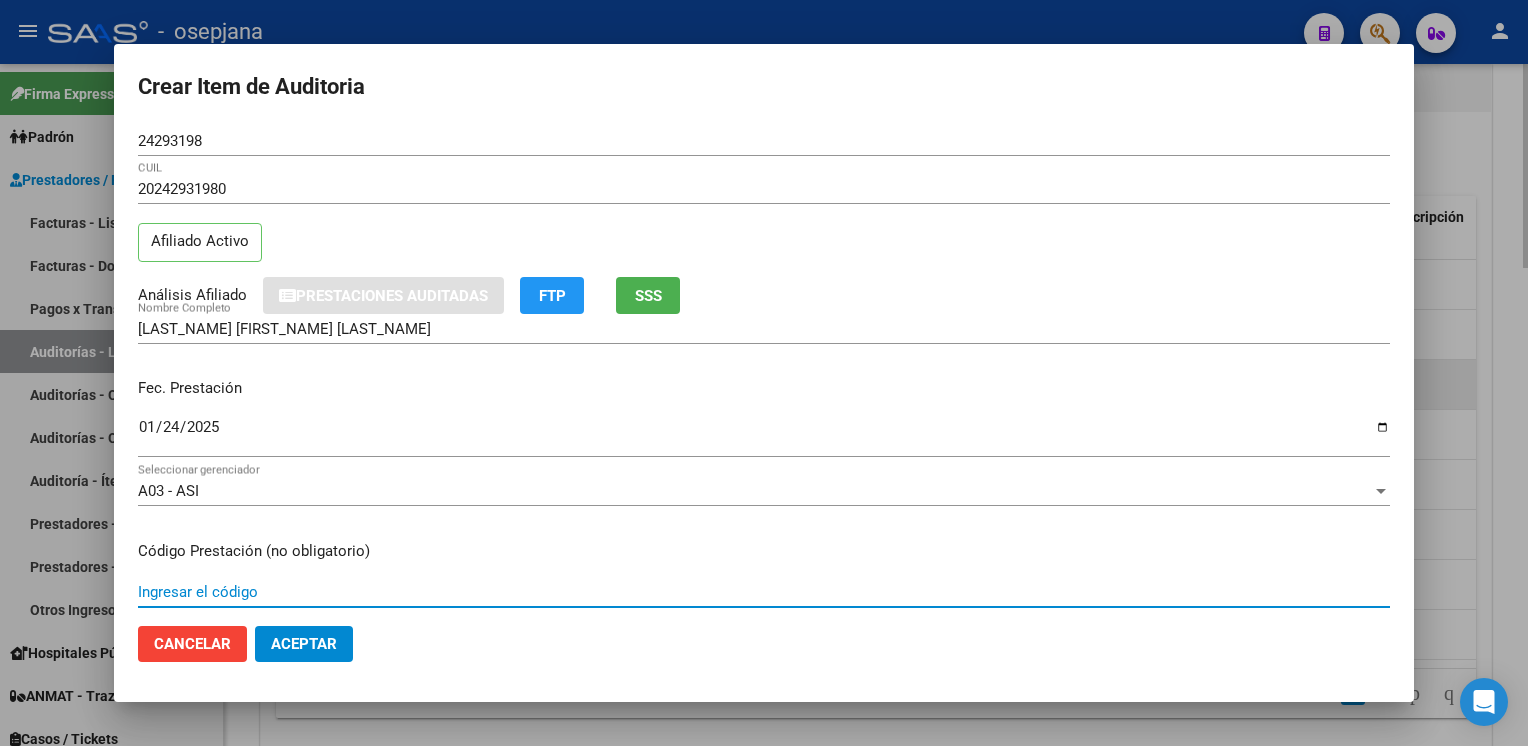 scroll, scrollTop: 324, scrollLeft: 0, axis: vertical 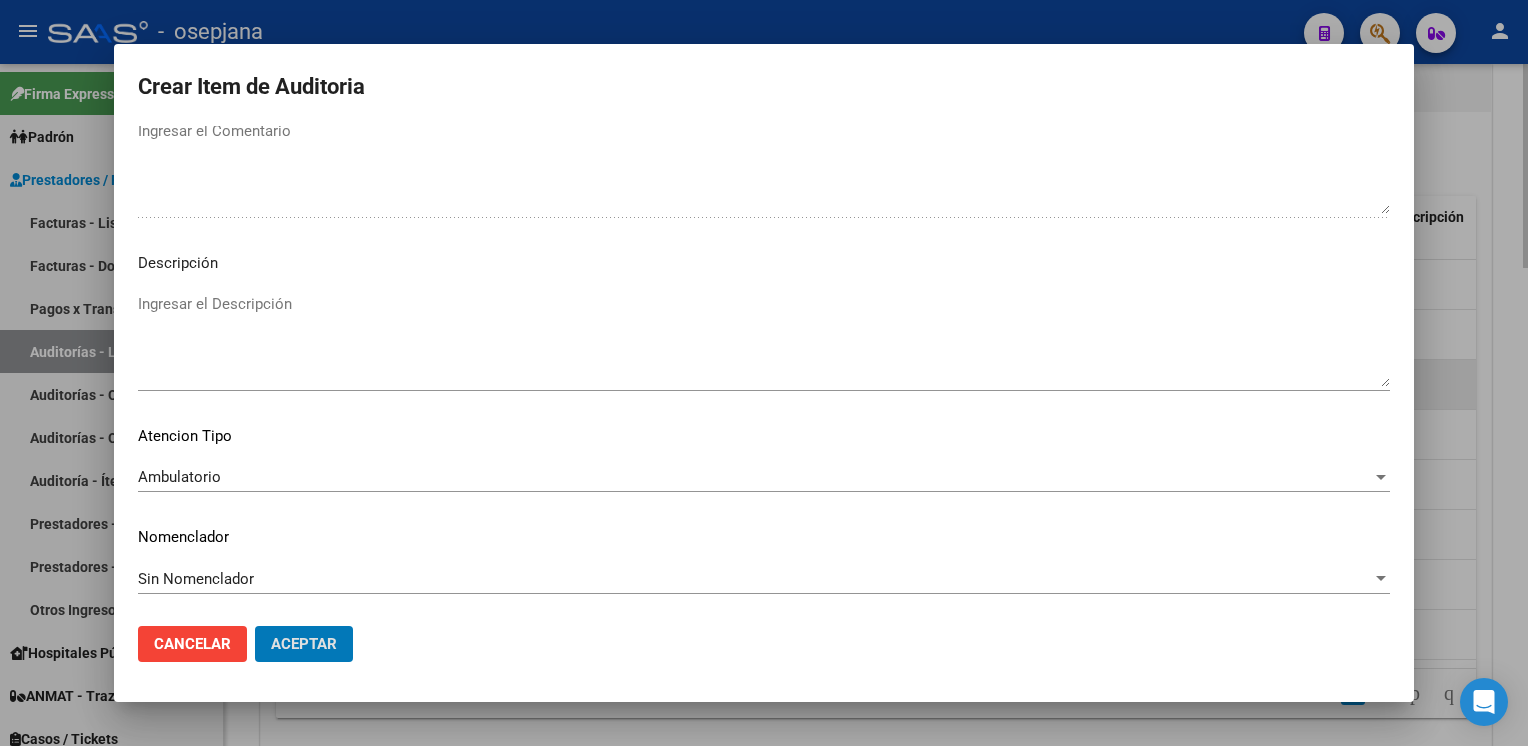 click on "Aceptar" 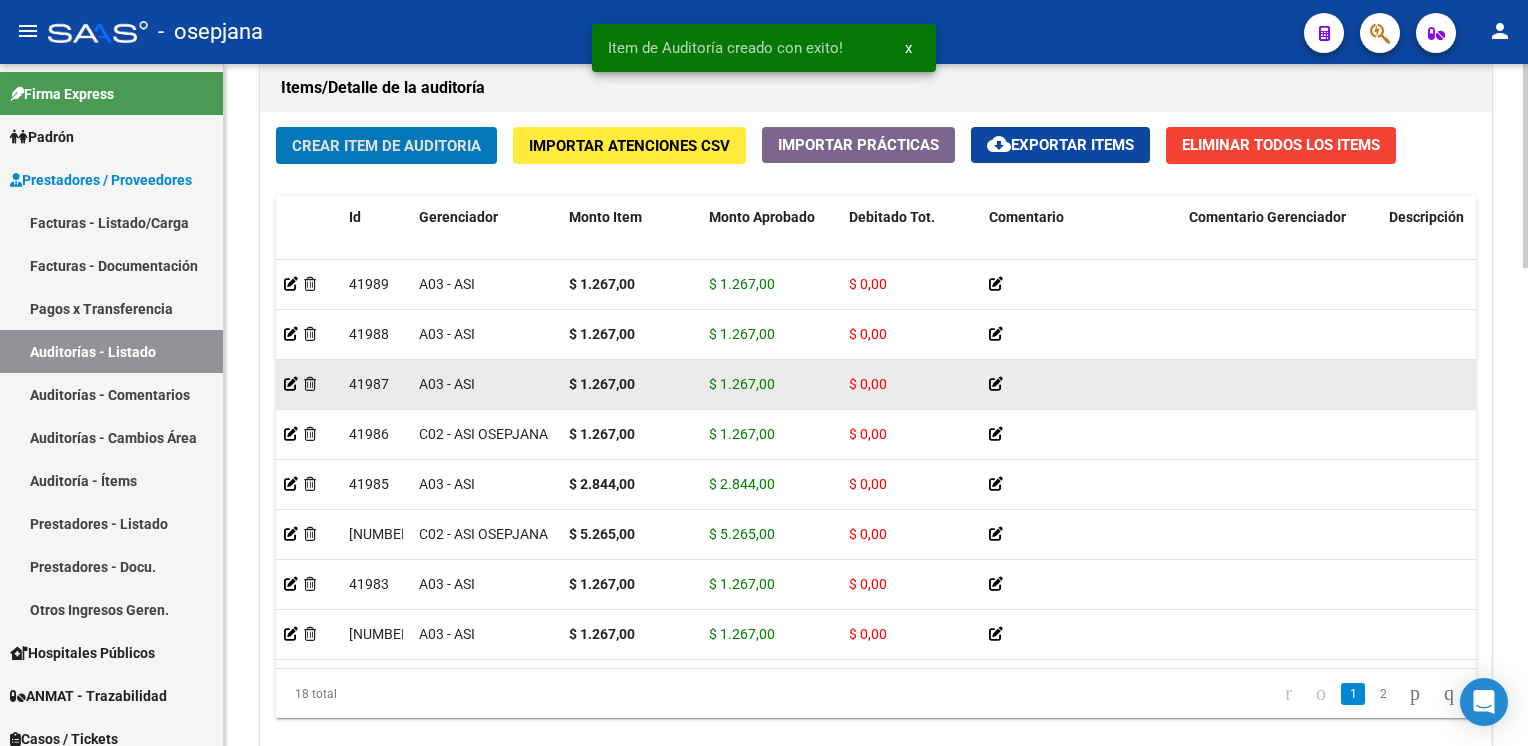 click on "Crear Item de Auditoria" 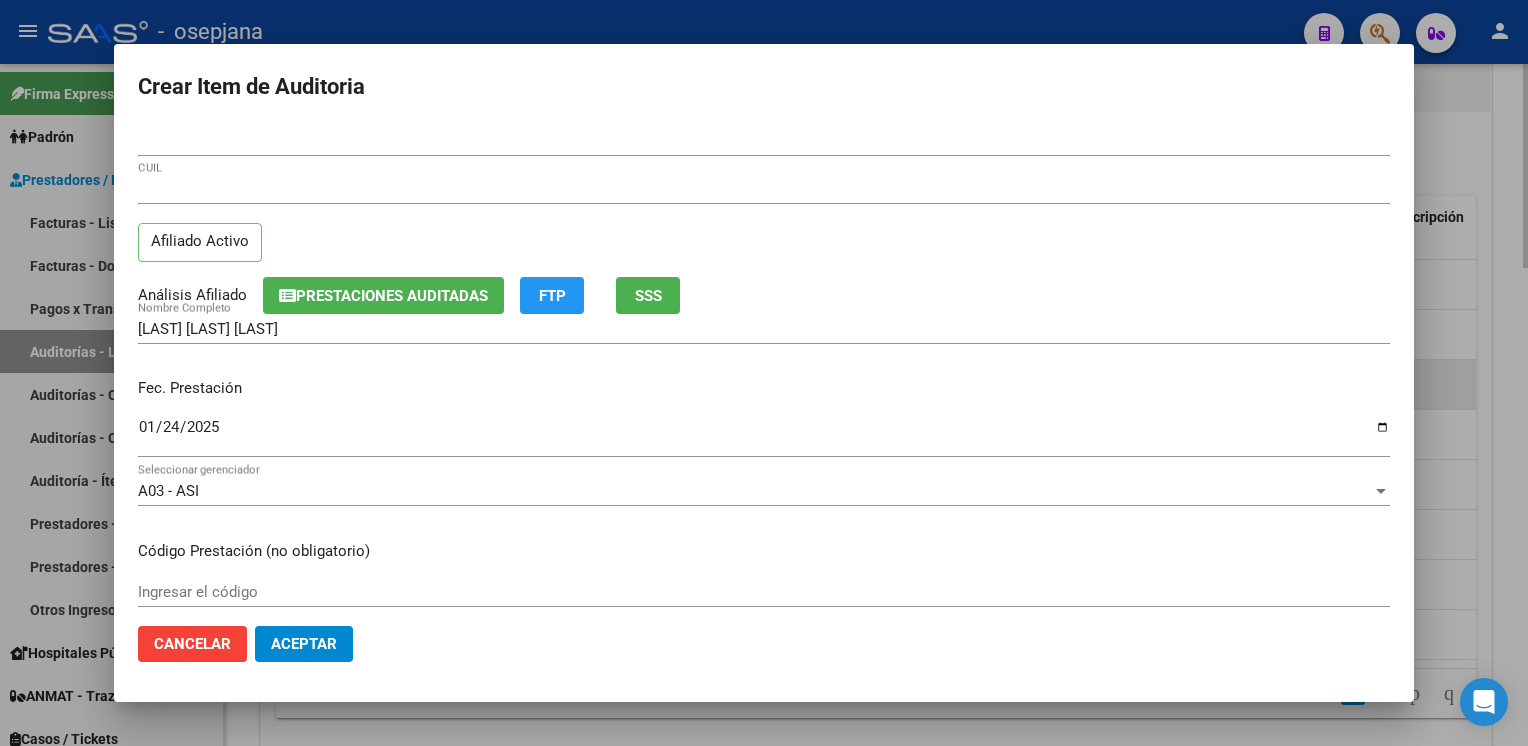 scroll, scrollTop: 324, scrollLeft: 0, axis: vertical 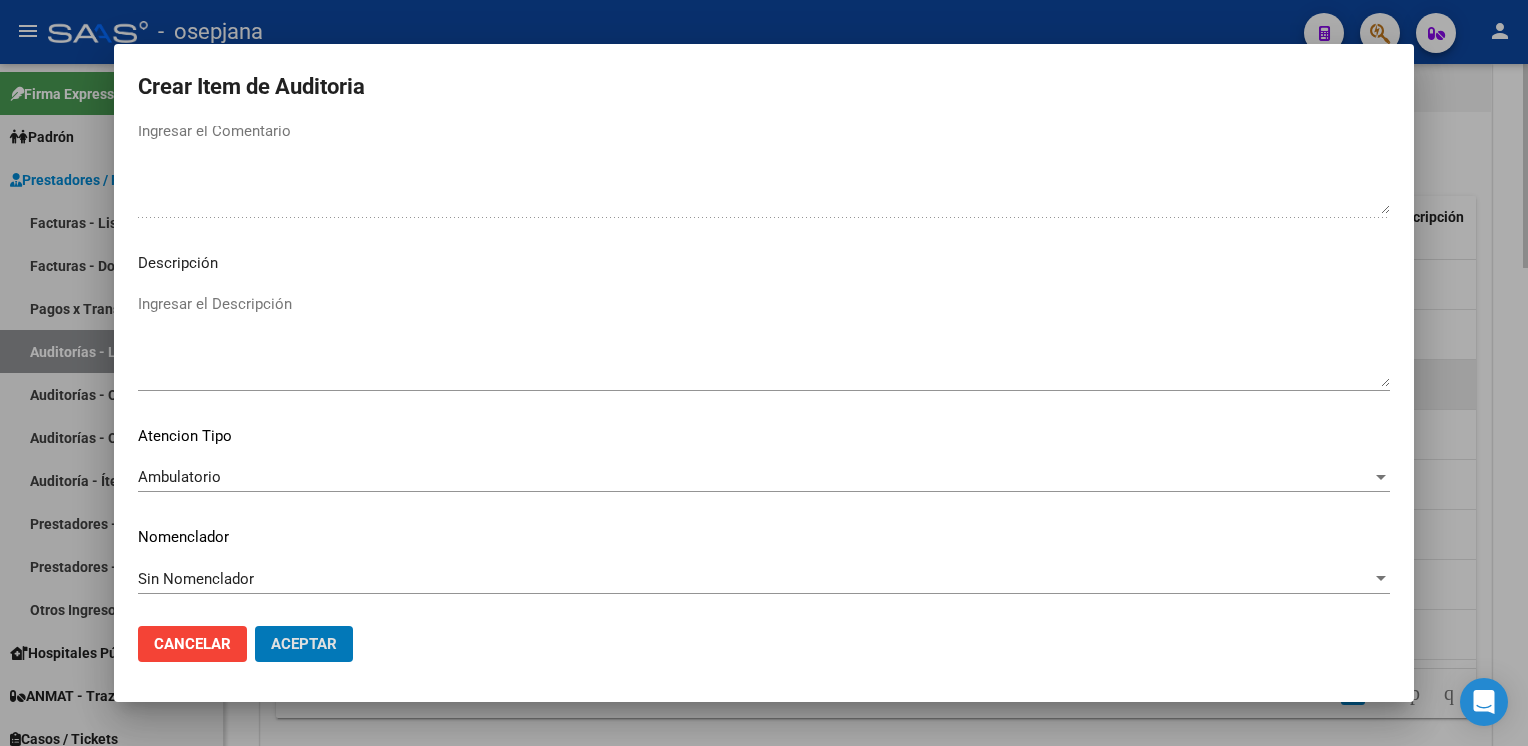 click on "Aceptar" 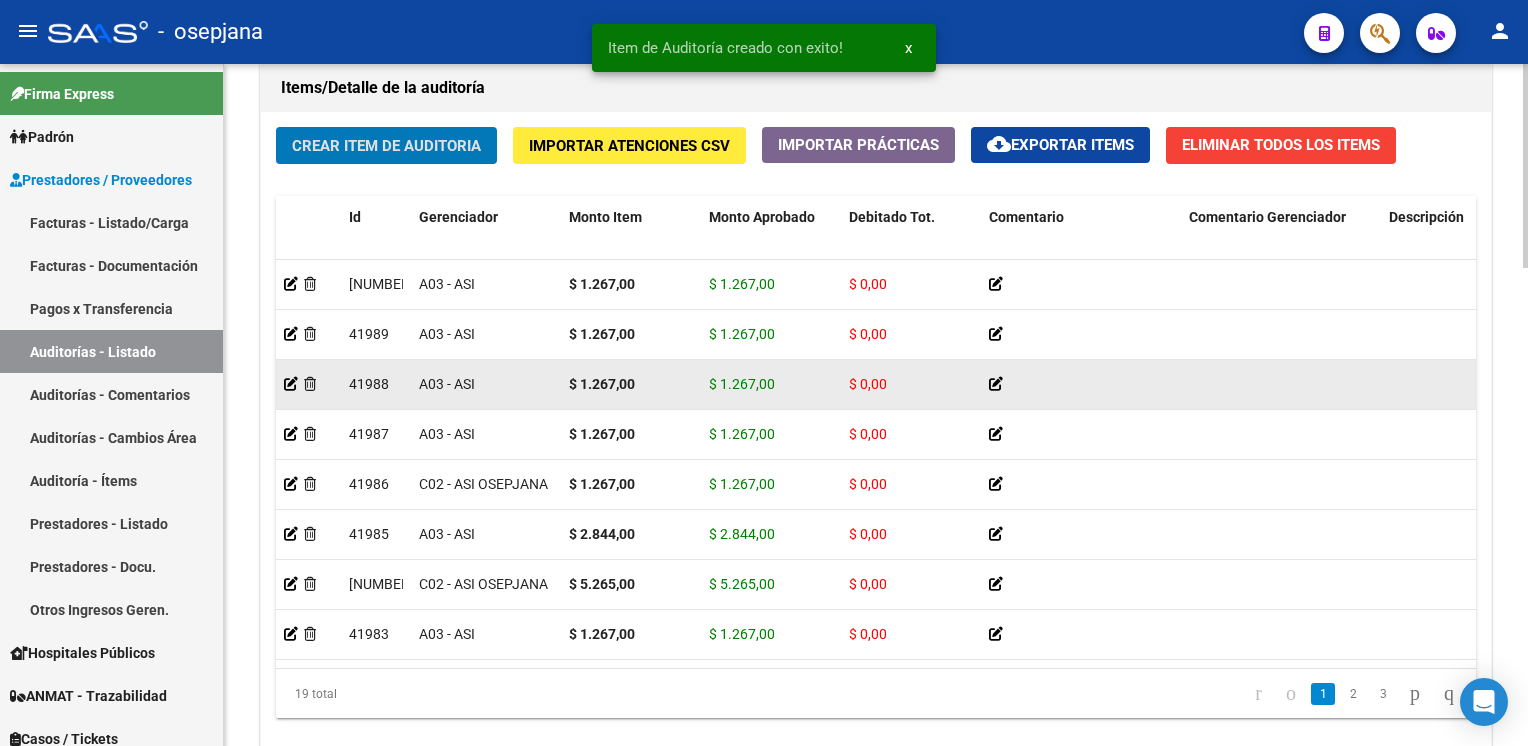 click on "Crear Item de Auditoria" 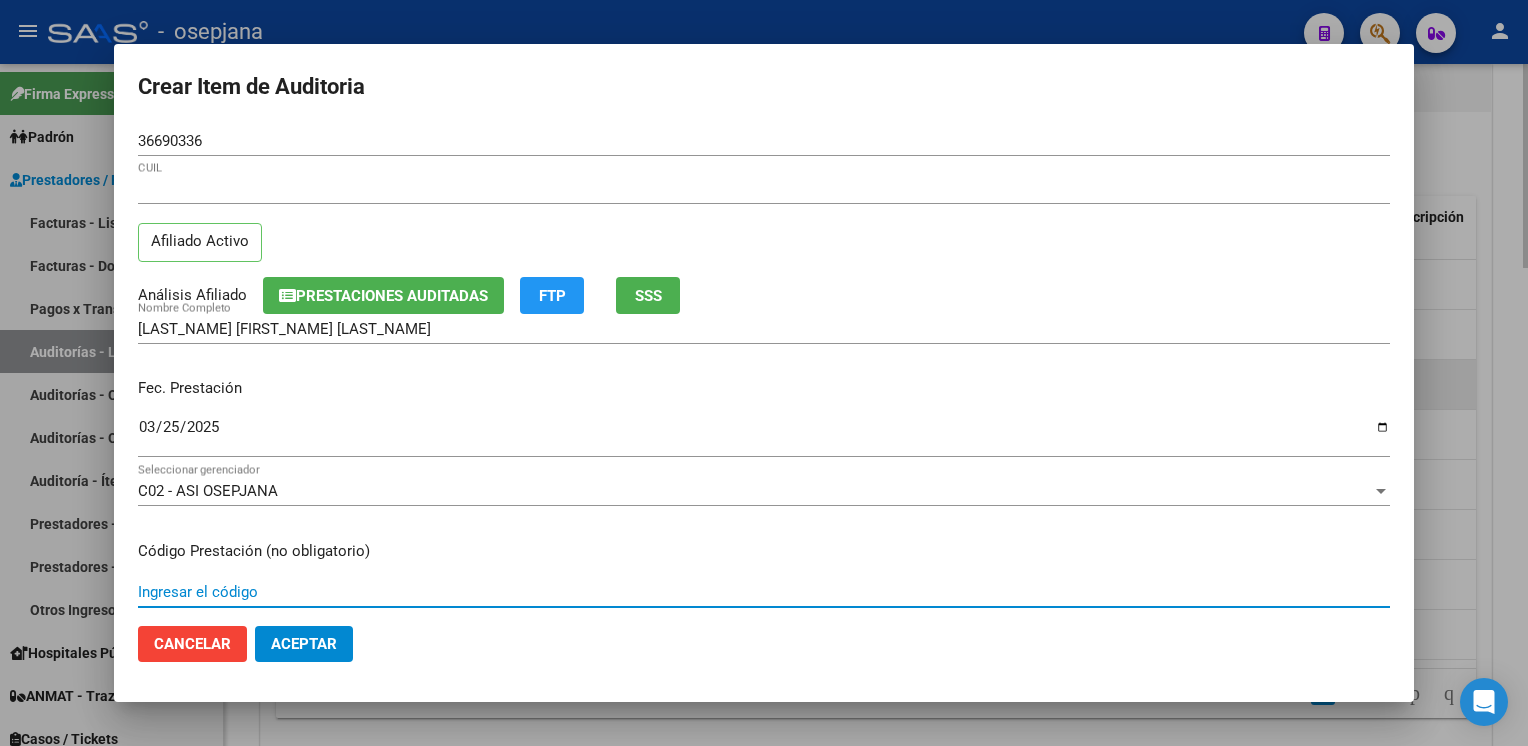 scroll, scrollTop: 324, scrollLeft: 0, axis: vertical 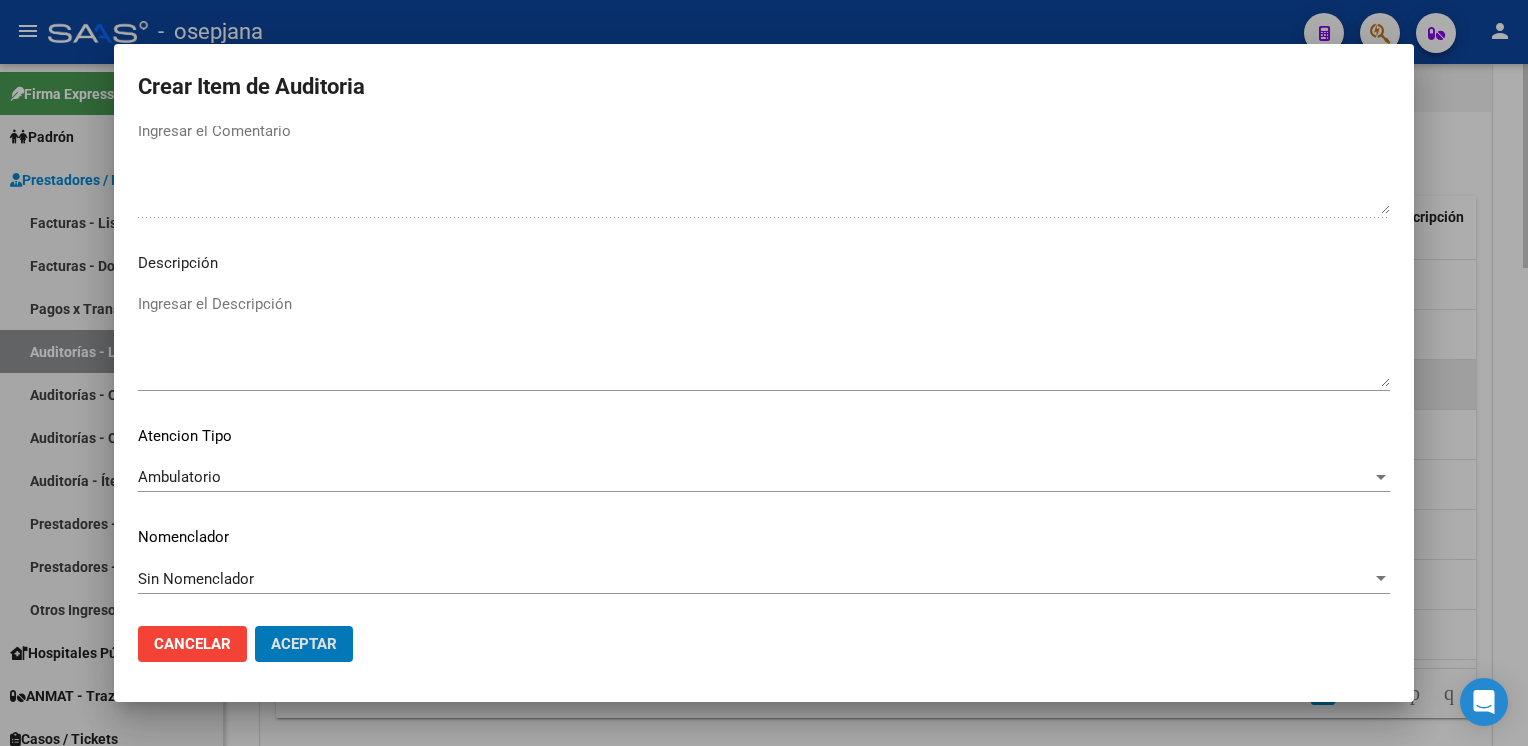 click on "Aceptar" 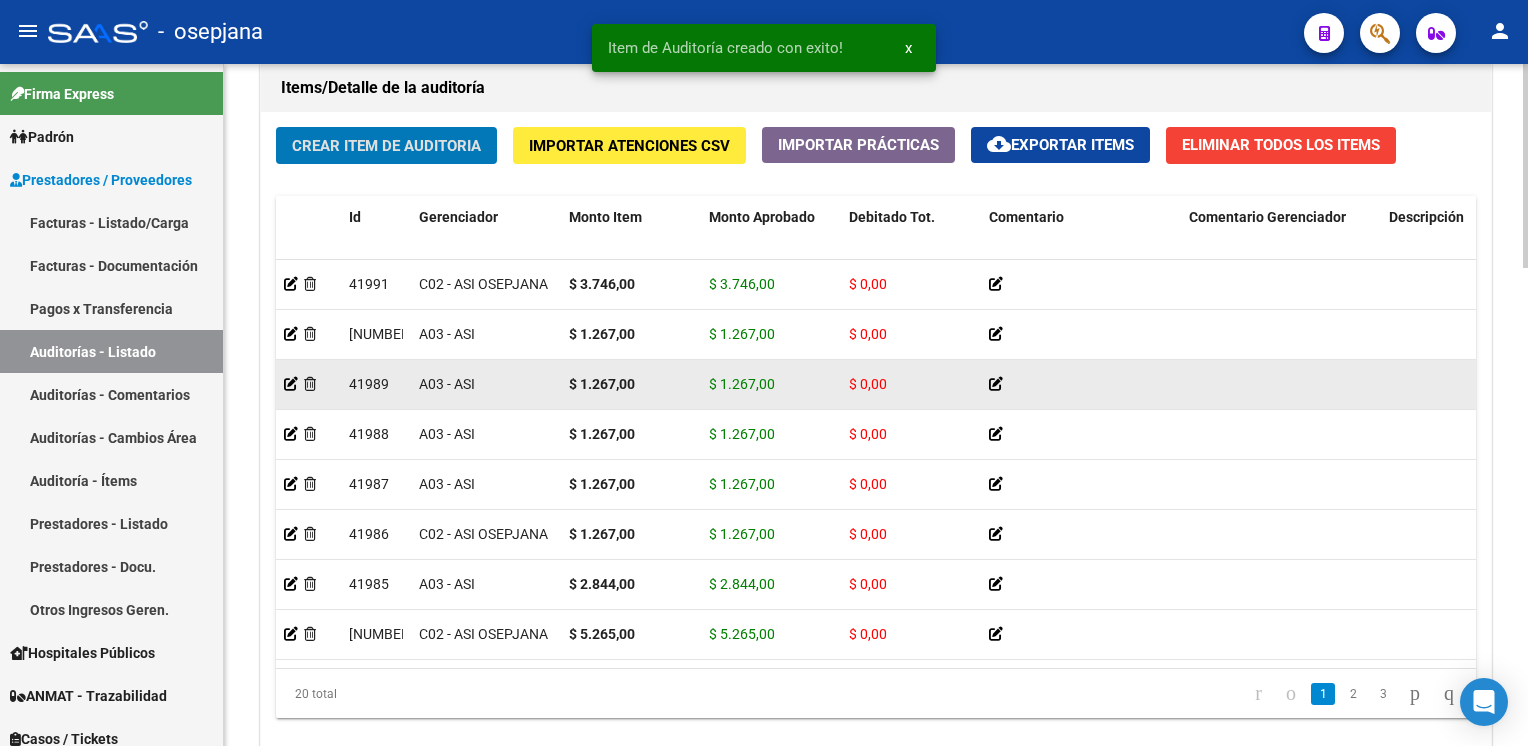 click on "Crear Item de Auditoria" 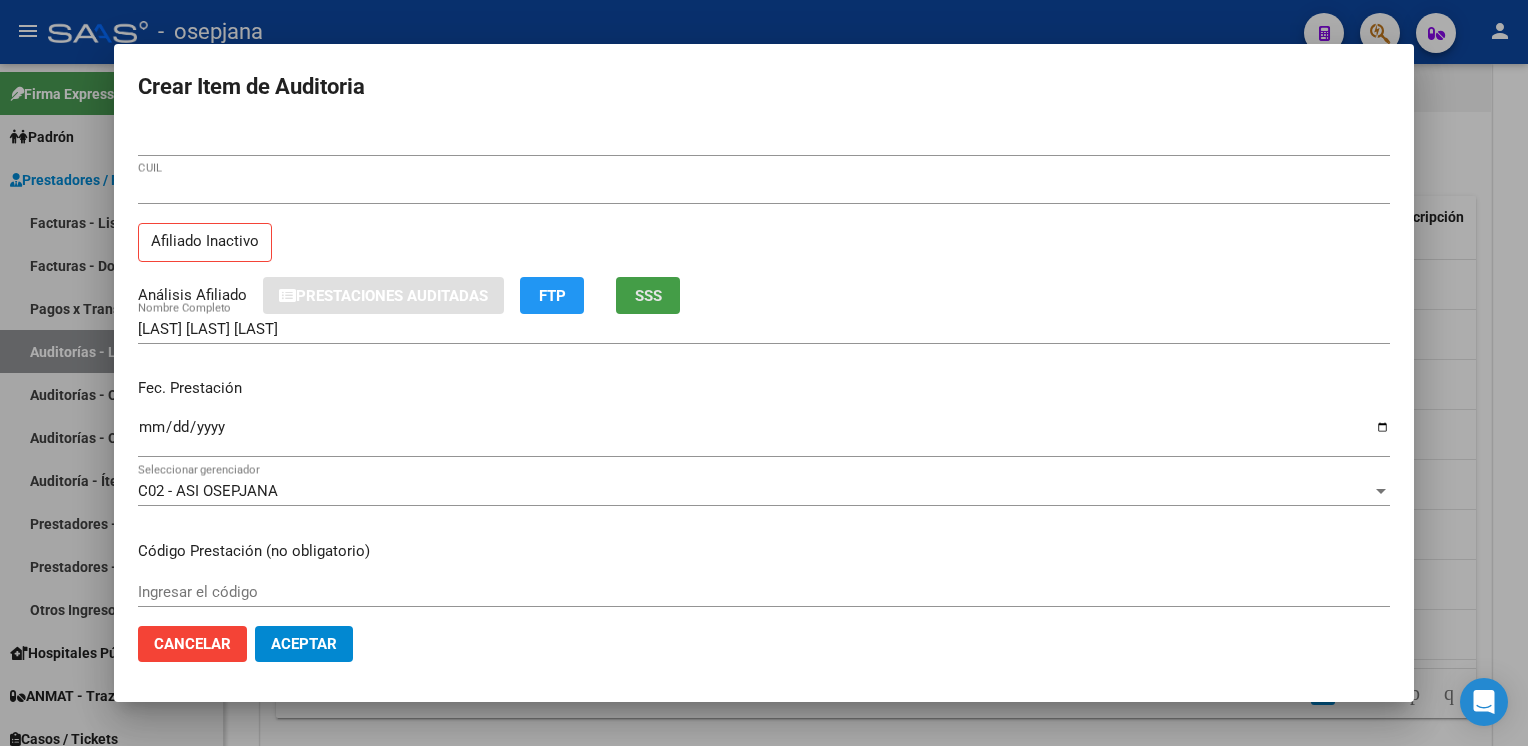 click on "SSS" 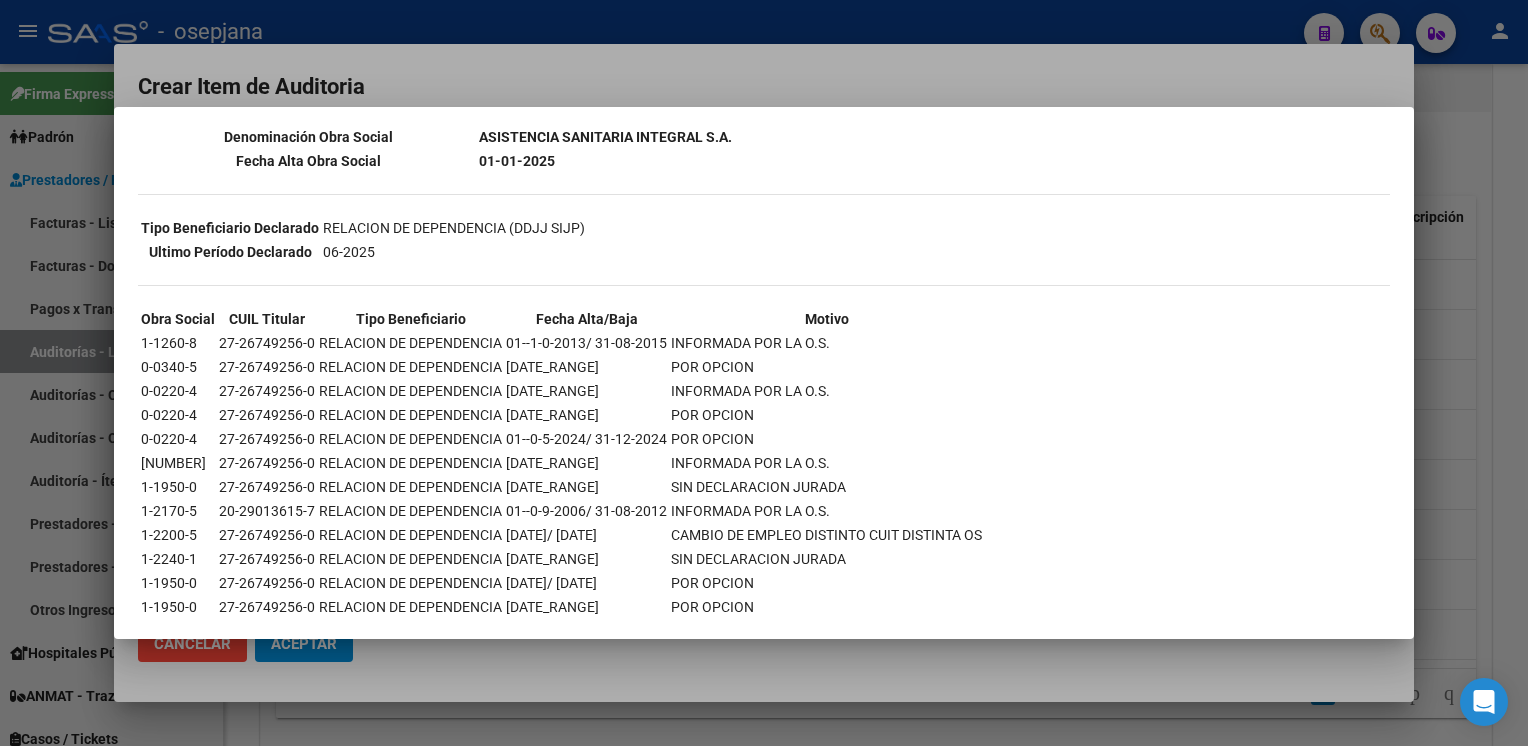 scroll, scrollTop: 378, scrollLeft: 0, axis: vertical 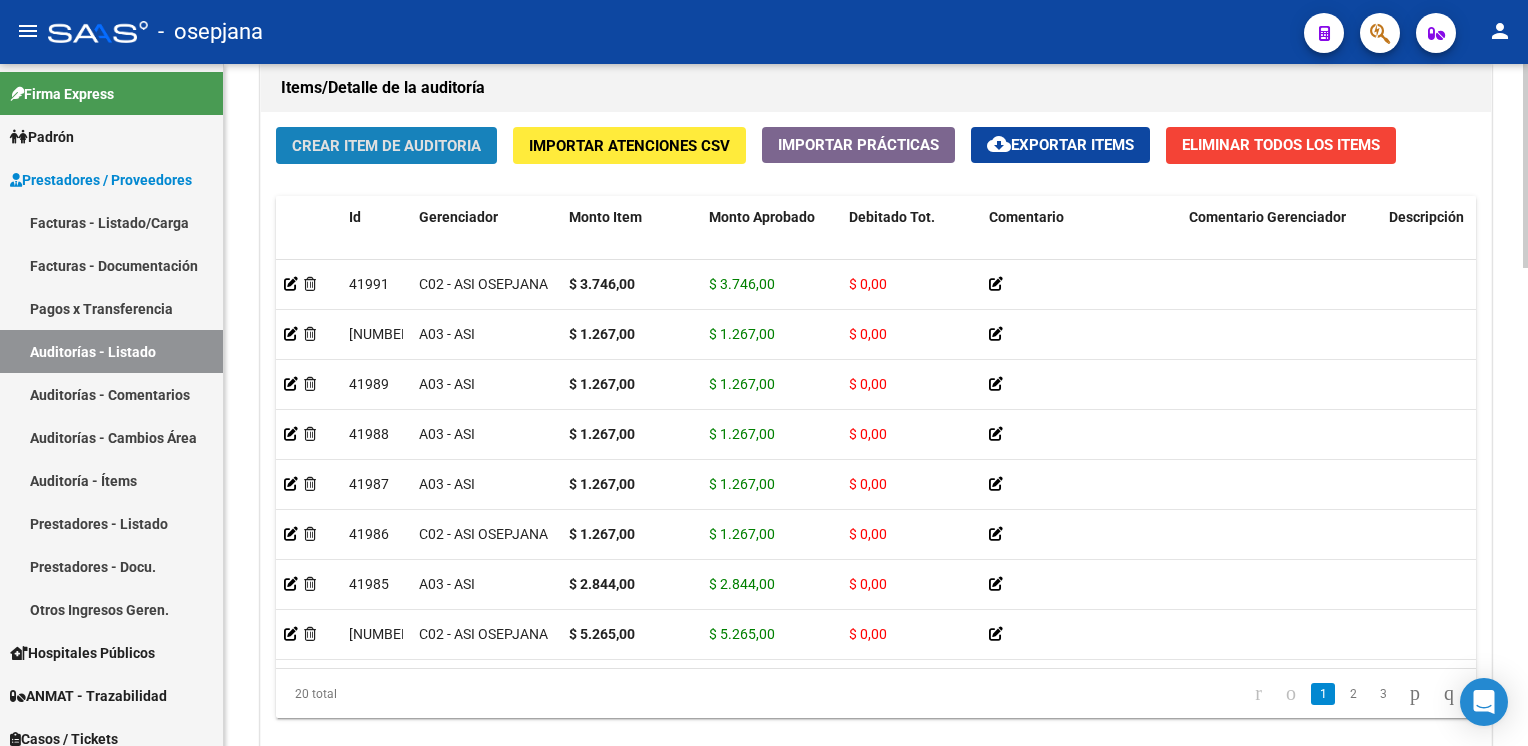 click on "Crear Item de Auditoria" 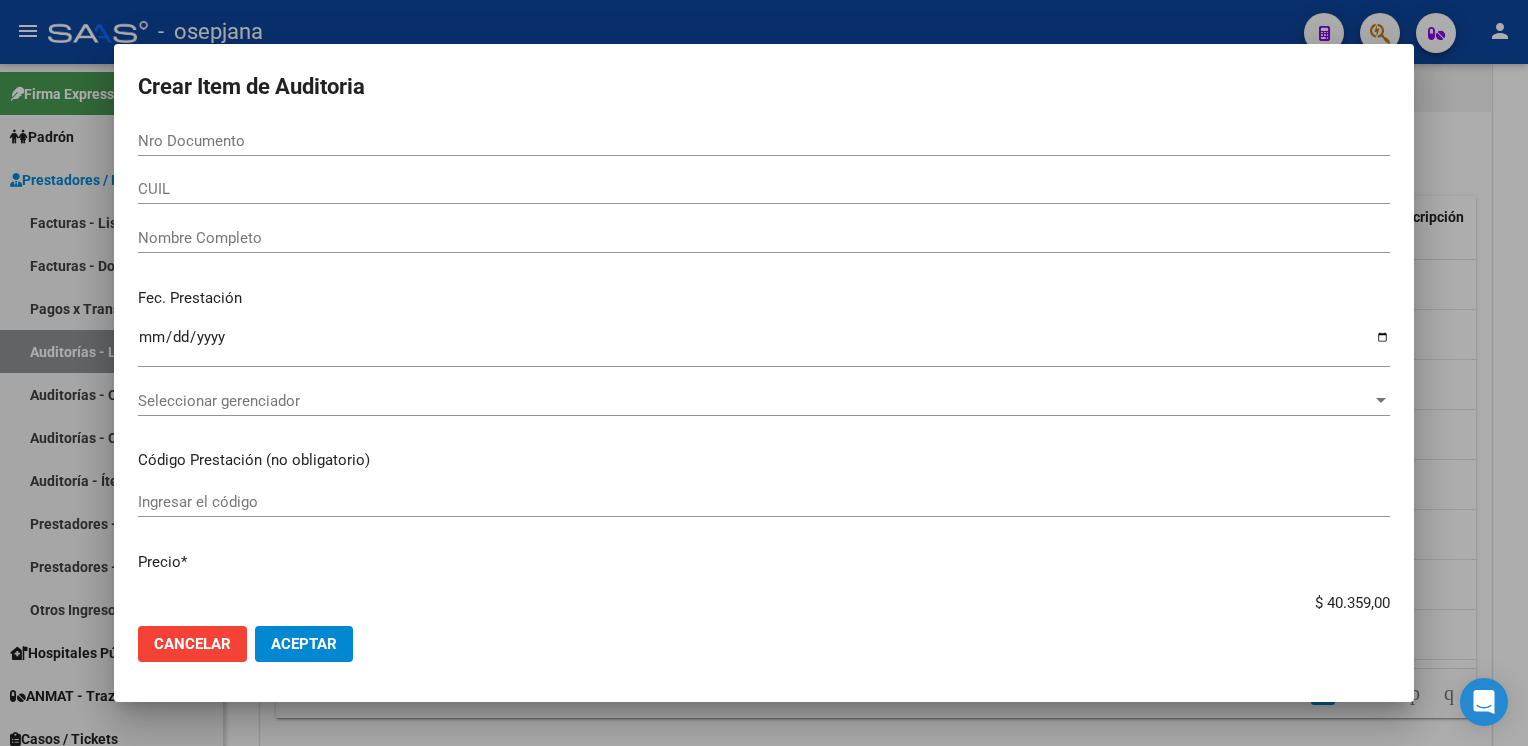 click at bounding box center [764, 373] 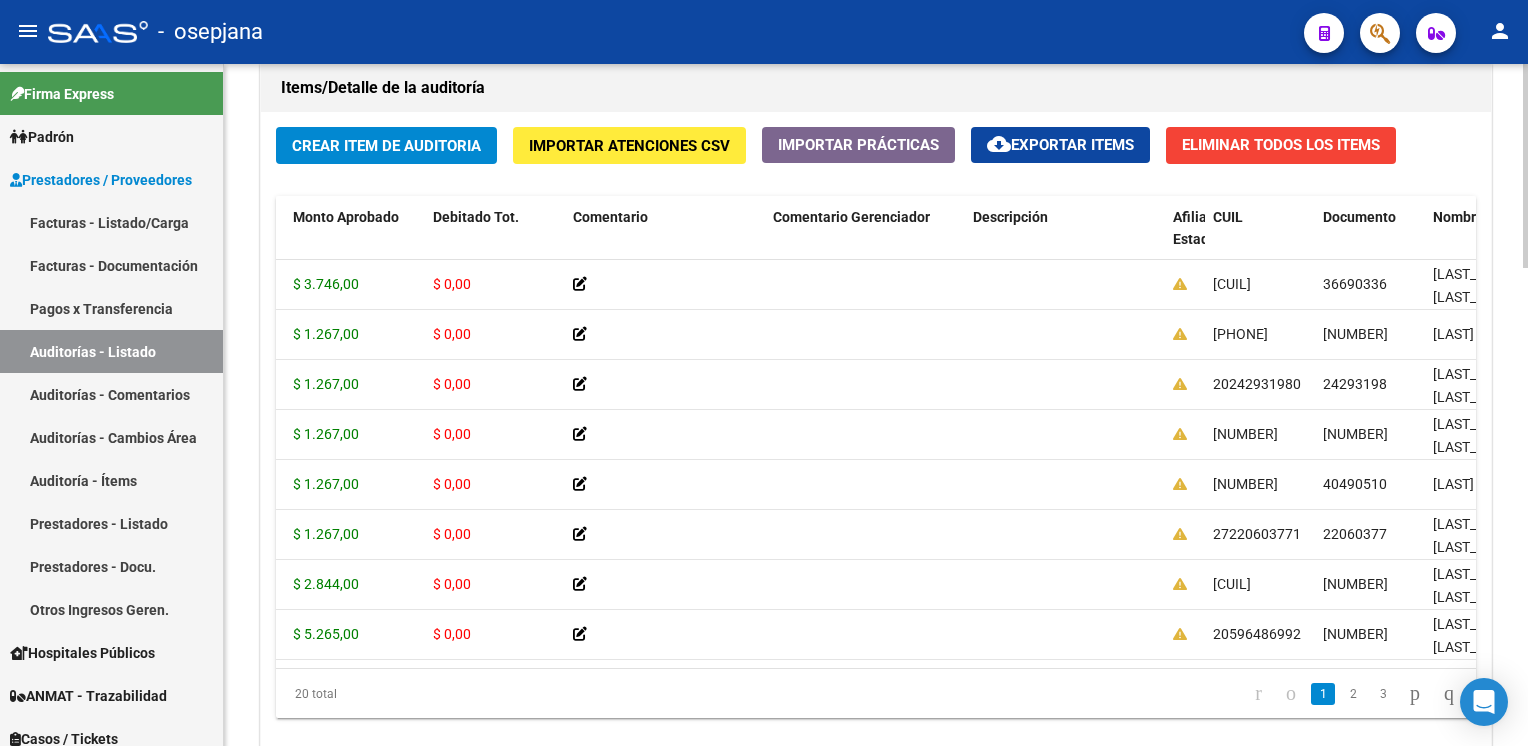 scroll, scrollTop: 0, scrollLeft: 0, axis: both 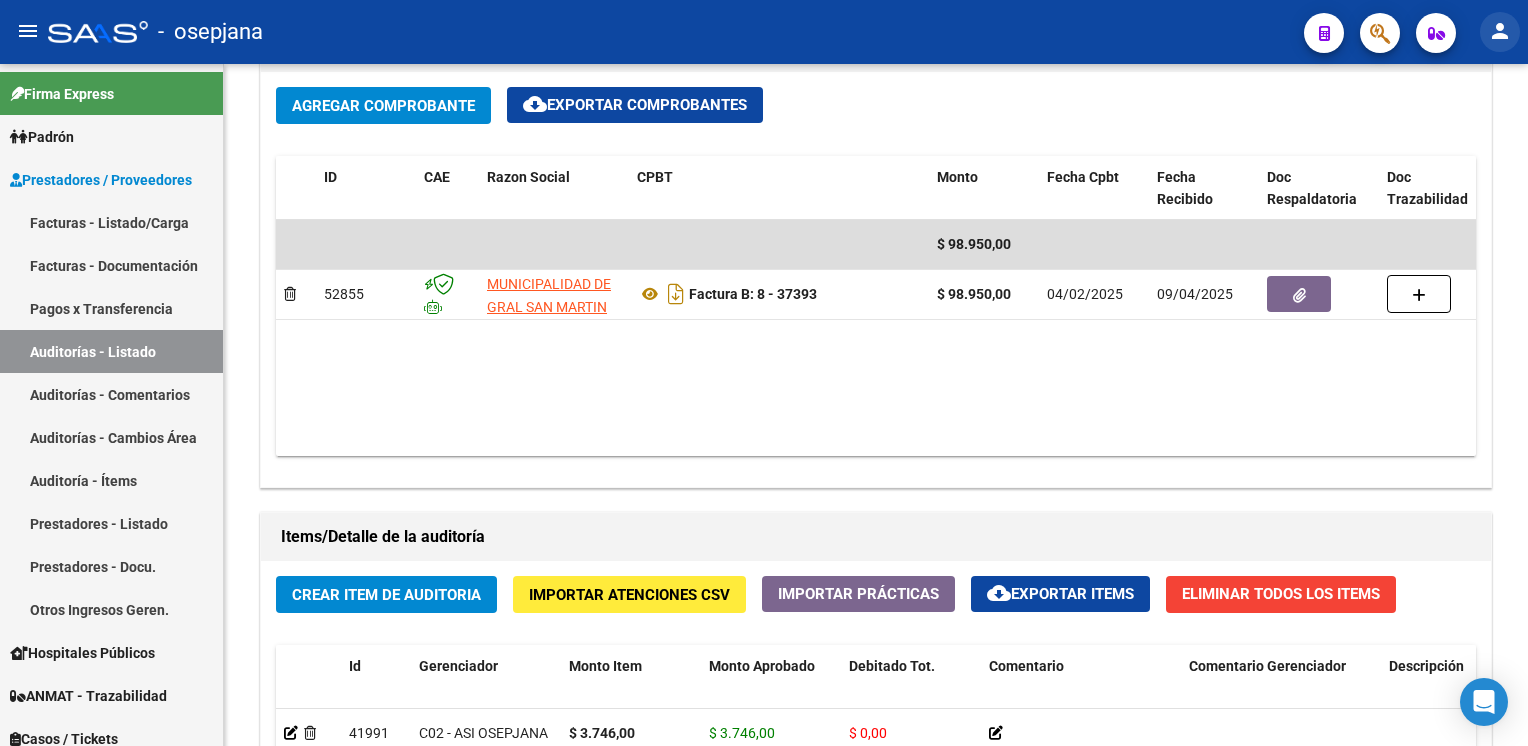 click on "person" 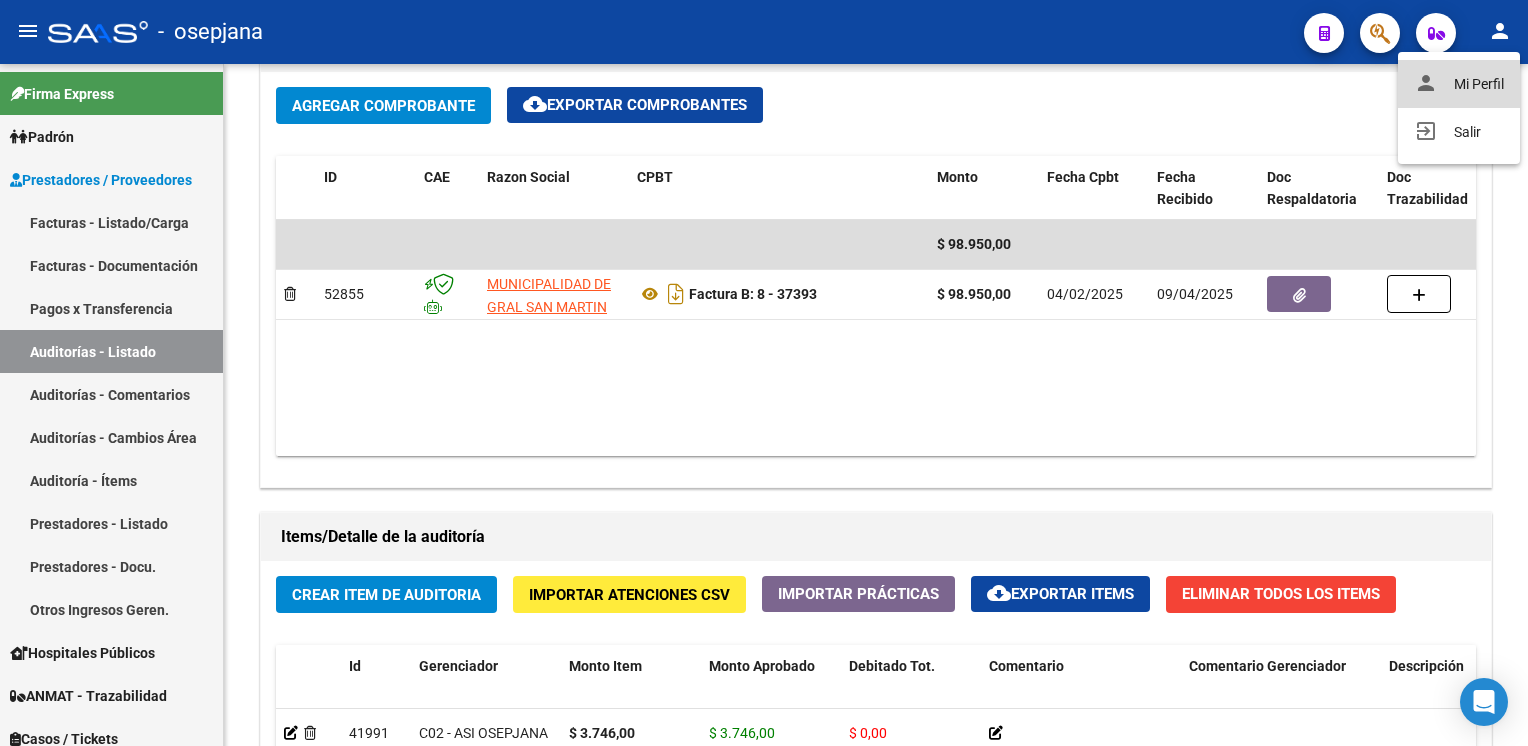 click on "person  Mi Perfil" at bounding box center (1459, 84) 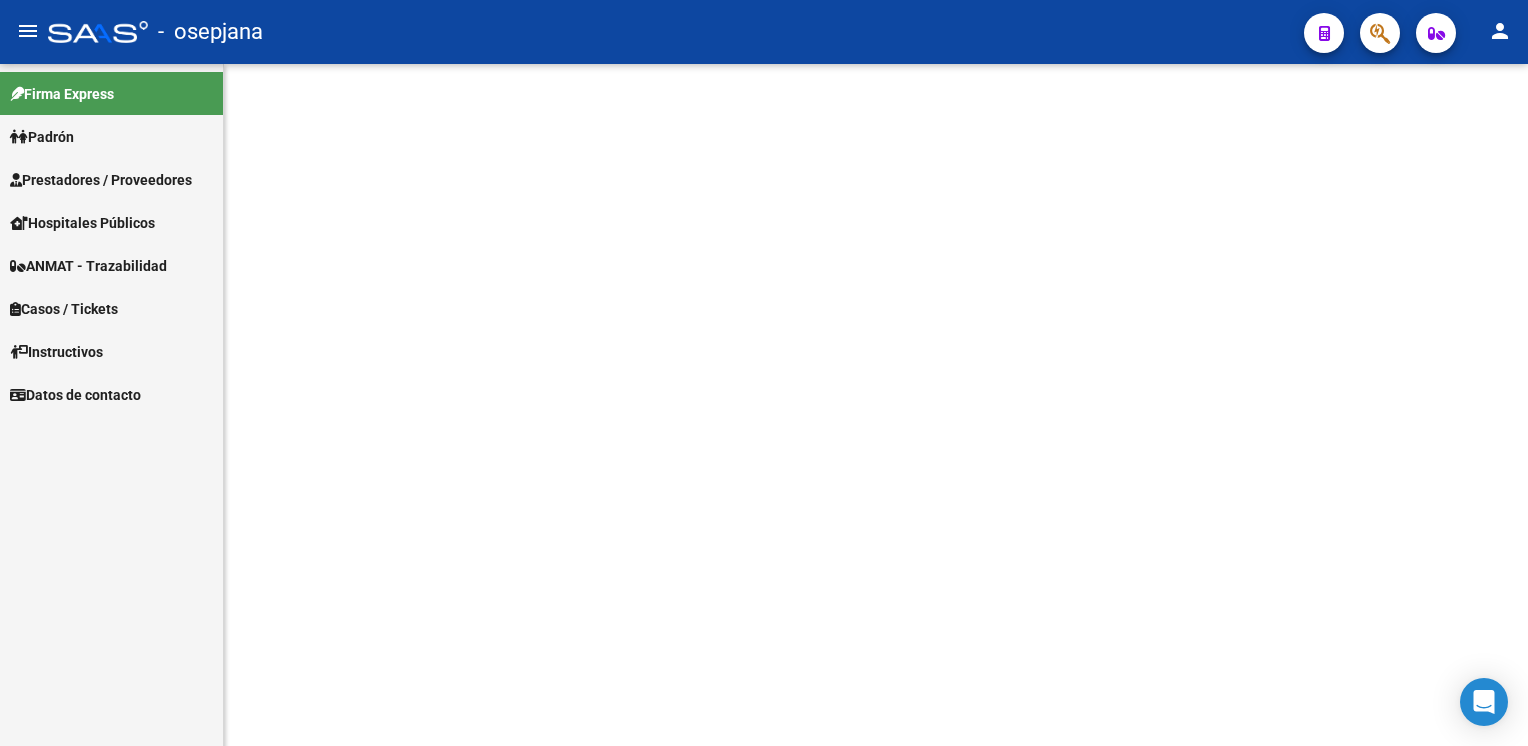 scroll, scrollTop: 0, scrollLeft: 0, axis: both 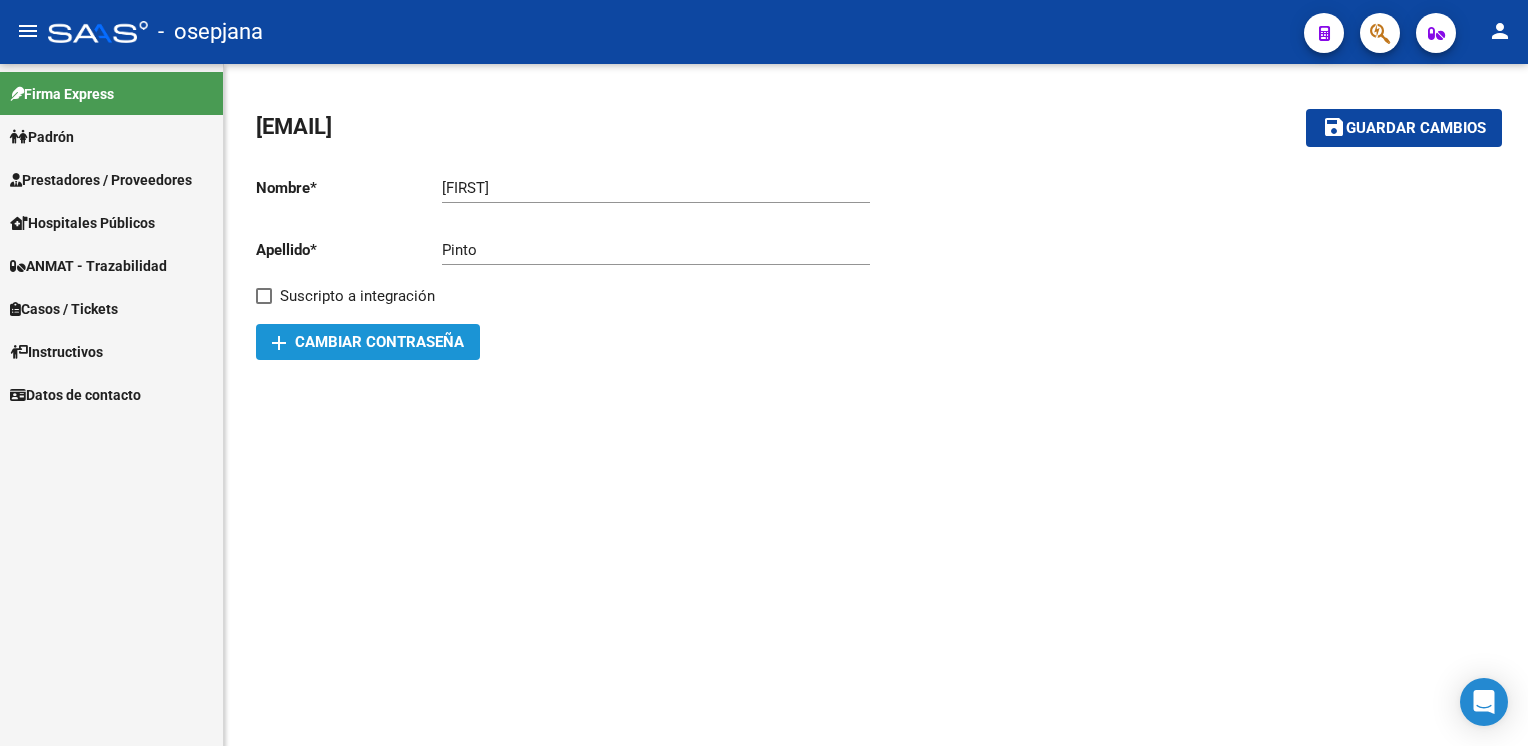 click on "add  Cambiar Contraseña" 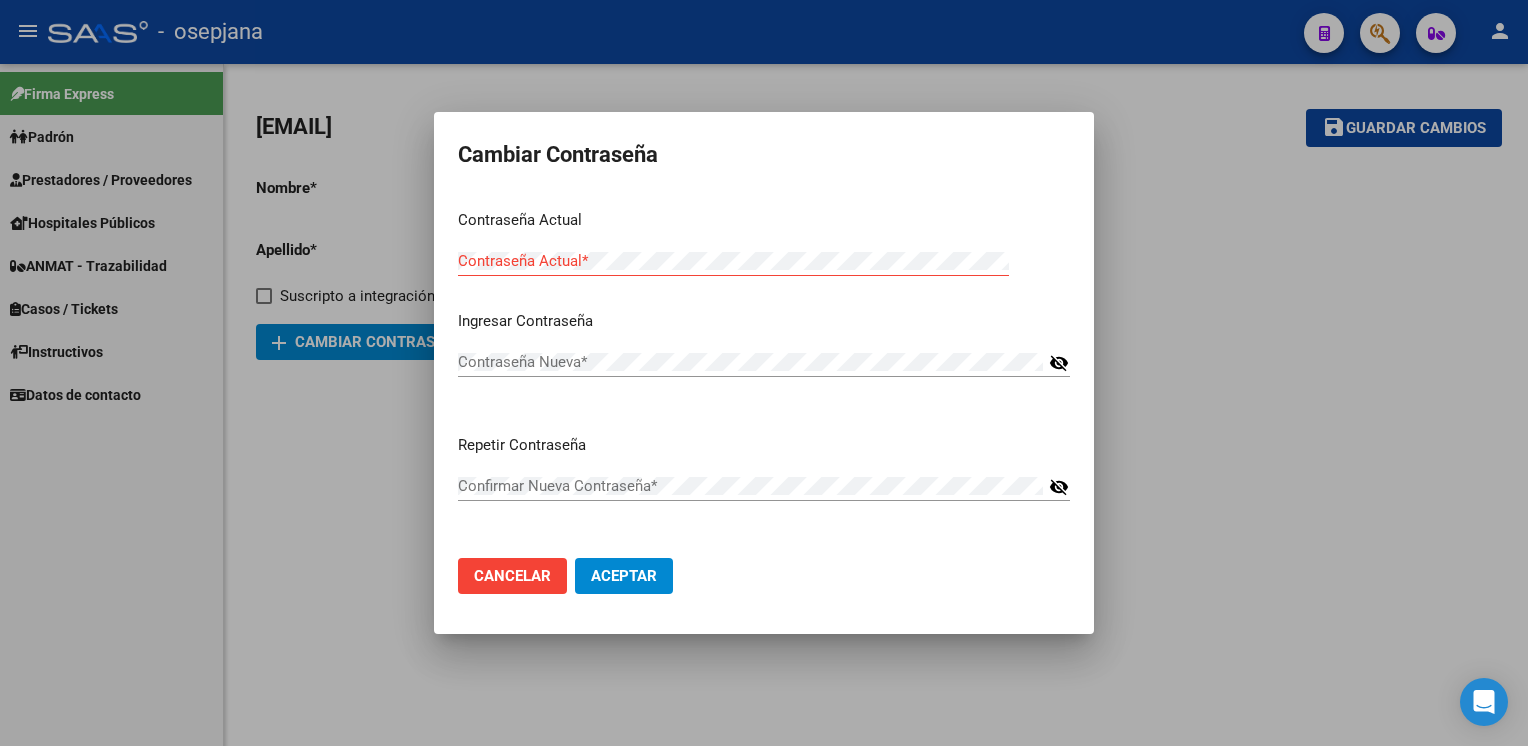 click at bounding box center [764, 373] 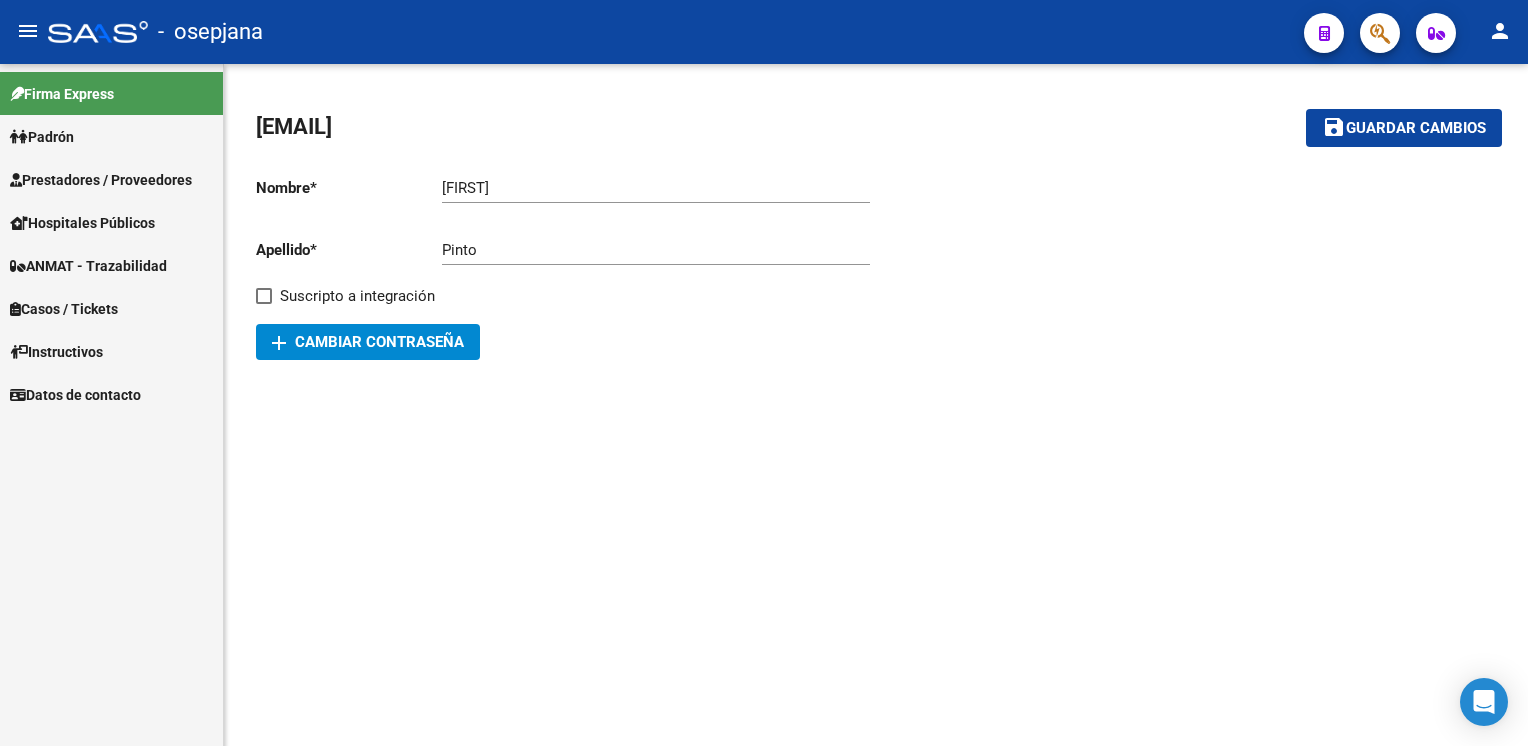 drag, startPoint x: 507, startPoint y: 124, endPoint x: 239, endPoint y: 132, distance: 268.1194 